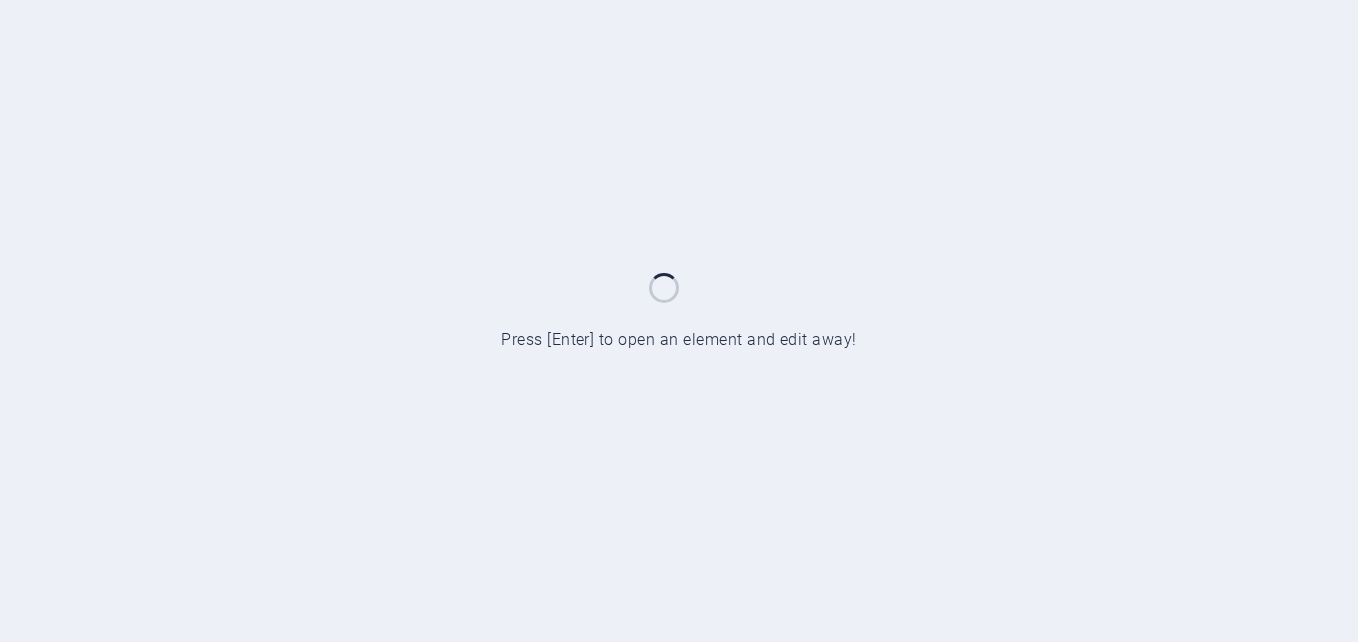 scroll, scrollTop: 0, scrollLeft: 0, axis: both 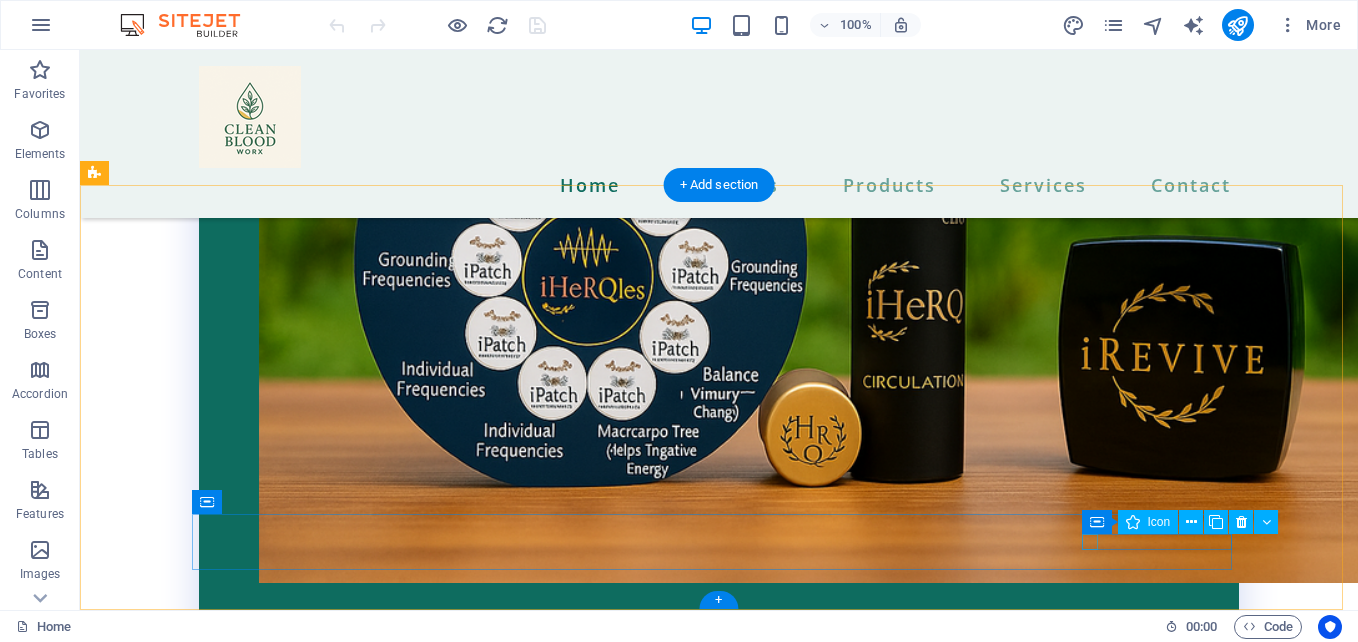 click at bounding box center [715, 2307] 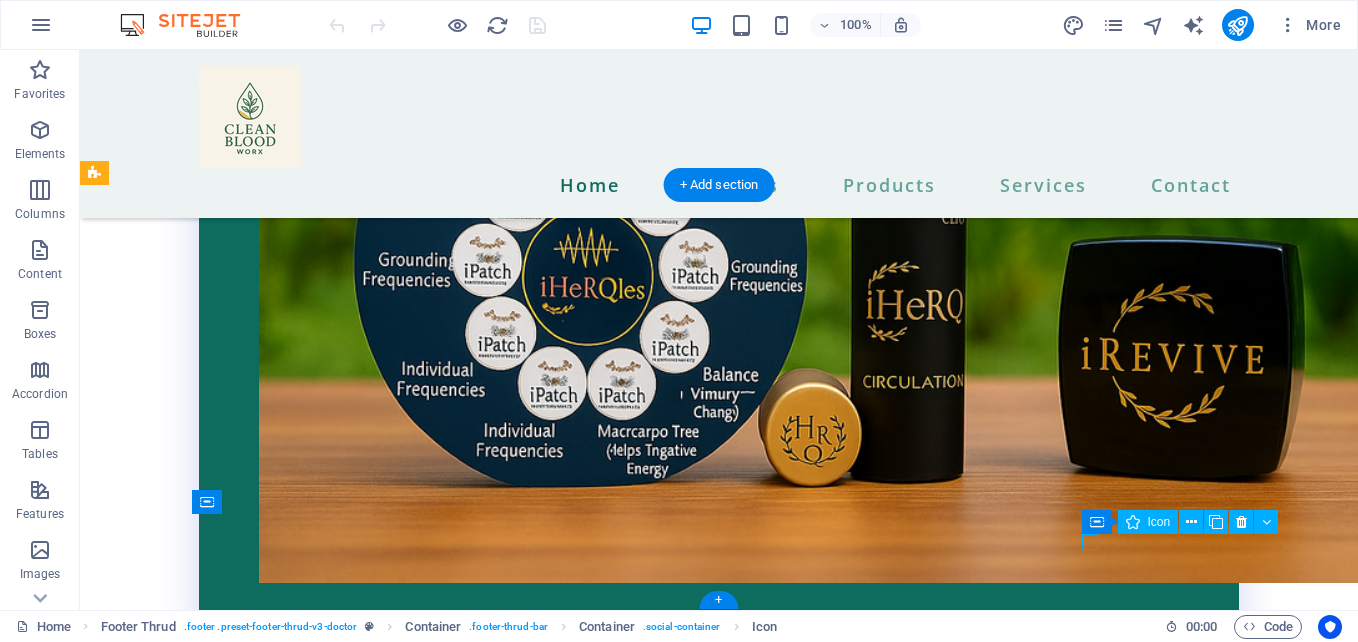 click at bounding box center [715, 2307] 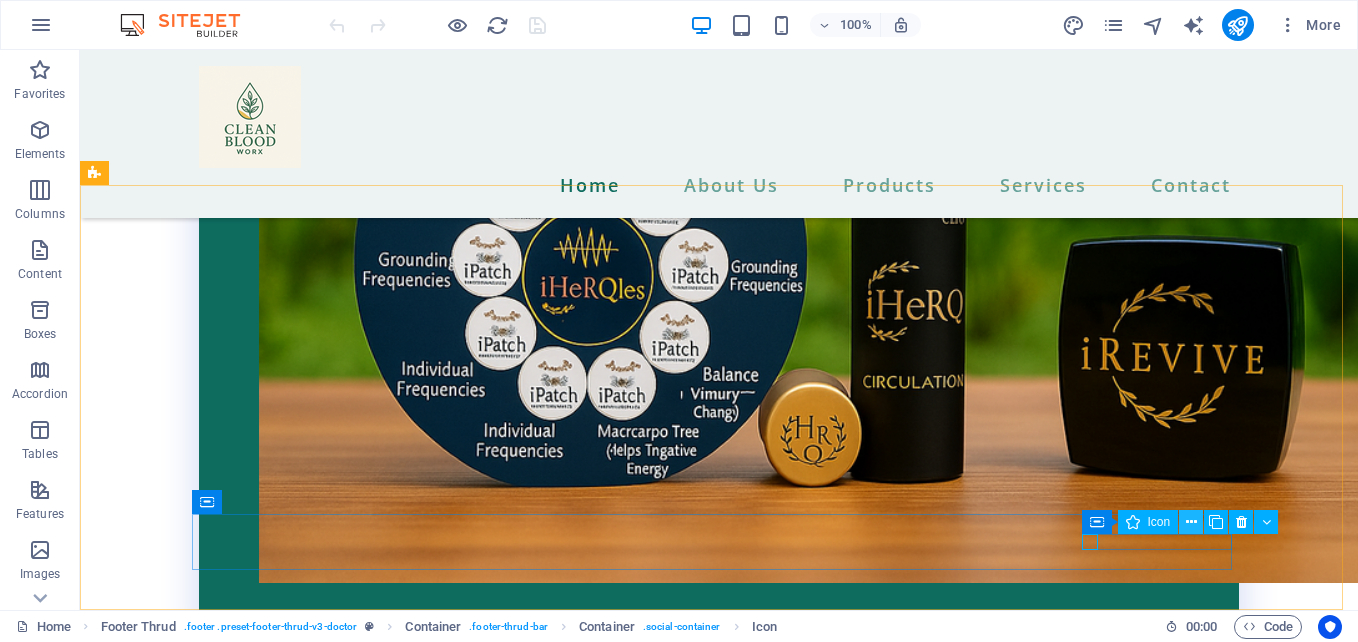 click at bounding box center [1191, 522] 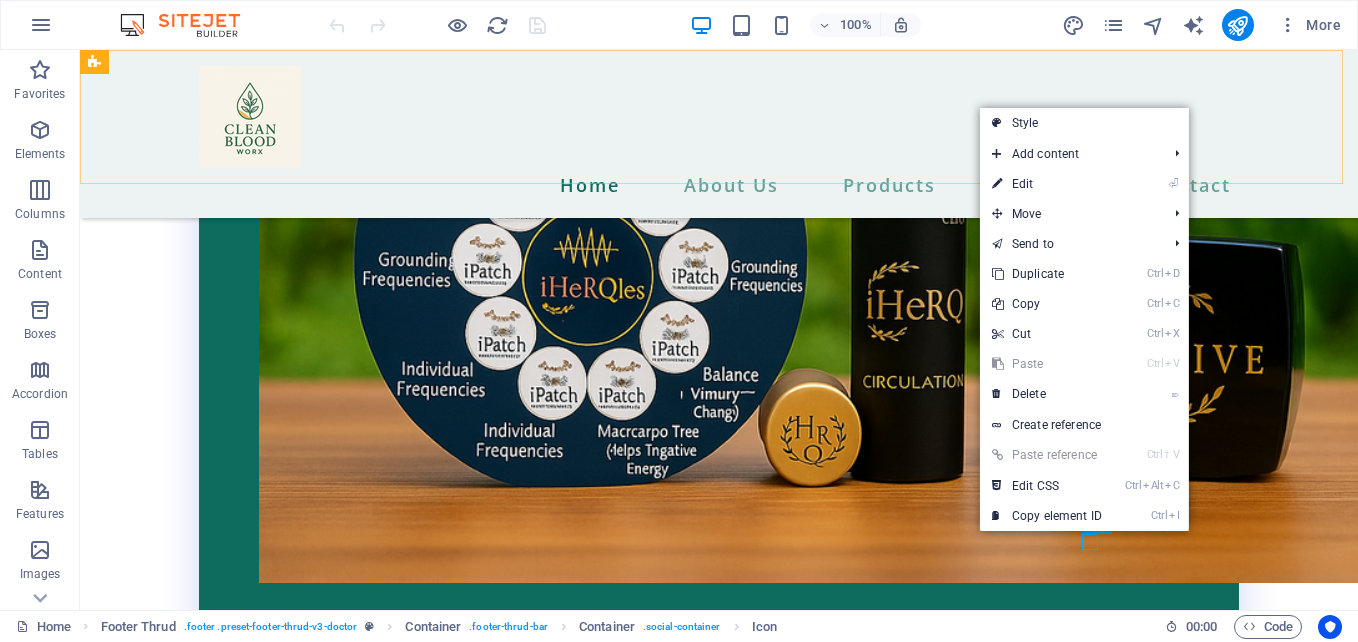 click on "Home About Us Products Services Contact" at bounding box center (719, 134) 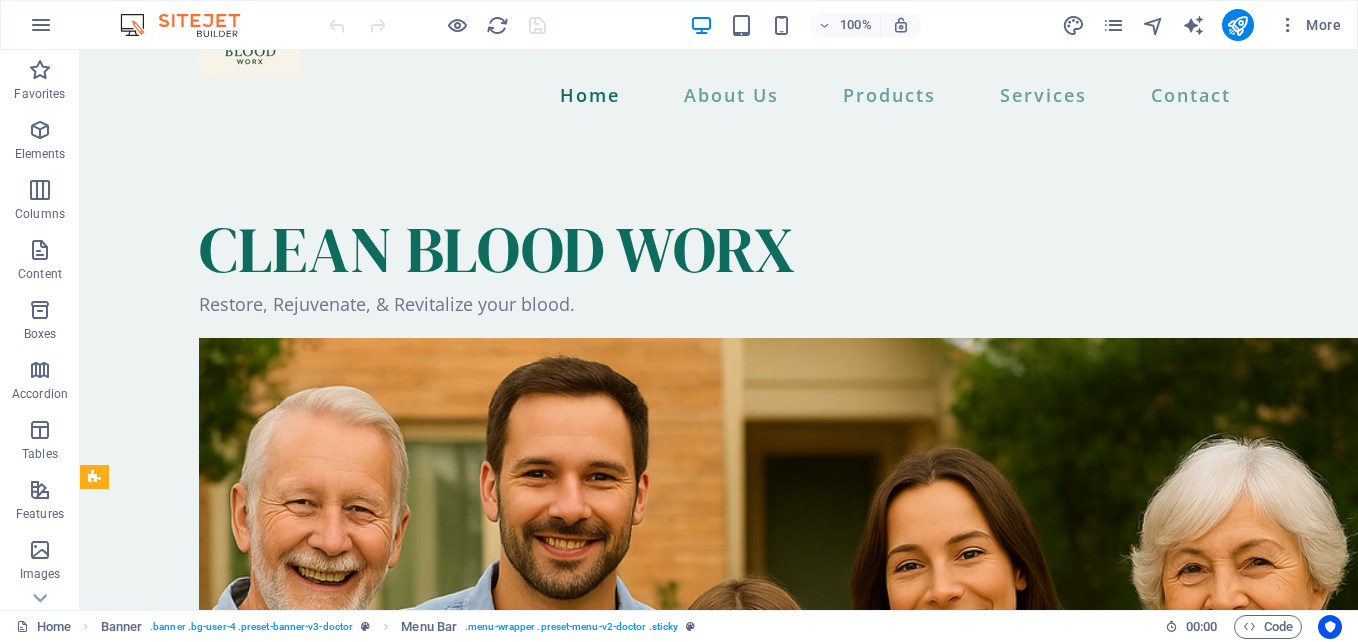 scroll, scrollTop: 0, scrollLeft: 0, axis: both 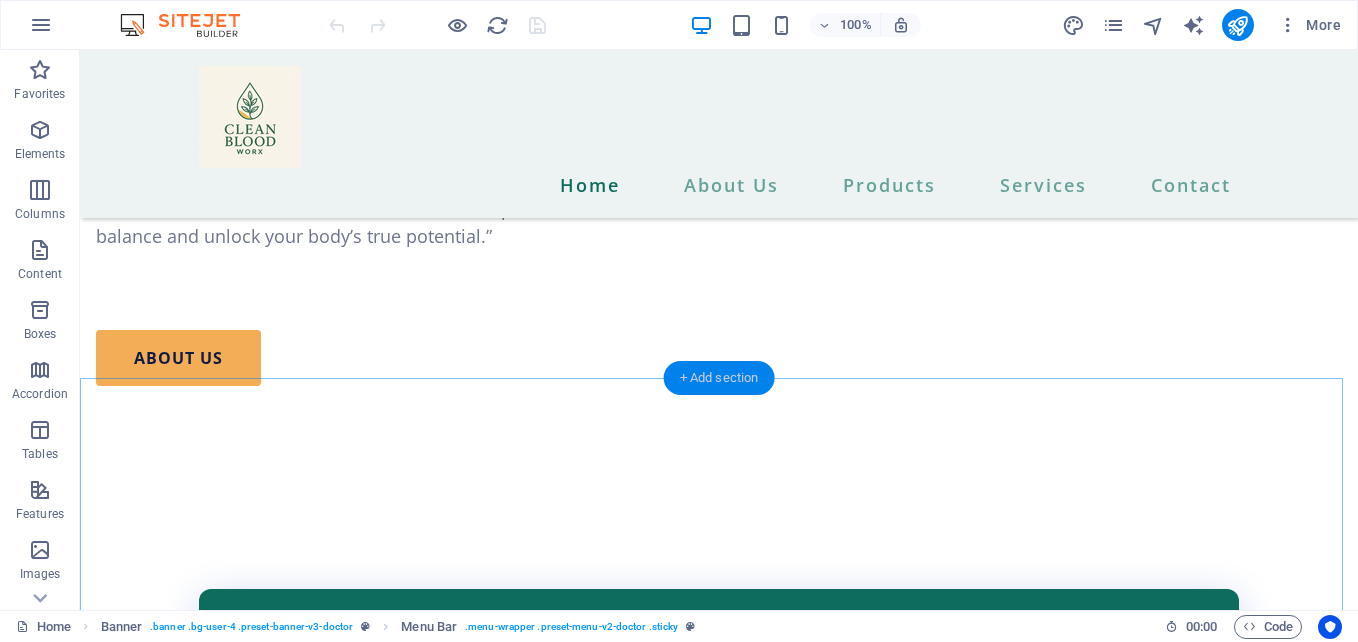 click on "+ Add section" at bounding box center [719, 378] 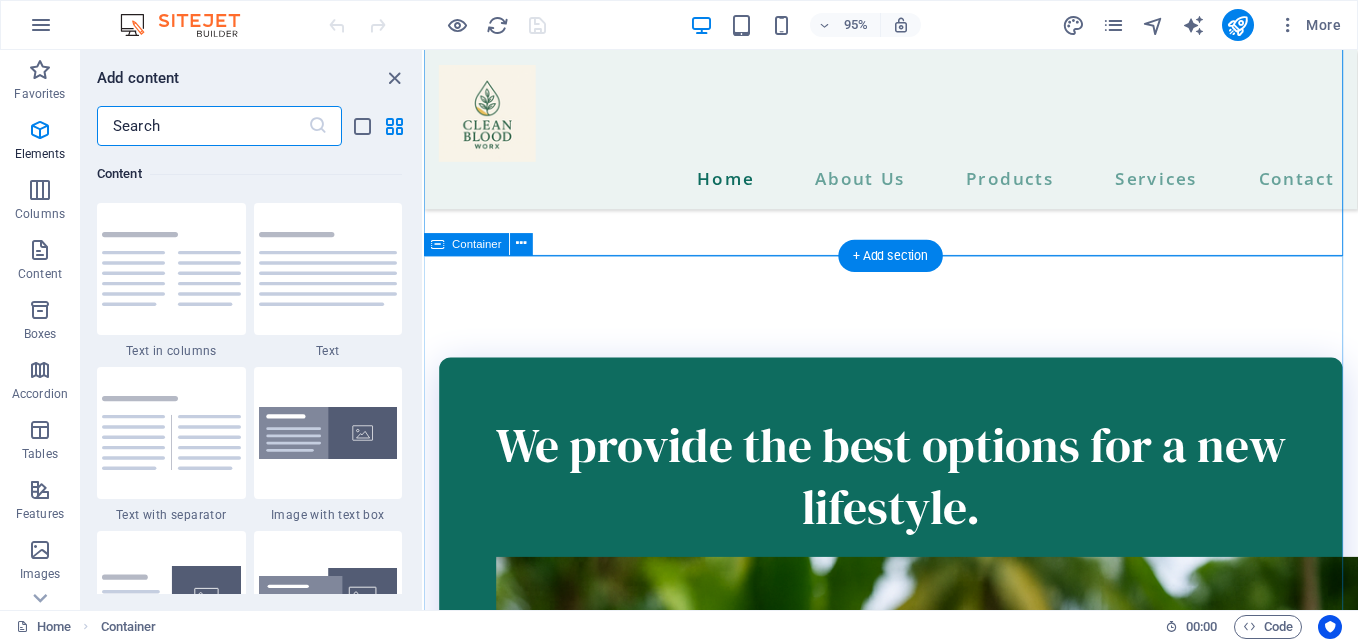 scroll, scrollTop: 3499, scrollLeft: 0, axis: vertical 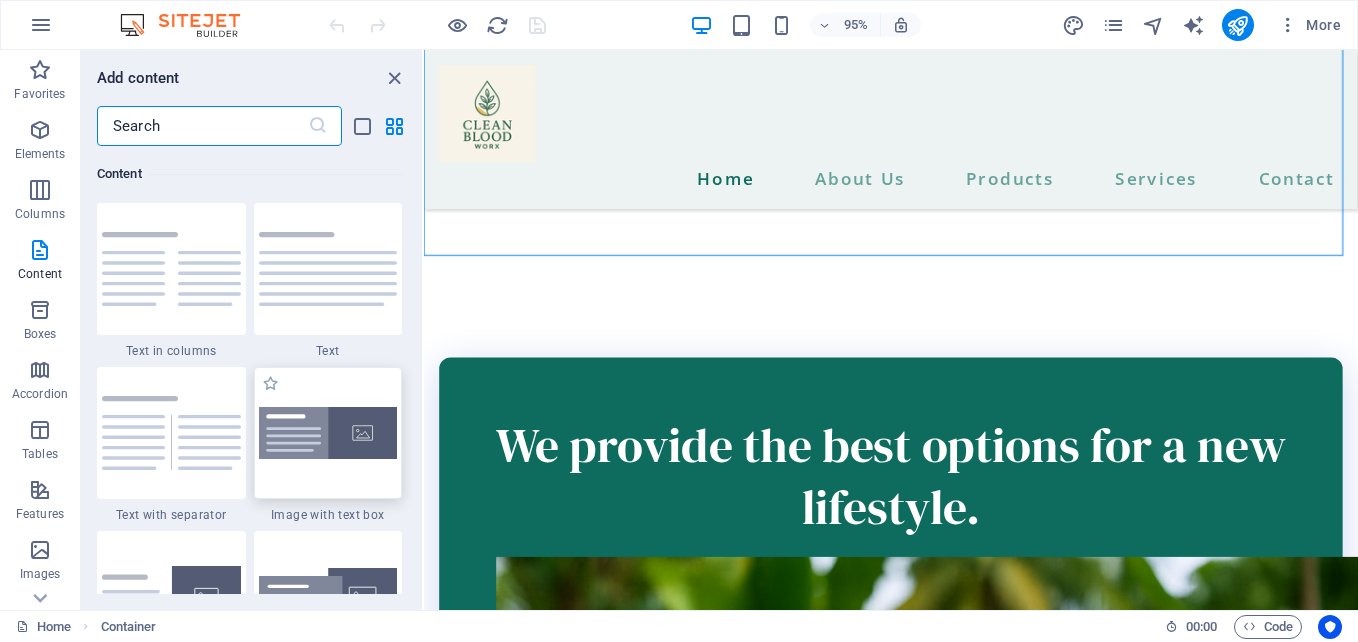 click at bounding box center [328, 433] 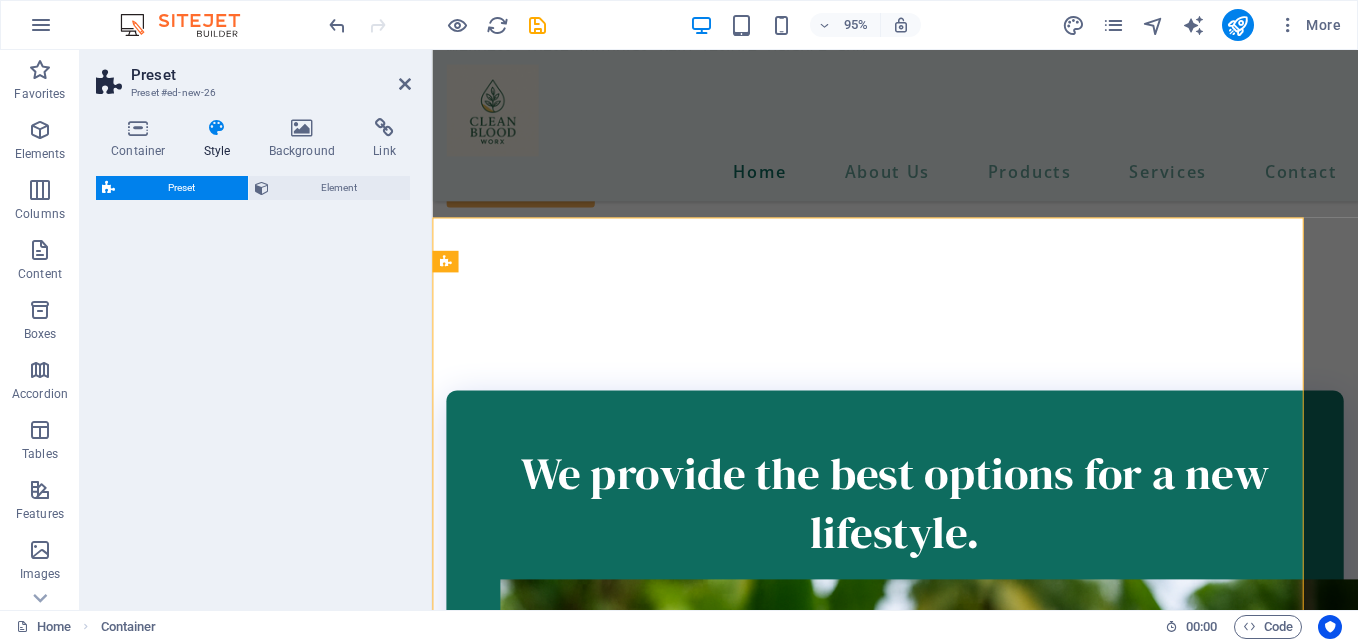 select on "rem" 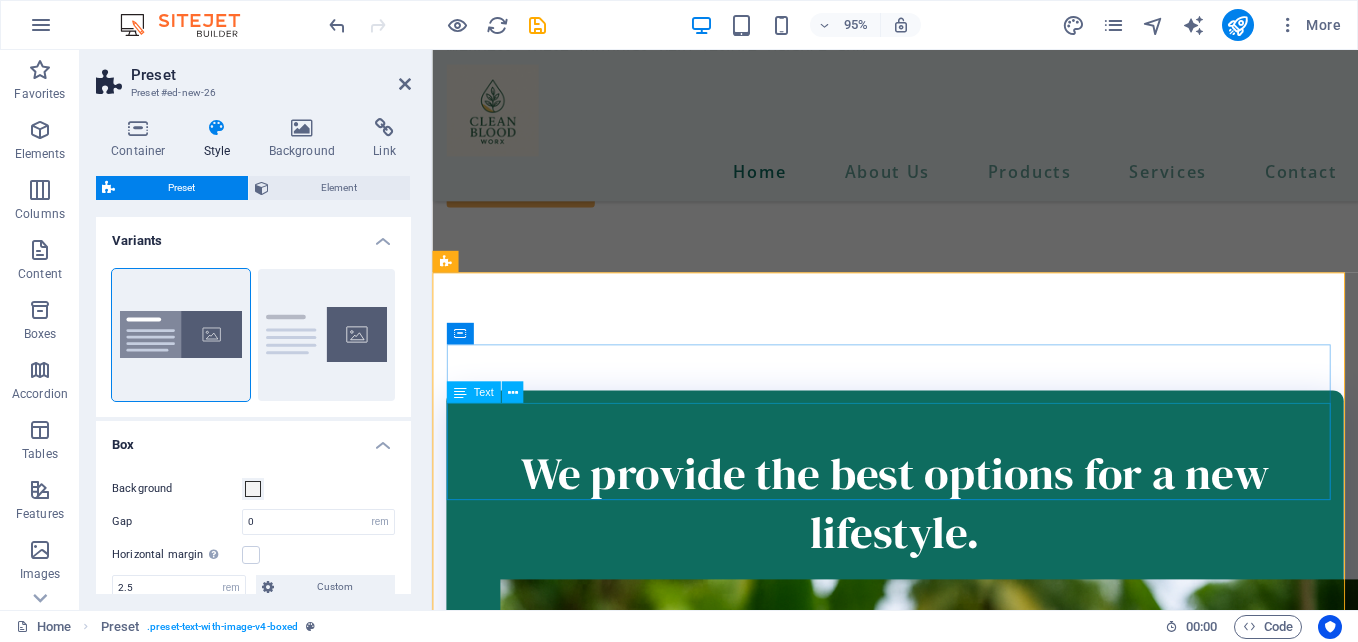 scroll, scrollTop: 3019, scrollLeft: 0, axis: vertical 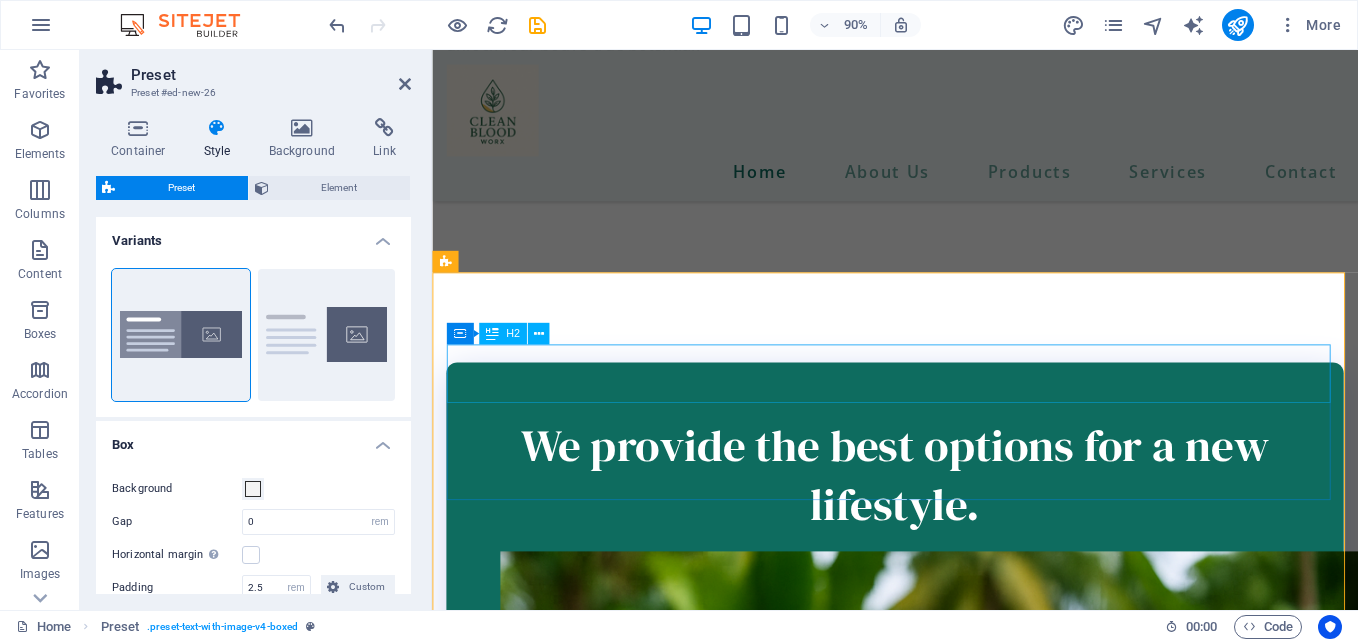 click on "New headline" at bounding box center (946, 1505) 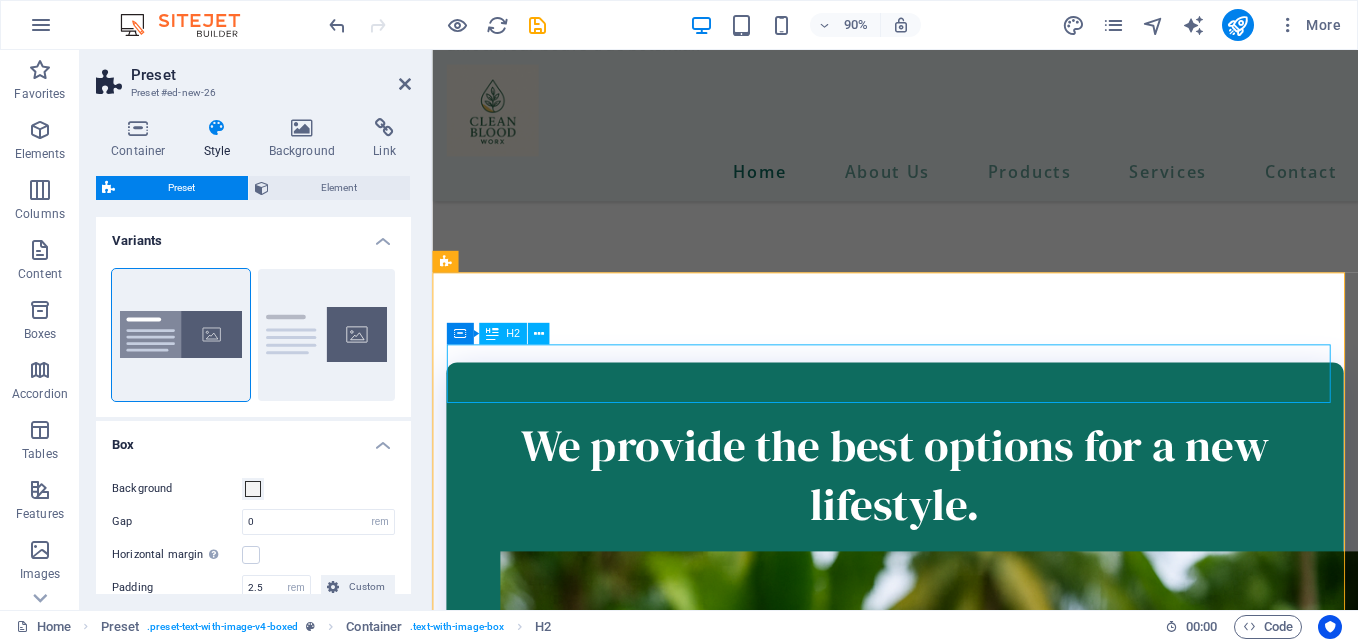 click on "New headline" at bounding box center (946, 1505) 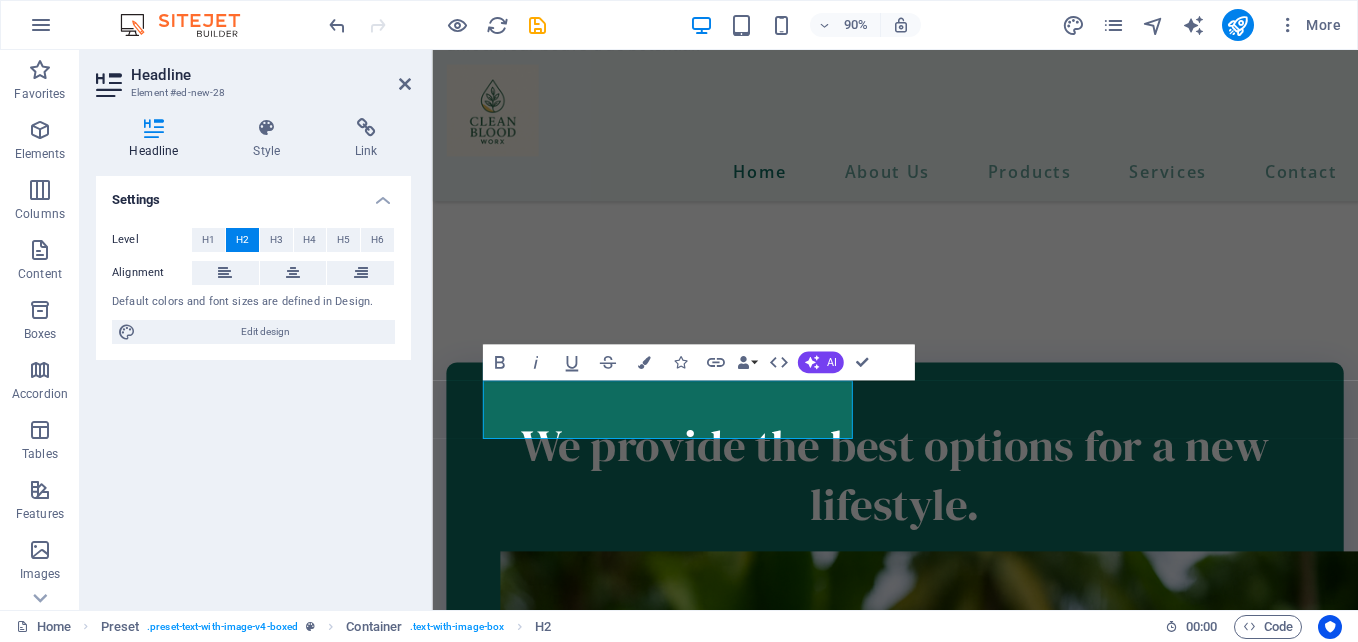 type 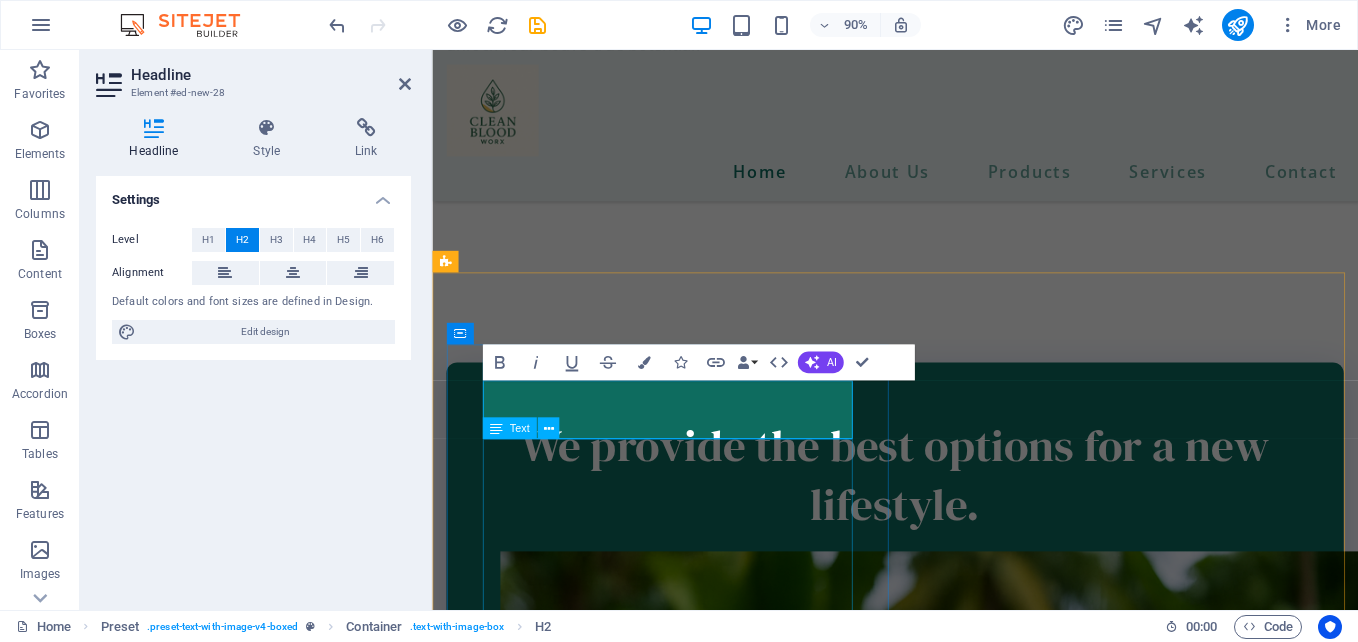 click on "Lorem ipsum dolor sit amet, consectetuer adipiscing elit. Aenean commodo ligula eget dolor. Lorem ipsum dolor sit amet, consectetuer adipiscing elit leget dolor. Lorem ipsum dolor sit amet, consectetuer adipiscing elit. Aenean commodo ligula eget dolor. Lorem ipsum dolor sit amet, consectetuer adipiscing elit dolor consectetuer adipiscing elit leget dolor. Lorem elit saget ipsum dolor sit amet, consectetuer." at bounding box center (946, 1632) 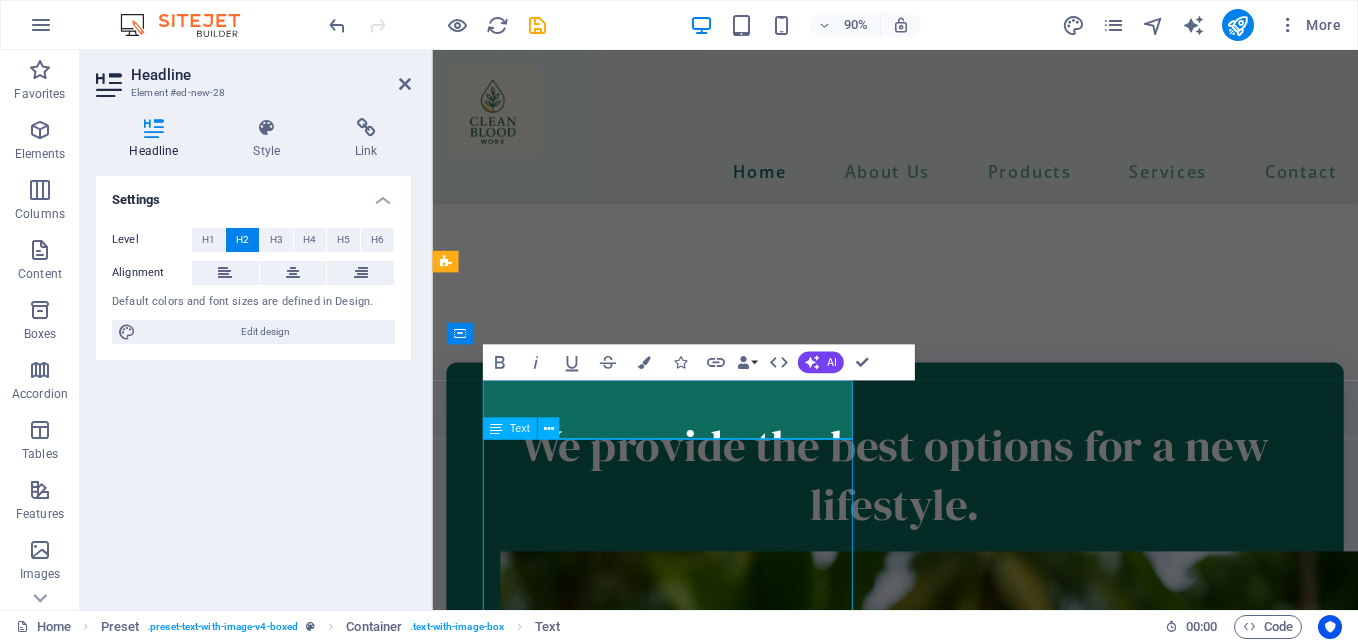 scroll, scrollTop: 3031, scrollLeft: 0, axis: vertical 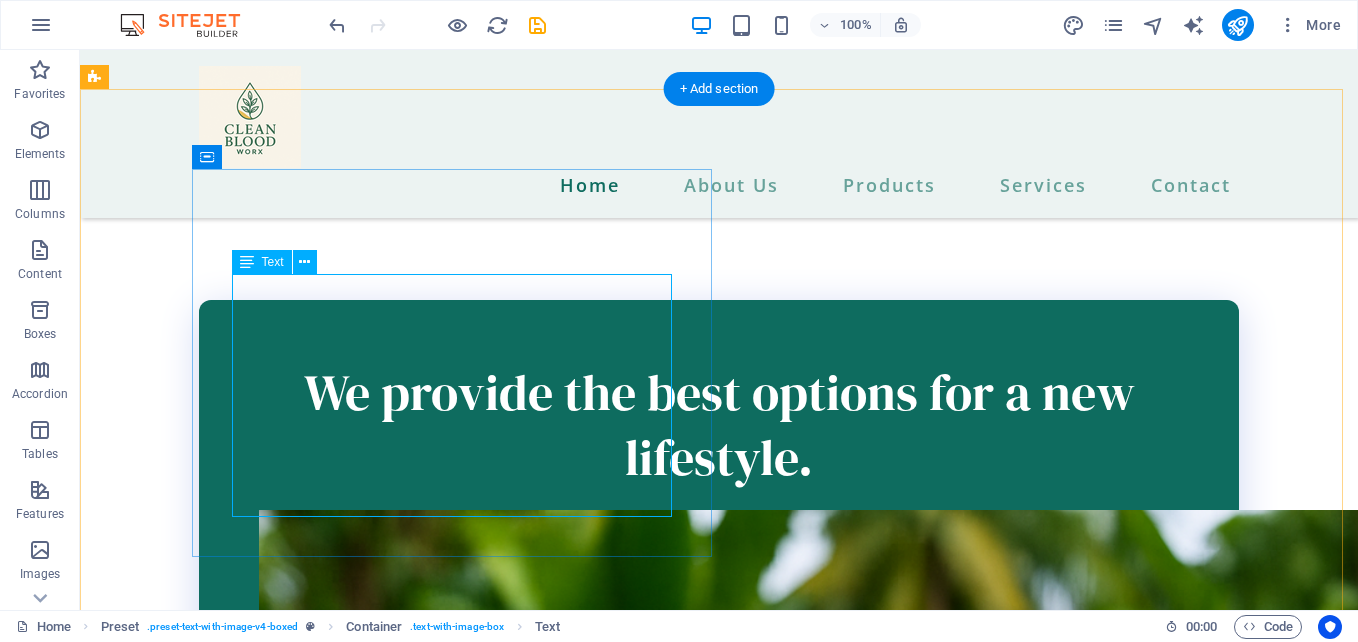 click on "Lorem ipsum dolor sit amet, consectetuer adipiscing elit. Aenean commodo ligula eget dolor. Lorem ipsum dolor sit amet, consectetuer adipiscing elit leget dolor. Lorem ipsum dolor sit amet, consectetuer adipiscing elit. Aenean commodo ligula eget dolor. Lorem ipsum dolor sit amet, consectetuer adipiscing elit dolor consectetuer adipiscing elit leget dolor. Lorem elit saget ipsum dolor sit amet, consectetuer." at bounding box center (616, 1701) 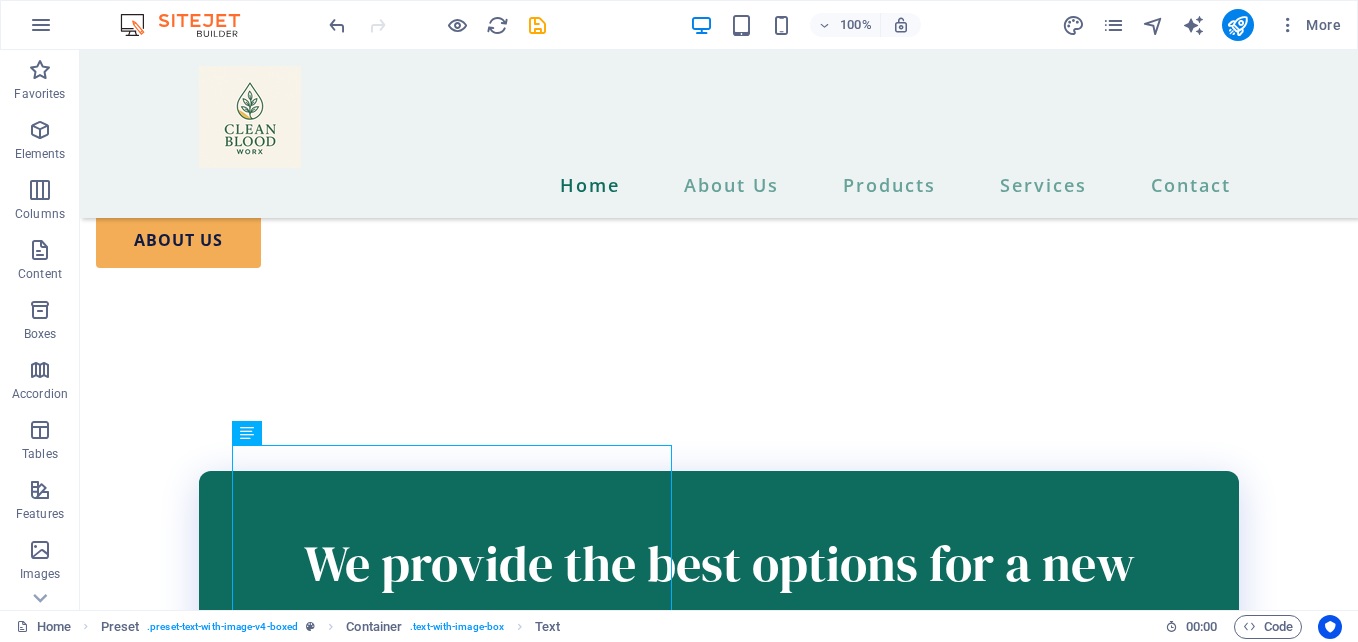 scroll, scrollTop: 3086, scrollLeft: 0, axis: vertical 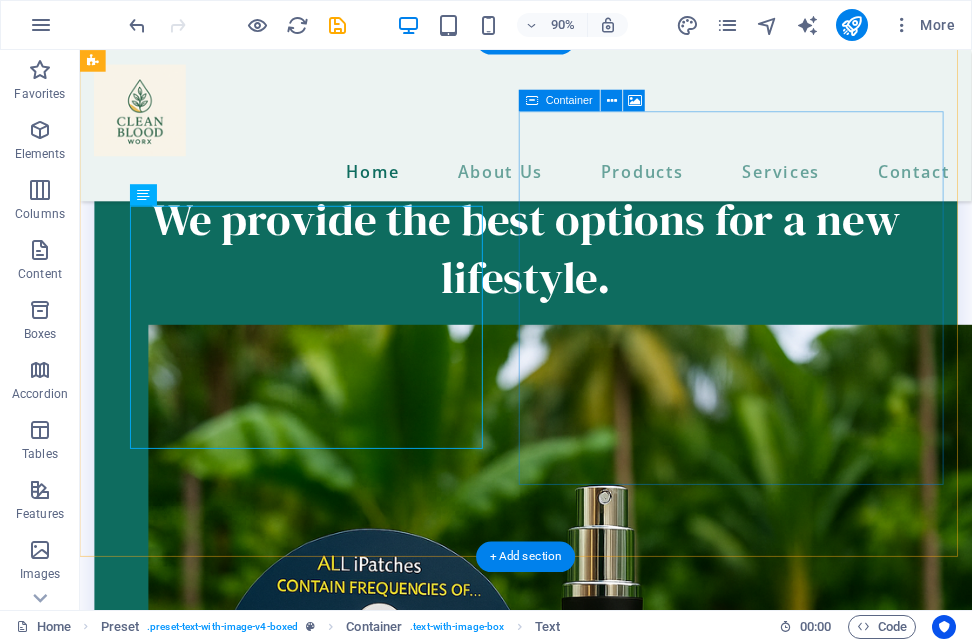 click on "Add elements" at bounding box center [516, 1938] 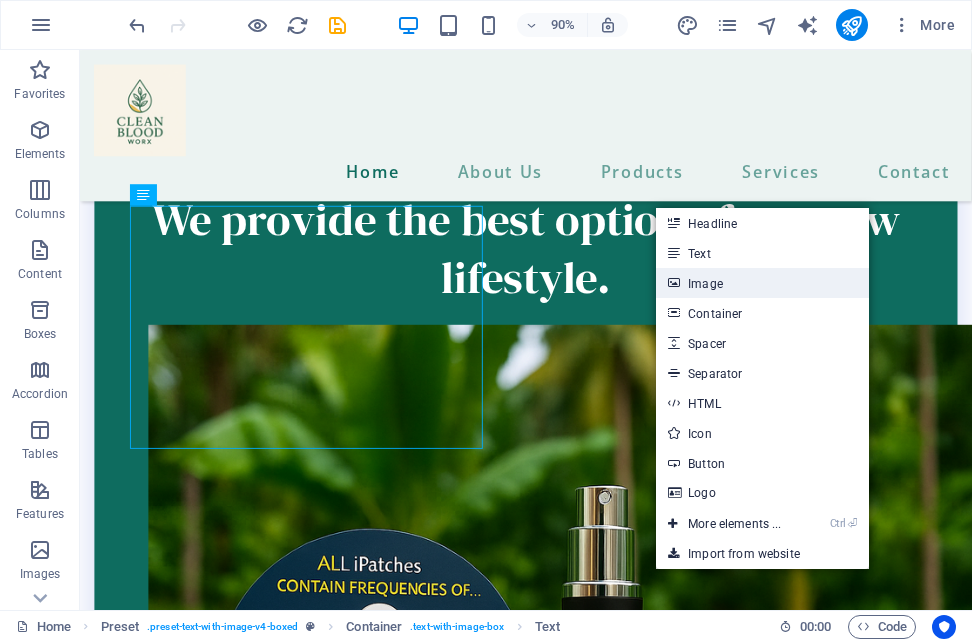 click on "Image" at bounding box center (762, 283) 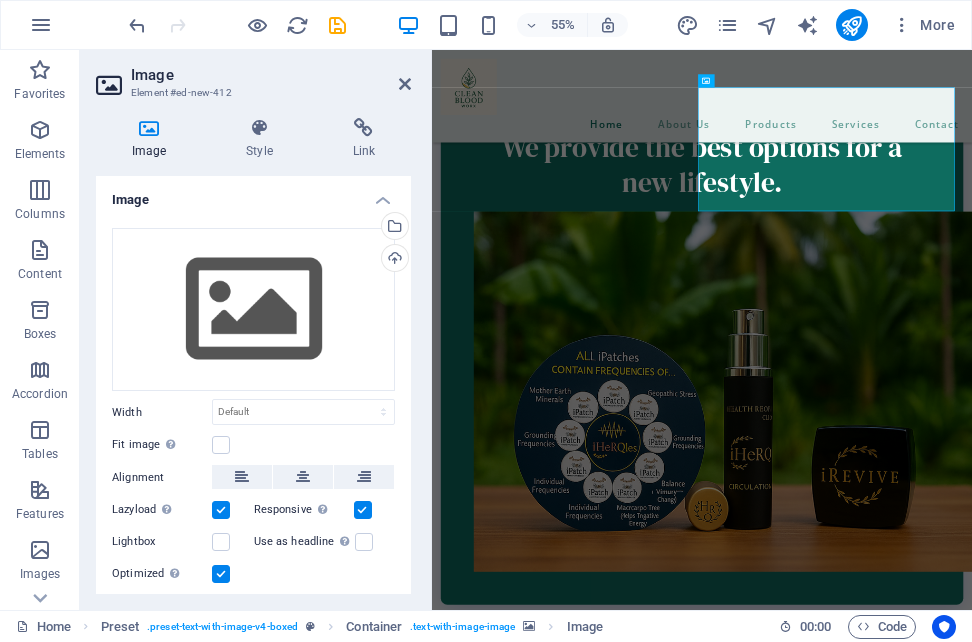 scroll, scrollTop: 3215, scrollLeft: 0, axis: vertical 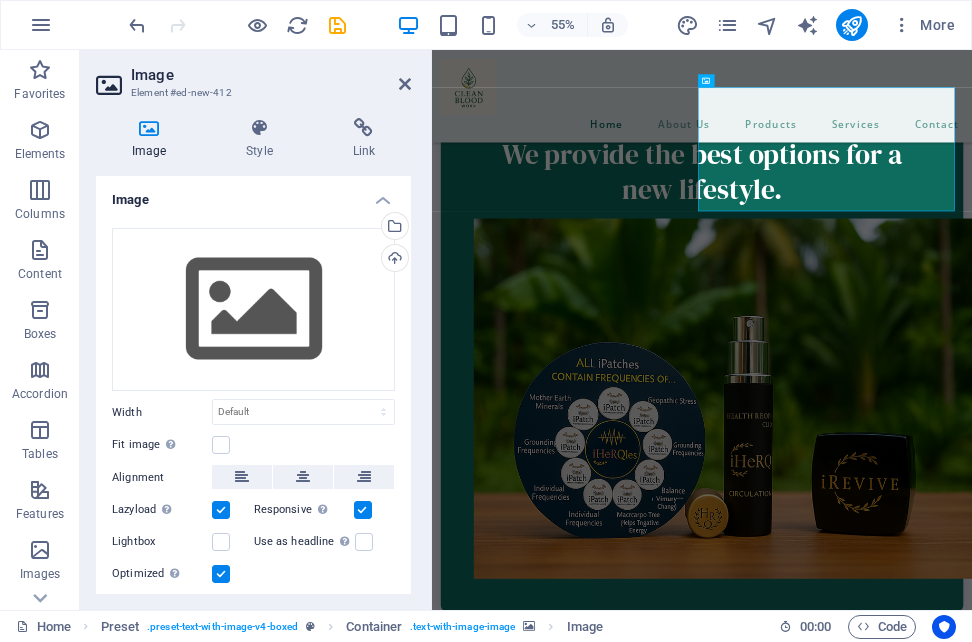 click at bounding box center [149, 128] 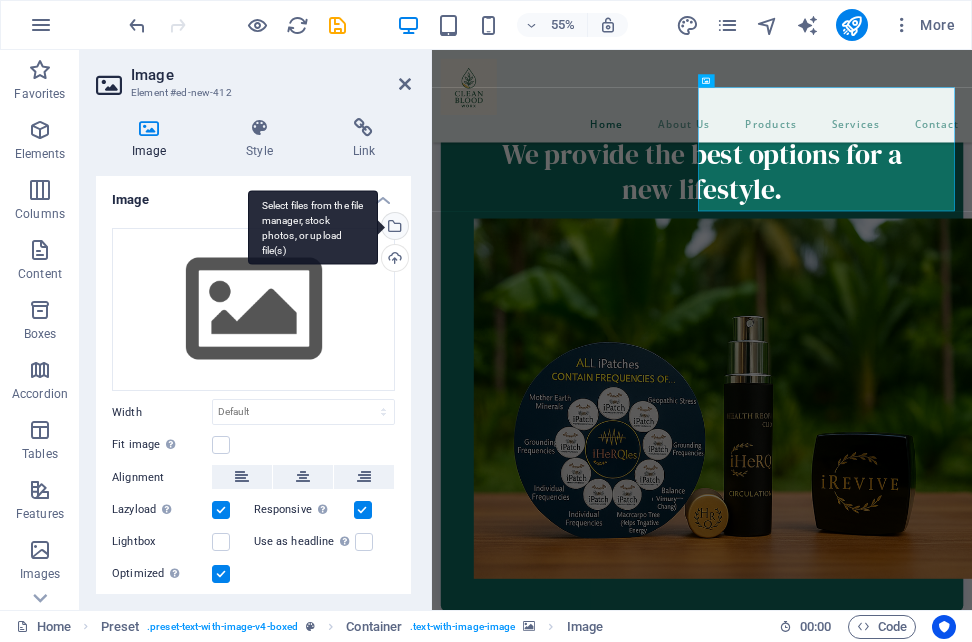 click on "Select files from the file manager, stock photos, or upload file(s)" at bounding box center (393, 228) 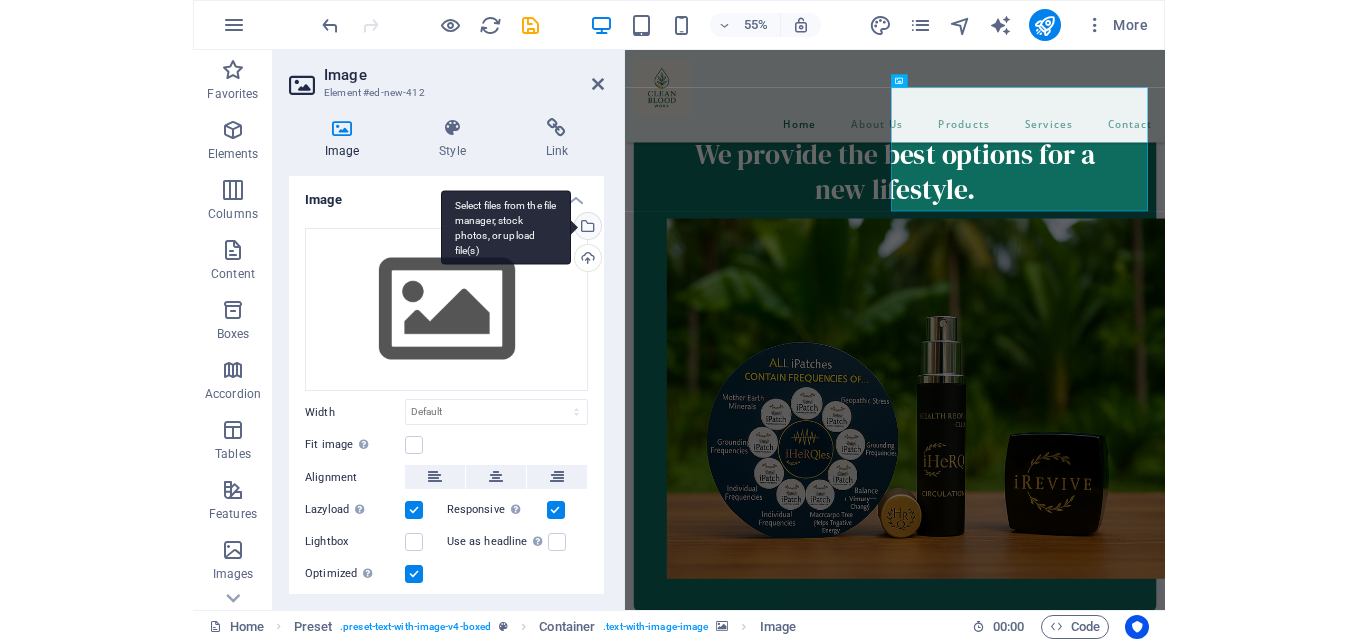 scroll, scrollTop: 0, scrollLeft: 0, axis: both 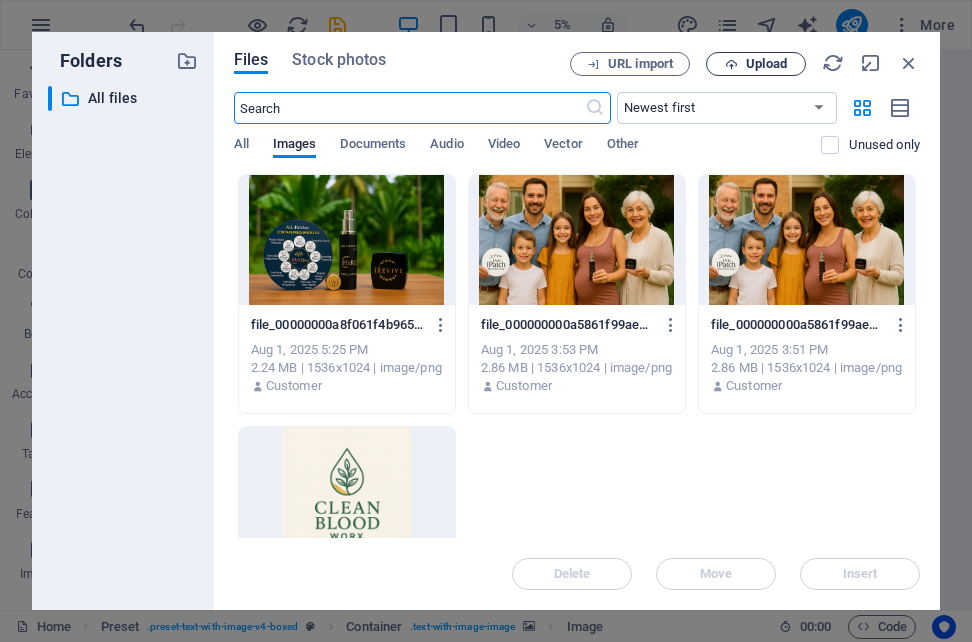 click on "Upload" at bounding box center (756, 64) 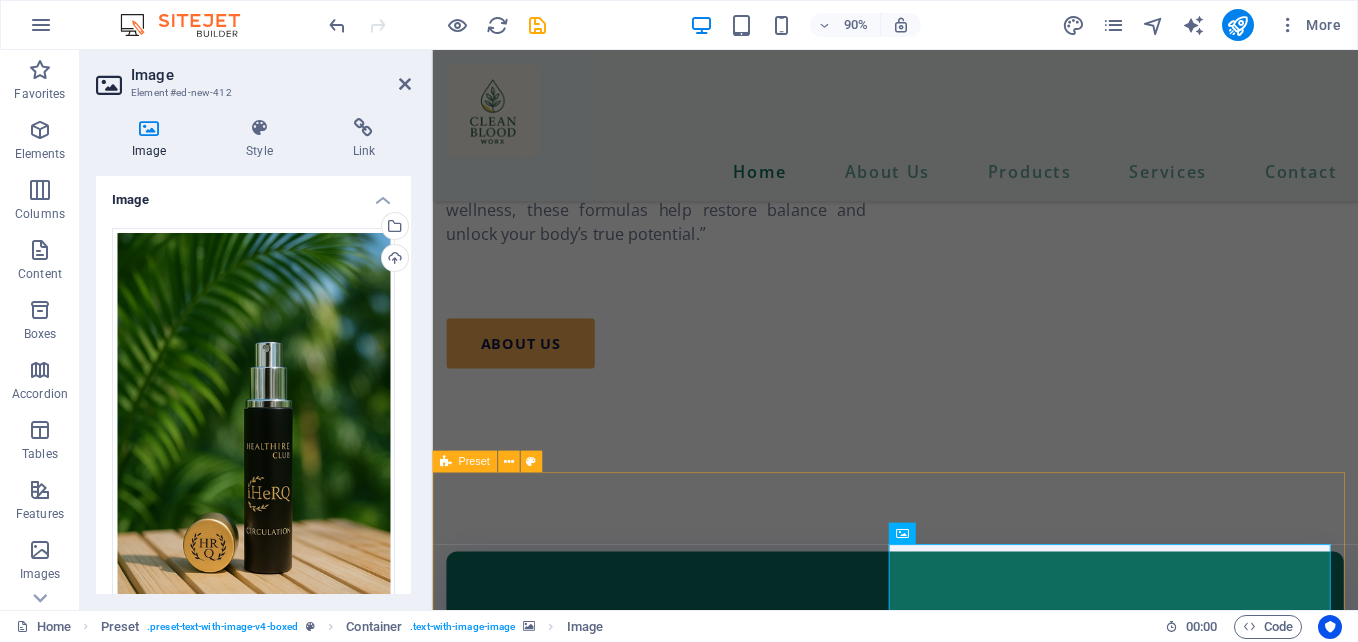 scroll, scrollTop: 2797, scrollLeft: 0, axis: vertical 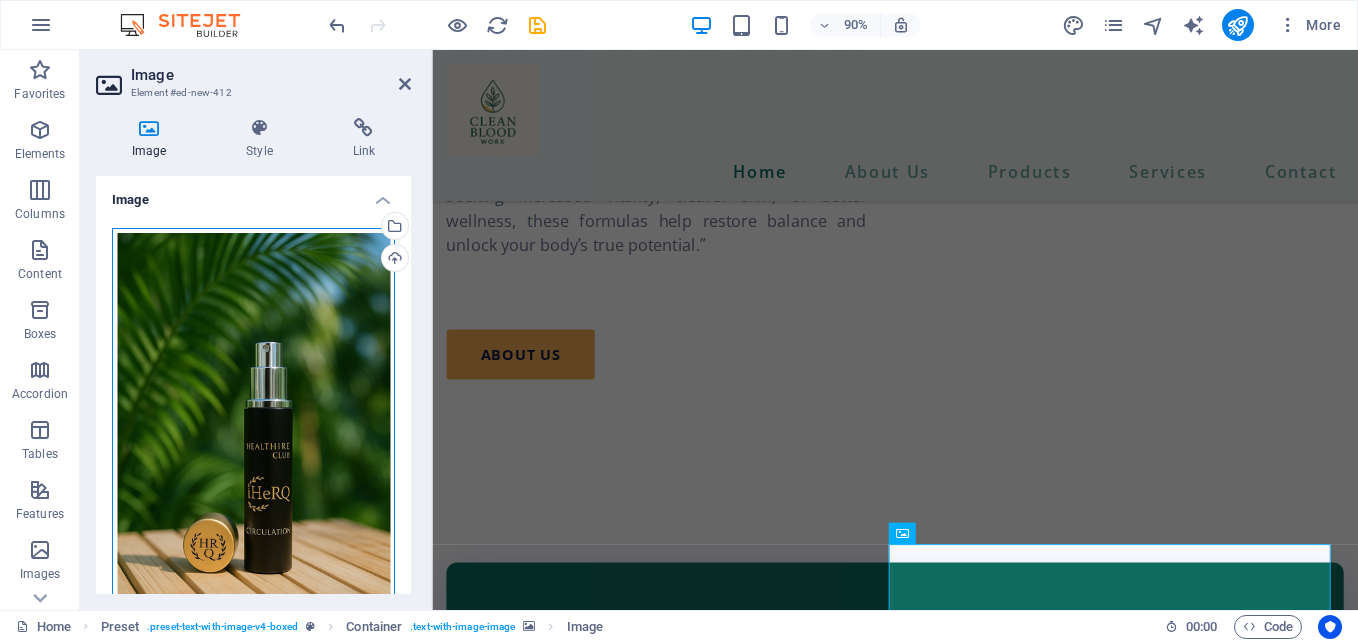 click on "Drag files here, click to choose files or select files from Files or our free stock photos & videos" at bounding box center (253, 438) 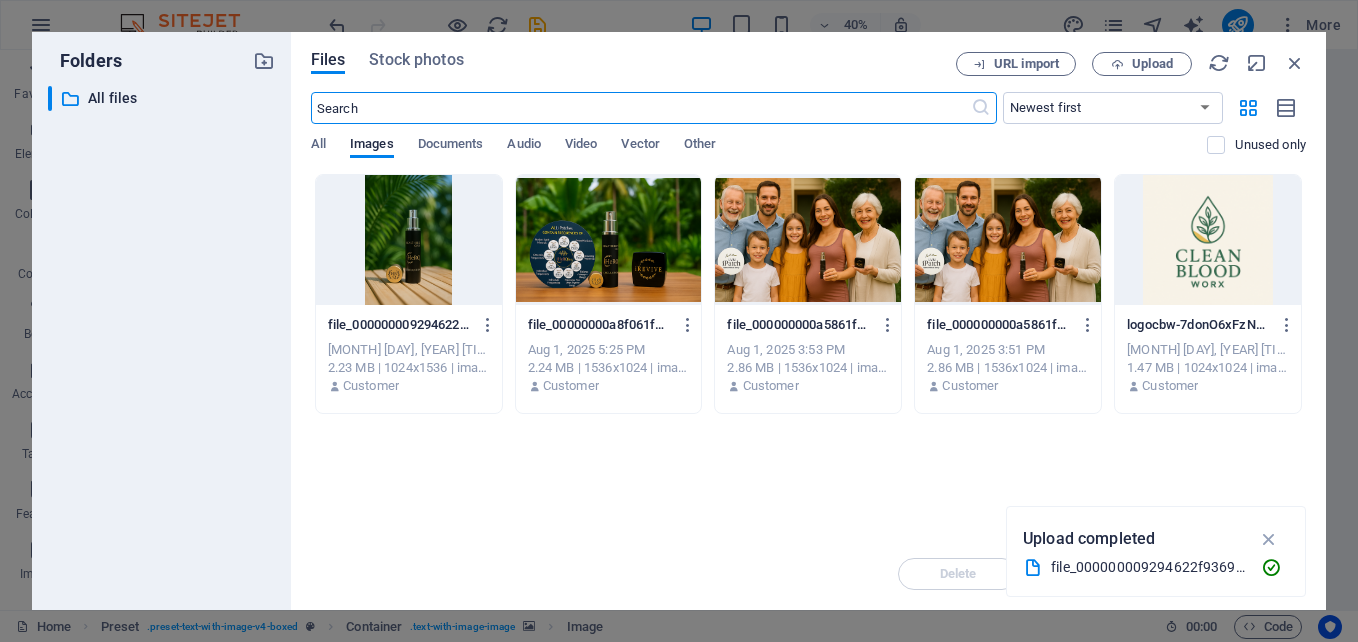 scroll, scrollTop: 2809, scrollLeft: 0, axis: vertical 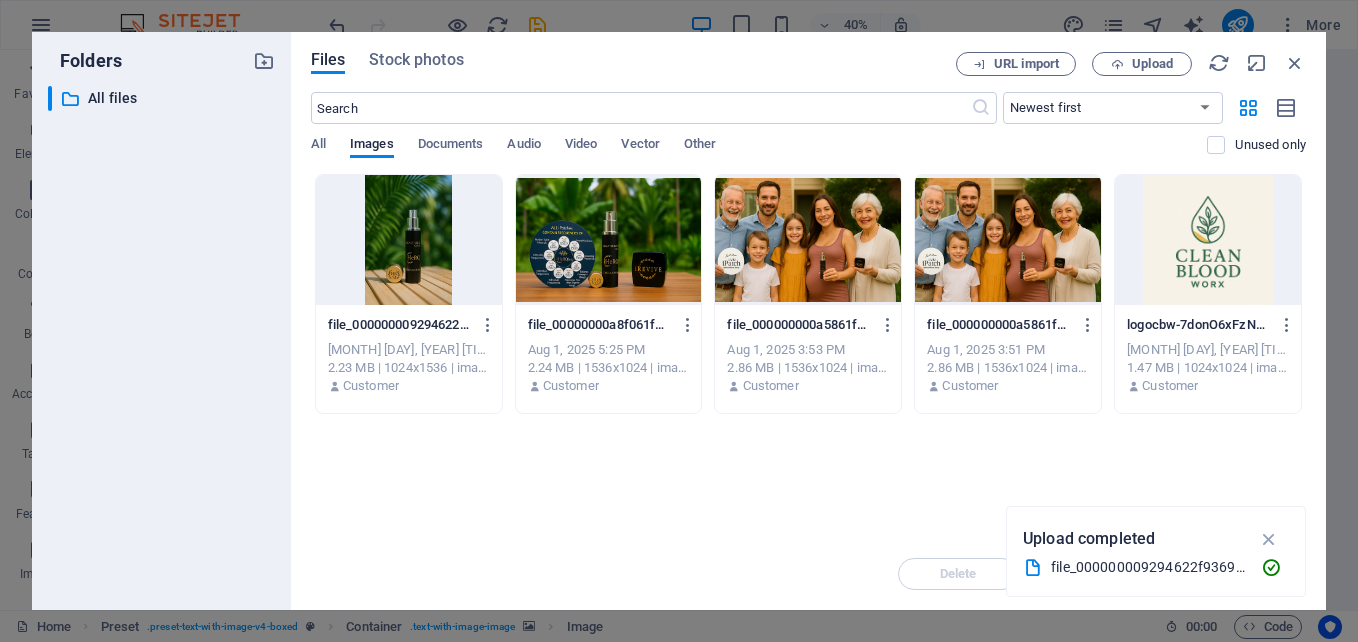 click at bounding box center [1269, 539] 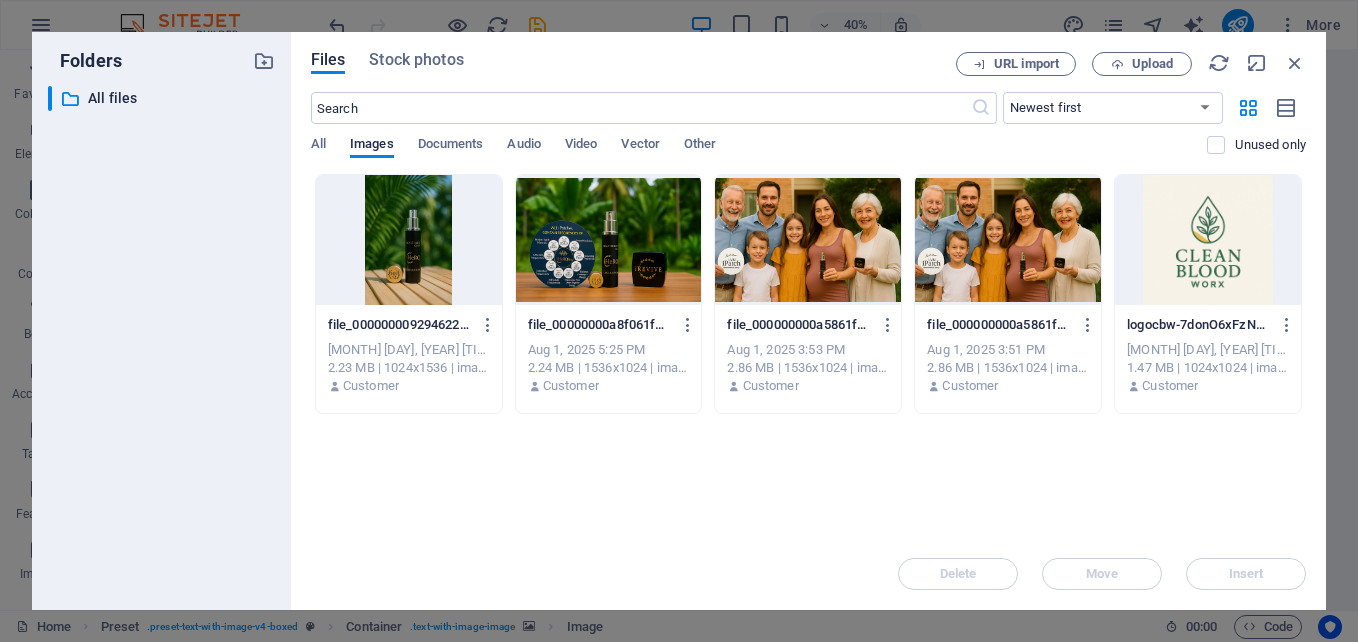 click at bounding box center (409, 240) 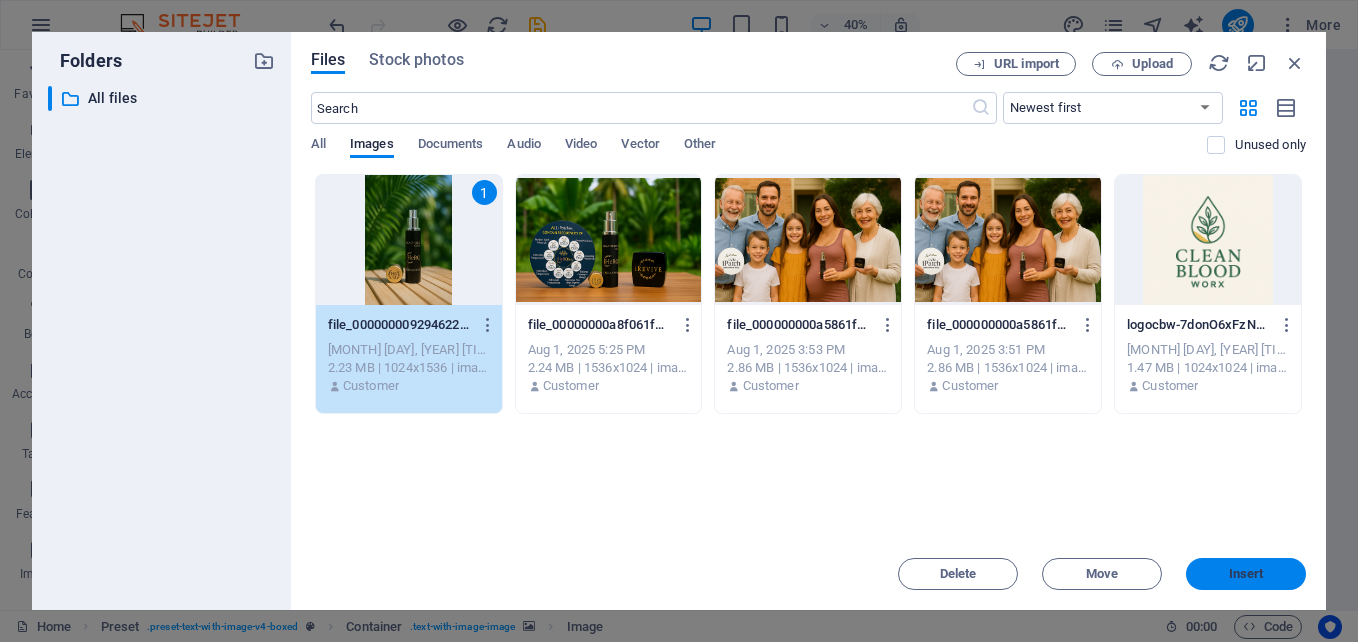 click on "Insert" at bounding box center (1246, 574) 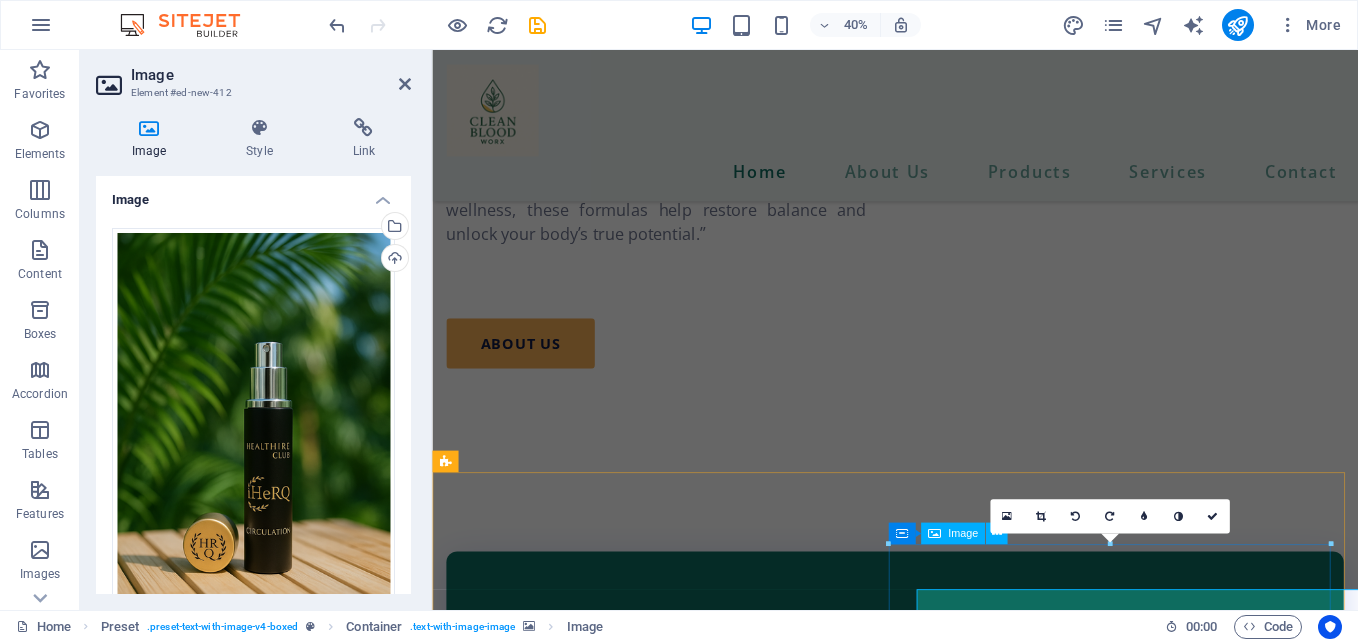 scroll, scrollTop: 2797, scrollLeft: 0, axis: vertical 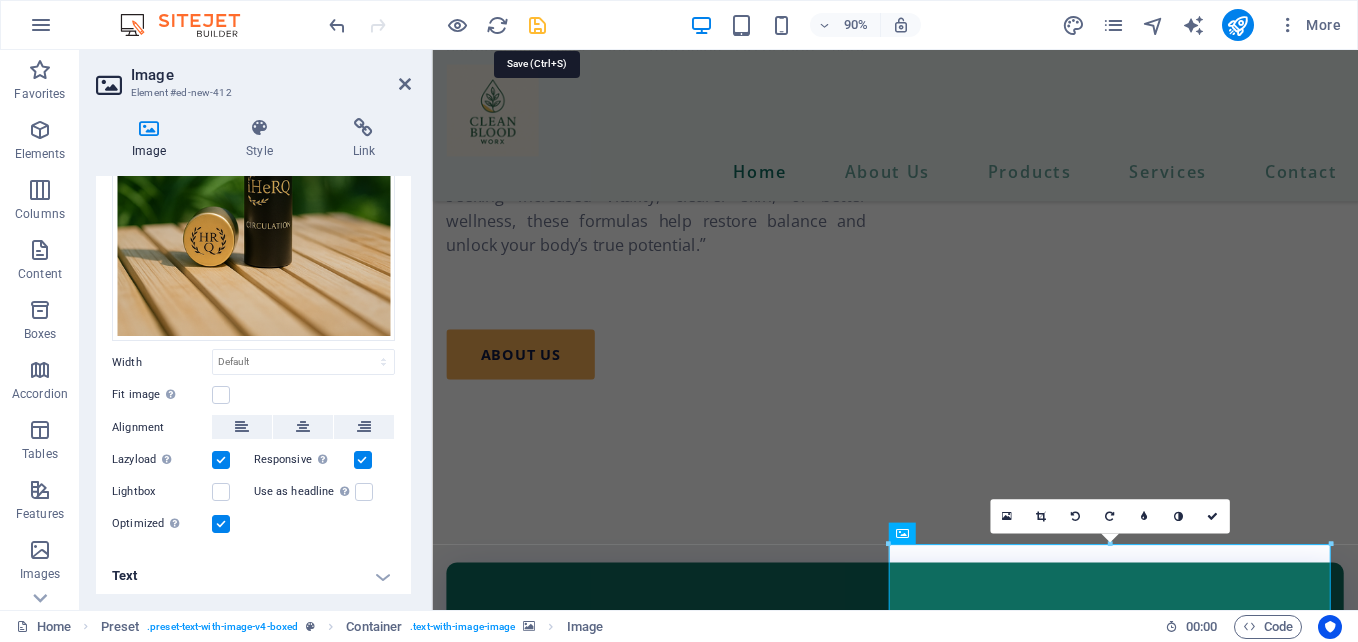 click at bounding box center [537, 25] 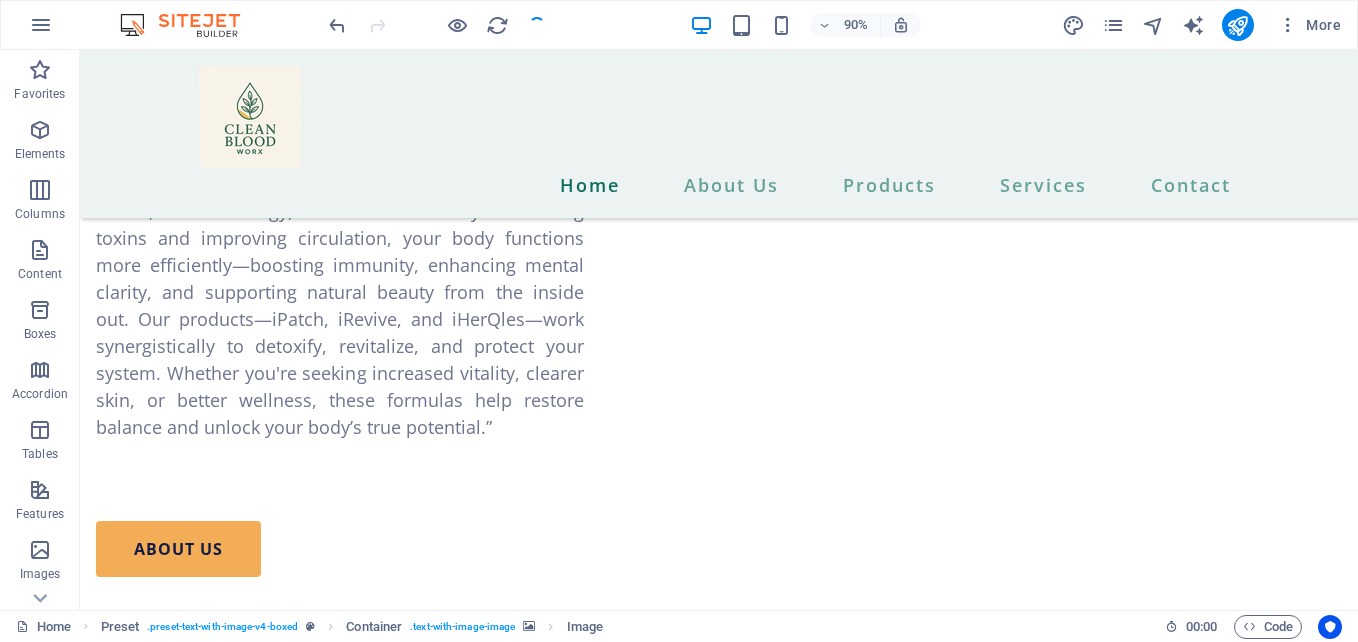 scroll, scrollTop: 3506, scrollLeft: 0, axis: vertical 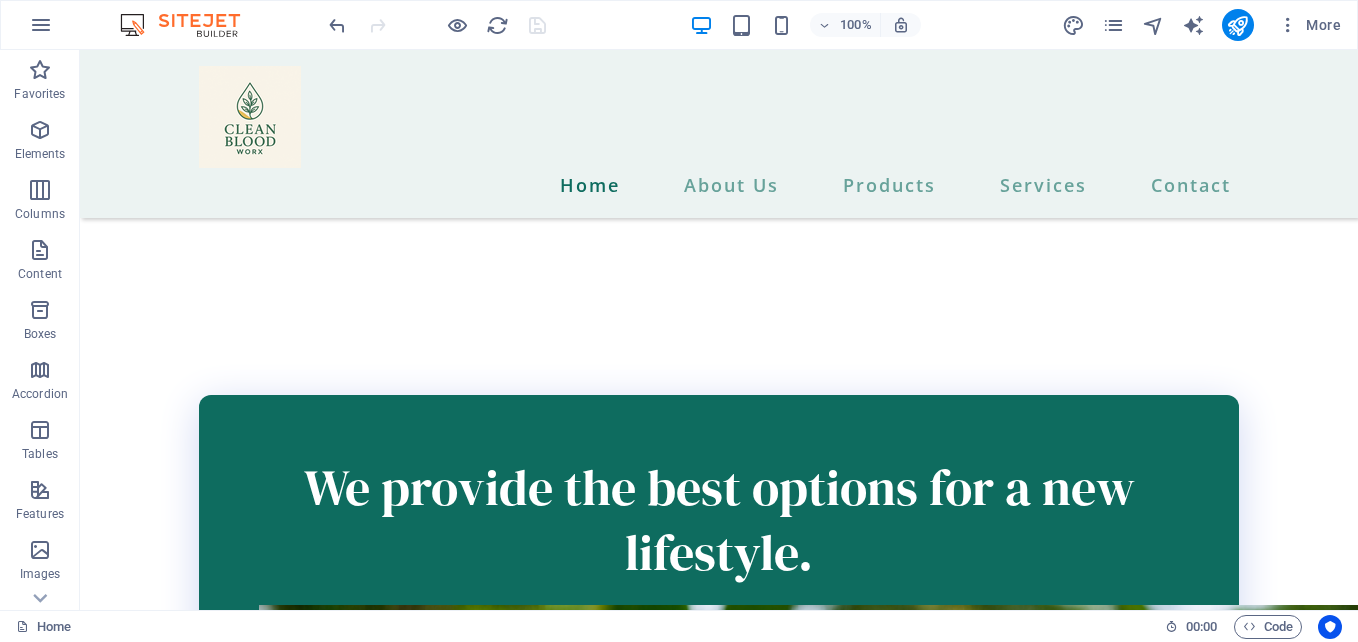 click on "Lorem ipsum dolor sit amet, consectetuer adipiscing elit. Aenean commodo ligula eget dolor. Lorem ipsum dolor sit amet, consectetuer adipiscing elit leget dolor. Lorem ipsum dolor sit amet, consectetuer adipiscing elit. Aenean commodo ligula eget dolor. Lorem ipsum dolor sit amet, consectetuer adipiscing elit dolor consectetuer adipiscing elit leget dolor. Lorem elit saget ipsum dolor sit amet, consectetuer." at bounding box center (616, 1796) 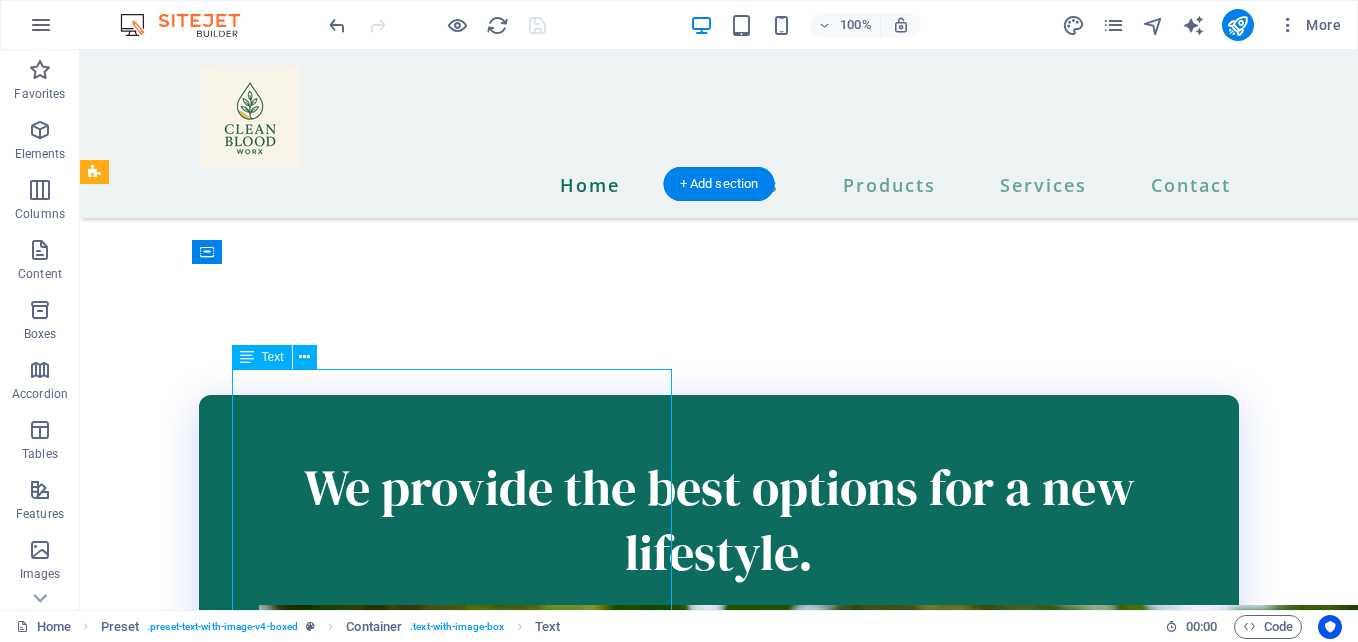 drag, startPoint x: 430, startPoint y: 370, endPoint x: 426, endPoint y: 397, distance: 27.294687 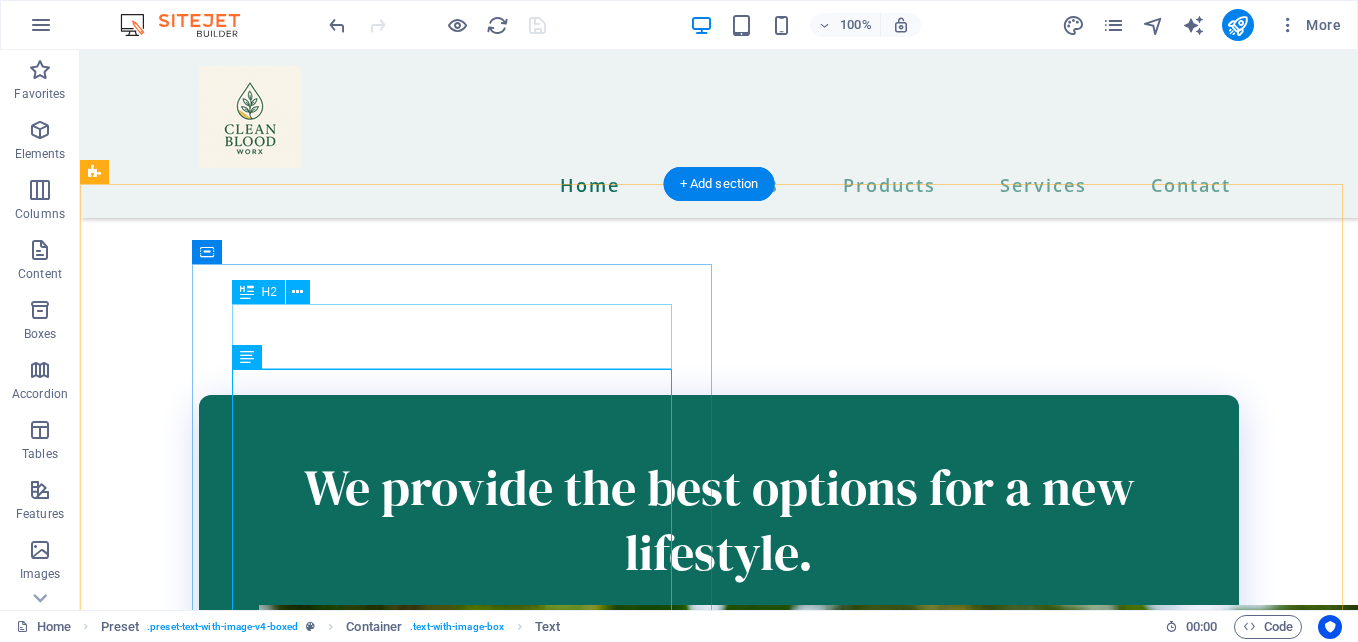 click on "iHeRQles" at bounding box center (616, 1709) 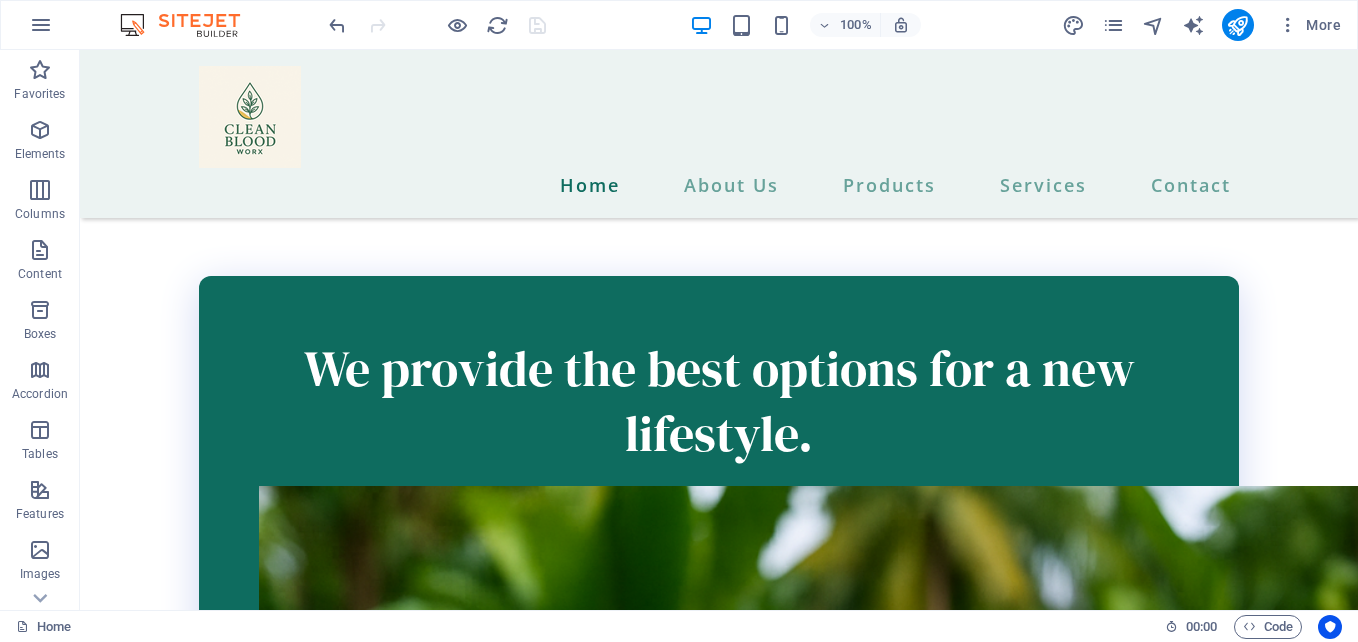 scroll, scrollTop: 3290, scrollLeft: 0, axis: vertical 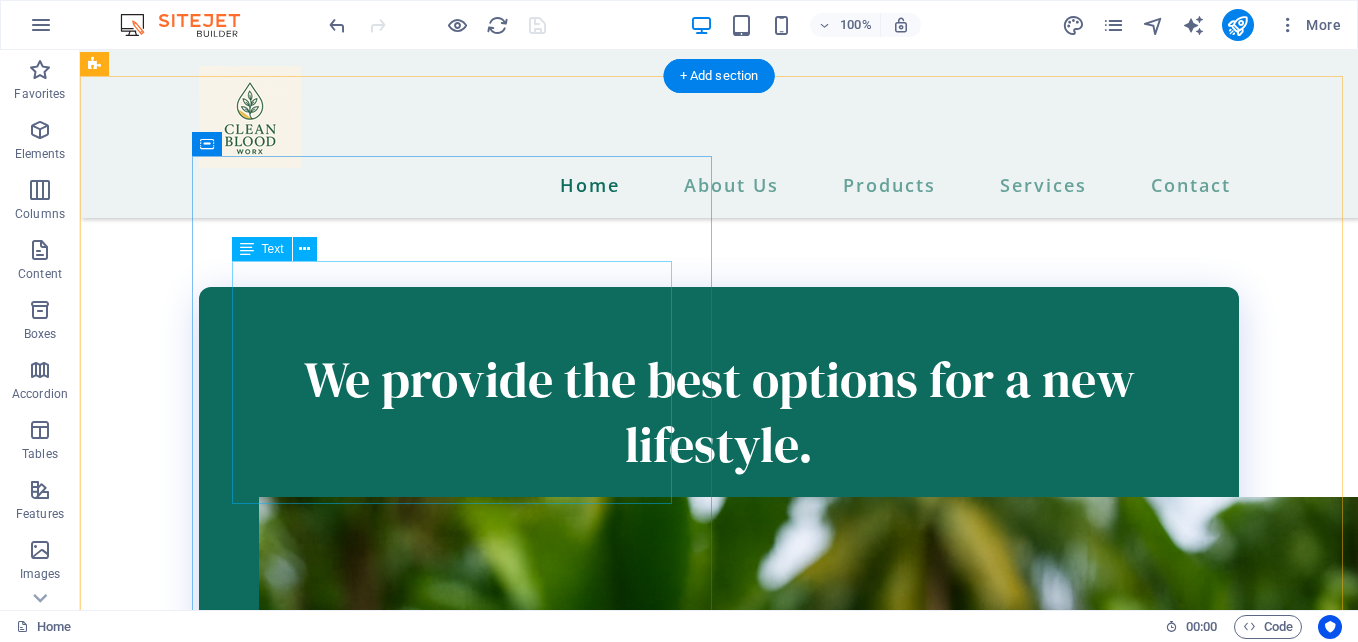 click on "Lorem ipsum dolor sit amet, consectetuer adipiscing elit. Aenean commodo ligula eget dolor. Lorem ipsum dolor sit amet, consectetuer adipiscing elit leget dolor. Lorem ipsum dolor sit amet, consectetuer adipiscing elit. Aenean commodo ligula eget dolor. Lorem ipsum dolor sit amet, consectetuer adipiscing elit dolor consectetuer adipiscing elit leget dolor. Lorem elit saget ipsum dolor sit amet, consectetuer." at bounding box center (616, 1688) 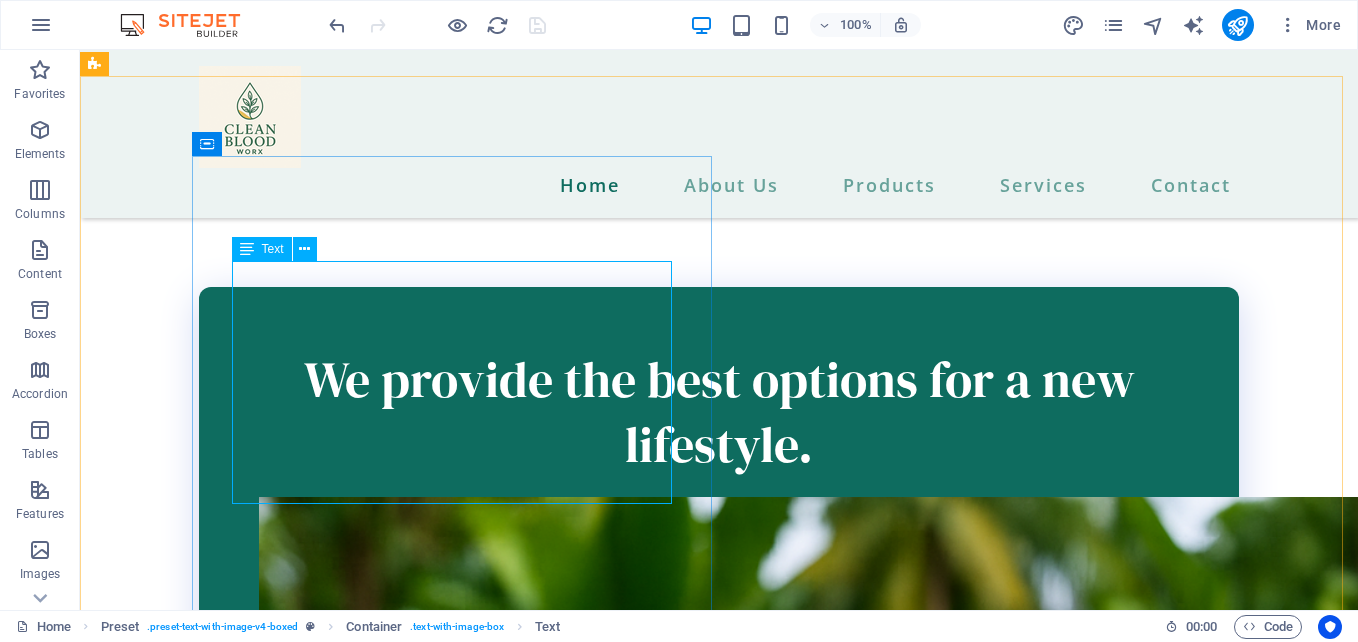 click at bounding box center [247, 249] 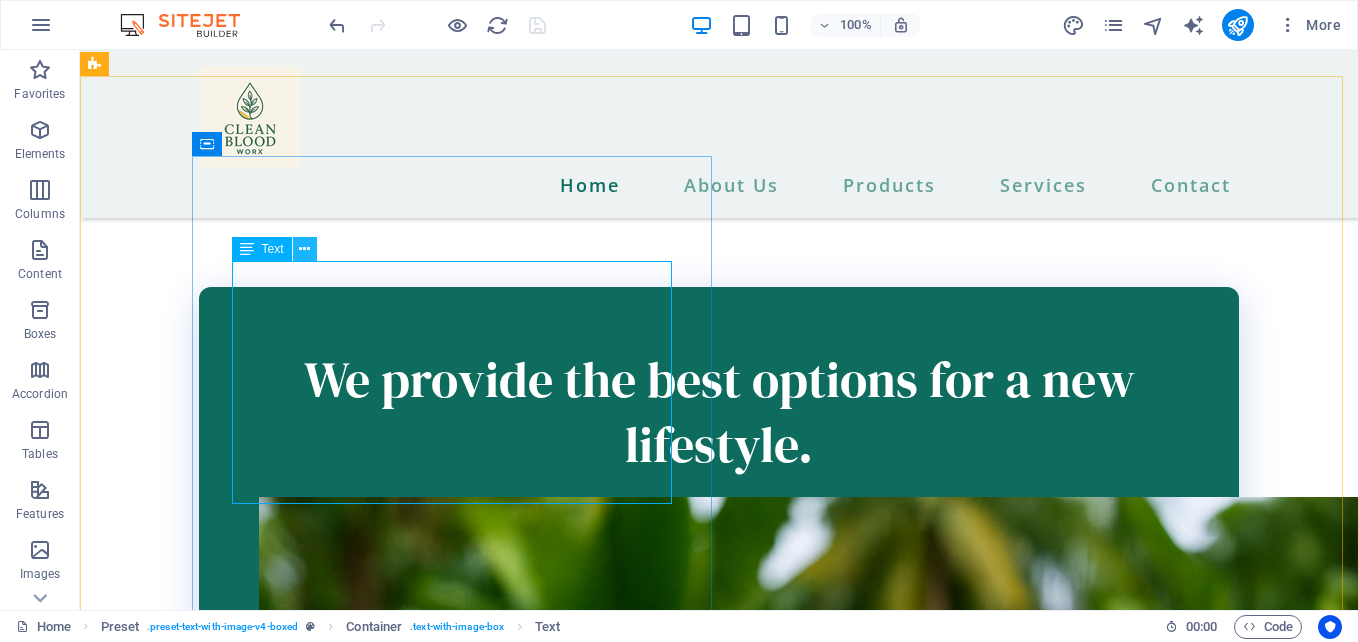 click at bounding box center [304, 249] 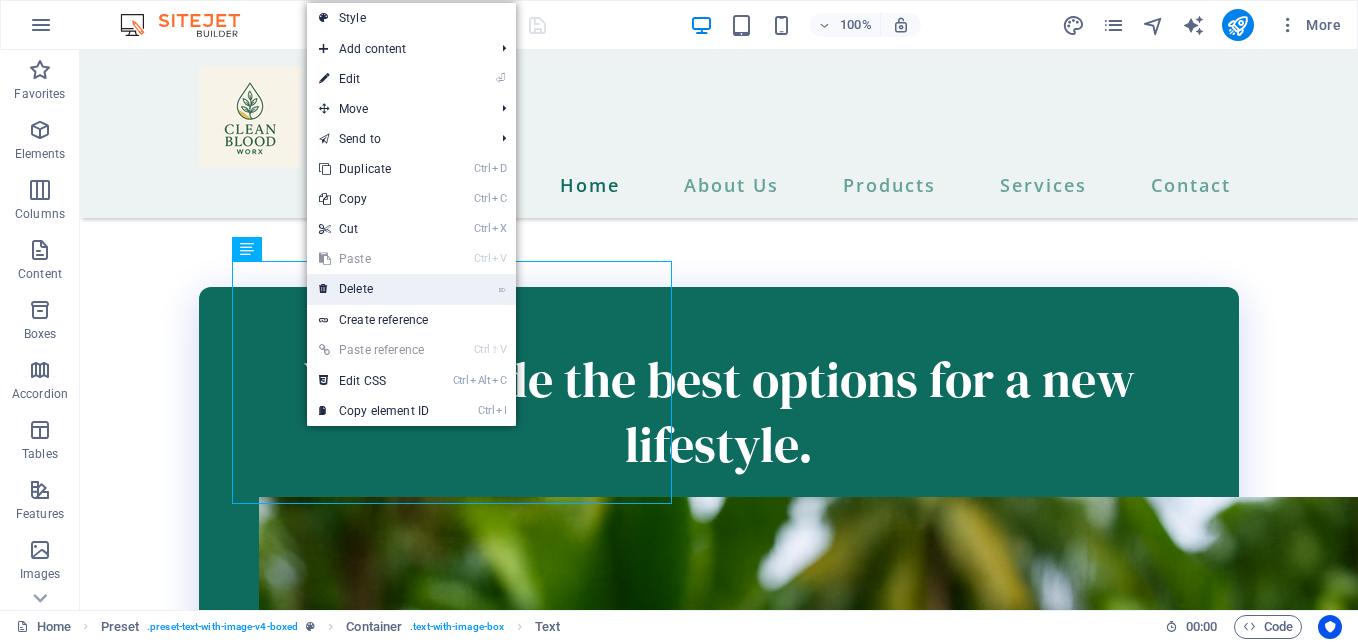 click on "⌦  Delete" at bounding box center [374, 289] 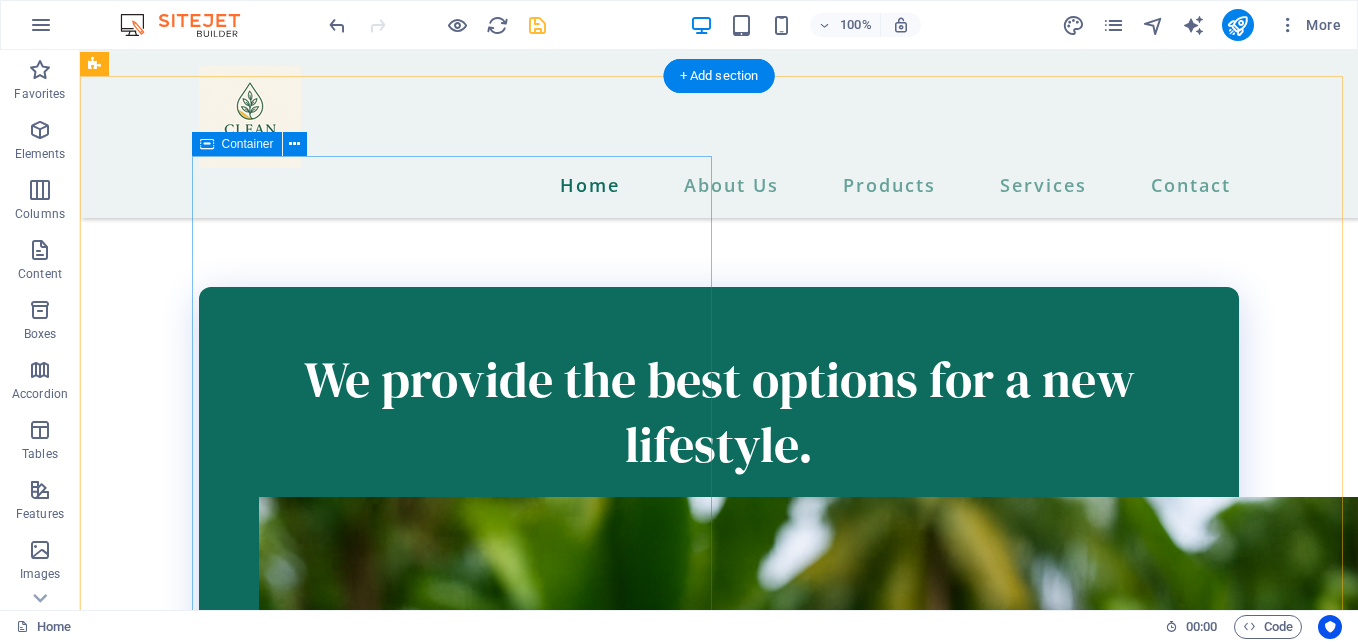 click on "iHeRQles" at bounding box center [616, 1601] 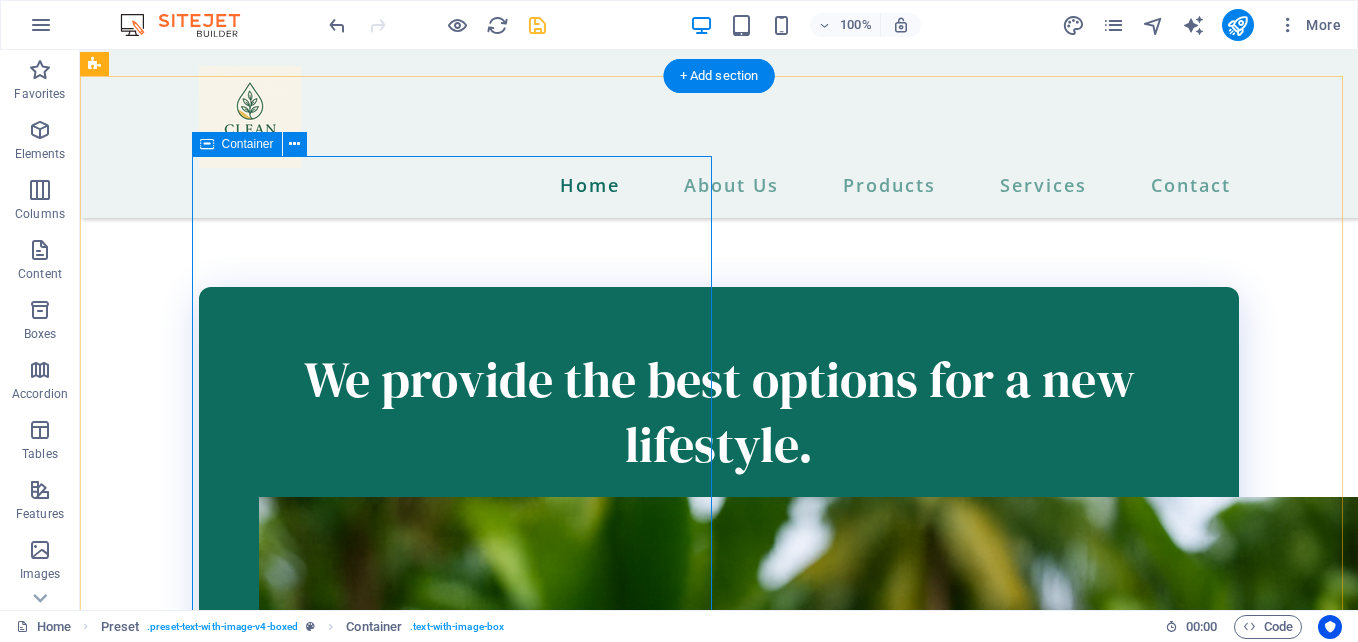 click on "iHeRQles" at bounding box center (616, 1601) 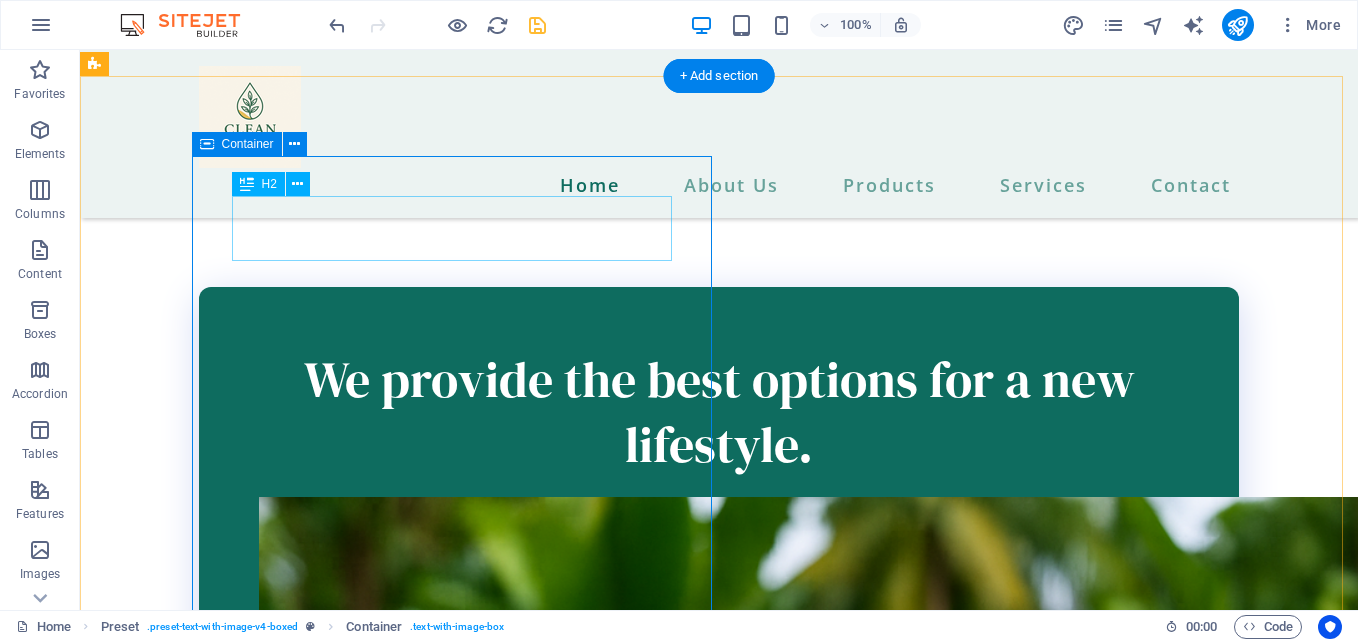 click on "iHeRQles" at bounding box center (616, 1601) 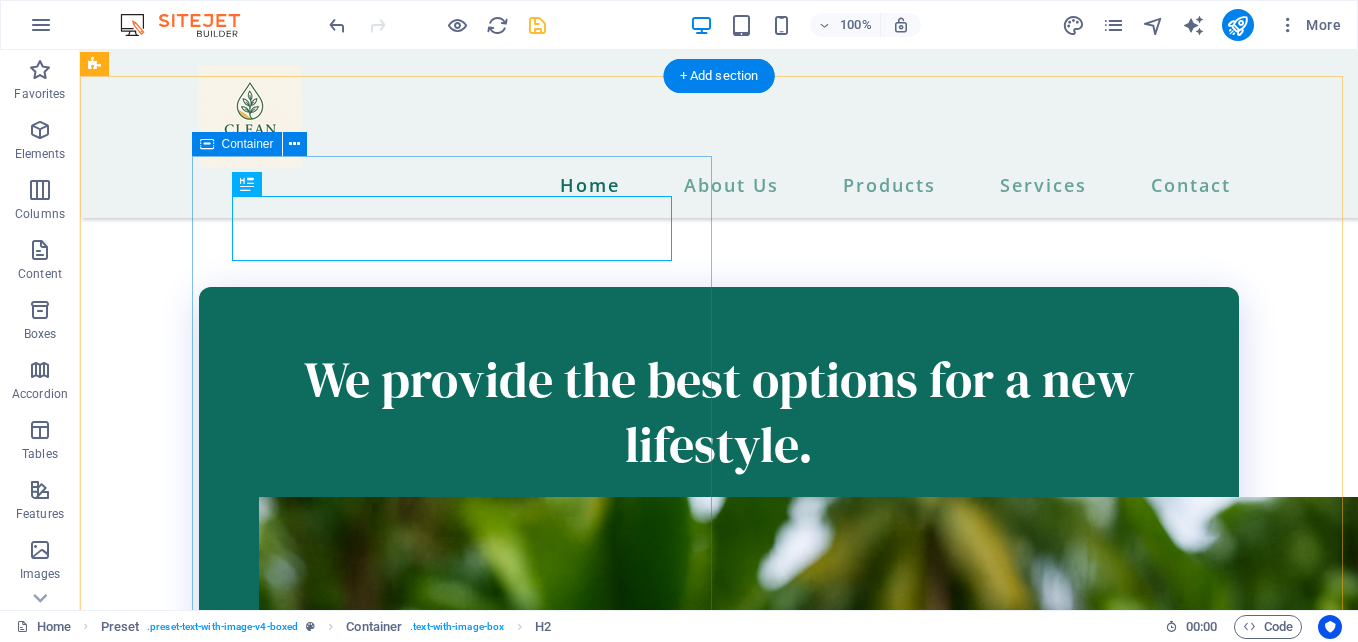 click on "iHeRQles" at bounding box center [616, 1601] 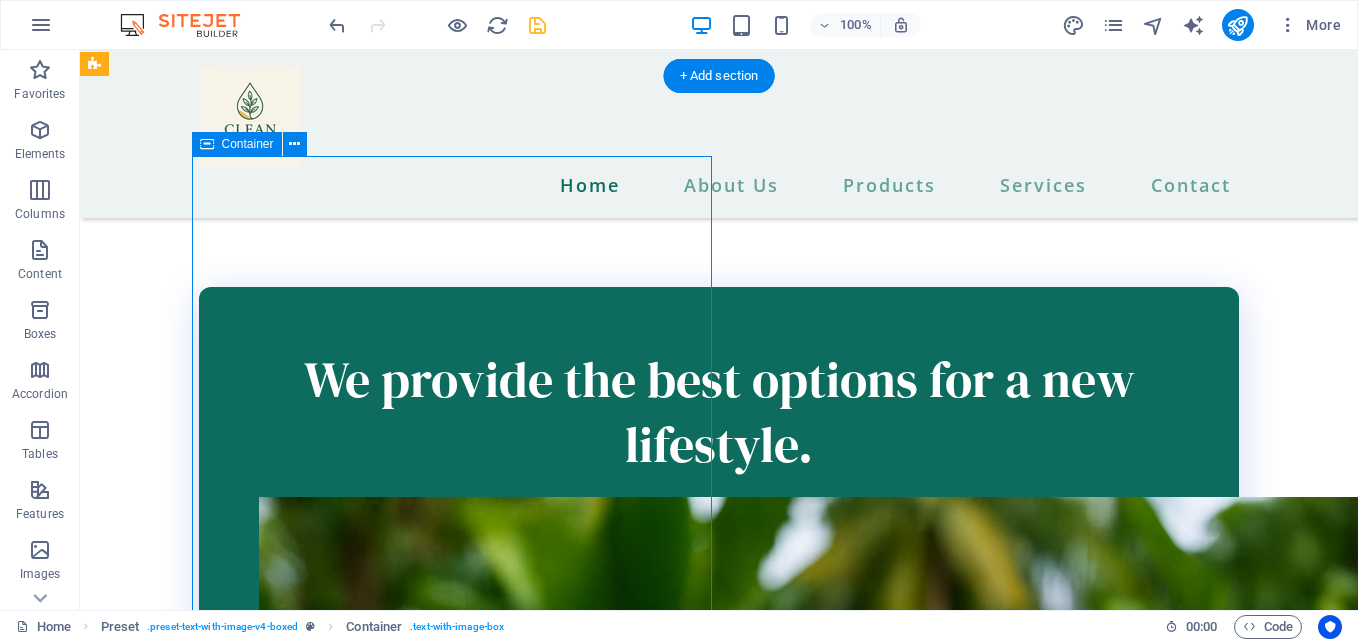 click on "iHeRQles" at bounding box center [616, 1601] 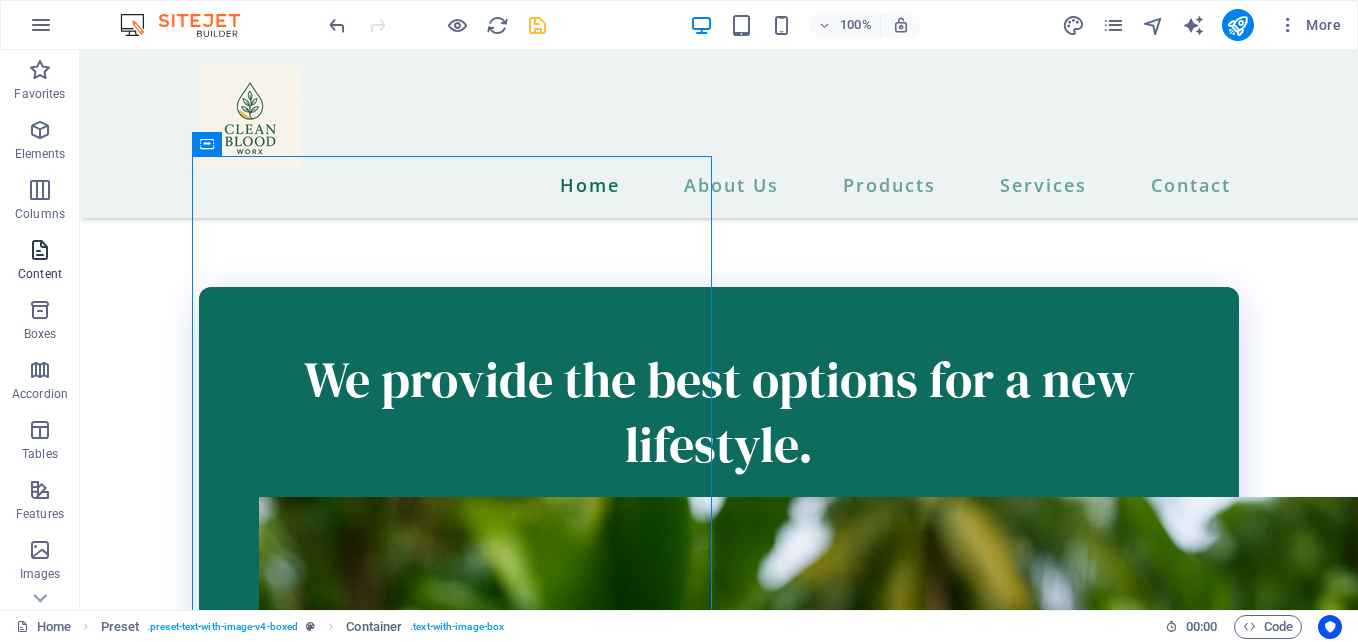 click at bounding box center (40, 250) 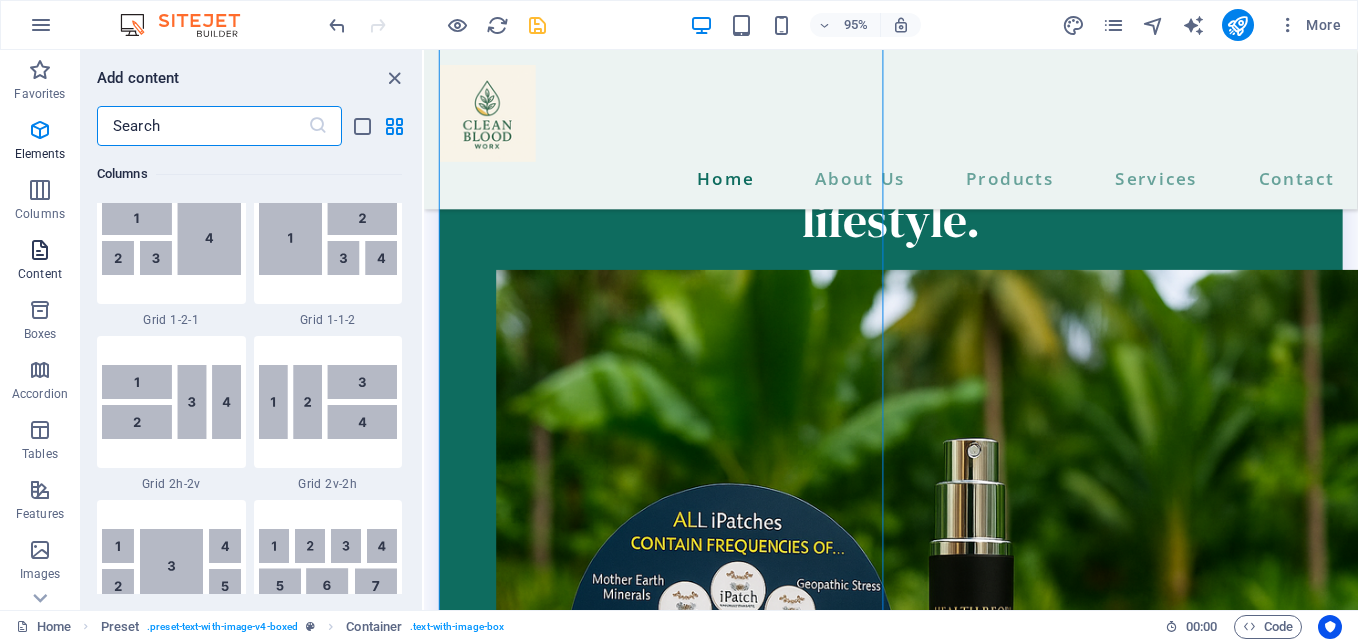 scroll, scrollTop: 3499, scrollLeft: 0, axis: vertical 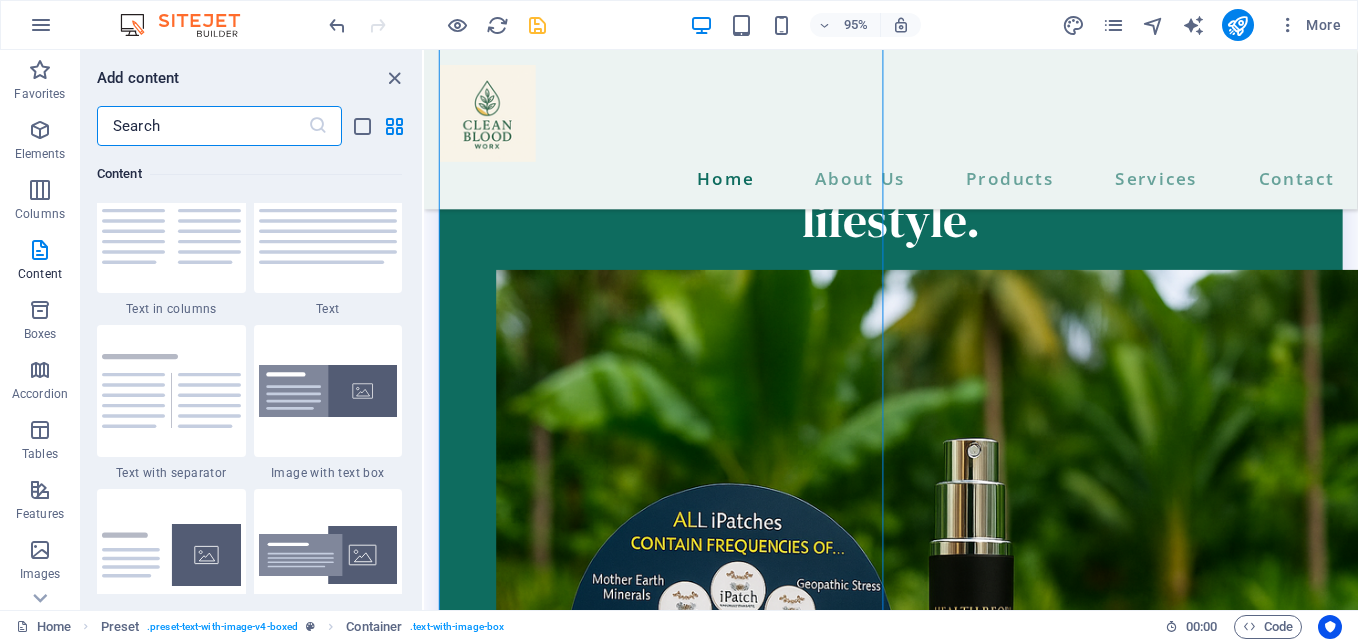 click at bounding box center [171, 391] 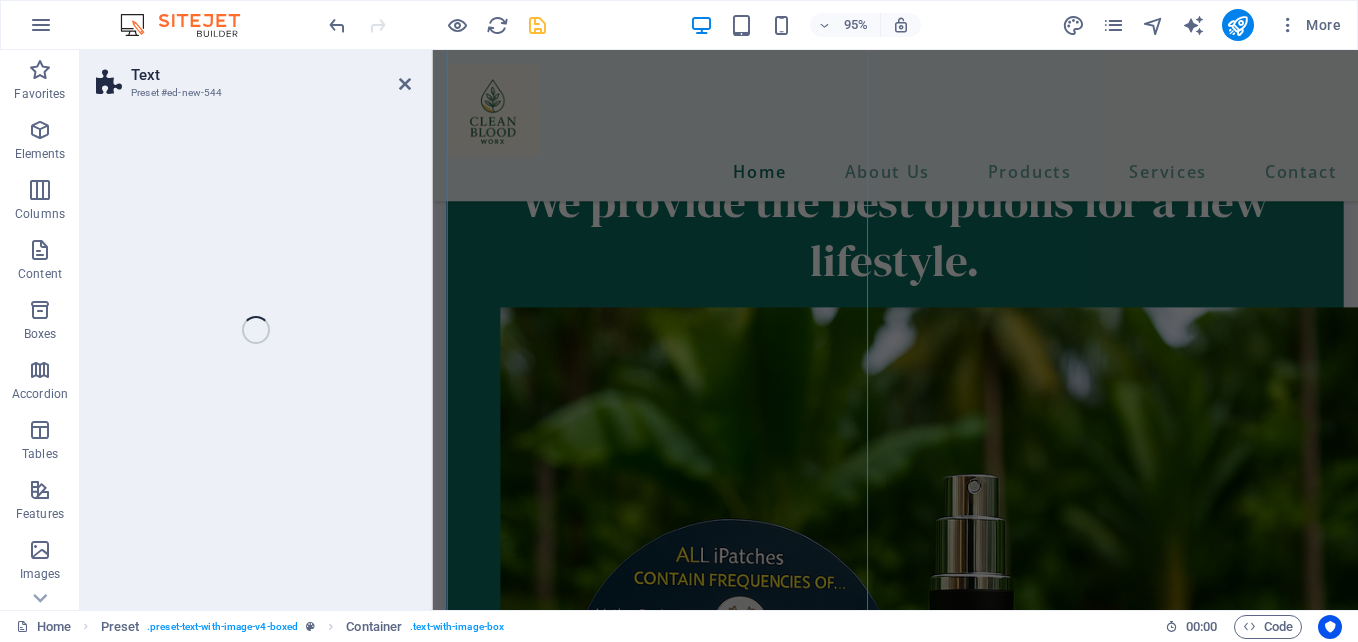 drag, startPoint x: 615, startPoint y: 443, endPoint x: 641, endPoint y: 417, distance: 36.769554 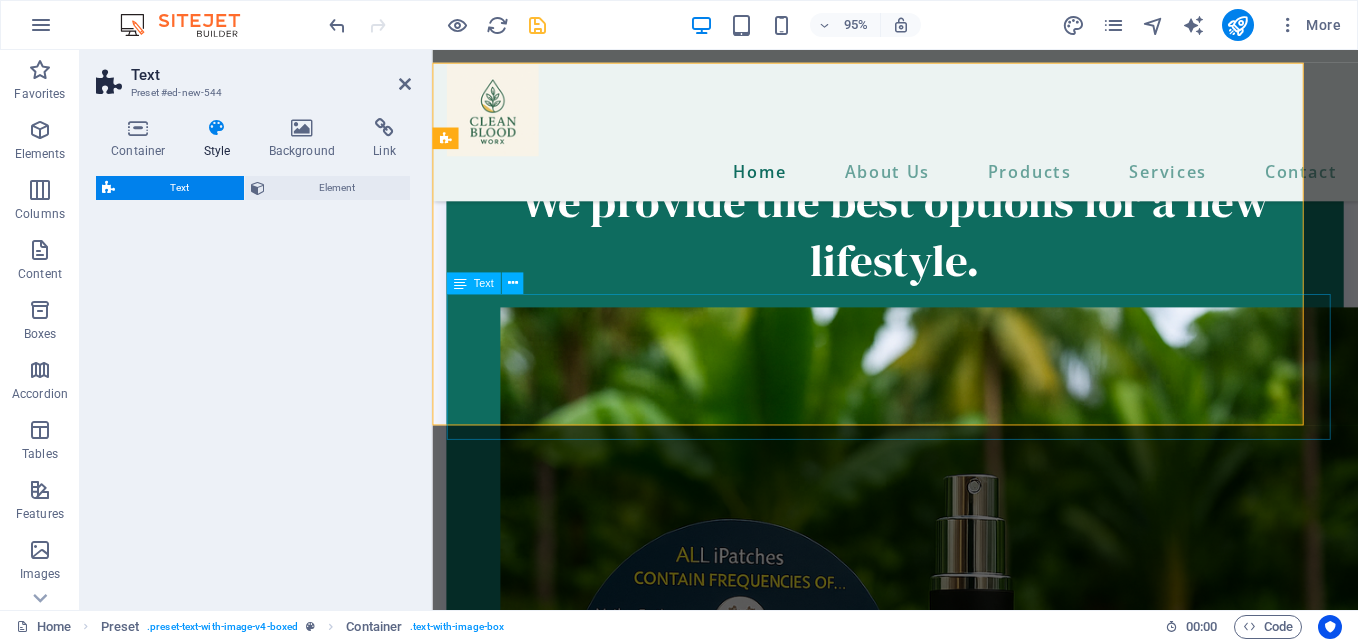 scroll, scrollTop: 4053, scrollLeft: 0, axis: vertical 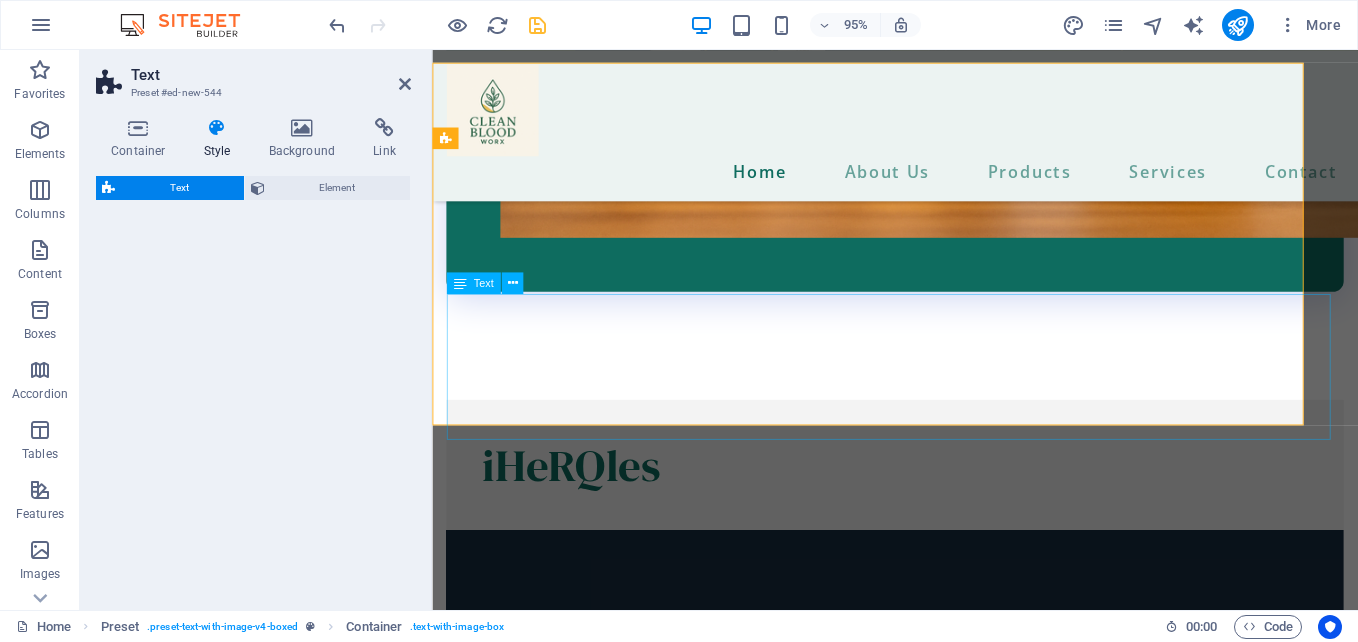 select on "rem" 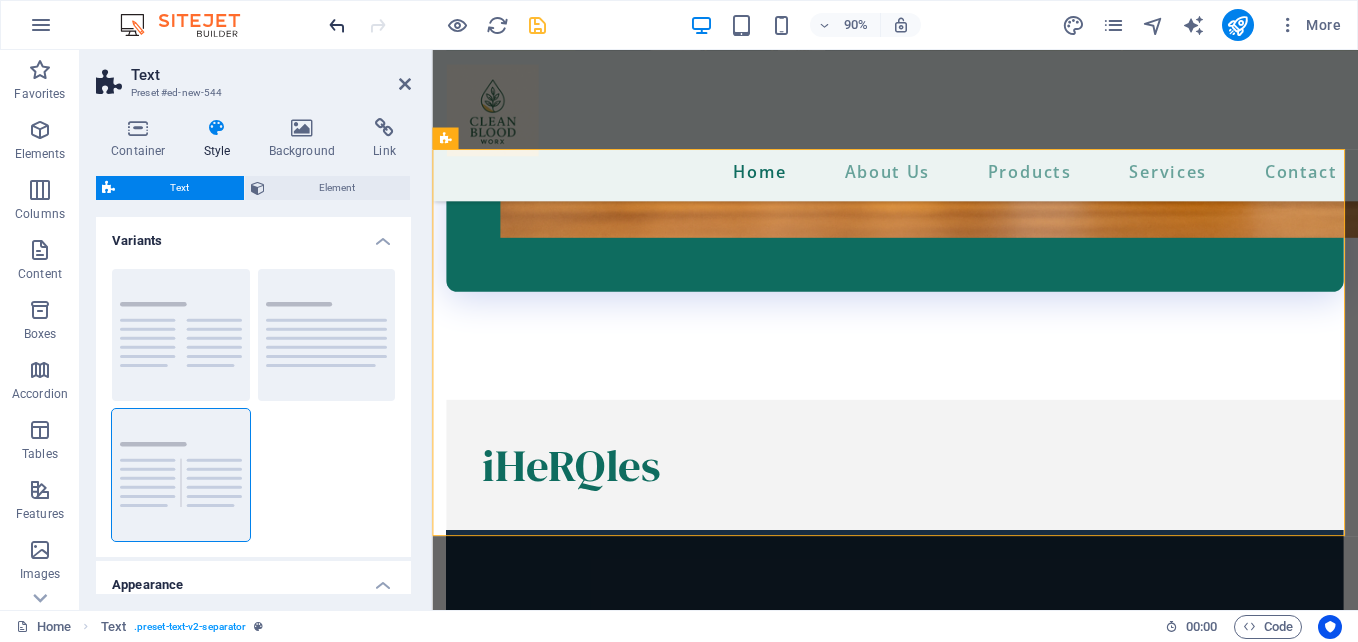 click at bounding box center (337, 25) 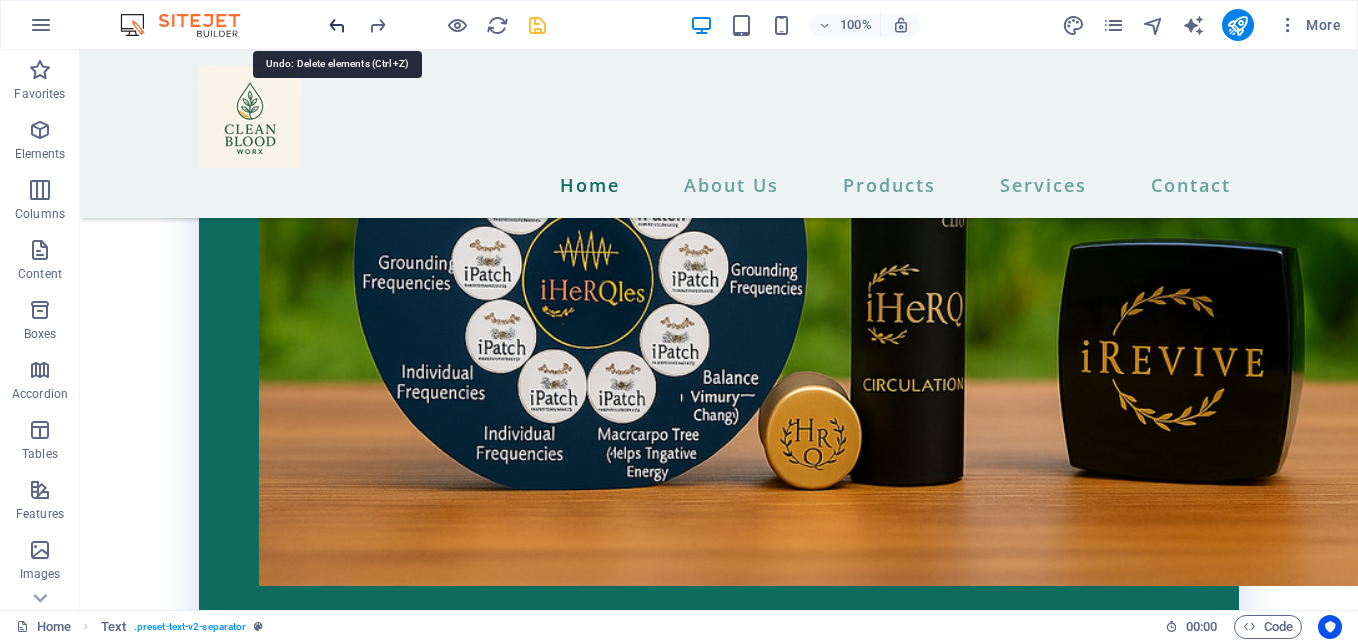 scroll, scrollTop: 4103, scrollLeft: 0, axis: vertical 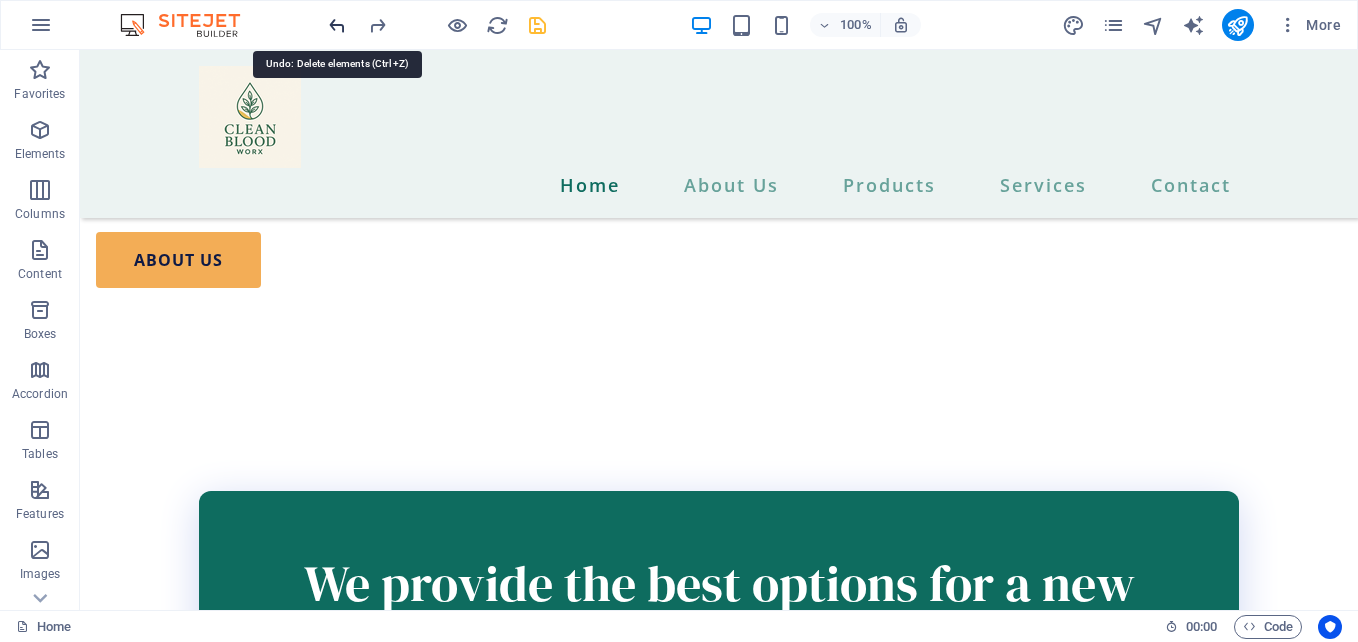 click at bounding box center [337, 25] 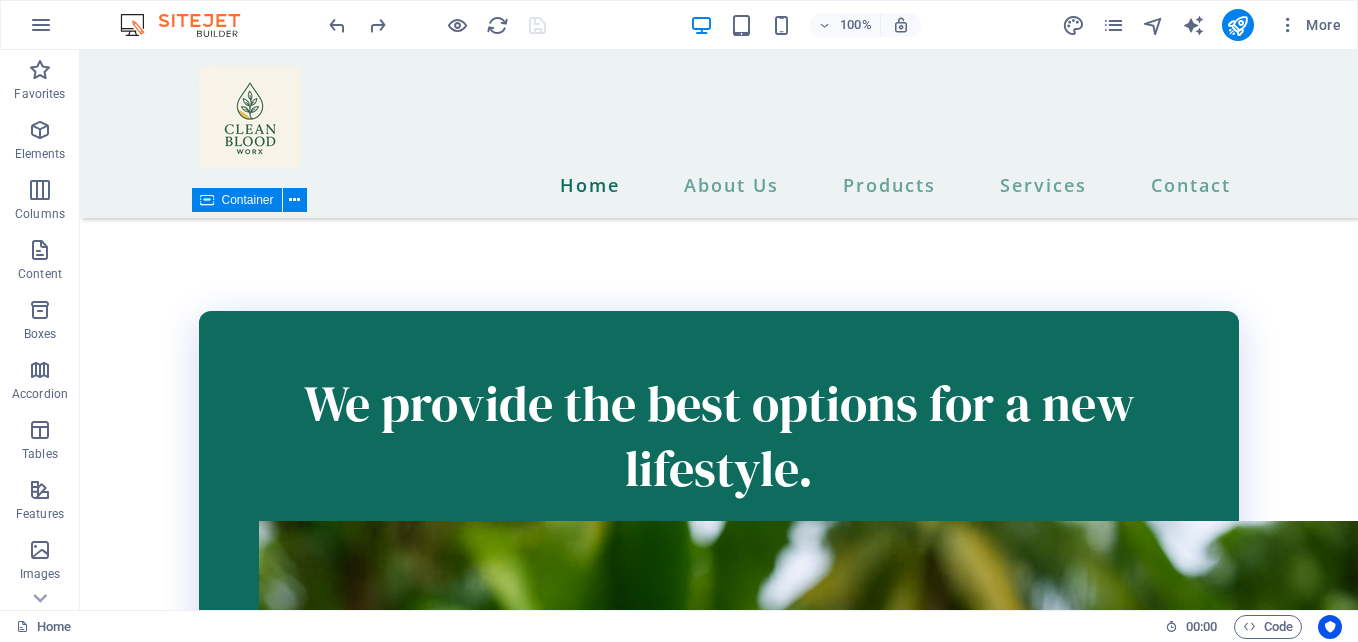 scroll, scrollTop: 3298, scrollLeft: 0, axis: vertical 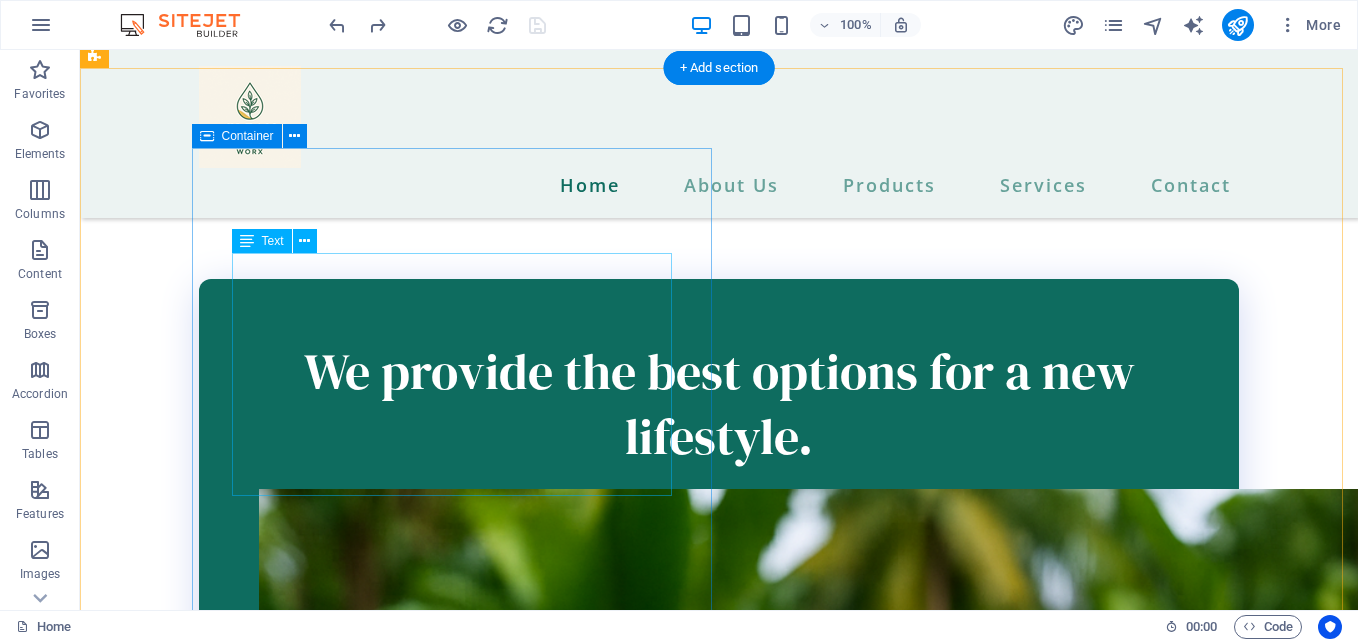 click on "Lorem ipsum dolor sit amet, consectetuer adipiscing elit. Aenean commodo ligula eget dolor. Lorem ipsum dolor sit amet, consectetuer adipiscing elit leget dolor. Lorem ipsum dolor sit amet, consectetuer adipiscing elit. Aenean commodo ligula eget dolor. Lorem ipsum dolor sit amet, consectetuer adipiscing elit dolor consectetuer adipiscing elit leget dolor. Lorem elit saget ipsum dolor sit amet, consectetuer." at bounding box center (616, 1680) 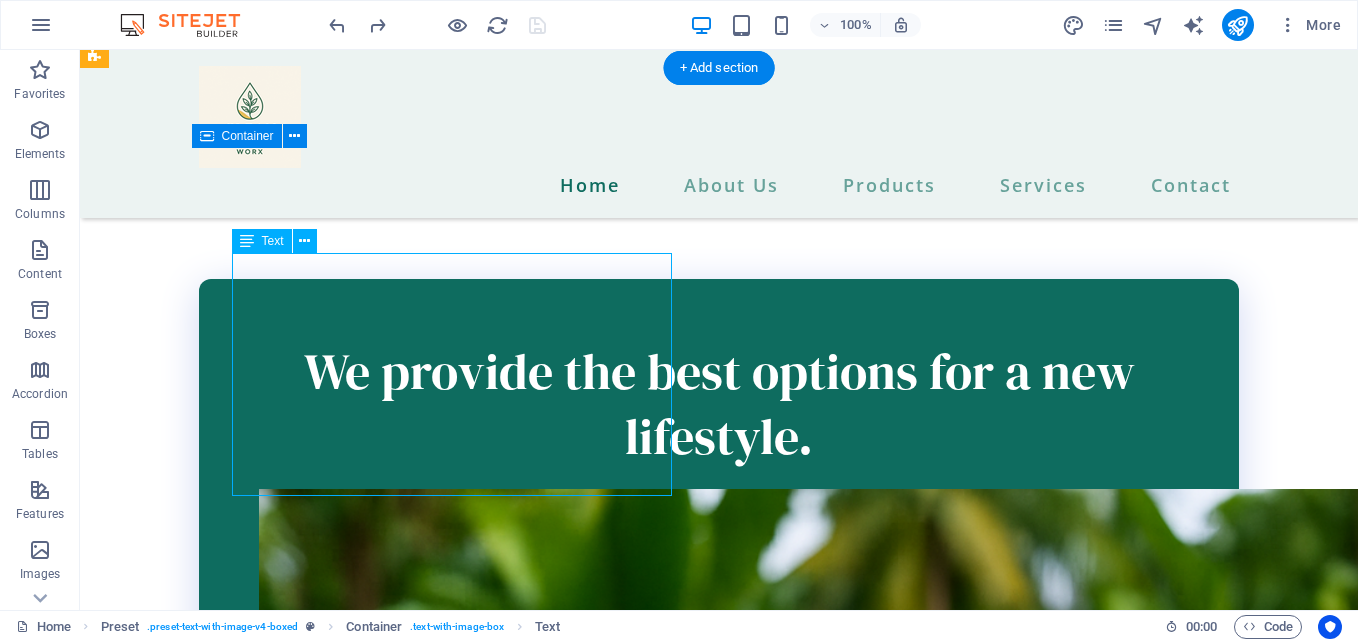 click on "Lorem ipsum dolor sit amet, consectetuer adipiscing elit. Aenean commodo ligula eget dolor. Lorem ipsum dolor sit amet, consectetuer adipiscing elit leget dolor. Lorem ipsum dolor sit amet, consectetuer adipiscing elit. Aenean commodo ligula eget dolor. Lorem ipsum dolor sit amet, consectetuer adipiscing elit dolor consectetuer adipiscing elit leget dolor. Lorem elit saget ipsum dolor sit amet, consectetuer." at bounding box center (616, 1680) 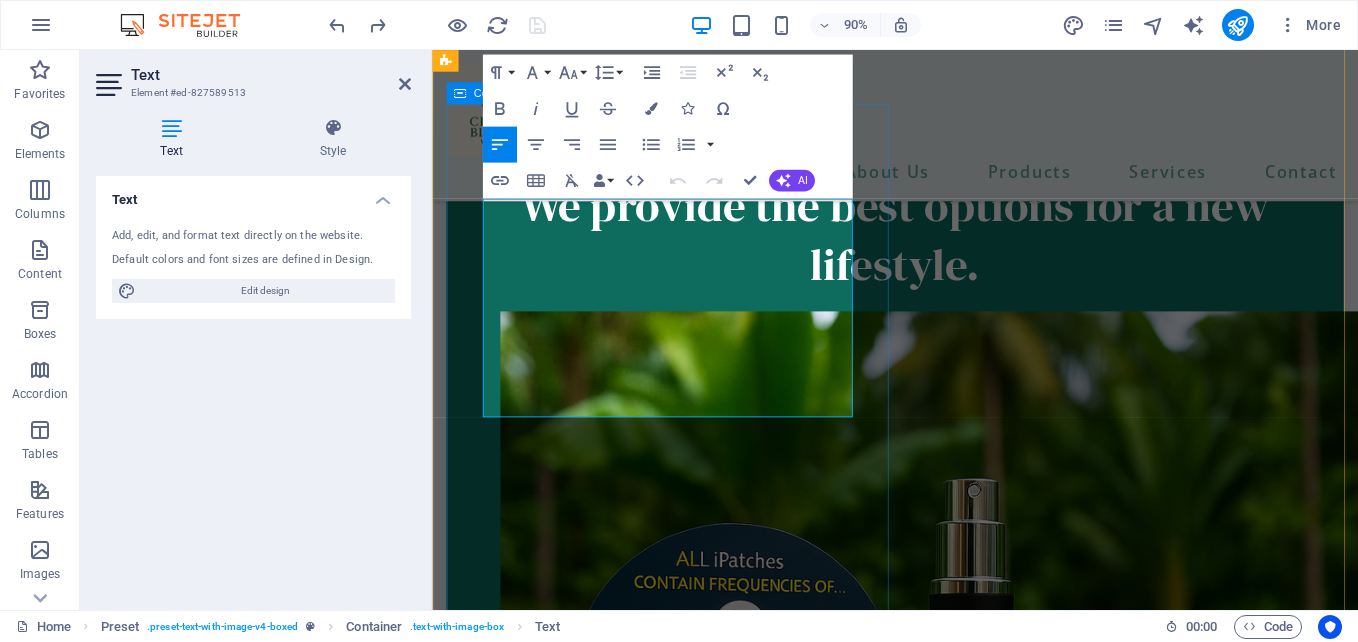 drag, startPoint x: 865, startPoint y: 448, endPoint x: 443, endPoint y: 207, distance: 485.9681 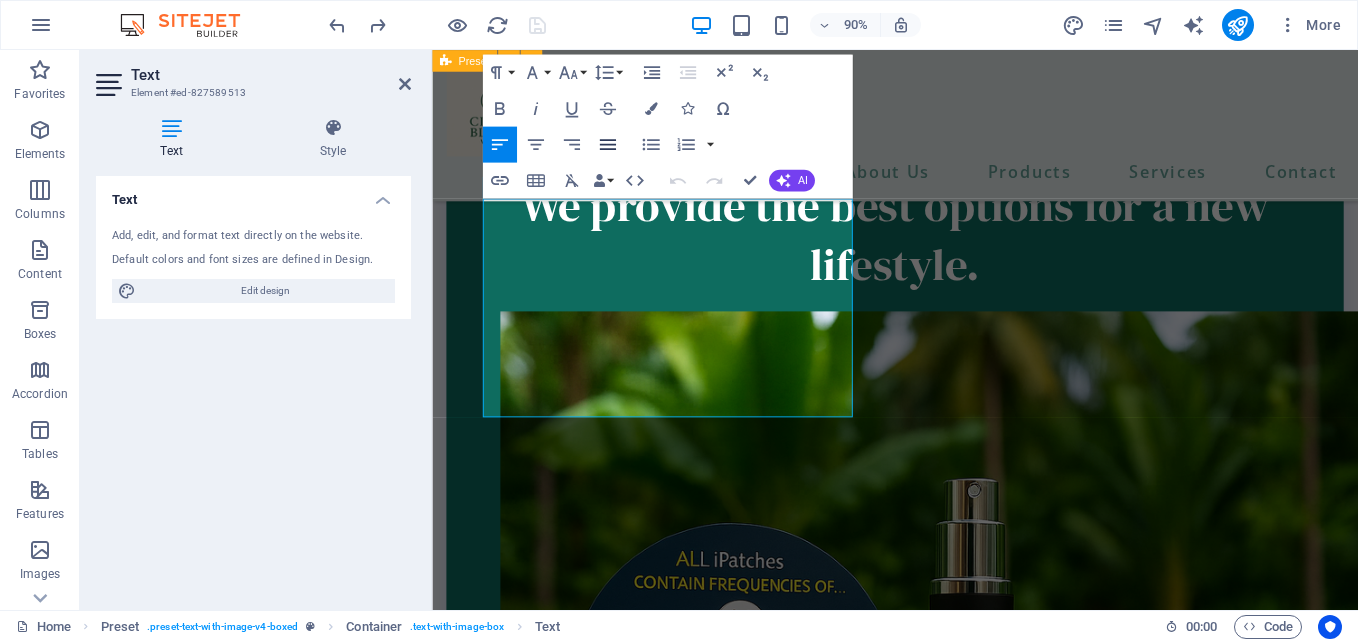 click 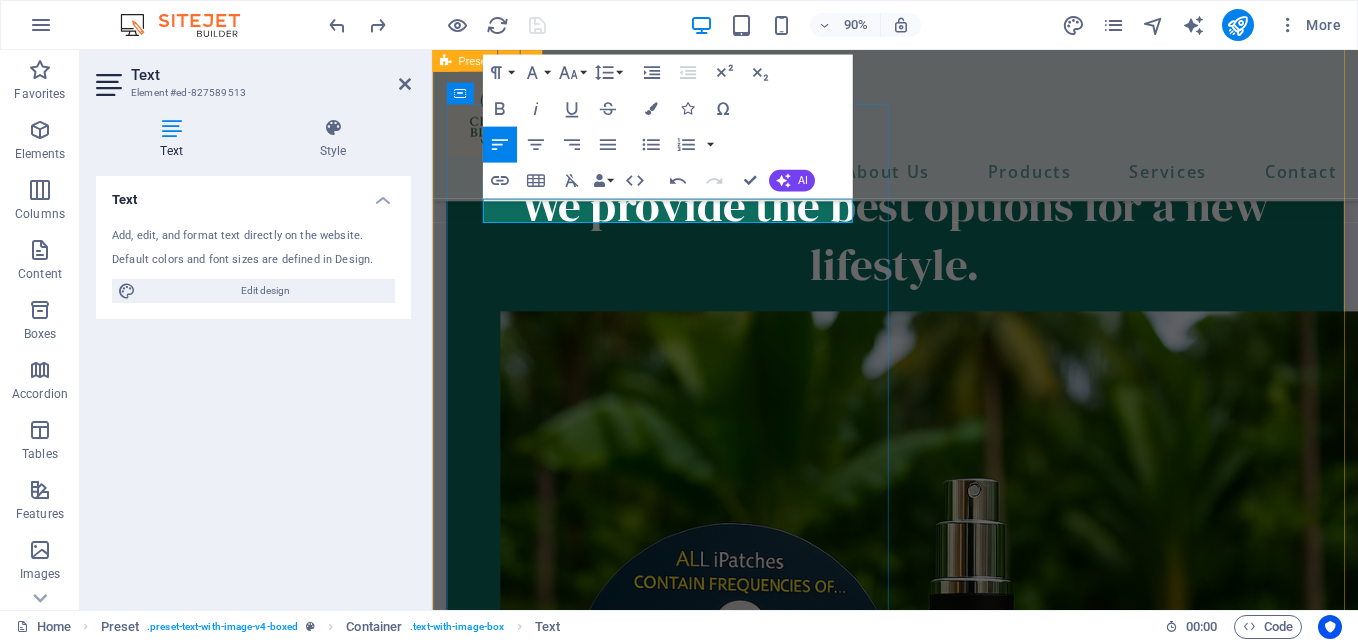 click at bounding box center [946, 1324] 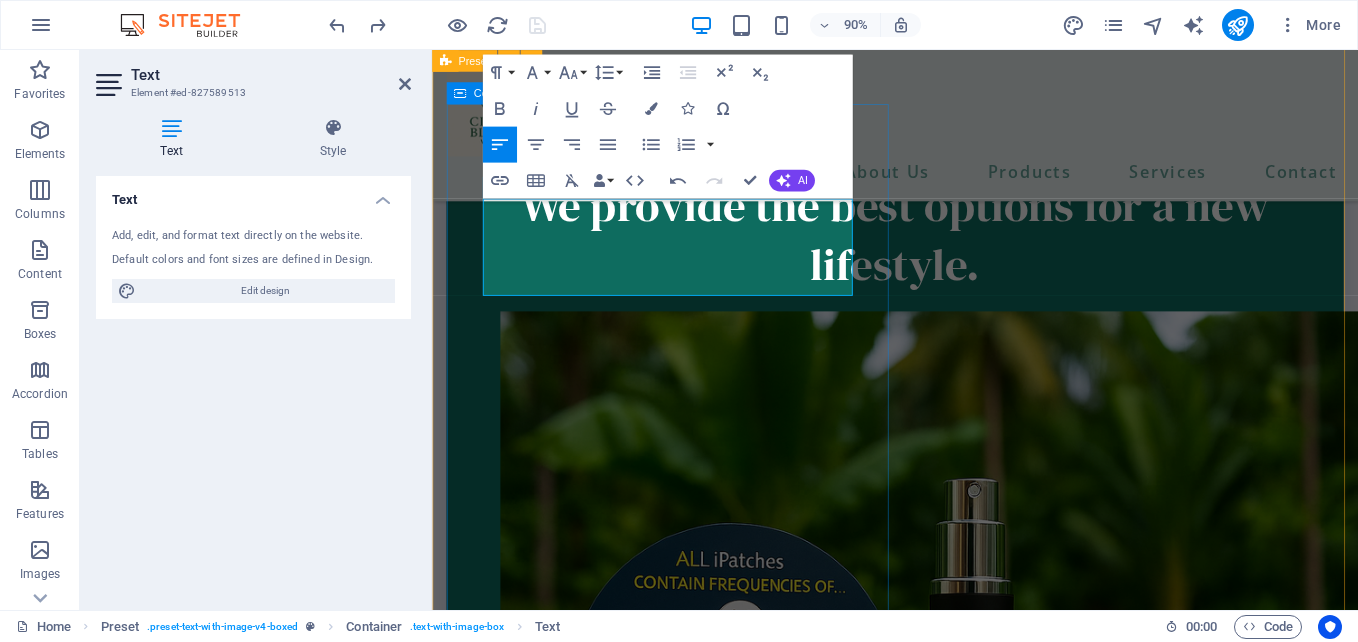 click on "iHeRQles ​iHeRQles is a nature-based formula designed to support your health and wellness, wheter you're managing an illness or mantaining overall well-being." at bounding box center (946, 1305) 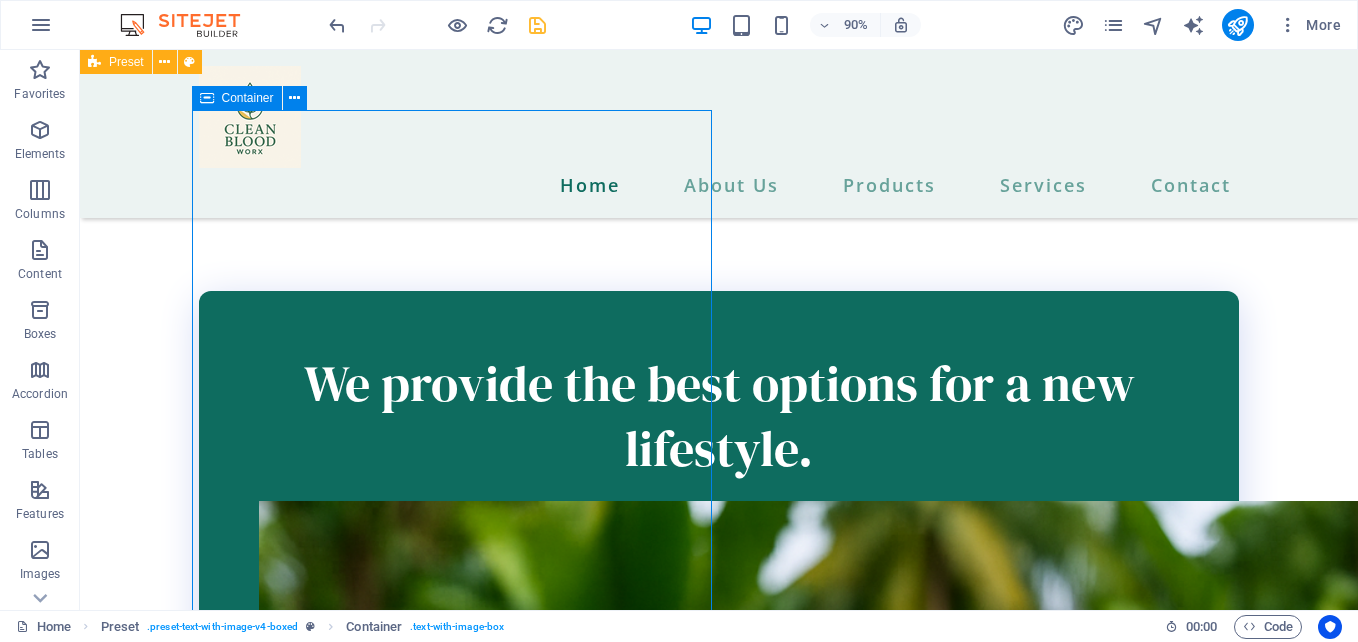 scroll, scrollTop: 3336, scrollLeft: 0, axis: vertical 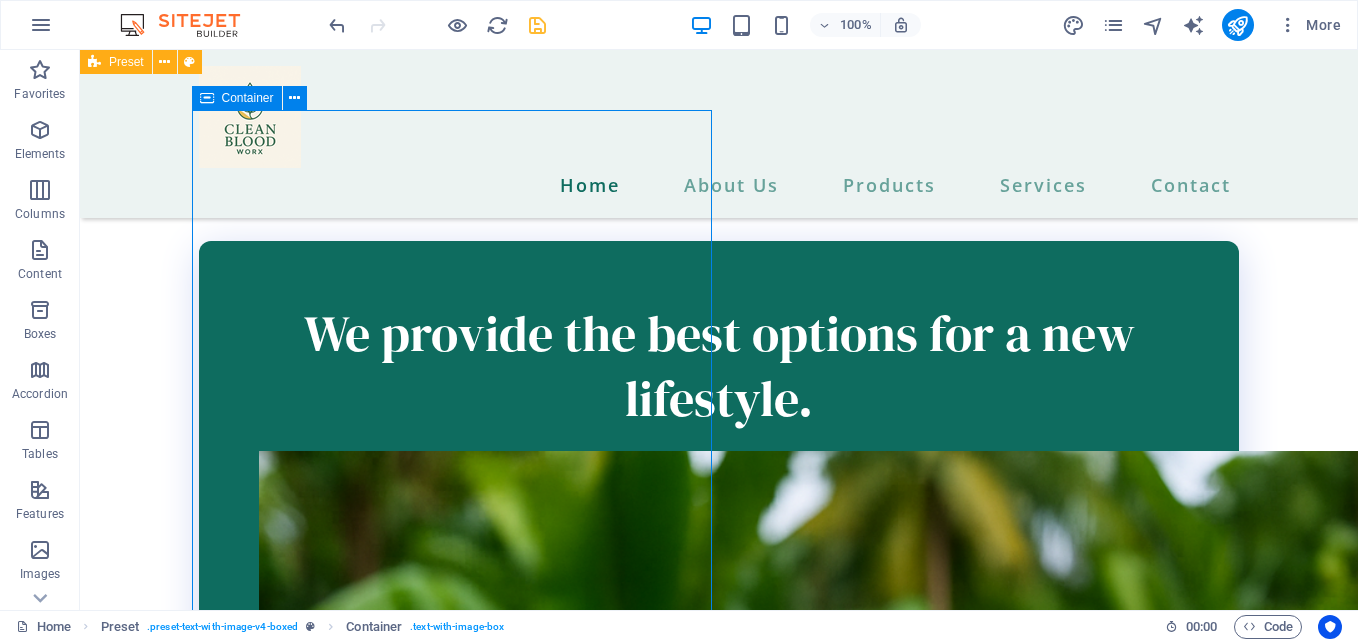click on "iHeRQles iHeRQles is a nature-based formula designed to support your health and wellness, wheter you're managing an illness or mantaining overall well-being." at bounding box center [616, 1582] 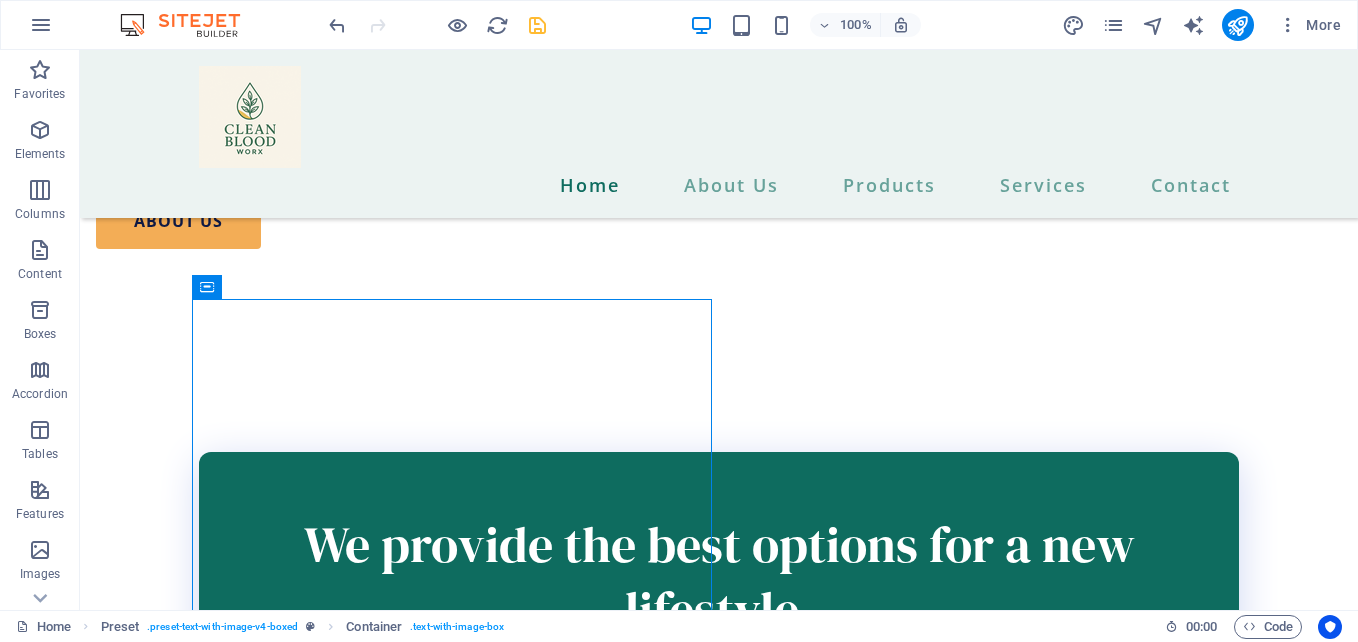 scroll, scrollTop: 3147, scrollLeft: 0, axis: vertical 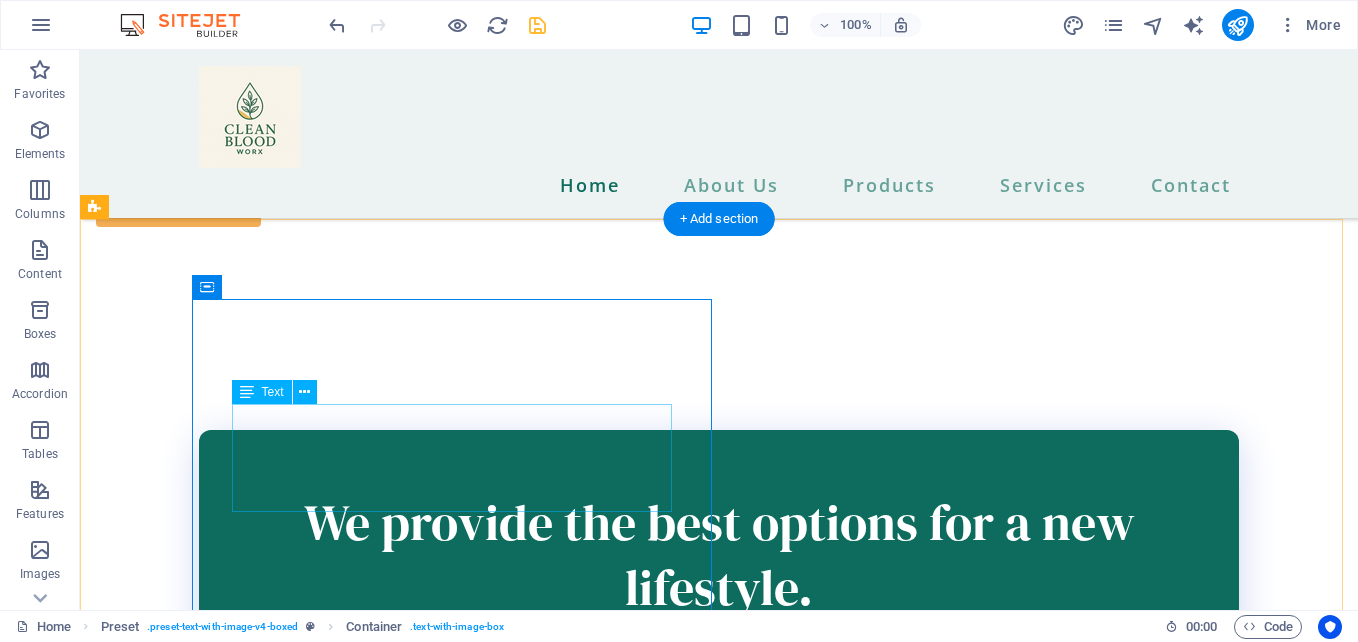 click on "iHeRQles is a nature-based formula designed to support your health and wellness, wheter you're managing an illness or mantaining overall well-being." at bounding box center [616, 1804] 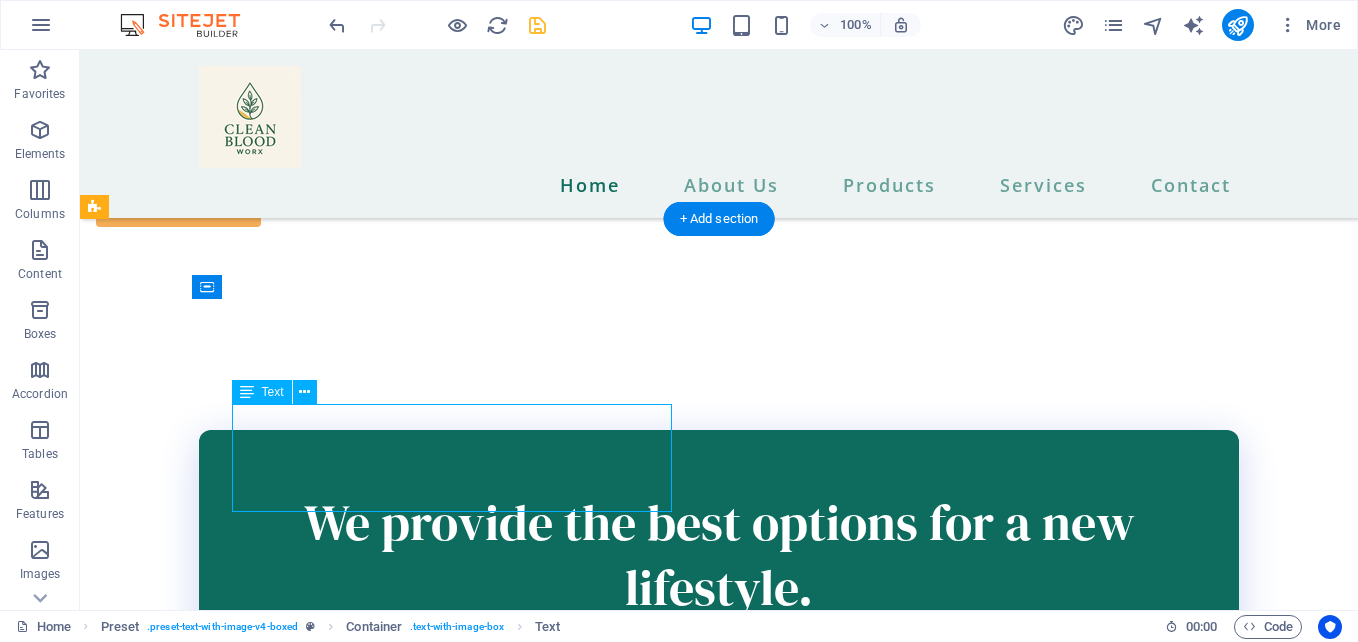 click on "iHeRQles is a nature-based formula designed to support your health and wellness, wheter you're managing an illness or mantaining overall well-being." at bounding box center [616, 1804] 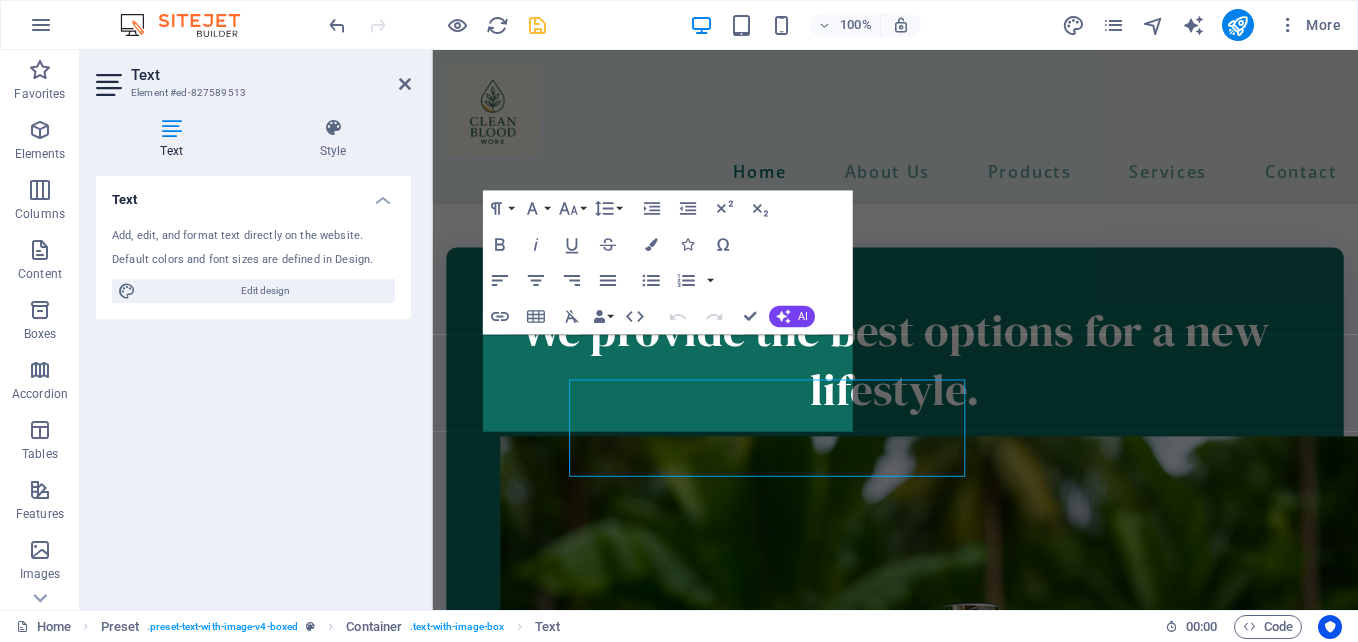scroll, scrollTop: 3135, scrollLeft: 0, axis: vertical 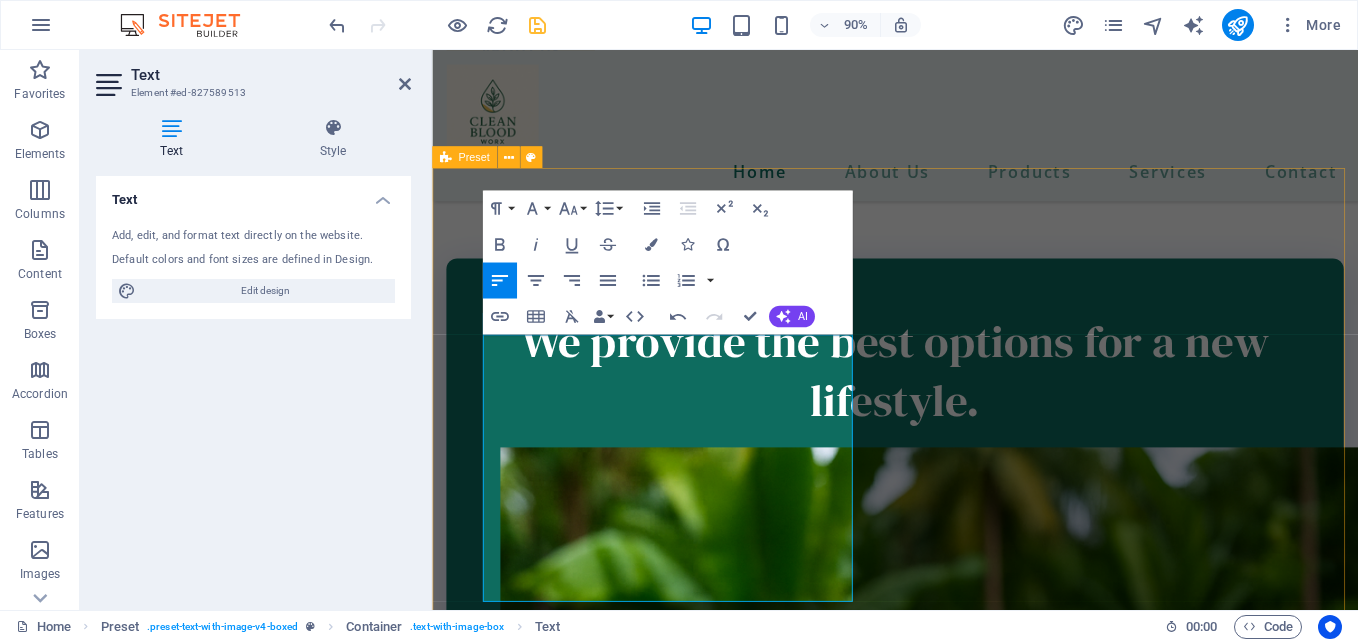 click on "iHeRQles iHeRQles is a nature-based formula designed to support your health and wellness, wheter you're managing an illness or mantaining overall well-being." at bounding box center (946, 2691) 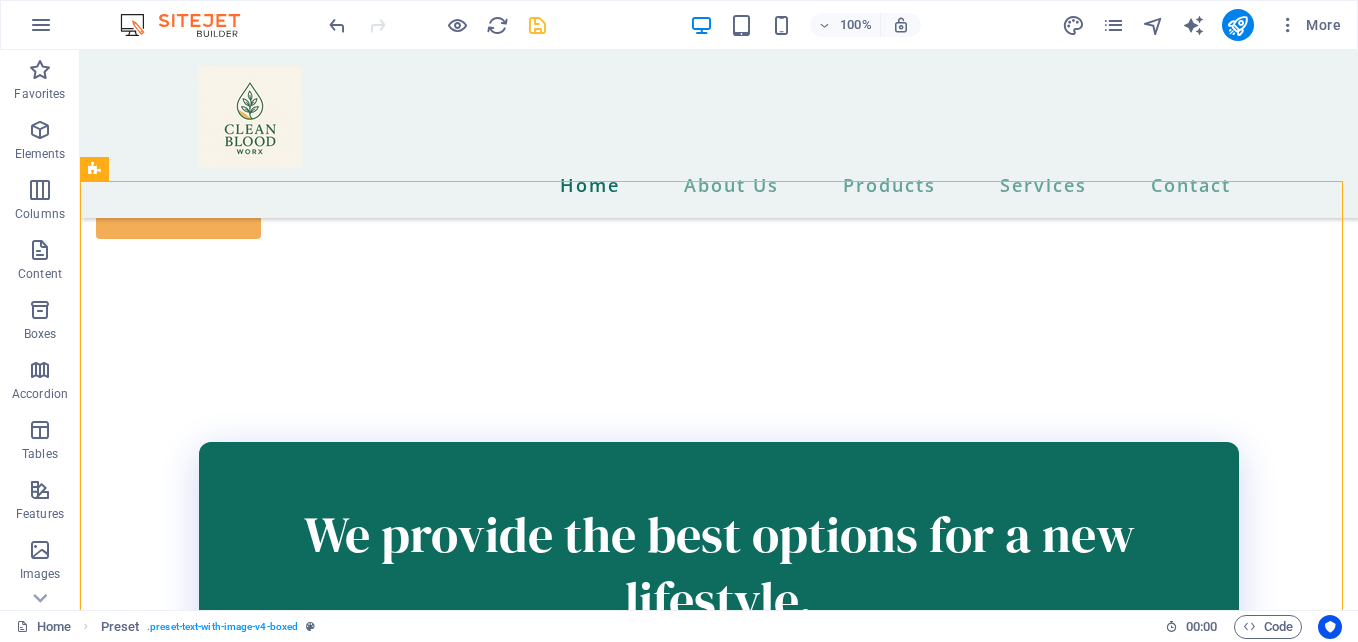 scroll, scrollTop: 3185, scrollLeft: 0, axis: vertical 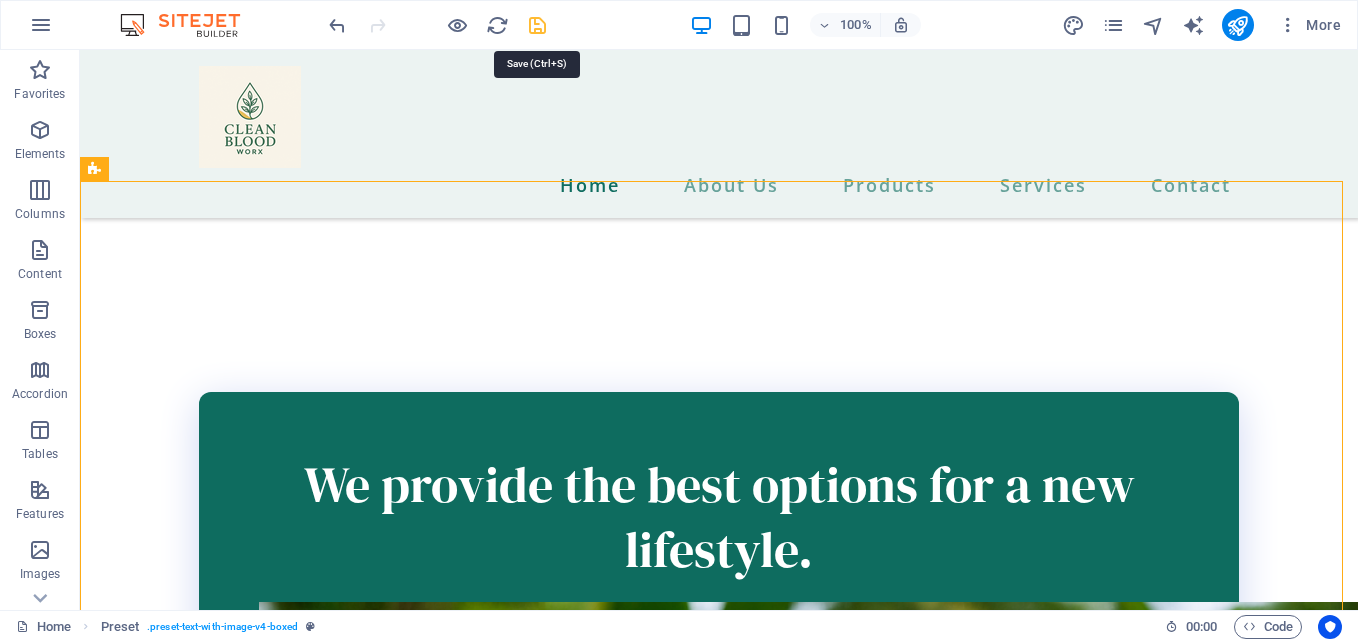 click at bounding box center [537, 25] 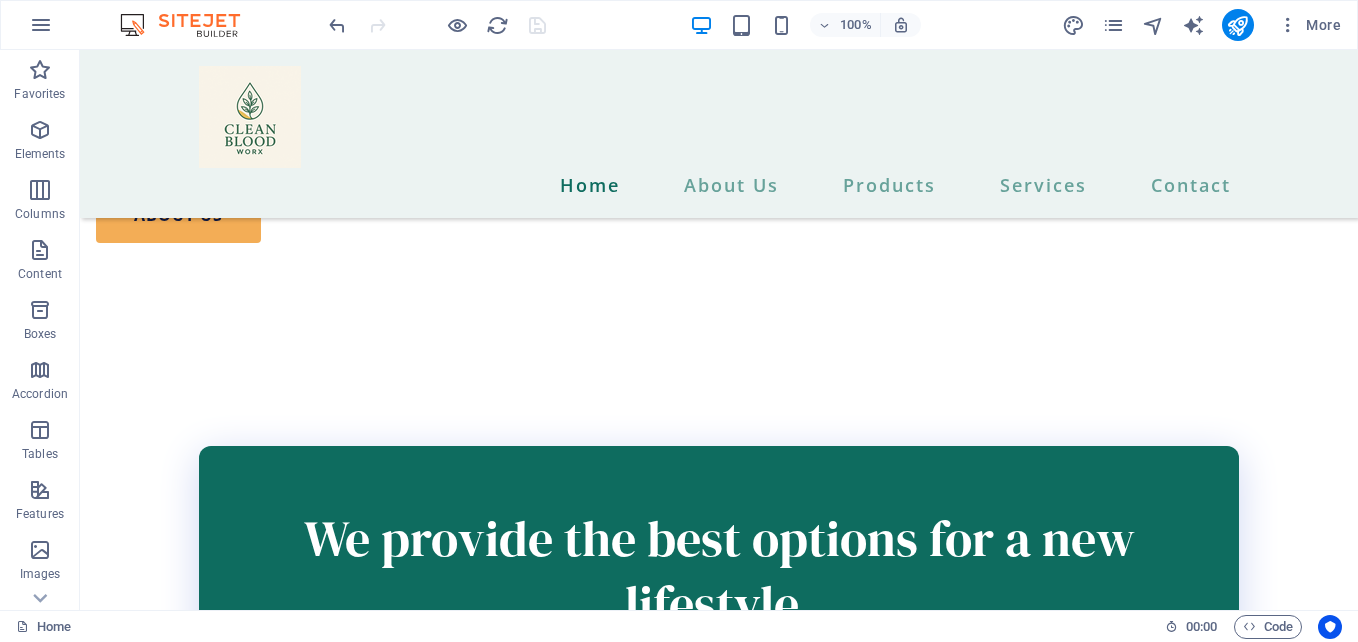 scroll, scrollTop: 3164, scrollLeft: 0, axis: vertical 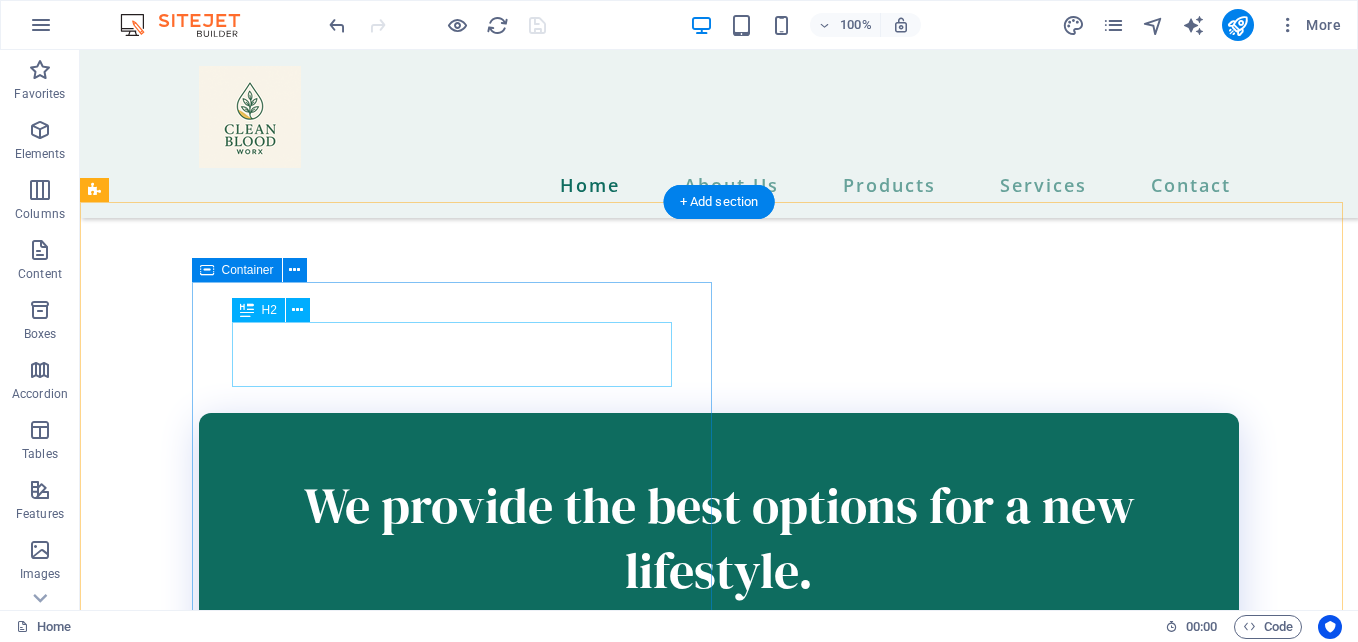 click on "iHeRQles" at bounding box center (616, 1727) 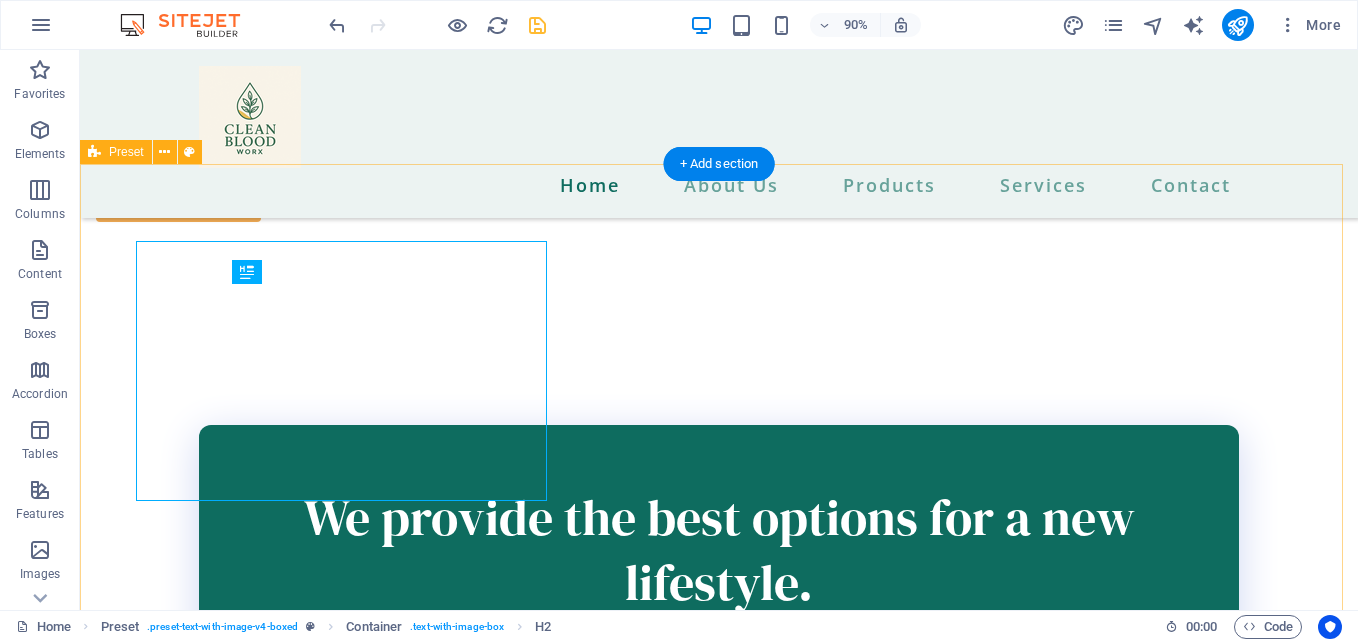 scroll, scrollTop: 3202, scrollLeft: 0, axis: vertical 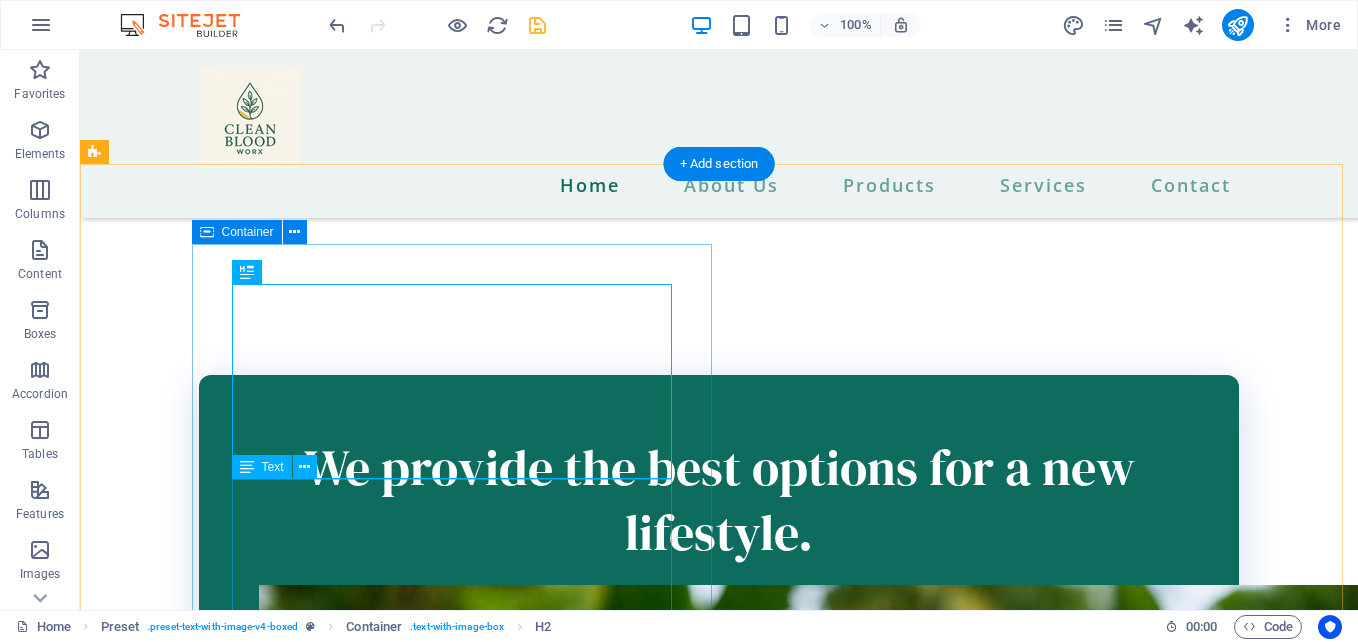 click on "iHeRQles is a nature-based formula designed to support your health and wellness, wheter you're managing an illness or mantaining overall well-being." at bounding box center (616, 1973) 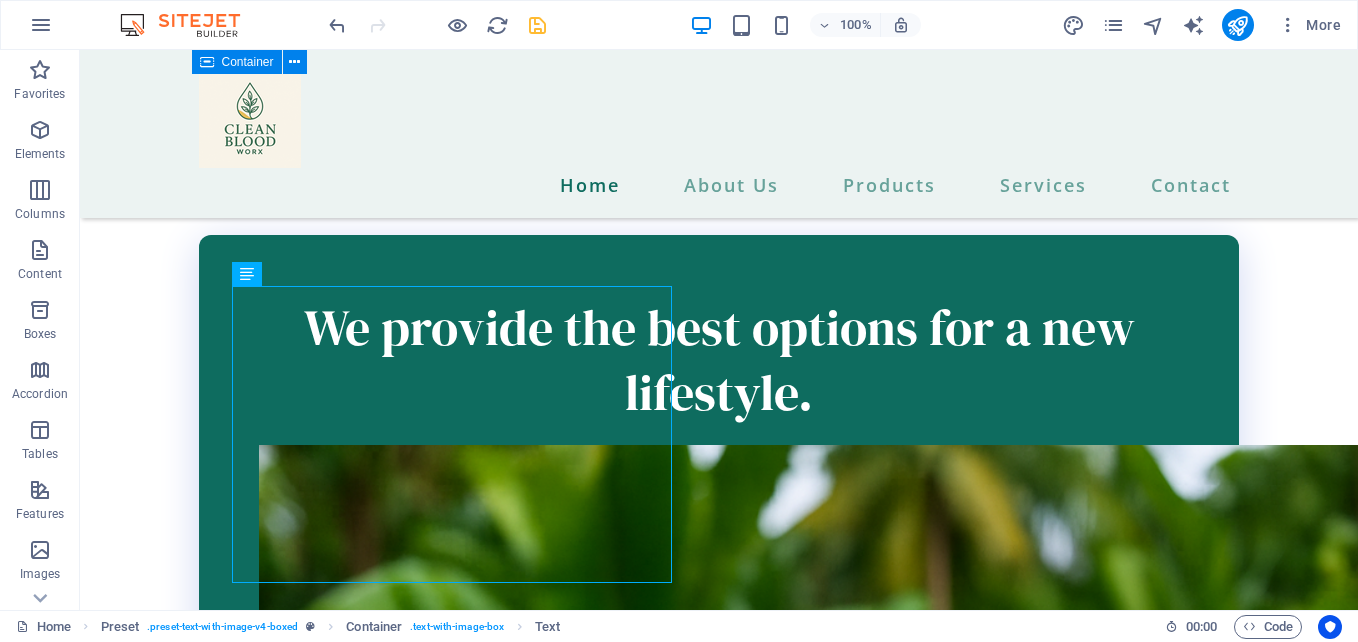 scroll, scrollTop: 3288, scrollLeft: 0, axis: vertical 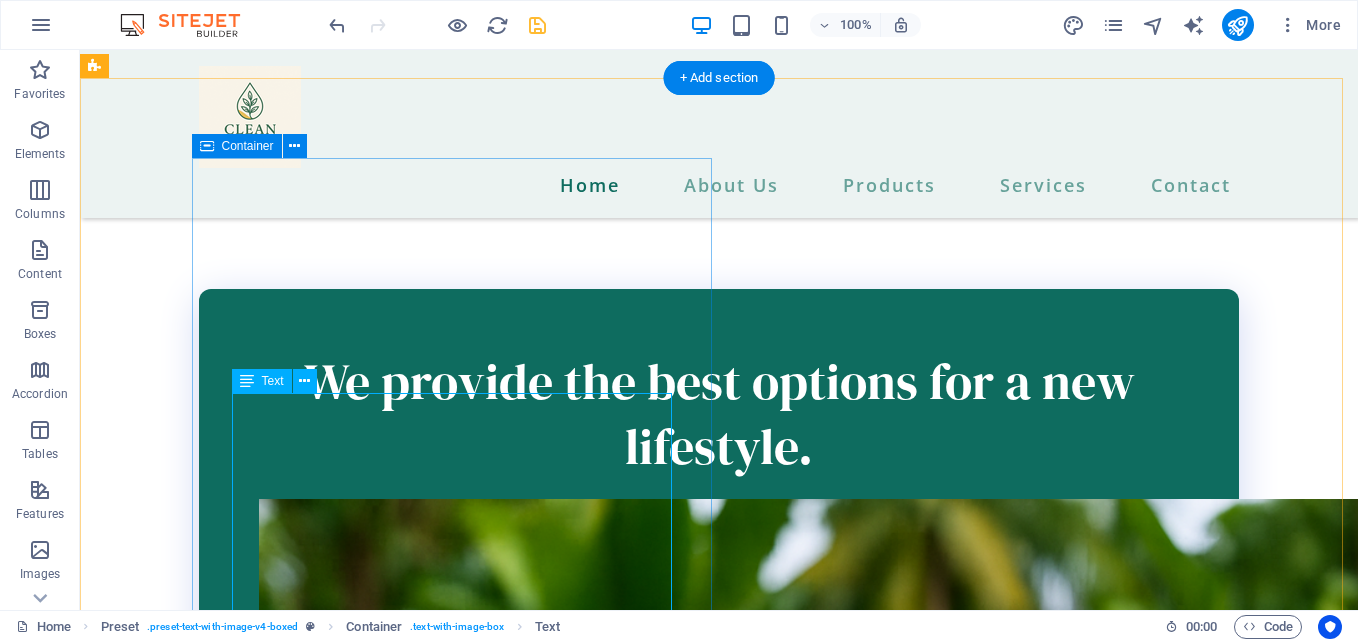 click on "iHeRQles is a nature-based formula designed to support your health and wellness, wheter you're managing an illness or mantaining overall well-being." at bounding box center [616, 1887] 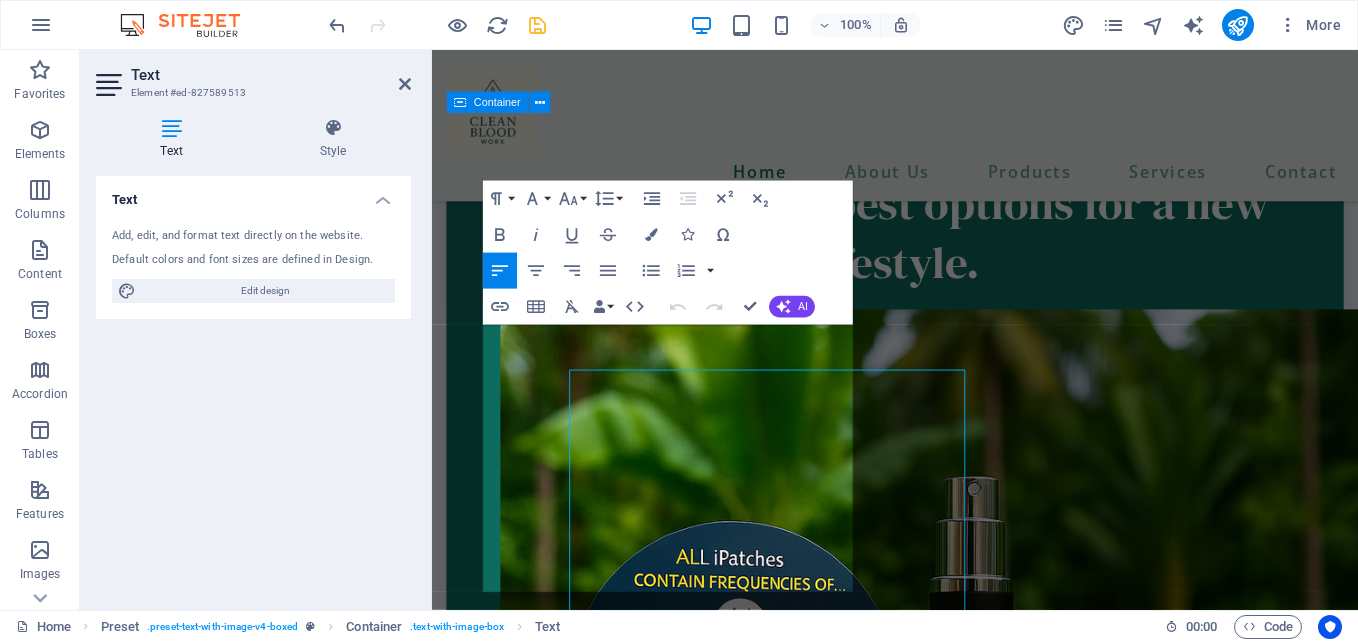 scroll, scrollTop: 3276, scrollLeft: 0, axis: vertical 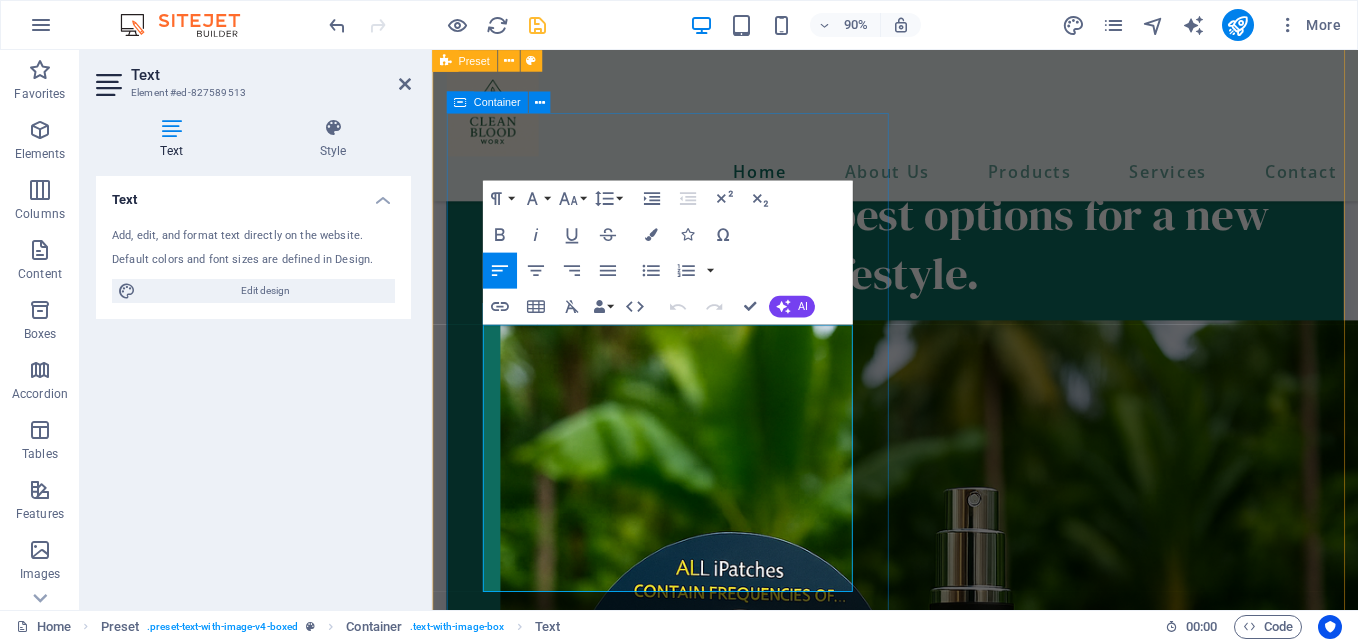 click at bounding box center (946, 1626) 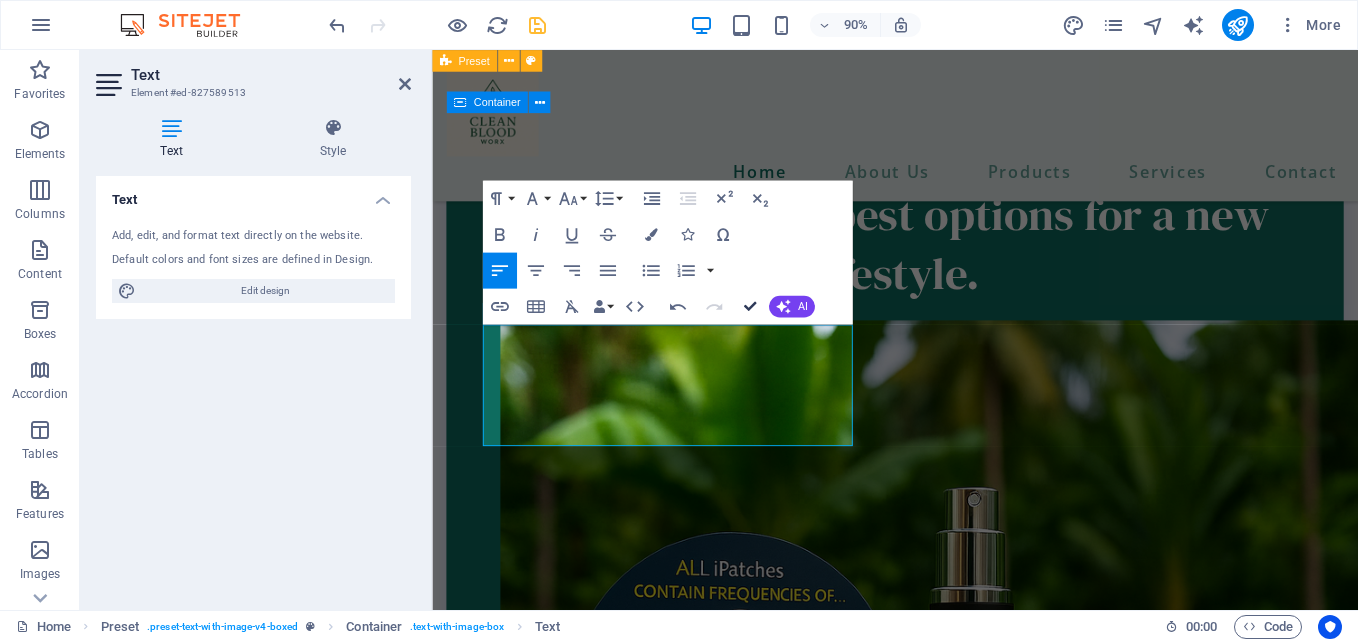 drag, startPoint x: 754, startPoint y: 308, endPoint x: 673, endPoint y: 257, distance: 95.71834 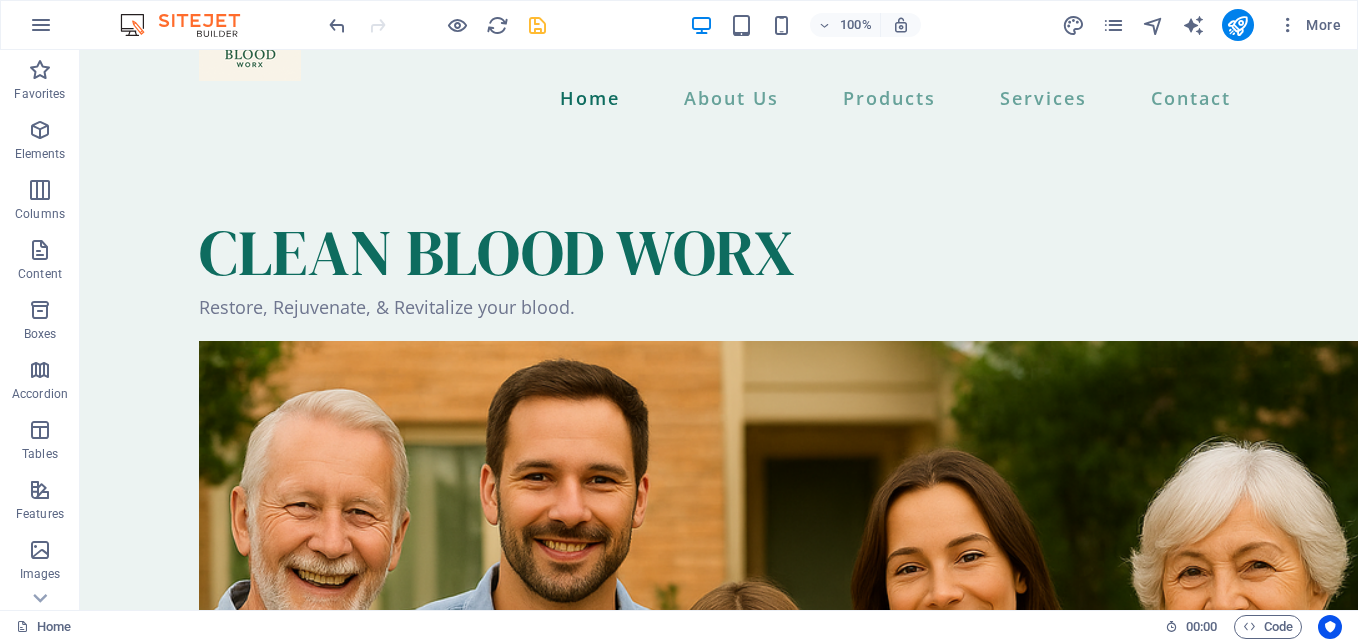 scroll, scrollTop: 0, scrollLeft: 0, axis: both 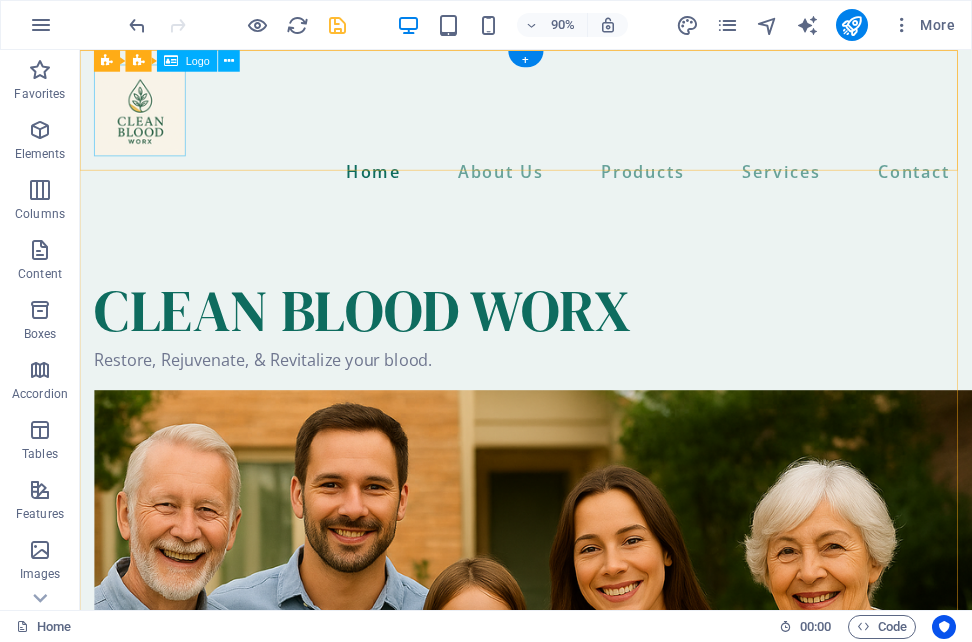 click at bounding box center [575, 117] 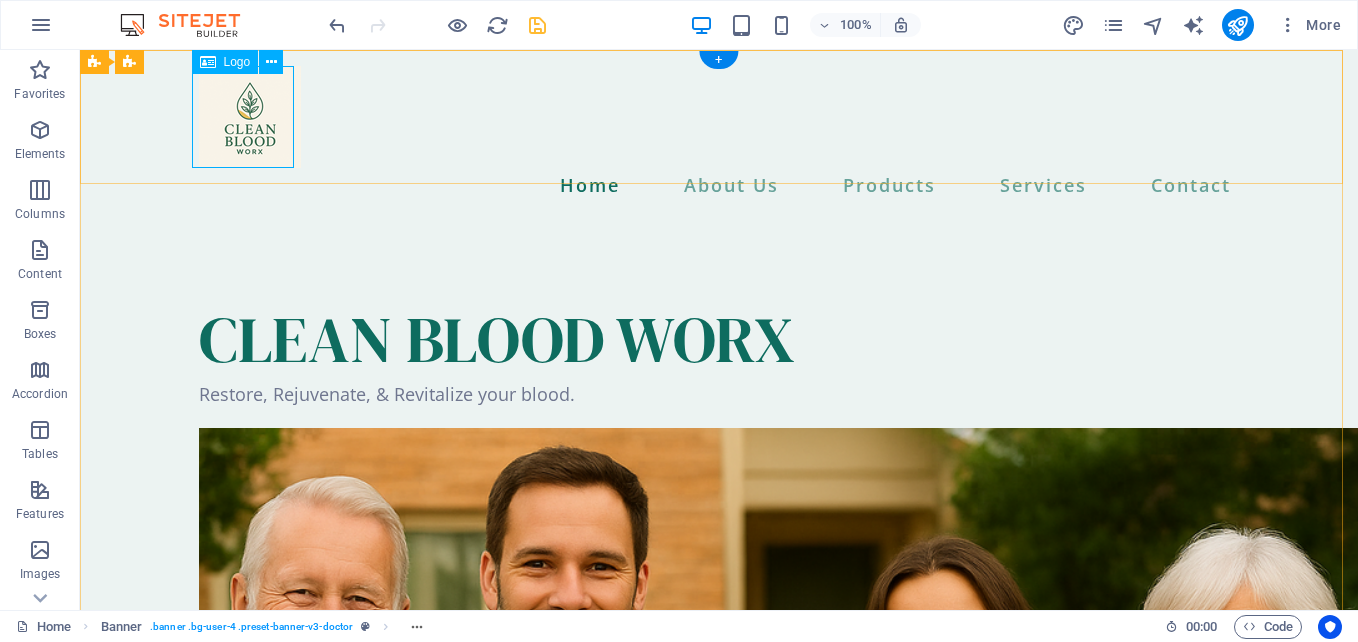 click at bounding box center (719, 117) 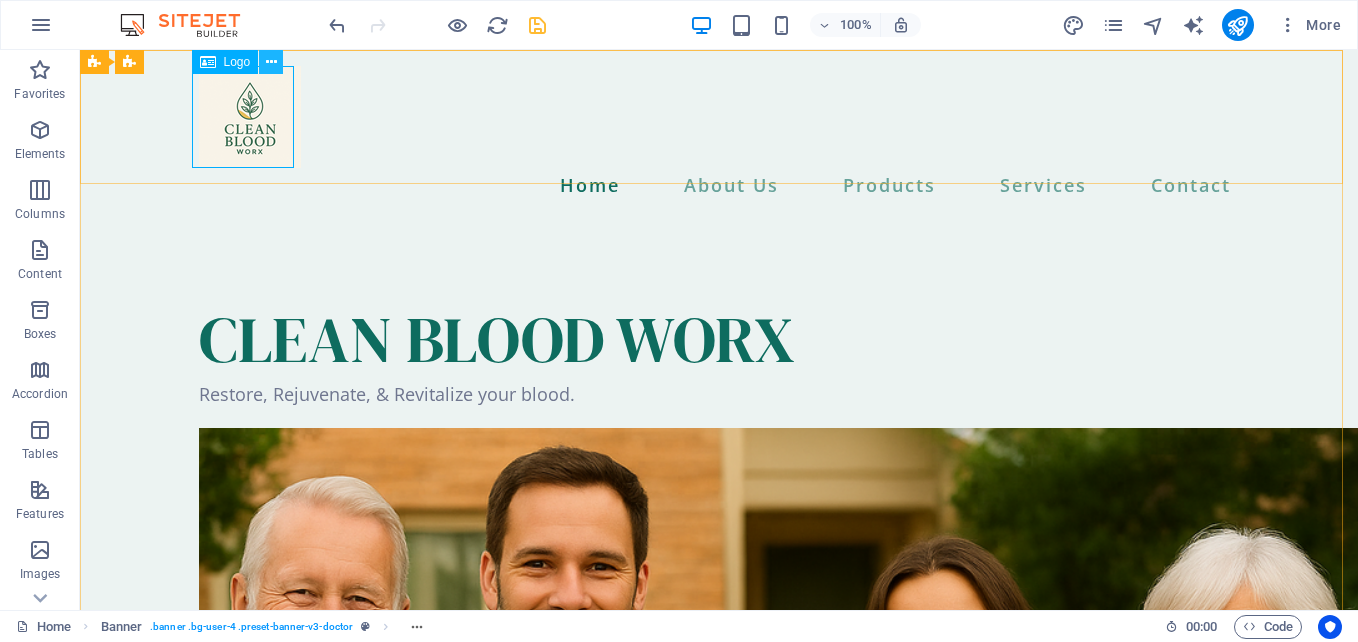 click at bounding box center (271, 62) 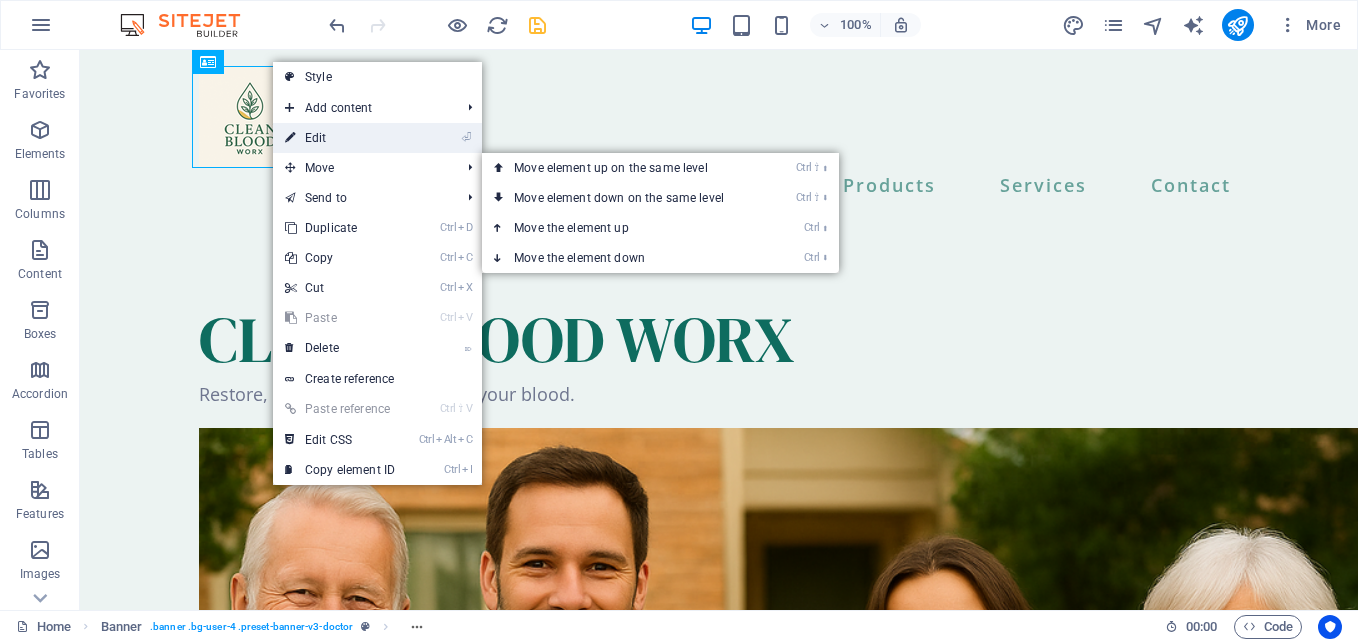 click on "⏎  Edit" at bounding box center (340, 138) 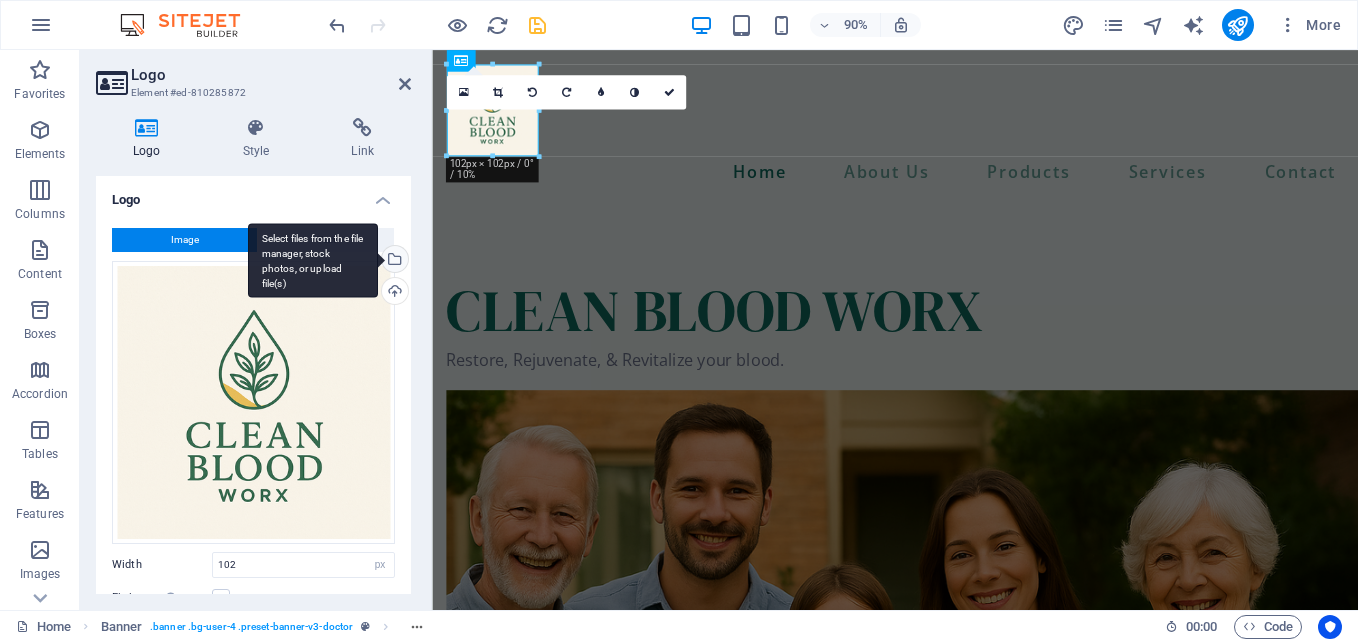 click on "Select files from the file manager, stock photos, or upload file(s)" at bounding box center (393, 261) 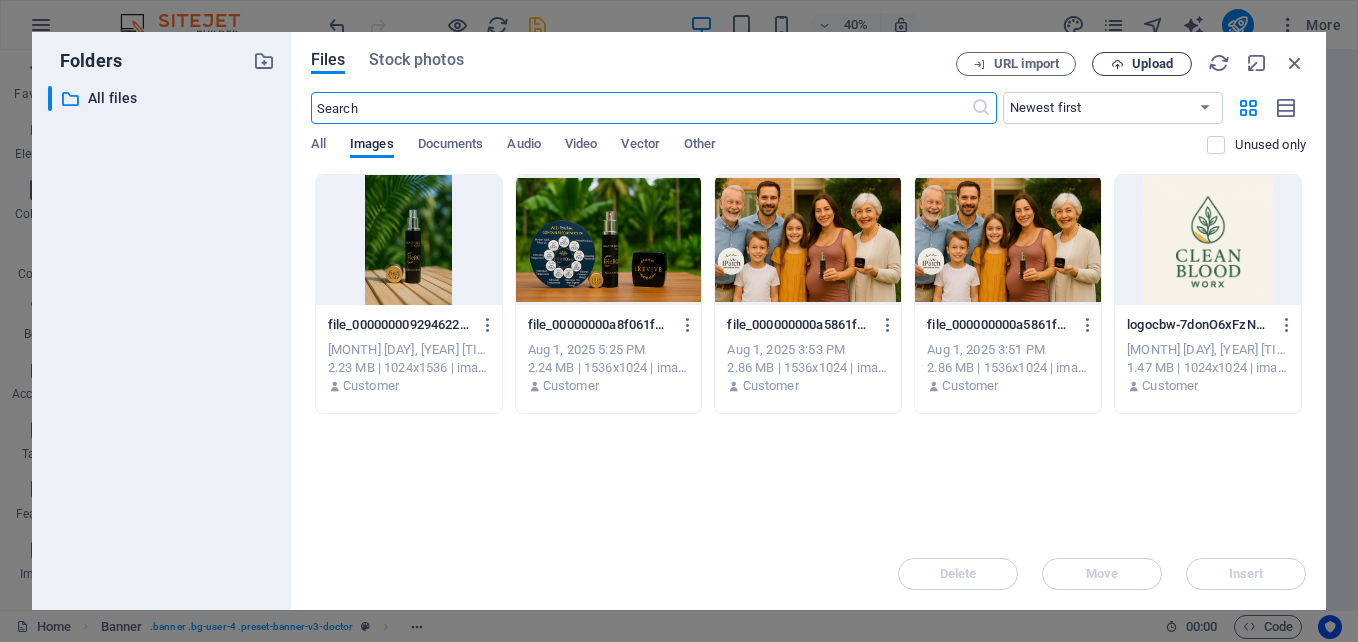 click on "Upload" at bounding box center (1152, 64) 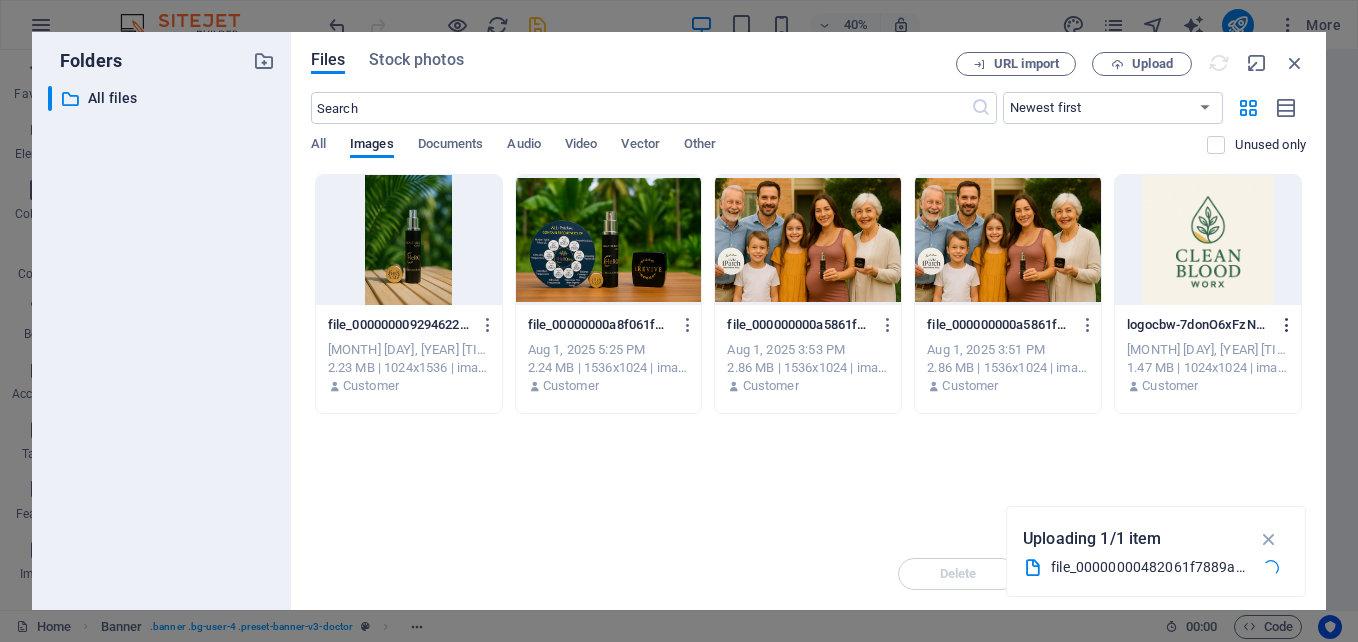 click at bounding box center [1287, 325] 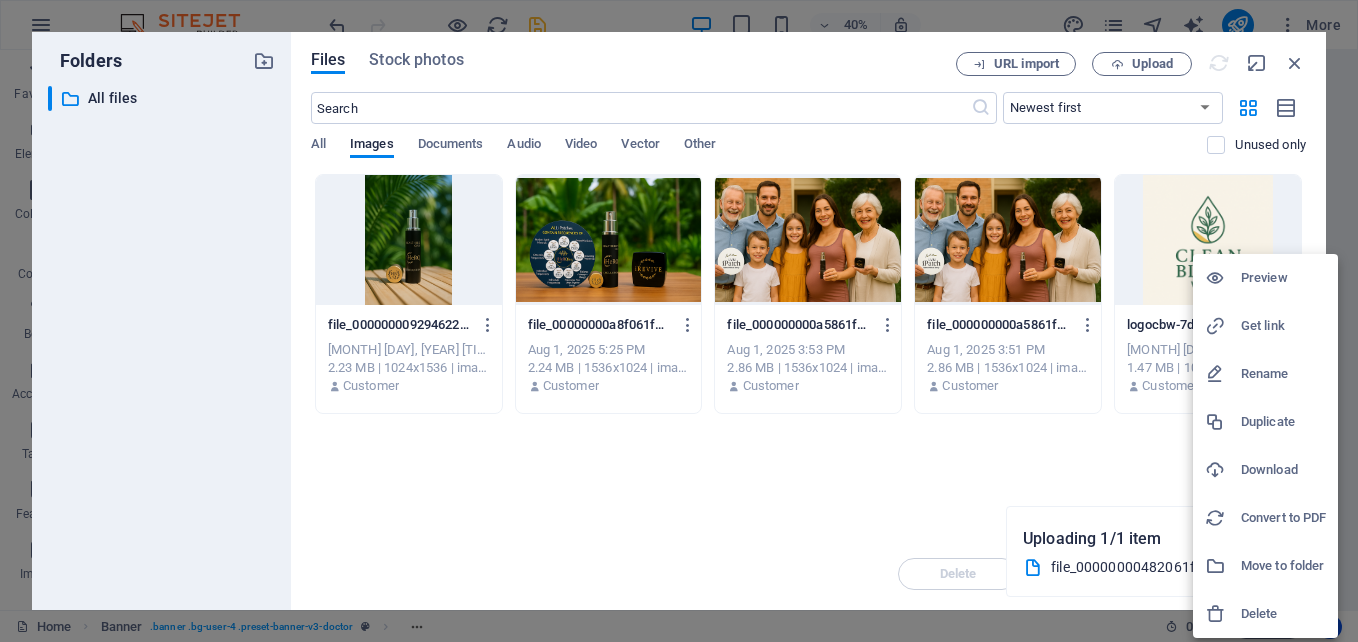 click on "Delete" at bounding box center (1283, 614) 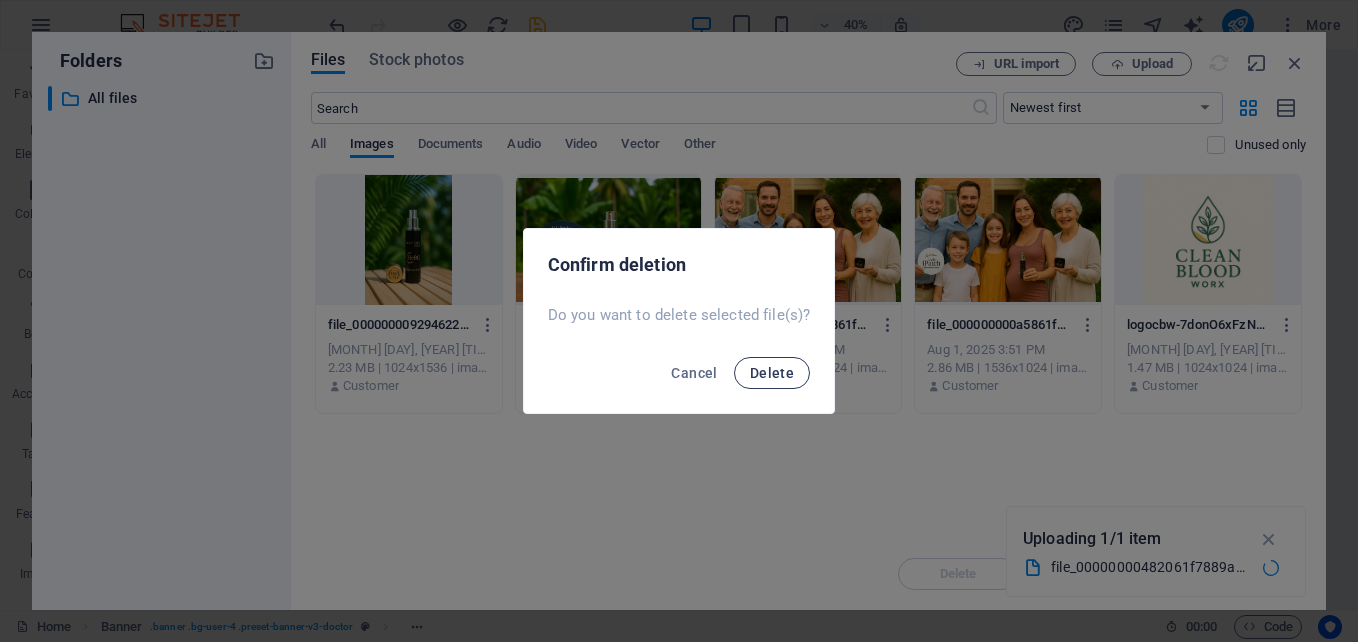 click on "Delete" at bounding box center [772, 373] 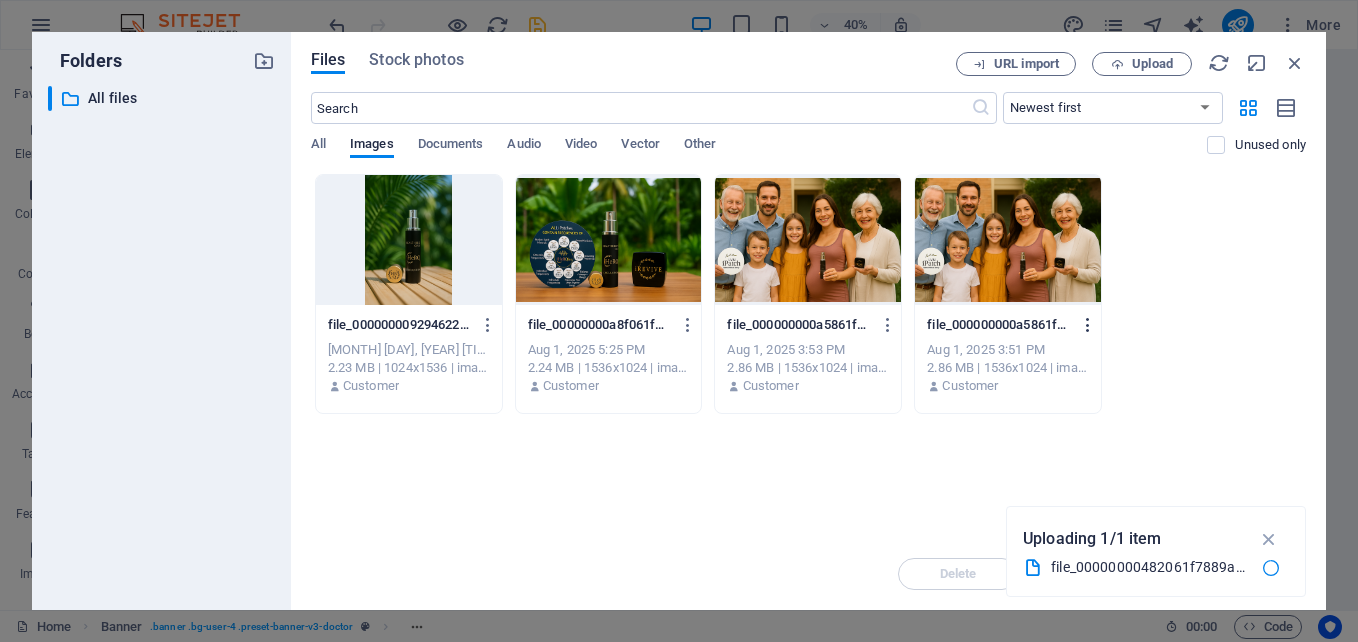 click at bounding box center [1088, 325] 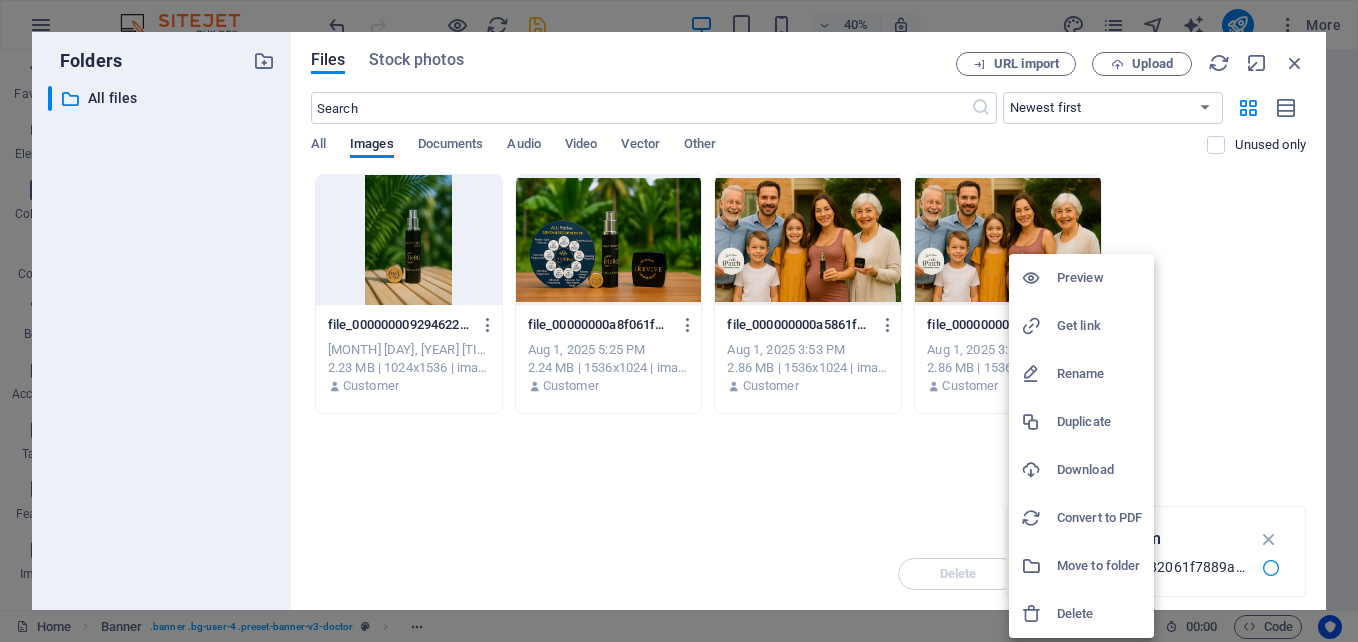 click on "Delete" at bounding box center [1099, 614] 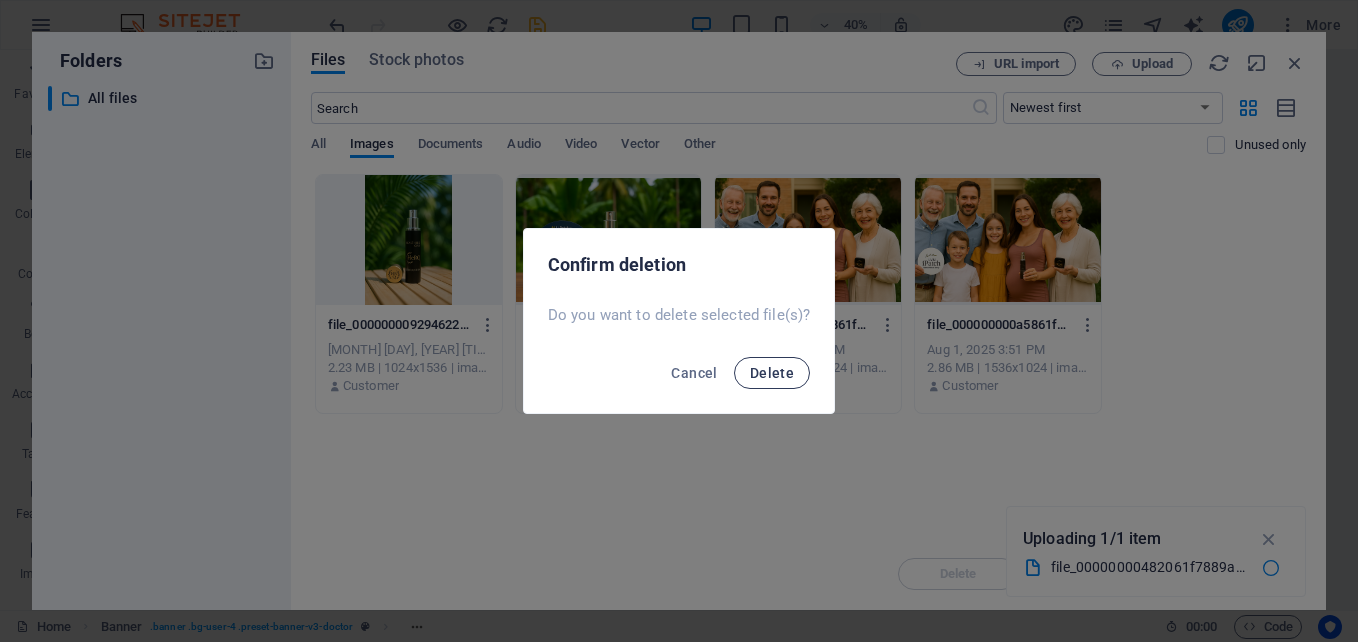 click on "Delete" at bounding box center [772, 373] 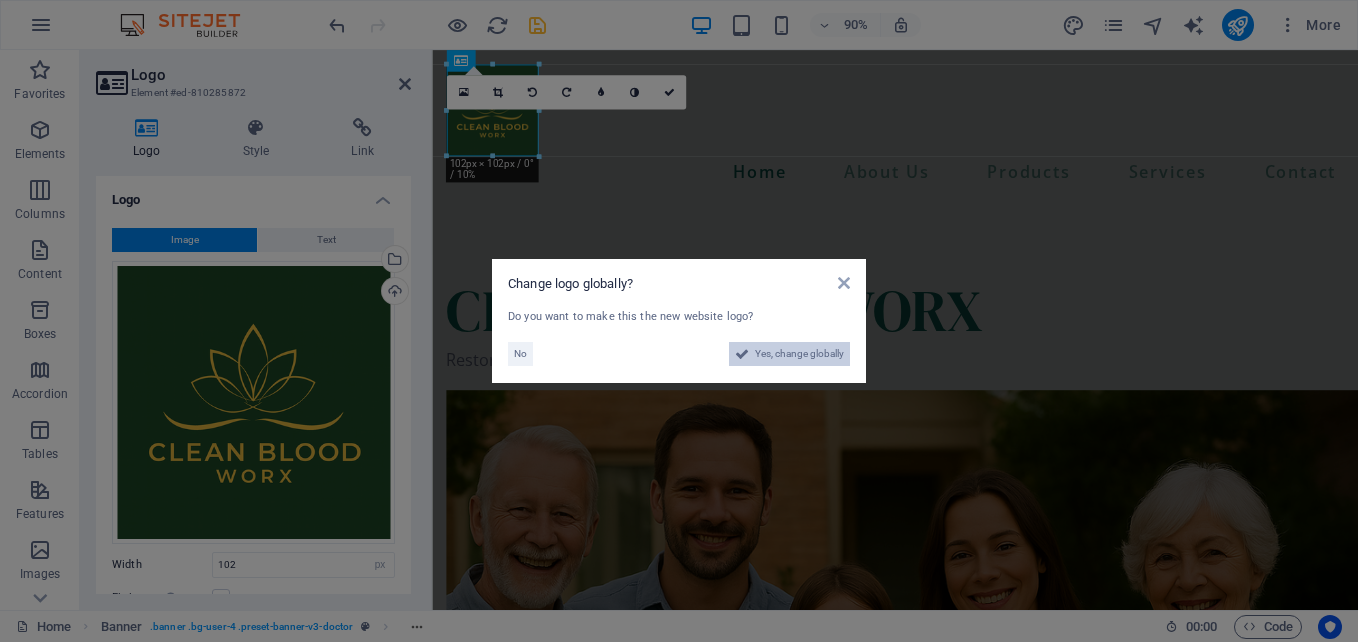 click on "Yes, change globally" at bounding box center [799, 354] 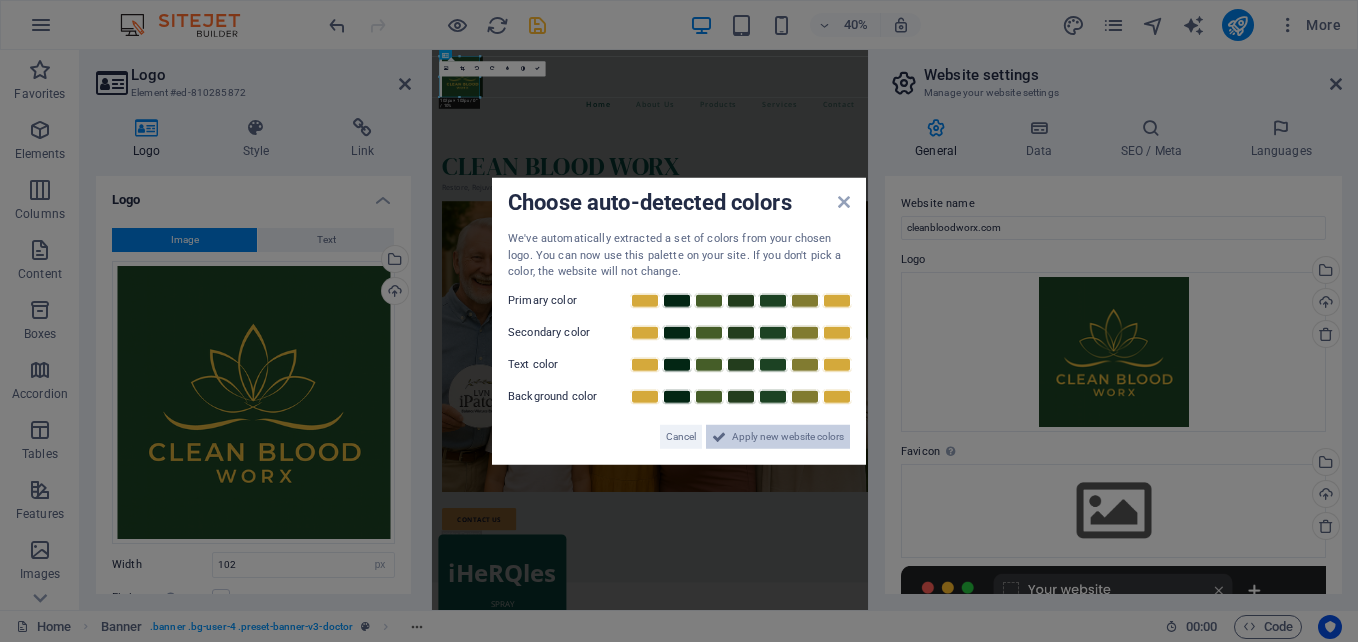 click on "Apply new website colors" at bounding box center [788, 436] 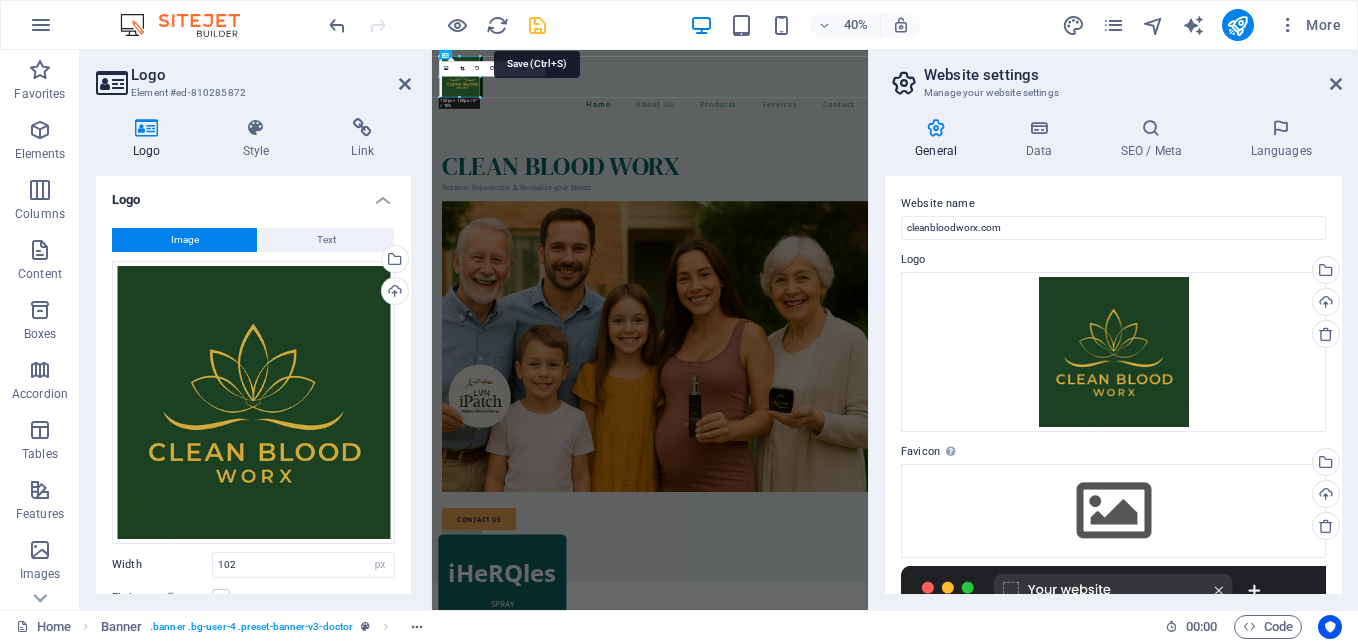 click at bounding box center [537, 25] 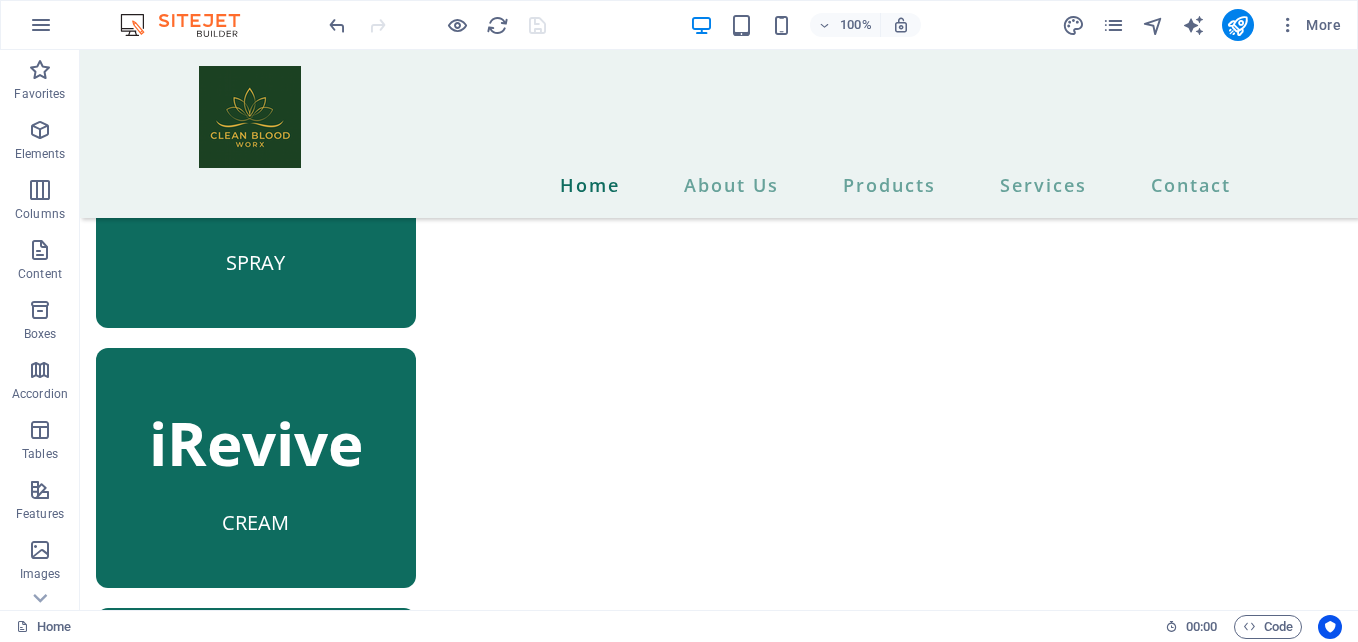 scroll, scrollTop: 1395, scrollLeft: 0, axis: vertical 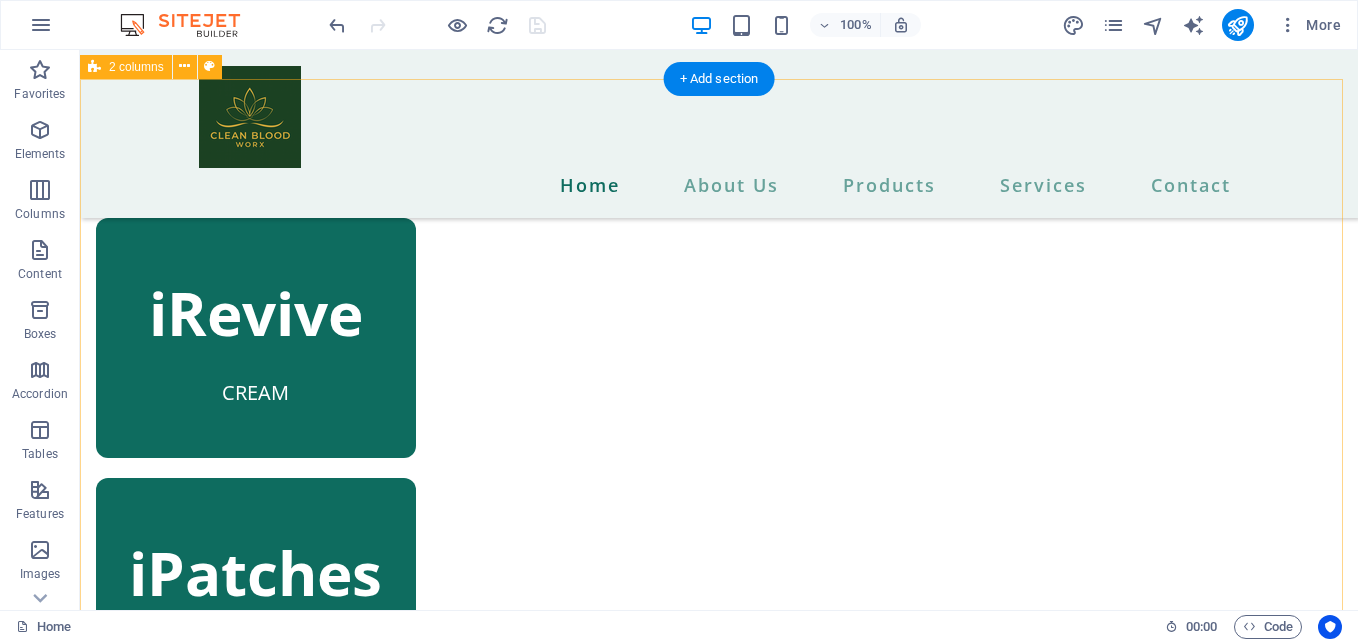 click at bounding box center (340, 1082) 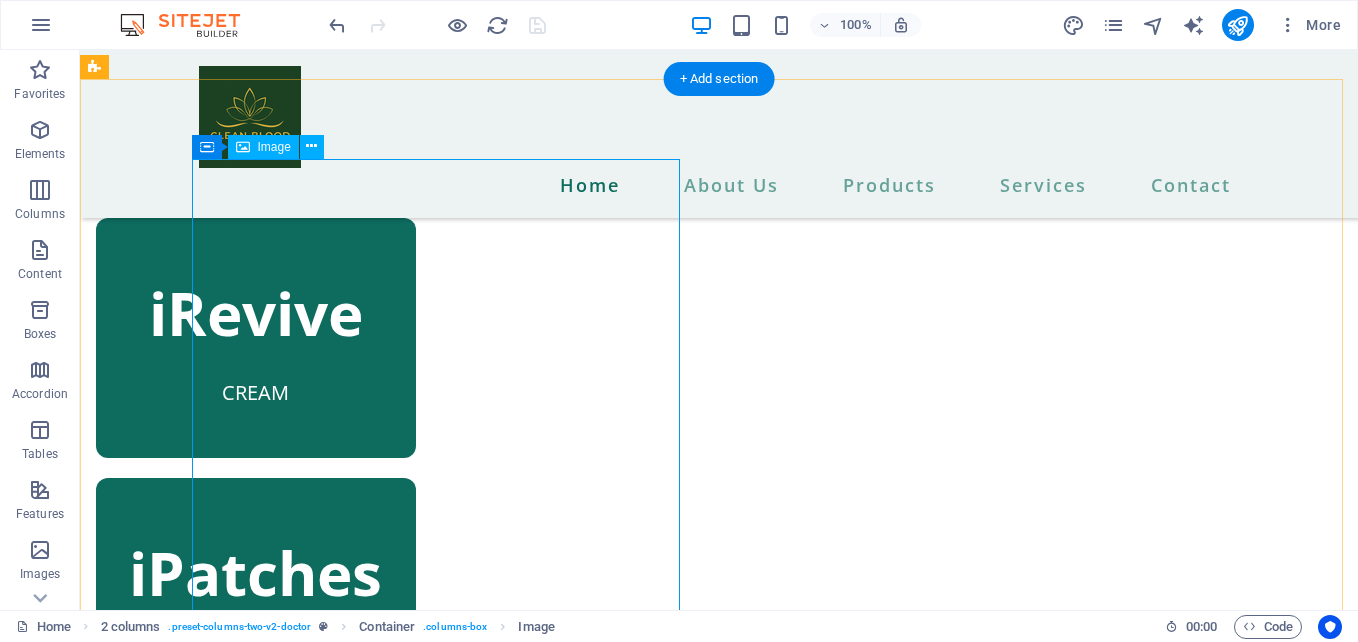 click at bounding box center [340, 1082] 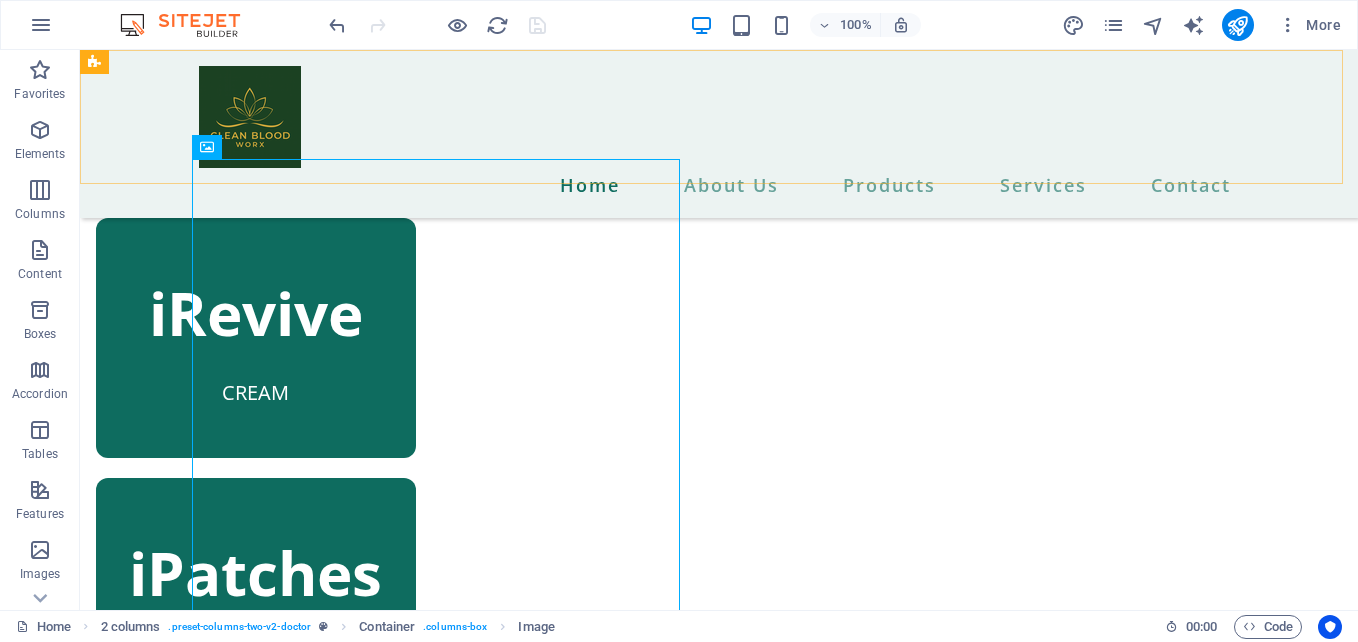 click at bounding box center (340, 1082) 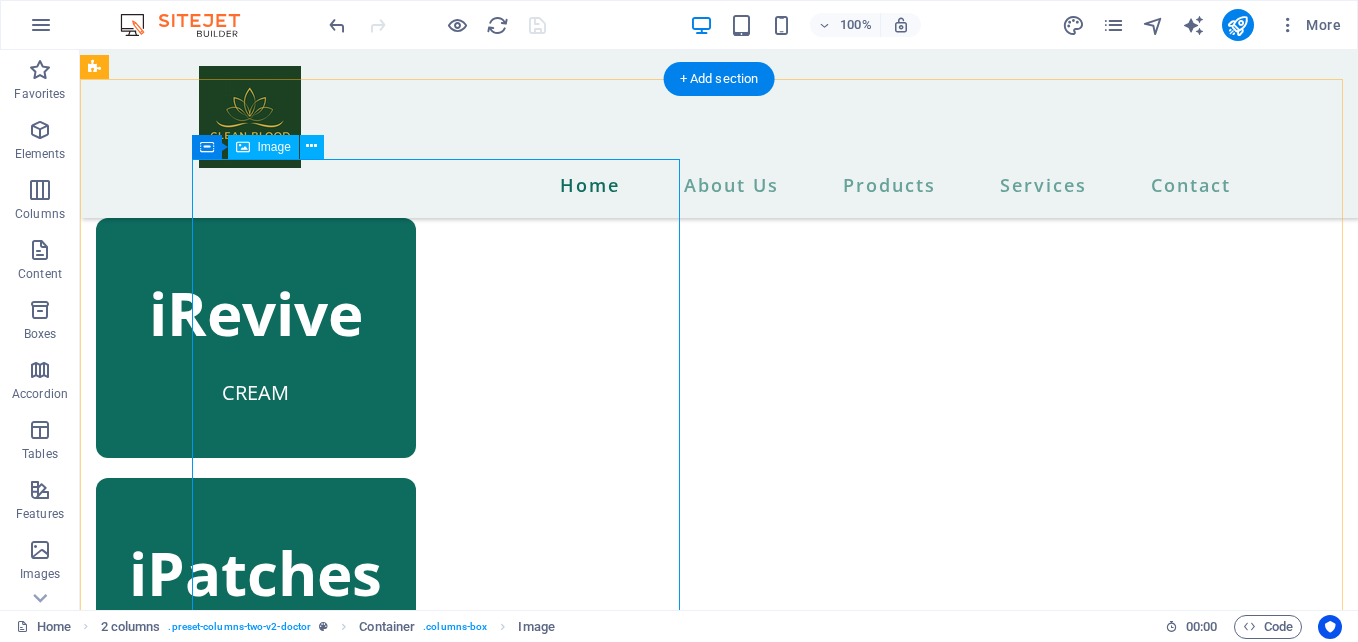 click at bounding box center [340, 1082] 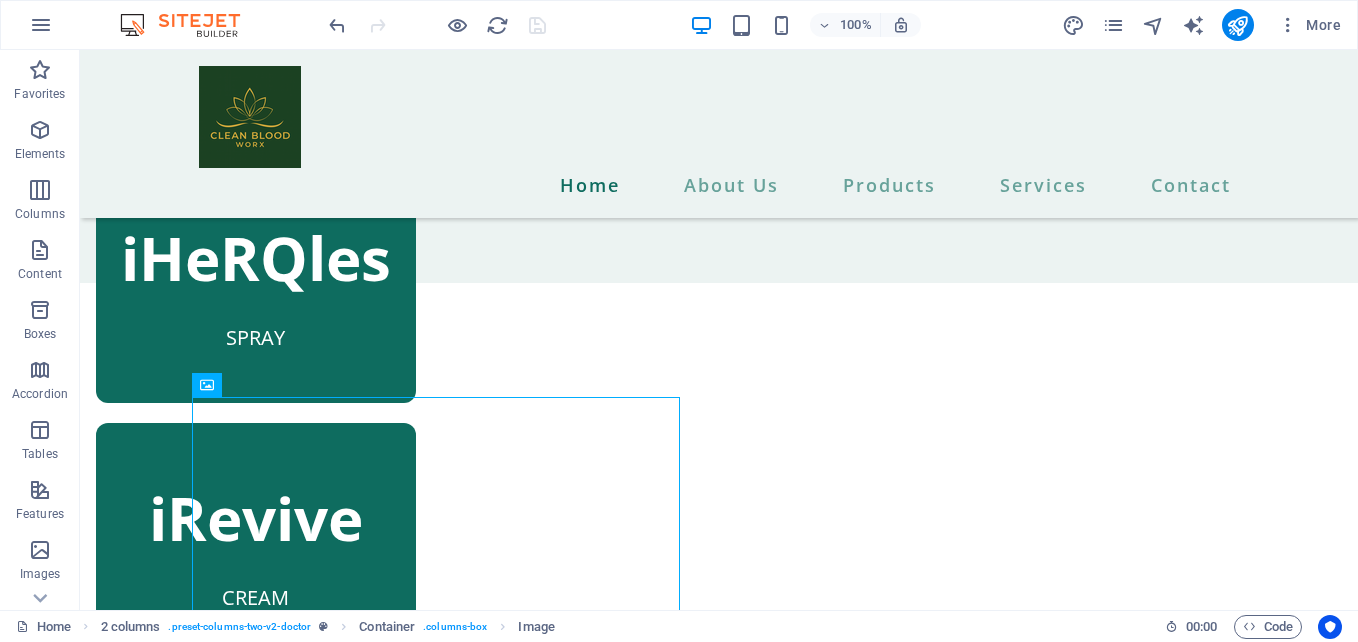 scroll, scrollTop: 1157, scrollLeft: 0, axis: vertical 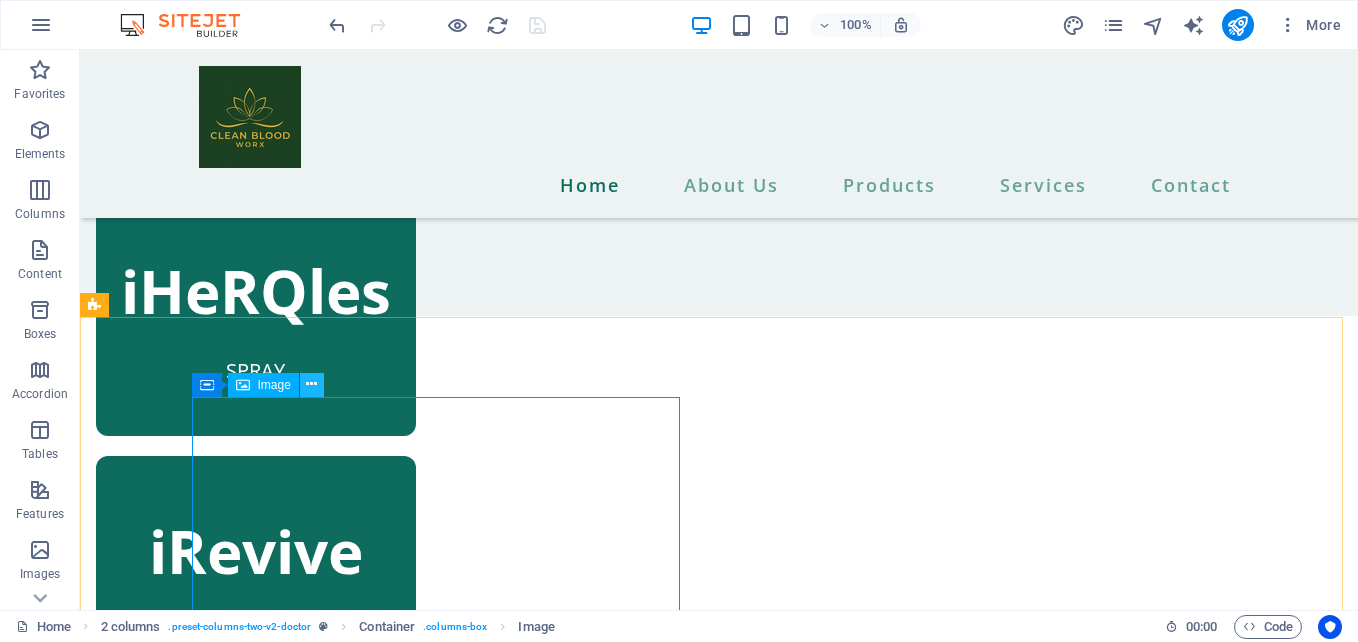 click at bounding box center [311, 384] 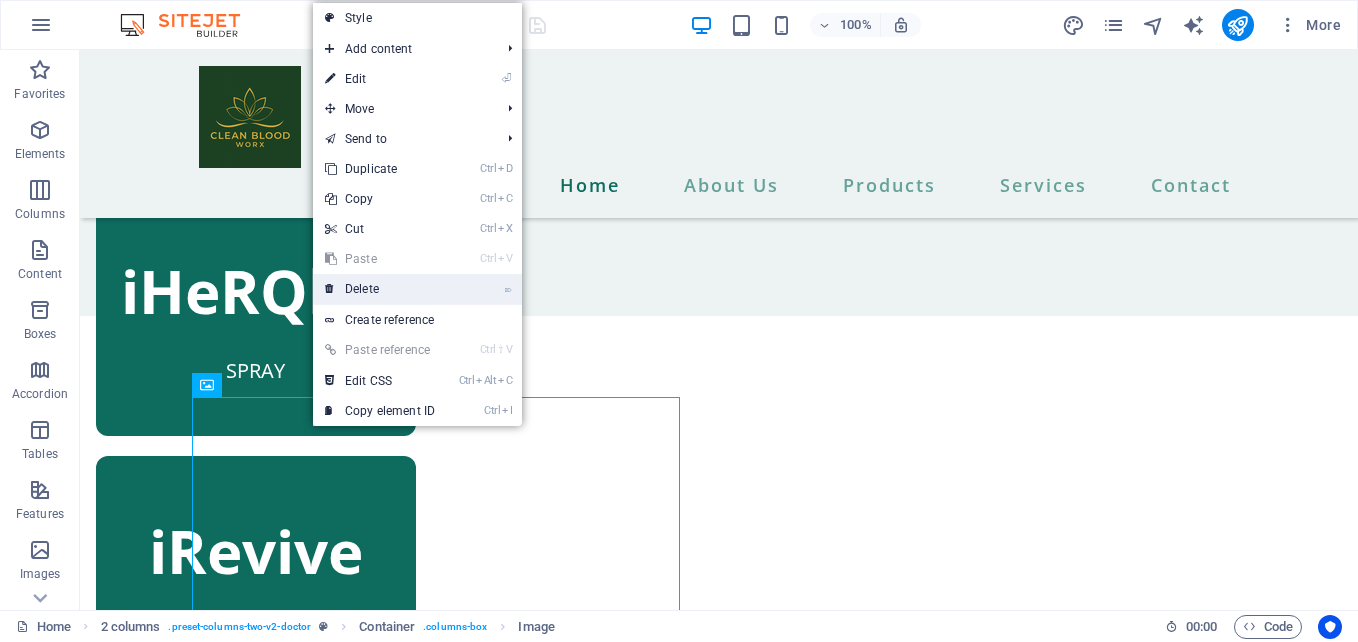 click on "⌦  Delete" at bounding box center [380, 289] 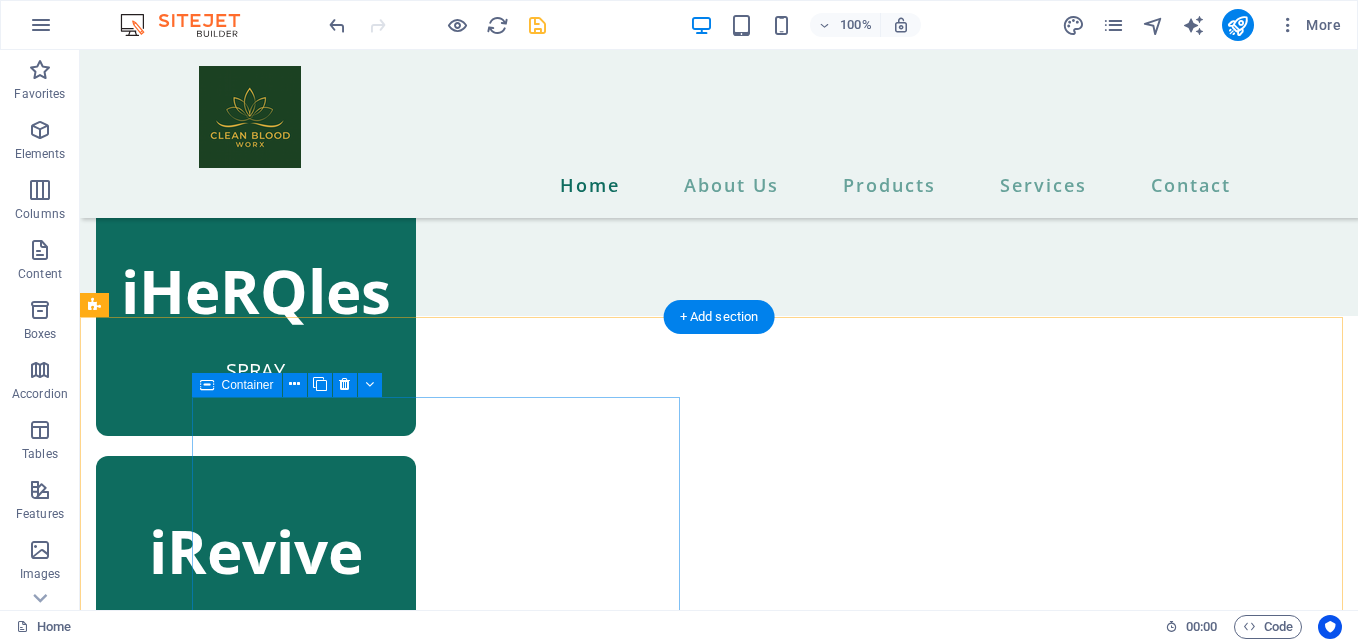 click on "Add elements" at bounding box center (281, 1177) 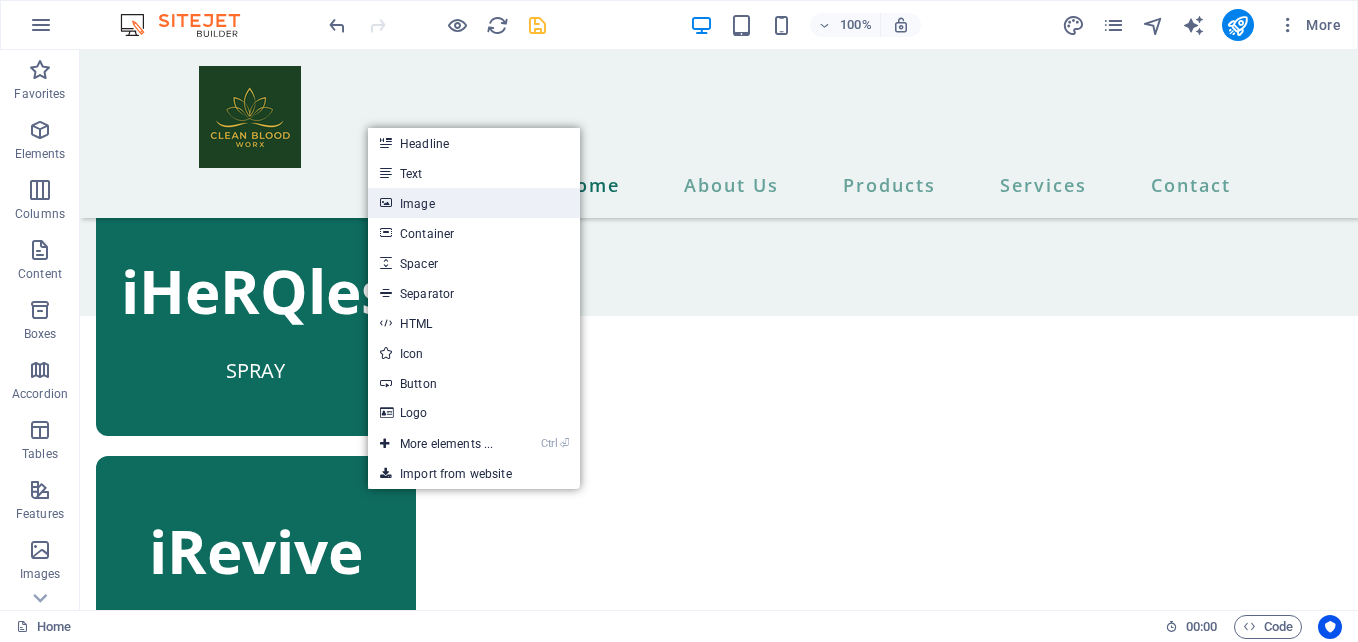 click on "Image" at bounding box center [474, 203] 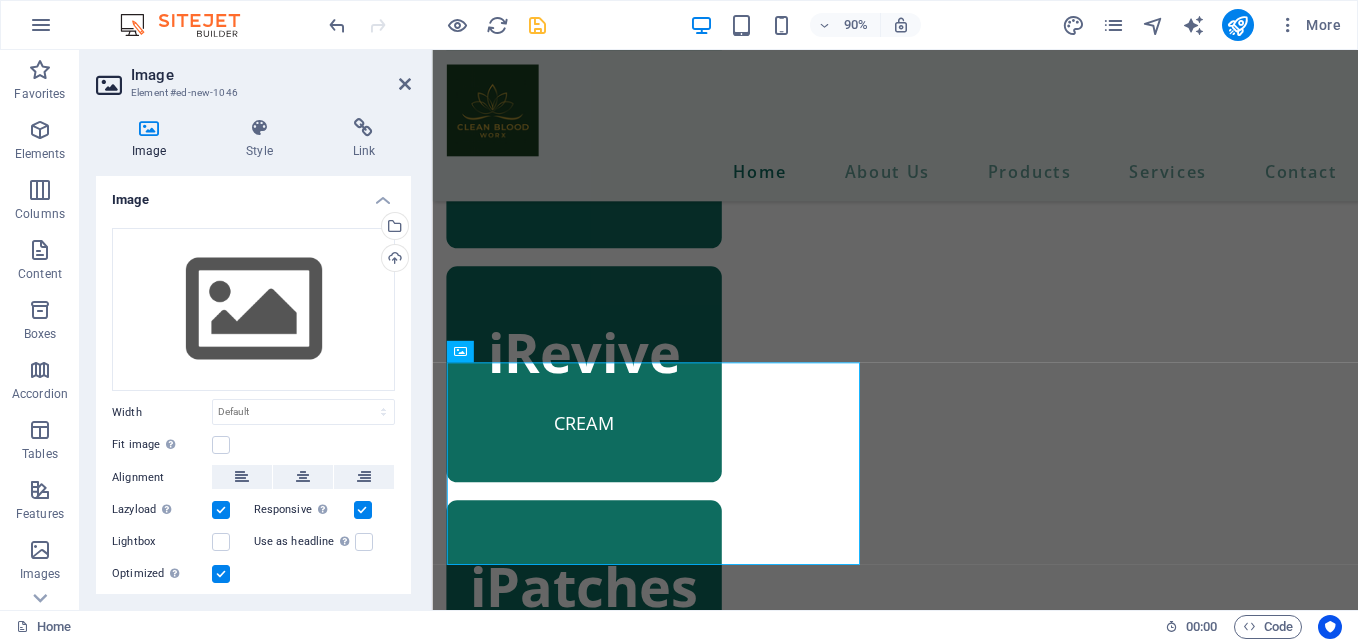 scroll, scrollTop: 1118, scrollLeft: 0, axis: vertical 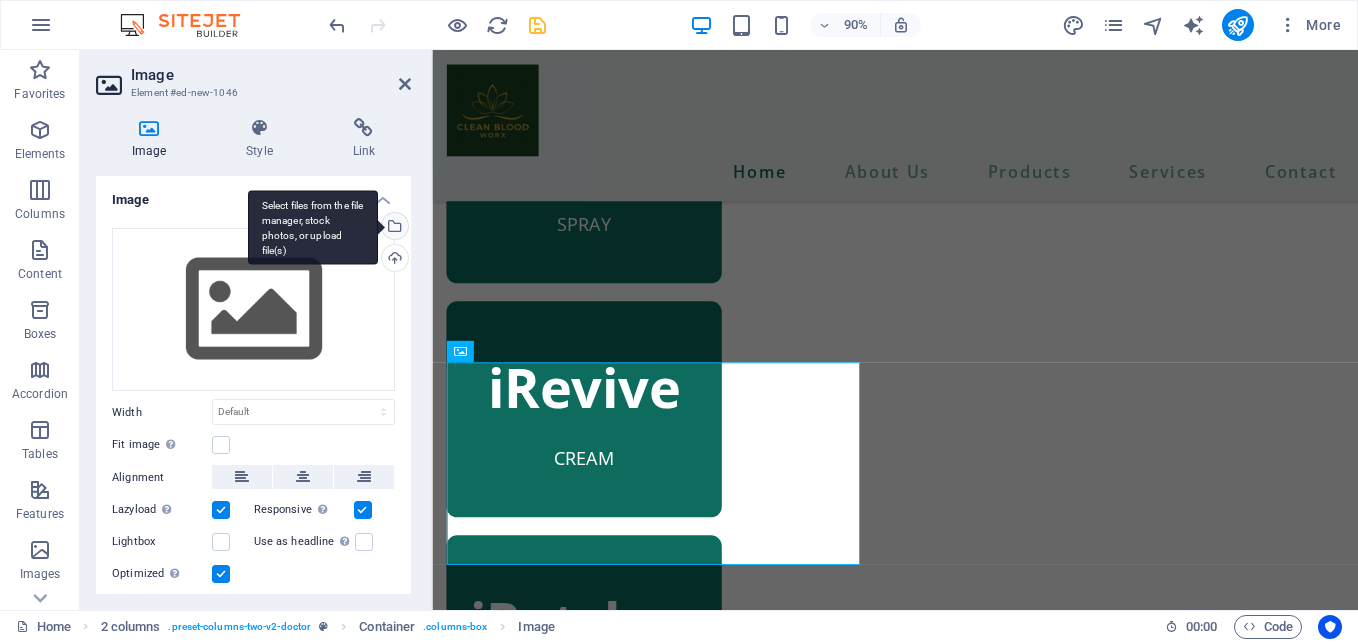 click on "Select files from the file manager, stock photos, or upload file(s)" at bounding box center (313, 227) 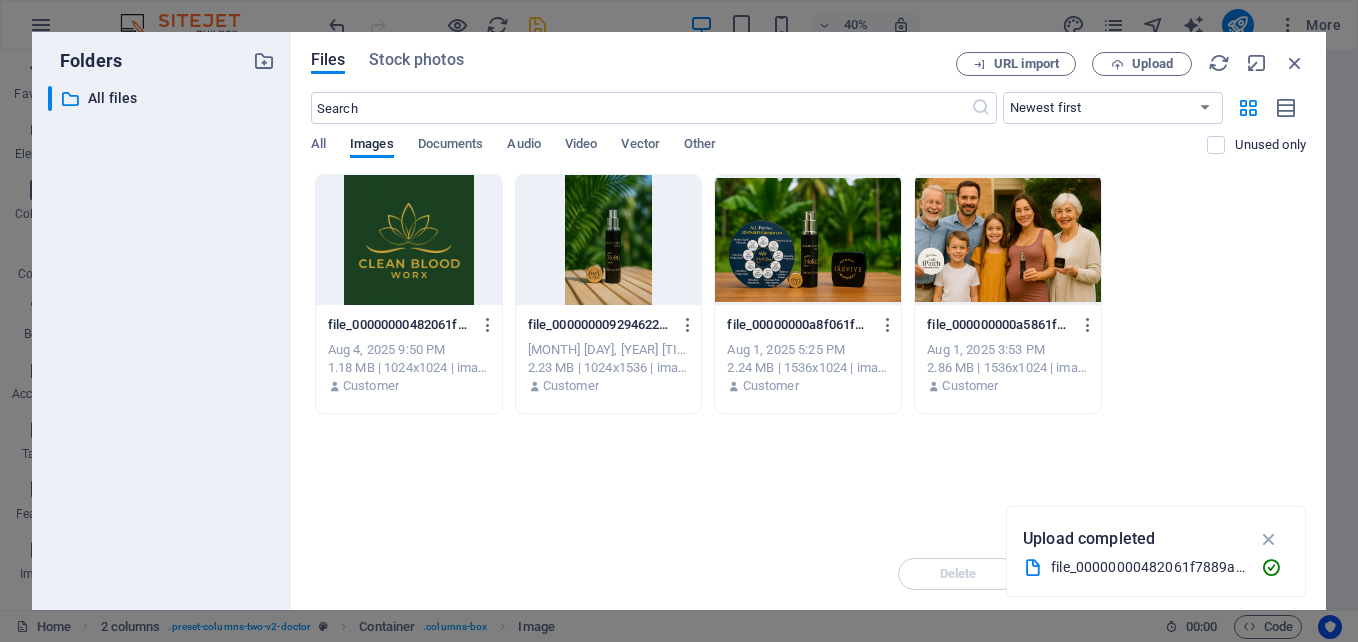 click at bounding box center (409, 240) 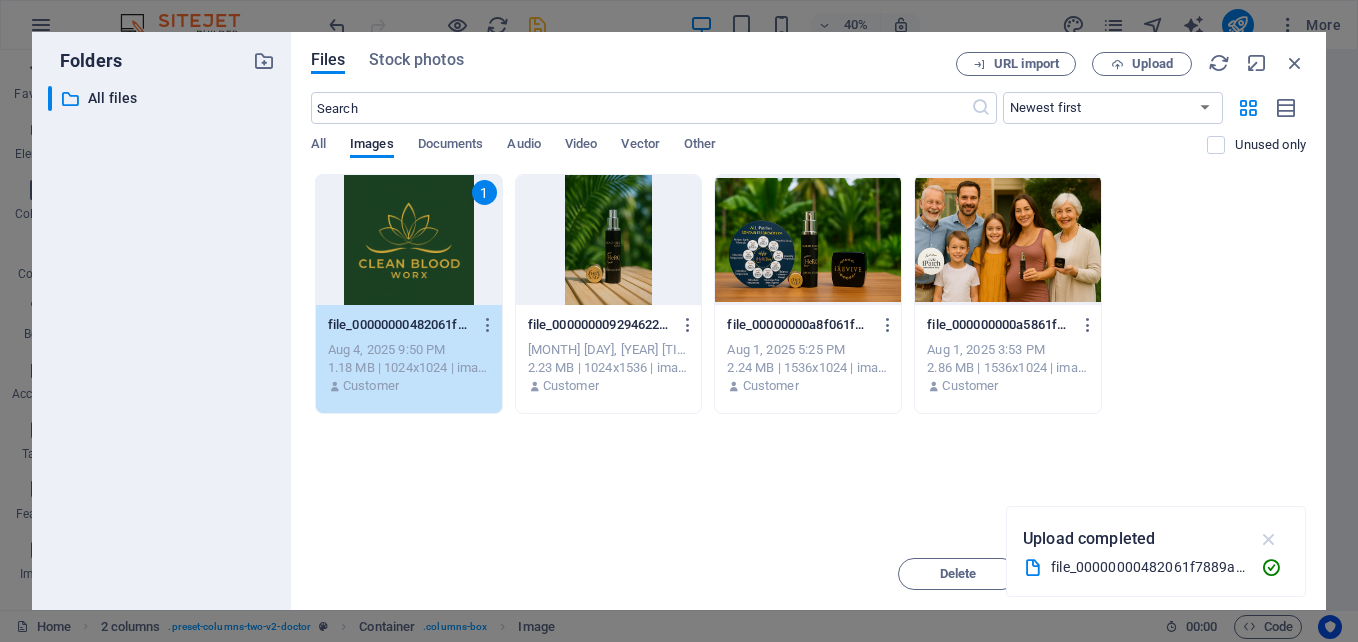 click at bounding box center (1269, 539) 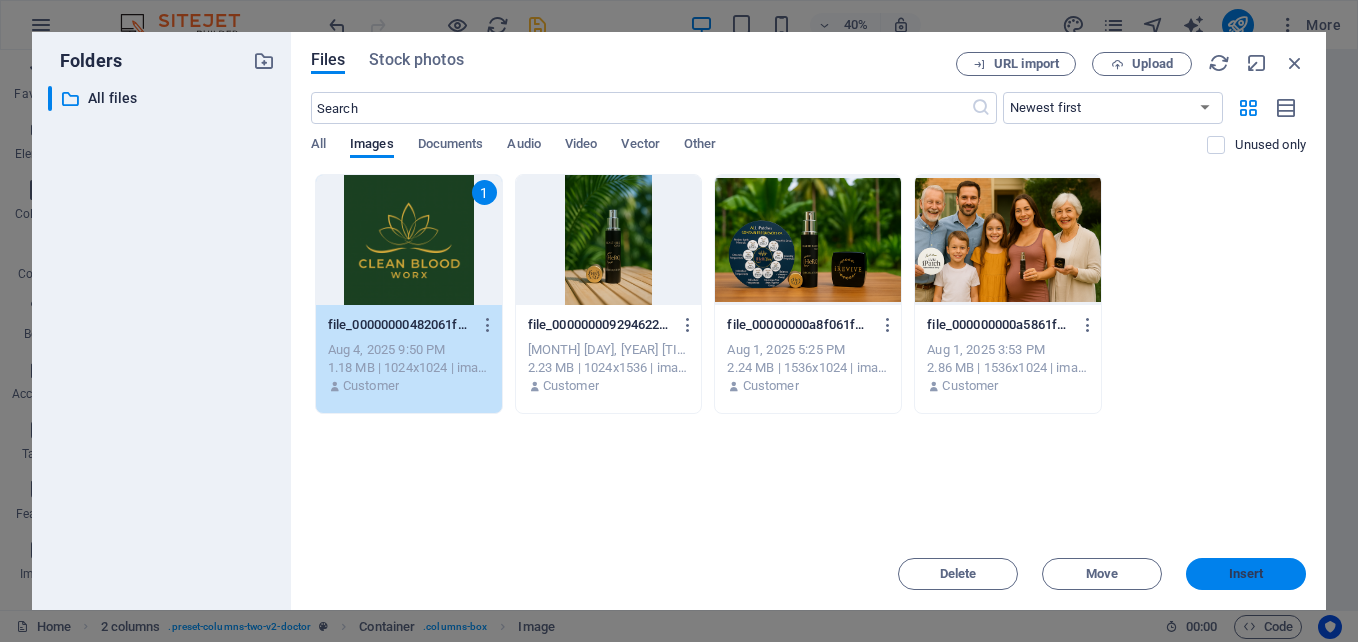 click on "Insert" at bounding box center [1246, 574] 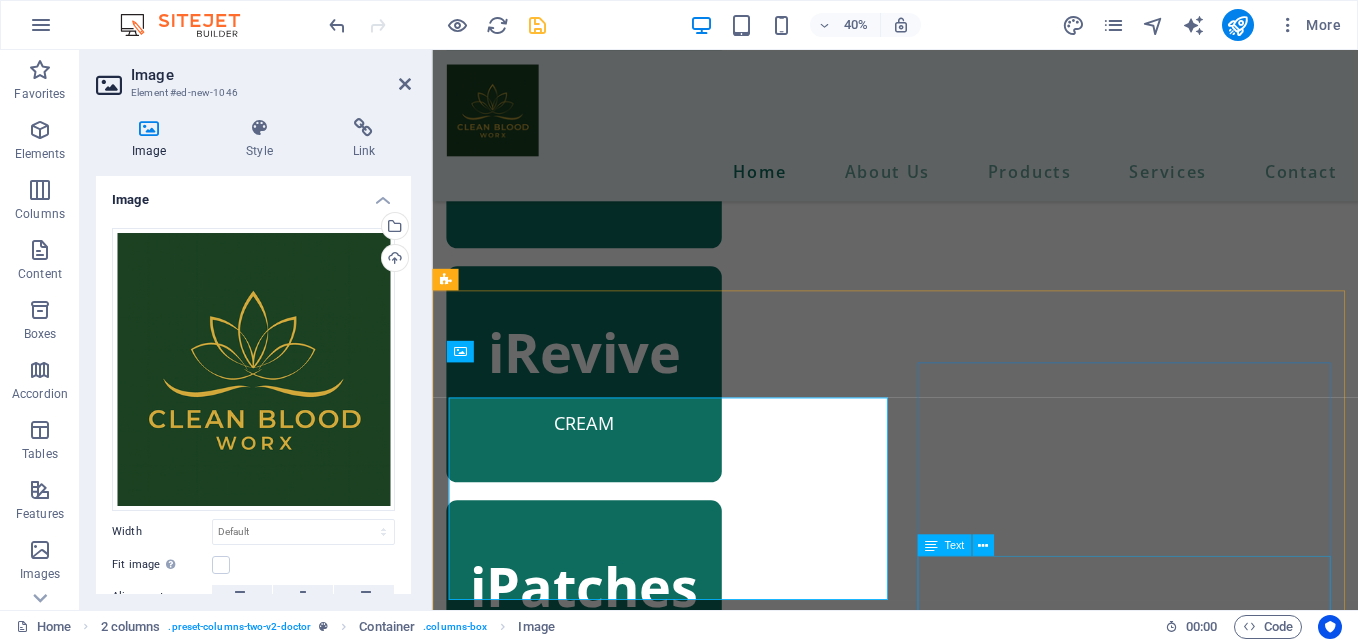 scroll, scrollTop: 1118, scrollLeft: 0, axis: vertical 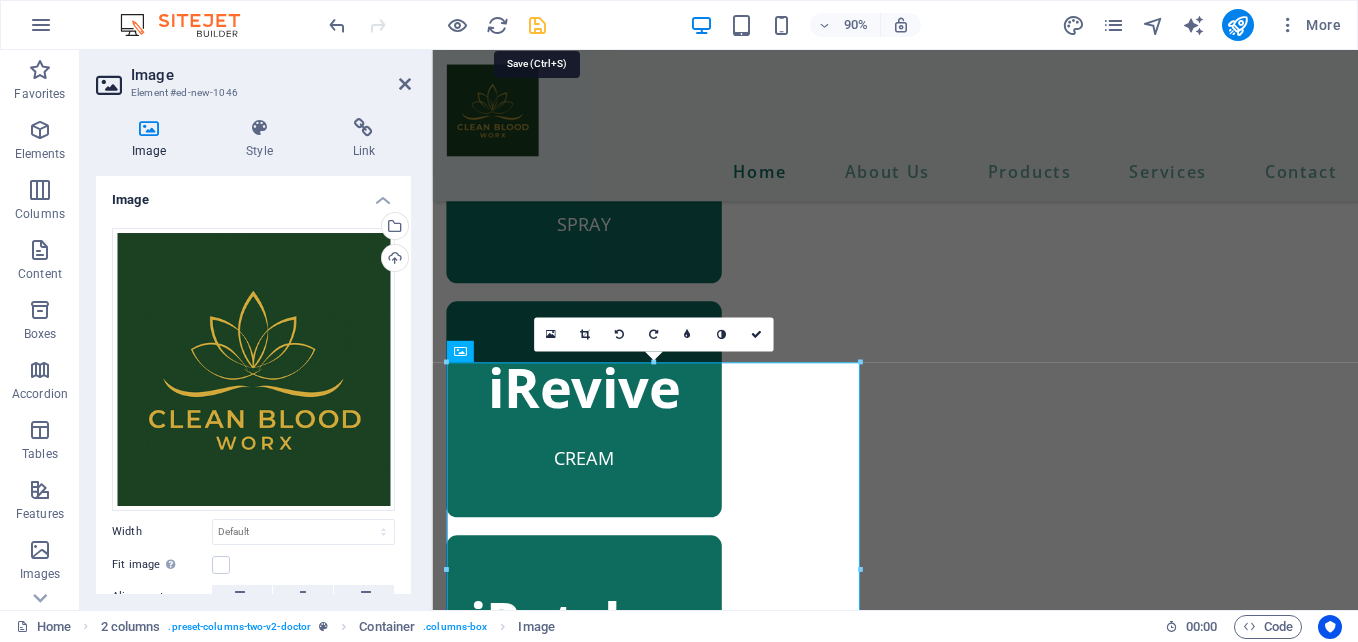 click at bounding box center [537, 25] 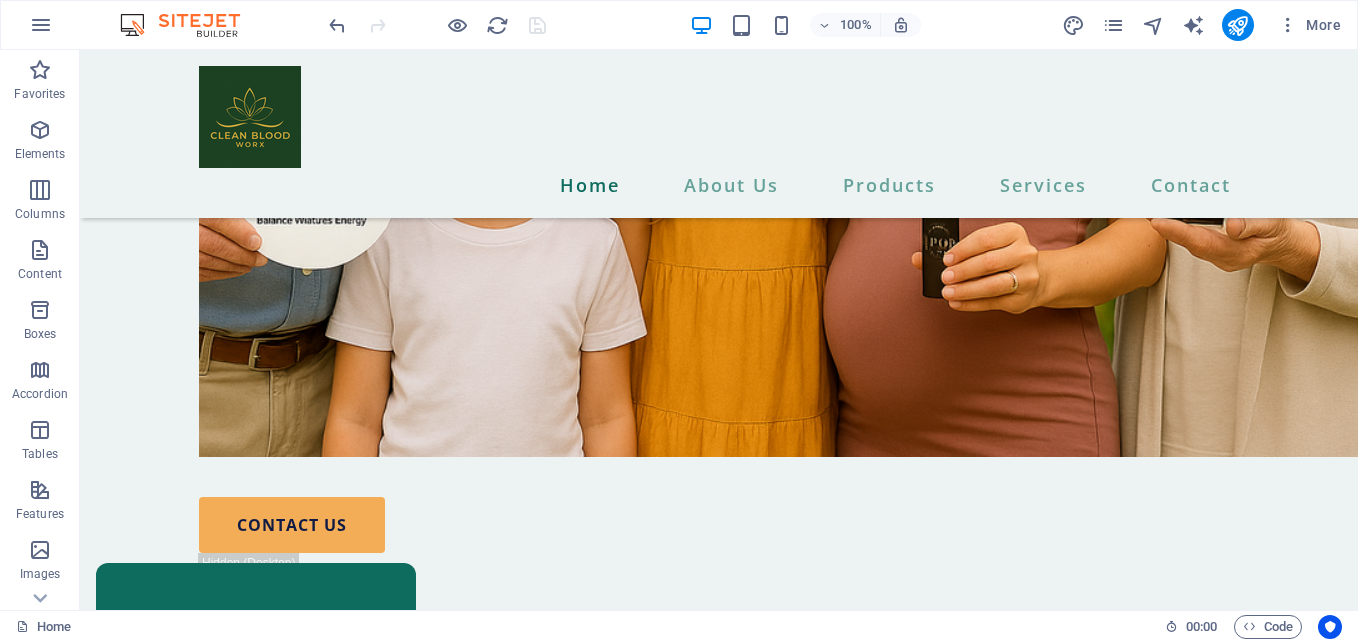 scroll, scrollTop: 952, scrollLeft: 0, axis: vertical 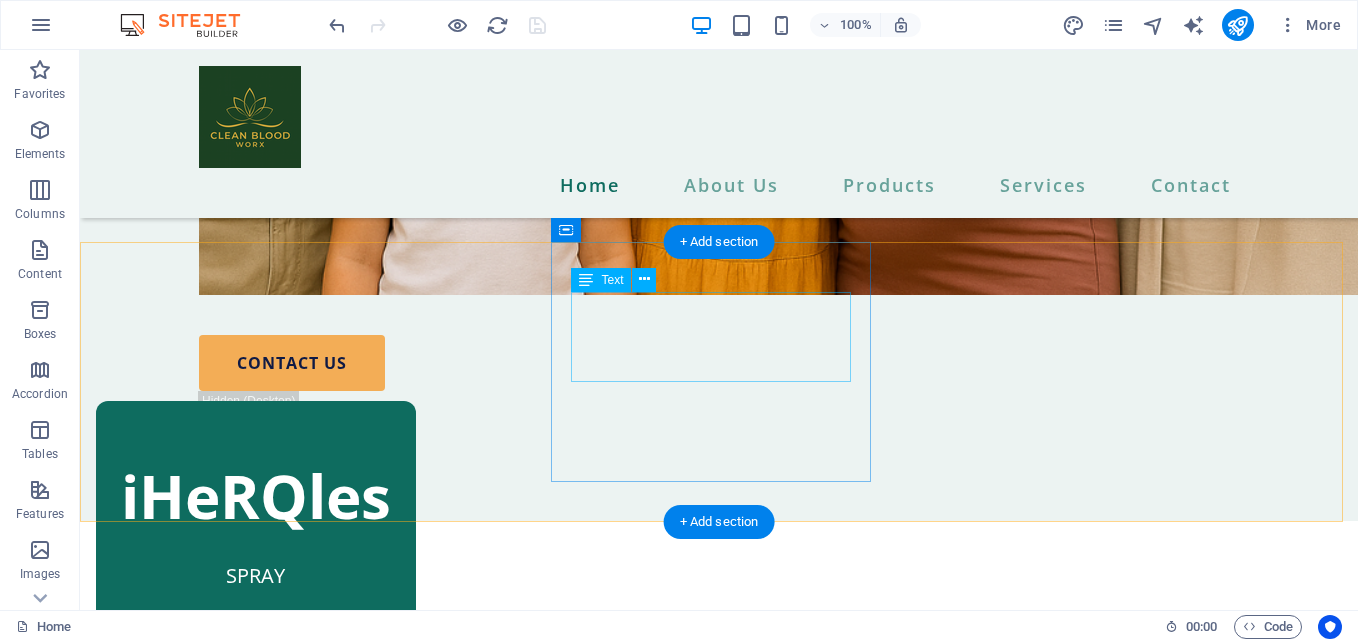 drag, startPoint x: 563, startPoint y: 269, endPoint x: 651, endPoint y: 322, distance: 102.7278 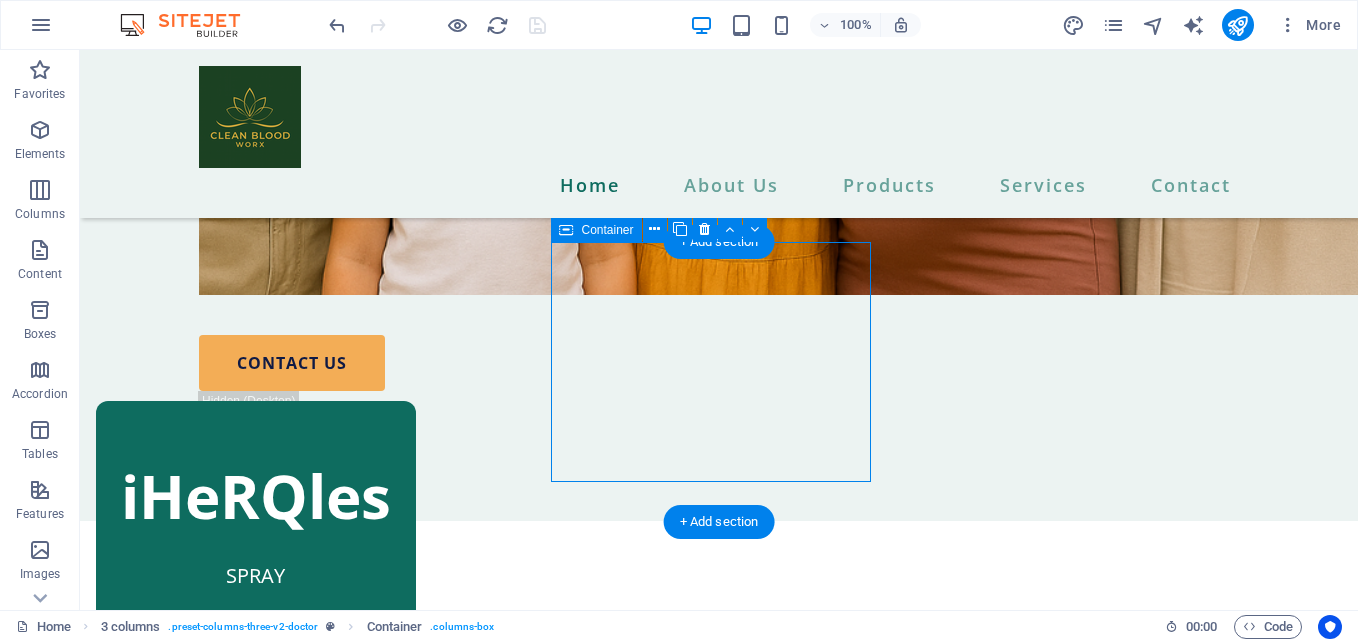 click on "iHeRQles SPRAY" at bounding box center (256, 521) 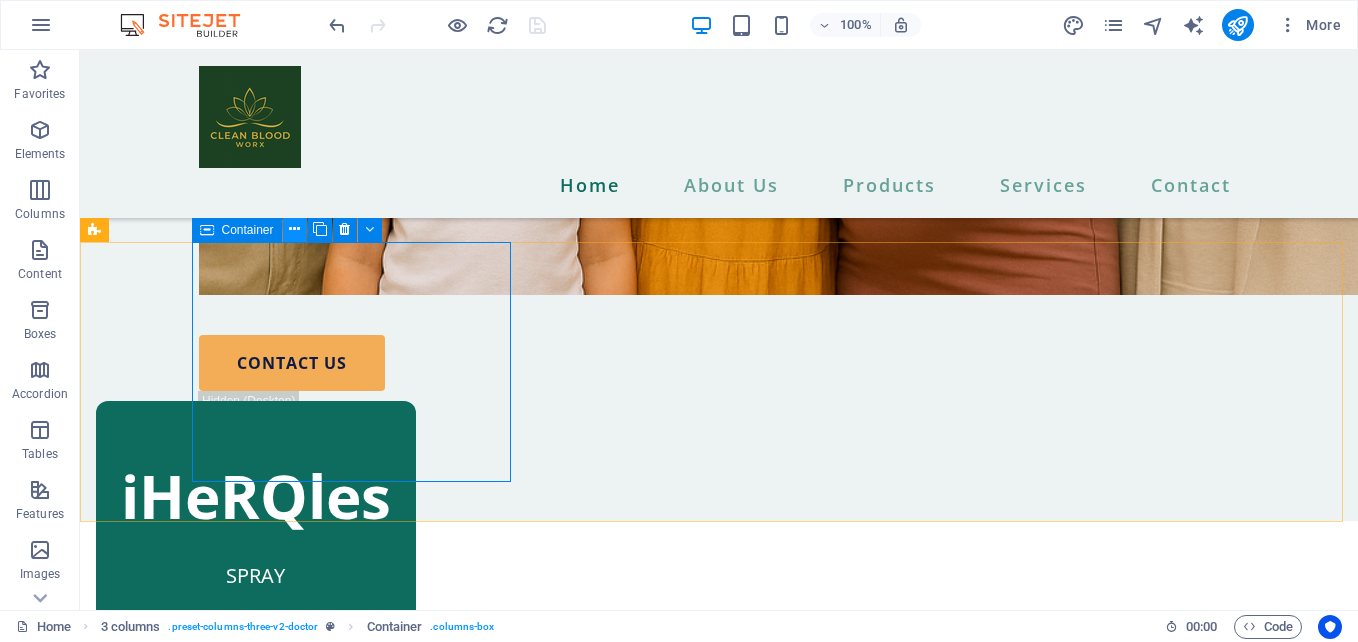 click at bounding box center [295, 230] 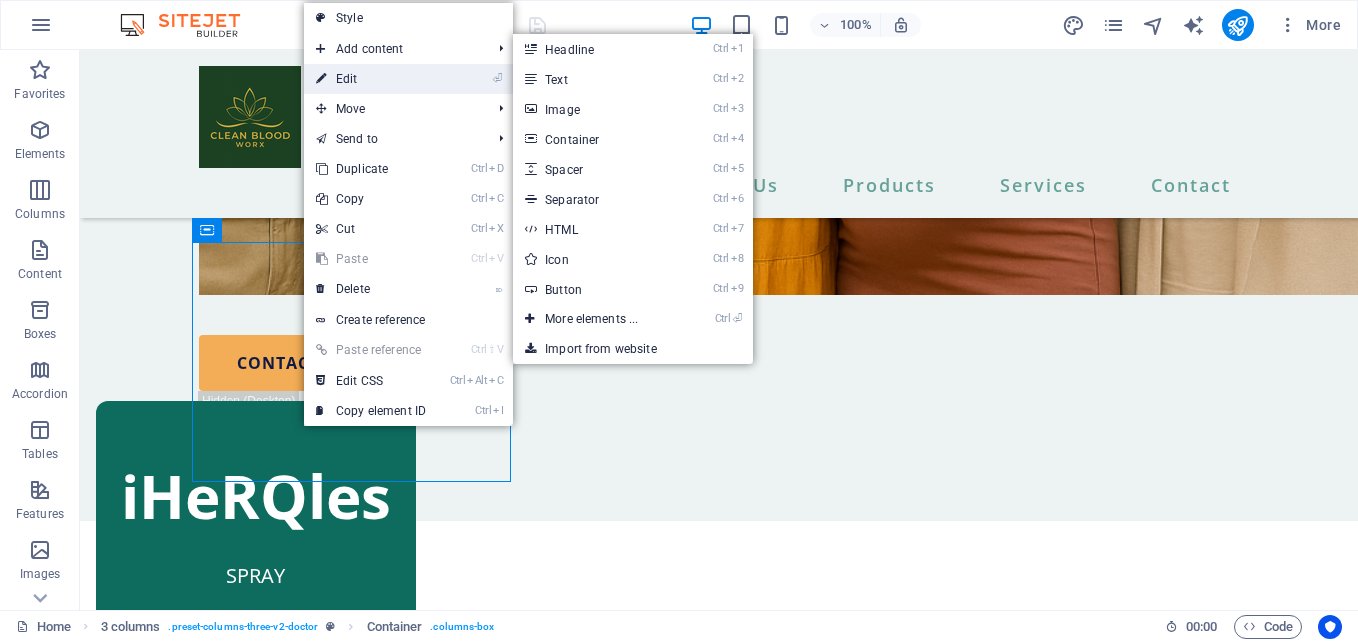 click on "⏎  Edit" at bounding box center (371, 79) 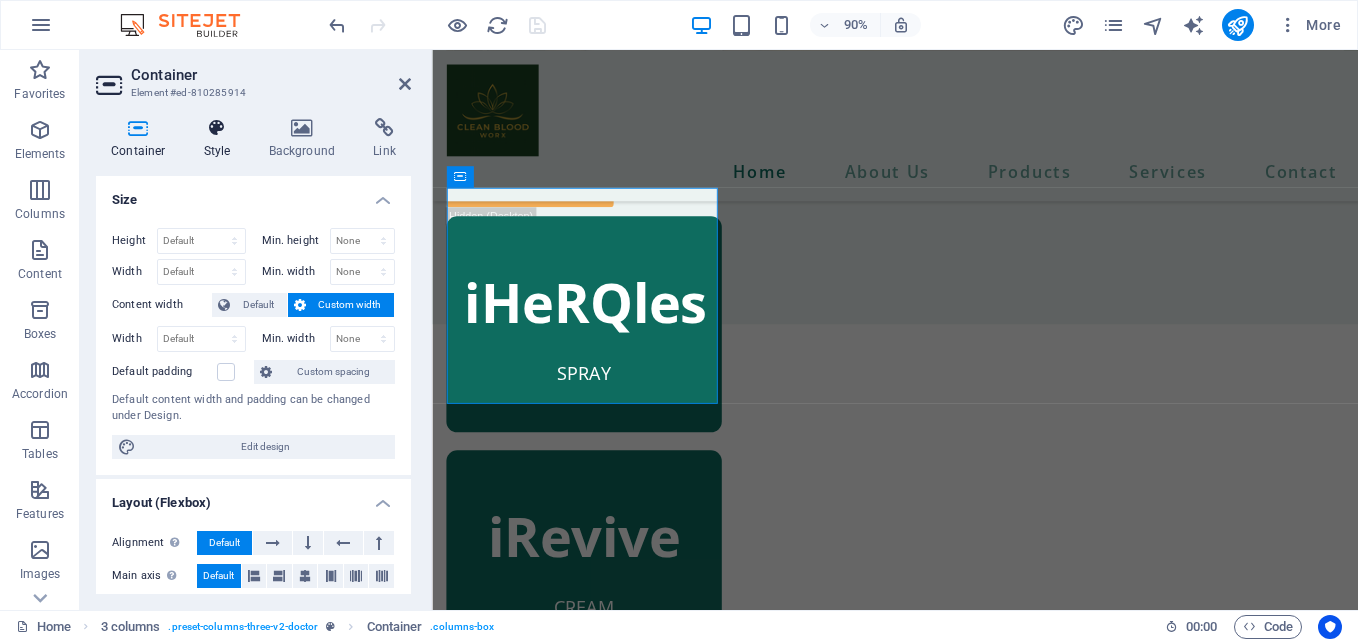 click on "Style" at bounding box center [221, 139] 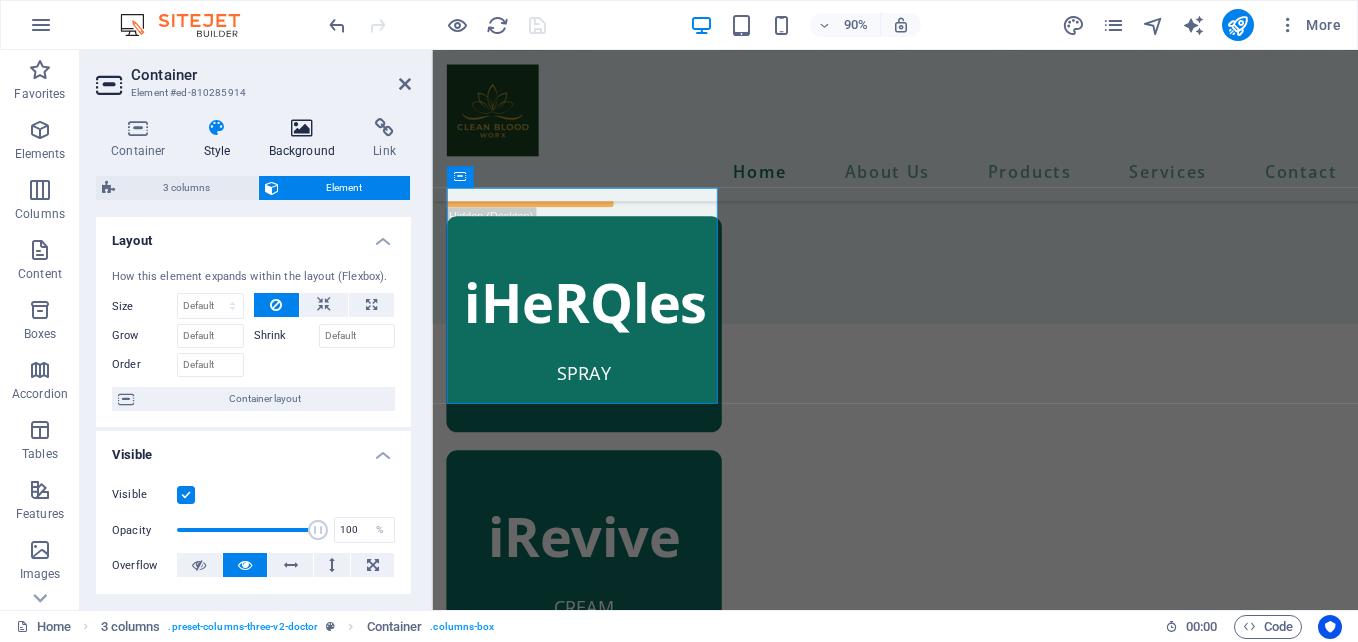 click on "Background" at bounding box center [306, 139] 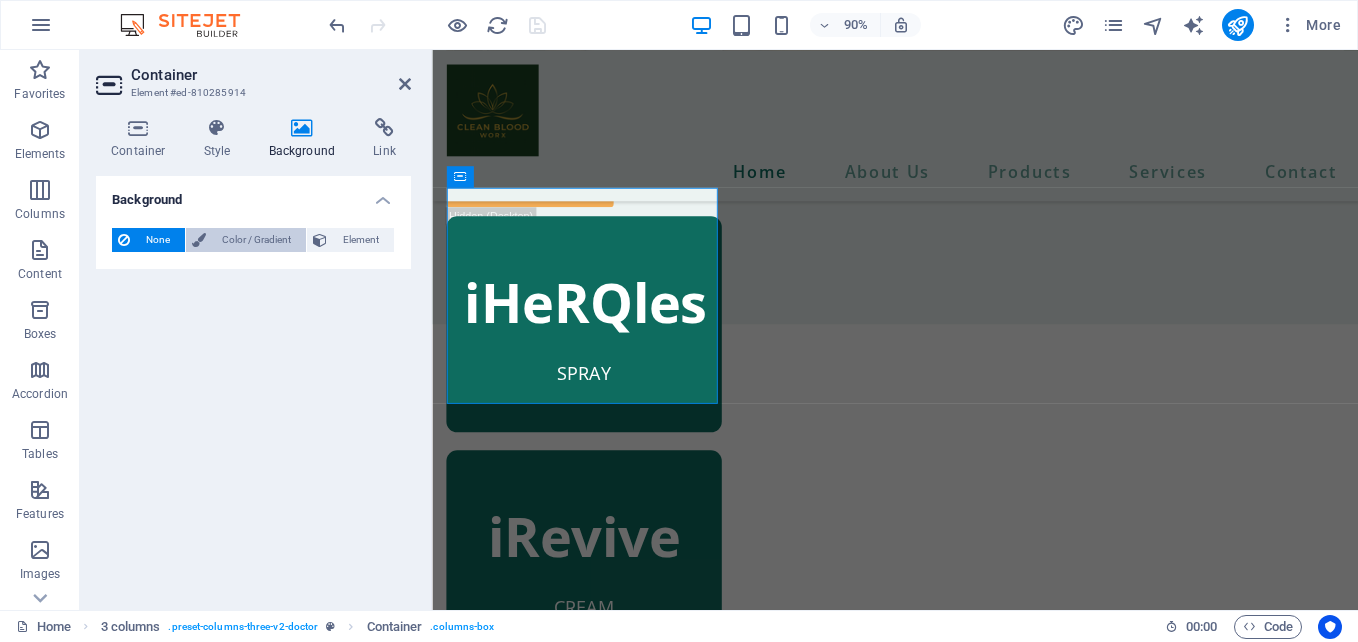 click on "Color / Gradient" at bounding box center [256, 240] 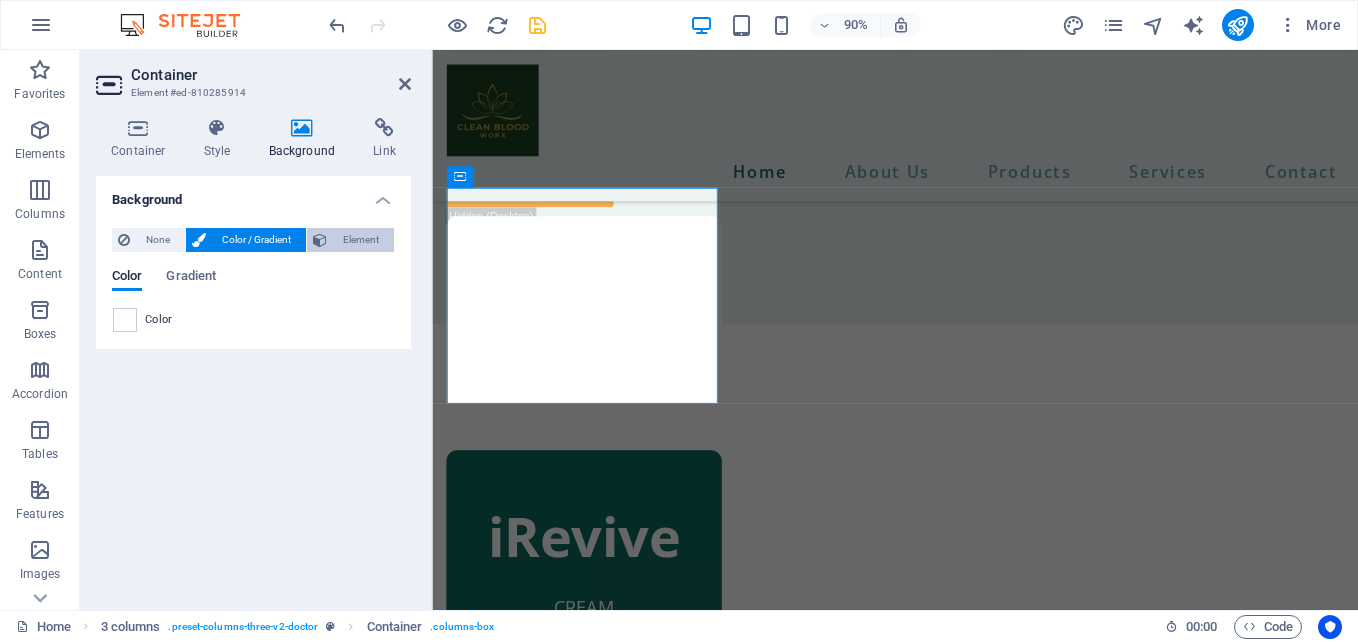 click on "Element" at bounding box center [350, 240] 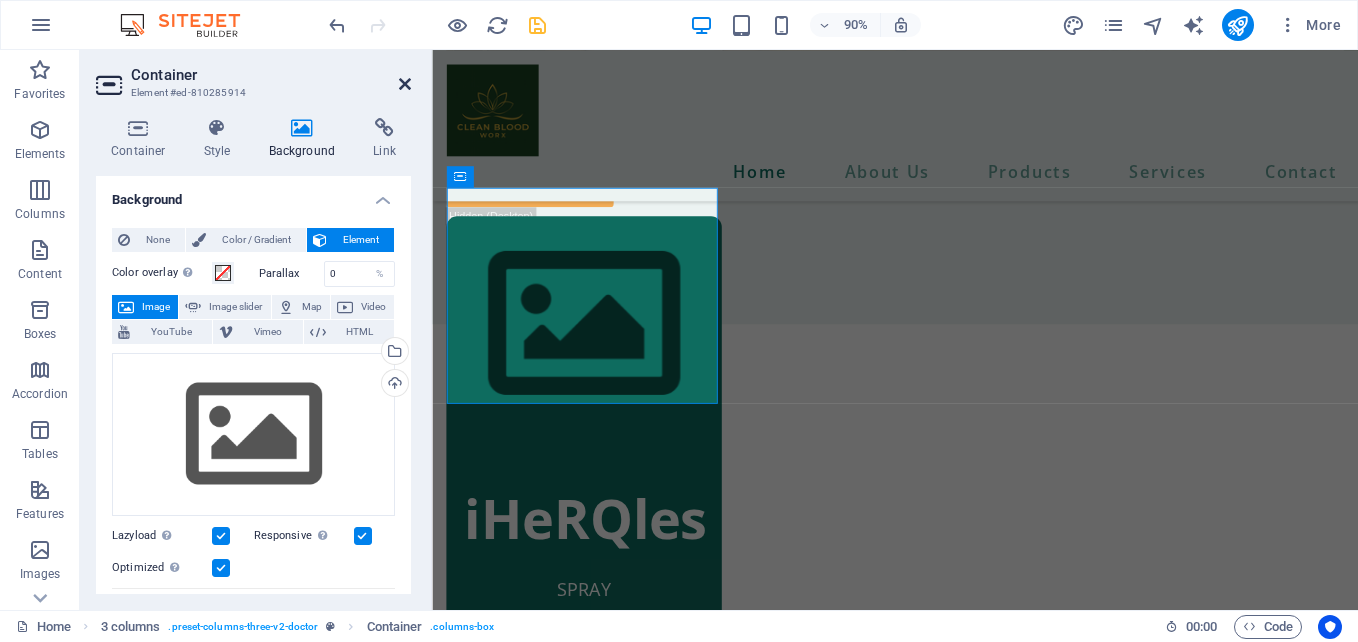 click at bounding box center [405, 84] 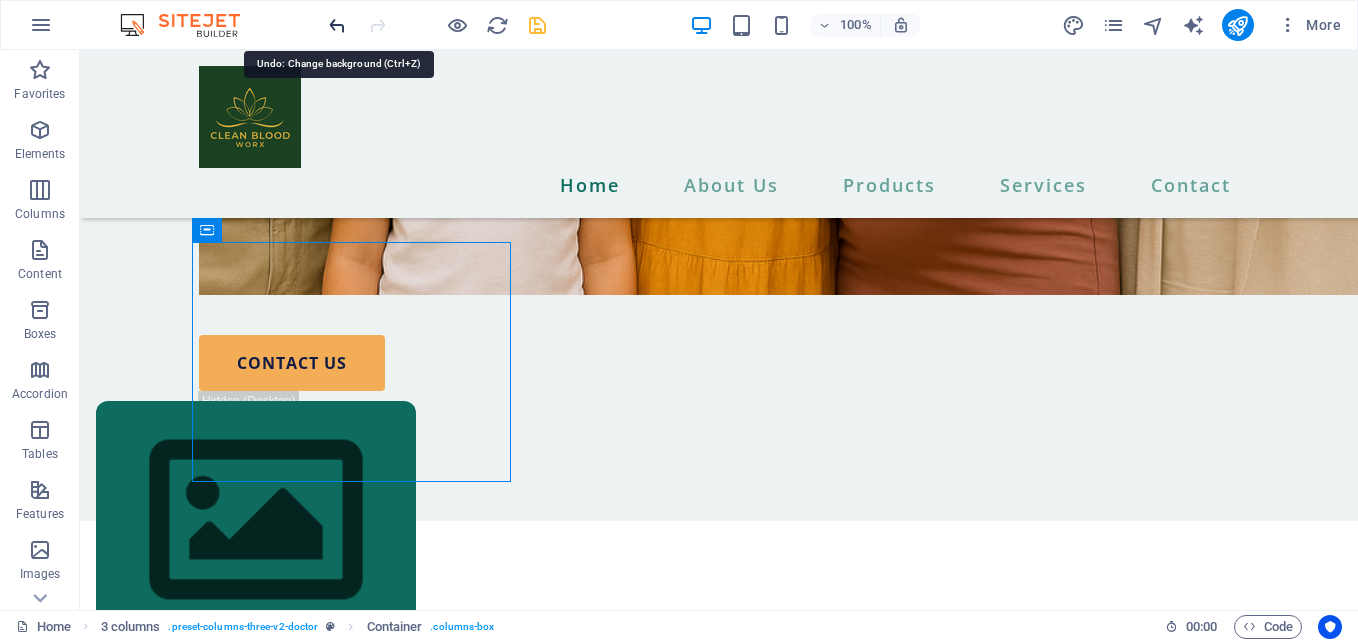click at bounding box center [337, 25] 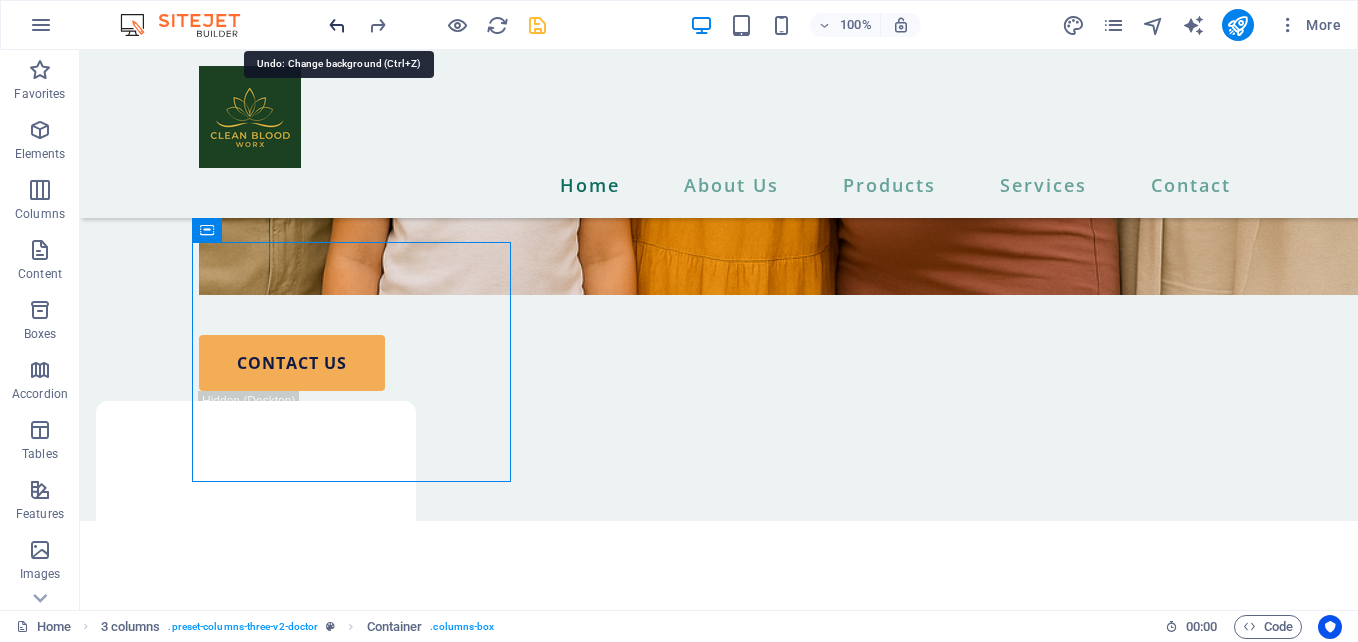 click at bounding box center [337, 25] 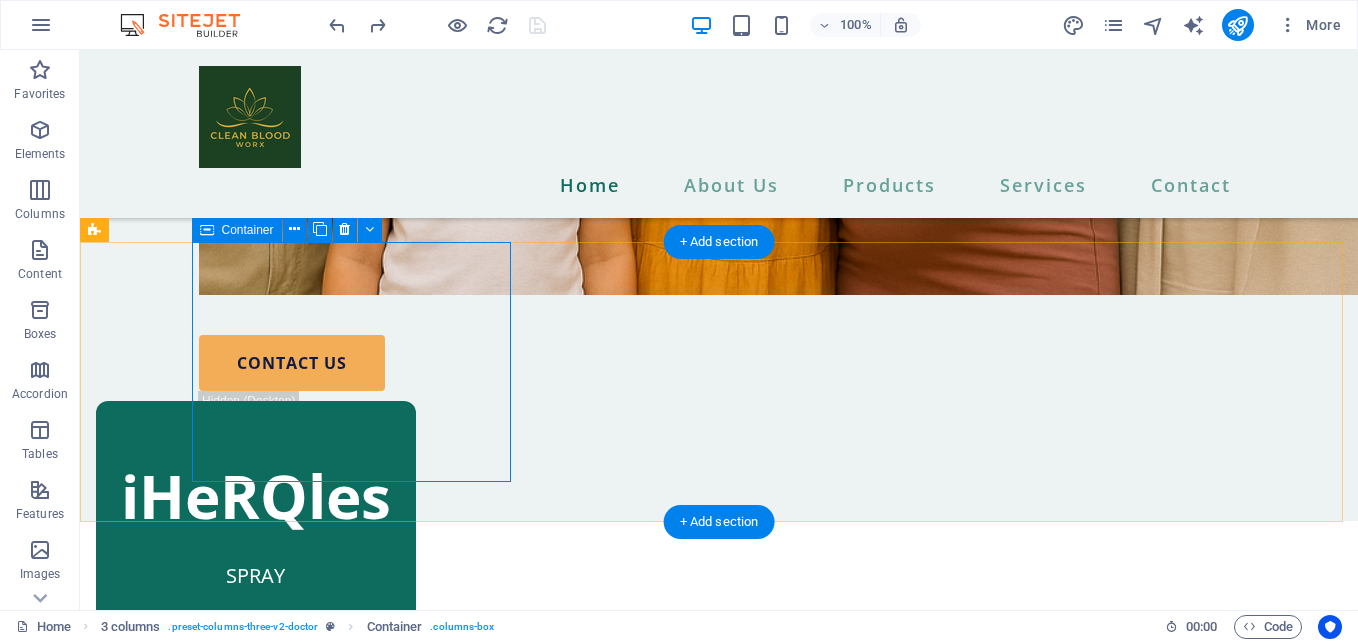 click on "iHeRQles SPRAY" at bounding box center (256, 521) 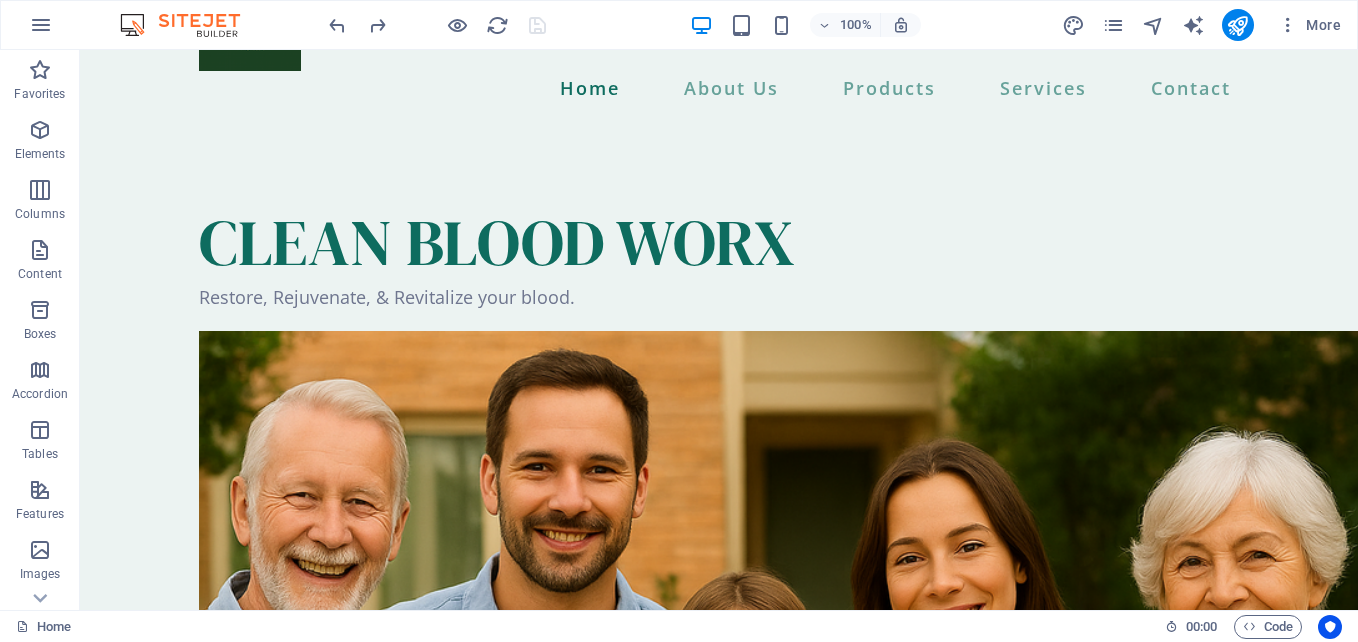 scroll, scrollTop: 0, scrollLeft: 0, axis: both 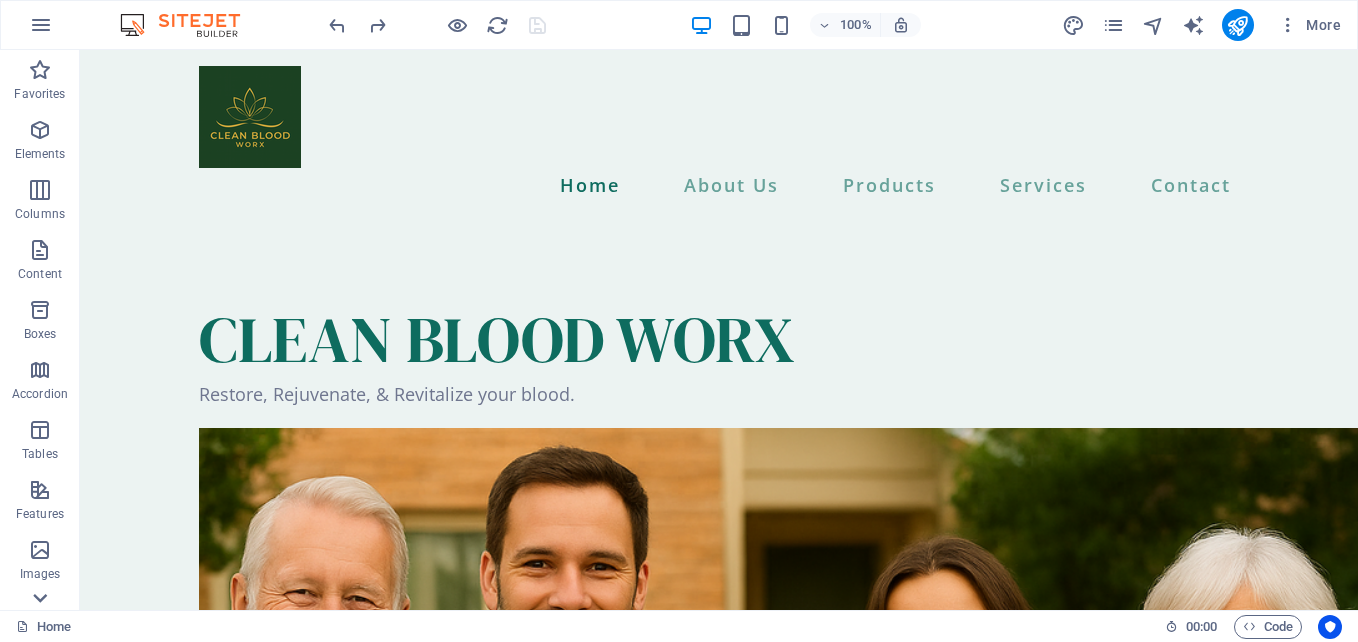 click 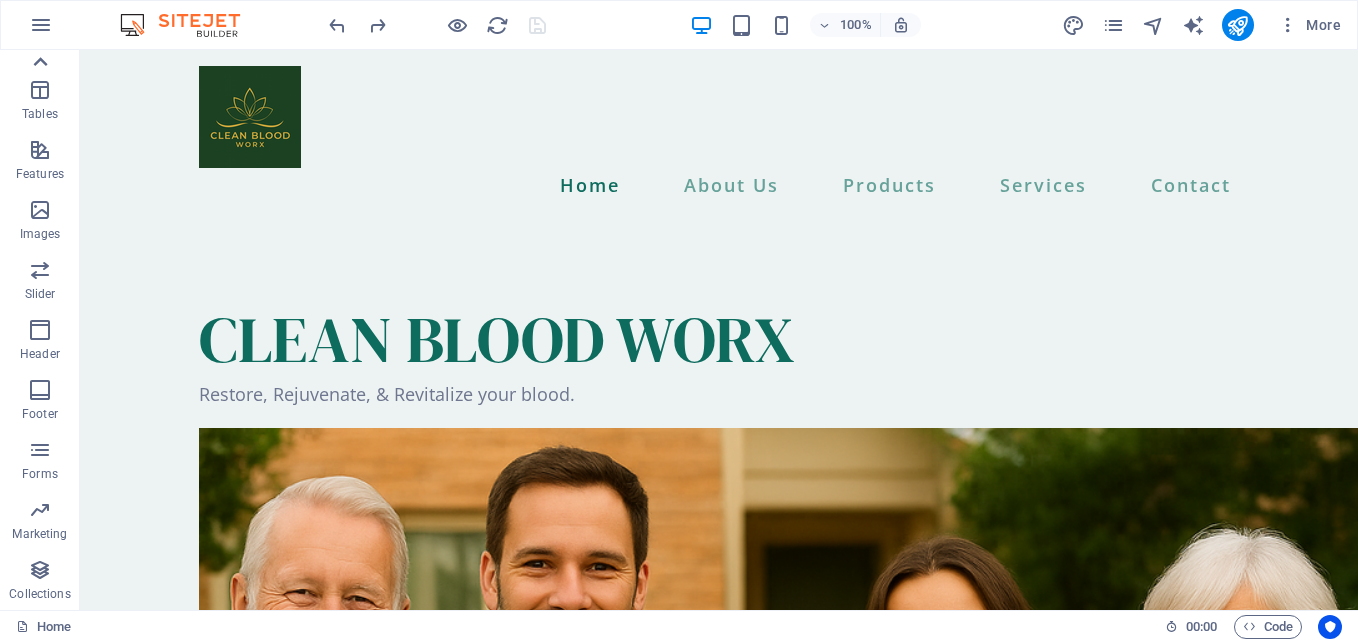 click 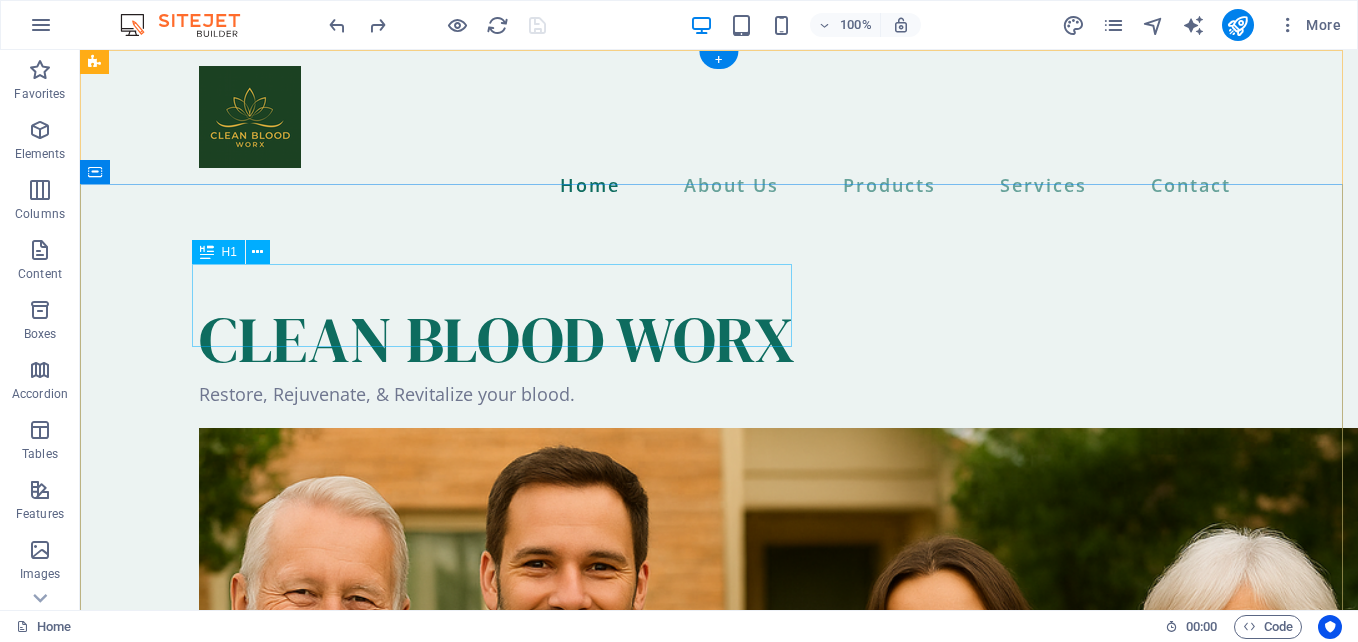 click on "CLEAN BLOOD WORX" at bounding box center (719, 339) 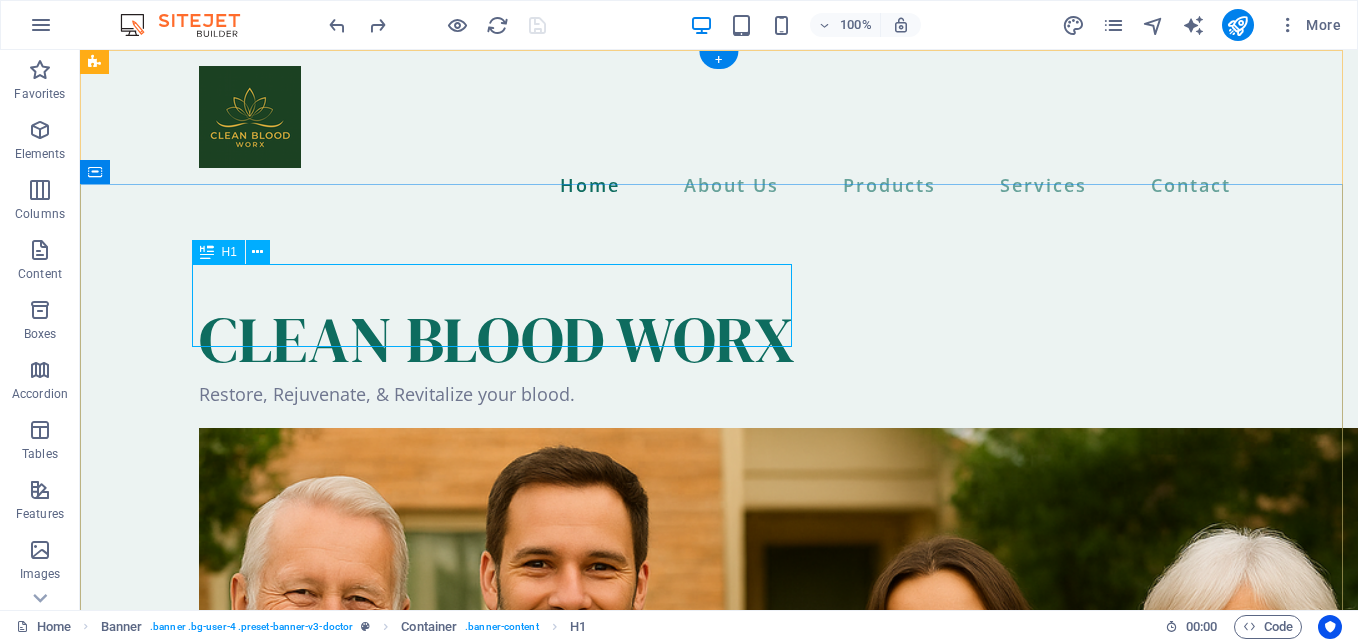 click on "CLEAN BLOOD WORX" at bounding box center (719, 339) 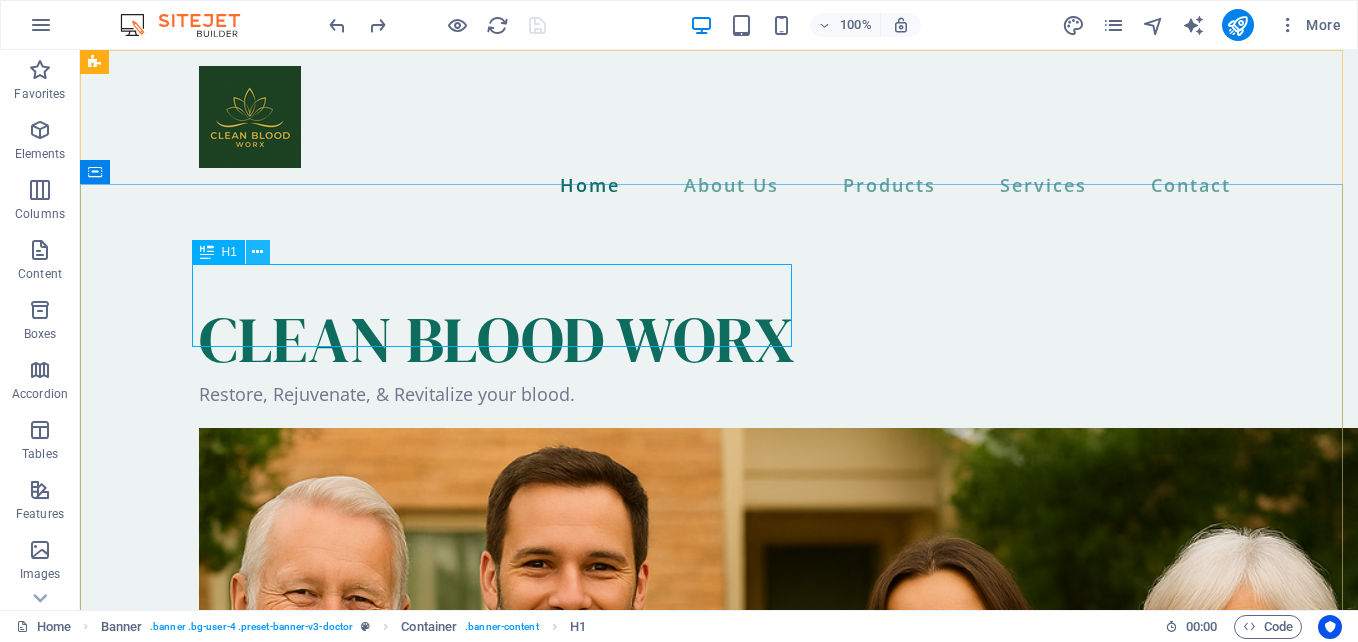 click at bounding box center [257, 252] 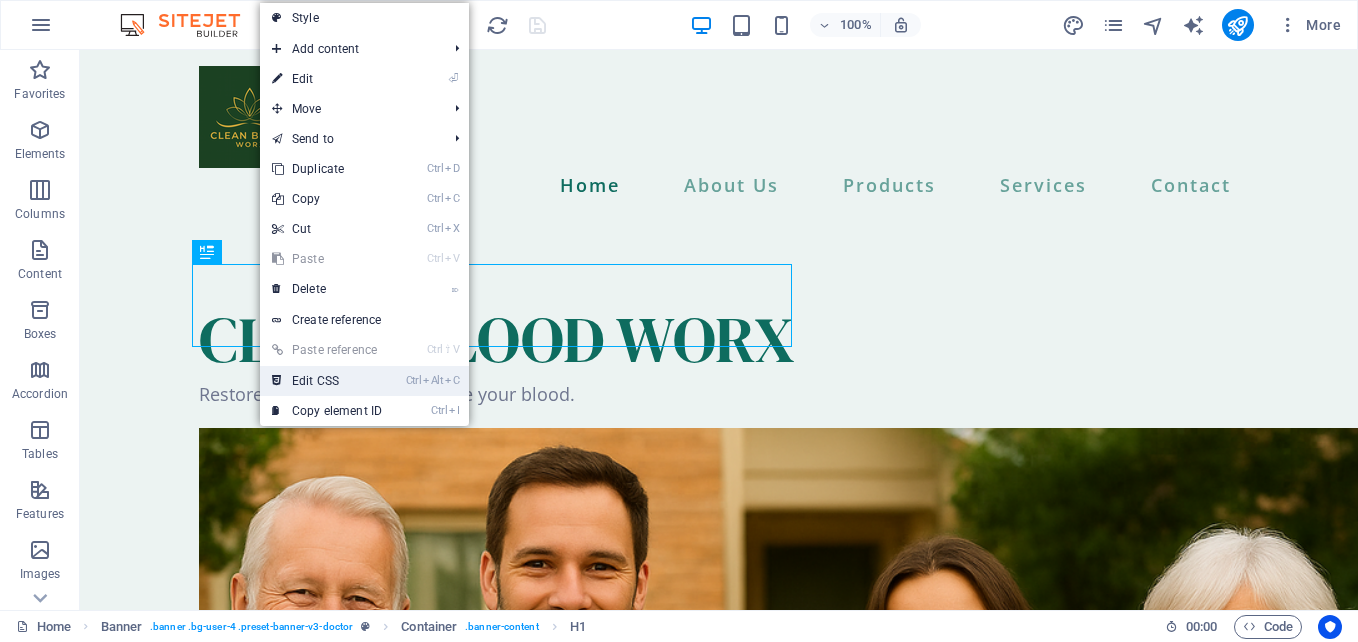click on "Ctrl Alt C  Edit CSS" at bounding box center [327, 381] 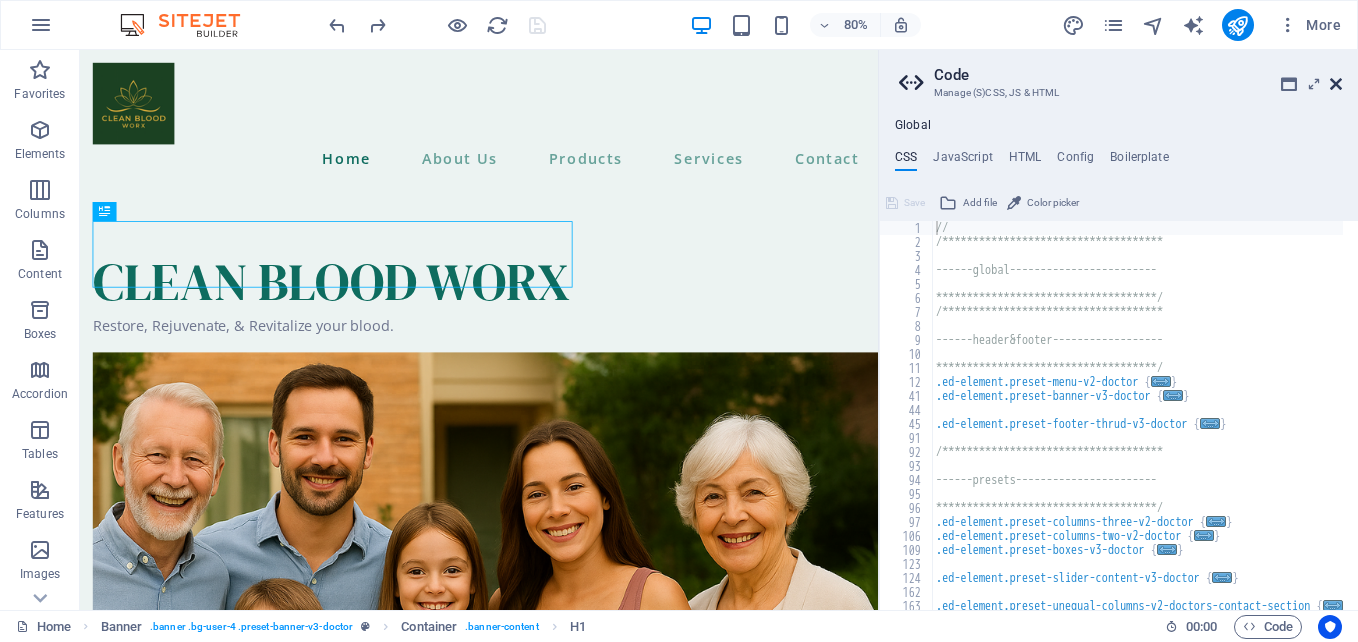 click at bounding box center (1336, 84) 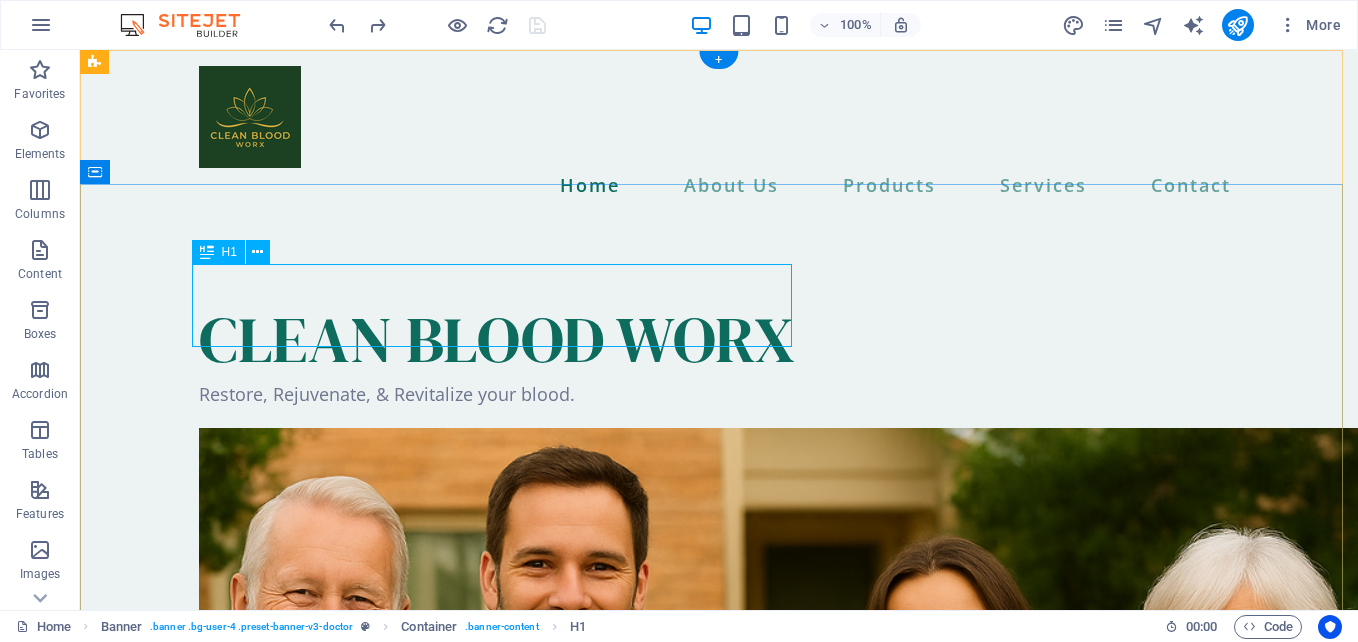 click on "CLEAN BLOOD WORX" at bounding box center (719, 339) 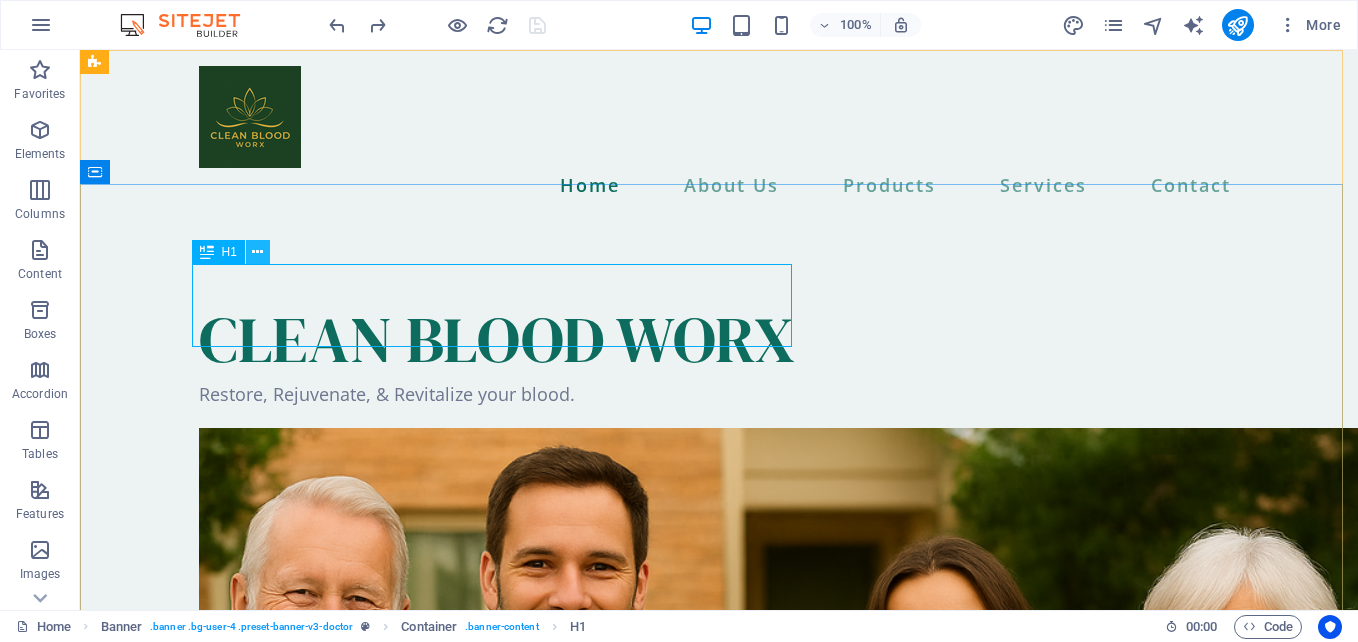click at bounding box center (257, 252) 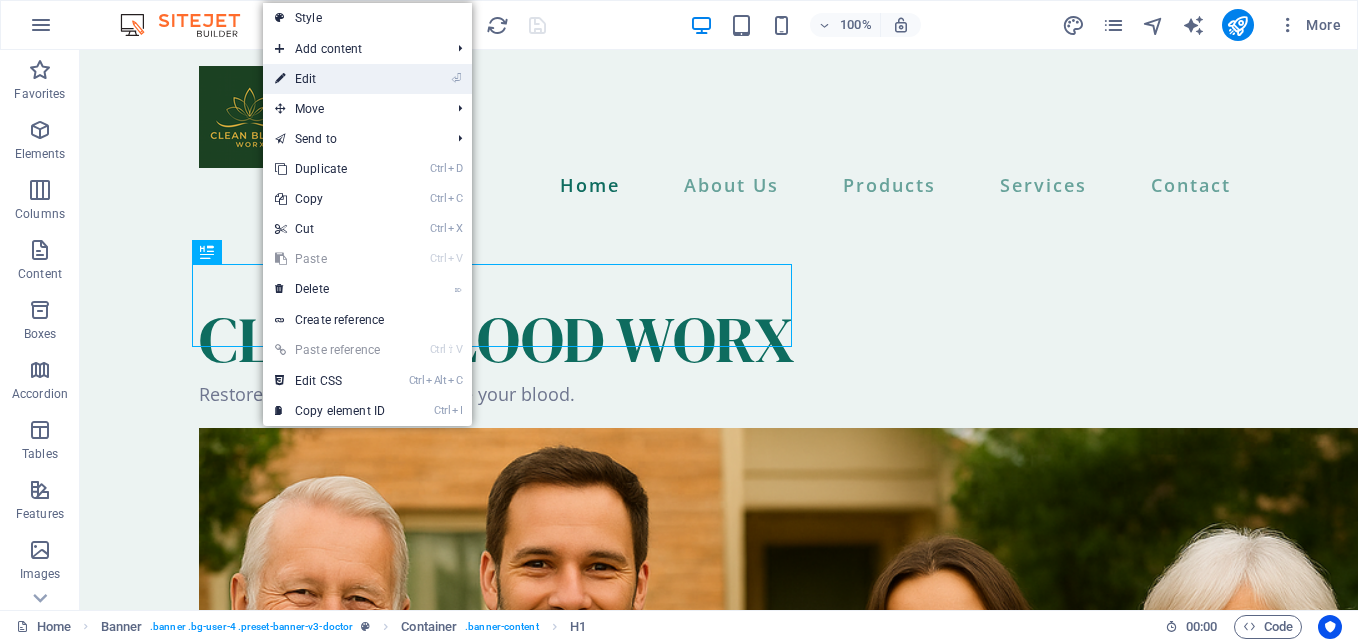 click on "⏎  Edit" at bounding box center (330, 79) 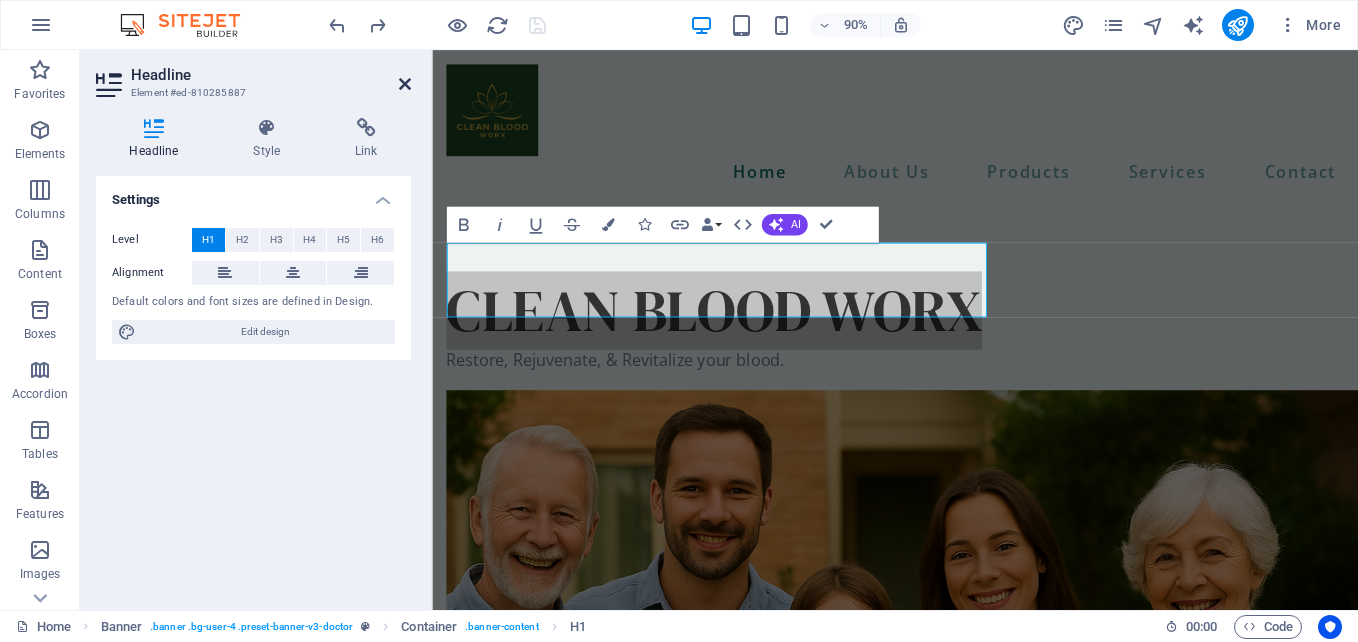 click at bounding box center [405, 84] 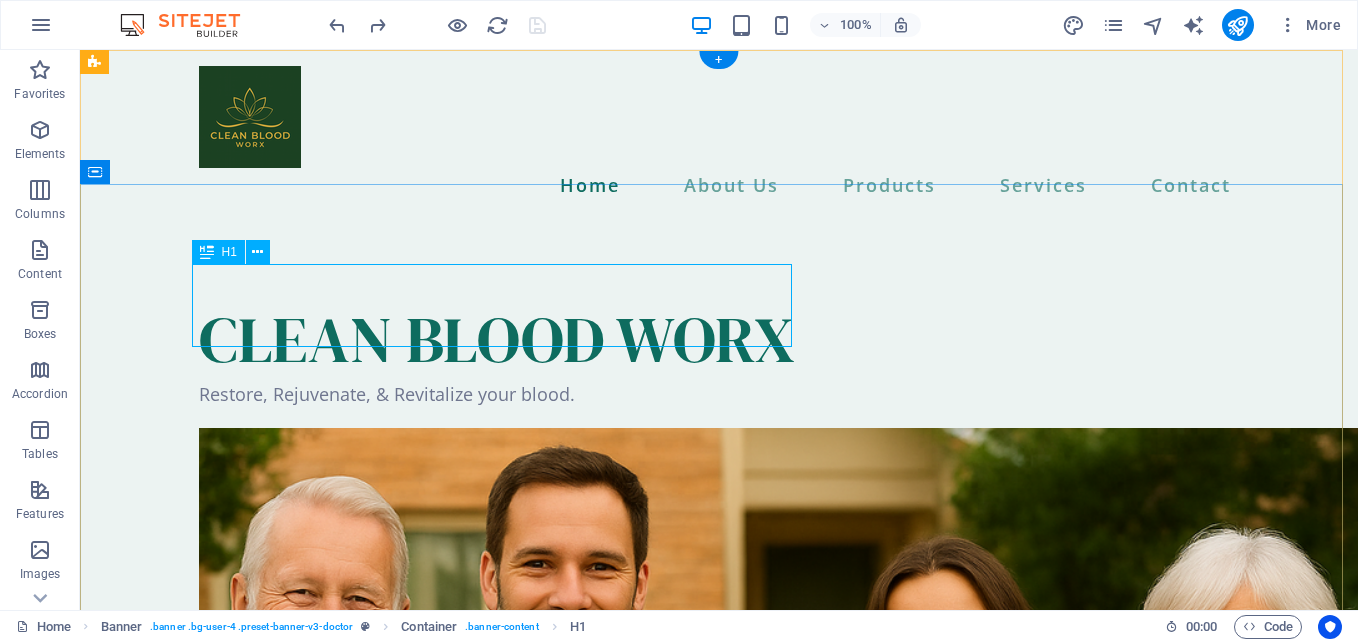 click on "CLEAN BLOOD WORX" at bounding box center [719, 339] 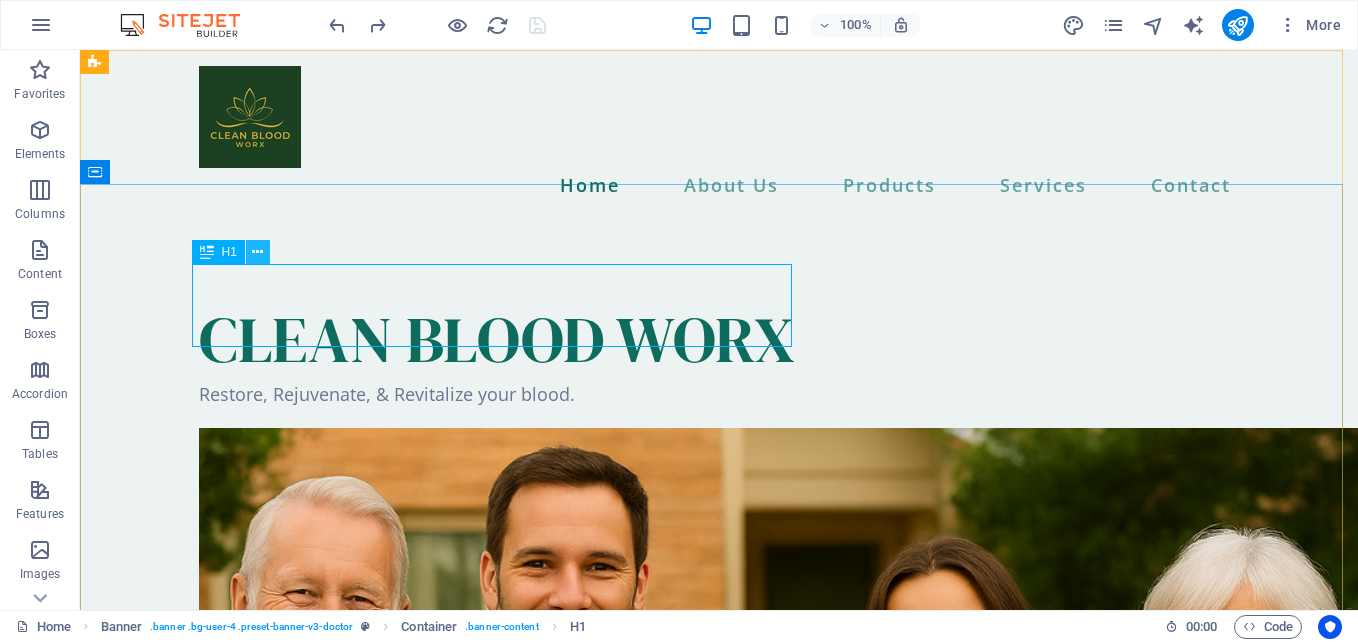 click at bounding box center [257, 252] 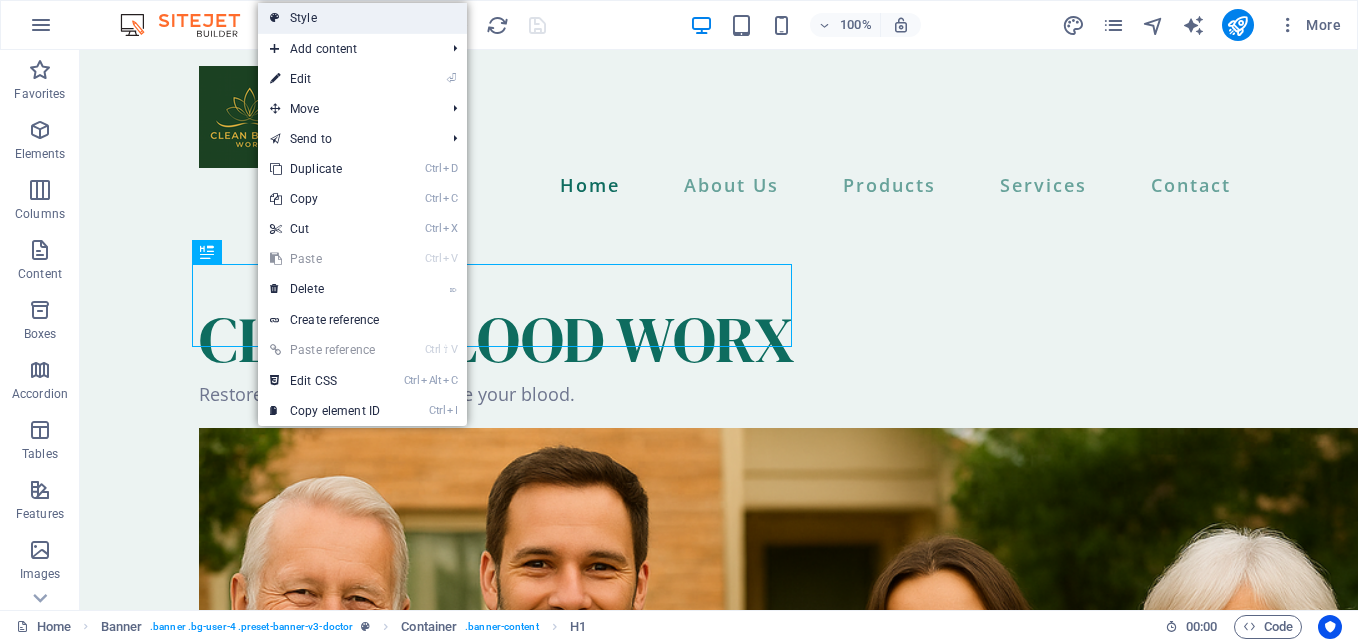 click on "Style" at bounding box center (362, 18) 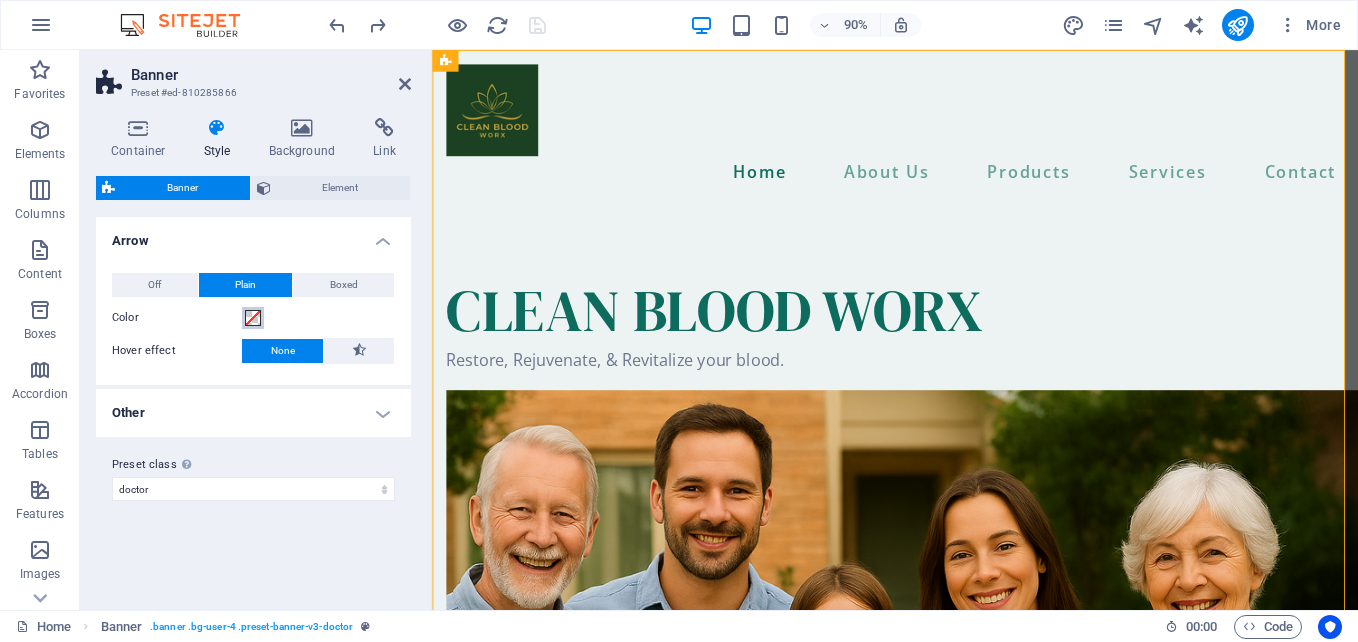 click at bounding box center [253, 318] 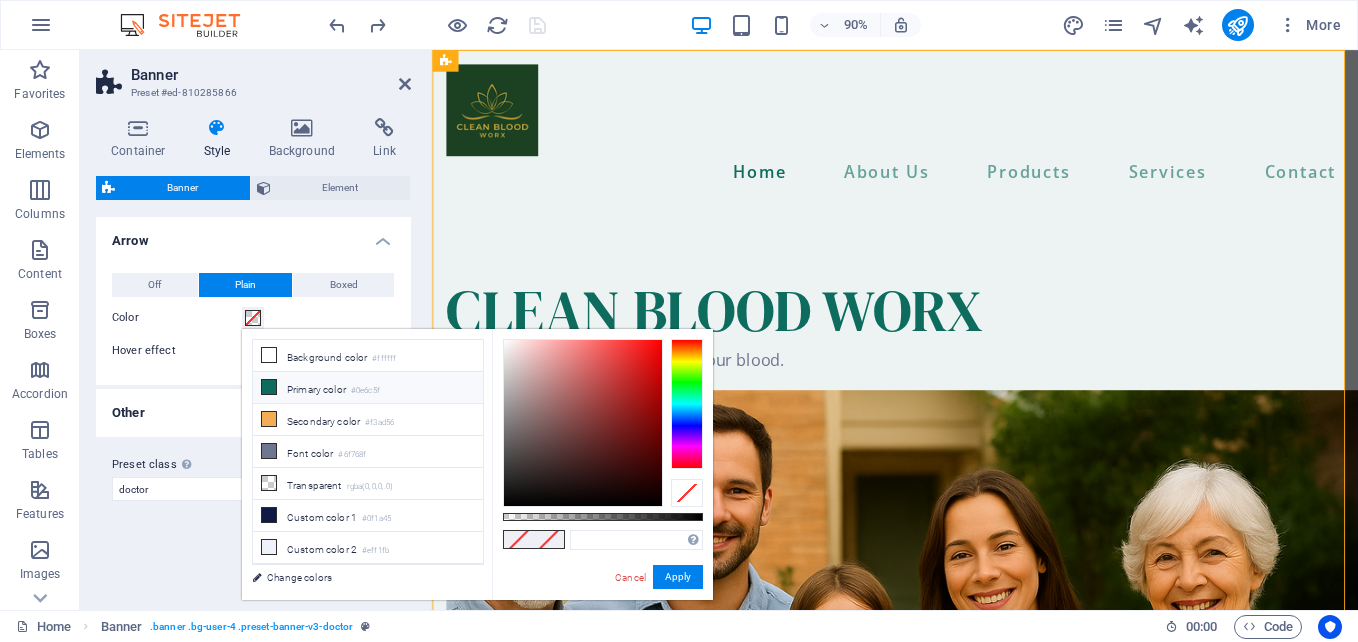 click at bounding box center [269, 387] 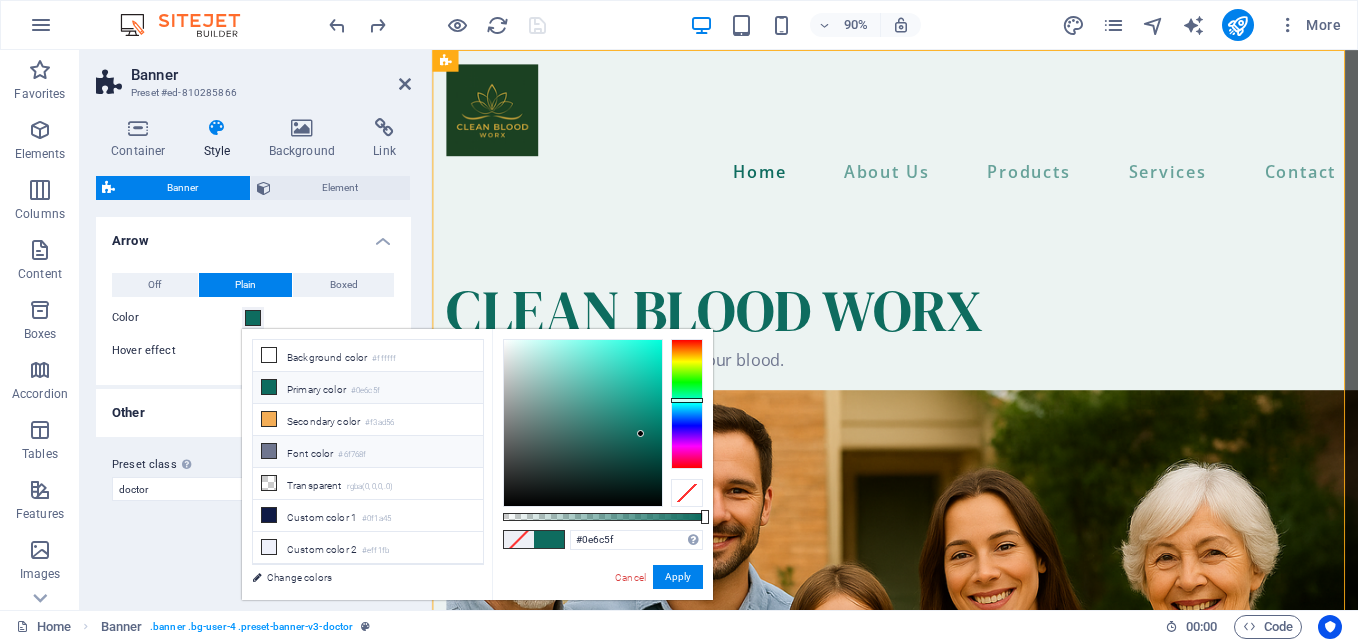 click on "Font color
#6f768f" at bounding box center (368, 452) 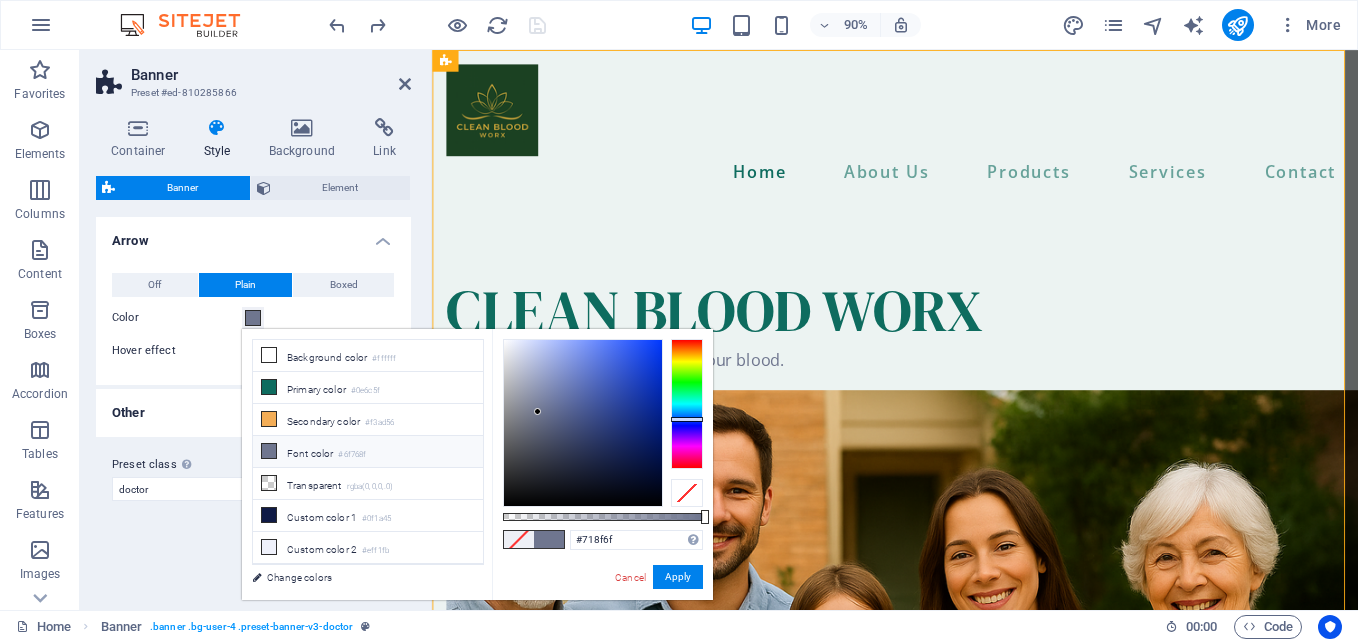 click at bounding box center (687, 404) 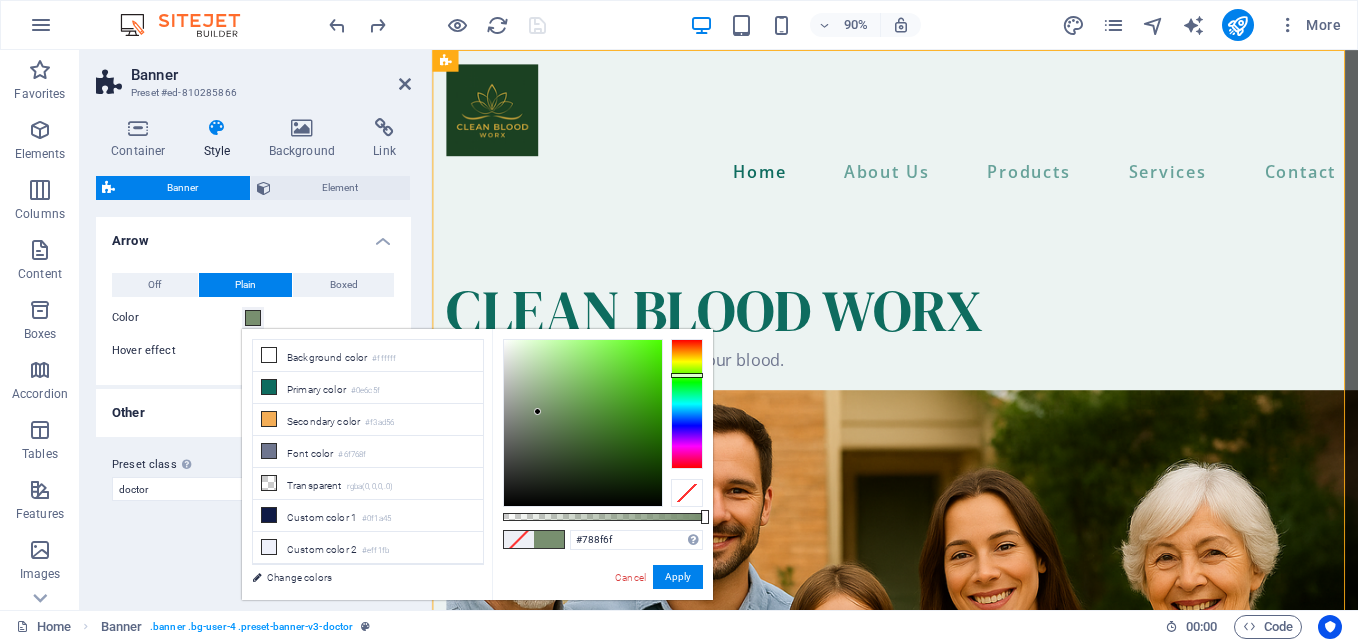 click at bounding box center [687, 404] 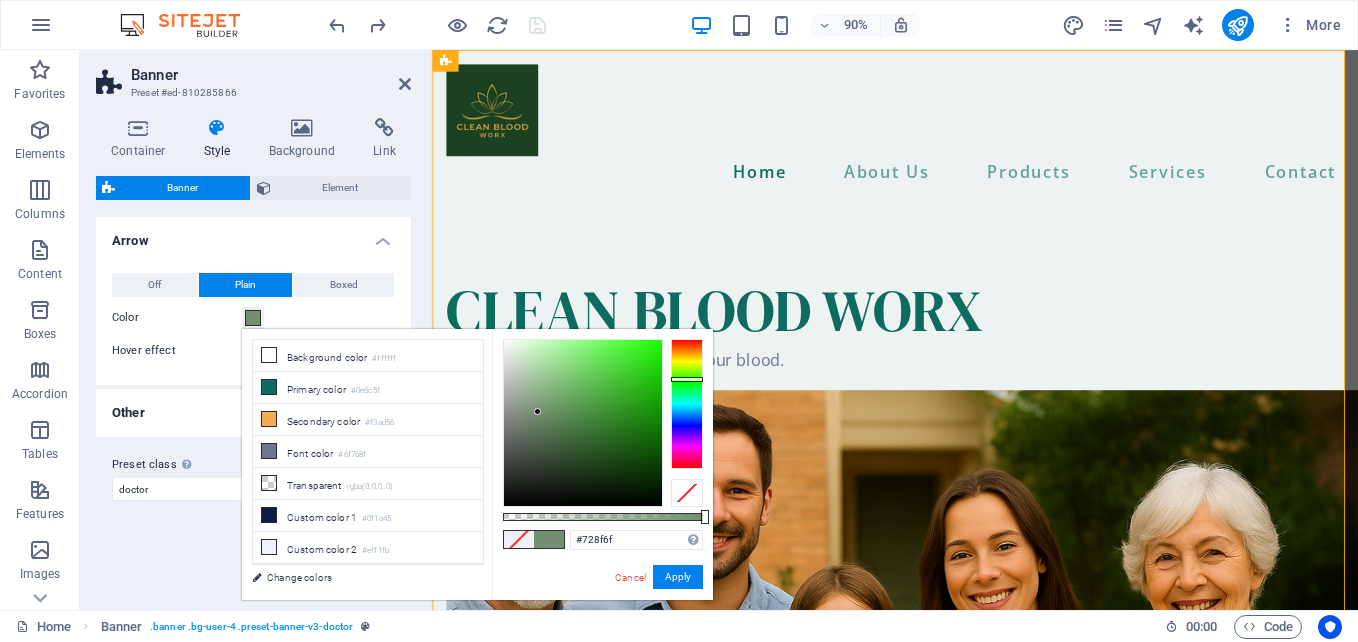 click at bounding box center (687, 404) 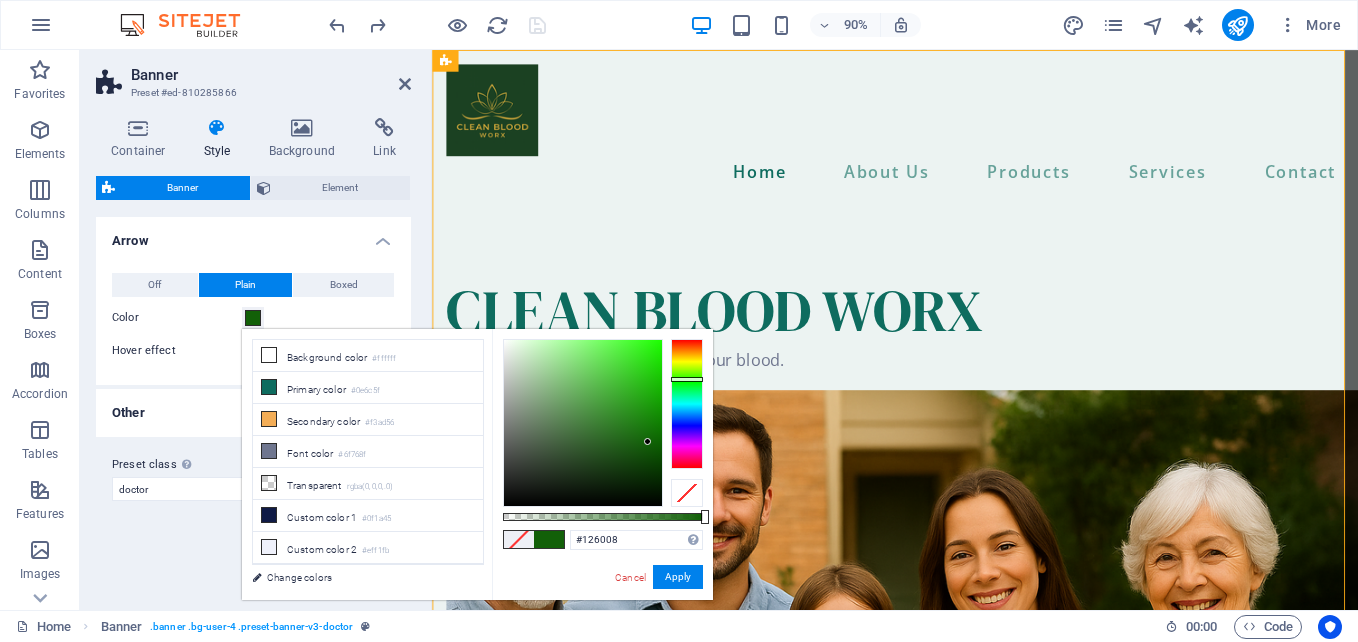 click at bounding box center [583, 423] 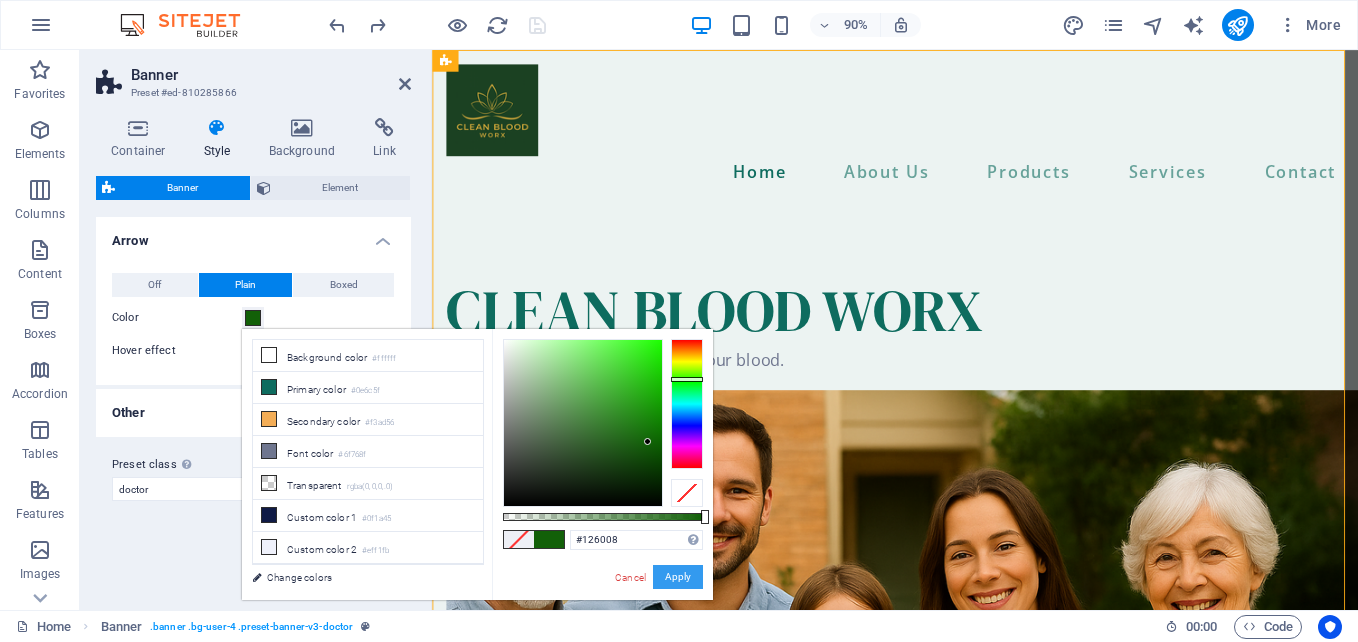 click on "Apply" at bounding box center [678, 577] 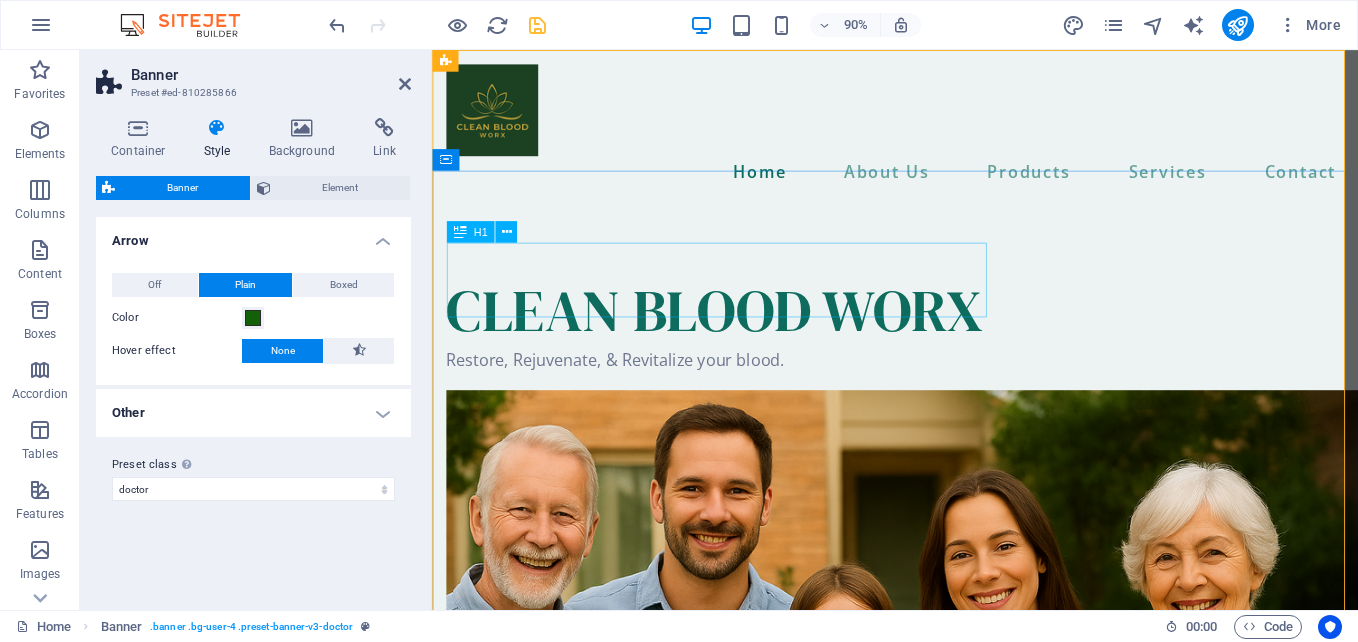 click on "CLEAN BLOOD WORX" at bounding box center (946, 339) 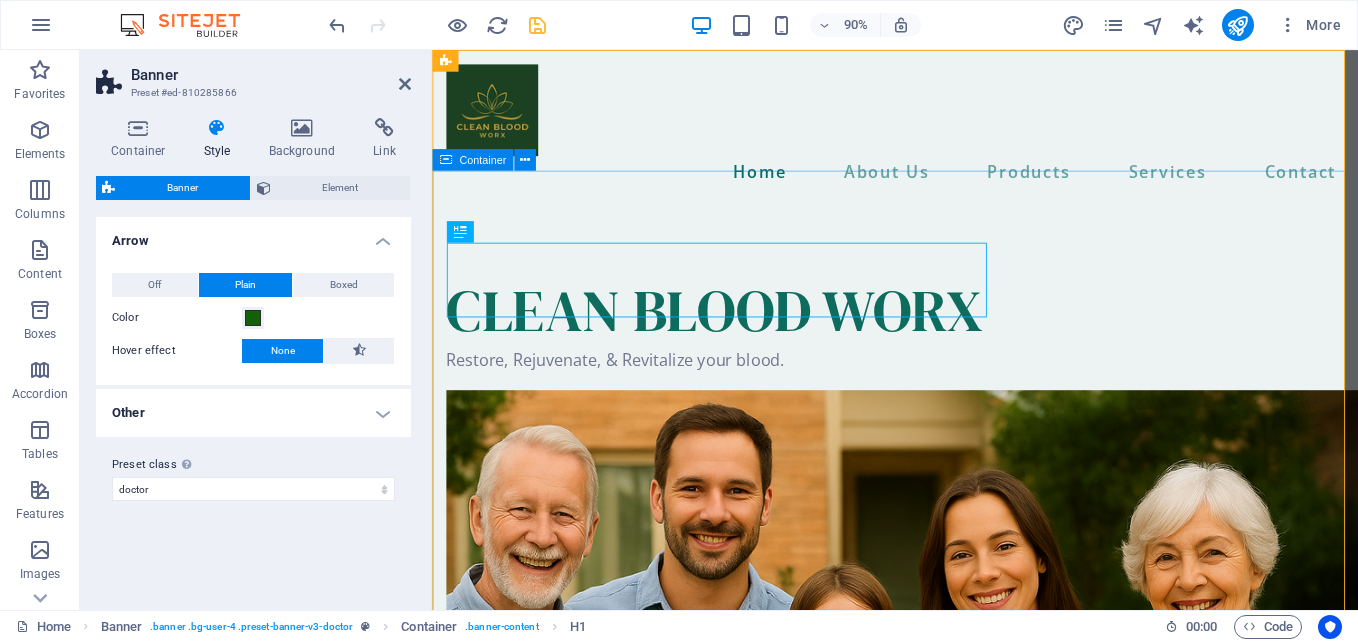 click on "CLEAN BLOOD WORX Restore, Rejuvenate, & Revitalize your blood. contact us" at bounding box center [946, 779] 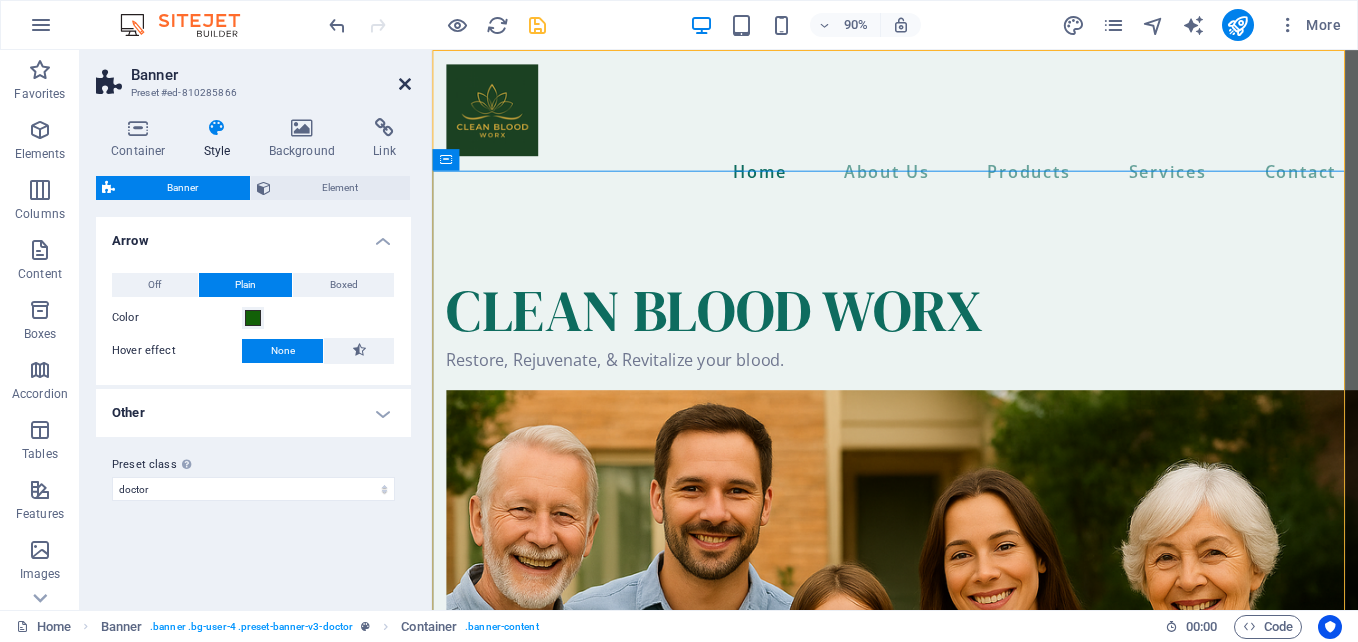 click at bounding box center (405, 84) 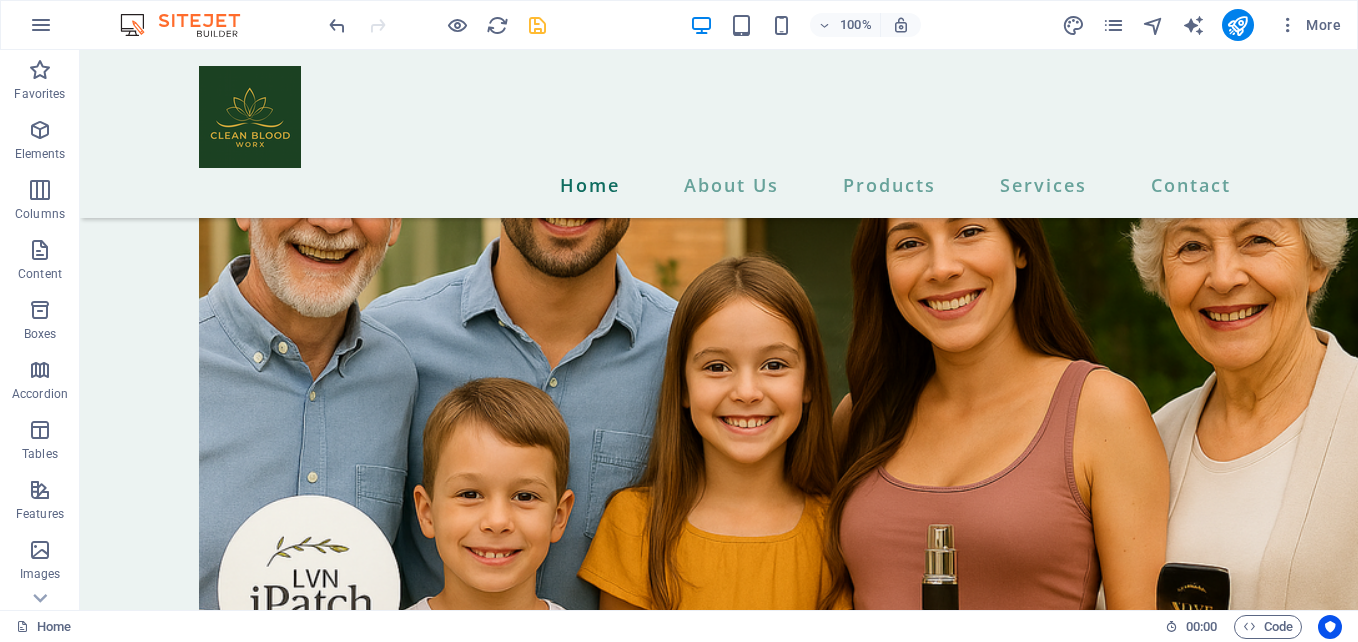 scroll, scrollTop: 357, scrollLeft: 0, axis: vertical 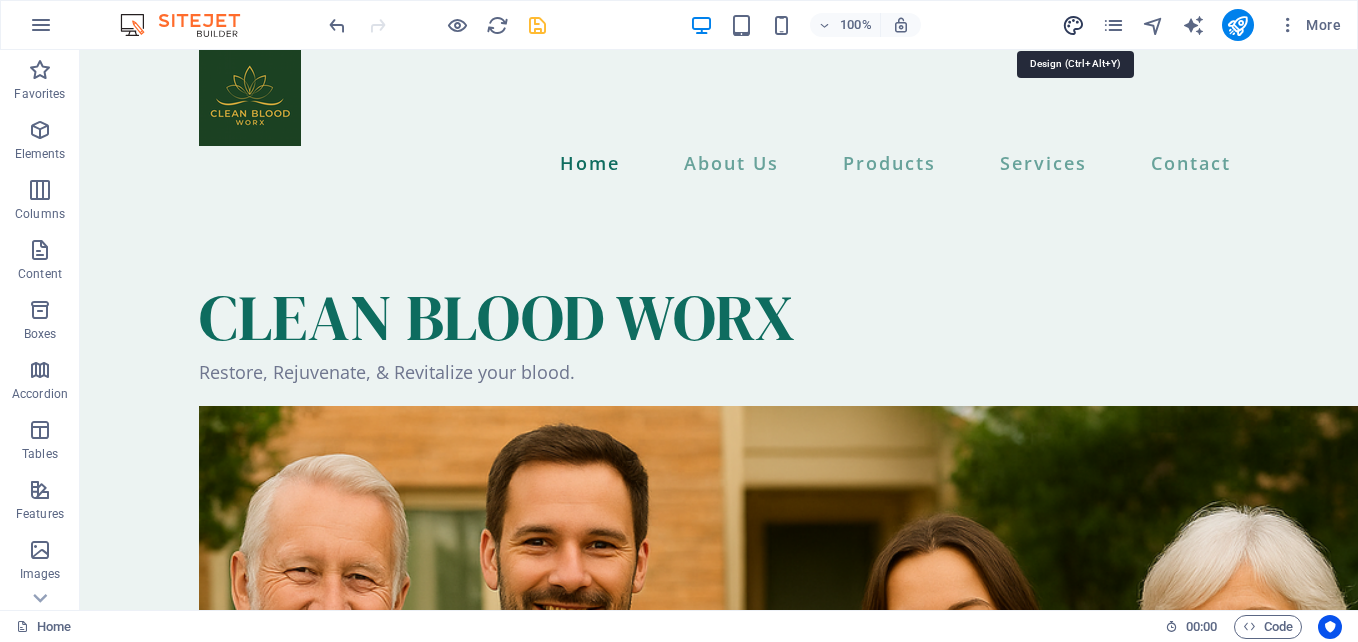 click at bounding box center [1073, 25] 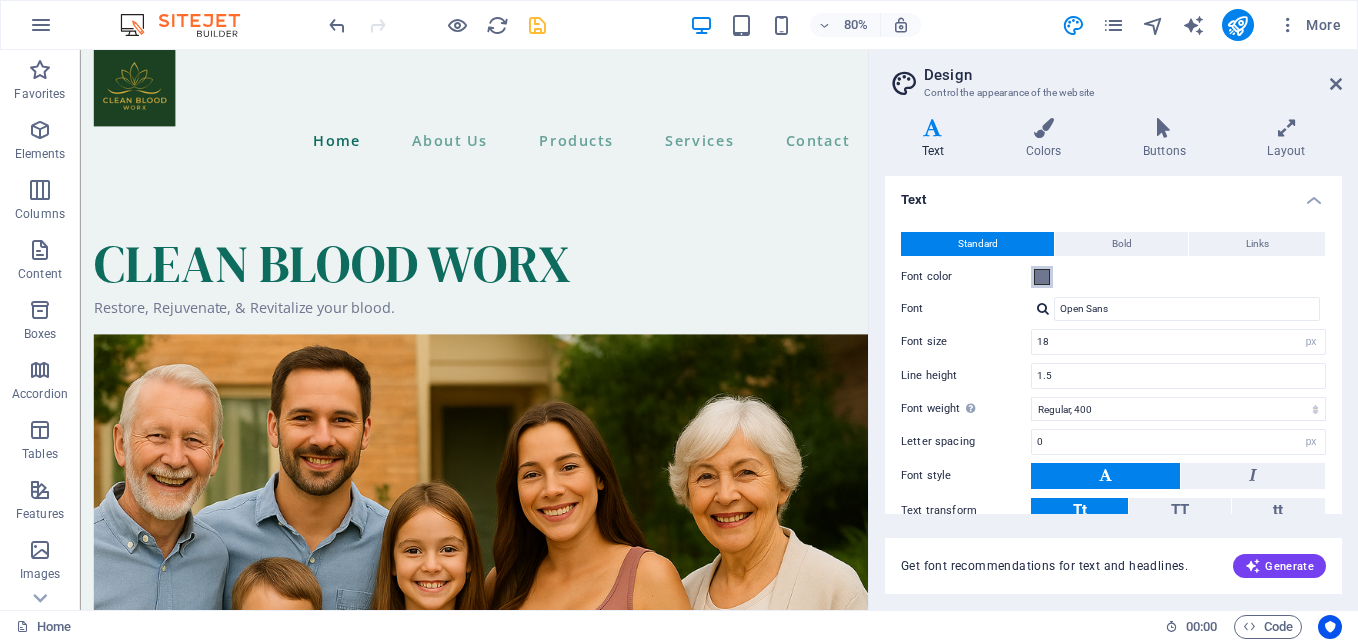 click at bounding box center [1042, 277] 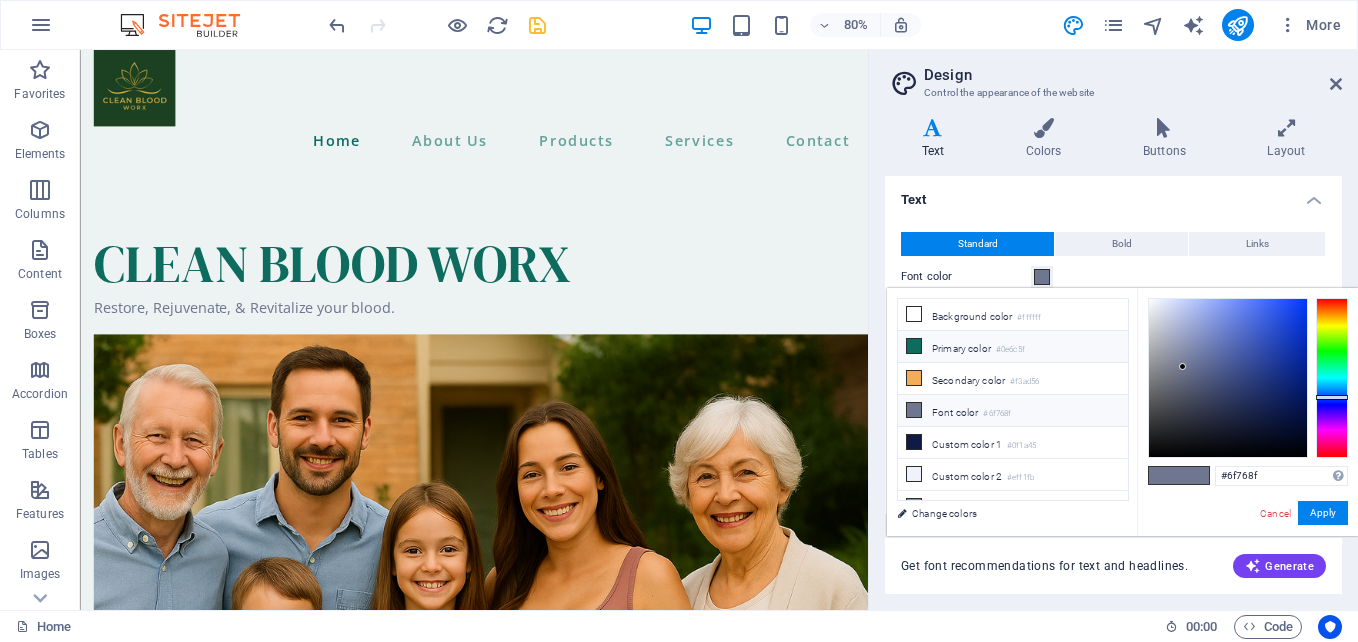 click on "Primary color
#0e6c5f" at bounding box center [1013, 347] 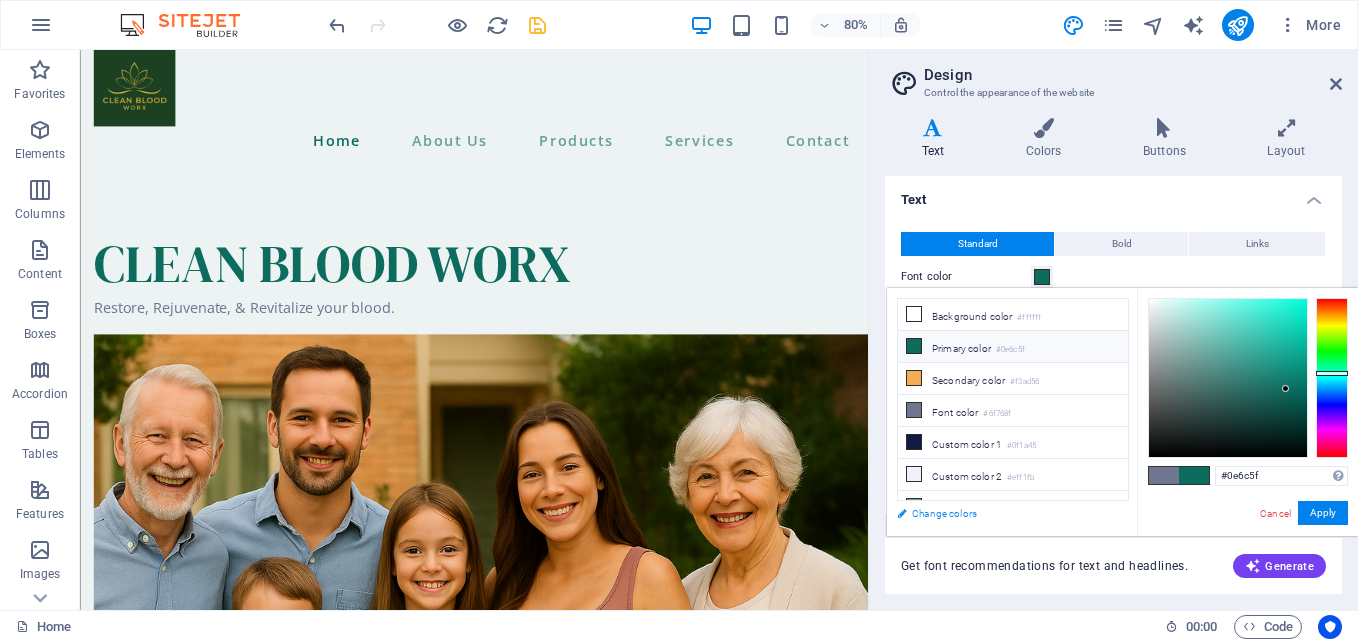 click on "Change colors" at bounding box center [1003, 513] 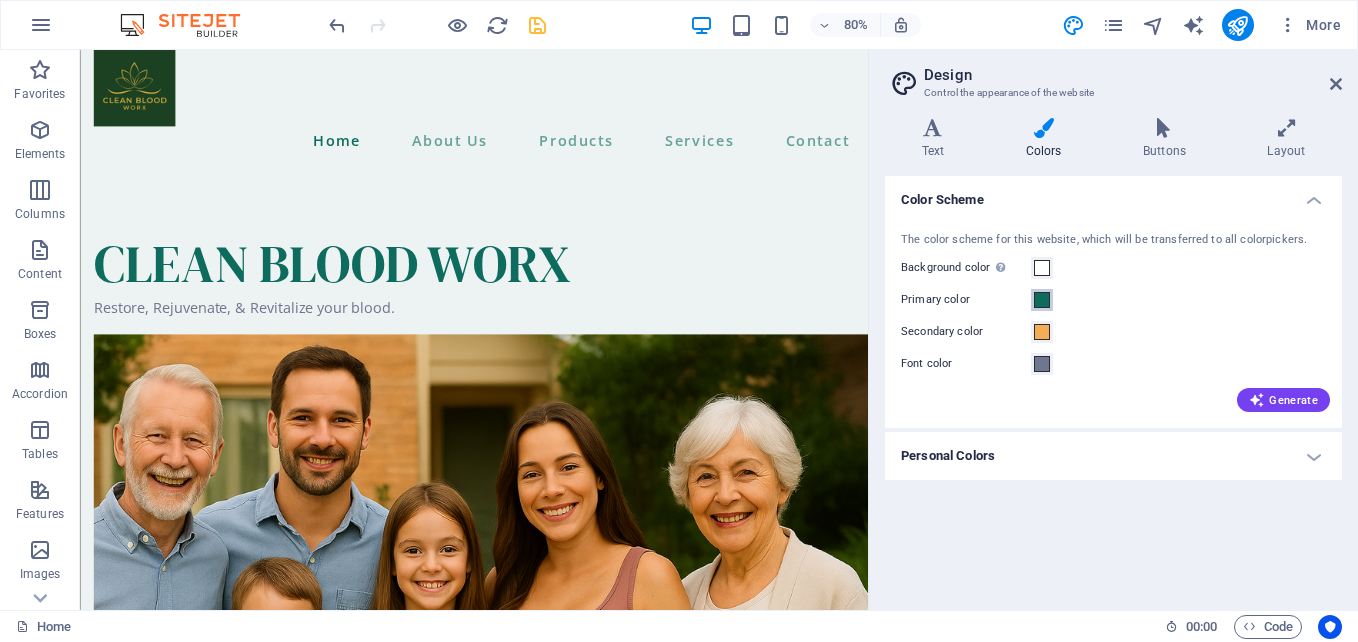 click at bounding box center [1042, 300] 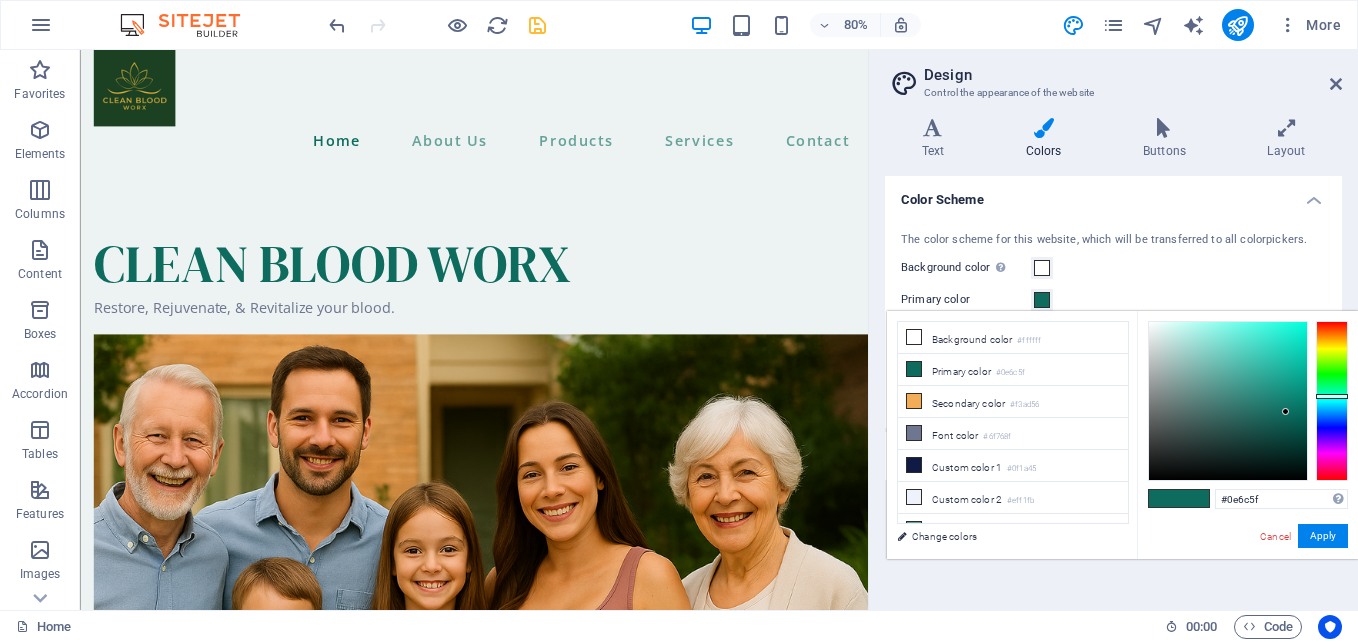 drag, startPoint x: 1042, startPoint y: 300, endPoint x: 1168, endPoint y: 393, distance: 156.6046 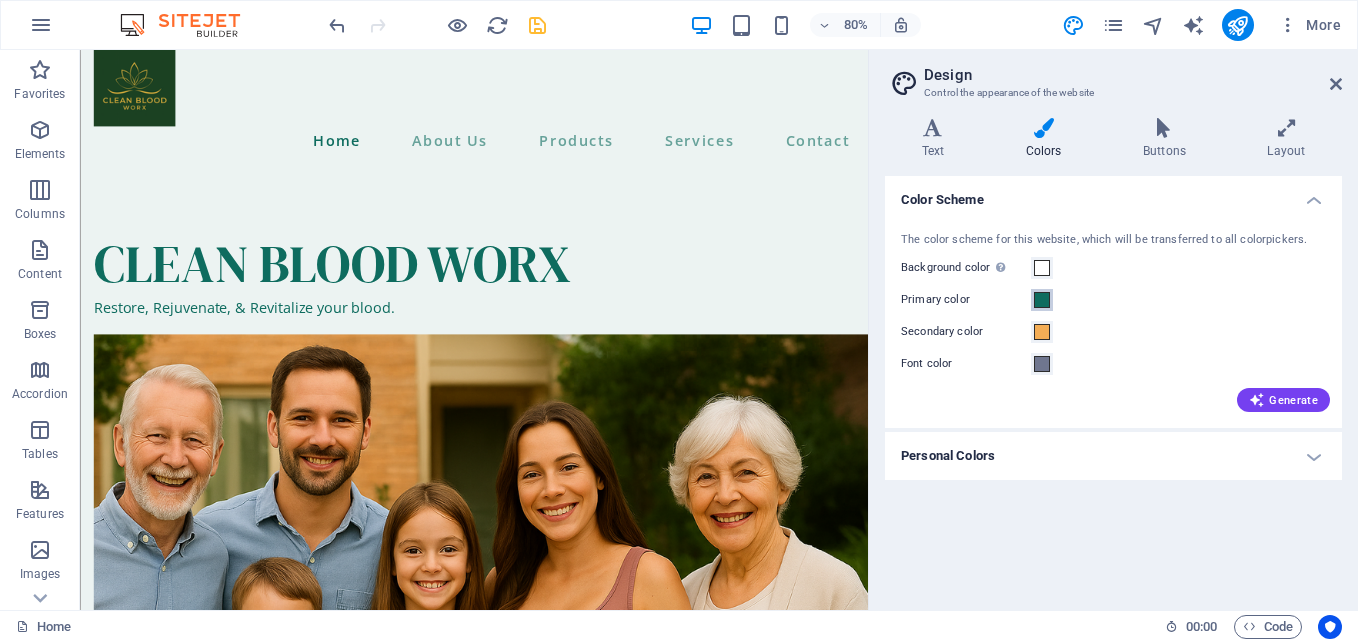 click at bounding box center (1042, 300) 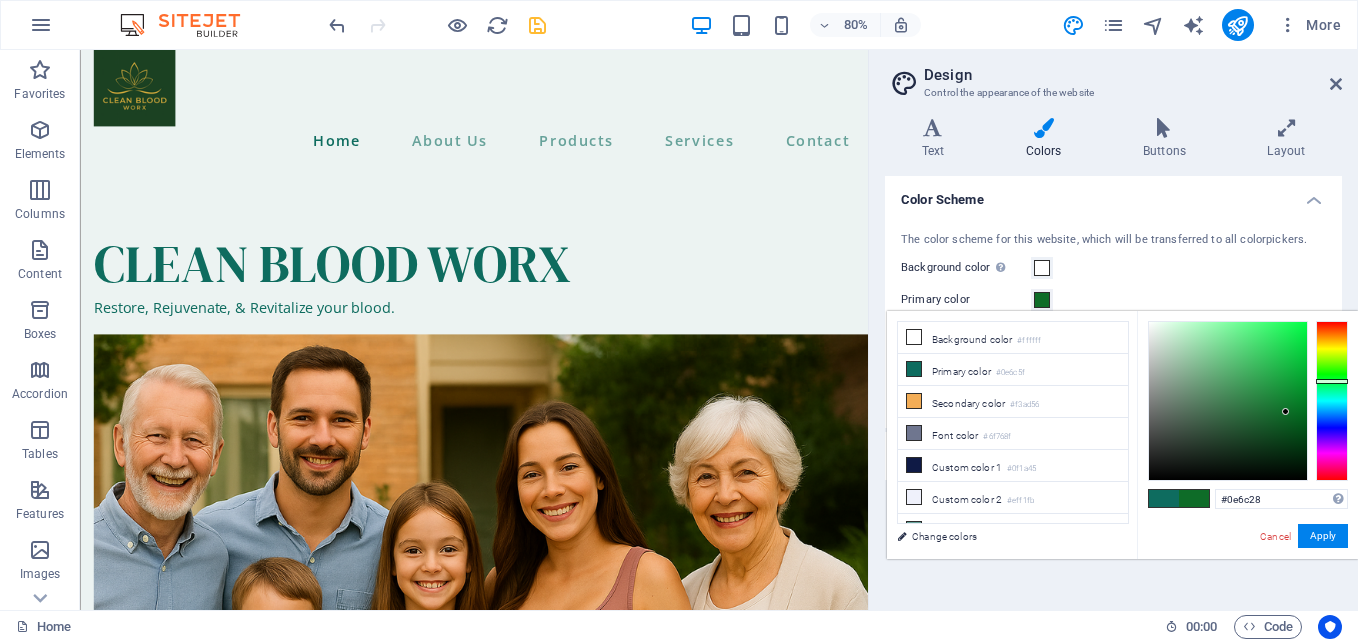 click at bounding box center [1332, 401] 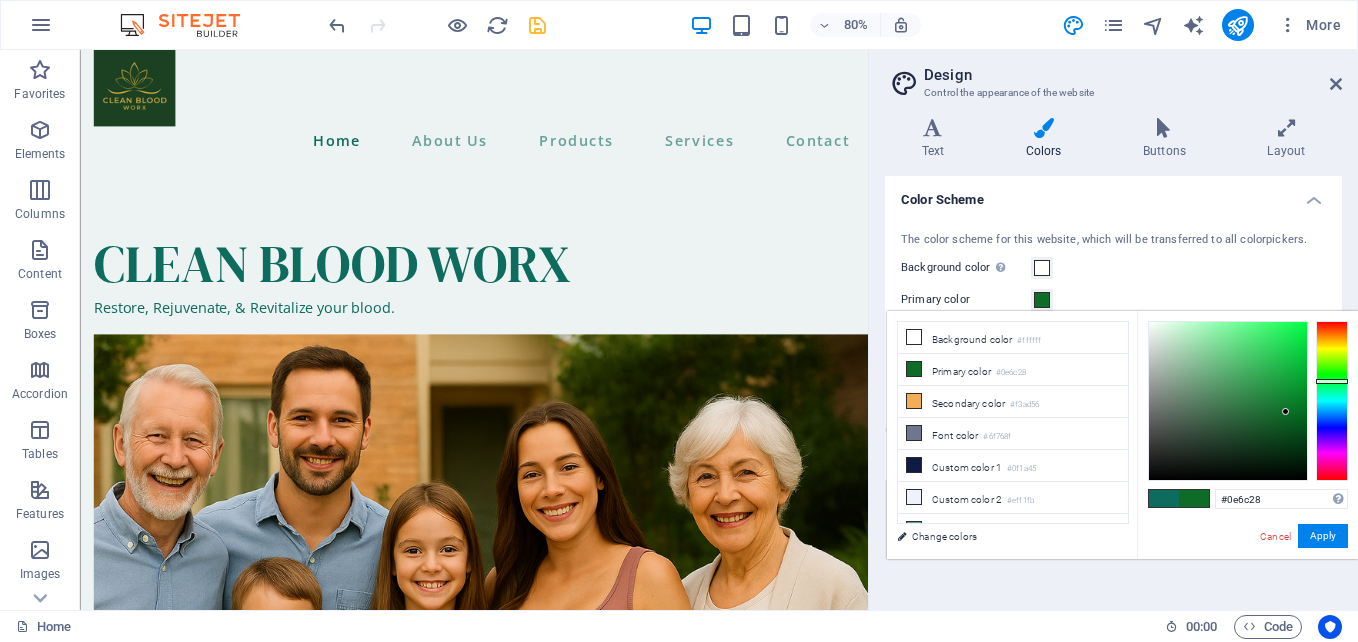 click at bounding box center (1228, 401) 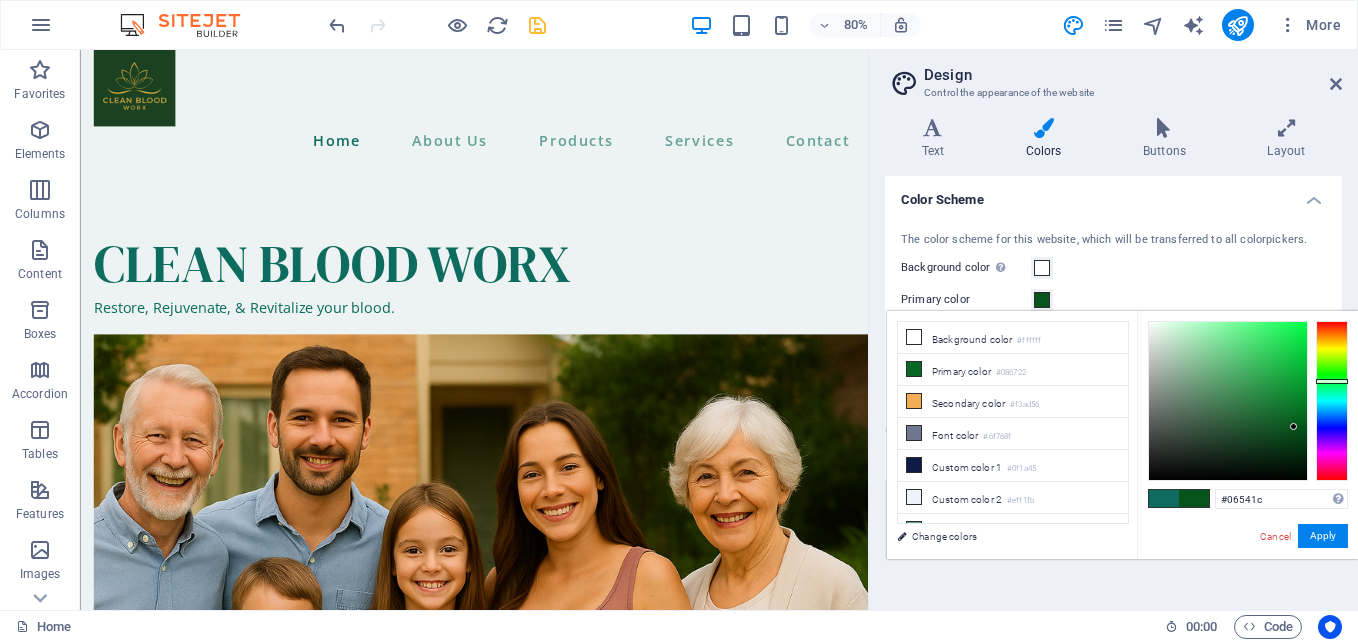 click at bounding box center [1228, 401] 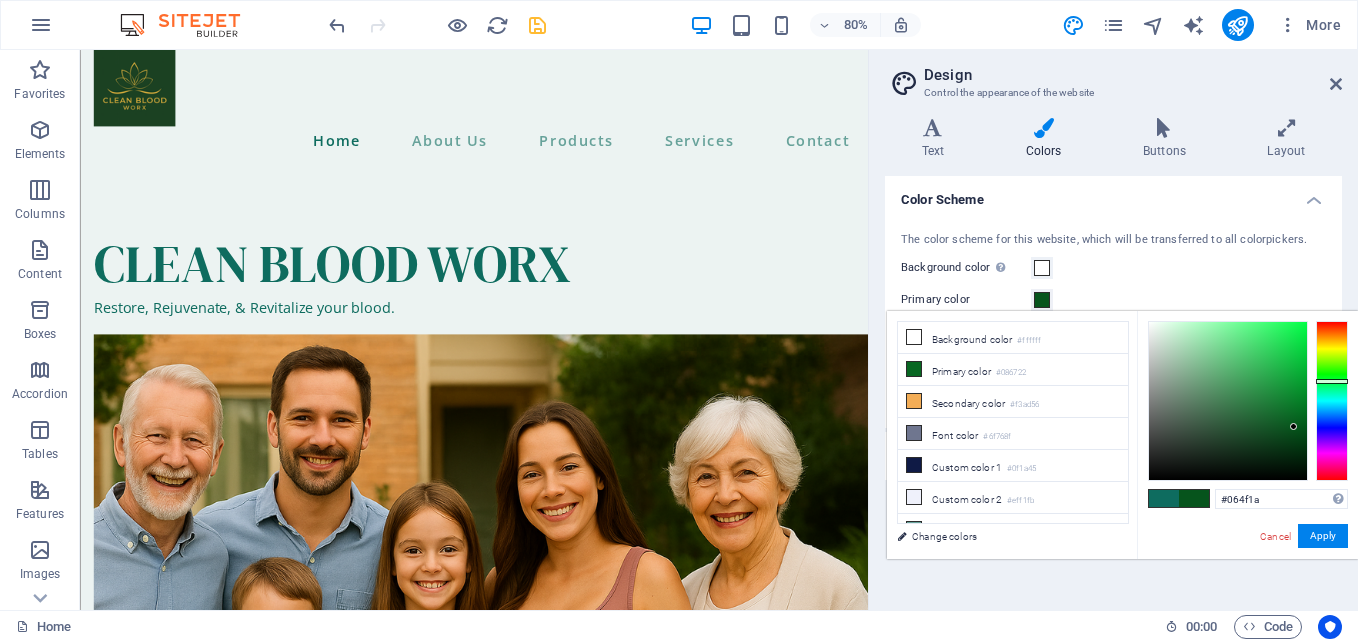click at bounding box center [1228, 401] 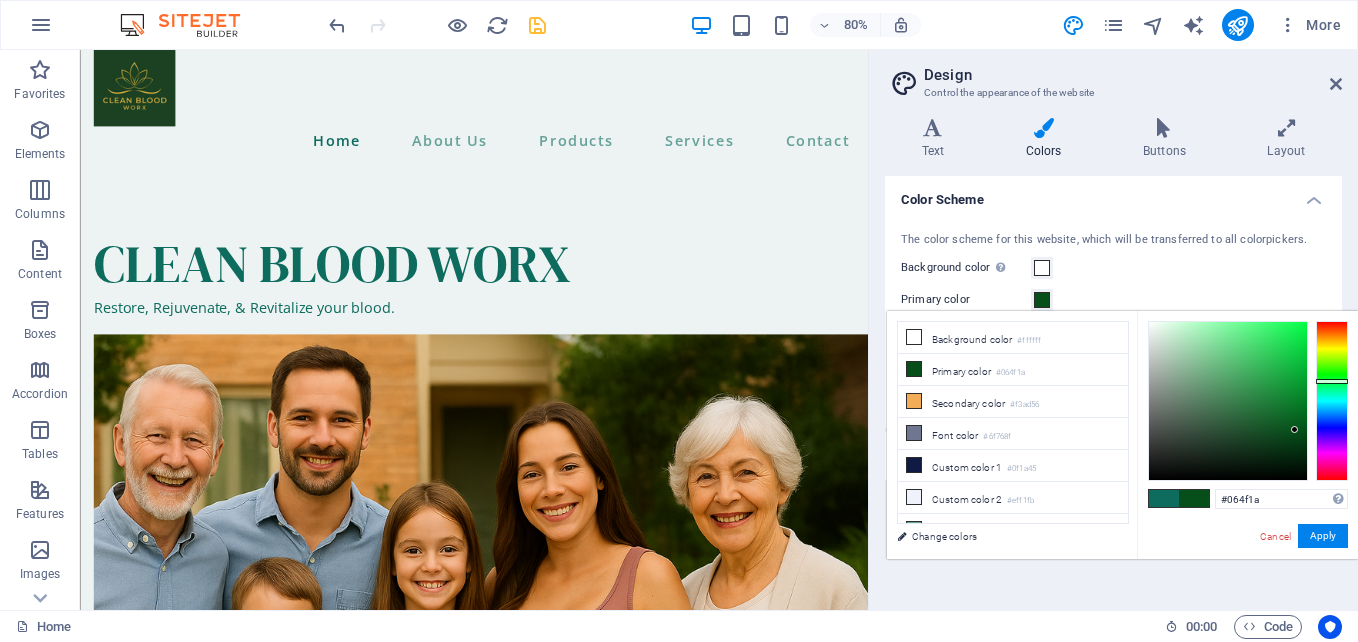 type on "#054216" 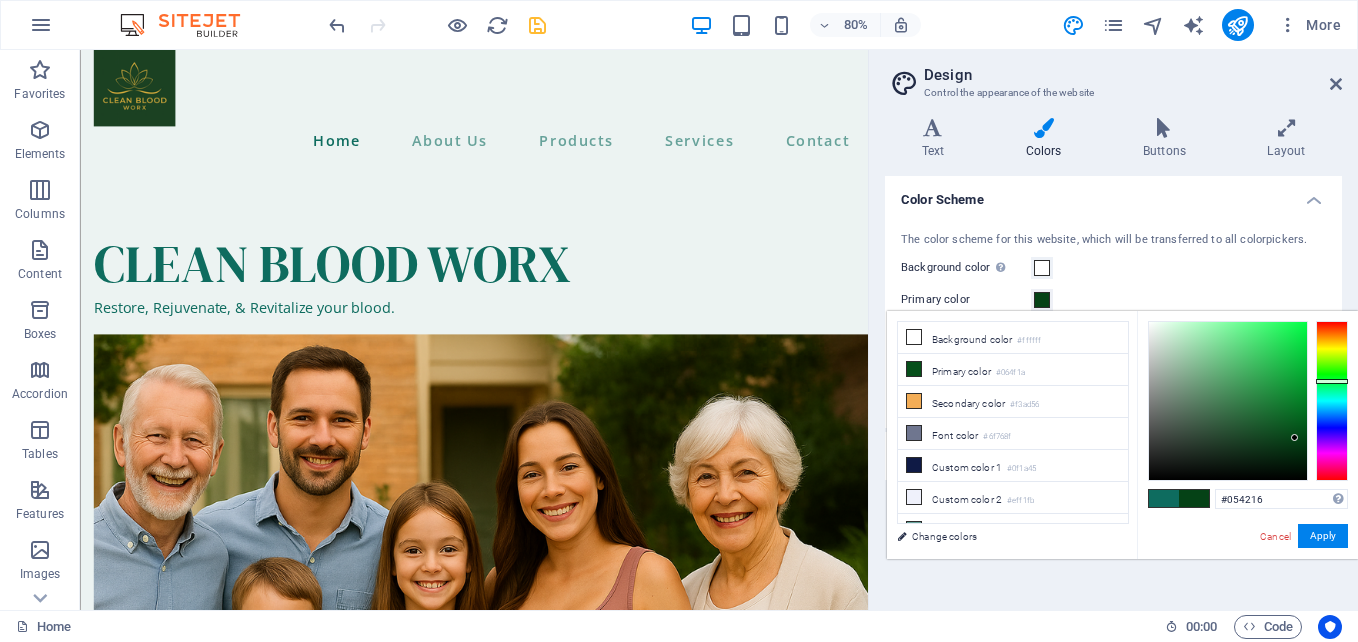 click at bounding box center [1228, 401] 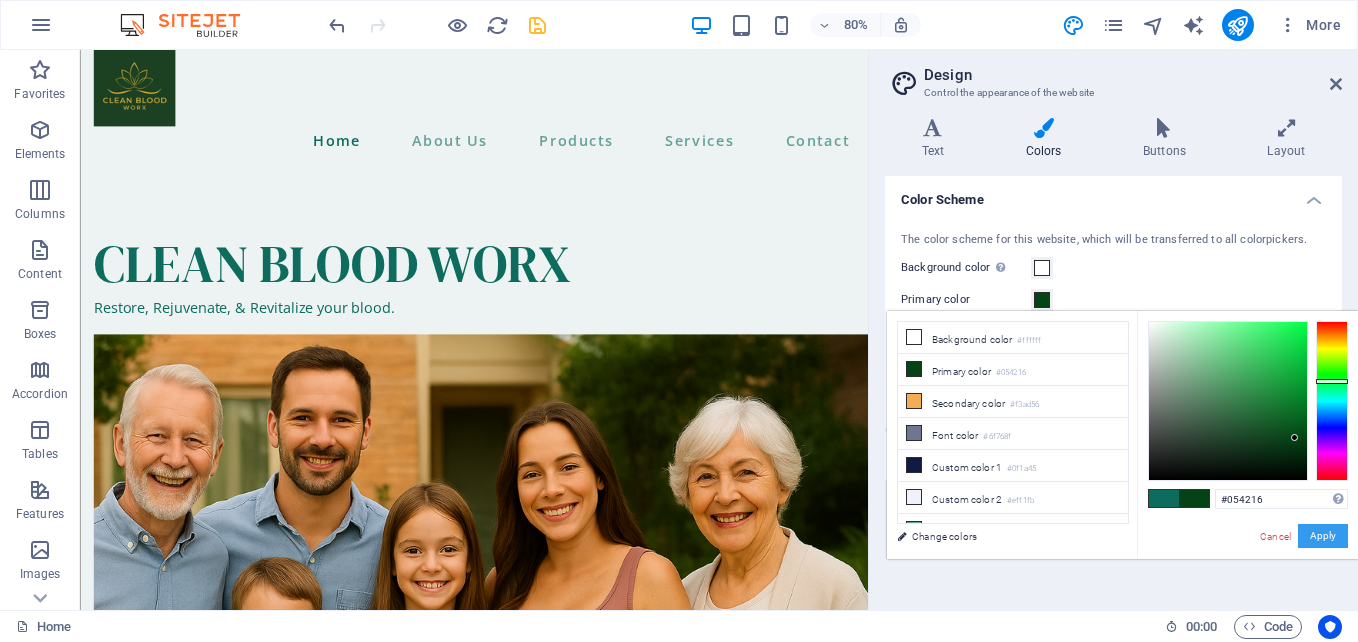 click on "Apply" at bounding box center [1323, 536] 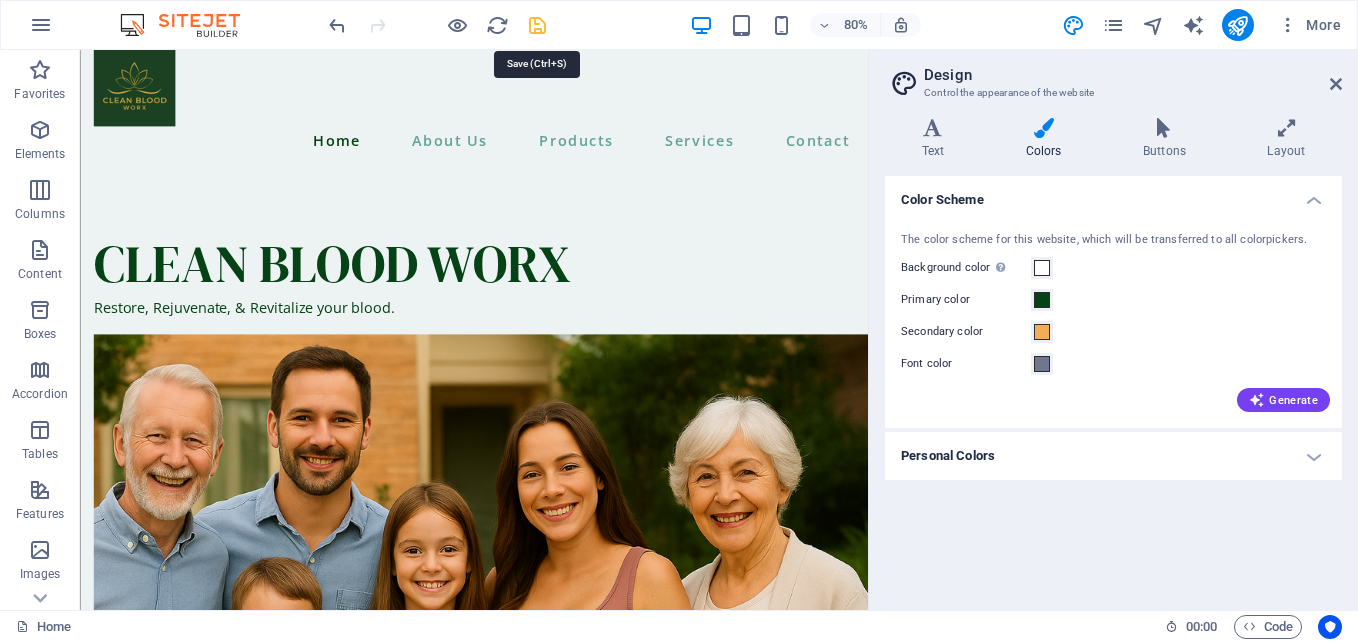 click at bounding box center (537, 25) 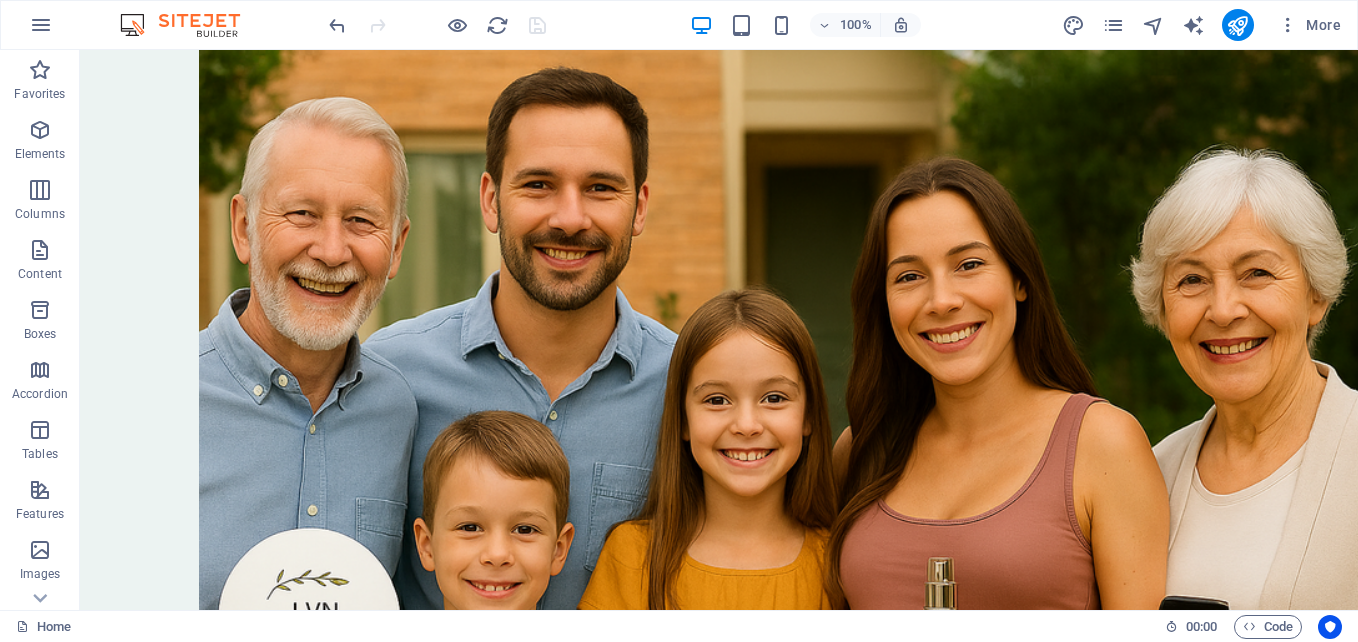 scroll, scrollTop: 0, scrollLeft: 0, axis: both 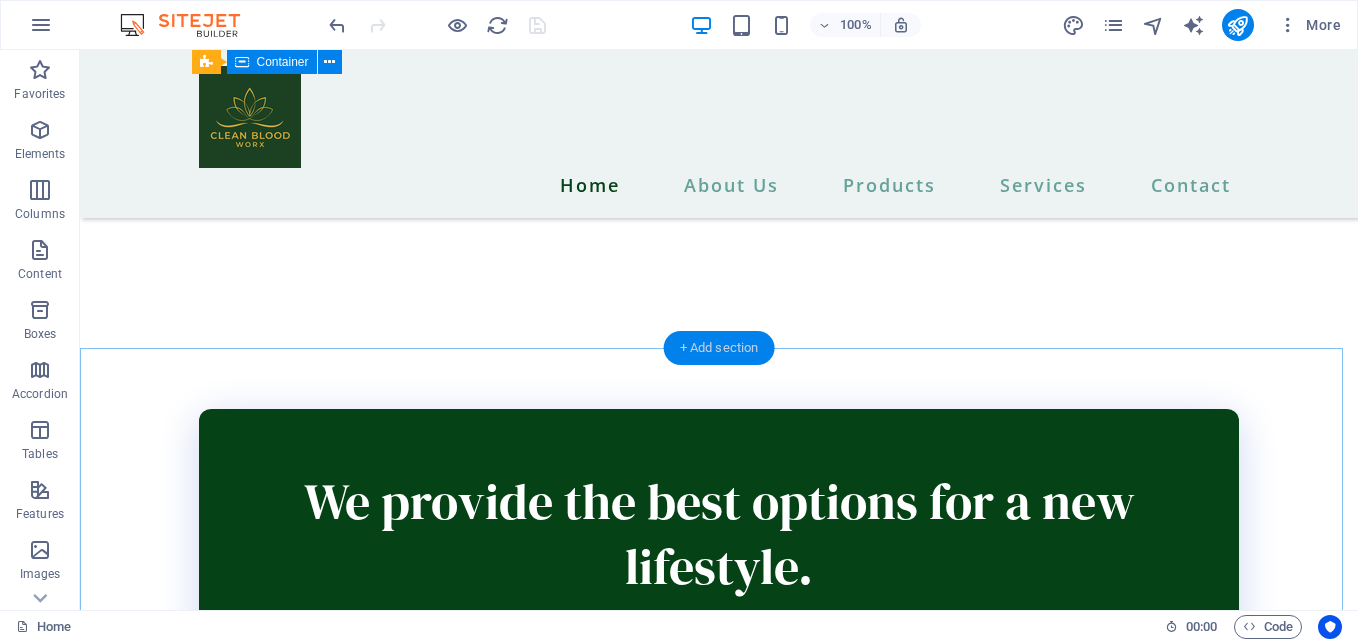 click on "+ Add section" at bounding box center (719, 348) 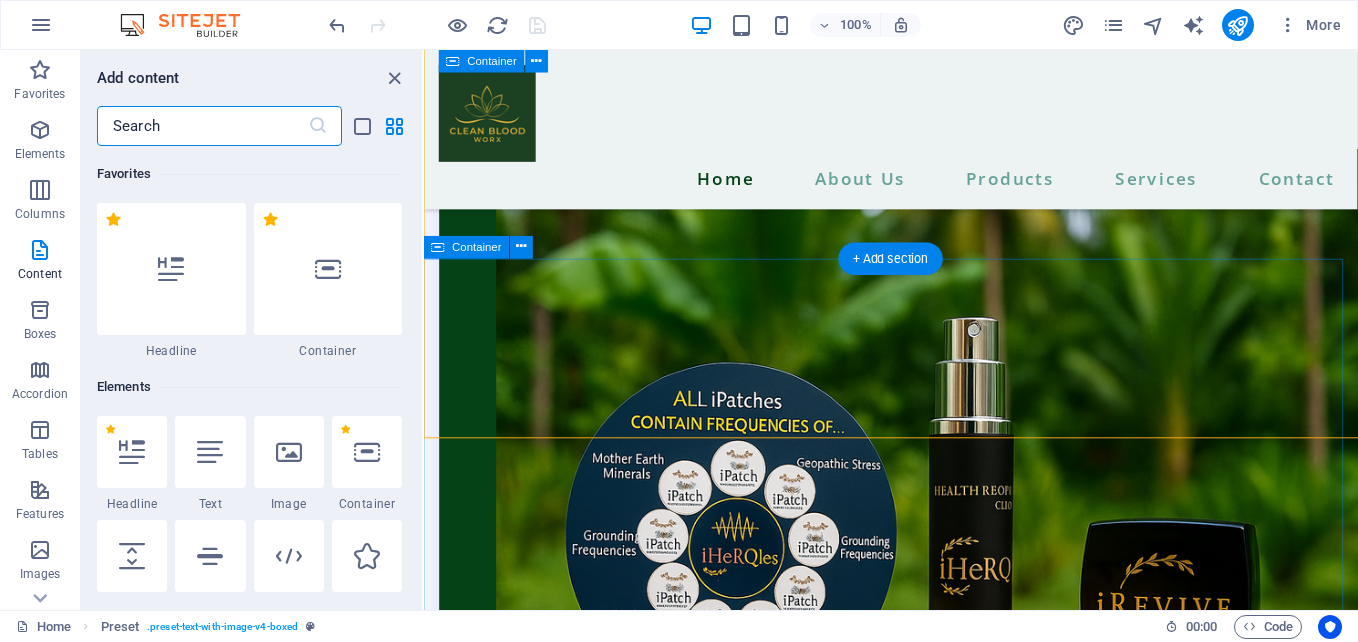 scroll, scrollTop: 3847, scrollLeft: 0, axis: vertical 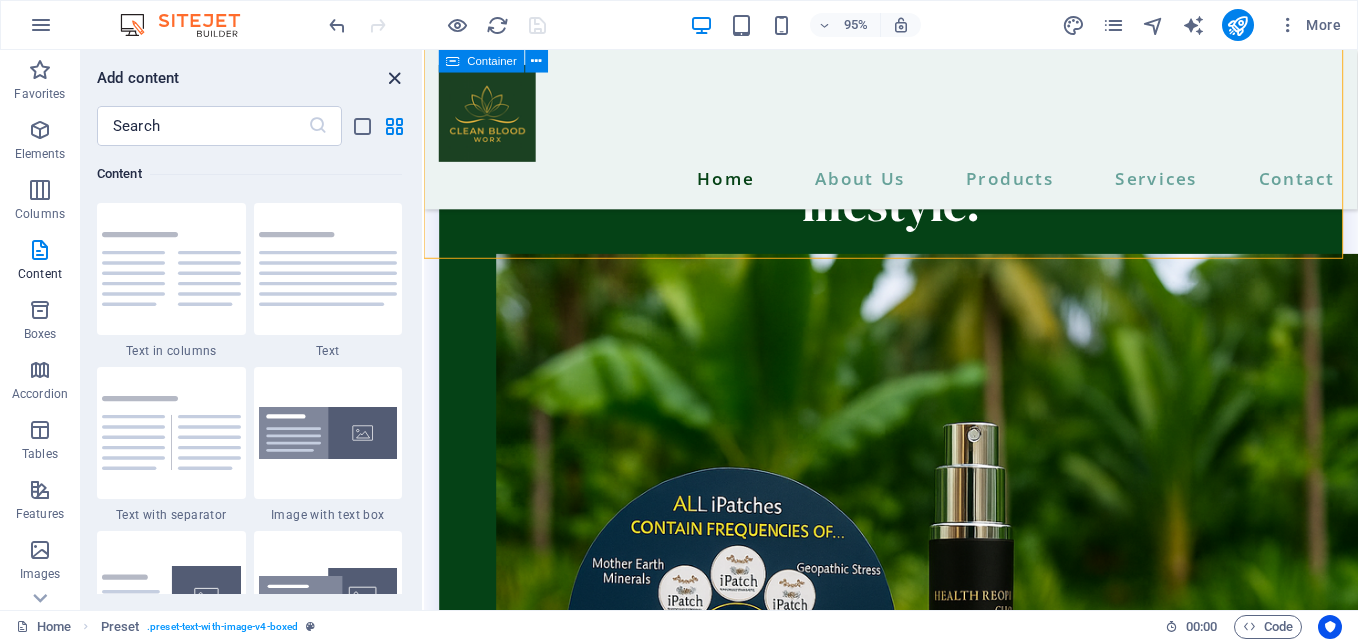 click at bounding box center (394, 78) 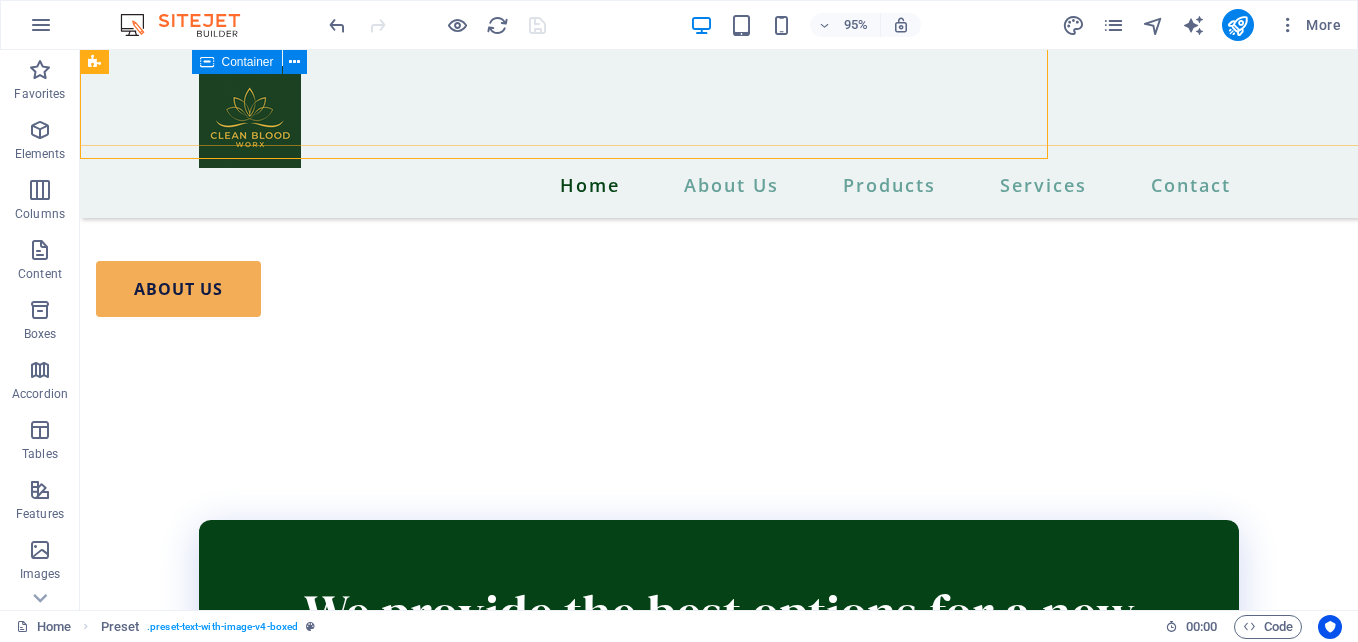 scroll, scrollTop: 3958, scrollLeft: 0, axis: vertical 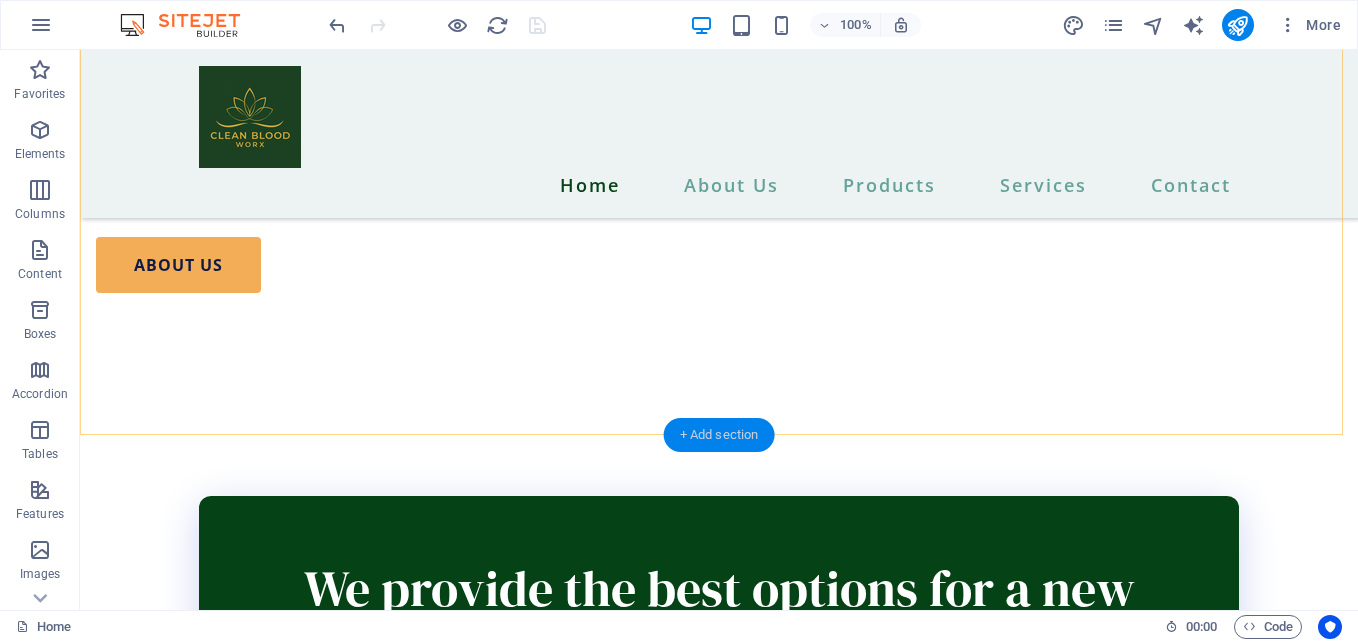 click on "+ Add section" at bounding box center (719, 435) 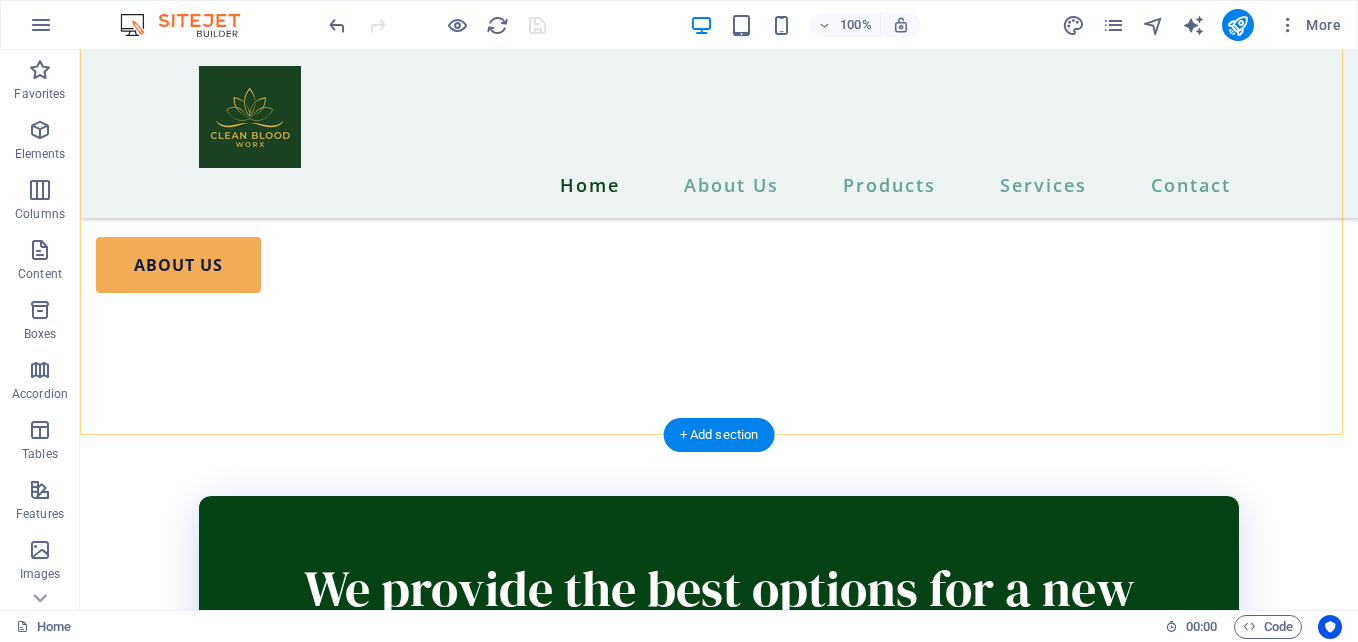scroll, scrollTop: 3760, scrollLeft: 0, axis: vertical 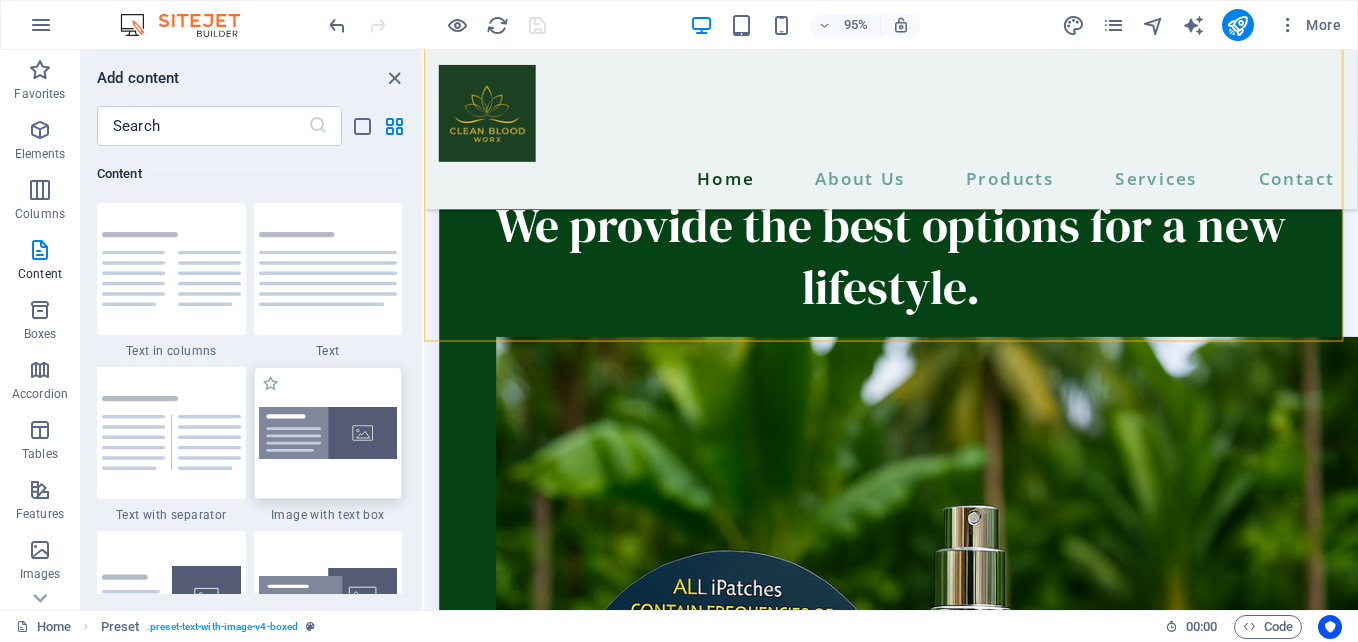click at bounding box center (328, 433) 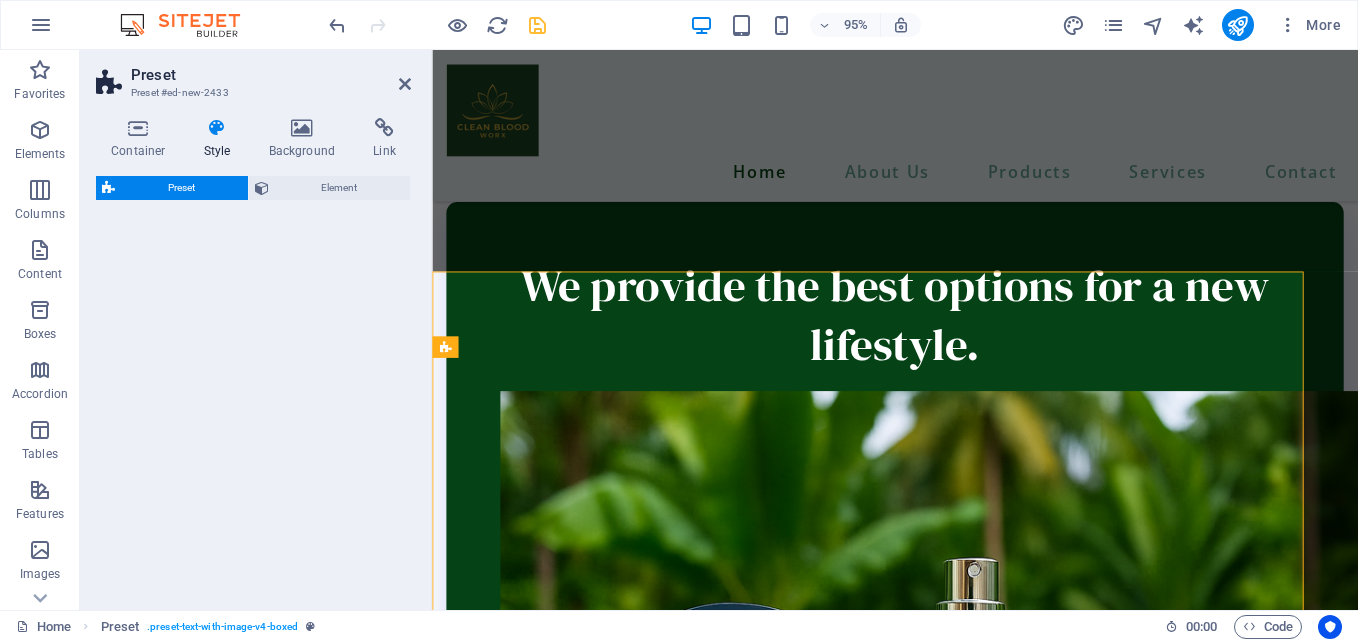 select on "rem" 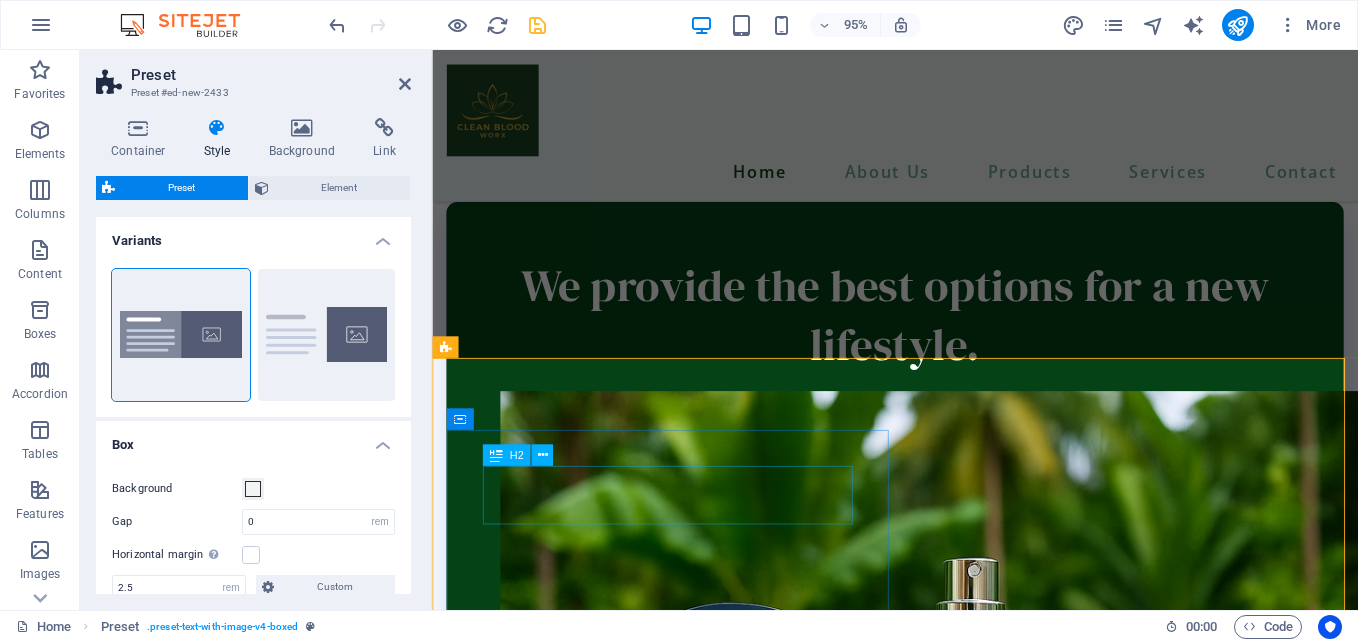 scroll, scrollTop: 3821, scrollLeft: 0, axis: vertical 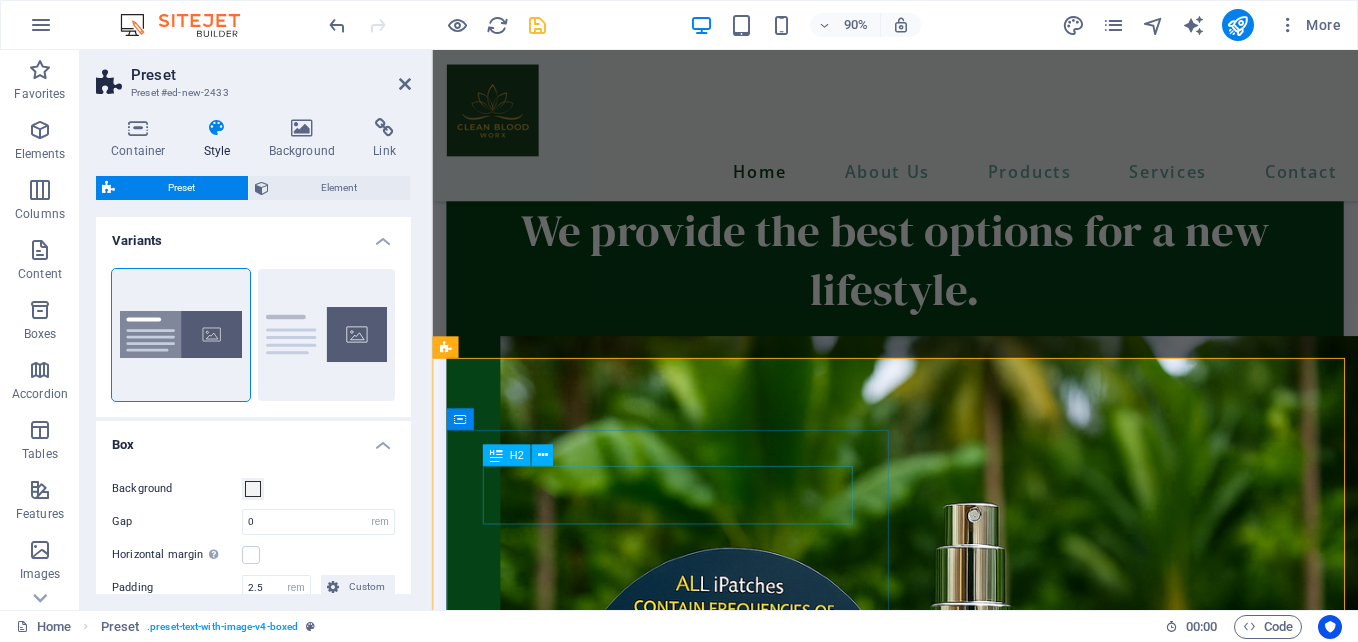 click on "New headline" at bounding box center (946, 4102) 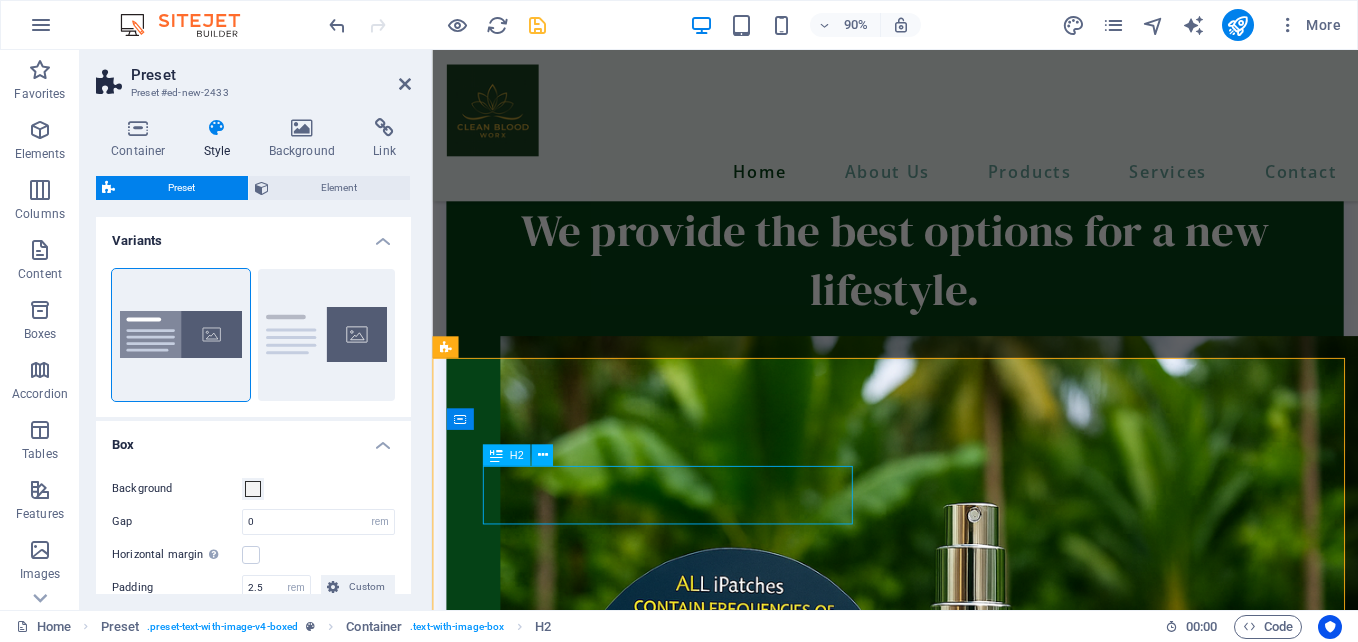 click on "New headline" at bounding box center [946, 4102] 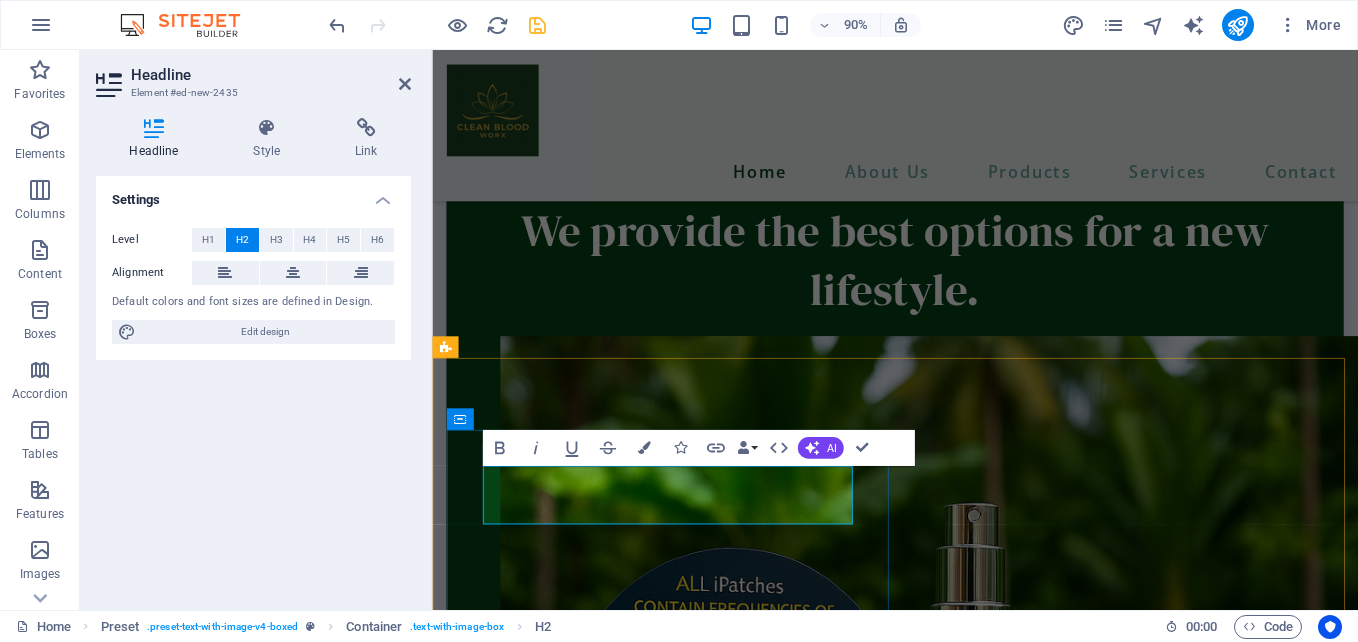 type 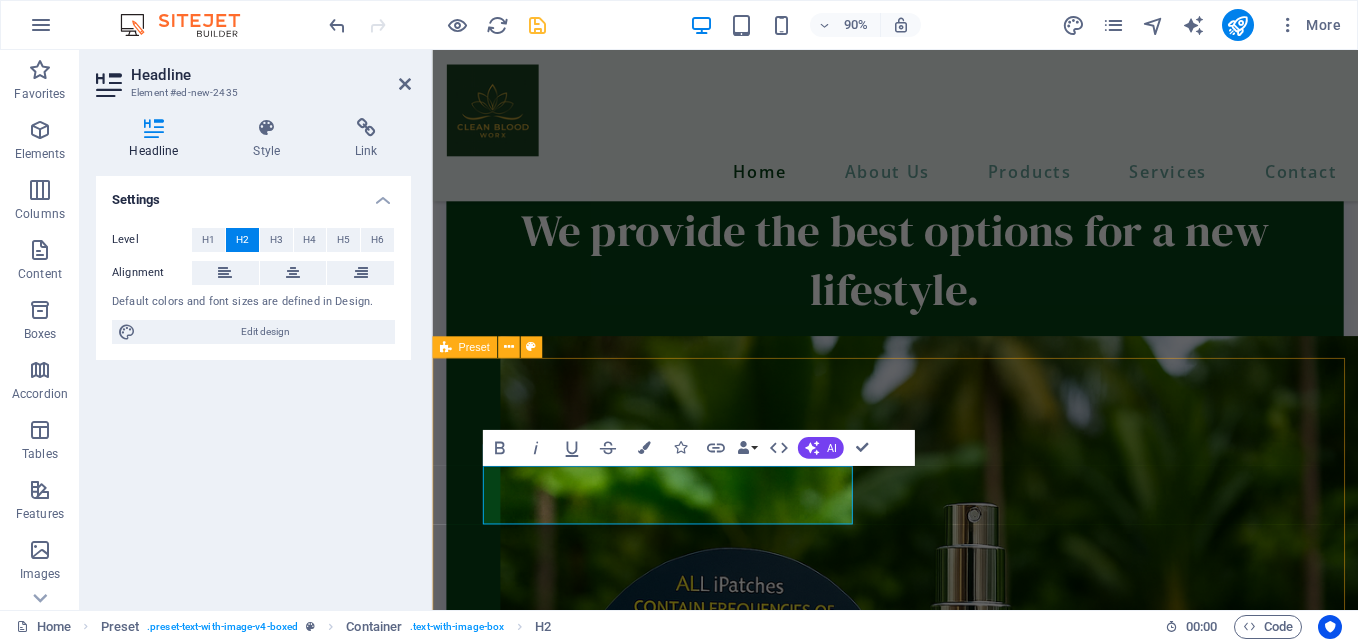 click on "iRevive Cream Lorem ipsum dolor sit amet, consectetuer adipiscing elit. Aenean commodo ligula eget dolor. Lorem ipsum dolor sit amet, consectetuer adipiscing elit leget dolor. Lorem ipsum dolor sit amet, consectetuer adipiscing elit. Aenean commodo ligula eget dolor. Lorem ipsum dolor sit amet, consectetuer adipiscing elit dolor consectetuer adipiscing elit leget dolor. Lorem elit saget ipsum dolor sit amet, consectetuer. Drop content here or  Add elements  Paste clipboard" at bounding box center (946, 4421) 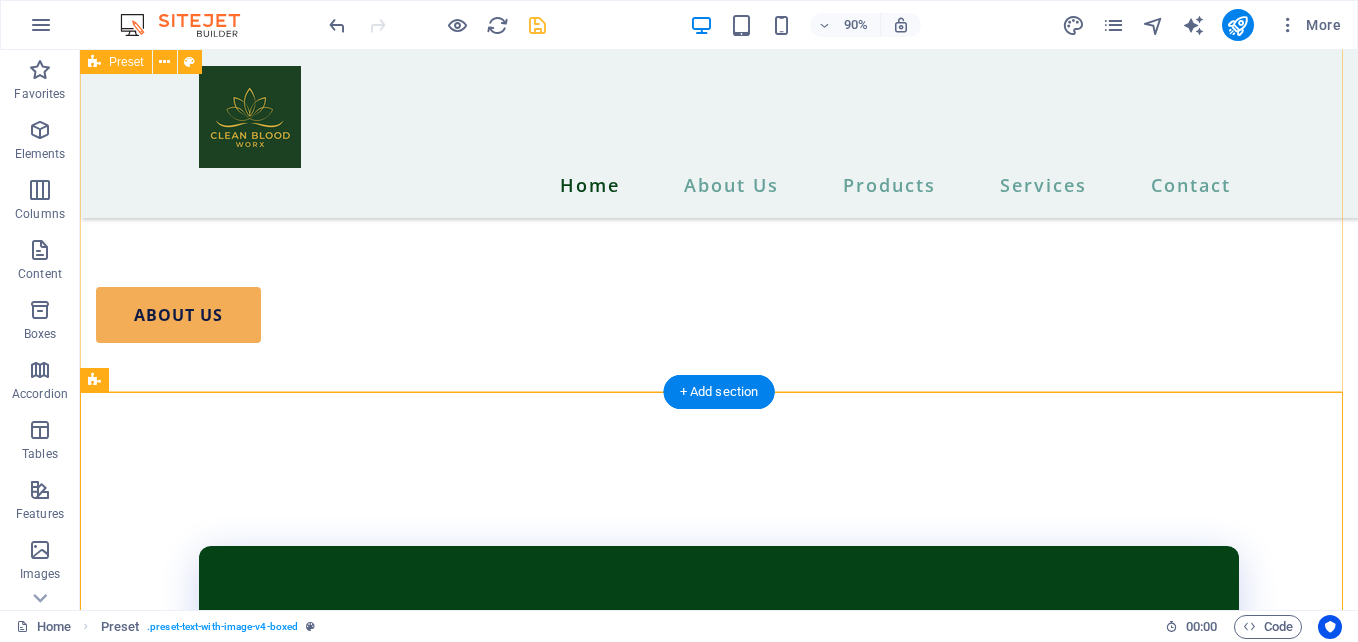 scroll, scrollTop: 3914, scrollLeft: 0, axis: vertical 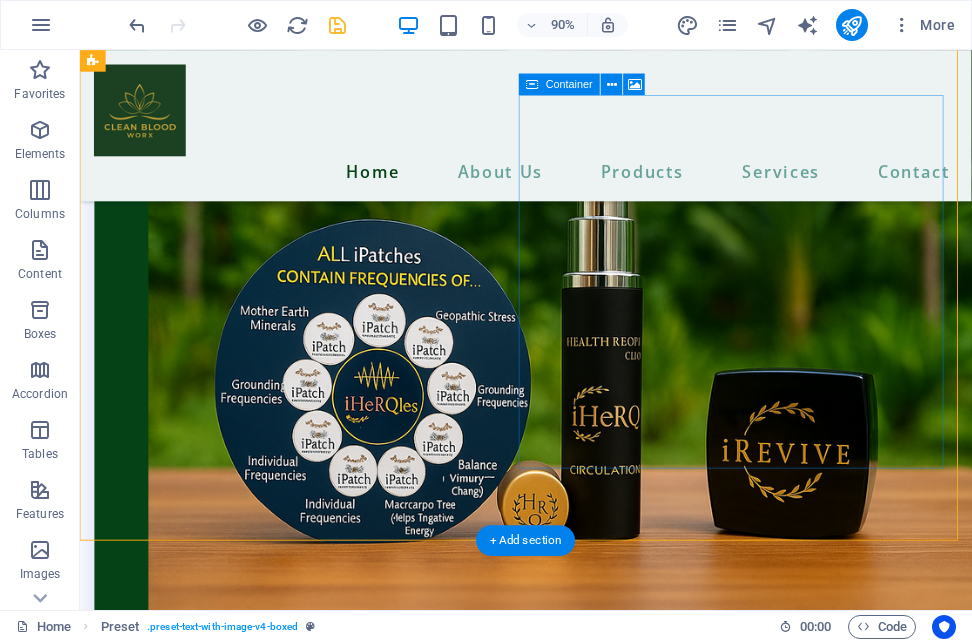 click on "Add elements" at bounding box center [516, 4333] 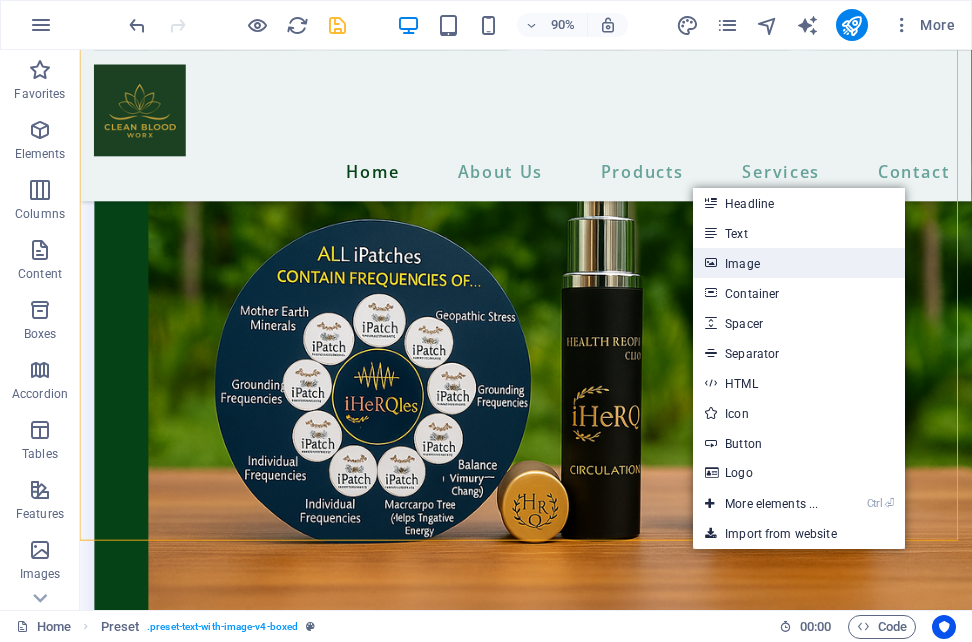 click on "Image" at bounding box center (799, 263) 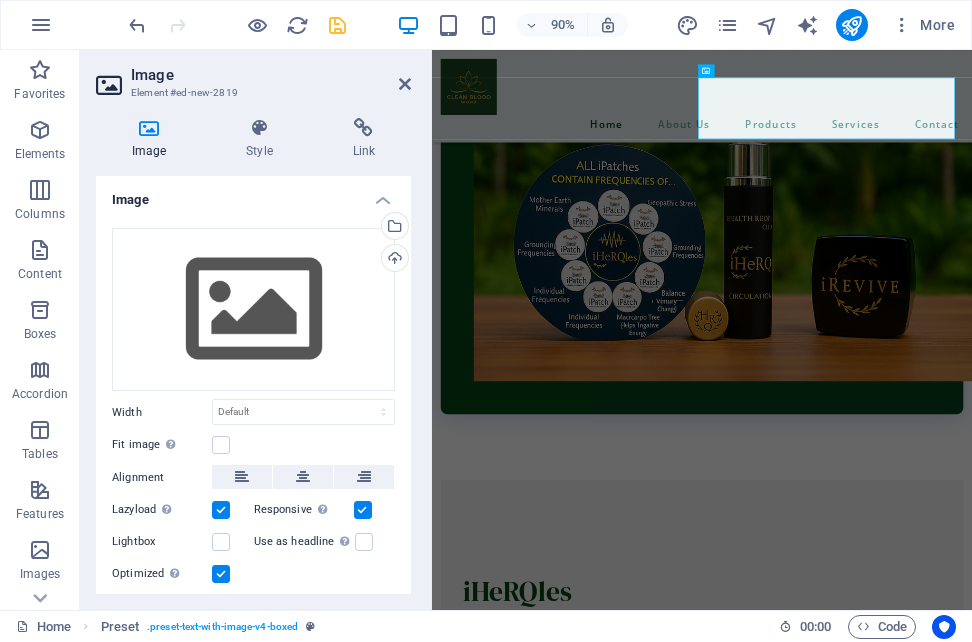 scroll, scrollTop: 4095, scrollLeft: 0, axis: vertical 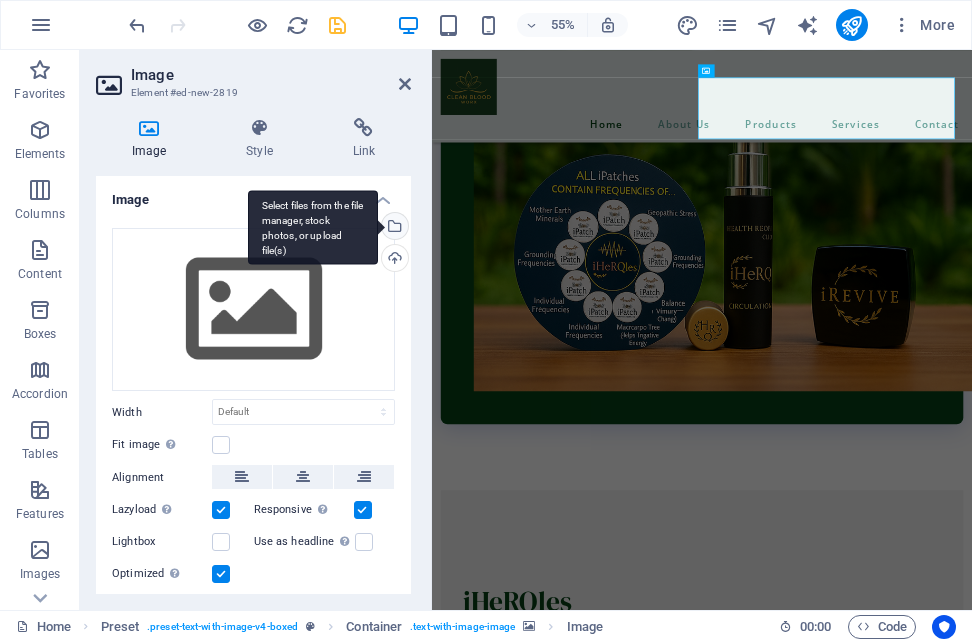 click on "Select files from the file manager, stock photos, or upload file(s)" at bounding box center [393, 228] 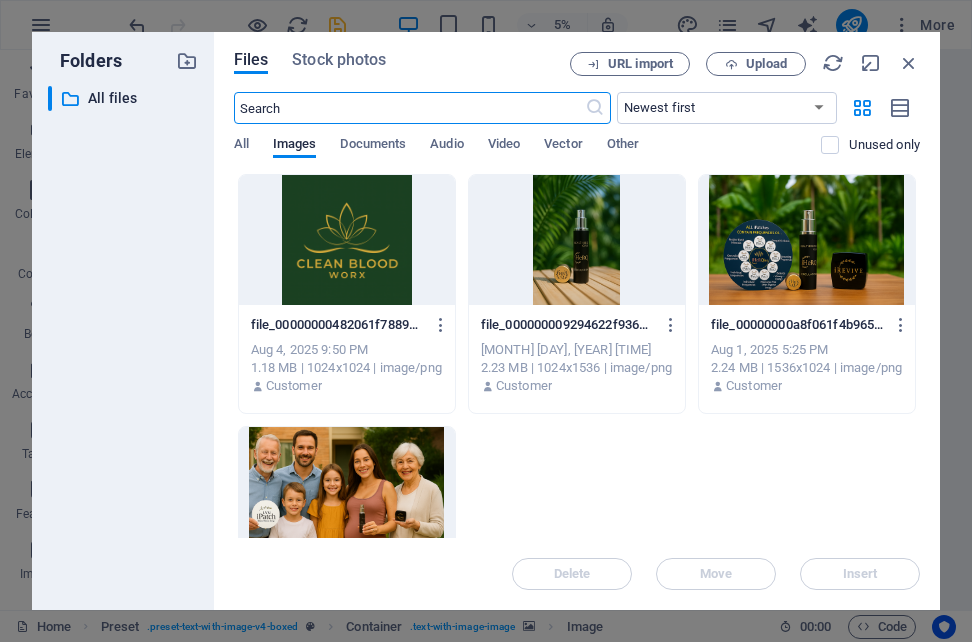 scroll, scrollTop: 0, scrollLeft: 0, axis: both 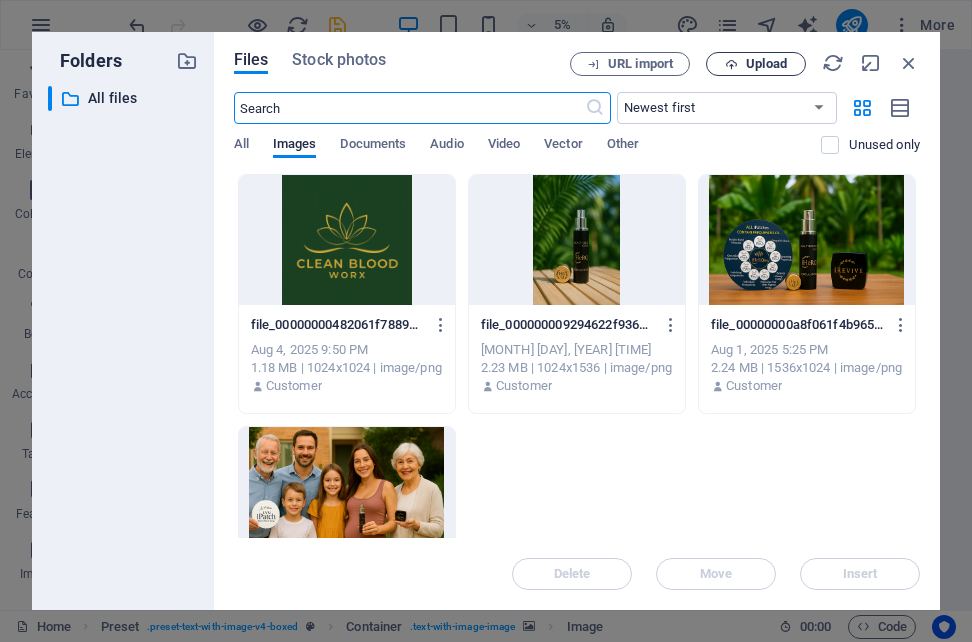click on "Upload" at bounding box center [766, 64] 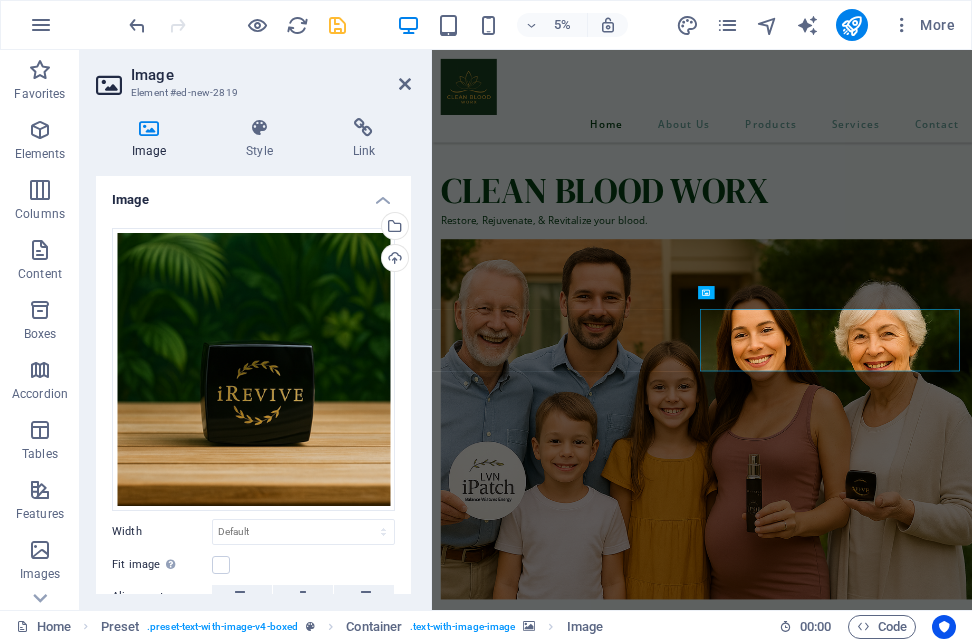 scroll, scrollTop: 3692, scrollLeft: 0, axis: vertical 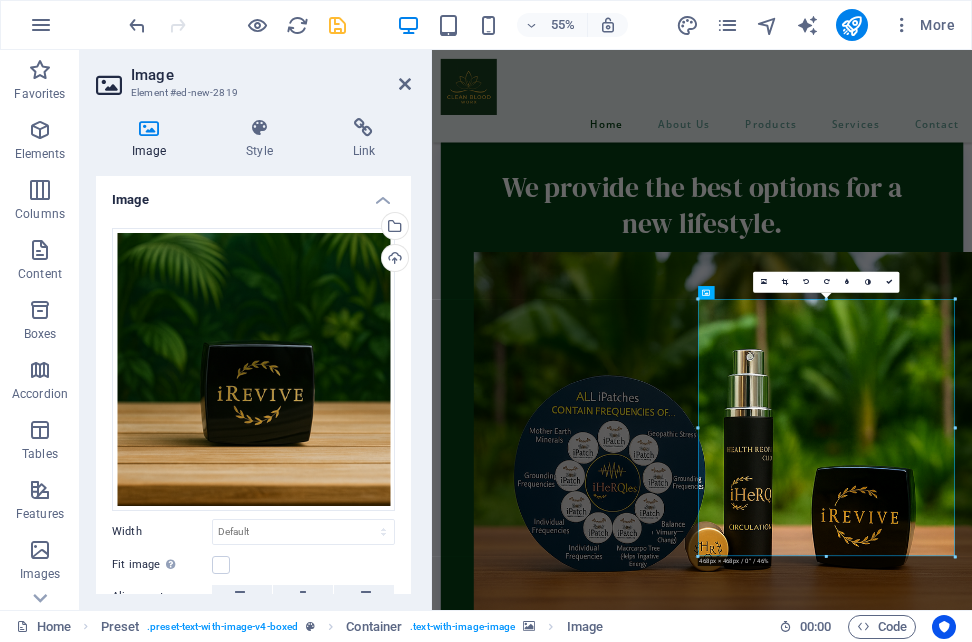 click at bounding box center [337, 25] 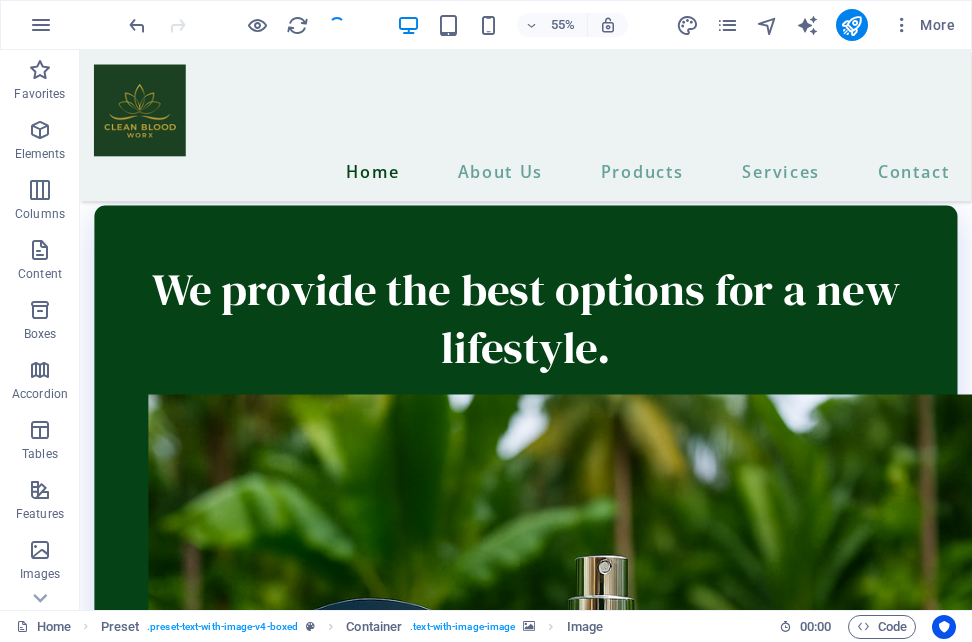 scroll, scrollTop: 3704, scrollLeft: 0, axis: vertical 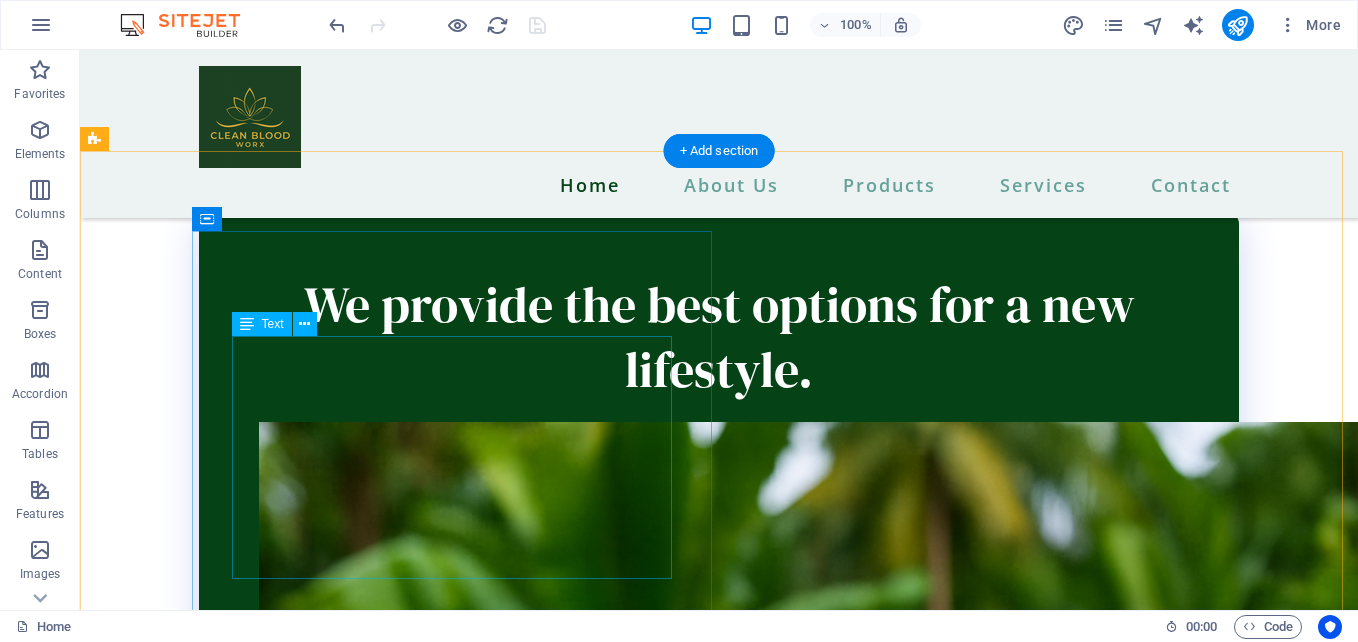 click on "Lorem ipsum dolor sit amet, consectetuer adipiscing elit. Aenean commodo ligula eget dolor. Lorem ipsum dolor sit amet, consectetuer adipiscing elit leget dolor. Lorem ipsum dolor sit amet, consectetuer adipiscing elit. Aenean commodo ligula eget dolor. Lorem ipsum dolor sit amet, consectetuer adipiscing elit dolor consectetuer adipiscing elit leget dolor. Lorem elit saget ipsum dolor sit amet, consectetuer." at bounding box center [616, 4826] 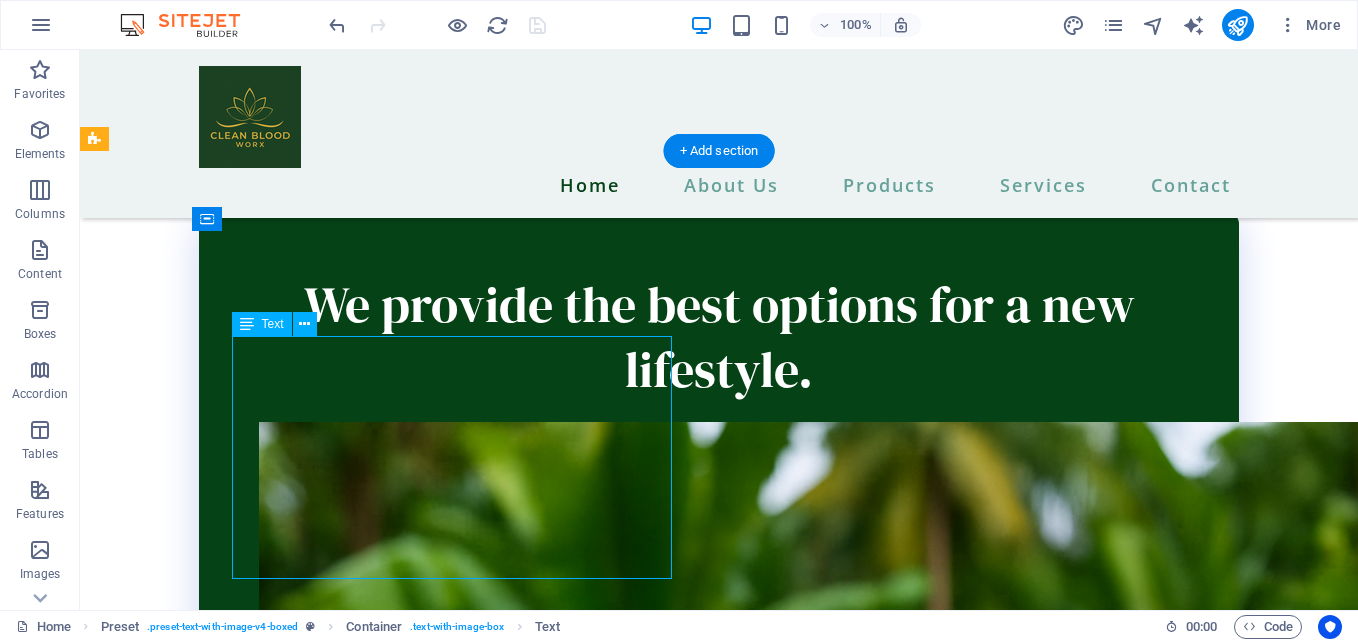 click on "Lorem ipsum dolor sit amet, consectetuer adipiscing elit. Aenean commodo ligula eget dolor. Lorem ipsum dolor sit amet, consectetuer adipiscing elit leget dolor. Lorem ipsum dolor sit amet, consectetuer adipiscing elit. Aenean commodo ligula eget dolor. Lorem ipsum dolor sit amet, consectetuer adipiscing elit dolor consectetuer adipiscing elit leget dolor. Lorem elit saget ipsum dolor sit amet, consectetuer." at bounding box center [616, 4826] 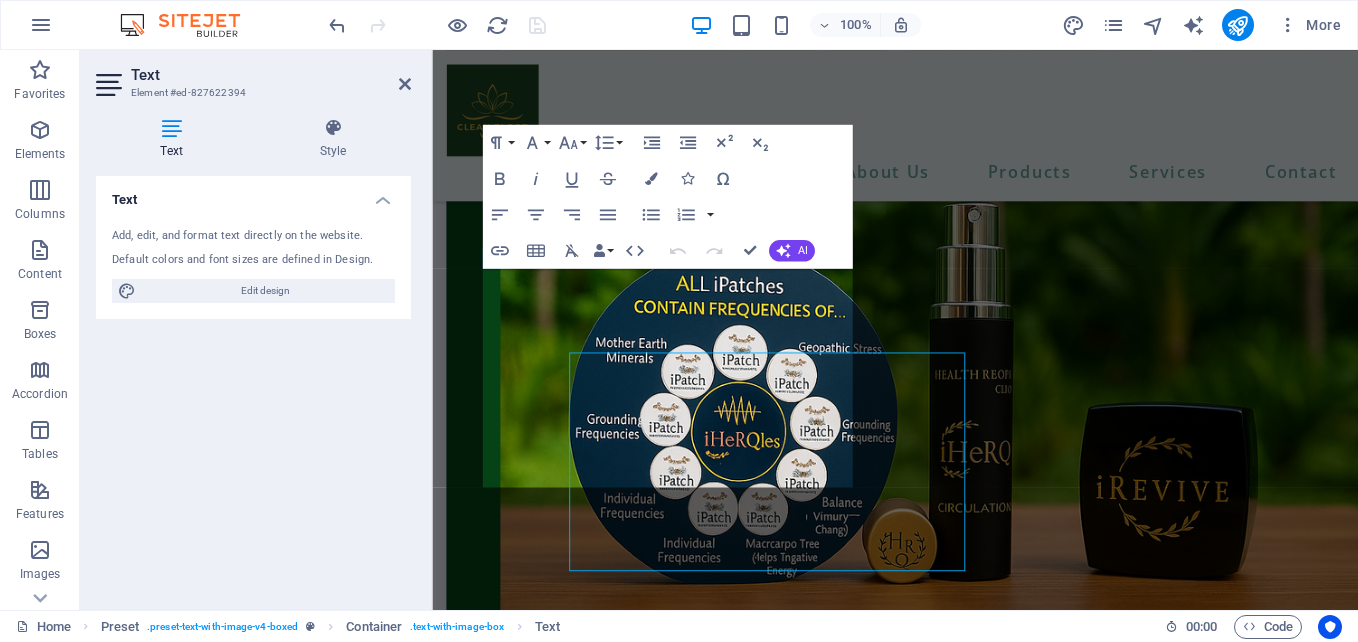 scroll, scrollTop: 4105, scrollLeft: 0, axis: vertical 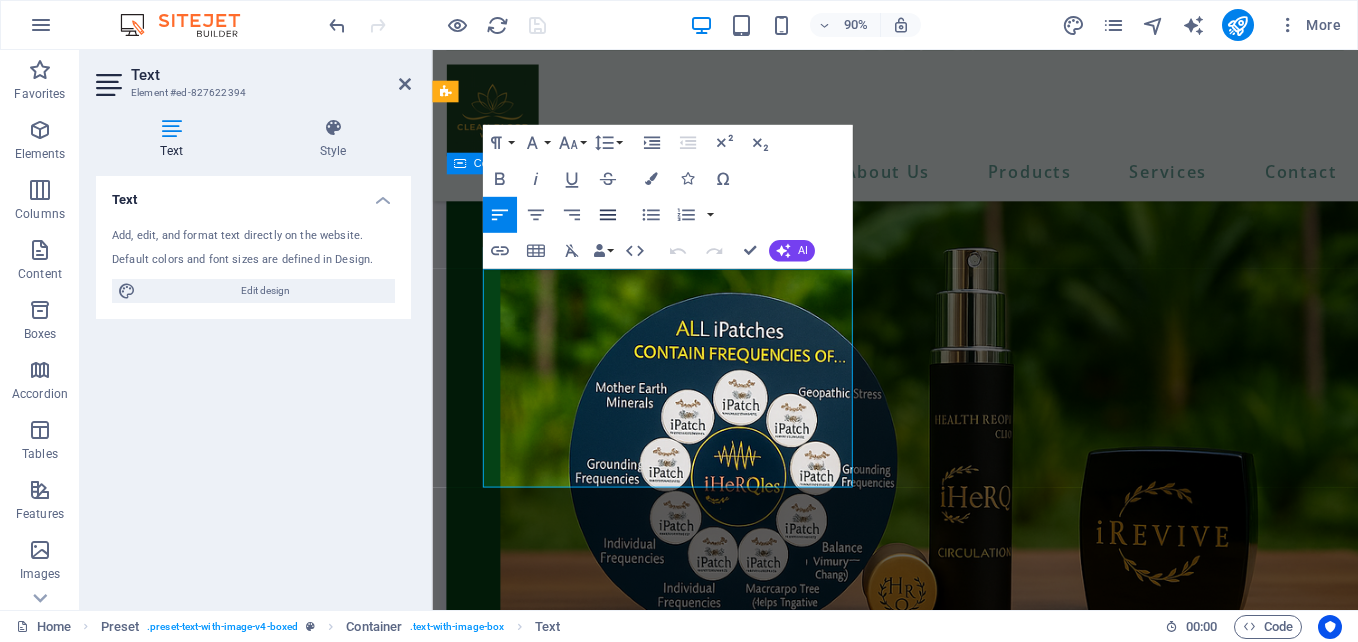 click 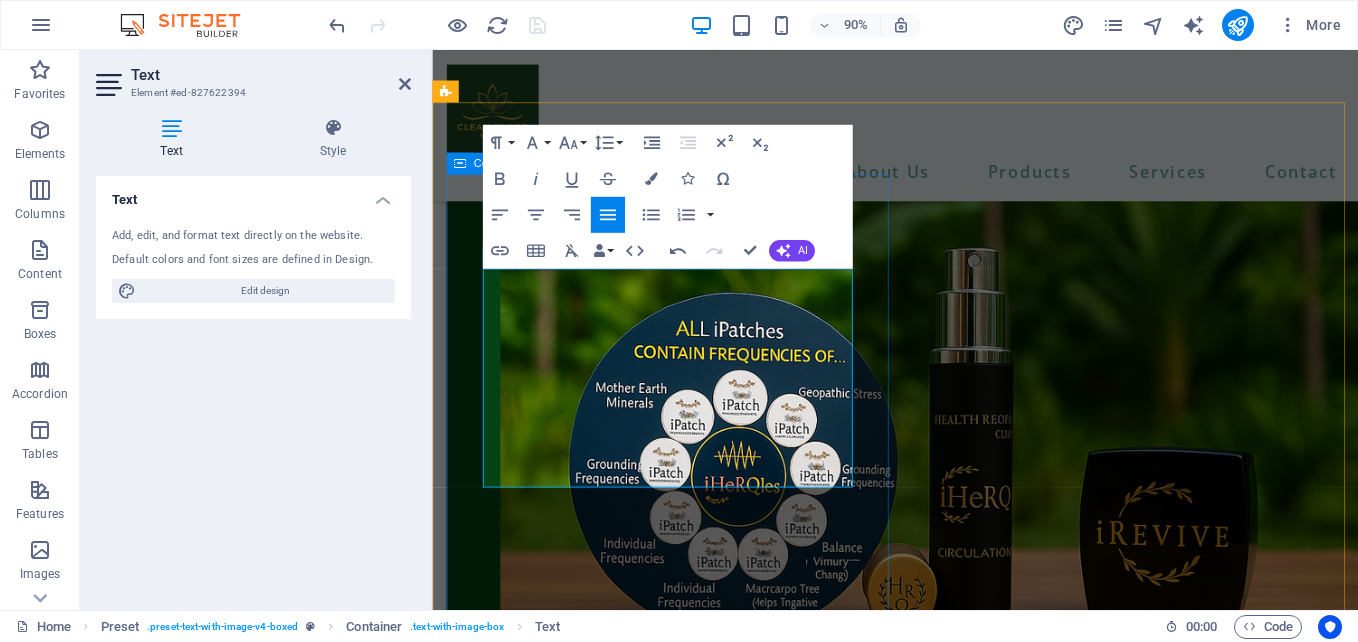 drag, startPoint x: 695, startPoint y: 441, endPoint x: 488, endPoint y: 308, distance: 246.04471 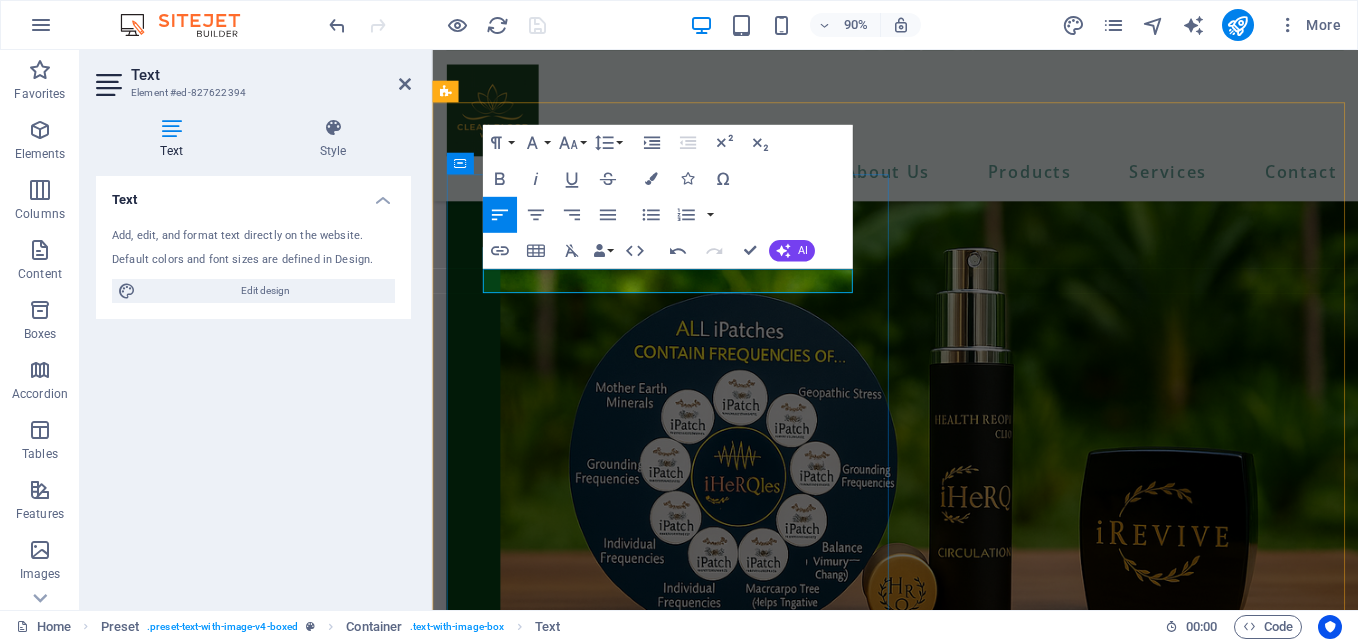 click at bounding box center [946, 3864] 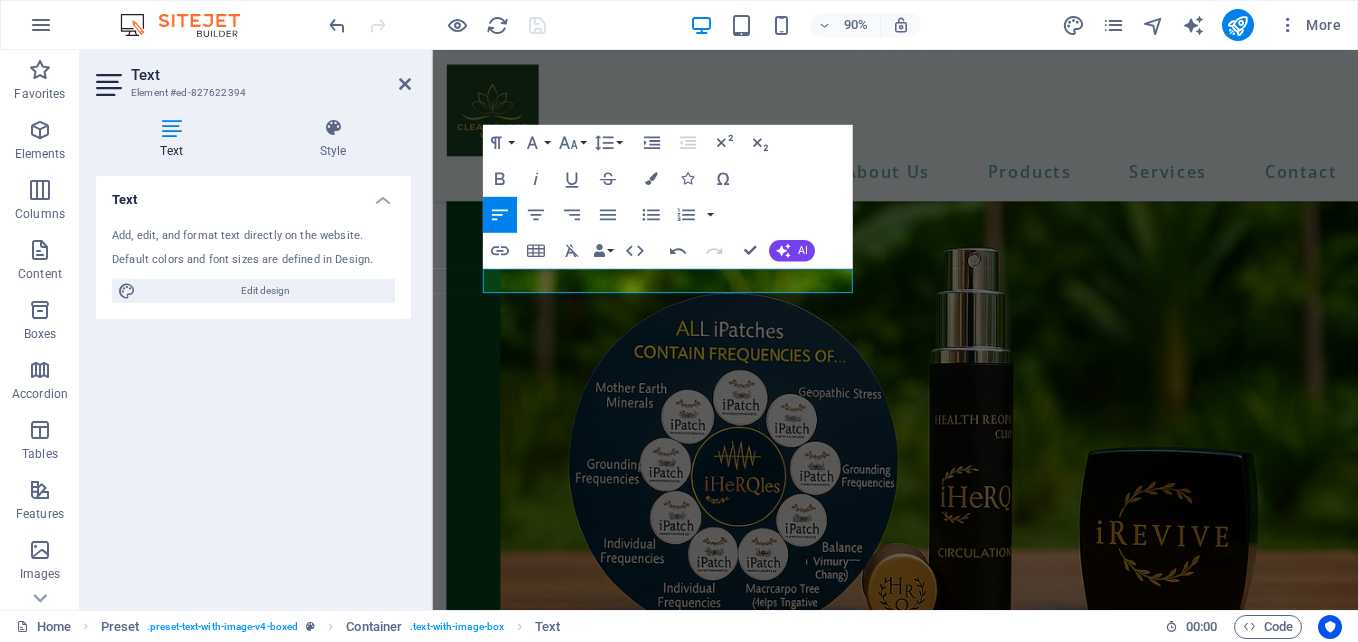 scroll, scrollTop: 3941, scrollLeft: 0, axis: vertical 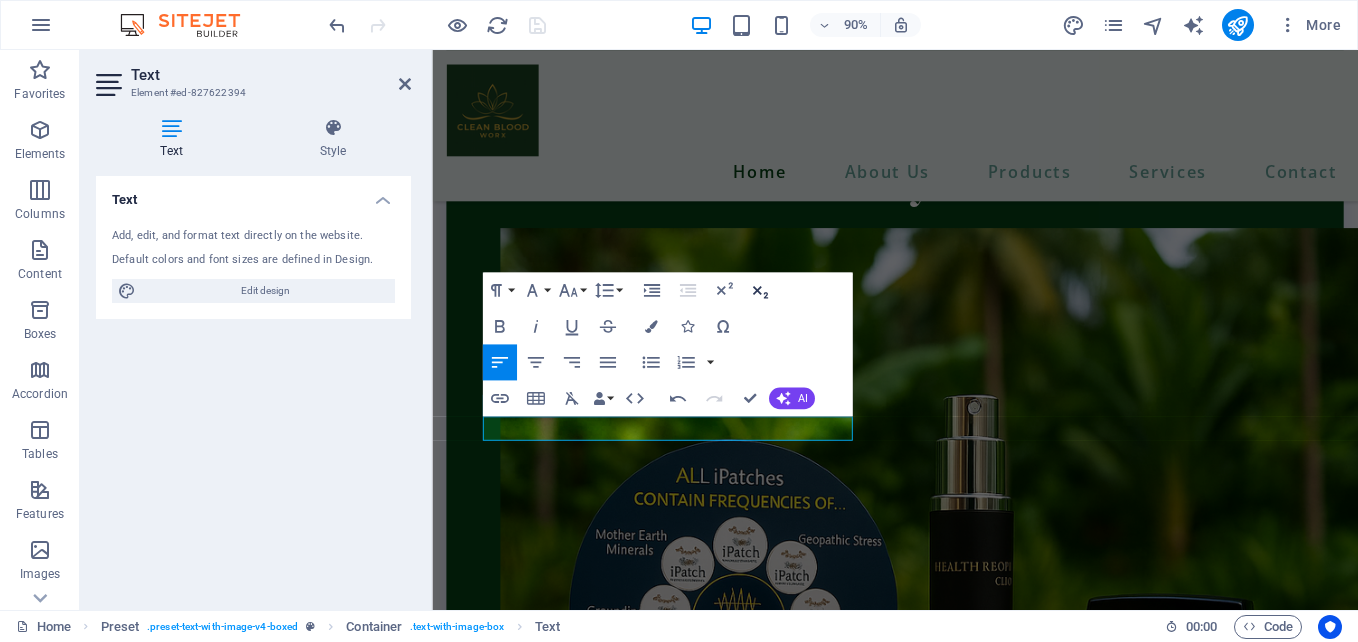 click 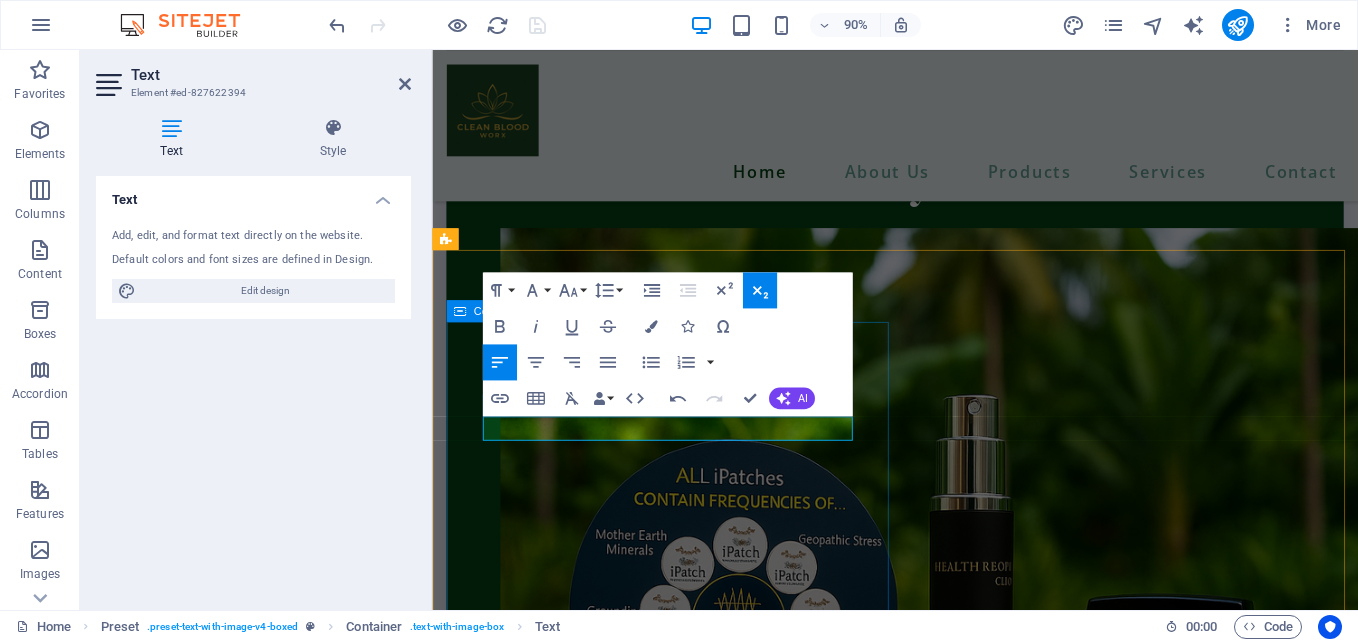 click on "iRevive Cream ​" at bounding box center (946, 3996) 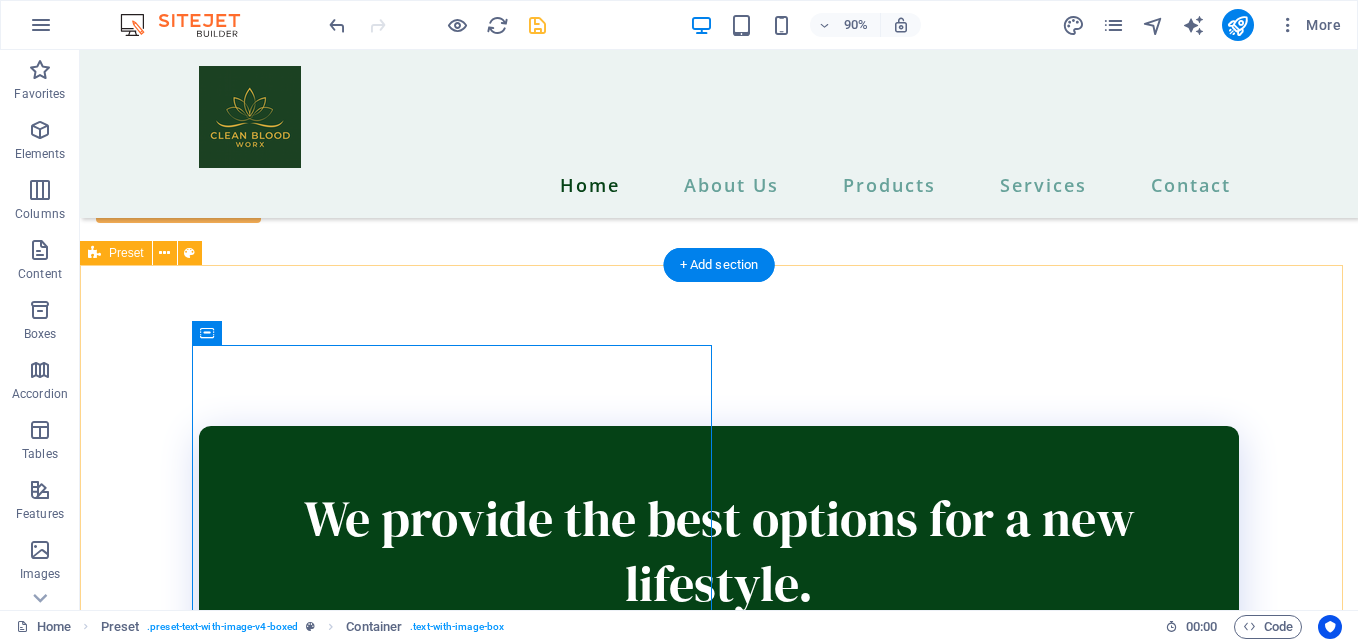 scroll, scrollTop: 4034, scrollLeft: 0, axis: vertical 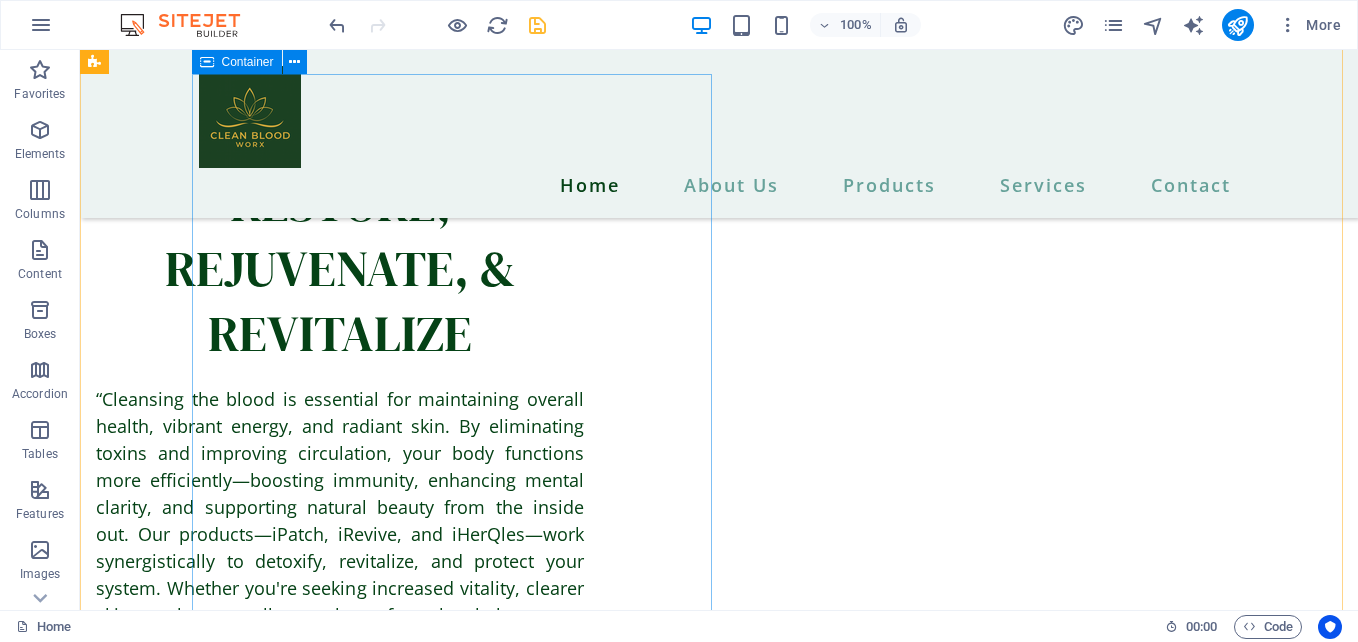 click on "iHeRQles is a nature-based formula designed to support your health and wellness, wheter you're managing an illness or mantaining overall well-being." at bounding box center (616, 2512) 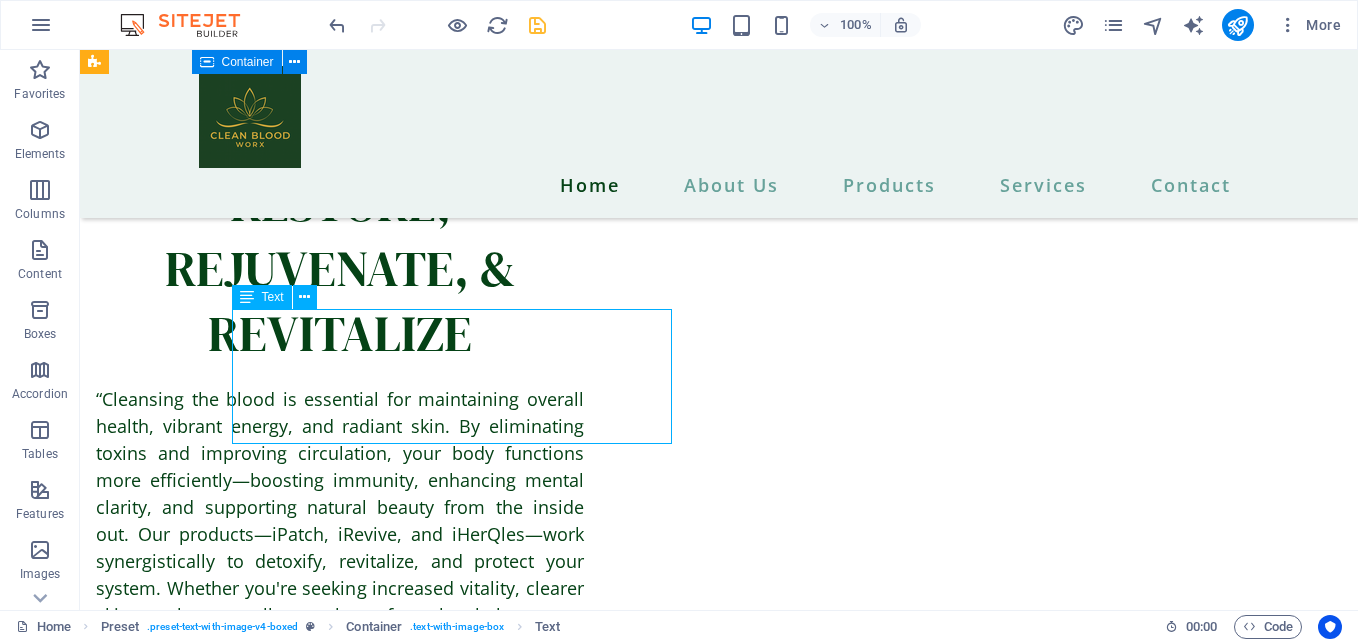 click on "iHeRQles is a nature-based formula designed to support your health and wellness, wheter you're managing an illness or mantaining overall well-being." at bounding box center (616, 2512) 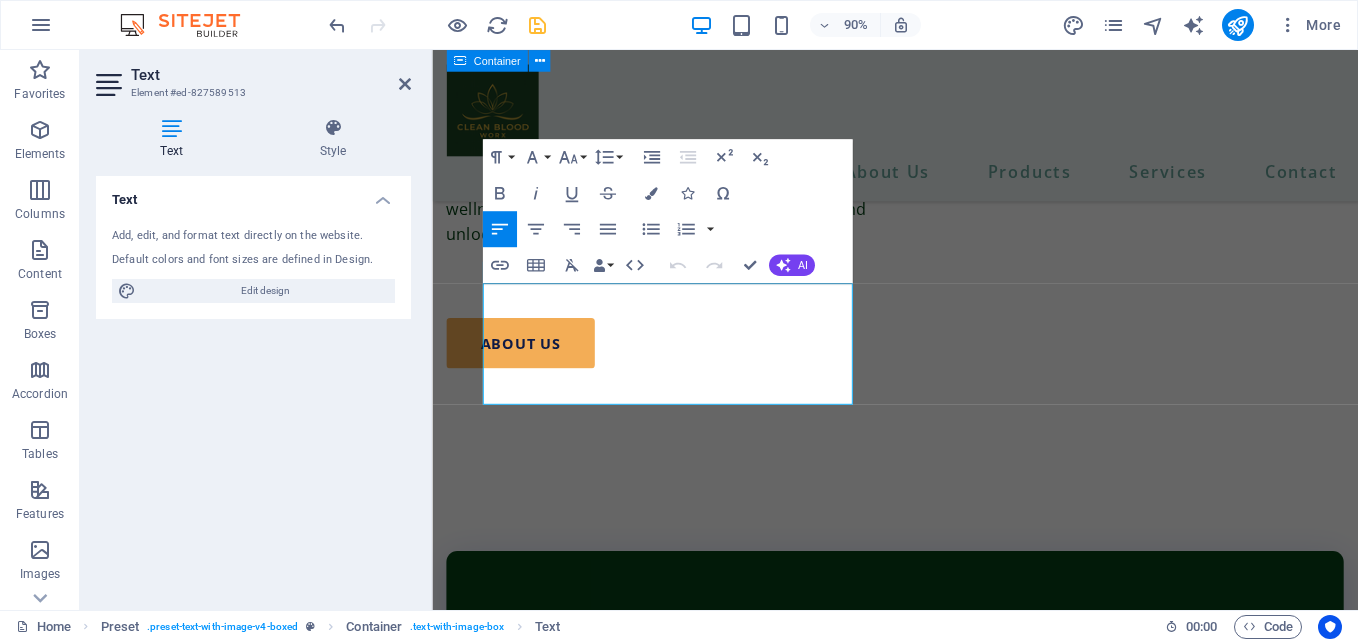 scroll, scrollTop: 3322, scrollLeft: 0, axis: vertical 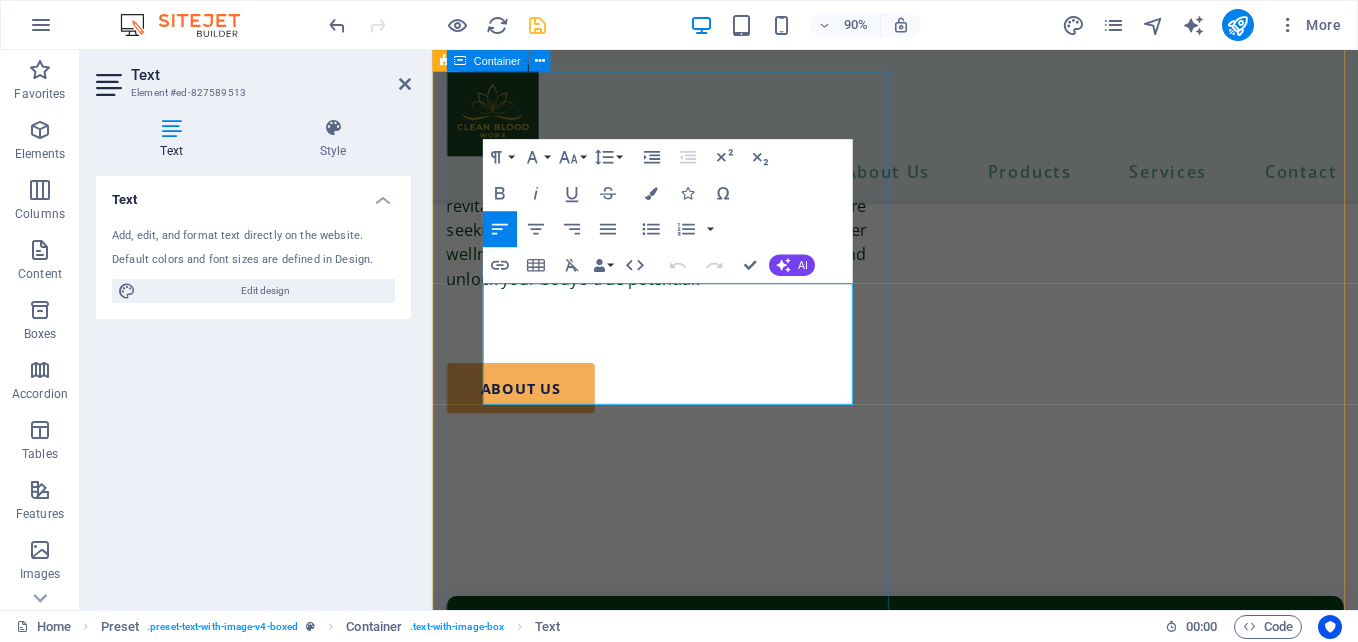 click at bounding box center (946, 1981) 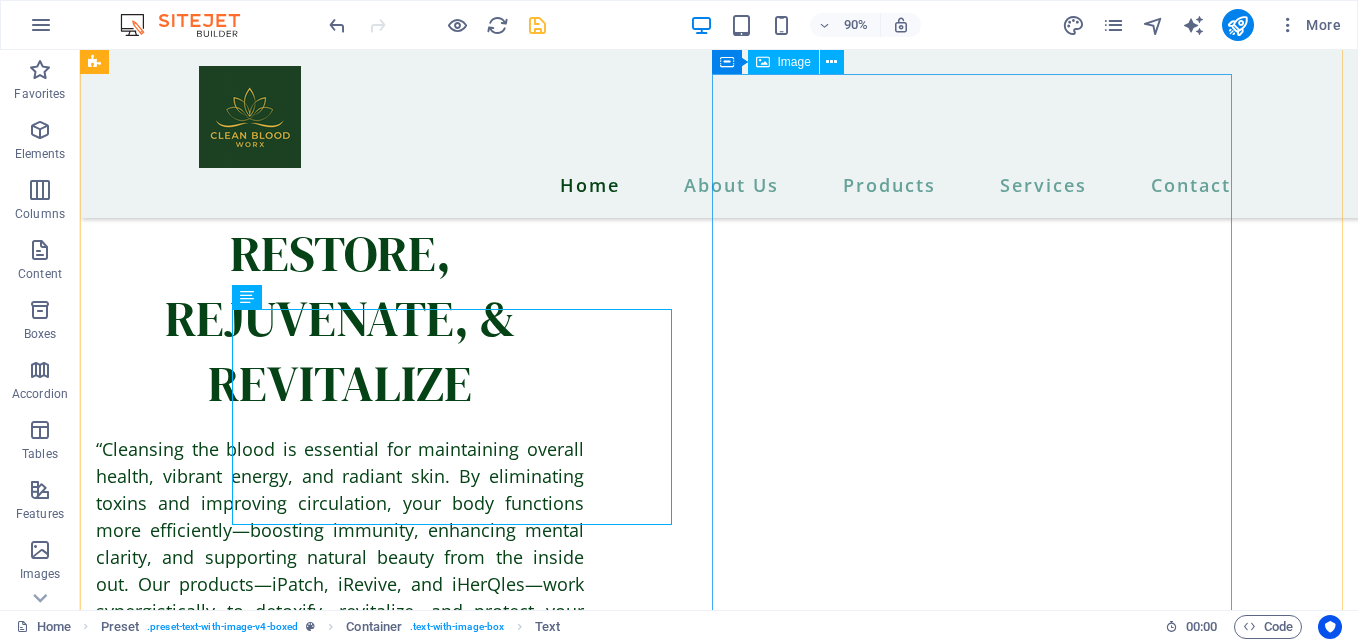 scroll, scrollTop: 3372, scrollLeft: 0, axis: vertical 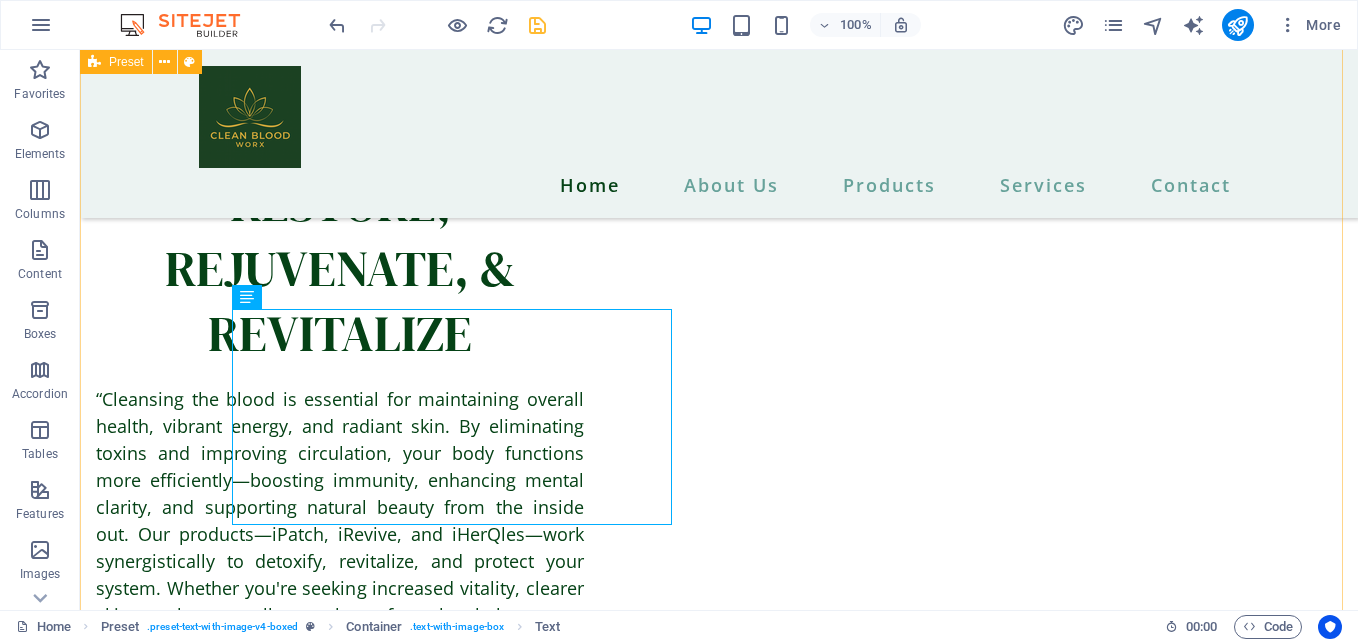 click on "iHeRQles iHeRQles is a nature-based formula designed to support your health and wellness, wheter you're managing an illness or mantaining overall well-being." at bounding box center (719, 3804) 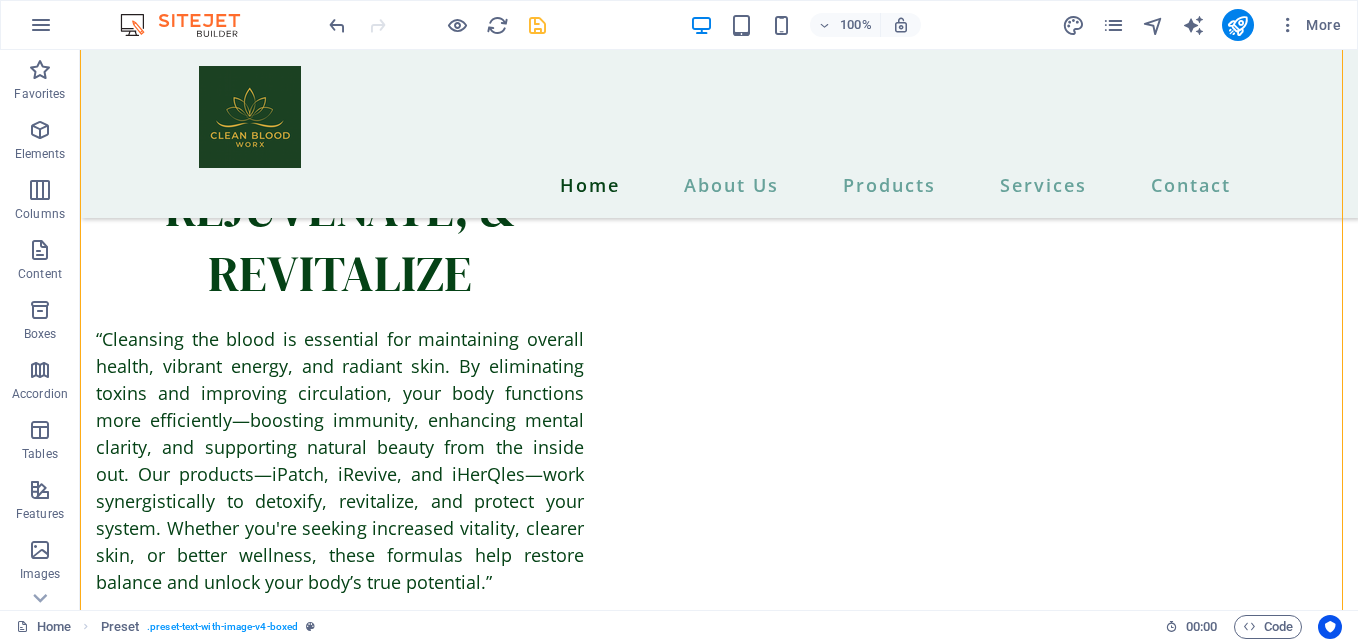 scroll, scrollTop: 3408, scrollLeft: 0, axis: vertical 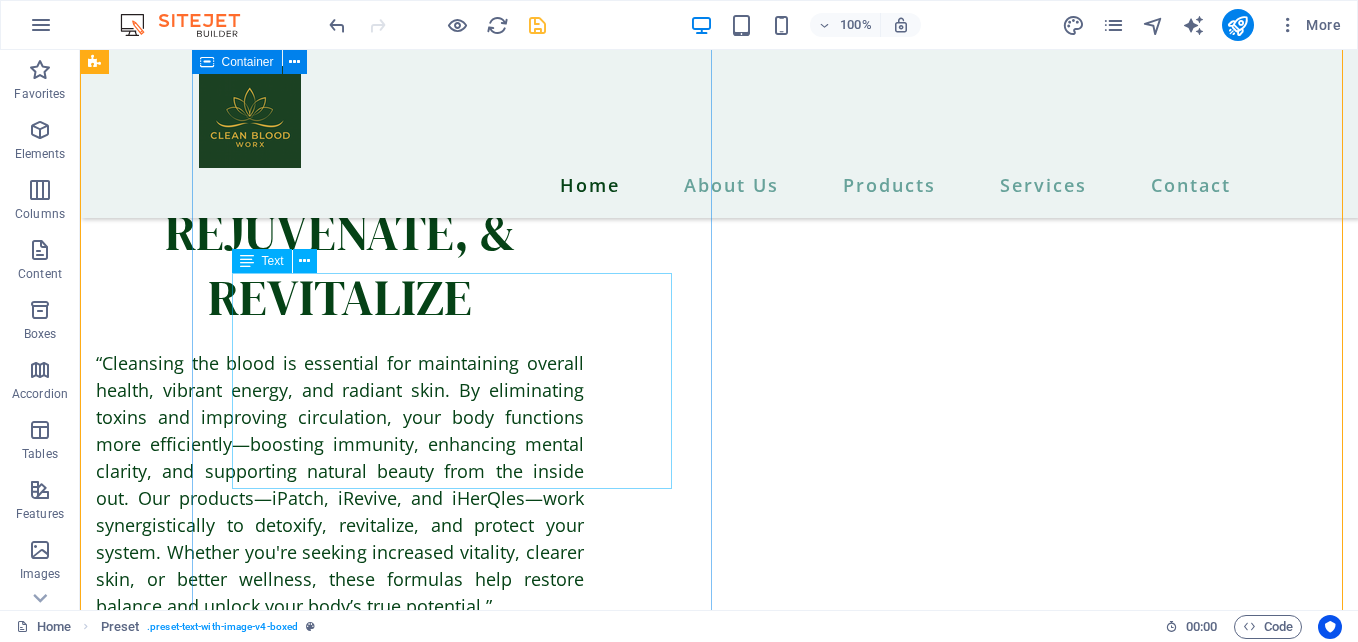 click on "iHeRQles is a nature-based formula designed to support your health and wellness, wheter you're managing an illness or mantaining overall well-being." at bounding box center (616, 2517) 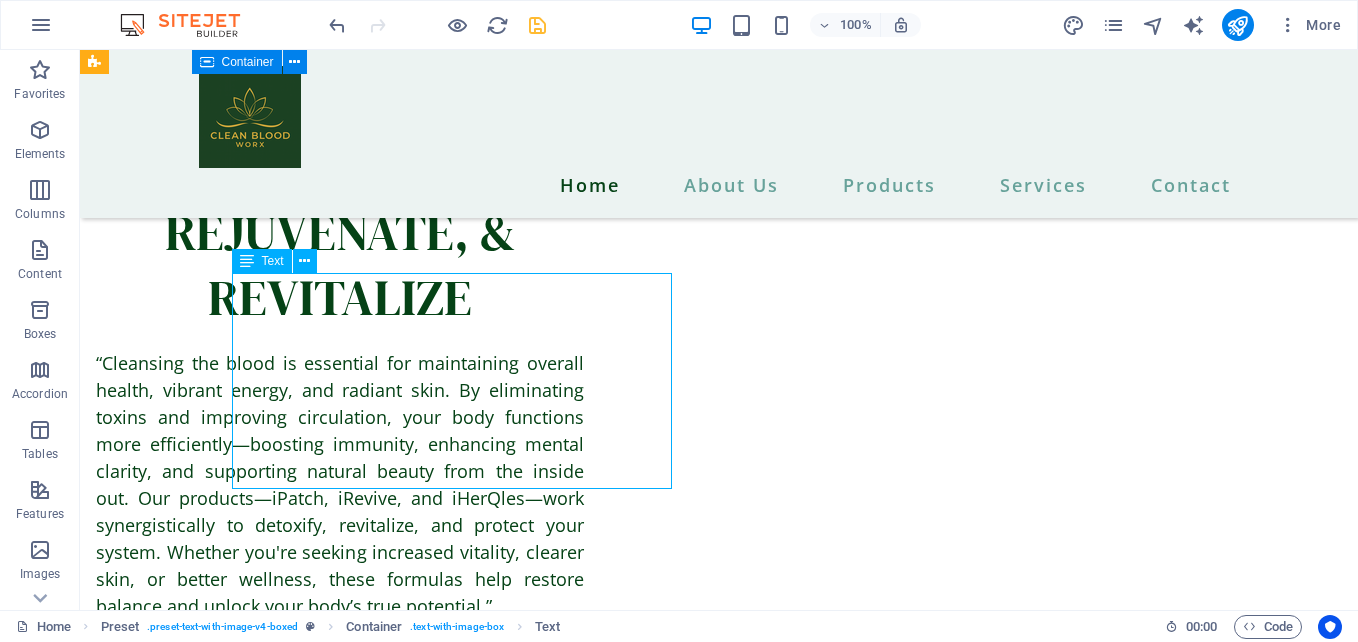 click on "iHeRQles is a nature-based formula designed to support your health and wellness, wheter you're managing an illness or mantaining overall well-being." at bounding box center [616, 2517] 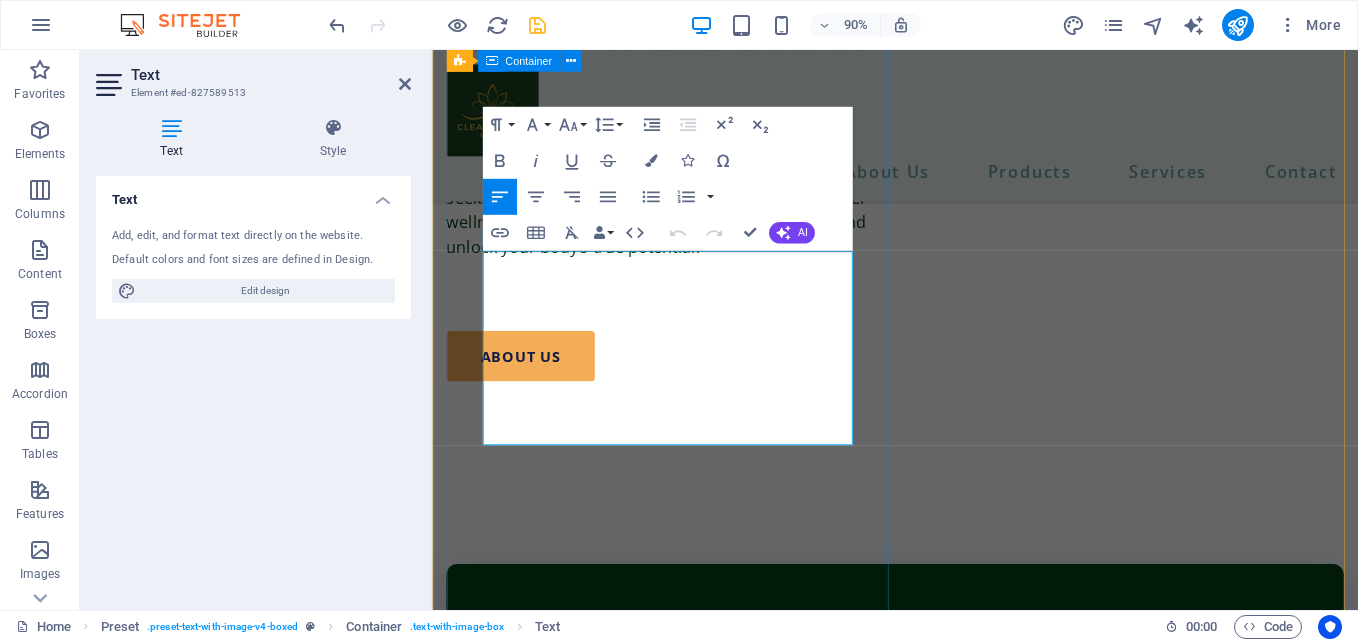 click on "iHeRQles is a nature-based formula designed to support your health and wellness, wheter you're managing an illness or mantaining overall well-being." at bounding box center [946, 2067] 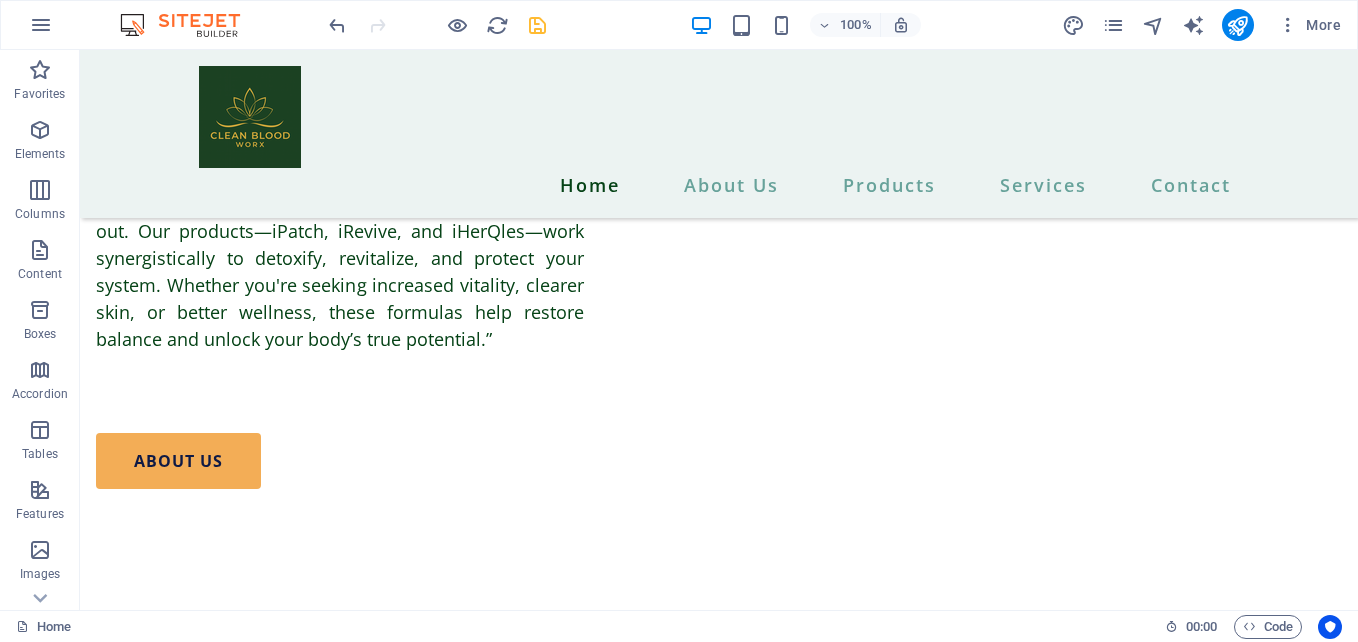 scroll, scrollTop: 3687, scrollLeft: 0, axis: vertical 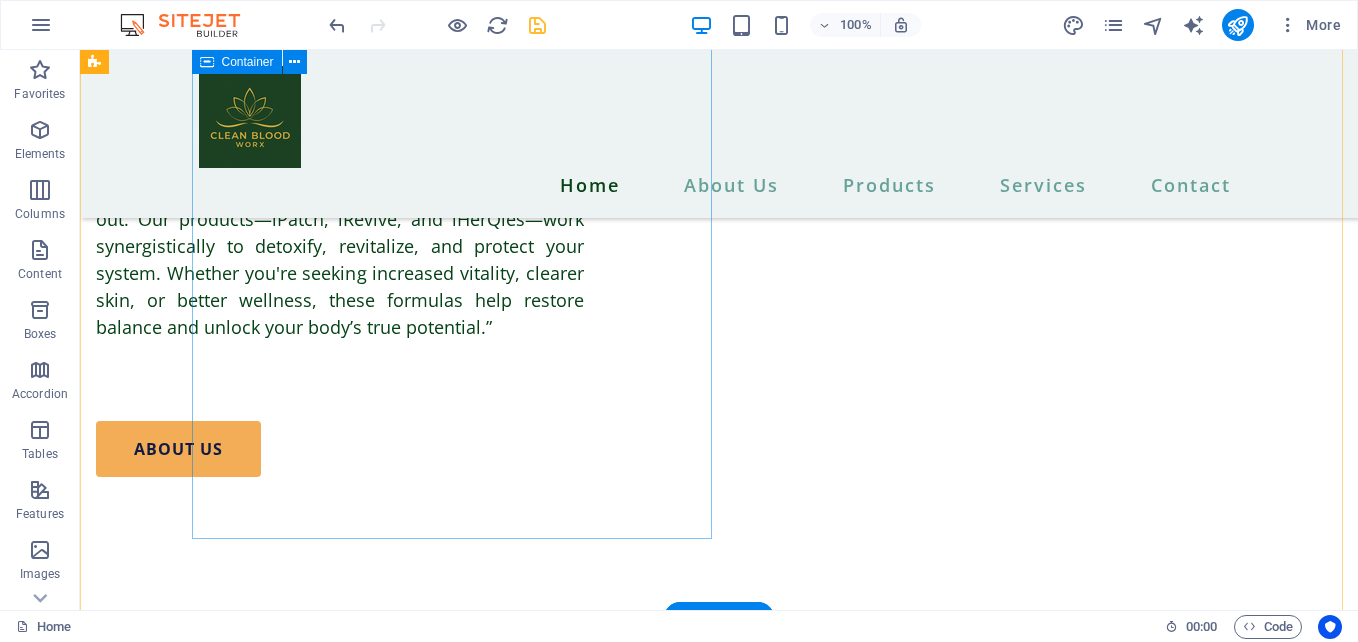 click on "iHeRQles iHeRQles is a nature-based formula designed to support your health and wellness, wheter you're managing an illness or mantaining overall well-being." at bounding box center (616, 2100) 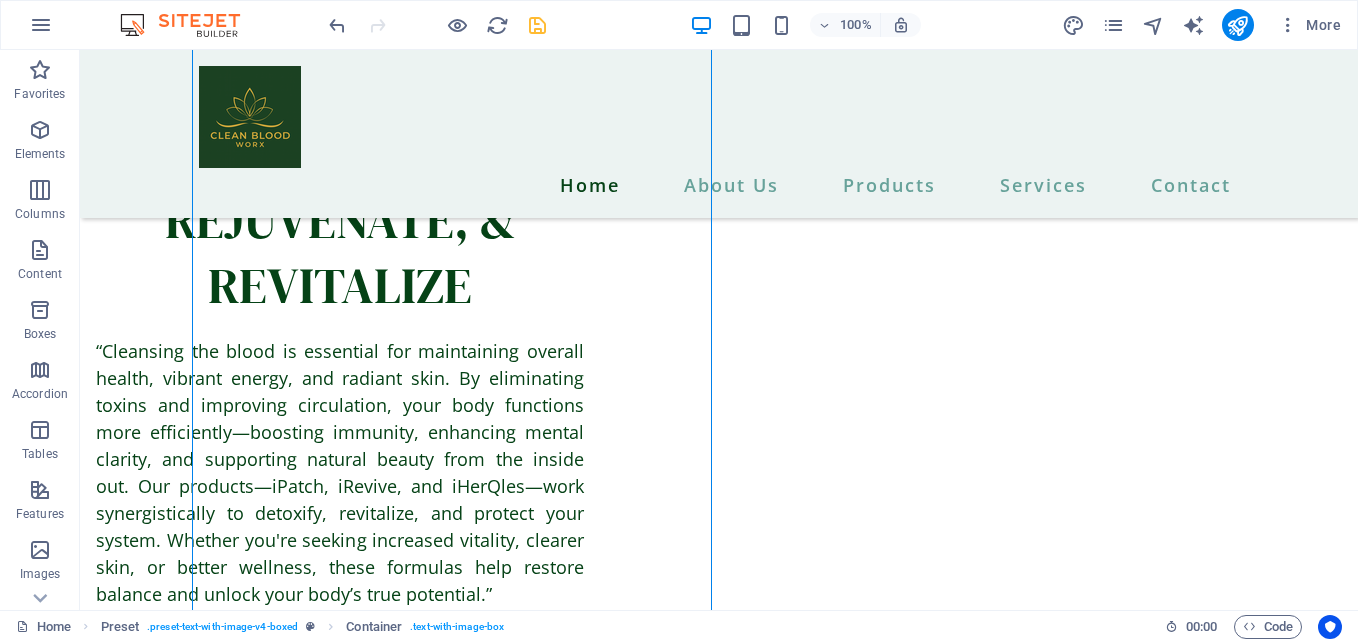 scroll, scrollTop: 3408, scrollLeft: 0, axis: vertical 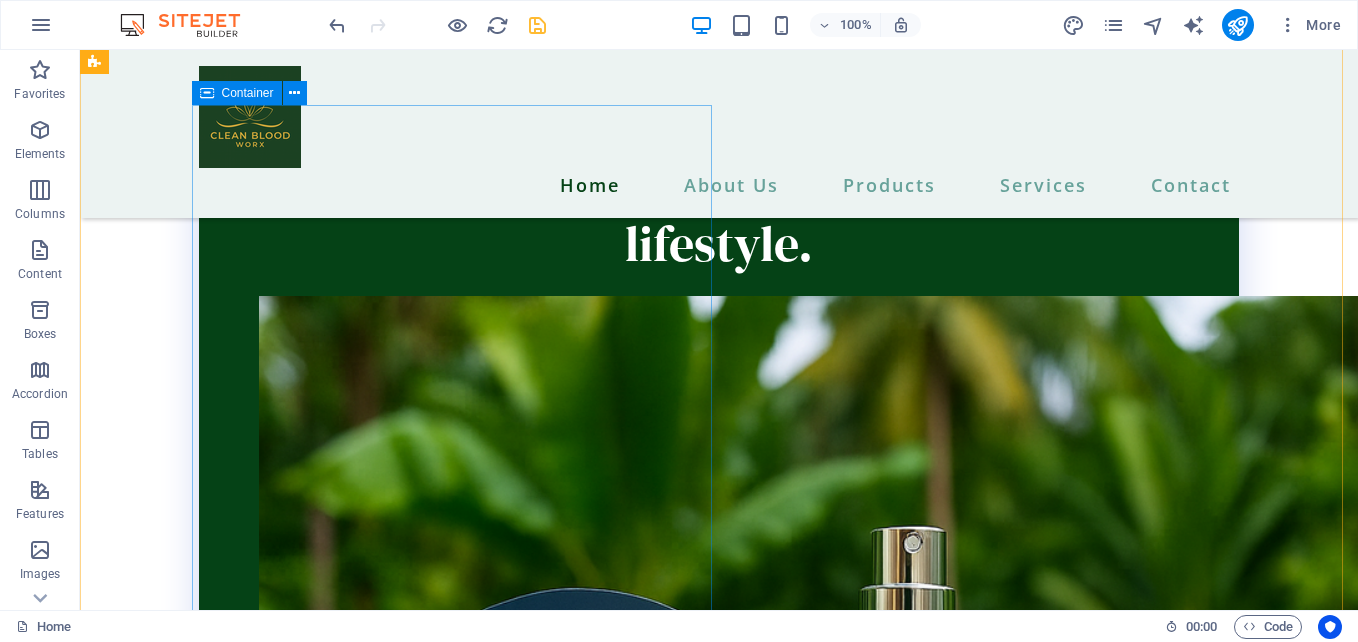 click on "iRevive Cream" at bounding box center (616, 4613) 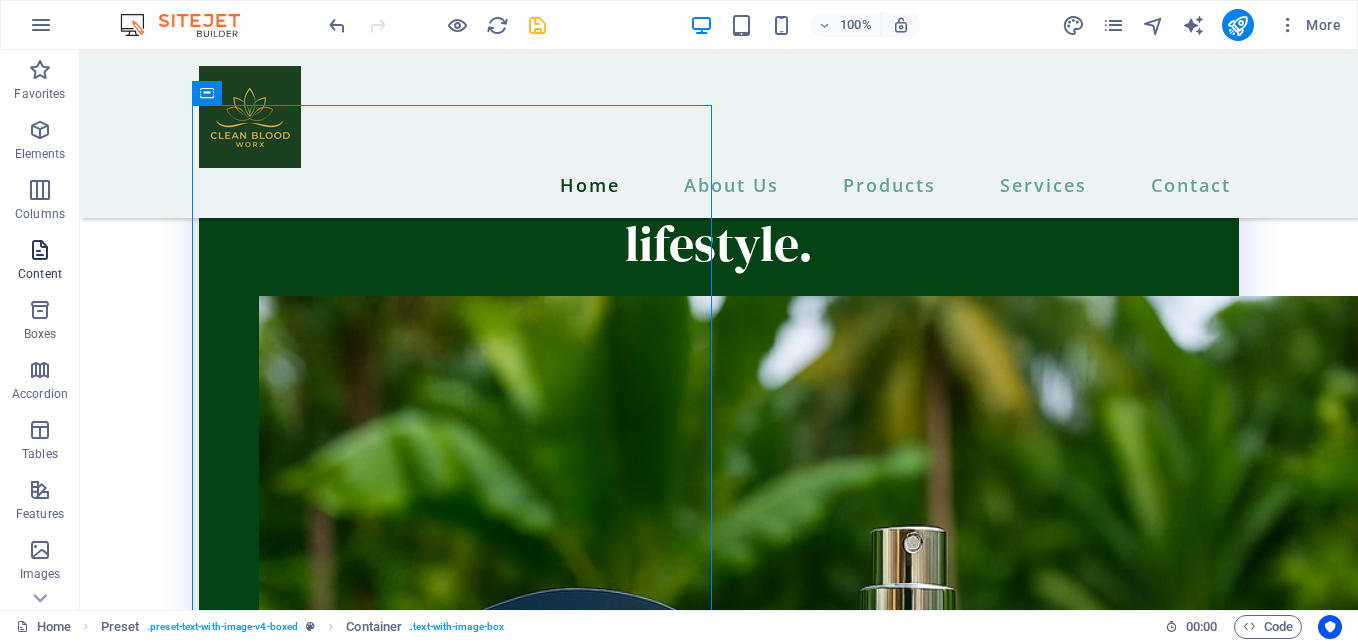 click on "Content" at bounding box center [40, 262] 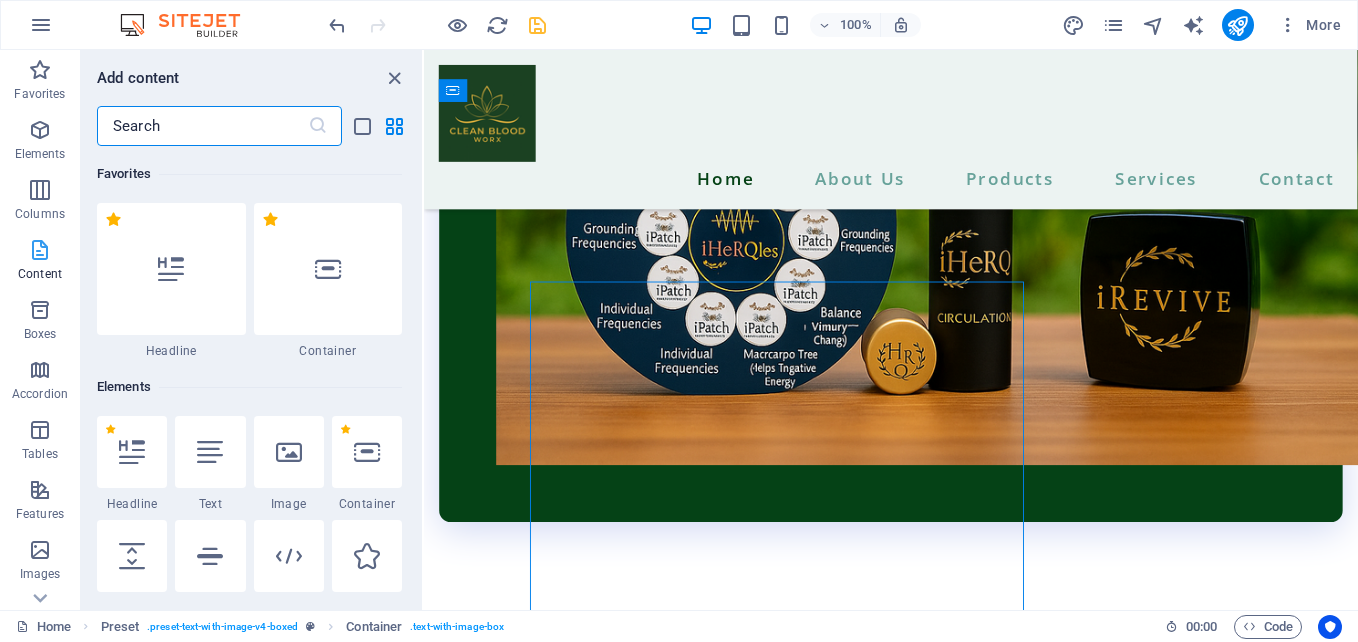 scroll, scrollTop: 4092, scrollLeft: 0, axis: vertical 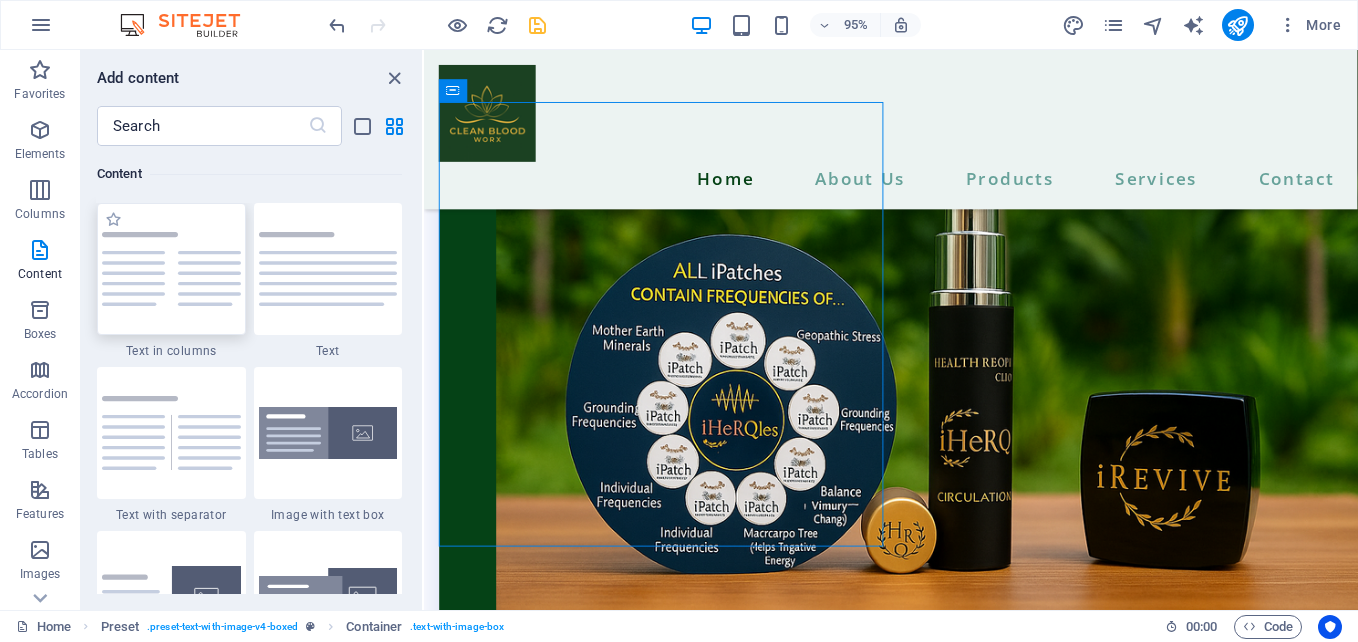 click at bounding box center [171, 269] 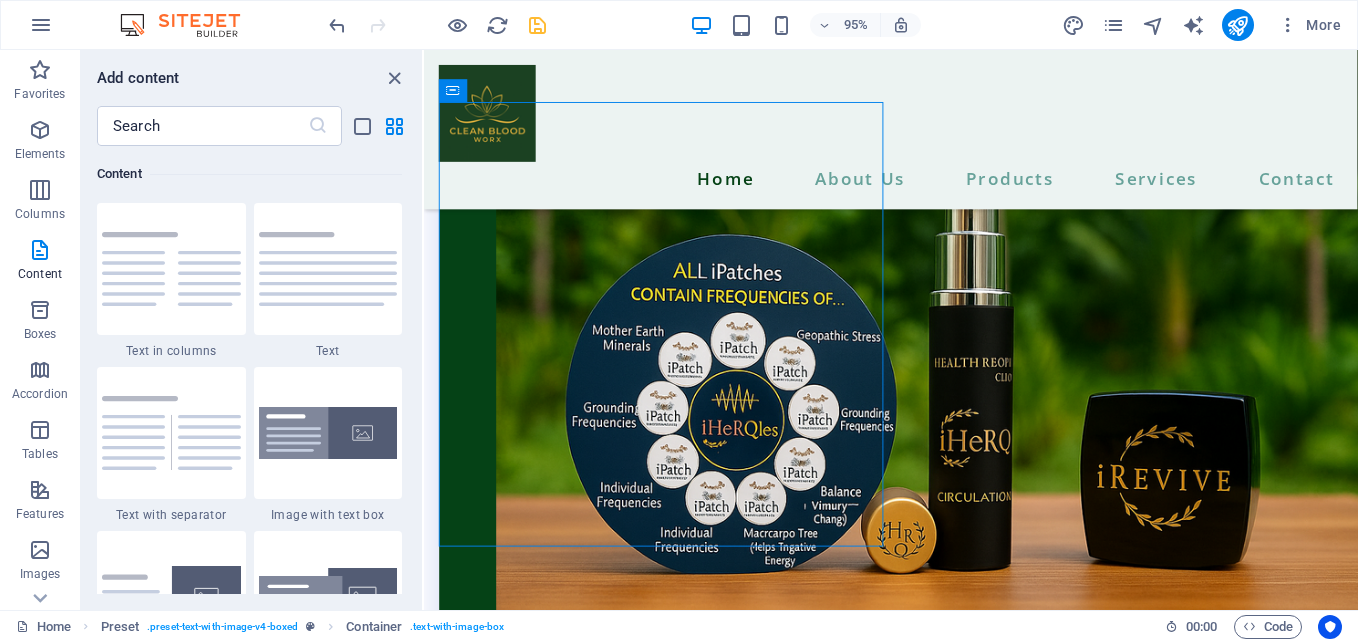 click on "Drag here to replace the existing content. Press “Ctrl” if you want to create a new element.
H1   Banner   Container   Menu Bar   Footer Thrud   Container   Container   Container   Icon   Separator   Container   Menu   Container   Textarea   Unequal Columns   Container   Contact Form   Container   Contact Form   Form   Container   Container   Preset   Text   Container   H2   Container   Image   Container   Placeholder   Container   Container   Image   Logo   Preset   Container   Container   Image   Container   Text   H2   Text   Text   H2   Image   2 columns   Container   H2   Container   Spacer   Text   Image   2 columns   Container   3 columns   2 columns   Container   Placeholder   Container   Image   3 columns   Container   Text   Container   Text   Container   Text   Button   Text   Text   Preset   H2   Container   Container   Placeholder   Container   Text   Container   Image   Preset   Container   Container   Image   Container   Text" at bounding box center [891, 330] 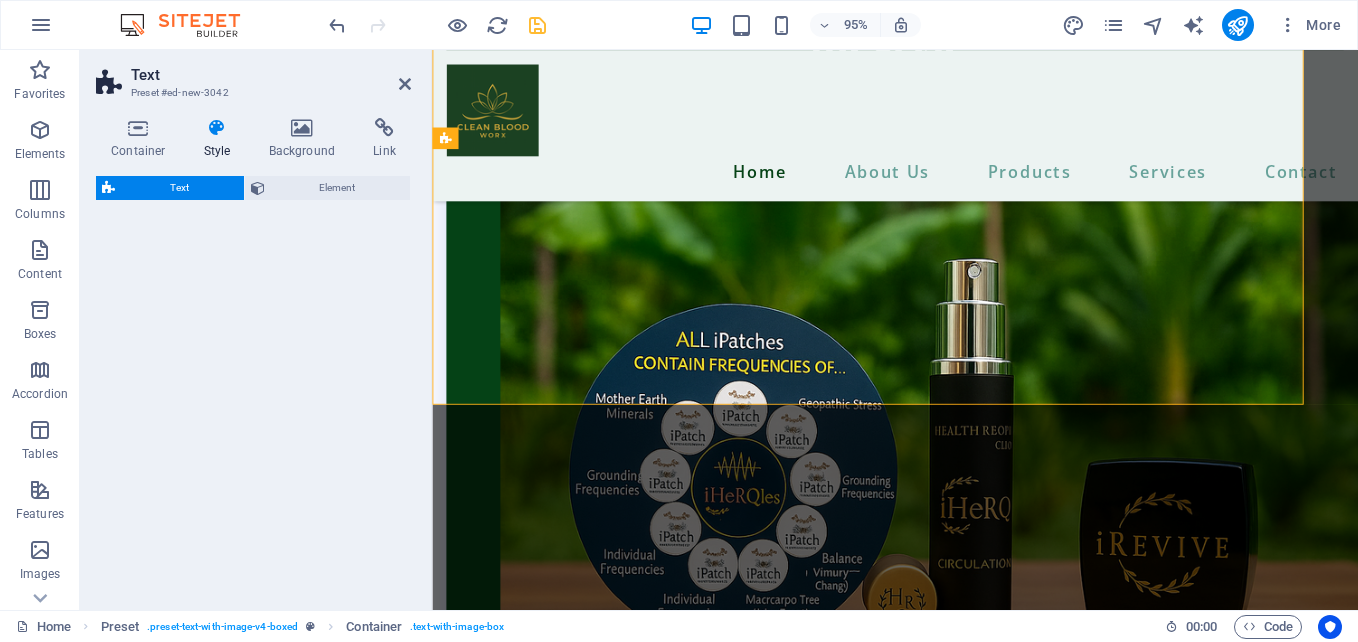 scroll, scrollTop: 4704, scrollLeft: 0, axis: vertical 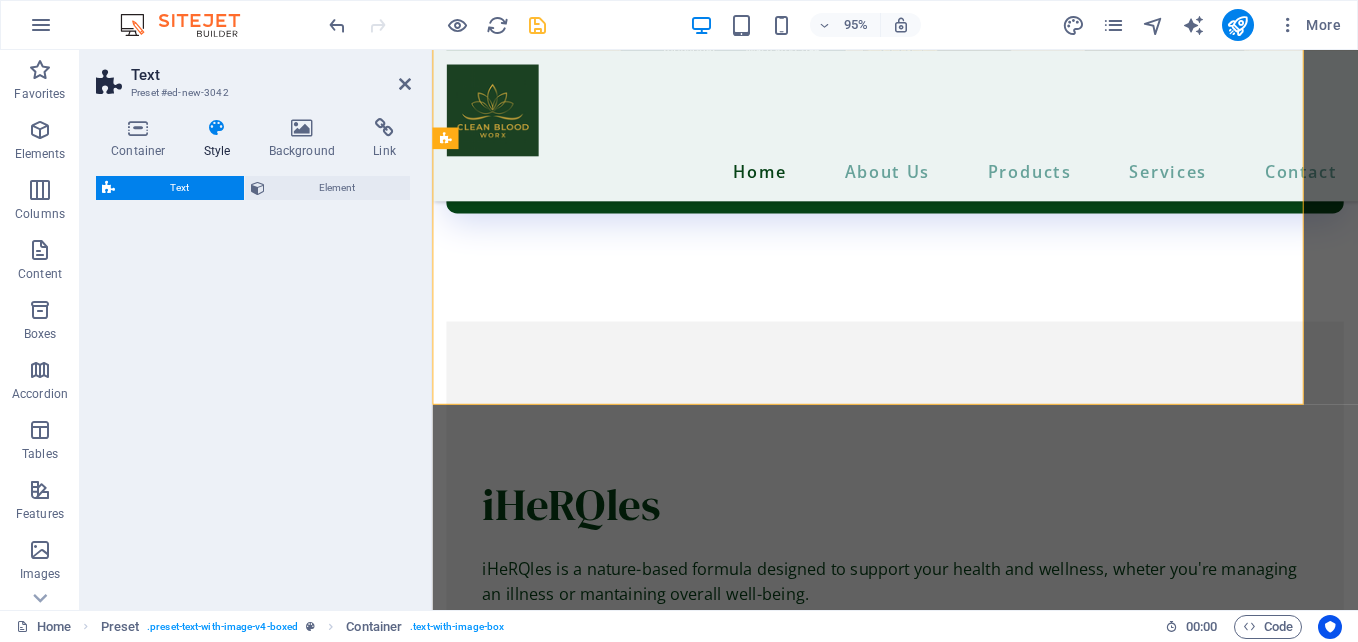 select on "rem" 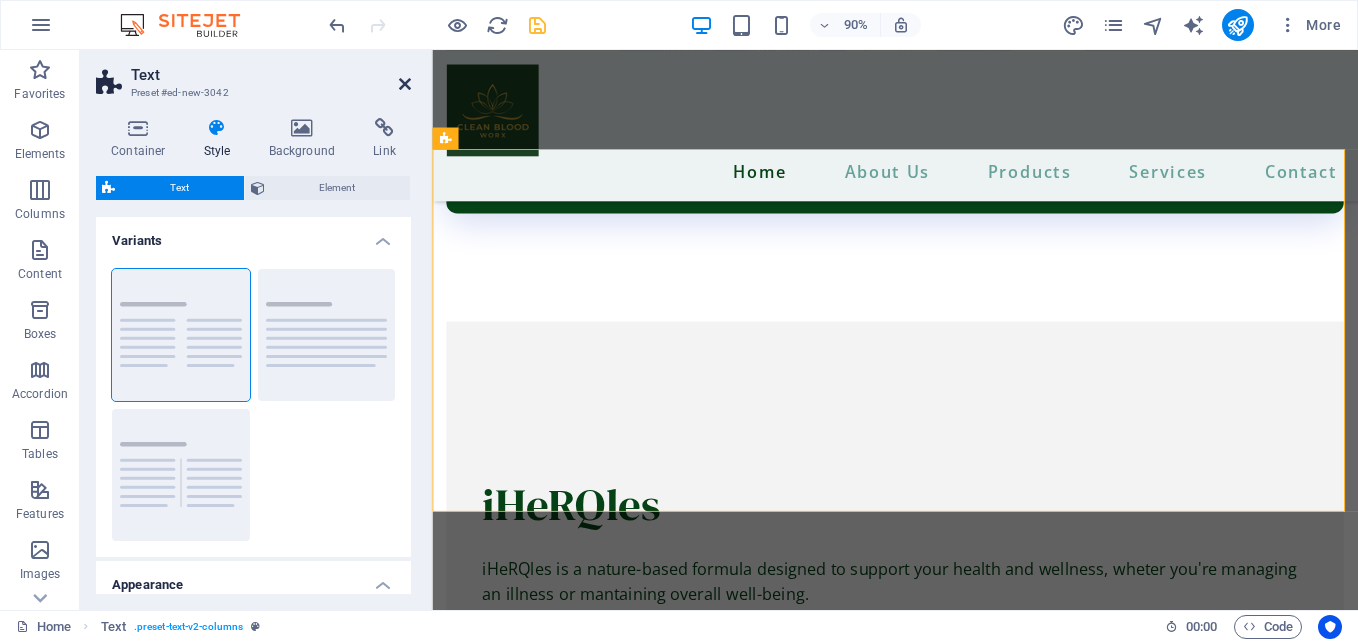 click at bounding box center [405, 84] 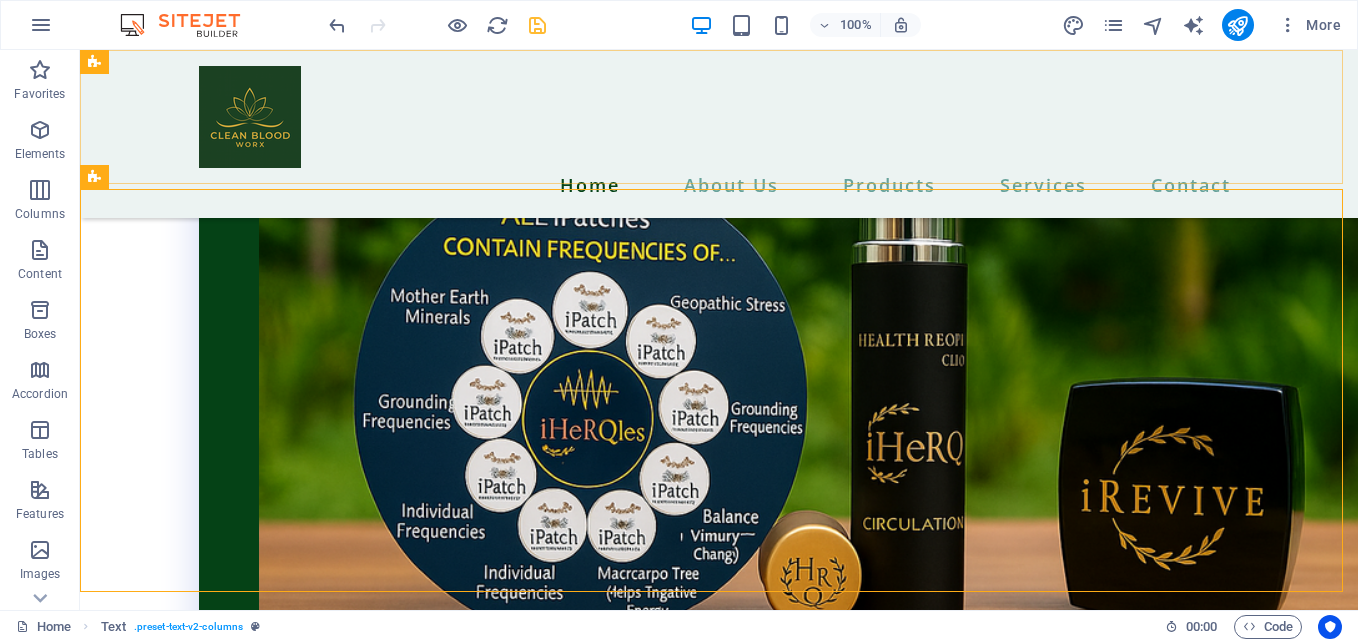 scroll, scrollTop: 4797, scrollLeft: 0, axis: vertical 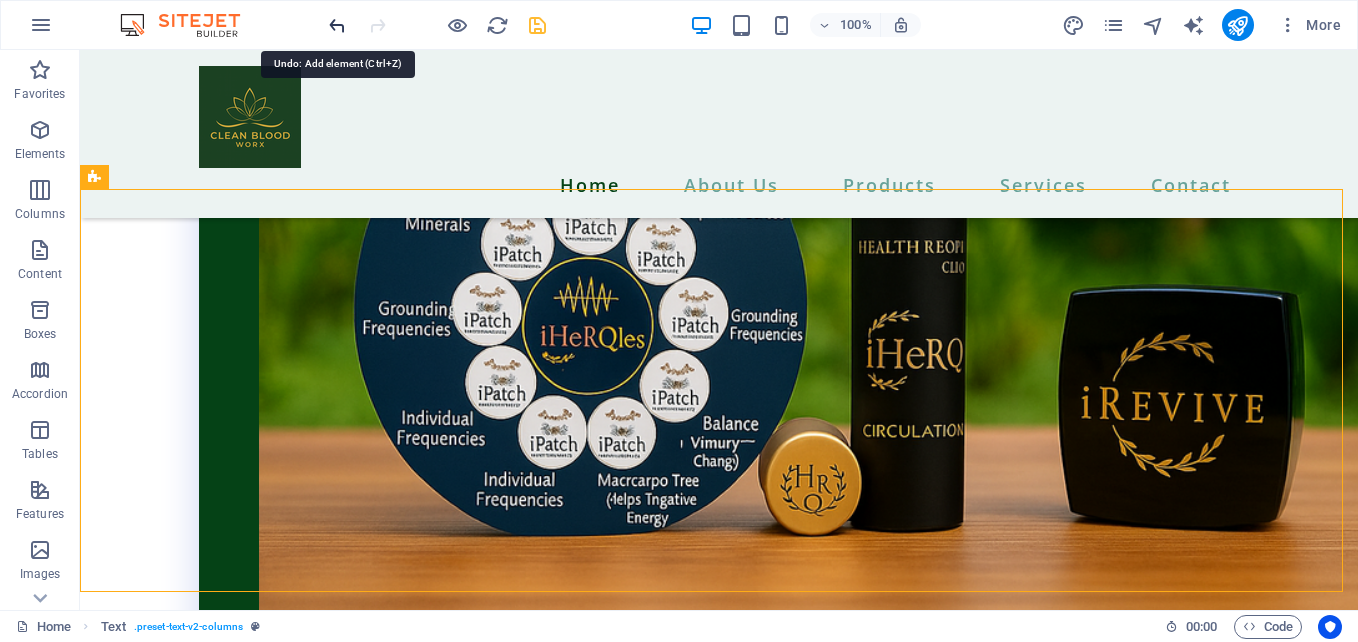 click at bounding box center (337, 25) 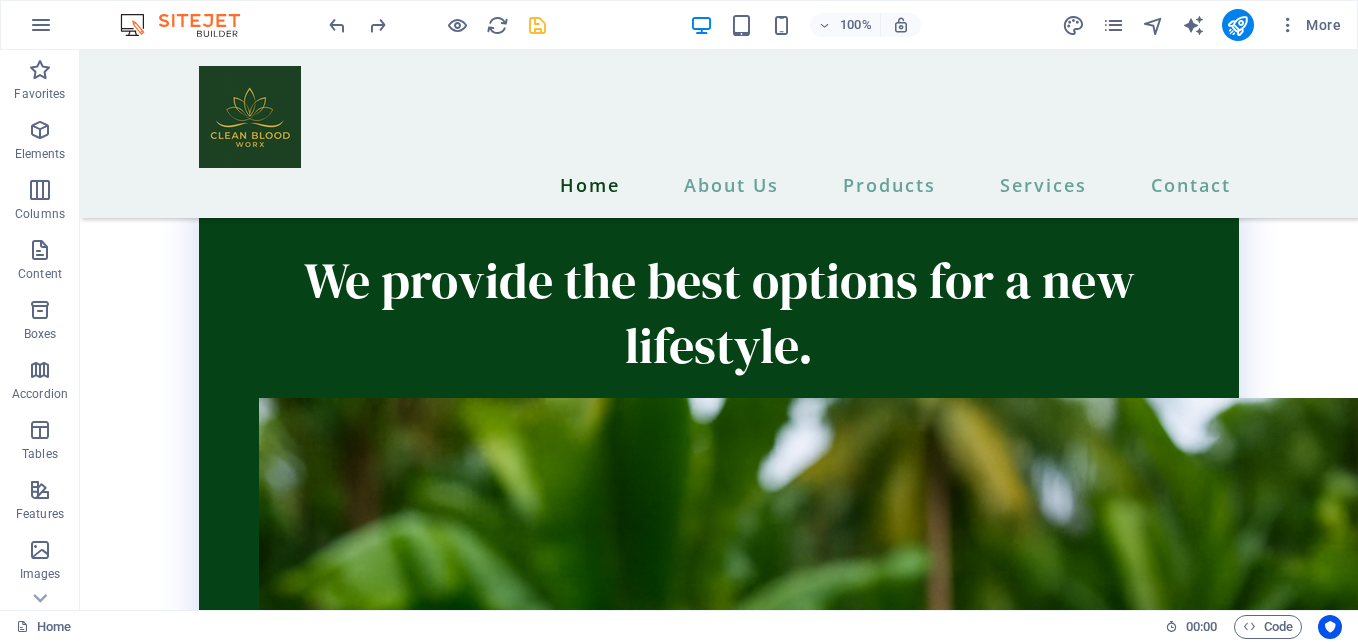 scroll, scrollTop: 4130, scrollLeft: 0, axis: vertical 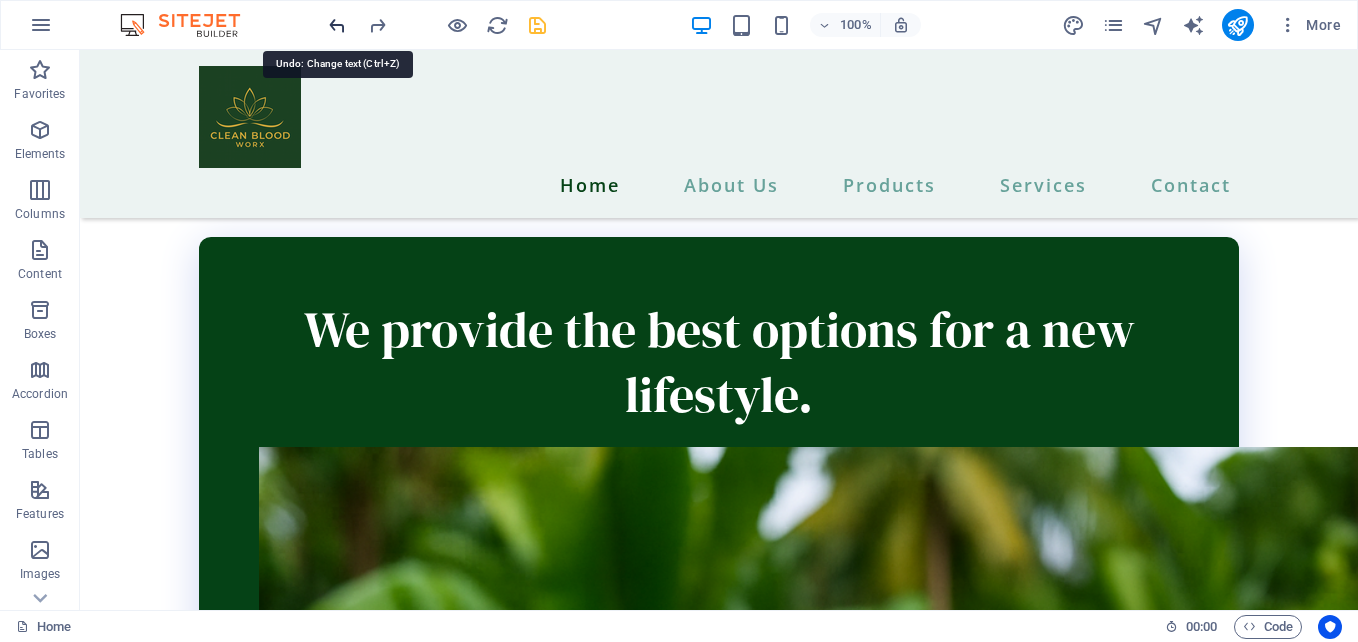 click at bounding box center [337, 25] 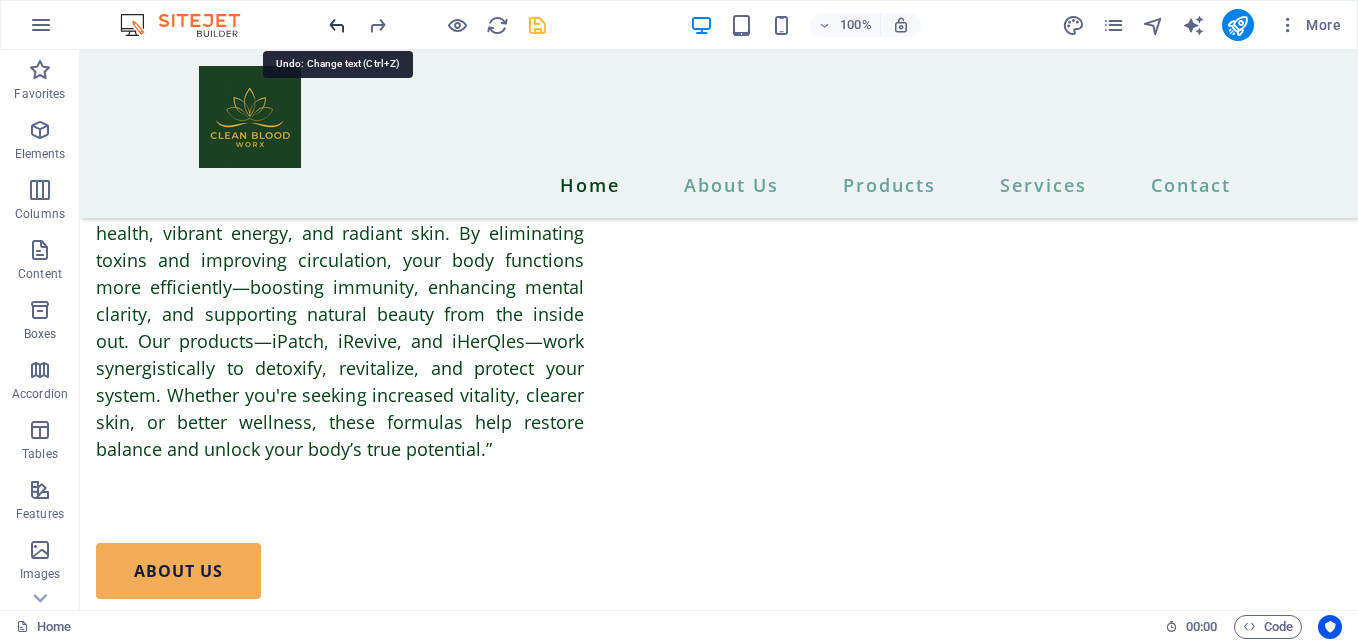 scroll, scrollTop: 3459, scrollLeft: 0, axis: vertical 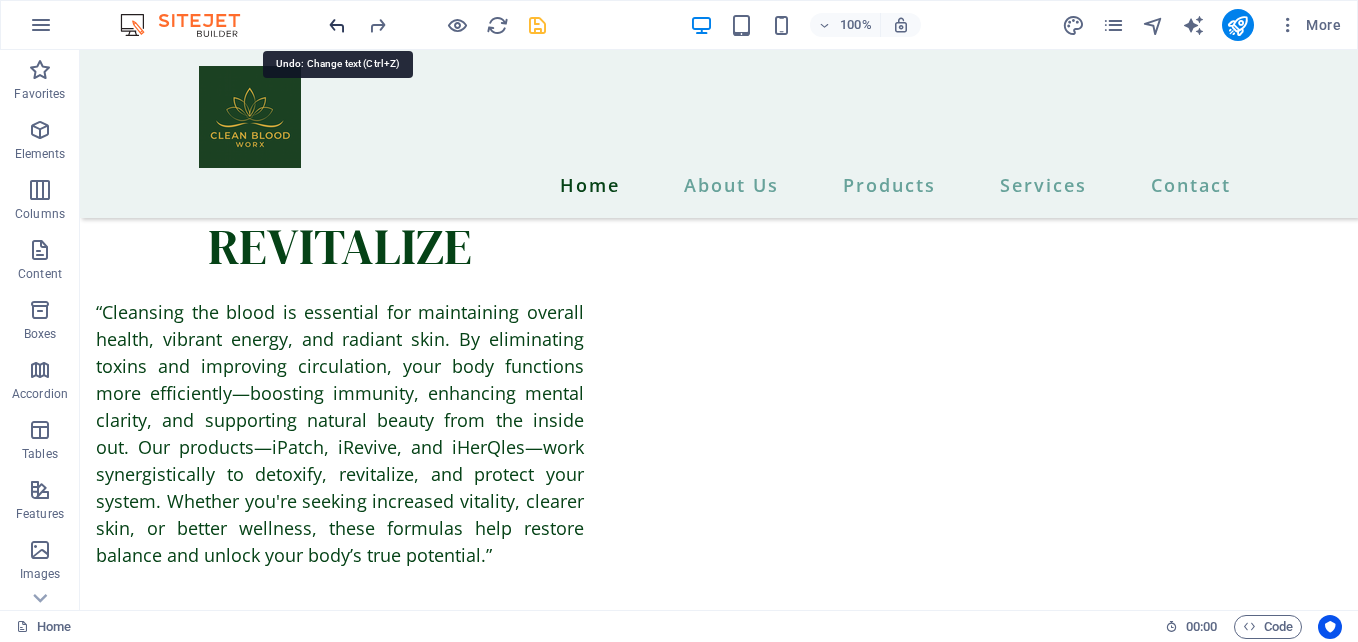 click at bounding box center [337, 25] 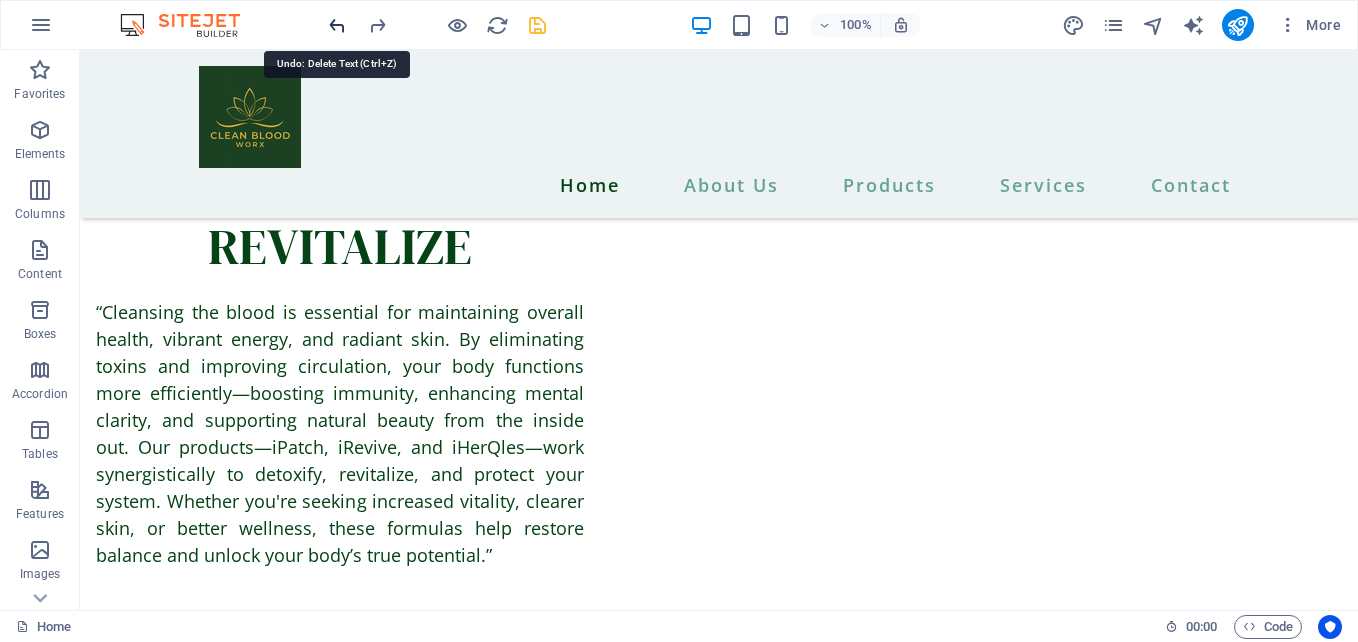 click at bounding box center (337, 25) 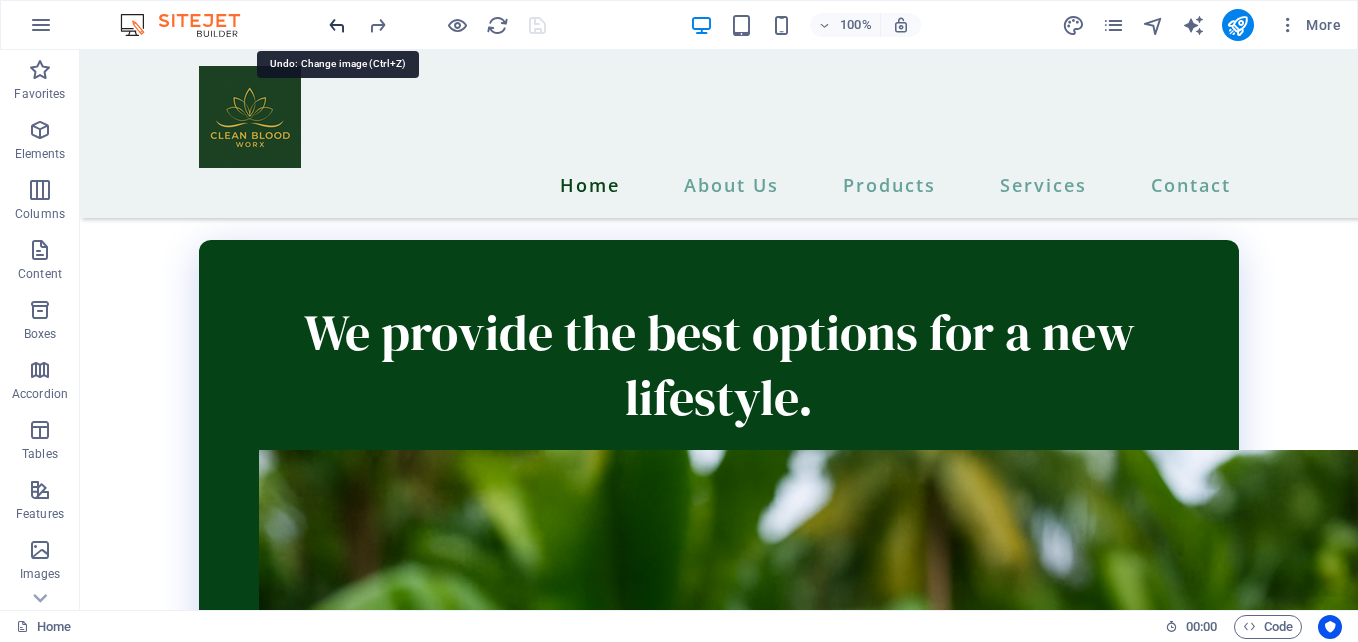 scroll, scrollTop: 4283, scrollLeft: 0, axis: vertical 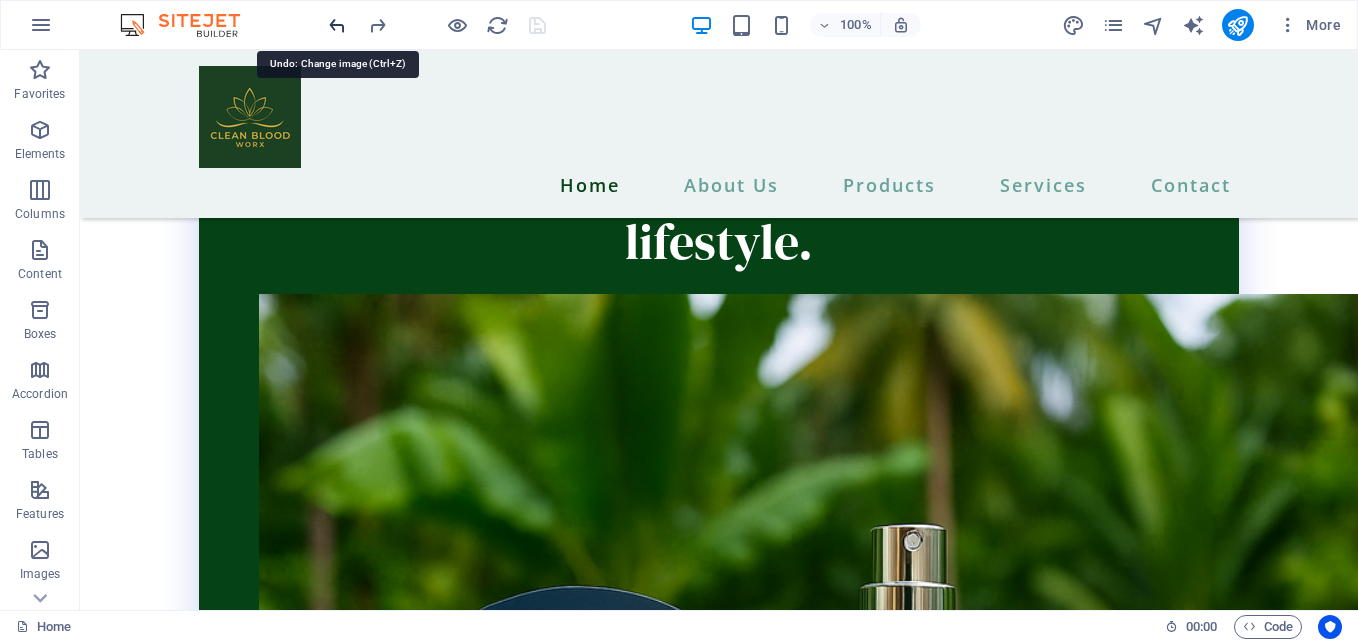 click at bounding box center [337, 25] 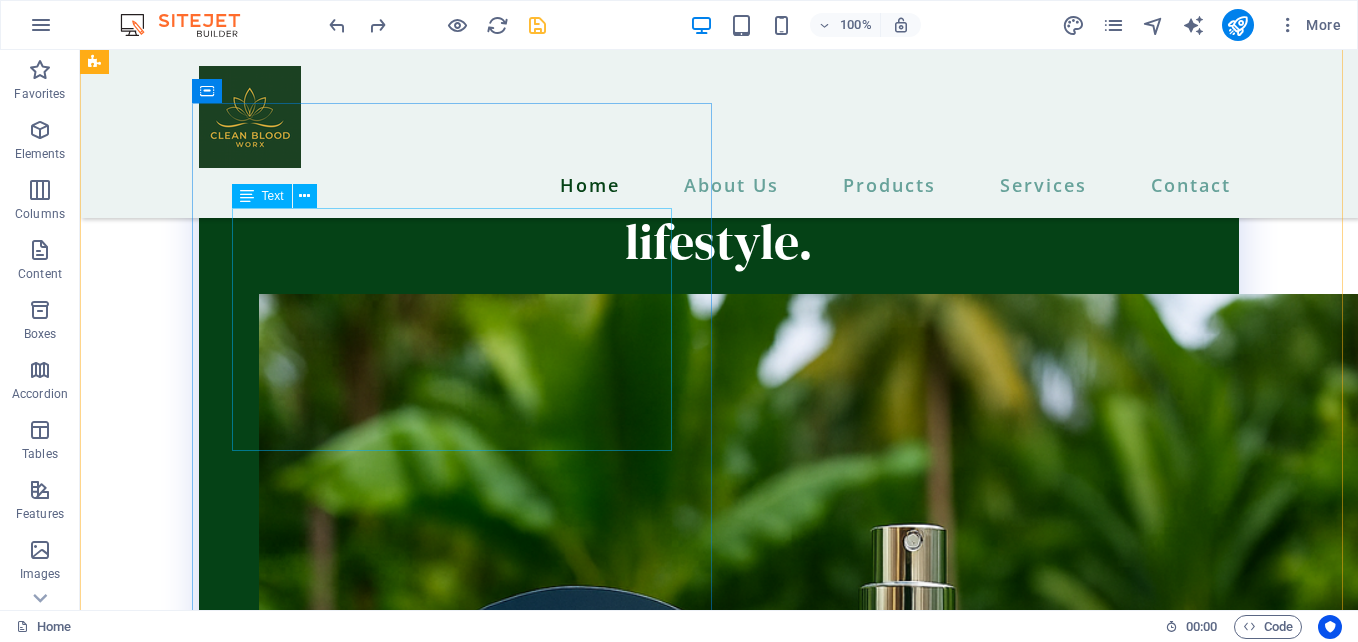 click on "Lorem ipsum dolor sit amet, consectetuer adipiscing elit. Aenean commodo ligula eget dolor. Lorem ipsum dolor sit amet, consectetuer adipiscing elit leget dolor. Lorem ipsum dolor sit amet, consectetuer adipiscing elit. Aenean commodo ligula eget dolor. Lorem ipsum dolor sit amet, consectetuer adipiscing elit dolor consectetuer adipiscing elit leget dolor. Lorem elit saget ipsum dolor sit amet, consectetuer." at bounding box center [616, 4698] 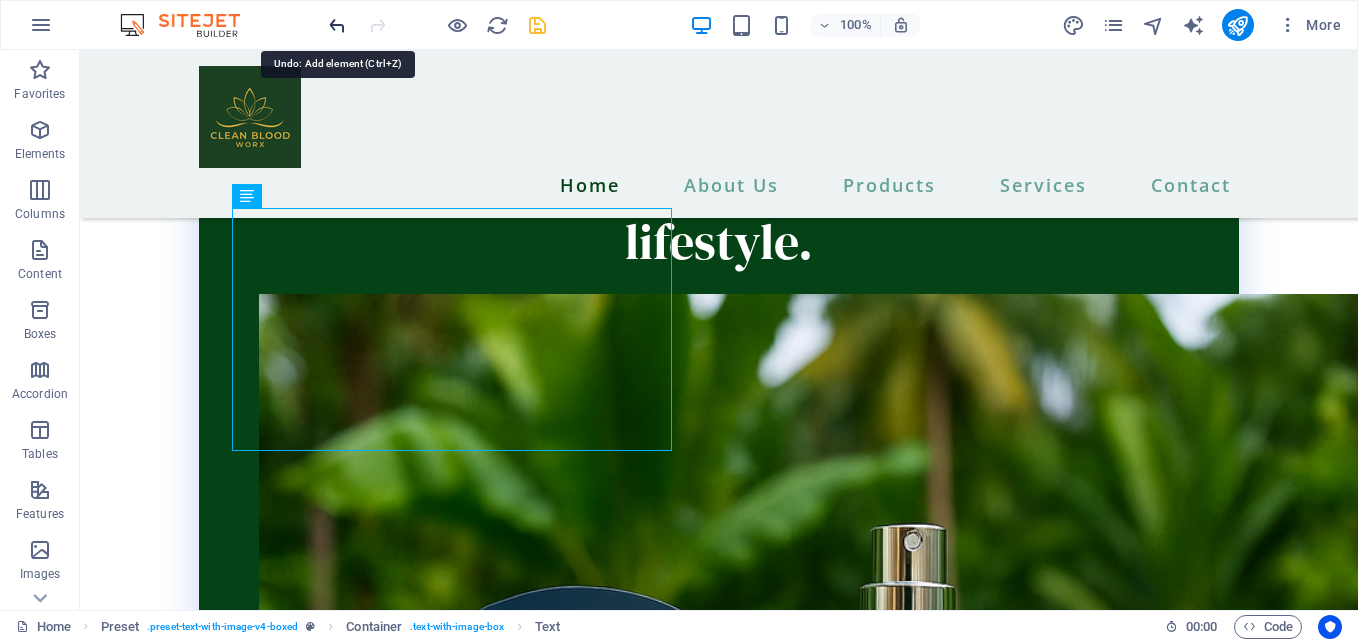 click at bounding box center (337, 25) 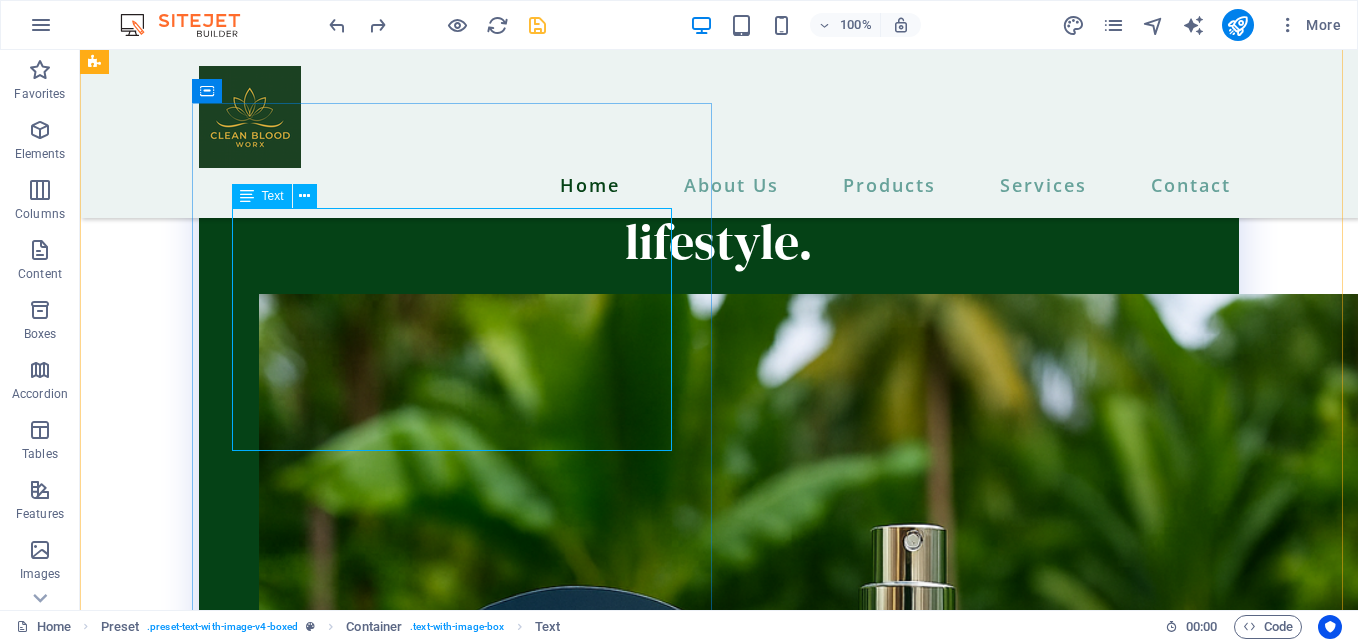 click on "Lorem ipsum dolor sit amet, consectetuer adipiscing elit. Aenean commodo ligula eget dolor. Lorem ipsum dolor sit amet, consectetuer adipiscing elit leget dolor. Lorem ipsum dolor sit amet, consectetuer adipiscing elit. Aenean commodo ligula eget dolor. Lorem ipsum dolor sit amet, consectetuer adipiscing elit dolor consectetuer adipiscing elit leget dolor. Lorem elit saget ipsum dolor sit amet, consectetuer." at bounding box center [616, 4698] 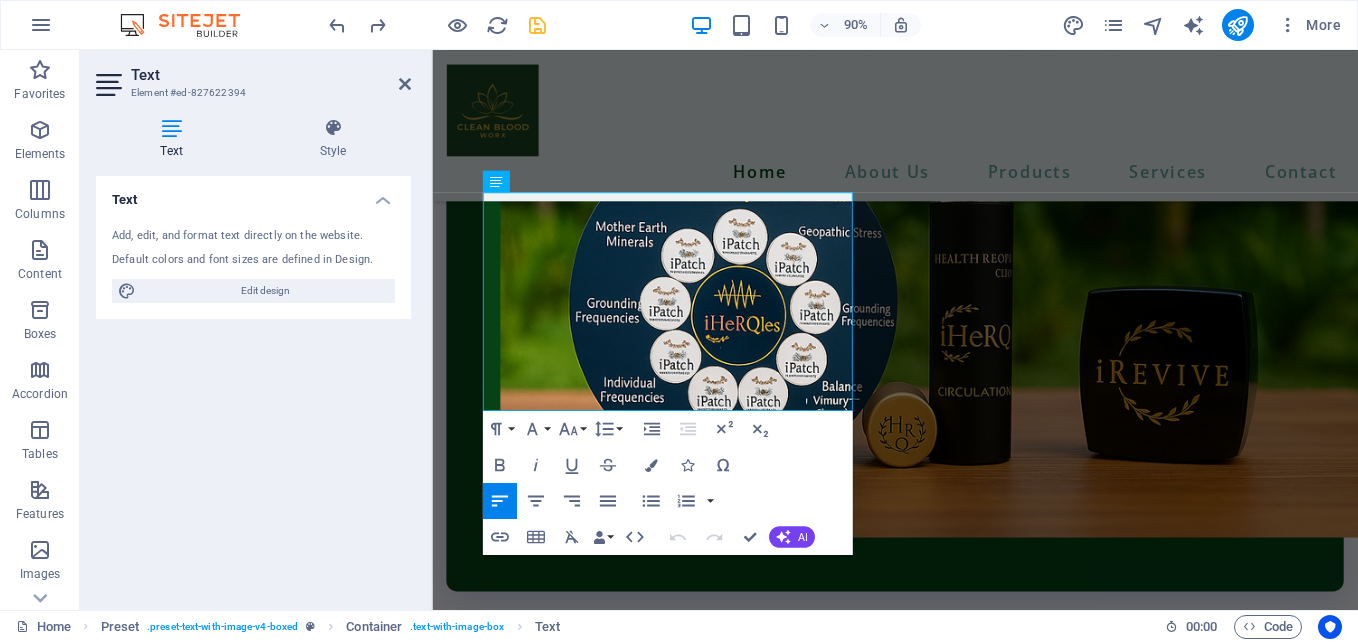 scroll, scrollTop: 4190, scrollLeft: 0, axis: vertical 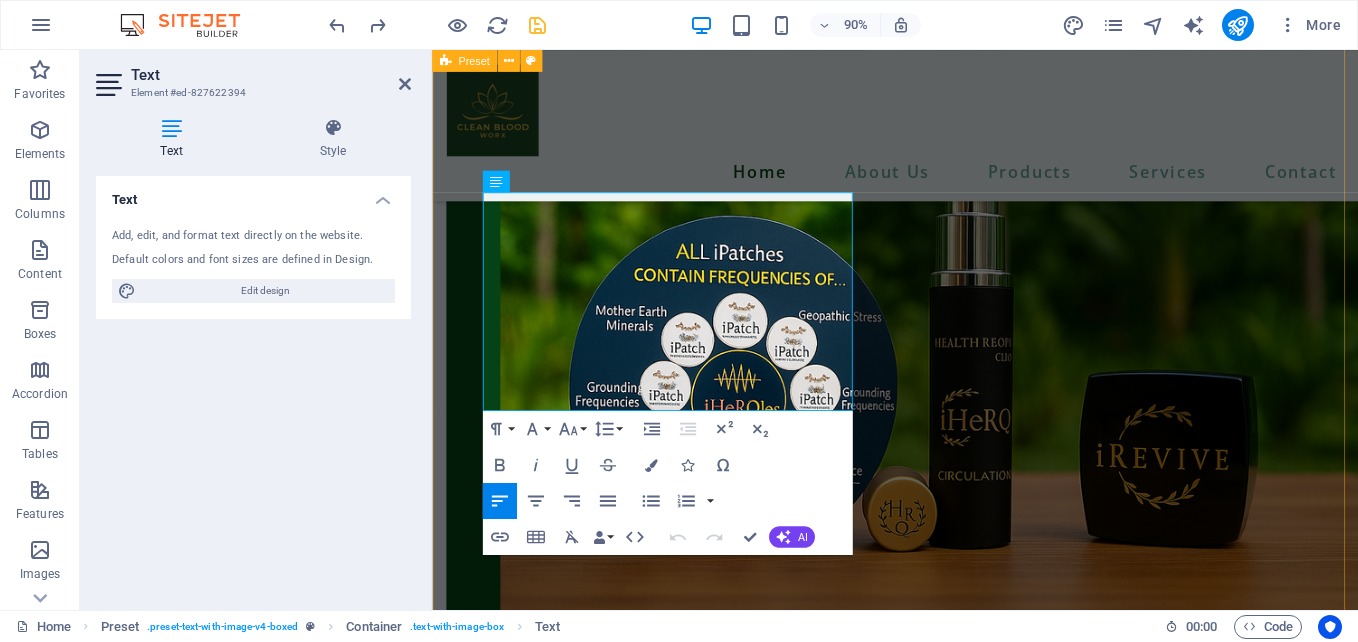 drag, startPoint x: 868, startPoint y: 438, endPoint x: 446, endPoint y: 197, distance: 485.9681 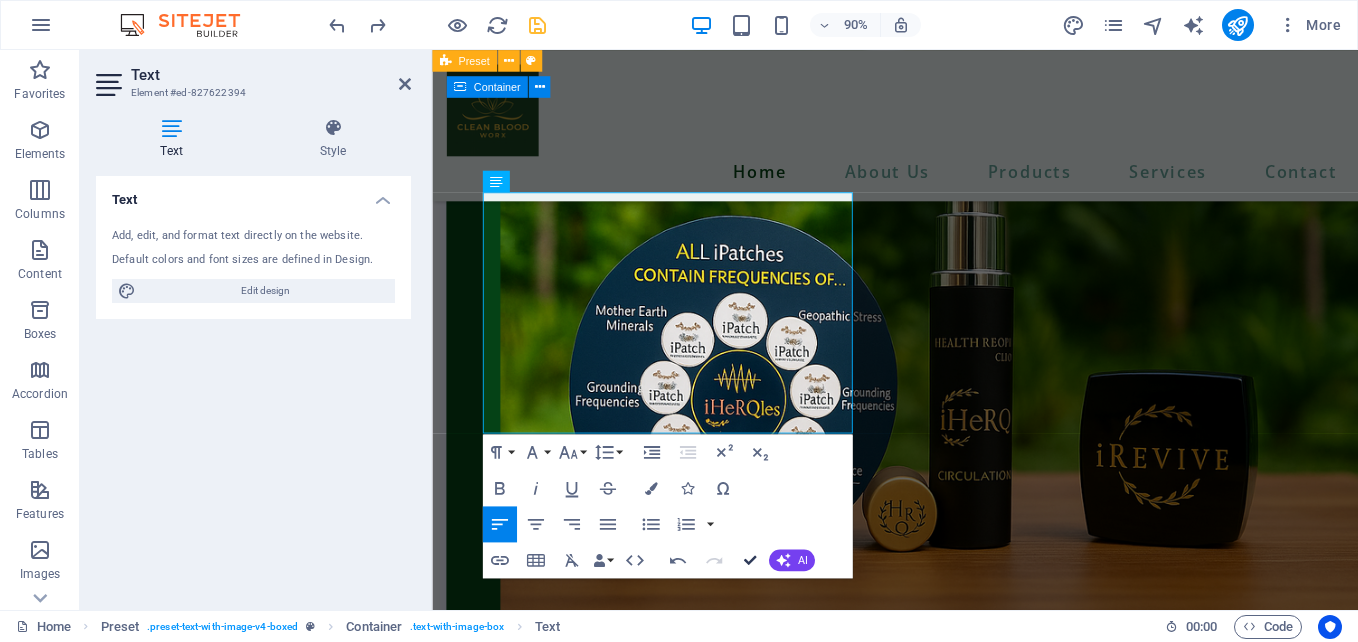 scroll, scrollTop: 4283, scrollLeft: 0, axis: vertical 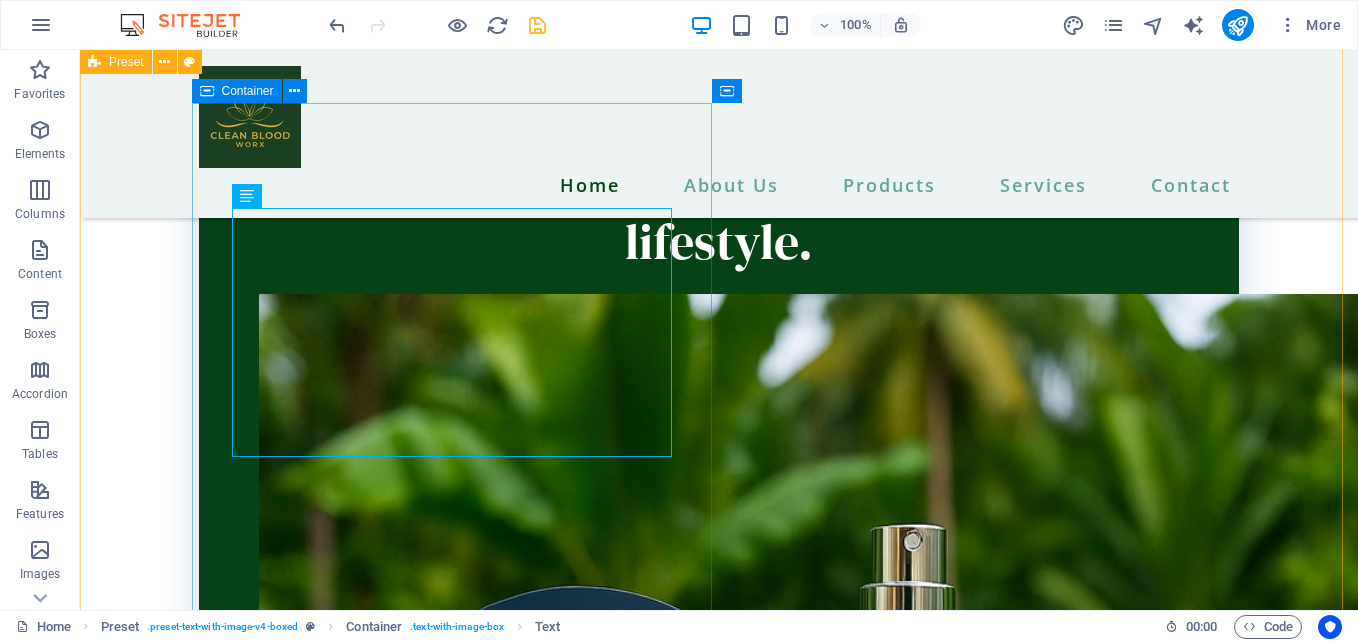 click on "iRevive Cream lant-Powered Stem Cell Innovation: Harnessing the essence of botanical wonders for ultimate regeneration. Born from Medical Breakthroughs: Engineered initially for severe trauma like 4th-degree burns, now available for everyday radiance. Deep Hydration, Gentle Exfoliation, Ultimate Sun Shield: Nourish your skin while defending against harsh UV rays and environmental stressors. Supercharge Your Natural Stem Cells: Amplifies your body's own production for youthful, resilient skin. Versatile Healing for All Skin Woes: Safe for open wounds, burns, scrapes, rashes, and more—accelerate recovery like never before. Collagen Boost & Moisture Lock: Restore firmness, elasticity, and that glowing, dewy look you deserve." at bounding box center [616, 4674] 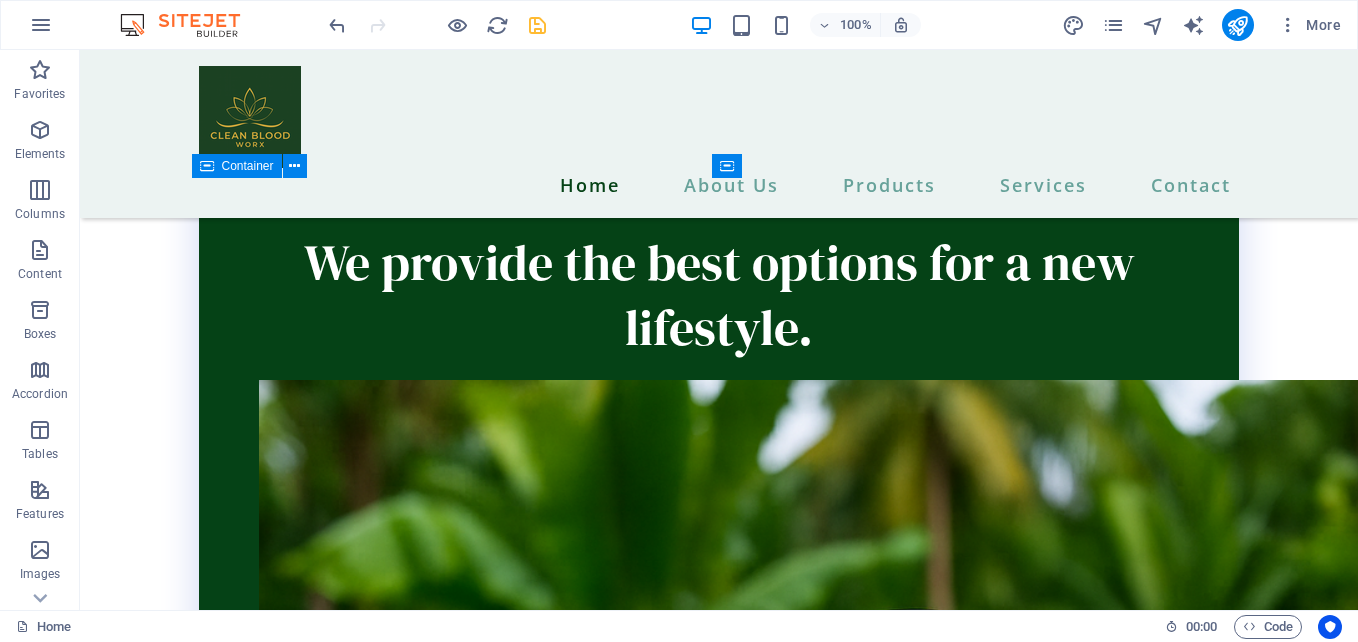scroll, scrollTop: 4209, scrollLeft: 0, axis: vertical 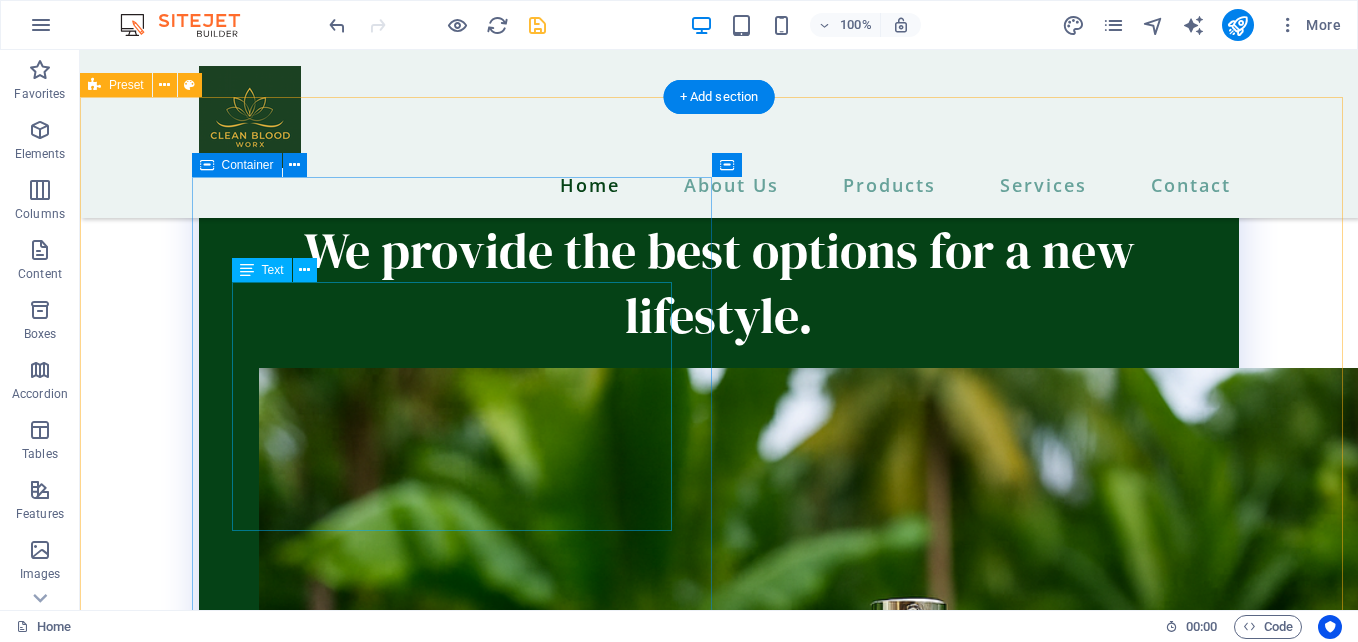 click on "lant-Powered Stem Cell Innovation: Harnessing the essence of botanical wonders for ultimate regeneration. Born from Medical Breakthroughs: Engineered initially for severe trauma like 4th-degree burns, now available for everyday radiance. Deep Hydration, Gentle Exfoliation, Ultimate Sun Shield: Nourish your skin while defending against harsh UV rays and environmental stressors. Supercharge Your Natural Stem Cells: Amplifies your body's own production for youthful, resilient skin. Versatile Healing for All Skin Woes: Safe for open wounds, burns, scrapes, rashes, and more—accelerate recovery like never before. Collagen Boost & Moisture Lock: Restore firmness, elasticity, and that glowing, dewy look you deserve." at bounding box center (616, 4780) 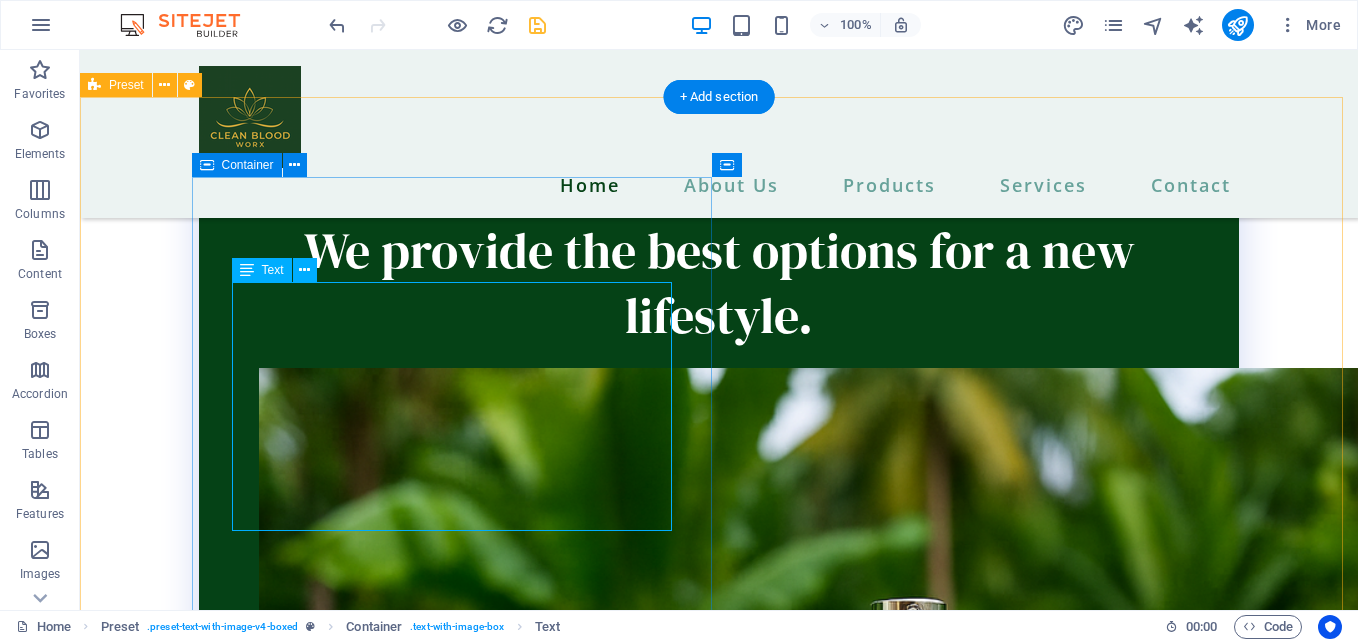 click on "lant-Powered Stem Cell Innovation: Harnessing the essence of botanical wonders for ultimate regeneration. Born from Medical Breakthroughs: Engineered initially for severe trauma like 4th-degree burns, now available for everyday radiance. Deep Hydration, Gentle Exfoliation, Ultimate Sun Shield: Nourish your skin while defending against harsh UV rays and environmental stressors. Supercharge Your Natural Stem Cells: Amplifies your body's own production for youthful, resilient skin. Versatile Healing for All Skin Woes: Safe for open wounds, burns, scrapes, rashes, and more—accelerate recovery like never before. Collagen Boost & Moisture Lock: Restore firmness, elasticity, and that glowing, dewy look you deserve." at bounding box center (616, 4780) 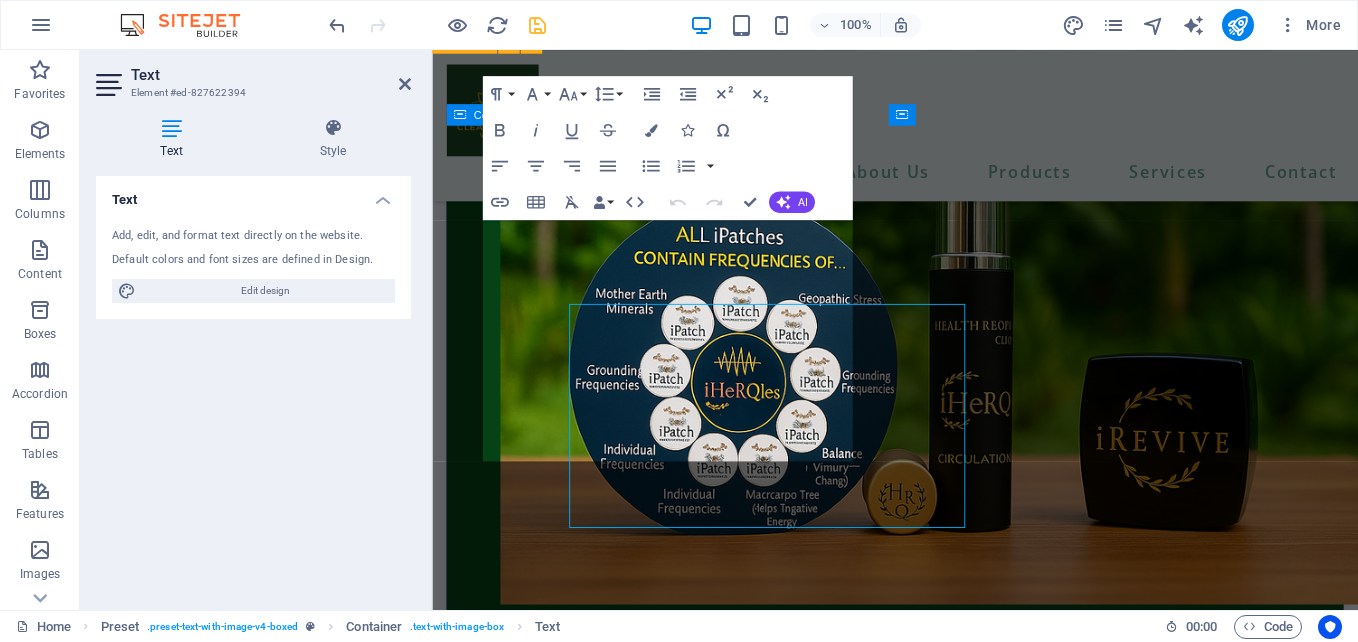 scroll, scrollTop: 4159, scrollLeft: 0, axis: vertical 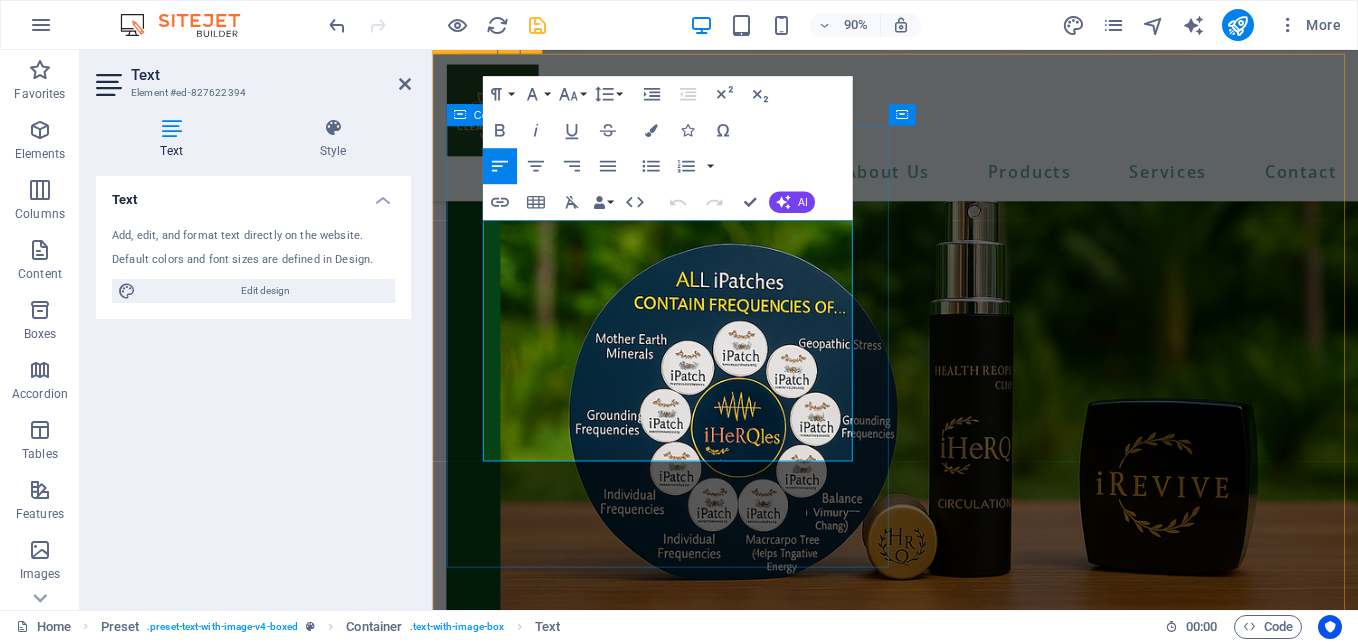 click on "lant-Powered Stem Cell Innovation: Harnessing the essence of botanical wonders for ultimate regeneration." at bounding box center (797, 3812) 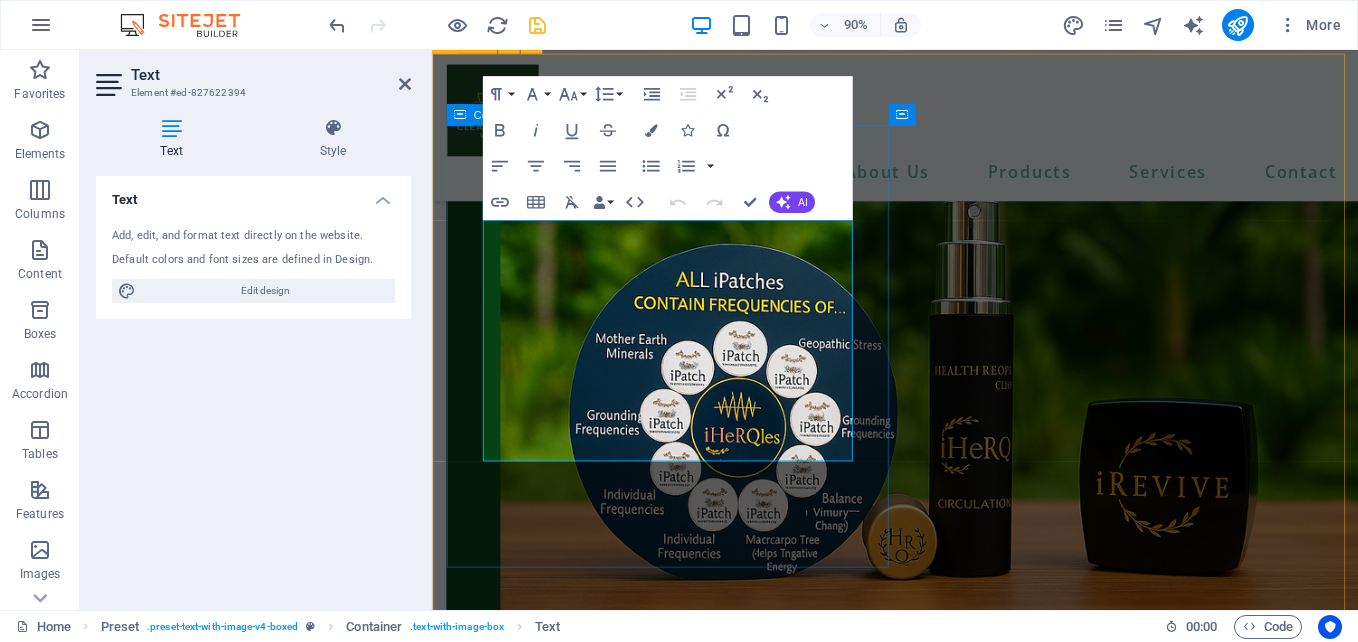 type 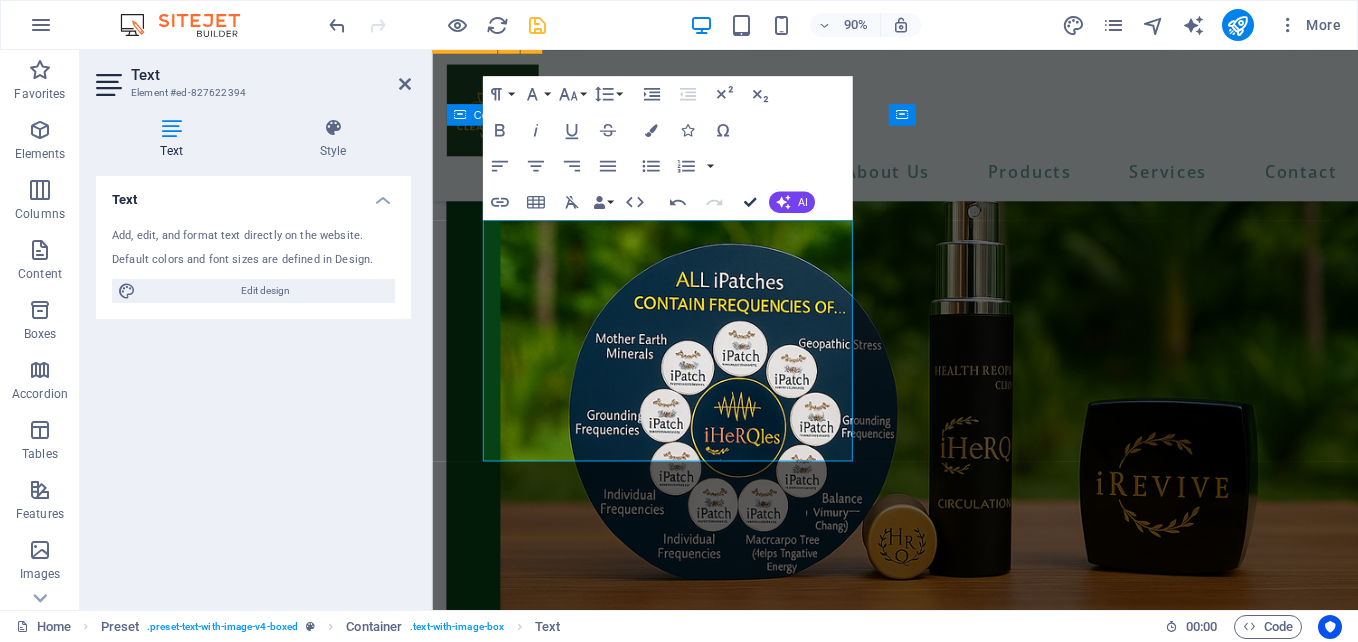 scroll, scrollTop: 4252, scrollLeft: 0, axis: vertical 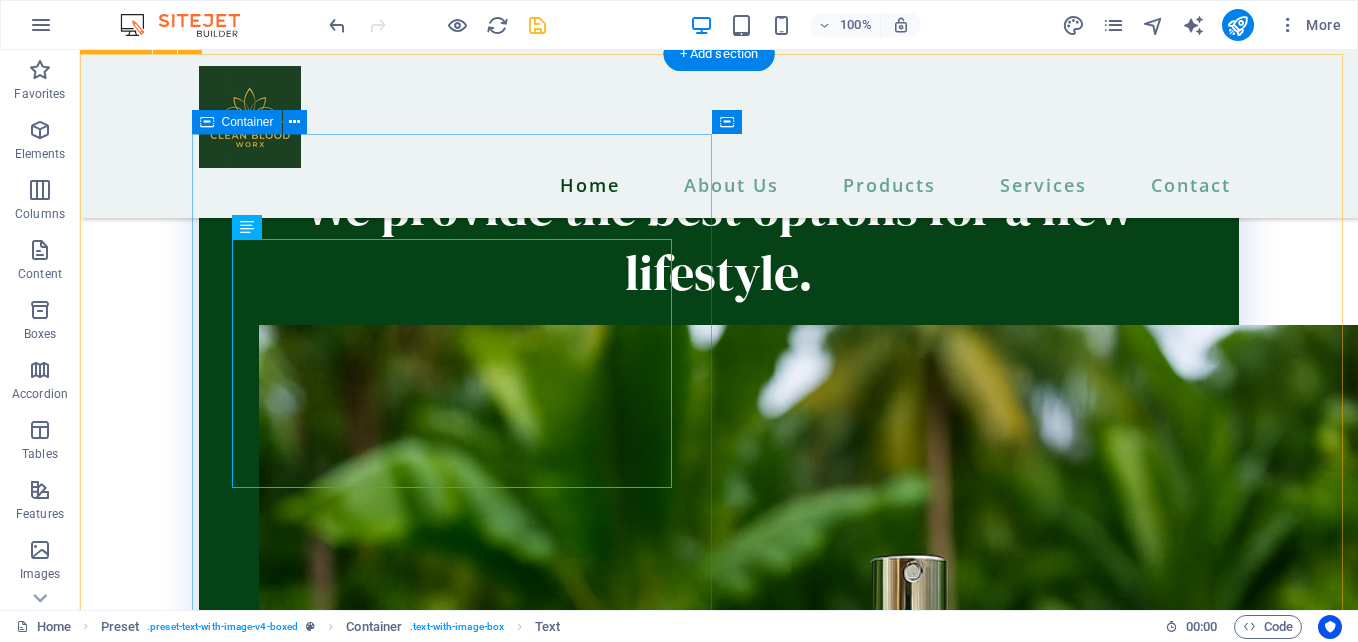 click on "iRevive Cream Plant-Powered Stem Cell Innovation: Harnessing the essence of botanical wonders for ultimate regeneration. Born from Medical Breakthroughs: Engineered initially for severe trauma like 4th-degree burns, now available for everyday radiance. Deep Hydration, Gentle Exfoliation, Ultimate Sun Shield: Nourish your skin while defending against harsh UV rays and environmental stressors. Supercharge Your Natural Stem Cells: Amplifies your body's own production for youthful, resilient skin. Versatile Healing for All Skin Woes: Safe for open wounds, burns, scrapes, rashes, and more—accelerate recovery like never before. Collagen Boost & Moisture Lock: Restore firmness, elasticity, and that glowing, dewy look you deserve." at bounding box center [616, 4705] 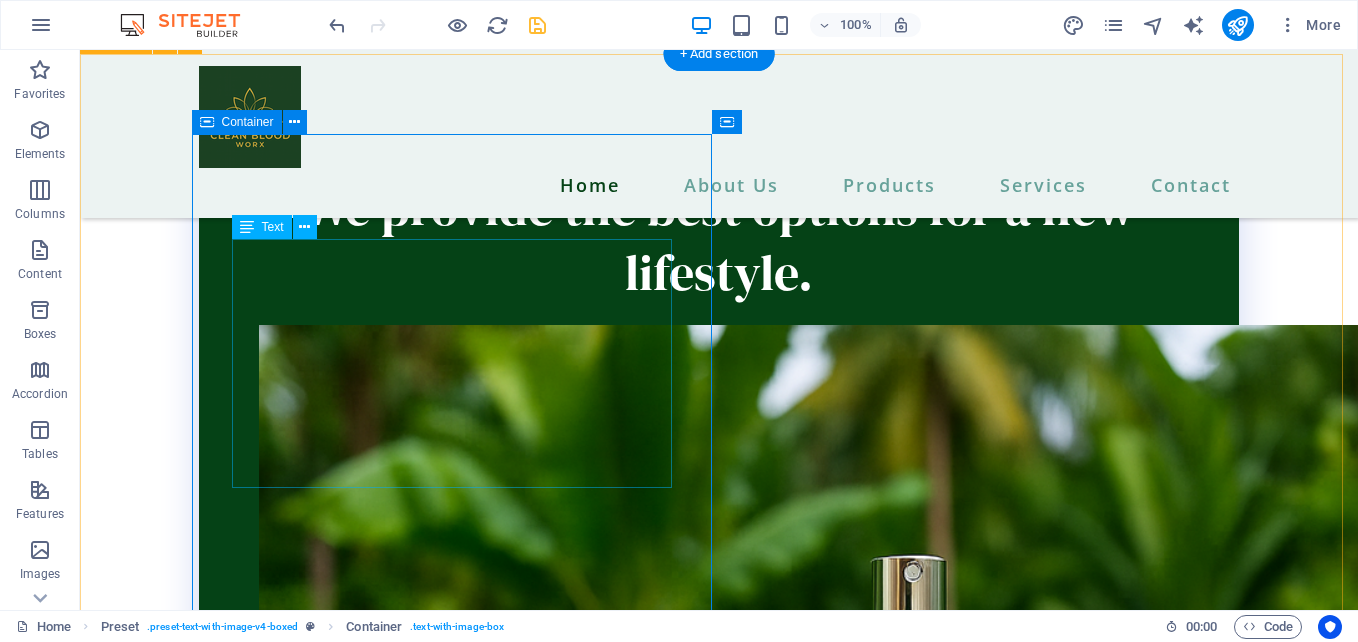 click on "Plant-Powered Stem Cell Innovation: Harnessing the essence of botanical wonders for ultimate regeneration. Born from Medical Breakthroughs: Engineered initially for severe trauma like 4th-degree burns, now available for everyday radiance. Deep Hydration, Gentle Exfoliation, Ultimate Sun Shield: Nourish your skin while defending against harsh UV rays and environmental stressors. Supercharge Your Natural Stem Cells: Amplifies your body's own production for youthful, resilient skin. Versatile Healing for All Skin Woes: Safe for open wounds, burns, scrapes, rashes, and more—accelerate recovery like never before. Collagen Boost & Moisture Lock: Restore firmness, elasticity, and that glowing, dewy look you deserve." at bounding box center (616, 4737) 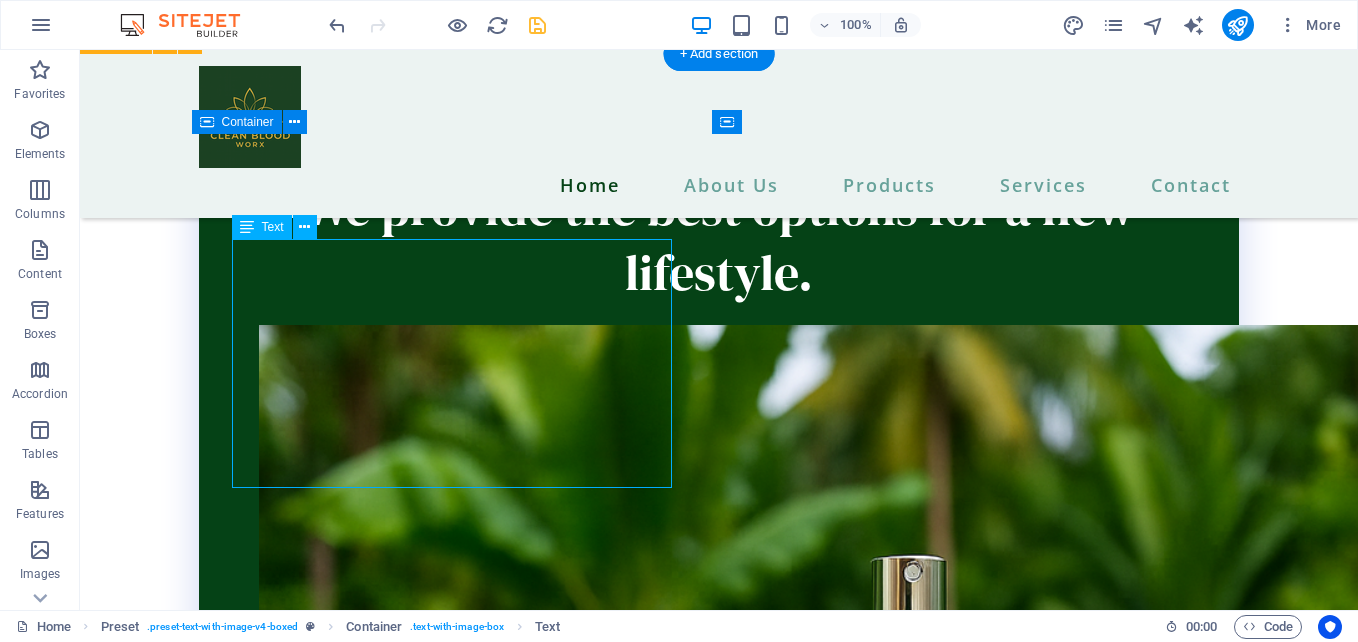 click on "Plant-Powered Stem Cell Innovation: Harnessing the essence of botanical wonders for ultimate regeneration. Born from Medical Breakthroughs: Engineered initially for severe trauma like 4th-degree burns, now available for everyday radiance. Deep Hydration, Gentle Exfoliation, Ultimate Sun Shield: Nourish your skin while defending against harsh UV rays and environmental stressors. Supercharge Your Natural Stem Cells: Amplifies your body's own production for youthful, resilient skin. Versatile Healing for All Skin Woes: Safe for open wounds, burns, scrapes, rashes, and more—accelerate recovery like never before. Collagen Boost & Moisture Lock: Restore firmness, elasticity, and that glowing, dewy look you deserve." at bounding box center (616, 4737) 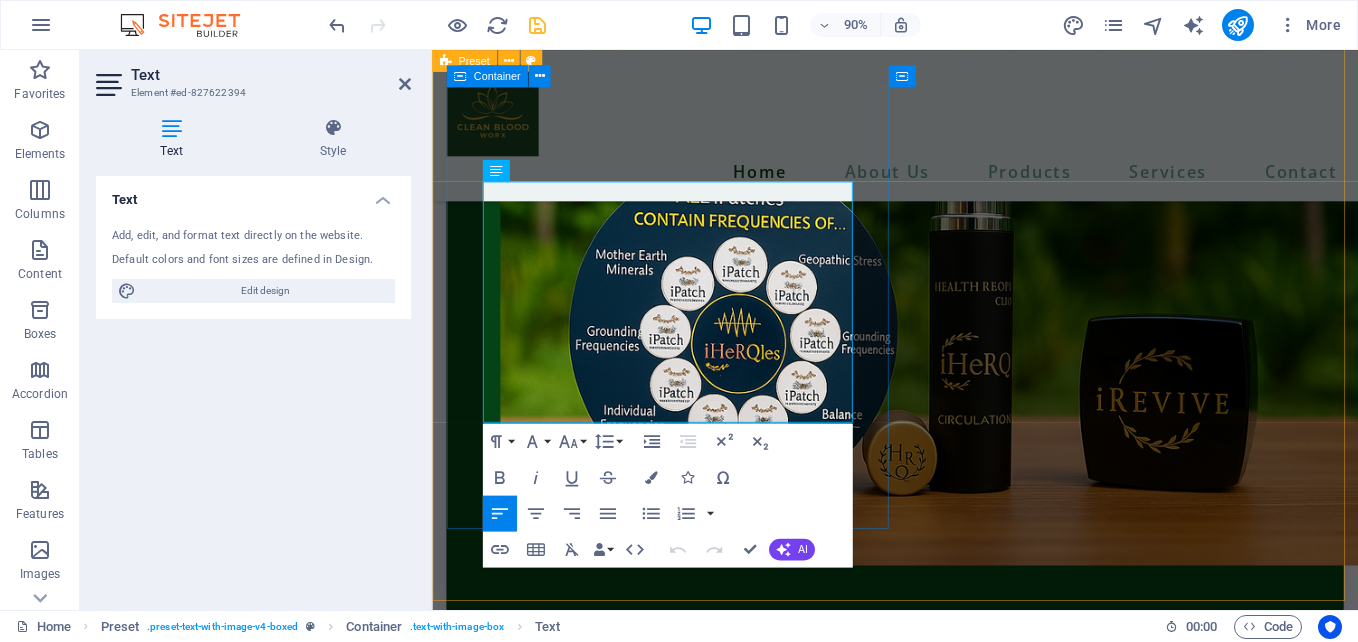 scroll, scrollTop: 4202, scrollLeft: 0, axis: vertical 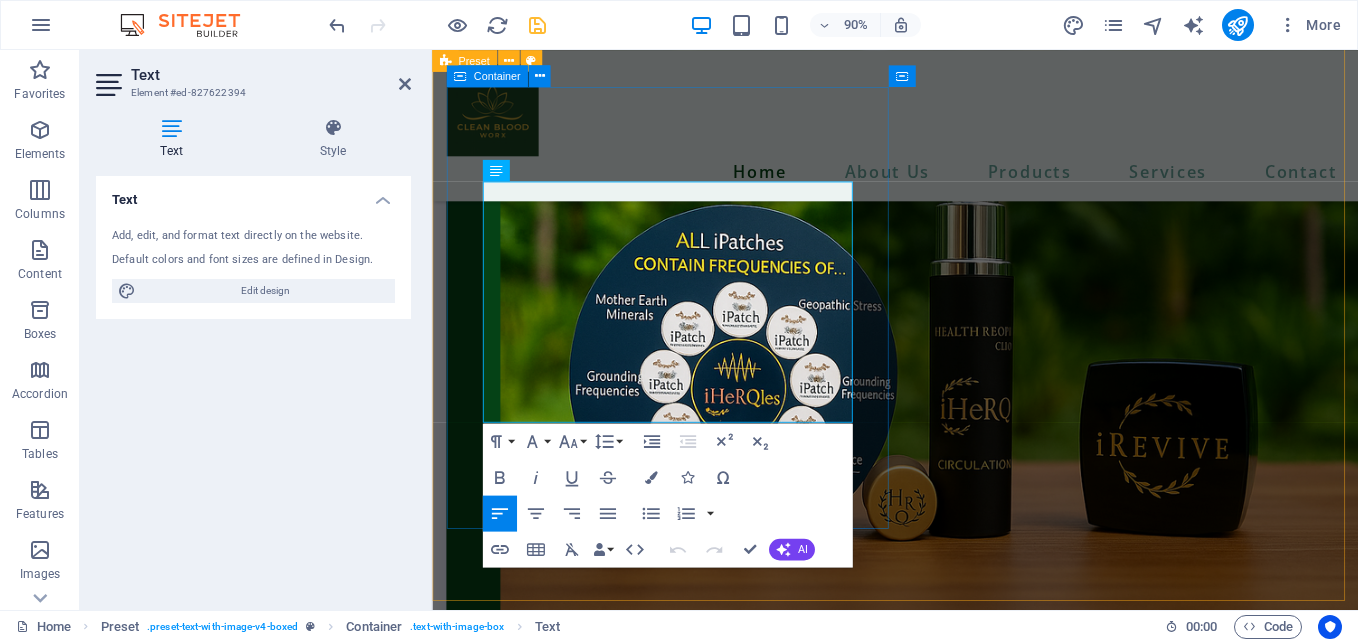 drag, startPoint x: 676, startPoint y: 453, endPoint x: 454, endPoint y: 221, distance: 321.10434 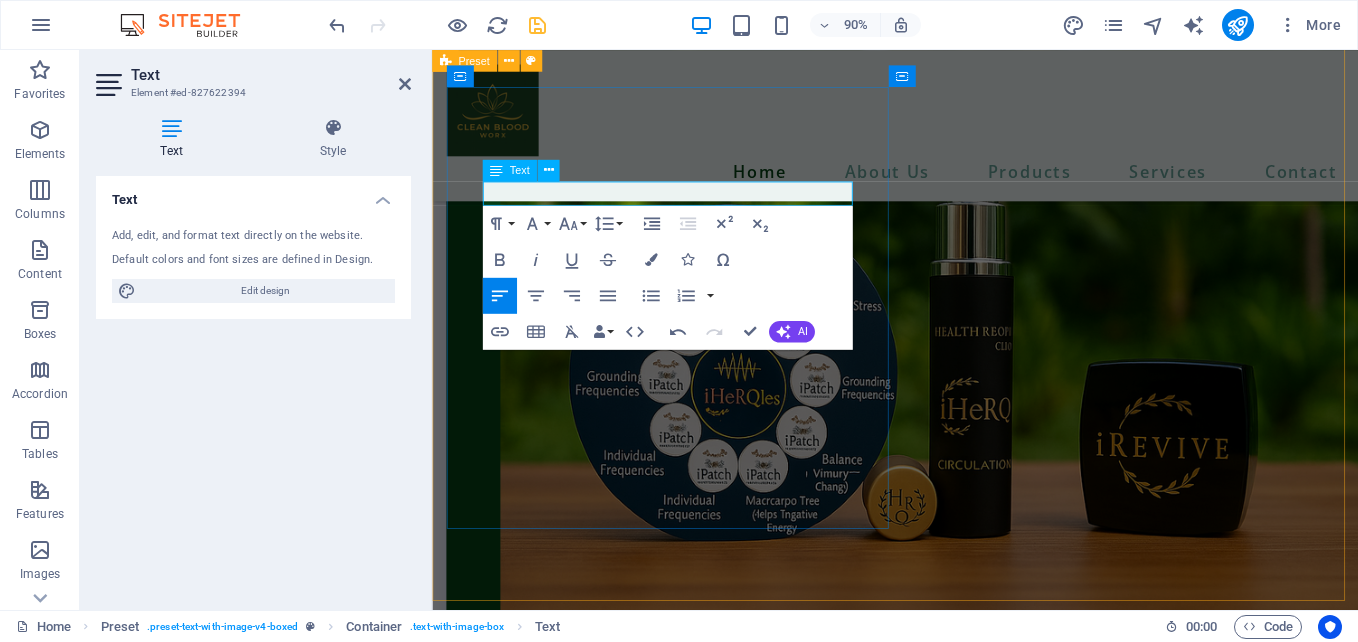 click at bounding box center (946, 3767) 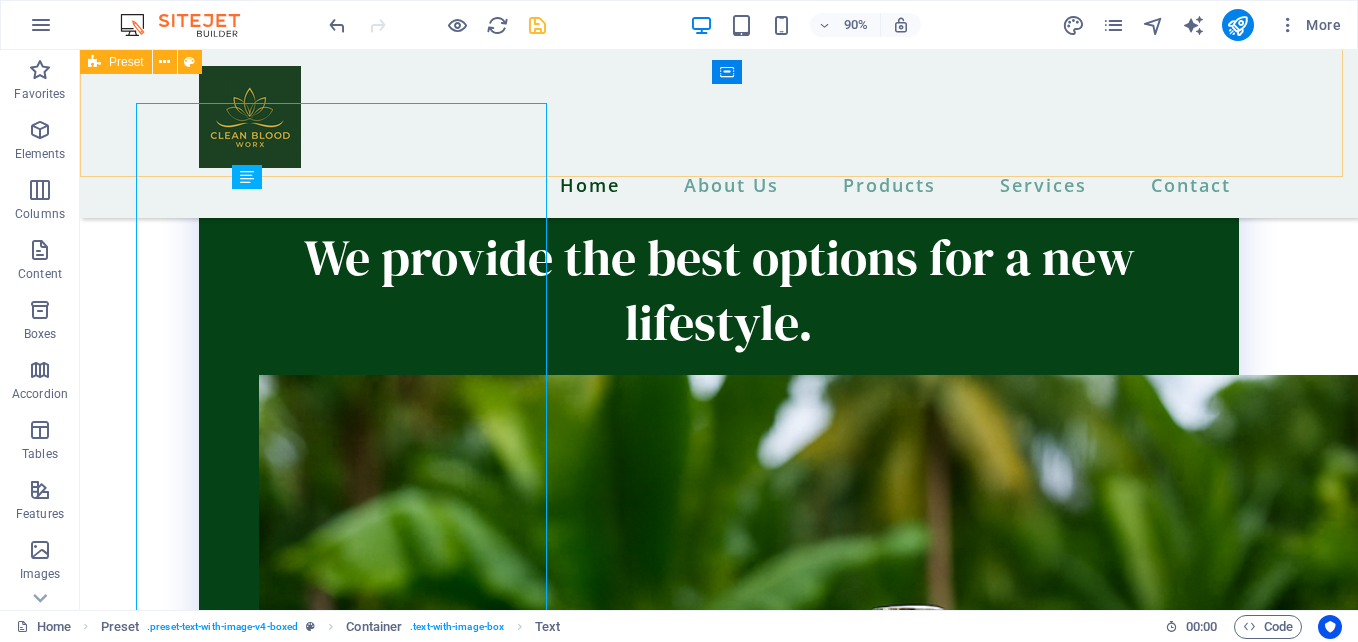 scroll, scrollTop: 4295, scrollLeft: 0, axis: vertical 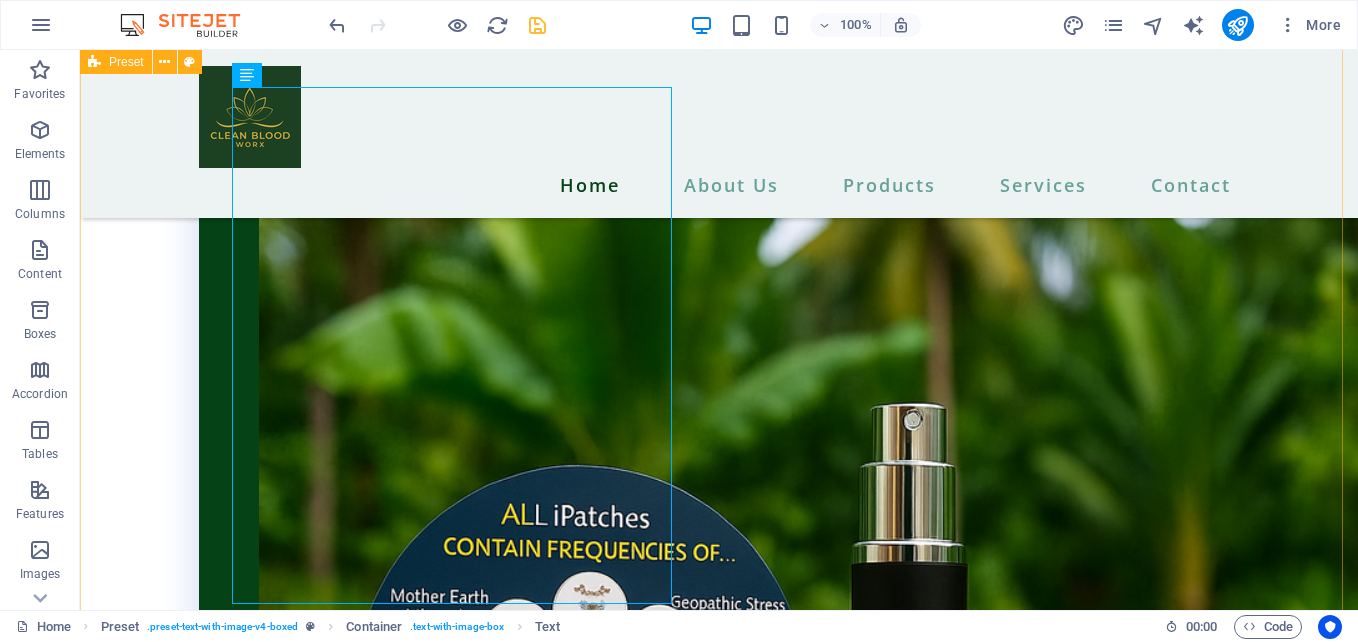 click on "iRevive Cream Plant-Powered Stem Cell Innovation: Harnessing the essence of botanical wonders for ultimate regeneration. Born from Medical Breakthroughs: Engineered initially for severe trauma like 4th-degree burns, now available for everyday radiance. Deep Hydration, Gentle Exfoliation. Ultimate Sun Shield: Nourish your skin while defending against harsh UV rays and environmental stressors. Supercharge Your Natural Stem Cells: Amplifies your body's own production for youthful, resilient skin. Versatile Healing for All Skin Woes: Safe for open wounds, burns, scrapes, rashes, and more—accelerate recovery like never before. Collagen Boost & Moisture Lock: Restore firmness, elasticity, and that glowing, dewy look you deserve." at bounding box center (719, 5597) 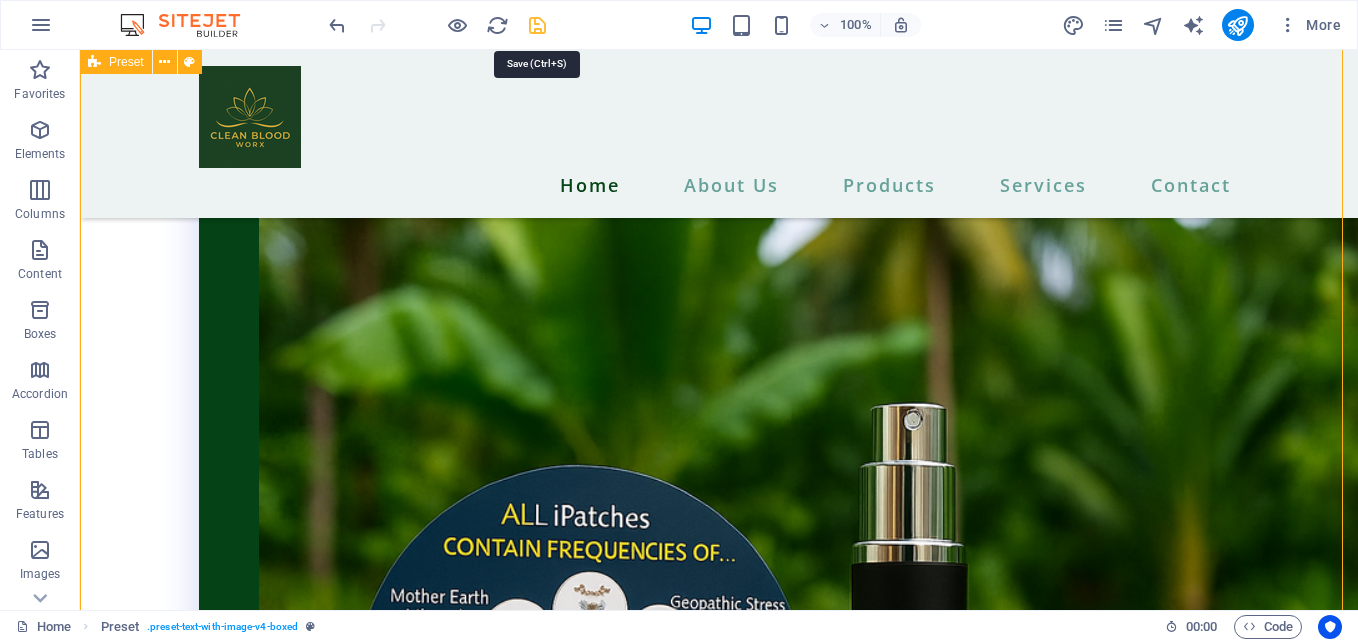 click at bounding box center (537, 25) 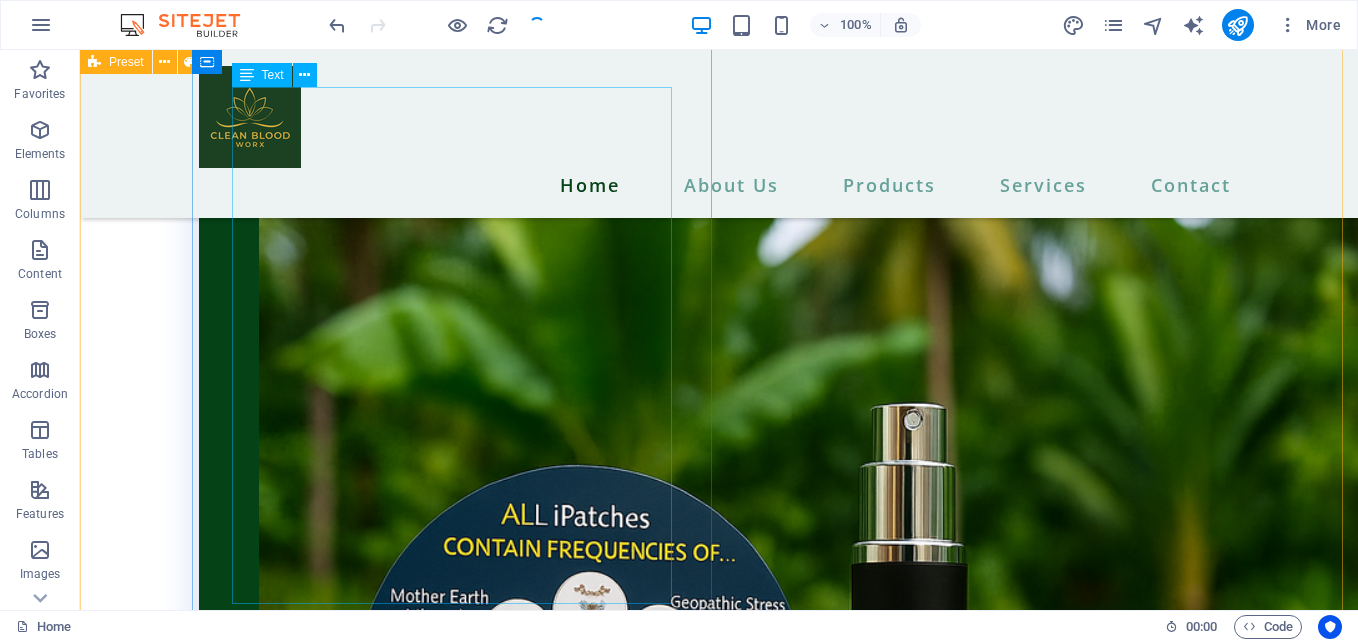 click on "Plant-Powered Stem Cell Innovation: Harnessing the essence of botanical wonders for ultimate regeneration. Born from Medical Breakthroughs: Engineered initially for severe trauma like 4th-degree burns, now available for everyday radiance. Deep Hydration, Gentle Exfoliation. Ultimate Sun Shield: Nourish your skin while defending against harsh UV rays and environmental stressors. Supercharge Your Natural Stem Cells: Amplifies your body's own production for youthful, resilient skin. Versatile Healing for All Skin Woes: Safe for open wounds, burns, scrapes, rashes, and more—accelerate recovery like never before. Collagen Boost & Moisture Lock: Restore firmness, elasticity, and that glowing, dewy look you deserve." at bounding box center (616, 4660) 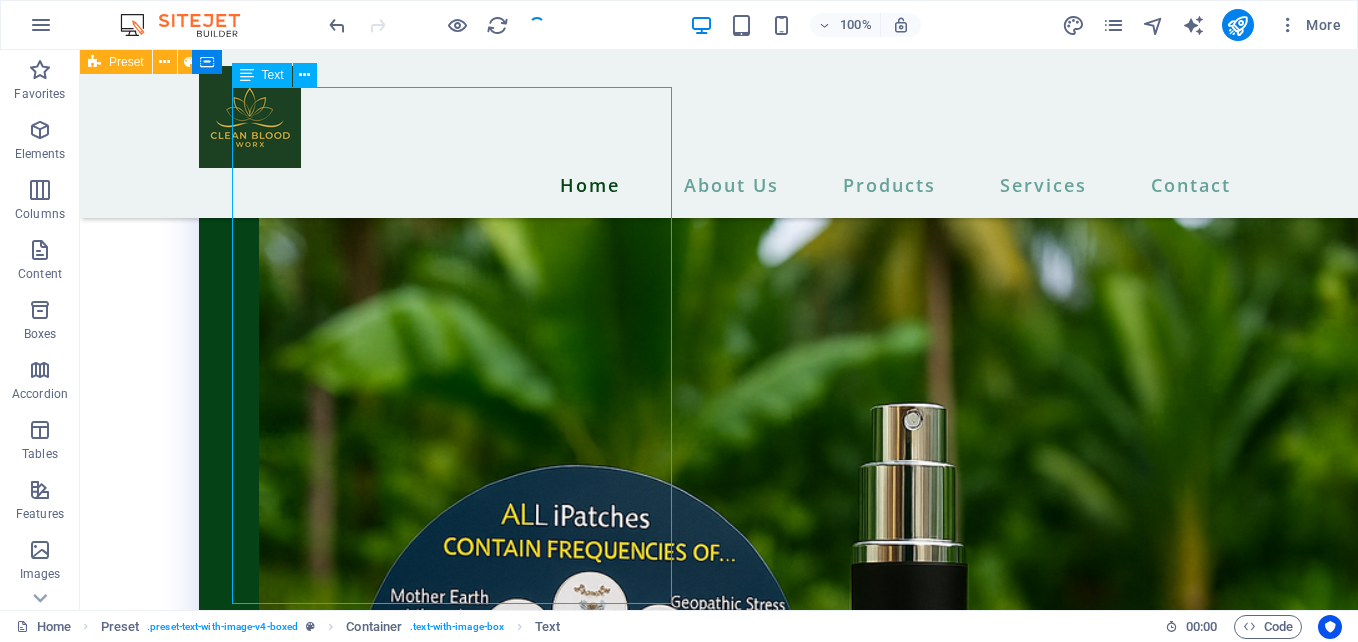 click on "Plant-Powered Stem Cell Innovation: Harnessing the essence of botanical wonders for ultimate regeneration. Born from Medical Breakthroughs: Engineered initially for severe trauma like 4th-degree burns, now available for everyday radiance. Deep Hydration, Gentle Exfoliation. Ultimate Sun Shield: Nourish your skin while defending against harsh UV rays and environmental stressors. Supercharge Your Natural Stem Cells: Amplifies your body's own production for youthful, resilient skin. Versatile Healing for All Skin Woes: Safe for open wounds, burns, scrapes, rashes, and more—accelerate recovery like never before. Collagen Boost & Moisture Lock: Restore firmness, elasticity, and that glowing, dewy look you deserve." at bounding box center (616, 4660) 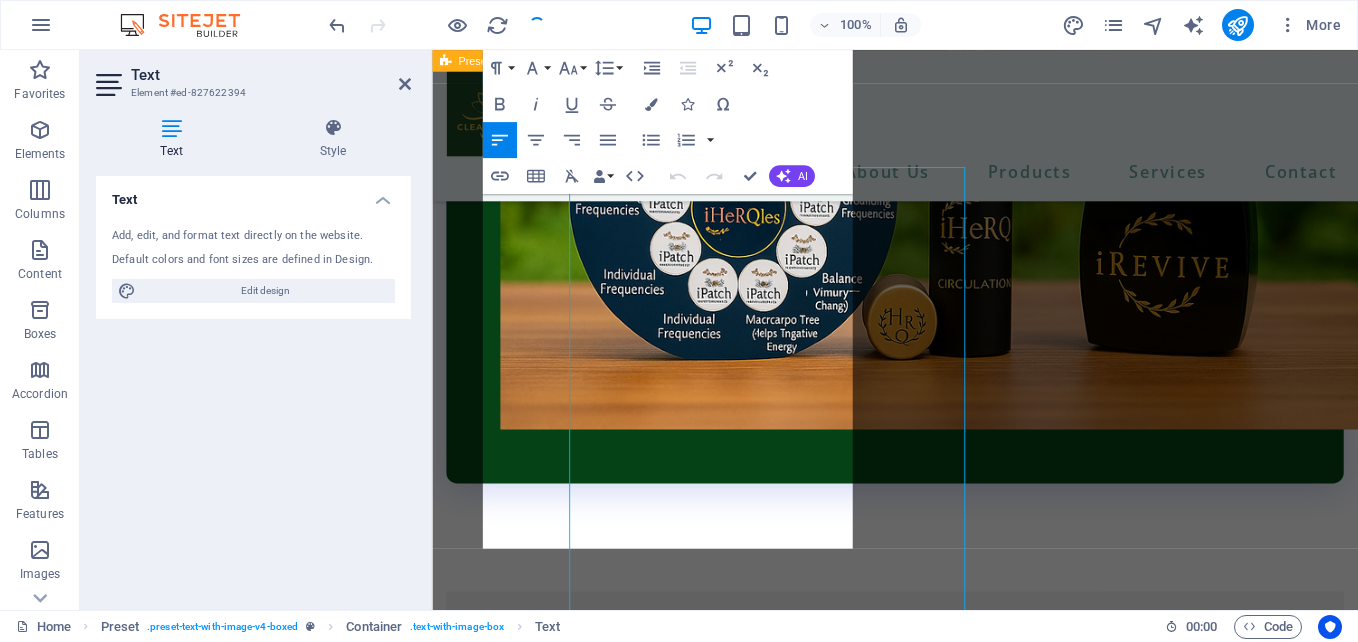 scroll, scrollTop: 4311, scrollLeft: 0, axis: vertical 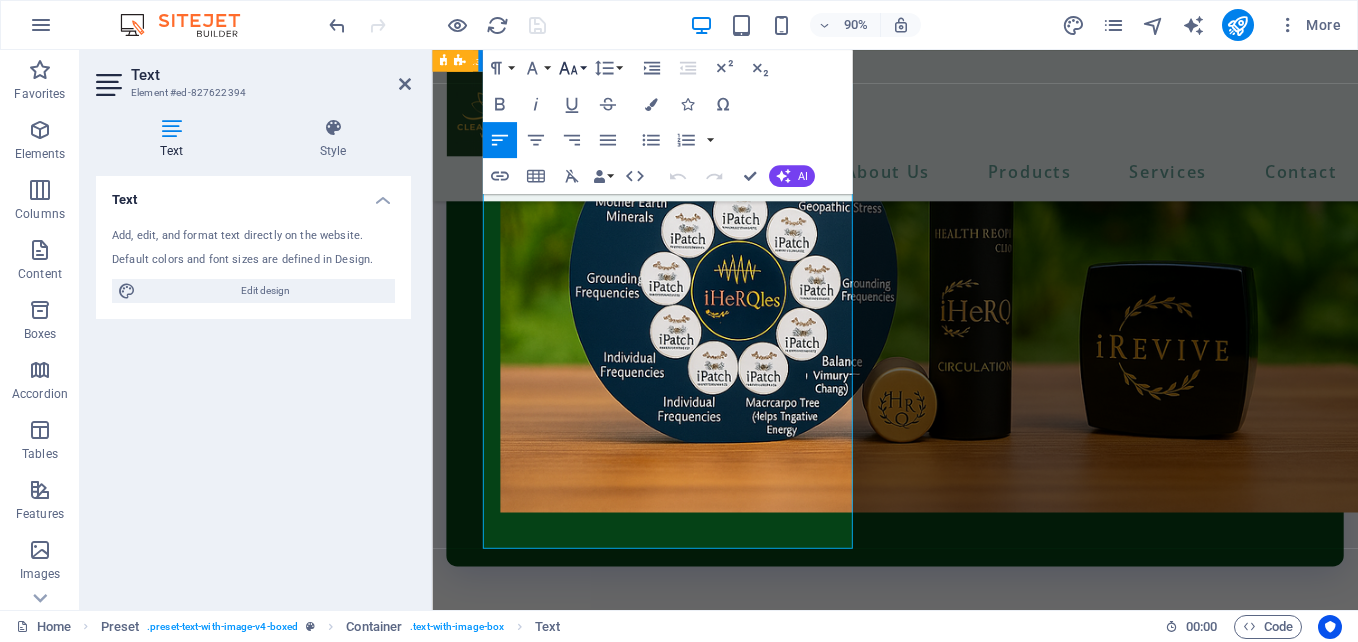 click on "Font Size" at bounding box center (571, 68) 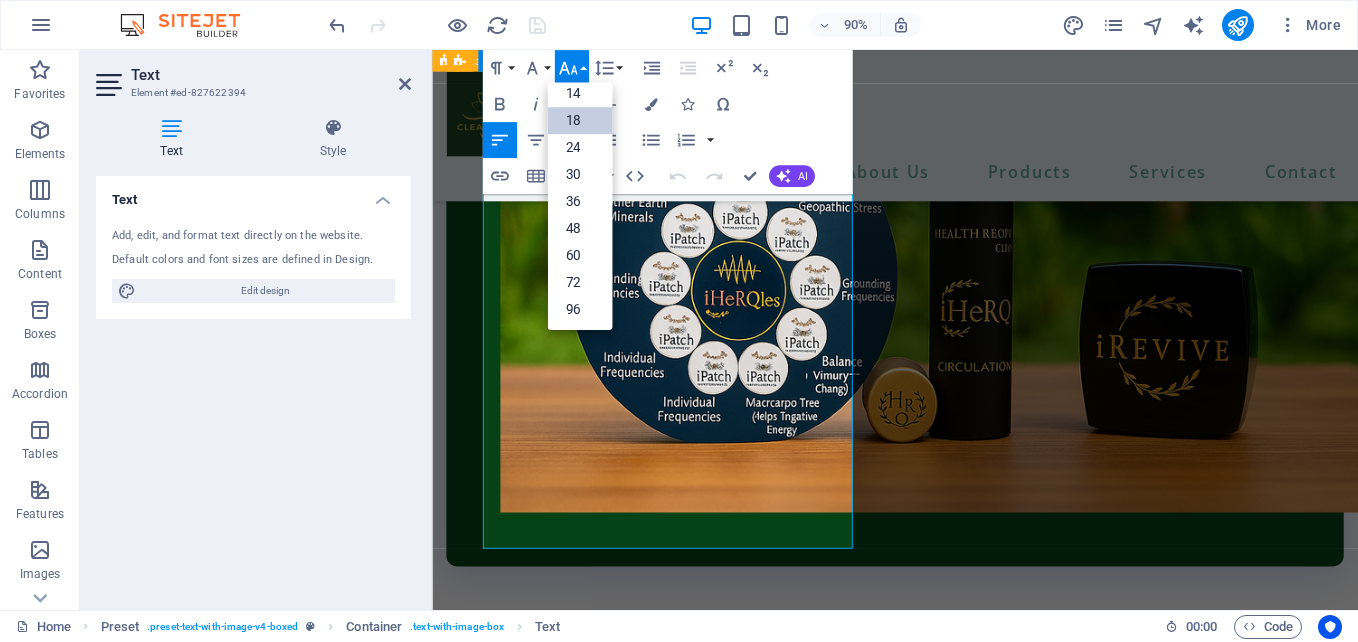 scroll, scrollTop: 161, scrollLeft: 0, axis: vertical 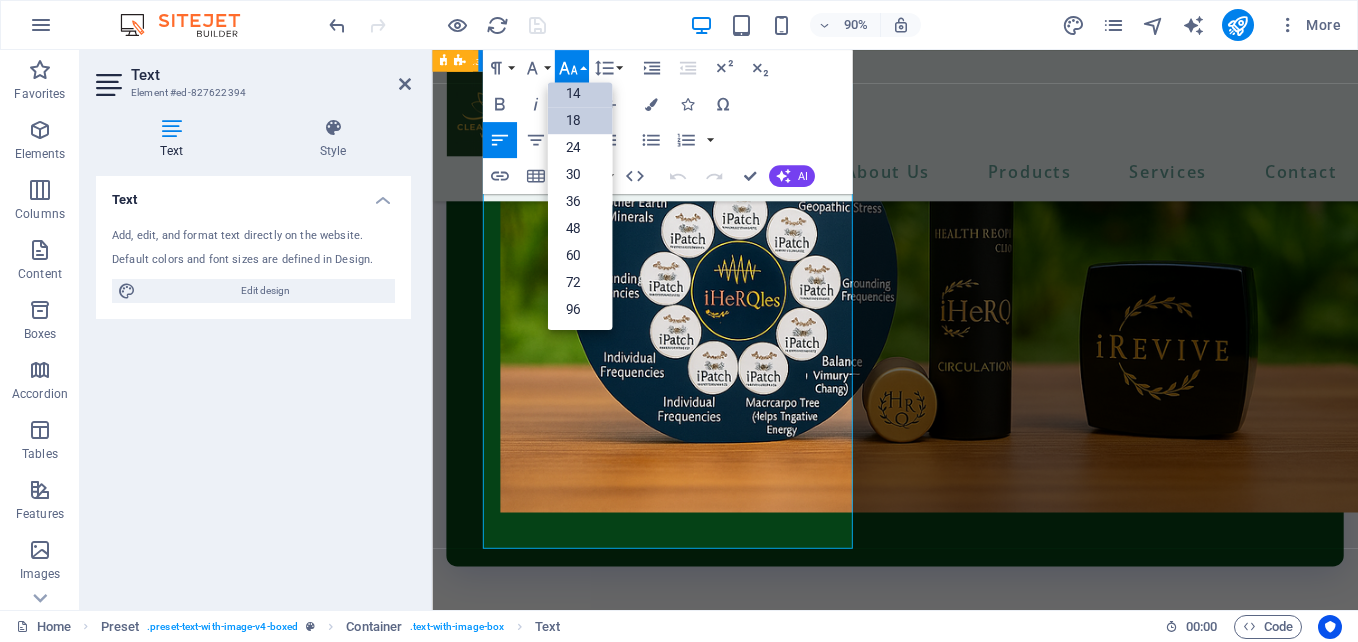 click on "14" at bounding box center [579, 93] 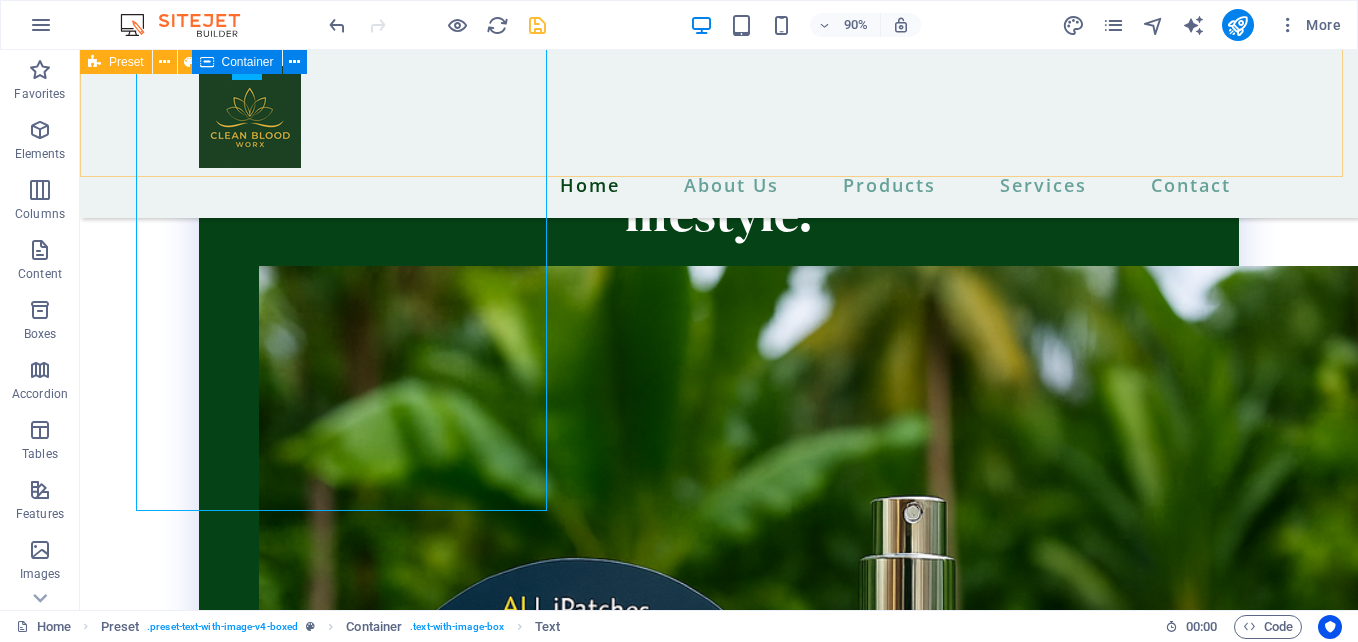 scroll, scrollTop: 4404, scrollLeft: 0, axis: vertical 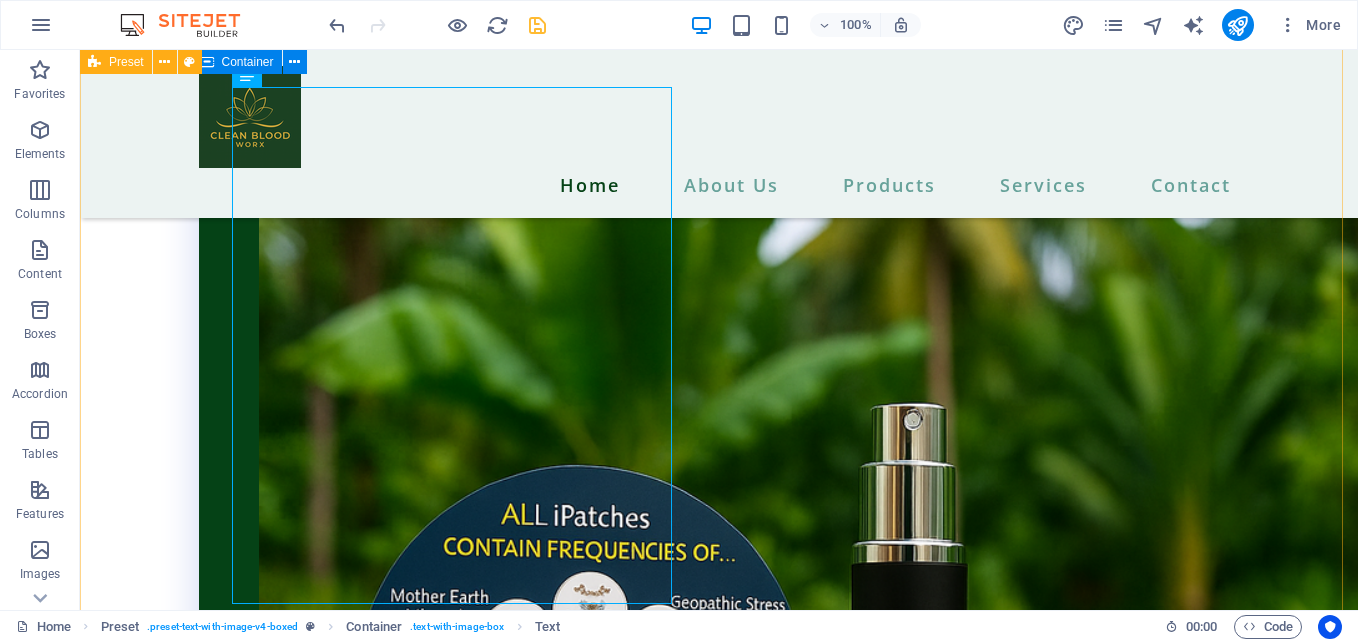 click on "iRevive Cream Plant-Powered Stem Cell Innovation: Harnessing the essence of botanical wonders for ultimate regeneration. Born from Medical Breakthroughs: Engineered initially for severe trauma like 4th-degree burns, now available for everyday radiance. Deep Hydration, Gentle Exfoliation. Ultimate Sun Shield: Nourish your skin while defending against harsh UV rays and environmental stressors. Supercharge Your Natural Stem Cells: Amplifies your body's own production for youthful, resilient skin. Versatile Healing for All Skin Woes: Safe for open wounds, burns, scrapes, rashes, and more—accelerate recovery like never before. Collagen Boost & Moisture Lock: Restore firmness, elasticity, and that glowing, dewy look you deserve." at bounding box center [719, 5597] 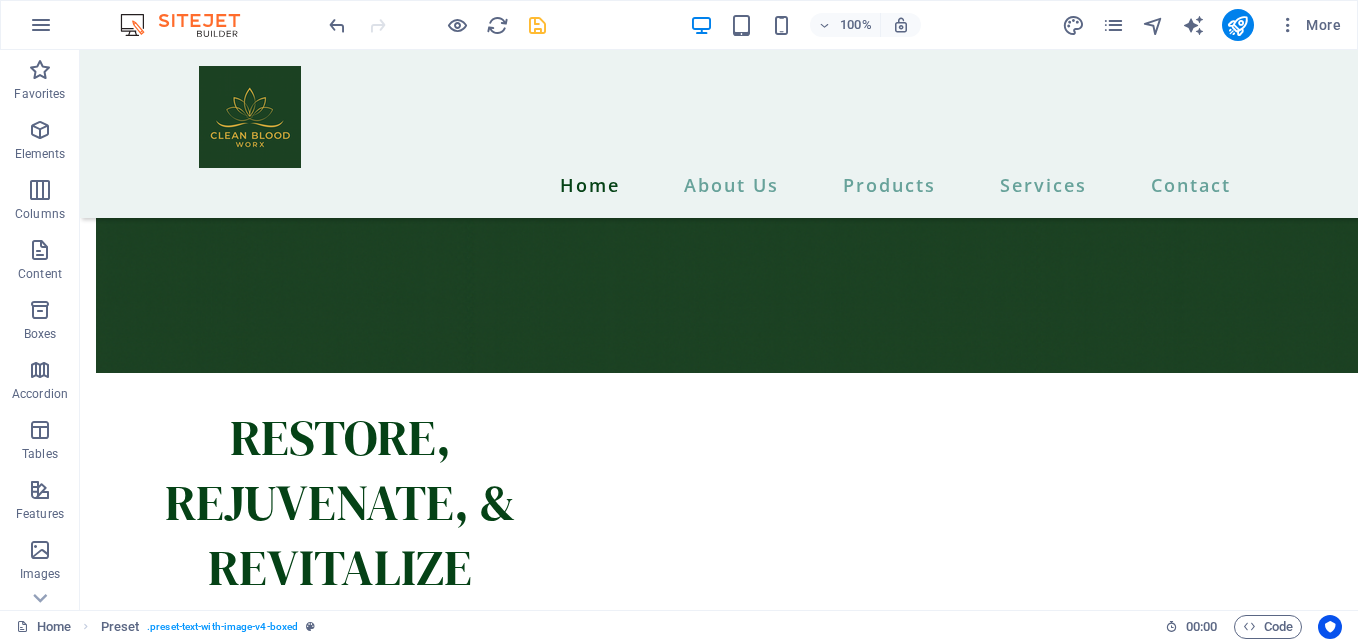 scroll, scrollTop: 3126, scrollLeft: 0, axis: vertical 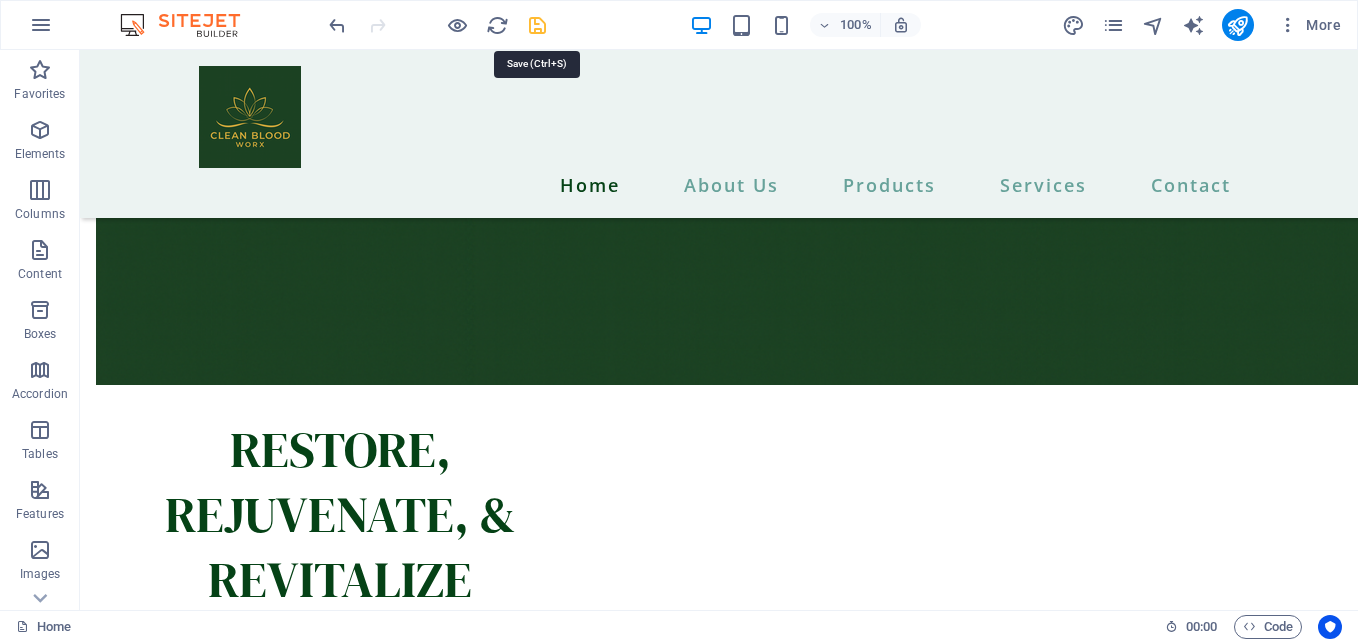 click at bounding box center (537, 25) 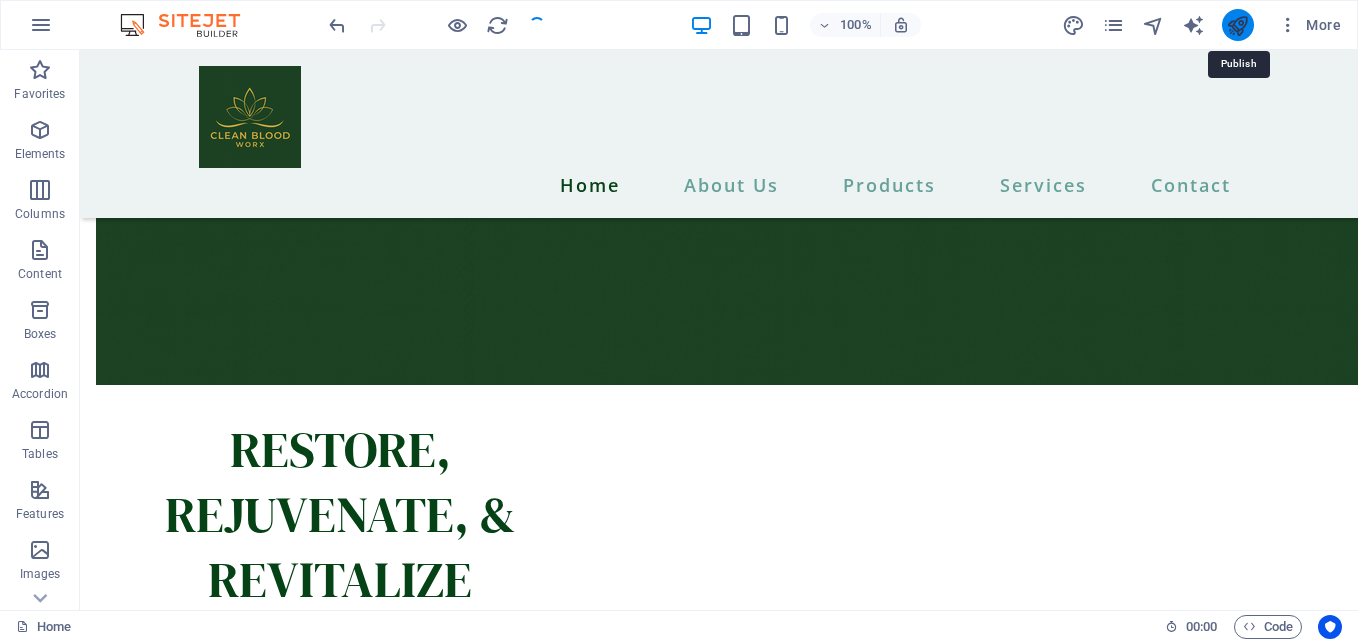 click at bounding box center [1237, 25] 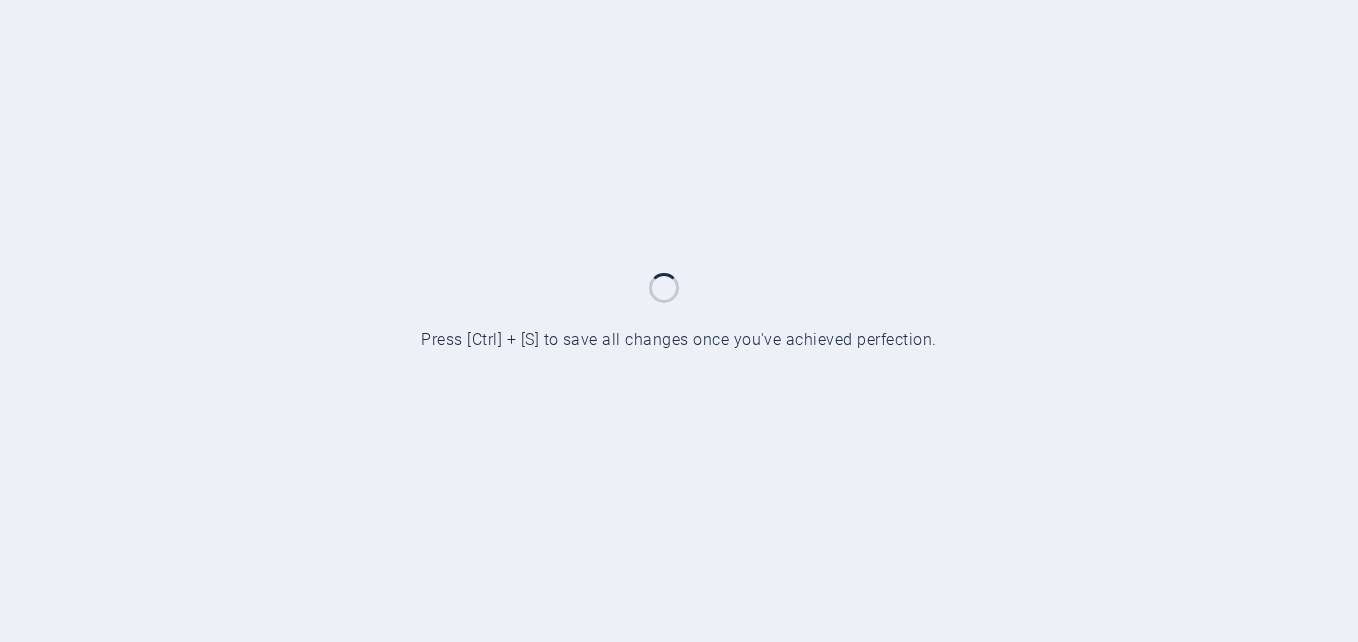 scroll, scrollTop: 0, scrollLeft: 0, axis: both 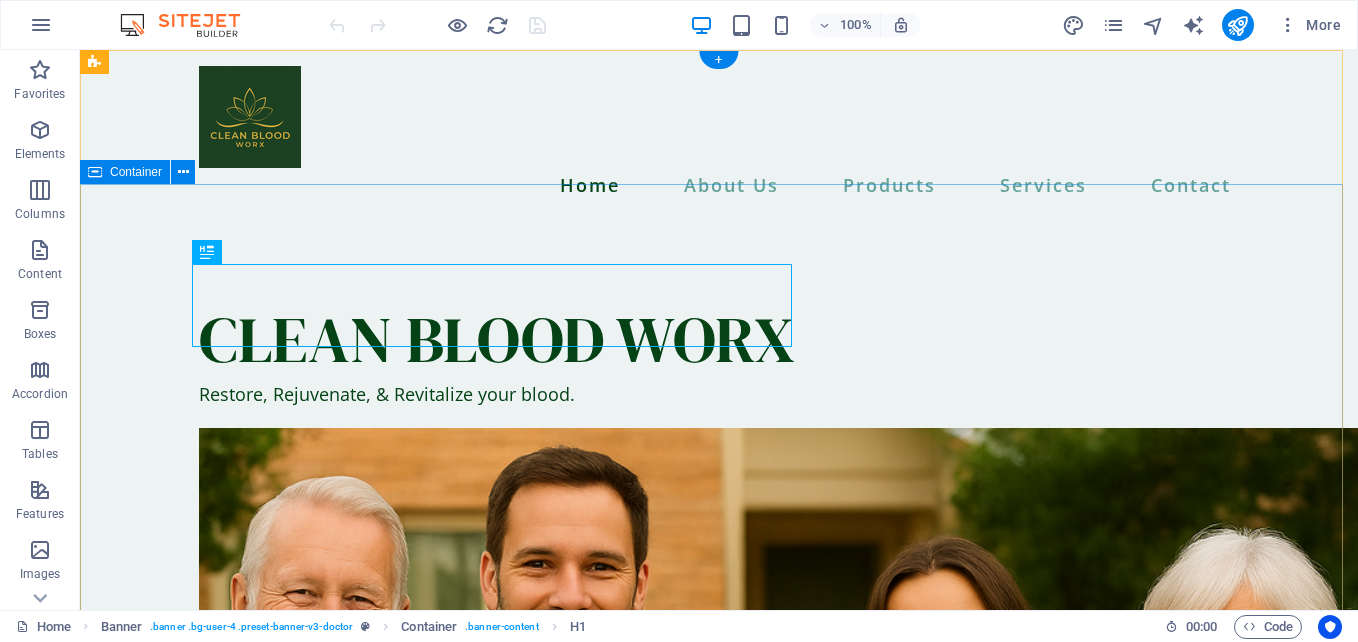 click on "CLEAN BLOOD WORX Restore, Rejuvenate, & Revitalize your blood. contact us" at bounding box center [719, 862] 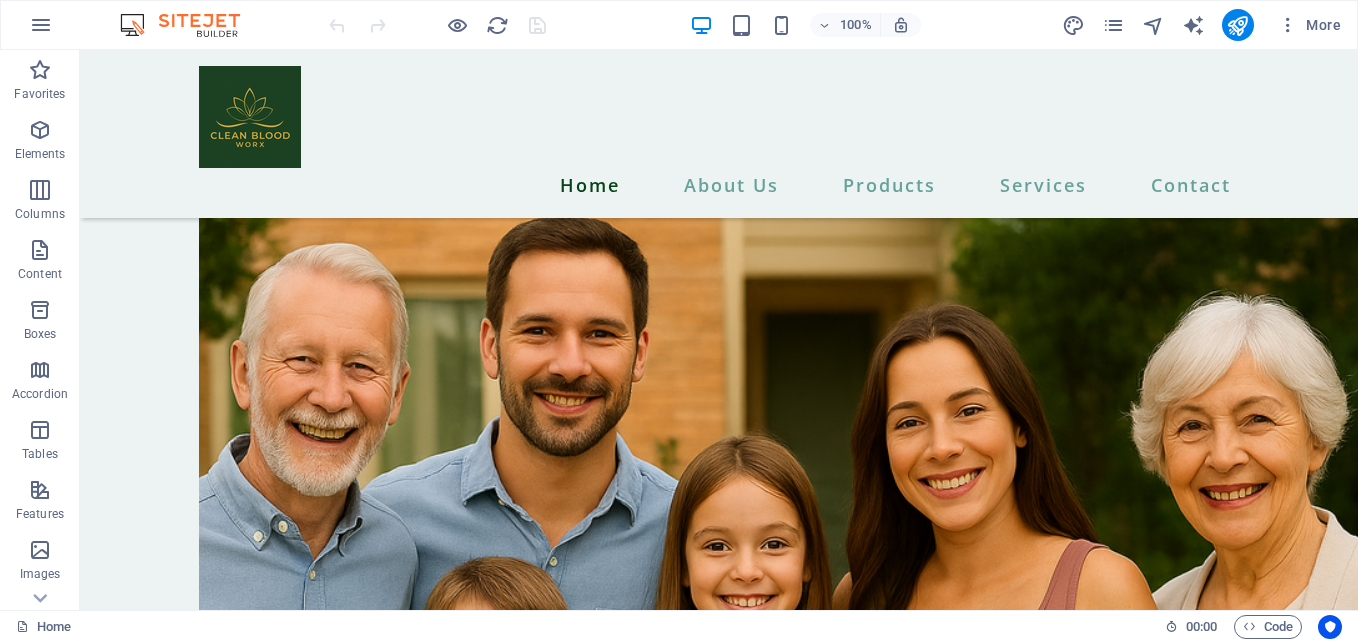 scroll, scrollTop: 211, scrollLeft: 0, axis: vertical 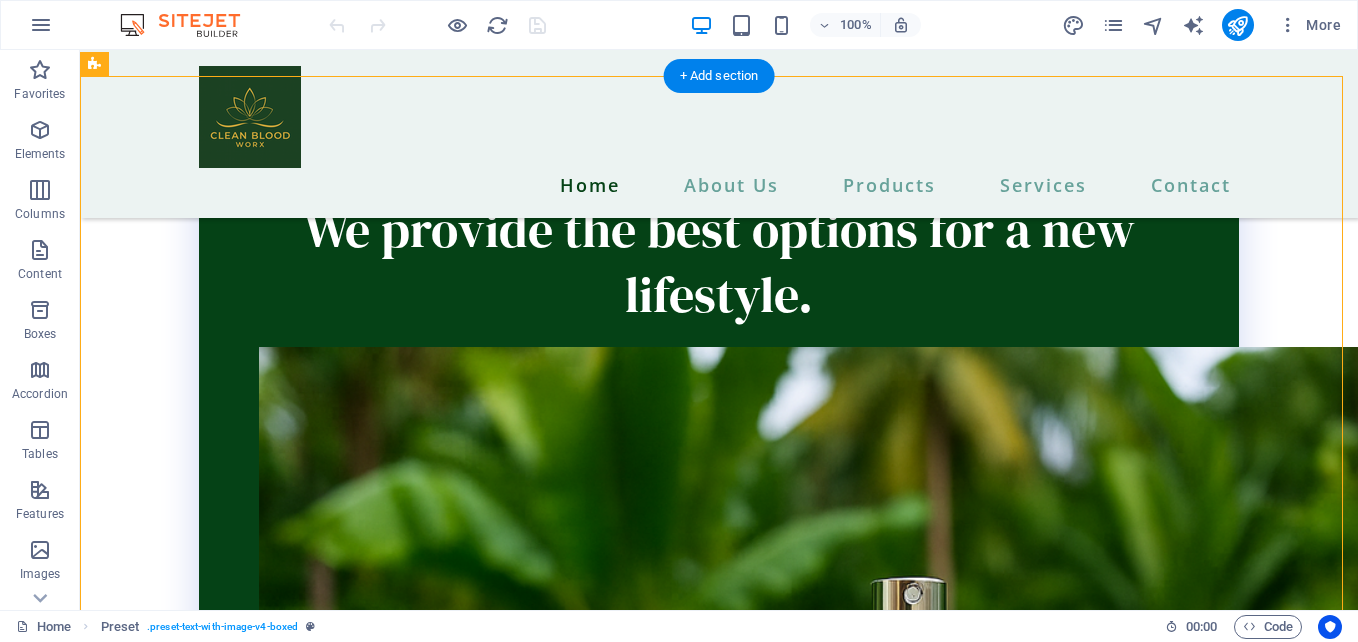 drag, startPoint x: 937, startPoint y: 284, endPoint x: 349, endPoint y: 322, distance: 589.2266 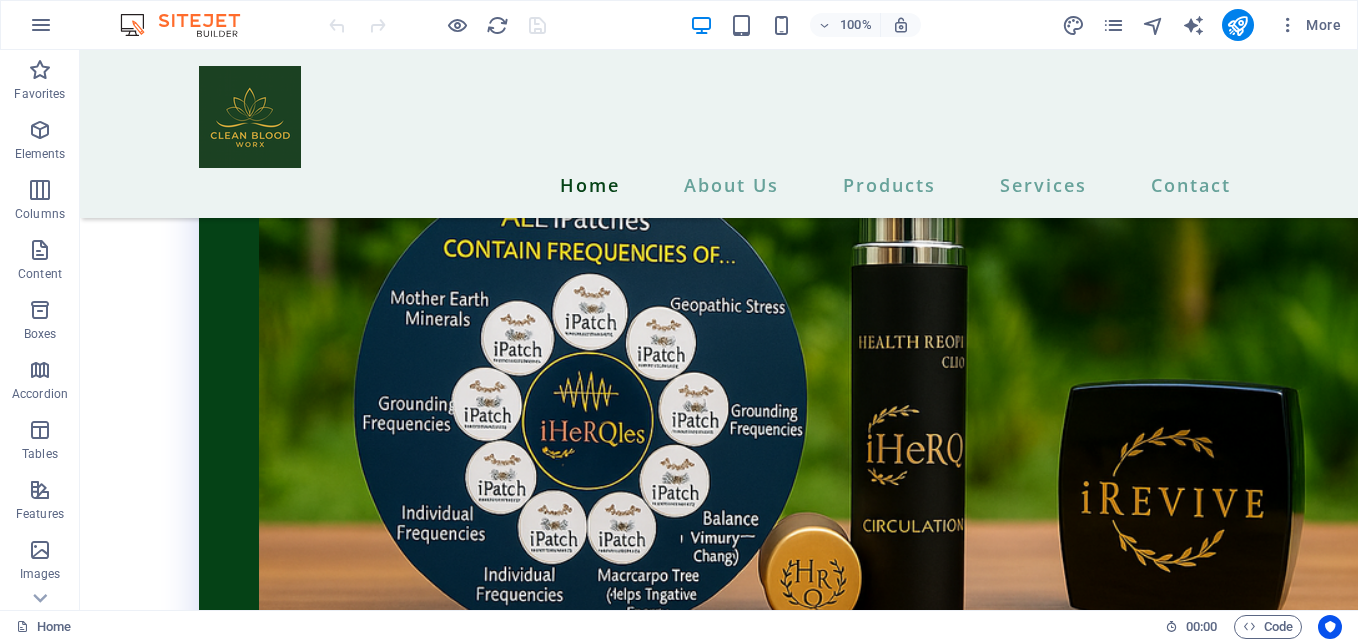 scroll, scrollTop: 4739, scrollLeft: 0, axis: vertical 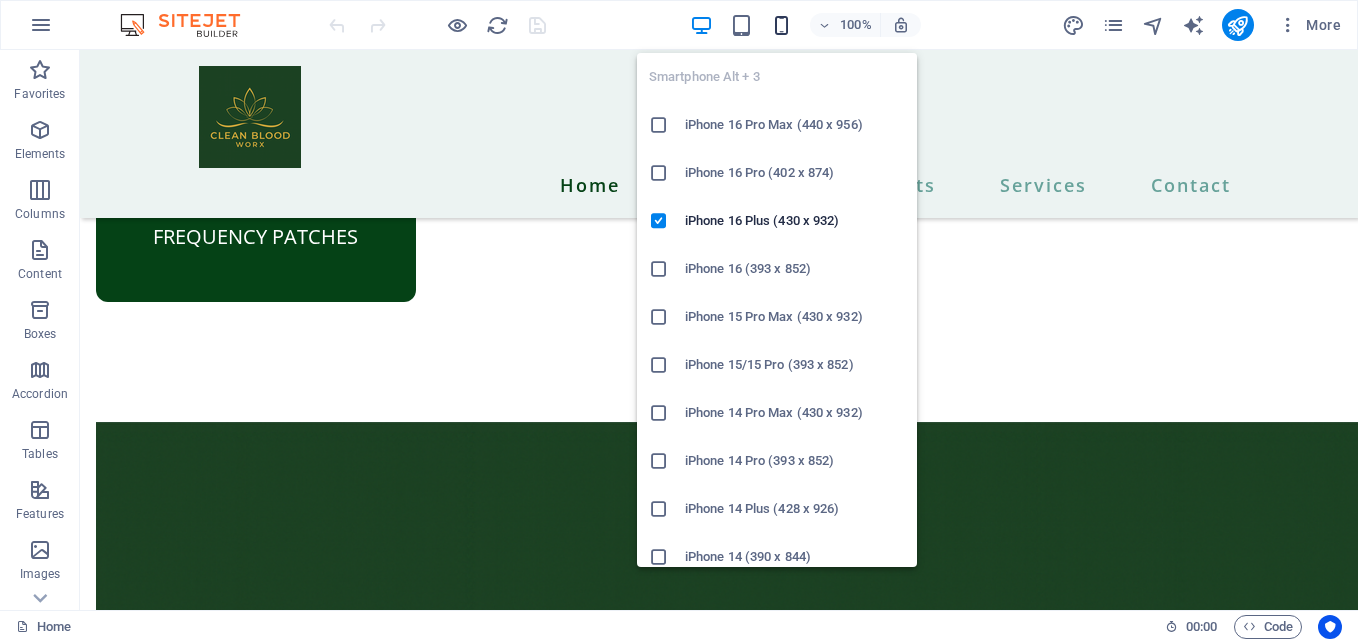 click at bounding box center (781, 25) 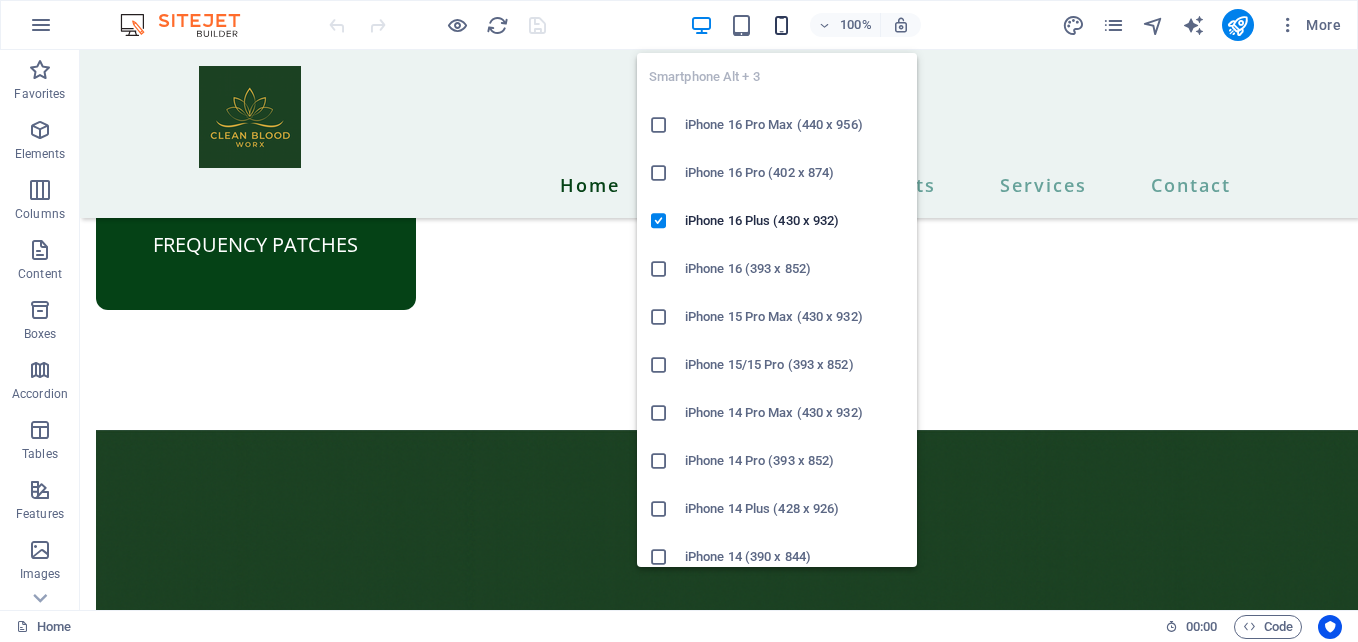 scroll, scrollTop: 1819, scrollLeft: 0, axis: vertical 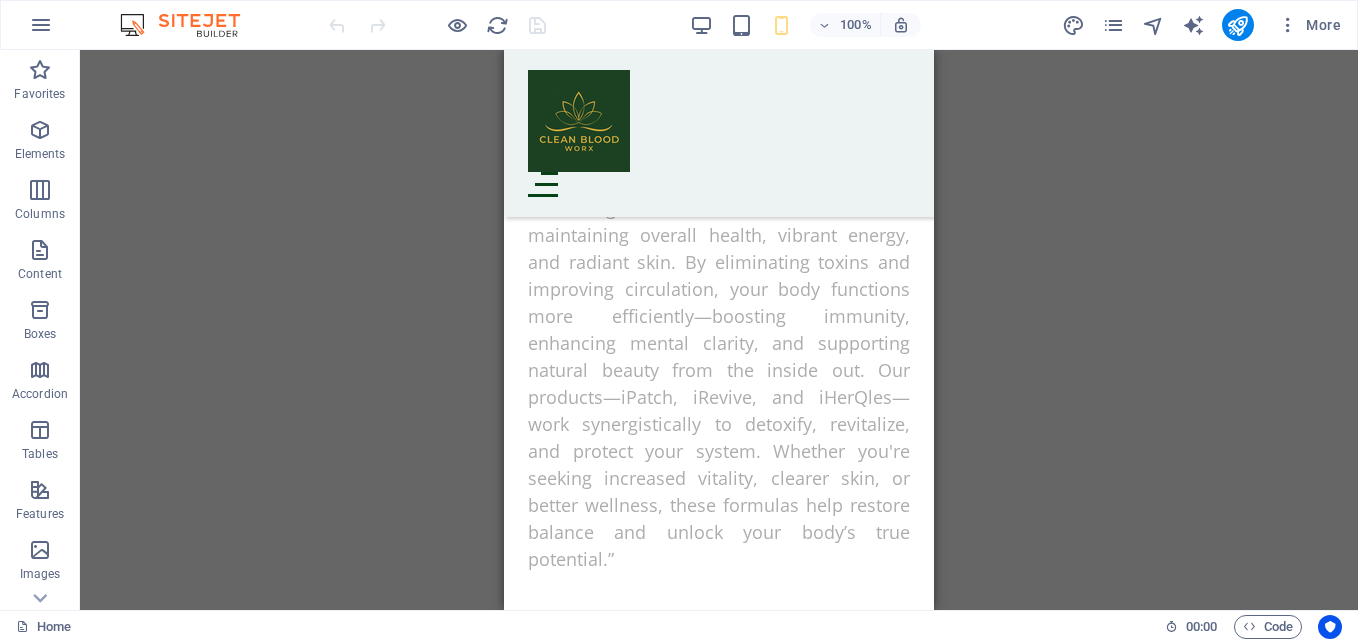 click on "Drag here to replace the existing content. Press “Ctrl” if you want to create a new element.
H1   Banner   Banner   Container   Text   Menu Bar   Image   Menu   Preset   Container   Image   Container   2 columns   Container   Text   Container" at bounding box center (719, 330) 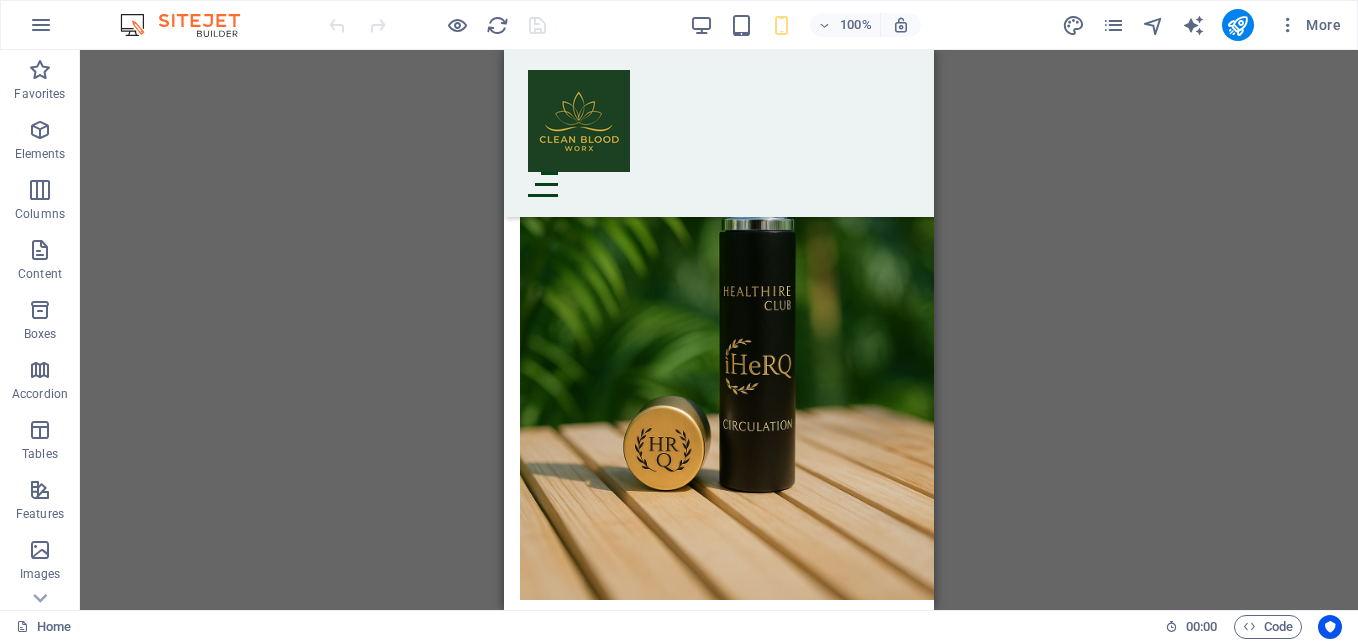 scroll, scrollTop: 0, scrollLeft: 0, axis: both 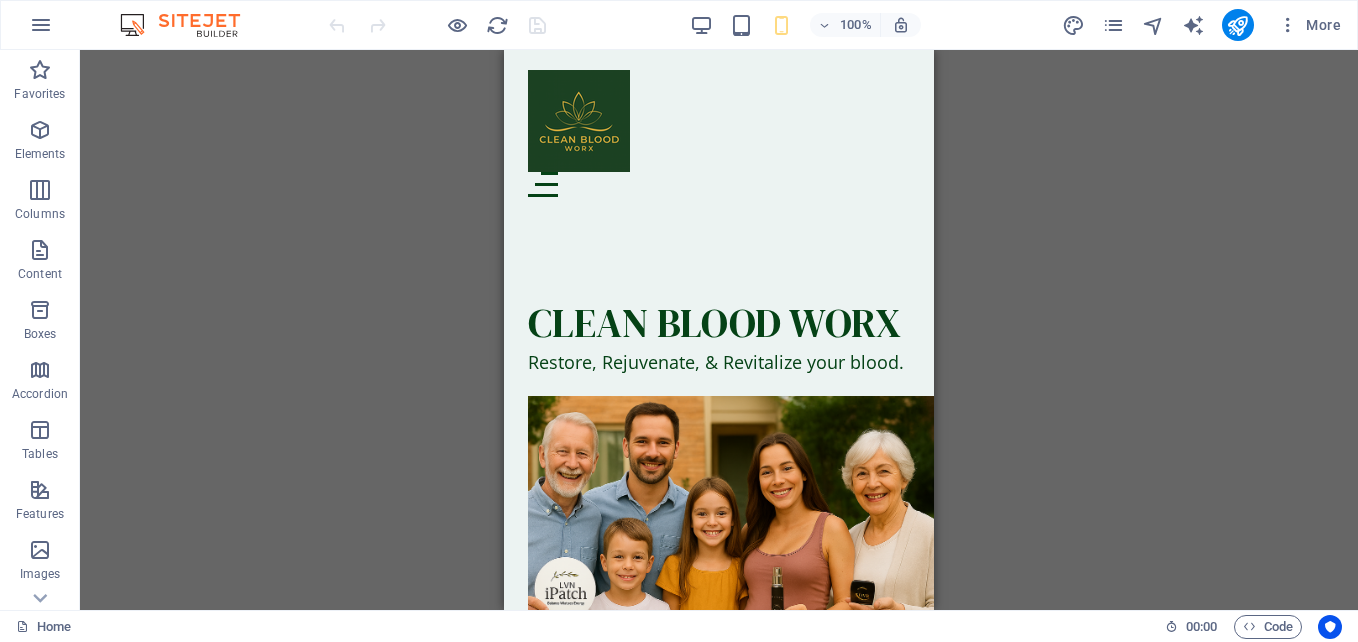 click on "100%" at bounding box center (805, 25) 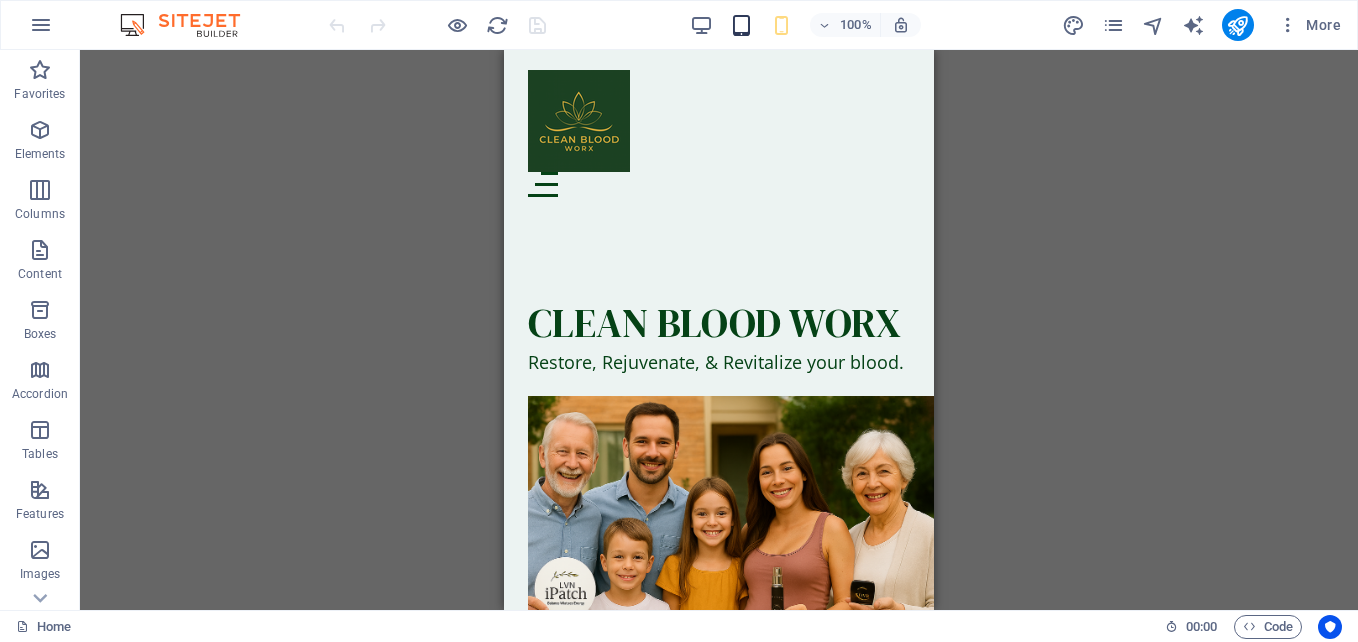 click at bounding box center (741, 25) 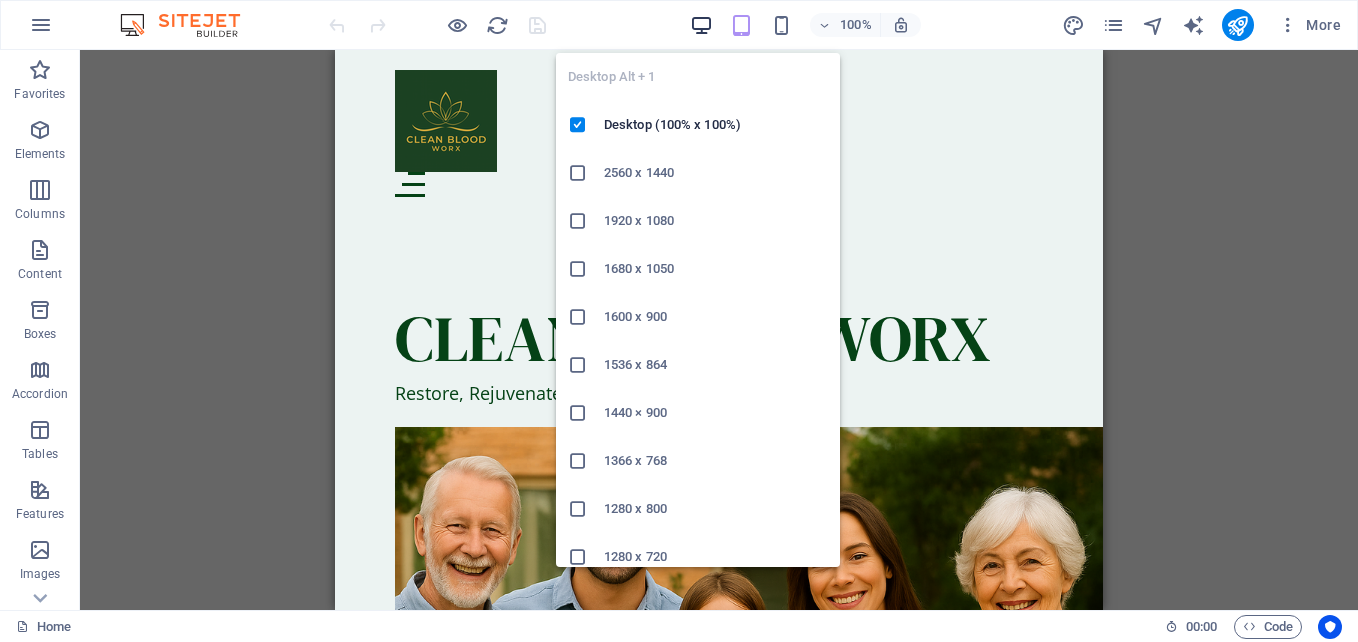click at bounding box center [701, 25] 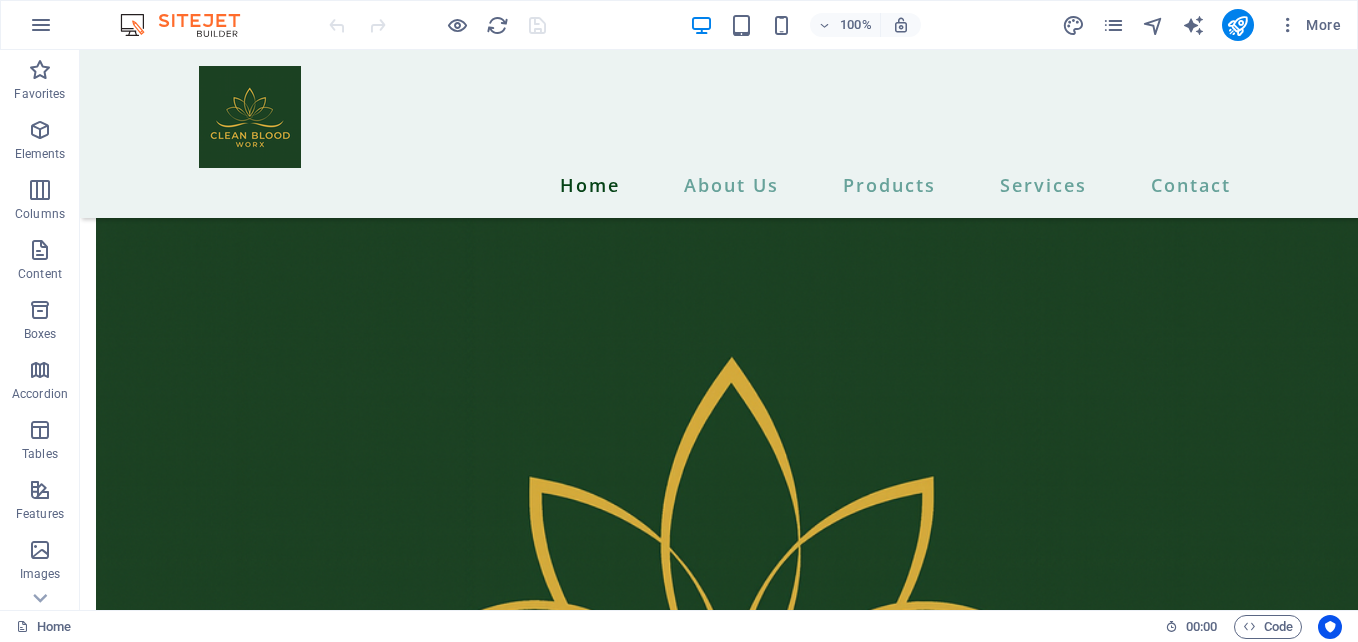 scroll, scrollTop: 2059, scrollLeft: 0, axis: vertical 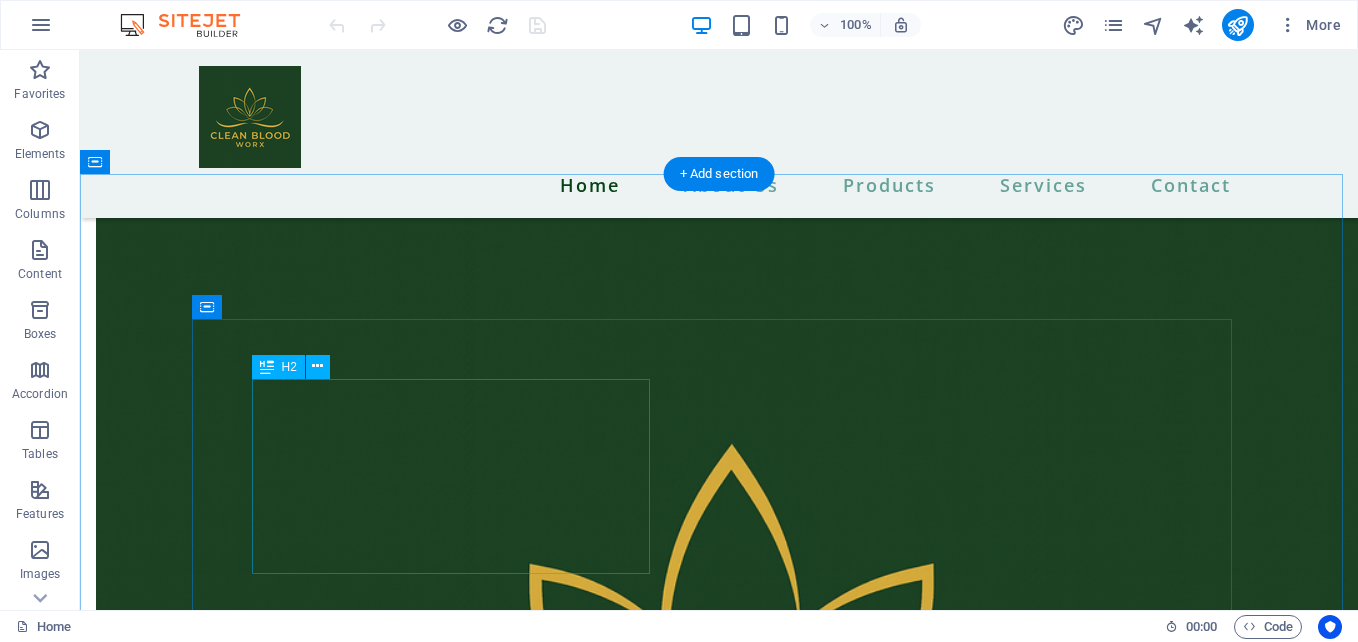 click on "We provide the best options for a new lifestyle." at bounding box center (719, 2433) 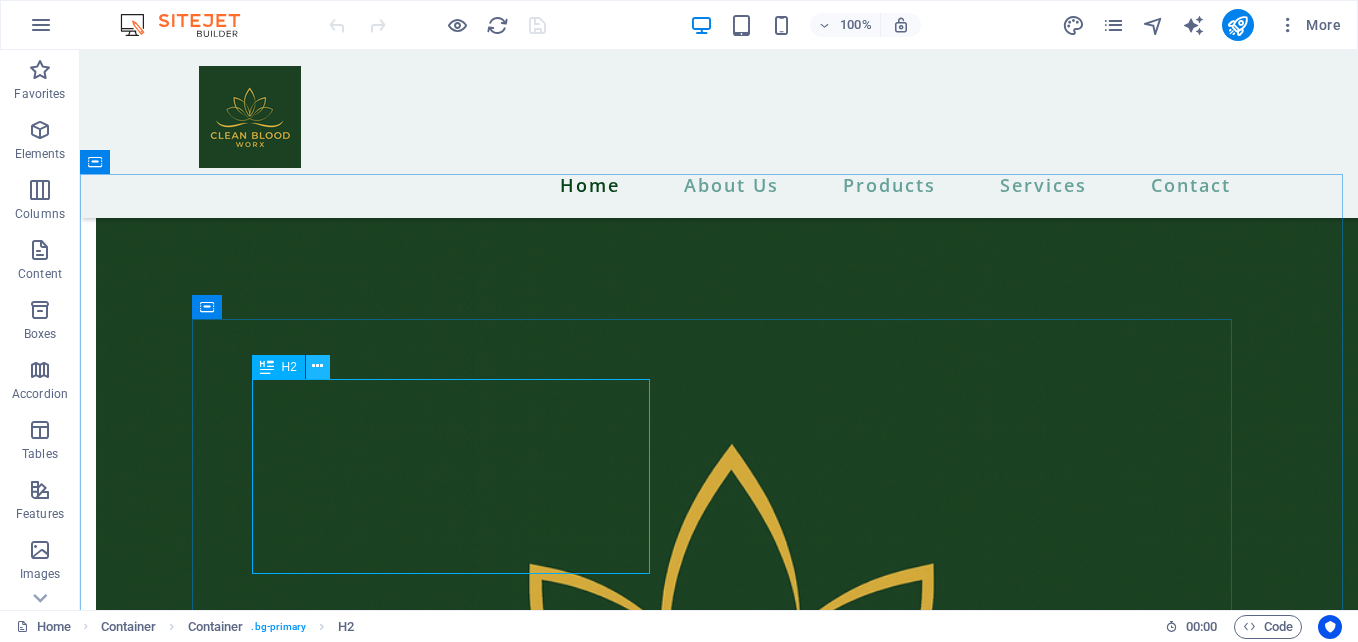 click at bounding box center [317, 366] 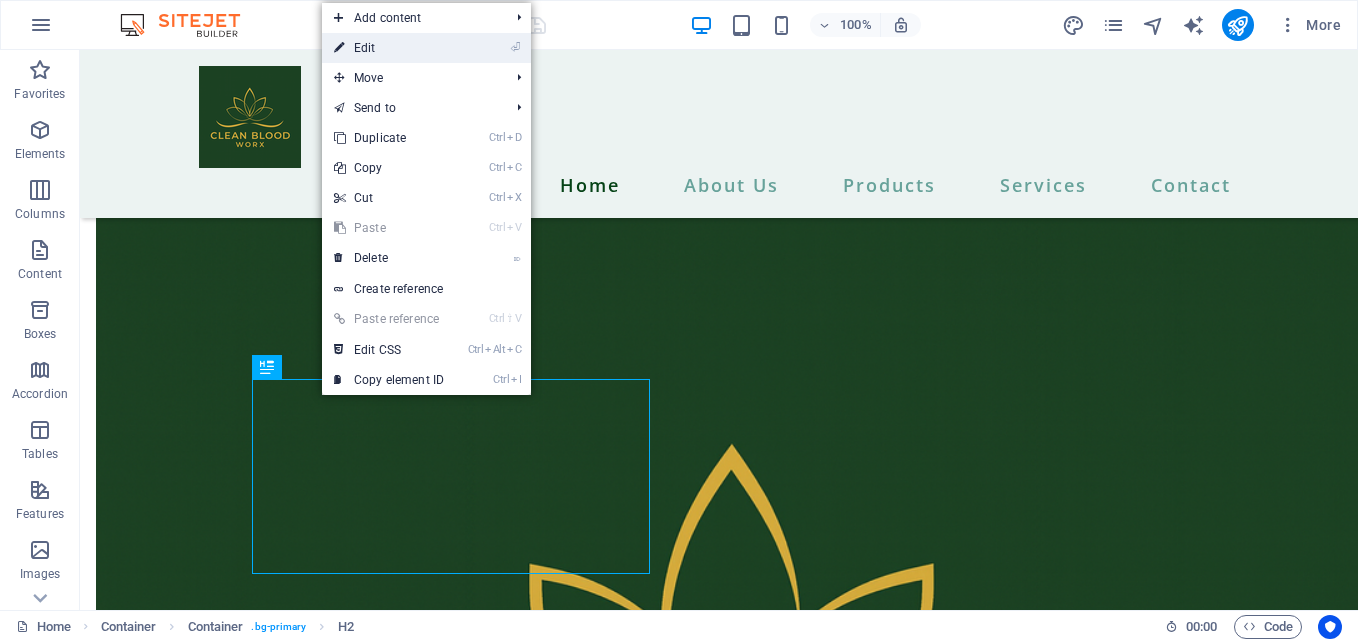 click on "⏎  Edit" at bounding box center [389, 48] 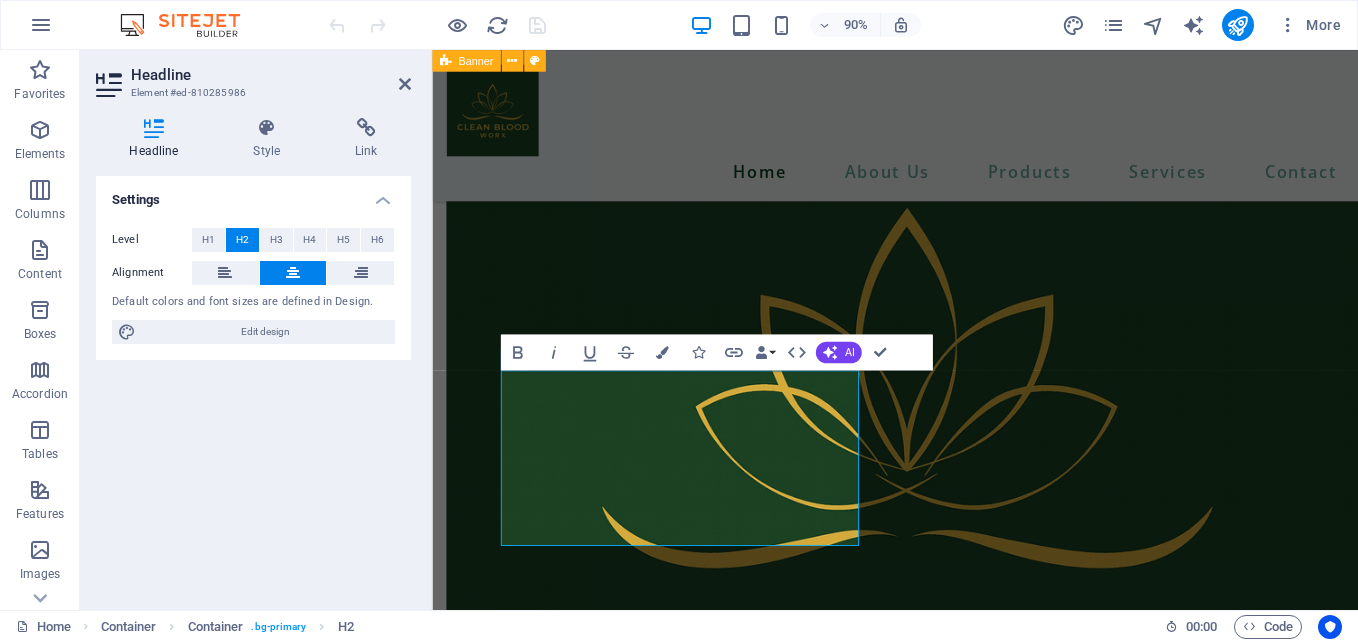 scroll, scrollTop: 2020, scrollLeft: 0, axis: vertical 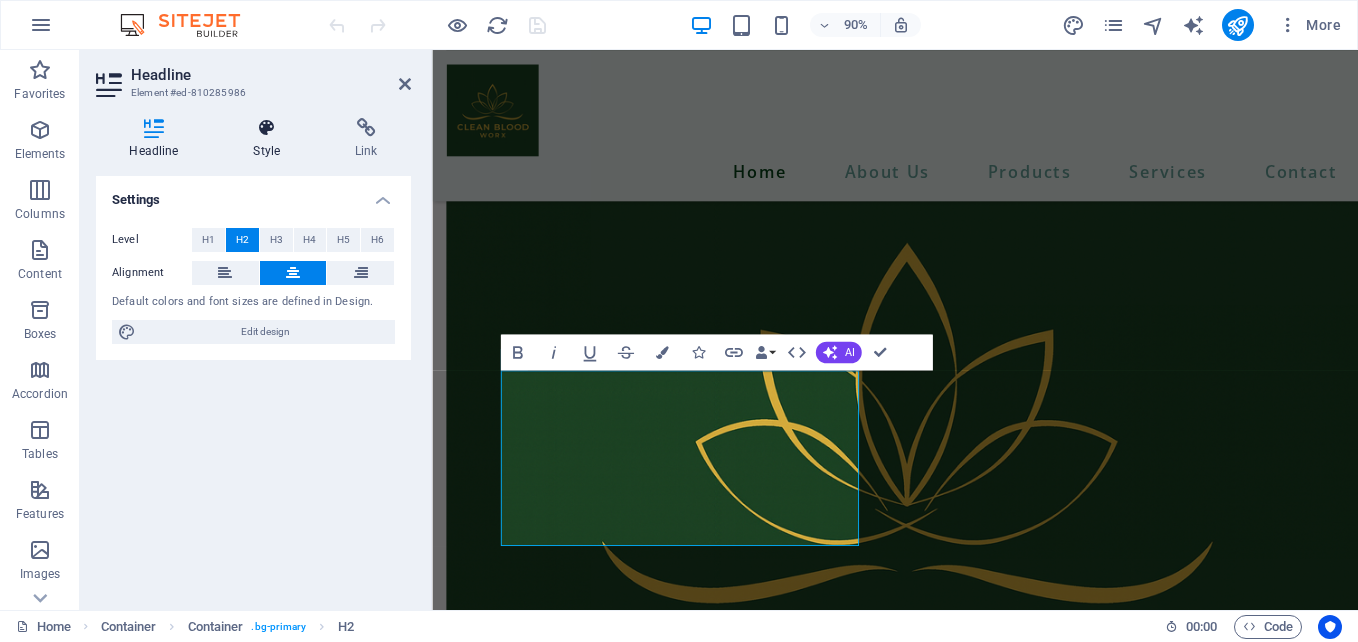 click at bounding box center [267, 128] 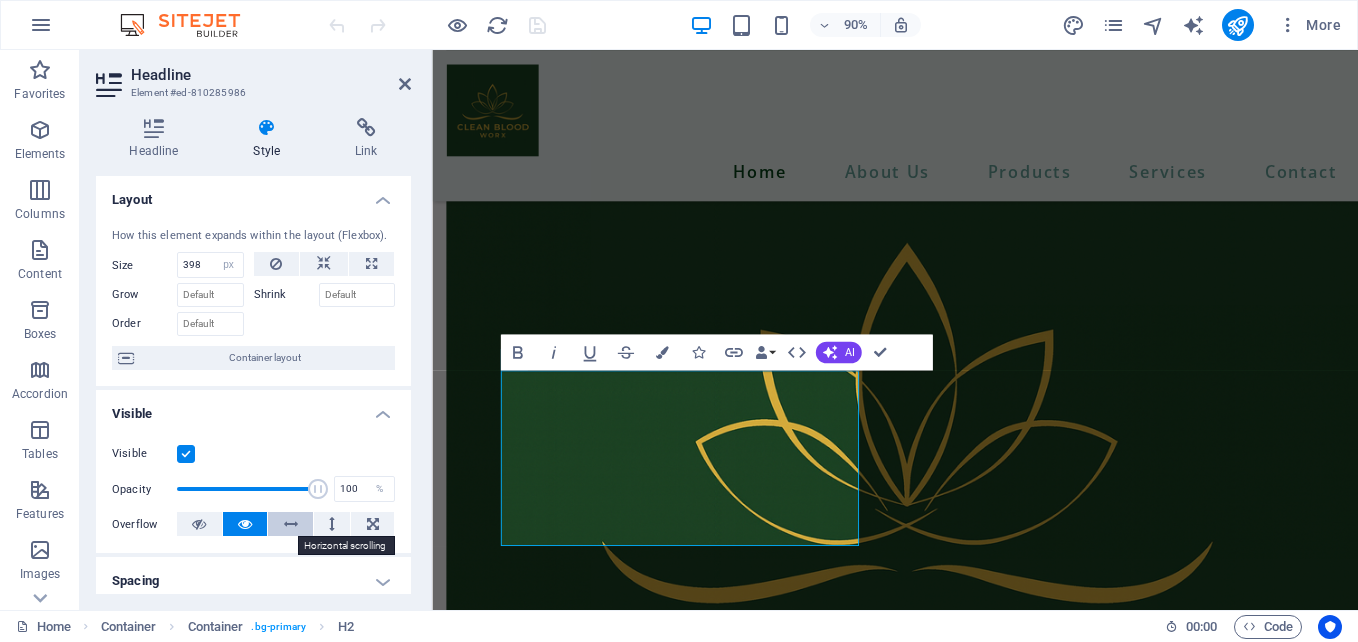 click at bounding box center (291, 524) 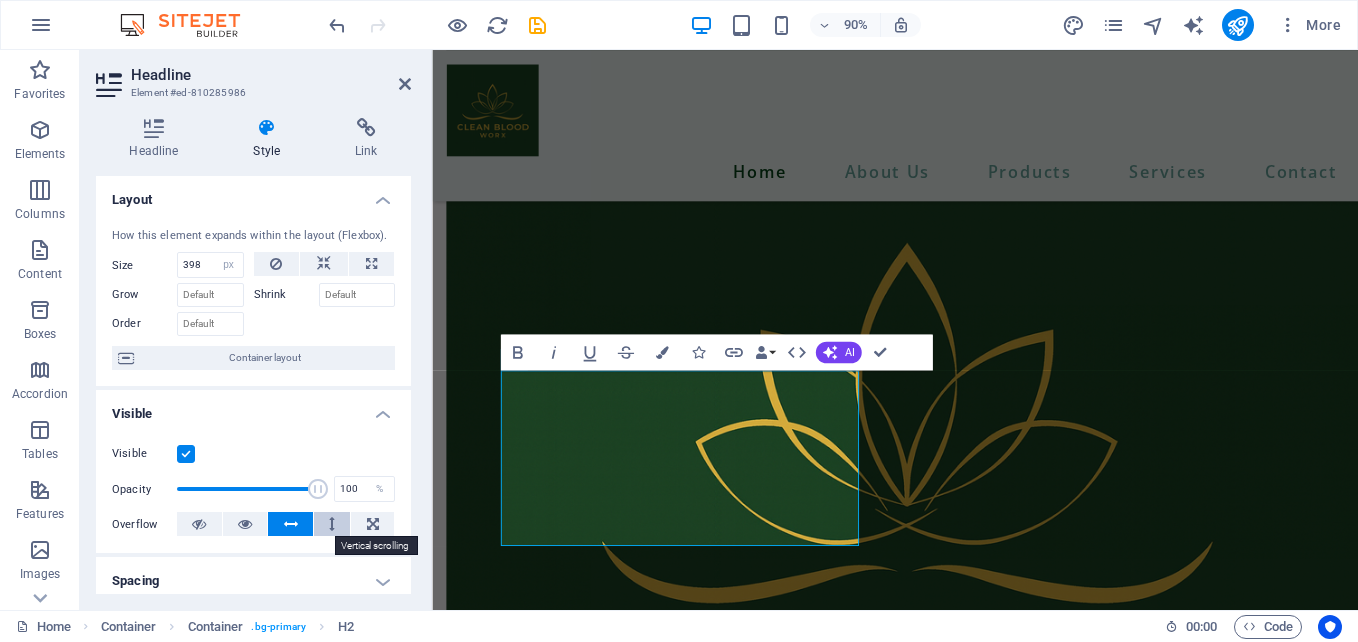 click at bounding box center (332, 524) 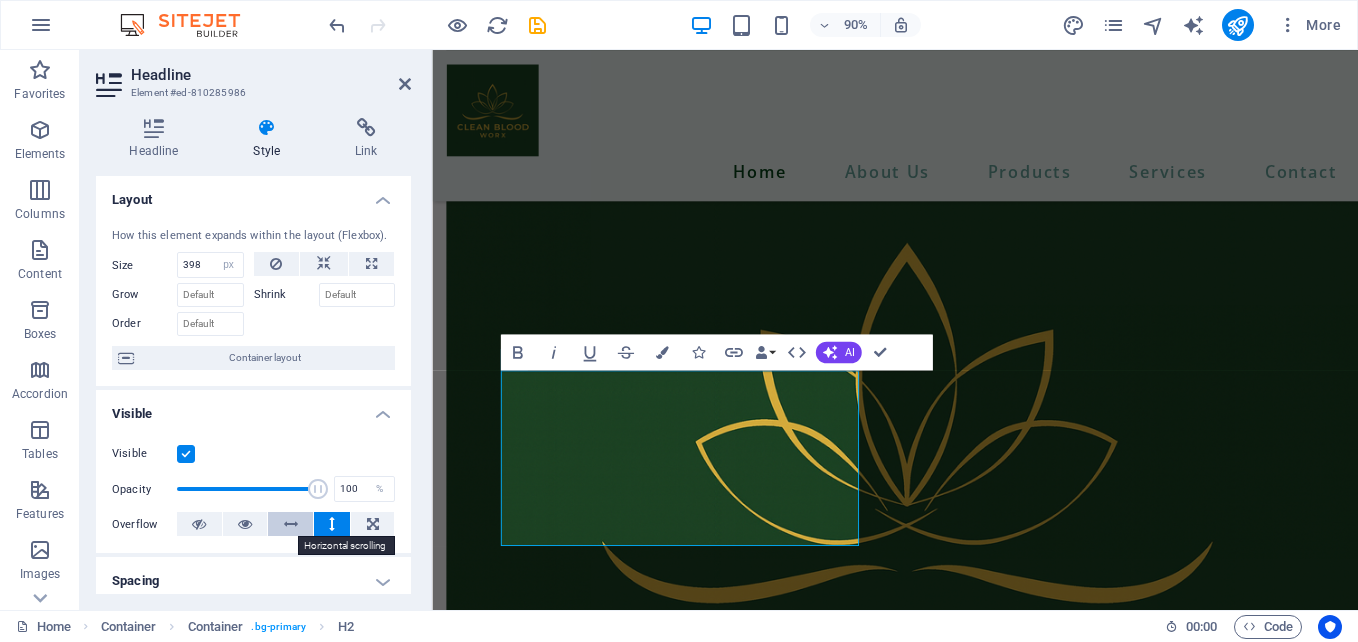 click at bounding box center [290, 524] 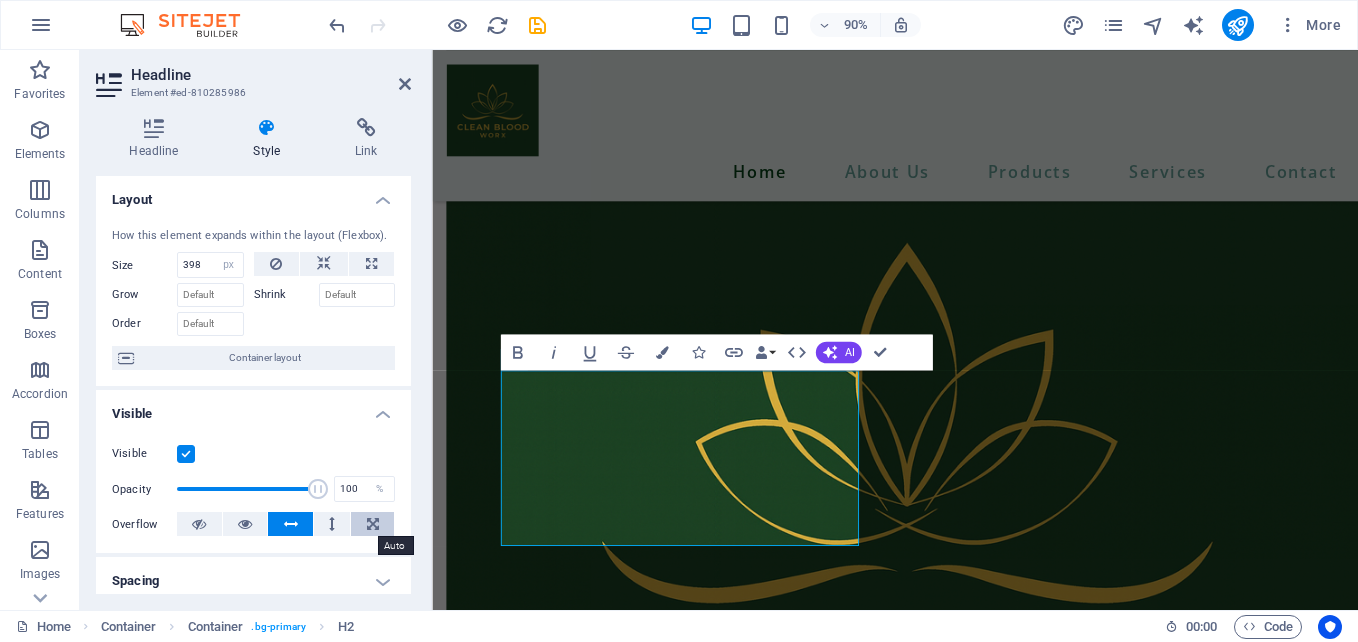 click at bounding box center [372, 524] 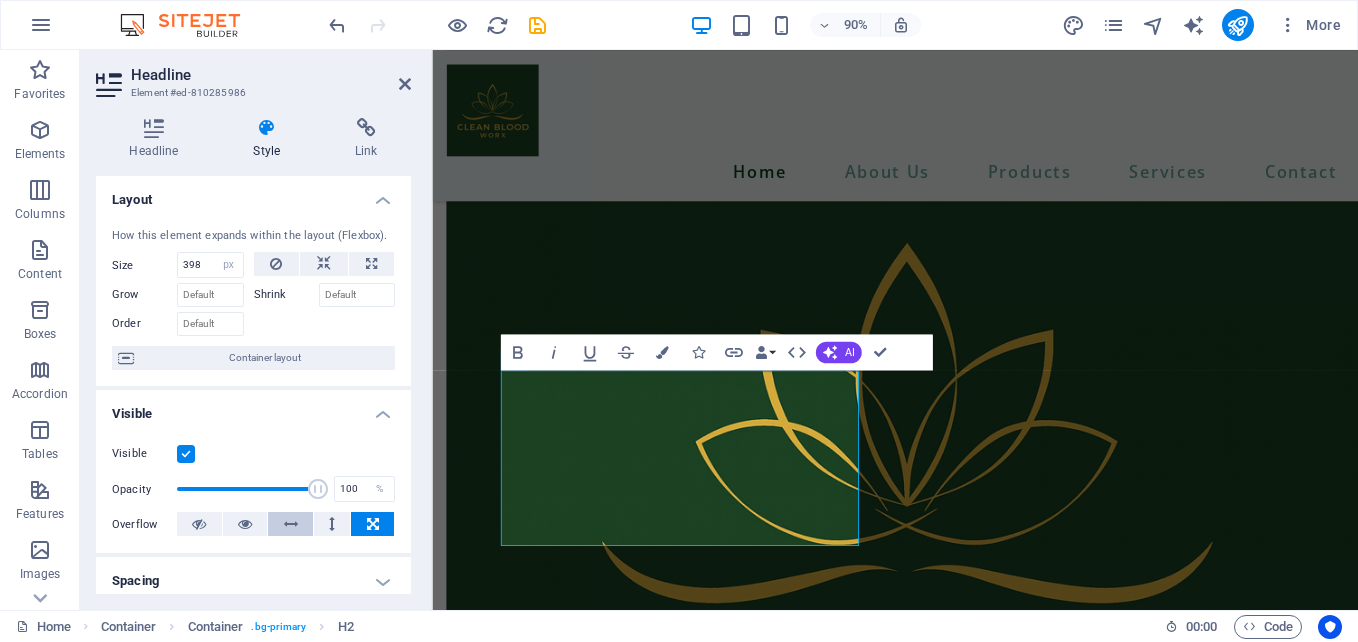 click at bounding box center (291, 524) 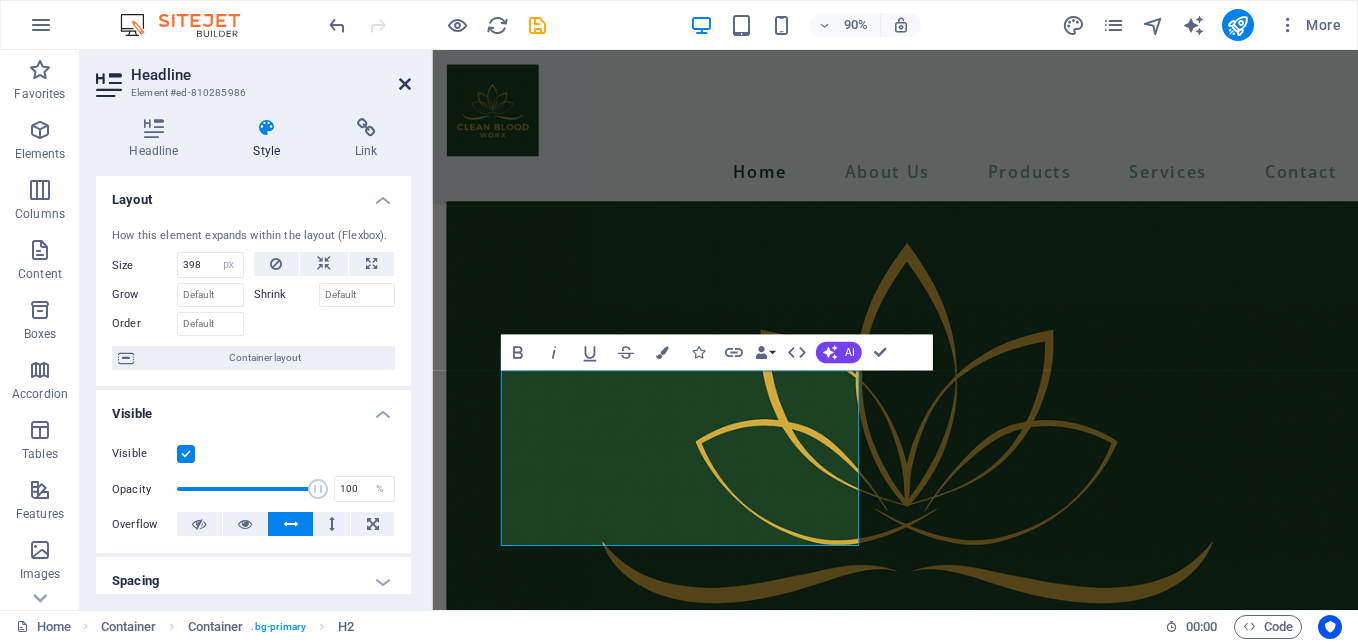 click at bounding box center [405, 84] 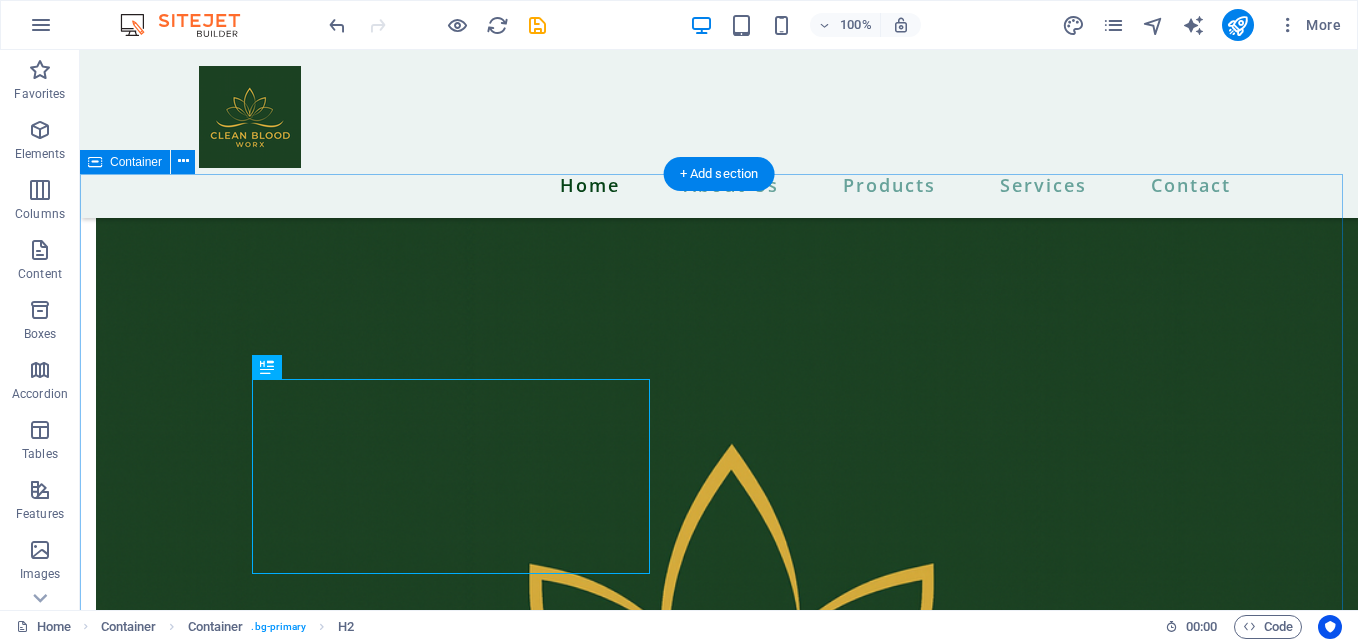 click on "We provide the best options for a new lifestyle." at bounding box center (719, 2816) 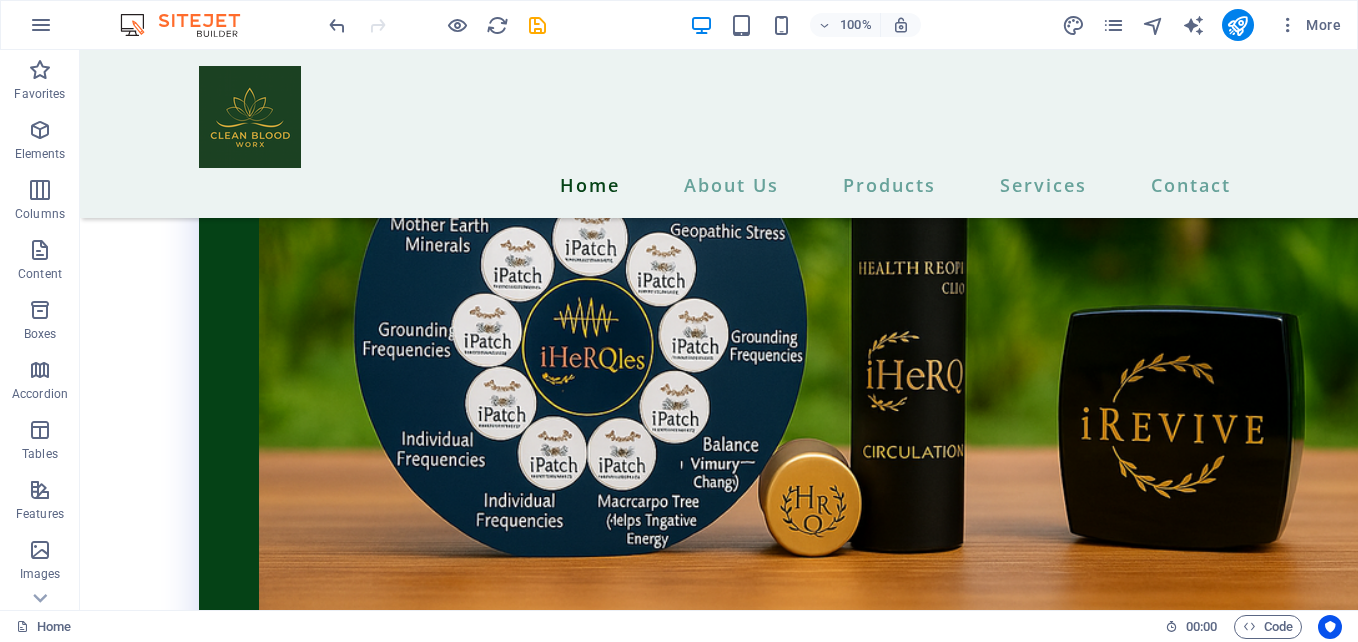 scroll, scrollTop: 4801, scrollLeft: 0, axis: vertical 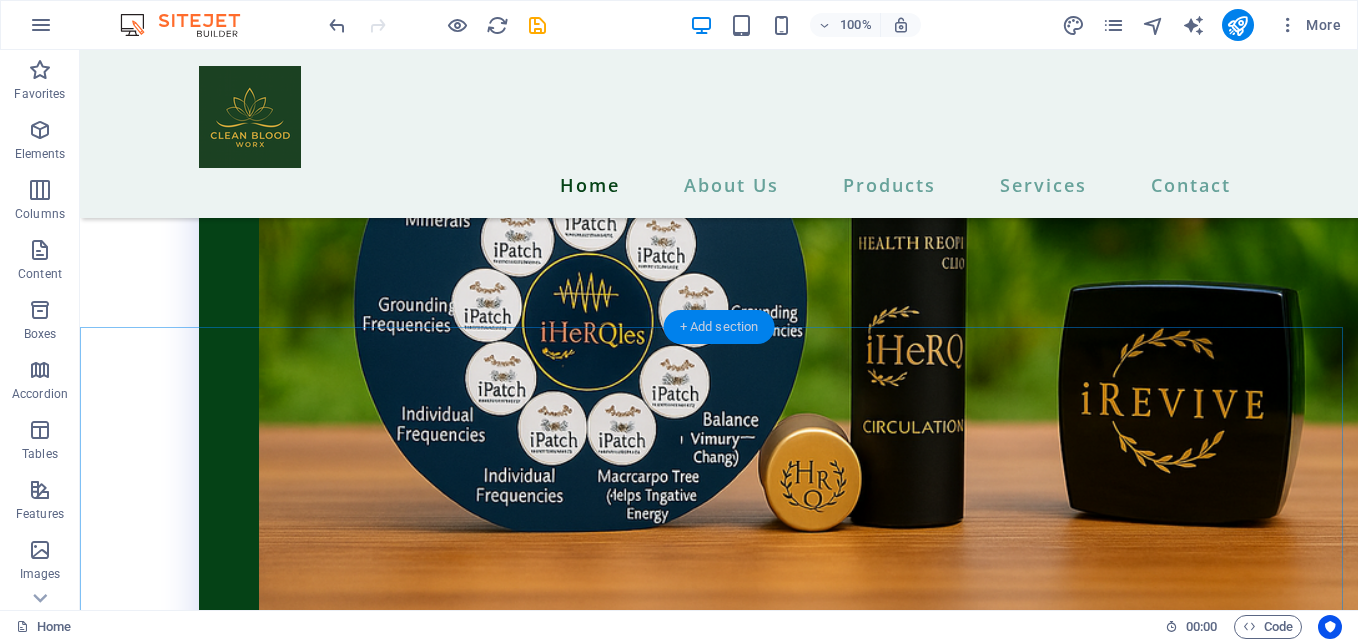 click on "+ Add section" at bounding box center (719, 327) 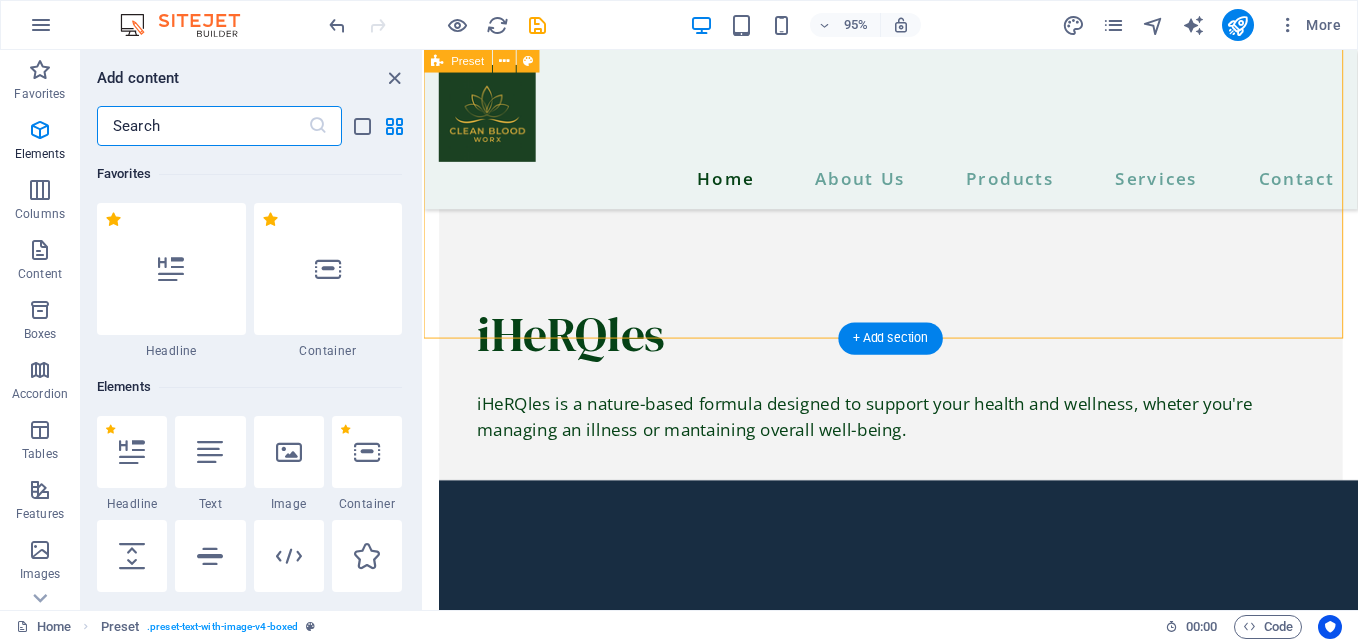 scroll, scrollTop: 4639, scrollLeft: 0, axis: vertical 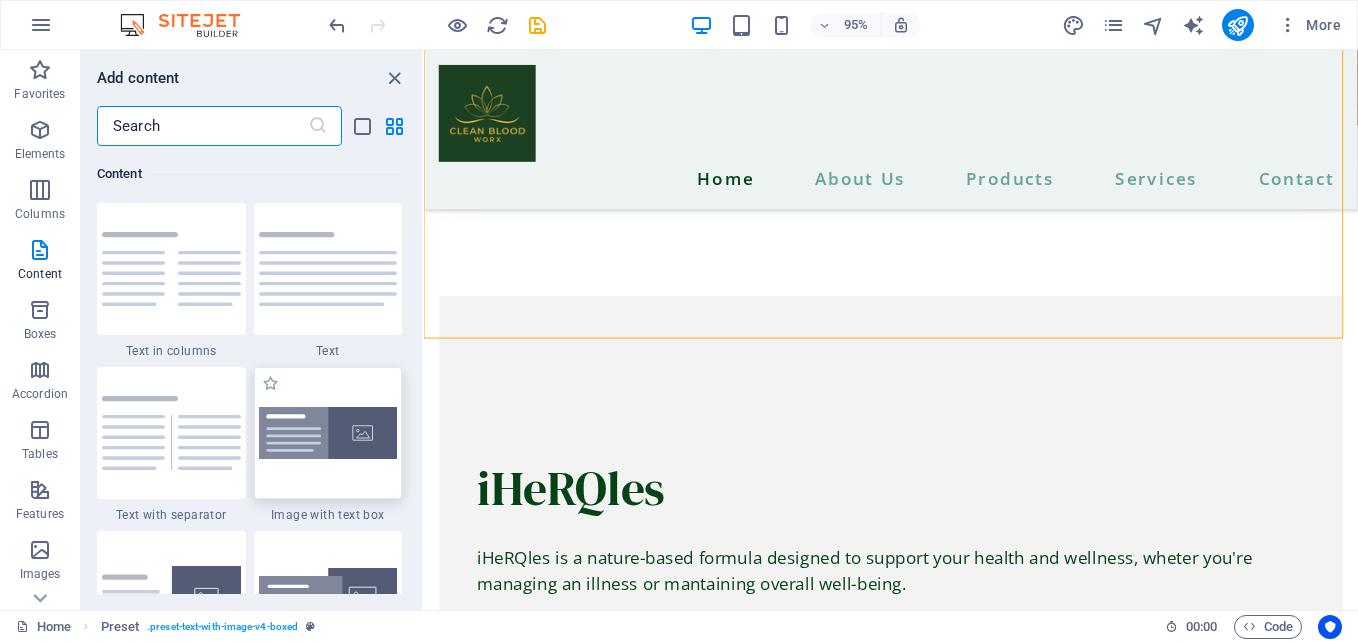 click at bounding box center (328, 433) 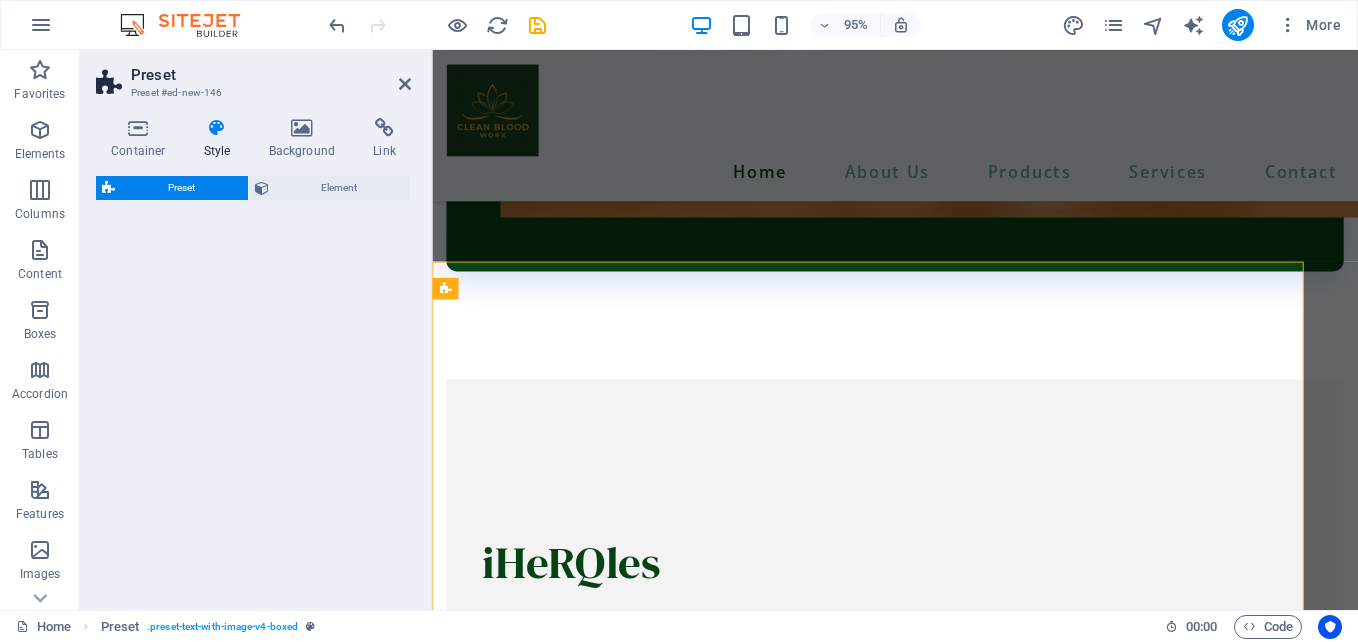 select on "rem" 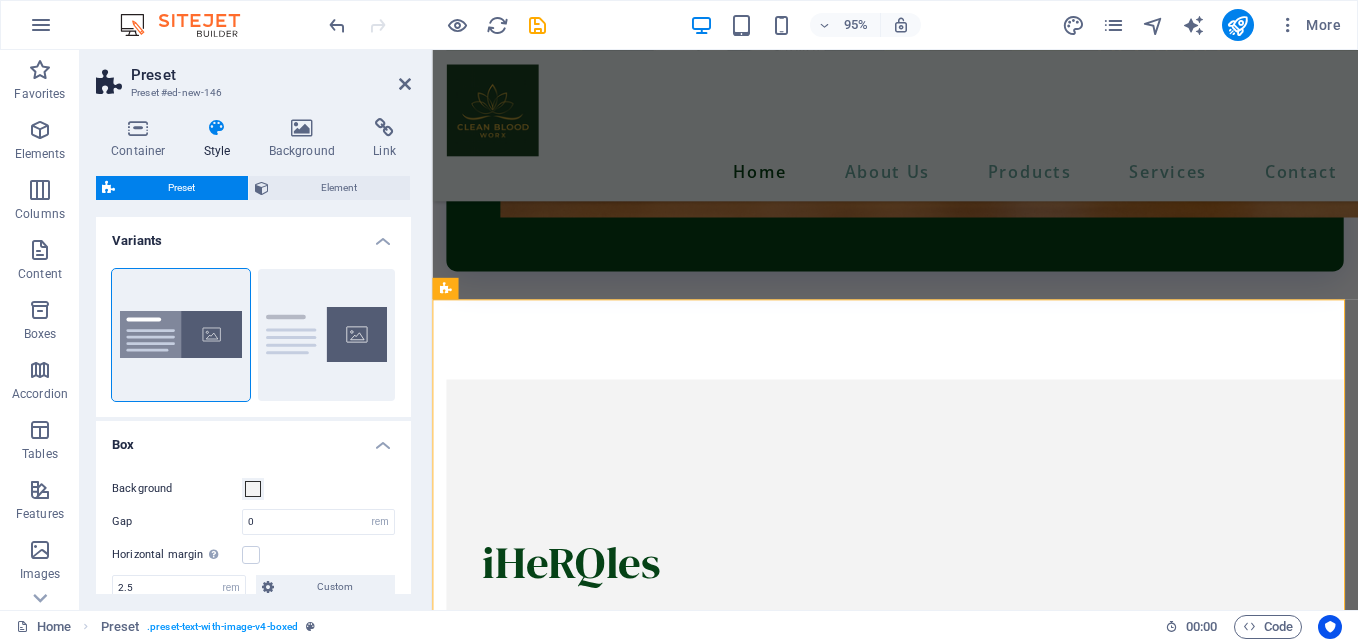 scroll, scrollTop: 4708, scrollLeft: 0, axis: vertical 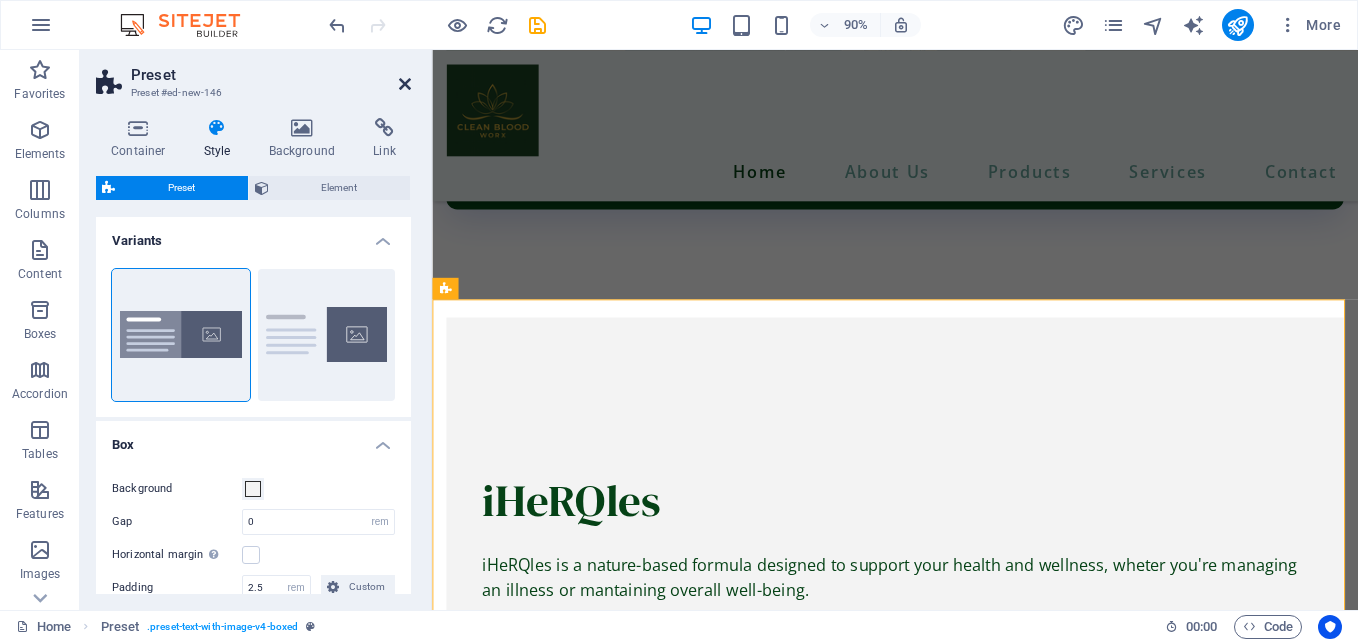 click at bounding box center (405, 84) 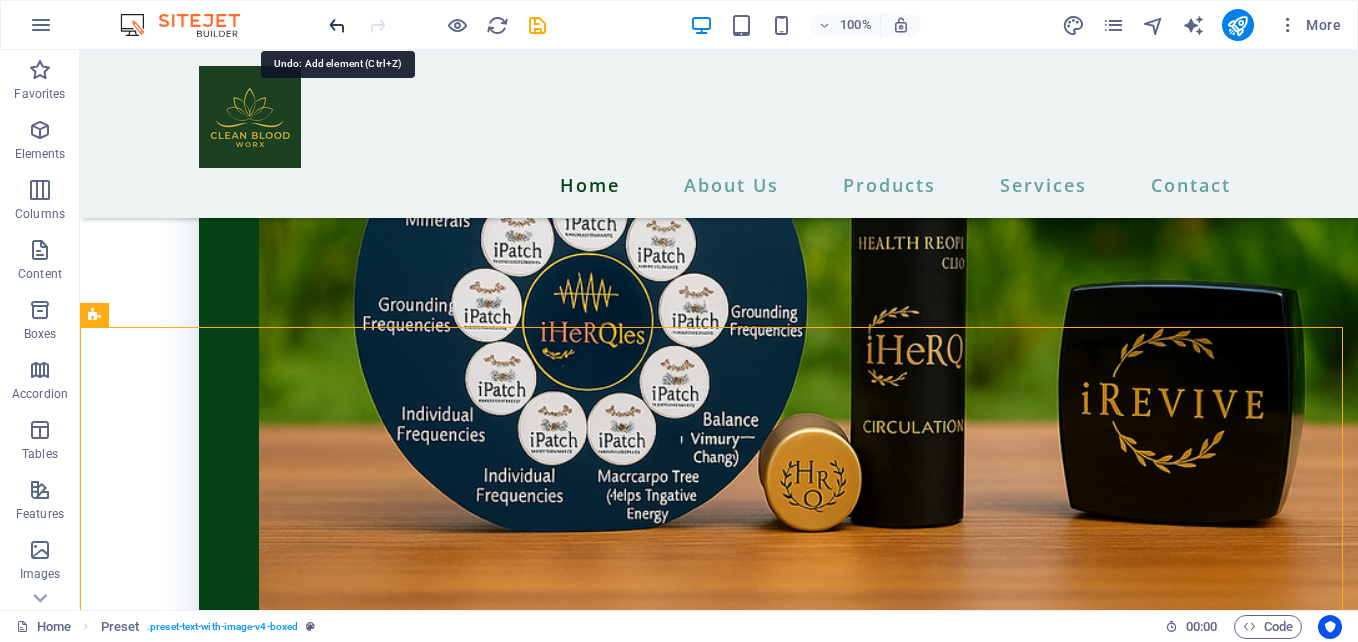 click at bounding box center (337, 25) 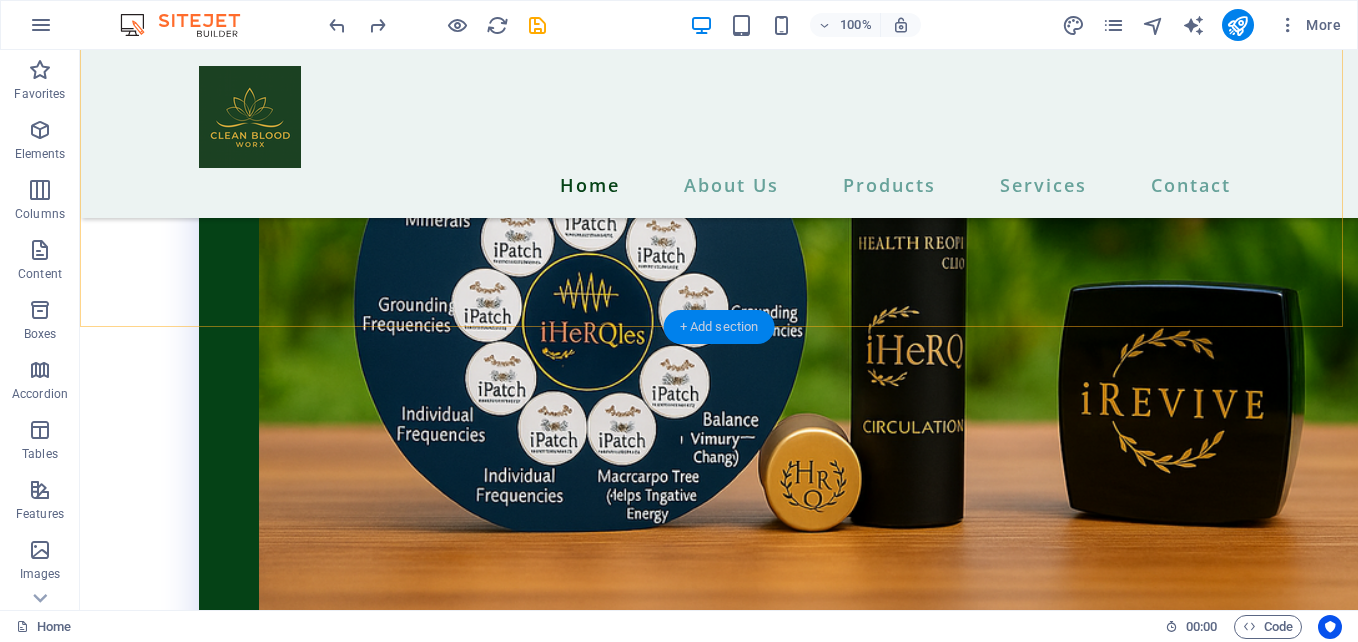 click on "+ Add section" at bounding box center (719, 327) 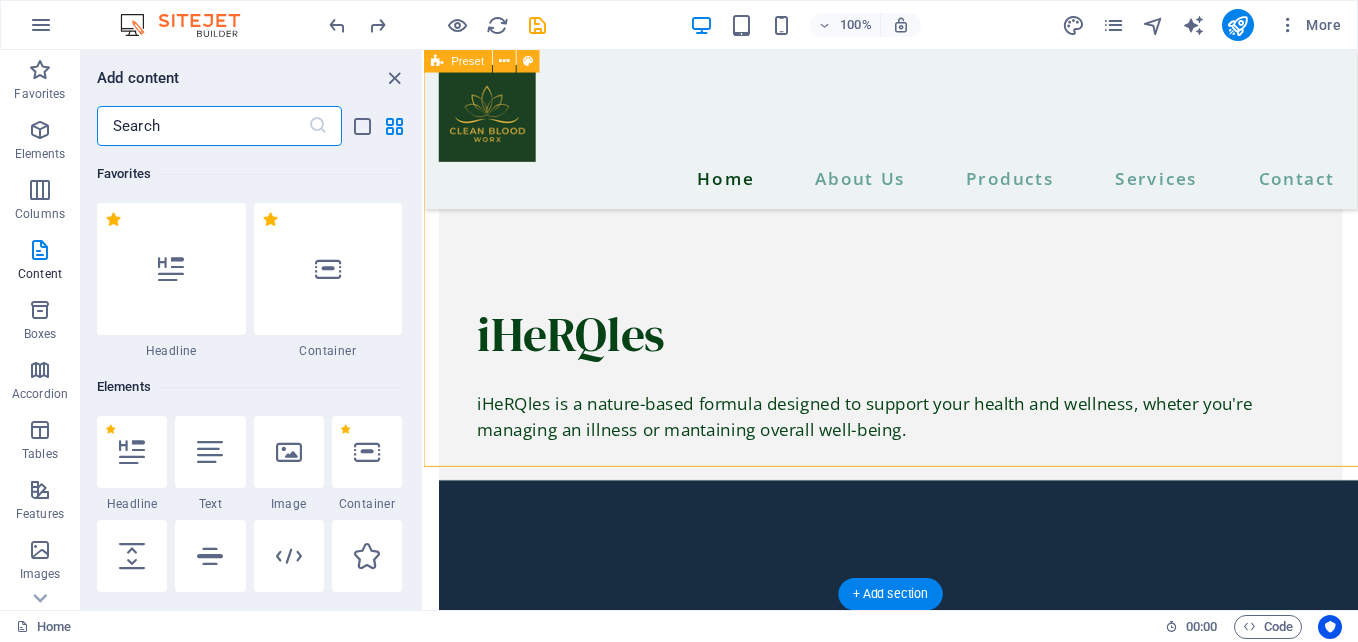 scroll, scrollTop: 4639, scrollLeft: 0, axis: vertical 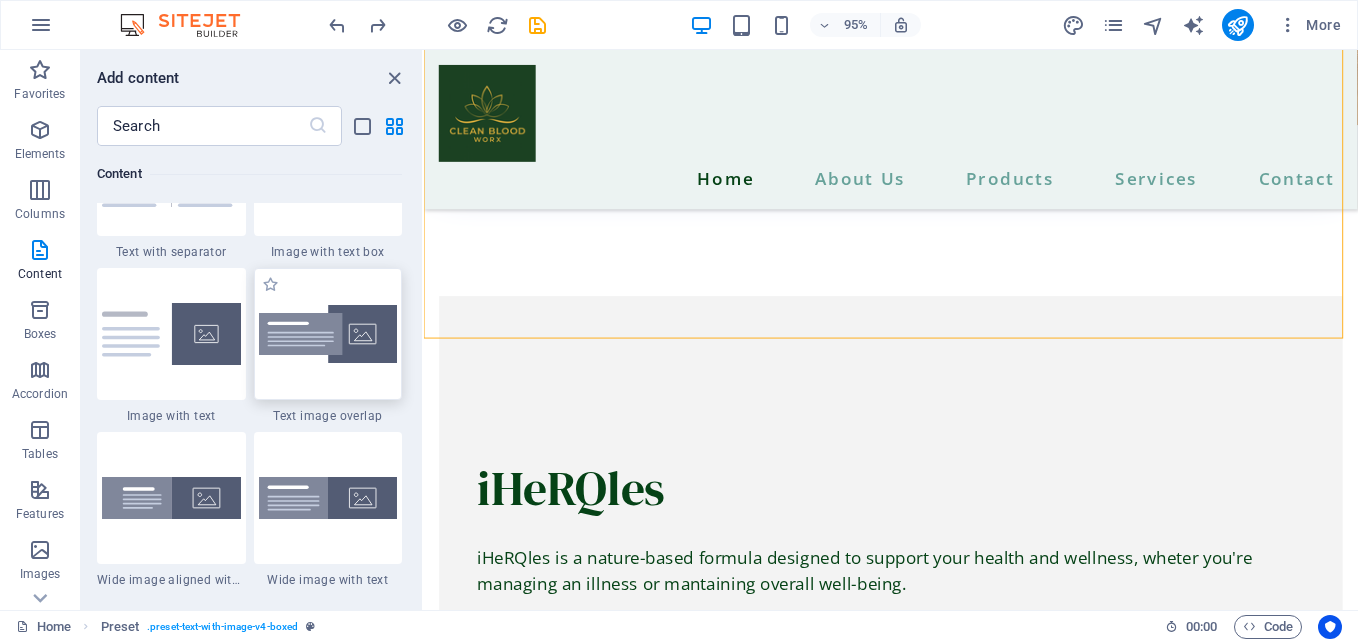click at bounding box center [328, 334] 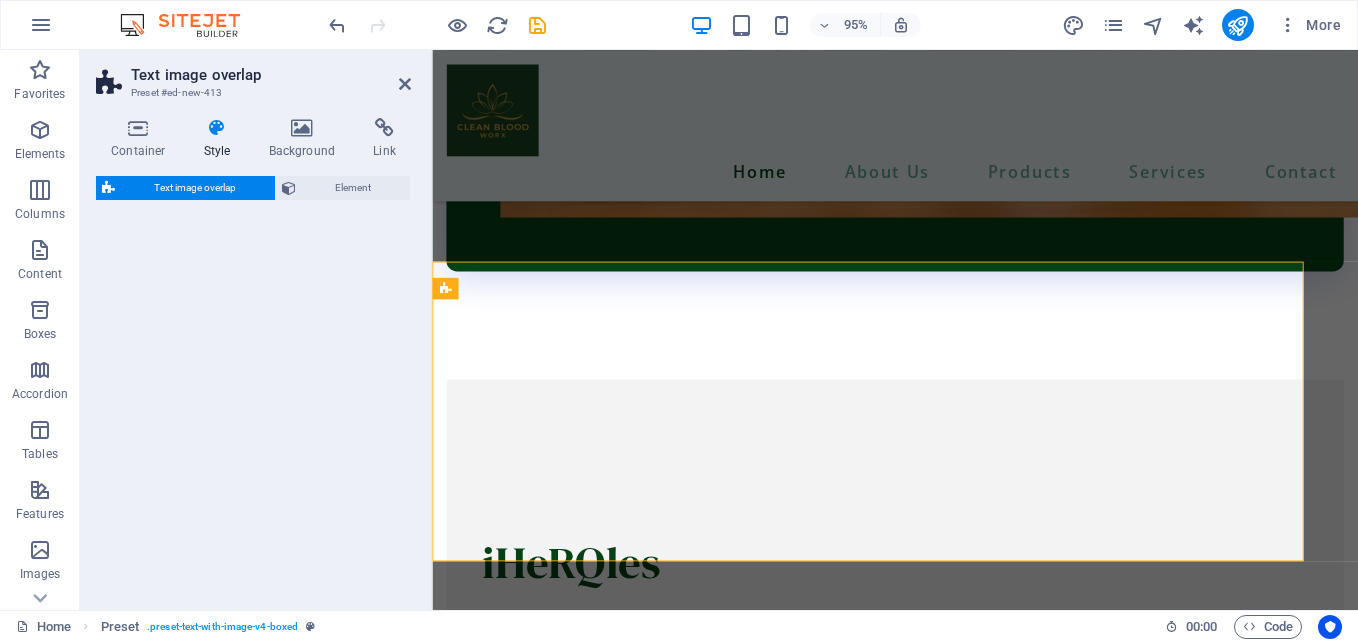 select on "rem" 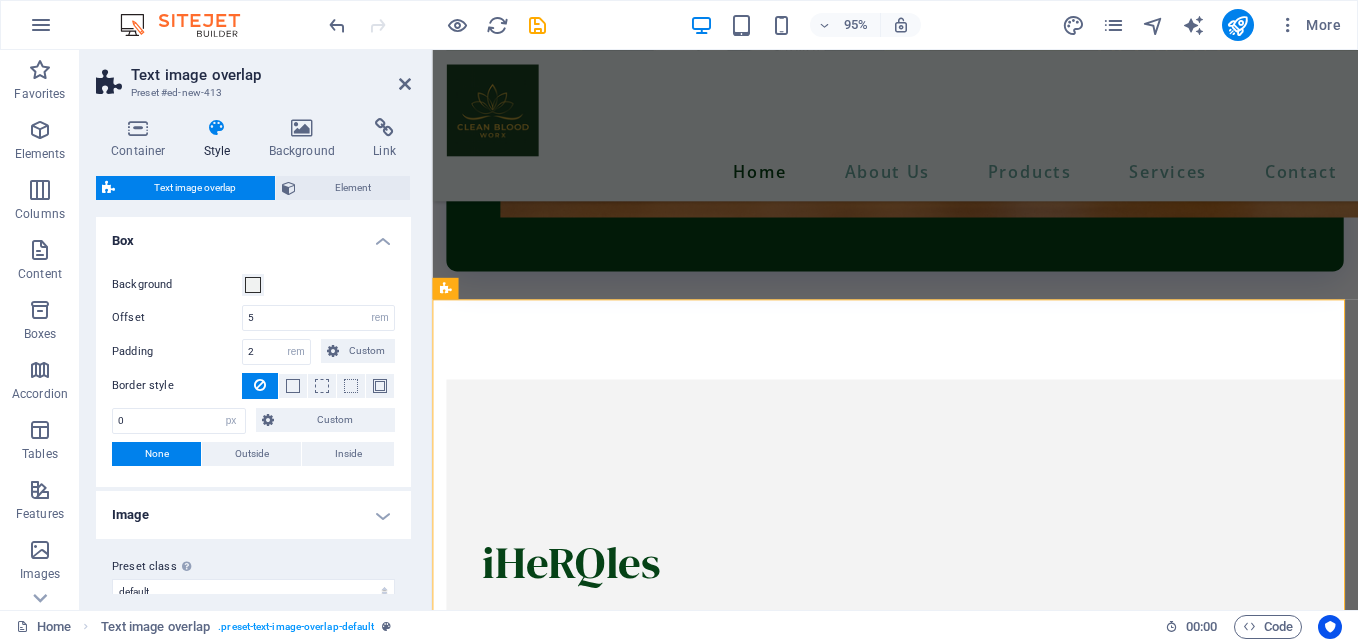 scroll, scrollTop: 4708, scrollLeft: 0, axis: vertical 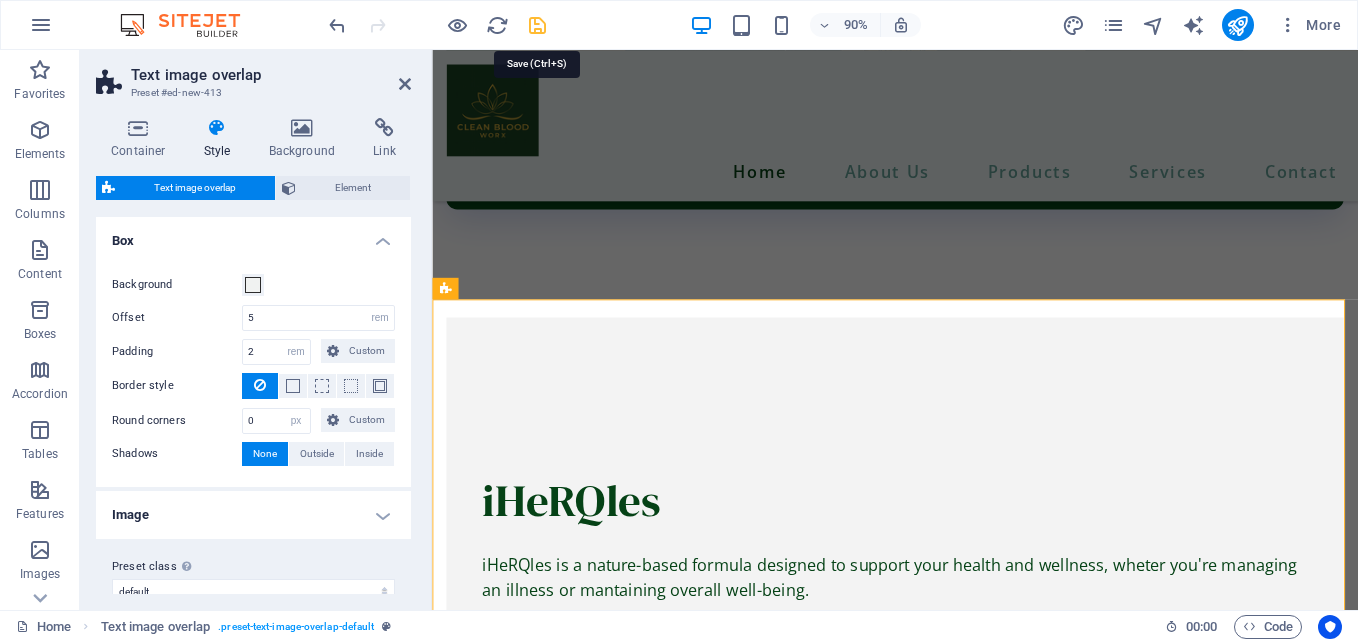 click at bounding box center [537, 25] 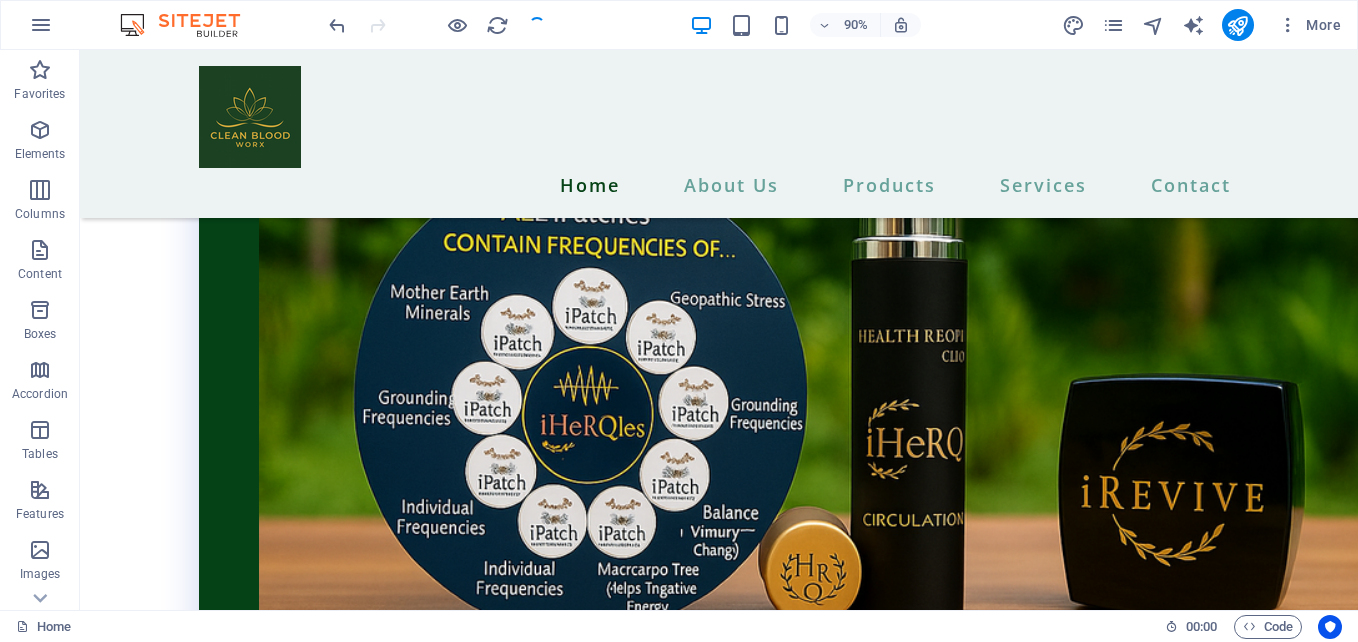 scroll, scrollTop: 4801, scrollLeft: 0, axis: vertical 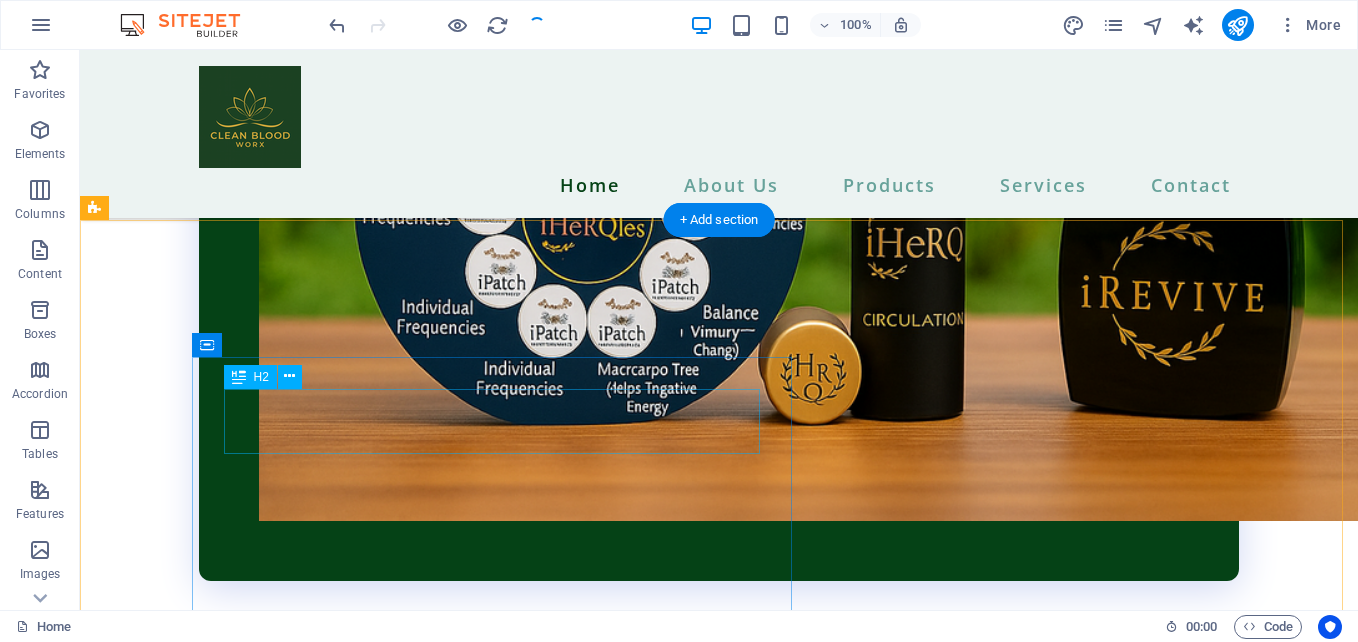 click on "New headline" at bounding box center [759, 6497] 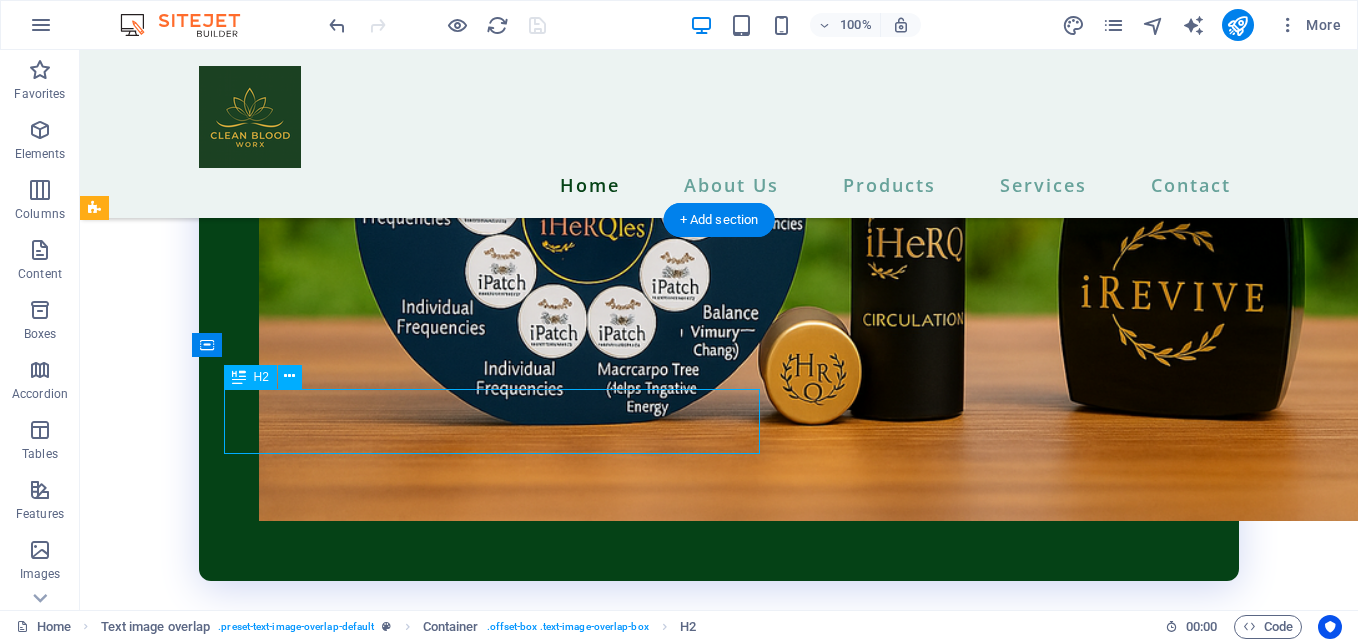 click on "New headline" at bounding box center (759, 6497) 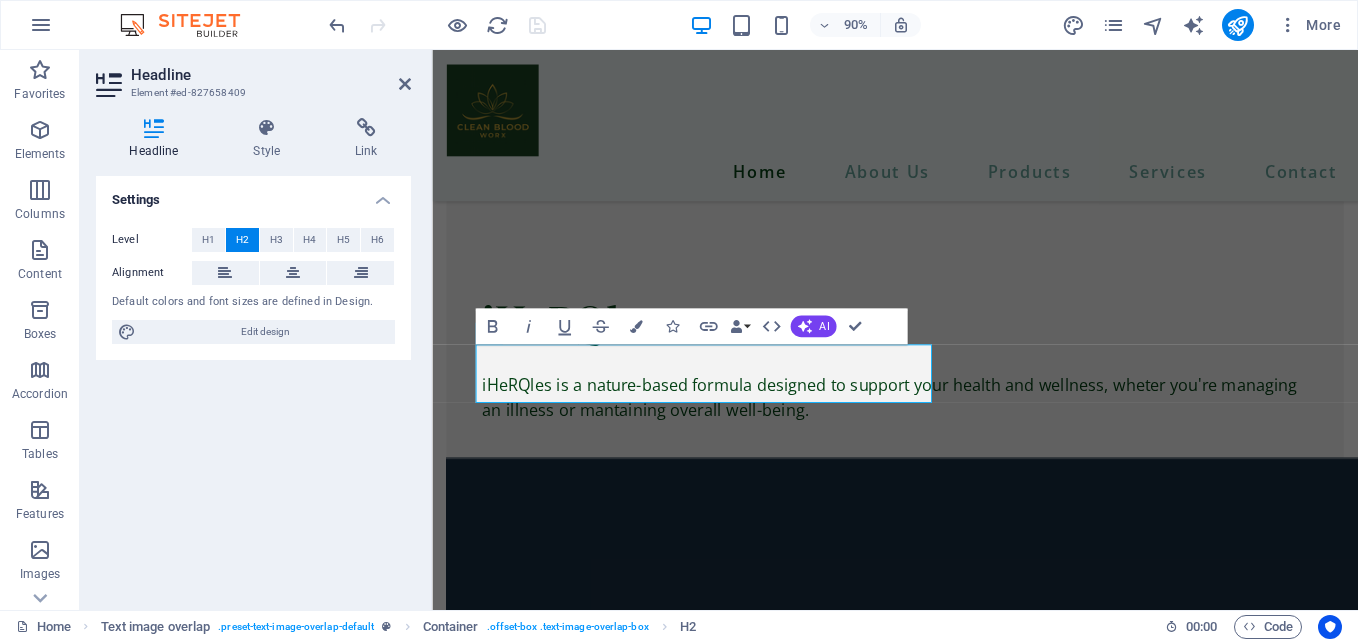 scroll, scrollTop: 4815, scrollLeft: 0, axis: vertical 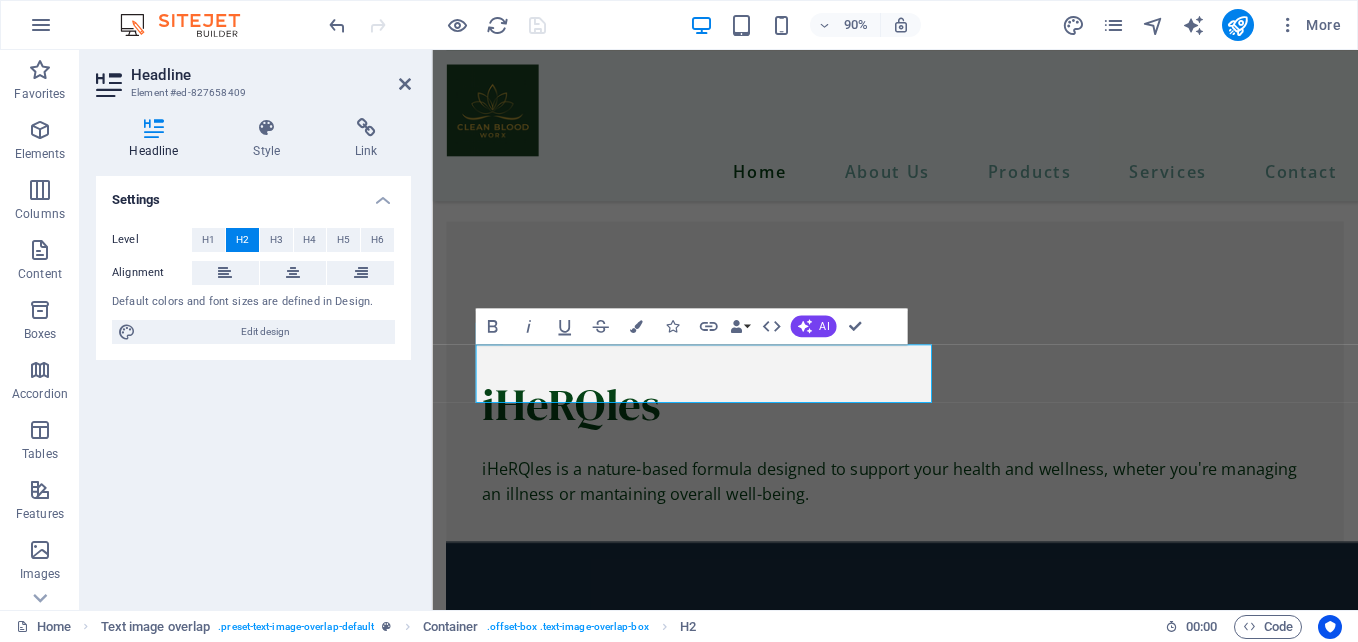 type 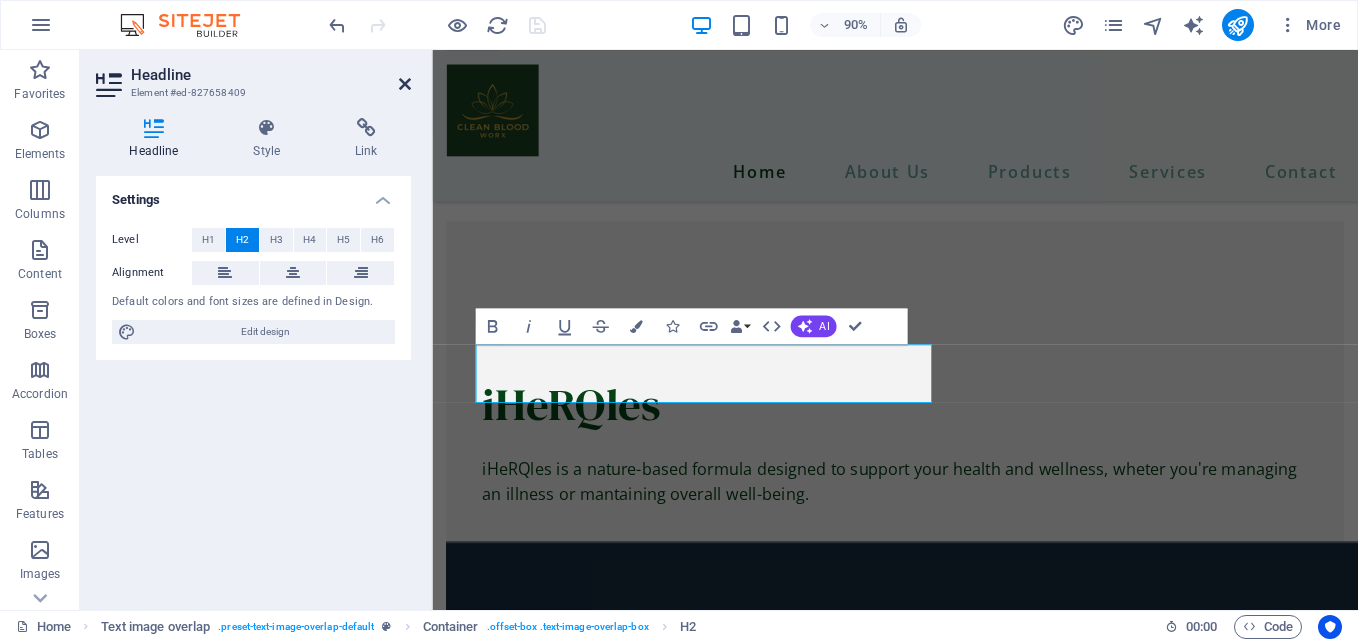 click at bounding box center [405, 84] 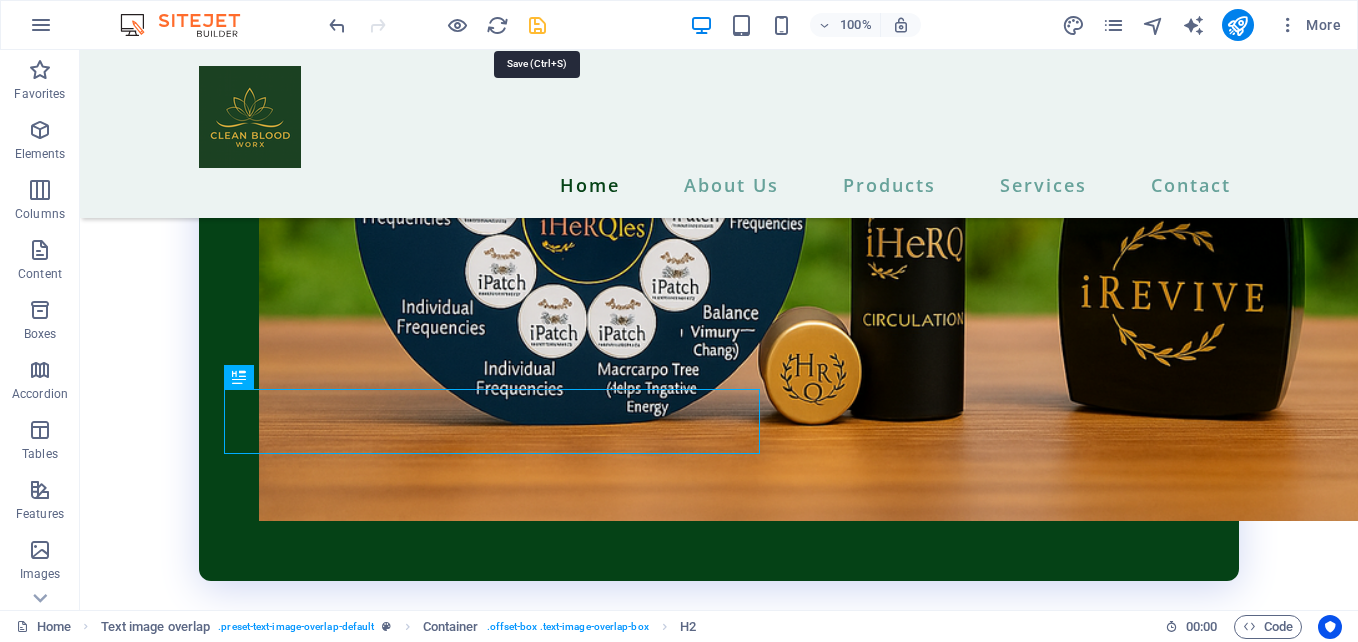click at bounding box center (537, 25) 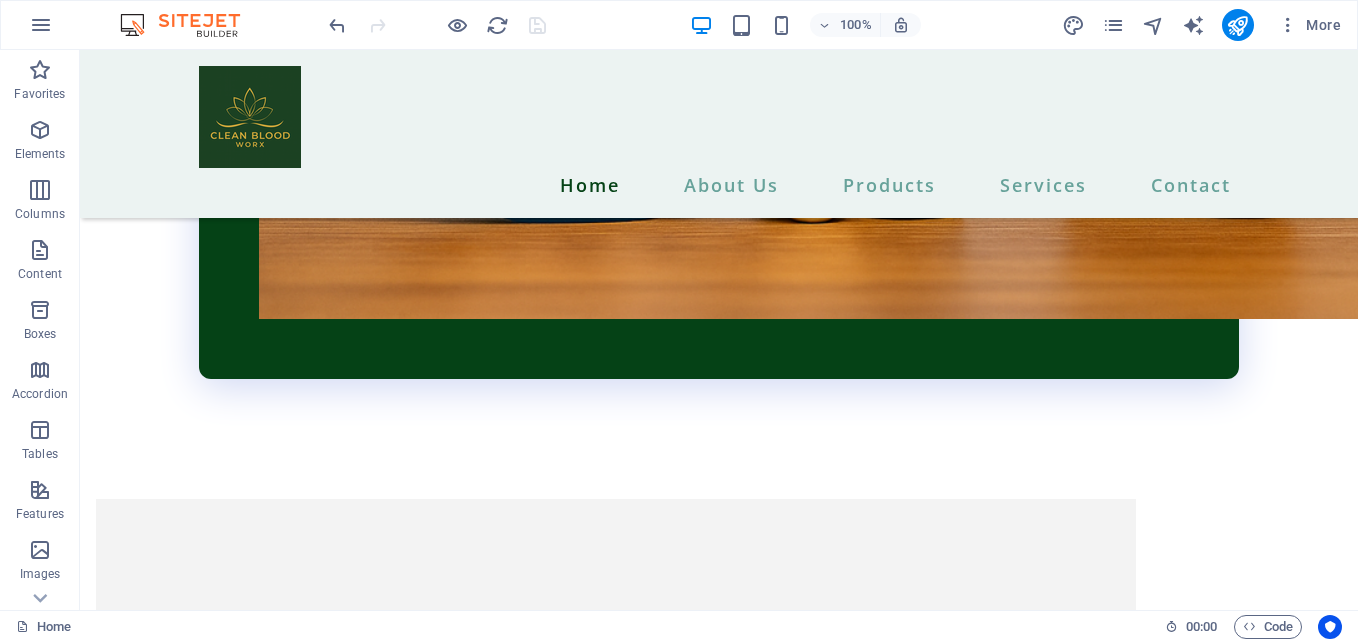 scroll, scrollTop: 5070, scrollLeft: 0, axis: vertical 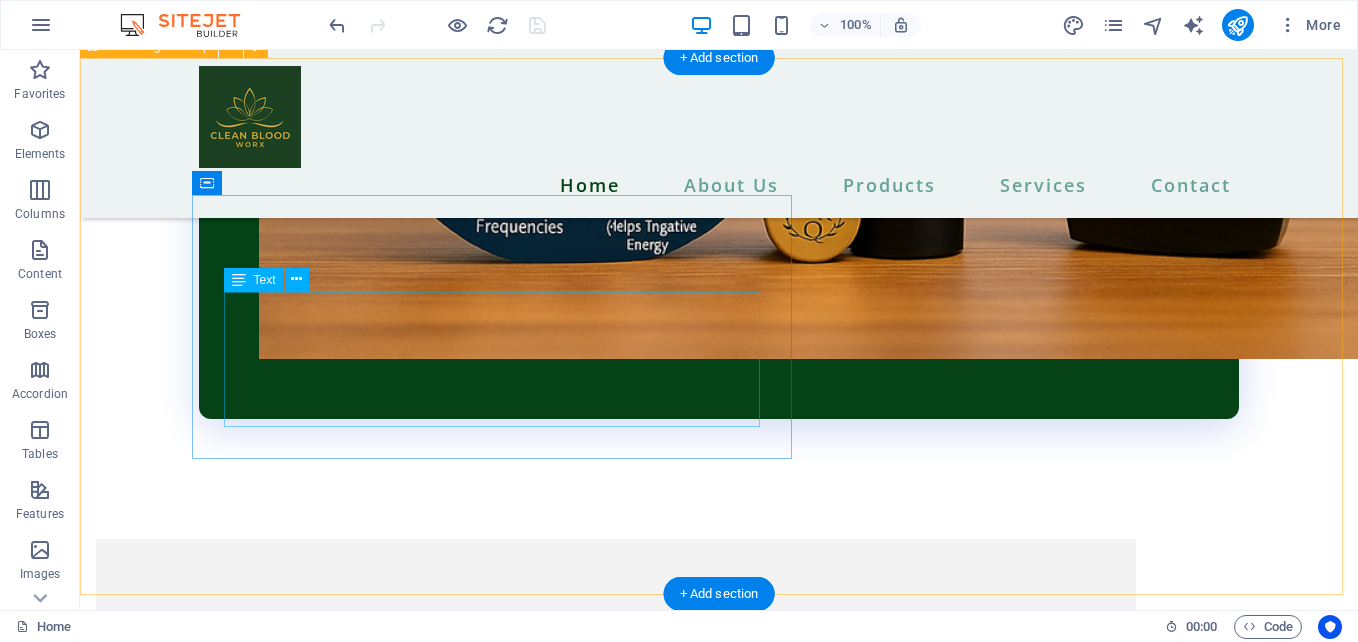 click on "Lorem ipsum dolor sit amet, consectetuer adipiscing elit. Aenean commodo ligula eget dolor. Lorem ipsum dolor sit amet, consectetuer adipiscing elit leget dolor. Lorem ipsum dolor sit amet, consectetuer adipiscing elit. Aenean commodo ligula eget dolor." at bounding box center (759, 6408) 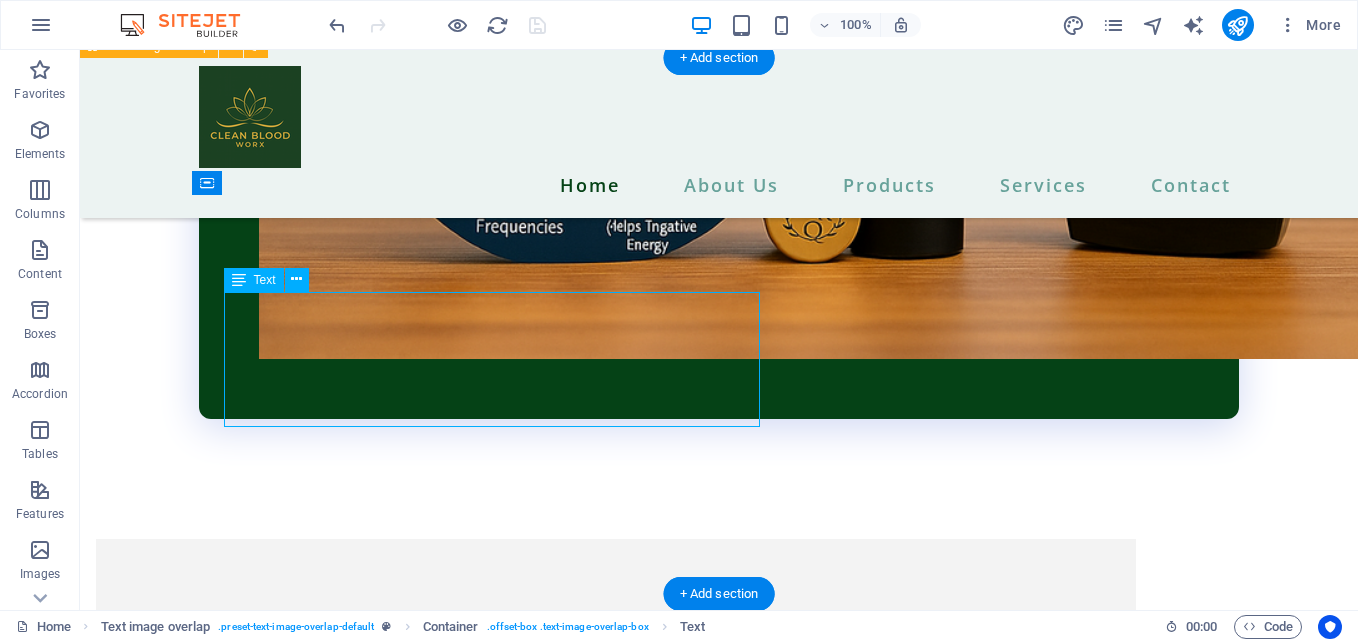 click on "Lorem ipsum dolor sit amet, consectetuer adipiscing elit. Aenean commodo ligula eget dolor. Lorem ipsum dolor sit amet, consectetuer adipiscing elit leget dolor. Lorem ipsum dolor sit amet, consectetuer adipiscing elit. Aenean commodo ligula eget dolor." at bounding box center (759, 6408) 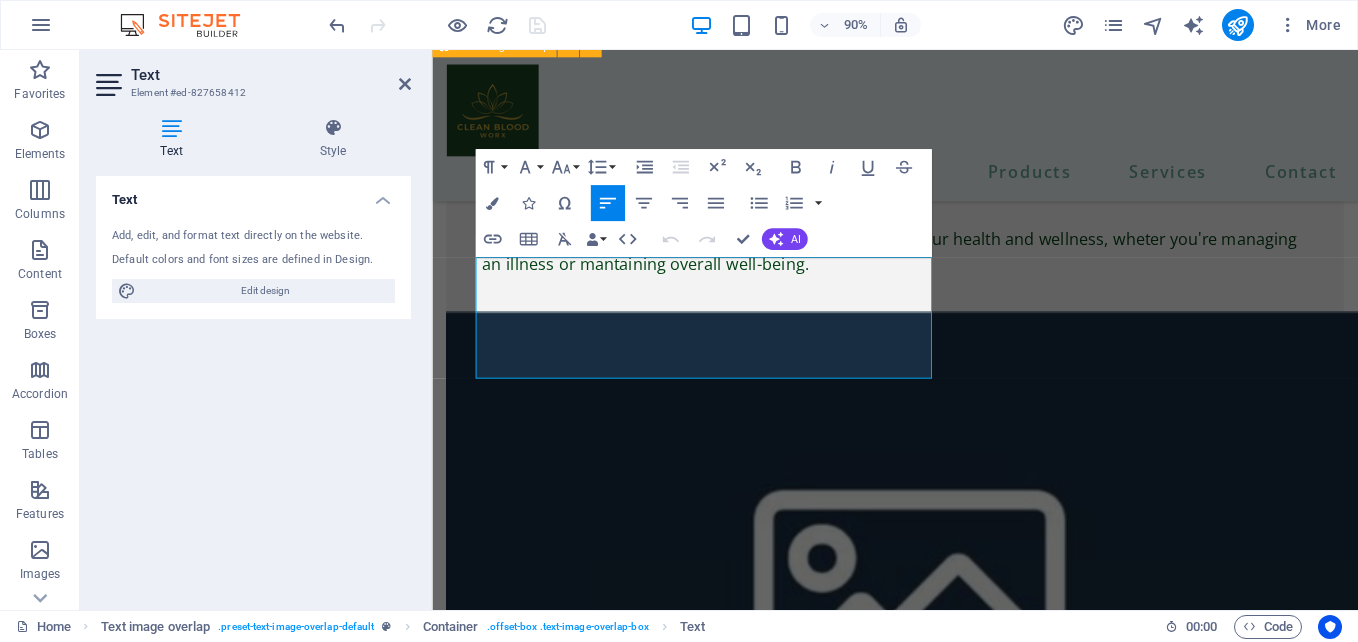 scroll, scrollTop: 4977, scrollLeft: 0, axis: vertical 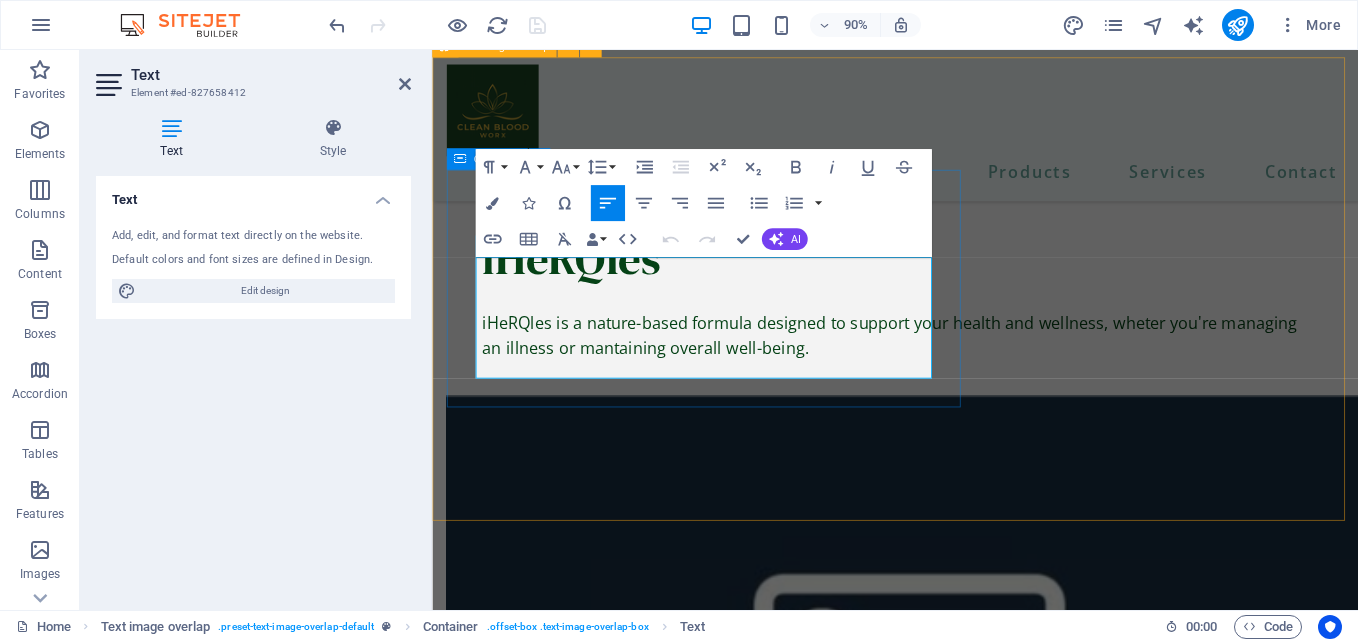 drag, startPoint x: 711, startPoint y: 409, endPoint x: 474, endPoint y: 286, distance: 267.01685 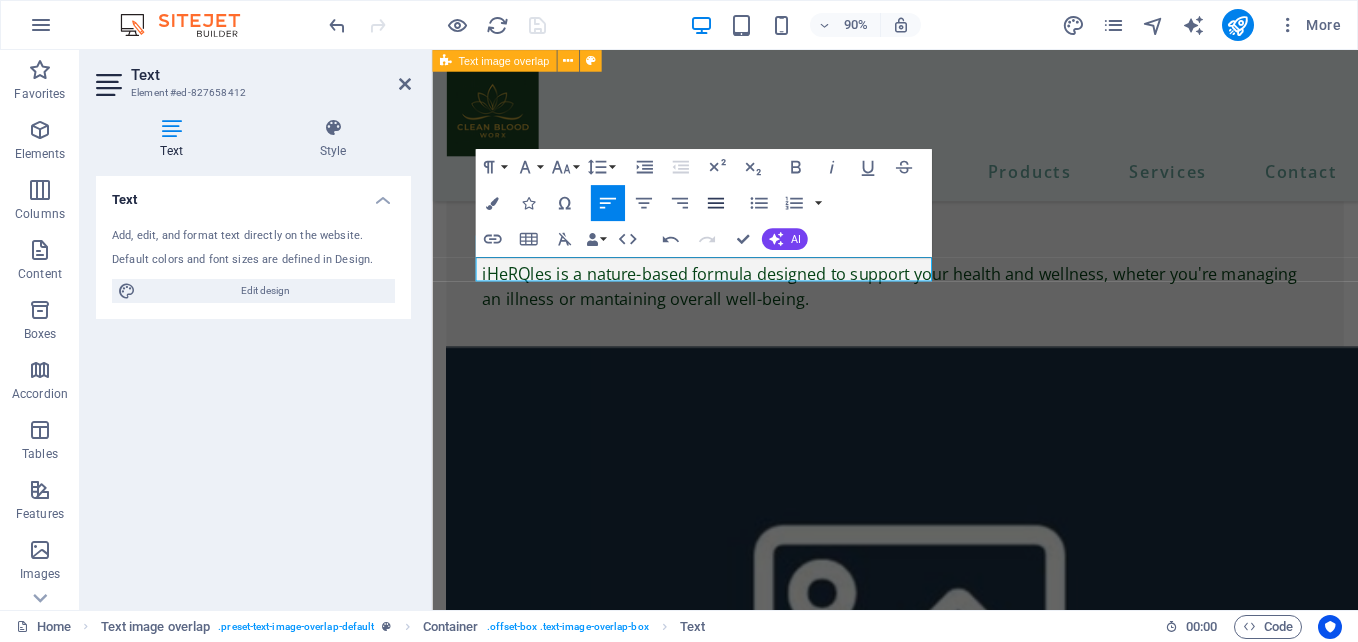 click 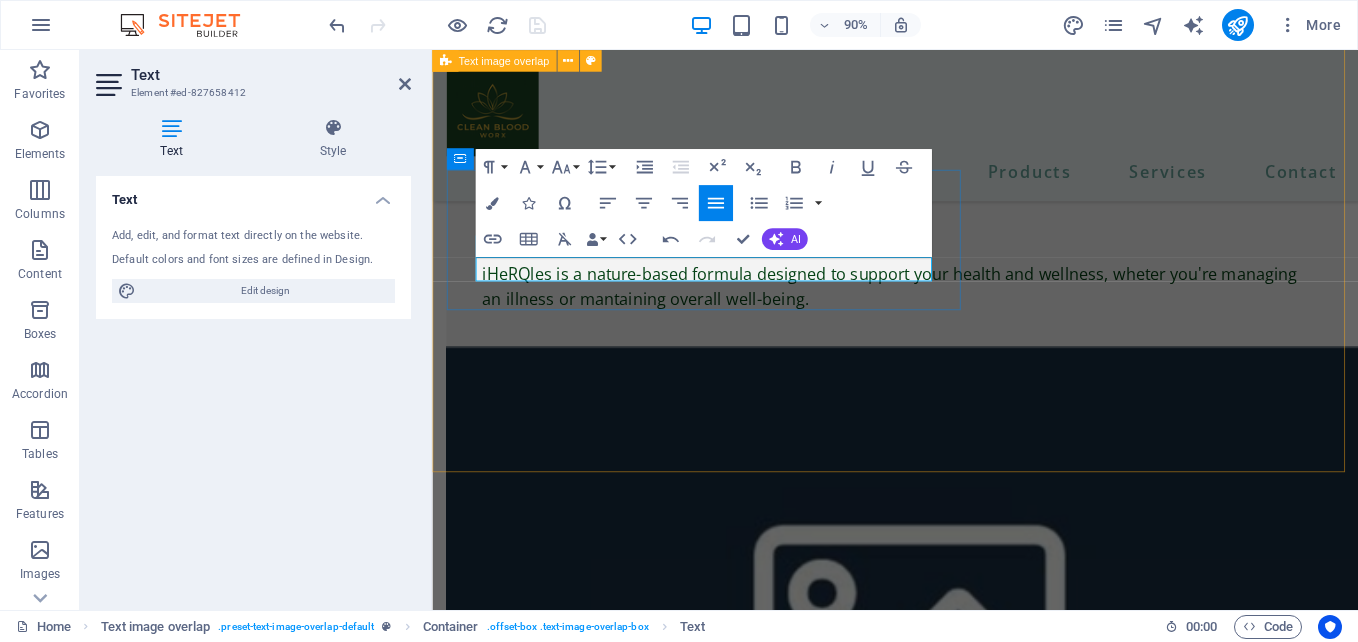 click at bounding box center [986, 5227] 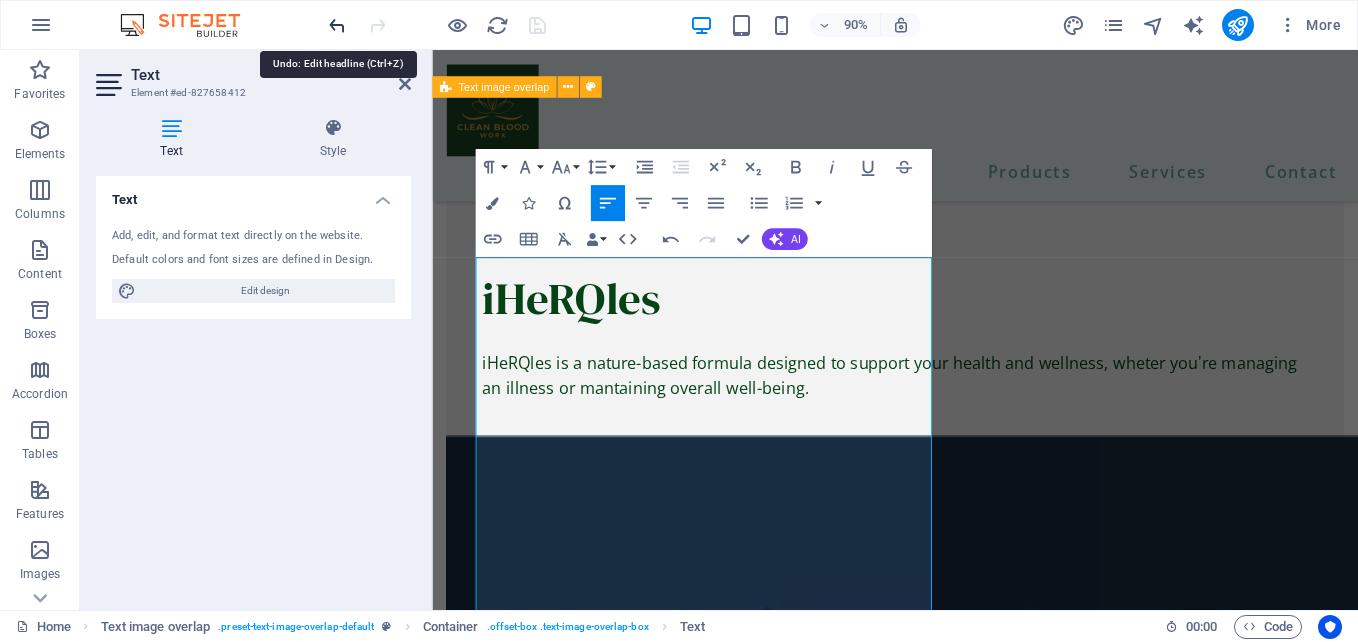 click at bounding box center (337, 25) 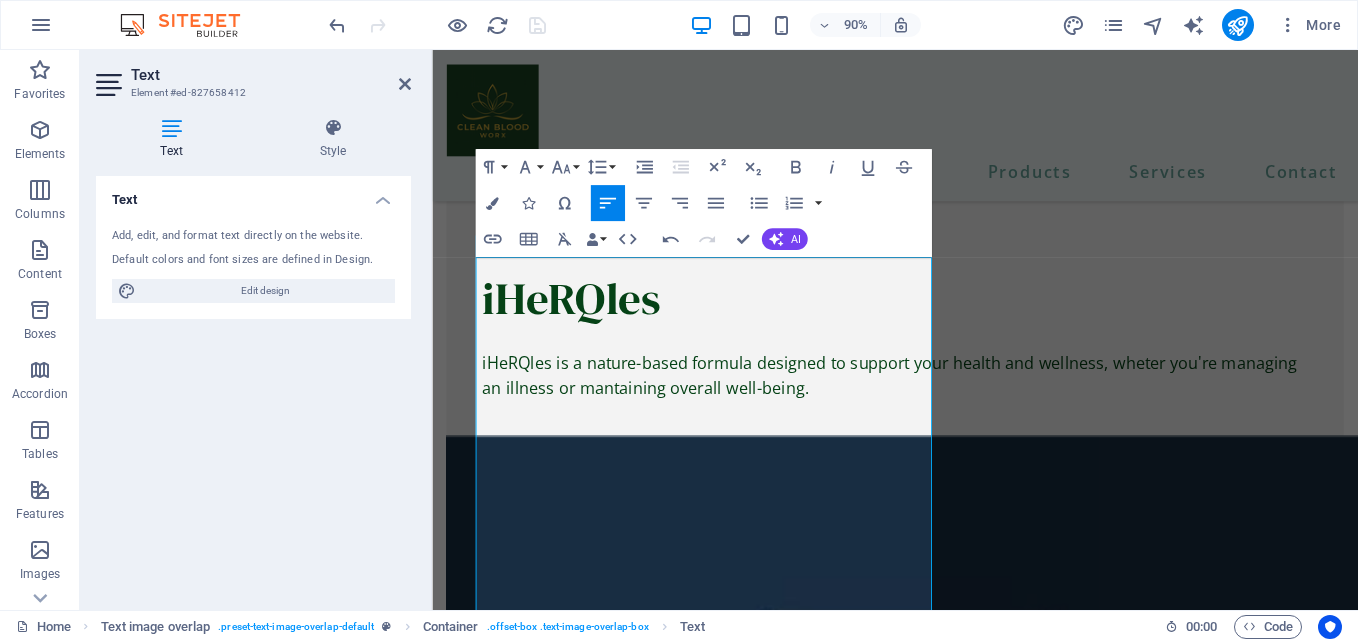 drag, startPoint x: 837, startPoint y: 659, endPoint x: 424, endPoint y: 208, distance: 611.5309 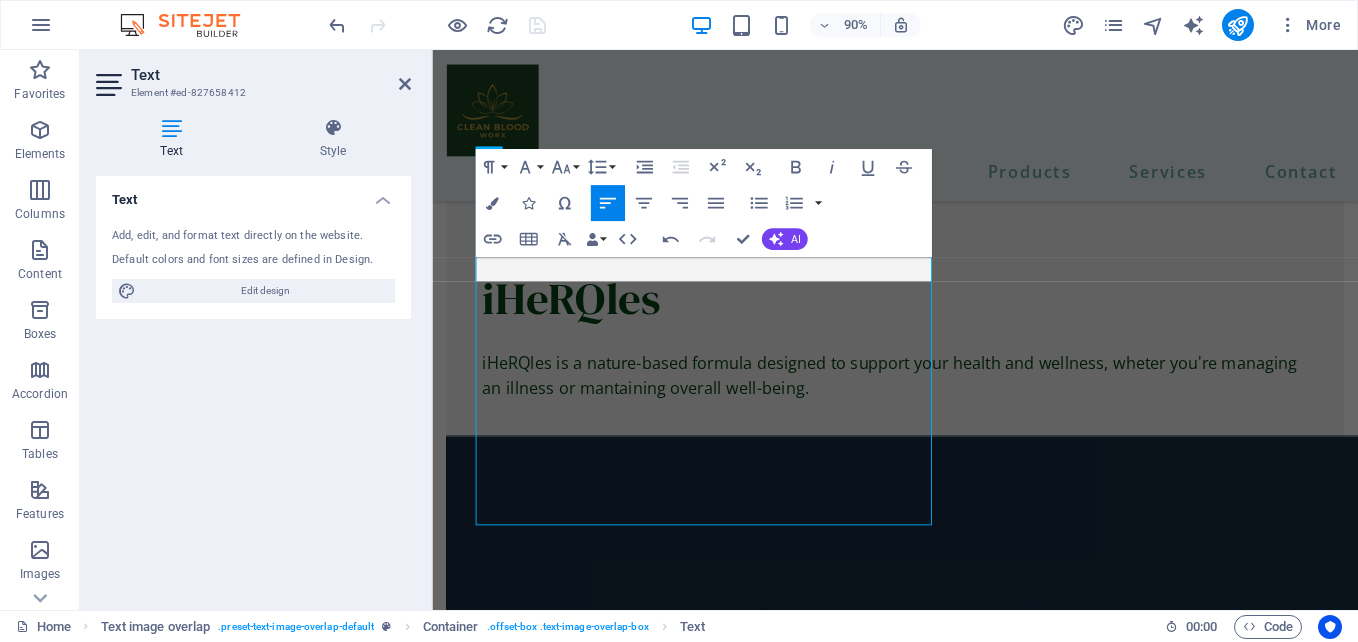 scroll, scrollTop: 5031, scrollLeft: 0, axis: vertical 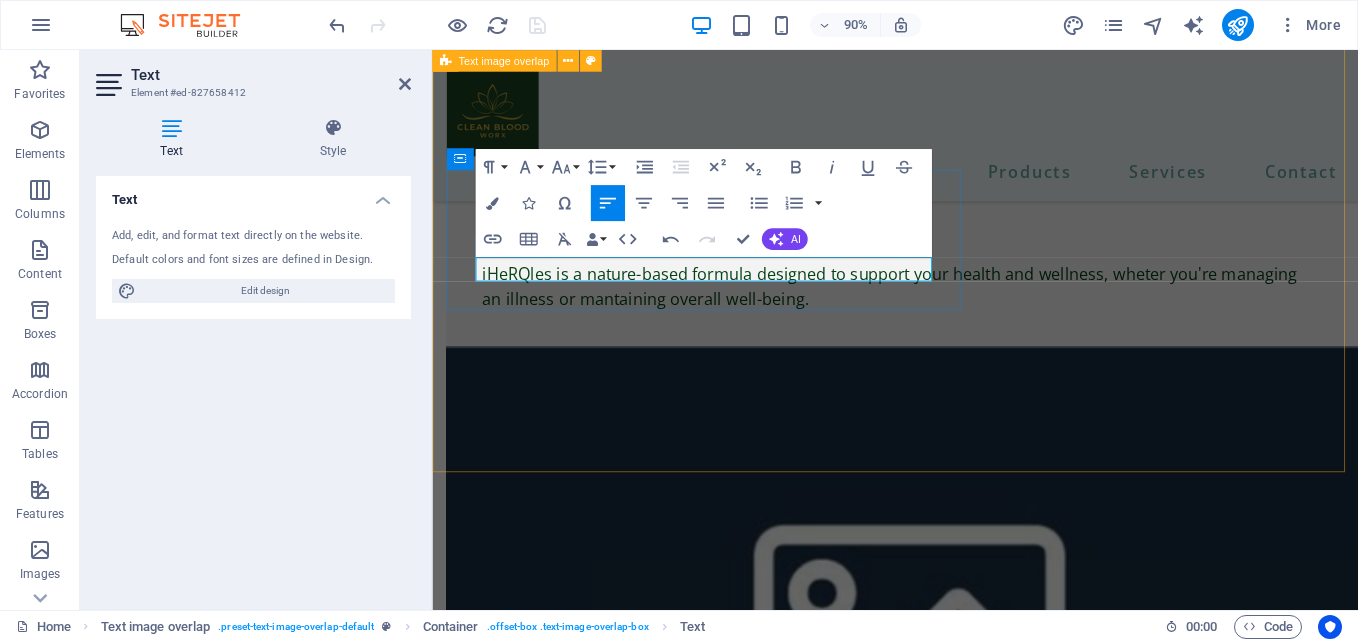 click at bounding box center [986, 5227] 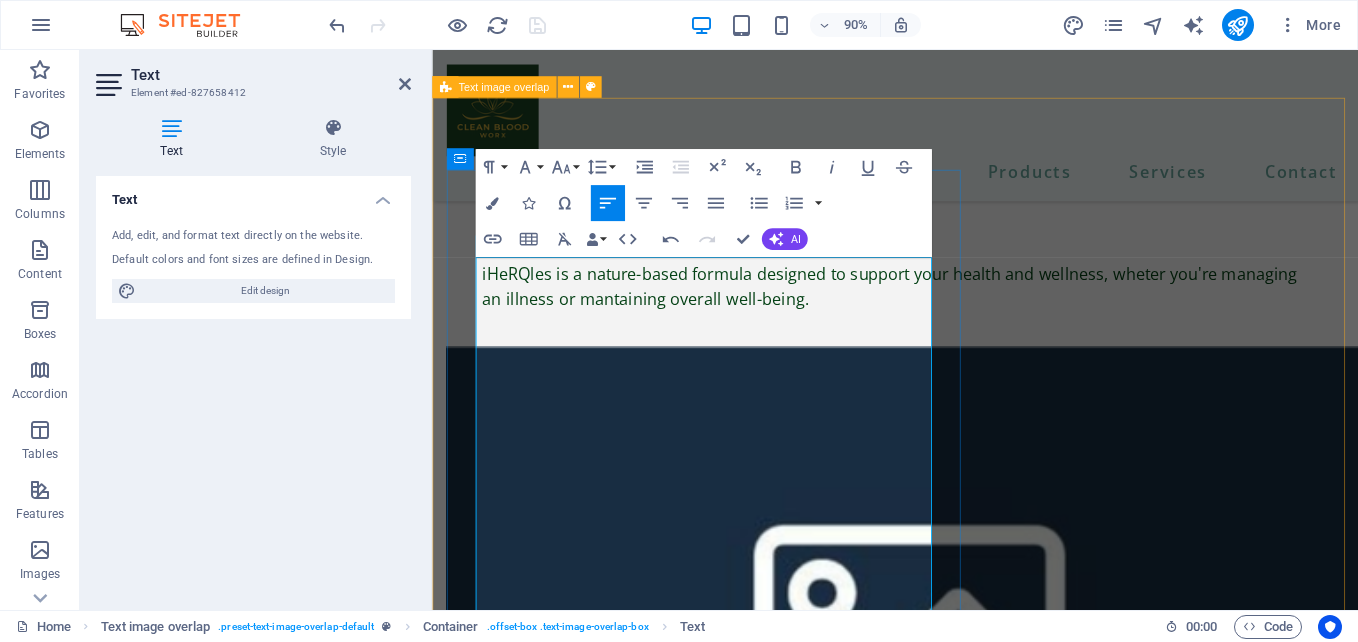 scroll, scrollTop: 4932, scrollLeft: 0, axis: vertical 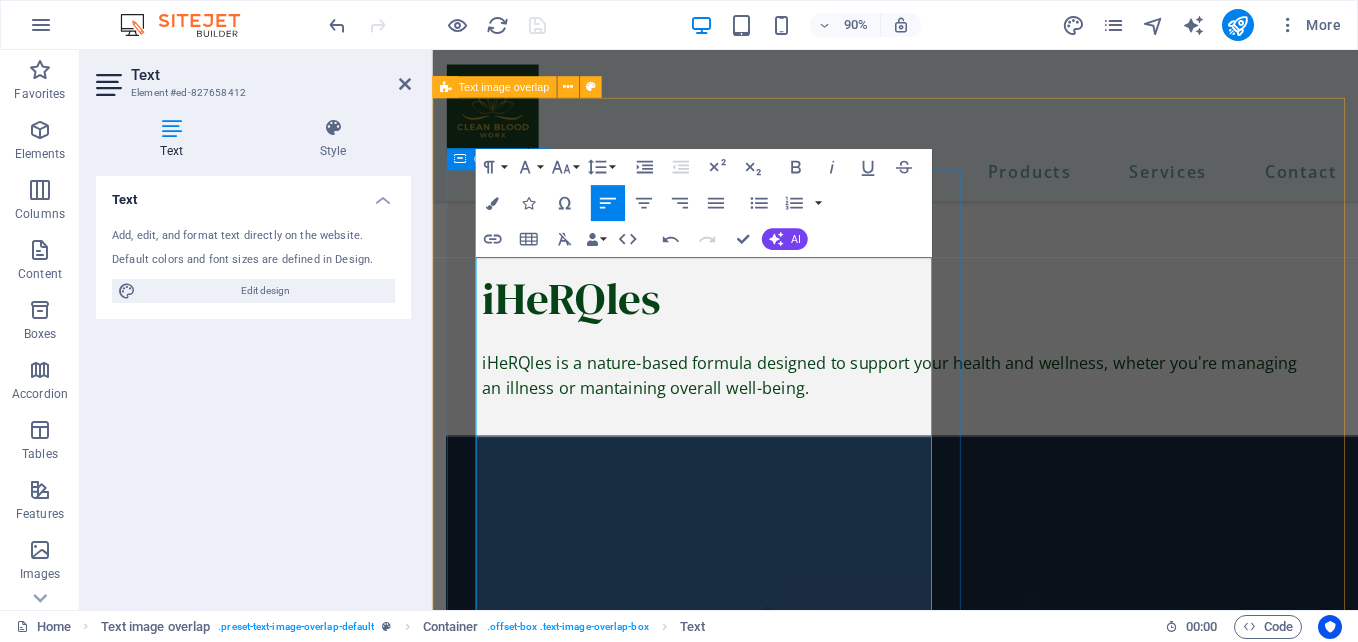 drag, startPoint x: 860, startPoint y: 392, endPoint x: 453, endPoint y: 389, distance: 407.01105 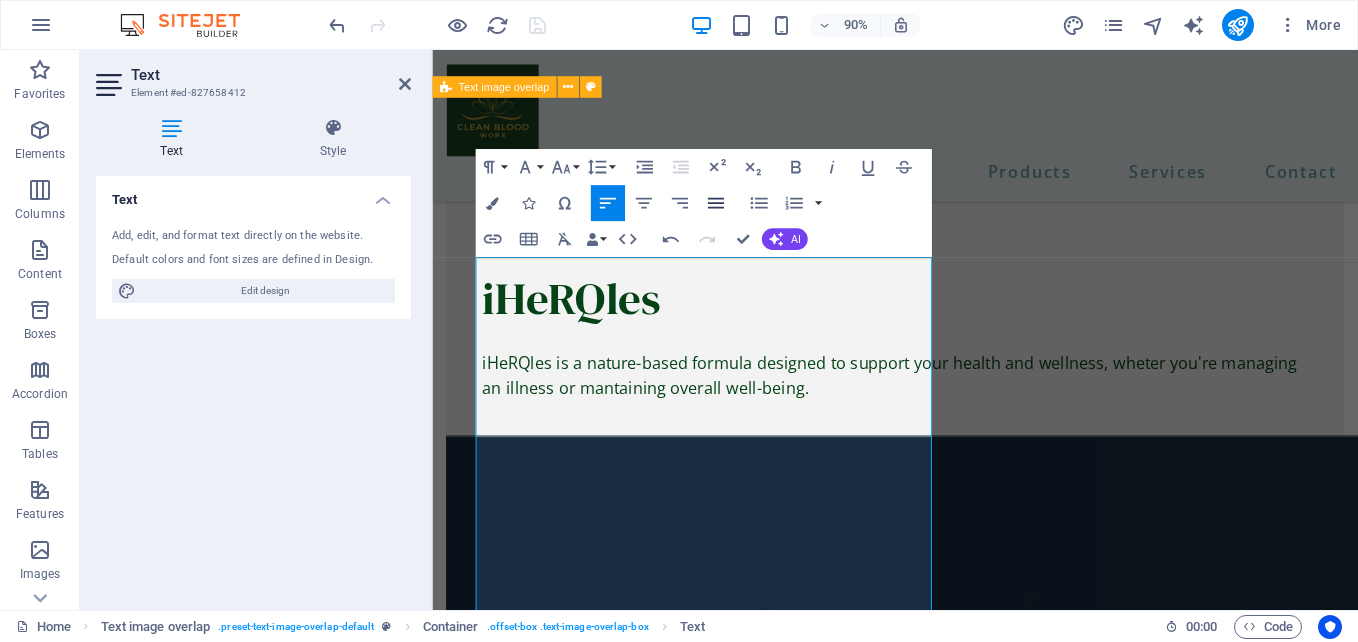 click 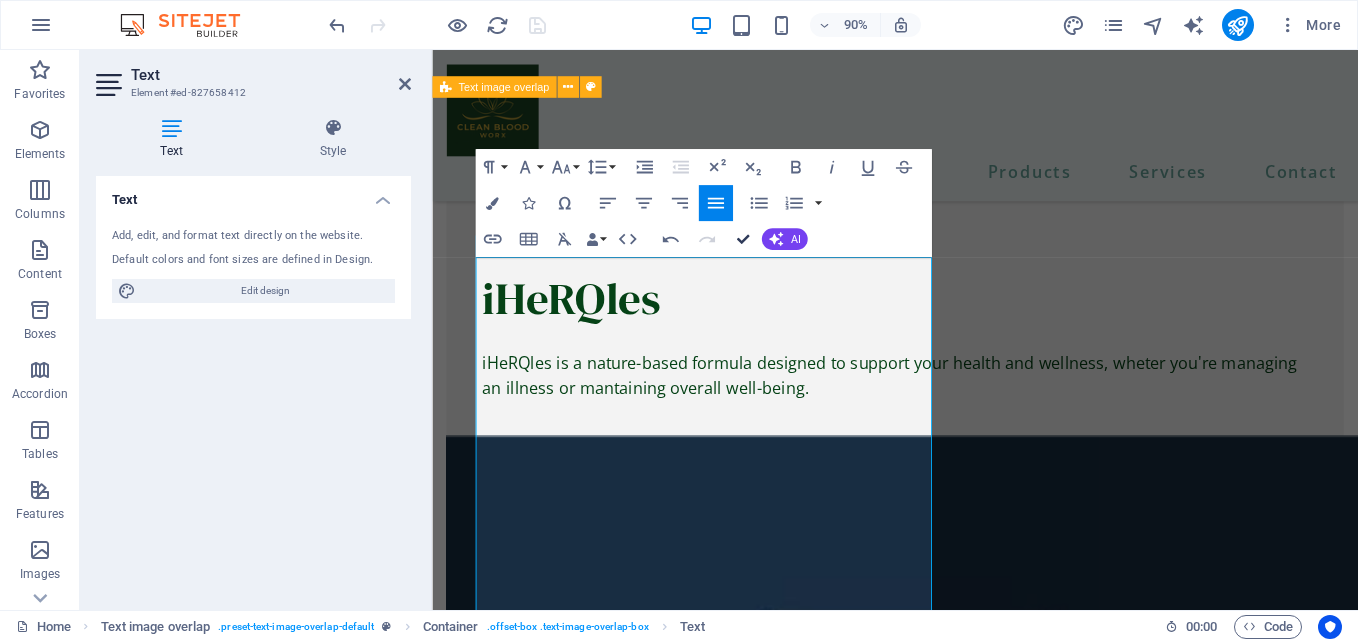scroll, scrollTop: 5025, scrollLeft: 0, axis: vertical 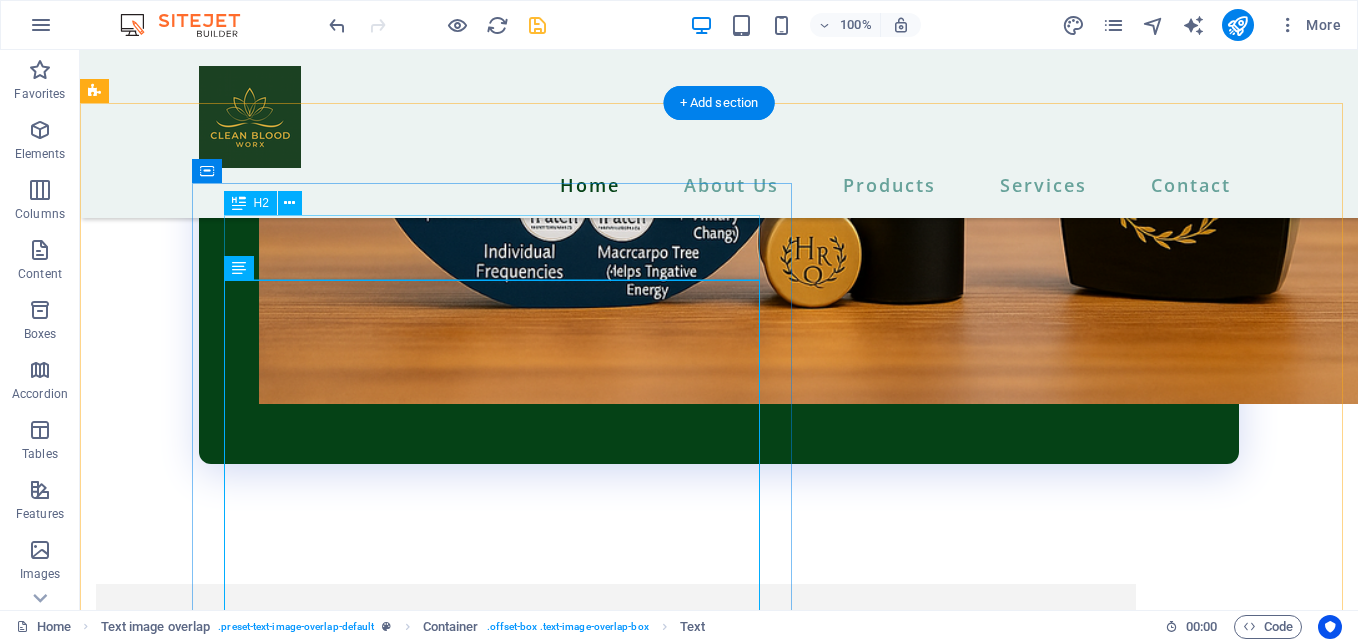 click on "iPatches" at bounding box center (759, 6380) 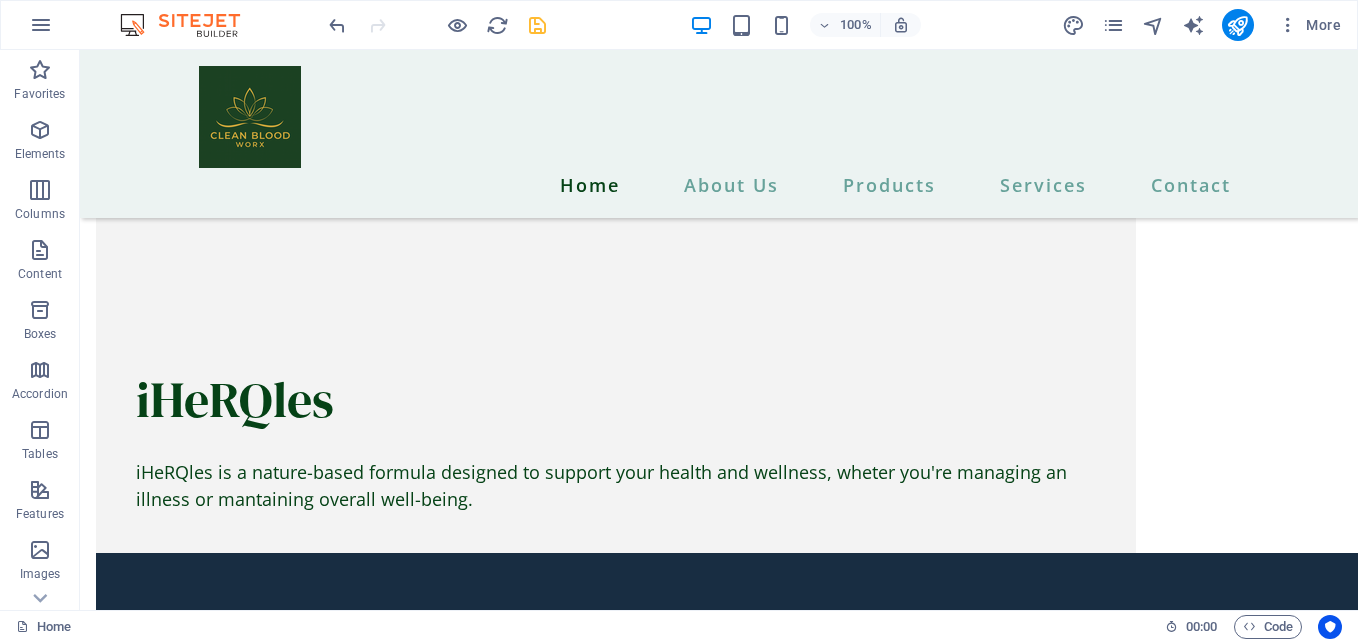 scroll, scrollTop: 5397, scrollLeft: 0, axis: vertical 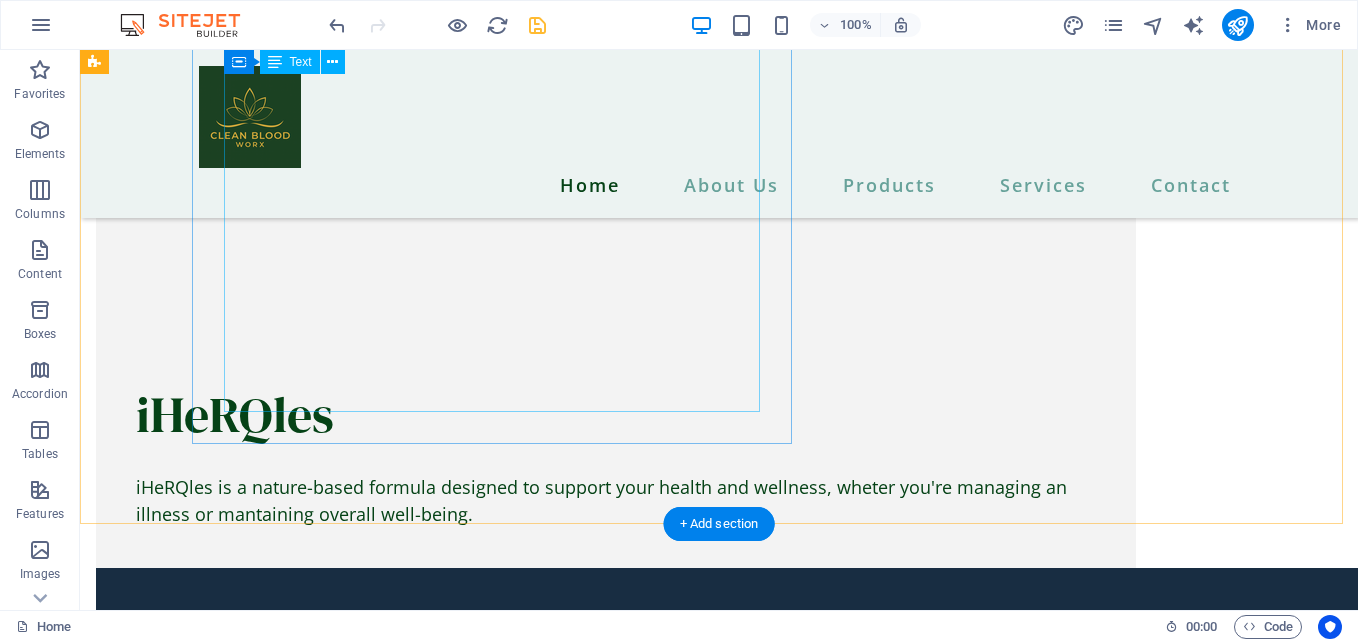 click on "Experience Full-Body Frequency Therapy 24/7! With iHeRQles Frequency iPatches, your body is constantly bathed in rejuvenating sub-harmonic frequencies—helping you naturally restore, revive, and thrive. - IRV-86: iHeRQles + iRevive + Alkalinity - Going Viral: iHeRQles + Ivermectin + Fenbendazole - Thyroid Plus: iHeRQles + Thyroid Support - Digestive Harmony: iHeRQles + Gut Health Support - Detox & Cleanse: iHeRQles + Full-Body Detox - Allergy Relief: iHeRQles + Anti-Allergy Support - Vitality for Men: iHeRQles + Male Hormonal Balance - Vibe for Women: iHeRQles + Female Hormonal Balance - Pain & Inflammation Relief: iHeRQles + Soothing Formula - Weight Loss & Appetite Control: iHeRQles + iXLR8 - Energy Boost: iHeRQles + Natural Stimulants - Joint Support: iHeRQles + Joint Pain Relief - Stress & Anxiety Relief: iHeRQles + Calming Frequencies - Sleep Ease: iHeRQles + Sleep Support - Mental Clarity: iHeRQles + Brain Boosting Frequencies - Electronic Chatter Protection: iHeRQles + EMF Defense" at bounding box center (759, 6281) 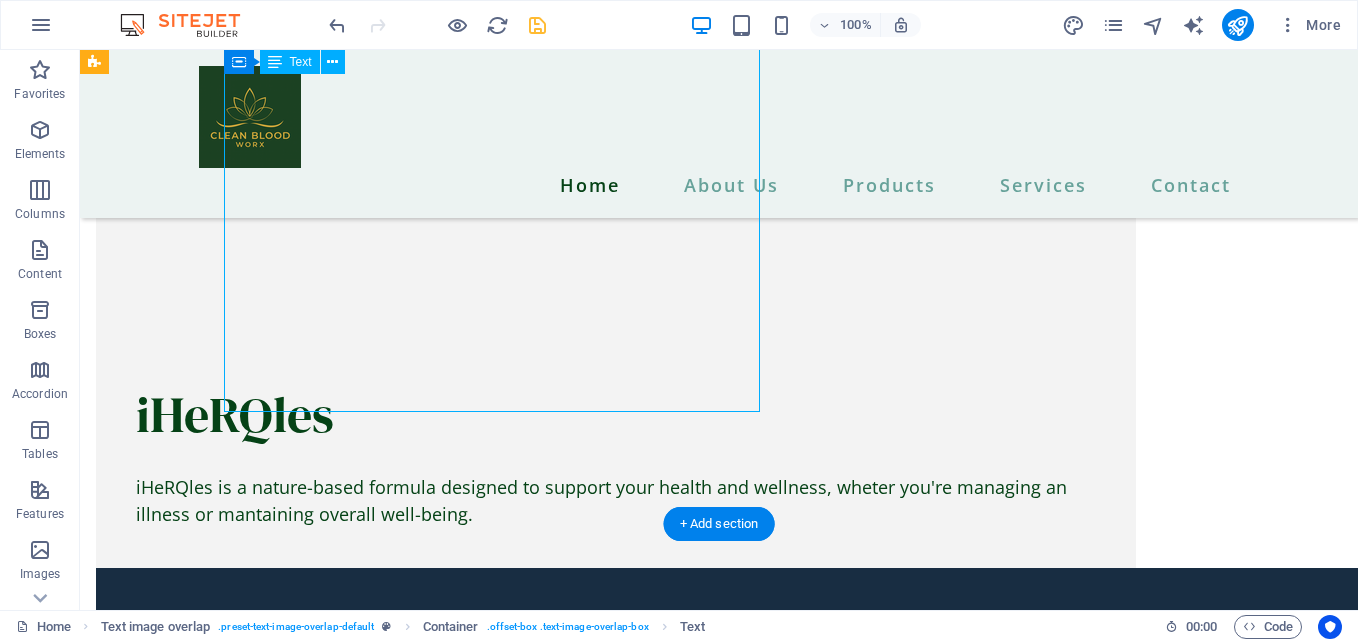 click on "Experience Full-Body Frequency Therapy 24/7! With iHeRQles Frequency iPatches, your body is constantly bathed in rejuvenating sub-harmonic frequencies—helping you naturally restore, revive, and thrive. - IRV-86: iHeRQles + iRevive + Alkalinity - Going Viral: iHeRQles + Ivermectin + Fenbendazole - Thyroid Plus: iHeRQles + Thyroid Support - Digestive Harmony: iHeRQles + Gut Health Support - Detox & Cleanse: iHeRQles + Full-Body Detox - Allergy Relief: iHeRQles + Anti-Allergy Support - Vitality for Men: iHeRQles + Male Hormonal Balance - Vibe for Women: iHeRQles + Female Hormonal Balance - Pain & Inflammation Relief: iHeRQles + Soothing Formula - Weight Loss & Appetite Control: iHeRQles + iXLR8 - Energy Boost: iHeRQles + Natural Stimulants - Joint Support: iHeRQles + Joint Pain Relief - Stress & Anxiety Relief: iHeRQles + Calming Frequencies - Sleep Ease: iHeRQles + Sleep Support - Mental Clarity: iHeRQles + Brain Boosting Frequencies - Electronic Chatter Protection: iHeRQles + EMF Defense" at bounding box center [759, 6281] 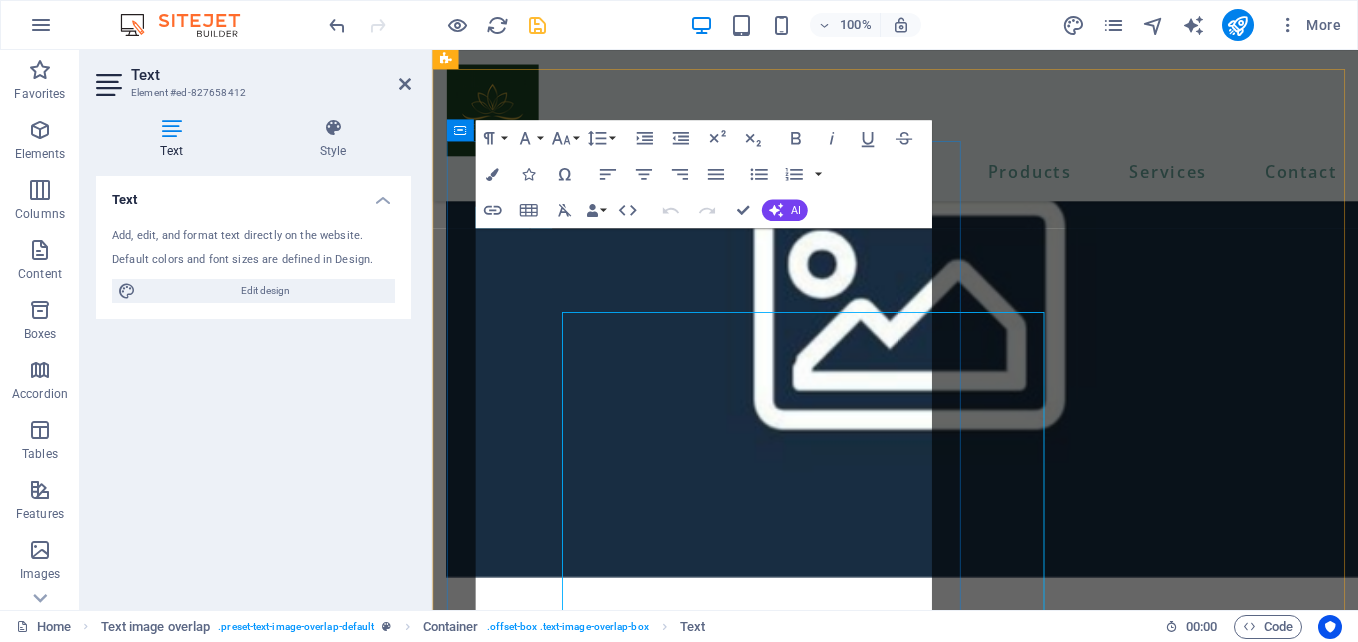 scroll, scrollTop: 4964, scrollLeft: 0, axis: vertical 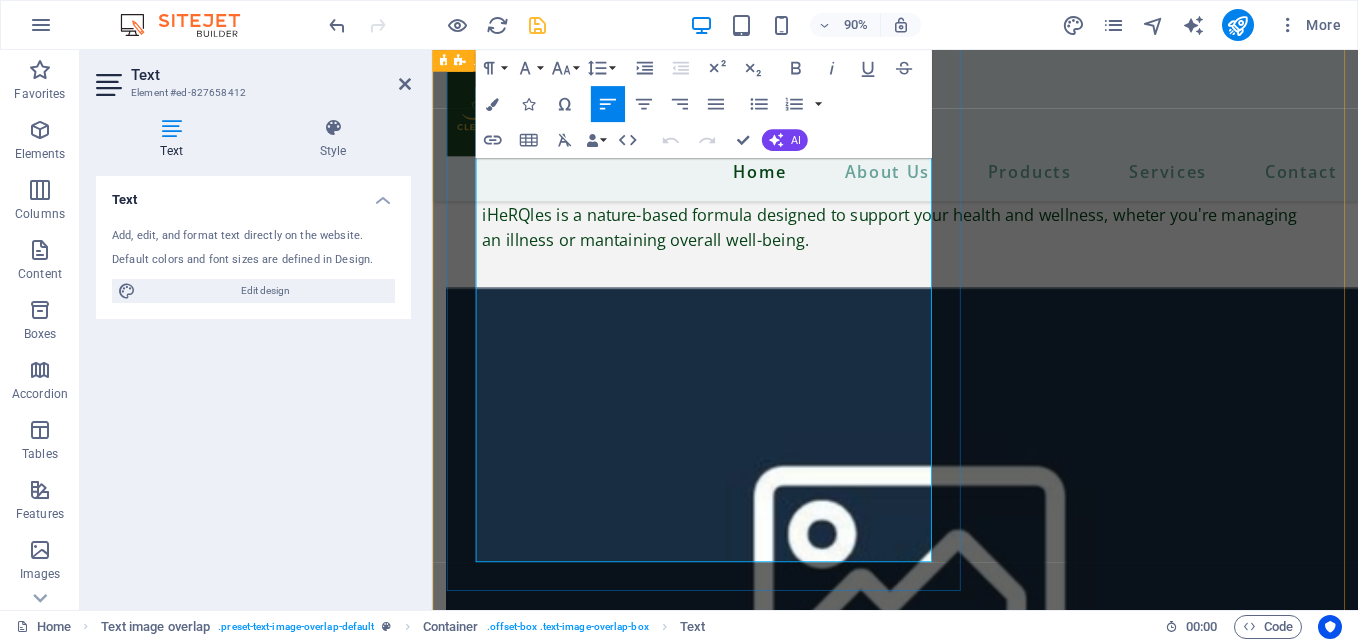 drag, startPoint x: 483, startPoint y: 258, endPoint x: 983, endPoint y: 618, distance: 616.1169 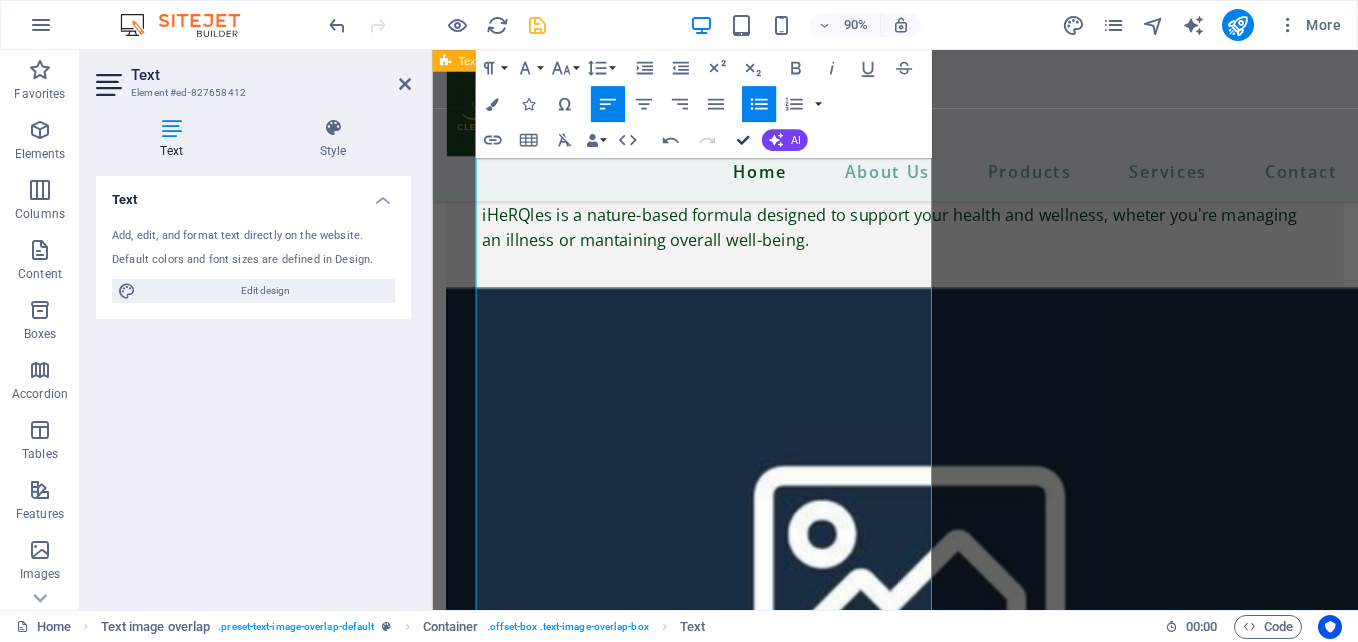 scroll, scrollTop: 5190, scrollLeft: 0, axis: vertical 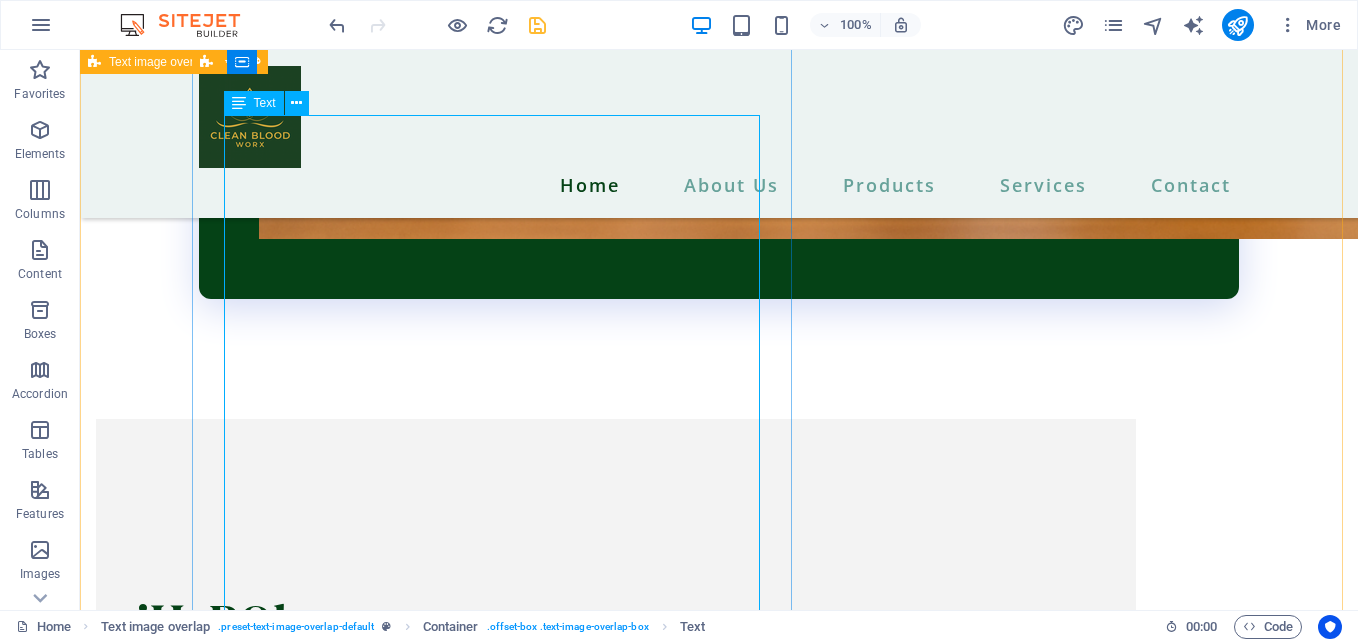 click on "**********" at bounding box center (759, 6520) 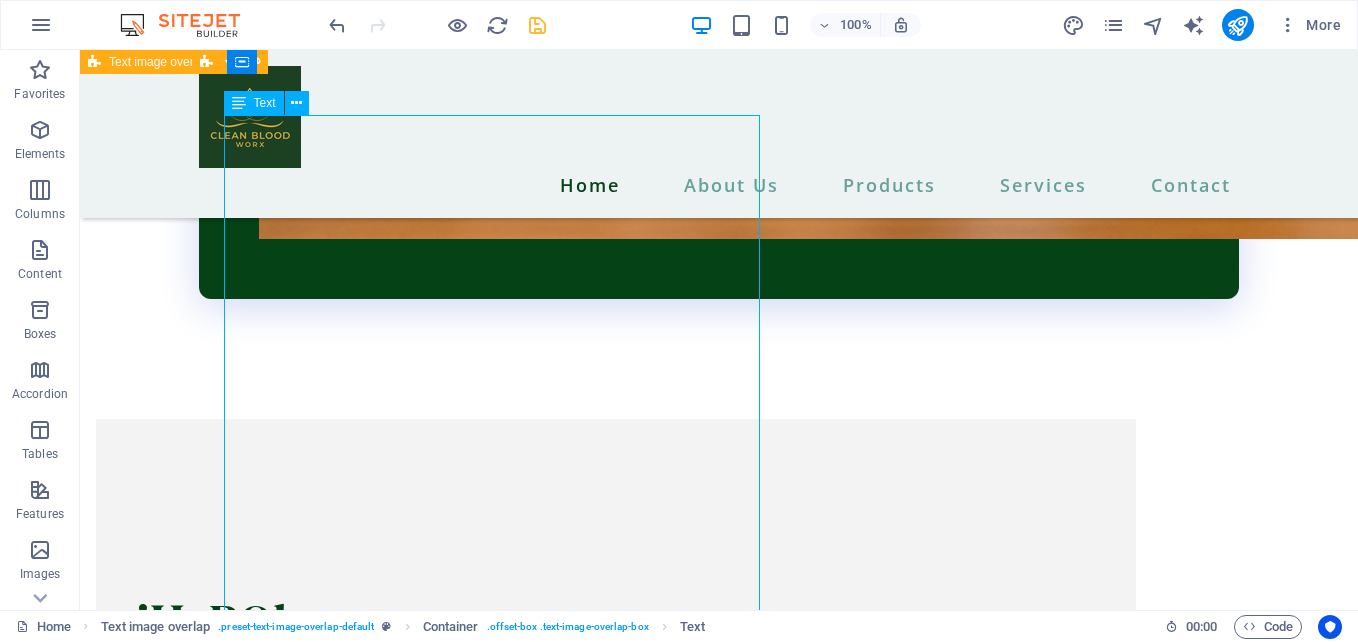 click on "**********" at bounding box center (759, 6520) 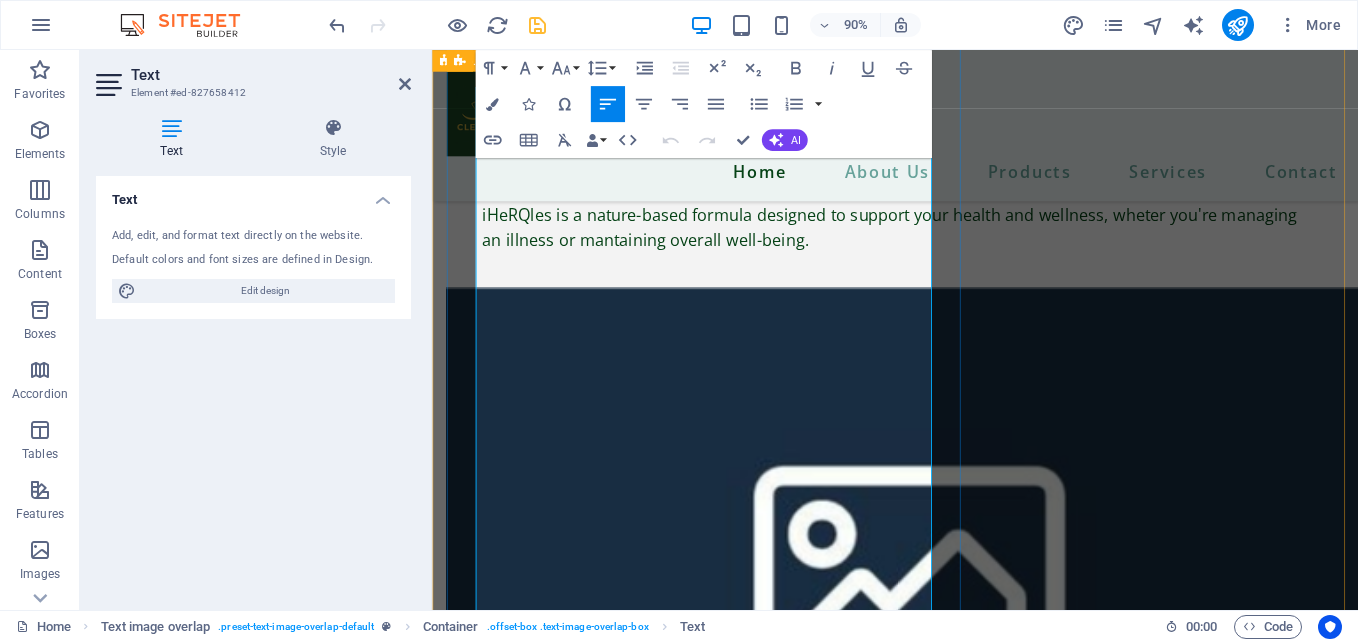drag, startPoint x: 900, startPoint y: 222, endPoint x: 470, endPoint y: 217, distance: 430.02908 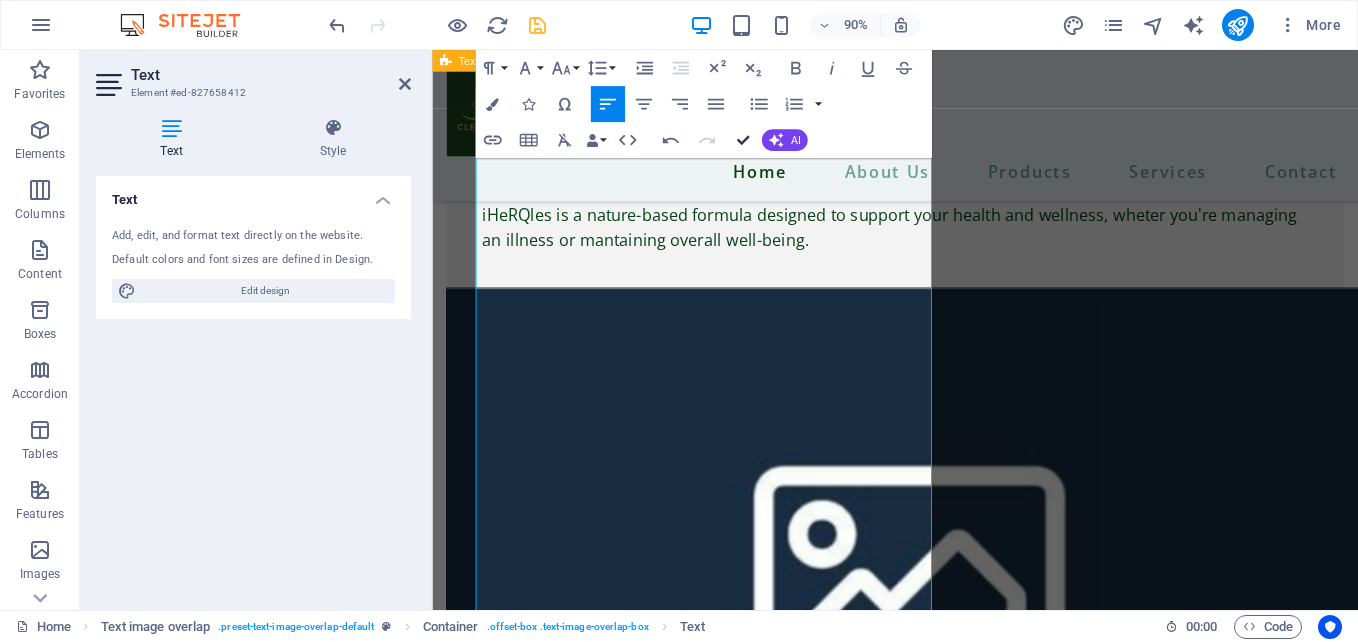 scroll, scrollTop: 5190, scrollLeft: 0, axis: vertical 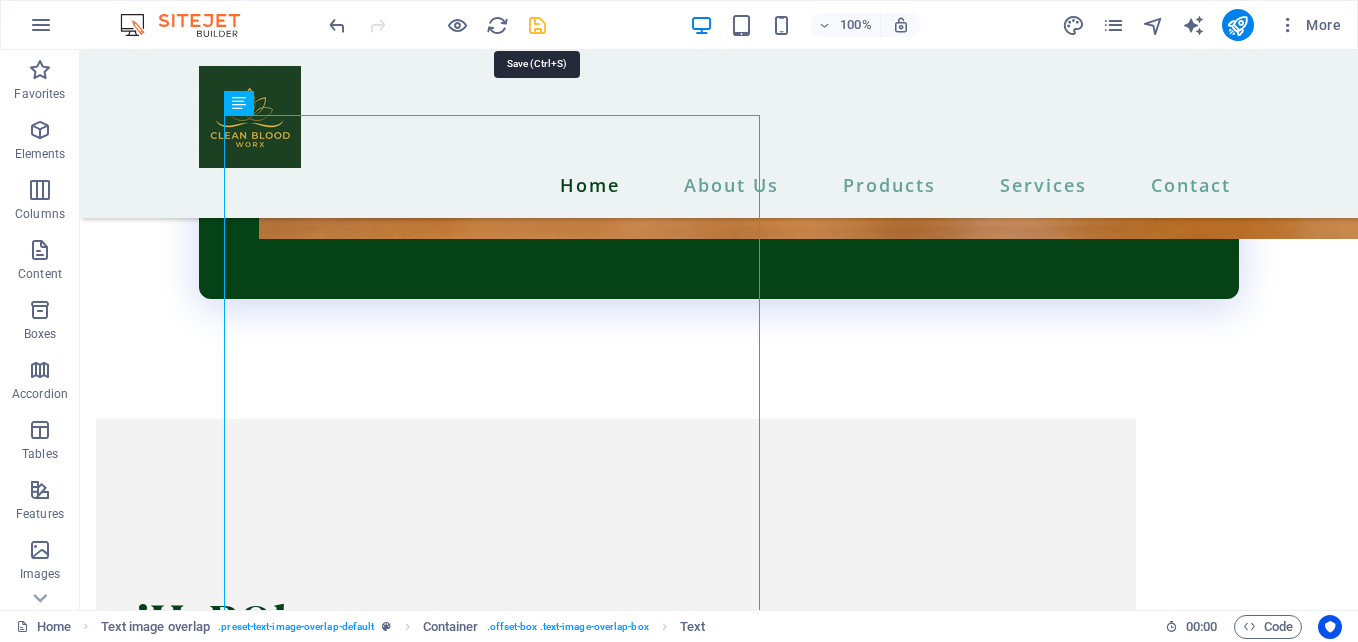 click at bounding box center (537, 25) 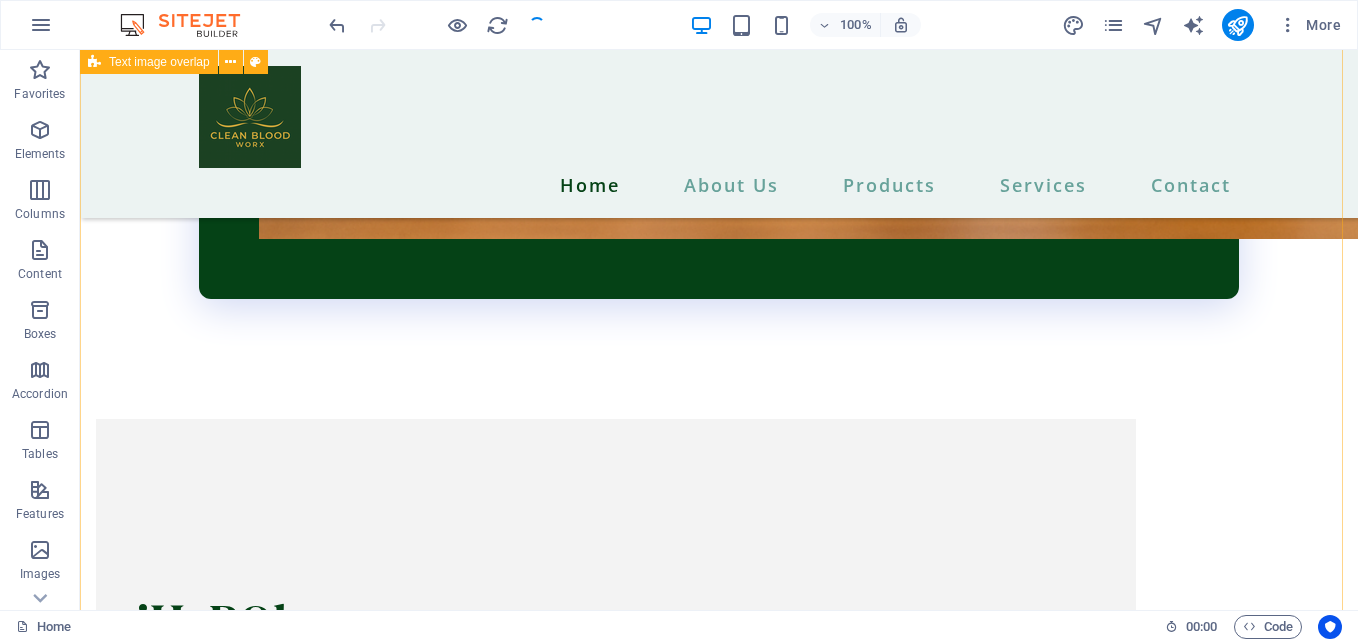 click on "iPatches Experience Full-Body Frequency Therapy 24/7! With iHeRQles Frequency iPatches, your body is constantly bathed in rejuvenating sub-harmonic frequencies—helping you naturally restore, revive, and thrive. IRV-86: iHeRQles + iRevive + Alkalinity Going Viral: iHeRQles + Ivermectin + Fenbendazole Thyroid Plus: iHeRQles + Thyroid Support Digestive Harmony: iHeRQles + Gut Health Support Detox & Cleanse: iHeRQles + Full-Body Detox Allergy Relief: iHeRQles + Anti-Allergy Support Vitality for Men: iHeRQles + Male Hormonal Balance Vibe for Women: iHeRQles + Female Hormonal Balance Pain & Inflammation Relief: iHeRQles + Soothing Formula Weight Loss & Appetite Control: iHeRQles + iXLR8 Energy Boost: iHeRQles + Natural Stimulants Joint Support: iHeRQles + Joint Pain Relief Stress & Anxiety Relief: iHeRQles + Calming Frequencies Sleep Ease: iHeRQles + Sleep Support Mental Clarity: iHeRQles + Brain Boosting Frequencies Electronic Chatter Protection: iHeRQles + EMF Defense" at bounding box center [719, 6863] 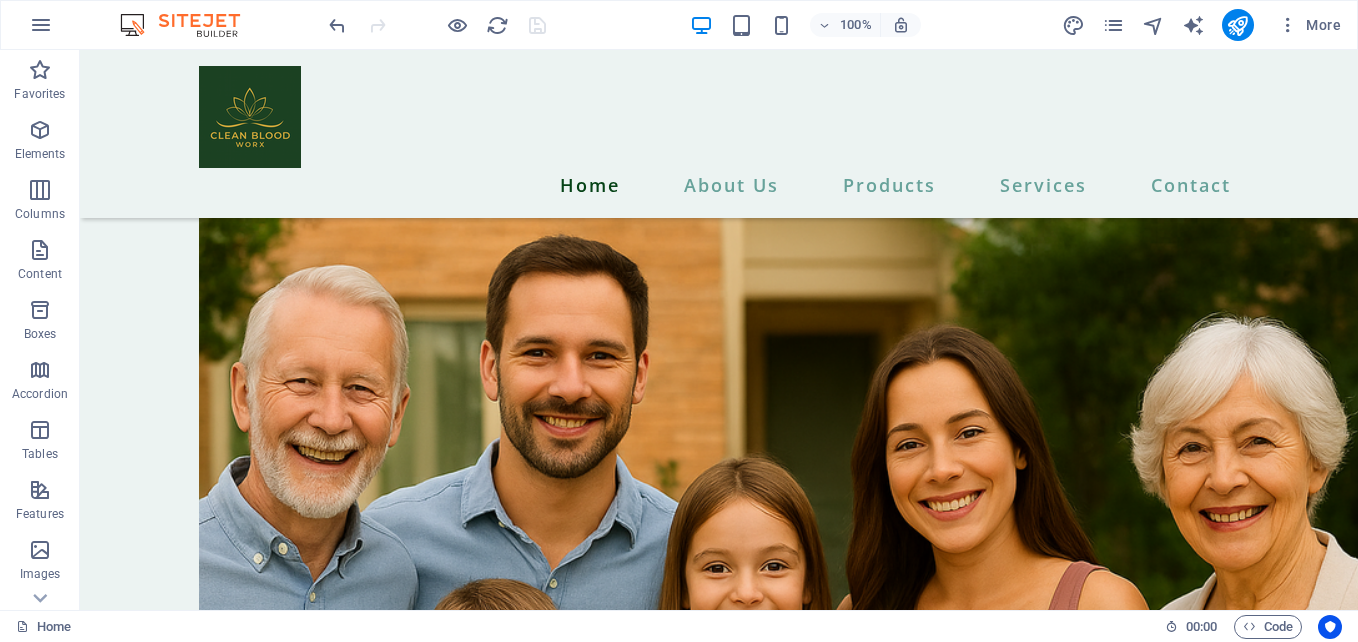 scroll, scrollTop: 135, scrollLeft: 0, axis: vertical 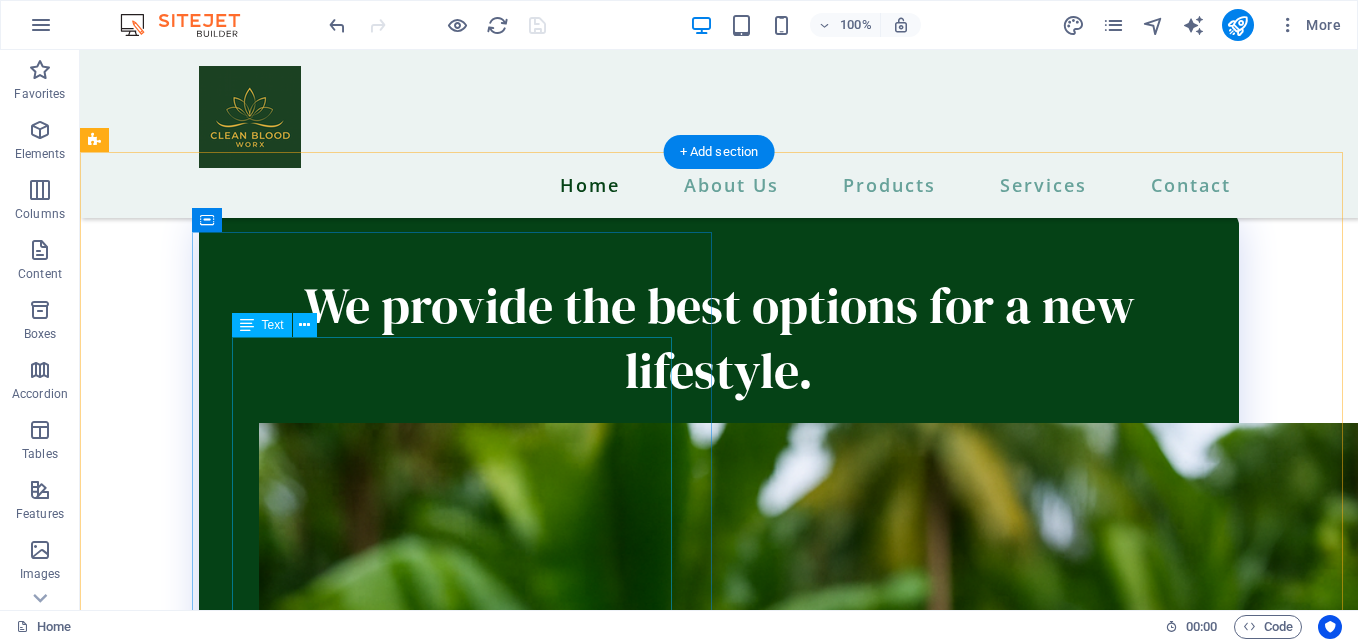 click on "Plant-Powered Stem Cell Innovation: Harnessing the essence of botanical wonders for ultimate regeneration. Born from Medical Breakthroughs: Engineered initially for severe trauma like 4th-degree burns, now available for everyday radiance. Deep Hydration, Gentle Exfoliation. Ultimate Sun Shield: Nourish your skin while defending against harsh UV rays and environmental stressors. Supercharge Your Natural Stem Cells: Amplifies your body's own production for youthful, resilient skin. Versatile Healing for All Skin Woes: Safe for open wounds, burns, scrapes, rashes, and more—accelerate recovery like never before. Collagen Boost & Moisture Lock: Restore firmness, elasticity, and that glowing, dewy look you deserve." at bounding box center [616, 4910] 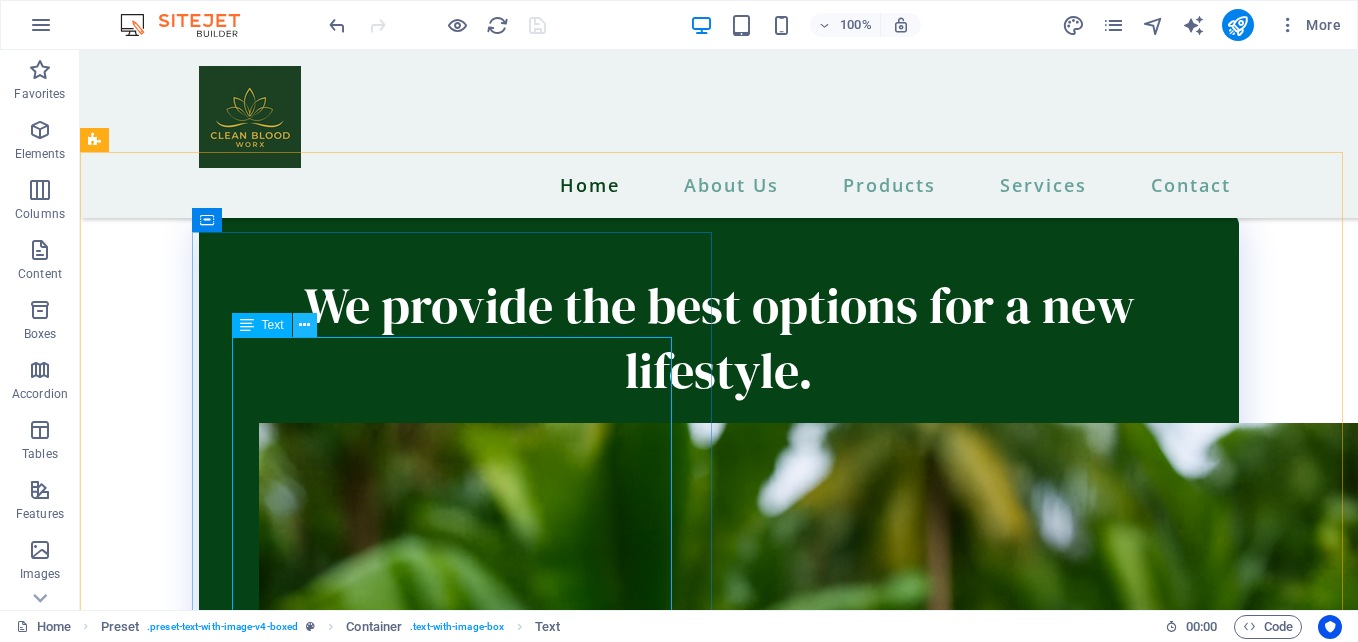 click at bounding box center (304, 325) 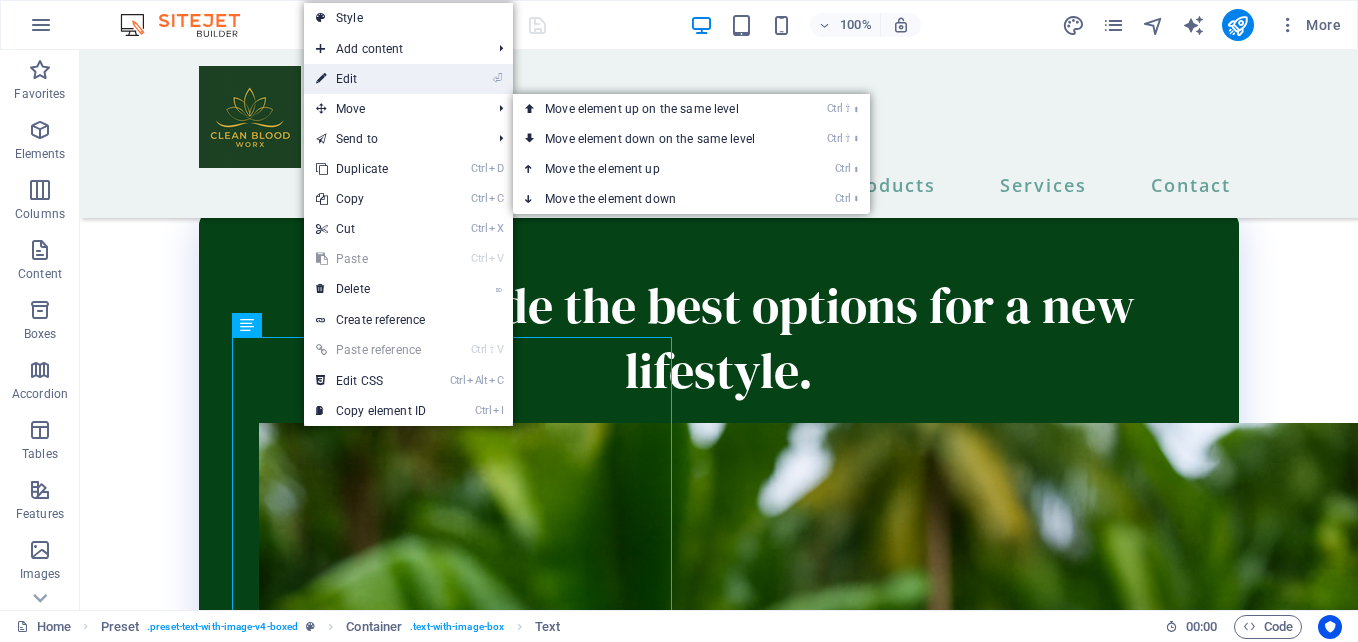click on "⏎  Edit" at bounding box center [371, 79] 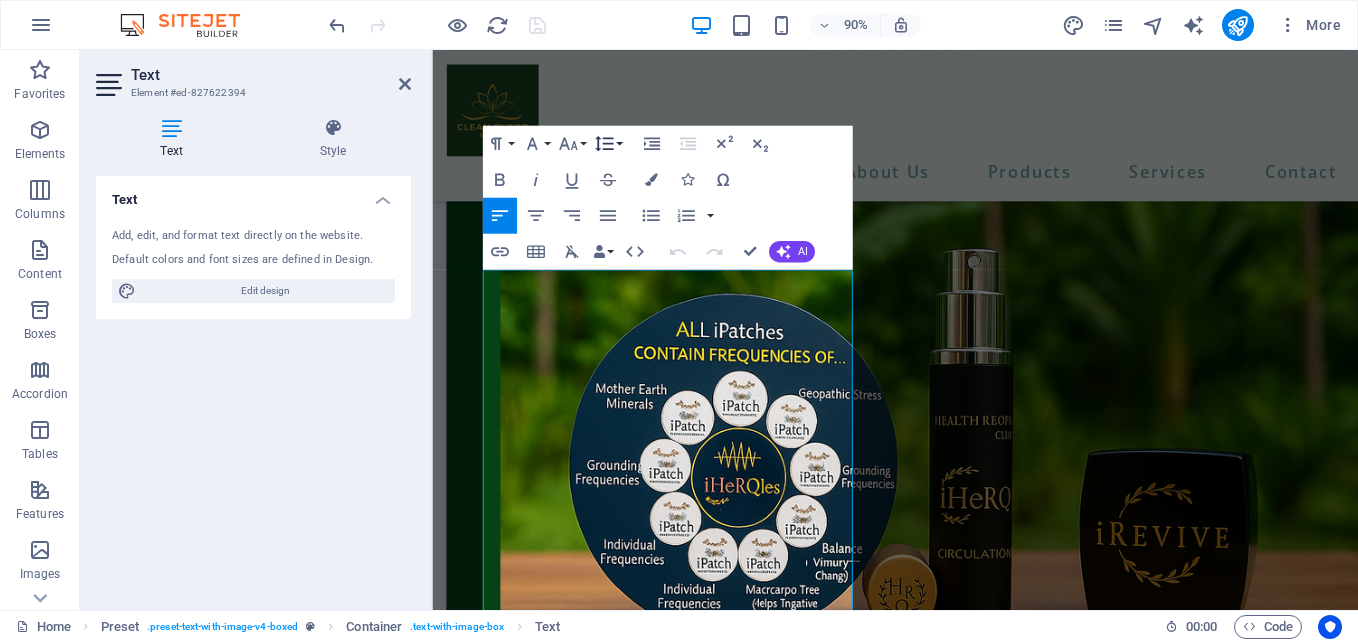 click on "Line Height" at bounding box center (607, 143) 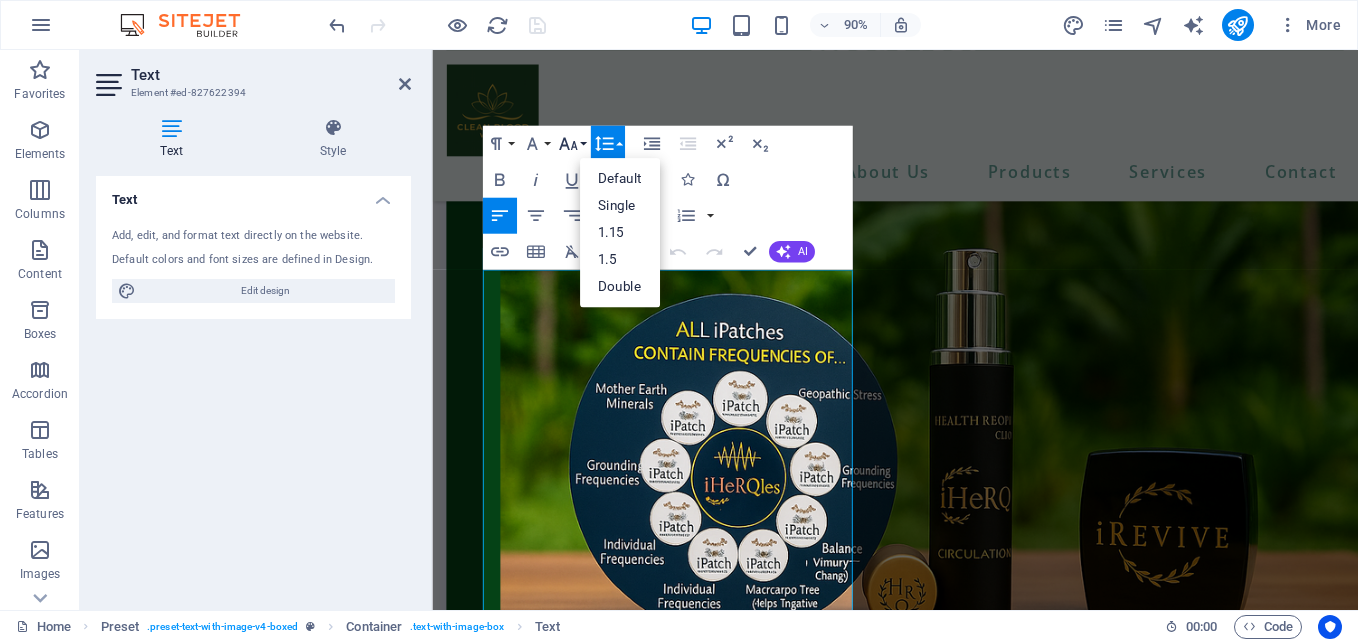 click on "Font Size" at bounding box center [571, 143] 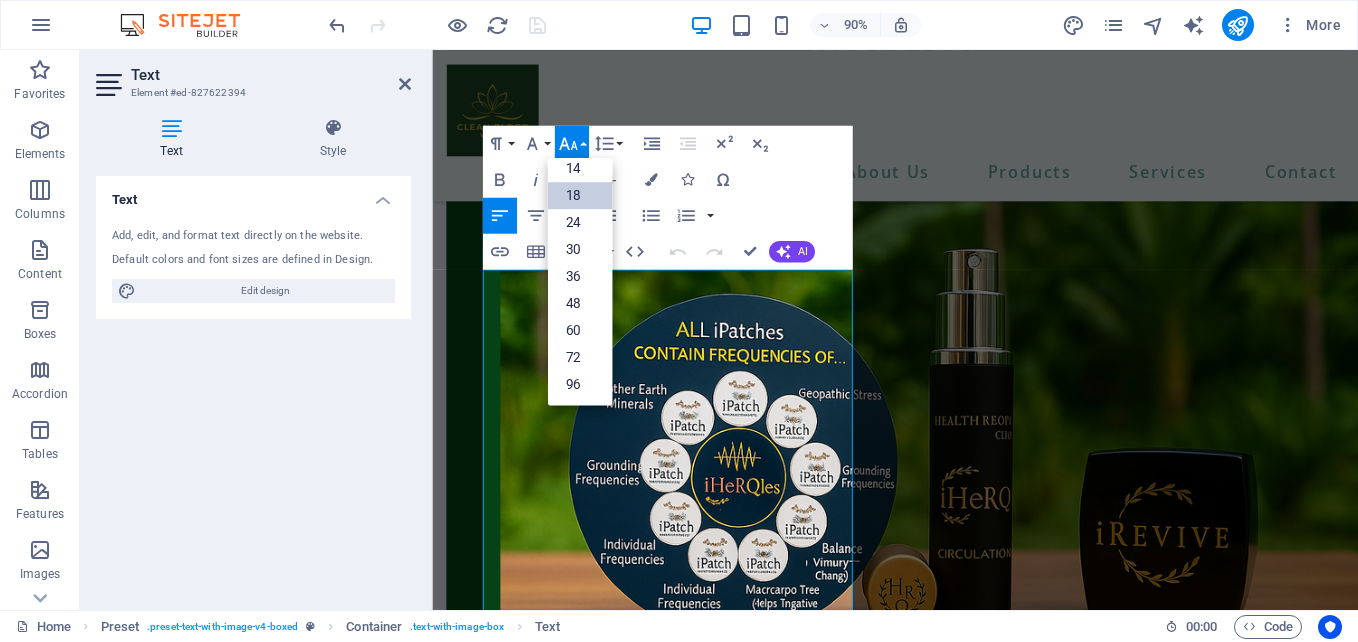 scroll, scrollTop: 161, scrollLeft: 0, axis: vertical 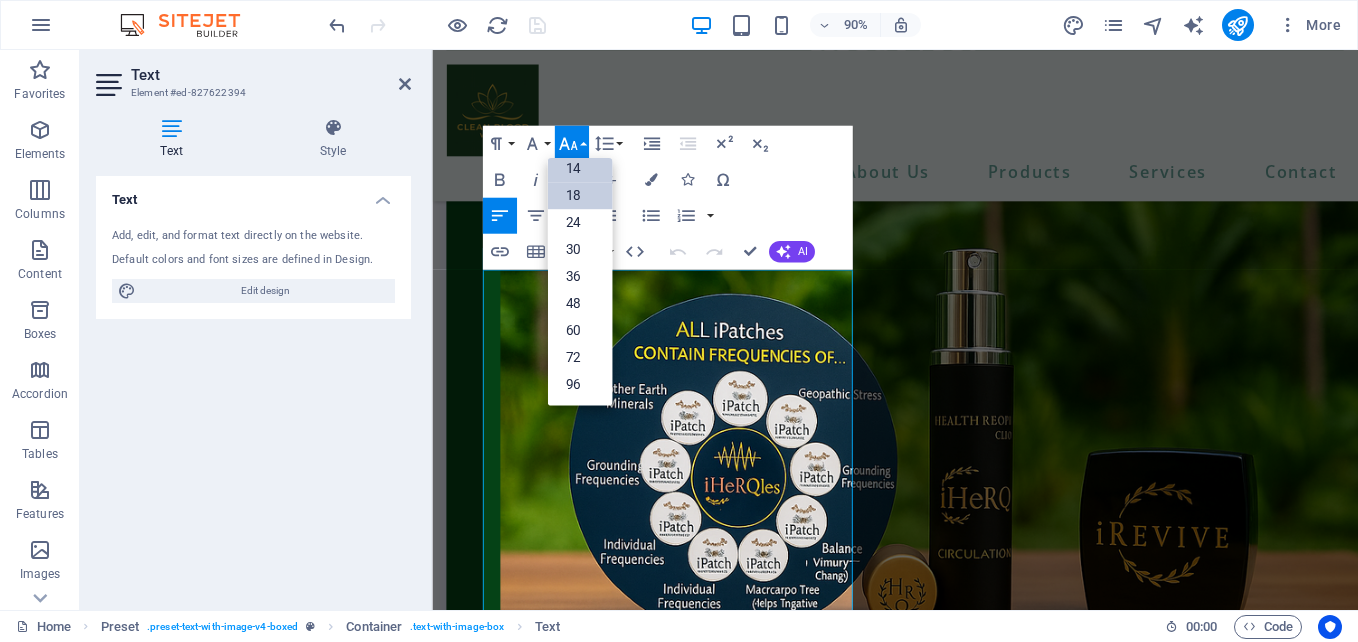 click on "14" at bounding box center (579, 168) 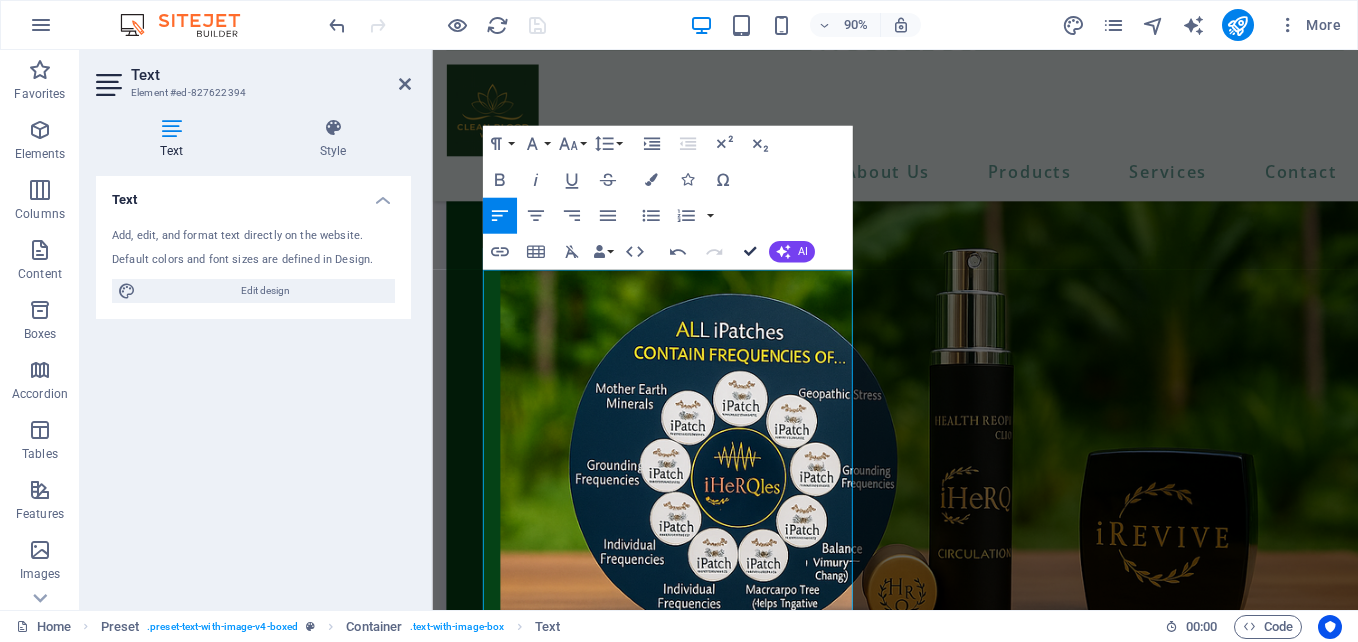 scroll, scrollTop: 4197, scrollLeft: 0, axis: vertical 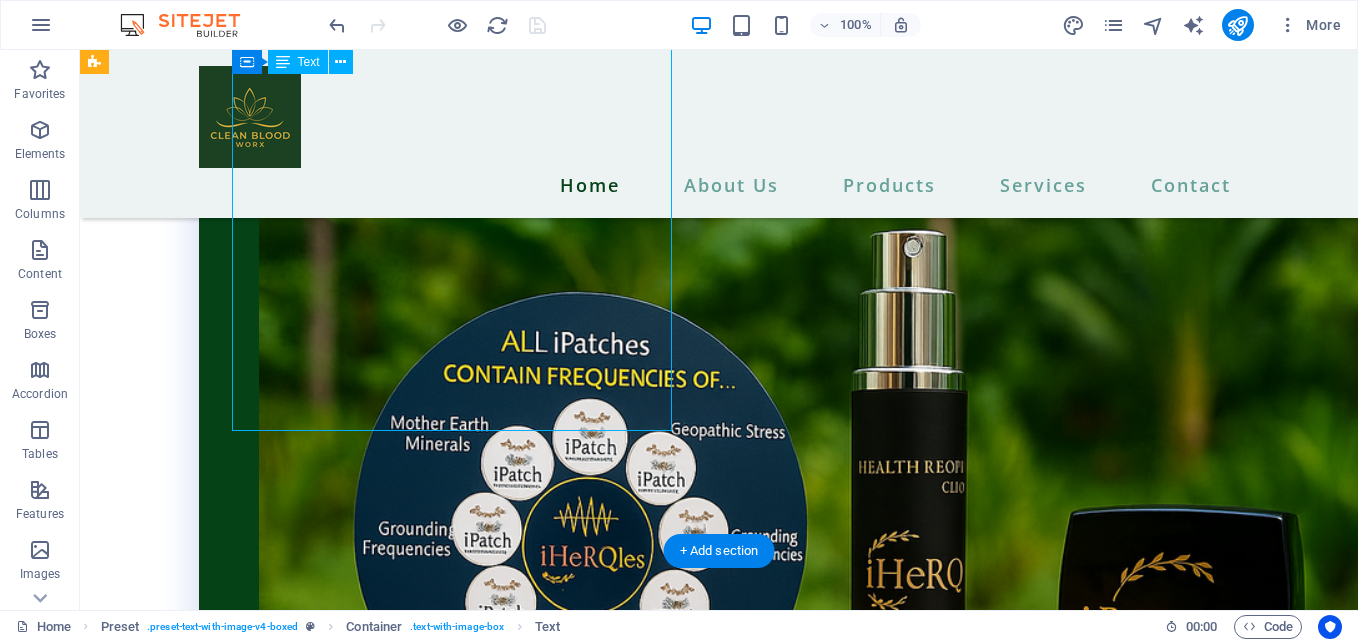 drag, startPoint x: 319, startPoint y: 415, endPoint x: 271, endPoint y: 263, distance: 159.39886 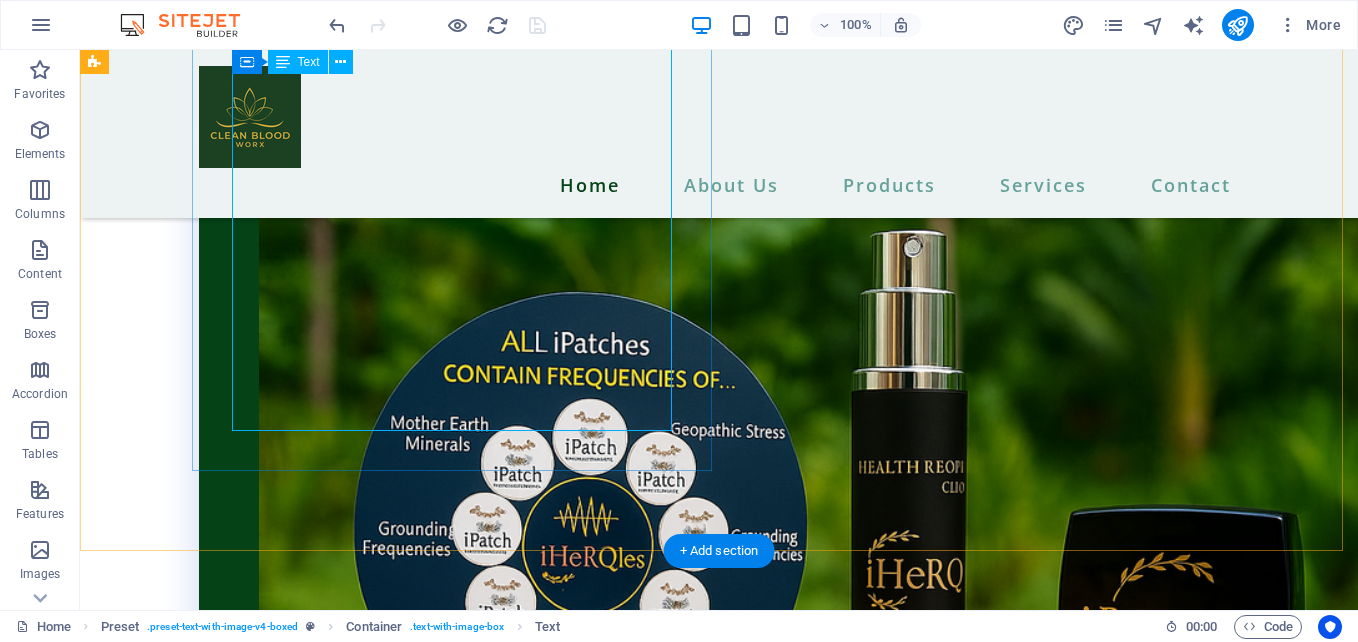 click on "Plant-Powered Stem Cell Innovation: Harnessing the essence of botanical wonders for ultimate regeneration. Born from Medical Breakthroughs: Engineered initially for severe trauma like 4th-degree burns, now available for everyday radiance. Deep Hydration, Gentle Exfoliation. Ultimate Sun Shield: Nourish your skin while defending against harsh UV rays and environmental stressors. Supercharge Your Natural Stem Cells: Amplifies your body's own production for youthful, resilient skin. Versatile Healing for All Skin Woes: Safe for open wounds, burns, scrapes, rashes, and more—accelerate recovery like never before. Collagen Boost & Moisture Lock: Restore firmness, elasticity, and that glowing, dewy look you deserve." at bounding box center (616, 4487) 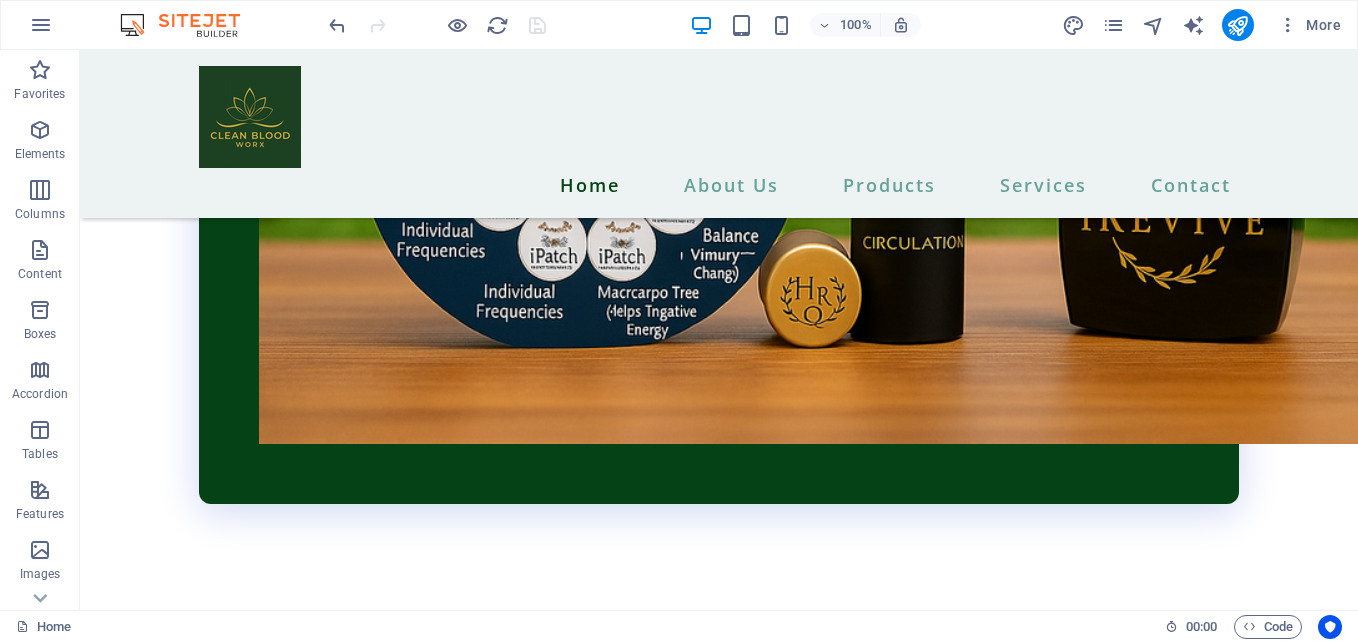 scroll, scrollTop: 5070, scrollLeft: 0, axis: vertical 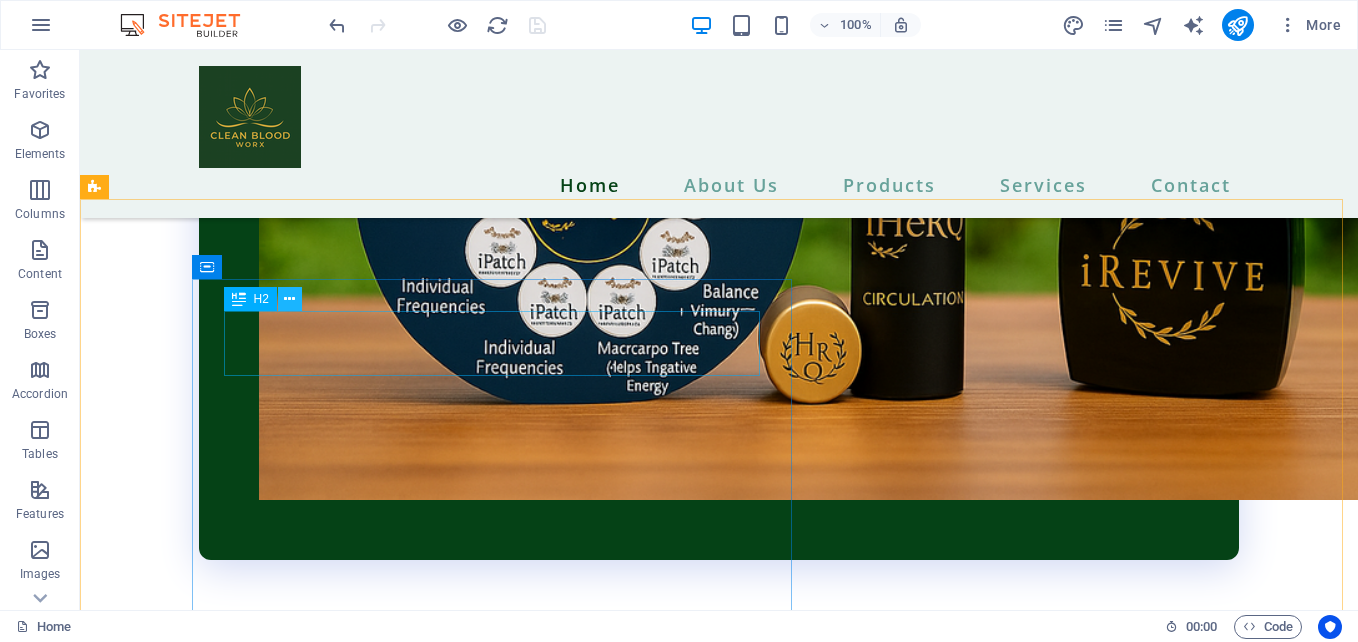 click at bounding box center [289, 299] 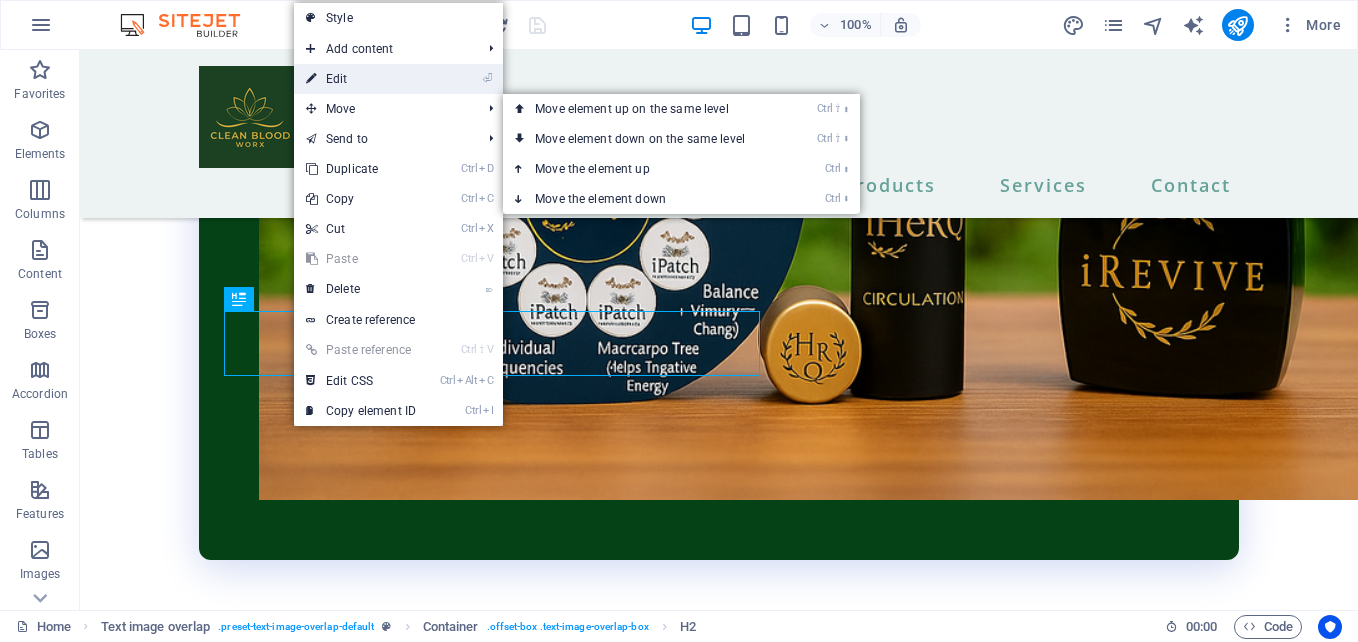 click on "⏎  Edit" at bounding box center [361, 79] 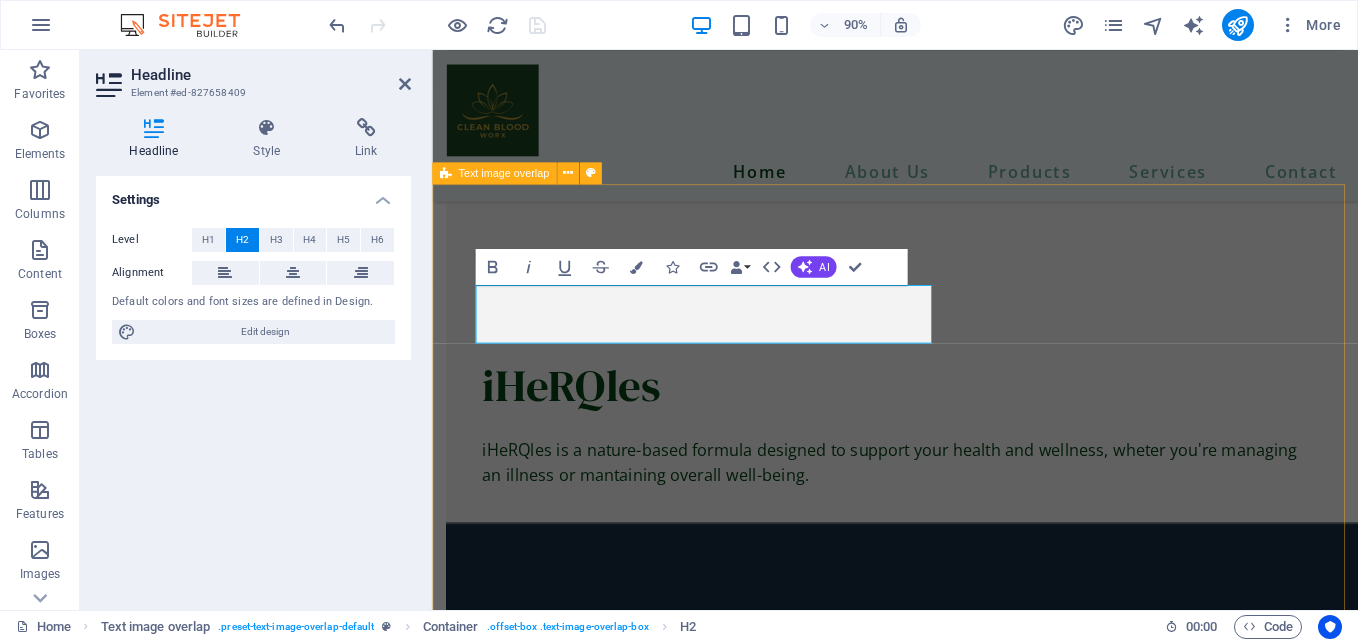 click on "iPatches Experience Full-Body Frequency Therapy 24/7! With iHeRQles Frequency iPatches, your body is constantly bathed in rejuvenating sub-harmonic frequencies—helping you naturally restore, revive, and thrive. IRV-86: iHeRQles + iRevive + Alkalinity Going Viral: iHeRQles + Ivermectin + Fenbendazole Thyroid Plus: iHeRQles + Thyroid Support Digestive Harmony: iHeRQles + Gut Health Support Detox & Cleanse: iHeRQles + Full-Body Detox Allergy Relief: iHeRQles + Anti-Allergy Support Vitality for Men: iHeRQles + Male Hormonal Balance Vibe for Women: iHeRQles + Female Hormonal Balance Pain & Inflammation Relief: iHeRQles + Soothing Formula Weight Loss & Appetite Control: iHeRQles + iXLR8 Energy Boost: iHeRQles + Natural Stimulants Joint Support: iHeRQles + Joint Pain Relief Stress & Anxiety Relief: iHeRQles + Calming Frequencies Sleep Ease: iHeRQles + Sleep Support Mental Clarity: iHeRQles + Brain Boosting Frequencies Electronic Chatter Protection: iHeRQles + EMF Defense" at bounding box center (946, 6009) 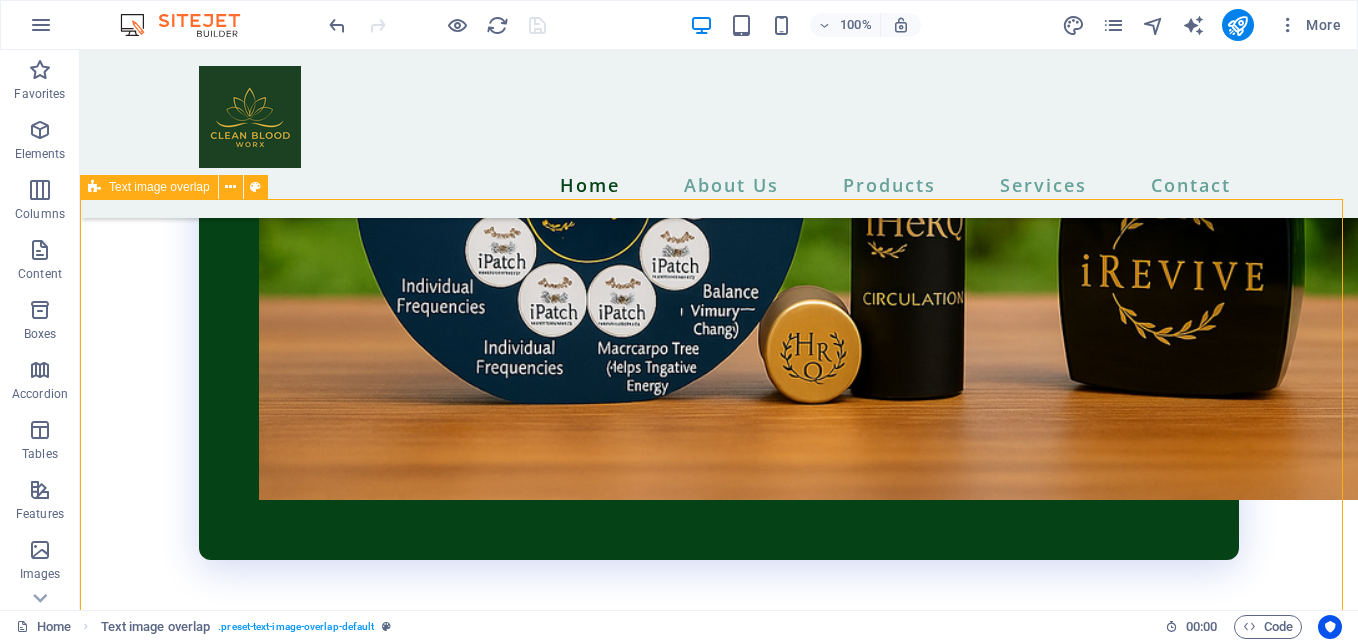 click on "Experience Full-Body Frequency Therapy 24/7! With iHeRQles Frequency iPatches, your body is constantly bathed in rejuvenating sub-harmonic frequencies—helping you naturally restore, revive, and thrive. IRV-86: iHeRQles + iRevive + Alkalinity Going Viral: iHeRQles + Ivermectin + Fenbendazole Thyroid Plus: iHeRQles + Thyroid Support Digestive Harmony: iHeRQles + Gut Health Support Detox & Cleanse: iHeRQles + Full-Body Detox Allergy Relief: iHeRQles + Anti-Allergy Support Vitality for Men: iHeRQles + Male Hormonal Balance Vibe for Women: iHeRQles + Female Hormonal Balance Pain & Inflammation Relief: iHeRQles + Soothing Formula Weight Loss & Appetite Control: iHeRQles + iXLR8 Energy Boost: iHeRQles + Natural Stimulants Joint Support: iHeRQles + Joint Pain Relief Stress & Anxiety Relief: iHeRQles + Calming Frequencies Sleep Ease: iHeRQles + Sleep Support Mental Clarity: iHeRQles + Brain Boosting Frequencies Electronic Chatter Protection: iHeRQles + EMF Defense" at bounding box center [759, 6781] 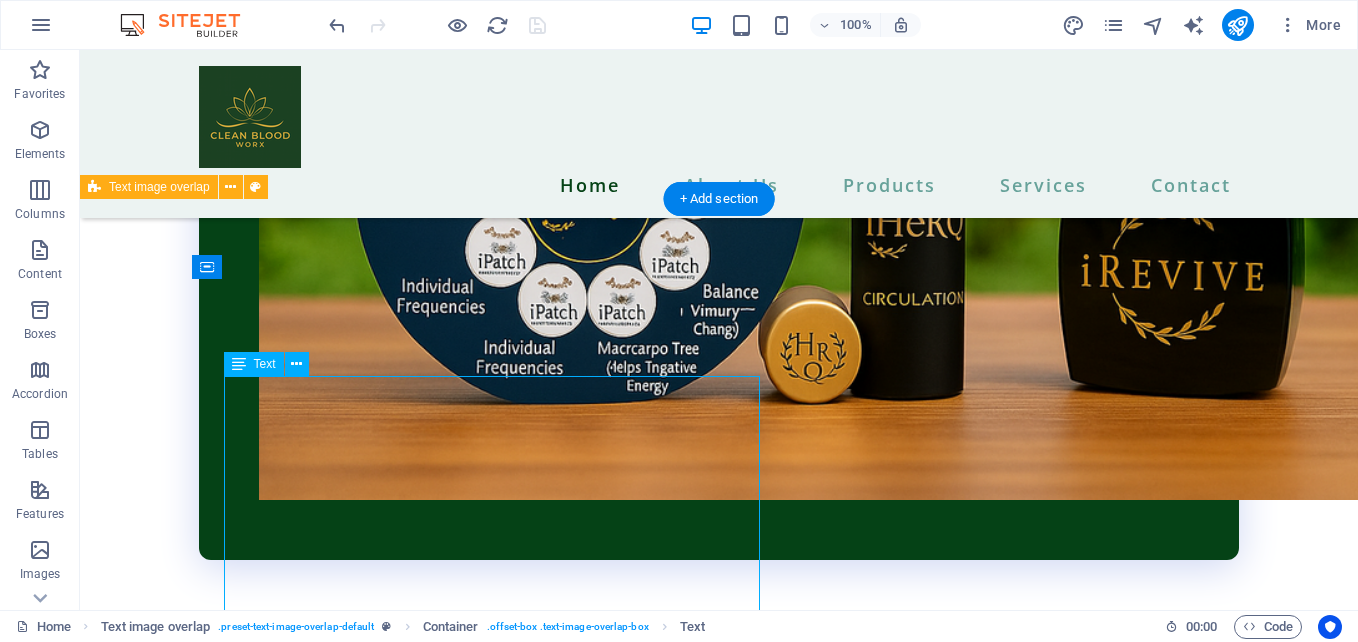 click on "Experience Full-Body Frequency Therapy 24/7! With iHeRQles Frequency iPatches, your body is constantly bathed in rejuvenating sub-harmonic frequencies—helping you naturally restore, revive, and thrive. IRV-86: iHeRQles + iRevive + Alkalinity Going Viral: iHeRQles + Ivermectin + Fenbendazole Thyroid Plus: iHeRQles + Thyroid Support Digestive Harmony: iHeRQles + Gut Health Support Detox & Cleanse: iHeRQles + Full-Body Detox Allergy Relief: iHeRQles + Anti-Allergy Support Vitality for Men: iHeRQles + Male Hormonal Balance Vibe for Women: iHeRQles + Female Hormonal Balance Pain & Inflammation Relief: iHeRQles + Soothing Formula Weight Loss & Appetite Control: iHeRQles + iXLR8 Energy Boost: iHeRQles + Natural Stimulants Joint Support: iHeRQles + Joint Pain Relief Stress & Anxiety Relief: iHeRQles + Calming Frequencies Sleep Ease: iHeRQles + Sleep Support Mental Clarity: iHeRQles + Brain Boosting Frequencies Electronic Chatter Protection: iHeRQles + EMF Defense" at bounding box center (759, 6781) 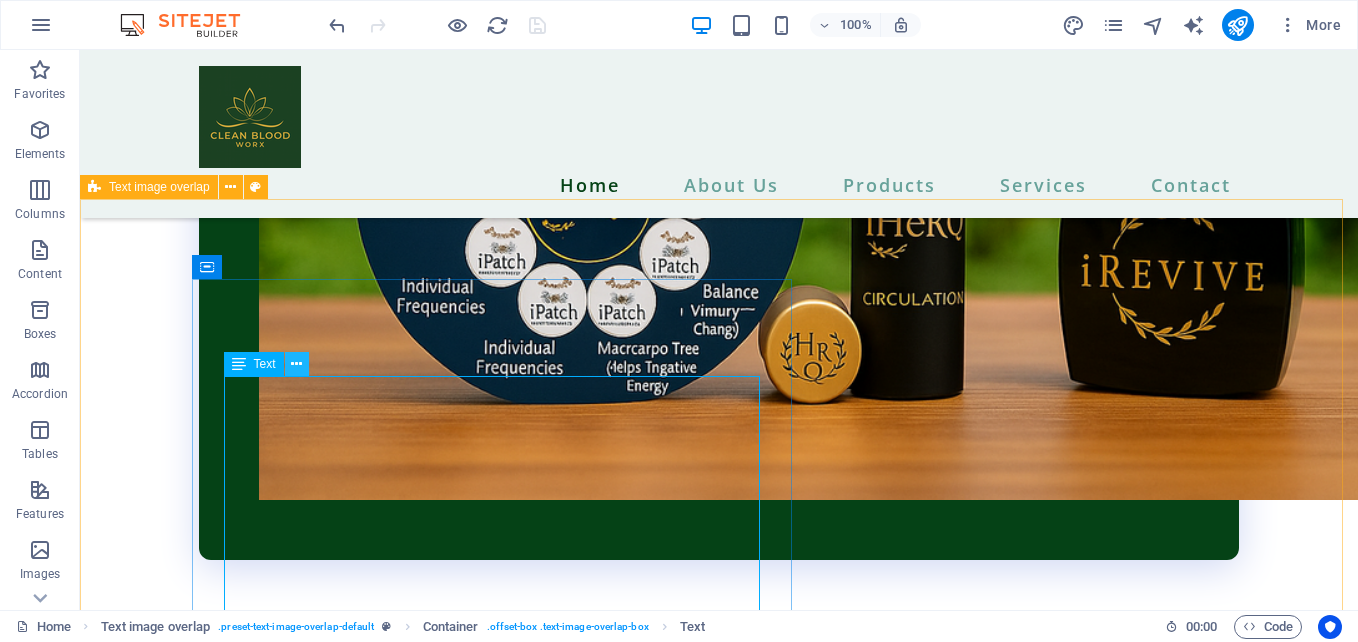 click at bounding box center (296, 364) 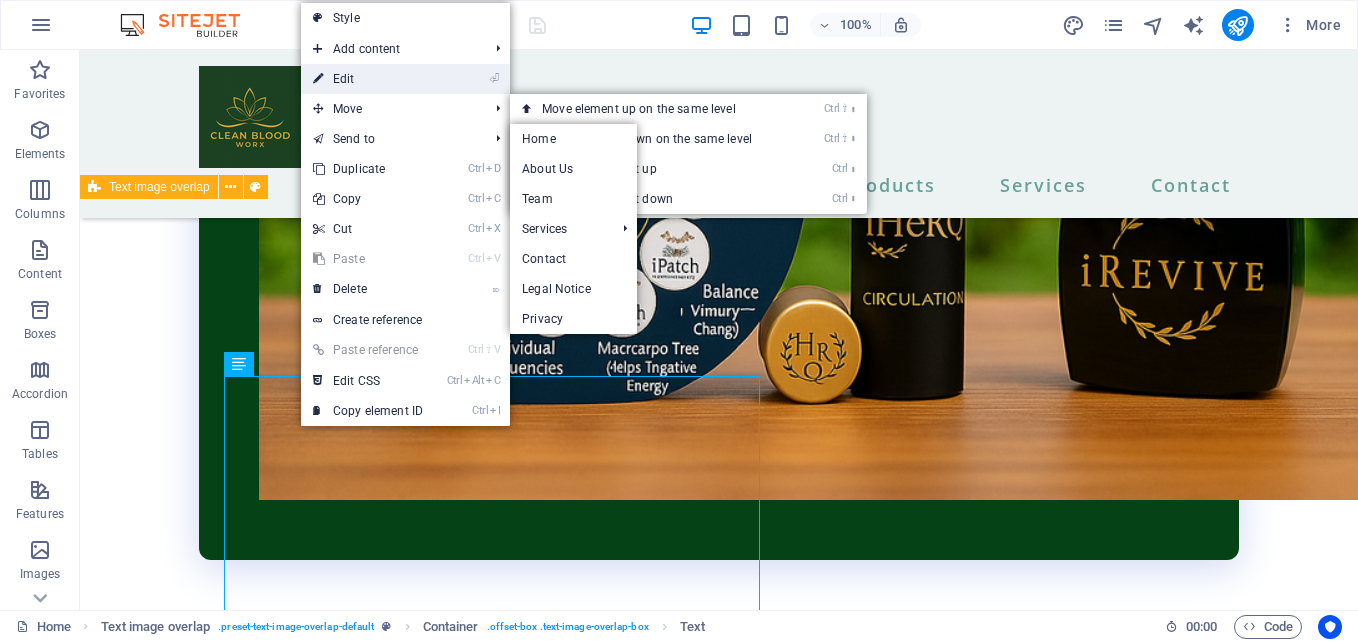 click on "⏎  Edit" at bounding box center [368, 79] 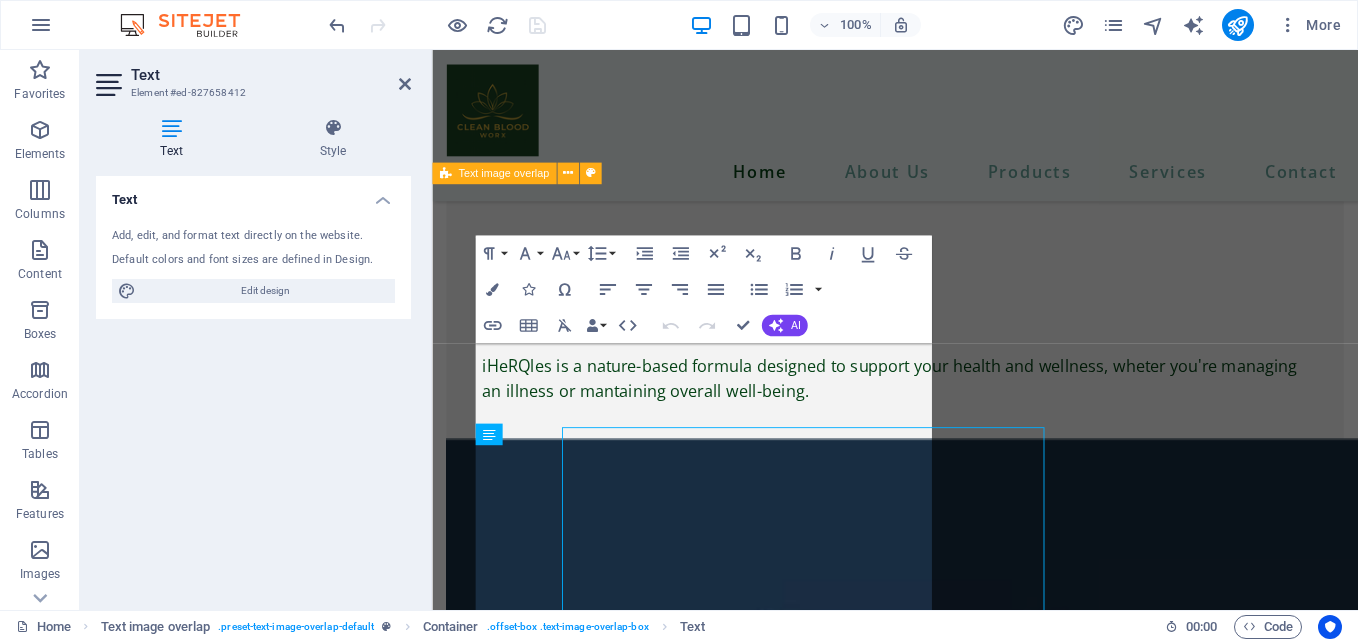 scroll, scrollTop: 4836, scrollLeft: 0, axis: vertical 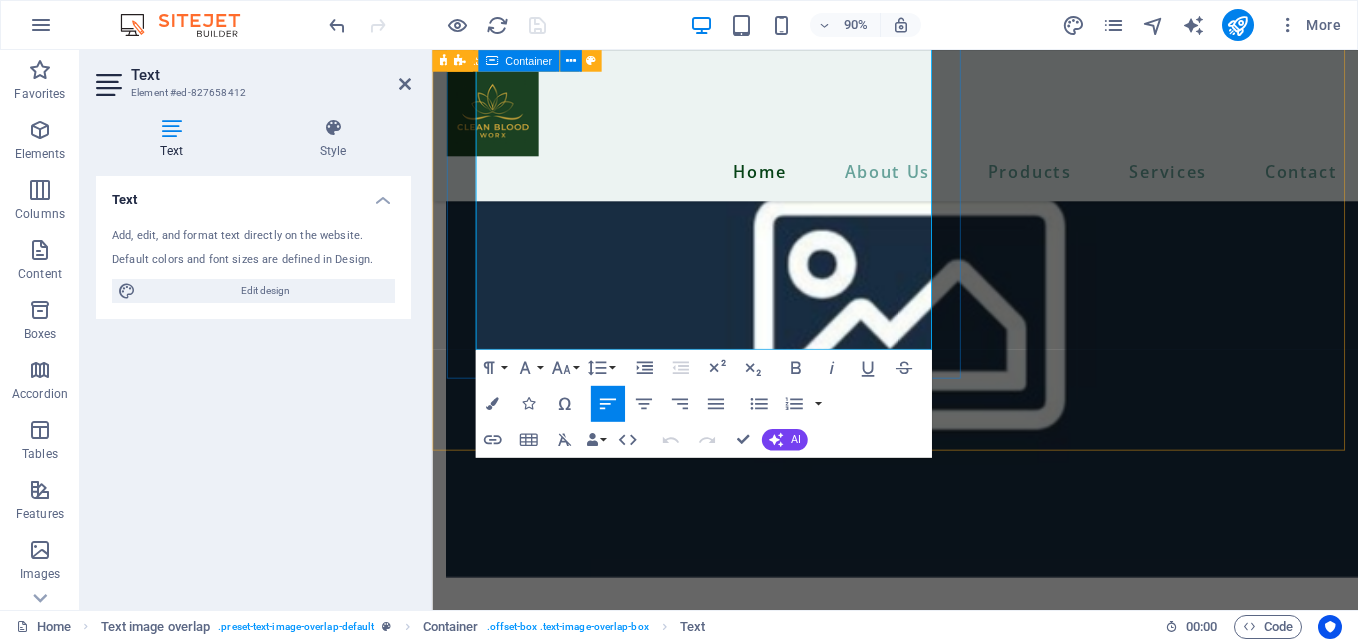 drag, startPoint x: 481, startPoint y: 389, endPoint x: 1355, endPoint y: 405, distance: 874.1464 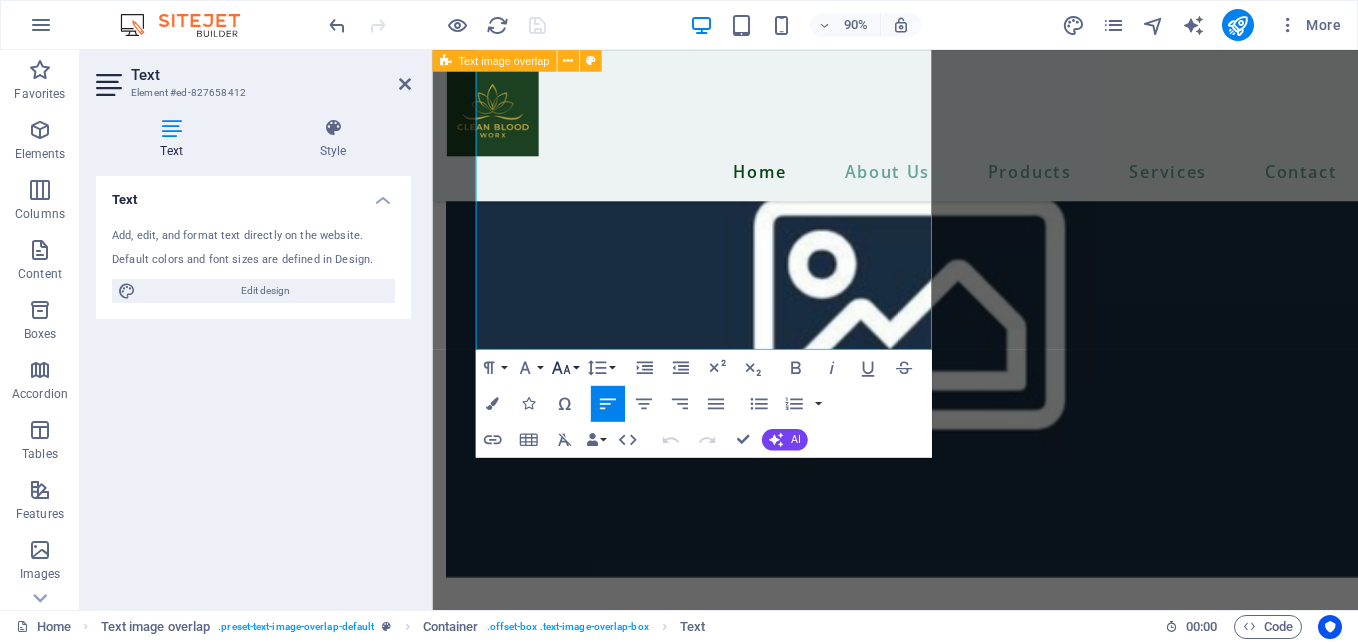 click on "Font Size" at bounding box center (564, 367) 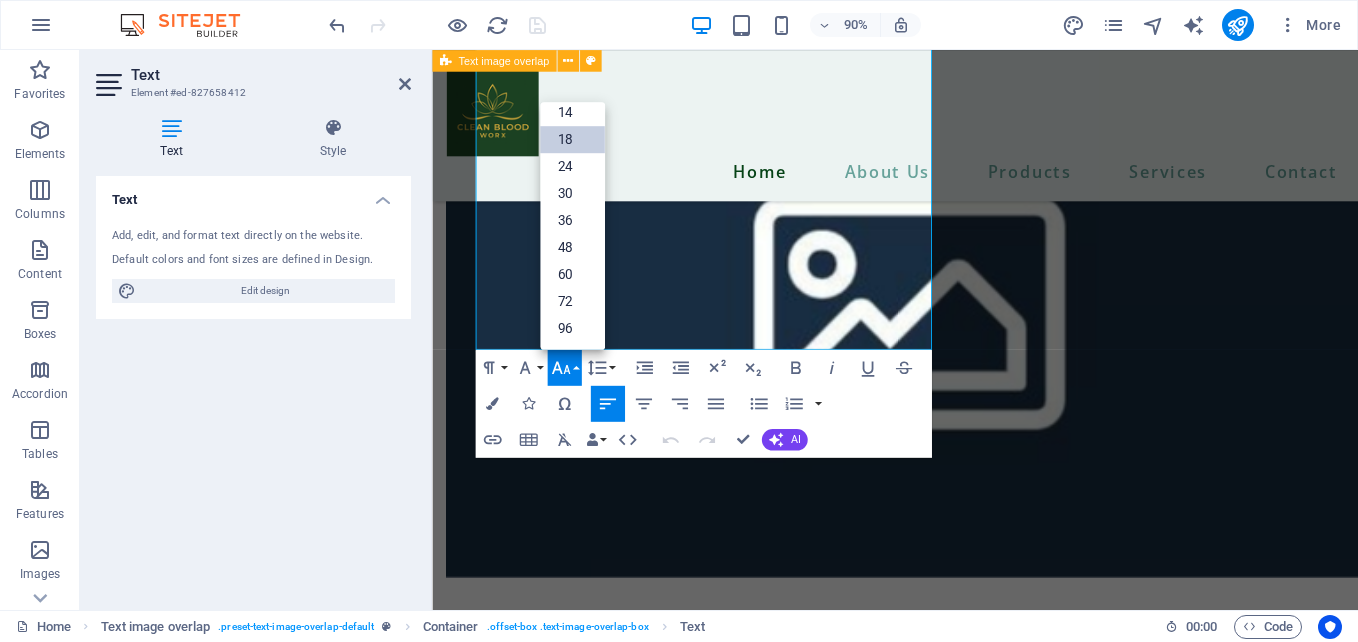 scroll, scrollTop: 161, scrollLeft: 0, axis: vertical 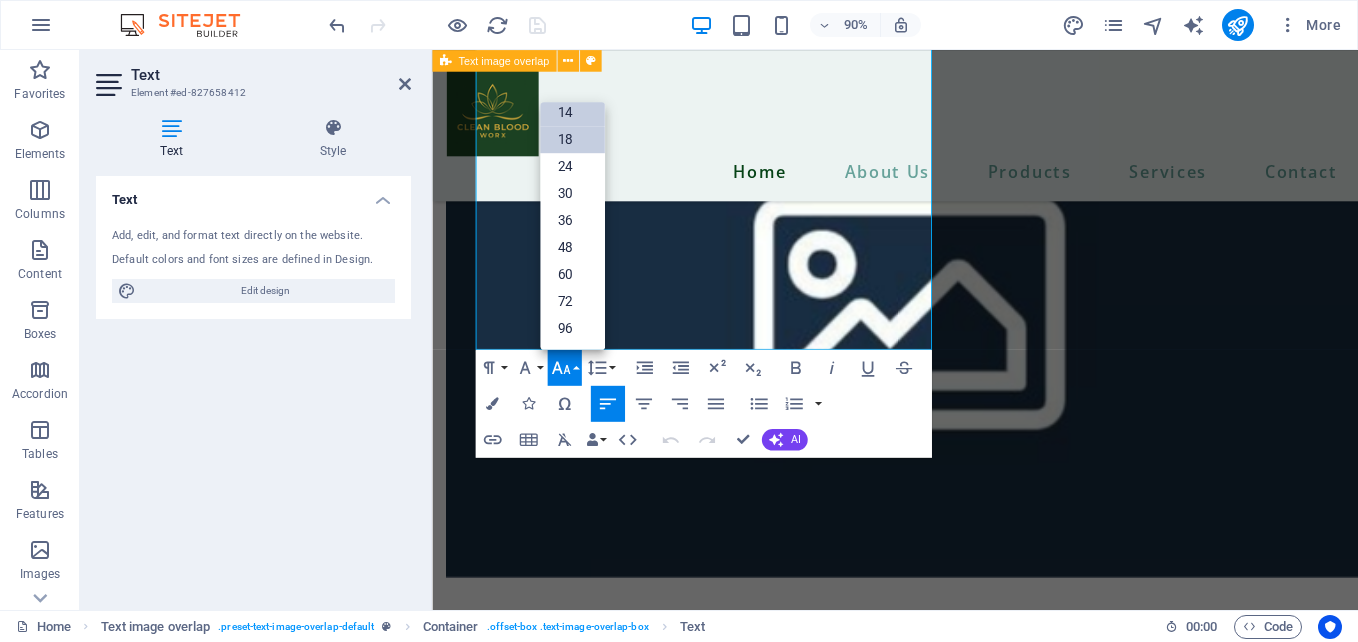 click on "14" at bounding box center [572, 112] 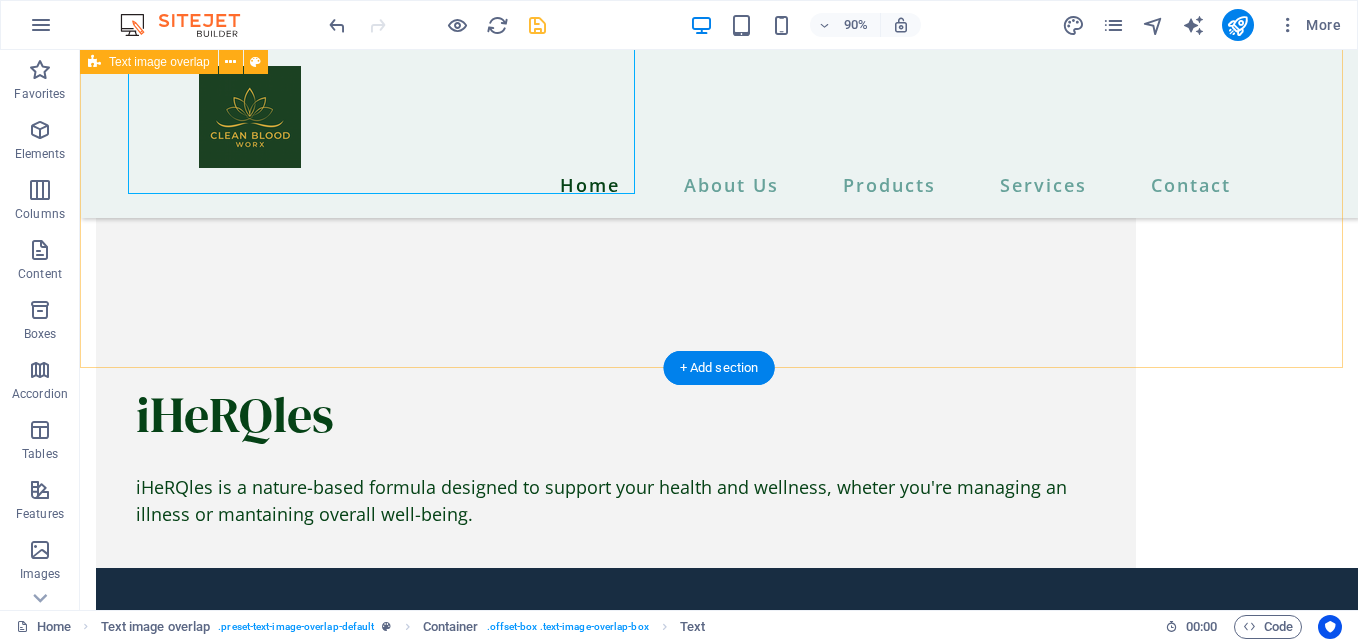 scroll, scrollTop: 5490, scrollLeft: 0, axis: vertical 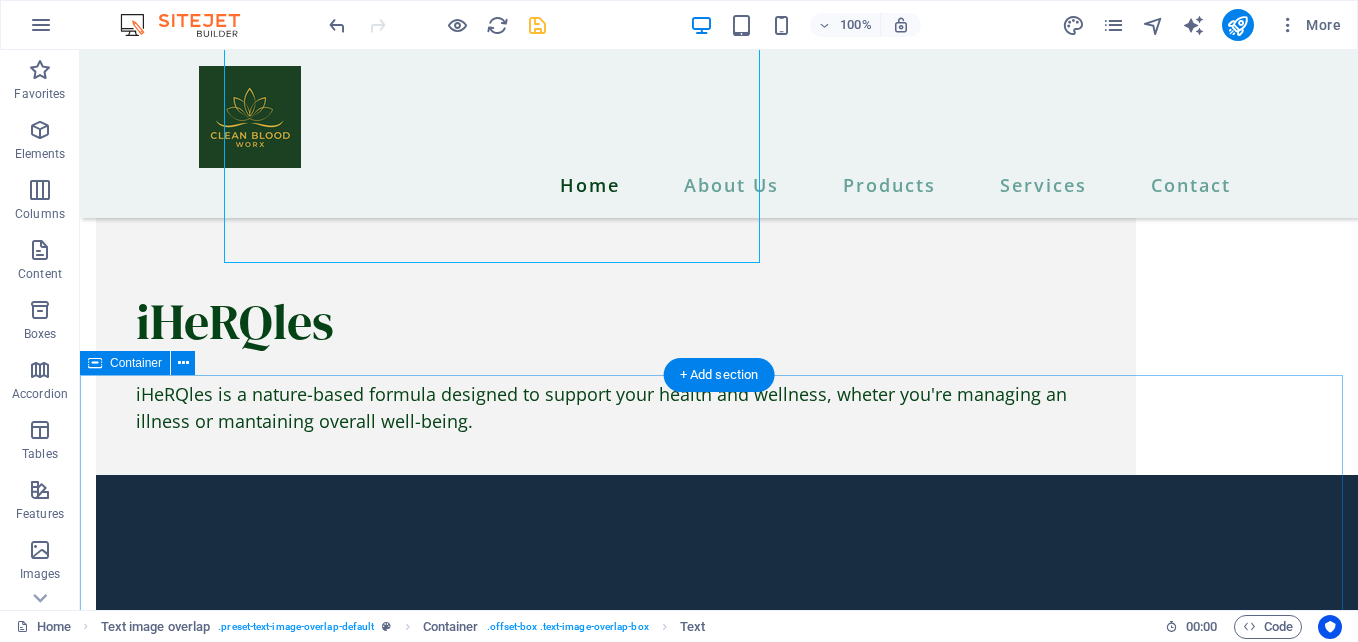 click on "Contact information PO BOX 305 [CITY] [STATE] [POSTAL_CODE] cleanbloddworx@[EXAMPLE.COM] [PHONE]   I have read and understand the privacy policy. Unreadable? Load new SEND MESSAGE" at bounding box center (719, 7875) 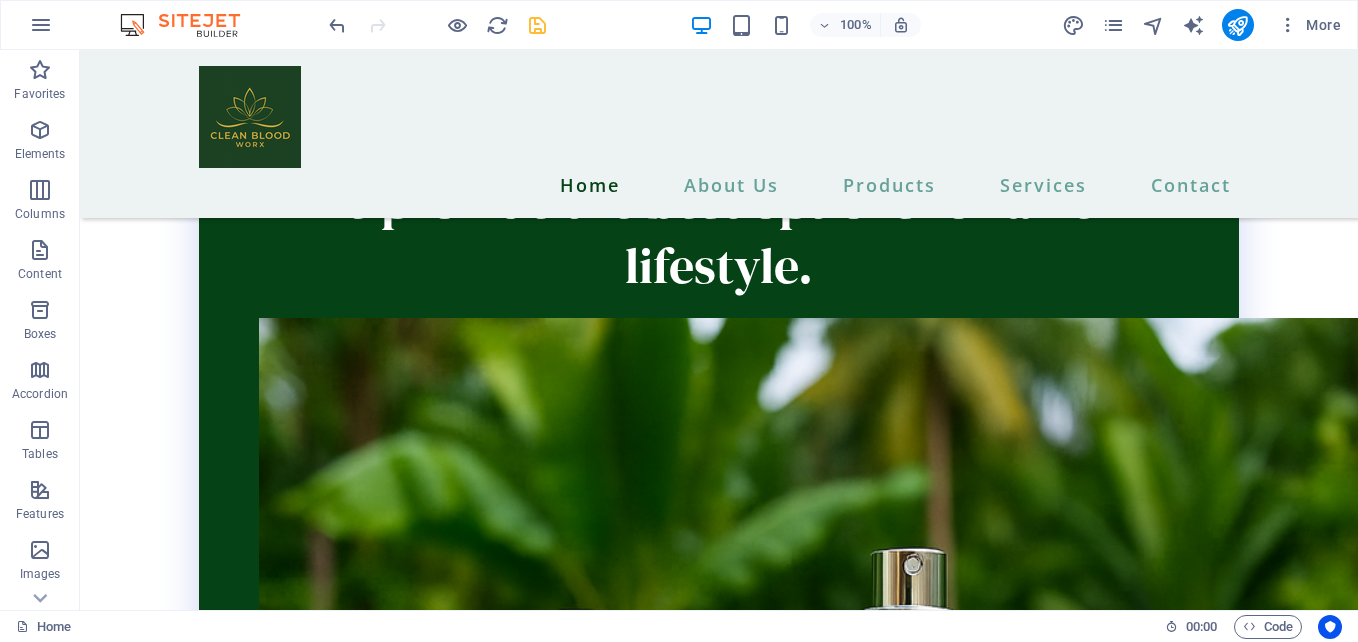 scroll, scrollTop: 4204, scrollLeft: 0, axis: vertical 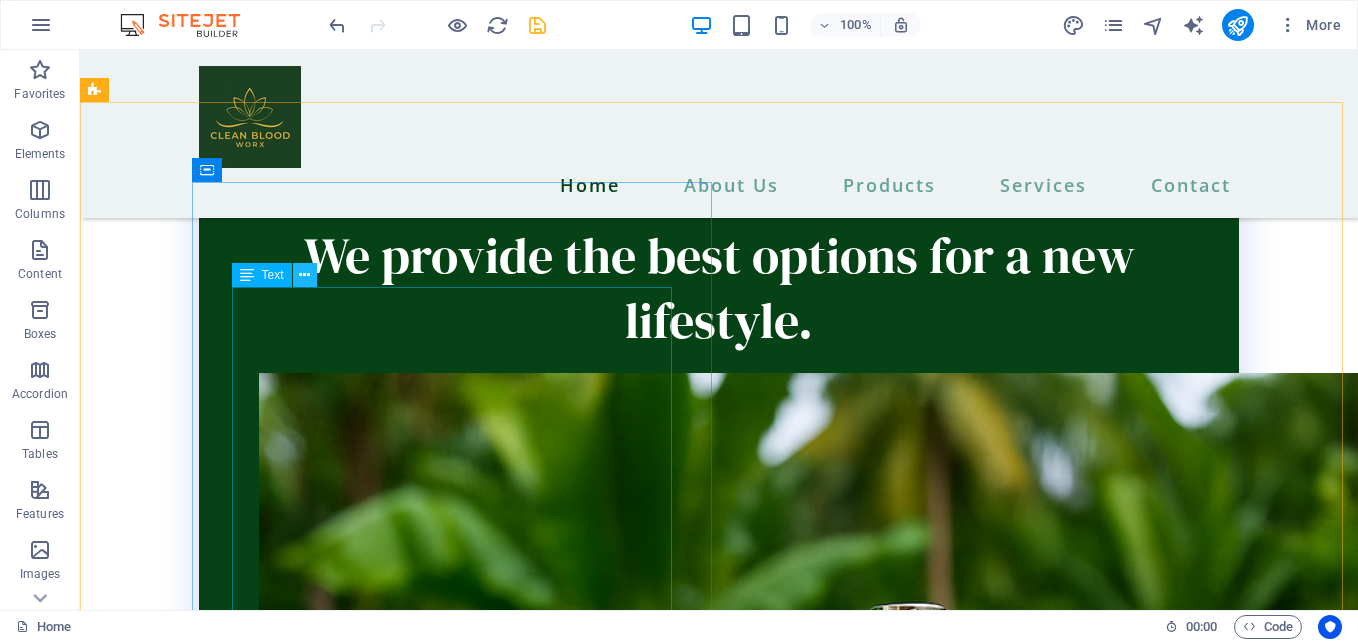 click at bounding box center (304, 275) 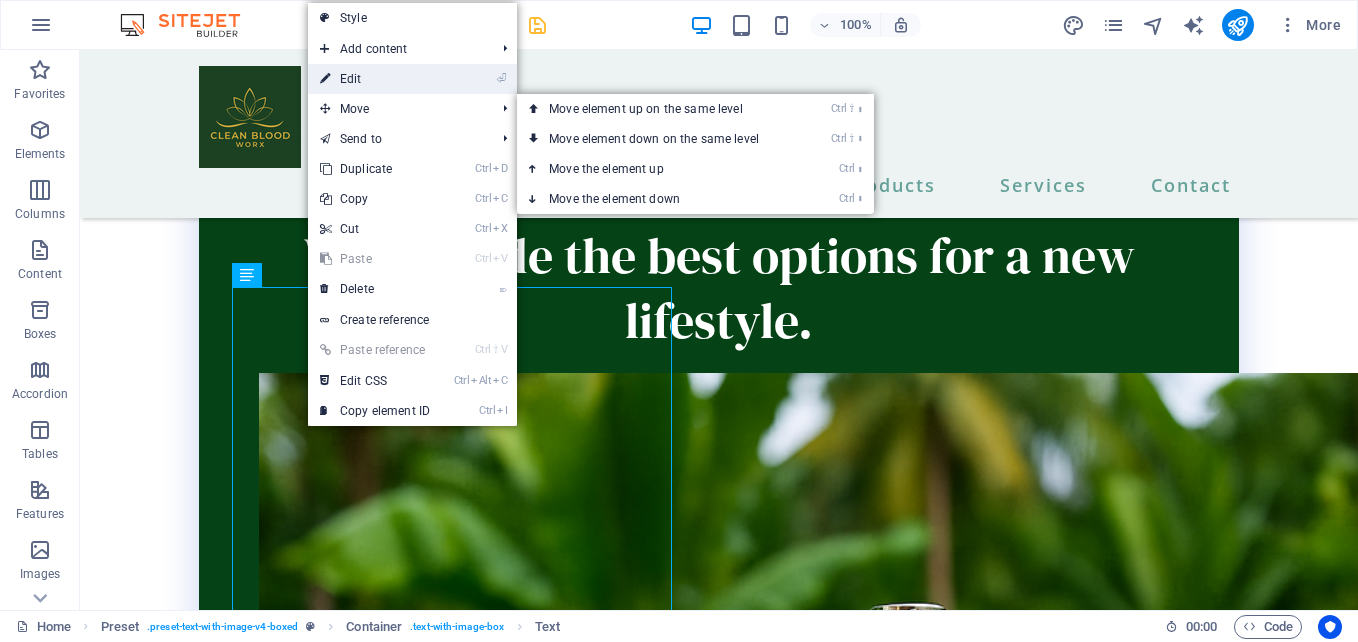 click on "⏎  Edit" at bounding box center [375, 79] 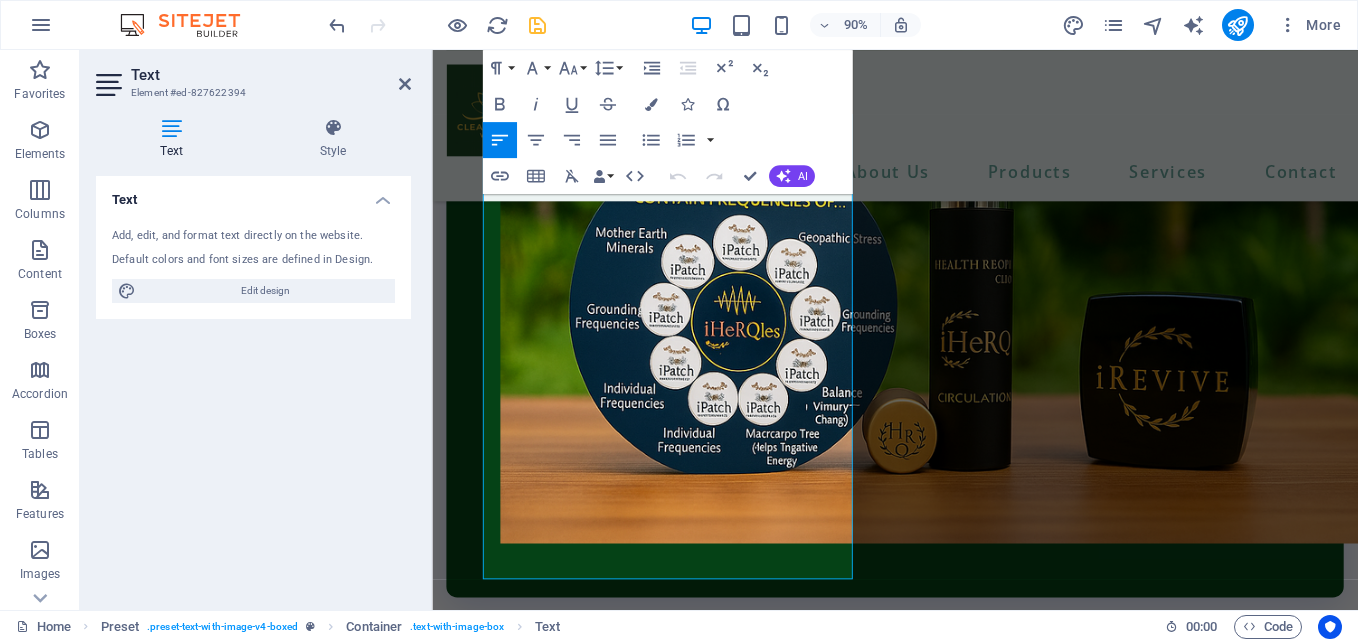 scroll, scrollTop: 4409, scrollLeft: 0, axis: vertical 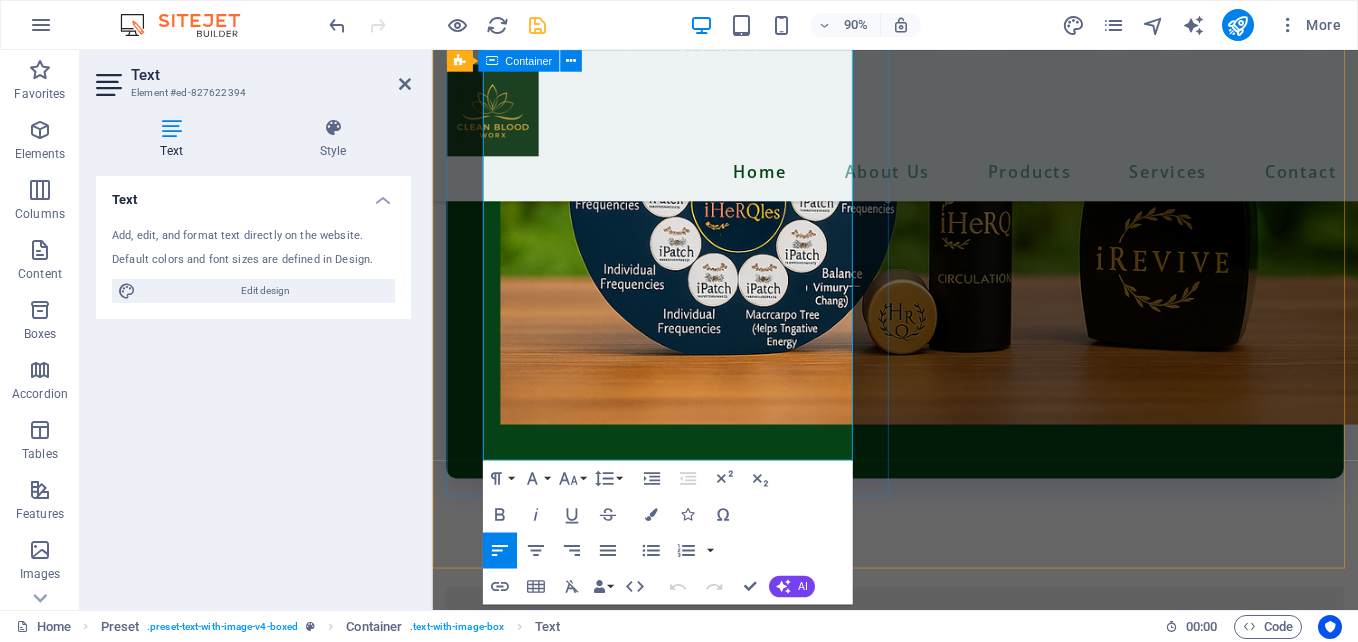 drag, startPoint x: 491, startPoint y: 257, endPoint x: 1222, endPoint y: 512, distance: 774.20026 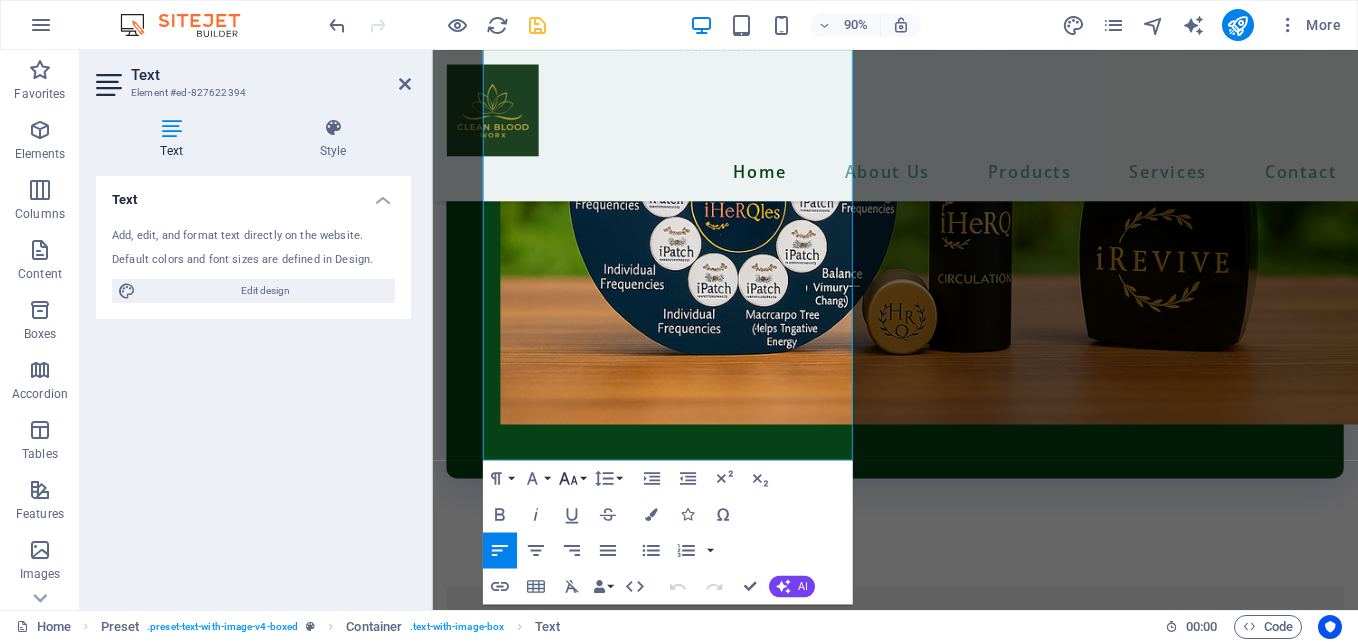click on "Font Size" at bounding box center [571, 478] 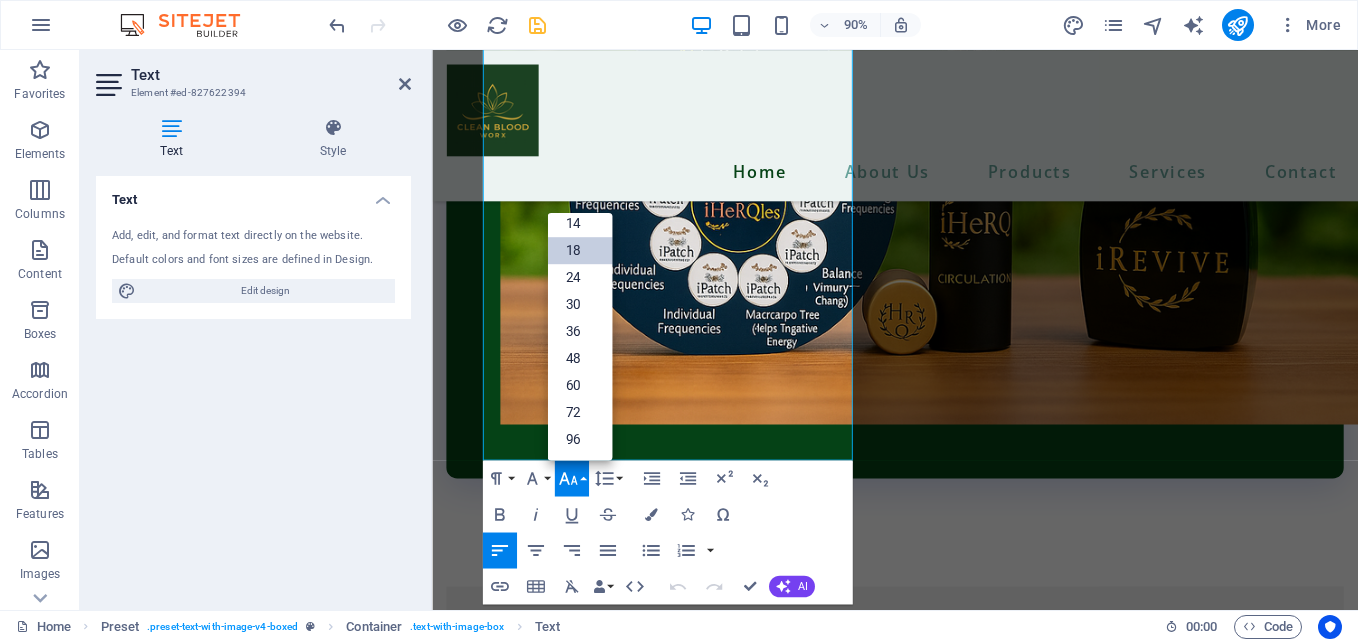 scroll, scrollTop: 161, scrollLeft: 0, axis: vertical 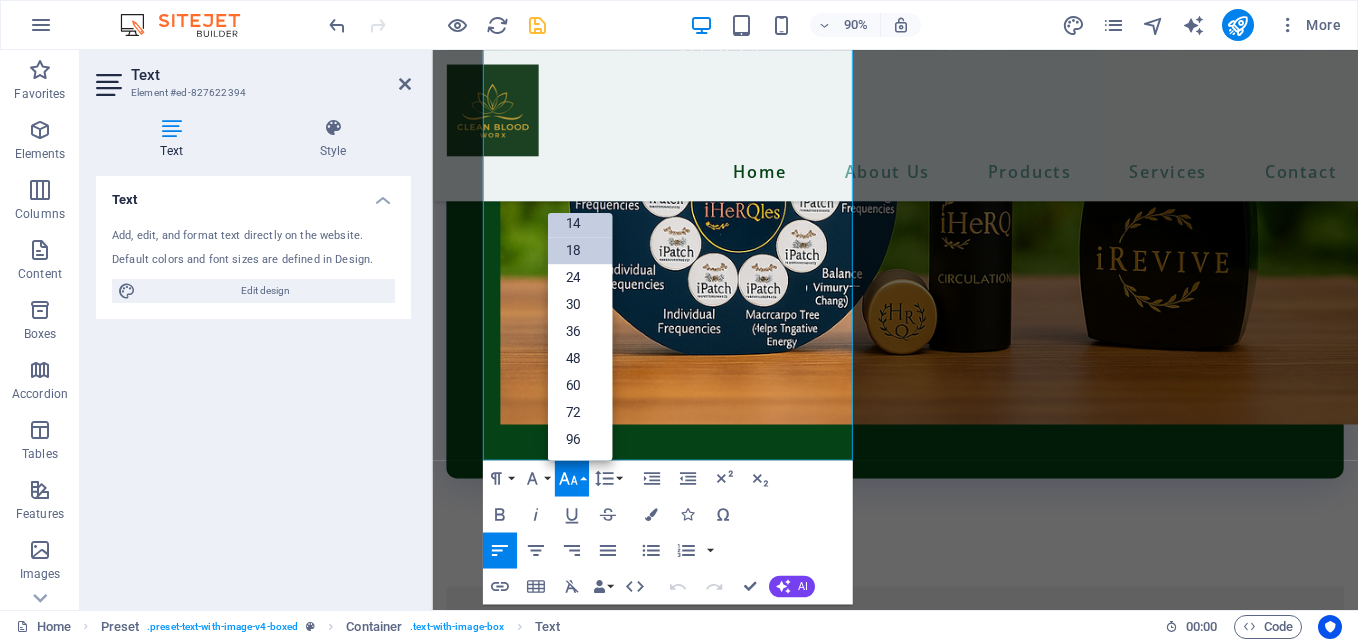 click on "14" at bounding box center [579, 223] 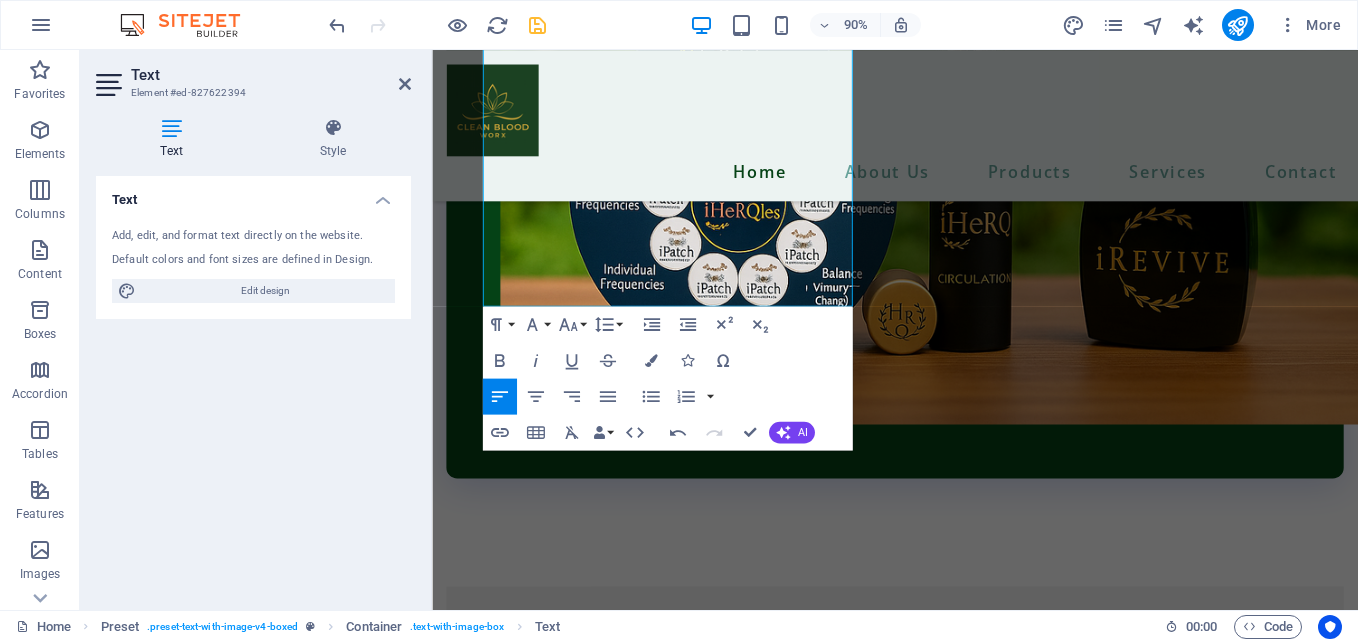 scroll, scrollTop: 4502, scrollLeft: 0, axis: vertical 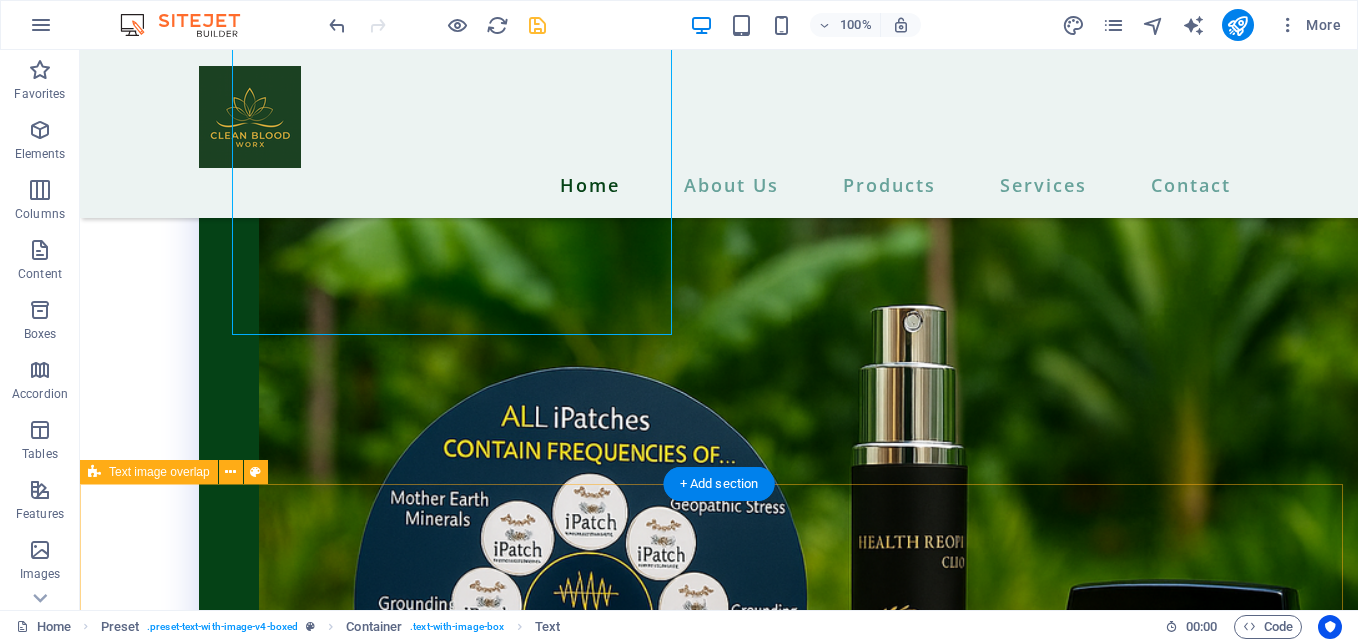 click on "iPatches Experience Full-Body Frequency Therapy 24/7! With iHeRQles Frequency iPatches, your body is constantly bathed in rejuvenating sub-harmonic frequencies—helping you naturally restore, revive, and thrive. IRV-86: iHeRQles + iRevive + Alkalinity Going Viral: iHeRQles + Ivermectin + Fenbendazole Thyroid Plus: iHeRQles + Thyroid Support Digestive Harmony: iHeRQles + Gut Health Support Detox & Cleanse: iHeRQles + Full-Body Detox Allergy Relief: iHeRQles + Anti-Allergy Support Vitality for Men: iHeRQles + Male Hormonal Balance Vibe for Women: iHeRQles + Female Hormonal Balance Pain & Inflammation Relief: iHeRQles + Soothing Formula Weight Loss & Appetite Control: iHeRQles + iXLR8 Energy Boost: iHeRQles + Natural Stimulants Joint Support: iHeRQles + Joint Pain Relief Stress & Anxiety Relief: iHeRQles + Calming Frequencies Sleep Ease: iHeRQles + Sleep Support Mental Clarity: iHeRQles + Brain Boosting Frequencies Electronic Chatter Protection: iHeRQles + EMF Defense" at bounding box center (719, 7265) 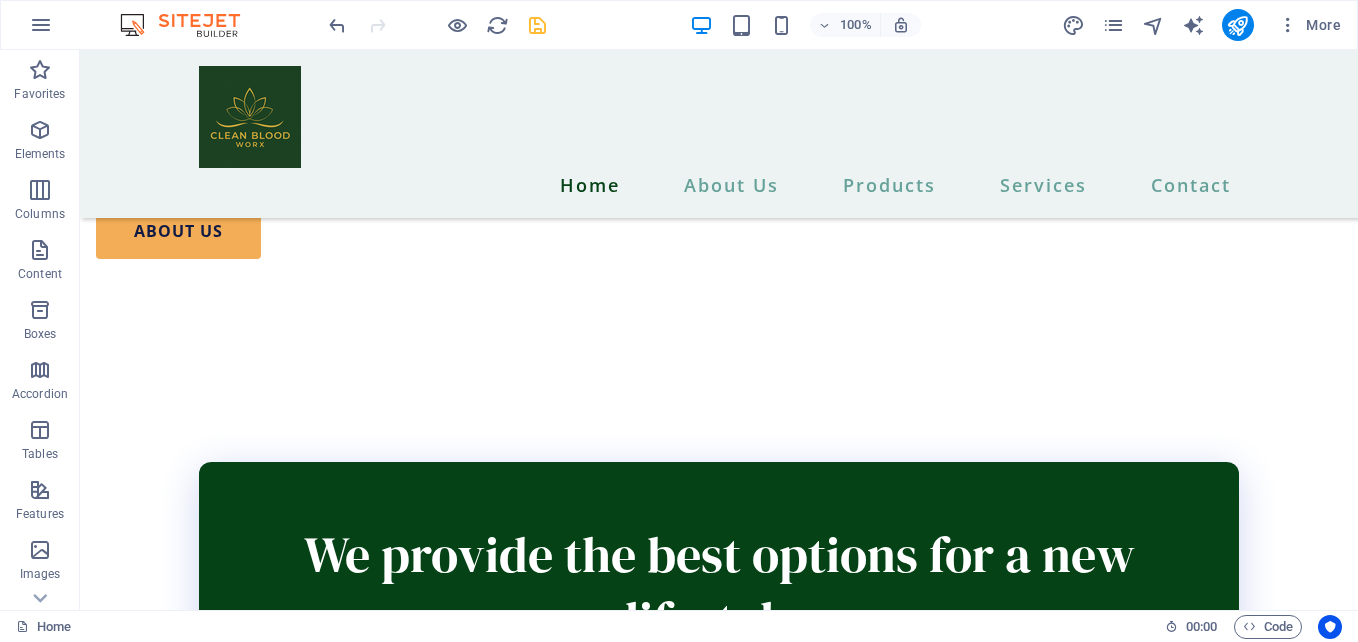 scroll, scrollTop: 3932, scrollLeft: 0, axis: vertical 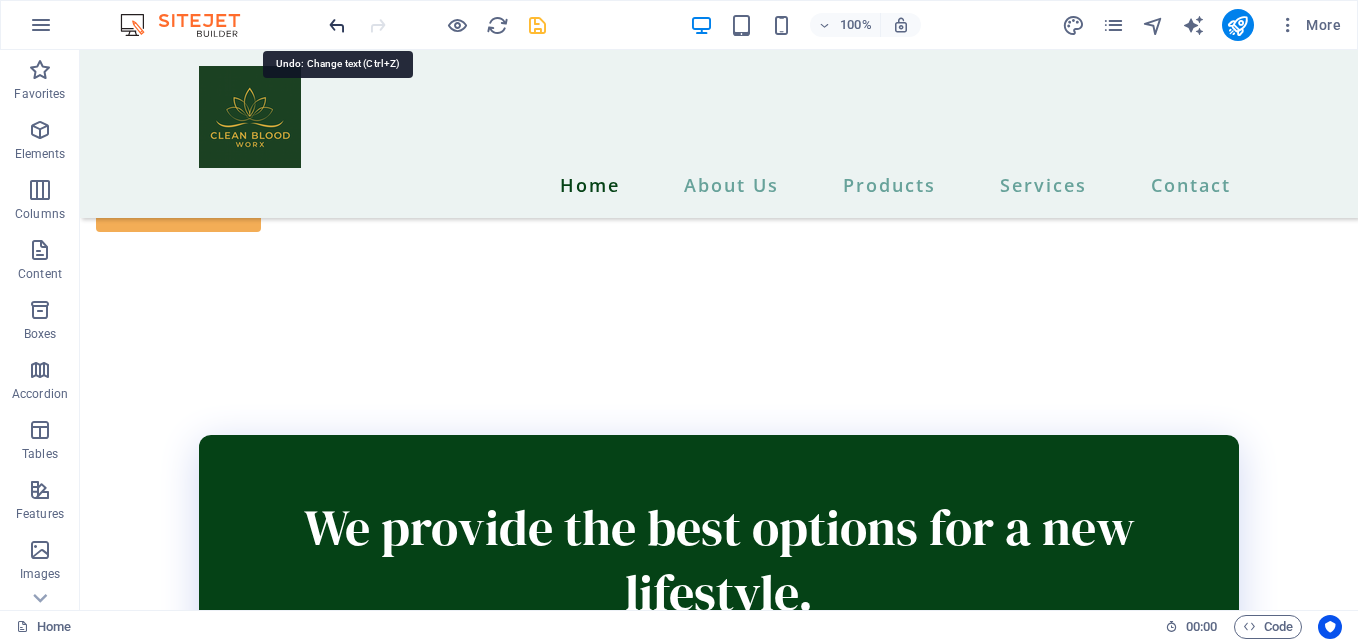 click at bounding box center [337, 25] 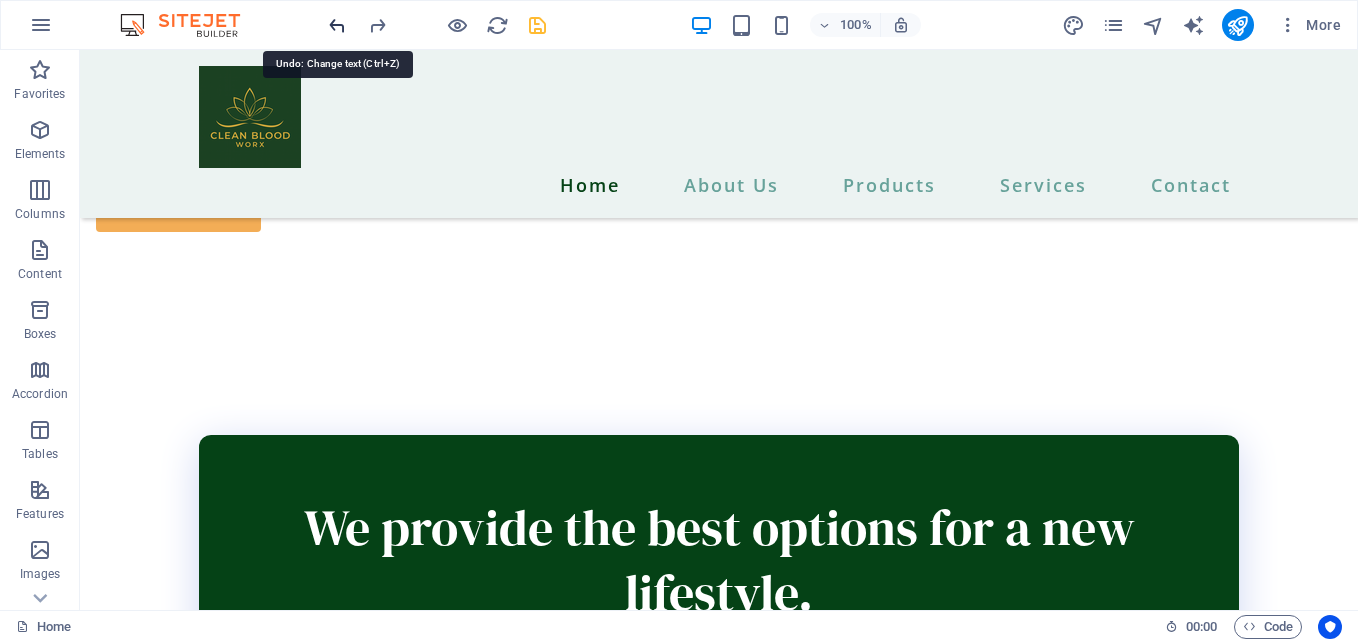 click at bounding box center [337, 25] 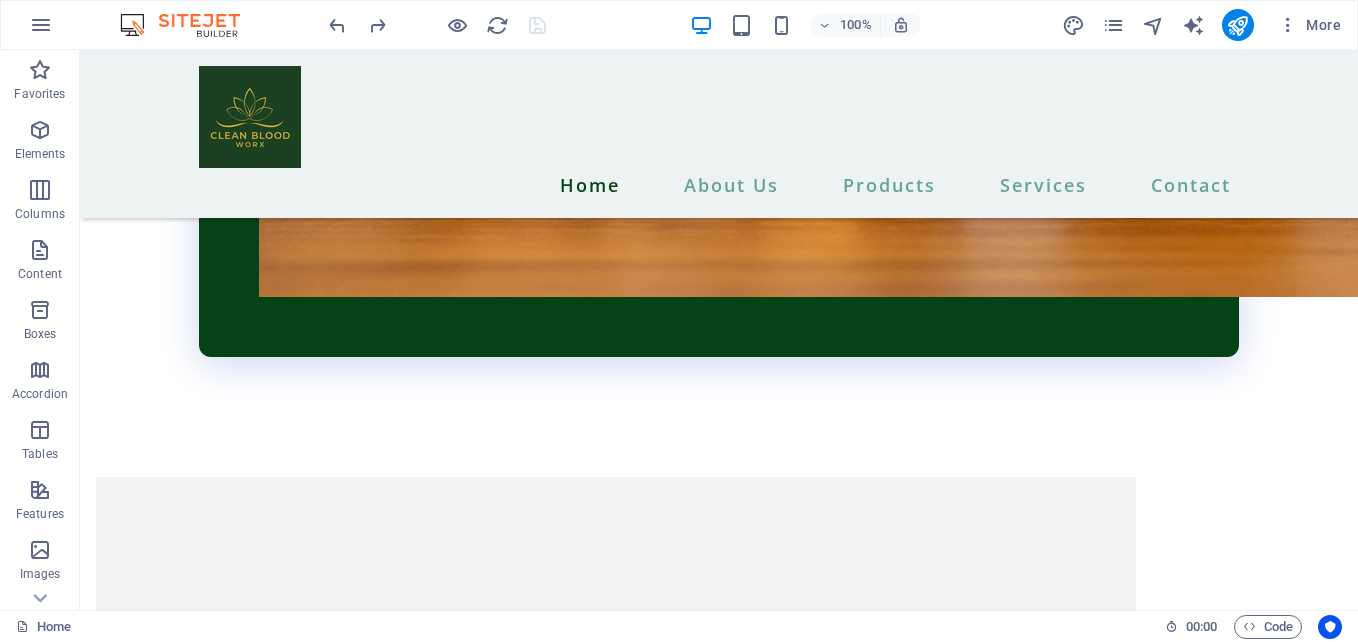 scroll, scrollTop: 5047, scrollLeft: 0, axis: vertical 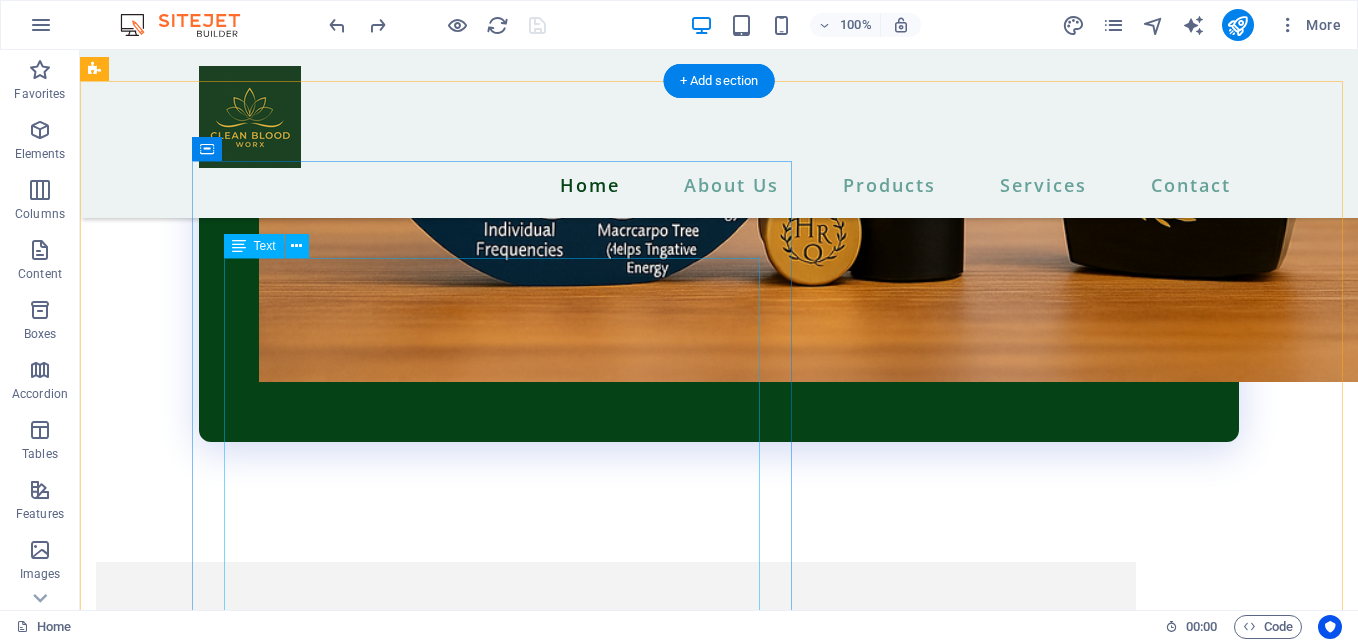 click on "Experience Full-Body Frequency Therapy 24/7! With iHeRQles Frequency iPatches, your body is constantly bathed in rejuvenating sub-harmonic frequencies—helping you naturally restore, revive, and thrive. IRV-86: iHeRQles + iRevive + Alkalinity Going Viral: iHeRQles + Ivermectin + Fenbendazole Thyroid Plus: iHeRQles + Thyroid Support Digestive Harmony: iHeRQles + Gut Health Support Detox & Cleanse: iHeRQles + Full-Body Detox Allergy Relief: iHeRQles + Anti-Allergy Support Vitality for Men: iHeRQles + Male Hormonal Balance Vibe for Women: iHeRQles + Female Hormonal Balance Pain & Inflammation Relief: iHeRQles + Soothing Formula Weight Loss & Appetite Control: iHeRQles + iXLR8 Energy Boost: iHeRQles + Natural Stimulants Joint Support: iHeRQles + Joint Pain Relief Stress & Anxiety Relief: iHeRQles + Calming Frequencies Sleep Ease: iHeRQles + Sleep Support Mental Clarity: iHeRQles + Brain Boosting Frequencies Electronic Chatter Protection: iHeRQles + EMF Defense" at bounding box center [759, 6663] 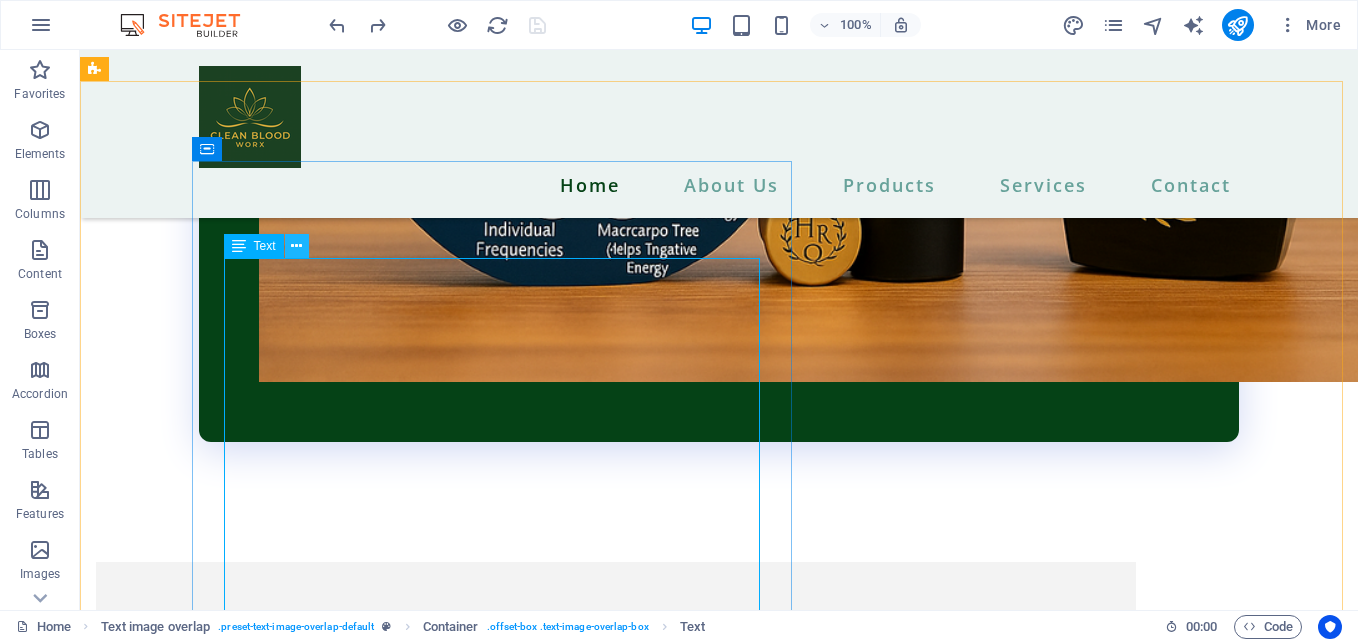 click at bounding box center [296, 246] 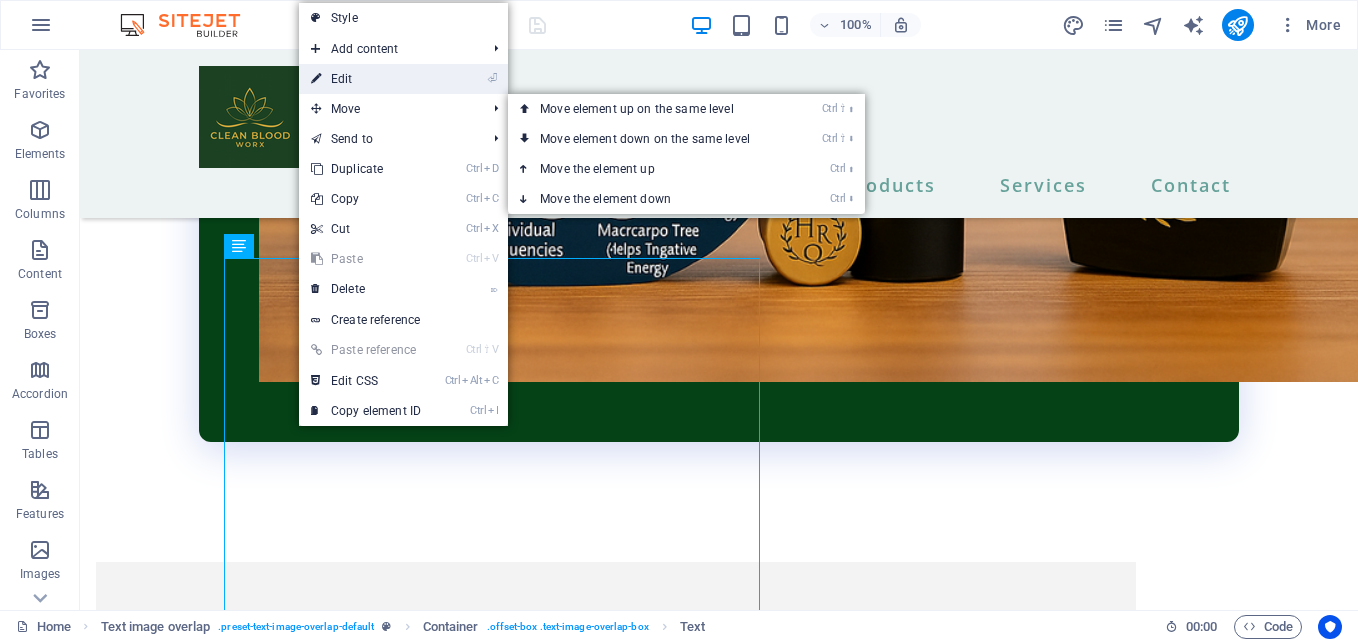 click on "⏎  Edit" at bounding box center [366, 79] 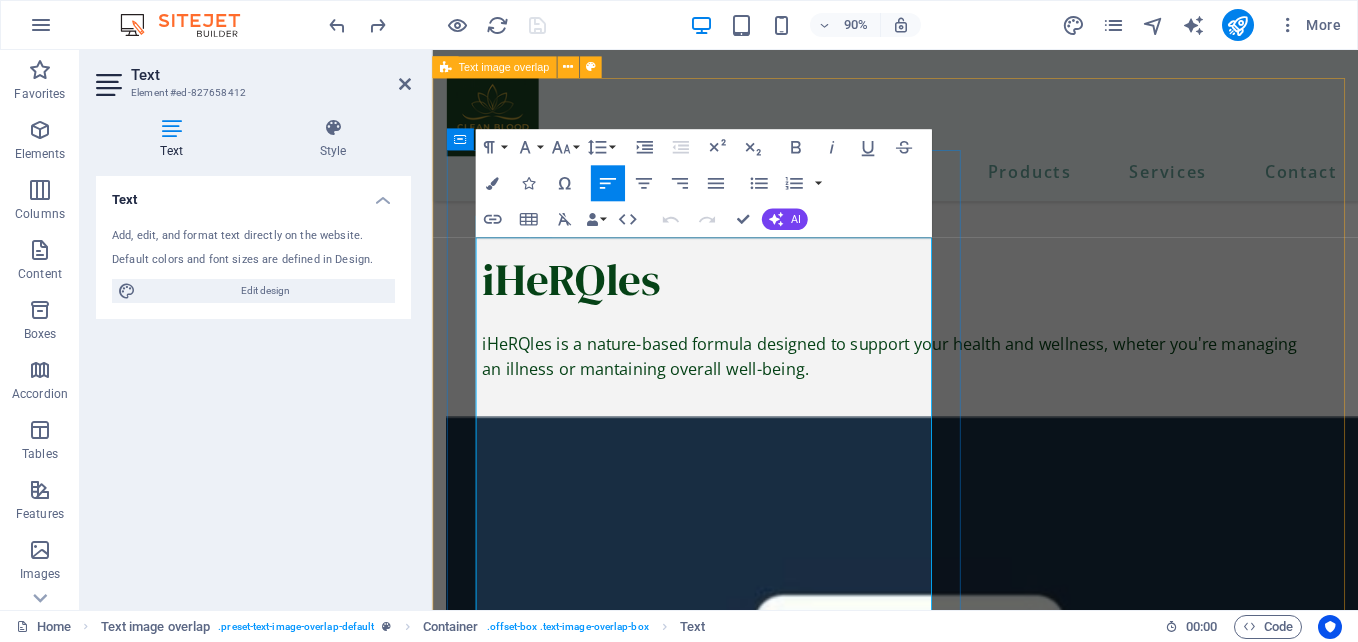 click on "With iHeRQles Frequency iPatches, your body is constantly bathed in rejuvenating sub-harmonic frequencies—helping you naturally restore, revive, and thrive." at bounding box center (986, 5339) 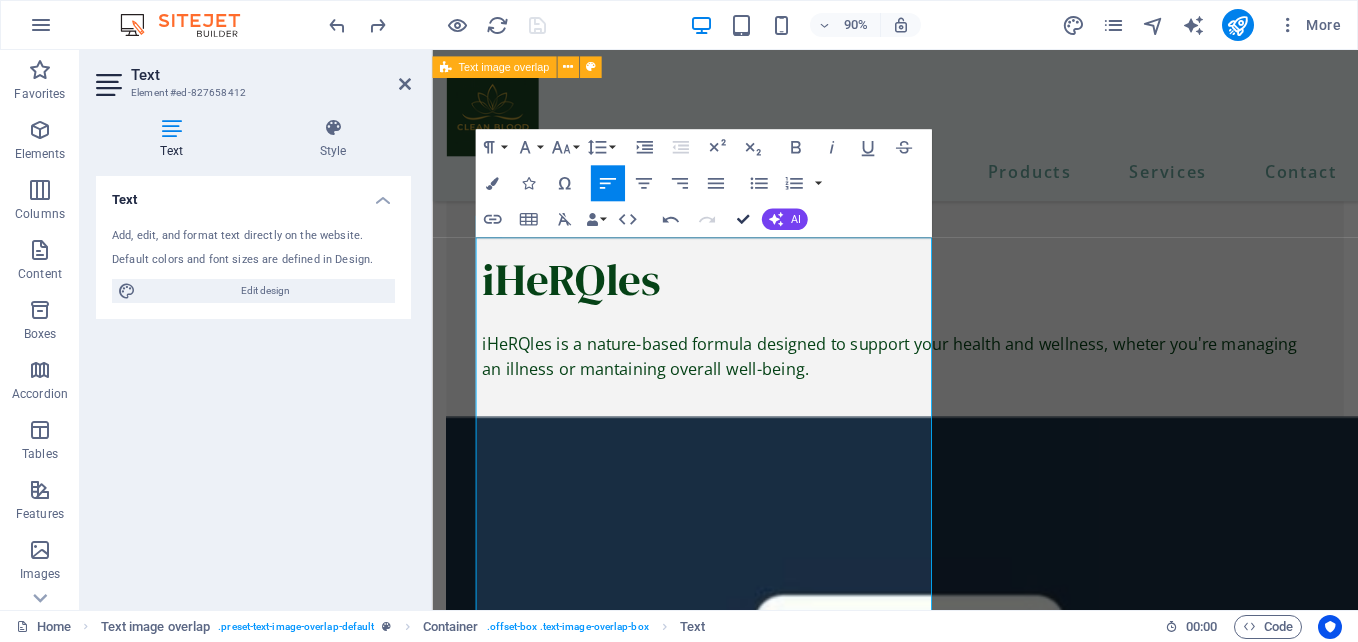 scroll, scrollTop: 5047, scrollLeft: 0, axis: vertical 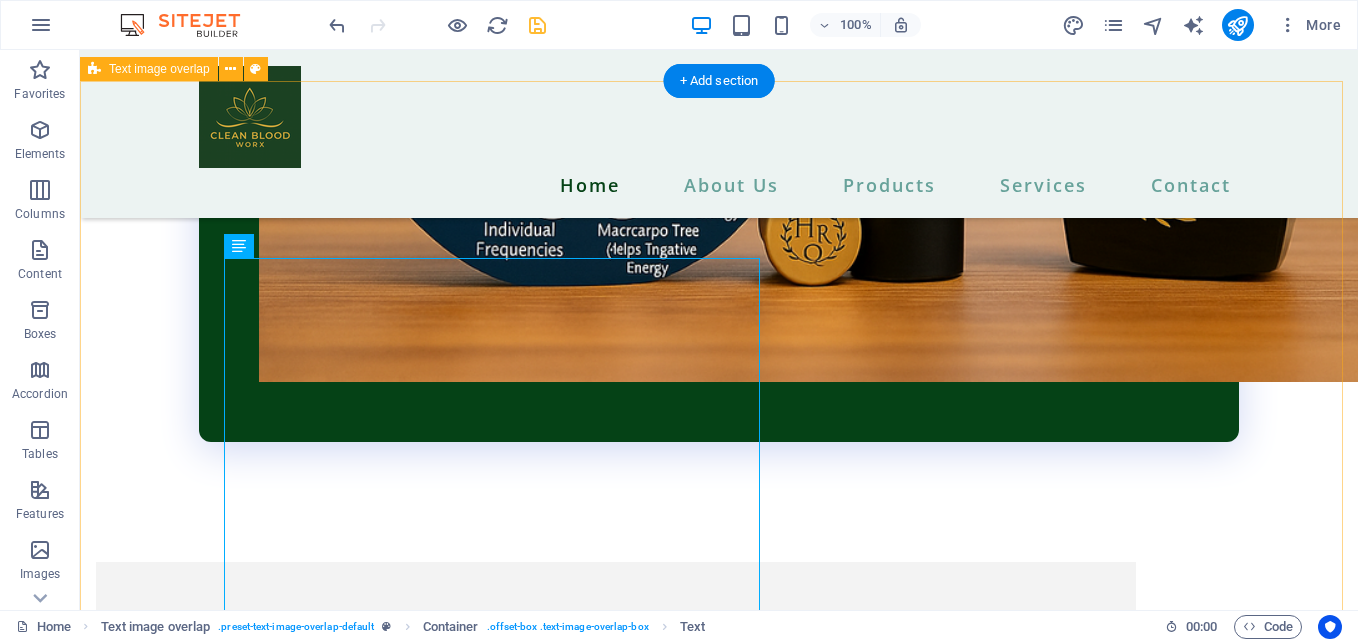 click on "iPatches Experience Full-Body Frequency Therapy 24/7! With iHeRQles Frequency iPatches, your body is constantly bathed in rejuvenating sub-harmonic frequencies—helping you to naturally restore, revive, and thrive. IRV-86: iHeRQles + iRevive + Alkalinity Going Viral: iHeRQles + Ivermectin + Fenbendazole Thyroid Plus: iHeRQles + Thyroid Support Digestive Harmony: iHeRQles + Gut Health Support Detox & Cleanse: iHeRQles + Full-Body Detox Allergy Relief: iHeRQles + Anti-Allergy Support Vitality for Men: iHeRQles + Male Hormonal Balance Vibe for Women: iHeRQles + Female Hormonal Balance Pain & Inflammation Relief: iHeRQles + Soothing Formula Weight Loss & Appetite Control: iHeRQles + iXLR8 Energy Boost: iHeRQles + Natural Stimulants Joint Support: iHeRQles + Joint Pain Relief Stress & Anxiety Relief: iHeRQles + Calming Frequencies Sleep Ease: iHeRQles + Sleep Support Mental Clarity: iHeRQles + Brain Boosting Frequencies Electronic Chatter Protection: iHeRQles + EMF Defense" at bounding box center (719, 7006) 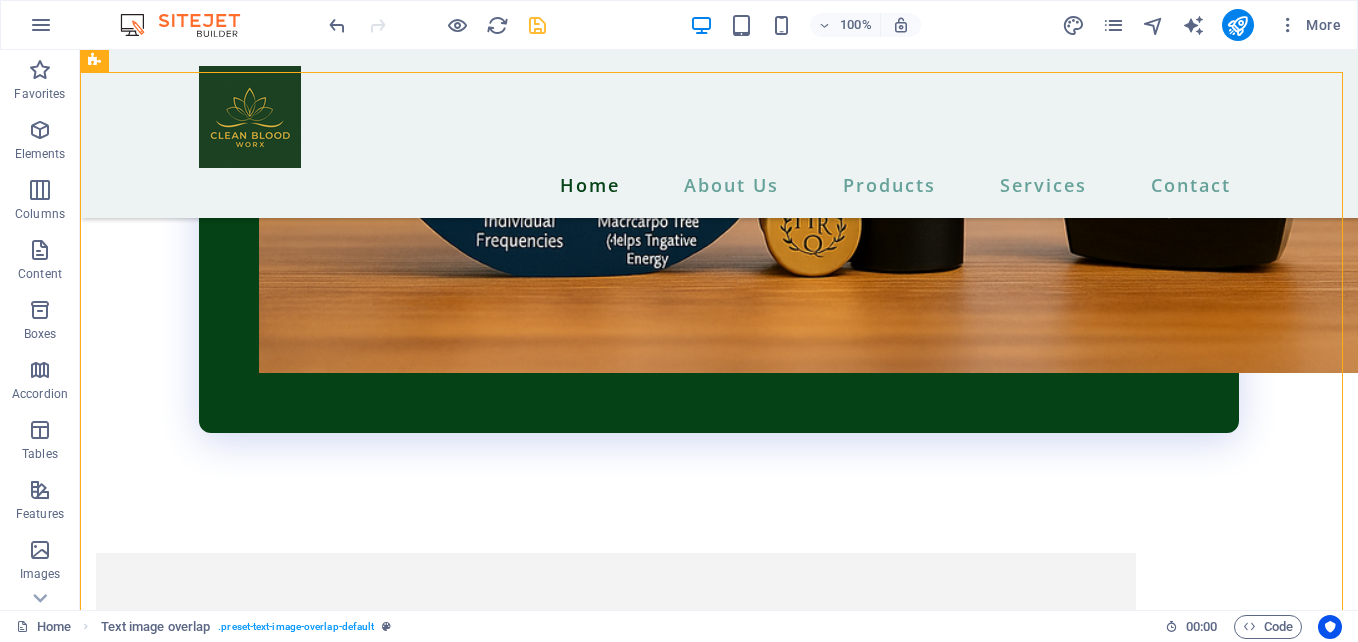 scroll, scrollTop: 5154, scrollLeft: 0, axis: vertical 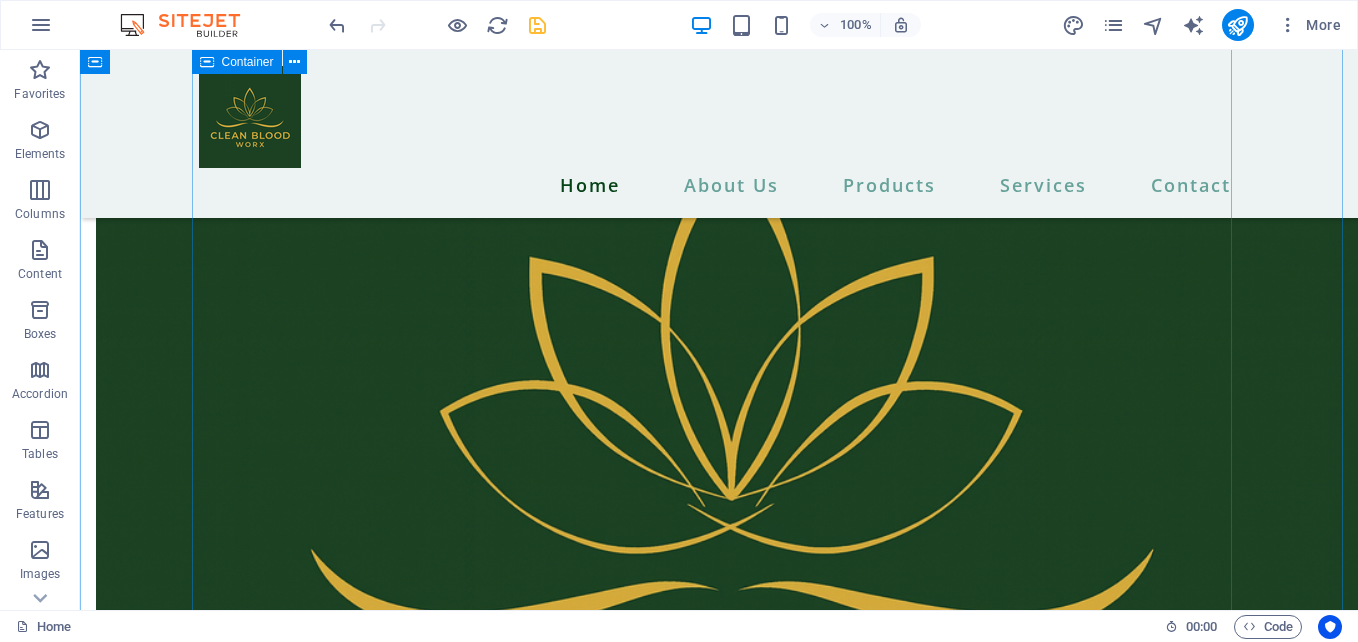 click on "We provide the best options for a new lifestyle." at bounding box center (719, 2562) 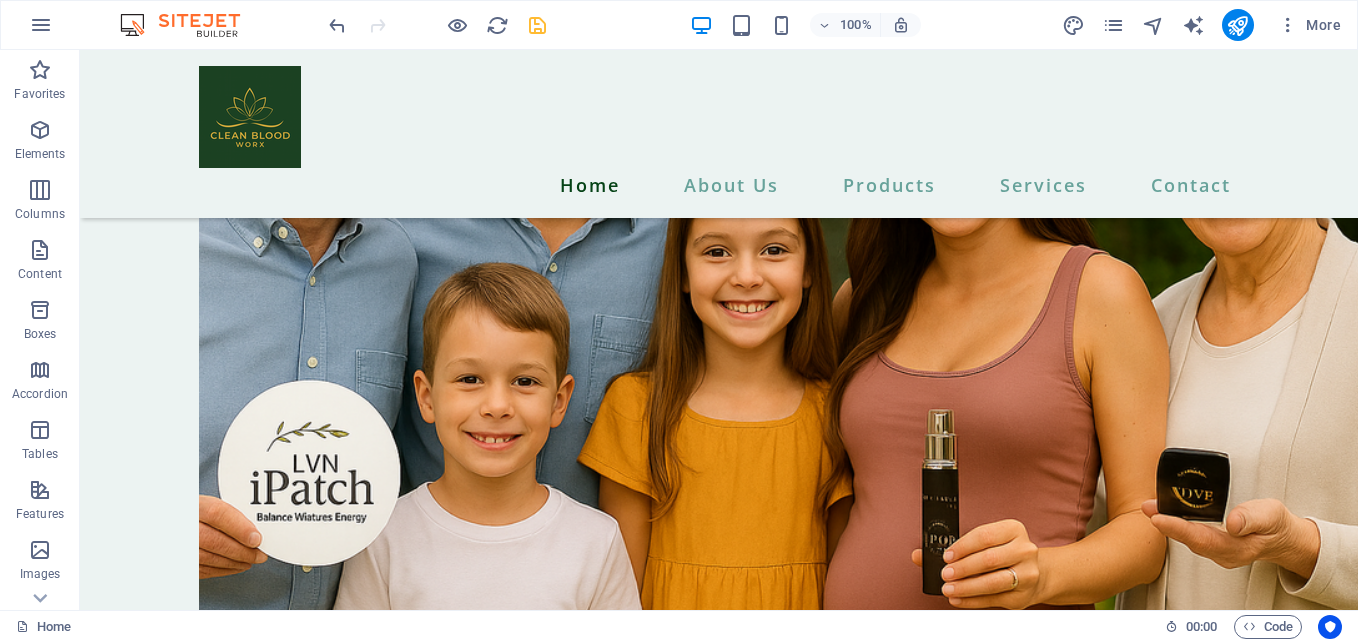 scroll, scrollTop: 507, scrollLeft: 0, axis: vertical 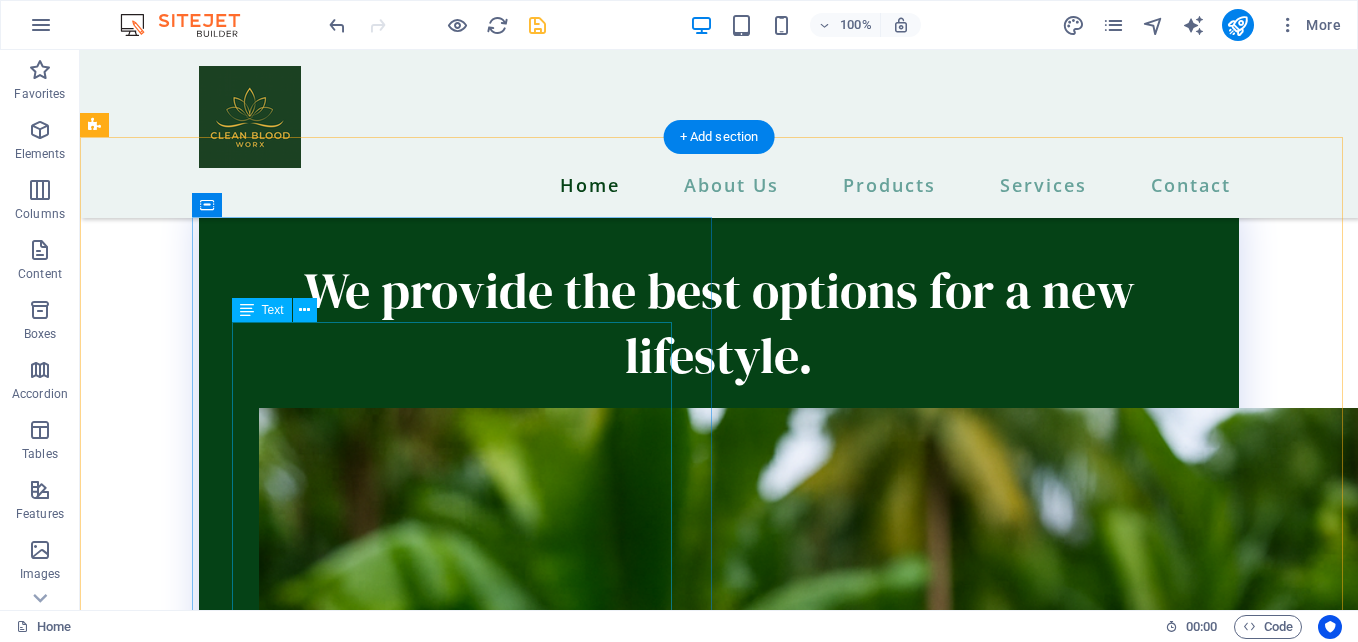click on "Plant-Powered Stem Cell Innovation: Harnessing the essence of botanical wonders for ultimate regeneration. Born from Medical Breakthroughs: Engineered initially for severe trauma like 4th-degree burns, now available for everyday radiance. Deep Hydration, Gentle Exfoliation. Ultimate Sun Shield: Nourish your skin while defending against harsh UV rays and environmental stressors. Supercharge Your Natural Stem Cells: Amplifies your body's own production for youthful, resilient skin. Versatile Healing for All Skin Woes: Safe for open wounds, burns, scrapes, rashes, and more—accelerate recovery like never before. Collagen Boost & Moisture Lock: Restore firmness, elasticity, and that glowing, dewy look you deserve." at bounding box center [616, 4895] 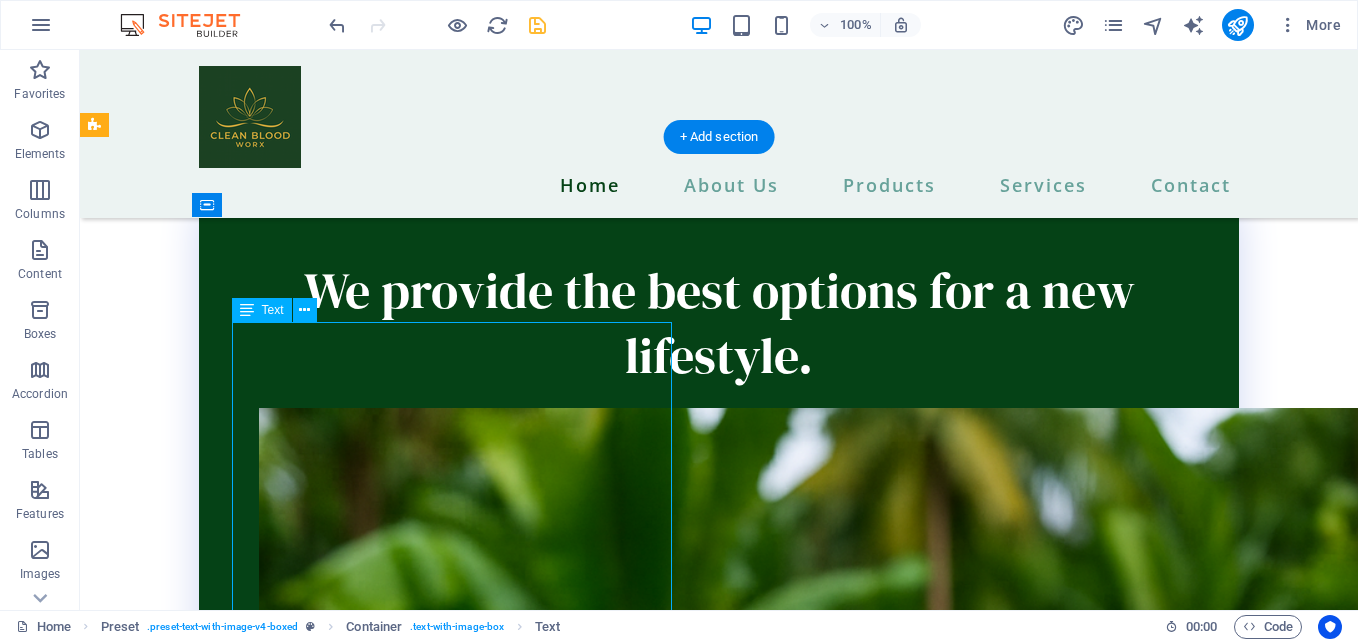 click on "Plant-Powered Stem Cell Innovation: Harnessing the essence of botanical wonders for ultimate regeneration. Born from Medical Breakthroughs: Engineered initially for severe trauma like 4th-degree burns, now available for everyday radiance. Deep Hydration, Gentle Exfoliation. Ultimate Sun Shield: Nourish your skin while defending against harsh UV rays and environmental stressors. Supercharge Your Natural Stem Cells: Amplifies your body's own production for youthful, resilient skin. Versatile Healing for All Skin Woes: Safe for open wounds, burns, scrapes, rashes, and more—accelerate recovery like never before. Collagen Boost & Moisture Lock: Restore firmness, elasticity, and that glowing, dewy look you deserve." at bounding box center [616, 4895] 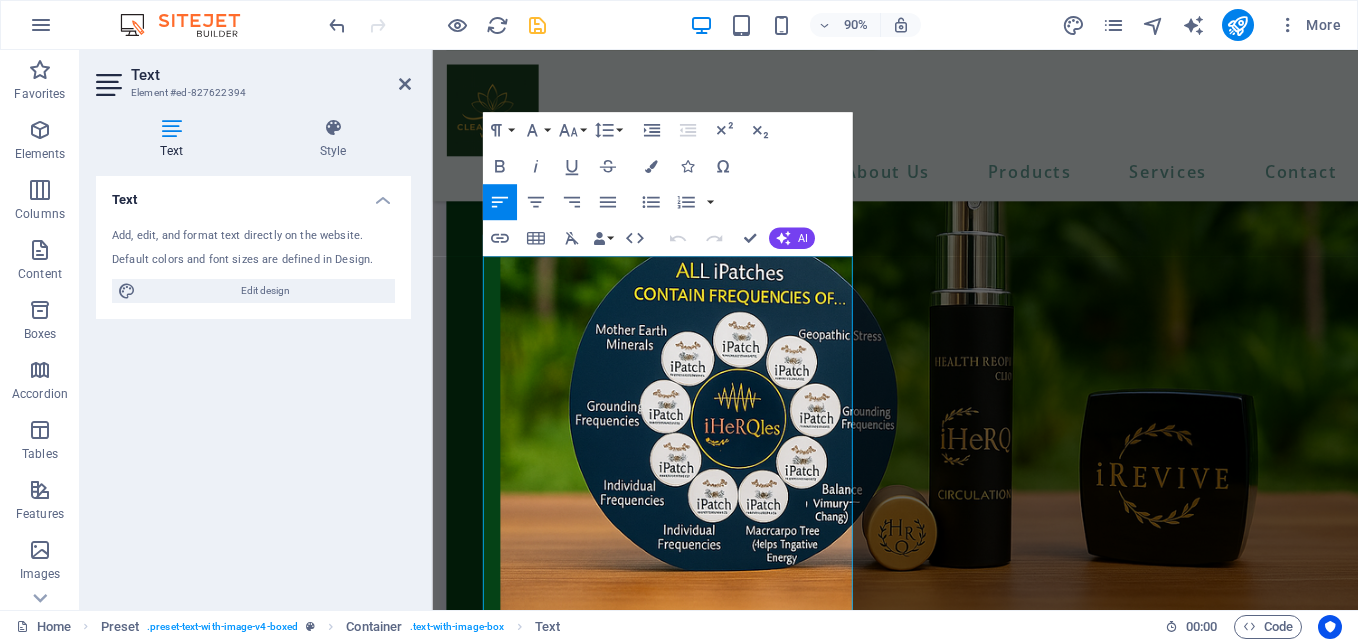 scroll, scrollTop: 4119, scrollLeft: 0, axis: vertical 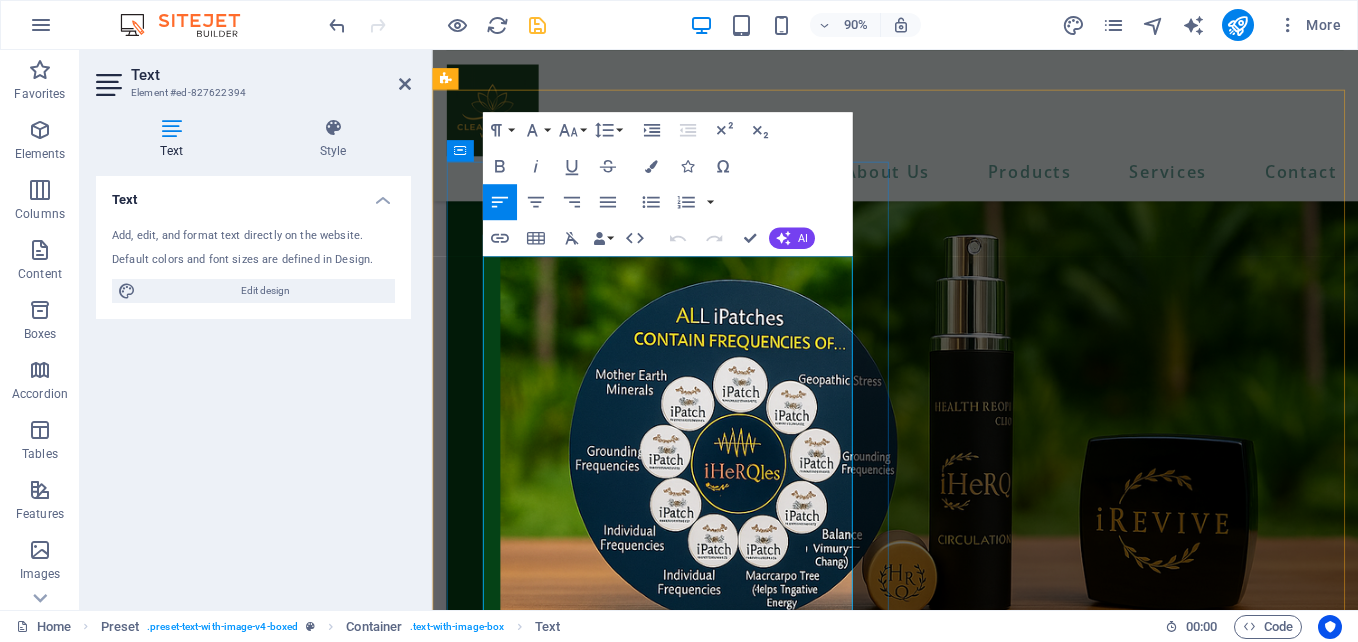 click on "Plant-Powered Stem Cell Innovation:" at bounding box center [946, 3849] 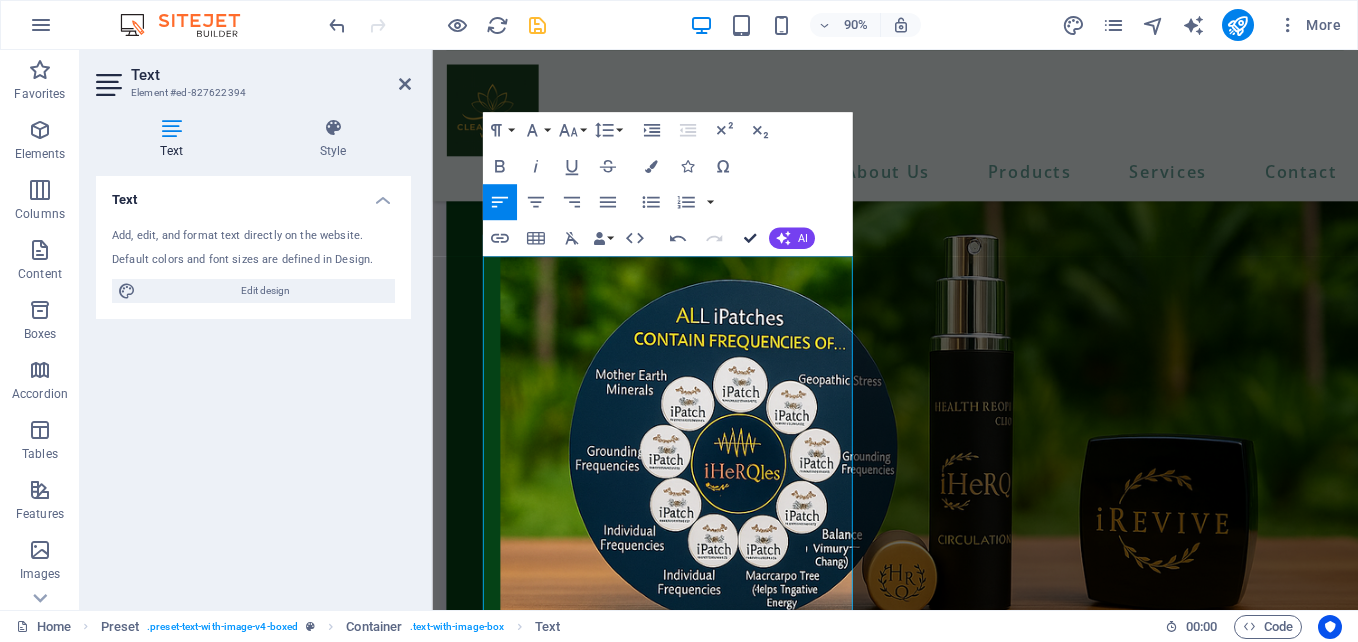 scroll, scrollTop: 4212, scrollLeft: 0, axis: vertical 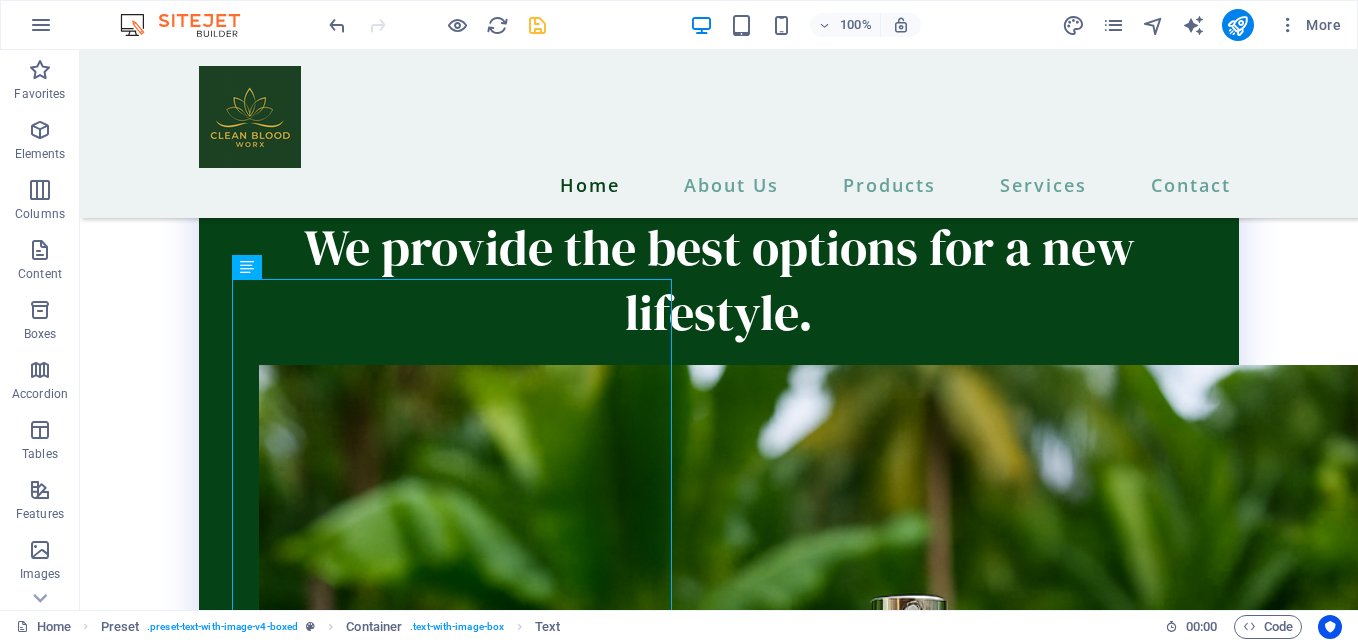 click at bounding box center [437, 25] 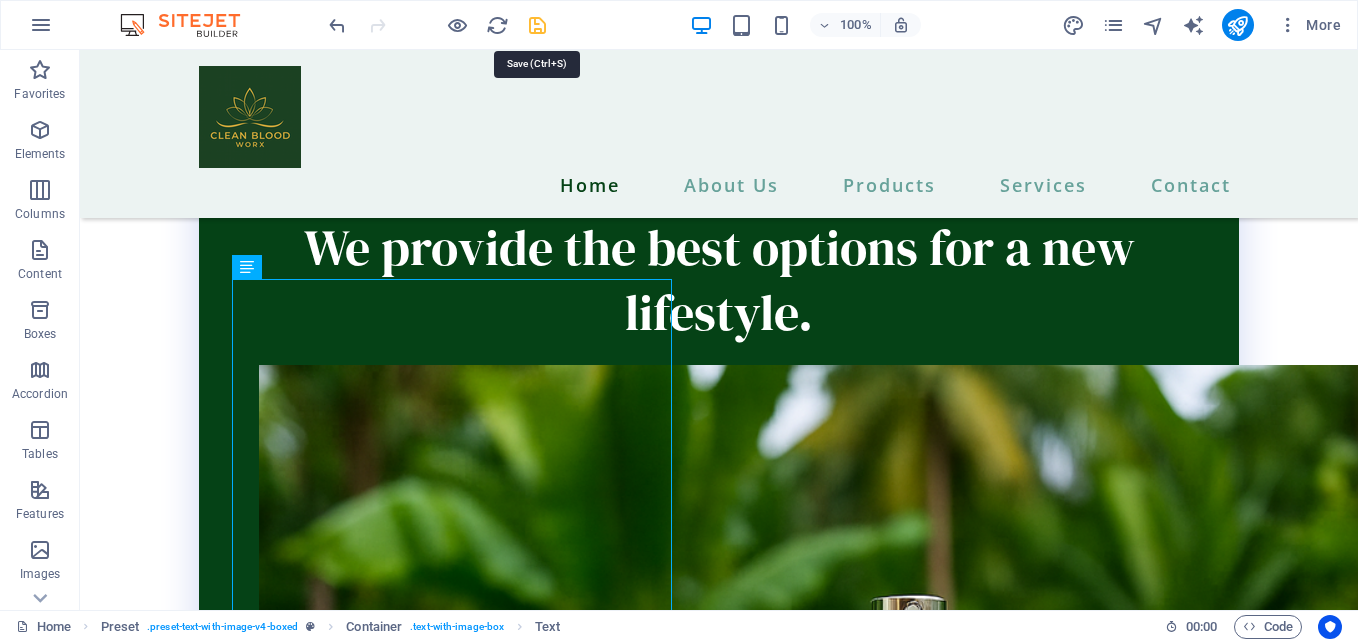click at bounding box center [537, 25] 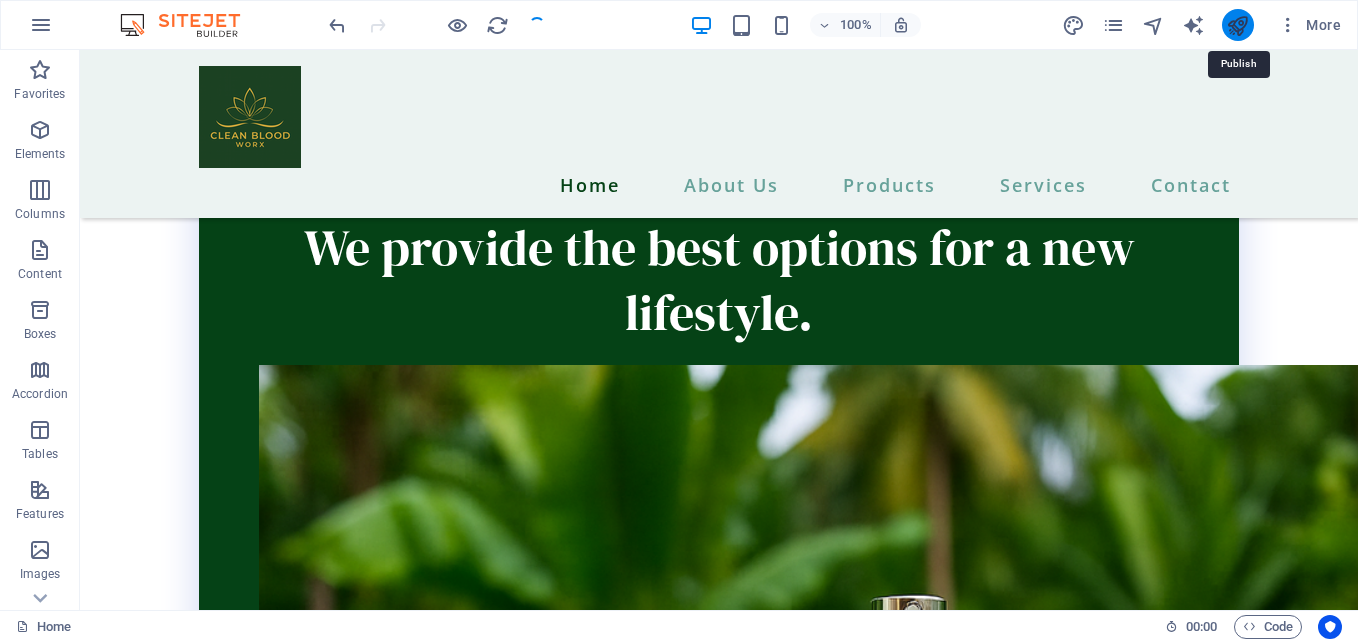 click at bounding box center (1237, 25) 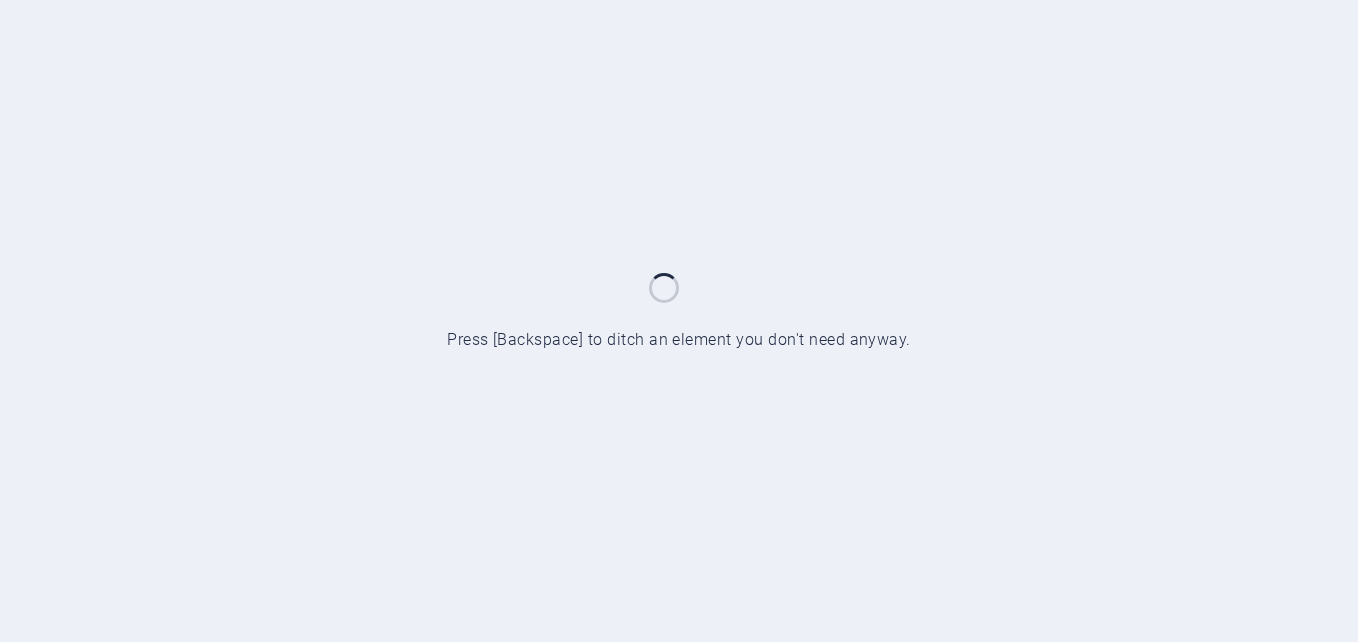 scroll, scrollTop: 0, scrollLeft: 0, axis: both 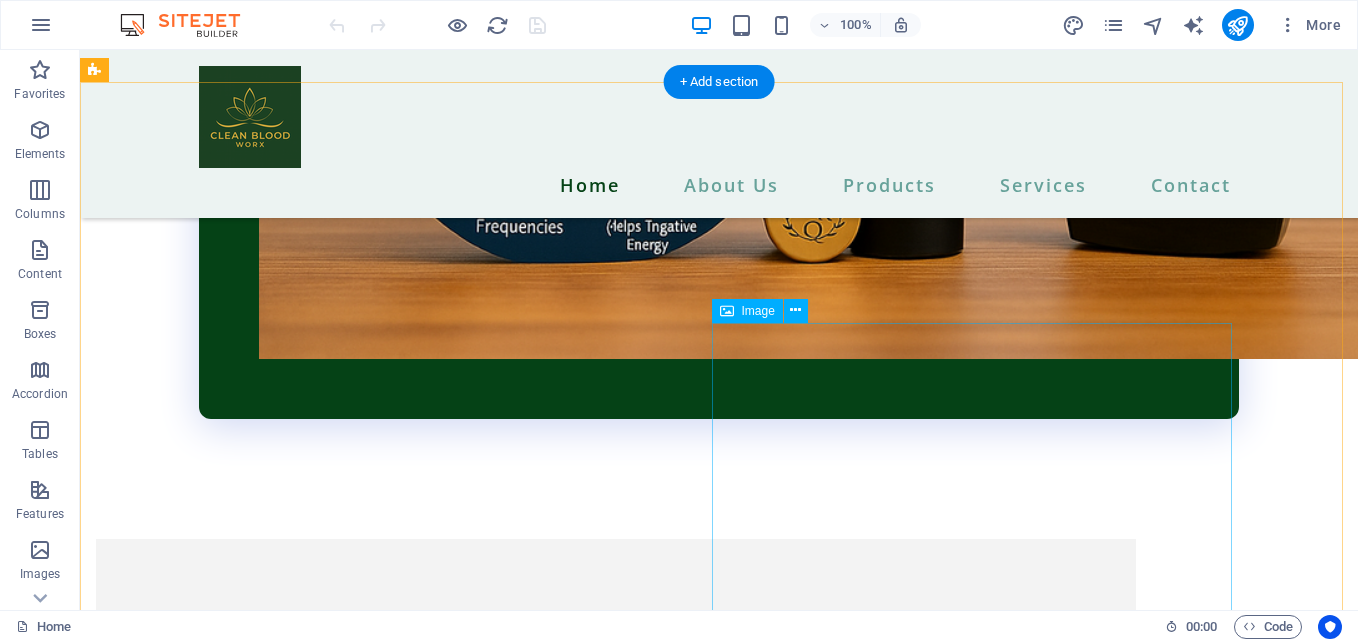 click at bounding box center (719, 7368) 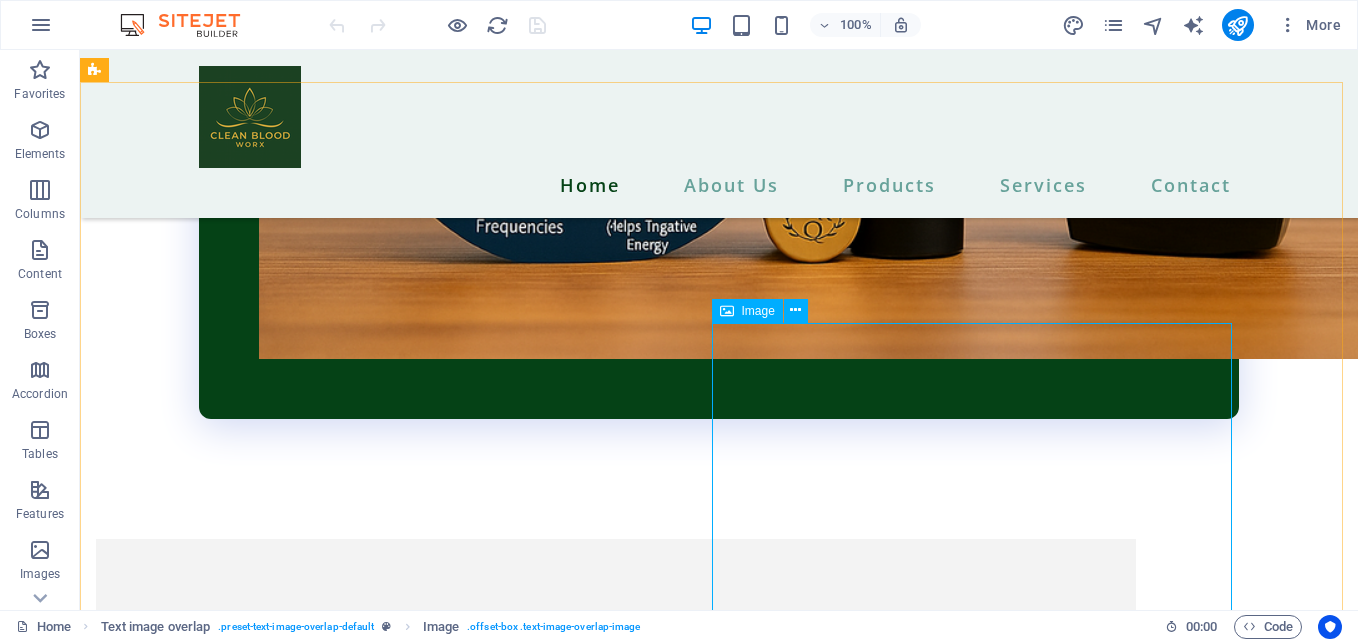 click at bounding box center [727, 311] 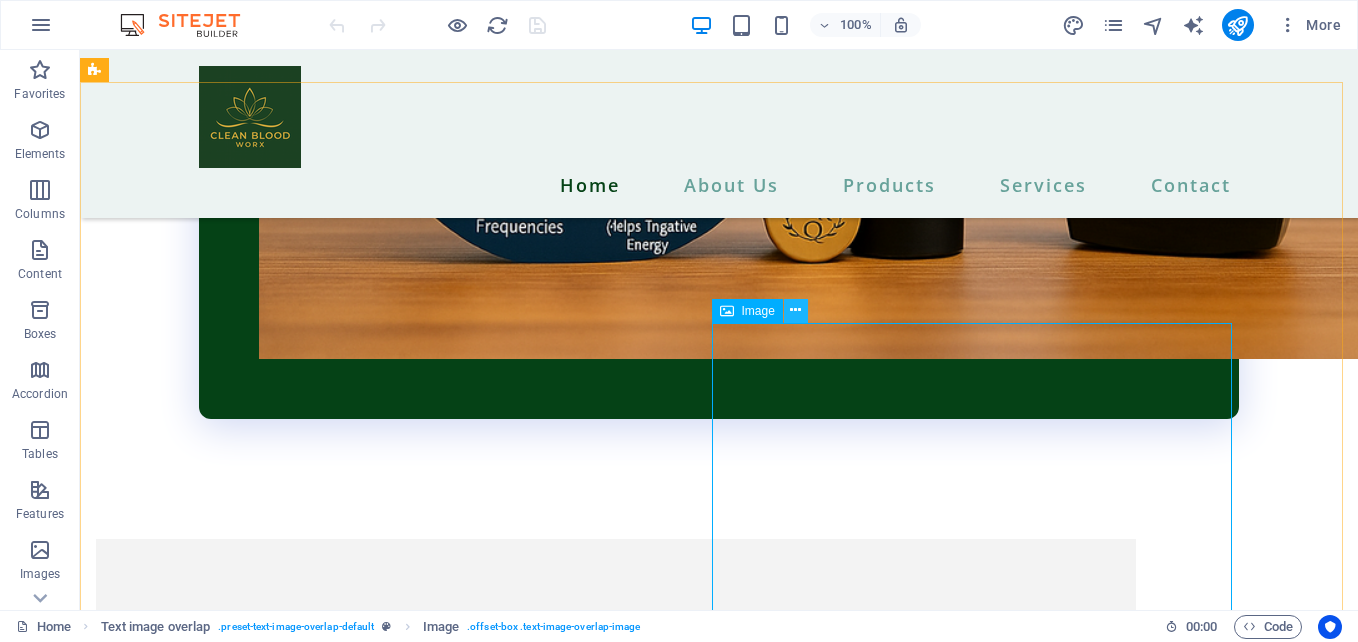 click at bounding box center (795, 310) 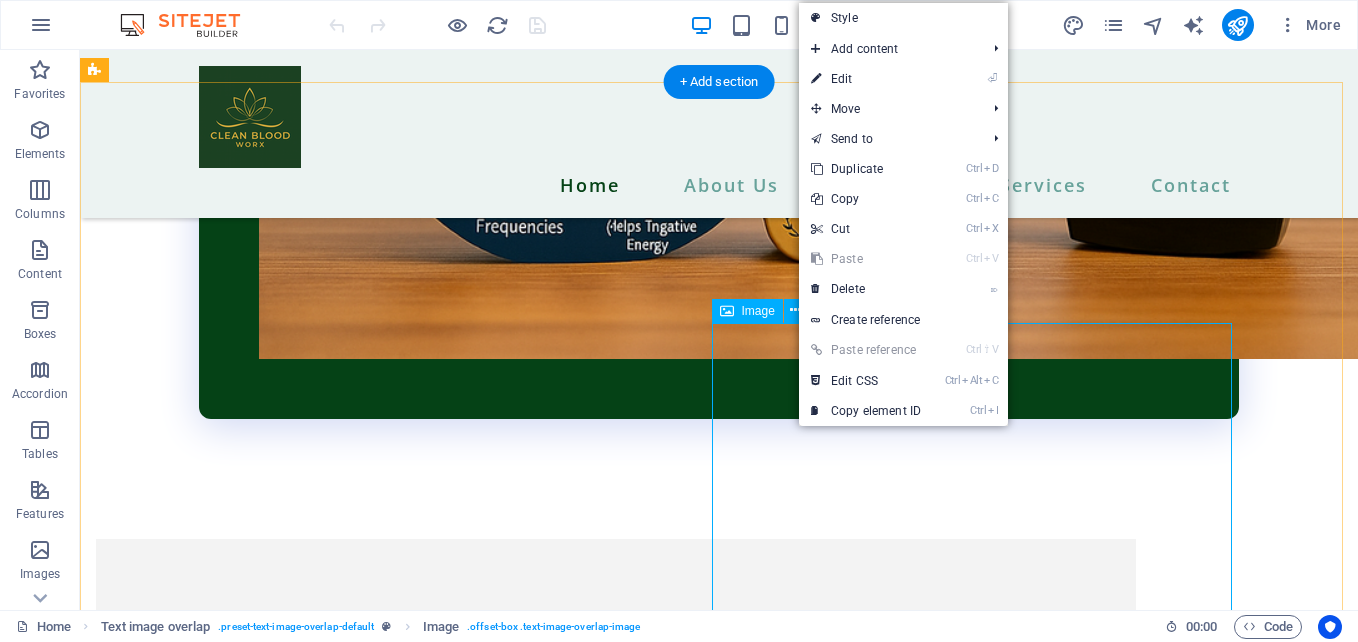 click at bounding box center (719, 7368) 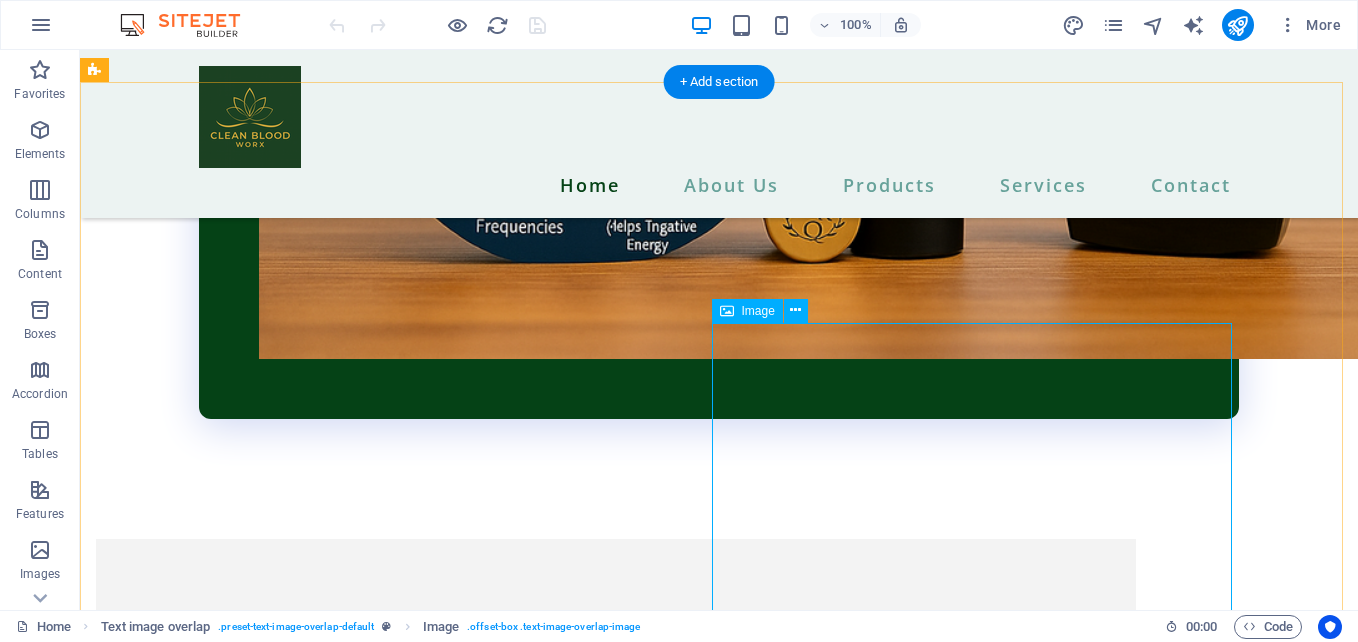 click at bounding box center [719, 7368] 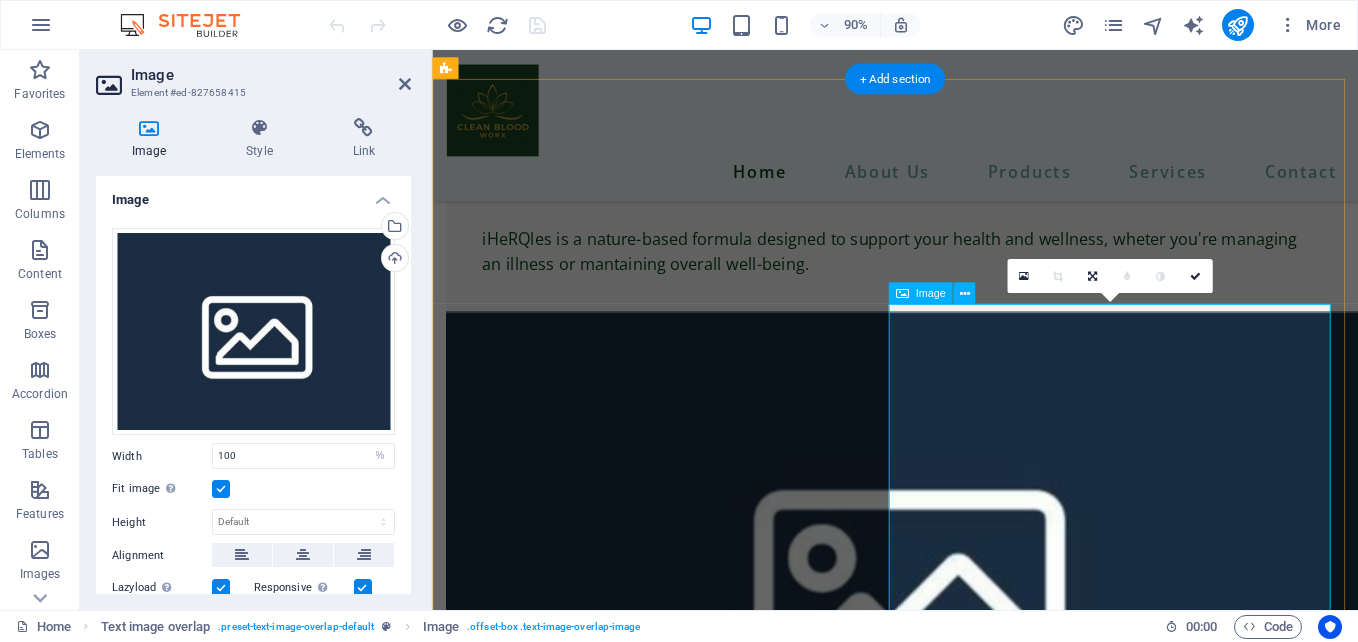 scroll, scrollTop: 4977, scrollLeft: 0, axis: vertical 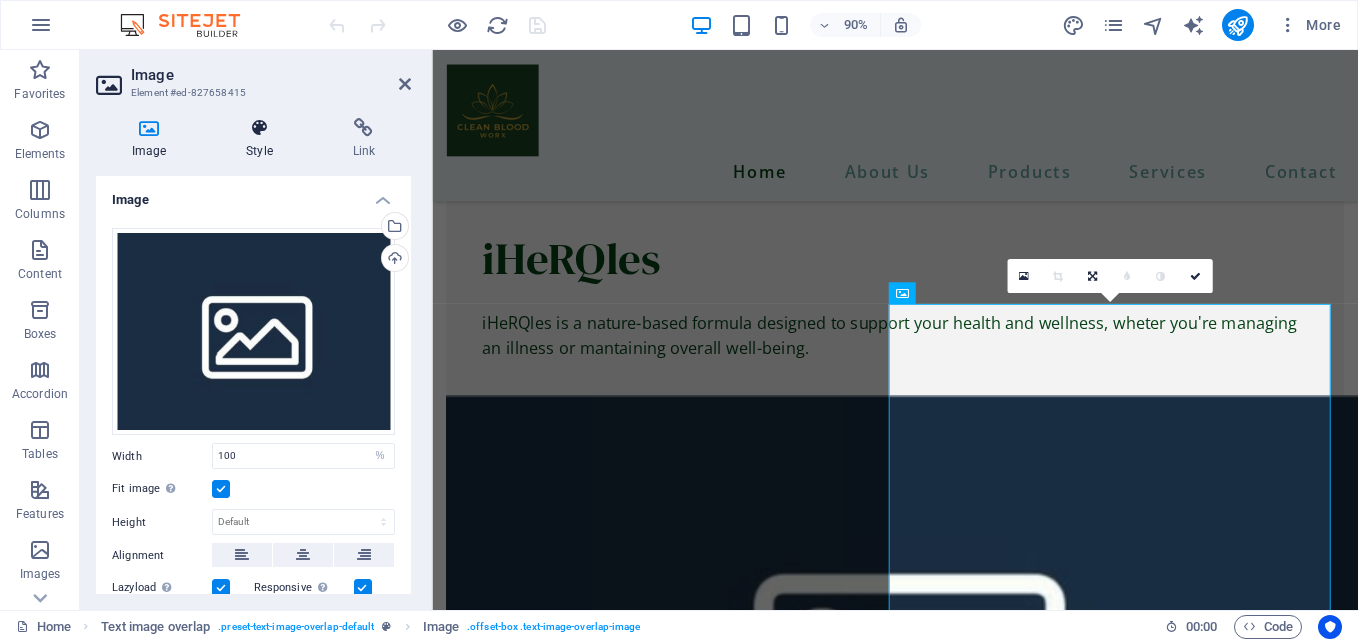 click at bounding box center (259, 128) 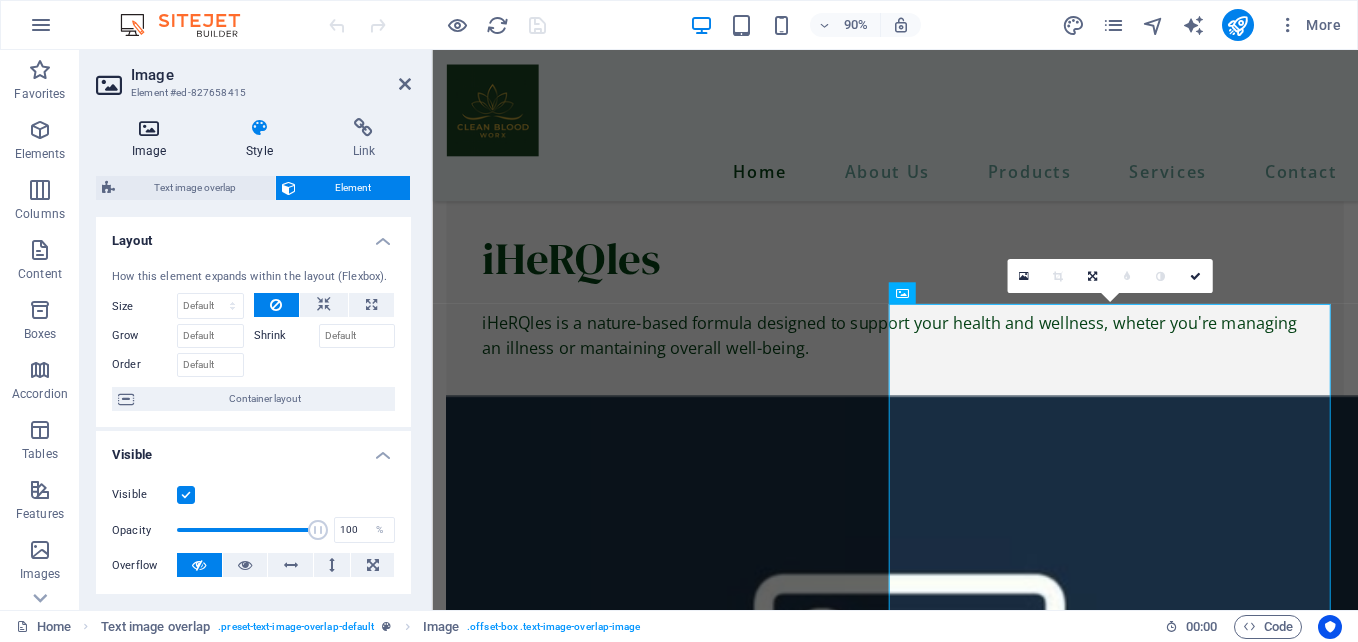click at bounding box center (149, 128) 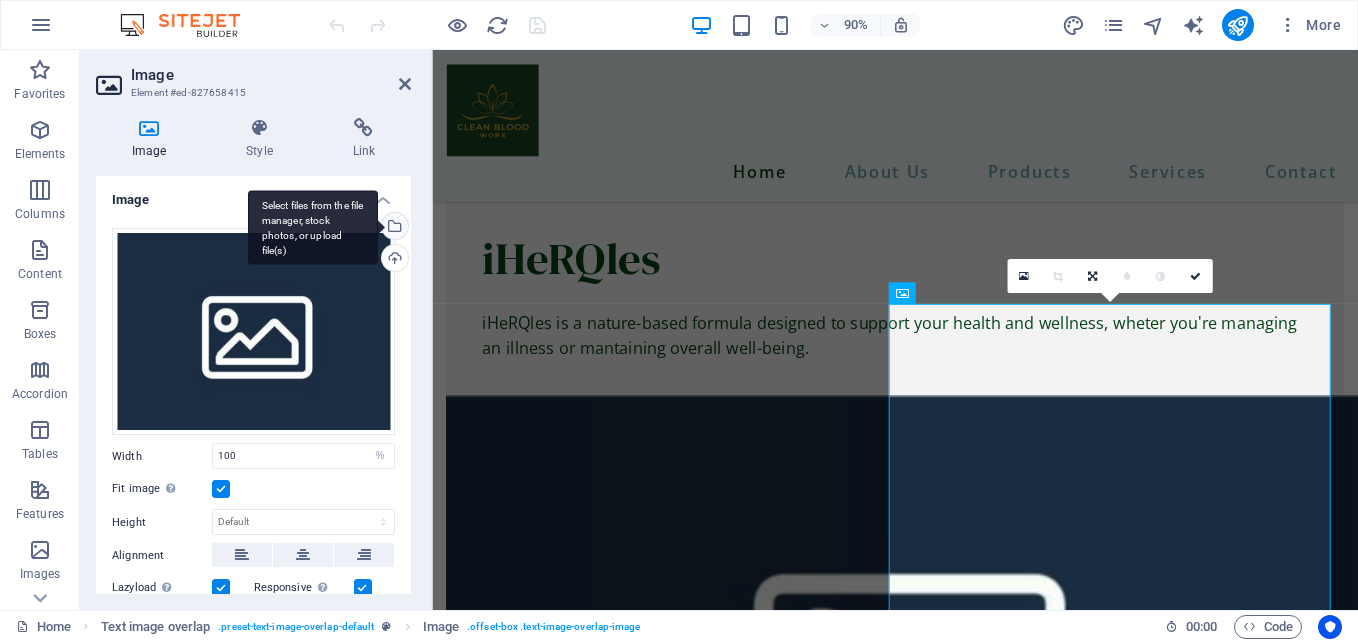 click on "Select files from the file manager, stock photos, or upload file(s)" at bounding box center [393, 228] 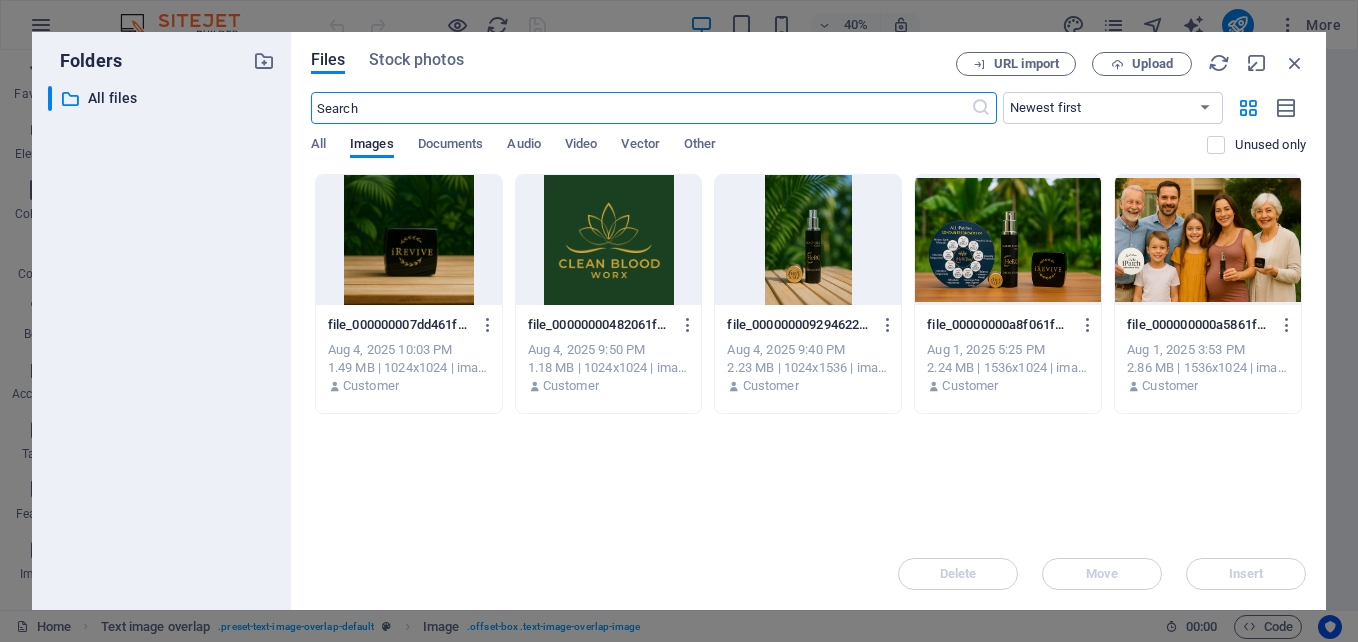 scroll, scrollTop: 5070, scrollLeft: 0, axis: vertical 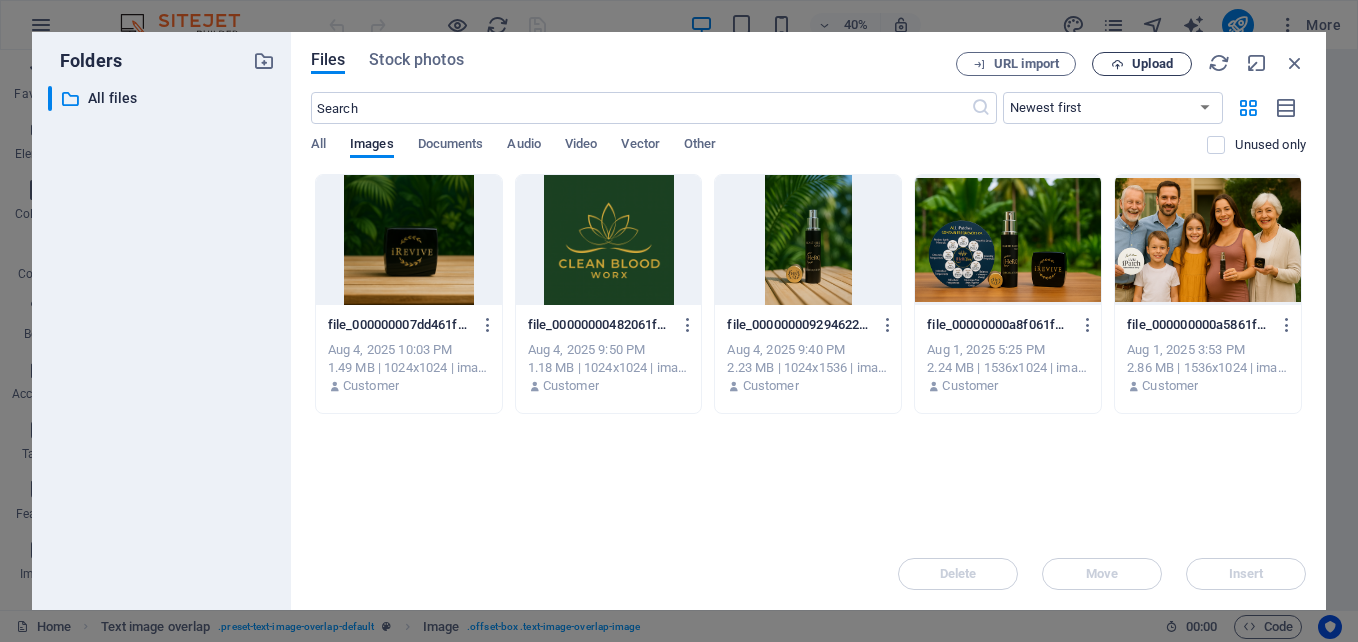 click on "Upload" at bounding box center (1152, 64) 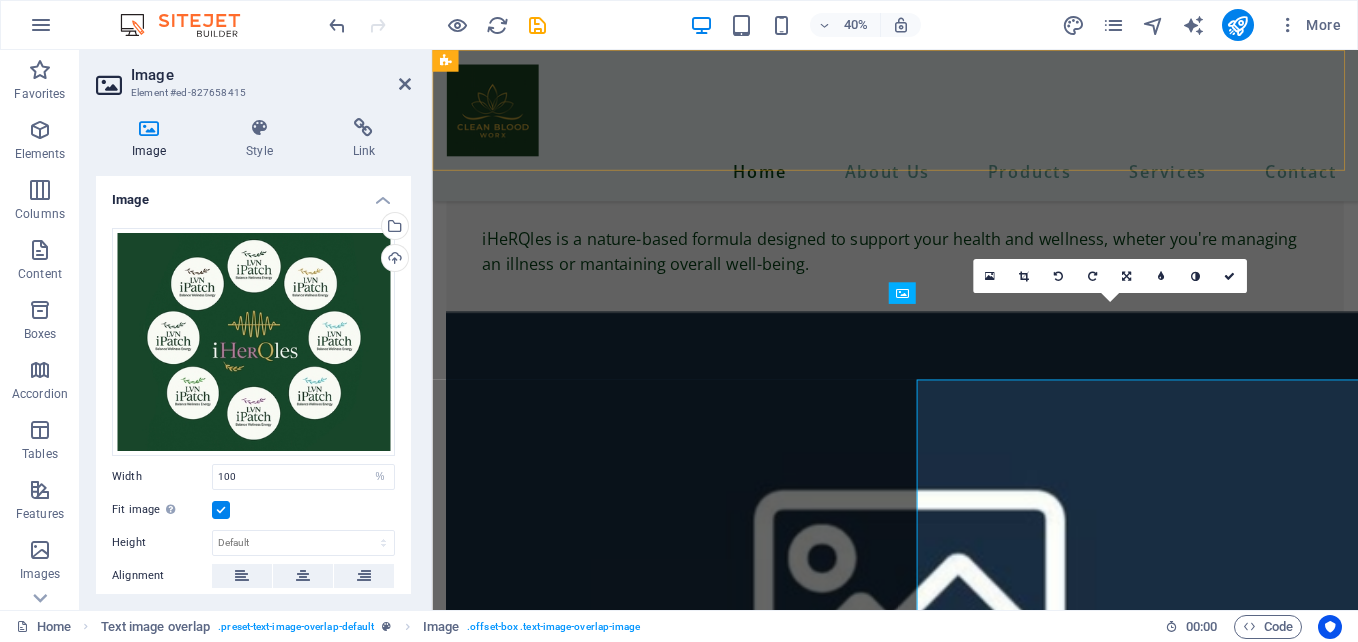scroll, scrollTop: 4977, scrollLeft: 0, axis: vertical 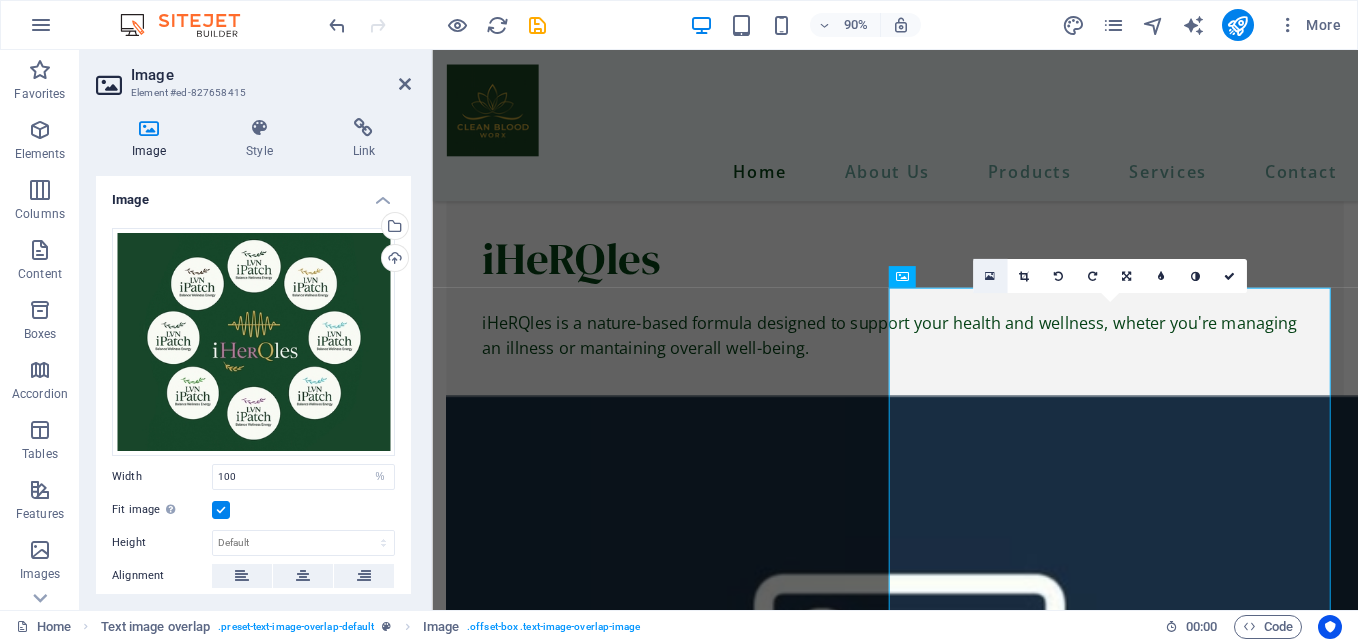 click at bounding box center [990, 276] 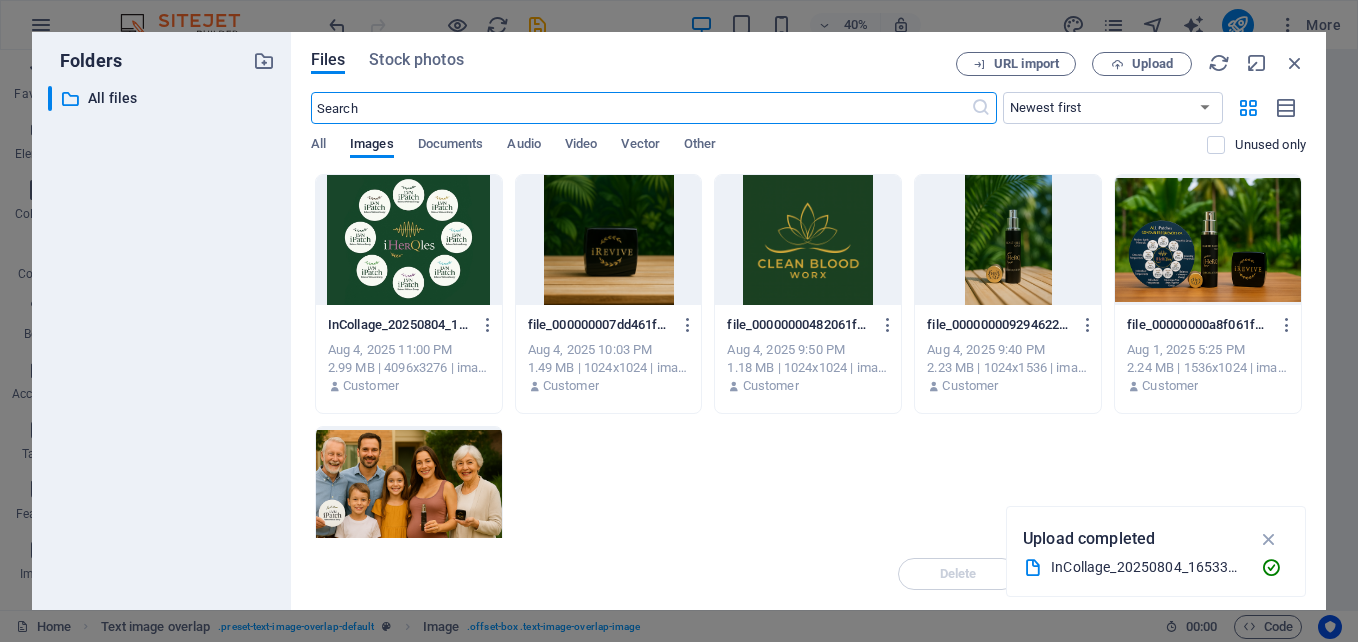 scroll, scrollTop: 5070, scrollLeft: 0, axis: vertical 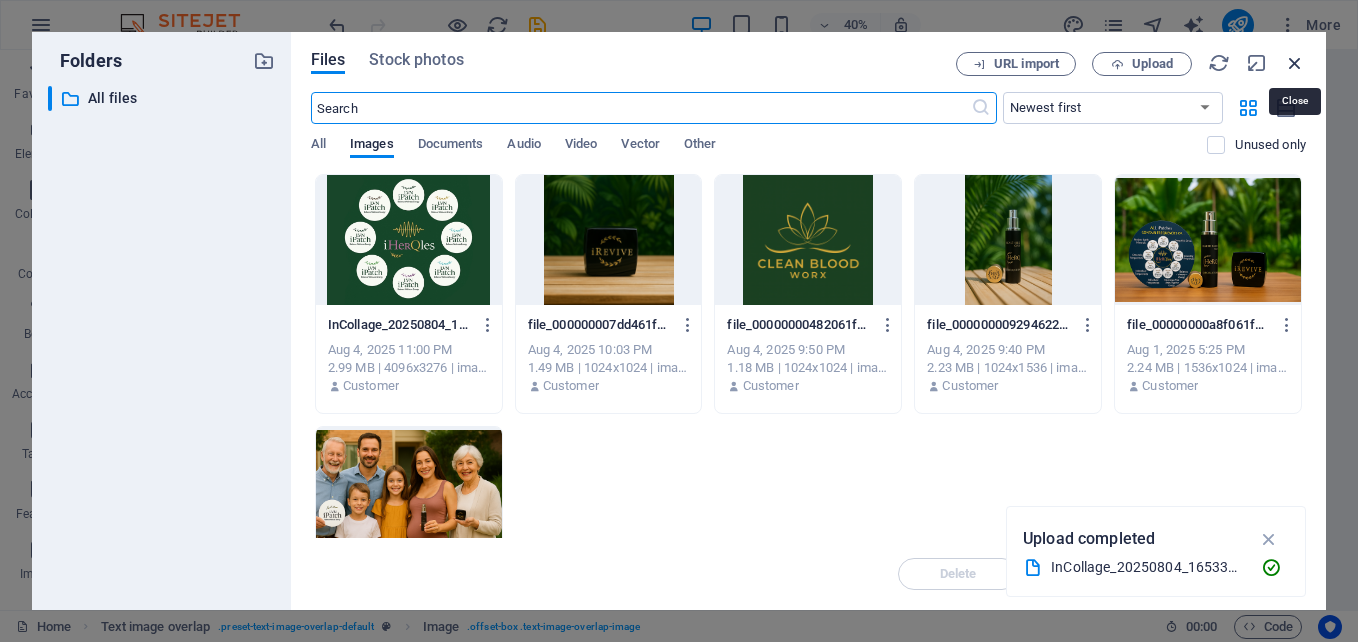 click at bounding box center [1295, 63] 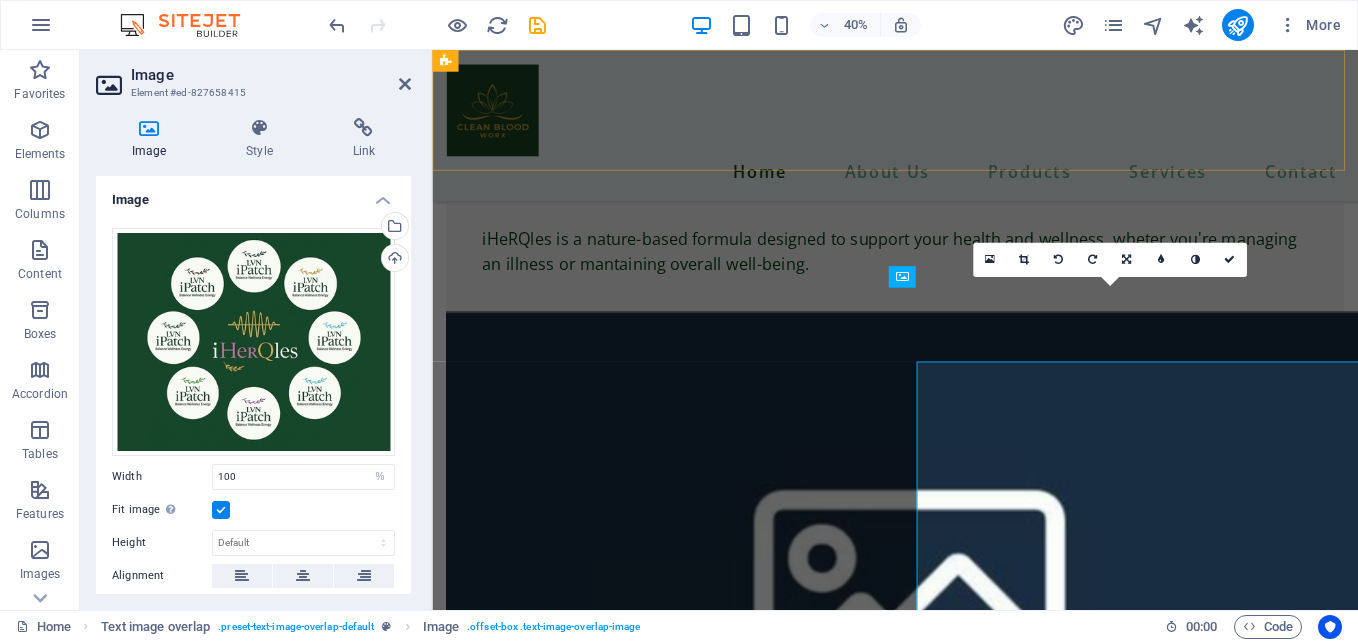 scroll, scrollTop: 4977, scrollLeft: 0, axis: vertical 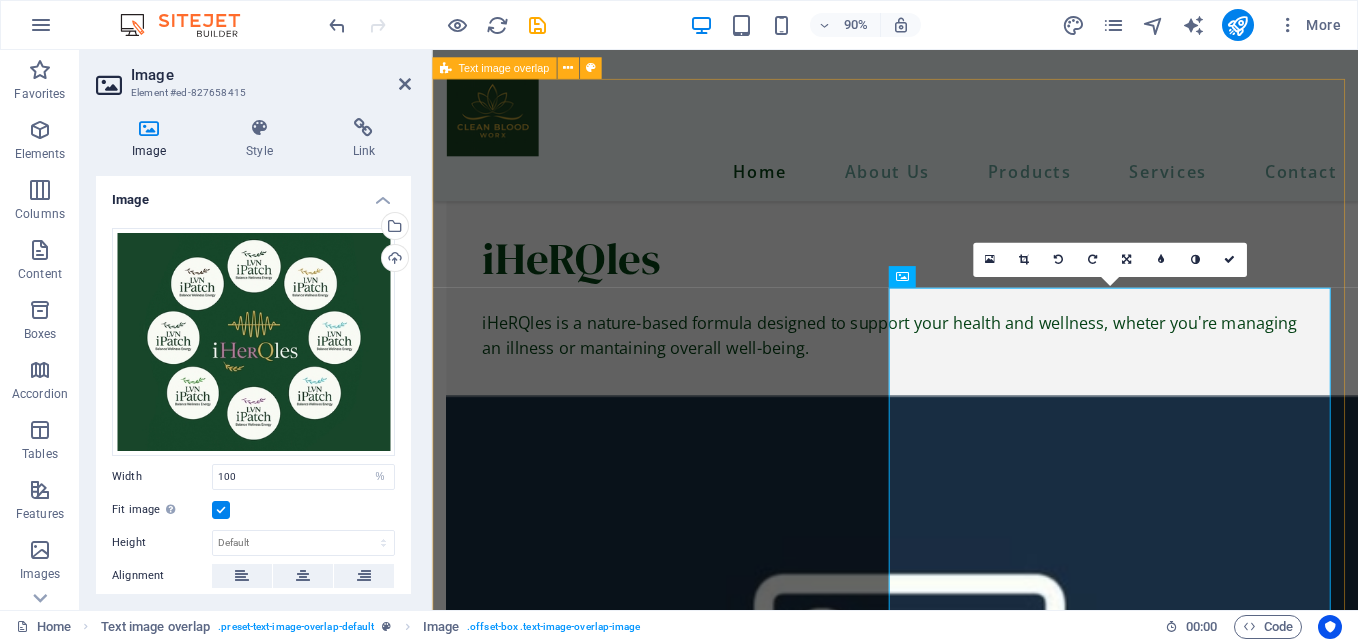 click on "iPatches Experience Full-Body Frequency Therapy 24/7! With iHeRQles Frequency iPatches, your body is constantly bathed in rejuvenating sub-harmonic frequencies—helping you to naturally restore, revive, and thrive. IRV-86: iHeRQles + iRevive + Alkalinity Going Viral: iHeRQles + Ivermectin + Fenbendazole Thyroid Plus: iHeRQles + Thyroid Support Digestive Harmony: iHeRQles + Gut Health Support Detox & Cleanse: iHeRQles + Full-Body Detox Allergy Relief: iHeRQles + Anti-Allergy Support Vitality for Men: iHeRQles + Male Hormonal Balance Vibe for Women: iHeRQles + Female Hormonal Balance Pain & Inflammation Relief: iHeRQles + Soothing Formula Weight Loss & Appetite Control: iHeRQles + iXLR8 Energy Boost: iHeRQles + Natural Stimulants Joint Support: iHeRQles + Joint Pain Relief Stress & Anxiety Relief: iHeRQles + Calming Frequencies Sleep Ease: iHeRQles + Sleep Support Mental Clarity: iHeRQles + Brain Boosting Frequencies Electronic Chatter Protection: iHeRQles + EMF Defense" at bounding box center [946, 5954] 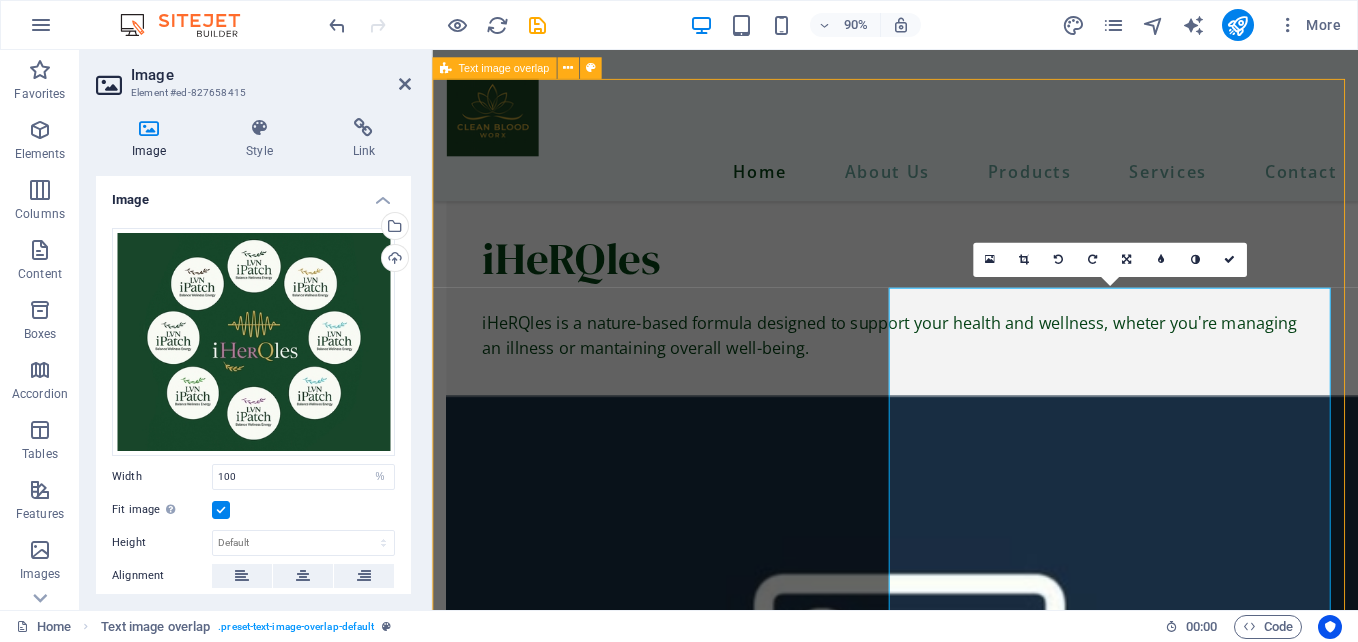 scroll, scrollTop: 5070, scrollLeft: 0, axis: vertical 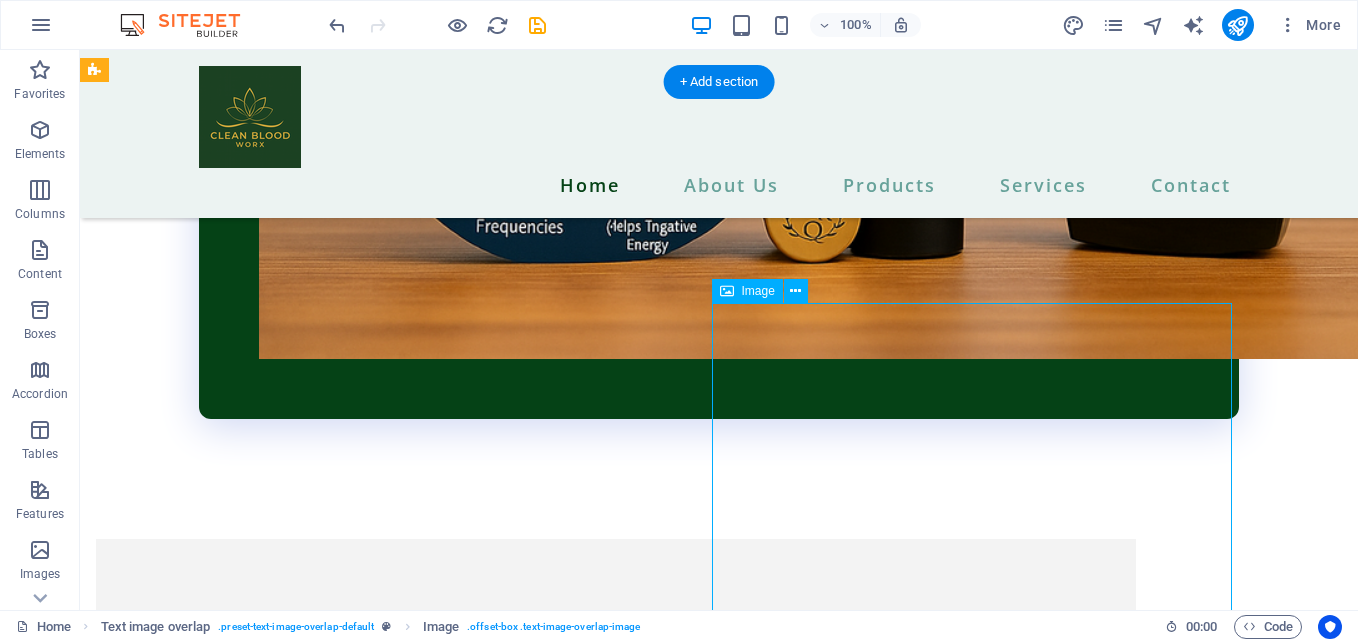 drag, startPoint x: 1037, startPoint y: 319, endPoint x: 1165, endPoint y: 309, distance: 128.39003 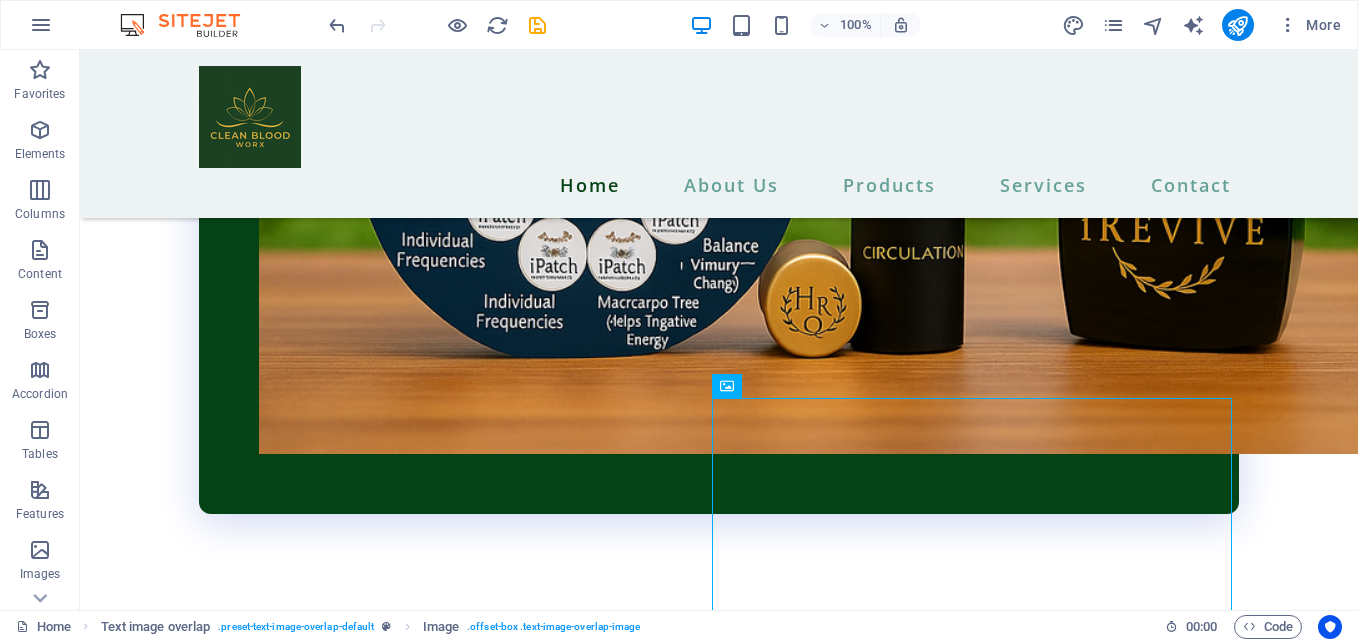 scroll, scrollTop: 4961, scrollLeft: 0, axis: vertical 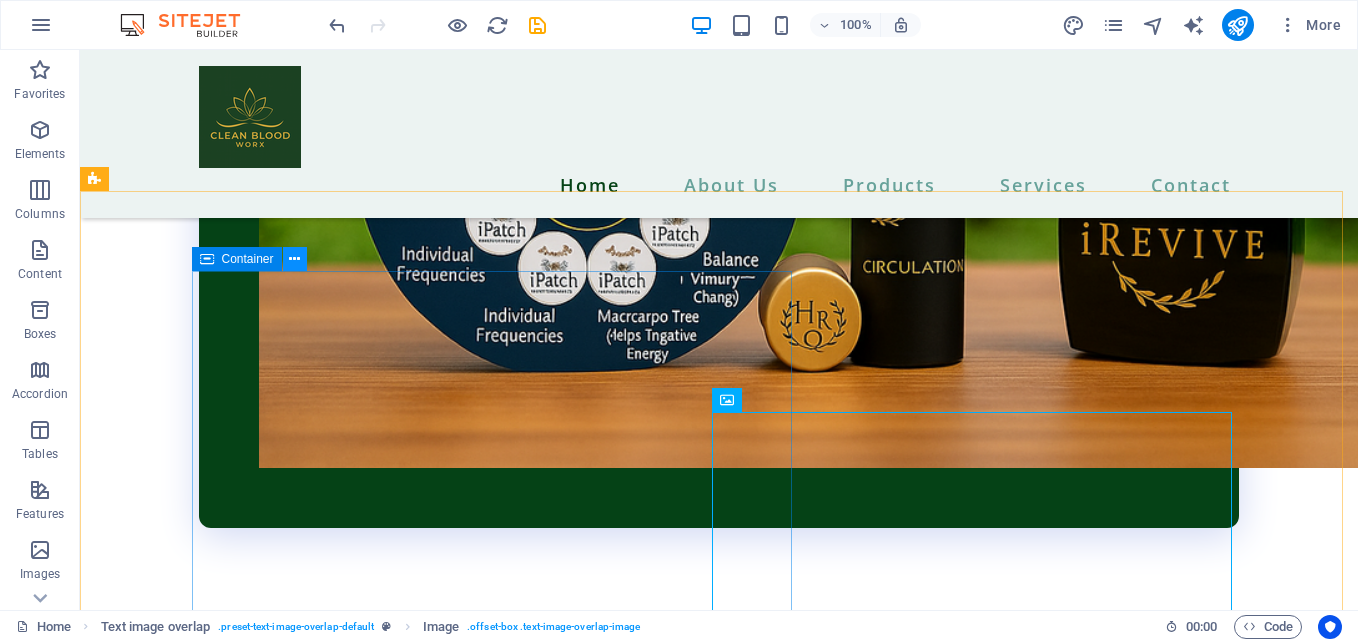 click at bounding box center [294, 259] 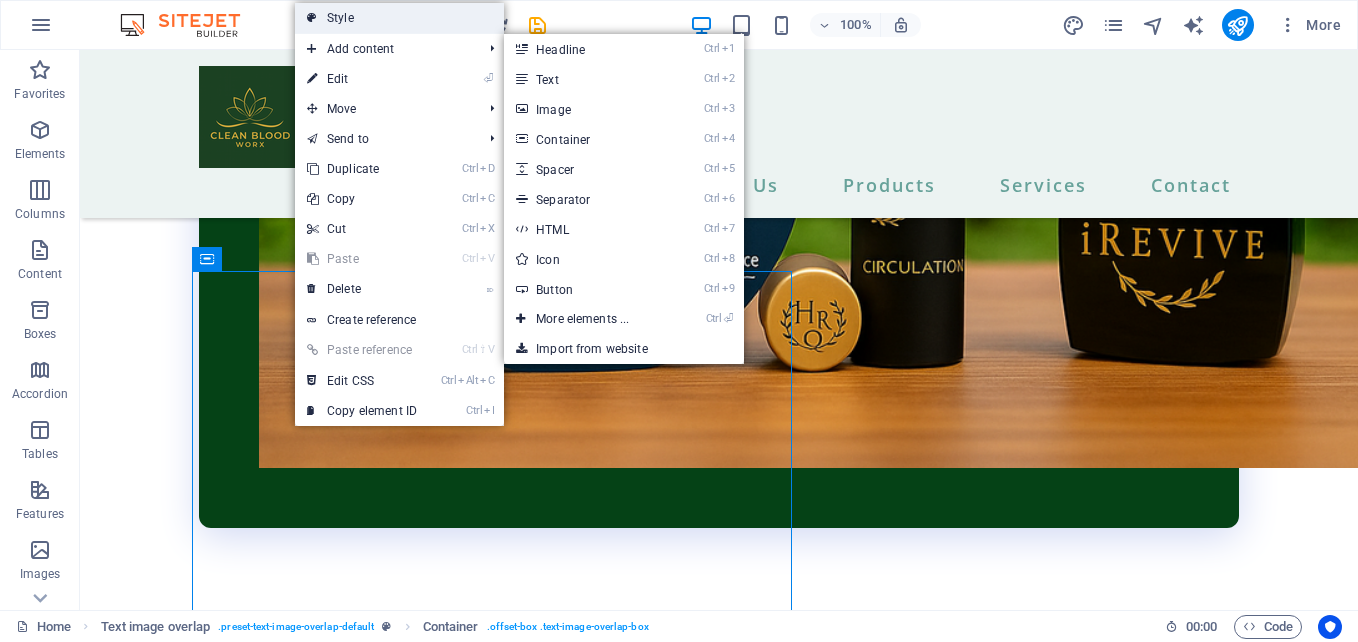 click on "Style" at bounding box center [399, 18] 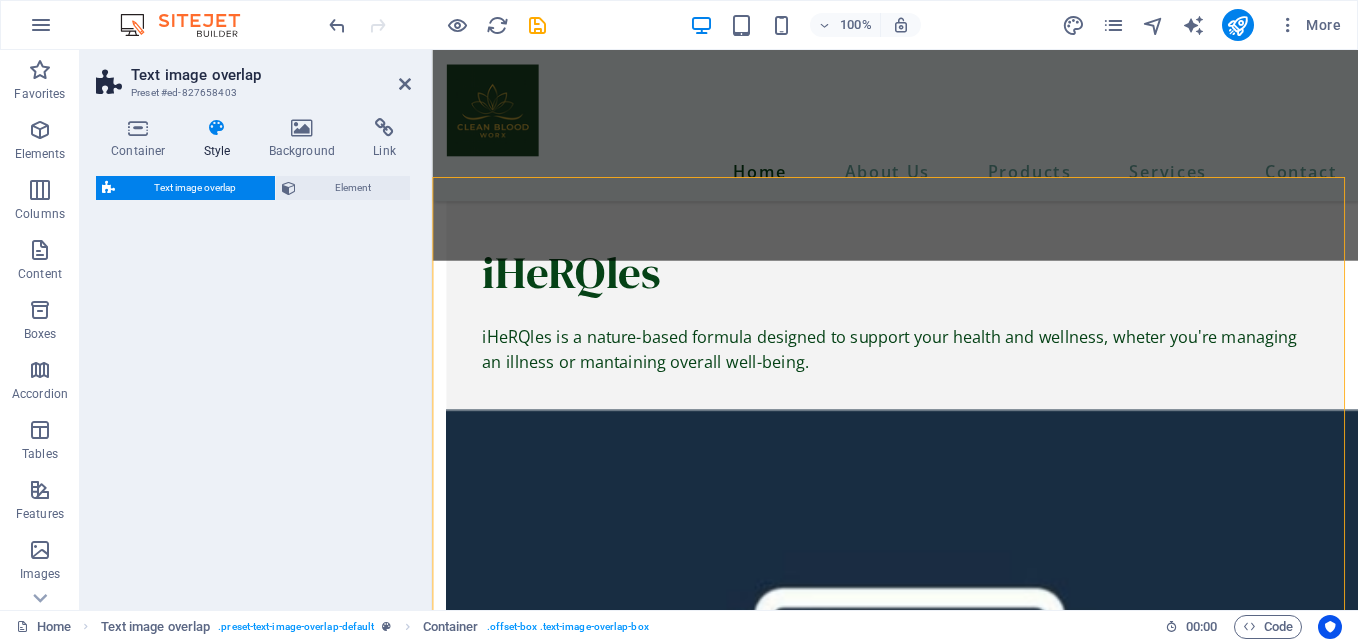 select on "rem" 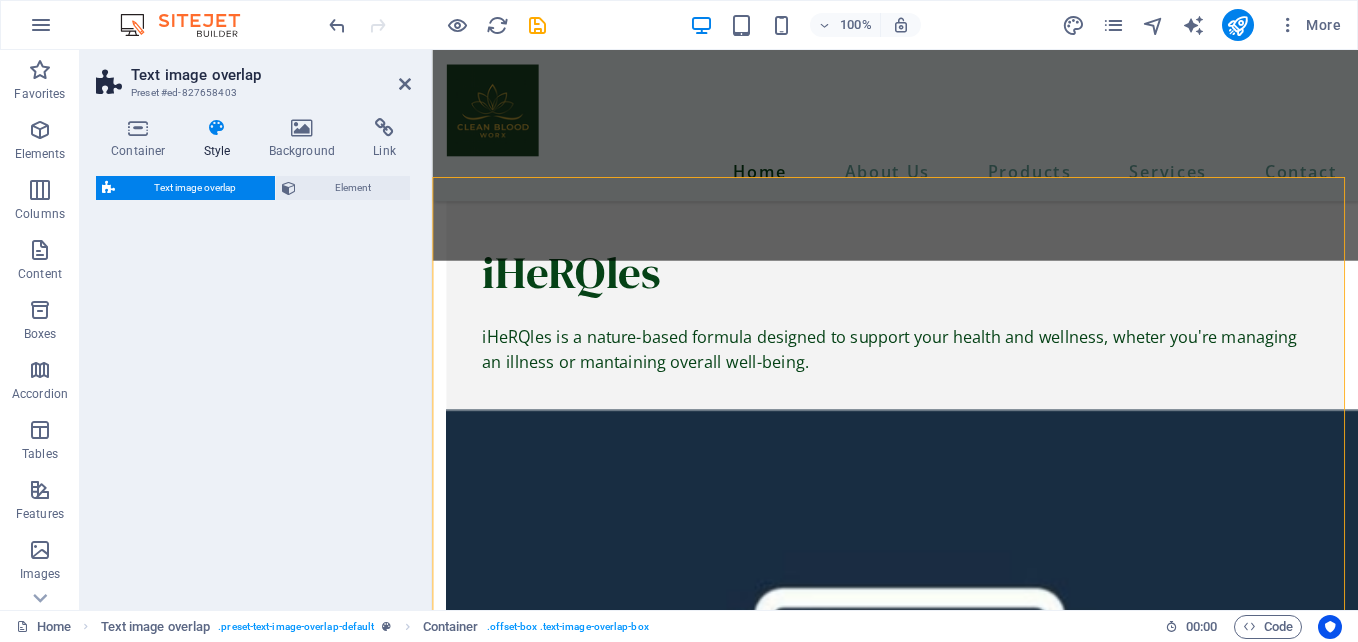 select on "rem" 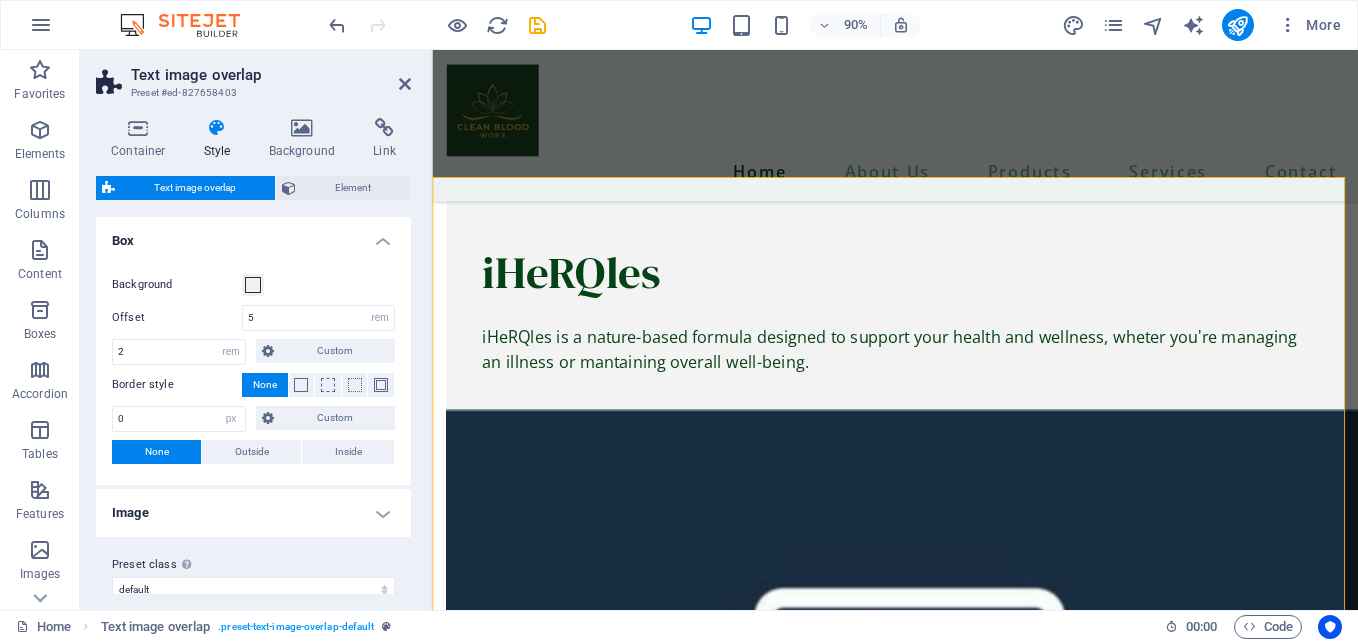 scroll, scrollTop: 4868, scrollLeft: 0, axis: vertical 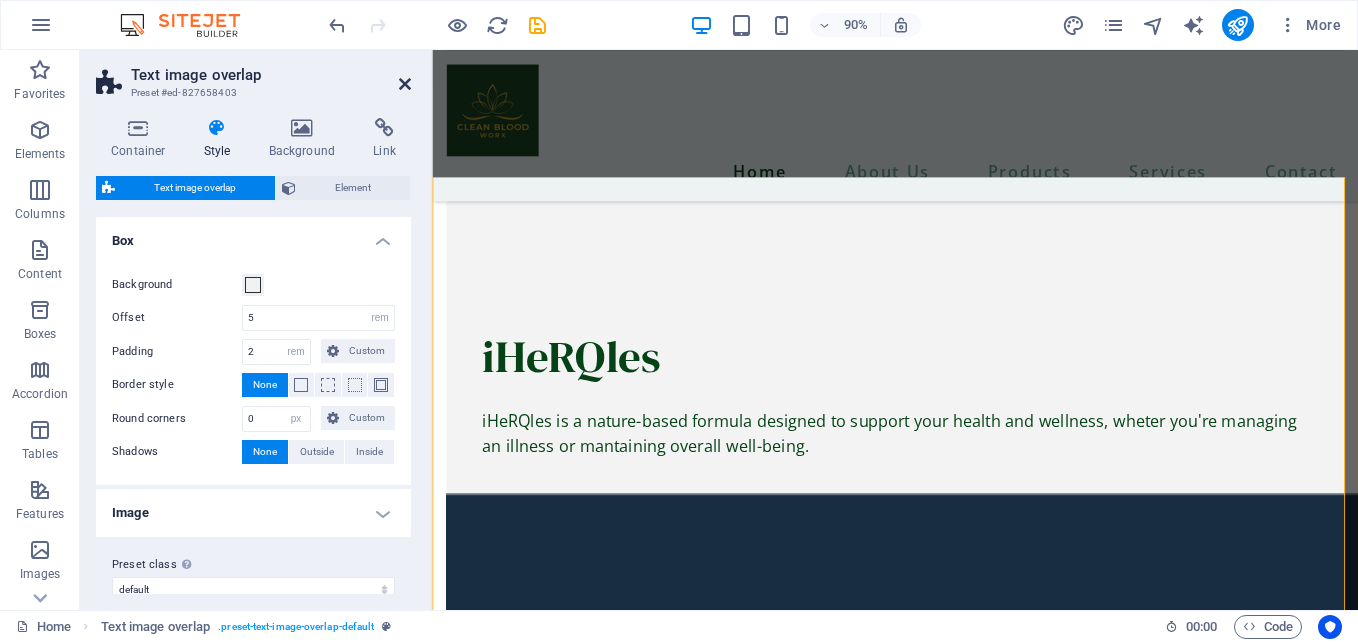 click at bounding box center (405, 84) 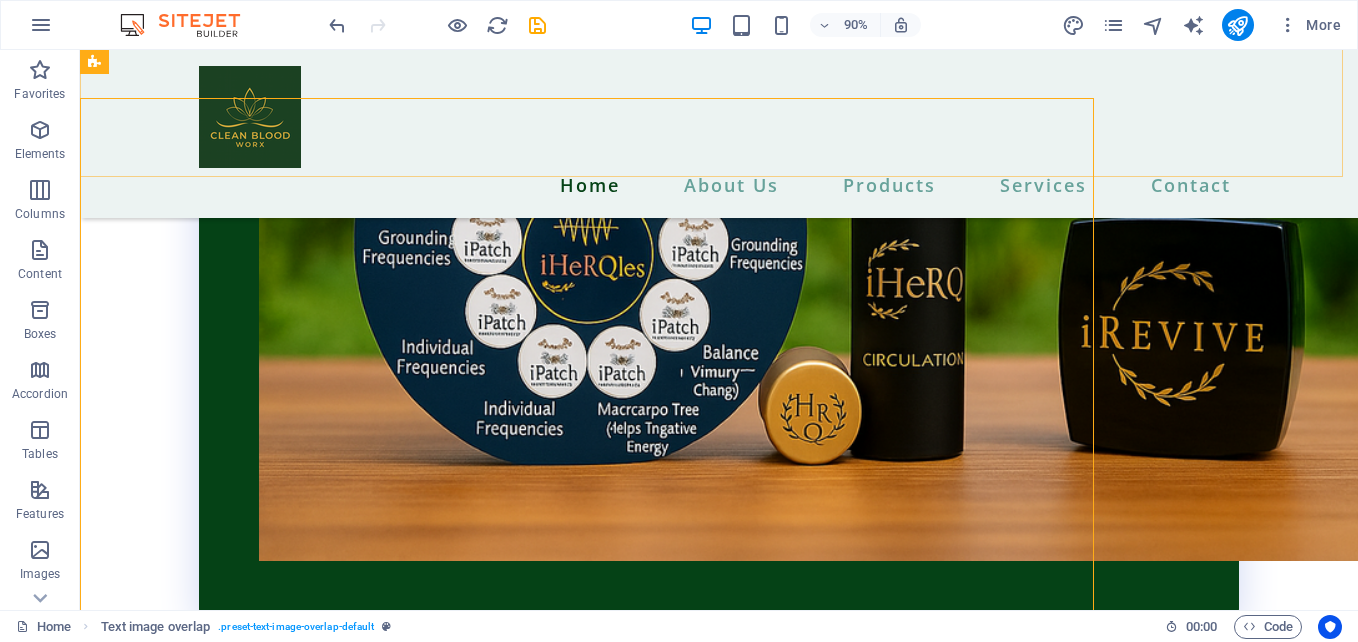 scroll, scrollTop: 4961, scrollLeft: 0, axis: vertical 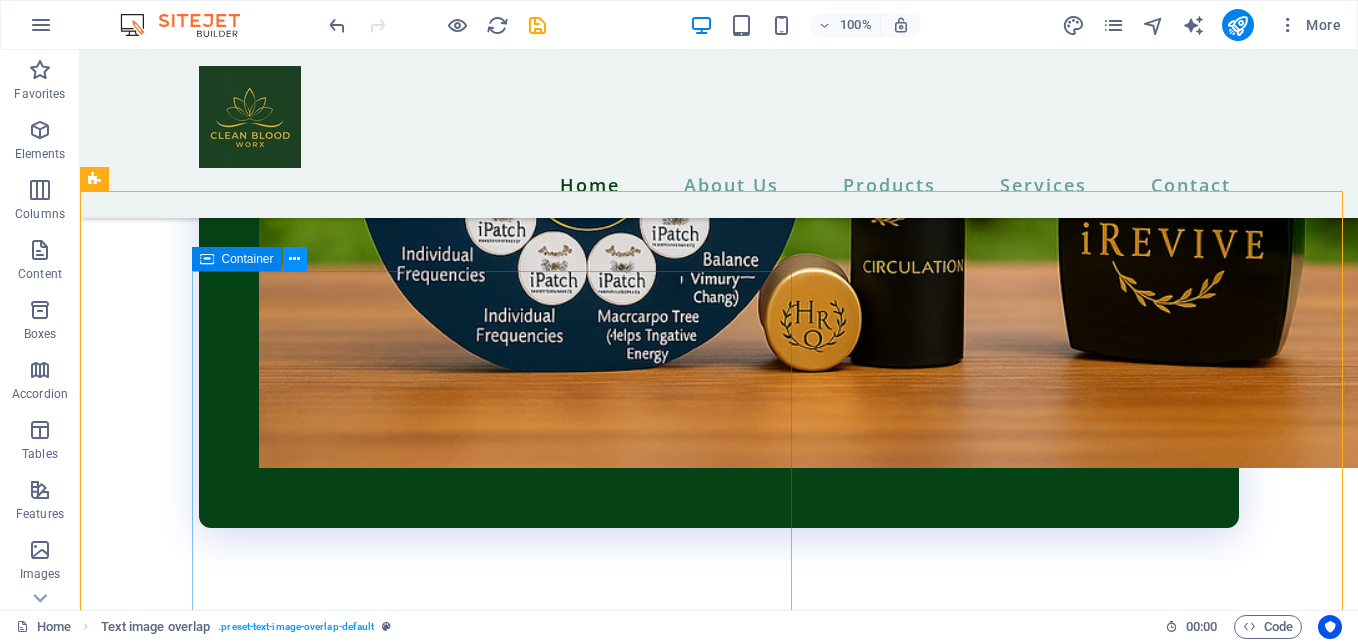 click at bounding box center [295, 259] 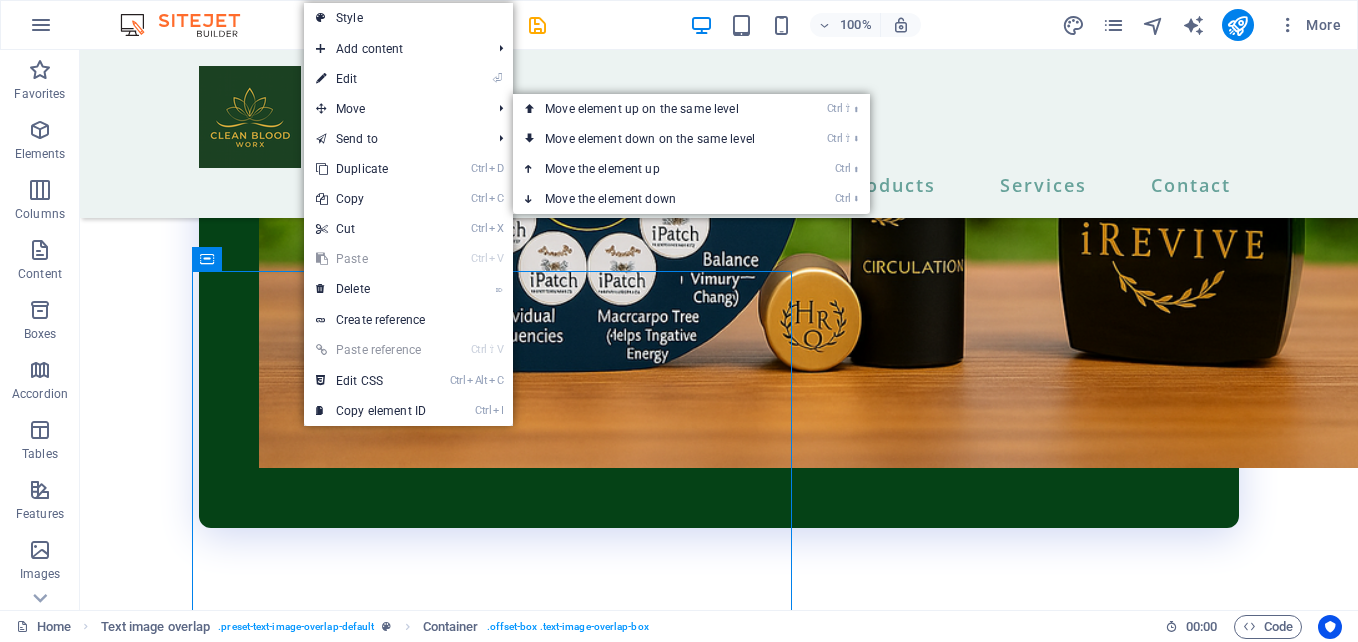 click on "⏎  Edit" at bounding box center [371, 79] 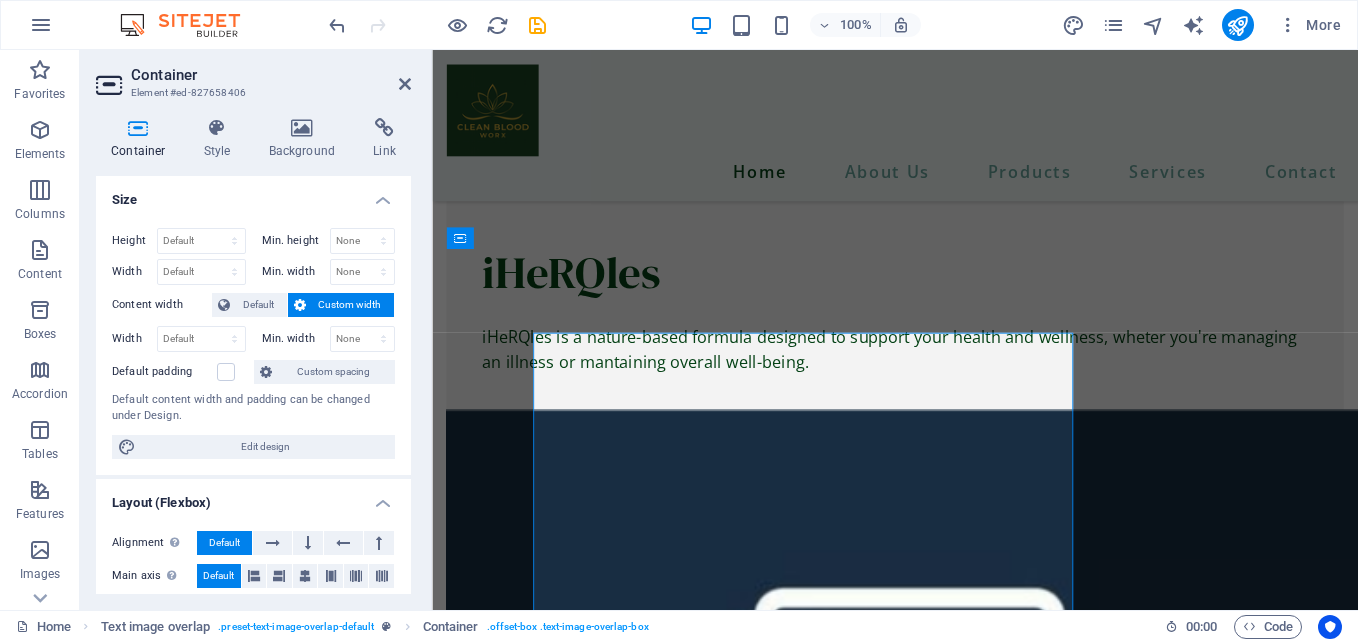 scroll, scrollTop: 4868, scrollLeft: 0, axis: vertical 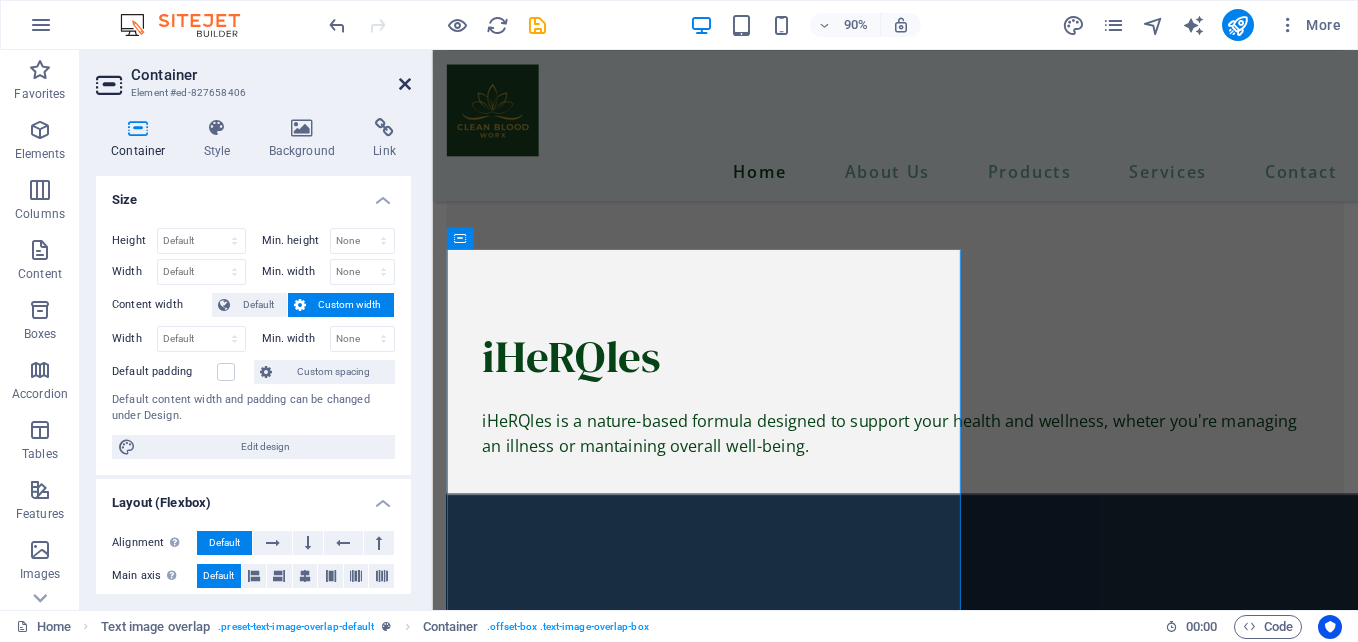 click at bounding box center (405, 84) 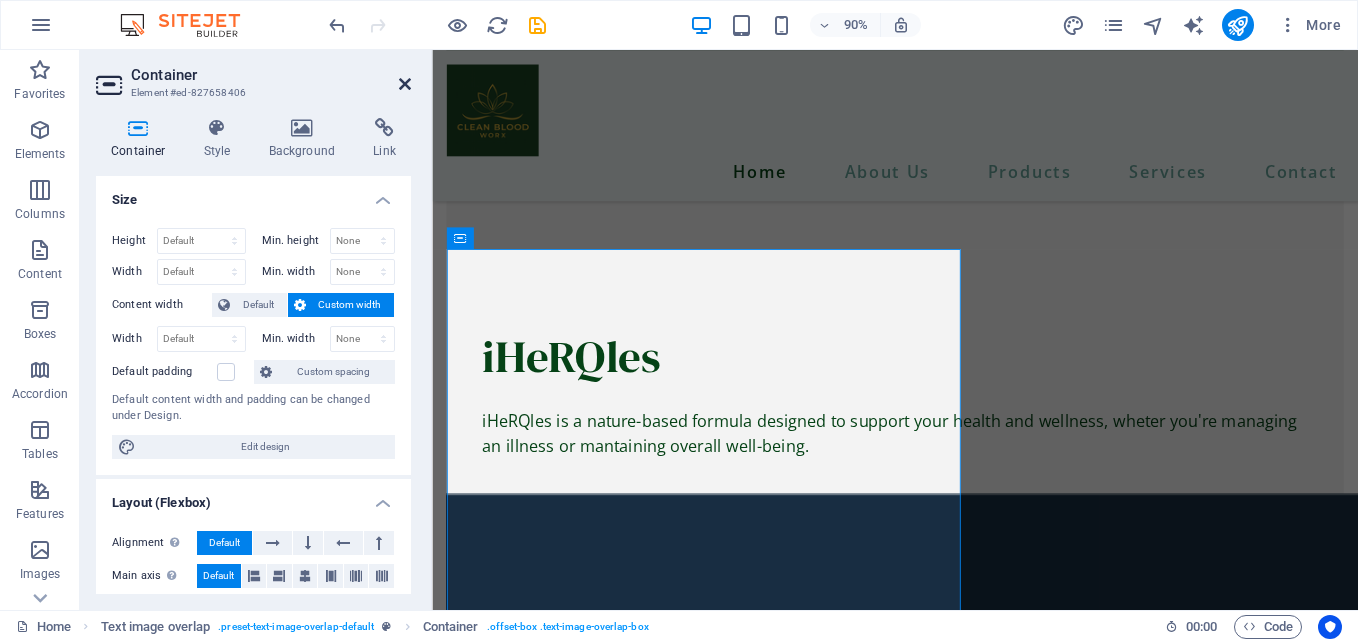 scroll, scrollTop: 4961, scrollLeft: 0, axis: vertical 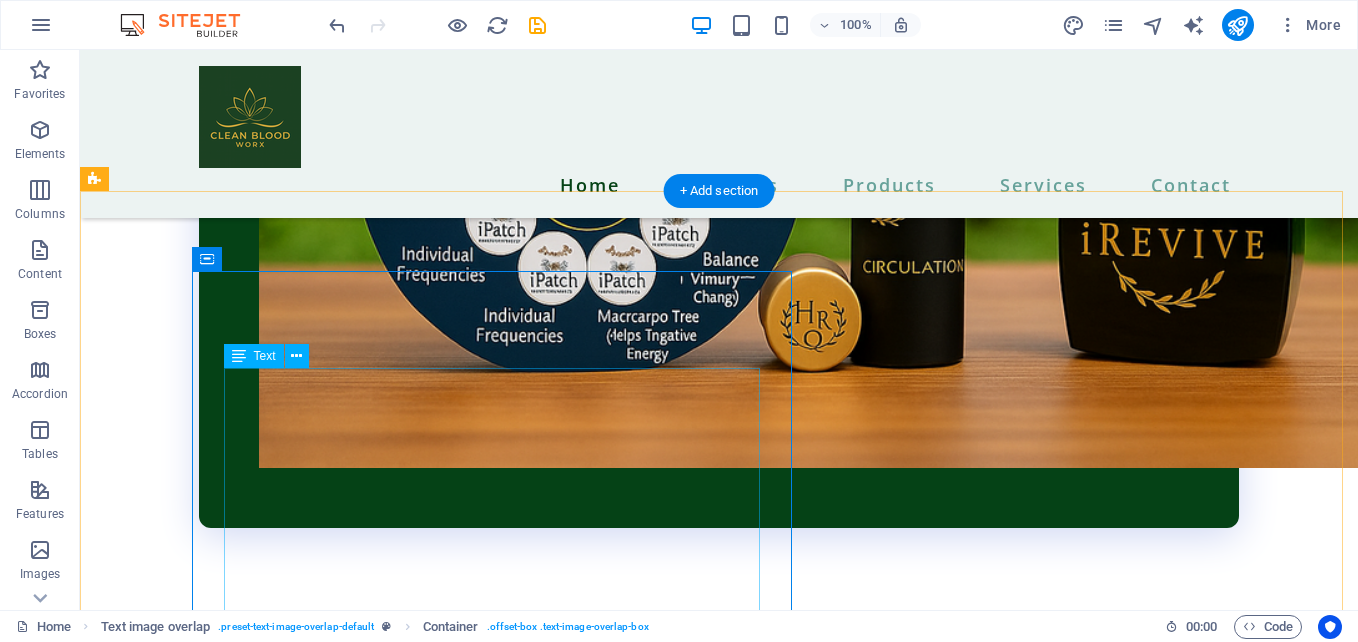 click on "Experience Full-Body Frequency Therapy 24/7! With iHeRQles Frequency iPatches, your body is constantly bathed in rejuvenating sub-harmonic frequencies—helping you to naturally restore, revive, and thrive. IRV-86: iHeRQles + iRevive + Alkalinity Going Viral: iHeRQles + Ivermectin + Fenbendazole Thyroid Plus: iHeRQles + Thyroid Support Digestive Harmony: iHeRQles + Gut Health Support Detox & Cleanse: iHeRQles + Full-Body Detox Allergy Relief: iHeRQles + Anti-Allergy Support Vitality for Men: iHeRQles + Male Hormonal Balance Vibe for Women: iHeRQles + Female Hormonal Balance Pain & Inflammation Relief: iHeRQles + Soothing Formula Weight Loss & Appetite Control: iHeRQles + iXLR8 Energy Boost: iHeRQles + Natural Stimulants Joint Support: iHeRQles + Joint Pain Relief Stress & Anxiety Relief: iHeRQles + Calming Frequencies Sleep Ease: iHeRQles + Sleep Support Mental Clarity: iHeRQles + Brain Boosting Frequencies Electronic Chatter Protection: iHeRQles + EMF Defense" at bounding box center (759, 6797) 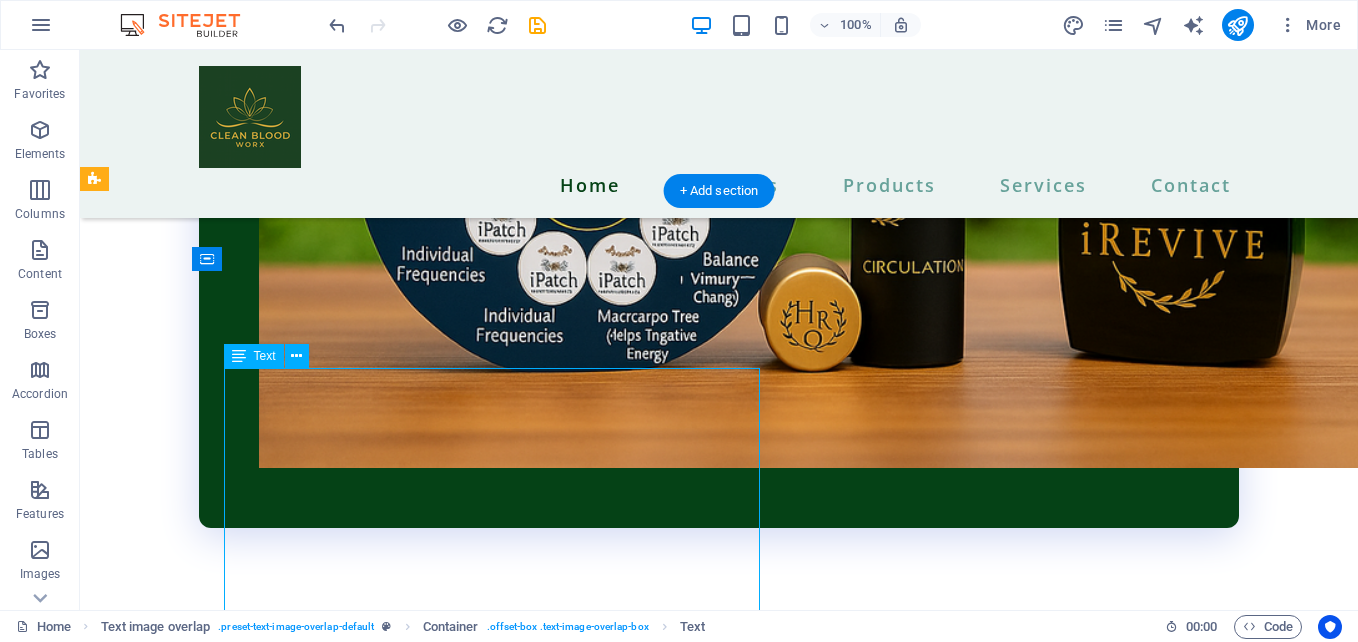 click on "Experience Full-Body Frequency Therapy 24/7! With iHeRQles Frequency iPatches, your body is constantly bathed in rejuvenating sub-harmonic frequencies—helping you to naturally restore, revive, and thrive. IRV-86: iHeRQles + iRevive + Alkalinity Going Viral: iHeRQles + Ivermectin + Fenbendazole Thyroid Plus: iHeRQles + Thyroid Support Digestive Harmony: iHeRQles + Gut Health Support Detox & Cleanse: iHeRQles + Full-Body Detox Allergy Relief: iHeRQles + Anti-Allergy Support Vitality for Men: iHeRQles + Male Hormonal Balance Vibe for Women: iHeRQles + Female Hormonal Balance Pain & Inflammation Relief: iHeRQles + Soothing Formula Weight Loss & Appetite Control: iHeRQles + iXLR8 Energy Boost: iHeRQles + Natural Stimulants Joint Support: iHeRQles + Joint Pain Relief Stress & Anxiety Relief: iHeRQles + Calming Frequencies Sleep Ease: iHeRQles + Sleep Support Mental Clarity: iHeRQles + Brain Boosting Frequencies Electronic Chatter Protection: iHeRQles + EMF Defense" at bounding box center [759, 6797] 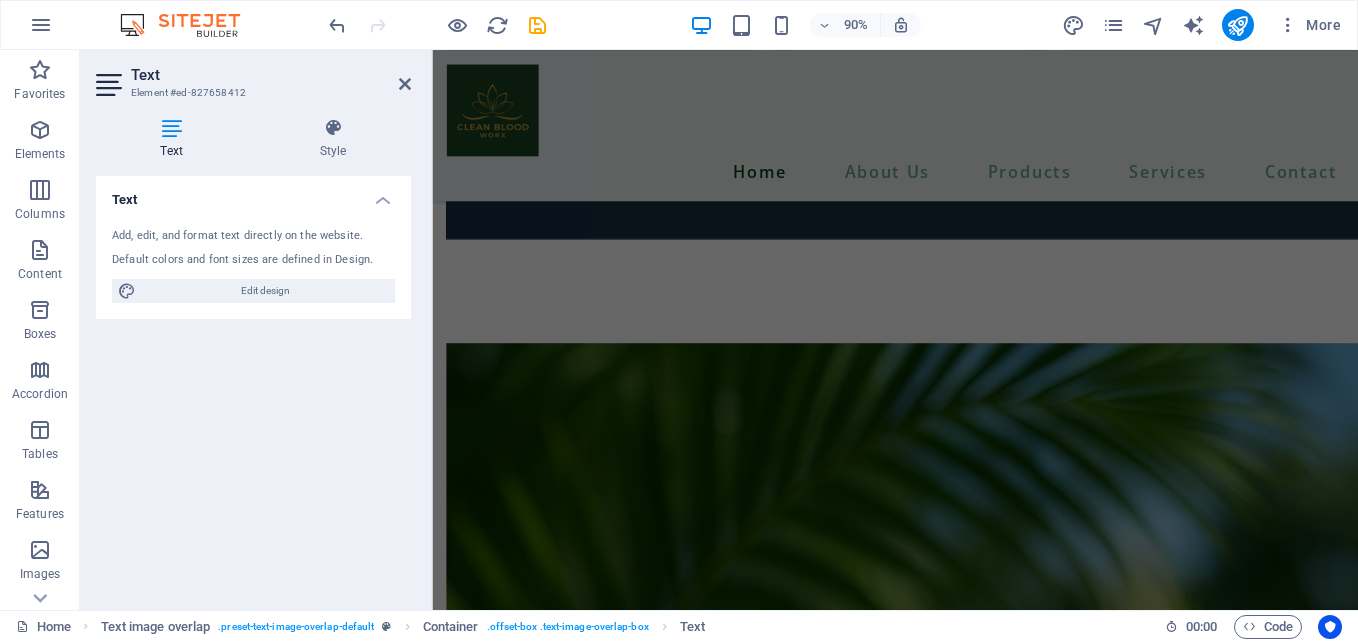 scroll, scrollTop: 5381, scrollLeft: 0, axis: vertical 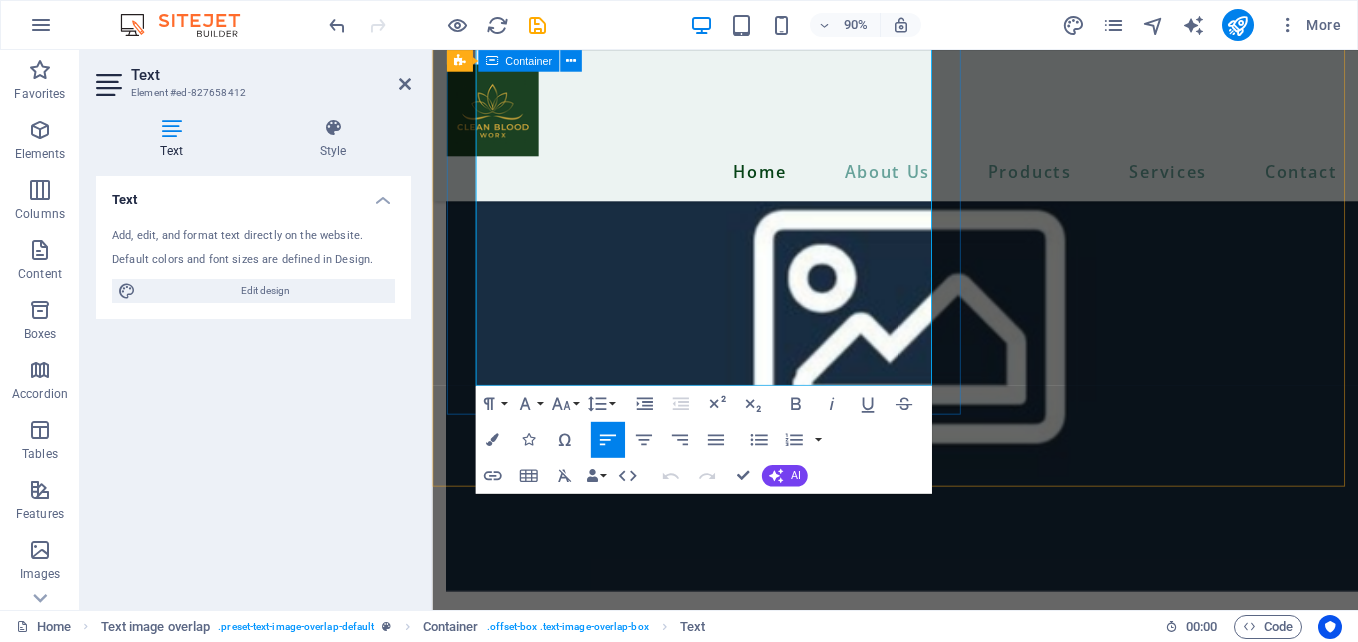 drag, startPoint x: 480, startPoint y: 376, endPoint x: 975, endPoint y: 446, distance: 499.925 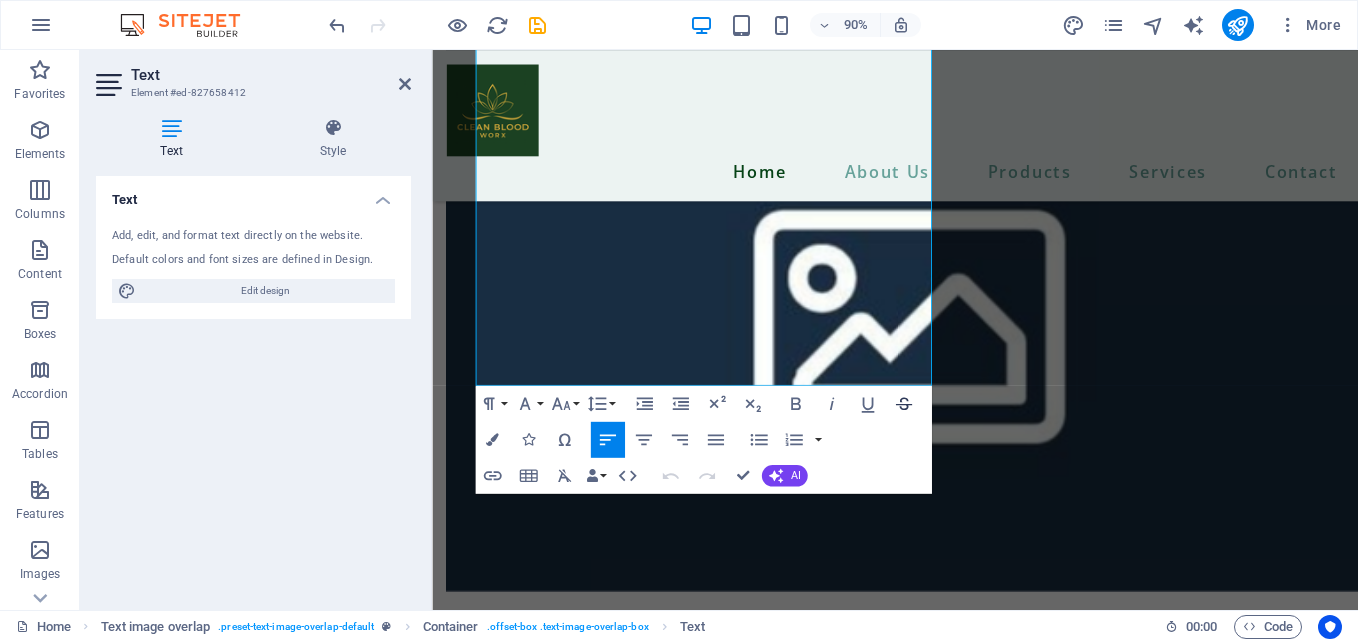 copy on "Experience Full-Body Frequency Therapy 24/7! With iHeRQles Frequency iPatches, your body is constantly bathed in rejuvenating sub-harmonic frequencies—helping you to naturally restore, revive, and thrive. IRV-86: iHeRQles + iRevive + Alkalinity Going Viral: iHeRQles + Ivermectin + Fenbendazole Thyroid Plus: iHeRQles + Thyroid Support Digestive Harmony: iHeRQles + Gut Health Support Detox & Cleanse: iHeRQles + Full-Body Detox Allergy Relief: iHeRQles + Anti-Allergy Support Vitality for Men: iHeRQles + Male Hormonal Balance Vibe for Women: iHeRQles + Female Hormonal Balance Pain & Inflammation Relief: iHeRQles + Soothing Formula Weight Loss & Appetite Control: iHeRQles + iXLR8 Energy Boost: iHeRQles + Natural Stimulants Joint Support: iHeRQles + Joint Pain Relief Stress & Anxiety Relief: iHeRQles + Calming Frequencies Sleep Ease: iHeRQles + Sleep Support Mental Clarity: iHeRQles + Brain Boosting Frequencies Electronic Chatter Protection: iHeRQles + EMF Defense" 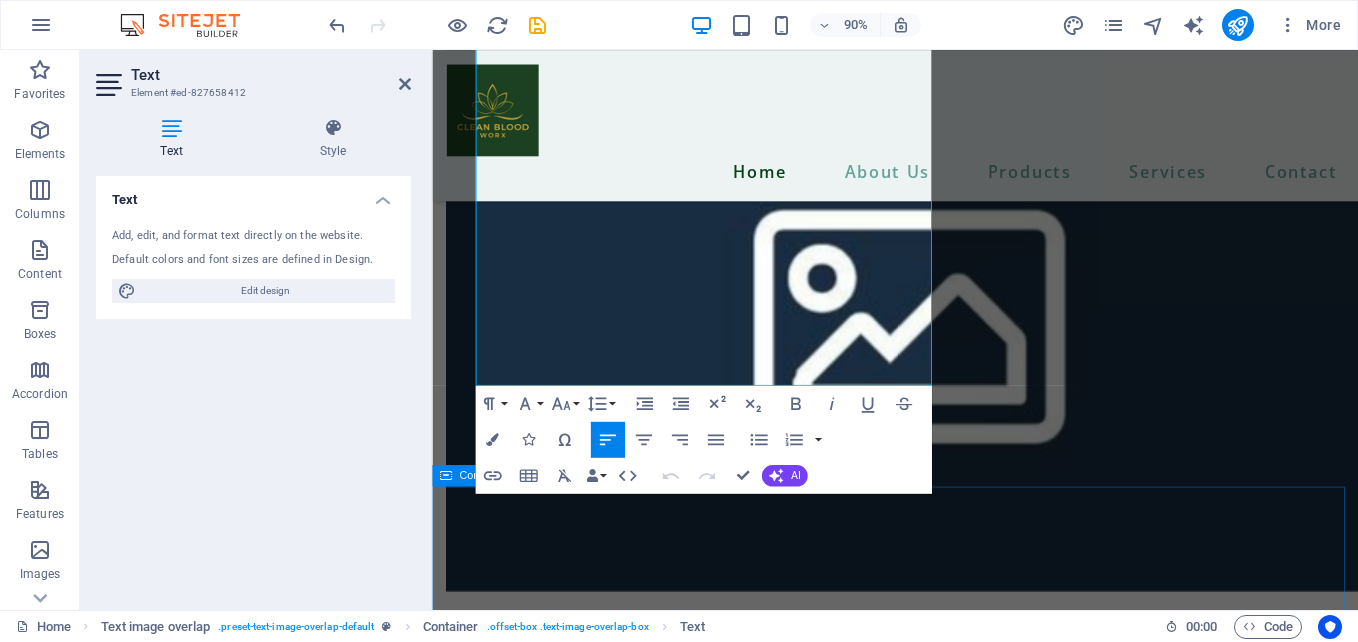click on "Contact information PO BOX 305 [CITY] [STATE] [POSTAL_CODE] cleanbloddworx@[EXAMPLE.COM] [PHONE]   I have read and understand the privacy policy. Unreadable? Load new SEND MESSAGE" at bounding box center (946, 6981) 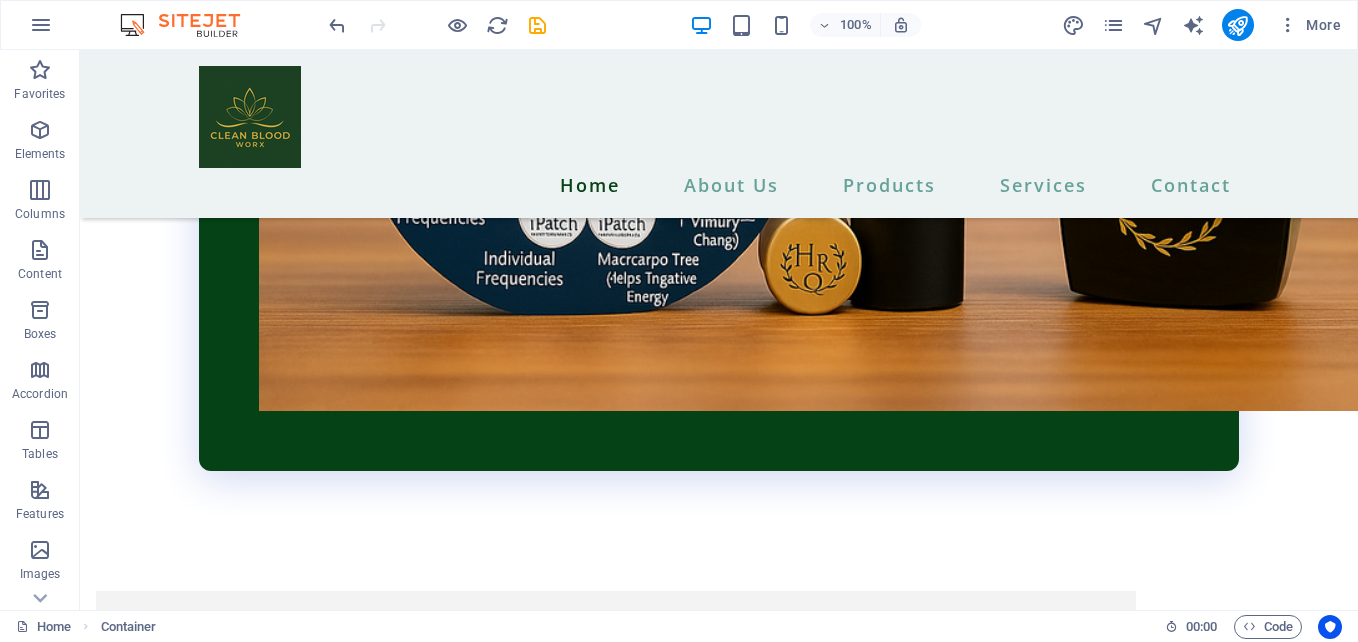 scroll, scrollTop: 4975, scrollLeft: 0, axis: vertical 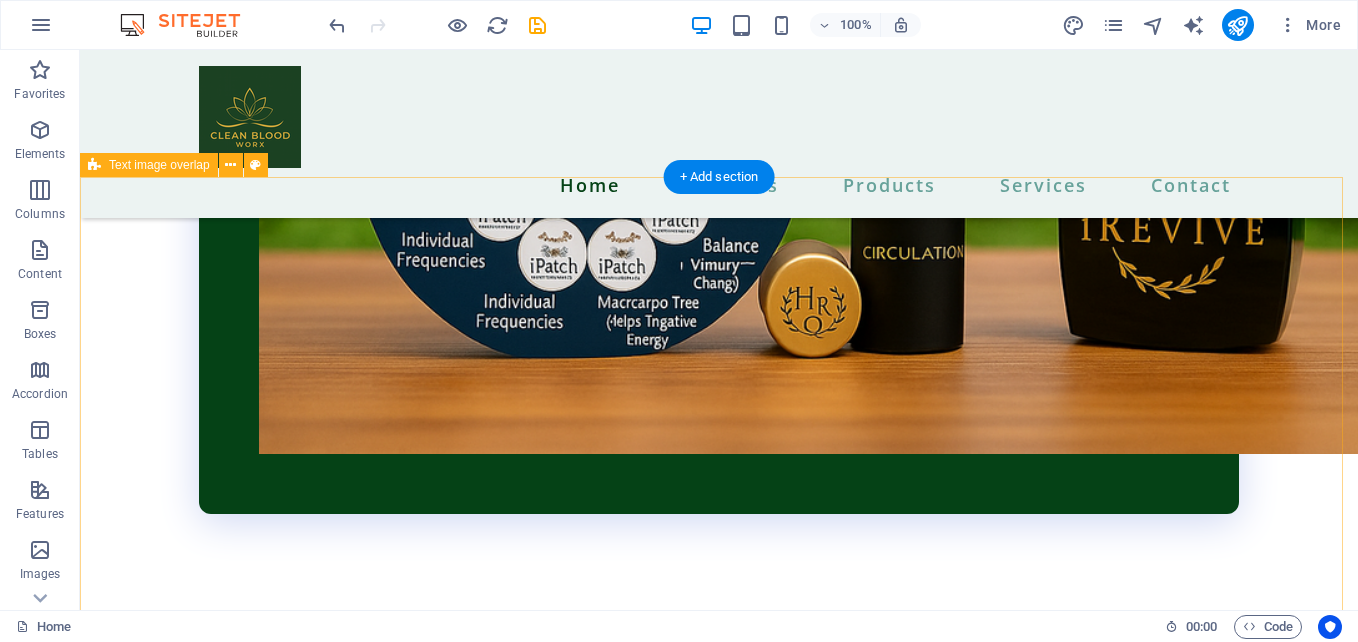 click on "iPatches Experience Full-Body Frequency Therapy 24/7! With iHeRQles Frequency iPatches, your body is constantly bathed in rejuvenating sub-harmonic frequencies—helping you to naturally restore, revive, and thrive. IRV-86: iHeRQles + iRevive + Alkalinity Going Viral: iHeRQles + Ivermectin + Fenbendazole Thyroid Plus: iHeRQles + Thyroid Support Digestive Harmony: iHeRQles + Gut Health Support Detox & Cleanse: iHeRQles + Full-Body Detox Allergy Relief: iHeRQles + Anti-Allergy Support Vitality for Men: iHeRQles + Male Hormonal Balance Vibe for Women: iHeRQles + Female Hormonal Balance Pain & Inflammation Relief: iHeRQles + Soothing Formula Weight Loss & Appetite Control: iHeRQles + iXLR8 Energy Boost: iHeRQles + Natural Stimulants Joint Support: iHeRQles + Joint Pain Relief Stress & Anxiety Relief: iHeRQles + Calming Frequencies Sleep Ease: iHeRQles + Sleep Support Mental Clarity: iHeRQles + Brain Boosting Frequencies Electronic Chatter Protection: iHeRQles + EMF Defense" at bounding box center [719, 7166] 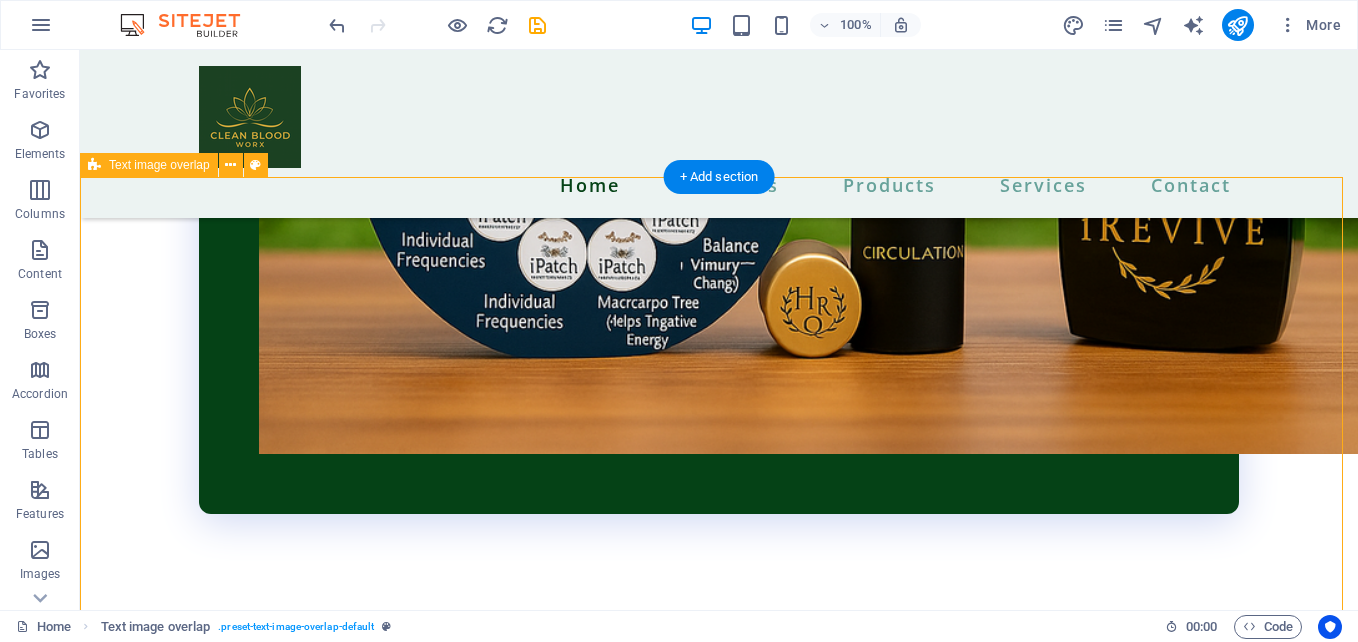 click on "iPatches Experience Full-Body Frequency Therapy 24/7! With iHeRQles Frequency iPatches, your body is constantly bathed in rejuvenating sub-harmonic frequencies—helping you to naturally restore, revive, and thrive. IRV-86: iHeRQles + iRevive + Alkalinity Going Viral: iHeRQles + Ivermectin + Fenbendazole Thyroid Plus: iHeRQles + Thyroid Support Digestive Harmony: iHeRQles + Gut Health Support Detox & Cleanse: iHeRQles + Full-Body Detox Allergy Relief: iHeRQles + Anti-Allergy Support Vitality for Men: iHeRQles + Male Hormonal Balance Vibe for Women: iHeRQles + Female Hormonal Balance Pain & Inflammation Relief: iHeRQles + Soothing Formula Weight Loss & Appetite Control: iHeRQles + iXLR8 Energy Boost: iHeRQles + Natural Stimulants Joint Support: iHeRQles + Joint Pain Relief Stress & Anxiety Relief: iHeRQles + Calming Frequencies Sleep Ease: iHeRQles + Sleep Support Mental Clarity: iHeRQles + Brain Boosting Frequencies Electronic Chatter Protection: iHeRQles + EMF Defense" at bounding box center (719, 7166) 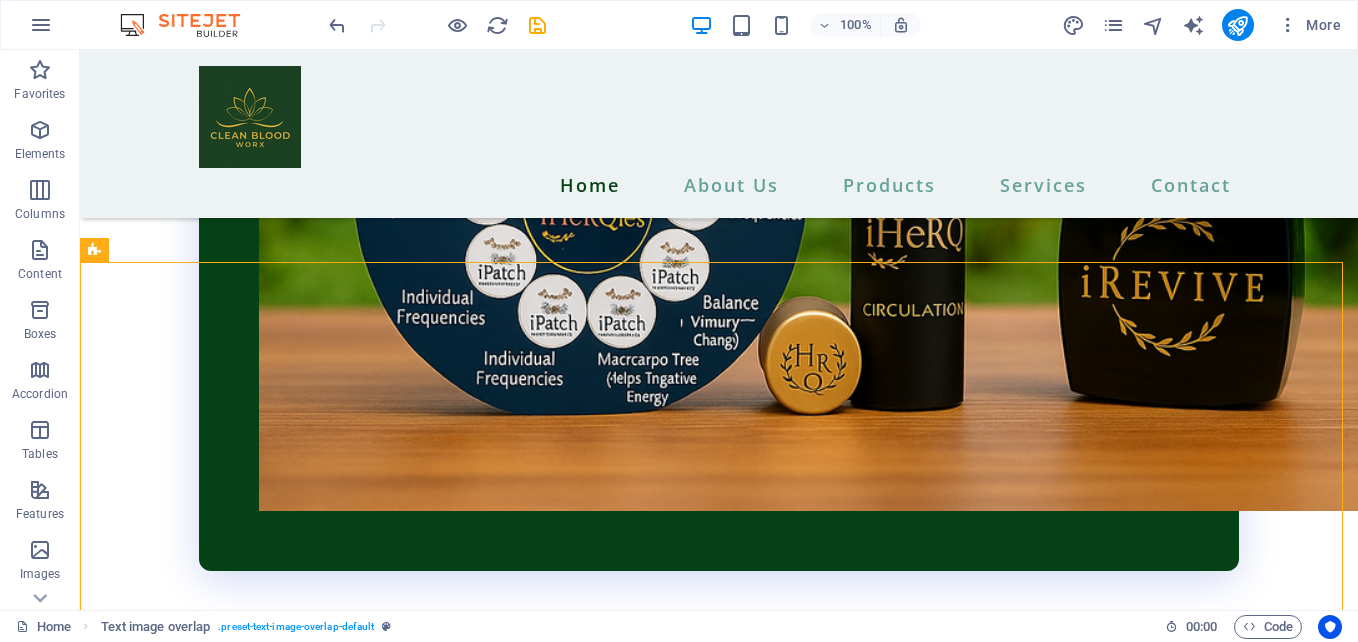 scroll, scrollTop: 4933, scrollLeft: 0, axis: vertical 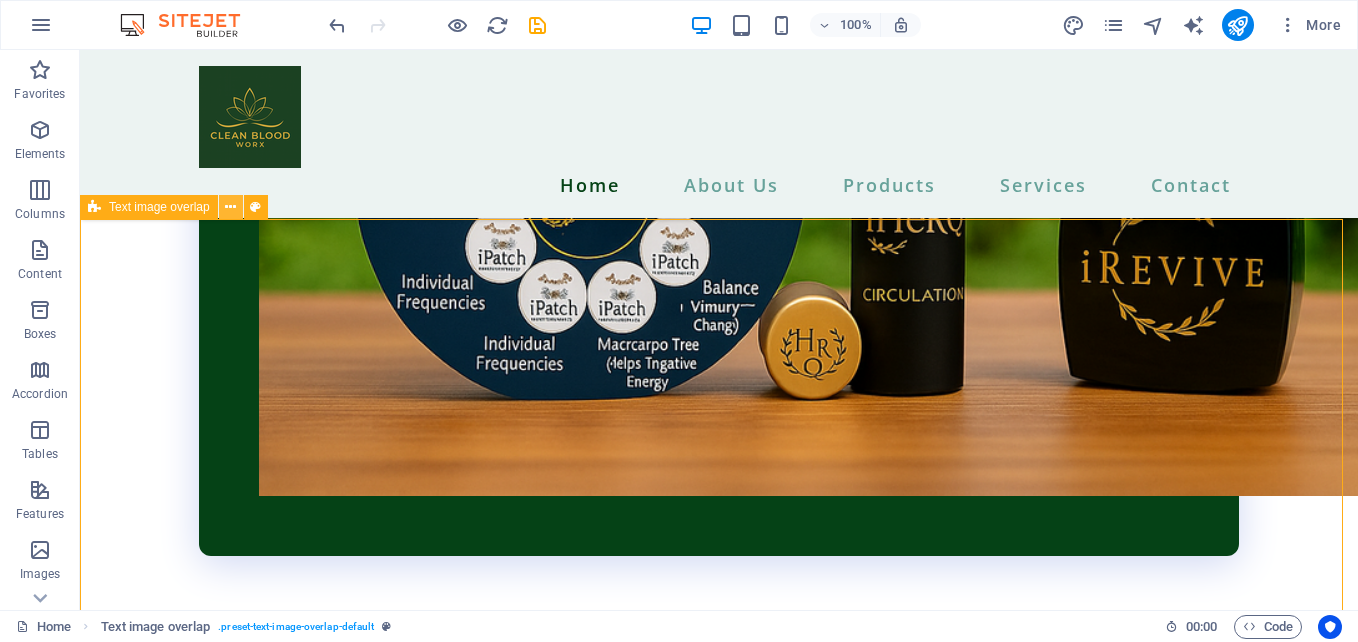 click at bounding box center [230, 207] 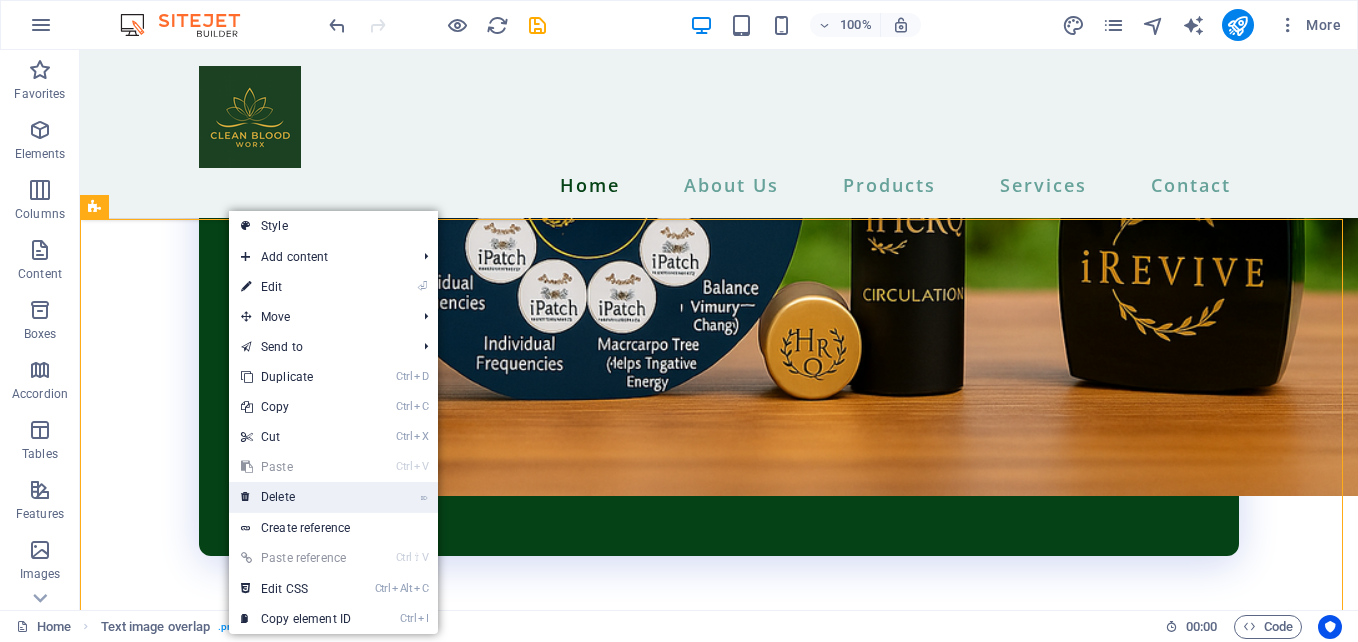 click on "⌦  Delete" at bounding box center [296, 497] 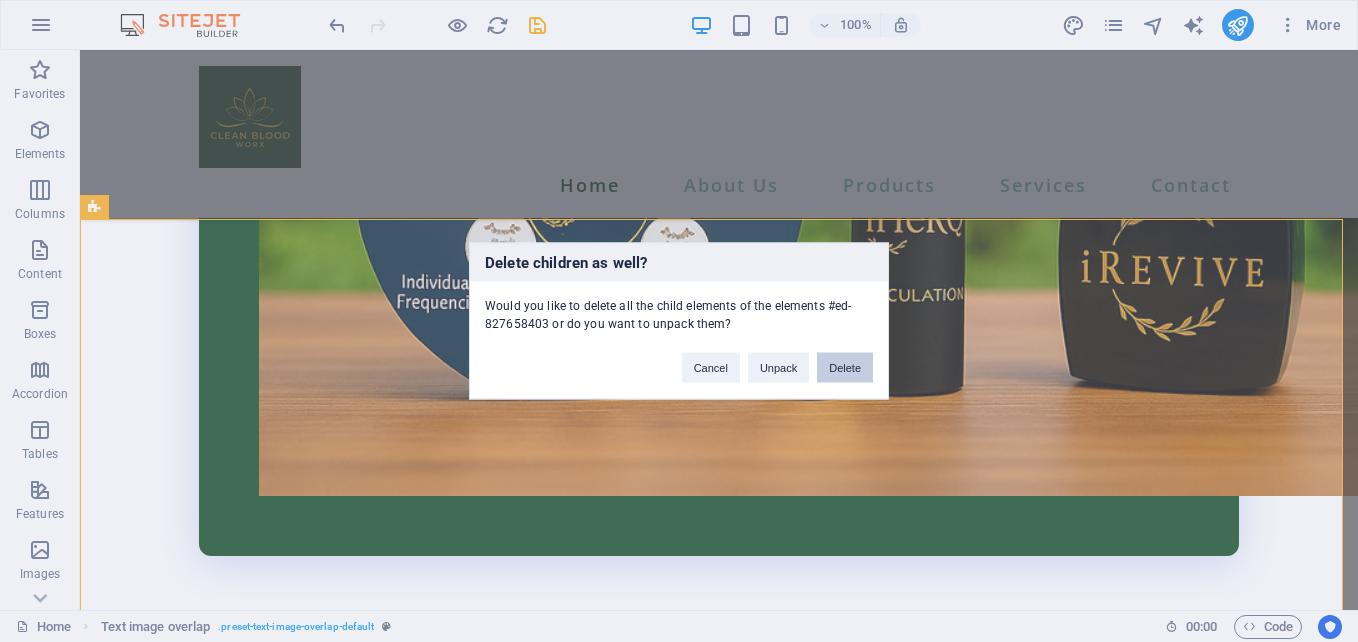 click on "Delete" at bounding box center [845, 368] 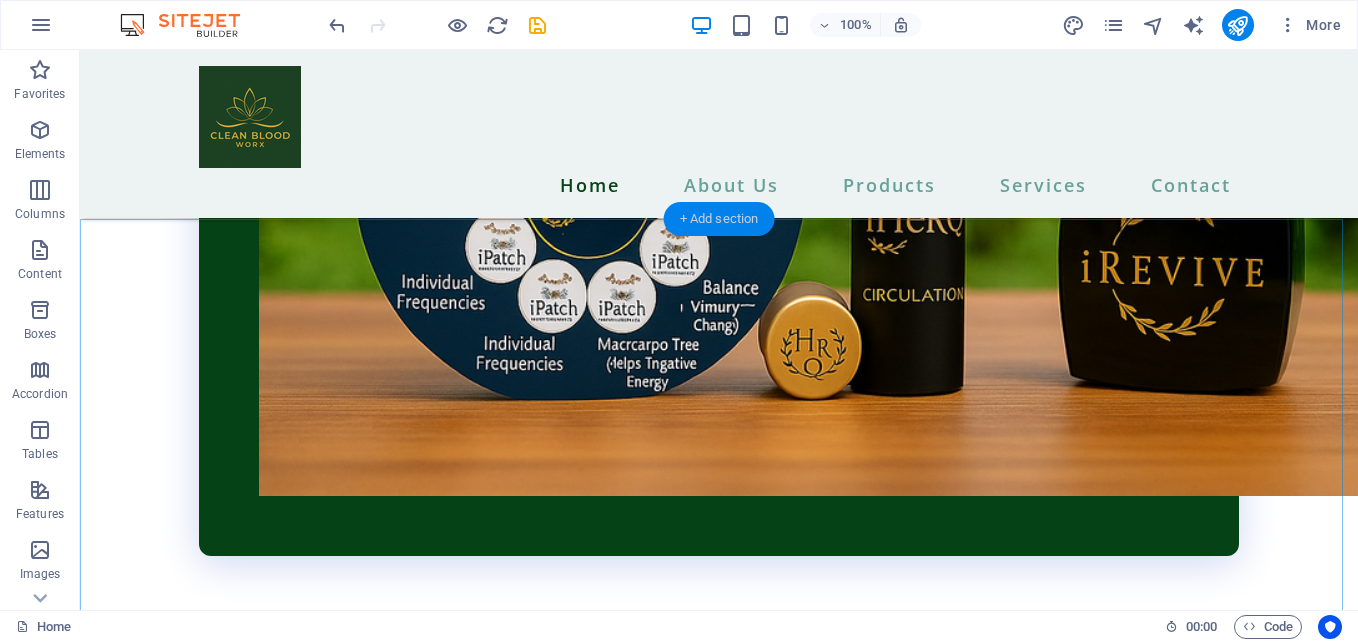click on "+ Add section" at bounding box center [719, 219] 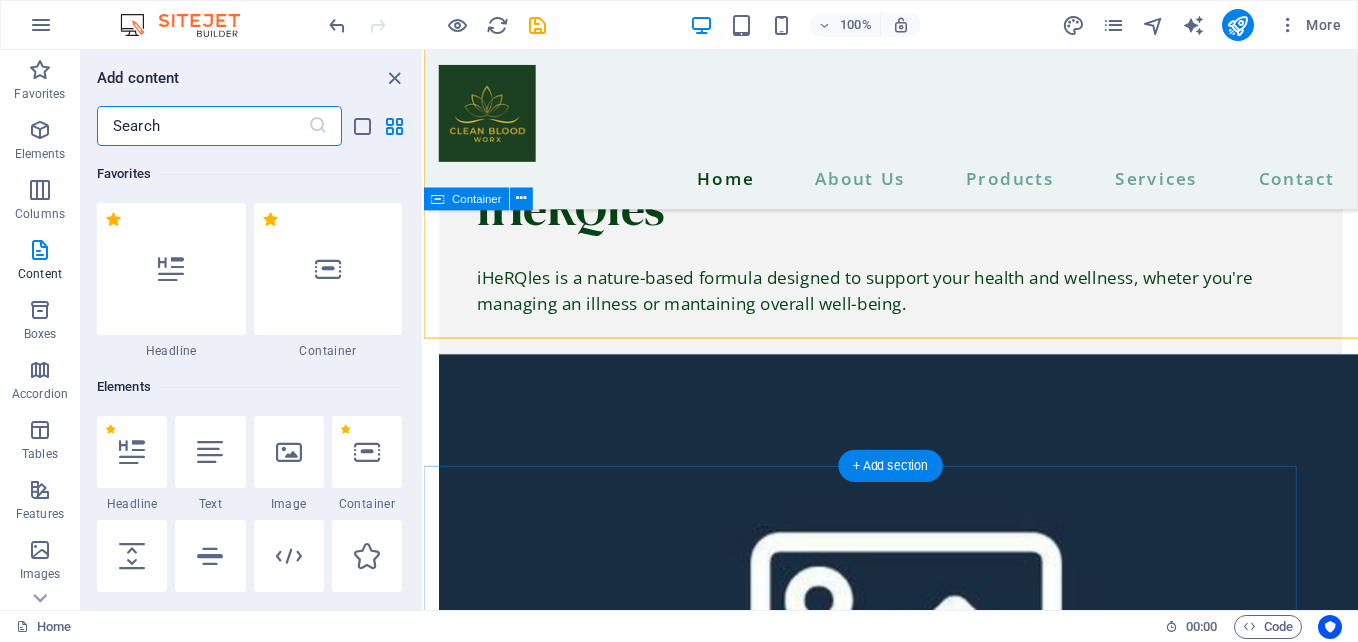 scroll, scrollTop: 4798, scrollLeft: 0, axis: vertical 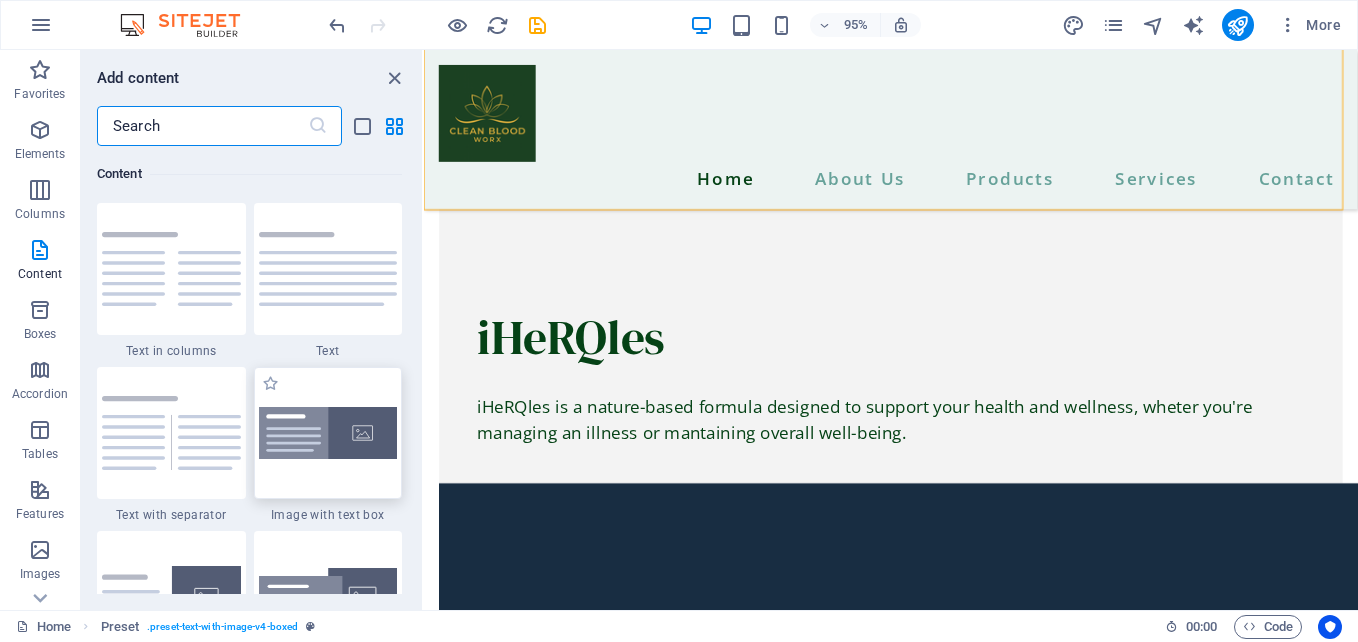 click at bounding box center (328, 433) 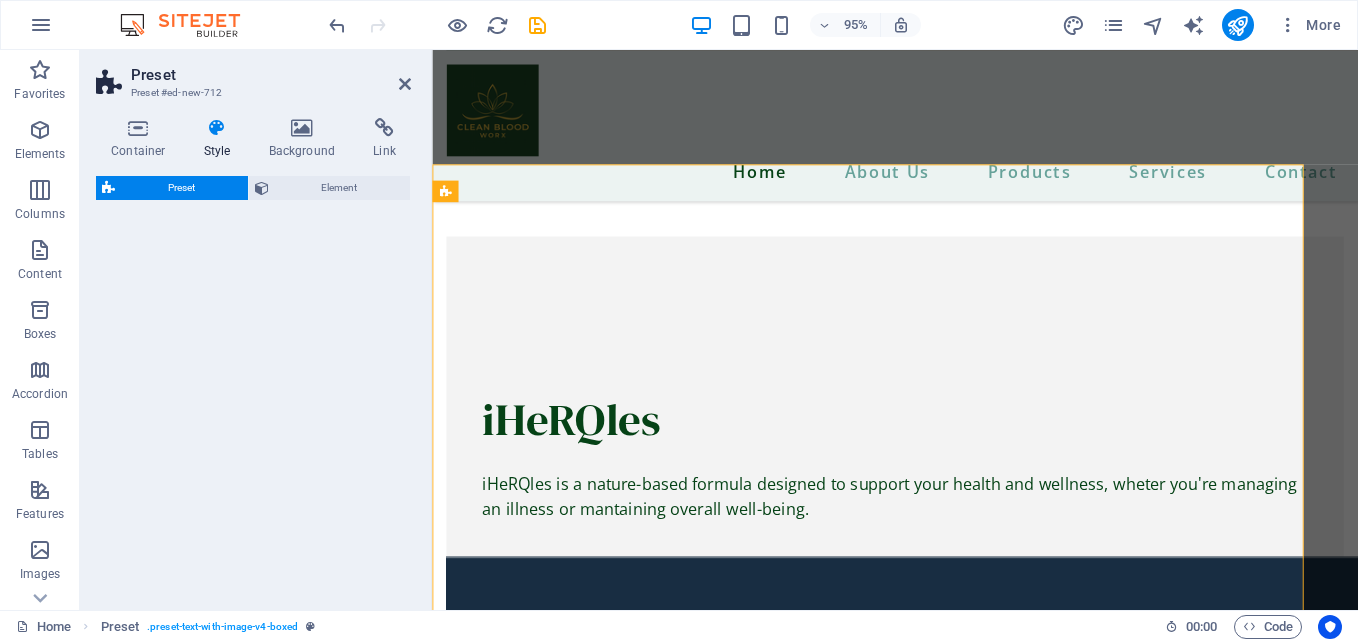 select on "rem" 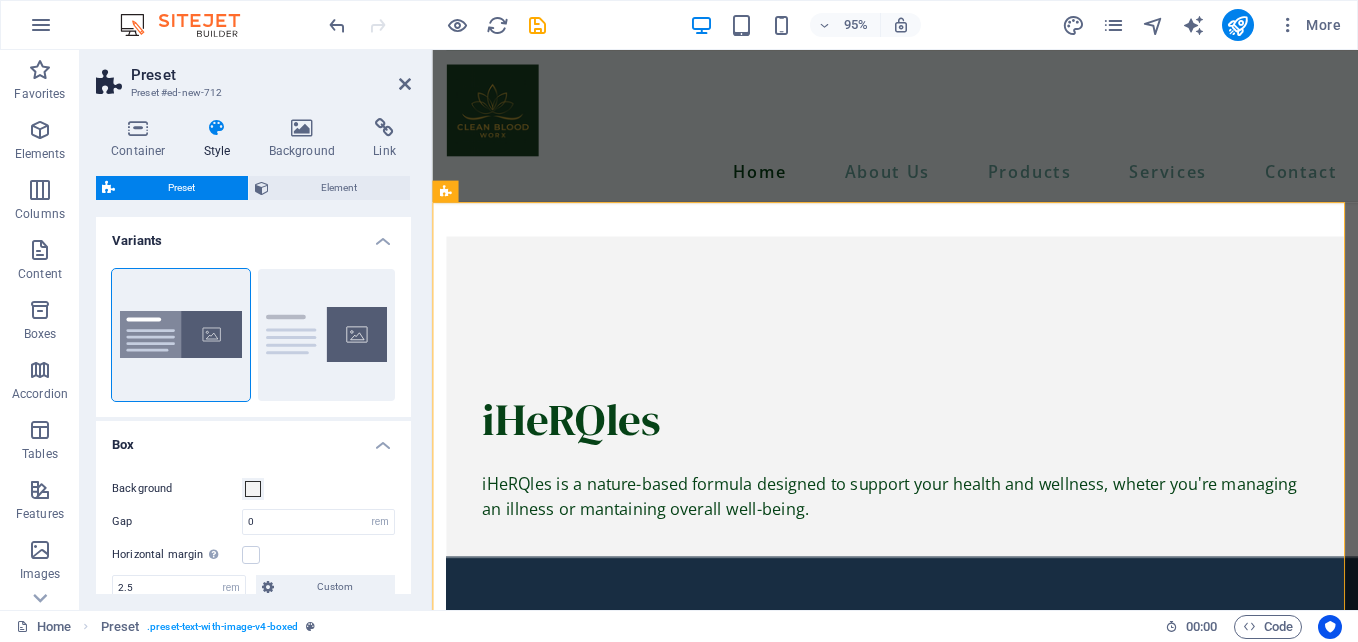 scroll, scrollTop: 4840, scrollLeft: 0, axis: vertical 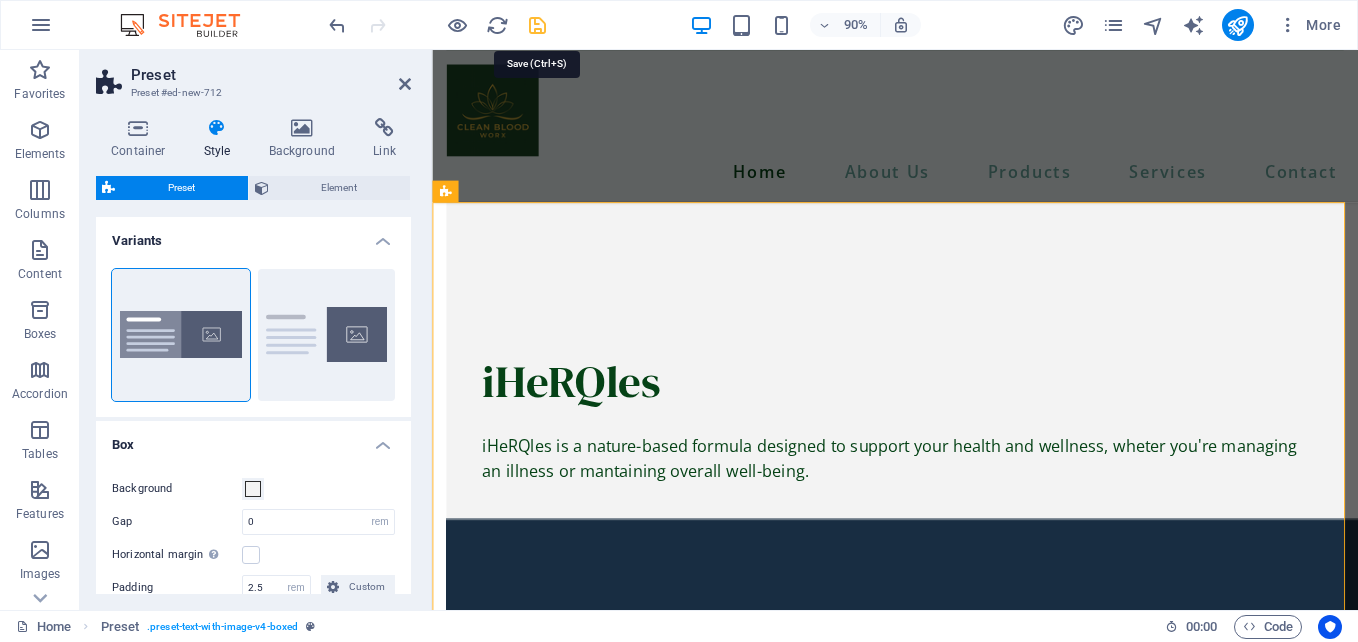 click at bounding box center (537, 25) 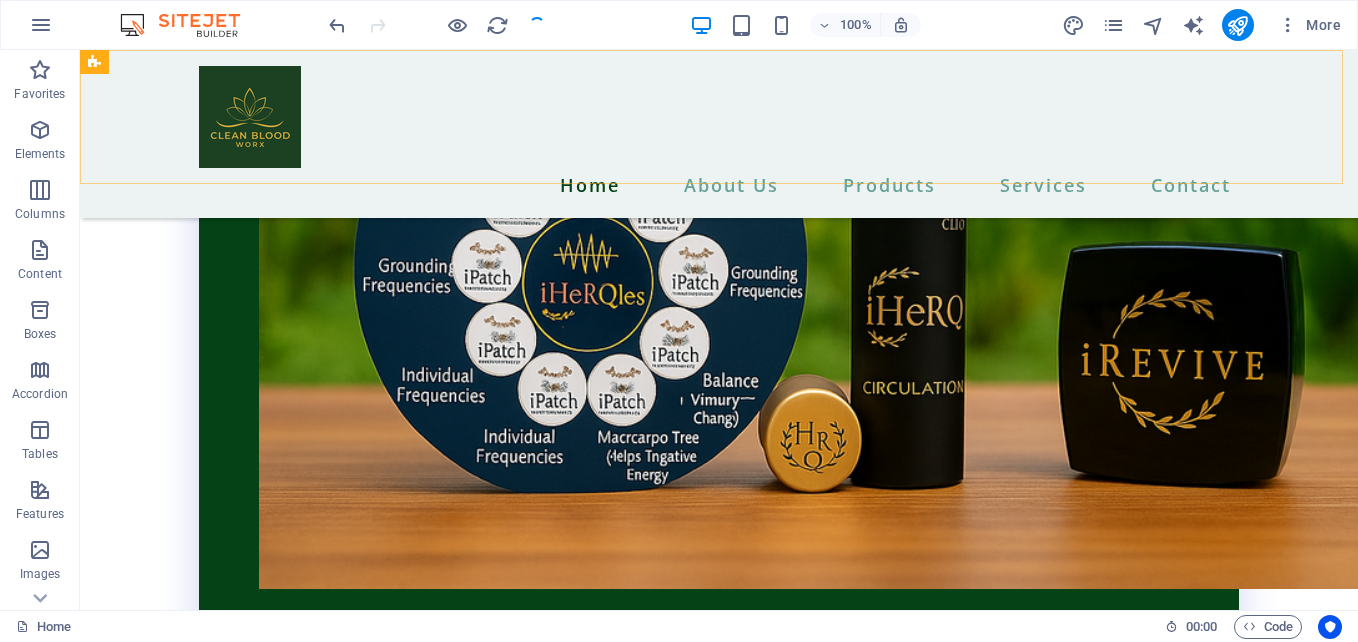 scroll, scrollTop: 4933, scrollLeft: 0, axis: vertical 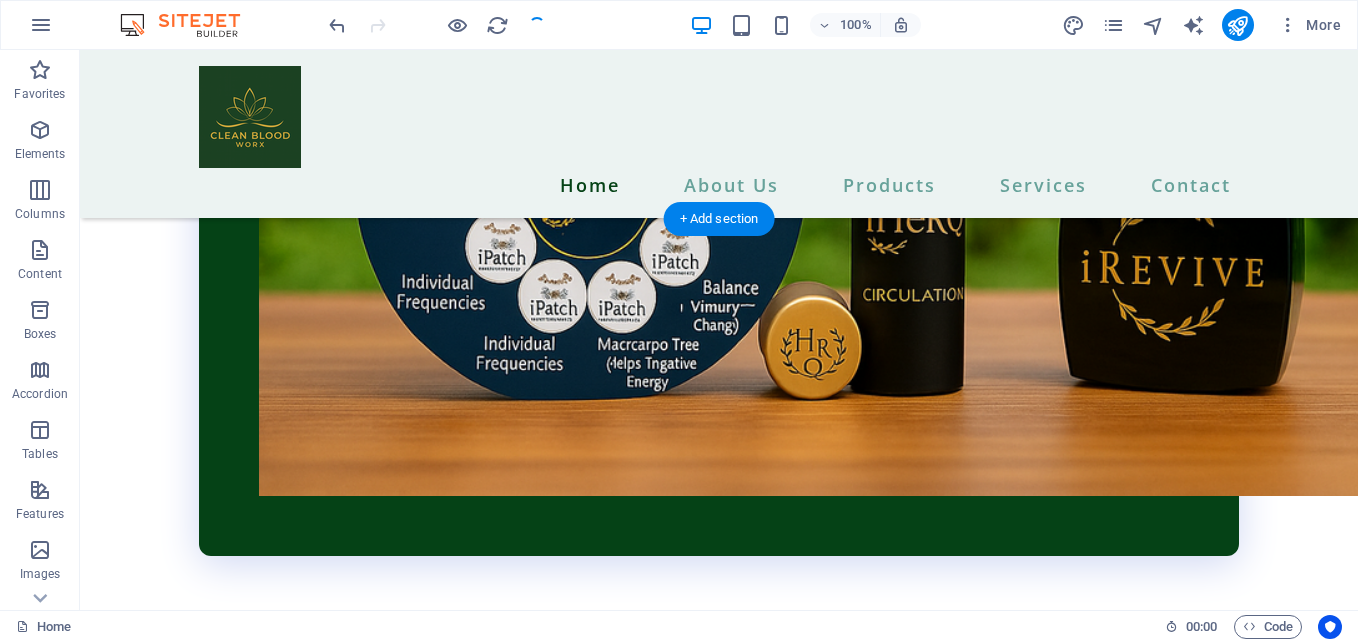 click at bounding box center [616, 6903] 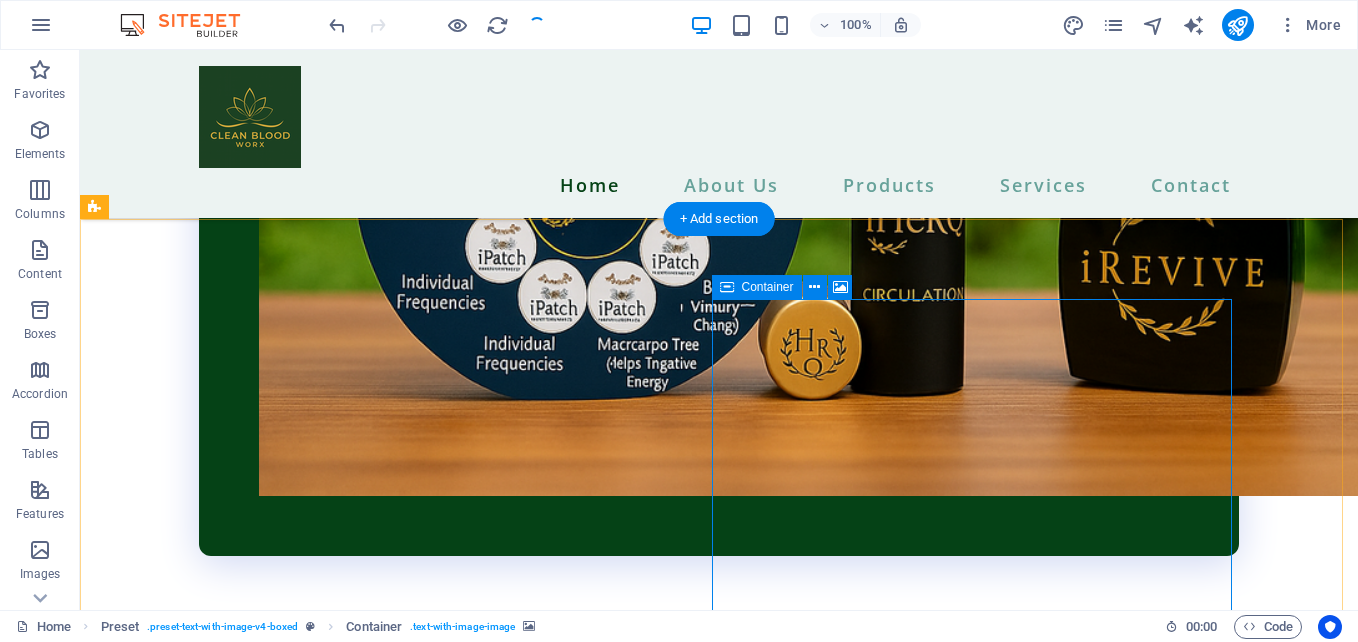 click on "Drop content here or  Add elements  Paste clipboard" at bounding box center (616, 7168) 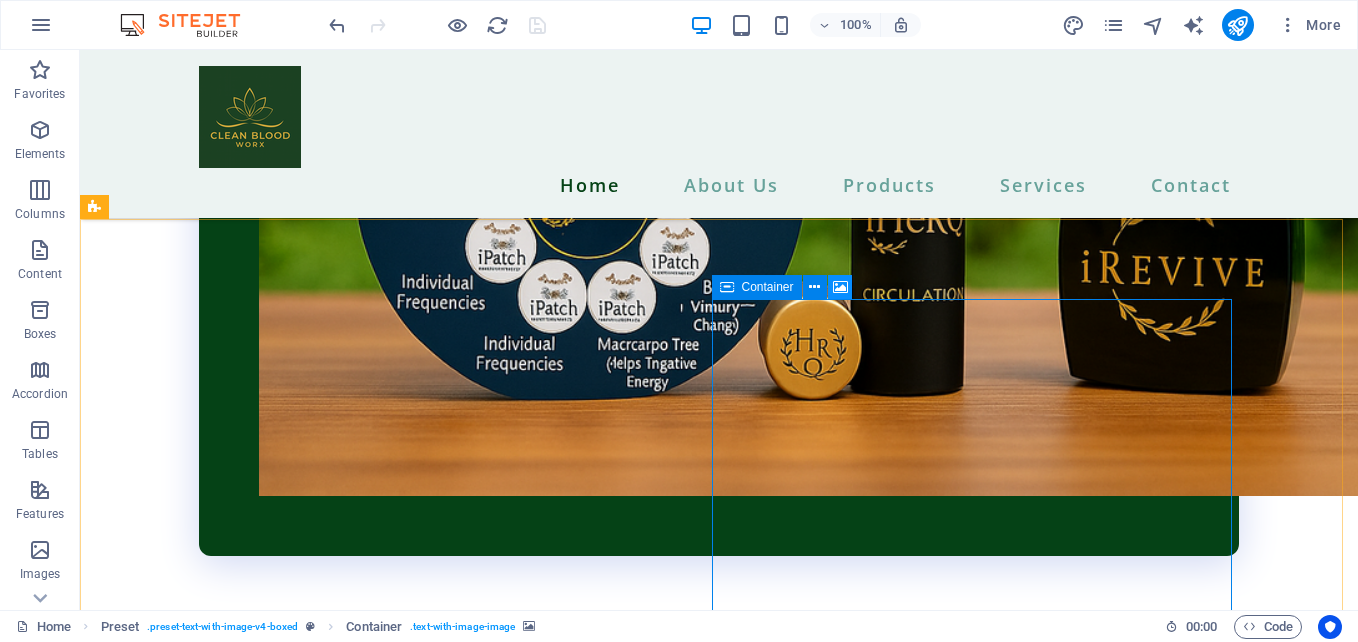 click at bounding box center (840, 287) 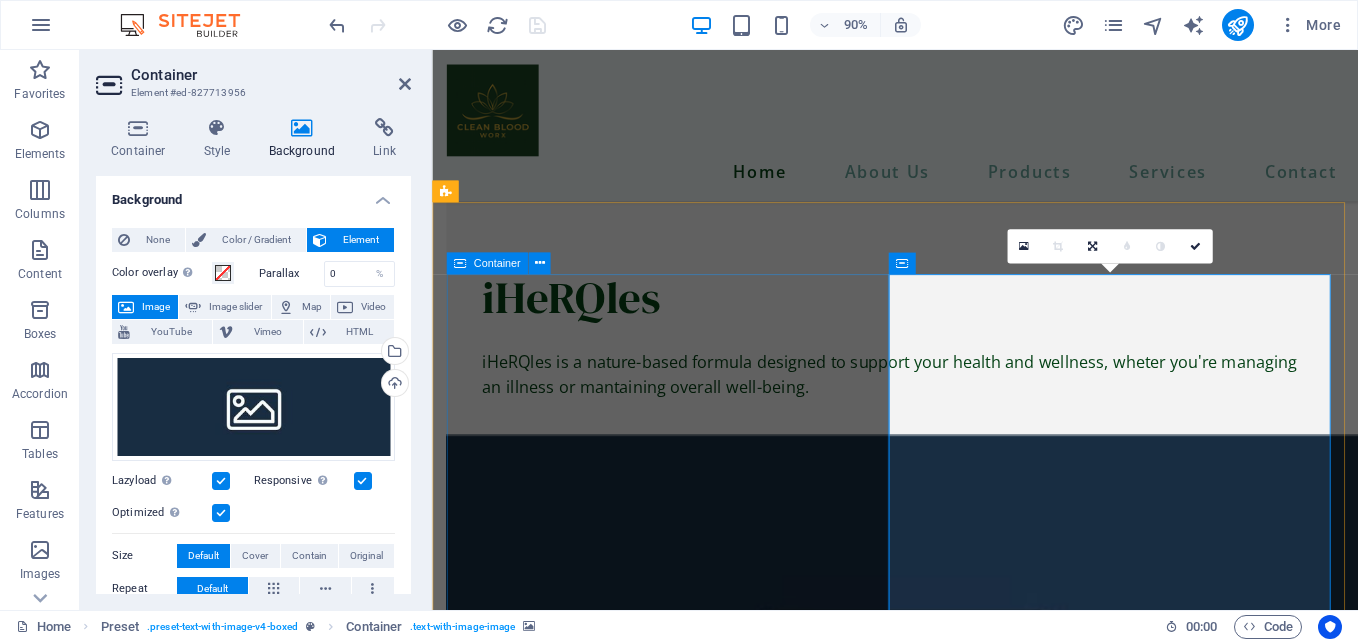 scroll, scrollTop: 4840, scrollLeft: 0, axis: vertical 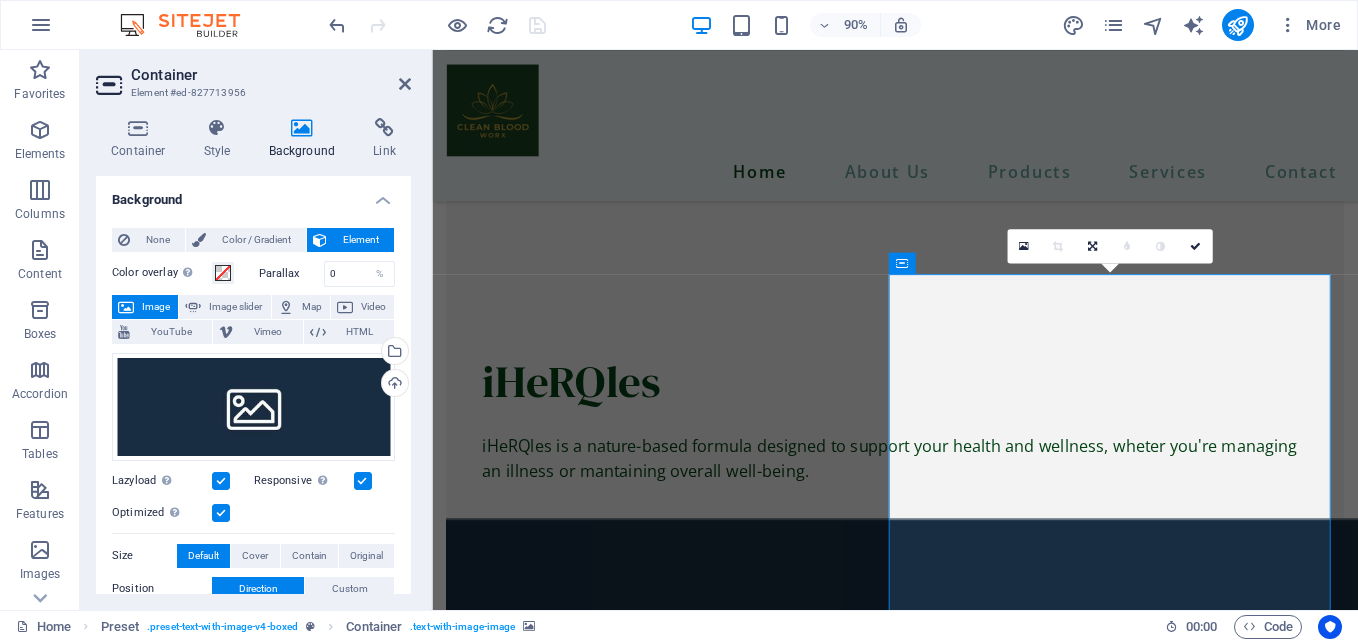 click at bounding box center [302, 128] 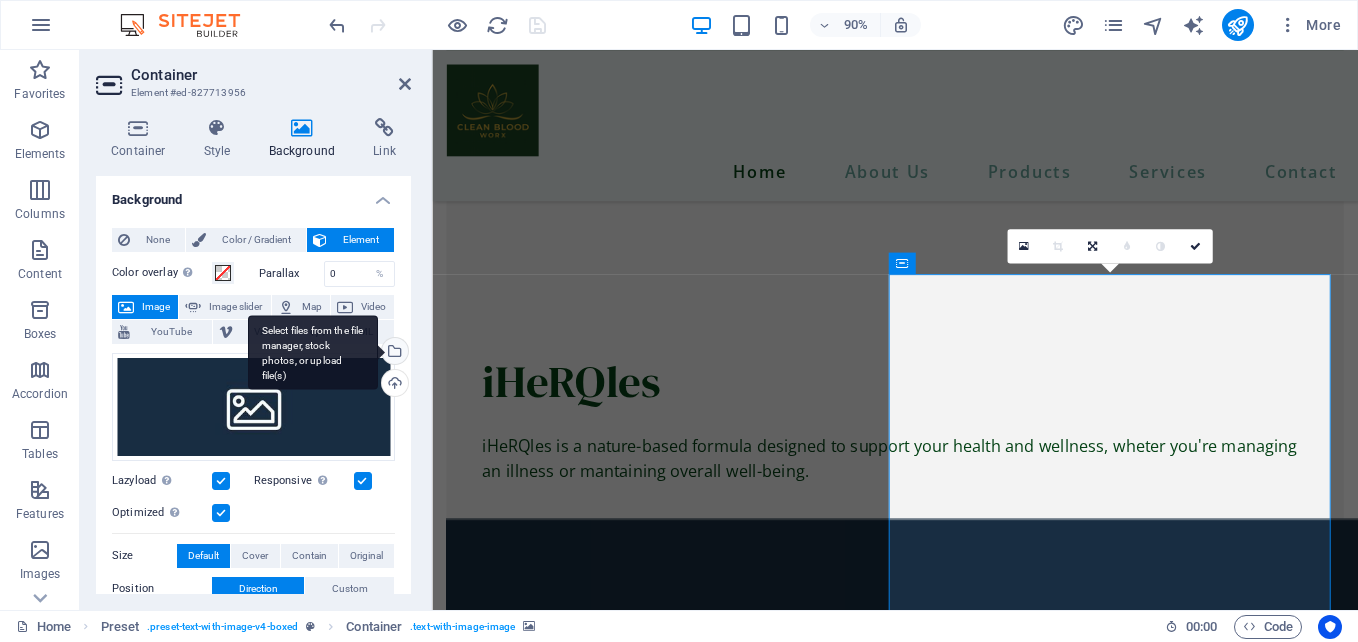click on "Select files from the file manager, stock photos, or upload file(s)" at bounding box center [313, 352] 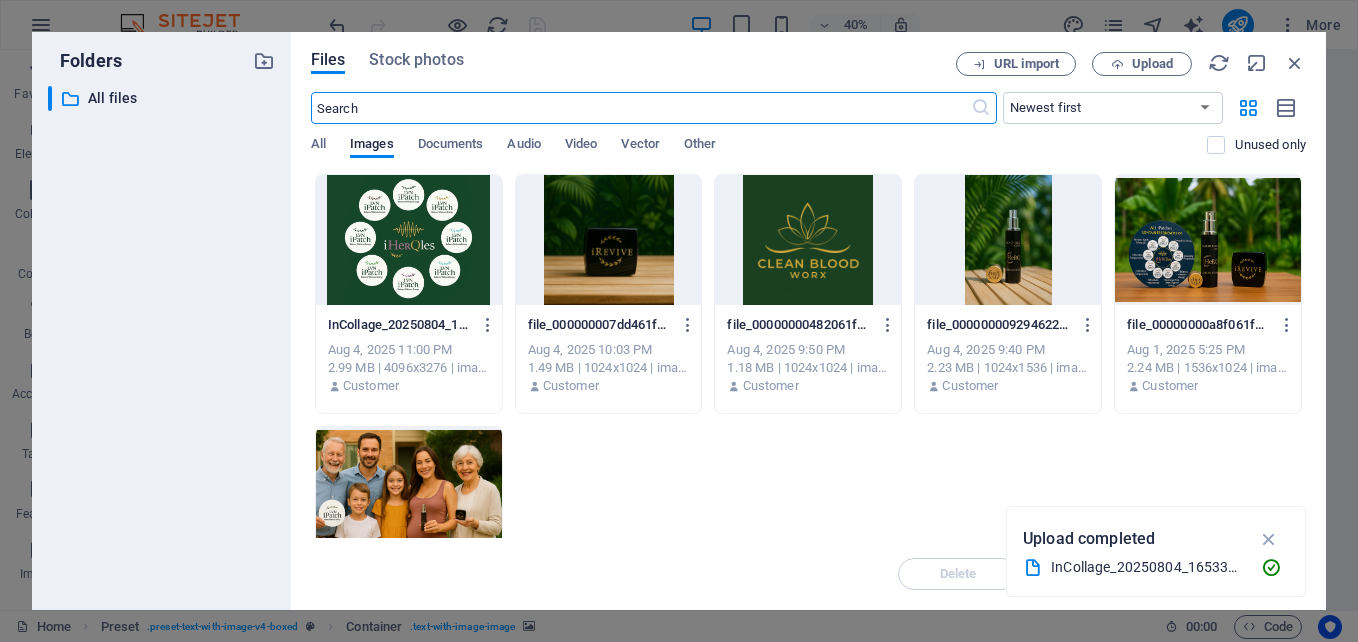 scroll, scrollTop: 4933, scrollLeft: 0, axis: vertical 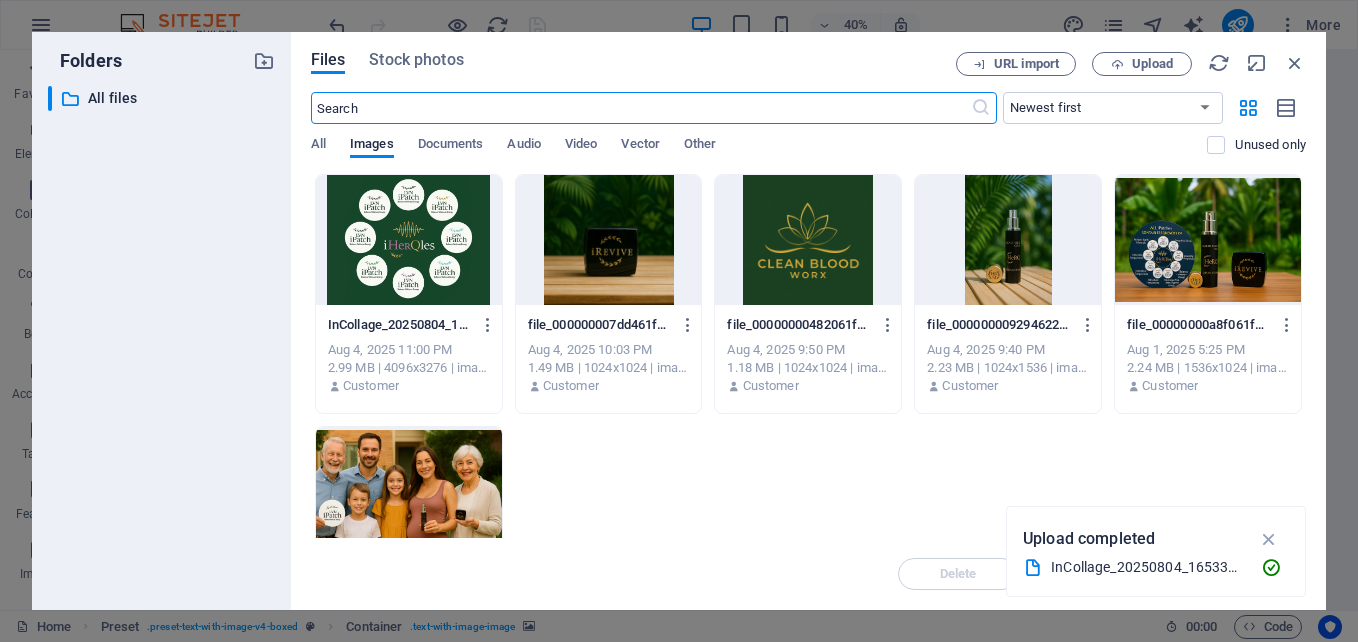 click at bounding box center (409, 240) 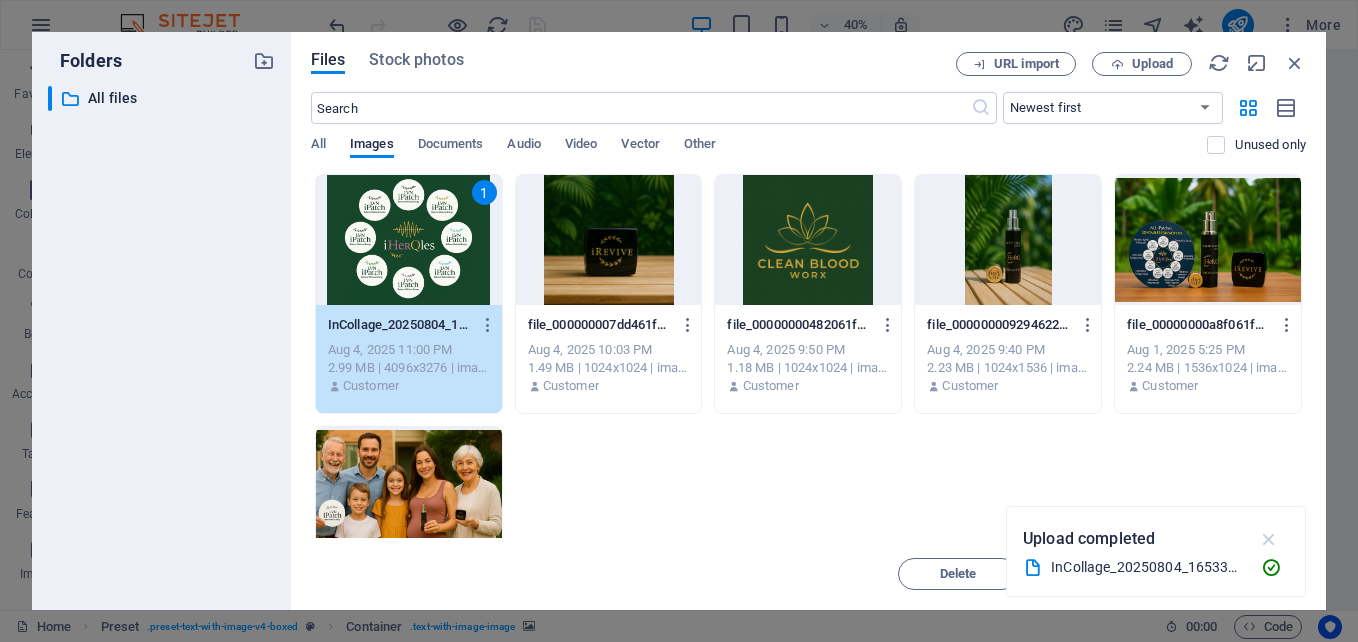 click at bounding box center [1269, 539] 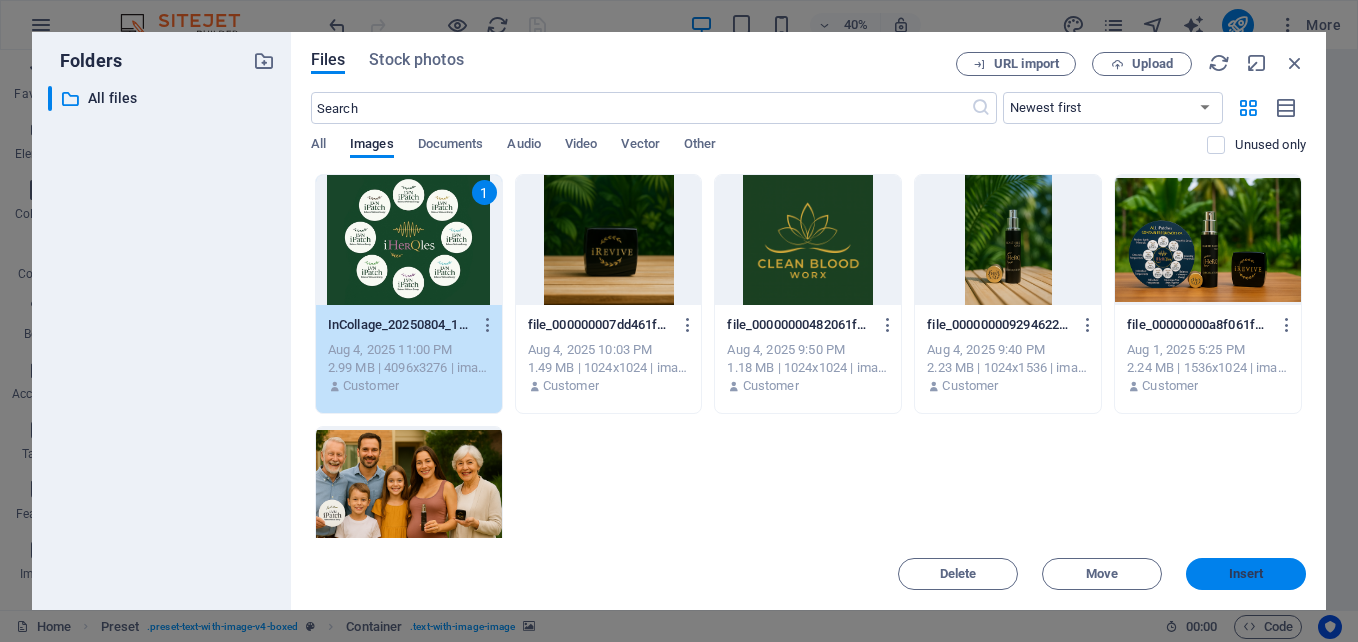 click on "Insert" at bounding box center (1246, 574) 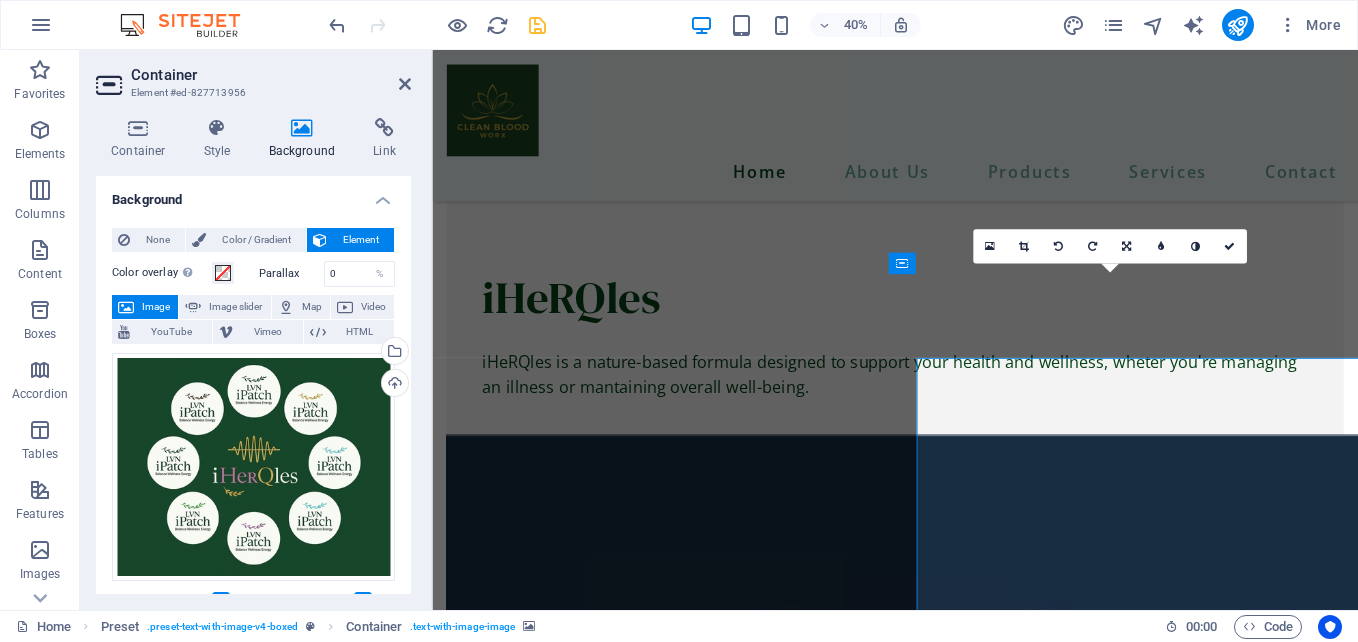 scroll, scrollTop: 4840, scrollLeft: 0, axis: vertical 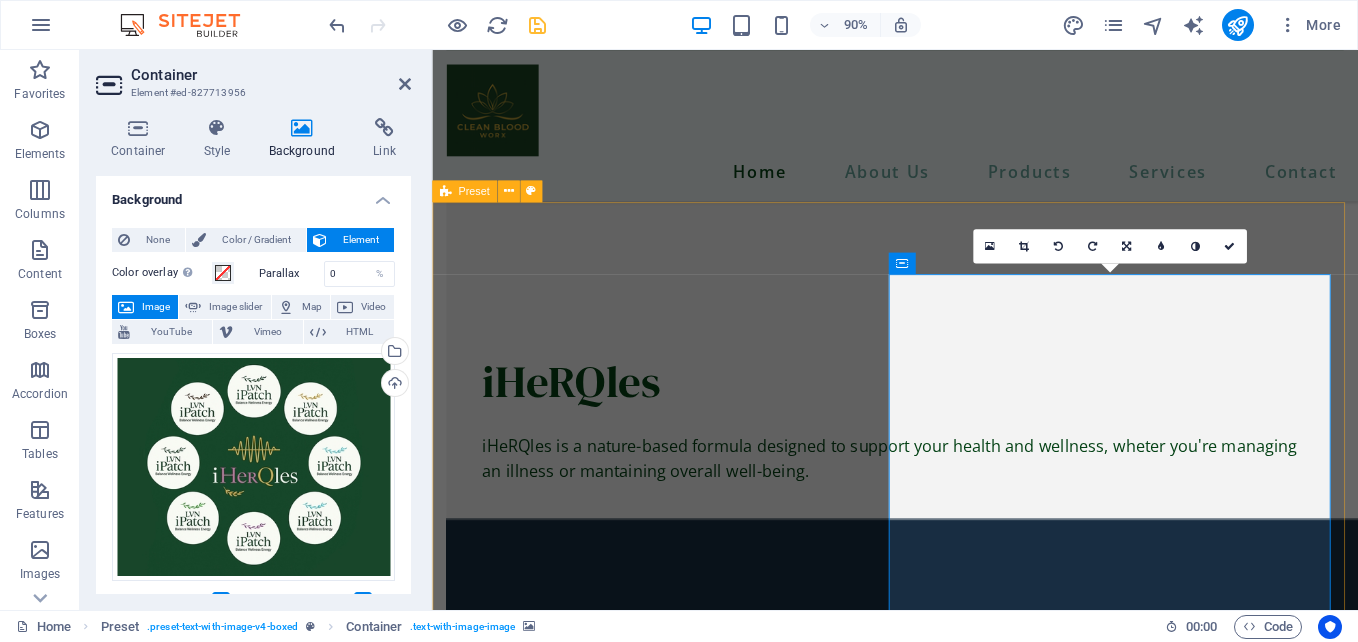 click on "New headline Lorem ipsum dolor sit amet, consectetuer adipiscing elit. Aenean commodo ligula eget dolor. Lorem ipsum dolor sit amet, consectetuer adipiscing elit leget dolor. Lorem ipsum dolor sit amet, consectetuer adipiscing elit. Aenean commodo ligula eget dolor. Lorem ipsum dolor sit amet, consectetuer adipiscing elit dolor consectetuer adipiscing elit leget dolor. Lorem elit saget ipsum dolor sit amet, consectetuer. Drop content here or  Add elements  Paste clipboard" at bounding box center (946, 5747) 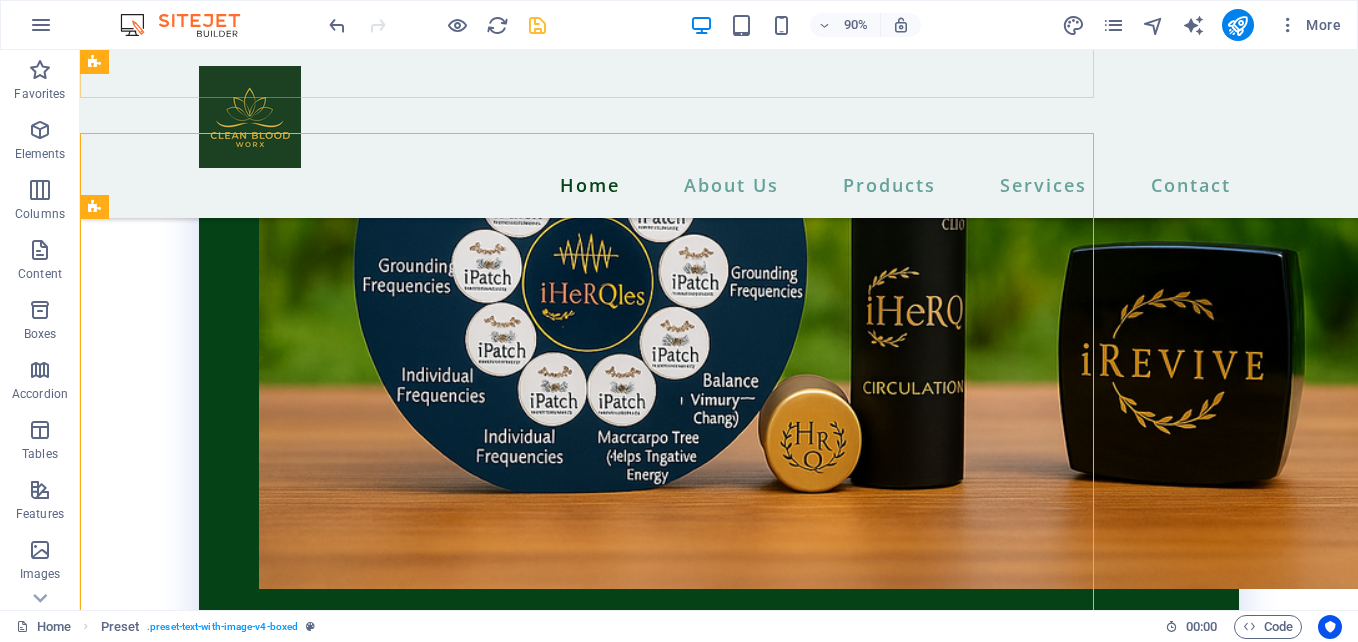 scroll, scrollTop: 4933, scrollLeft: 0, axis: vertical 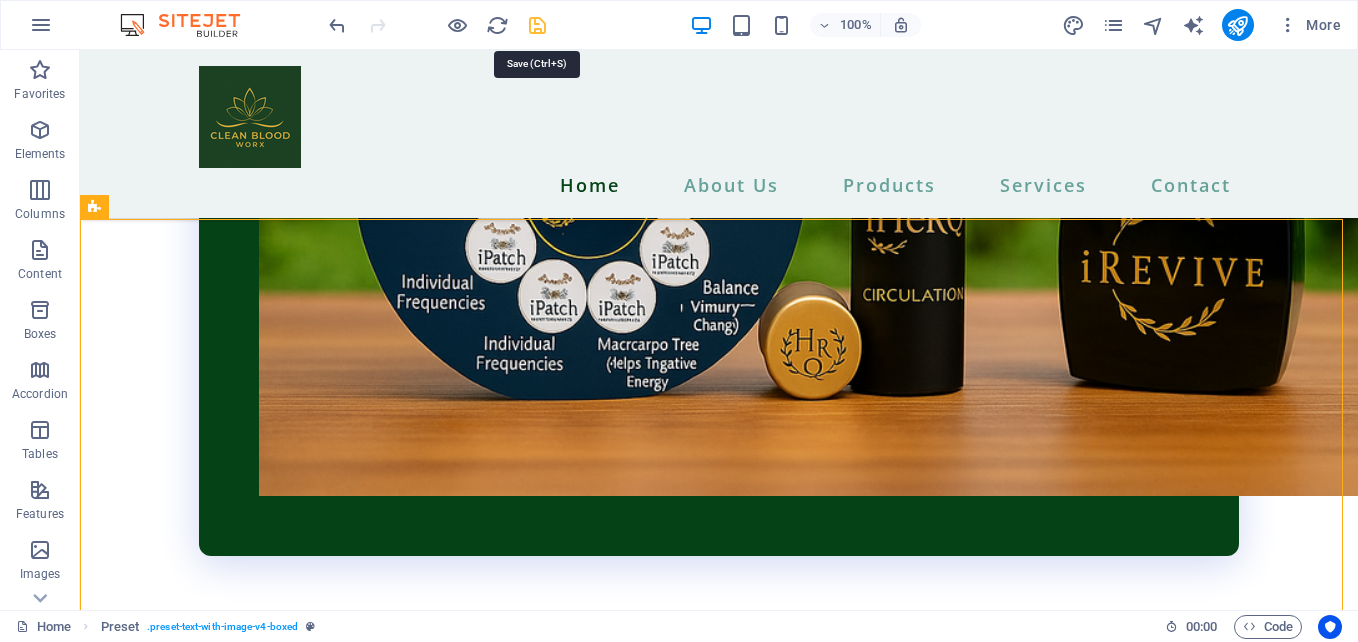 click at bounding box center (537, 25) 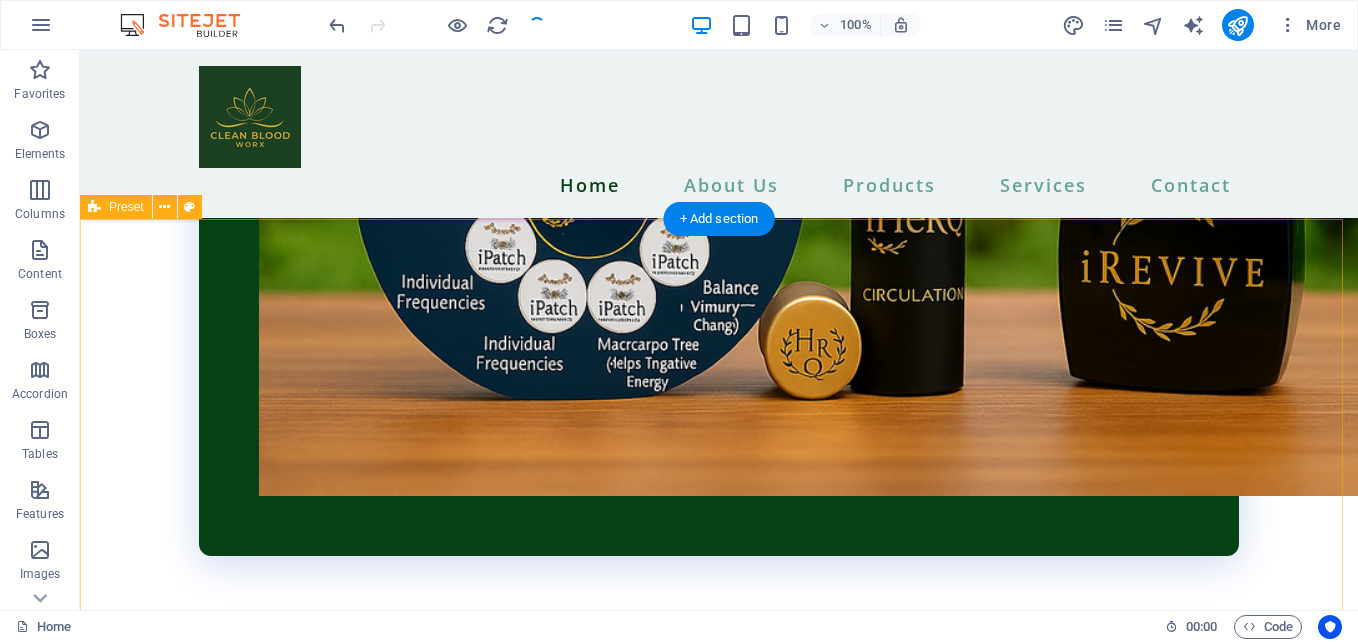 click on "New headline Lorem ipsum dolor sit amet, consectetuer adipiscing elit. Aenean commodo ligula eget dolor. Lorem ipsum dolor sit amet, consectetuer adipiscing elit leget dolor. Lorem ipsum dolor sit amet, consectetuer adipiscing elit. Aenean commodo ligula eget dolor. Lorem ipsum dolor sit amet, consectetuer adipiscing elit dolor consectetuer adipiscing elit leget dolor. Lorem elit saget ipsum dolor sit amet, consectetuer. Drop content here or  Add elements  Paste clipboard" at bounding box center (719, 6847) 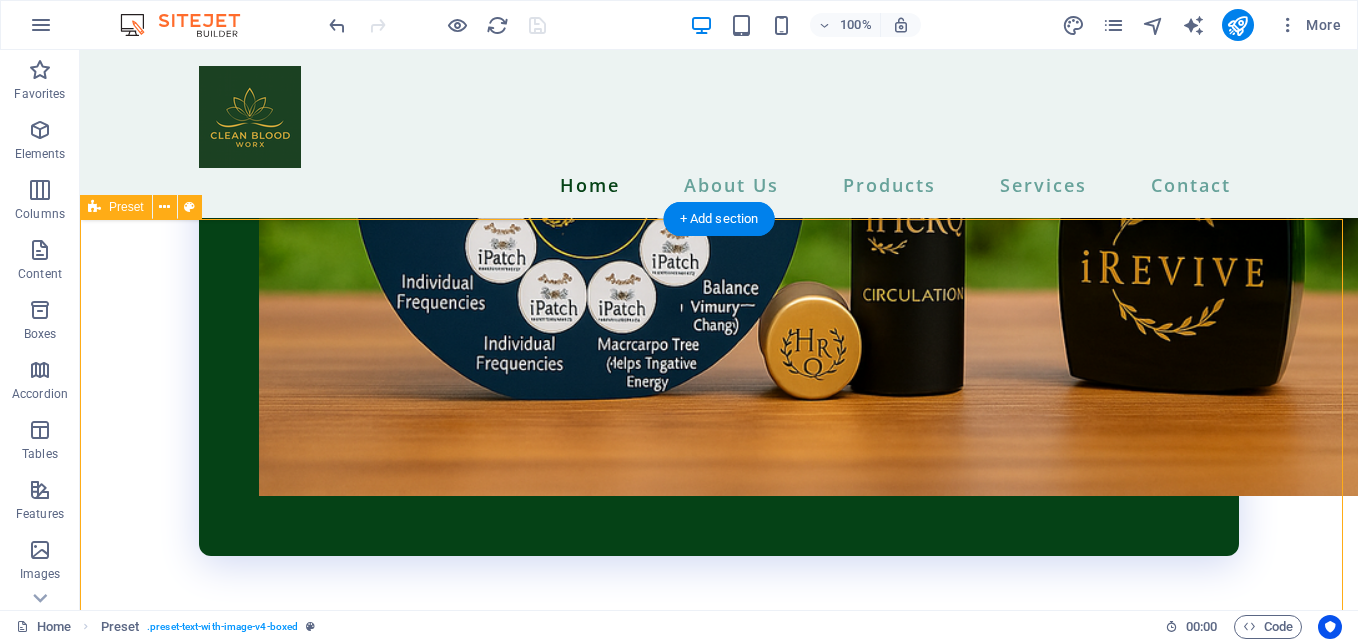 click on "New headline Lorem ipsum dolor sit amet, consectetuer adipiscing elit. Aenean commodo ligula eget dolor. Lorem ipsum dolor sit amet, consectetuer adipiscing elit leget dolor. Lorem ipsum dolor sit amet, consectetuer adipiscing elit. Aenean commodo ligula eget dolor. Lorem ipsum dolor sit amet, consectetuer adipiscing elit dolor consectetuer adipiscing elit leget dolor. Lorem elit saget ipsum dolor sit amet, consectetuer. Drop content here or  Add elements  Paste clipboard" at bounding box center (719, 6847) 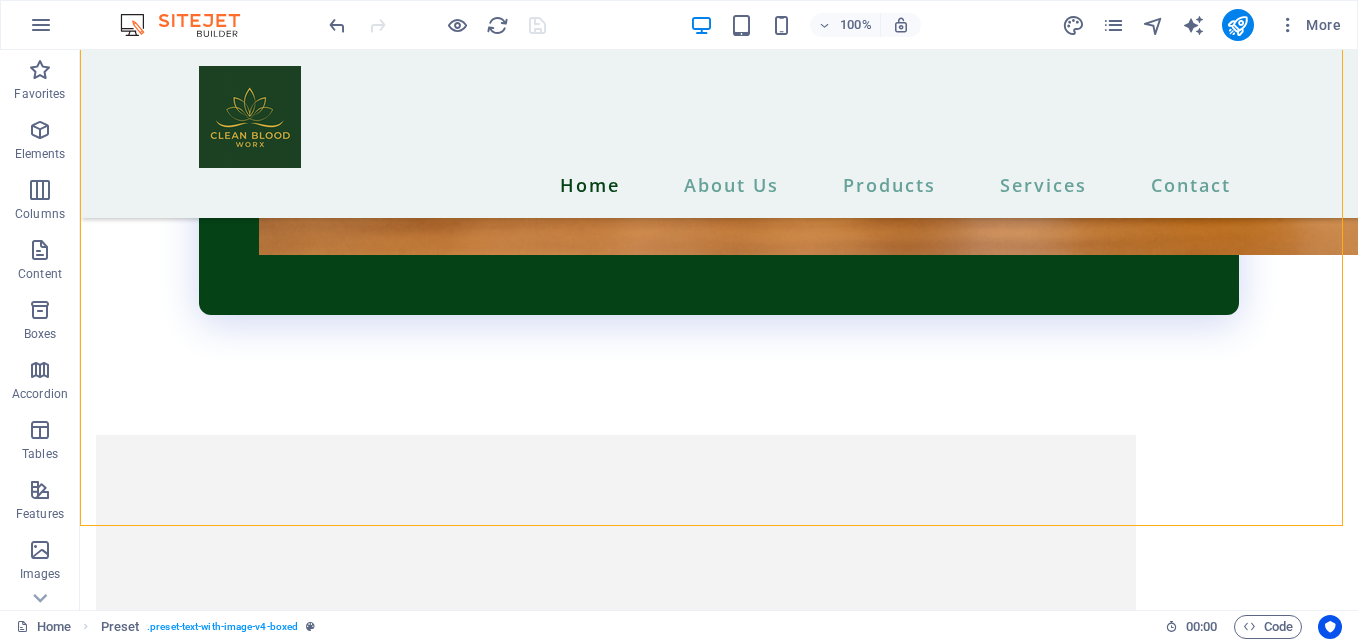 scroll, scrollTop: 4944, scrollLeft: 0, axis: vertical 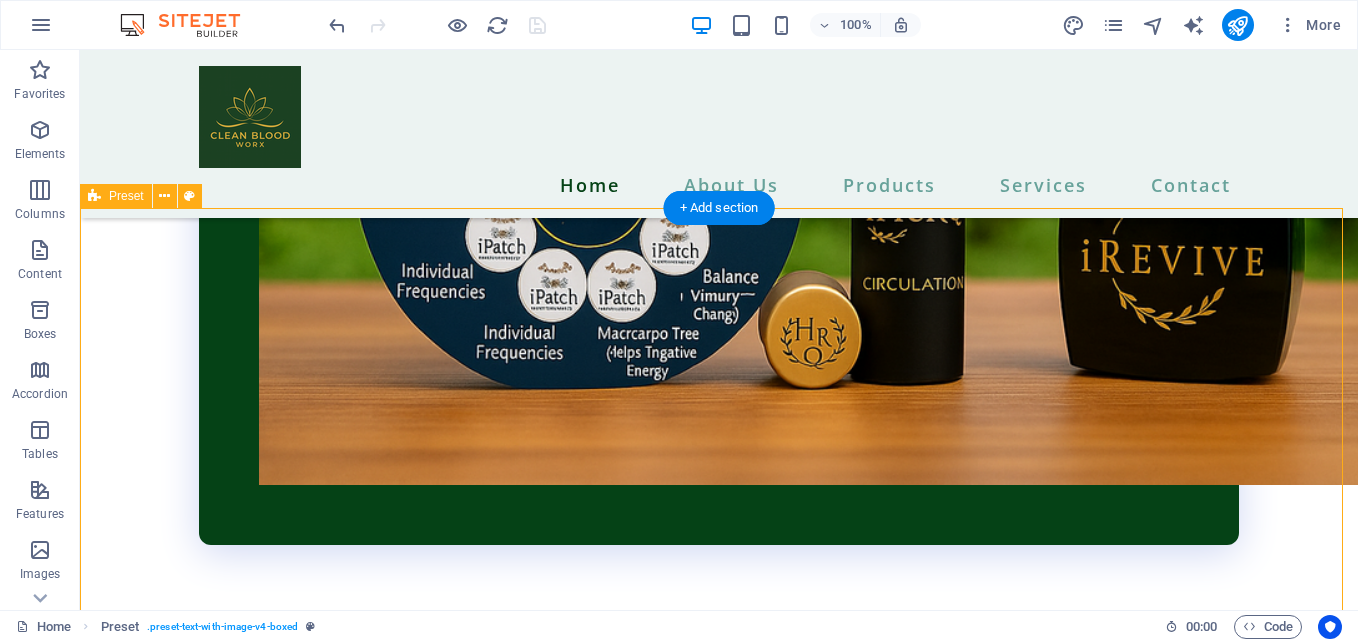 click on "Drop content here or  Add elements  Paste clipboard" at bounding box center (616, 7157) 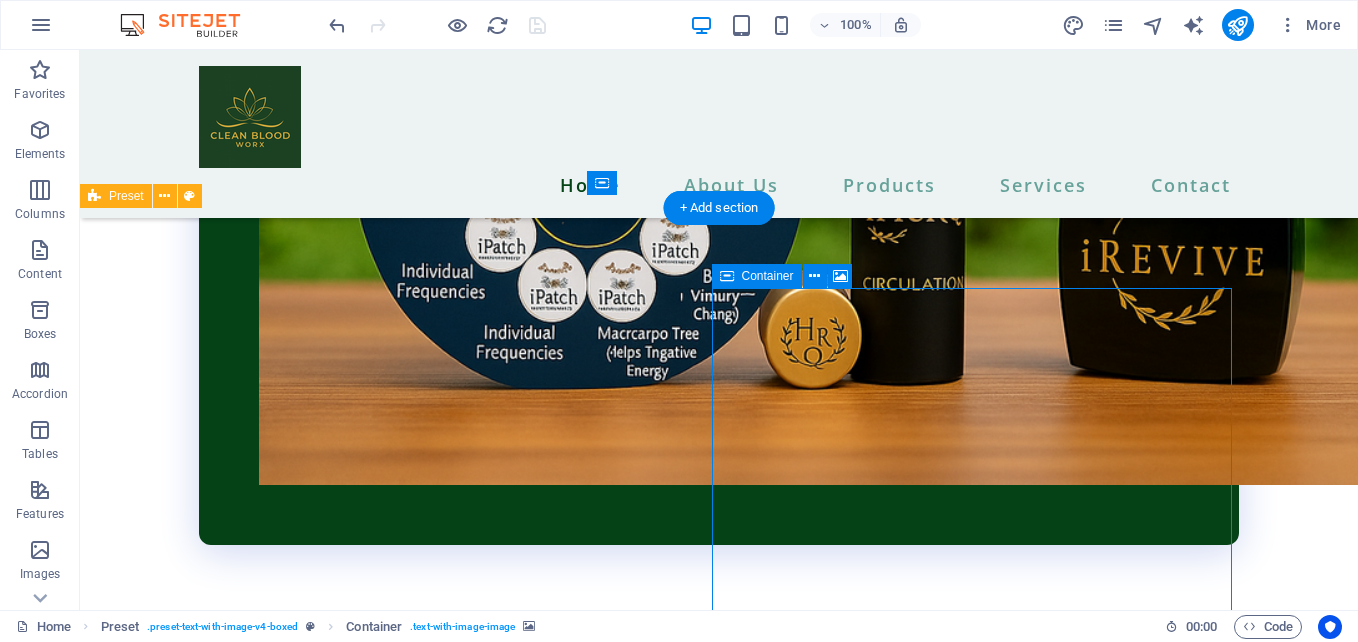 click on "Drop content here or  Add elements  Paste clipboard" at bounding box center [616, 7157] 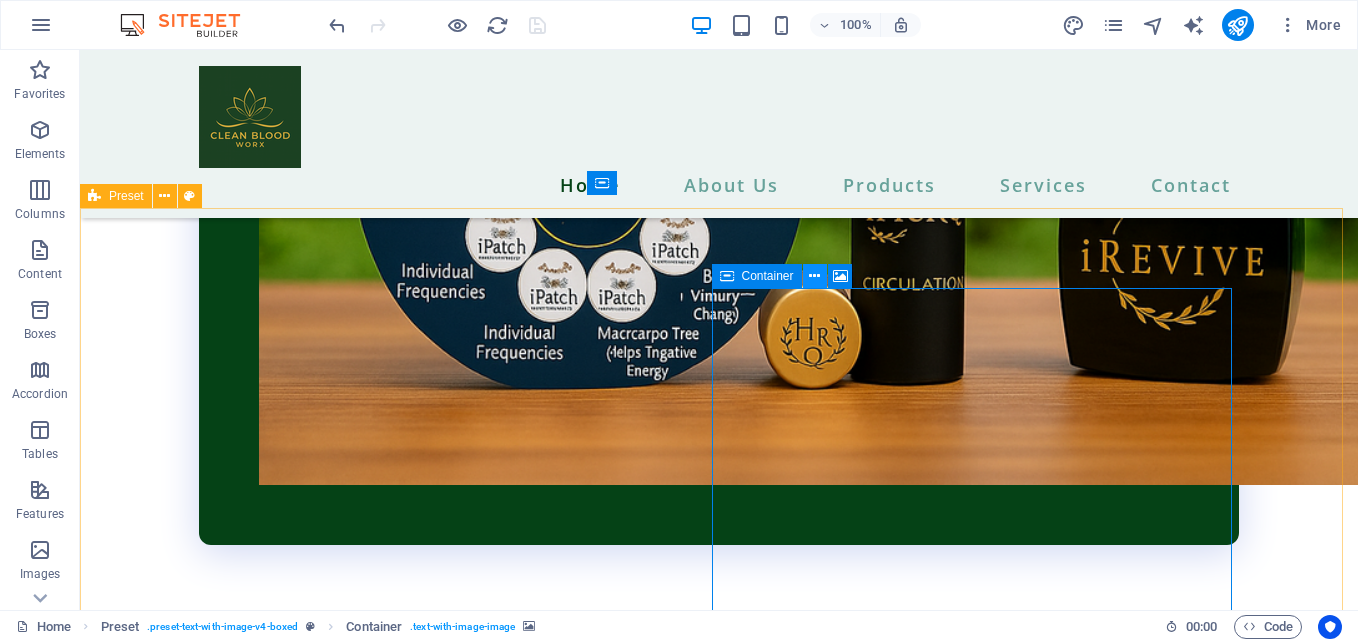 click at bounding box center [814, 276] 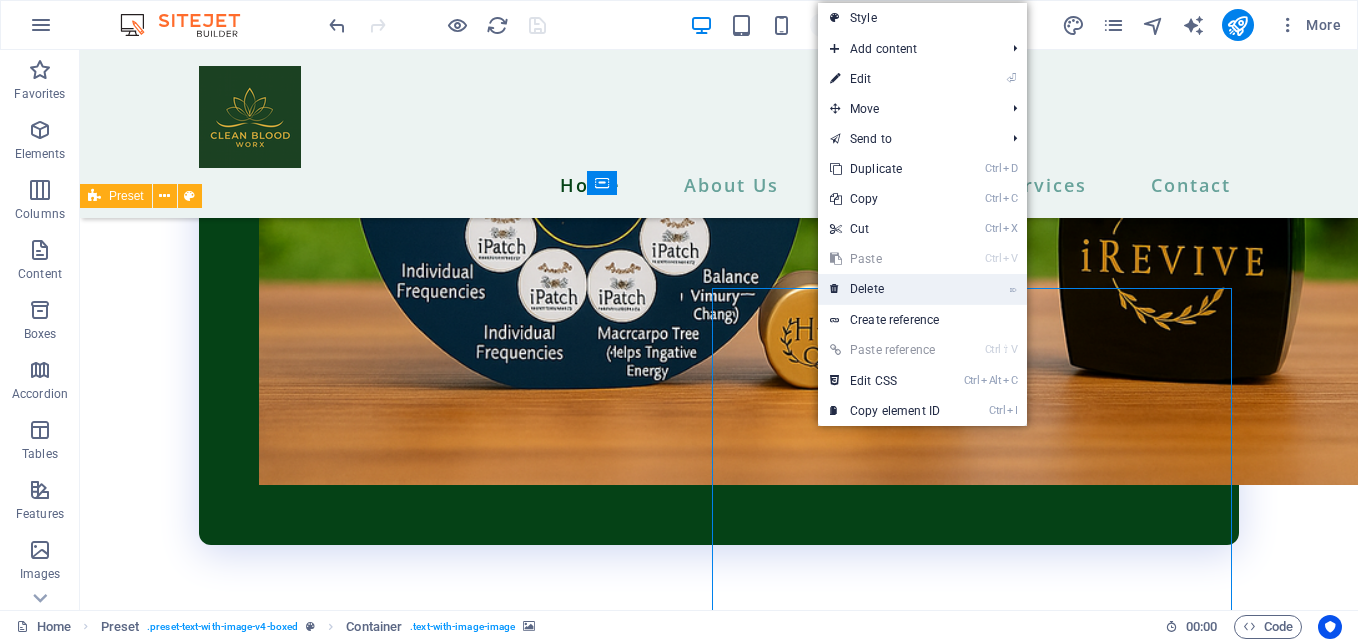 click at bounding box center (835, 289) 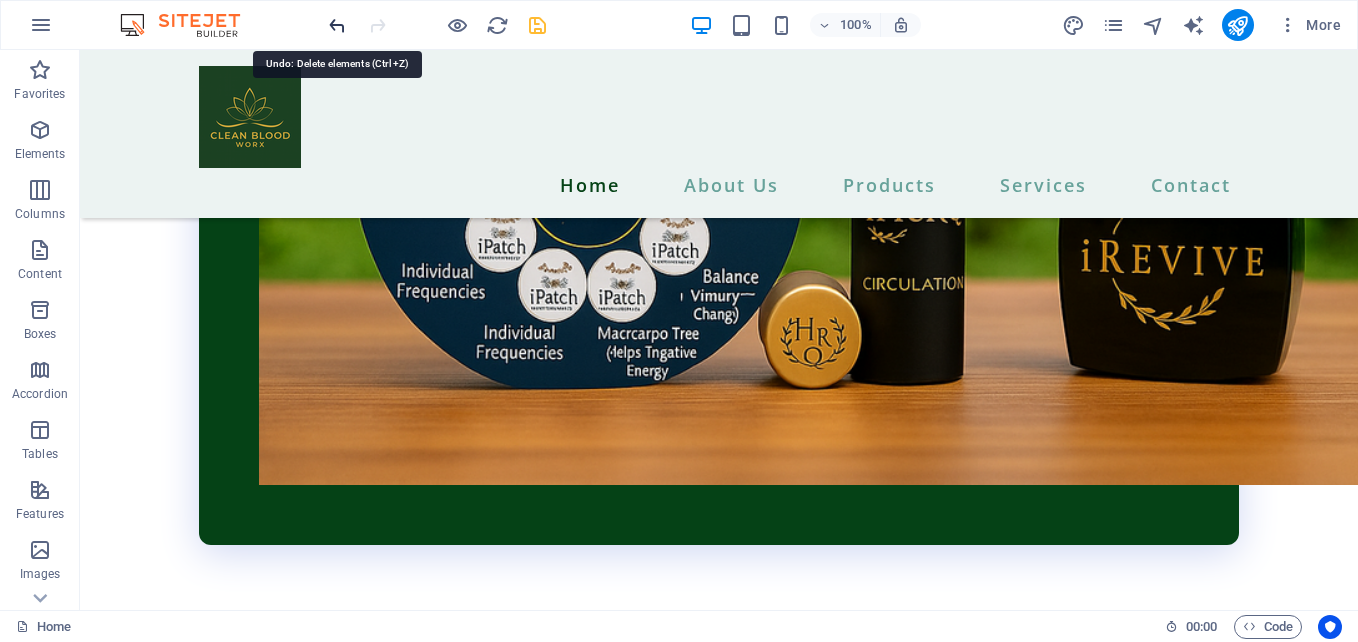 click at bounding box center (337, 25) 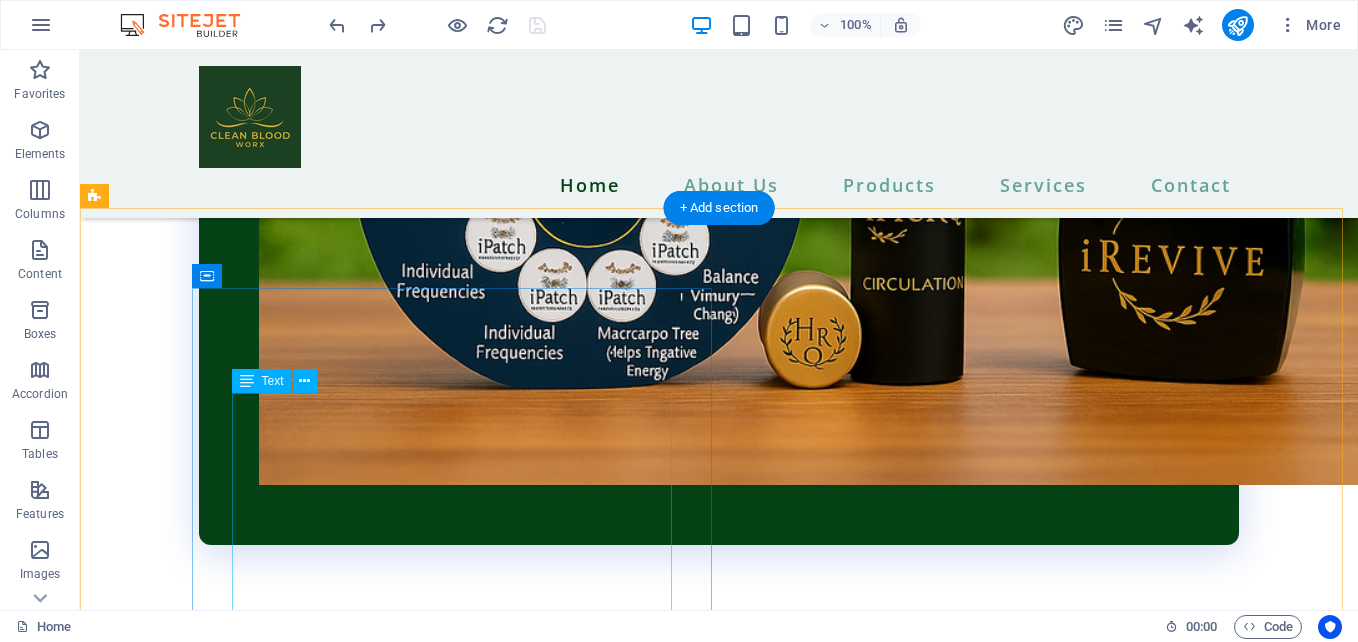 click on "Lorem ipsum dolor sit amet, consectetuer adipiscing elit. Aenean commodo ligula eget dolor. Lorem ipsum dolor sit amet, consectetuer adipiscing elit leget dolor. Lorem ipsum dolor sit amet, consectetuer adipiscing elit. Aenean commodo ligula eget dolor. Lorem ipsum dolor sit amet, consectetuer adipiscing elit dolor consectetuer adipiscing elit leget dolor. Lorem elit saget ipsum dolor sit amet, consectetuer." at bounding box center (616, 6604) 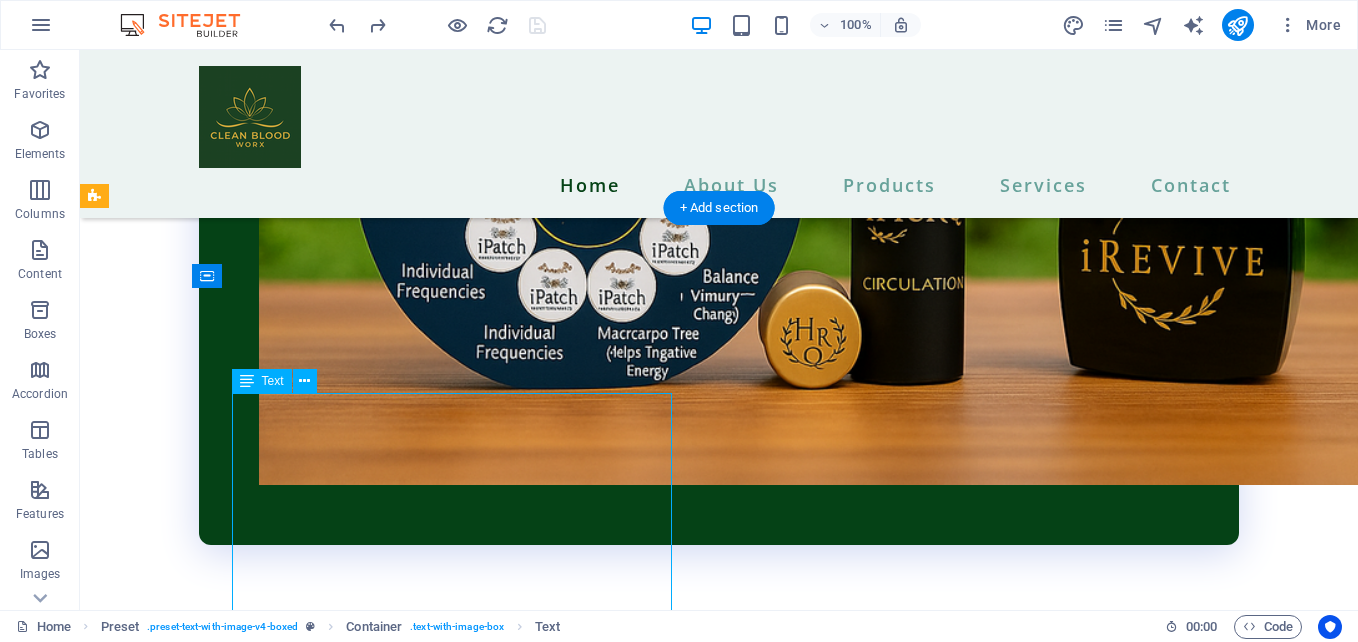 click on "Lorem ipsum dolor sit amet, consectetuer adipiscing elit. Aenean commodo ligula eget dolor. Lorem ipsum dolor sit amet, consectetuer adipiscing elit leget dolor. Lorem ipsum dolor sit amet, consectetuer adipiscing elit. Aenean commodo ligula eget dolor. Lorem ipsum dolor sit amet, consectetuer adipiscing elit dolor consectetuer adipiscing elit leget dolor. Lorem elit saget ipsum dolor sit amet, consectetuer." at bounding box center (616, 6604) 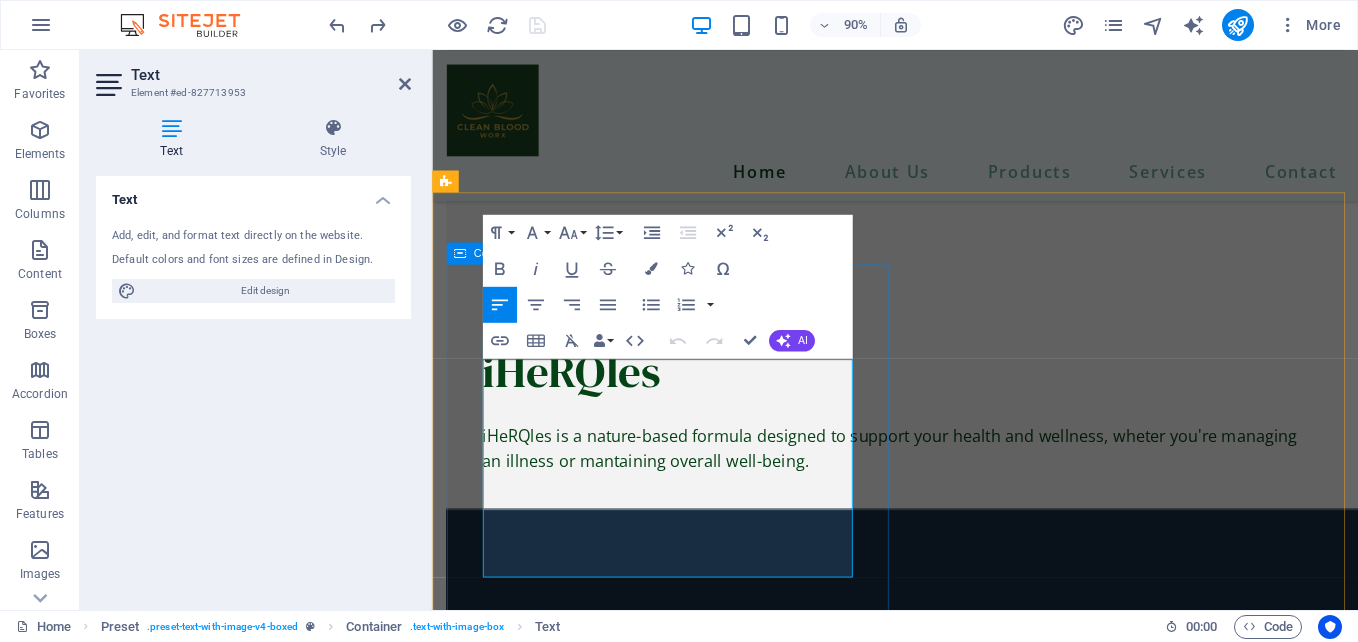 drag, startPoint x: 489, startPoint y: 403, endPoint x: 888, endPoint y: 641, distance: 464.59122 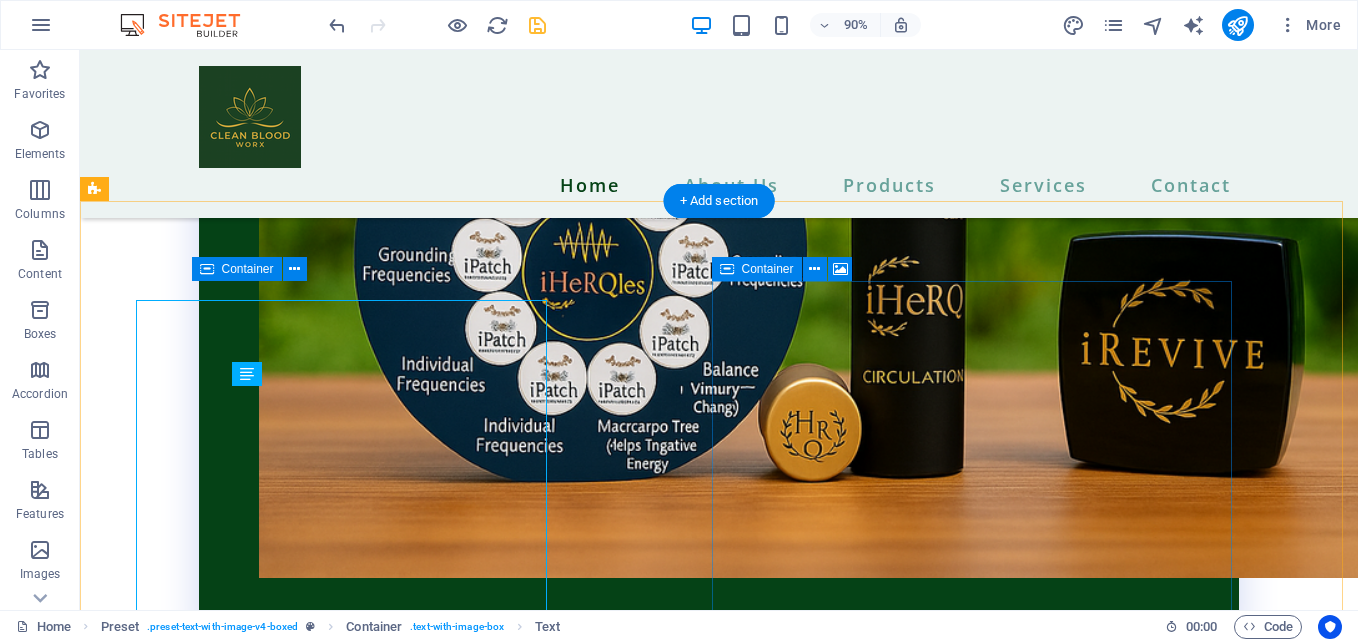 scroll, scrollTop: 4944, scrollLeft: 0, axis: vertical 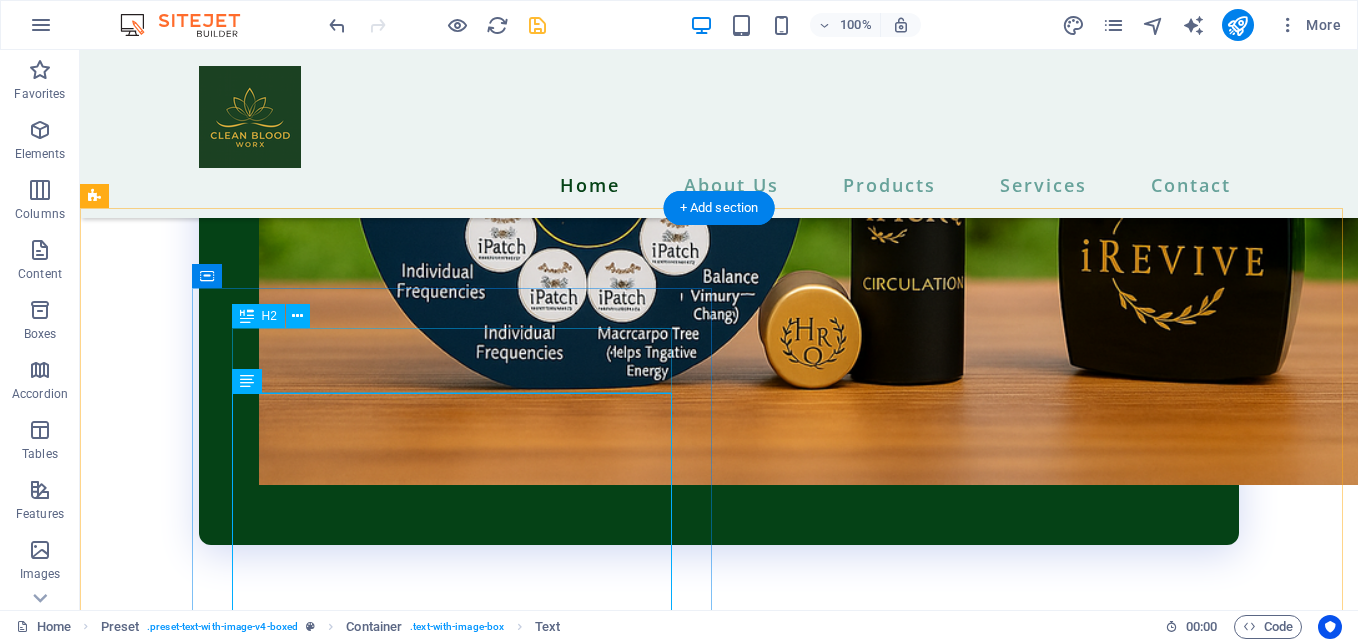 click on "New headline" at bounding box center (616, 6517) 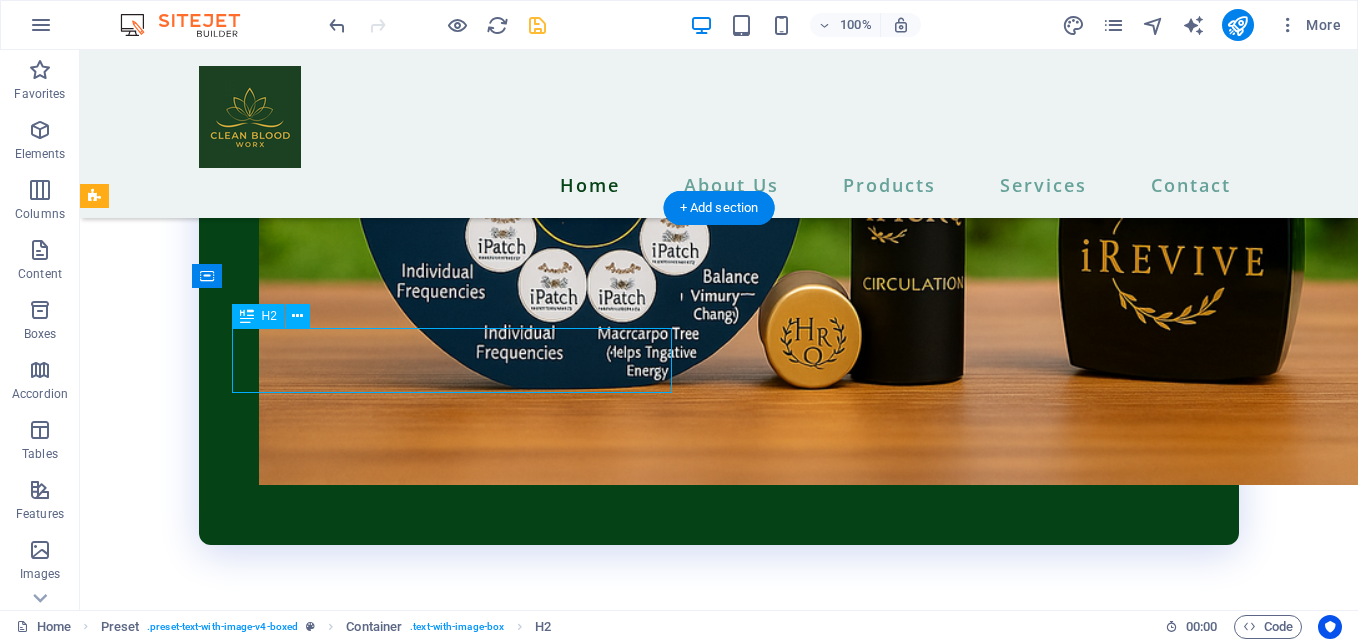 click on "New headline" at bounding box center [616, 6517] 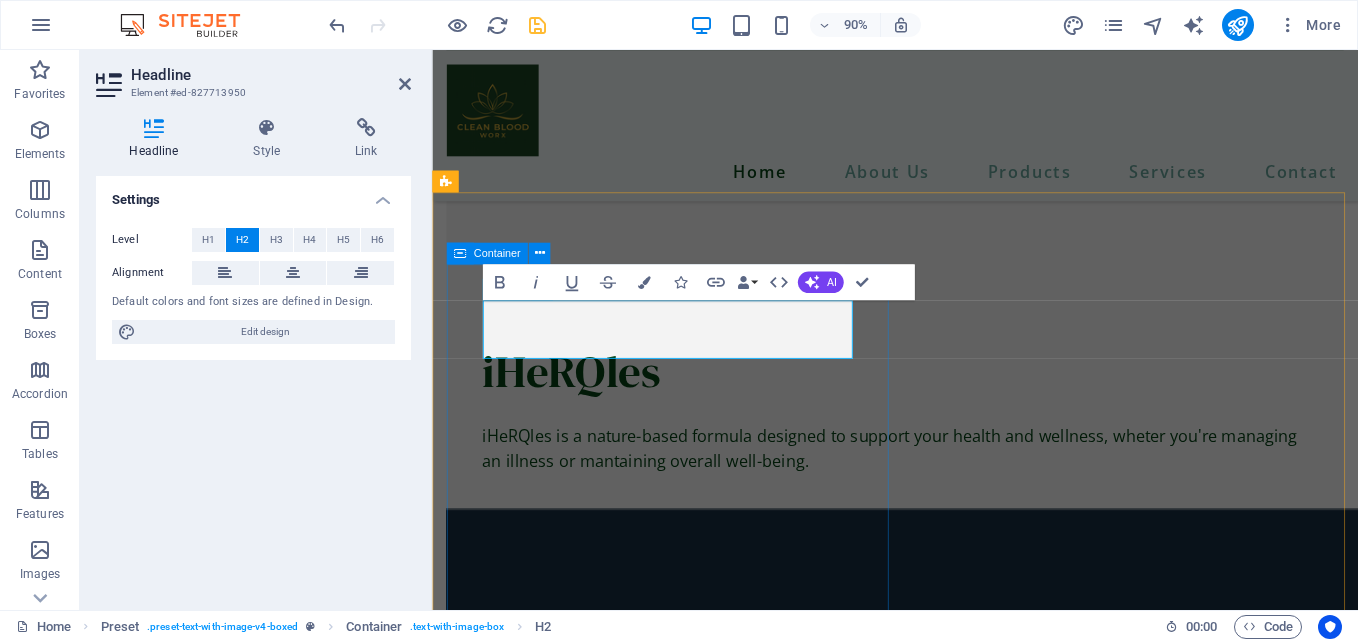 type 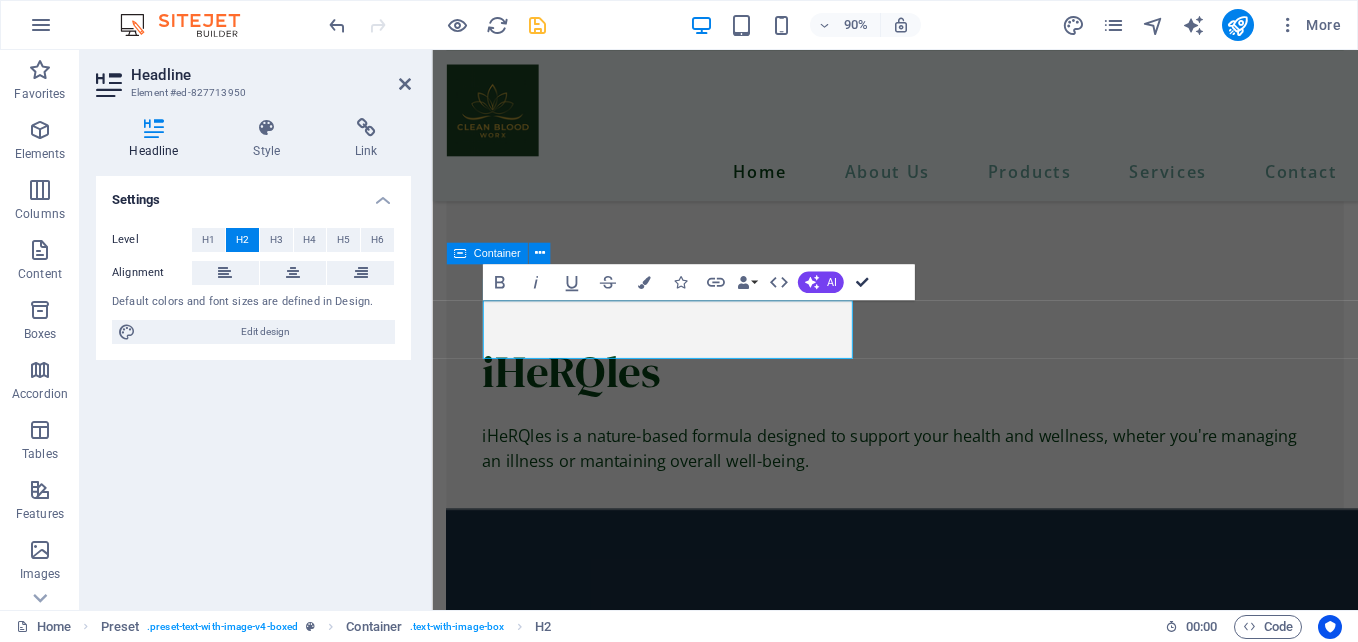 scroll, scrollTop: 4944, scrollLeft: 0, axis: vertical 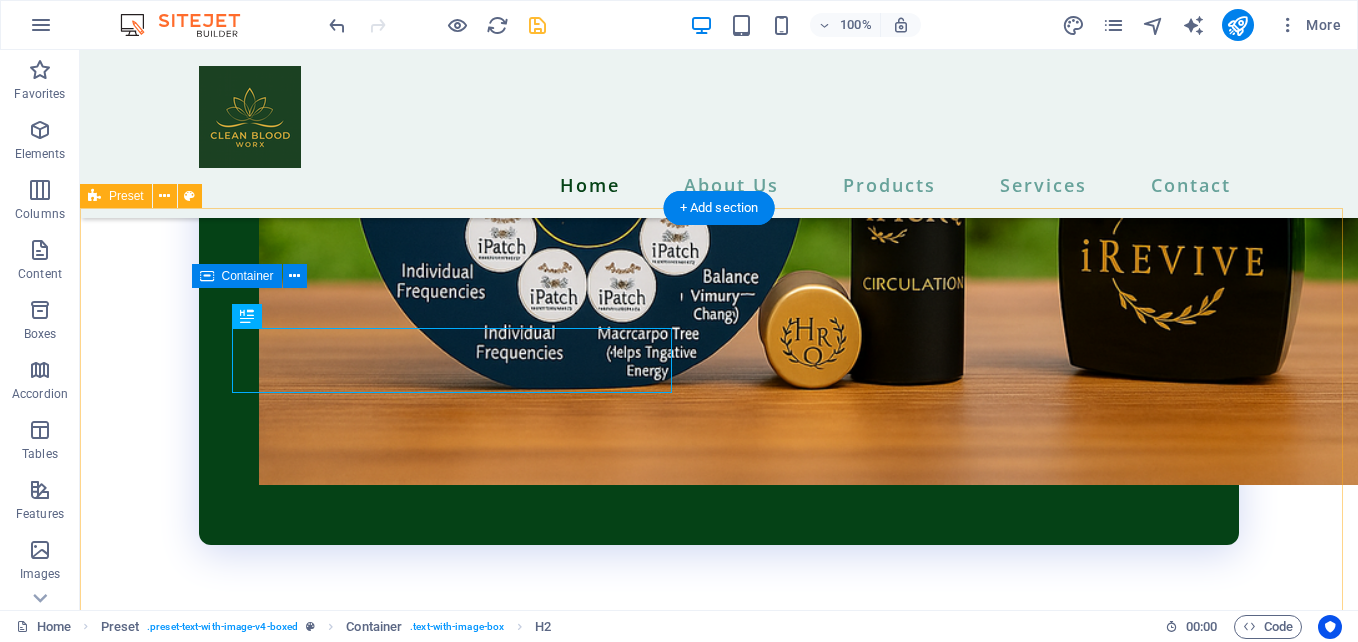 click on "iPatches Experience Full-Body Frequency Therapy 24/7! With iHeRQles Frequency iPatches, your body is constantly bathed in rejuvenating sub-harmonic frequencies—helping you to naturally restore, revive, and thrive. IRV-86: iHeRQles + iRevive + Alkalinity Going Viral: iHeRQles + Ivermectin + Fenbendazole Thyroid Plus: iHeRQles + Thyroid Support Digestive Harmony: iHeRQles + Gut Health Support Detox & Cleanse: iHeRQles + Full-Body Detox Allergy Relief: iHeRQles + Anti-Allergy Support Vitality for Men: iHeRQles + Male Hormonal Balance Vibe for Women: iHeRQles + Female Hormonal Balance Pain & Inflammation Relief: iHeRQles + Soothing Formula Weight Loss & Appetite Control: iHeRQles + iXLR8 Energy Boost: iHeRQles + Natural Stimulants Joint Support: iHeRQles + Joint Pain Relief Stress & Anxiety Relief: iHeRQles + Calming Frequencies Sleep Ease: iHeRQles + Sleep Support Mental Clarity: iHeRQles + Brain Boosting Frequencies Electronic Chatter Protection: iHeRQles + EMF Defense Drop content here or  Add elements" at bounding box center (719, 7323) 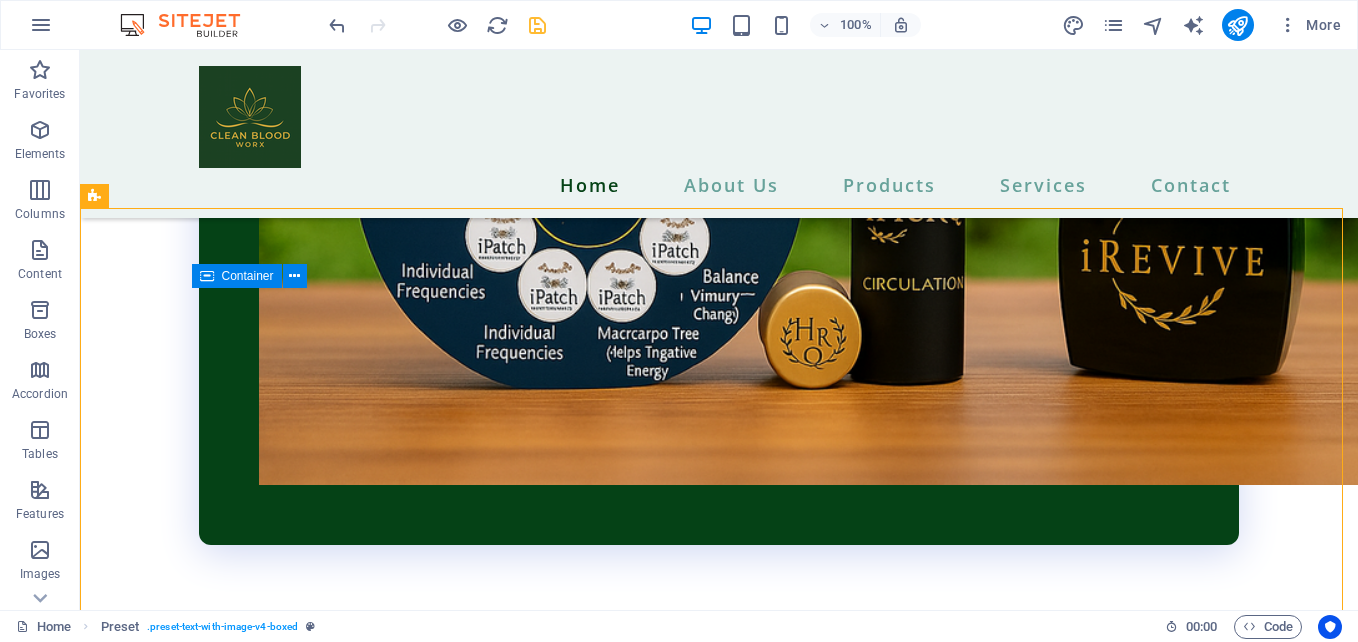click at bounding box center (537, 25) 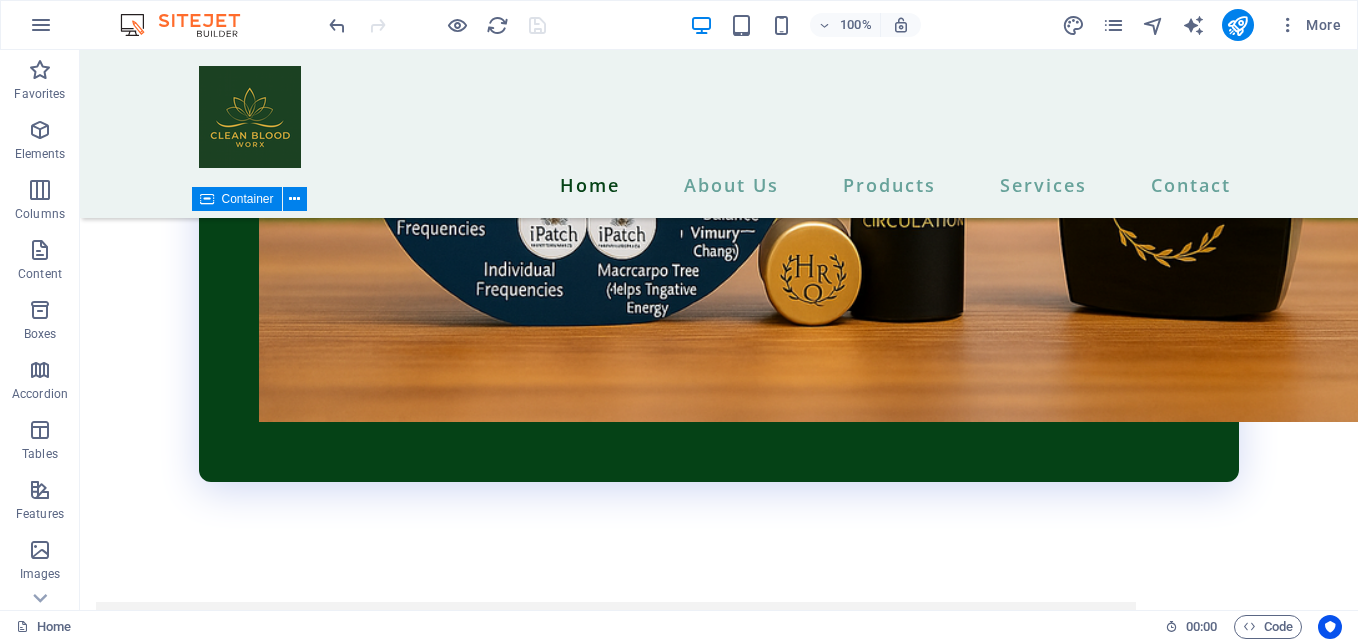 scroll, scrollTop: 4992, scrollLeft: 0, axis: vertical 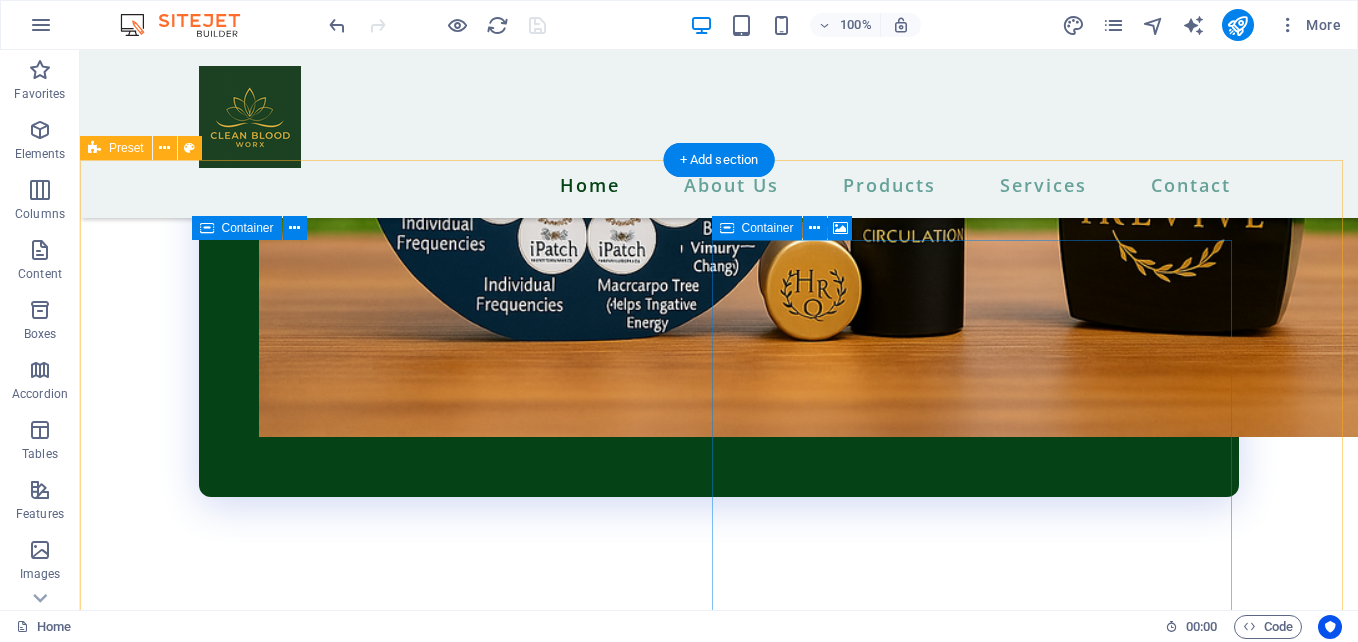 click on "Drop content here or  Add elements  Paste clipboard" at bounding box center [616, 8083] 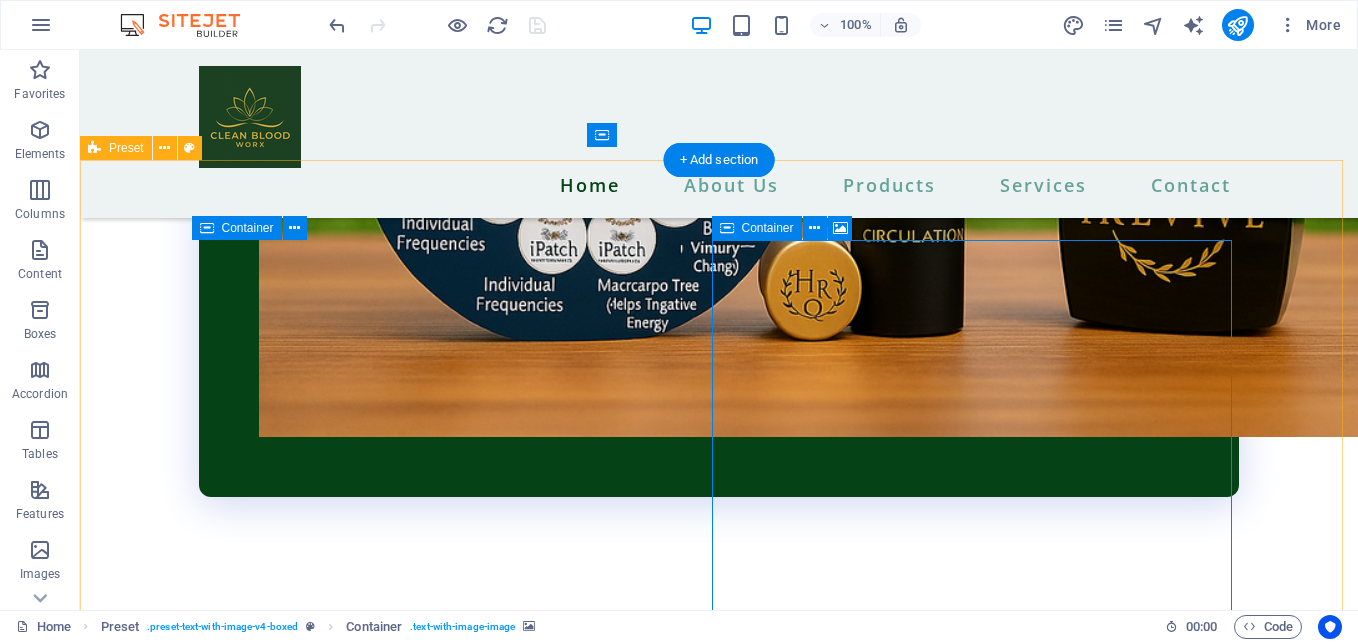 click on "Drop content here or  Add elements  Paste clipboard" at bounding box center (616, 8083) 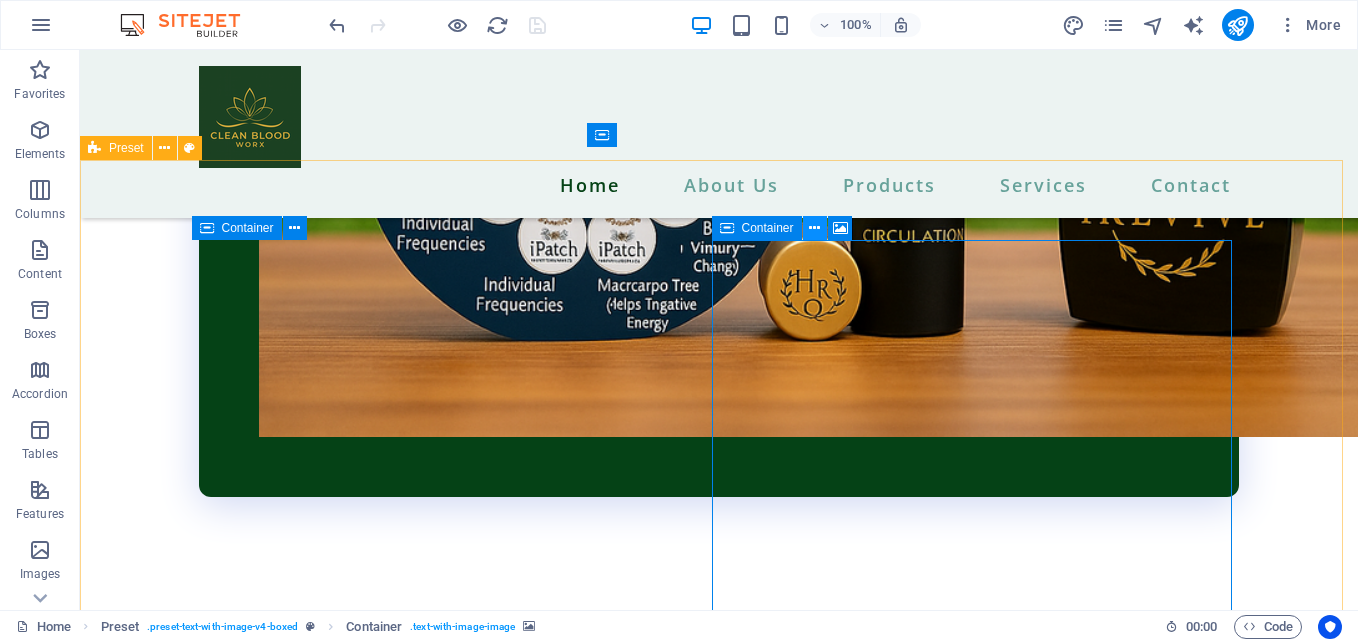 click at bounding box center (814, 228) 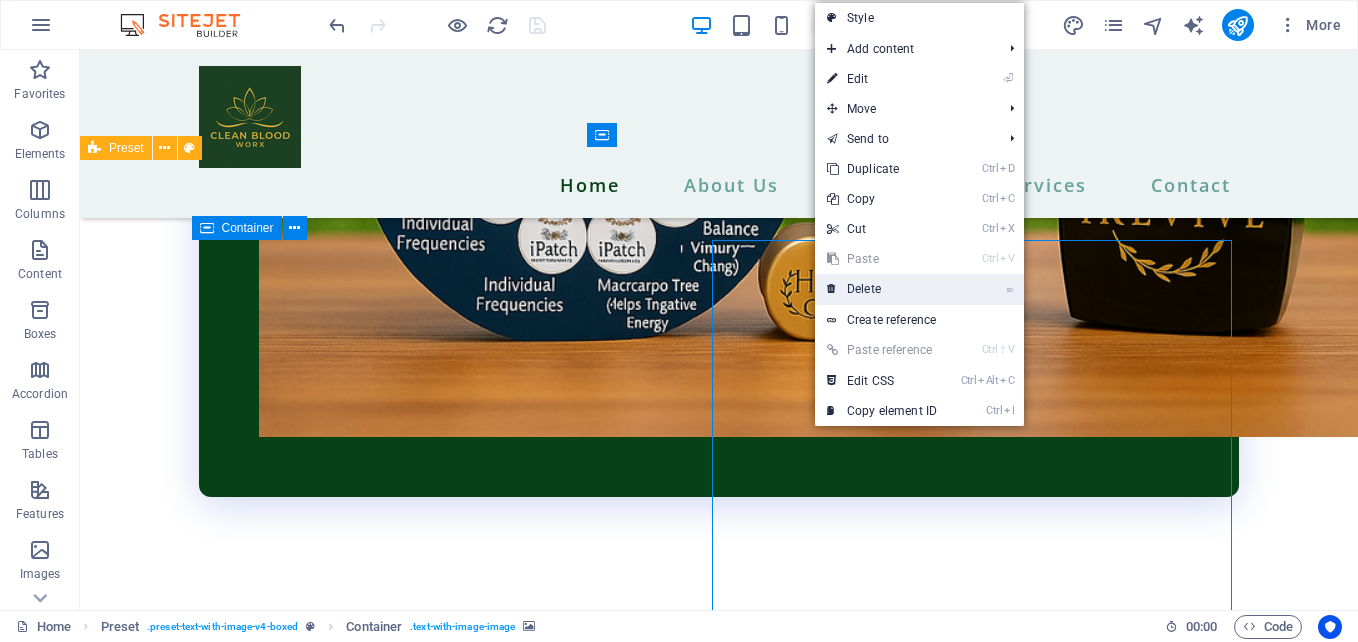 click on "⌦  Delete" at bounding box center (882, 289) 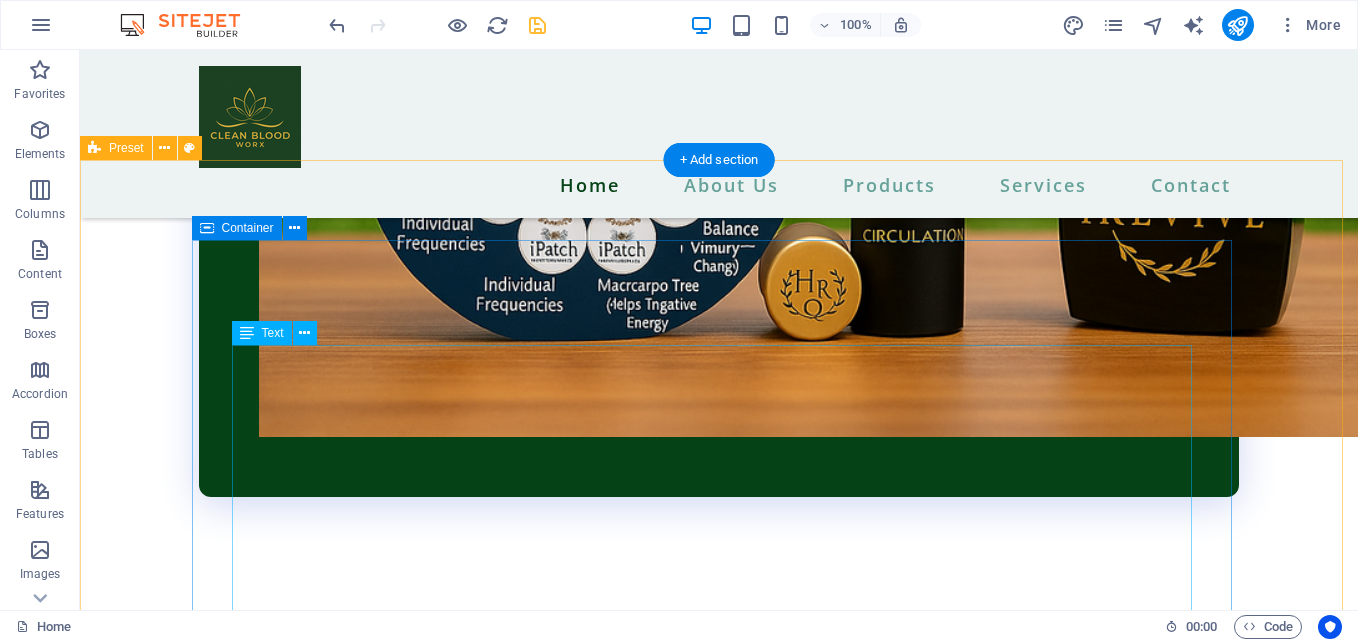 click on "Experience Full-Body Frequency Therapy 24/7! With iHeRQles Frequency iPatches, your body is constantly bathed in rejuvenating sub-harmonic frequencies—helping you to naturally restore, revive, and thrive. IRV-86: iHeRQles + iRevive + Alkalinity Going Viral: iHeRQles + Ivermectin + Fenbendazole Thyroid Plus: iHeRQles + Thyroid Support Digestive Harmony: iHeRQles + Gut Health Support Detox & Cleanse: iHeRQles + Full-Body Detox Allergy Relief: iHeRQles + Anti-Allergy Support Vitality for Men: iHeRQles + Male Hormonal Balance Vibe for Women: iHeRQles + Female Hormonal Balance Pain & Inflammation Relief: iHeRQles + Soothing Formula Weight Loss & Appetite Control: iHeRQles + iXLR8 Energy Boost: iHeRQles + Natural Stimulants Joint Support: iHeRQles + Joint Pain Relief Stress & Anxiety Relief: iHeRQles + Calming Frequencies Sleep Ease: iHeRQles + Sleep Support Mental Clarity: iHeRQles + Brain Boosting Frequencies Electronic Chatter Protection: iHeRQles + EMF Defense" at bounding box center (616, 6774) 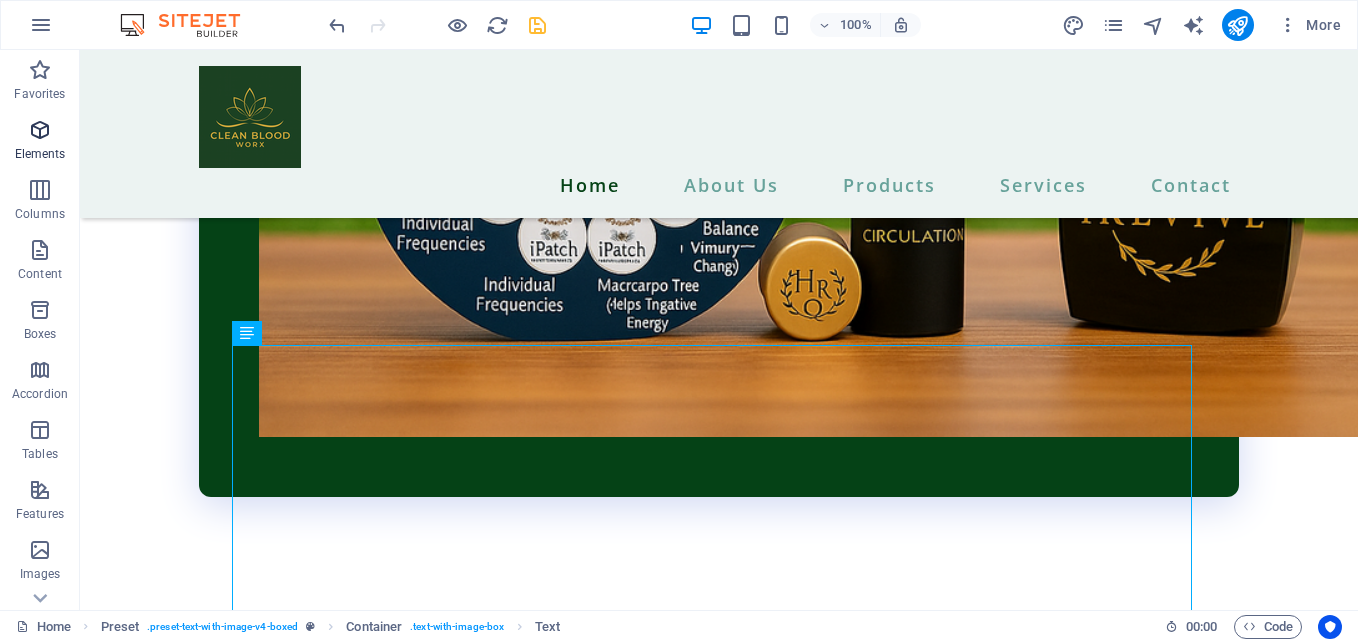 click at bounding box center [40, 130] 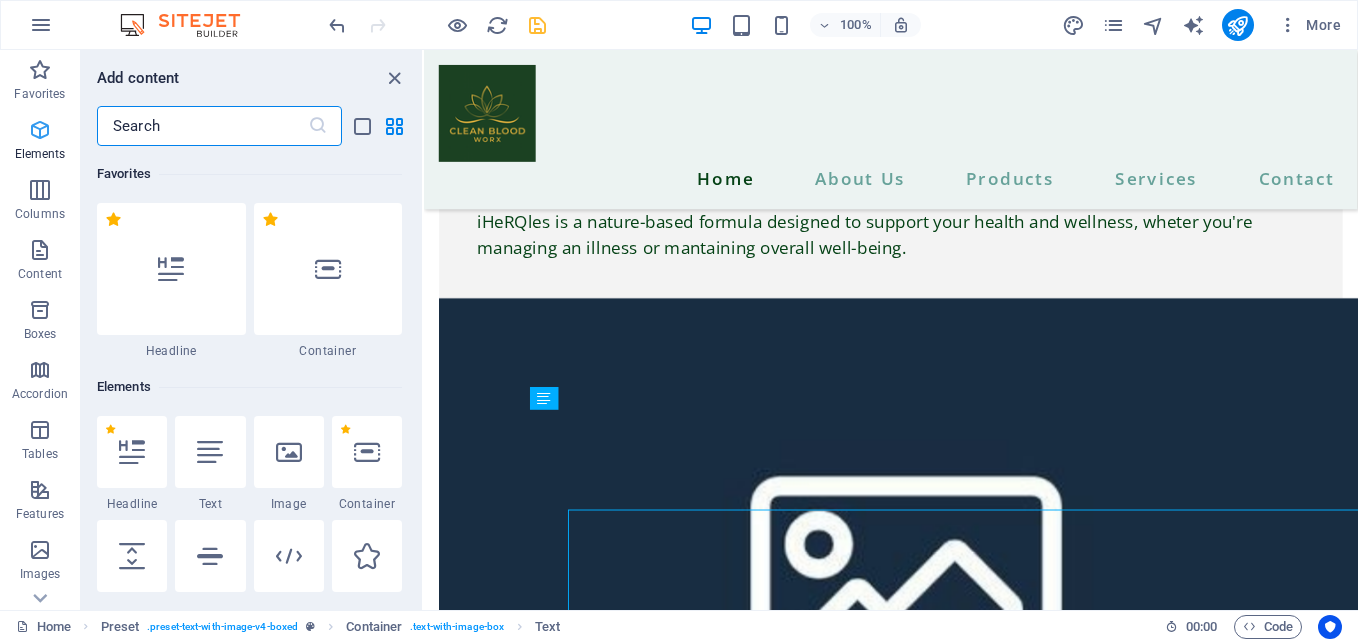 scroll, scrollTop: 4803, scrollLeft: 0, axis: vertical 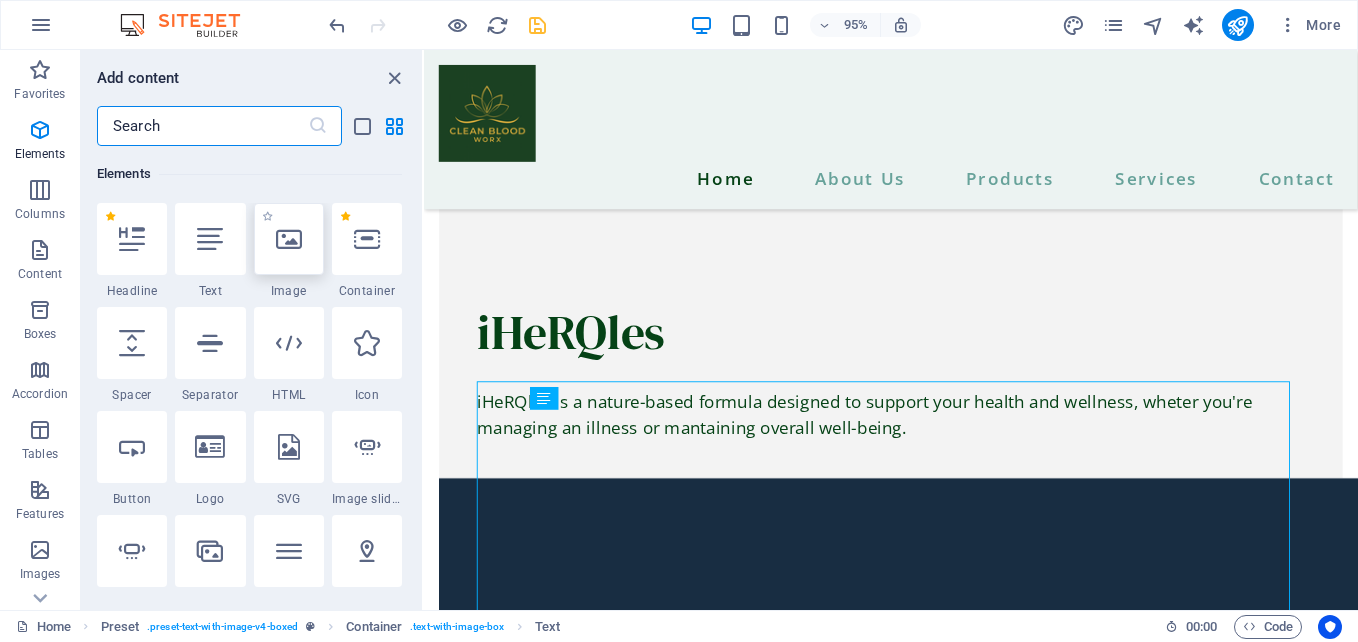 click at bounding box center (289, 239) 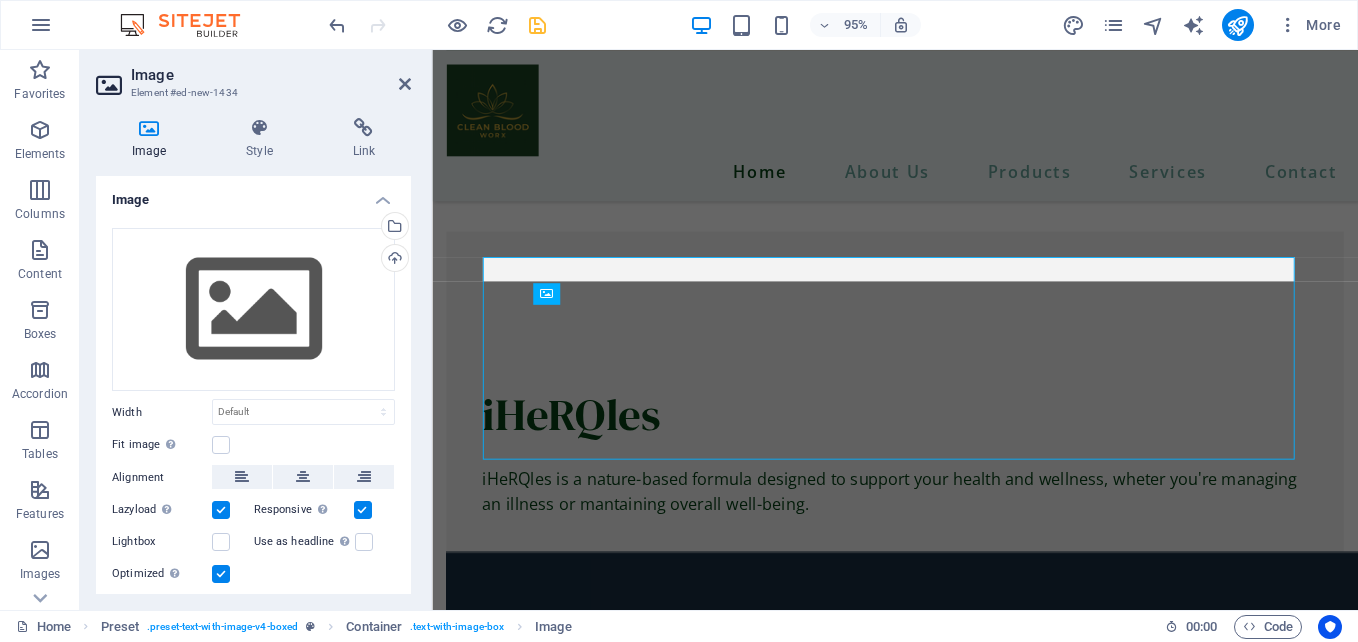 scroll, scrollTop: 4899, scrollLeft: 0, axis: vertical 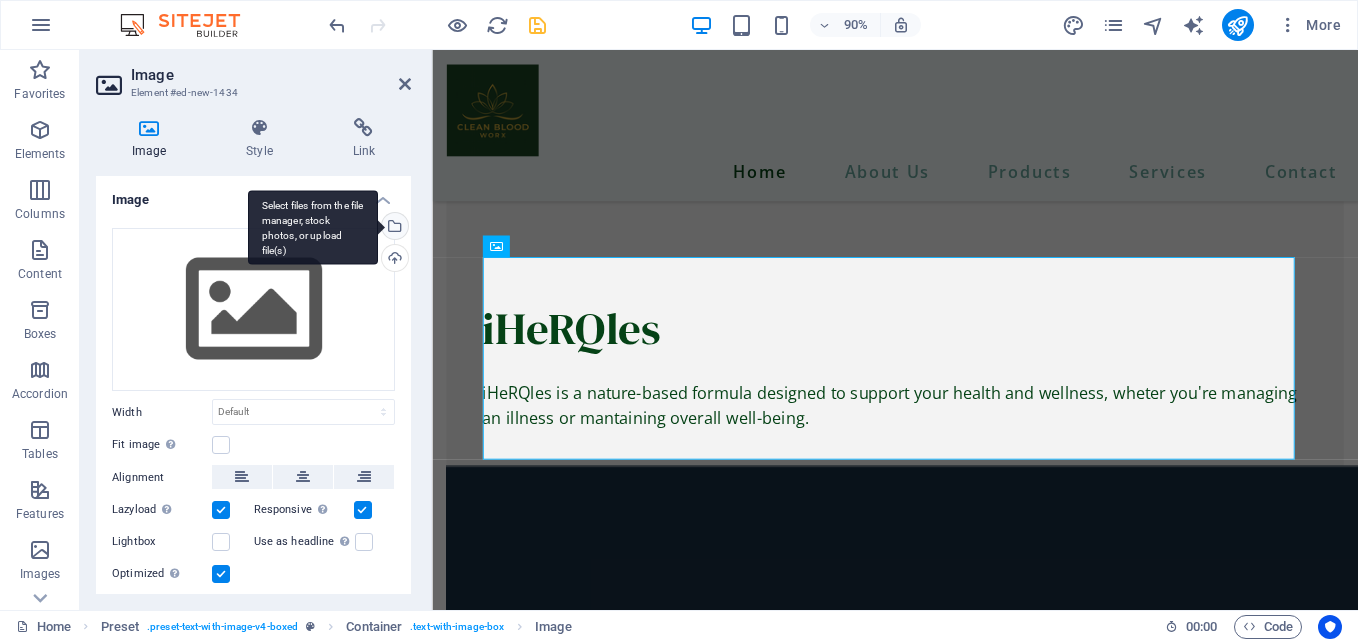 click on "Select files from the file manager, stock photos, or upload file(s)" at bounding box center [393, 228] 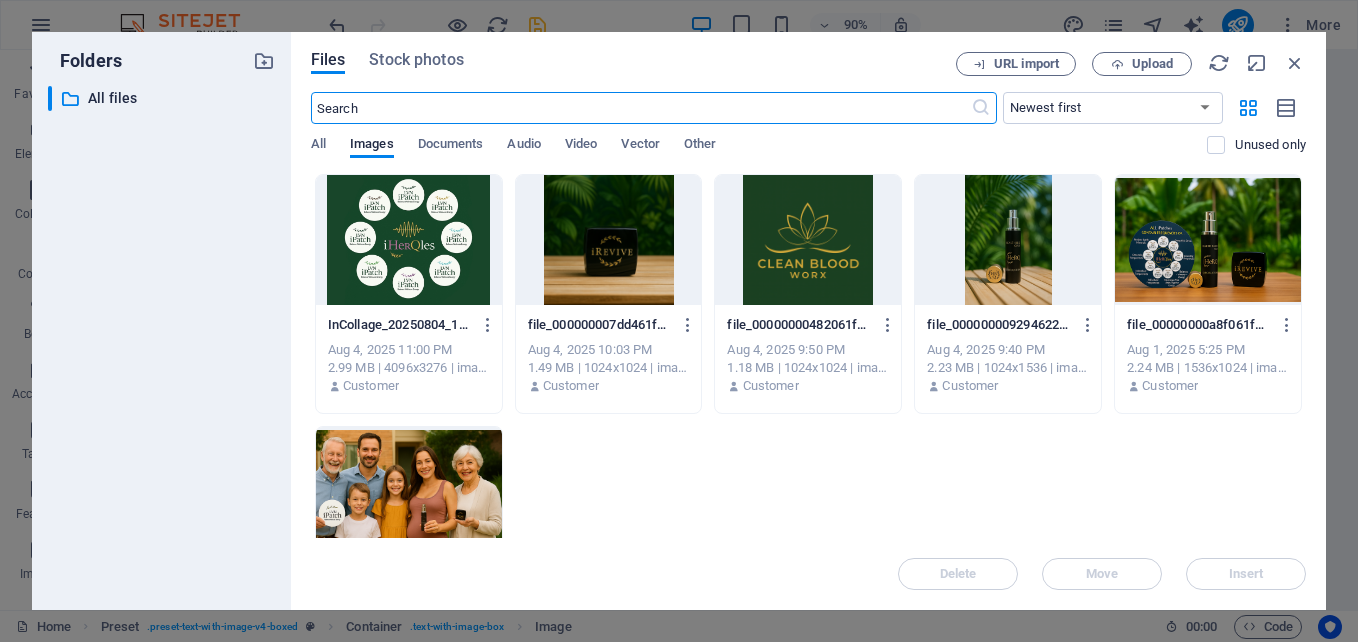 scroll, scrollTop: 4992, scrollLeft: 0, axis: vertical 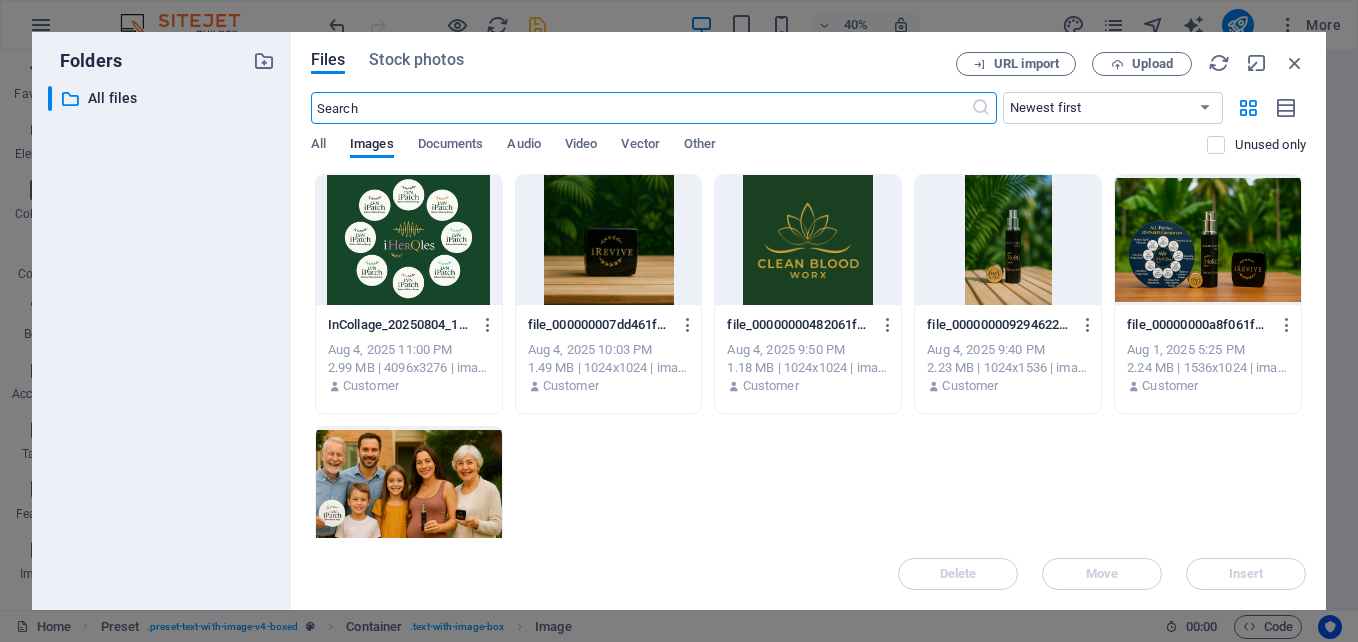 click at bounding box center [409, 240] 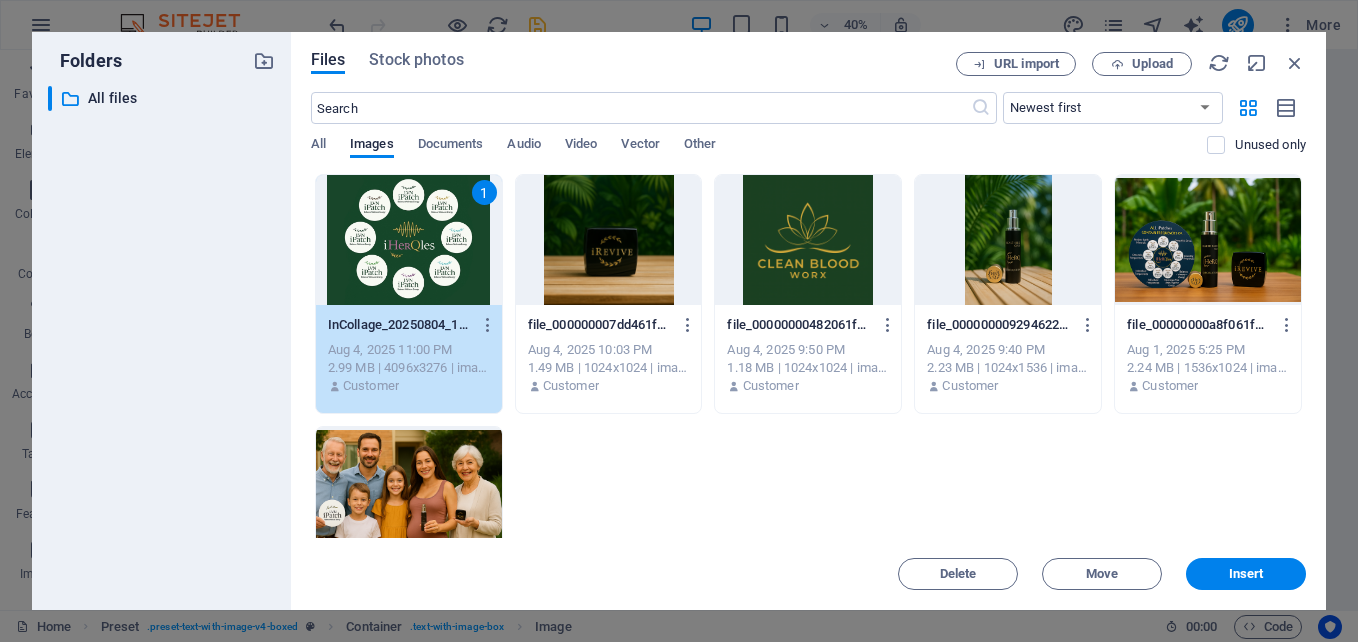 click on "Delete Move Insert" at bounding box center [808, 564] 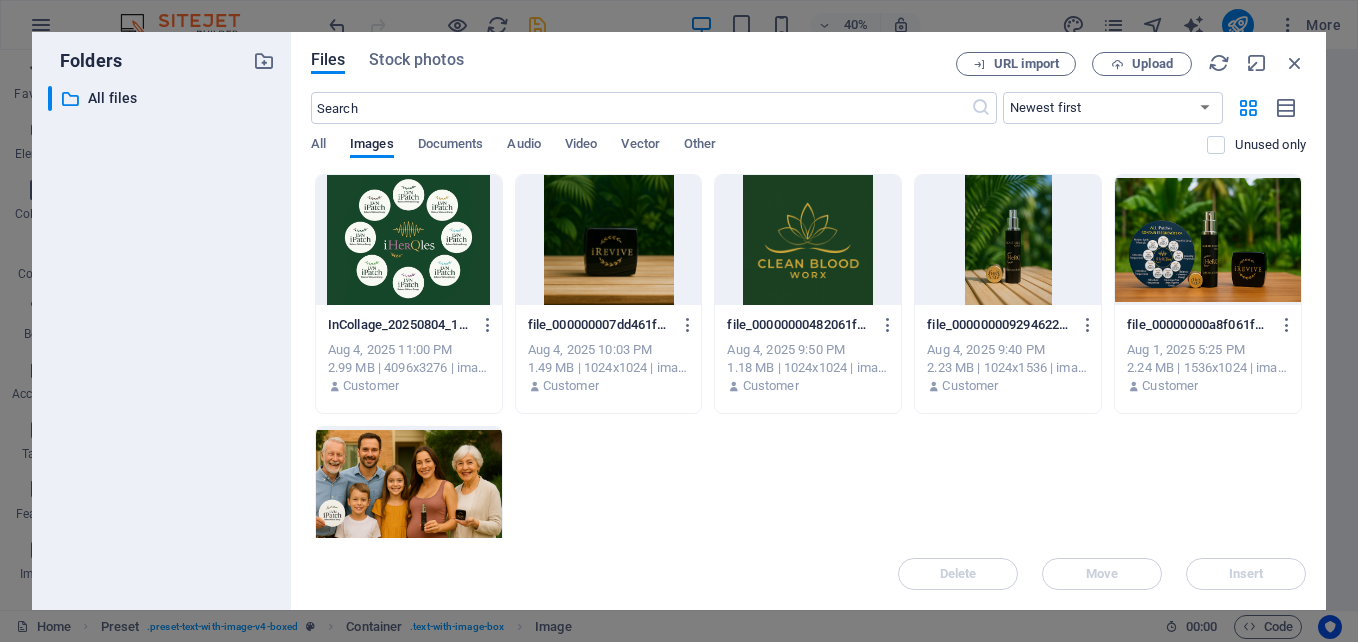 click on "Delete Move Insert" at bounding box center [808, 564] 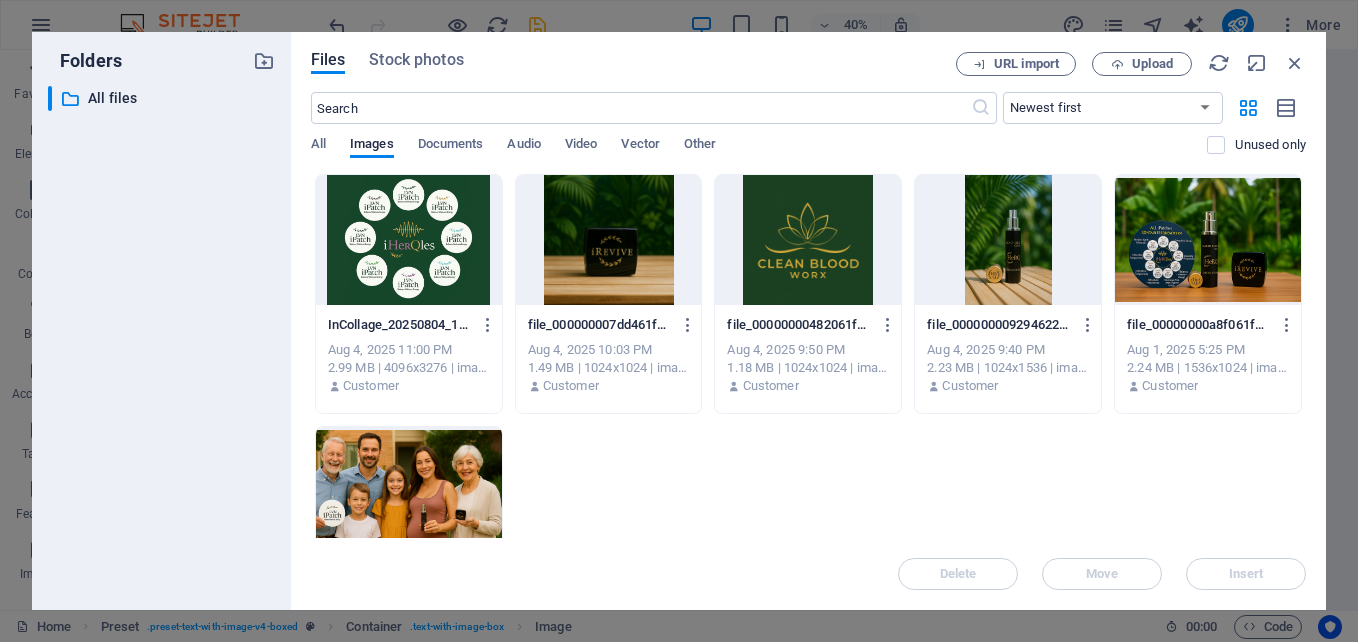 click at bounding box center (409, 240) 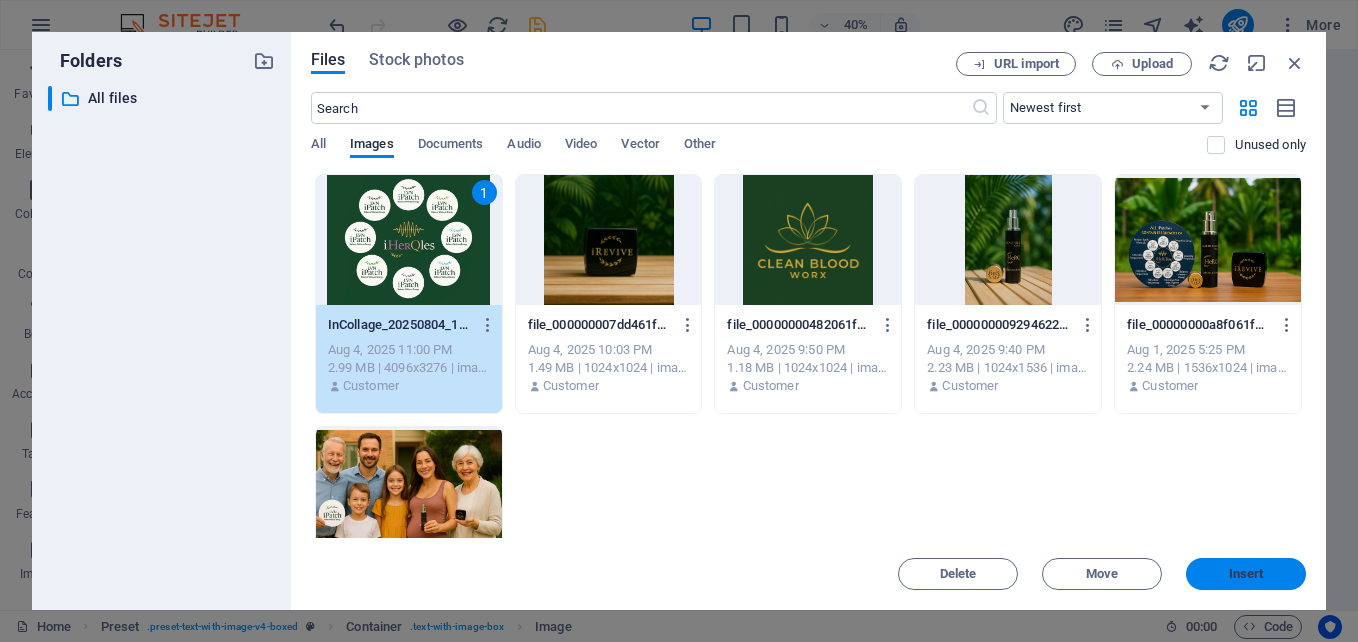 drag, startPoint x: 1207, startPoint y: 570, endPoint x: 861, endPoint y: 577, distance: 346.0708 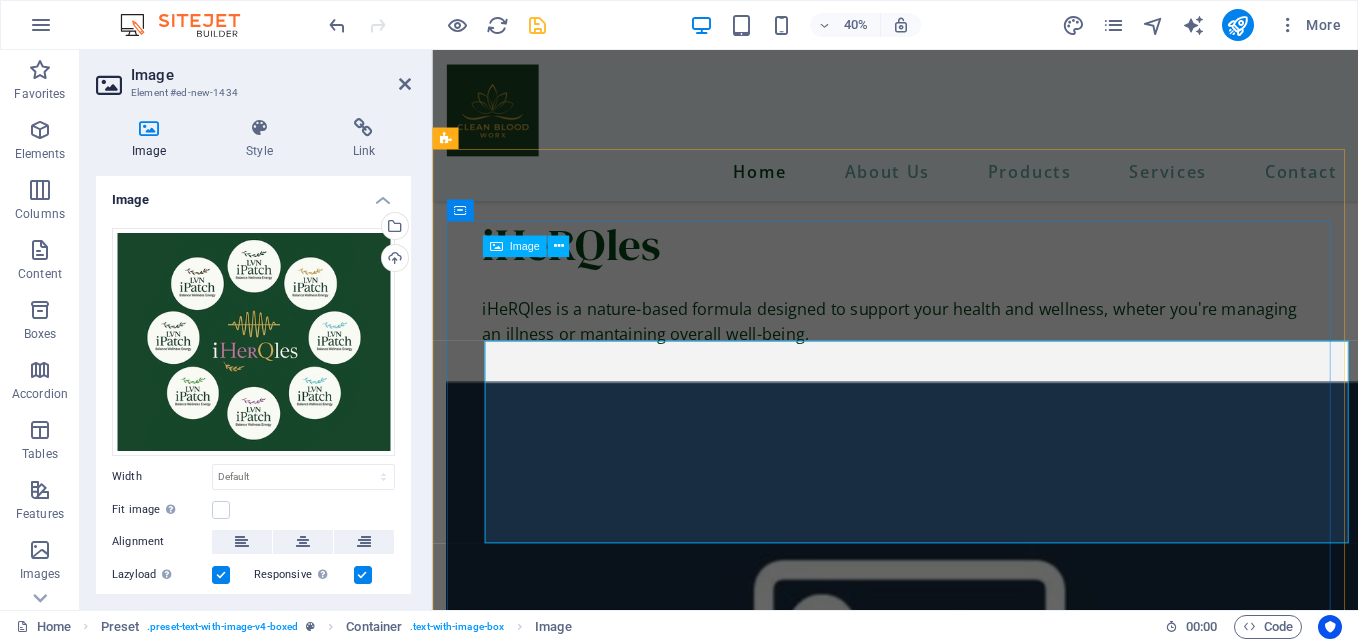 scroll, scrollTop: 4899, scrollLeft: 0, axis: vertical 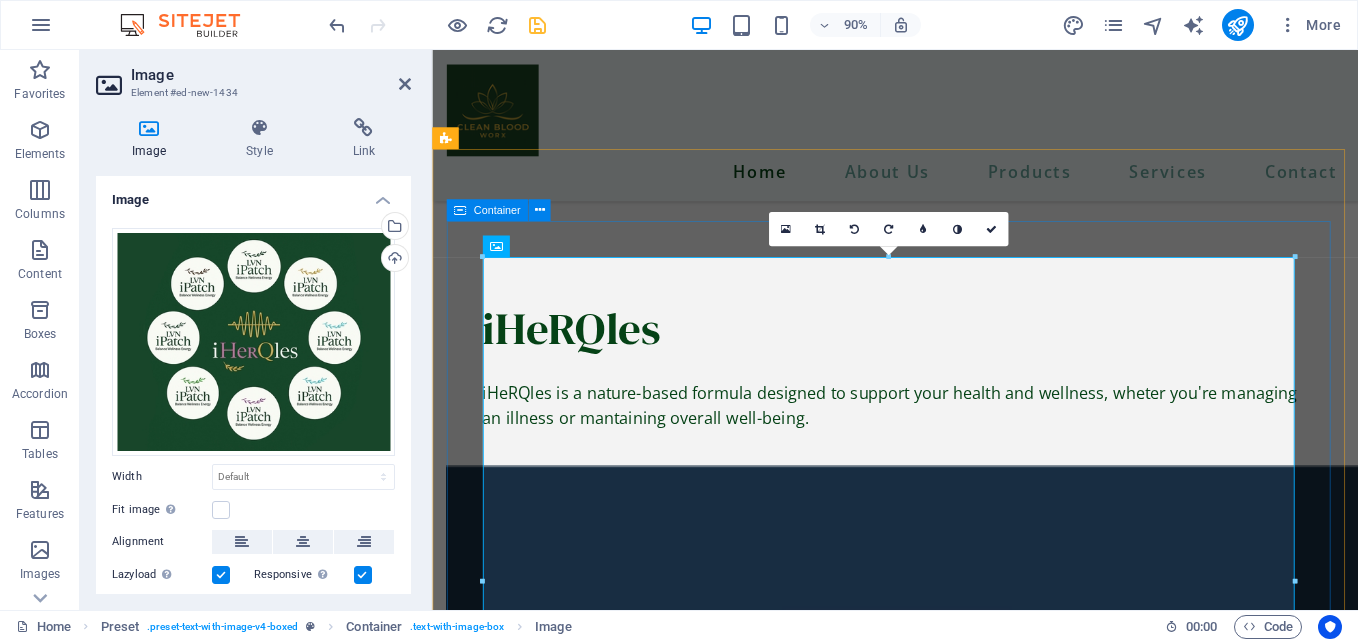 click on "iPatches Experience Full-Body Frequency Therapy 24/7! With iHeRQles Frequency iPatches, your body is constantly bathed in rejuvenating sub-harmonic frequencies—helping you to naturally restore, revive, and thrive. IRV-86: iHeRQles + iRevive + Alkalinity Going Viral: iHeRQles + Ivermectin + Fenbendazole Thyroid Plus: iHeRQles + Thyroid Support Digestive Harmony: iHeRQles + Gut Health Support Detox & Cleanse: iHeRQles + Full-Body Detox Allergy Relief: iHeRQles + Anti-Allergy Support Vitality for Men: iHeRQles + Male Hormonal Balance Vibe for Women: iHeRQles + Female Hormonal Balance Pain & Inflammation Relief: iHeRQles + Soothing Formula Weight Loss & Appetite Control: iHeRQles + iXLR8 Energy Boost: iHeRQles + Natural Stimulants Joint Support: iHeRQles + Joint Pain Relief Stress & Anxiety Relief: iHeRQles + Calming Frequencies Sleep Ease: iHeRQles + Sleep Support Mental Clarity: iHeRQles + Brain Boosting Frequencies Electronic Chatter Protection: iHeRQles + EMF Defense" at bounding box center (946, 6051) 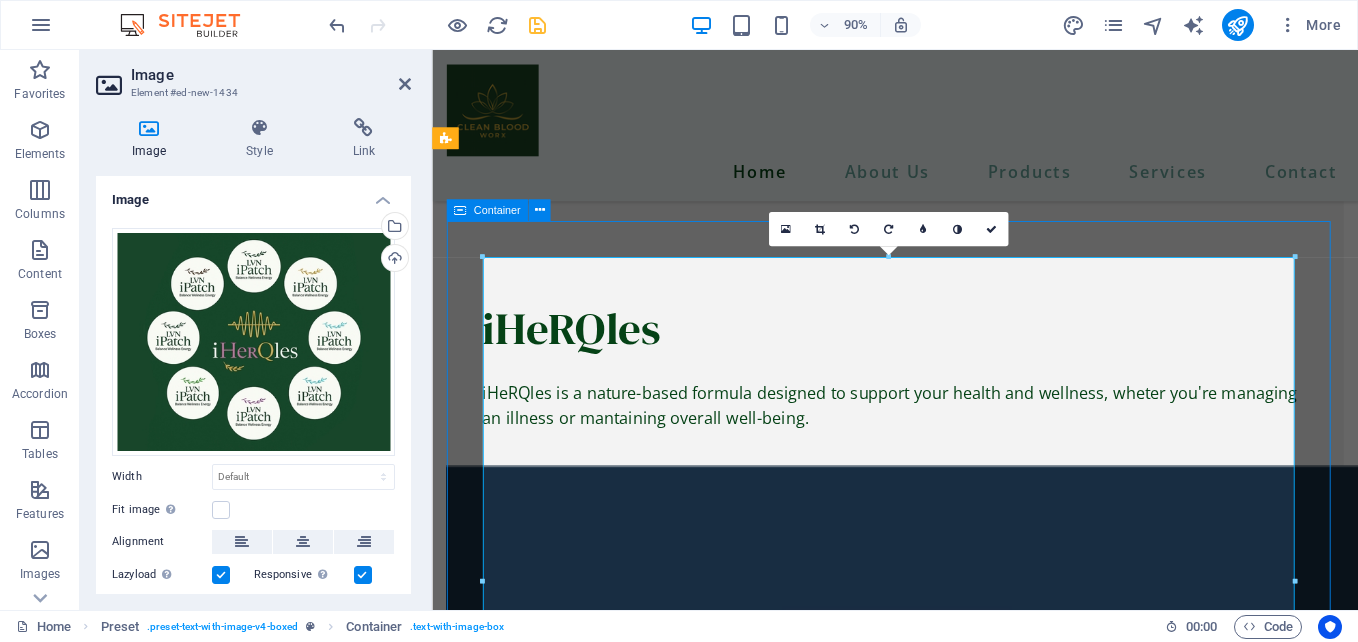 scroll, scrollTop: 4992, scrollLeft: 0, axis: vertical 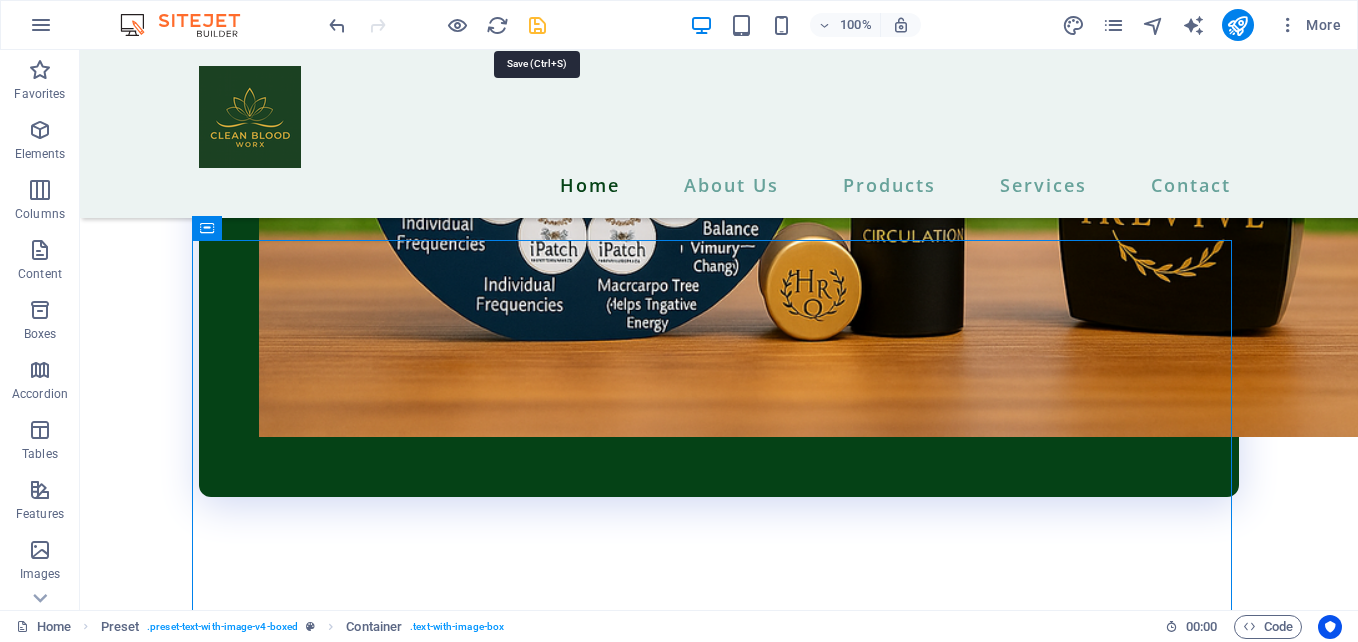 click at bounding box center (537, 25) 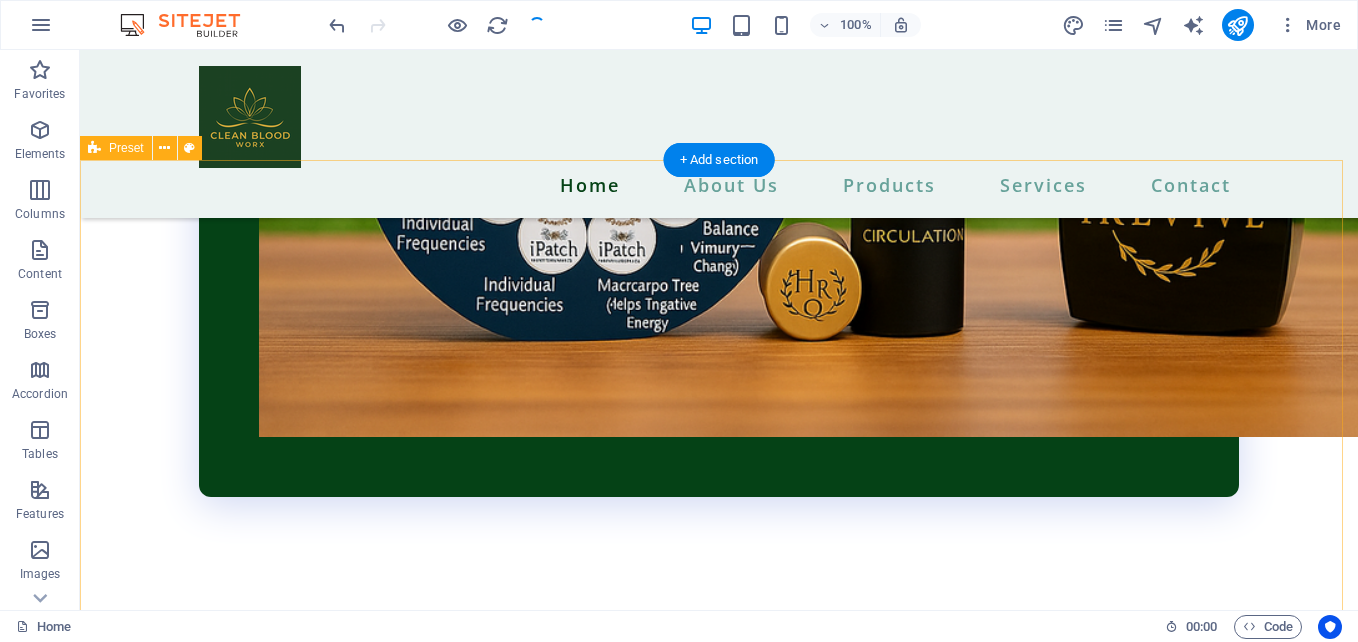 click on "iPatches Experience Full-Body Frequency Therapy 24/7! With iHeRQles Frequency iPatches, your body is constantly bathed in rejuvenating sub-harmonic frequencies—helping you to naturally restore, revive, and thrive. IRV-86: iHeRQles + iRevive + Alkalinity Going Viral: iHeRQles + Ivermectin + Fenbendazole Thyroid Plus: iHeRQles + Thyroid Support Digestive Harmony: iHeRQles + Gut Health Support Detox & Cleanse: iHeRQles + Full-Body Detox Allergy Relief: iHeRQles + Anti-Allergy Support Vitality for Men: iHeRQles + Male Hormonal Balance Vibe for Women: iHeRQles + Female Hormonal Balance Pain & Inflammation Relief: iHeRQles + Soothing Formula Weight Loss & Appetite Control: iHeRQles + iXLR8 Energy Boost: iHeRQles + Natural Stimulants Joint Support: iHeRQles + Joint Pain Relief Stress & Anxiety Relief: iHeRQles + Calming Frequencies Sleep Ease: iHeRQles + Sleep Support Mental Clarity: iHeRQles + Brain Boosting Frequencies Electronic Chatter Protection: iHeRQles + EMF Defense" at bounding box center [719, 7151] 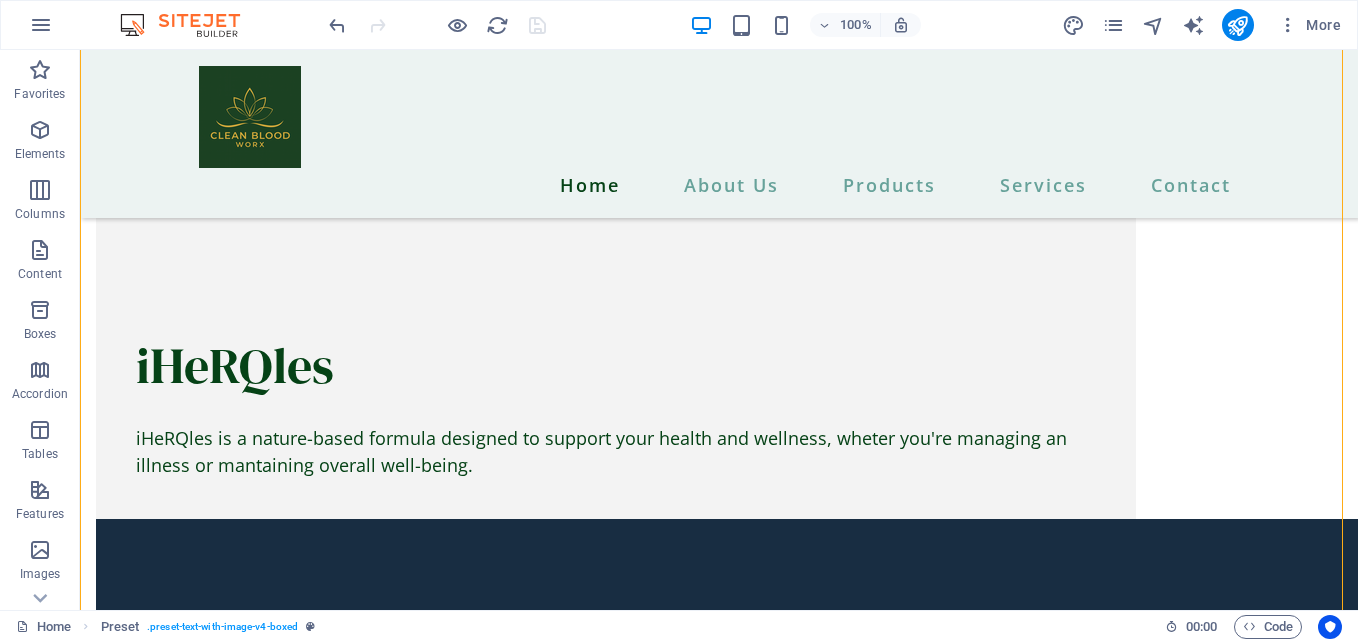 scroll, scrollTop: 5400, scrollLeft: 0, axis: vertical 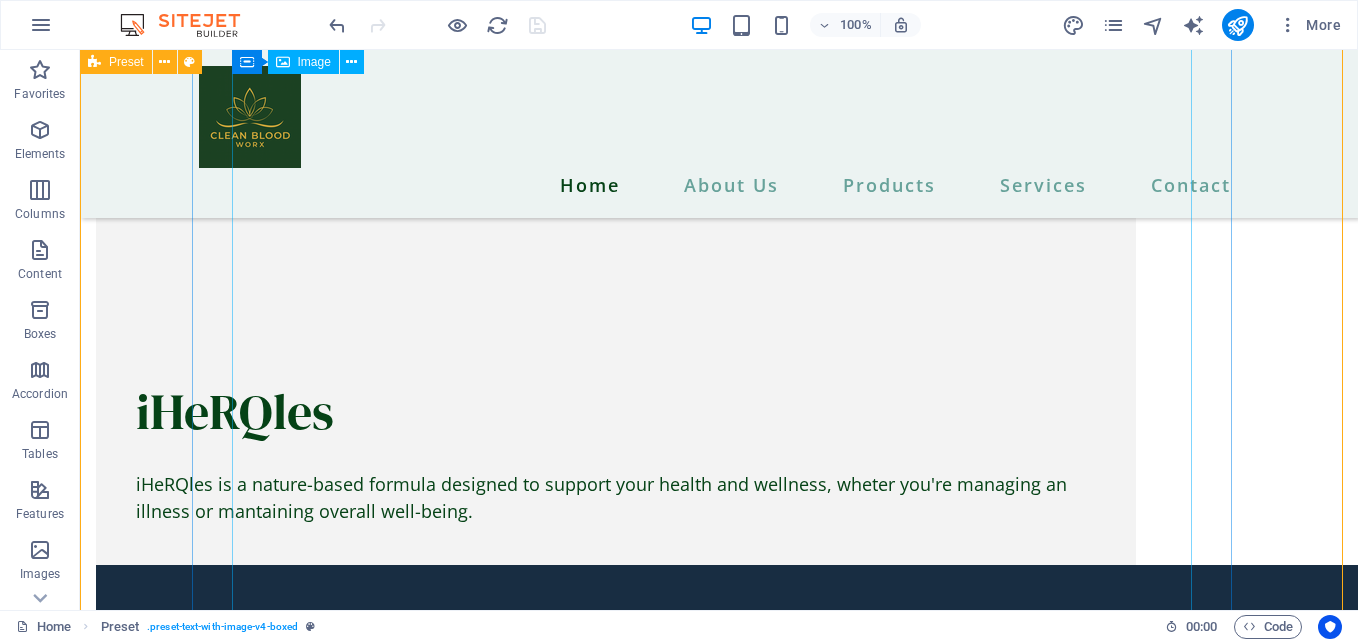 click at bounding box center [616, 6438] 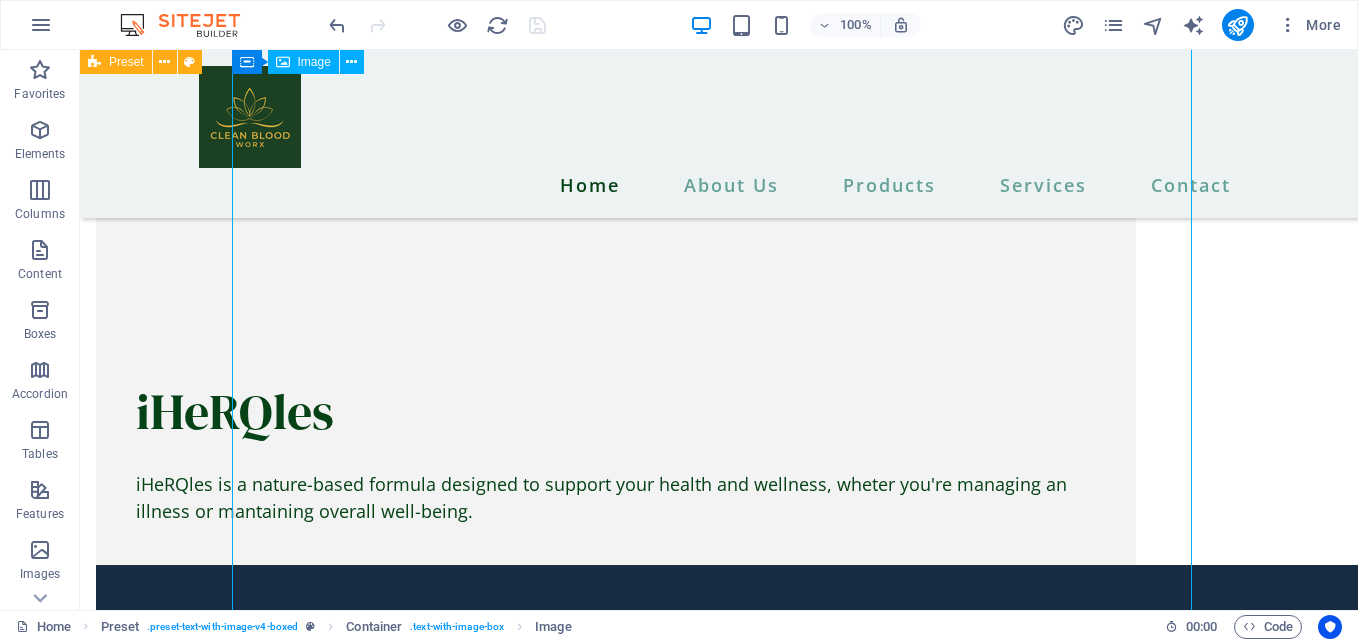 click at bounding box center (616, 6438) 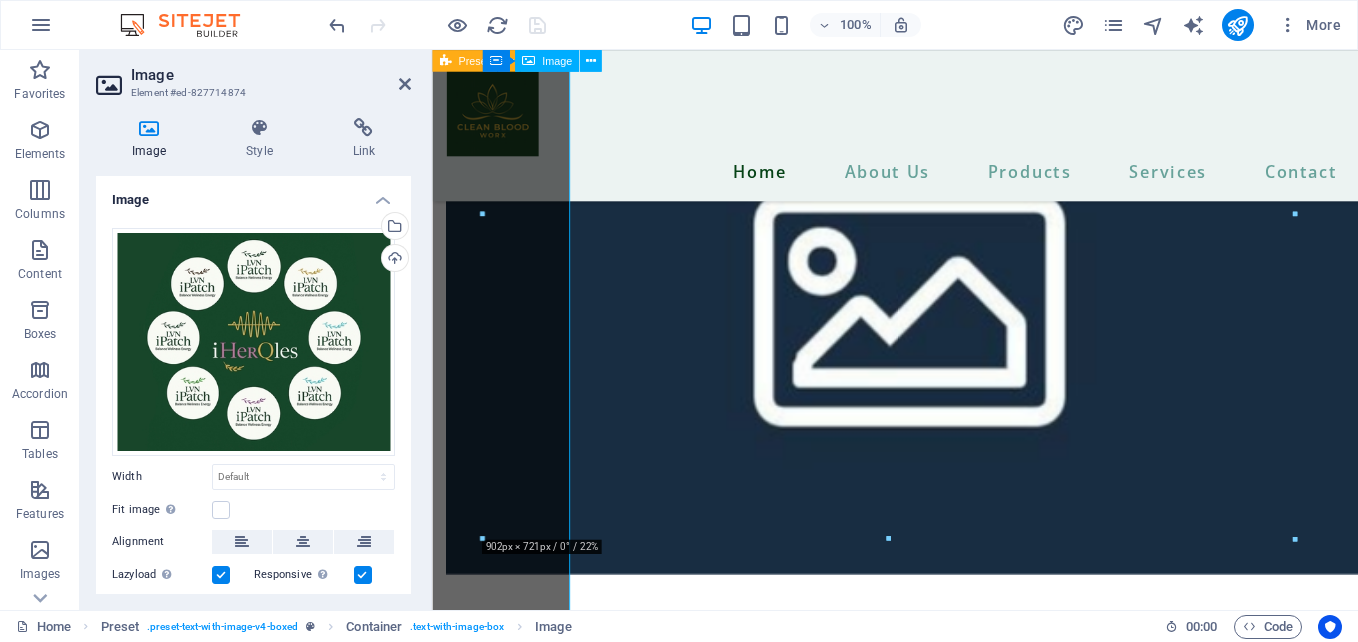 scroll, scrollTop: 5307, scrollLeft: 0, axis: vertical 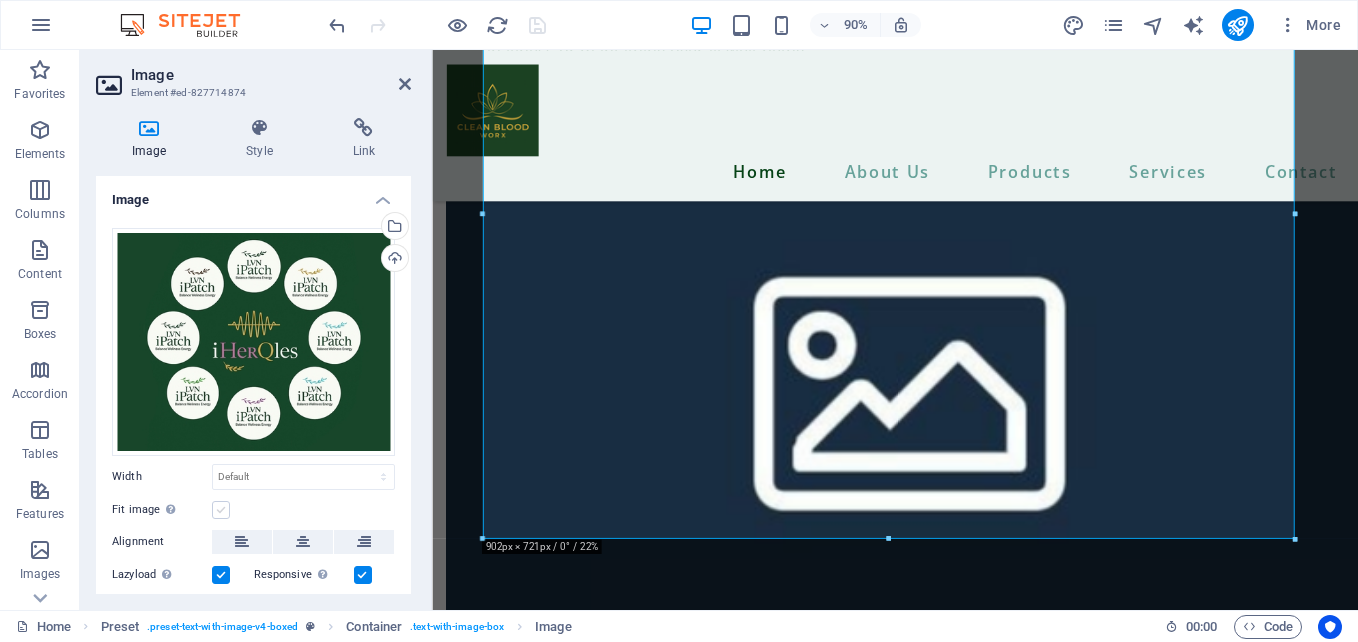 click at bounding box center [221, 510] 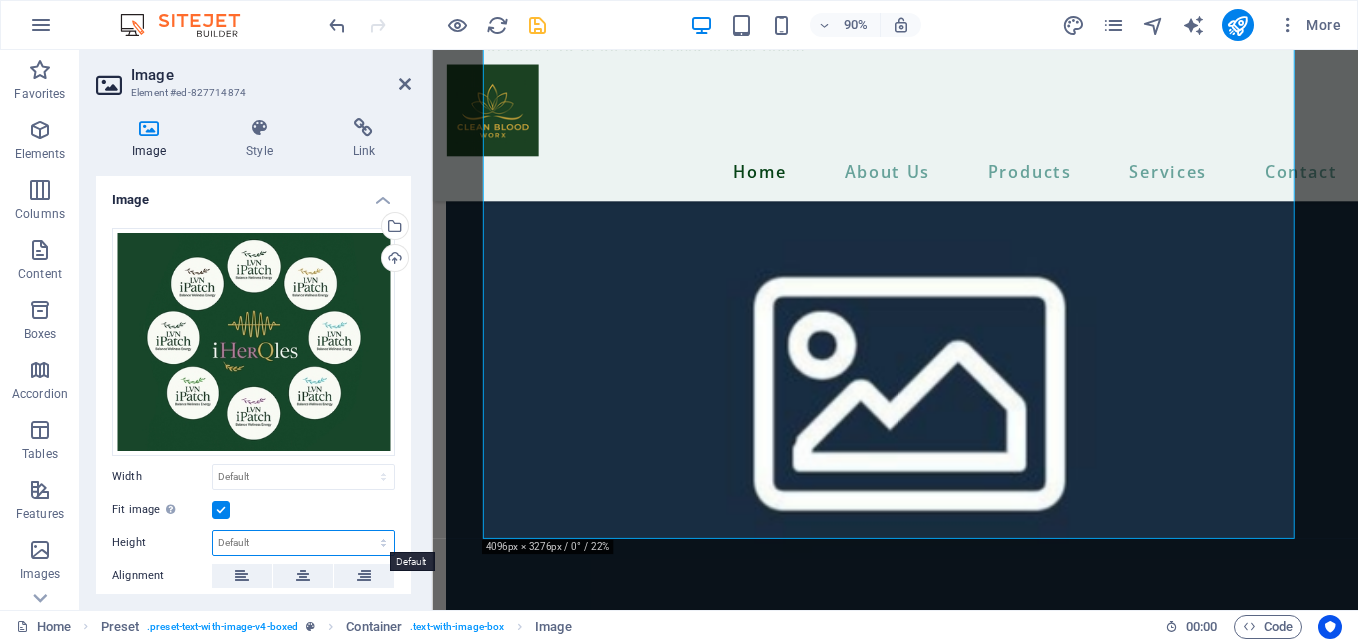 click on "Default auto px" at bounding box center [303, 543] 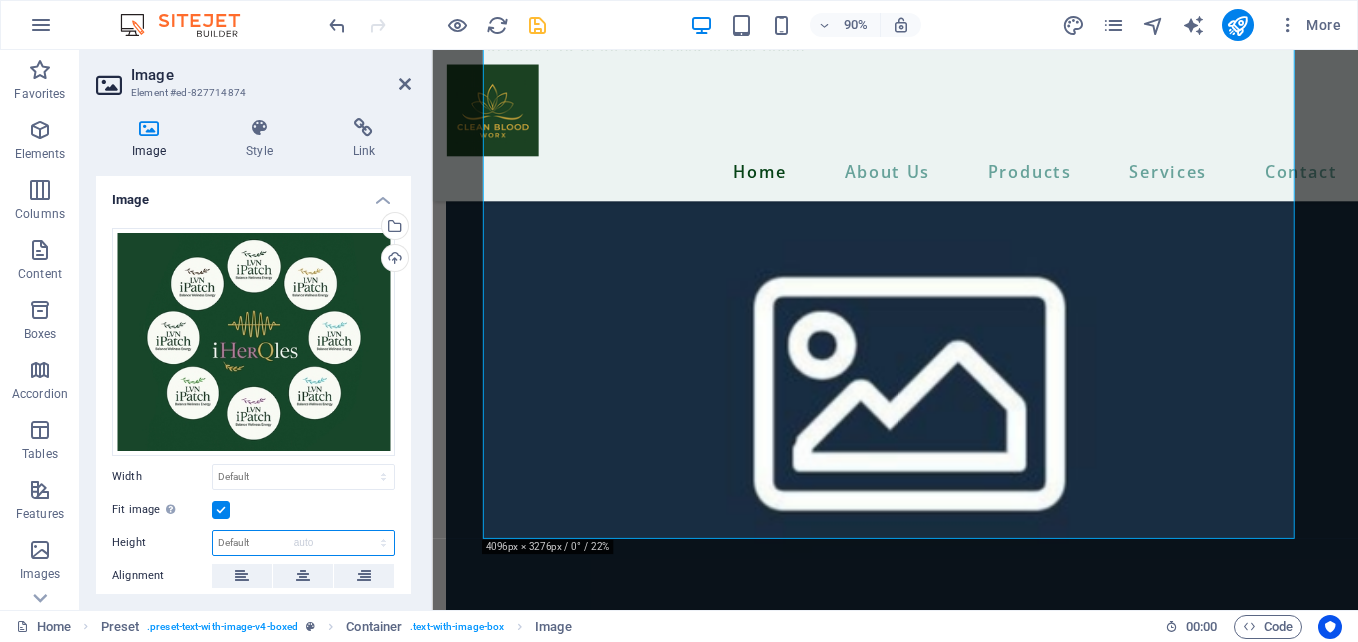 click on "Default auto px" at bounding box center (303, 543) 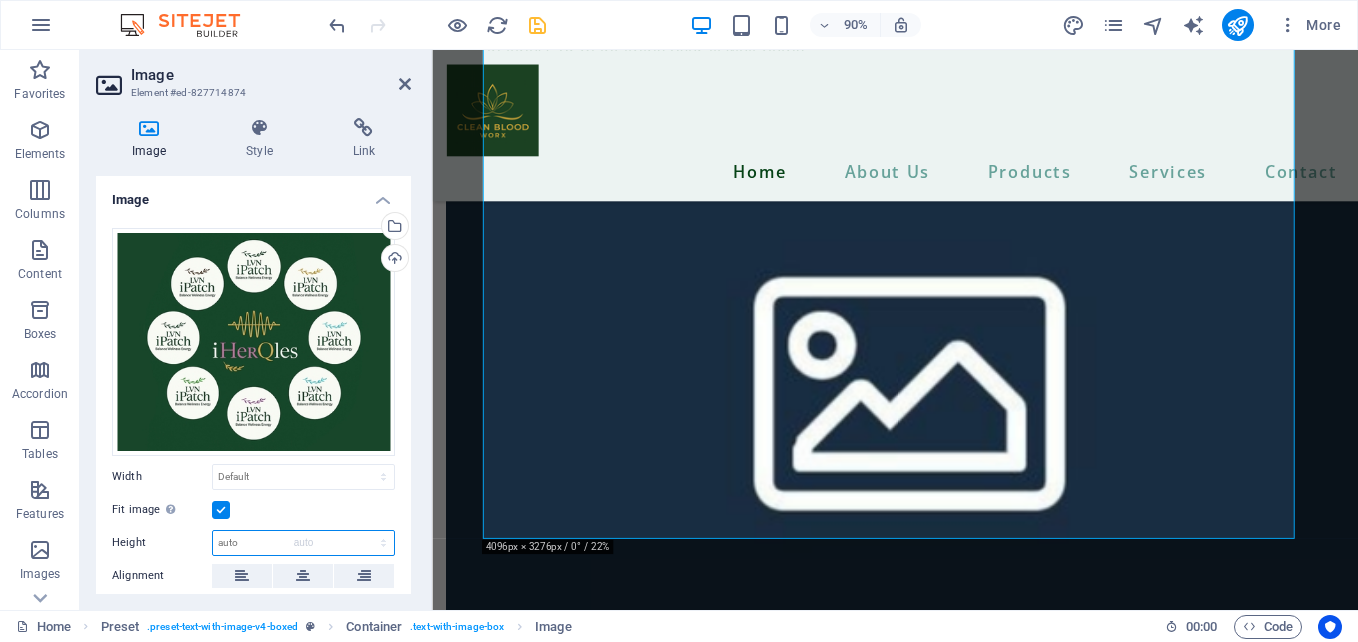 select on "DISABLED_OPTION_VALUE" 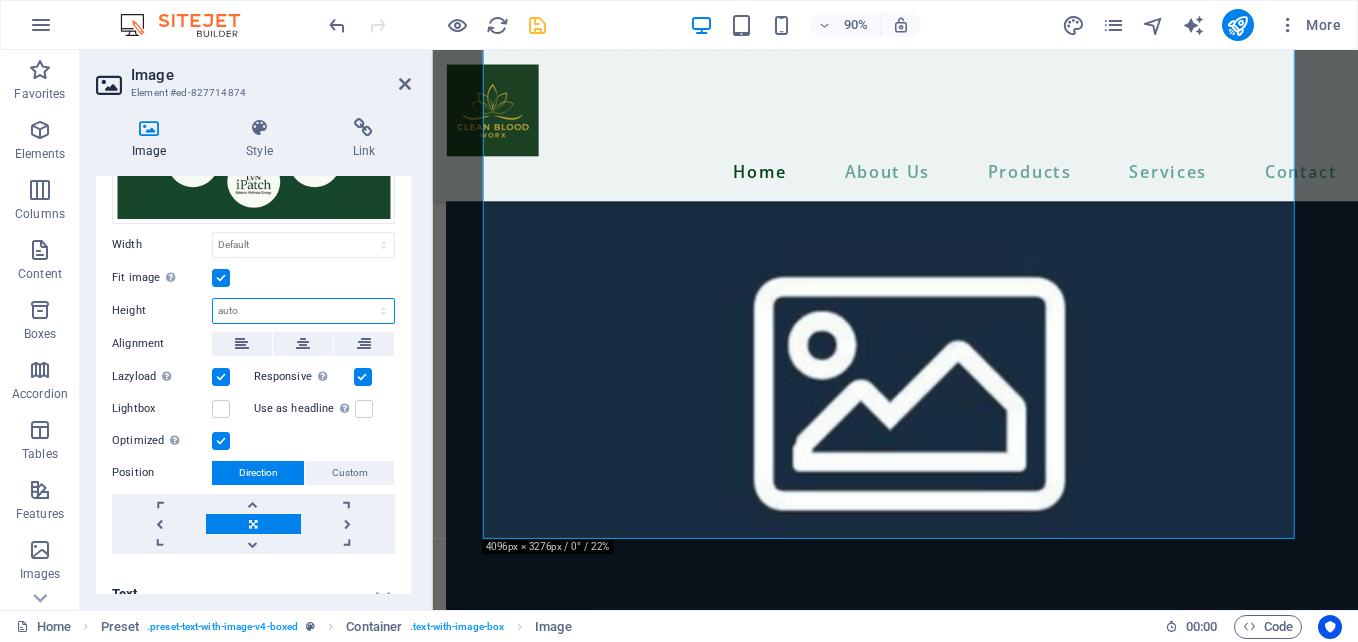 scroll, scrollTop: 253, scrollLeft: 0, axis: vertical 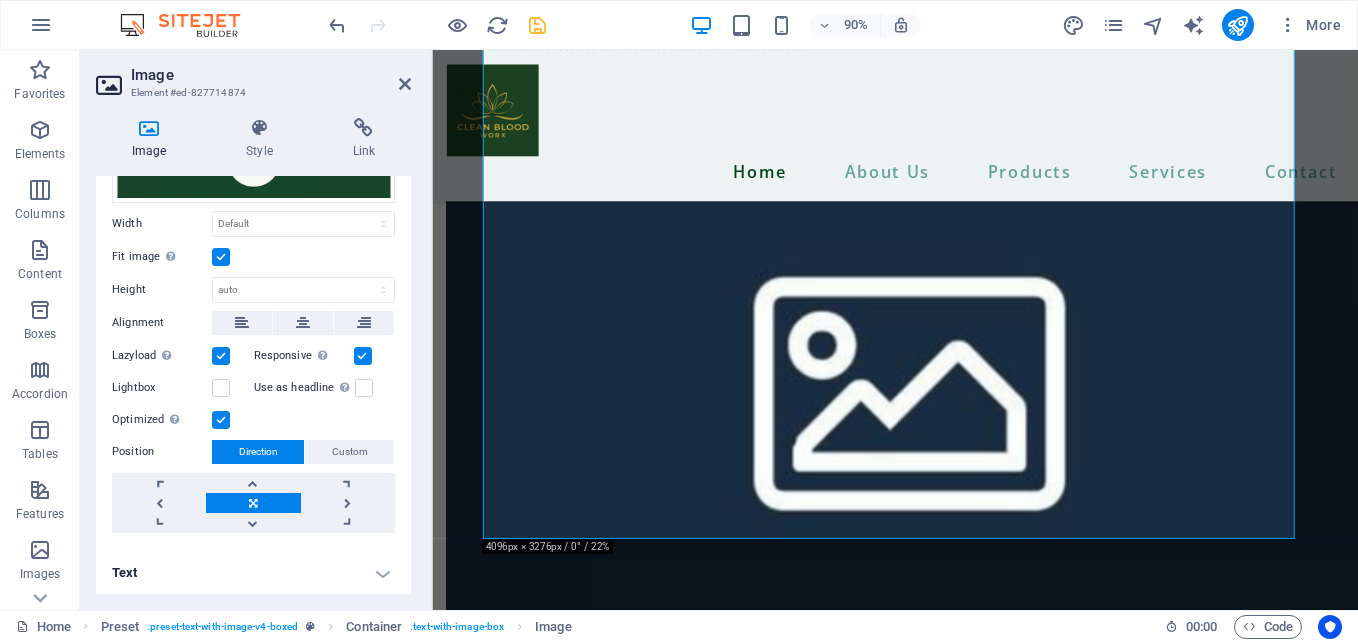 drag, startPoint x: 280, startPoint y: 409, endPoint x: 301, endPoint y: 267, distance: 143.54442 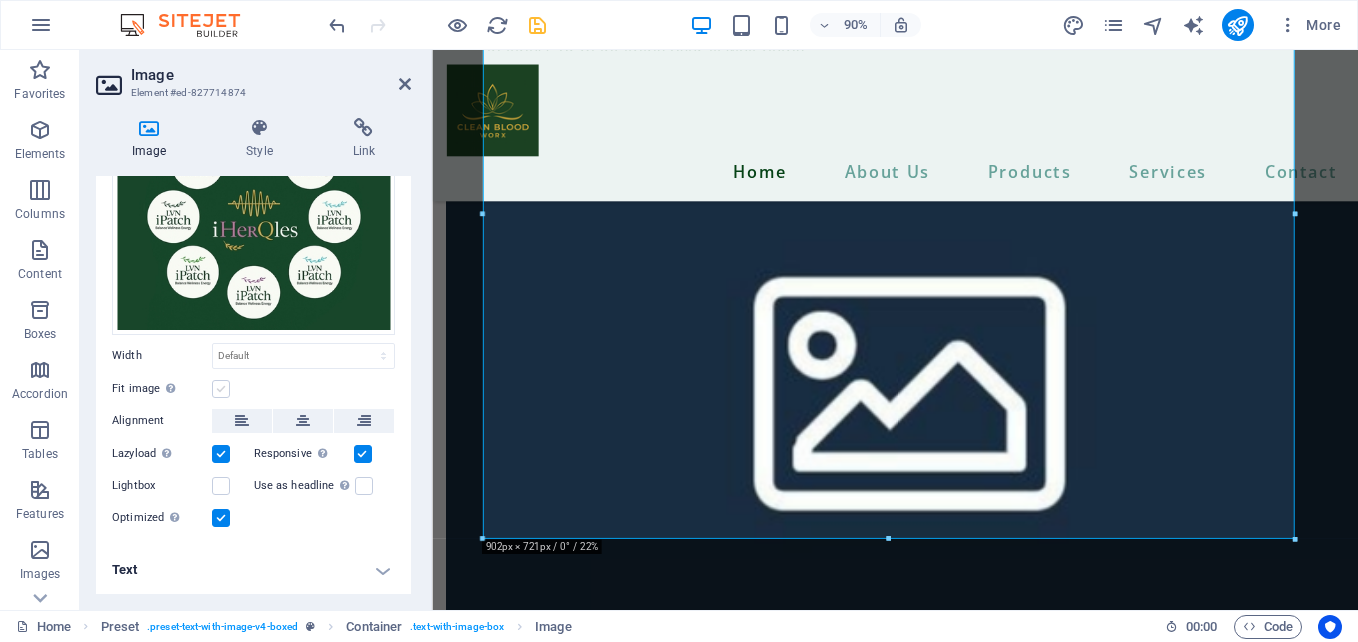scroll, scrollTop: 118, scrollLeft: 0, axis: vertical 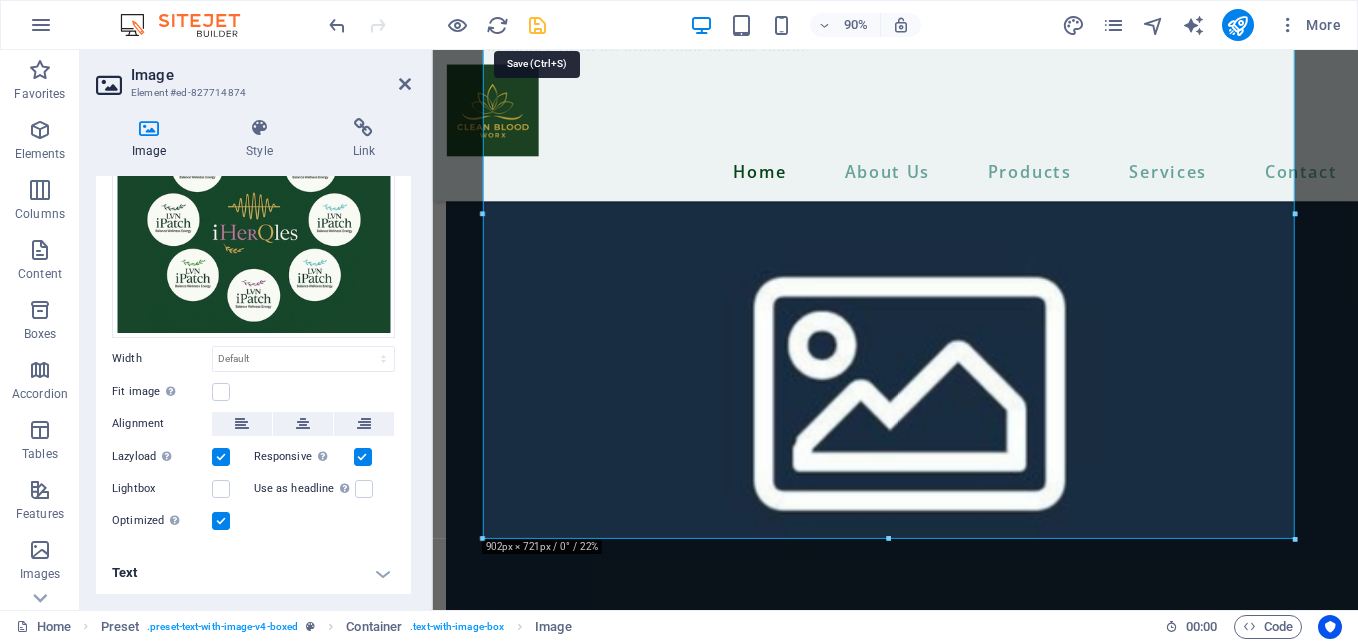 click at bounding box center (537, 25) 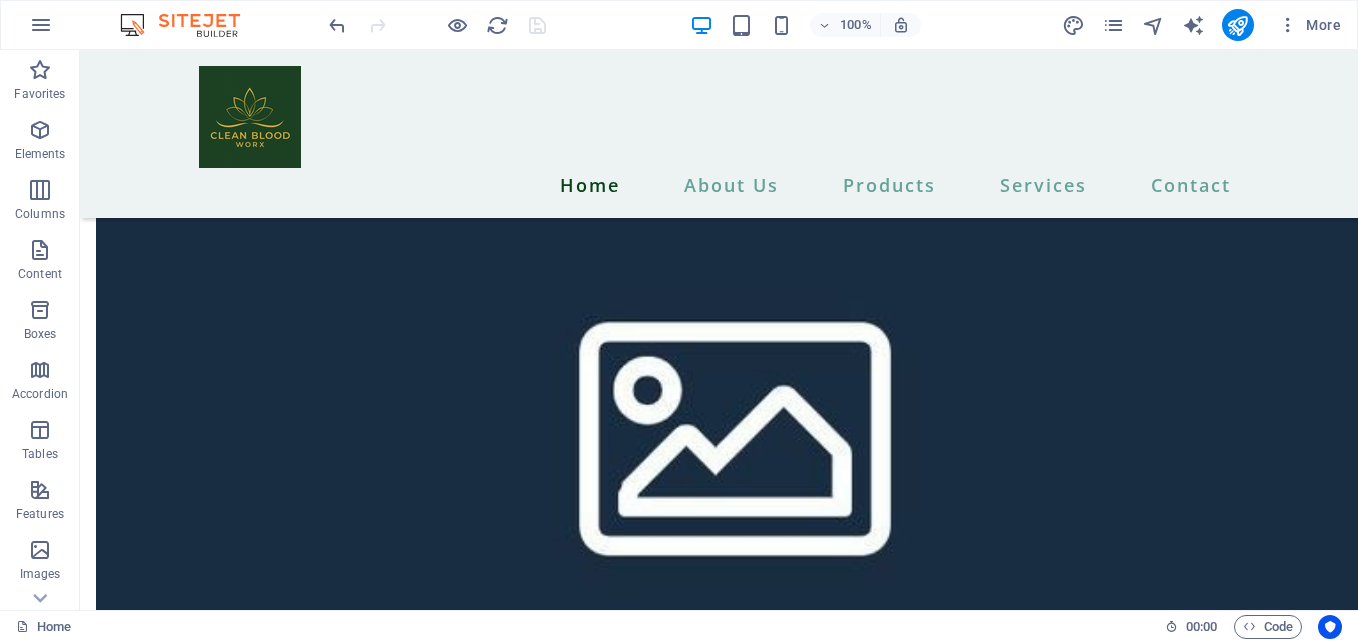 scroll, scrollTop: 5790, scrollLeft: 0, axis: vertical 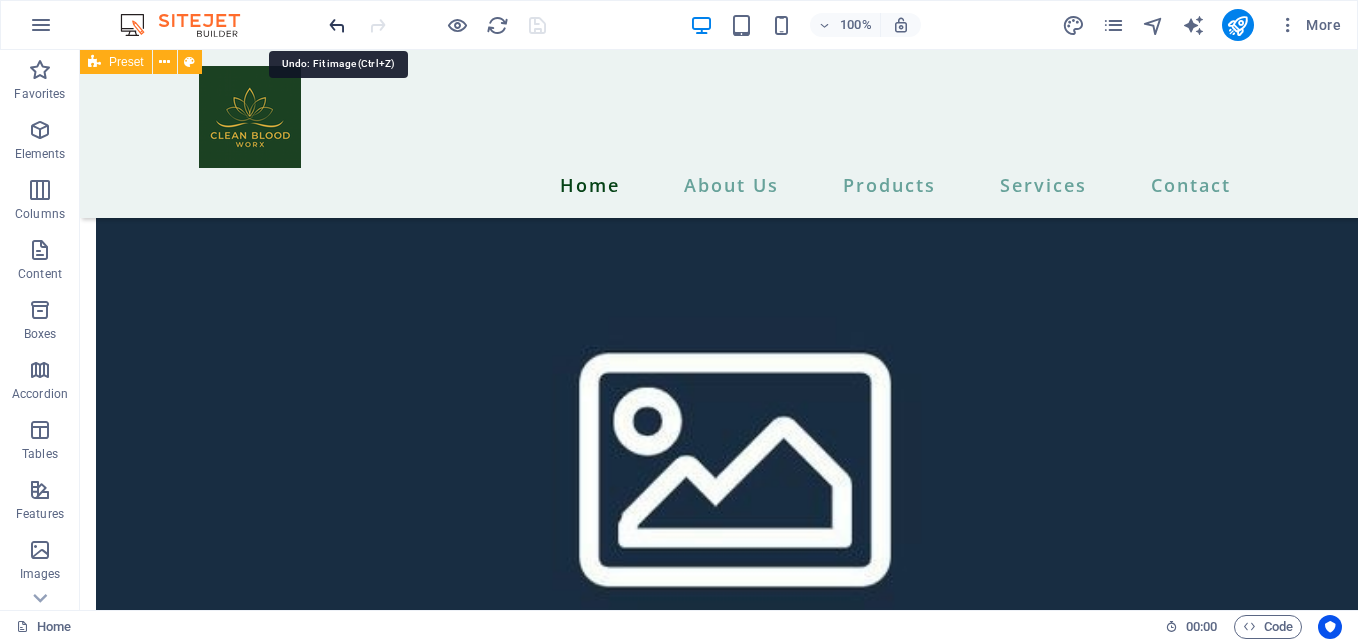 click at bounding box center [337, 25] 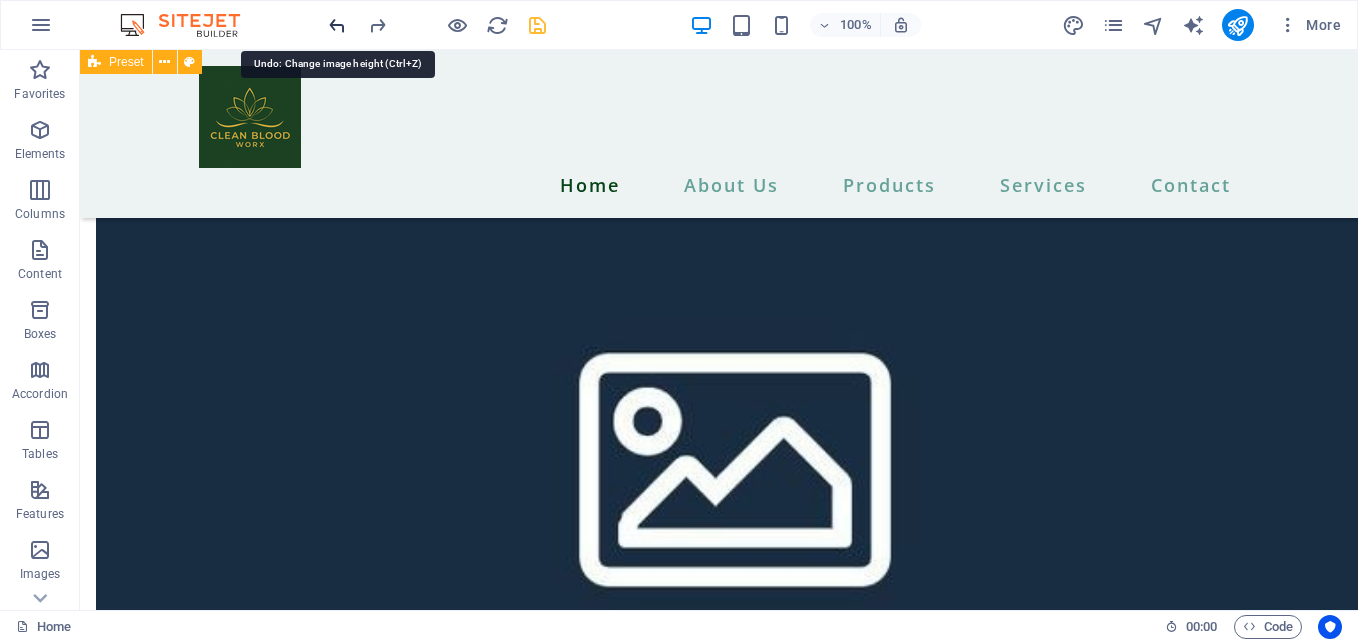 click at bounding box center (337, 25) 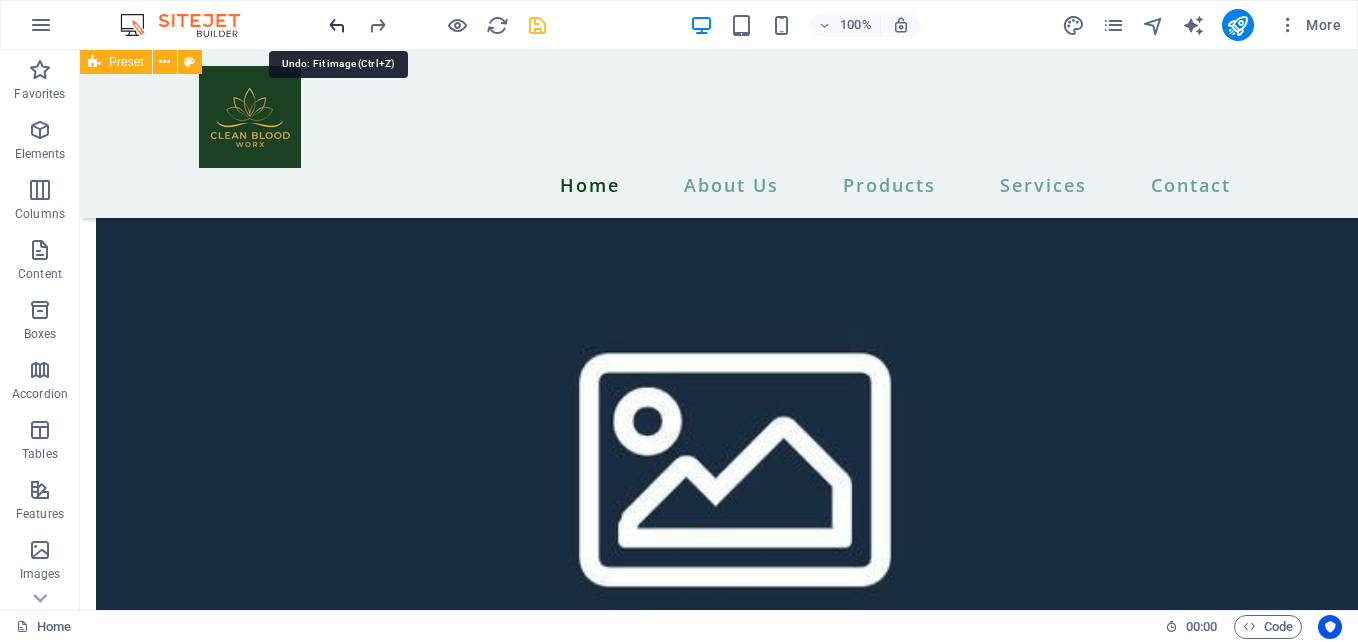 click at bounding box center (337, 25) 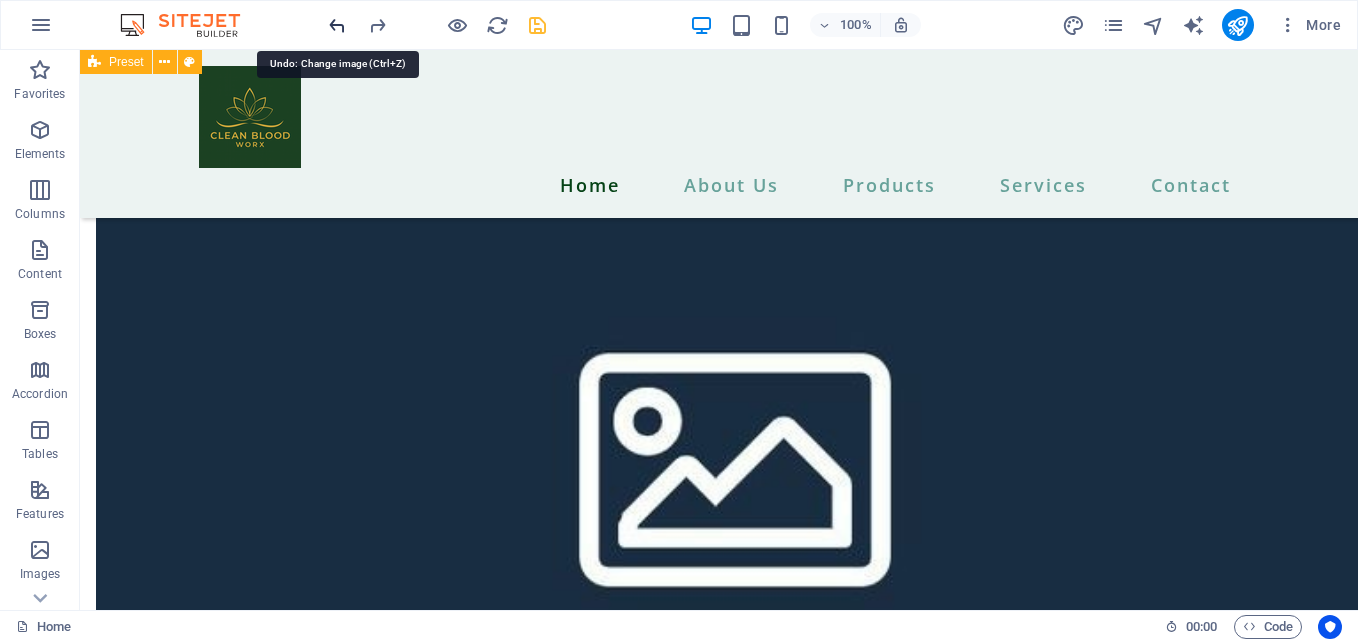 click at bounding box center [337, 25] 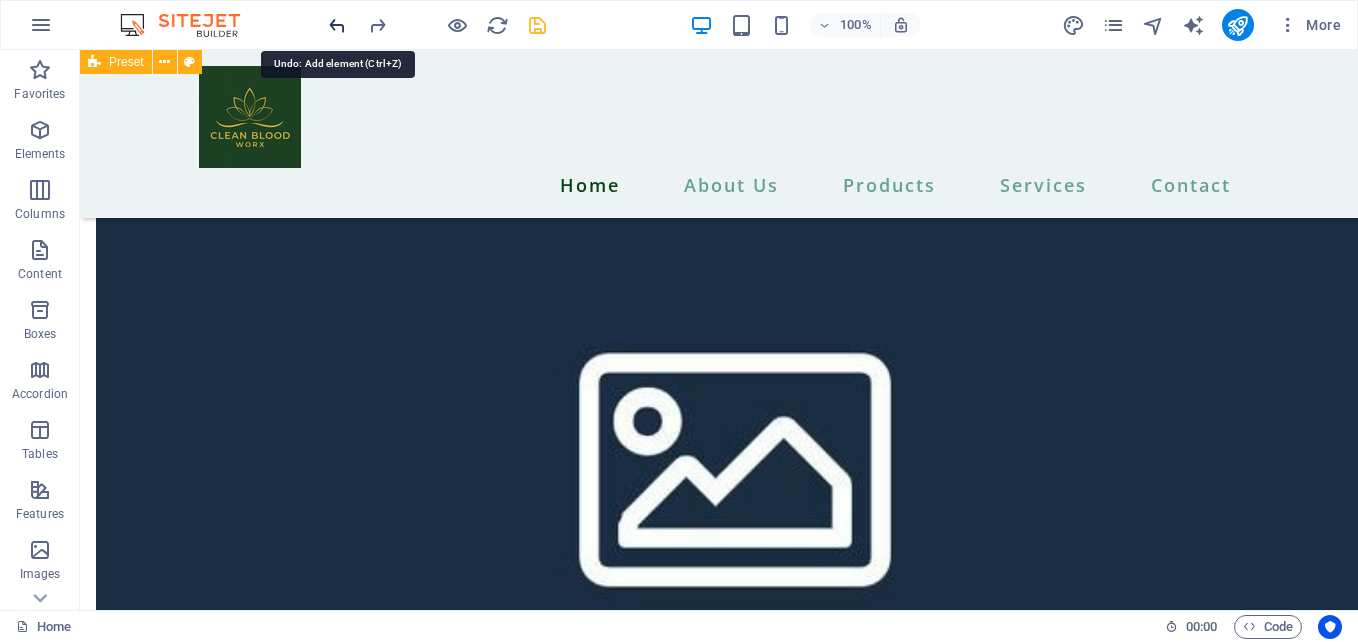 click at bounding box center (337, 25) 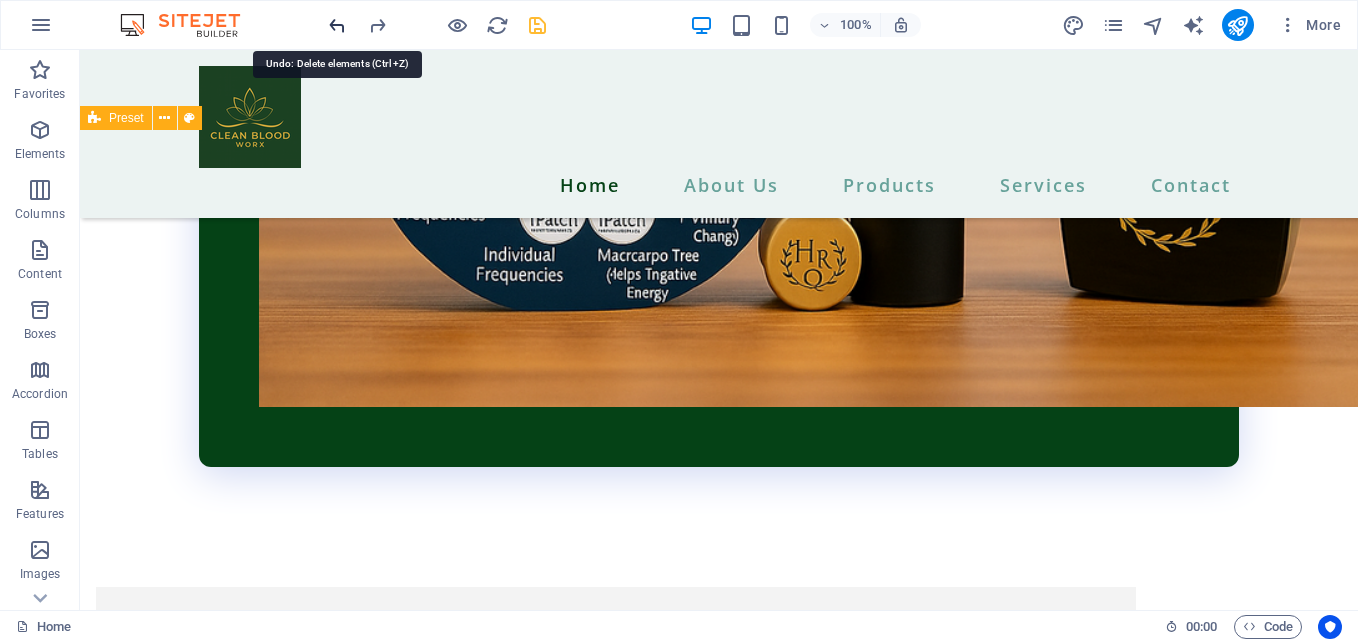 click at bounding box center (337, 25) 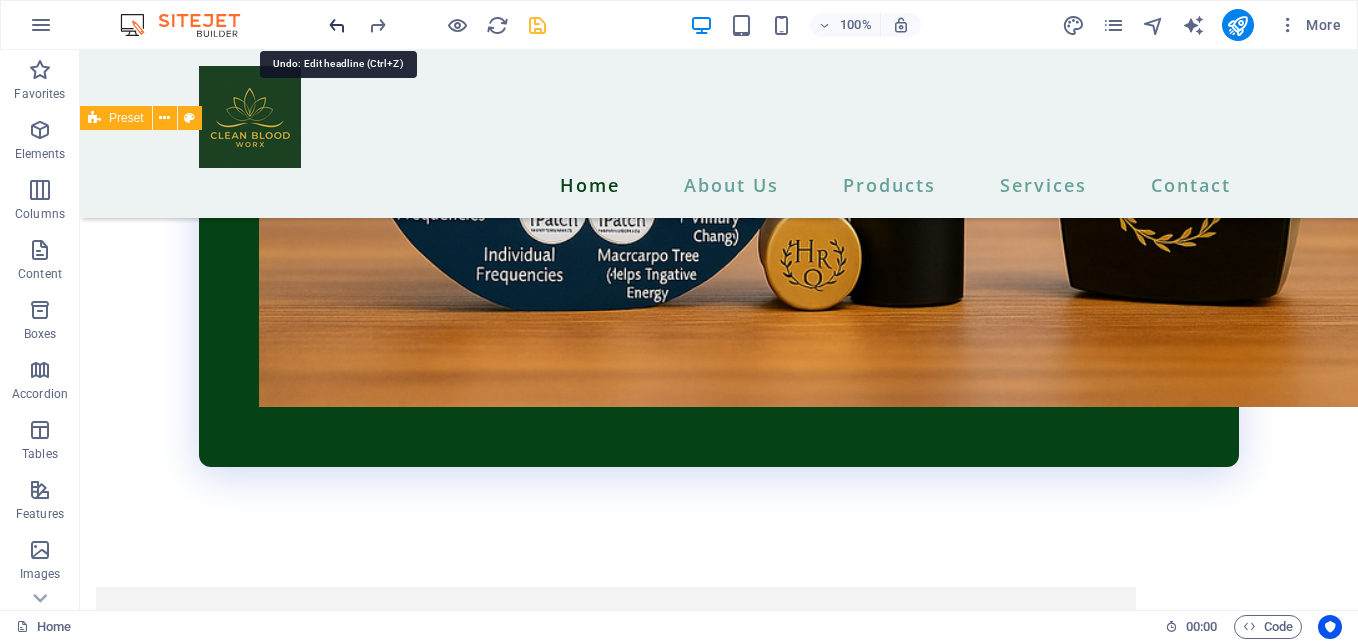 click at bounding box center (337, 25) 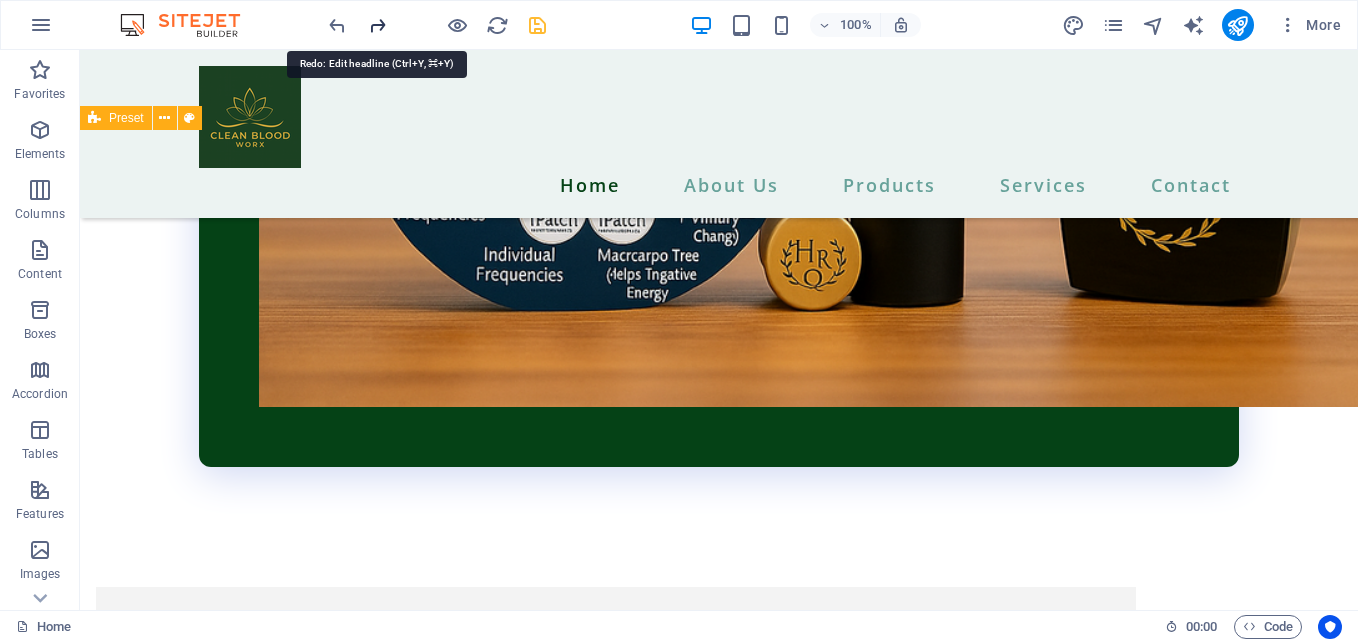 click at bounding box center [377, 25] 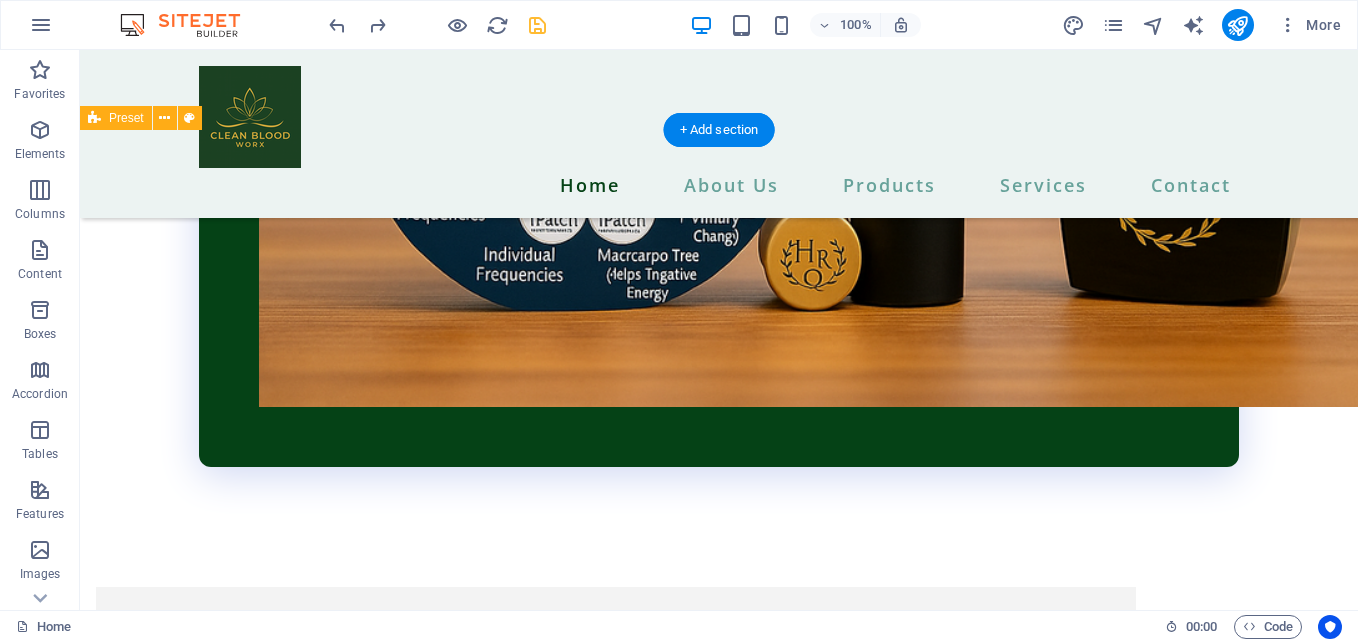click at bounding box center [616, 7519] 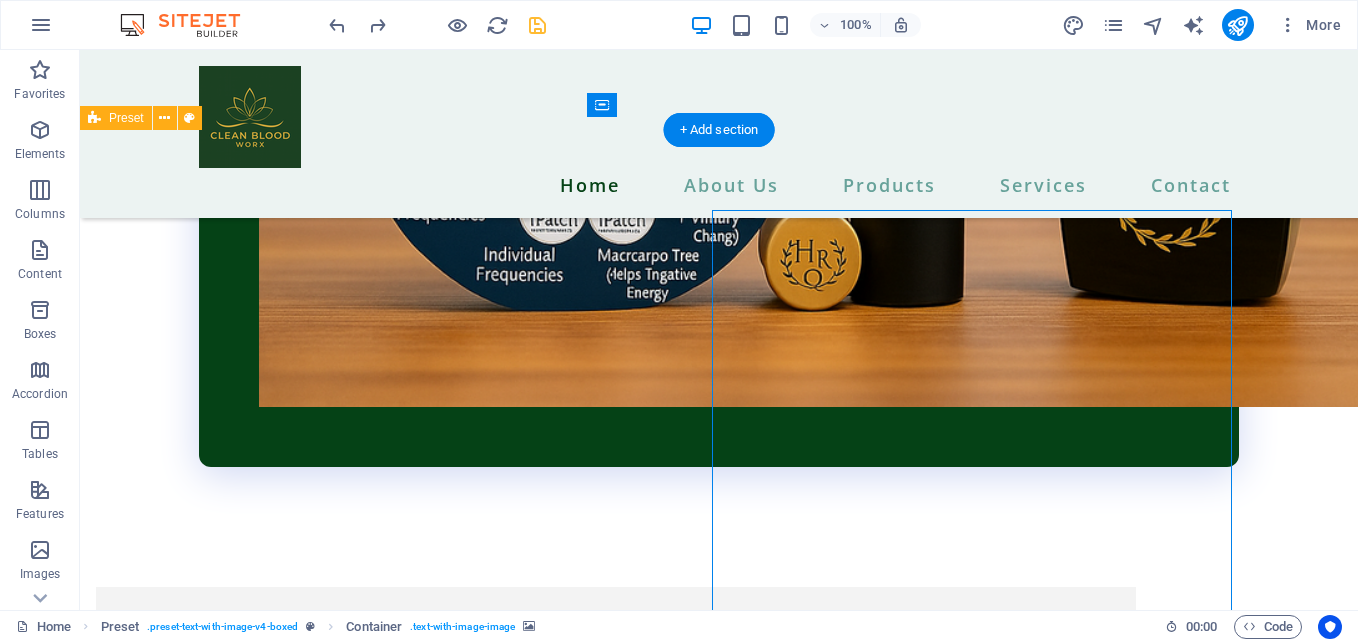 click at bounding box center (616, 7519) 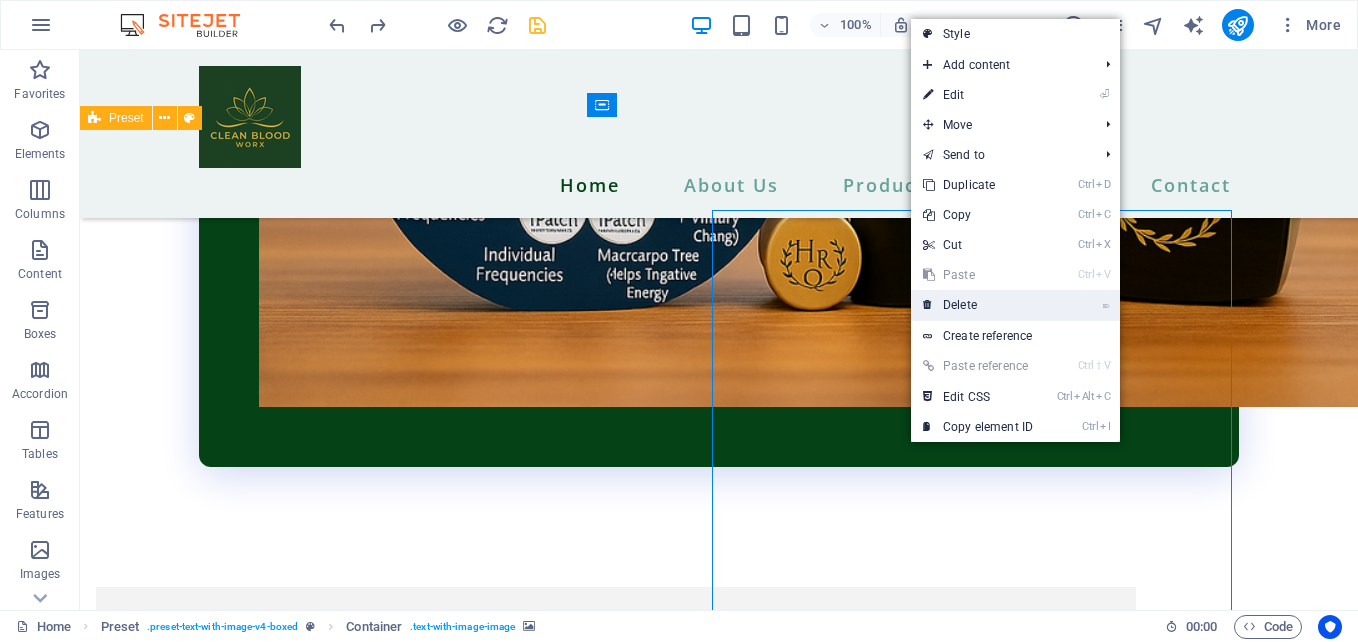 click on "⌦  Delete" at bounding box center (978, 305) 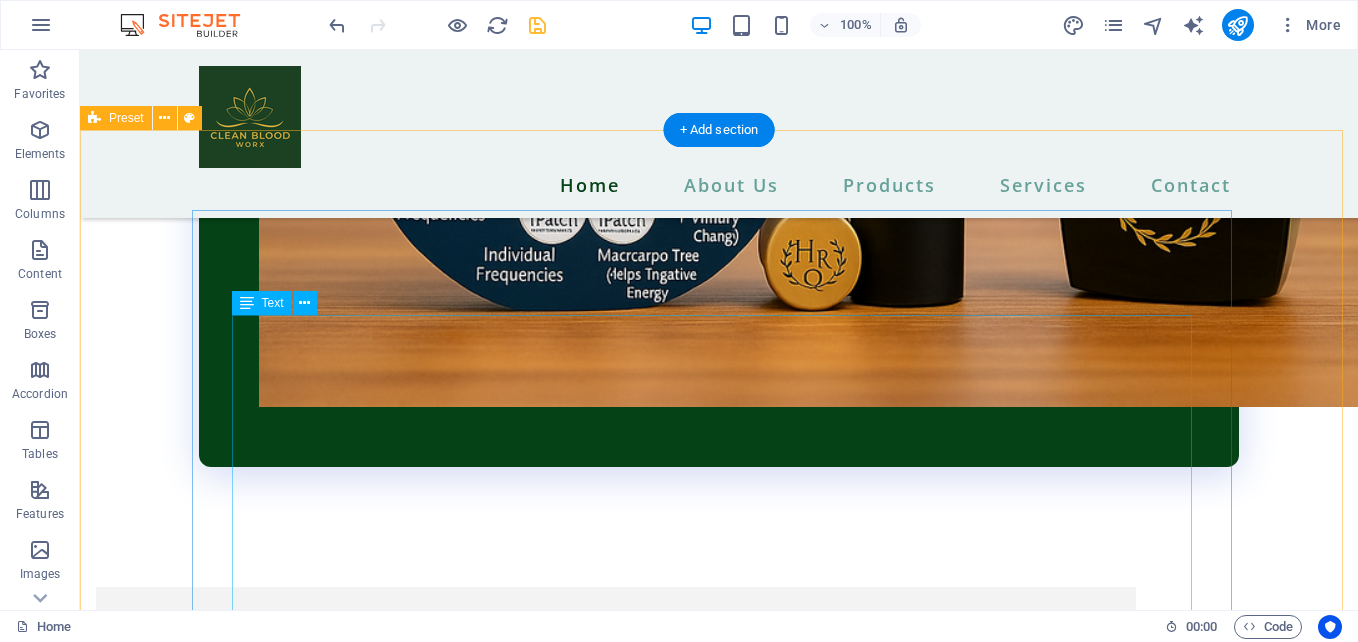click on "Experience Full-Body Frequency Therapy 24/7! With iHeRQles Frequency iPatches, your body is constantly bathed in rejuvenating sub-harmonic frequencies—helping you to naturally restore, revive, and thrive. IRV-86: iHeRQles + iRevive + Alkalinity Going Viral: iHeRQles + Ivermectin + Fenbendazole Thyroid Plus: iHeRQles + Thyroid Support Digestive Harmony: iHeRQles + Gut Health Support Detox & Cleanse: iHeRQles + Full-Body Detox Allergy Relief: iHeRQles + Anti-Allergy Support Vitality for Men: iHeRQles + Male Hormonal Balance Vibe for Women: iHeRQles + Female Hormonal Balance Pain & Inflammation Relief: iHeRQles + Soothing Formula Weight Loss & Appetite Control: iHeRQles + iXLR8 Energy Boost: iHeRQles + Natural Stimulants Joint Support: iHeRQles + Joint Pain Relief Stress & Anxiety Relief: iHeRQles + Calming Frequencies Sleep Ease: iHeRQles + Sleep Support Mental Clarity: iHeRQles + Brain Boosting Frequencies Electronic Chatter Protection: iHeRQles + EMF Defense" at bounding box center [616, 6744] 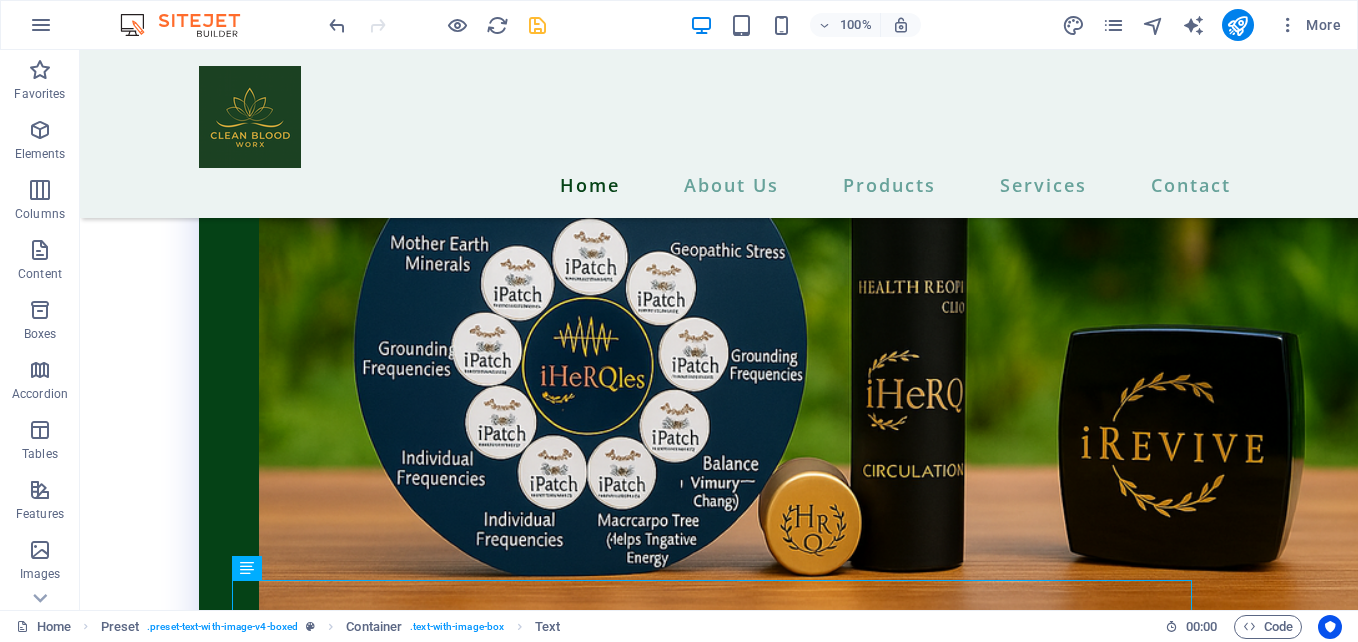 scroll, scrollTop: 5068, scrollLeft: 0, axis: vertical 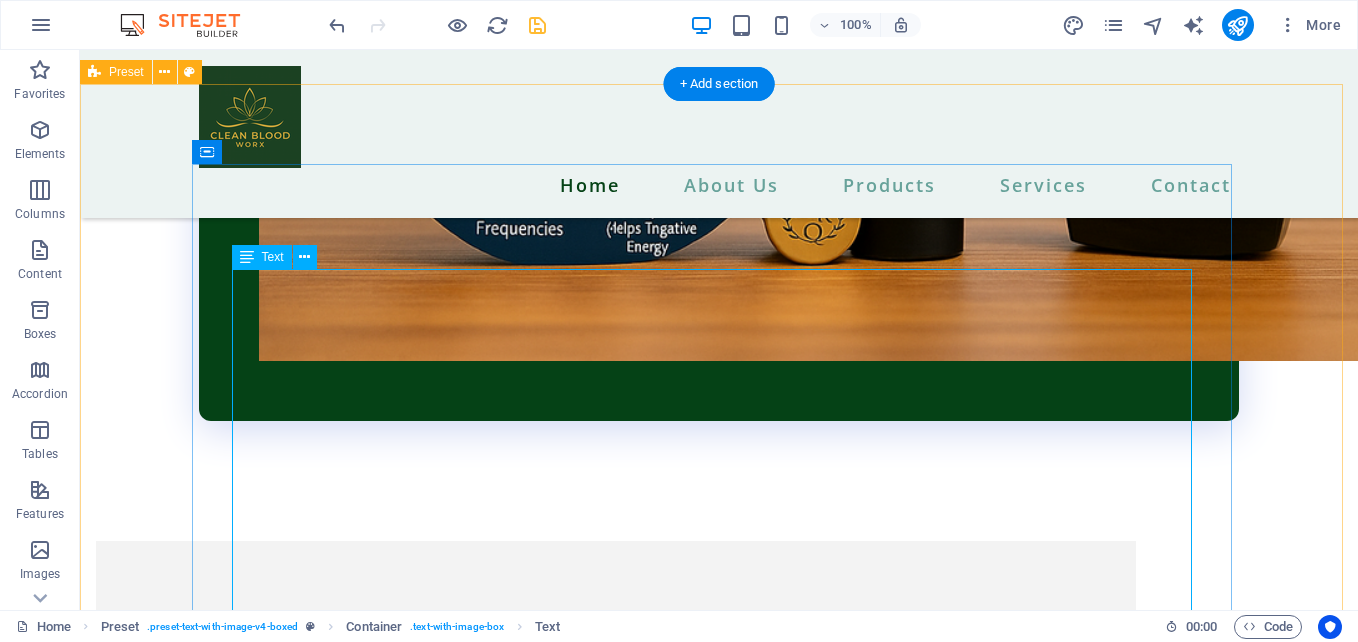 click on "Experience Full-Body Frequency Therapy 24/7! With iHeRQles Frequency iPatches, your body is constantly bathed in rejuvenating sub-harmonic frequencies—helping you to naturally restore, revive, and thrive. IRV-86: iHeRQles + iRevive + Alkalinity Going Viral: iHeRQles + Ivermectin + Fenbendazole Thyroid Plus: iHeRQles + Thyroid Support Digestive Harmony: iHeRQles + Gut Health Support Detox & Cleanse: iHeRQles + Full-Body Detox Allergy Relief: iHeRQles + Anti-Allergy Support Vitality for Men: iHeRQles + Male Hormonal Balance Vibe for Women: iHeRQles + Female Hormonal Balance Pain & Inflammation Relief: iHeRQles + Soothing Formula Weight Loss & Appetite Control: iHeRQles + iXLR8 Energy Boost: iHeRQles + Natural Stimulants Joint Support: iHeRQles + Joint Pain Relief Stress & Anxiety Relief: iHeRQles + Calming Frequencies Sleep Ease: iHeRQles + Sleep Support Mental Clarity: iHeRQles + Brain Boosting Frequencies Electronic Chatter Protection: iHeRQles + EMF Defense" at bounding box center (616, 6698) 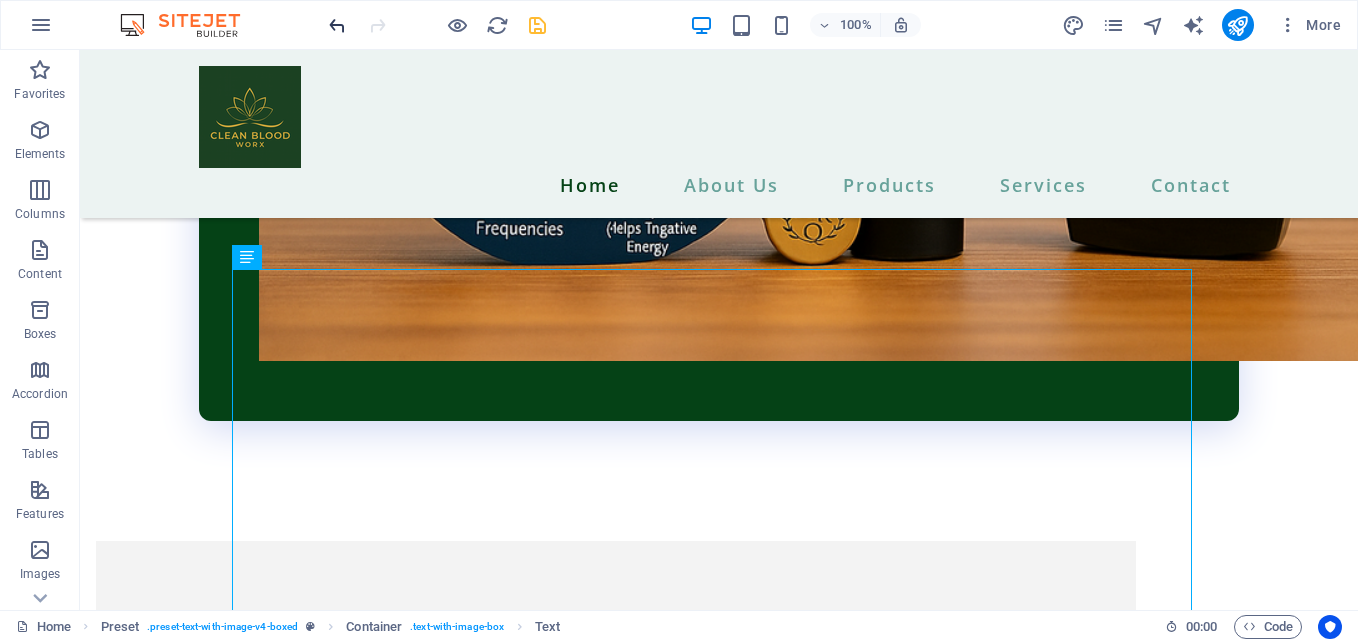 click at bounding box center (337, 25) 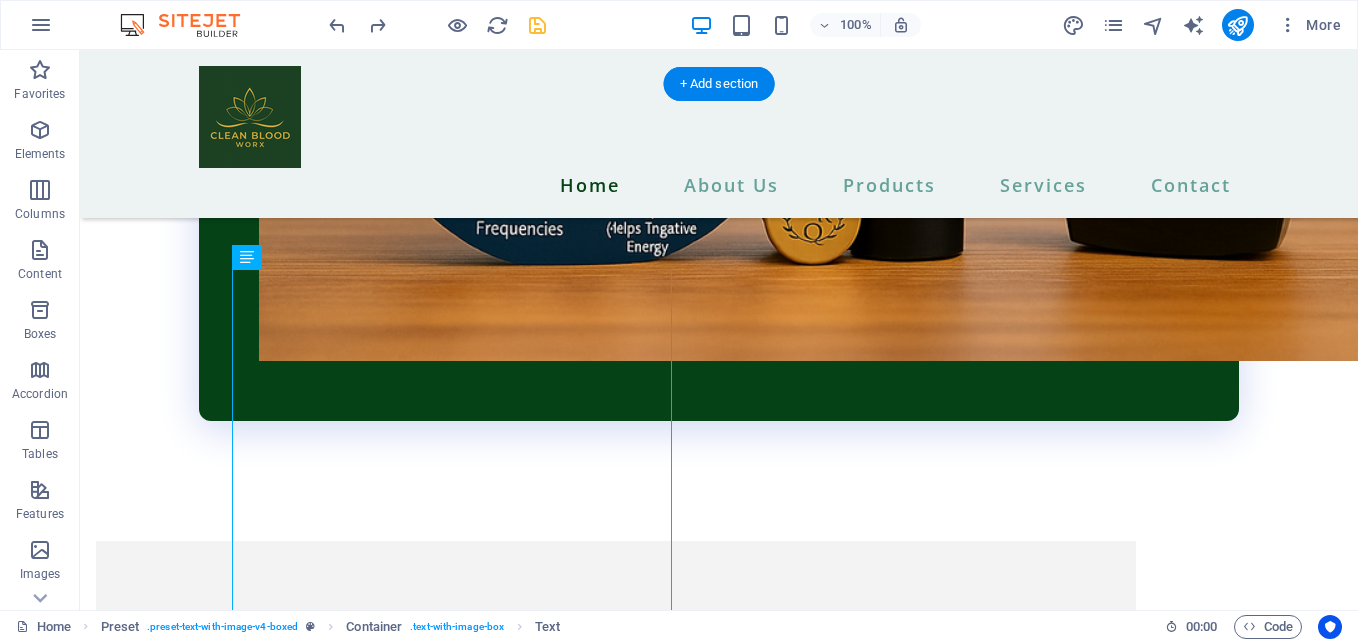 click at bounding box center [616, 7473] 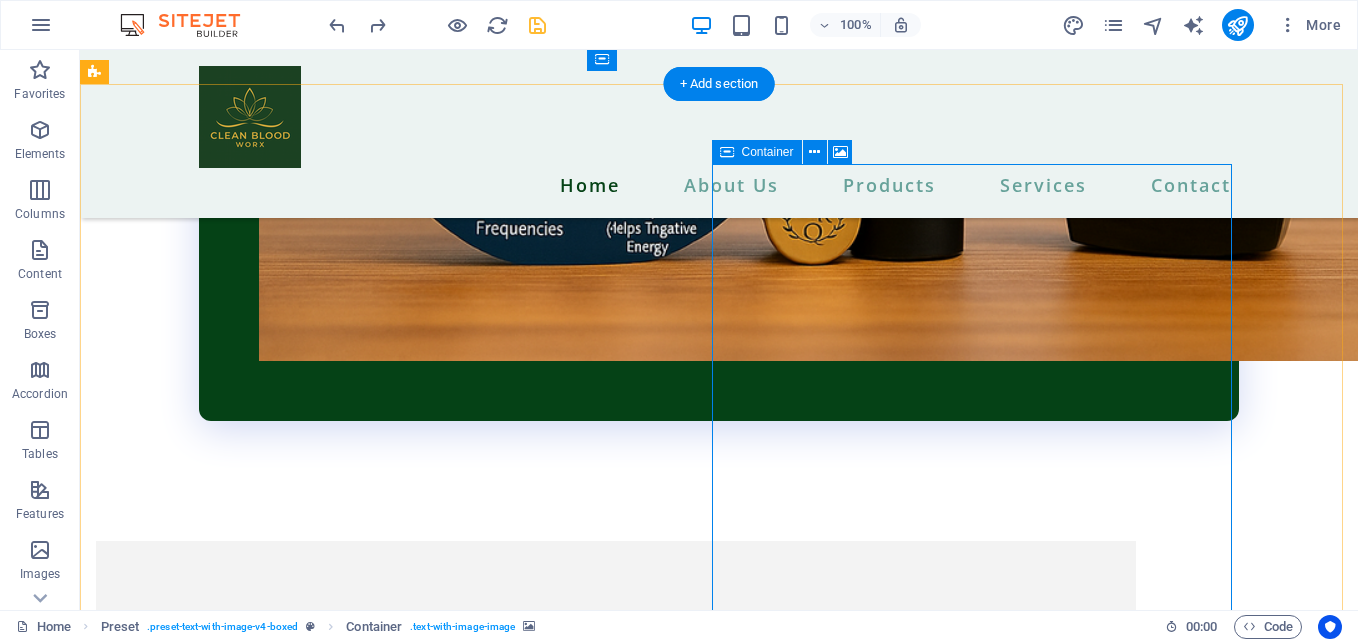 click on "Drop content here or  Add elements  Paste clipboard" at bounding box center (616, 8007) 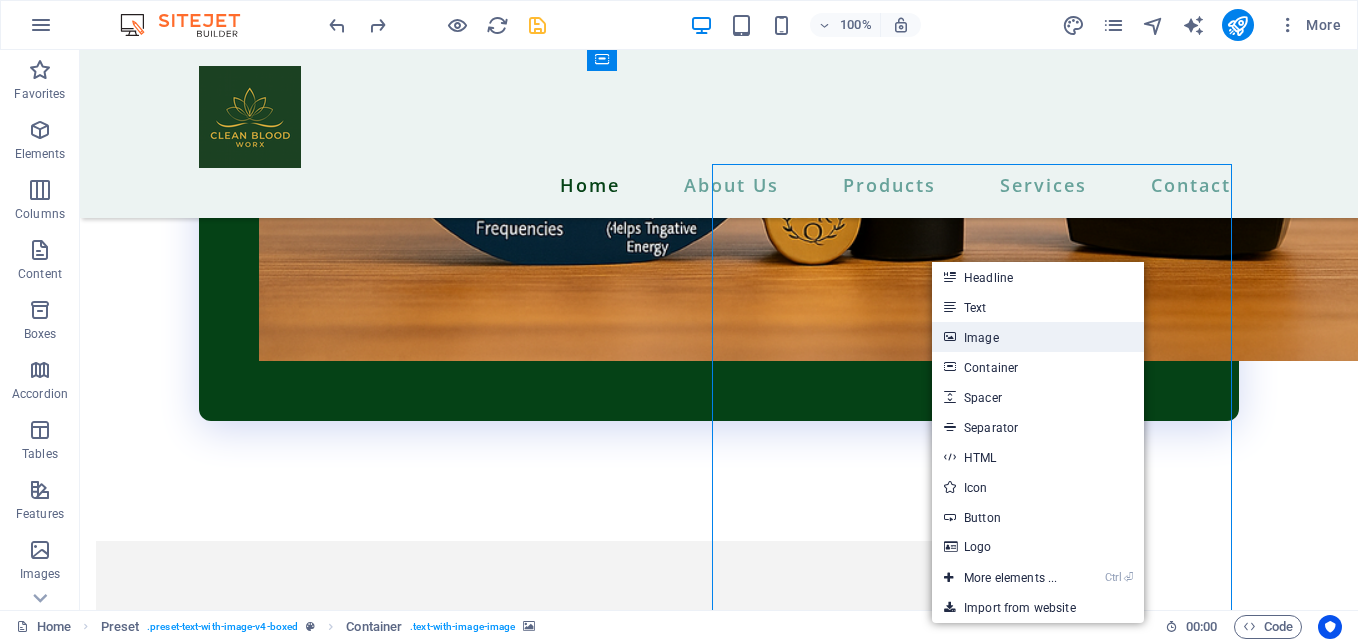 click on "Image" at bounding box center [1038, 337] 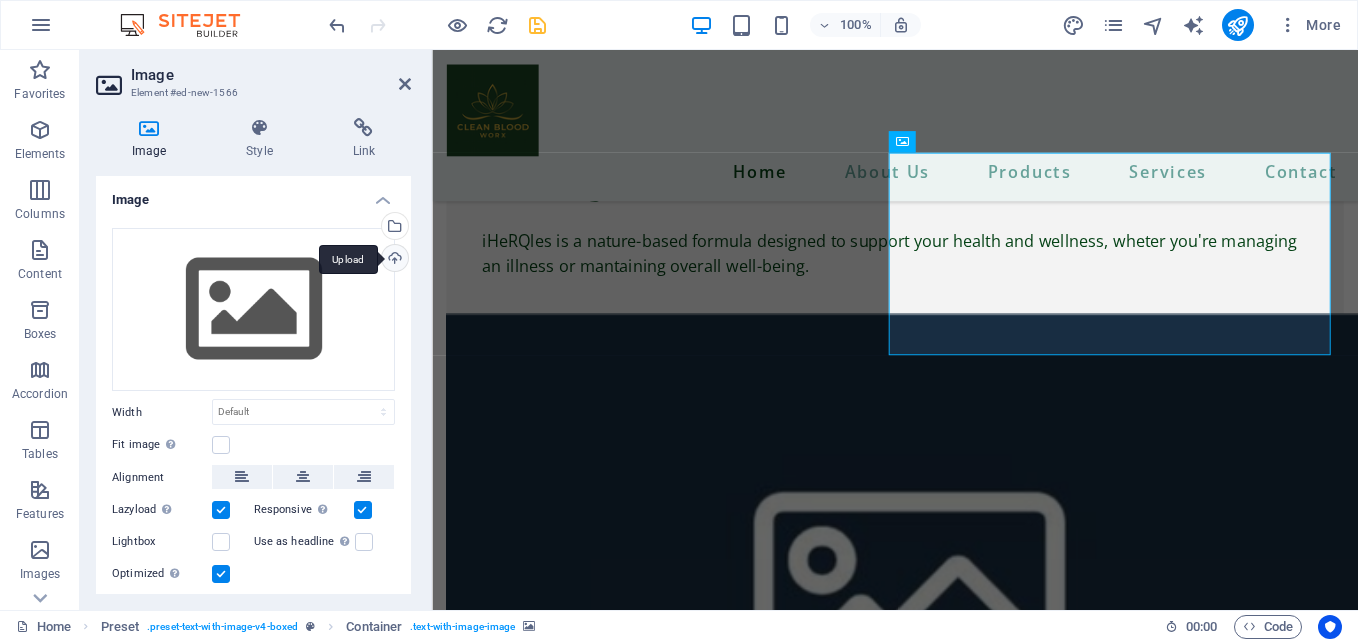scroll, scrollTop: 4975, scrollLeft: 0, axis: vertical 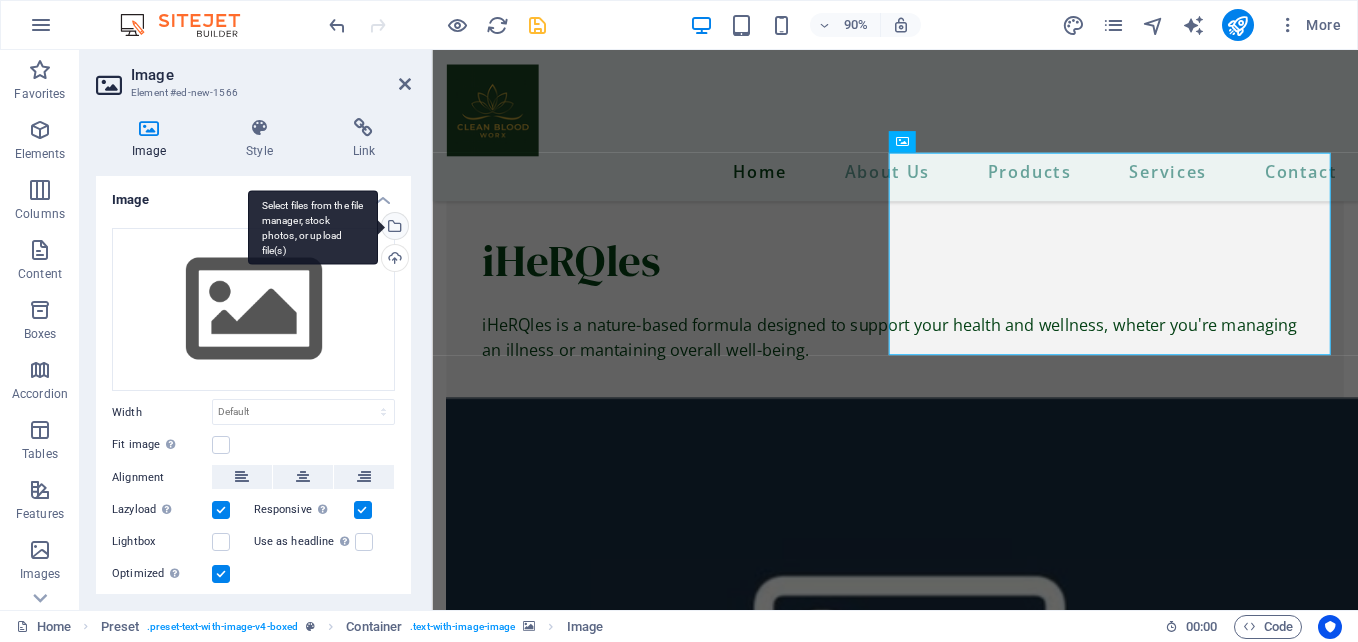 click on "Select files from the file manager, stock photos, or upload file(s)" at bounding box center [313, 227] 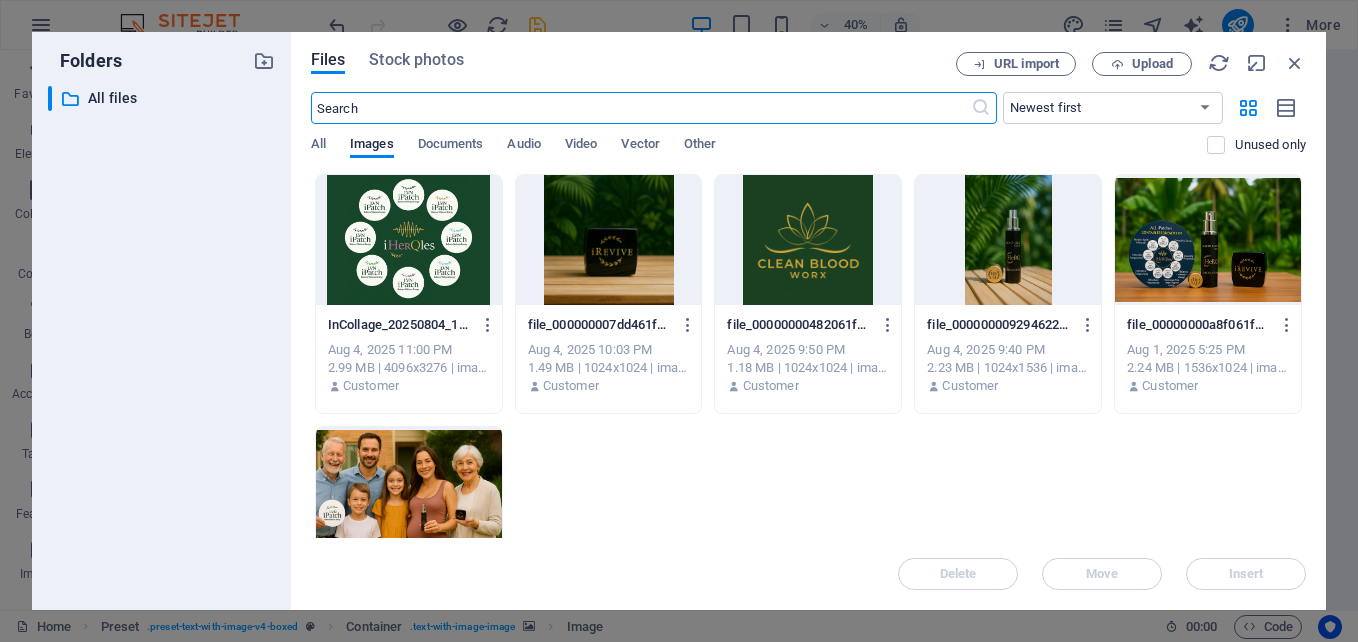 click at bounding box center (409, 240) 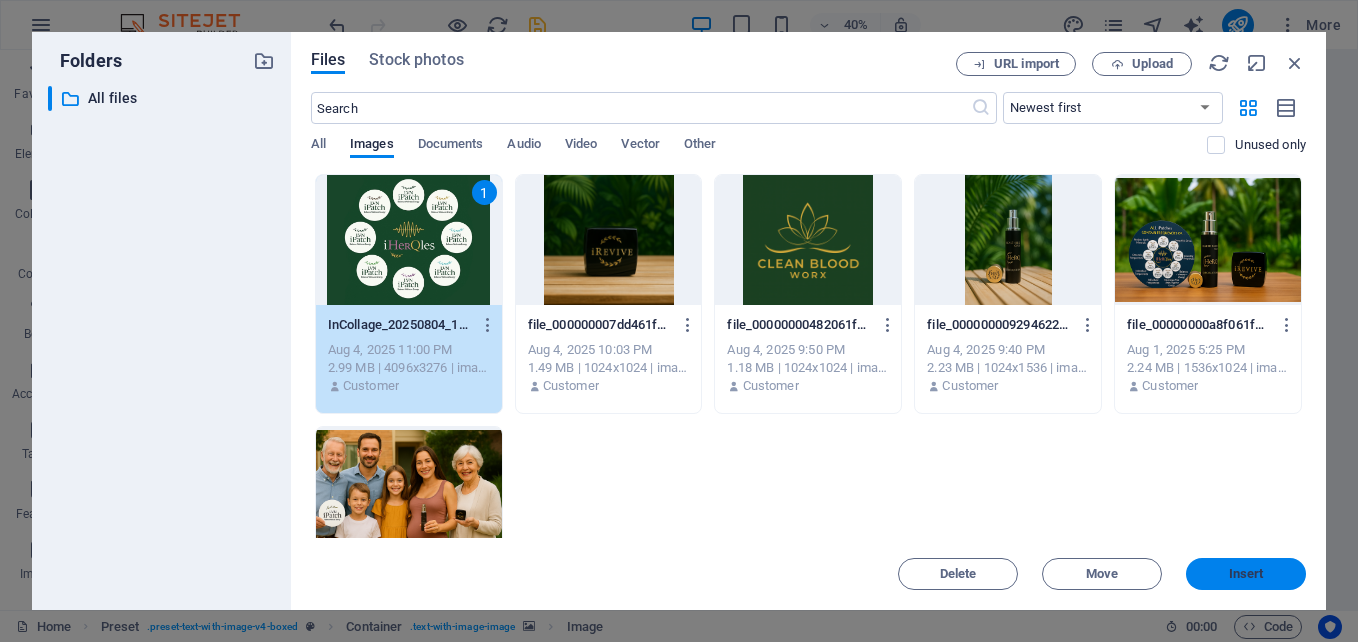 click on "Insert" at bounding box center (1246, 574) 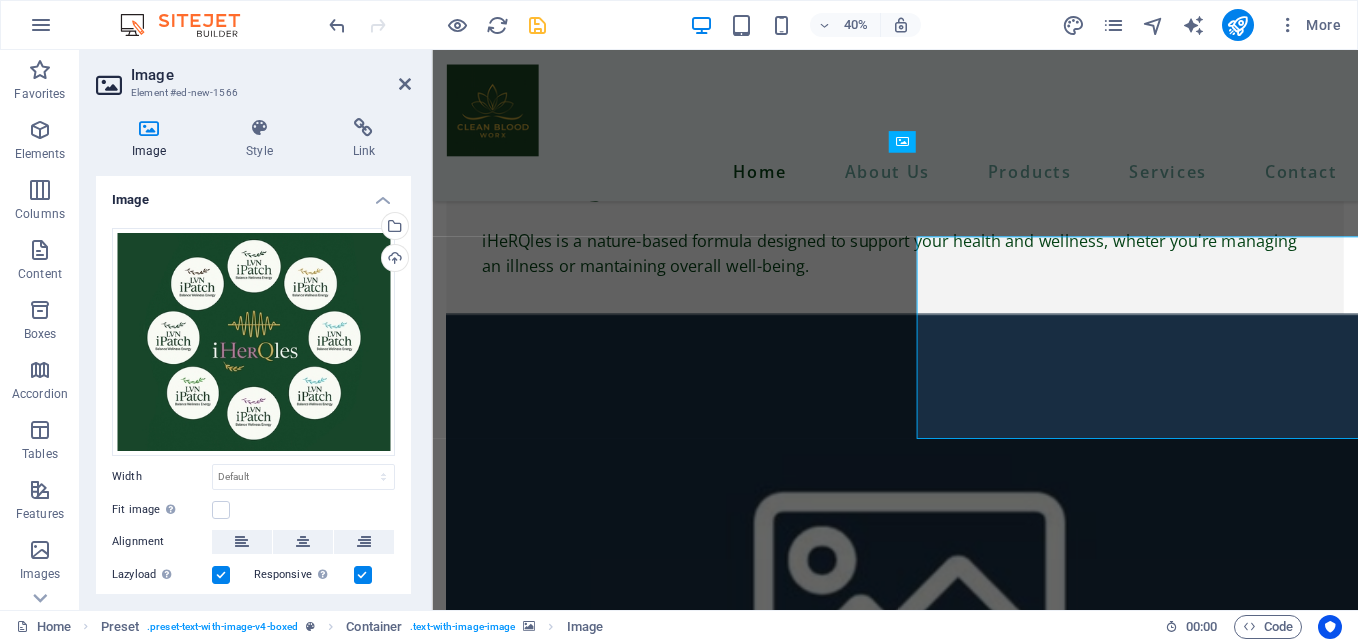 scroll, scrollTop: 4975, scrollLeft: 0, axis: vertical 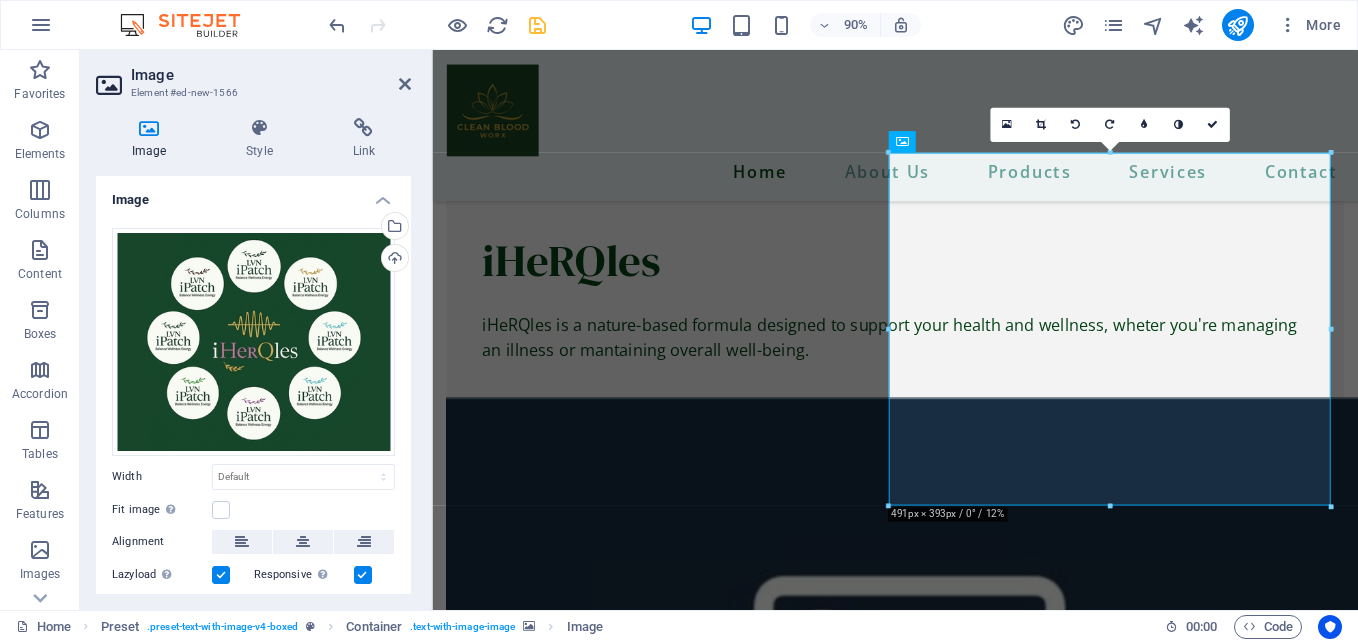 click at bounding box center [946, 6400] 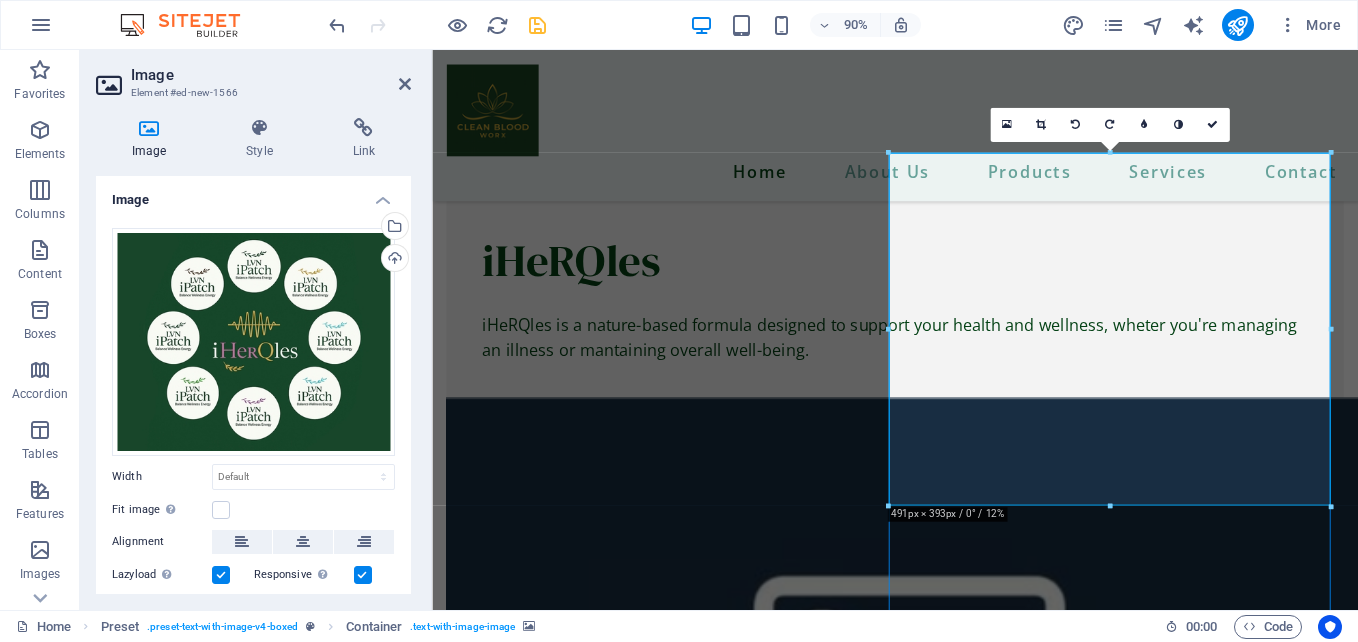 scroll, scrollTop: 5068, scrollLeft: 0, axis: vertical 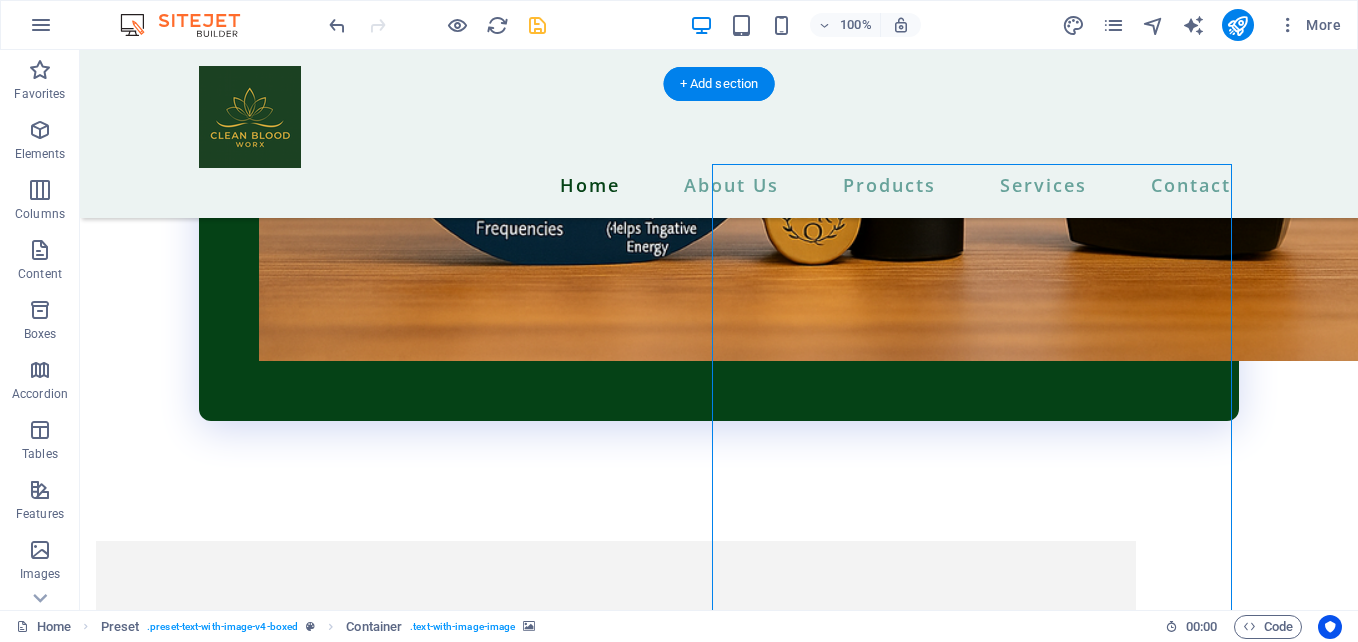 click at bounding box center (616, 7473) 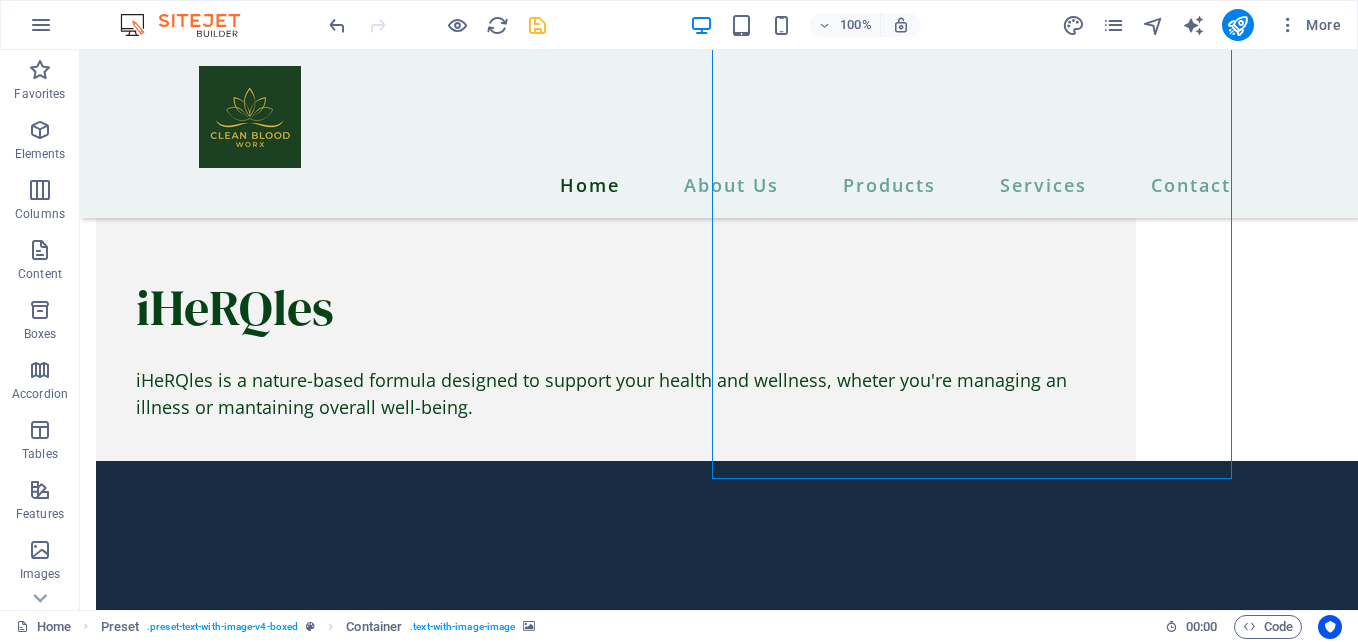 scroll, scrollTop: 5461, scrollLeft: 0, axis: vertical 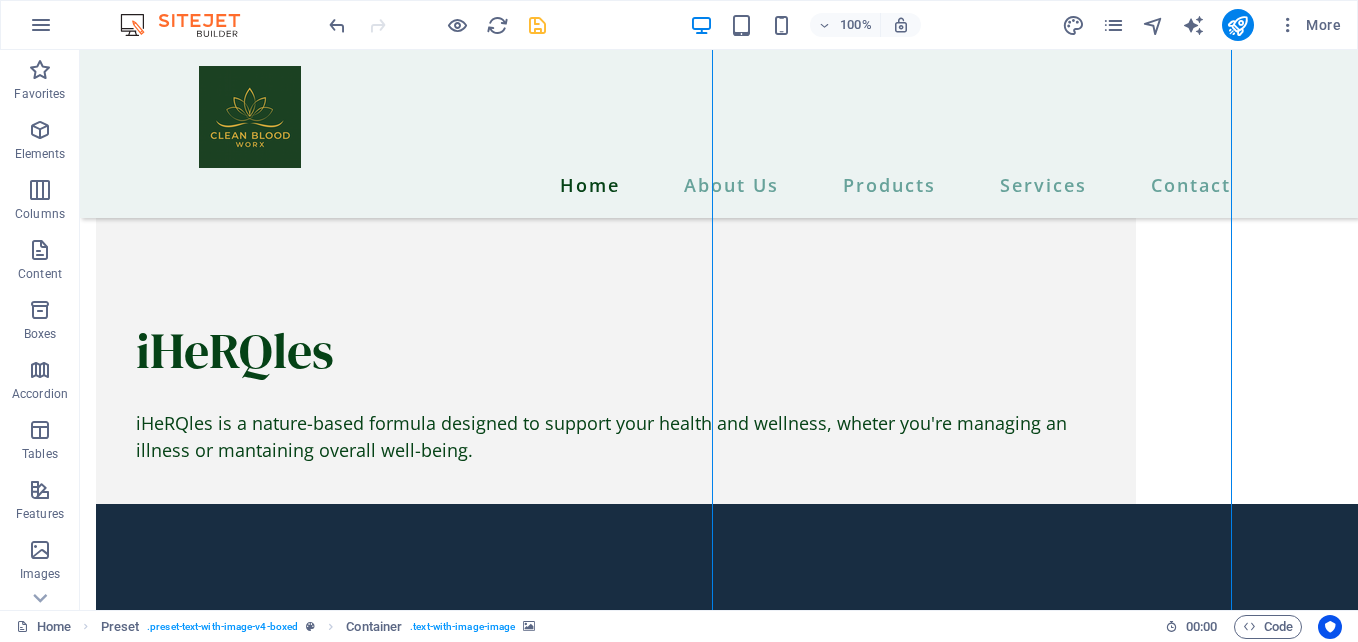 click at bounding box center [616, 7080] 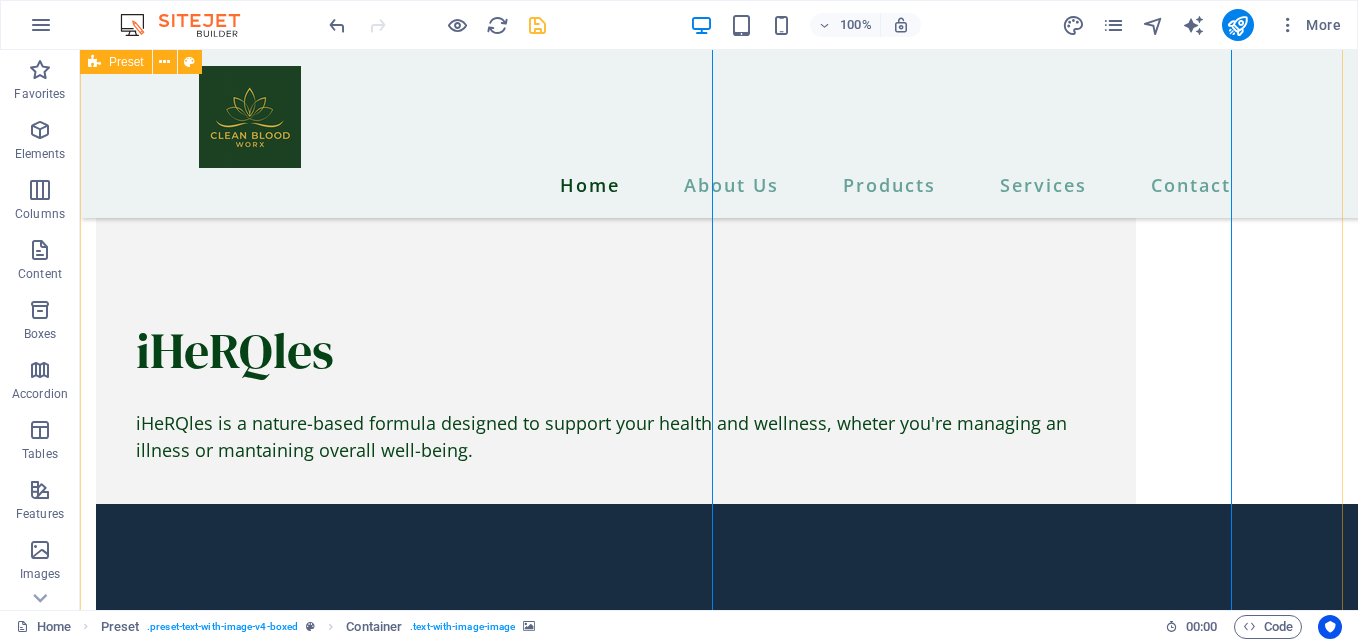 click at bounding box center (616, 7080) 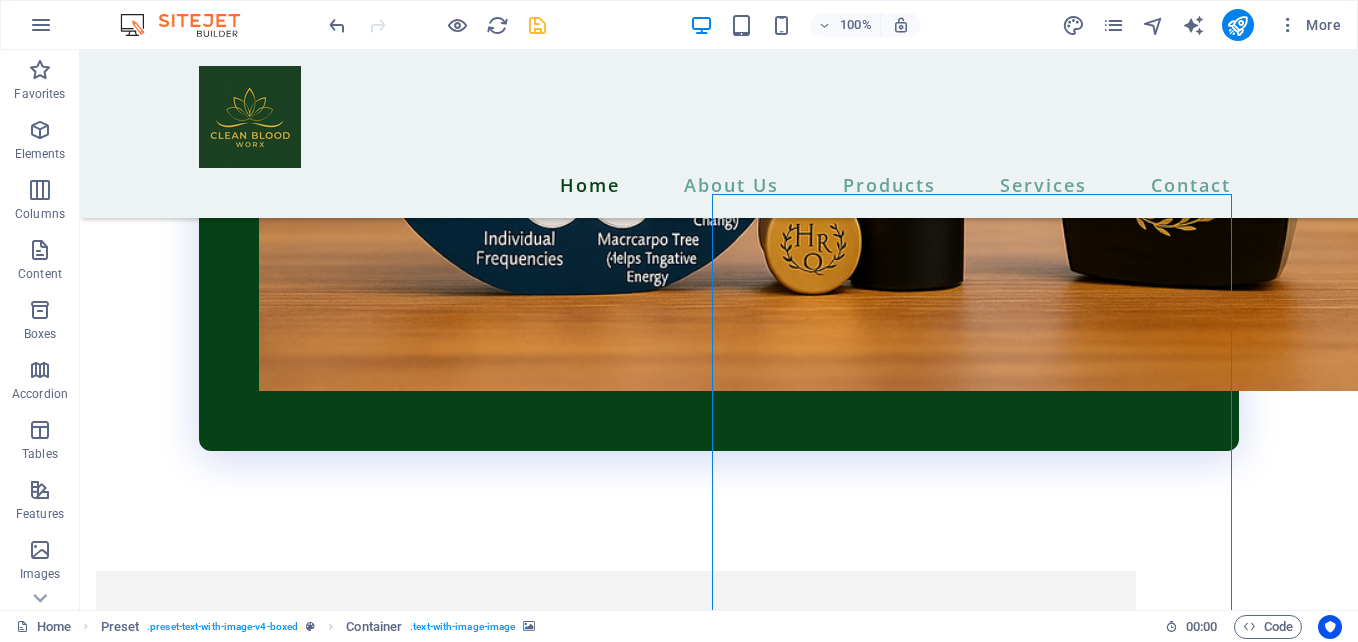 scroll, scrollTop: 5126, scrollLeft: 0, axis: vertical 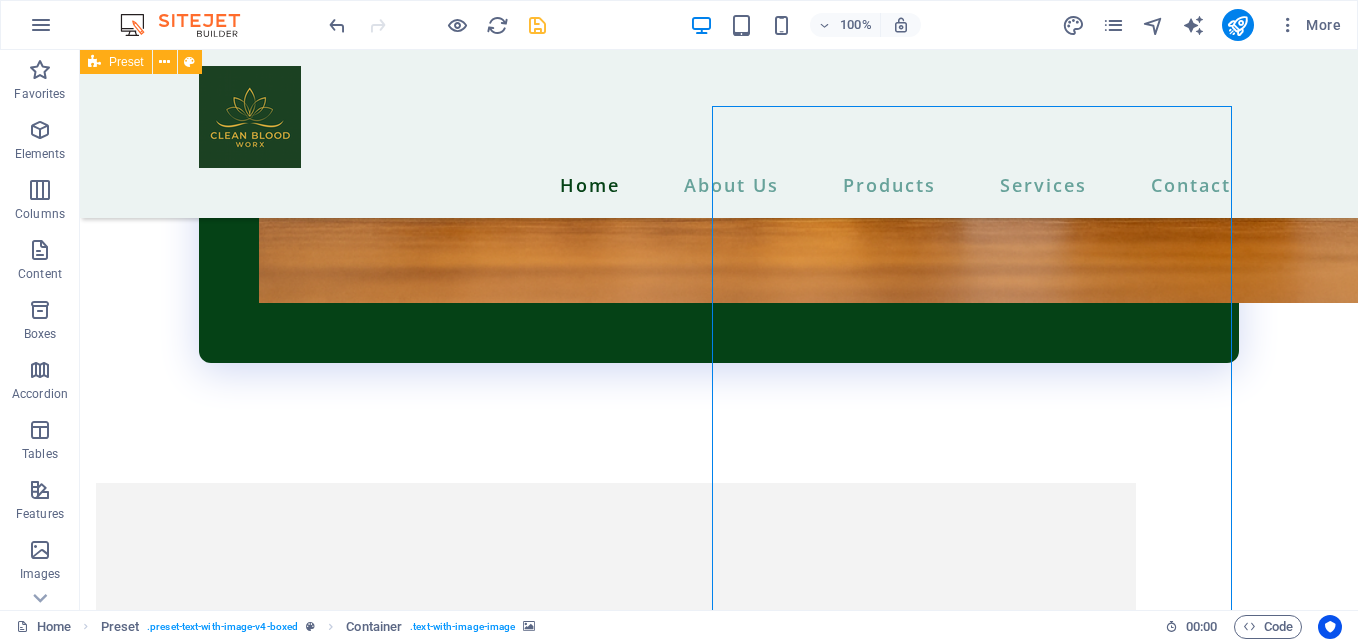 drag, startPoint x: 996, startPoint y: 664, endPoint x: 906, endPoint y: 602, distance: 109.28861 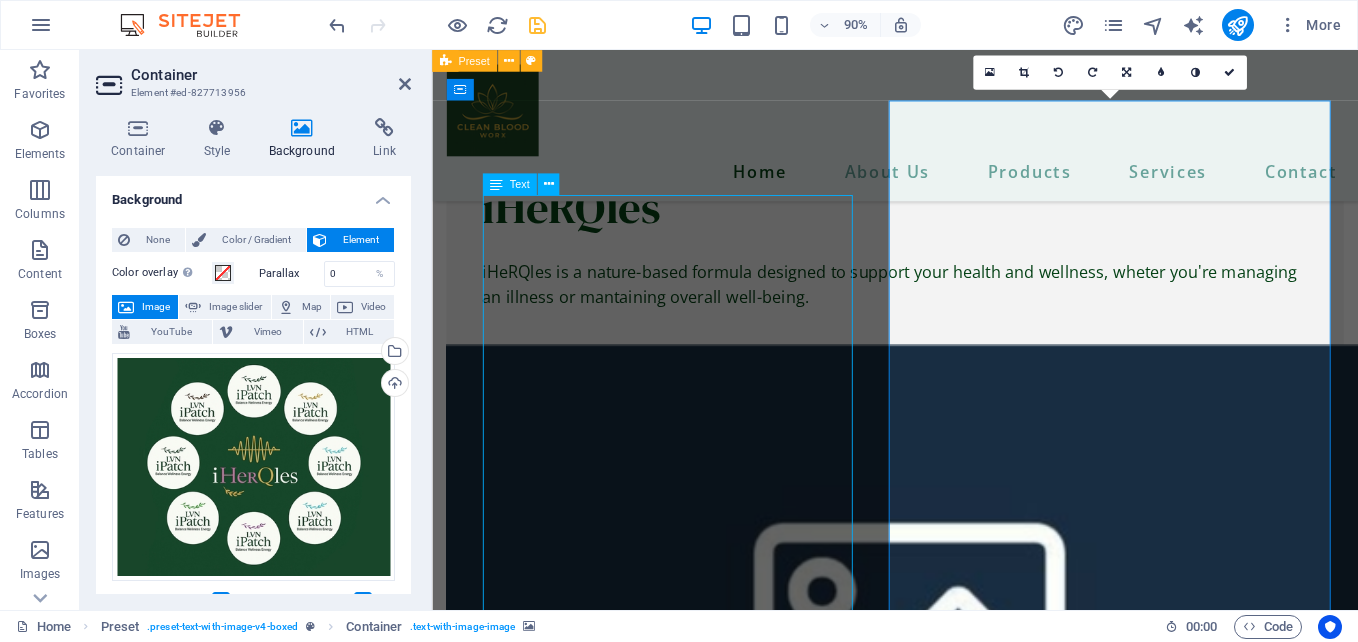 click on "Experience Full-Body Frequency Therapy 24/7! With iHeRQles Frequency iPatches, your body is constantly bathed in rejuvenating sub-harmonic frequencies—helping you to naturally restore, revive, and thrive. IRV-86: iHeRQles + iRevive + Alkalinity Going Viral: iHeRQles + Ivermectin + Fenbendazole Thyroid Plus: iHeRQles + Thyroid Support Digestive Harmony: iHeRQles + Gut Health Support Detox & Cleanse: iHeRQles + Full-Body Detox Allergy Relief: iHeRQles + Anti-Allergy Support Vitality for Men: iHeRQles + Male Hormonal Balance Vibe for Women: iHeRQles + Female Hormonal Balance Pain & Inflammation Relief: iHeRQles + Soothing Formula Weight Loss & Appetite Control: iHeRQles + iXLR8 Energy Boost: iHeRQles + Natural Stimulants Joint Support: iHeRQles + Joint Pain Relief Stress & Anxiety Relief: iHeRQles + Calming Frequencies Sleep Ease: iHeRQles + Sleep Support Mental Clarity: iHeRQles + Brain Boosting Frequencies Electronic Chatter Protection: iHeRQles + EMF Defense" at bounding box center [946, 5540] 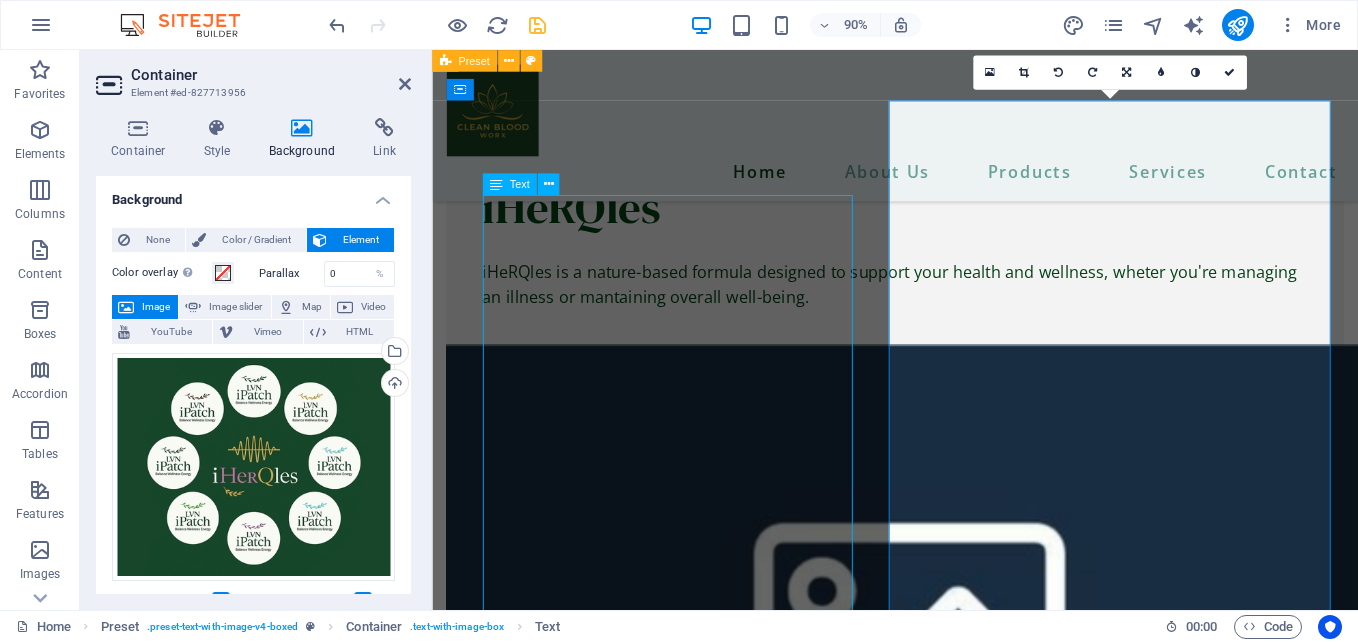 scroll, scrollTop: 5126, scrollLeft: 0, axis: vertical 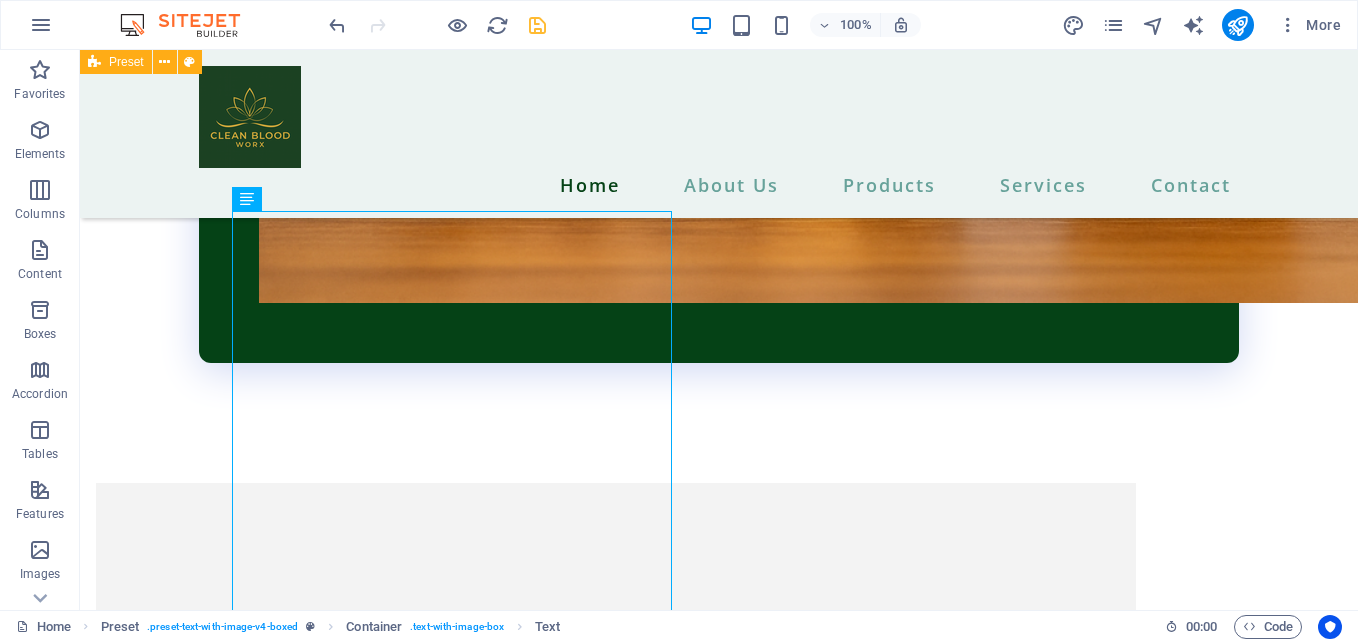 click at bounding box center (616, 7399) 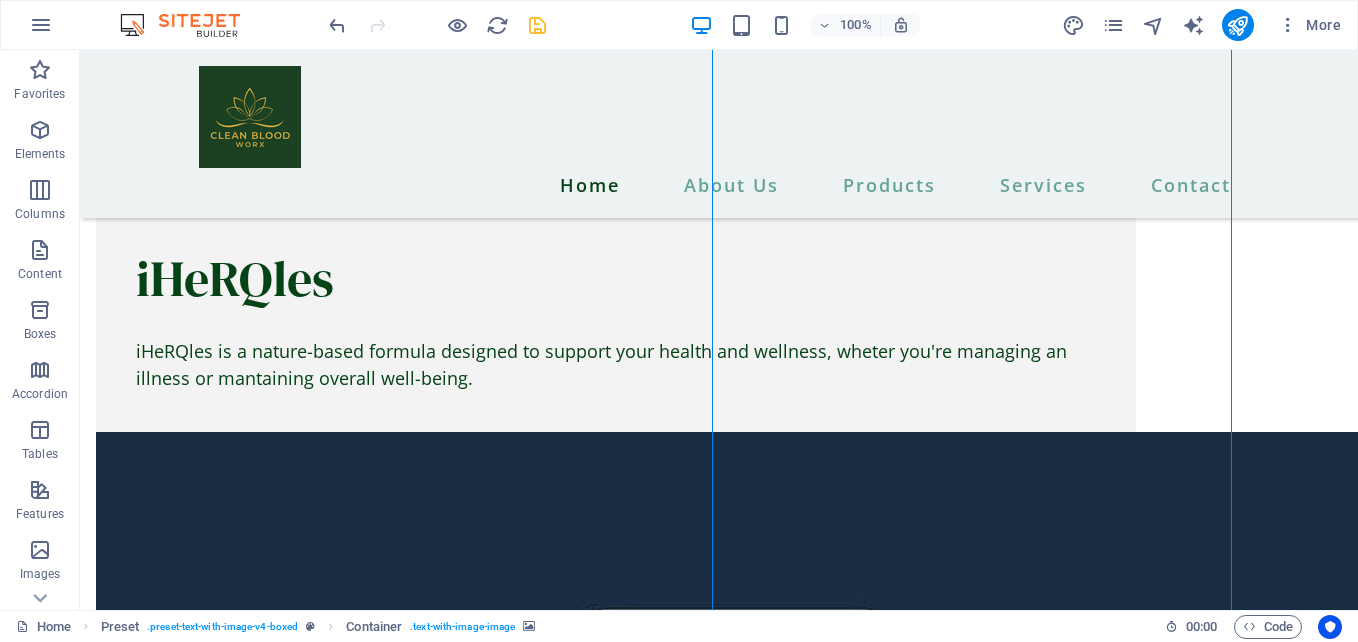 scroll, scrollTop: 5562, scrollLeft: 0, axis: vertical 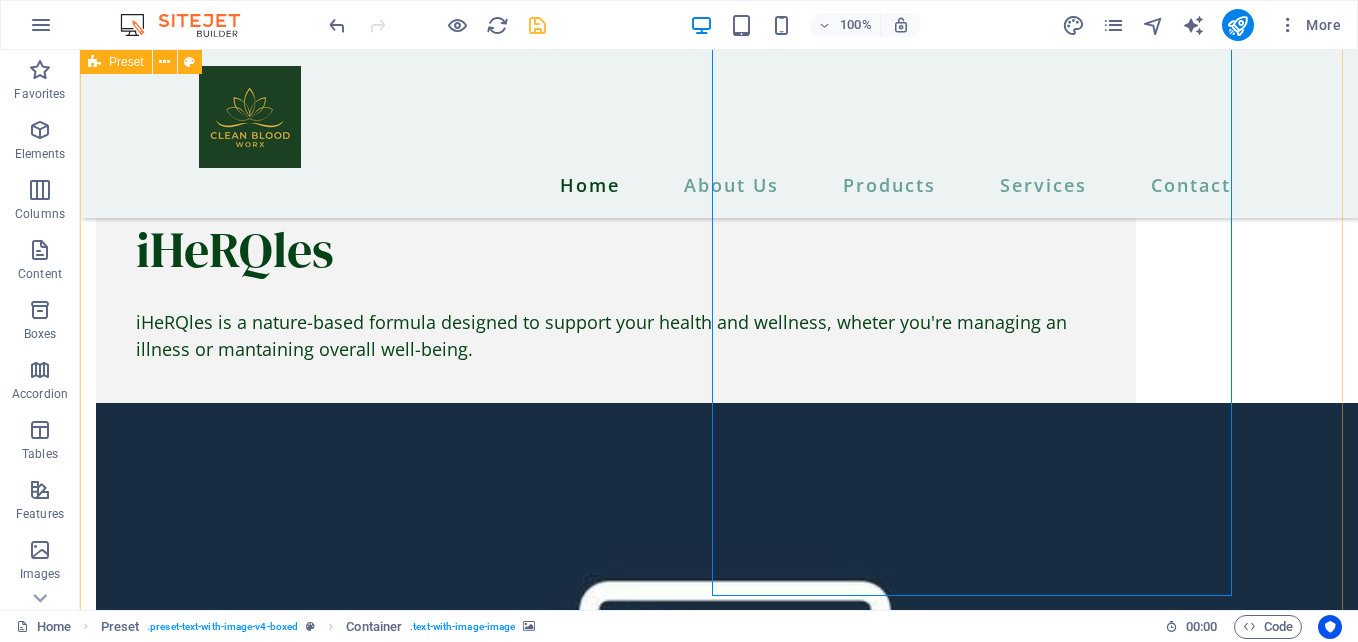 click at bounding box center (616, 6979) 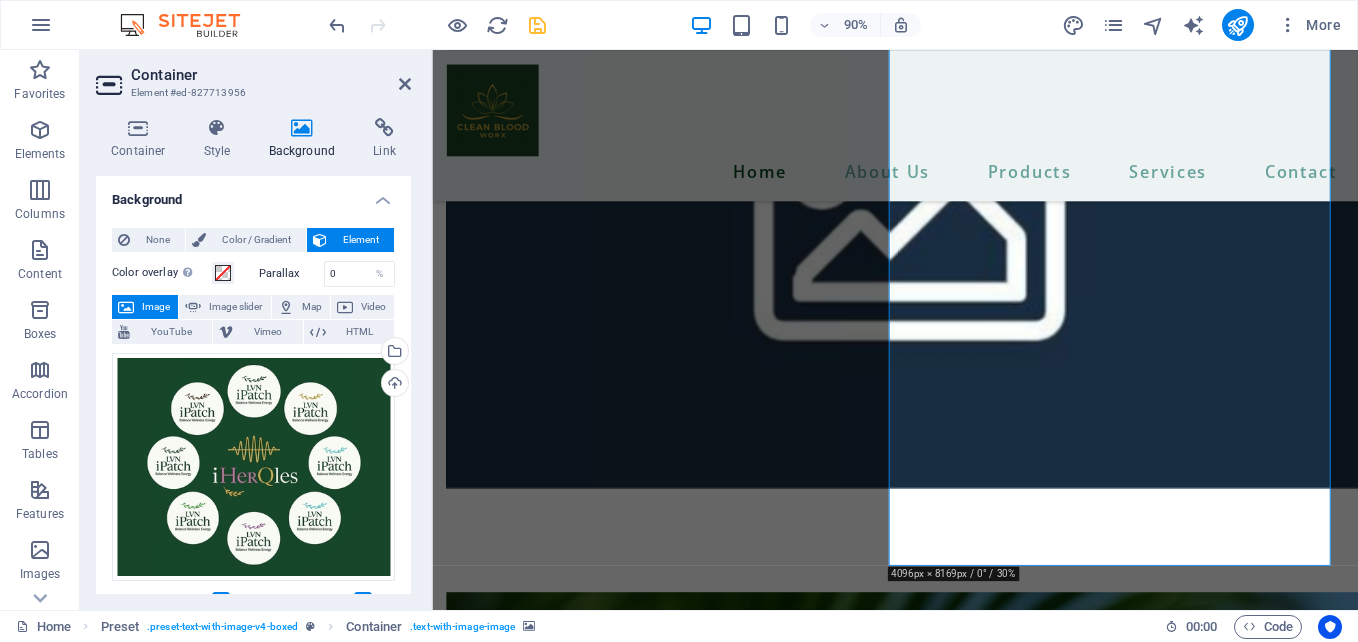 drag, startPoint x: 406, startPoint y: 283, endPoint x: 411, endPoint y: 343, distance: 60.207973 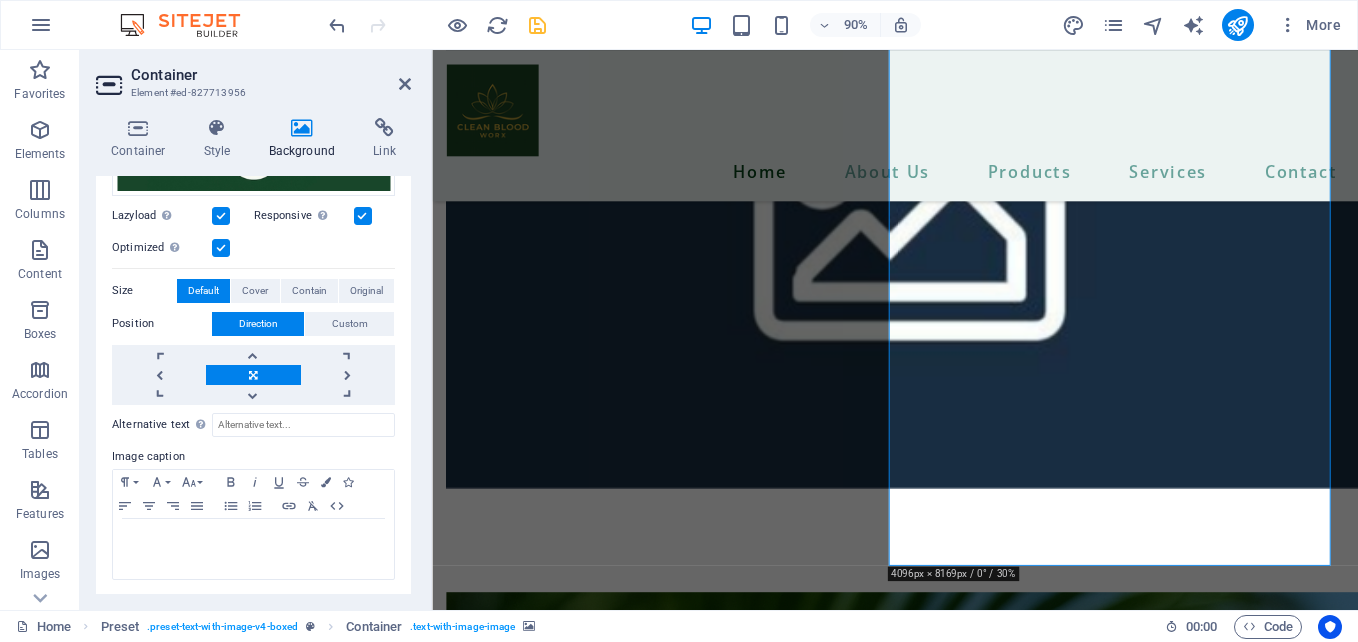 scroll, scrollTop: 0, scrollLeft: 0, axis: both 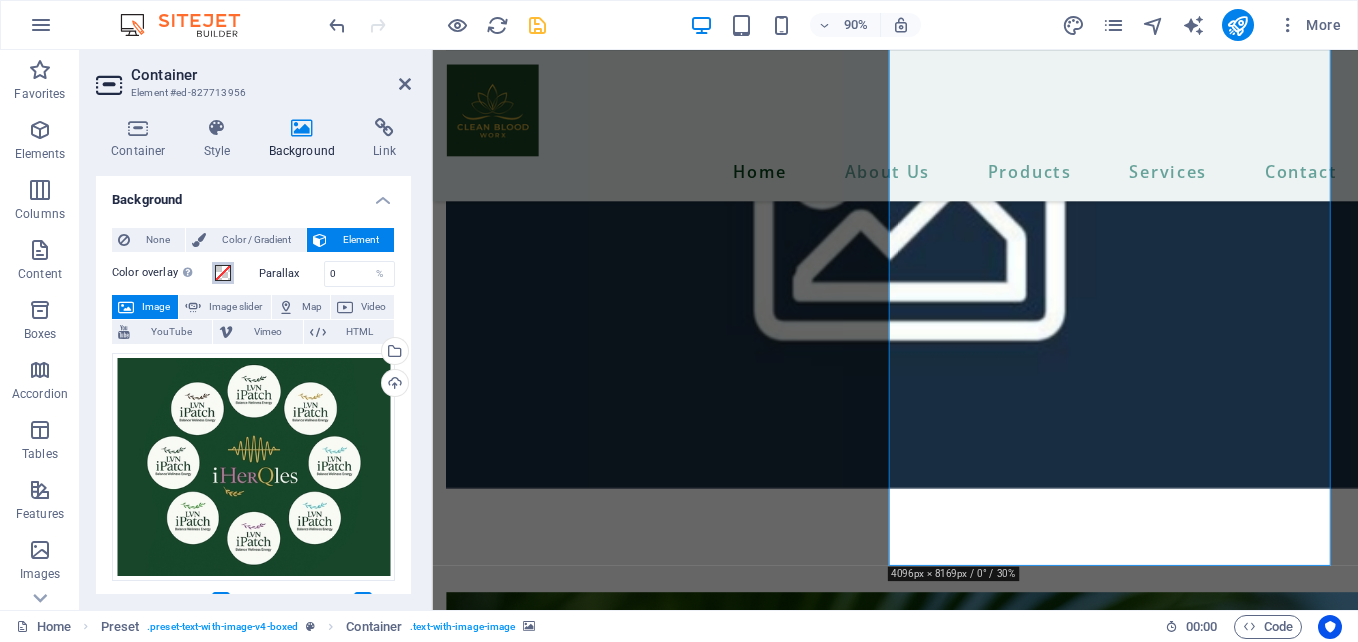 click at bounding box center [223, 273] 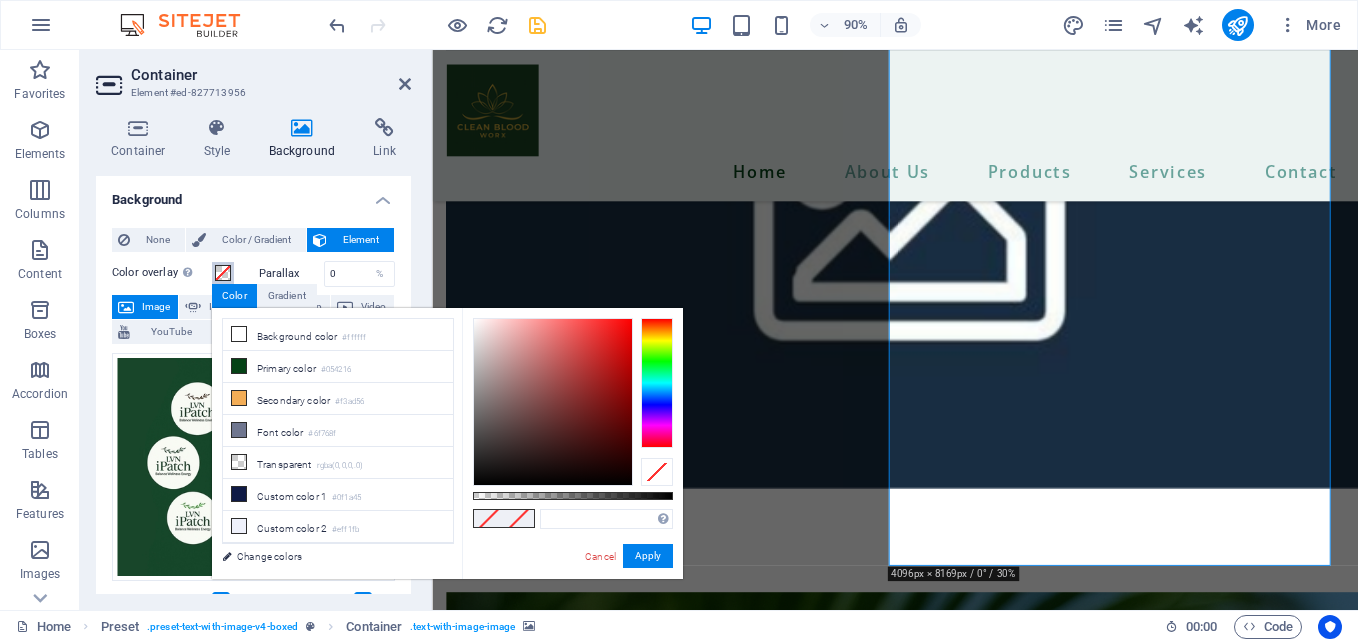 click at bounding box center (223, 273) 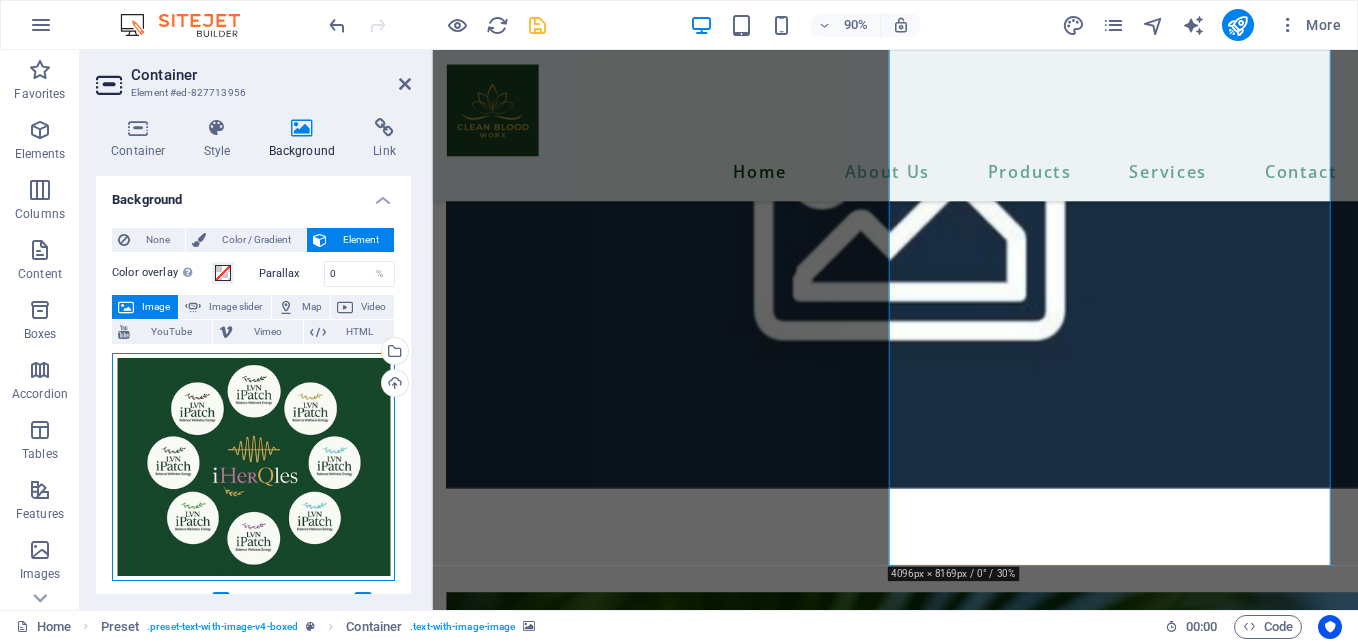 click on "Drag files here, click to choose files or select files from Files or our free stock photos & videos" at bounding box center [253, 467] 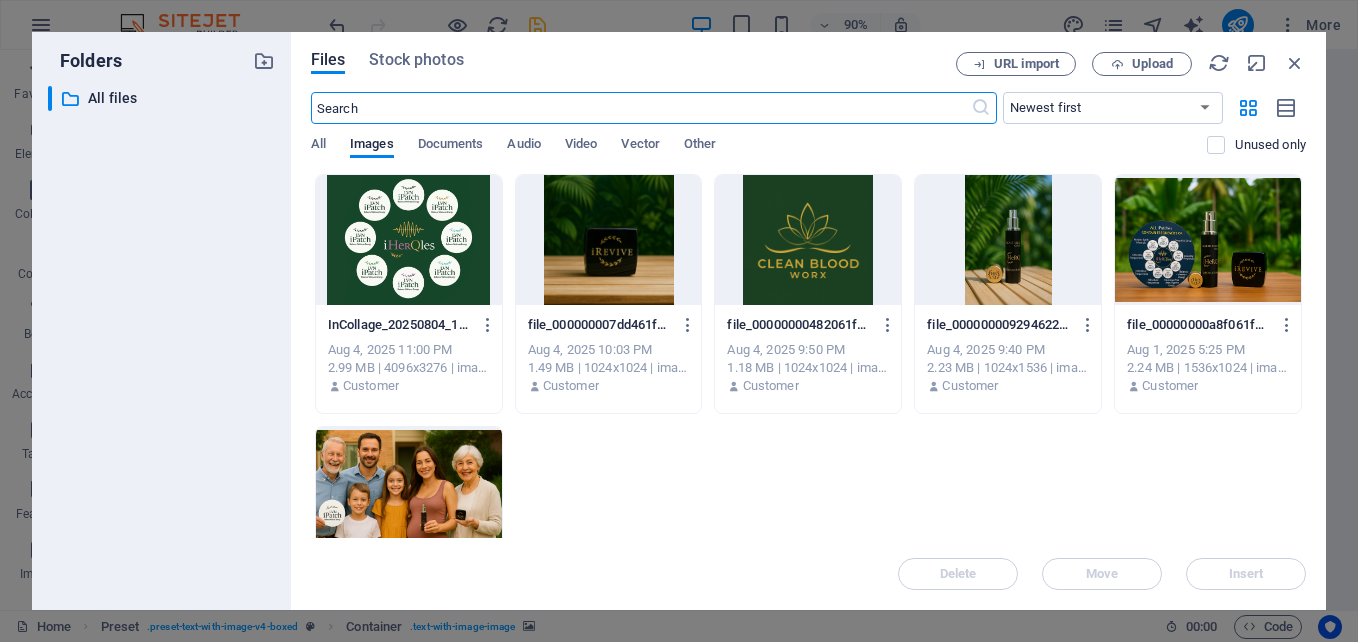scroll, scrollTop: 5562, scrollLeft: 0, axis: vertical 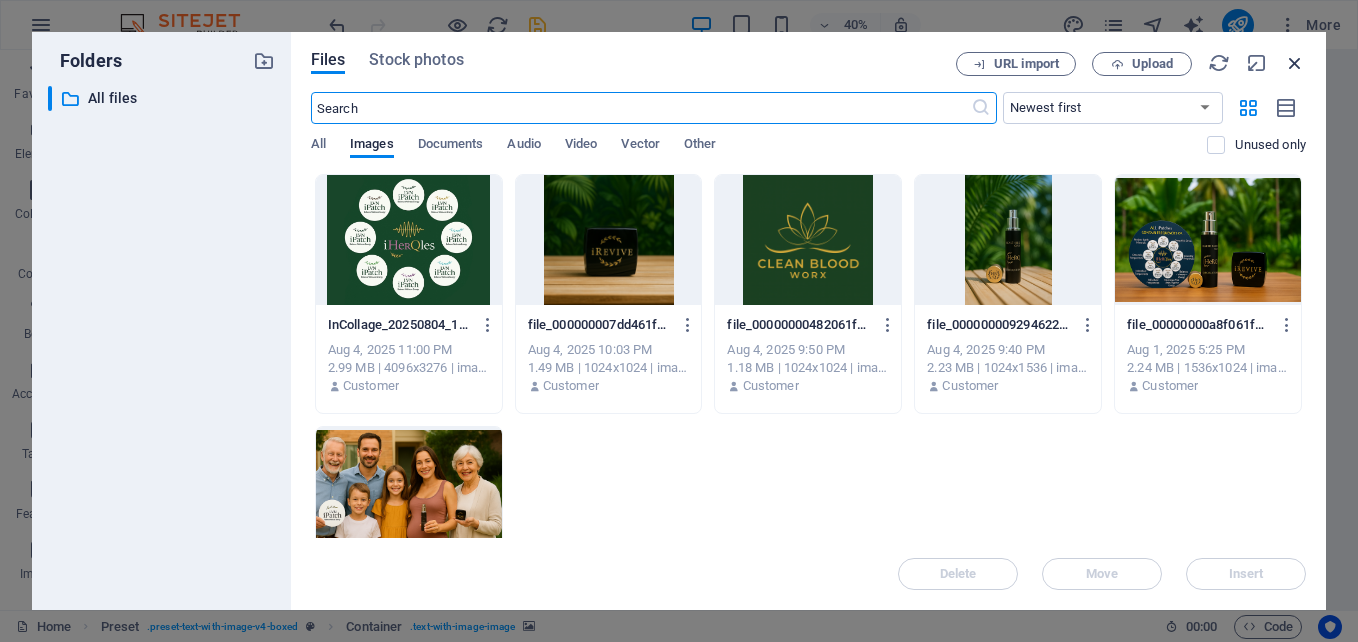 click at bounding box center [1295, 63] 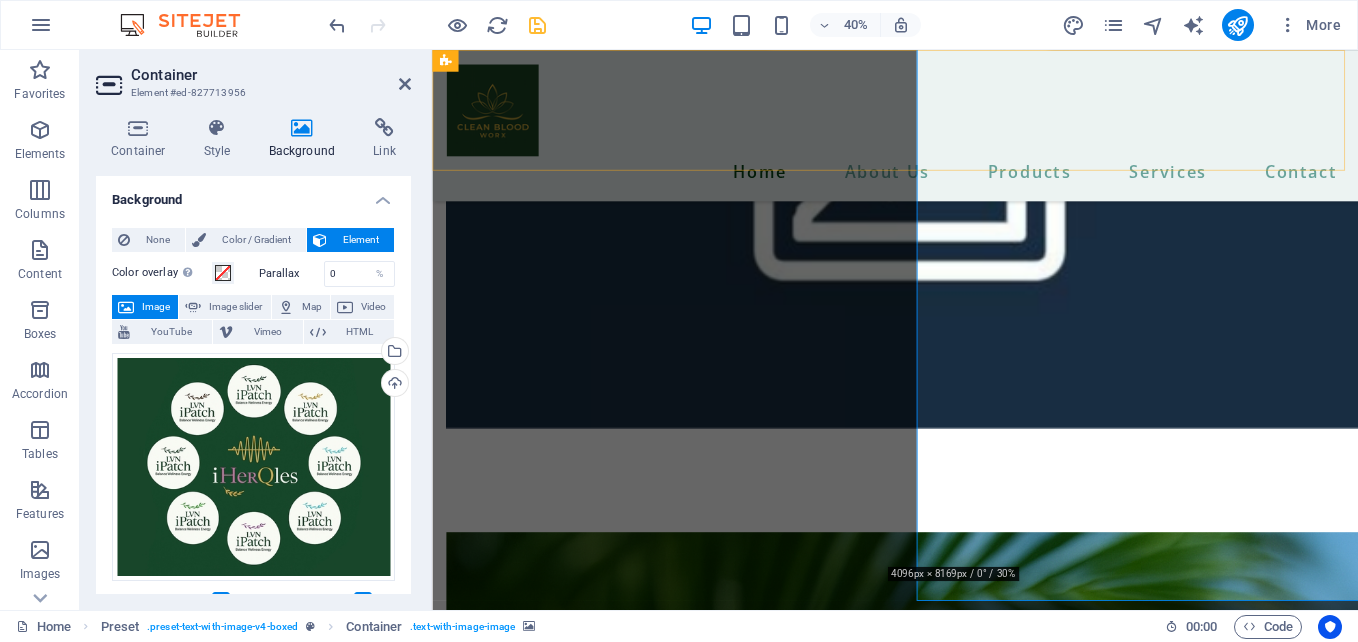 scroll, scrollTop: 5496, scrollLeft: 0, axis: vertical 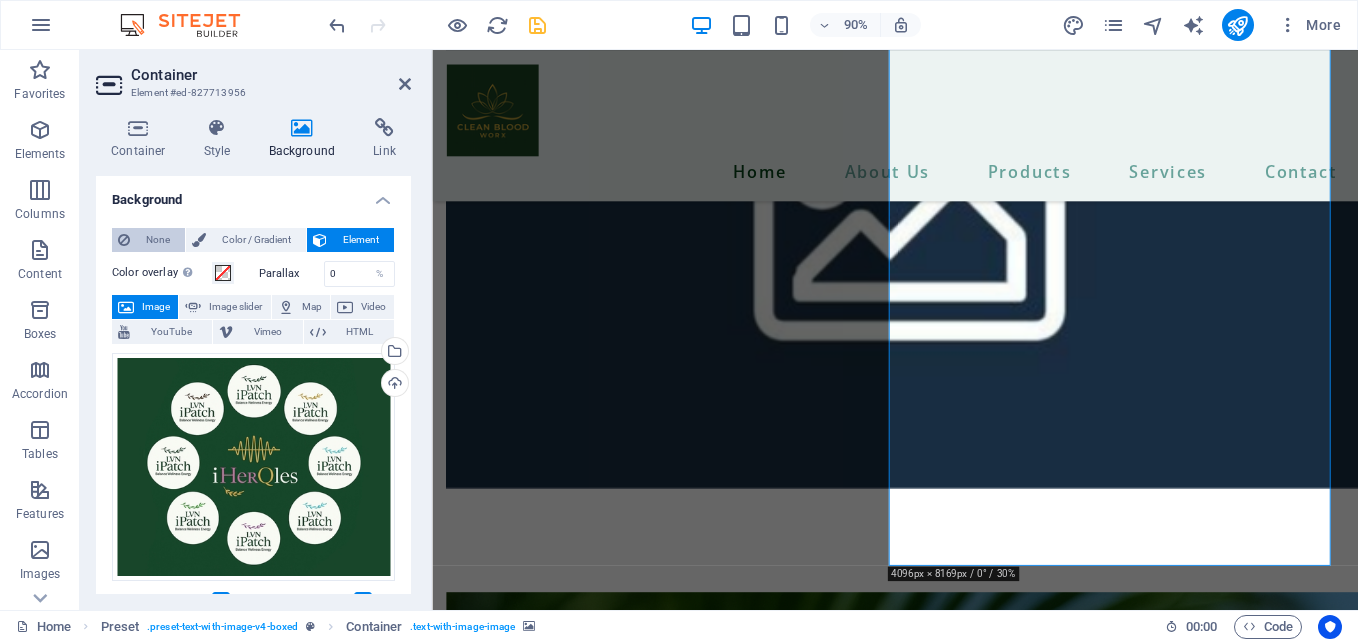 click on "None" at bounding box center [157, 240] 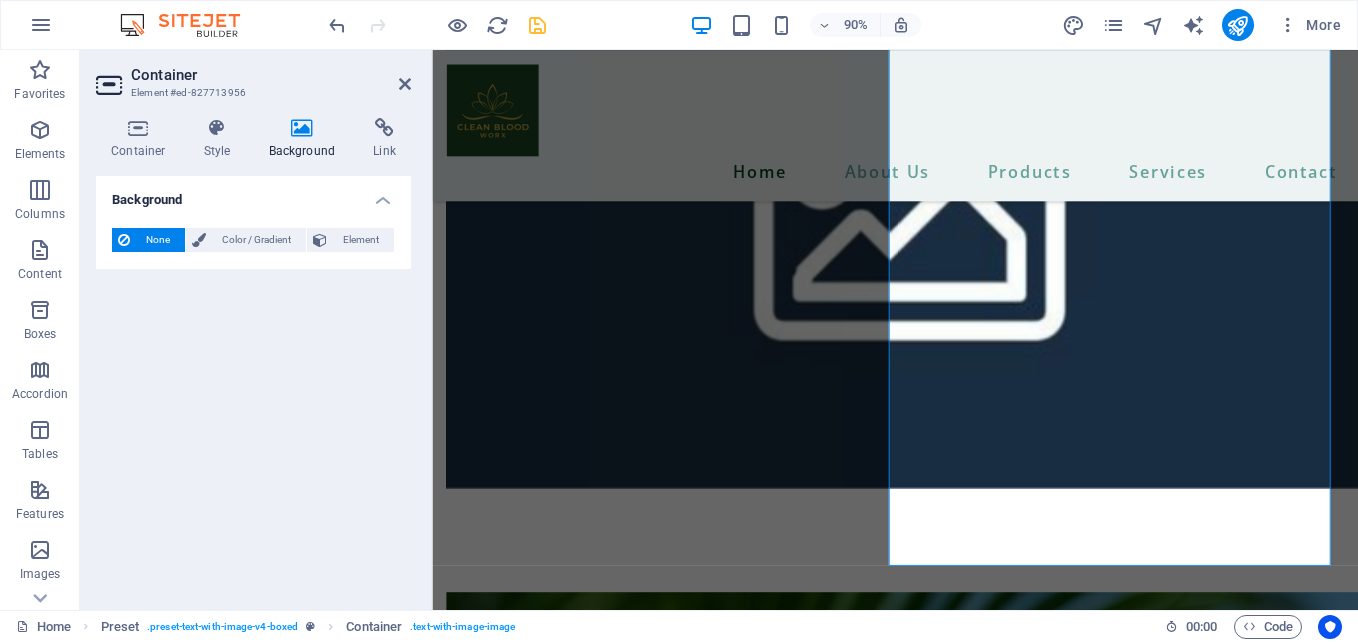 click on "Background None Color / Gradient Element Stretch background to full-width Color overlay Places an overlay over the background to colorize it Parallax 0 % Image Image slider Map Video YouTube Vimeo HTML Drag files here, click to choose files or select files from Files or our free stock photos & videos Select files from the file manager, stock photos, or upload file(s) Upload Lazyload Loading images after the page loads improves page speed. Responsive Automatically load retina image and smartphone optimized sizes. Optimized Images are compressed to improve page speed. Size Default Cover Contain Original Repeat Default Position Direction Custom X offset 50 px rem % vh vw Y offset 50 px rem % vh vw Alternative text The alternative text is used by devices that cannot display images (e.g. image search engines) and should be added to every image to improve website accessibility. Image caption Paragraph Format Normal Heading 1 Heading 2 Heading 3 Heading 4 Heading 5 Heading 6 Code Font Family Arial Georgia Impact 8 9" at bounding box center (253, 385) 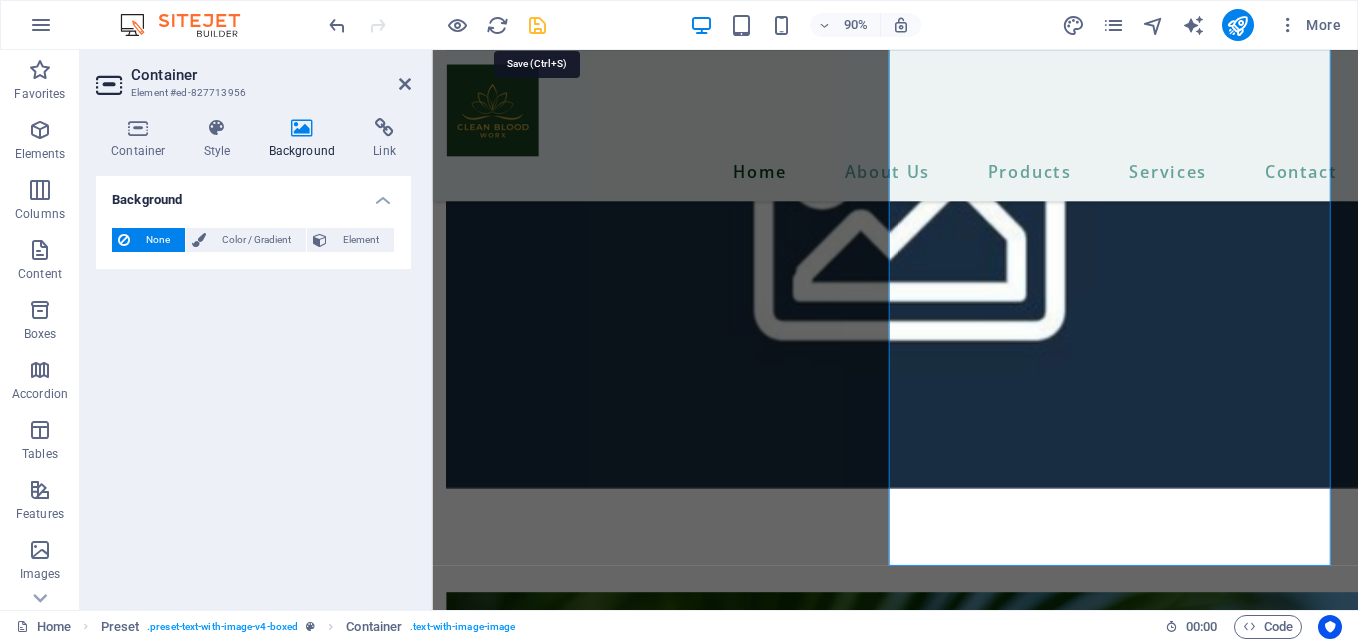 click at bounding box center [537, 25] 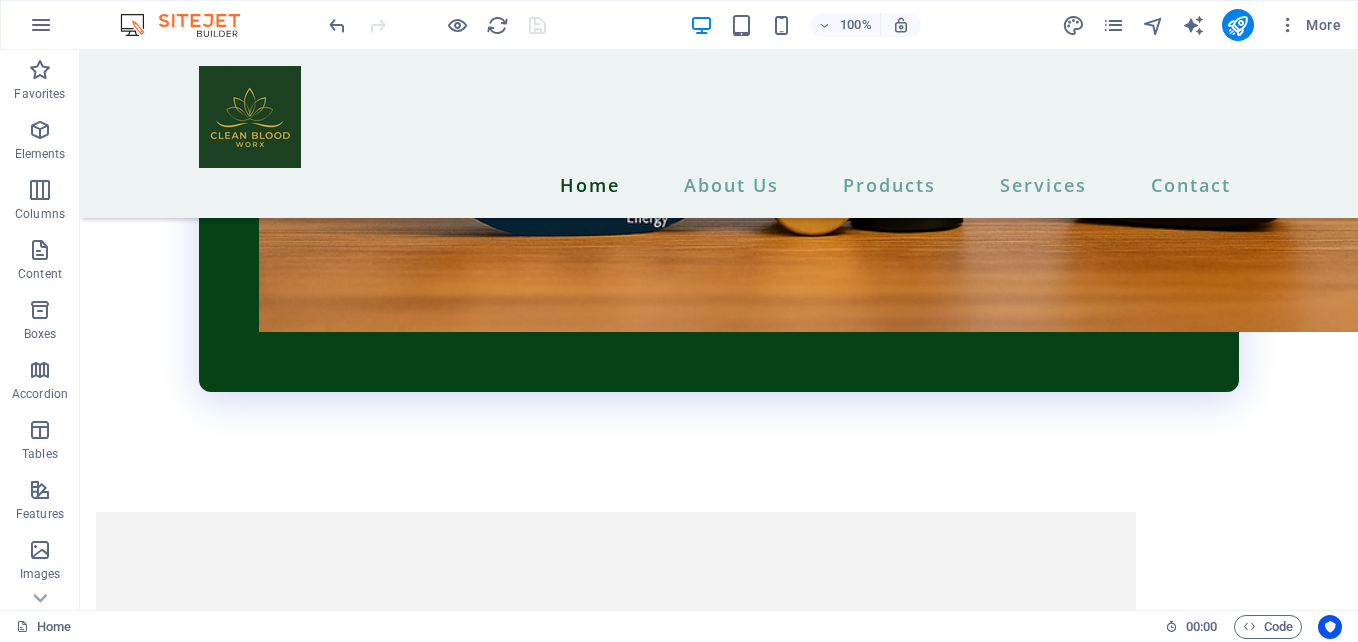 scroll, scrollTop: 5111, scrollLeft: 0, axis: vertical 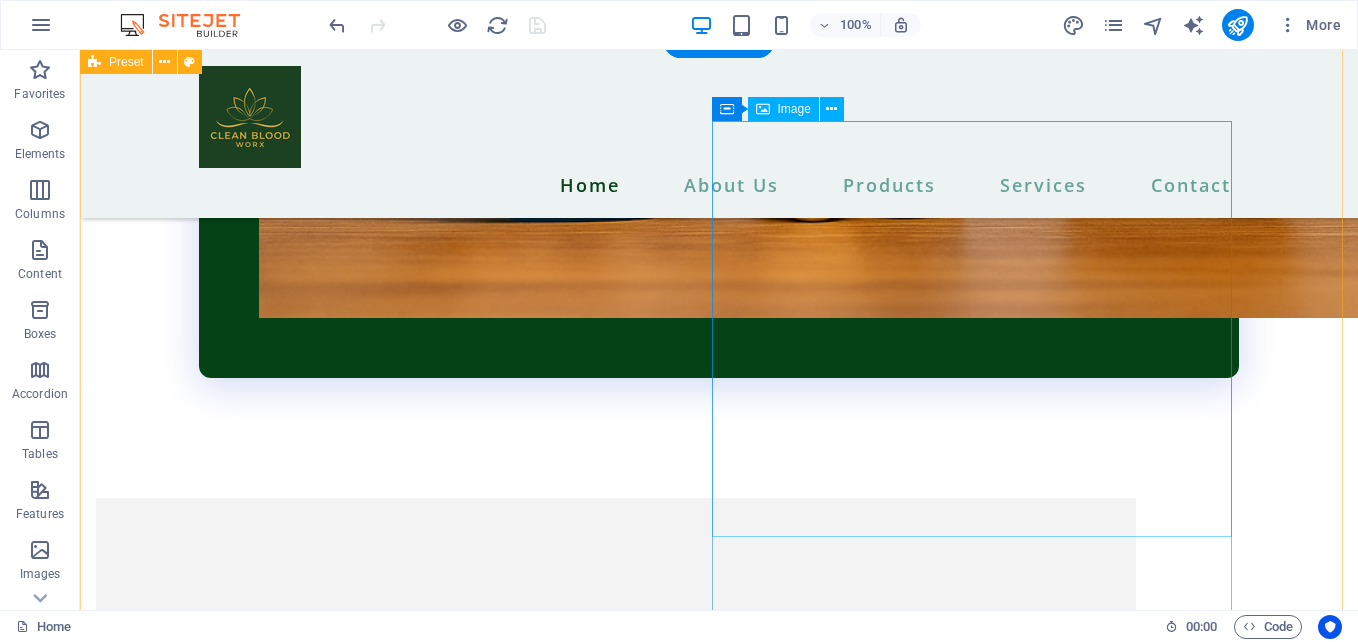 click at bounding box center [616, 7376] 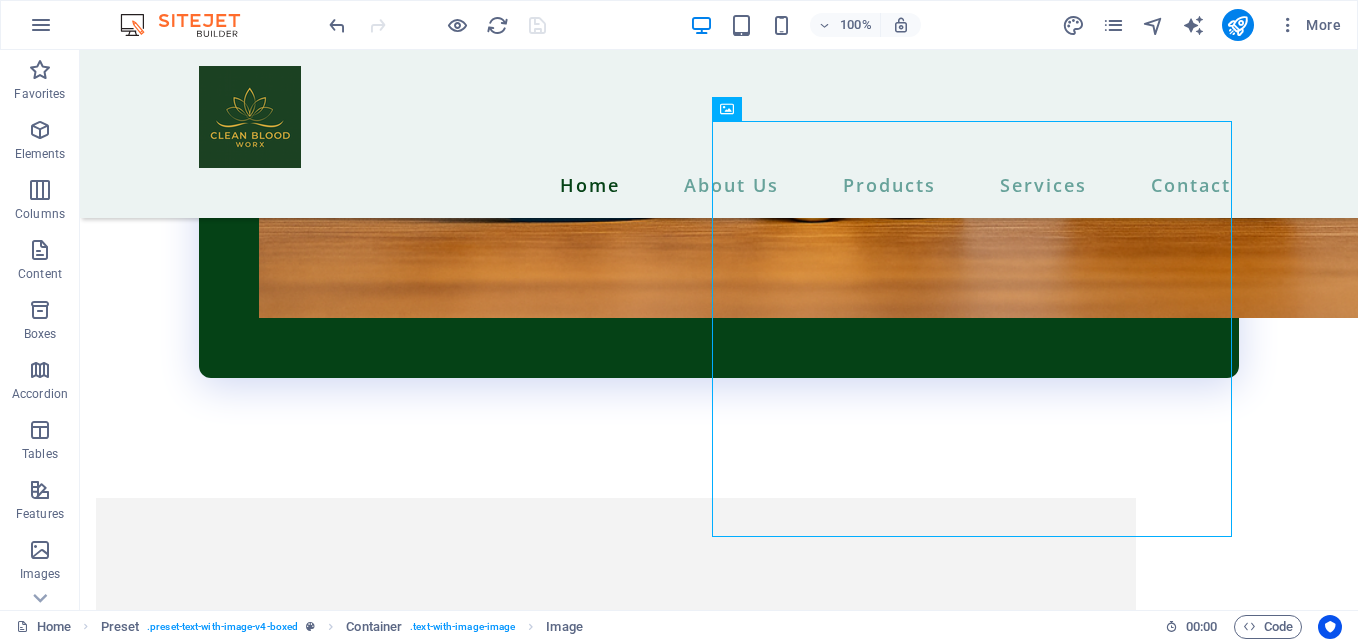 scroll, scrollTop: 4978, scrollLeft: 0, axis: vertical 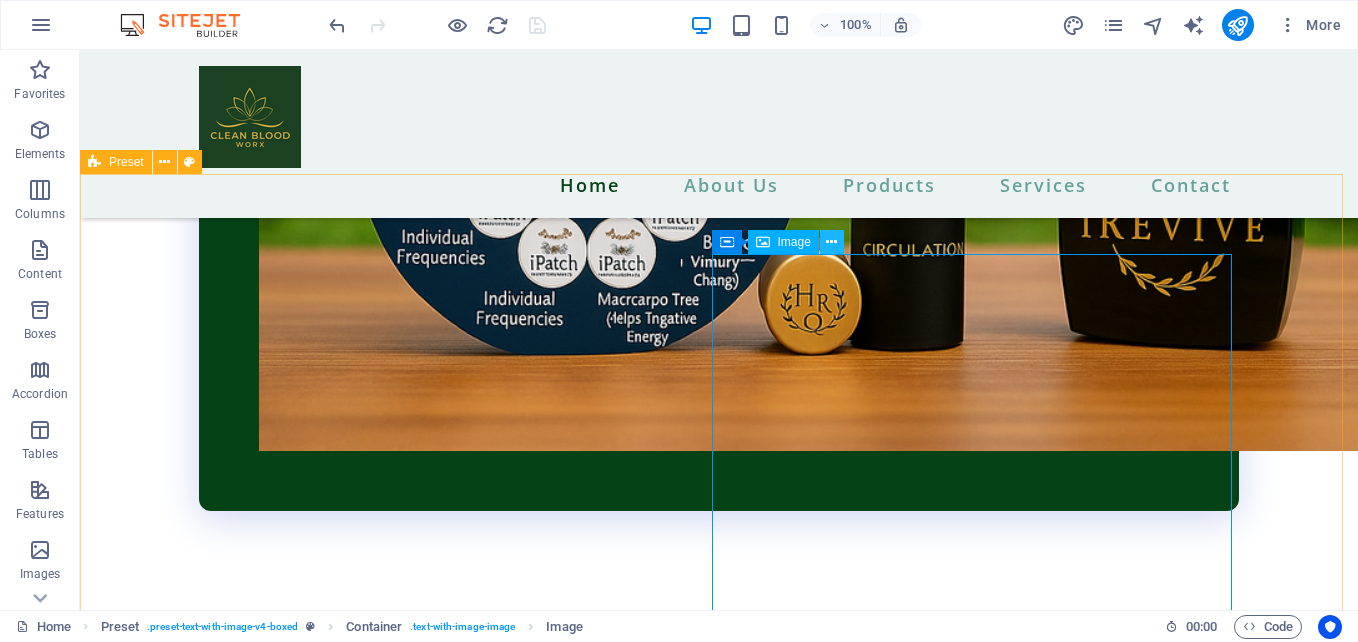 click at bounding box center (831, 242) 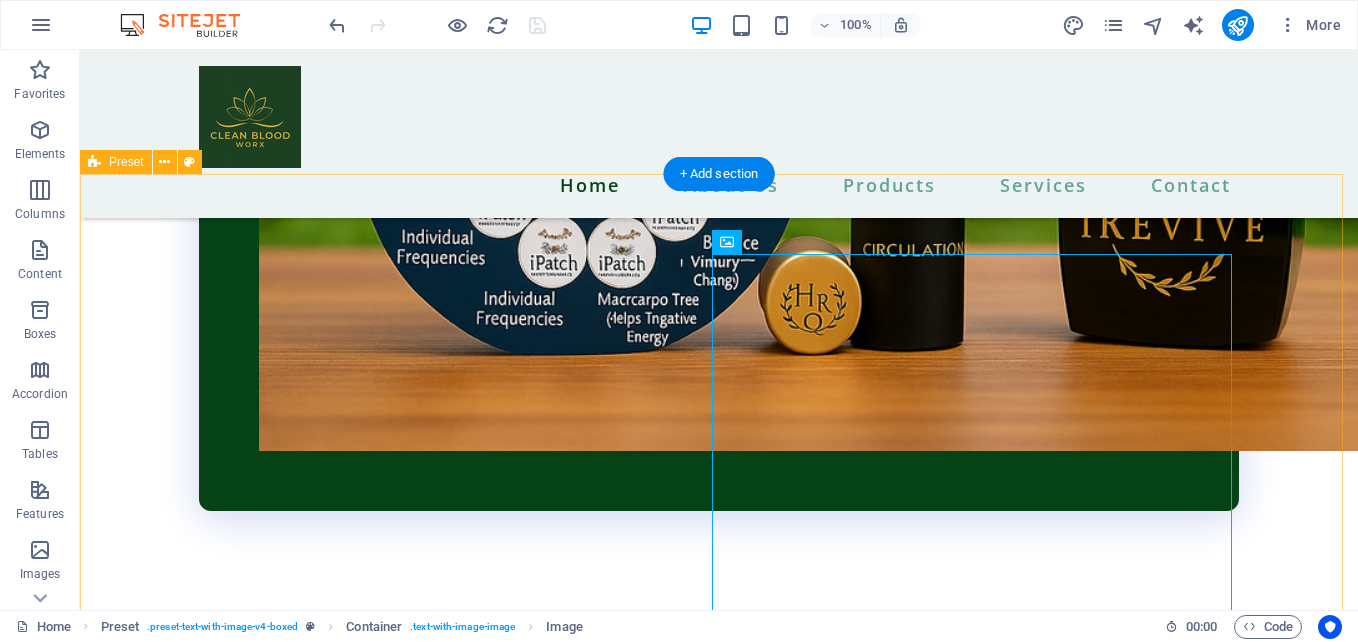 click on "iPatches Experience Full-Body Frequency Therapy 24/7! With iHeRQles Frequency iPatches, your body is constantly bathed in rejuvenating sub-harmonic frequencies—helping you to naturally restore, revive, and thrive. IRV-86: iHeRQles + iRevive + Alkalinity Going Viral: iHeRQles + Ivermectin + Fenbendazole Thyroid Plus: iHeRQles + Thyroid Support Digestive Harmony: iHeRQles + Gut Health Support Detox & Cleanse: iHeRQles + Full-Body Detox Allergy Relief: iHeRQles + Anti-Allergy Support Vitality for Men: iHeRQles + Male Hormonal Balance Vibe for Women: iHeRQles + Female Hormonal Balance Pain & Inflammation Relief: iHeRQles + Soothing Formula Weight Loss & Appetite Control: iHeRQles + iXLR8 Energy Boost: iHeRQles + Natural Stimulants Joint Support: iHeRQles + Joint Pain Relief Stress & Anxiety Relief: iHeRQles + Calming Frequencies Sleep Ease: iHeRQles + Sleep Support Mental Clarity: iHeRQles + Brain Boosting Frequencies Electronic Chatter Protection: iHeRQles + EMF Defense" at bounding box center [719, 7165] 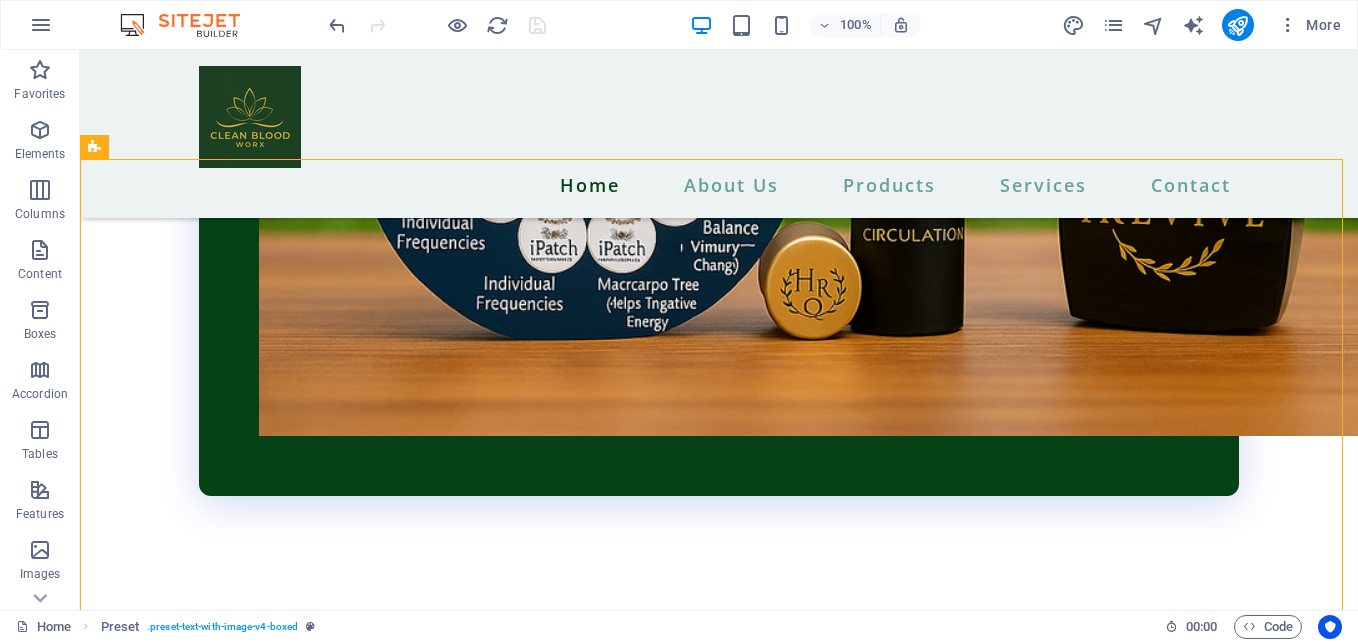 scroll, scrollTop: 5065, scrollLeft: 0, axis: vertical 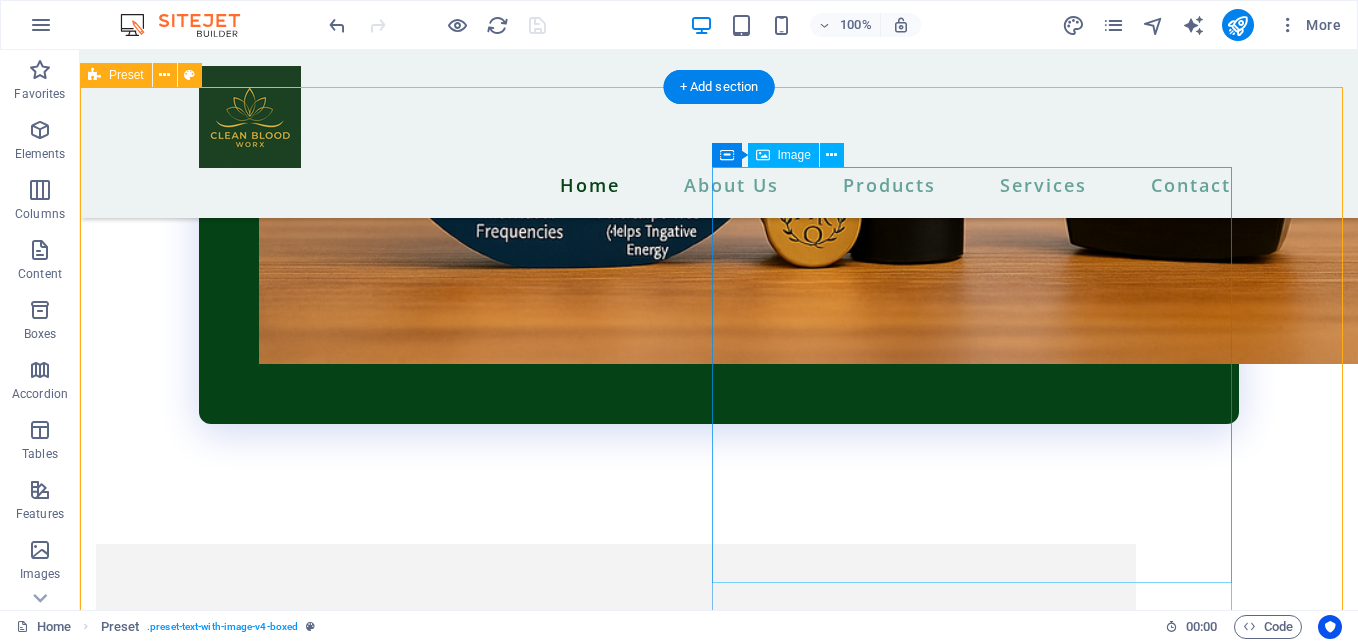 click at bounding box center [616, 7422] 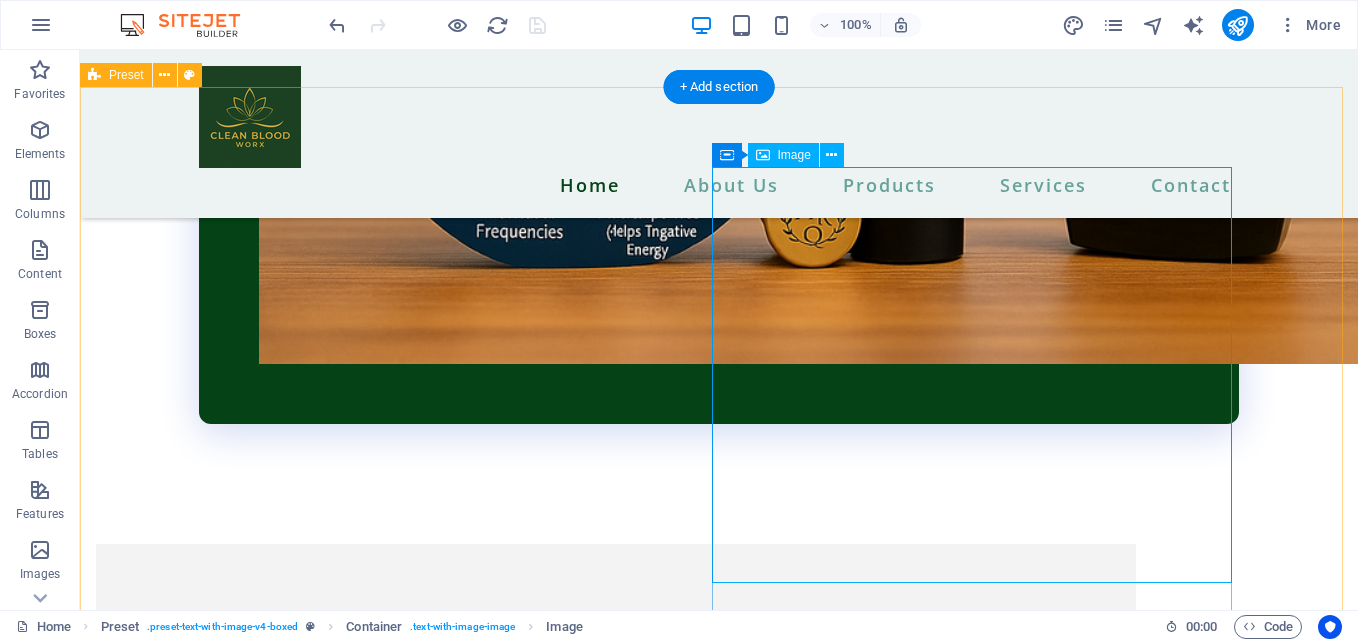 click at bounding box center [616, 7422] 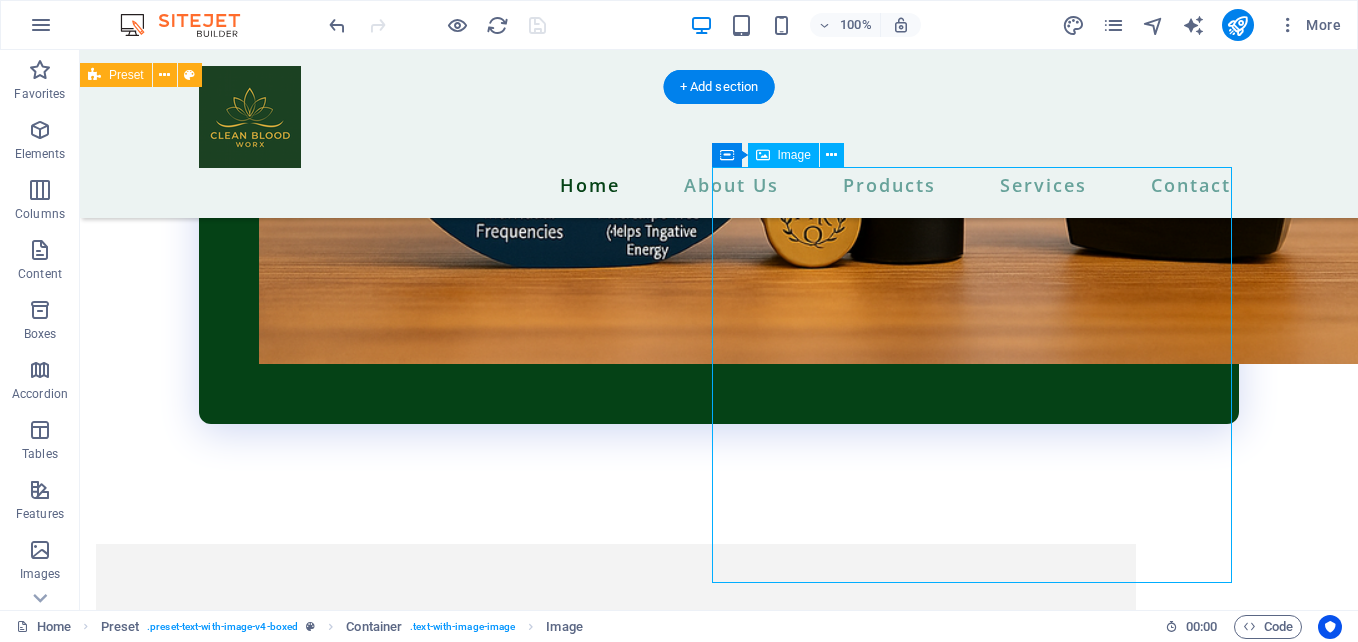 drag, startPoint x: 890, startPoint y: 349, endPoint x: 893, endPoint y: 364, distance: 15.297058 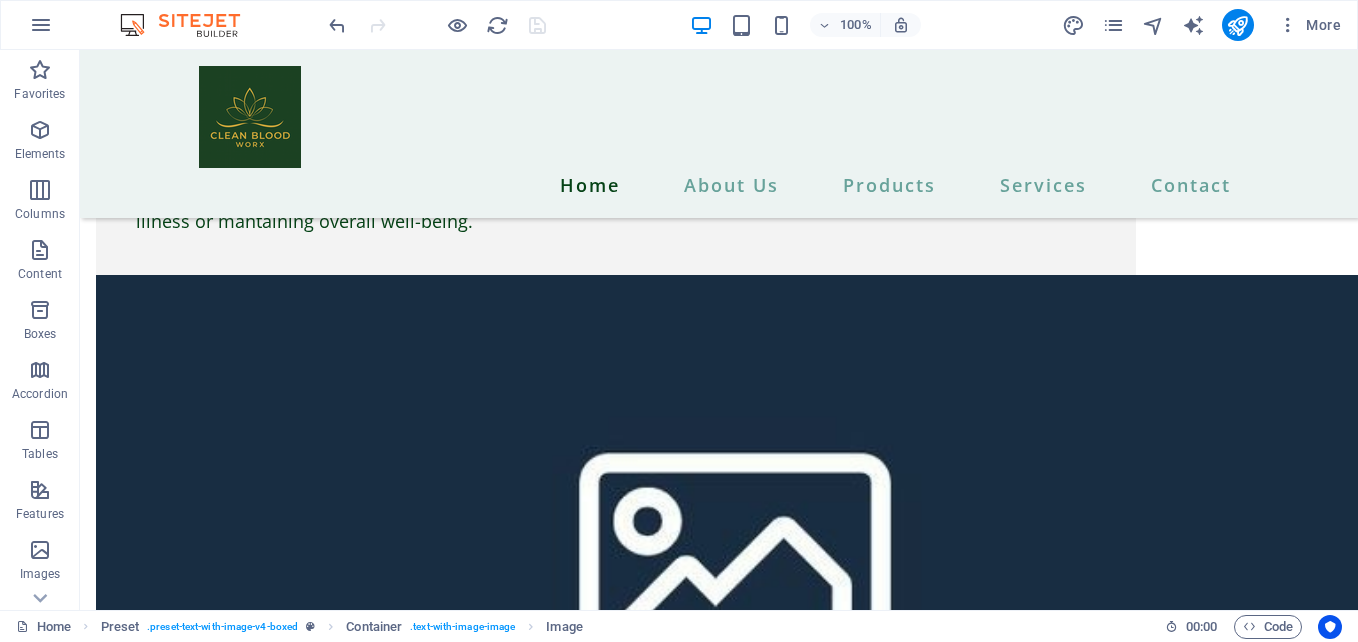 scroll, scrollTop: 5356, scrollLeft: 0, axis: vertical 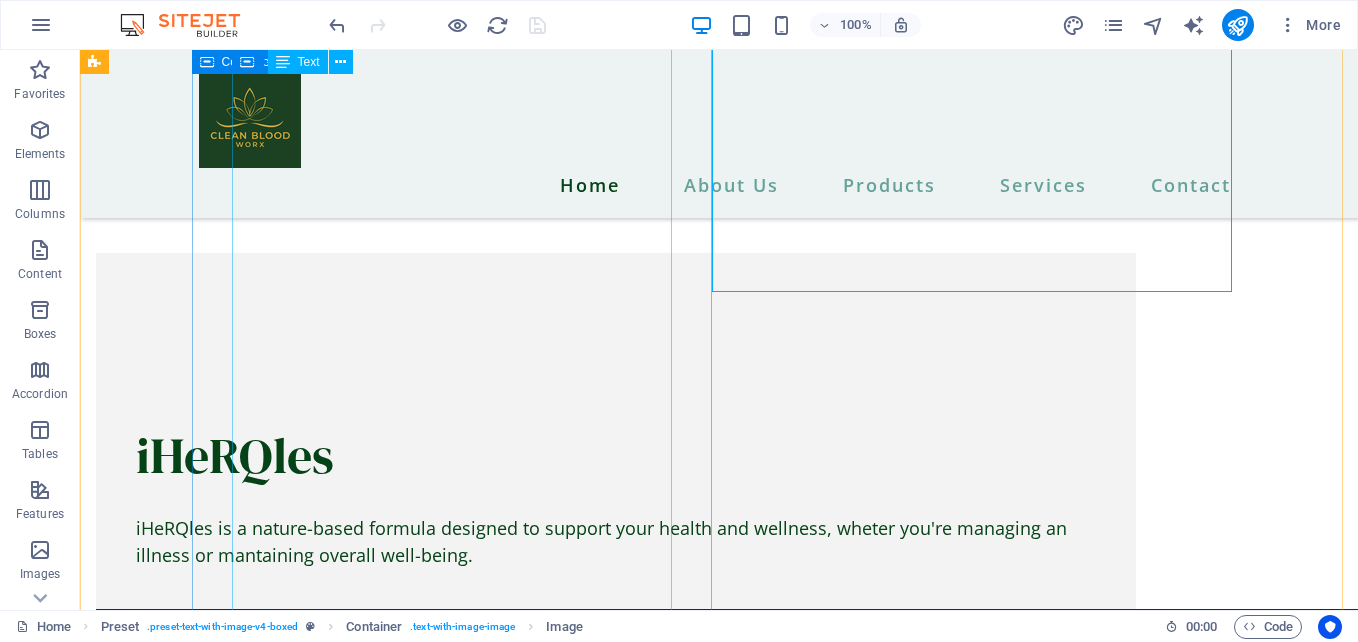 click on "Experience Full-Body Frequency Therapy 24/7! With iHeRQles Frequency iPatches, your body is constantly bathed in rejuvenating sub-harmonic frequencies—helping you to naturally restore, revive, and thrive. IRV-86: iHeRQles + iRevive + Alkalinity Going Viral: iHeRQles + Ivermectin + Fenbendazole Thyroid Plus: iHeRQles + Thyroid Support Digestive Harmony: iHeRQles + Gut Health Support Detox & Cleanse: iHeRQles + Full-Body Detox Allergy Relief: iHeRQles + Anti-Allergy Support Vitality for Men: iHeRQles + Male Hormonal Balance Vibe for Women: iHeRQles + Female Hormonal Balance Pain & Inflammation Relief: iHeRQles + Soothing Formula Weight Loss & Appetite Control: iHeRQles + iXLR8 Energy Boost: iHeRQles + Natural Stimulants Joint Support: iHeRQles + Joint Pain Relief Stress & Anxiety Relief: iHeRQles + Calming Frequencies Sleep Ease: iHeRQles + Sleep Support Mental Clarity: iHeRQles + Brain Boosting Frequencies Electronic Chatter Protection: iHeRQles + EMF Defense" at bounding box center [616, 6410] 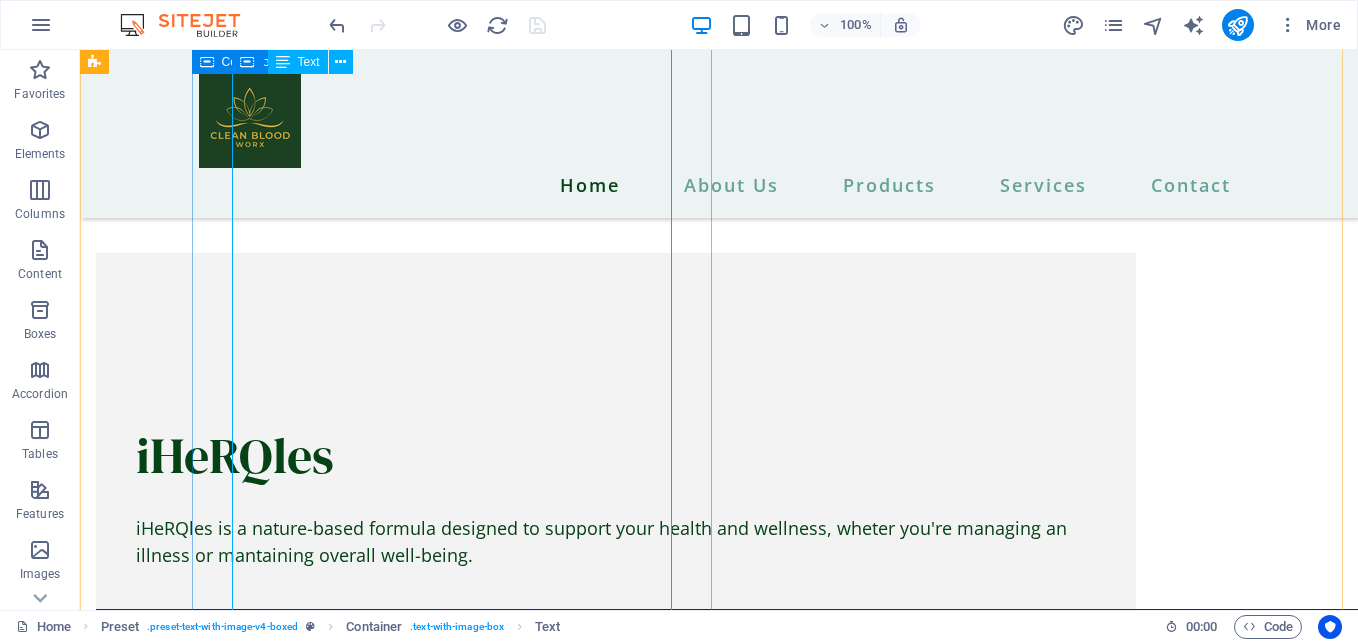 click on "Experience Full-Body Frequency Therapy 24/7! With iHeRQles Frequency iPatches, your body is constantly bathed in rejuvenating sub-harmonic frequencies—helping you to naturally restore, revive, and thrive. IRV-86: iHeRQles + iRevive + Alkalinity Going Viral: iHeRQles + Ivermectin + Fenbendazole Thyroid Plus: iHeRQles + Thyroid Support Digestive Harmony: iHeRQles + Gut Health Support Detox & Cleanse: iHeRQles + Full-Body Detox Allergy Relief: iHeRQles + Anti-Allergy Support Vitality for Men: iHeRQles + Male Hormonal Balance Vibe for Women: iHeRQles + Female Hormonal Balance Pain & Inflammation Relief: iHeRQles + Soothing Formula Weight Loss & Appetite Control: iHeRQles + iXLR8 Energy Boost: iHeRQles + Natural Stimulants Joint Support: iHeRQles + Joint Pain Relief Stress & Anxiety Relief: iHeRQles + Calming Frequencies Sleep Ease: iHeRQles + Sleep Support Mental Clarity: iHeRQles + Brain Boosting Frequencies Electronic Chatter Protection: iHeRQles + EMF Defense" at bounding box center [616, 6410] 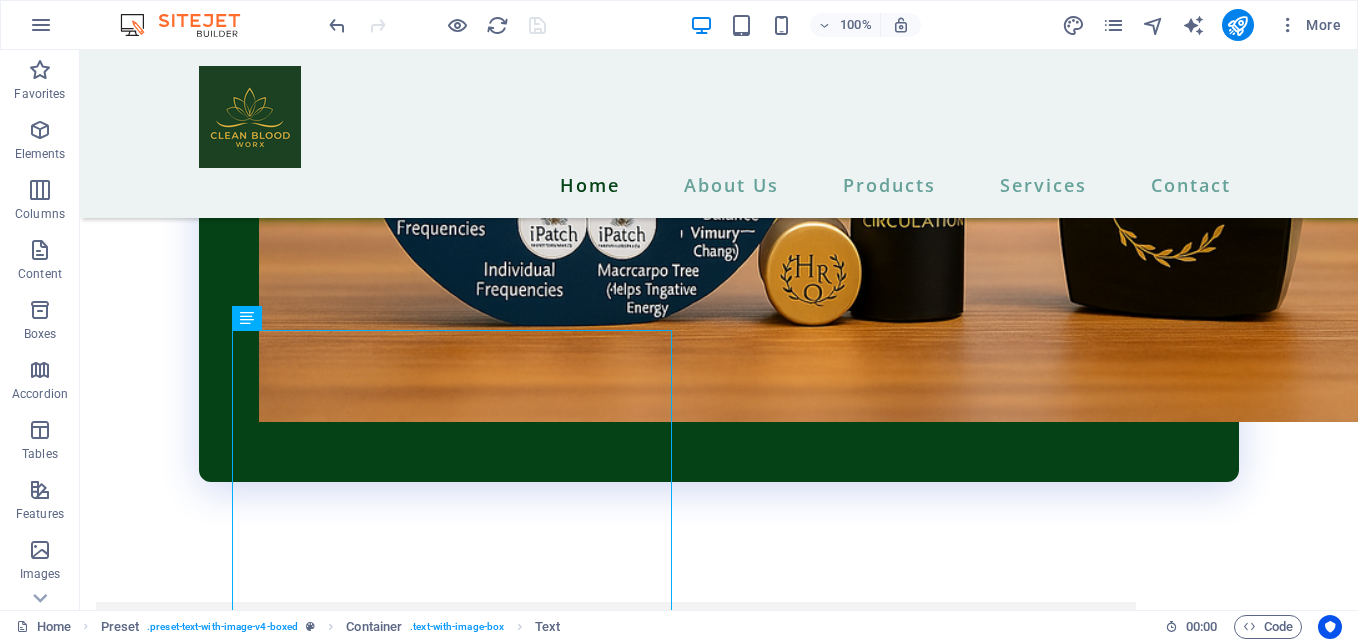 scroll, scrollTop: 4977, scrollLeft: 0, axis: vertical 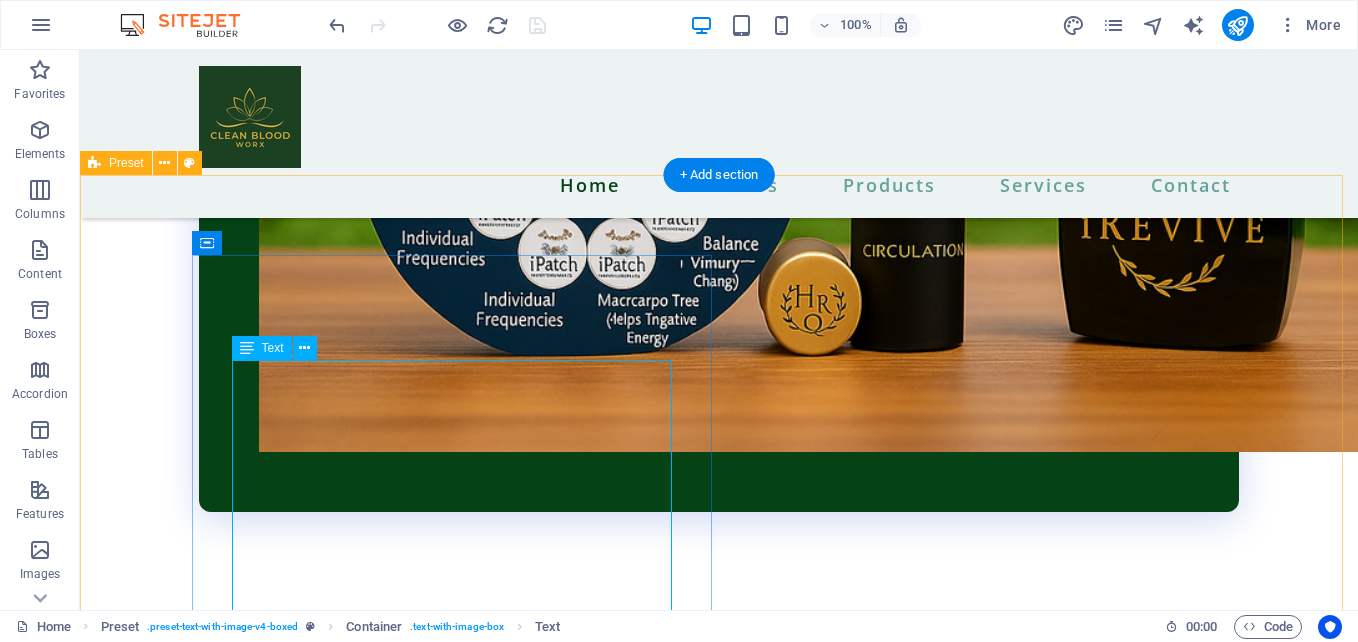 click on "Experience Full-Body Frequency Therapy 24/7! With iHeRQles Frequency iPatches, your body is constantly bathed in rejuvenating sub-harmonic frequencies—helping you to naturally restore, revive, and thrive. IRV-86: iHeRQles + iRevive + Alkalinity Going Viral: iHeRQles + Ivermectin + Fenbendazole Thyroid Plus: iHeRQles + Thyroid Support Digestive Harmony: iHeRQles + Gut Health Support Detox & Cleanse: iHeRQles + Full-Body Detox Allergy Relief: iHeRQles + Anti-Allergy Support Vitality for Men: iHeRQles + Male Hormonal Balance Vibe for Women: iHeRQles + Female Hormonal Balance Pain & Inflammation Relief: iHeRQles + Soothing Formula Weight Loss & Appetite Control: iHeRQles + iXLR8 Energy Boost: iHeRQles + Natural Stimulants Joint Support: iHeRQles + Joint Pain Relief Stress & Anxiety Relief: iHeRQles + Calming Frequencies Sleep Ease: iHeRQles + Sleep Support Mental Clarity: iHeRQles + Brain Boosting Frequencies Electronic Chatter Protection: iHeRQles + EMF Defense" at bounding box center [616, 6789] 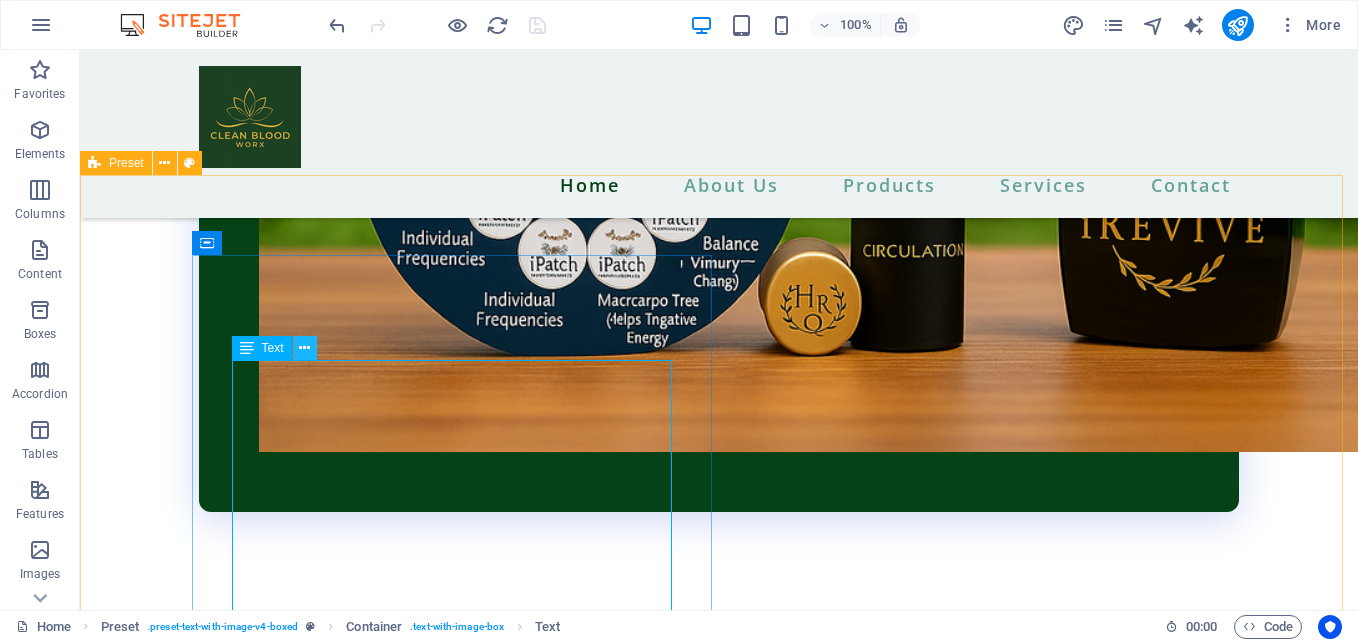 click at bounding box center (304, 348) 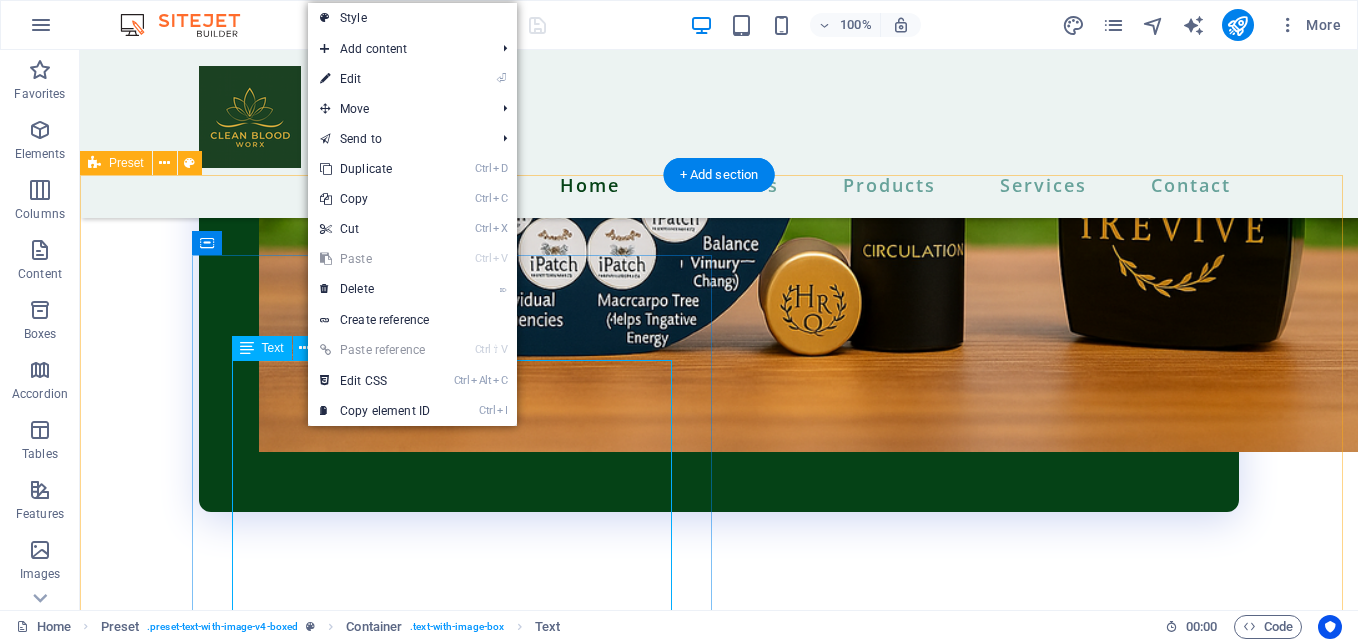 click on "Experience Full-Body Frequency Therapy 24/7! With iHeRQles Frequency iPatches, your body is constantly bathed in rejuvenating sub-harmonic frequencies—helping you to naturally restore, revive, and thrive. IRV-86: iHeRQles + iRevive + Alkalinity Going Viral: iHeRQles + Ivermectin + Fenbendazole Thyroid Plus: iHeRQles + Thyroid Support Digestive Harmony: iHeRQles + Gut Health Support Detox & Cleanse: iHeRQles + Full-Body Detox Allergy Relief: iHeRQles + Anti-Allergy Support Vitality for Men: iHeRQles + Male Hormonal Balance Vibe for Women: iHeRQles + Female Hormonal Balance Pain & Inflammation Relief: iHeRQles + Soothing Formula Weight Loss & Appetite Control: iHeRQles + iXLR8 Energy Boost: iHeRQles + Natural Stimulants Joint Support: iHeRQles + Joint Pain Relief Stress & Anxiety Relief: iHeRQles + Calming Frequencies Sleep Ease: iHeRQles + Sleep Support Mental Clarity: iHeRQles + Brain Boosting Frequencies Electronic Chatter Protection: iHeRQles + EMF Defense" at bounding box center (616, 6789) 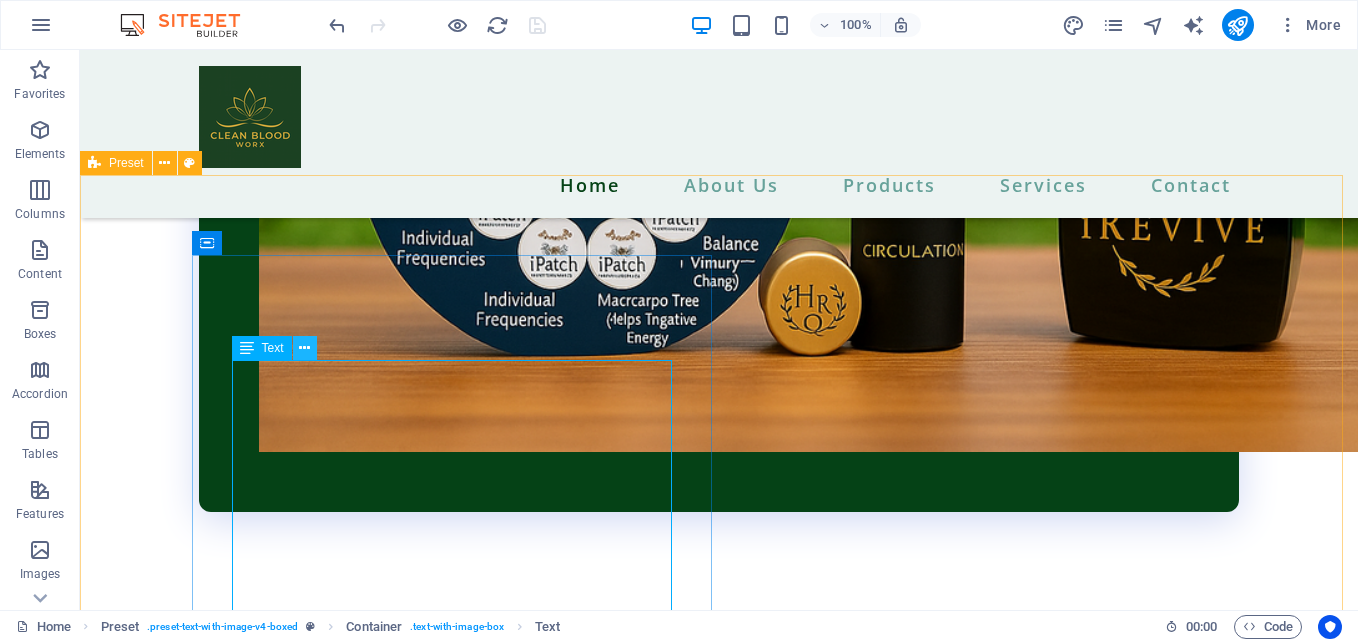 click at bounding box center (305, 348) 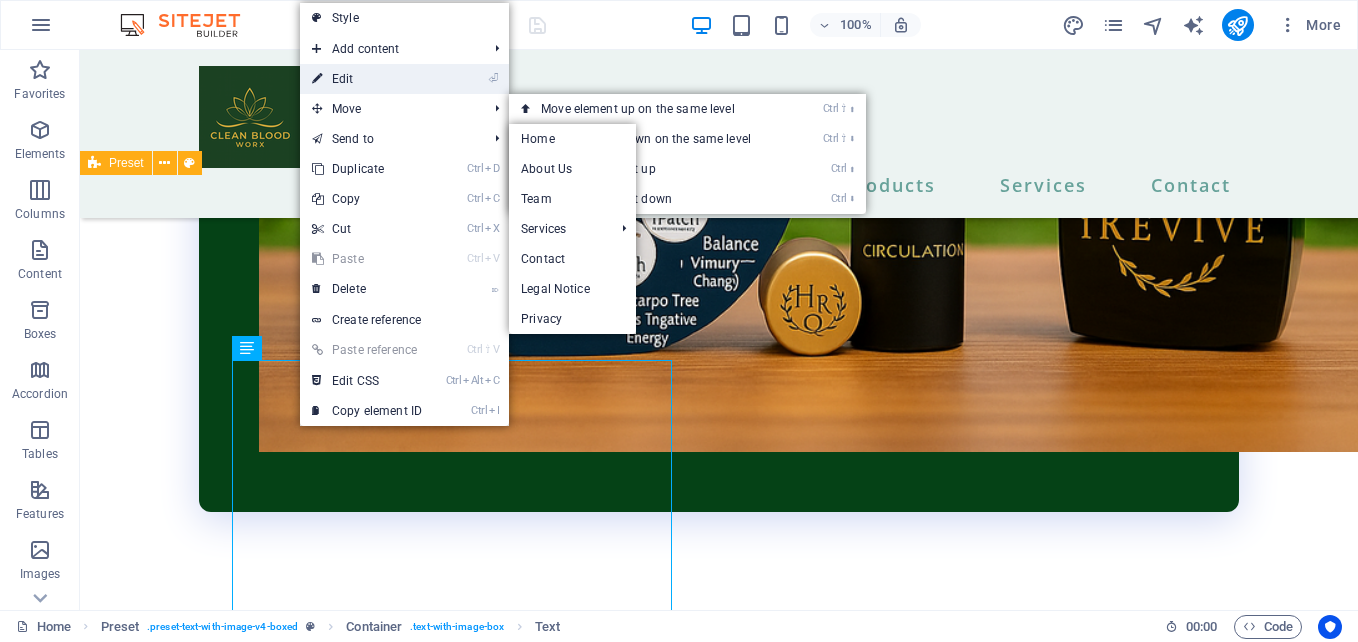 click on "⏎  Edit" at bounding box center (367, 79) 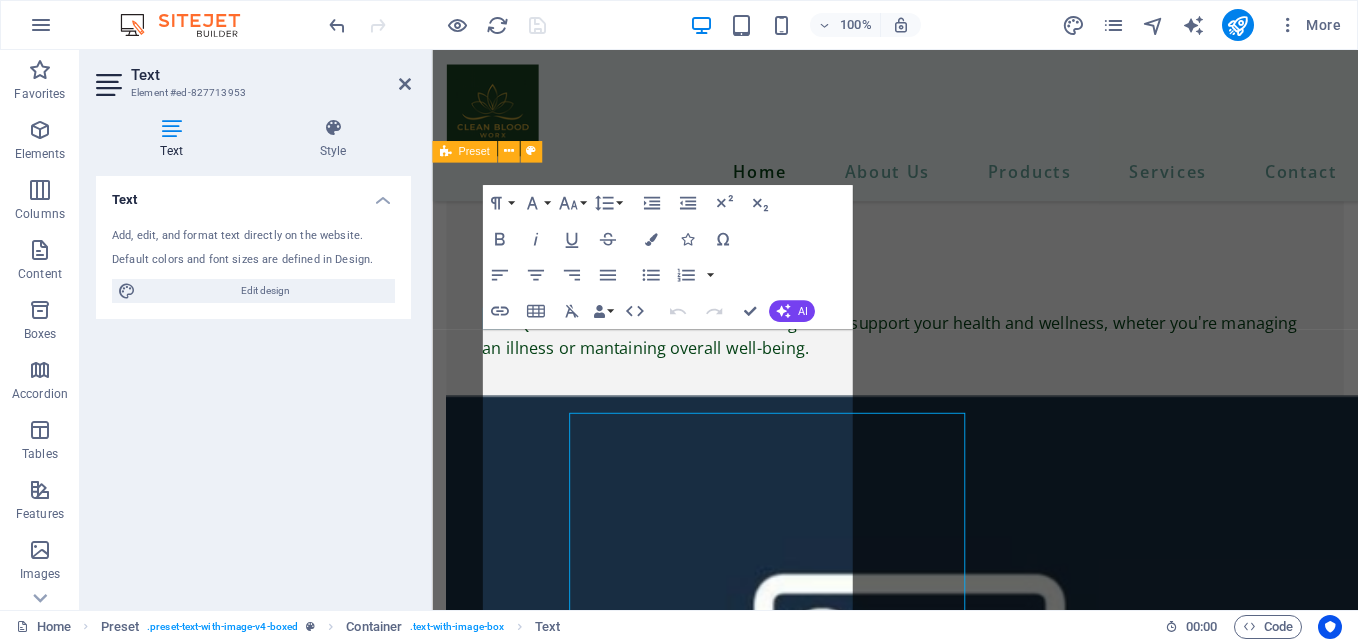 scroll, scrollTop: 4884, scrollLeft: 0, axis: vertical 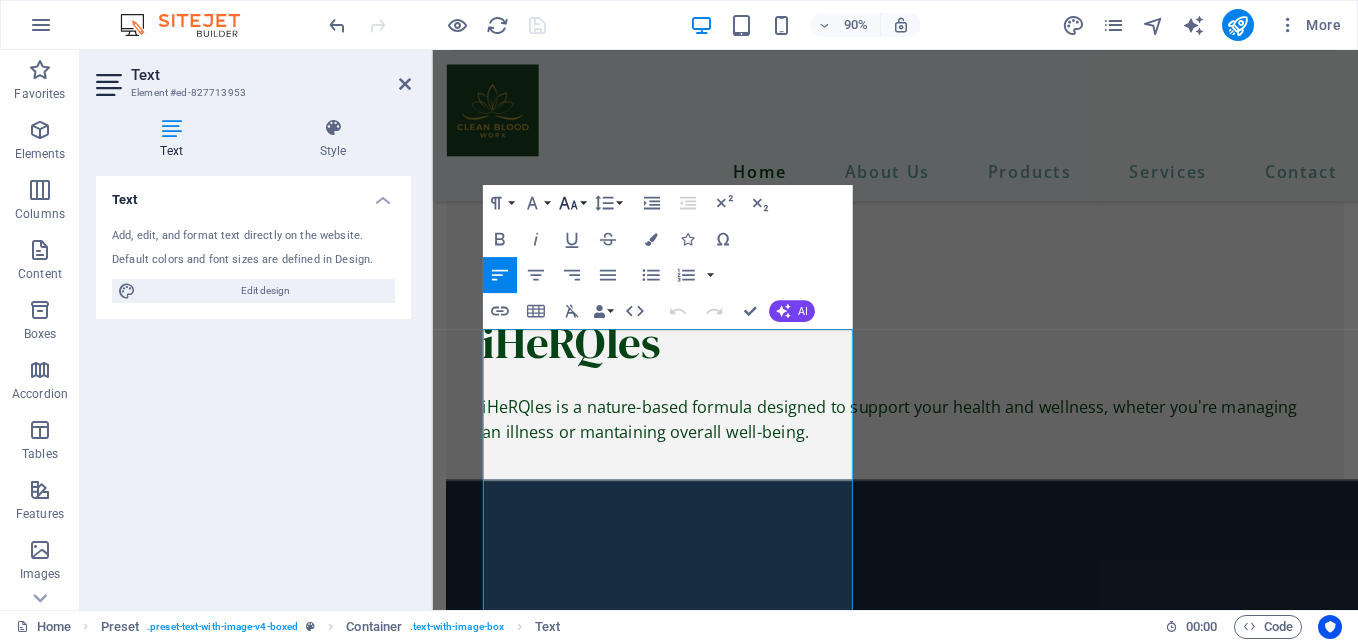 click 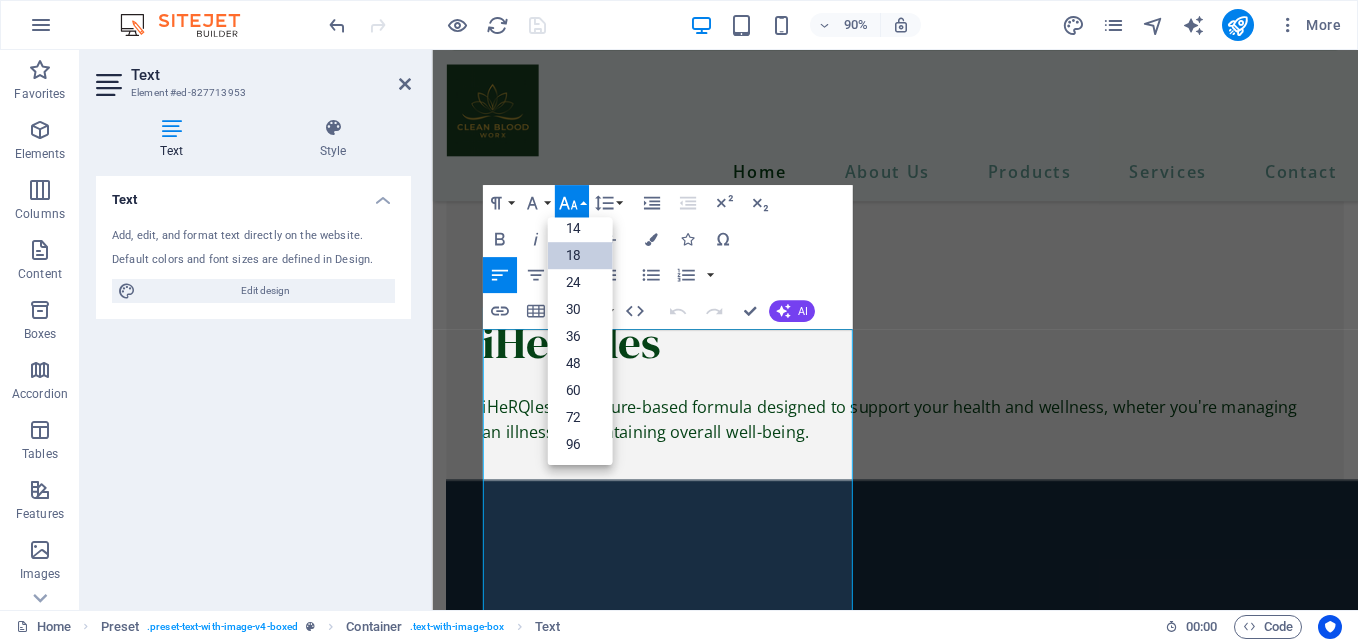 scroll, scrollTop: 161, scrollLeft: 0, axis: vertical 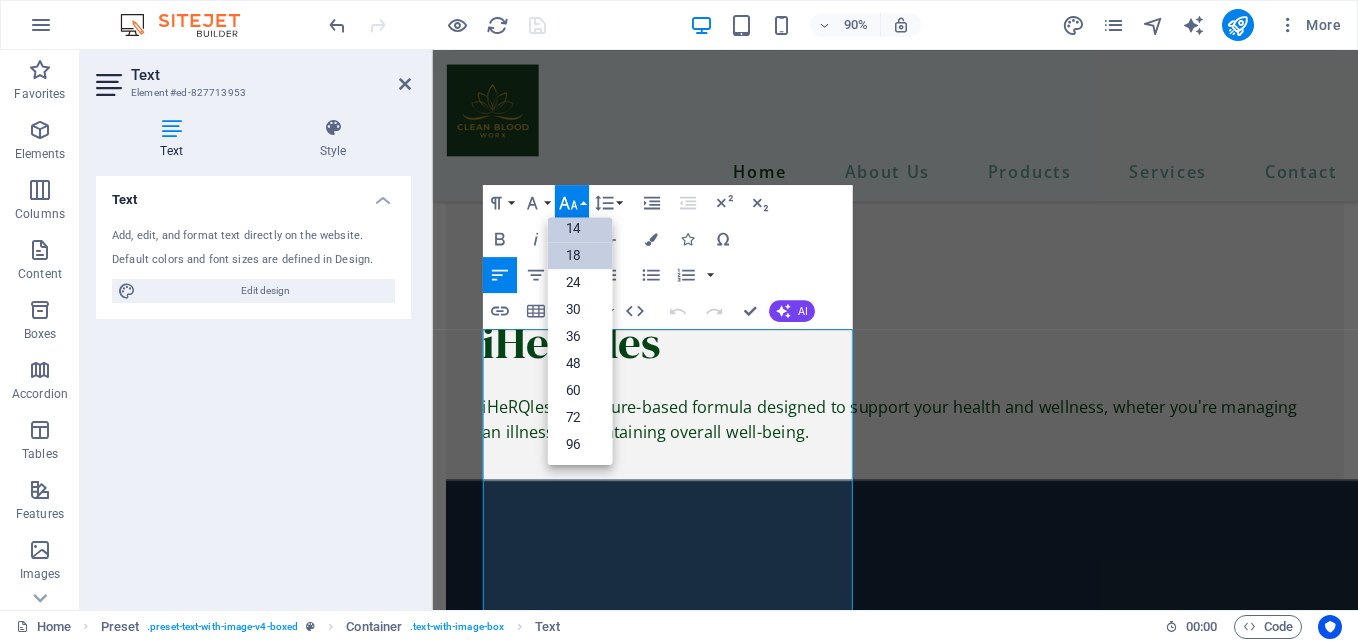 click on "14" at bounding box center (579, 227) 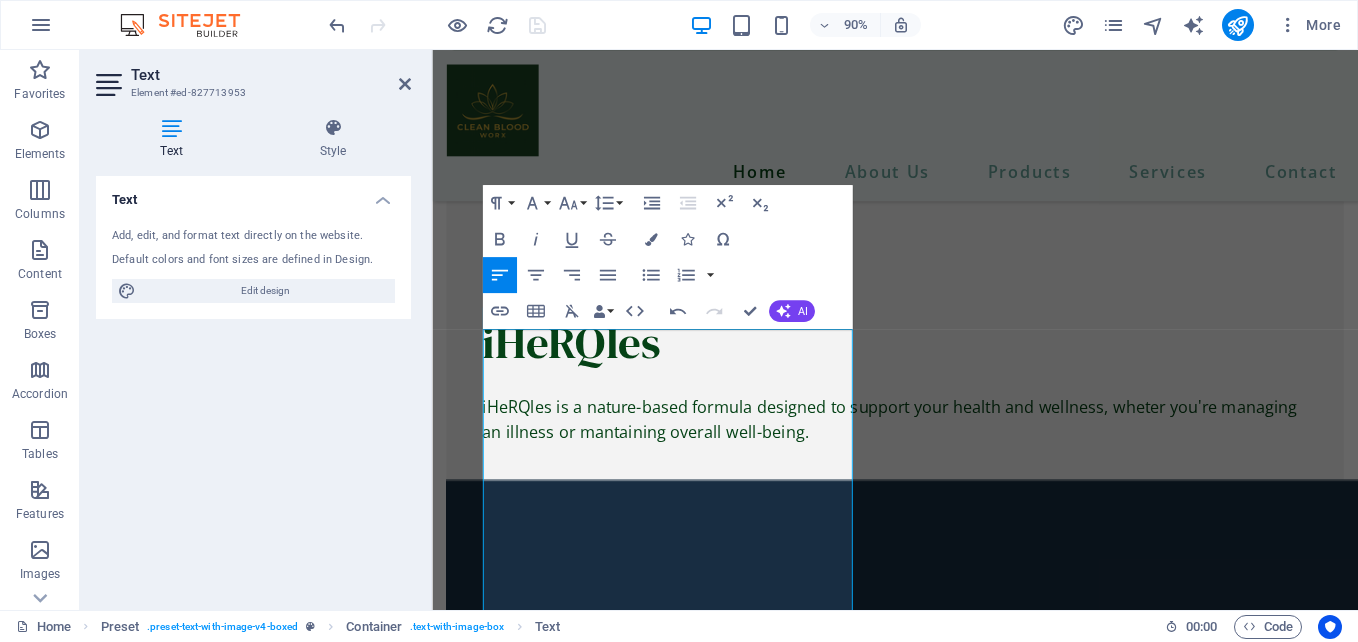 drag, startPoint x: 629, startPoint y: 646, endPoint x: 396, endPoint y: 266, distance: 445.74545 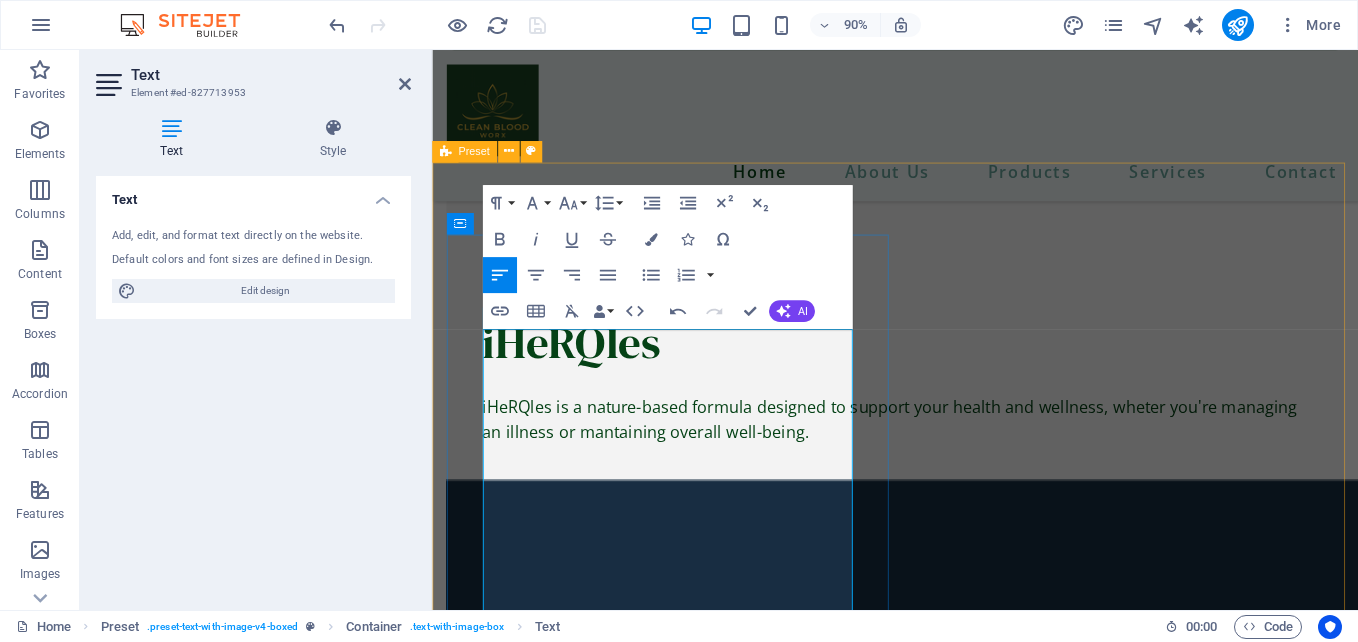click on "With iHeRQles Frequency iPatches, your body is constantly bathed in rejuvenating sub-harmonic frequencies—helping you to naturally restore, revive, and thrive." at bounding box center (946, 5465) 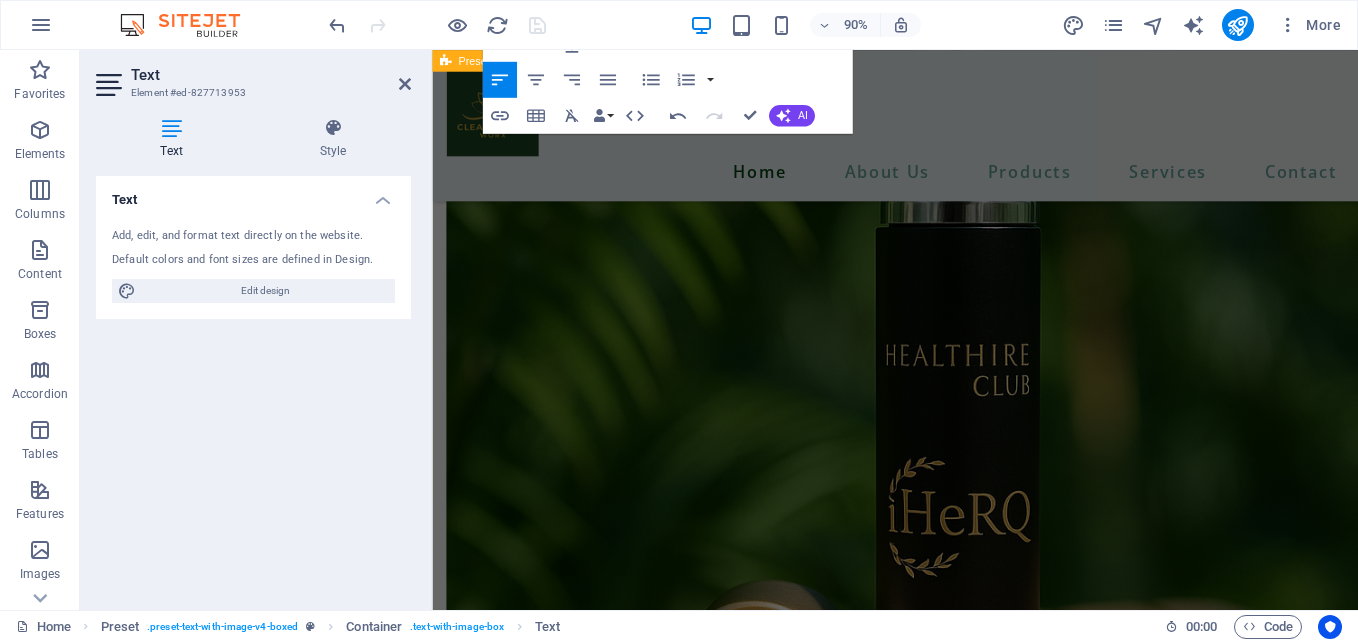 scroll, scrollTop: 5739, scrollLeft: 0, axis: vertical 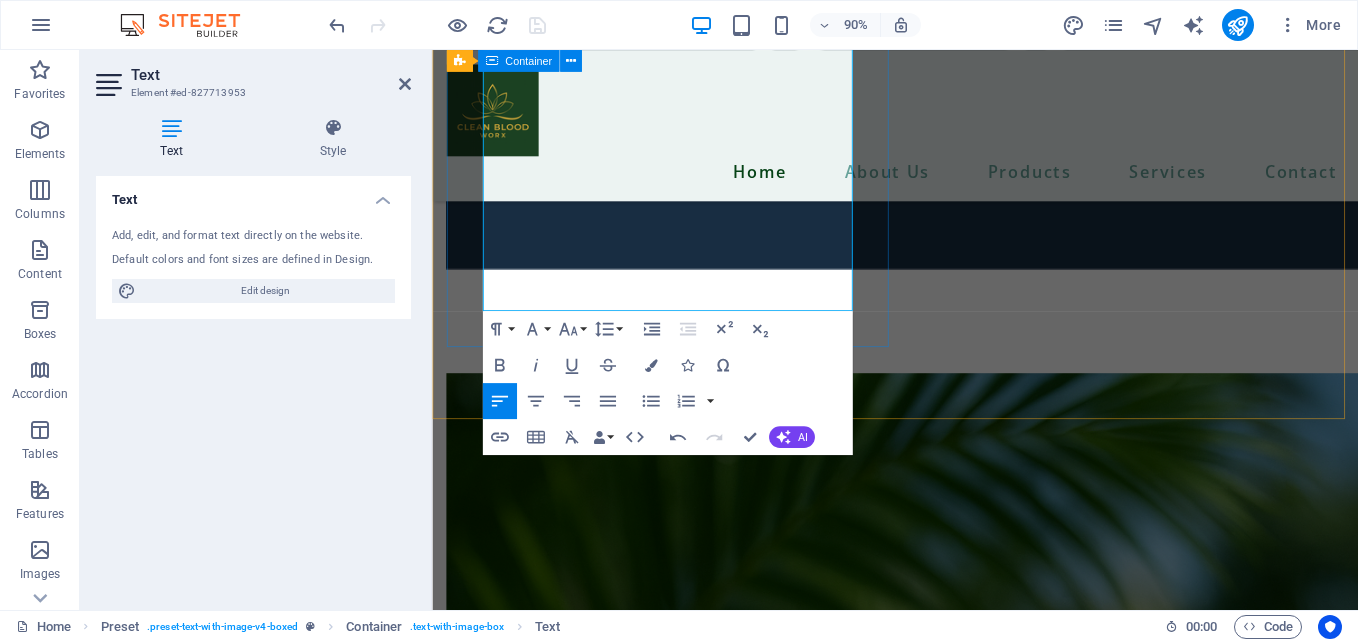 drag, startPoint x: 490, startPoint y: 369, endPoint x: 770, endPoint y: 375, distance: 280.06427 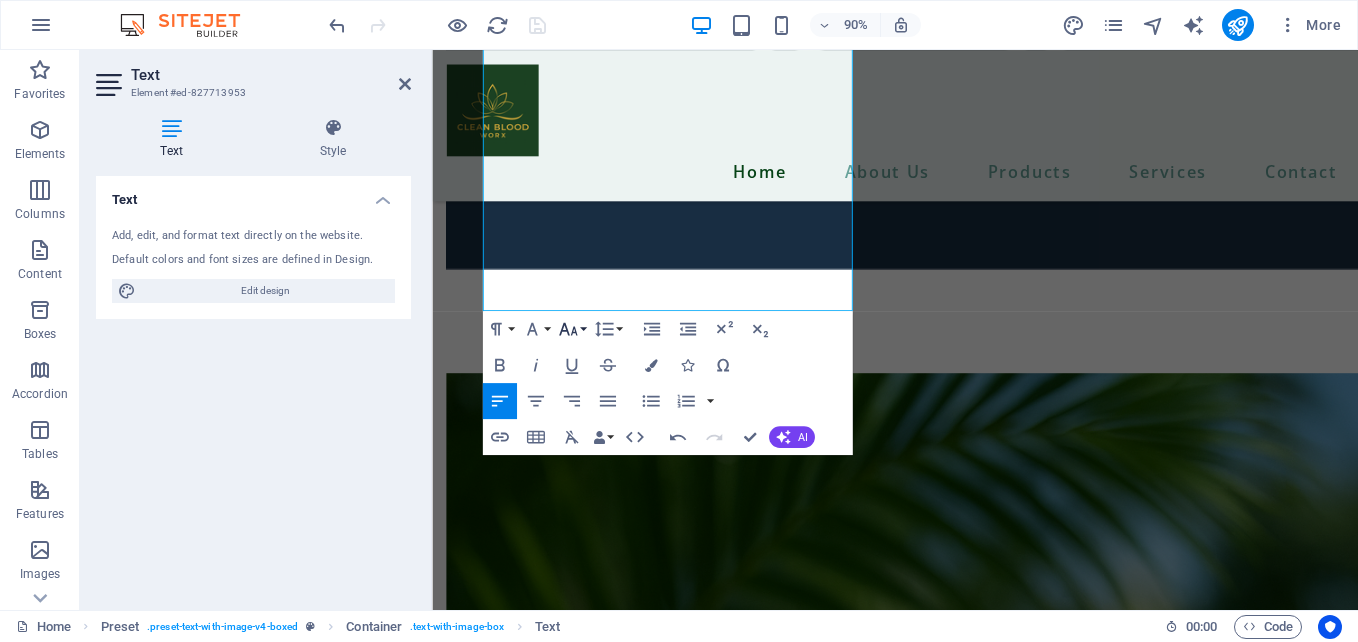click on "Font Size" at bounding box center [571, 329] 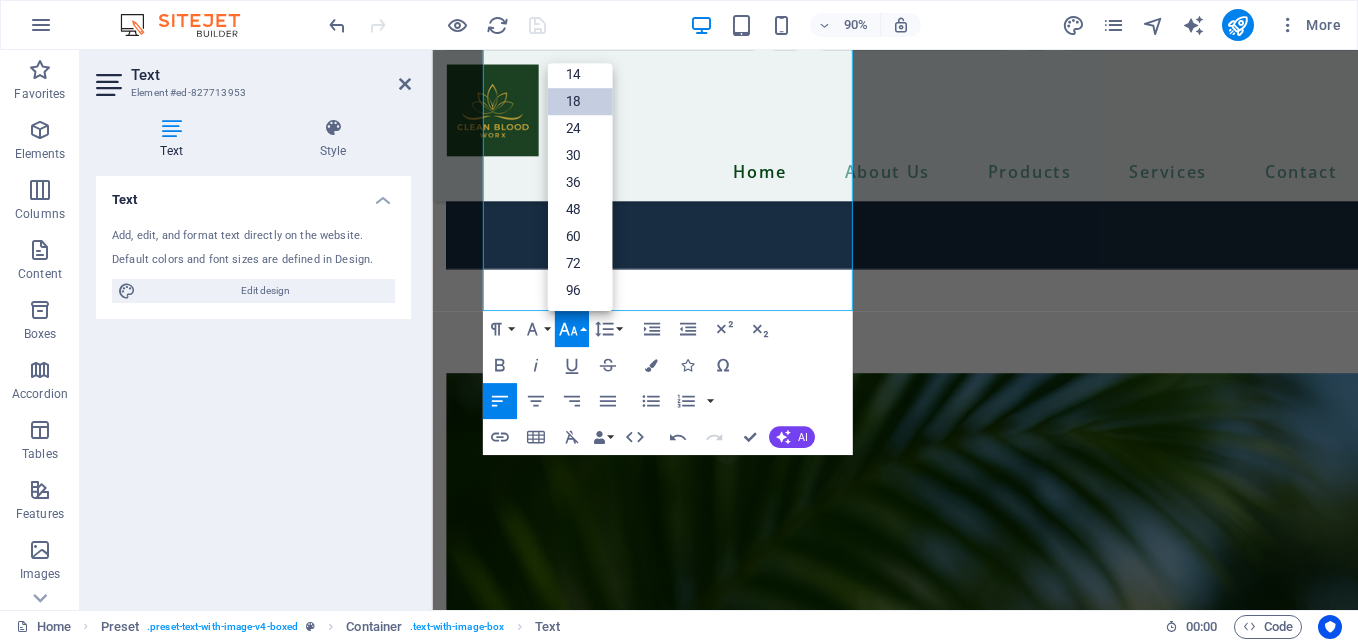 scroll, scrollTop: 161, scrollLeft: 0, axis: vertical 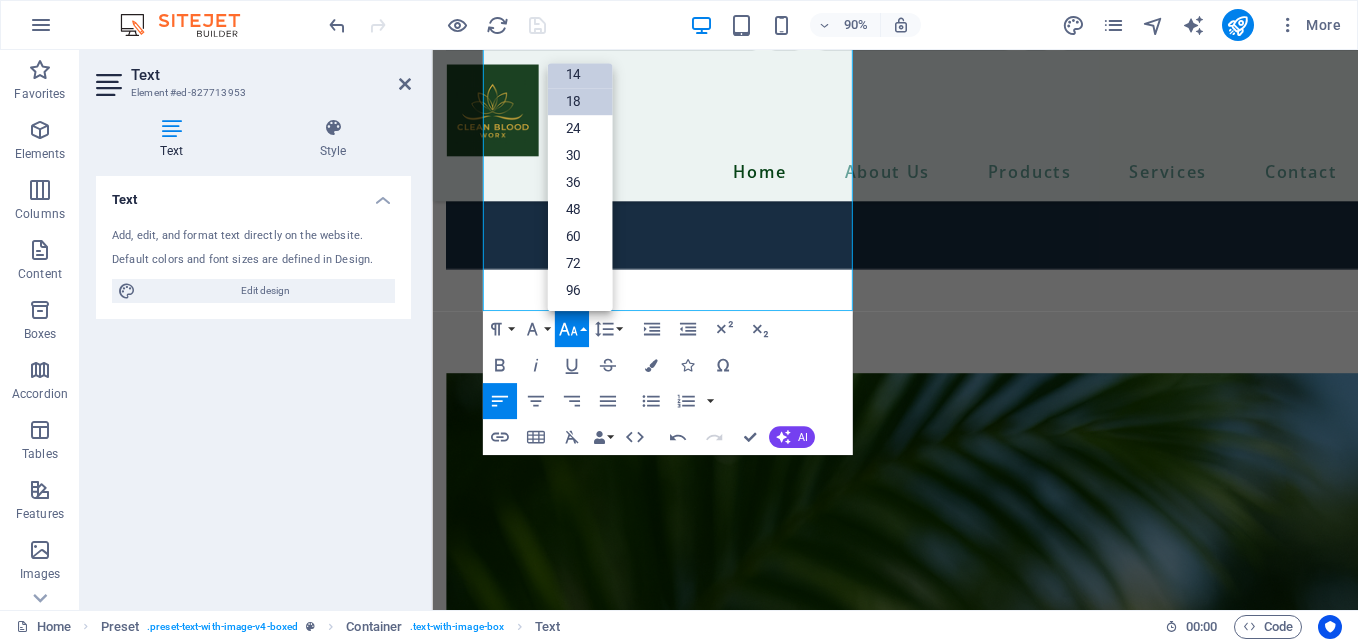 click on "14" at bounding box center (579, 73) 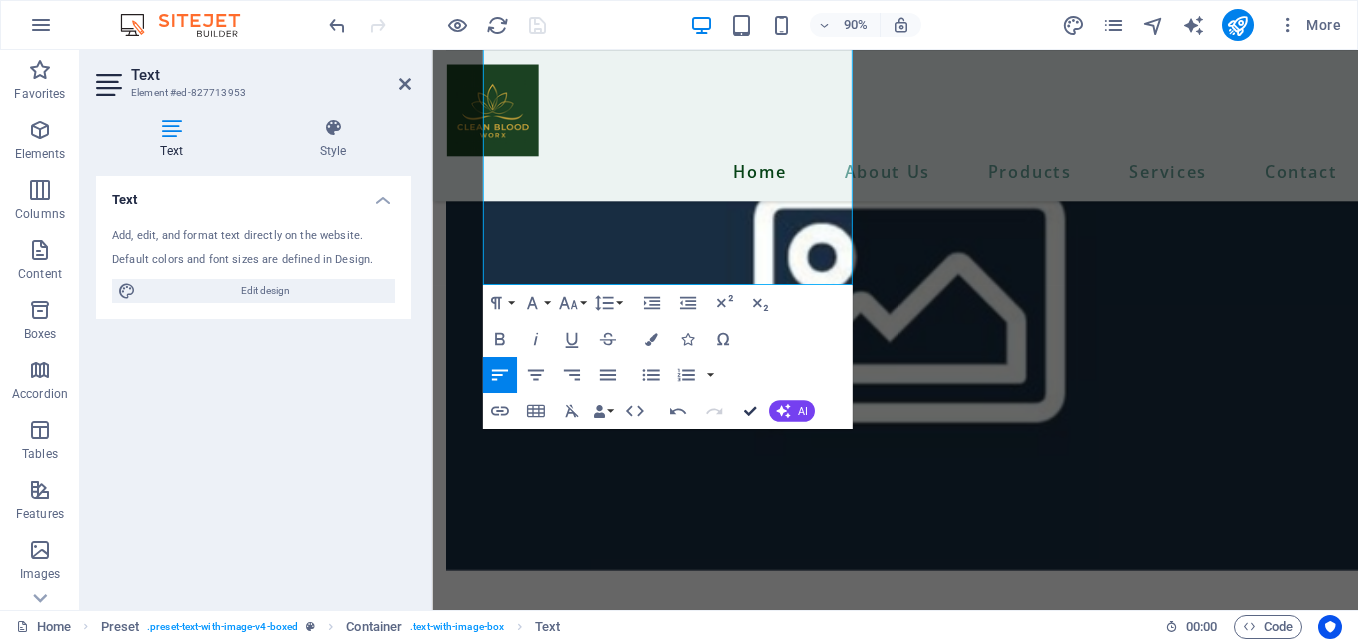 scroll, scrollTop: 5498, scrollLeft: 0, axis: vertical 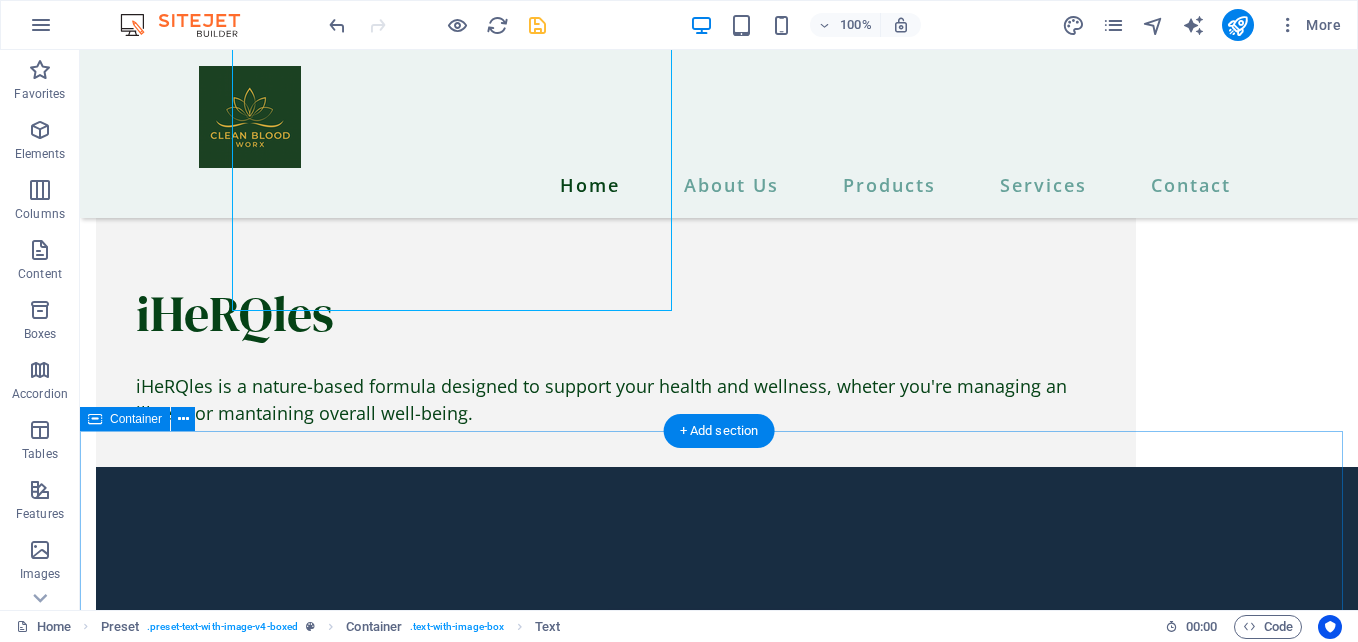 click on "Contact information PO BOX 305 VEGA BAJA PUERTO RICO 00694 cleanbloddworx@gmail.com 939-475-9753   I have read and understand the privacy policy. Unreadable? Load new SEND MESSAGE" at bounding box center [719, 7998] 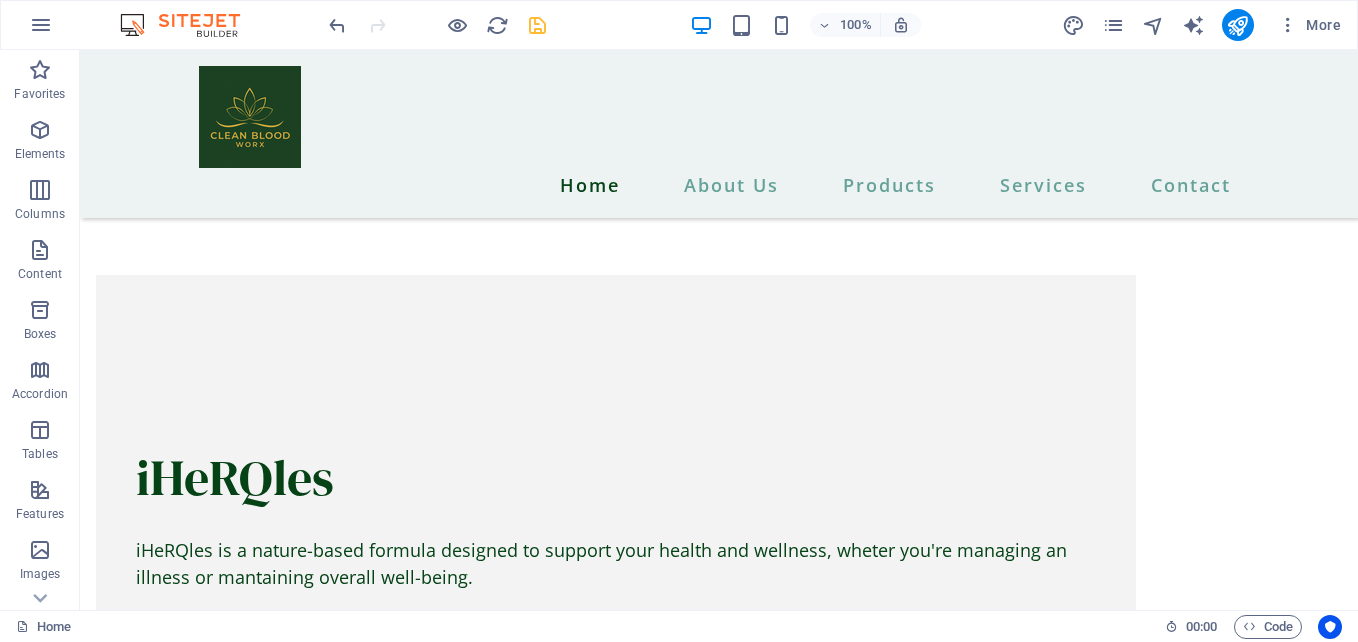 scroll, scrollTop: 5348, scrollLeft: 0, axis: vertical 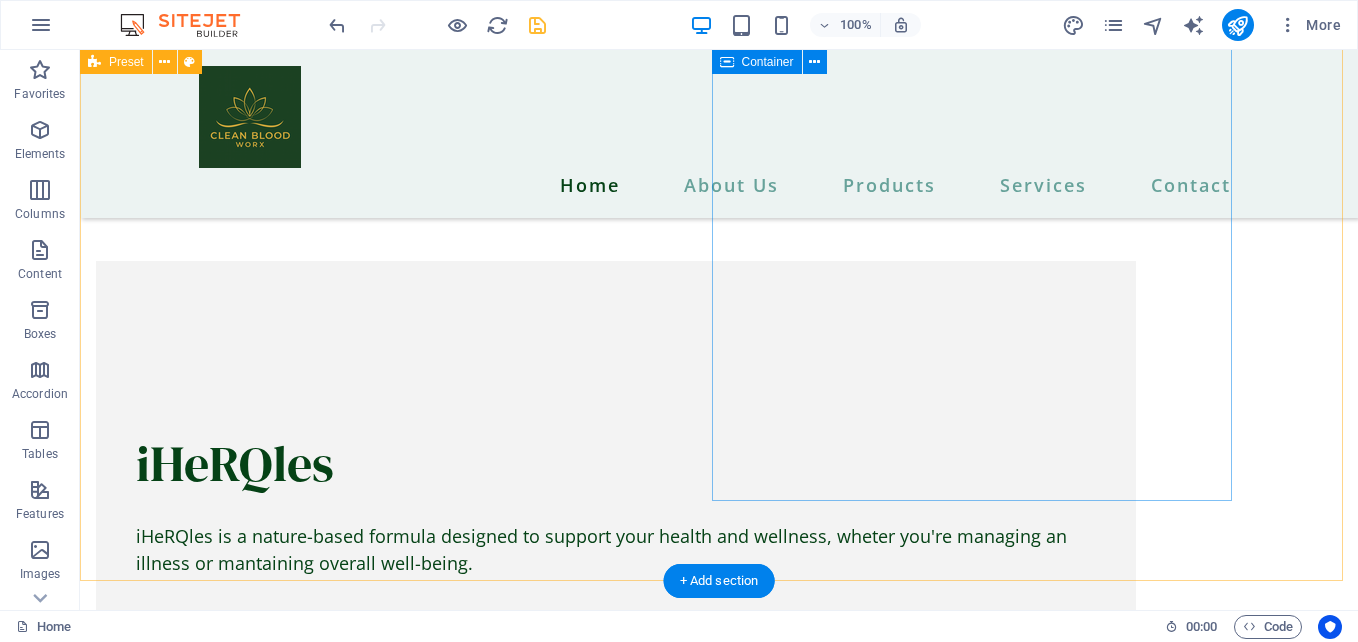 click at bounding box center (616, 7043) 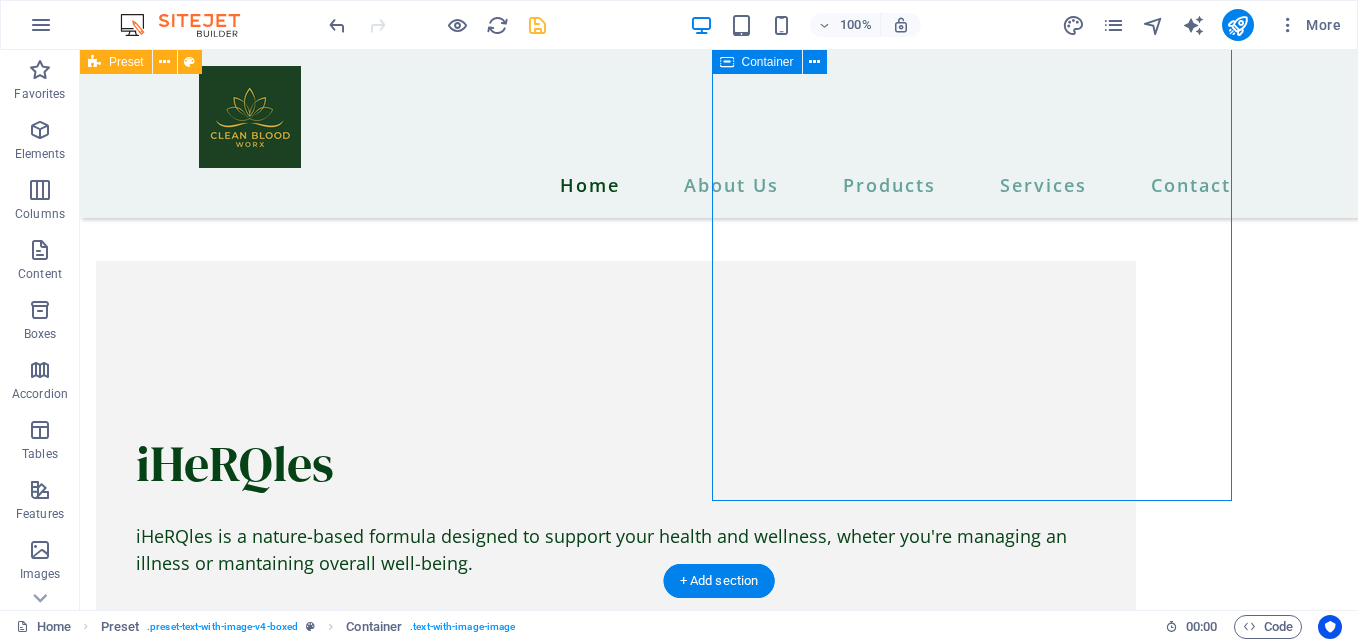 click at bounding box center (616, 7043) 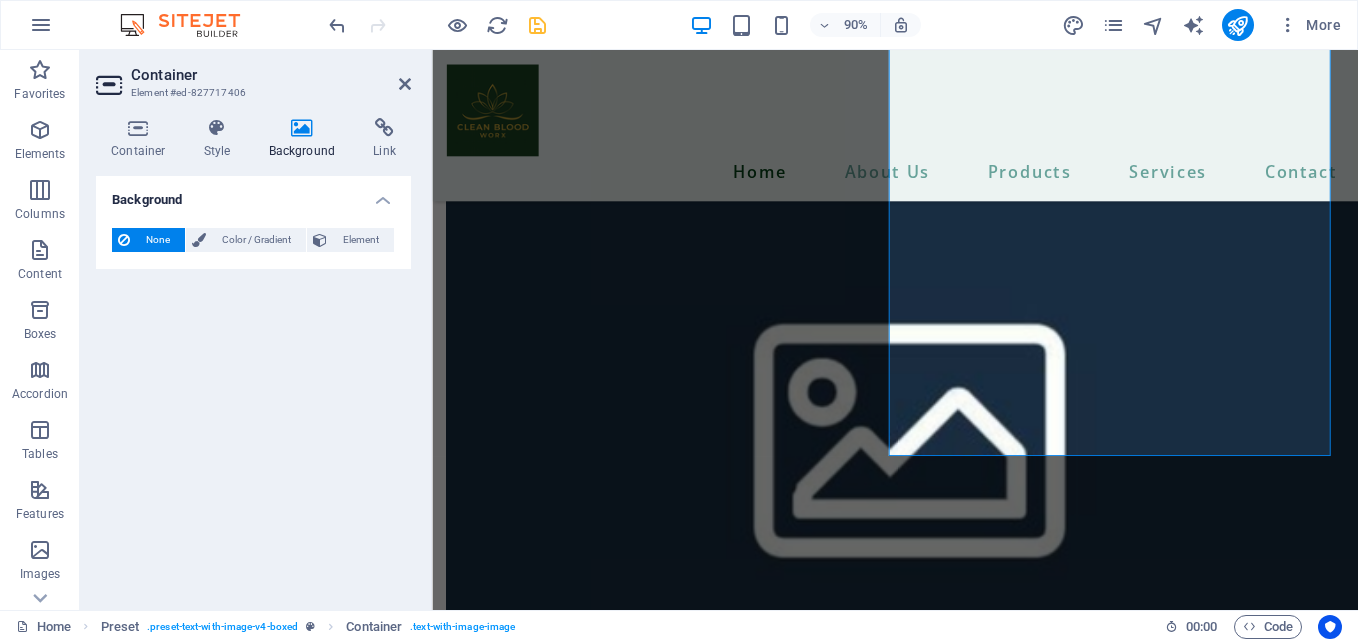 click at bounding box center [302, 128] 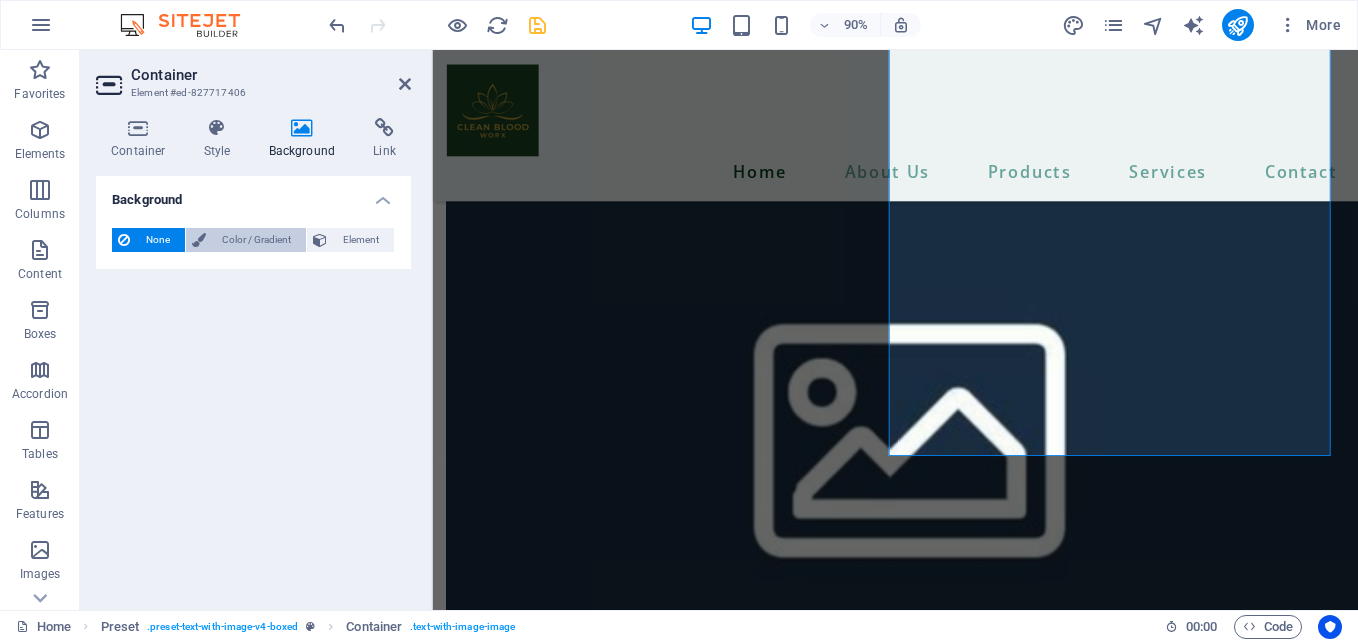click on "Color / Gradient" at bounding box center [256, 240] 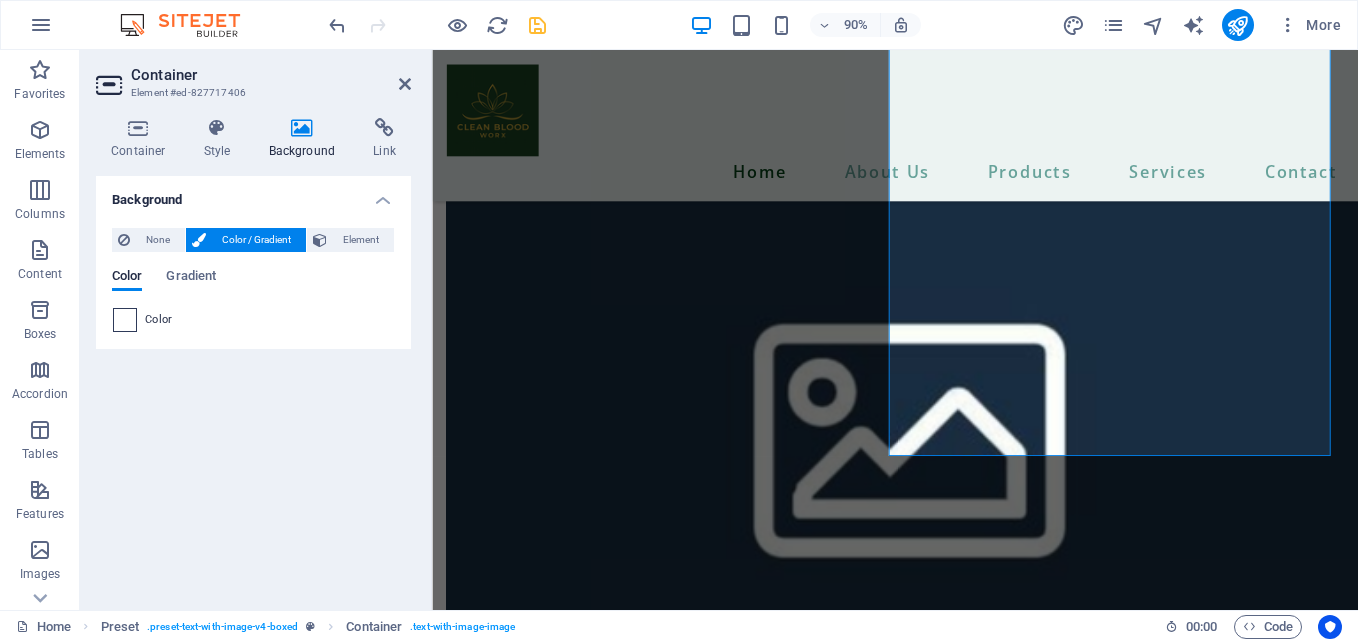 click at bounding box center (125, 320) 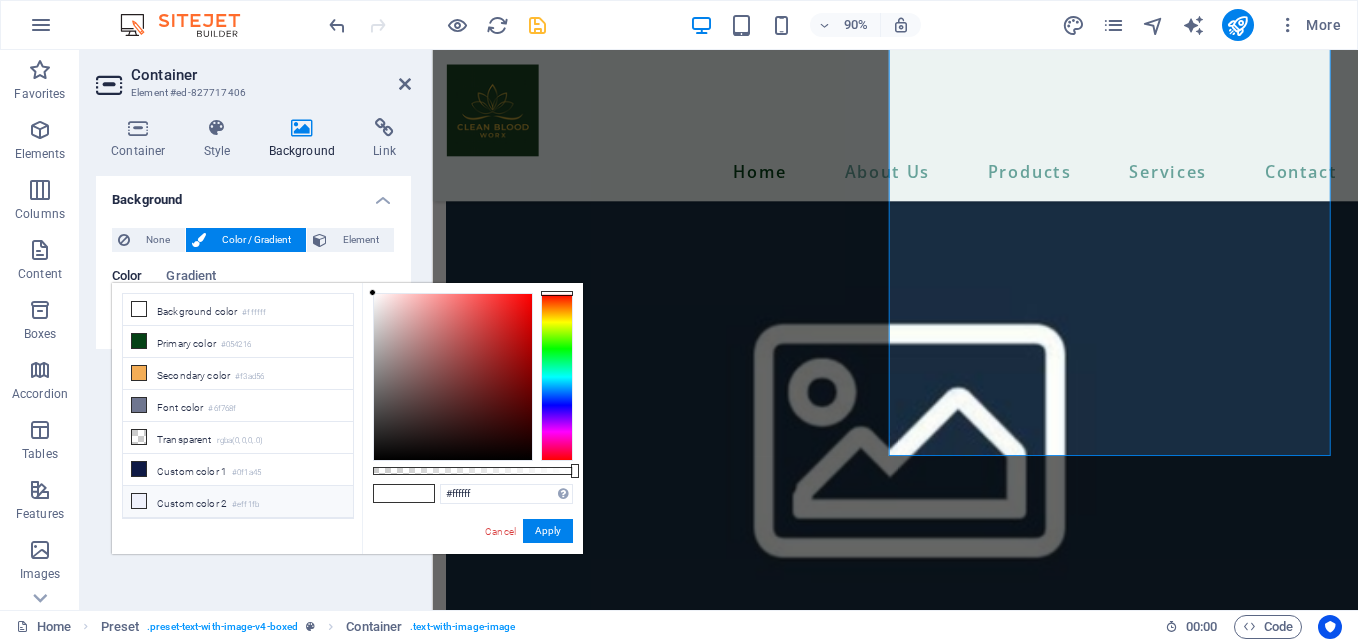 click on "Custom color 2
#eff1fb" at bounding box center (238, 502) 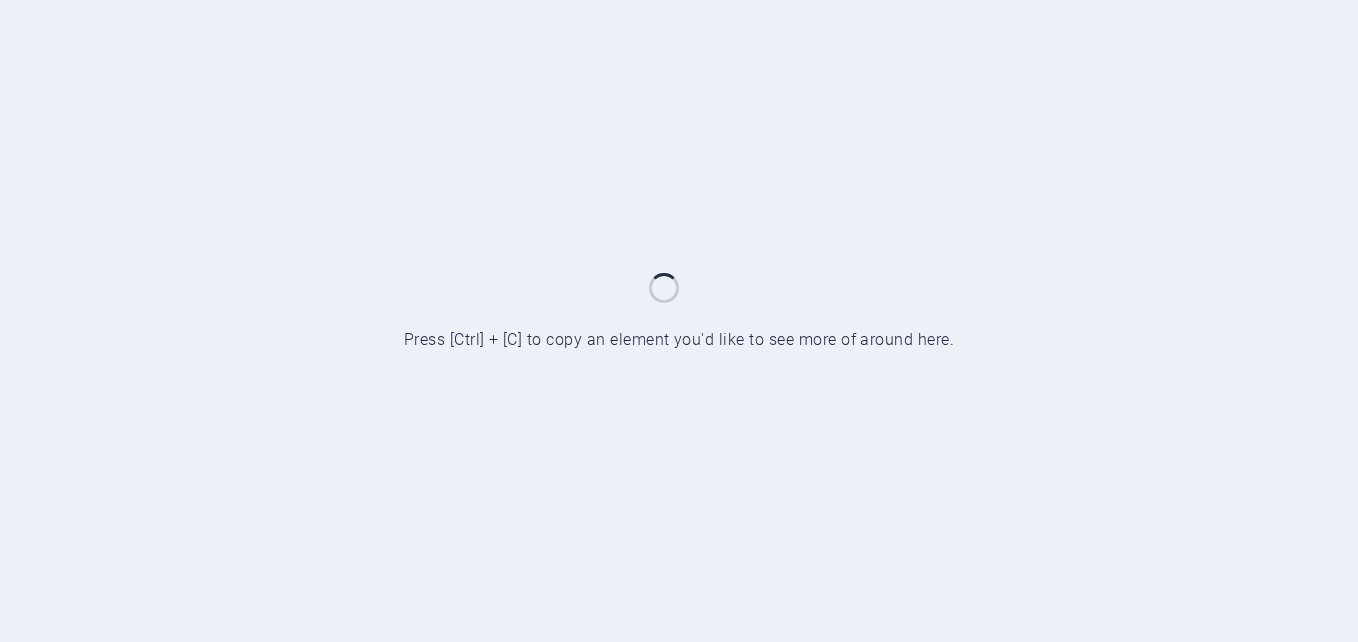 scroll, scrollTop: 0, scrollLeft: 0, axis: both 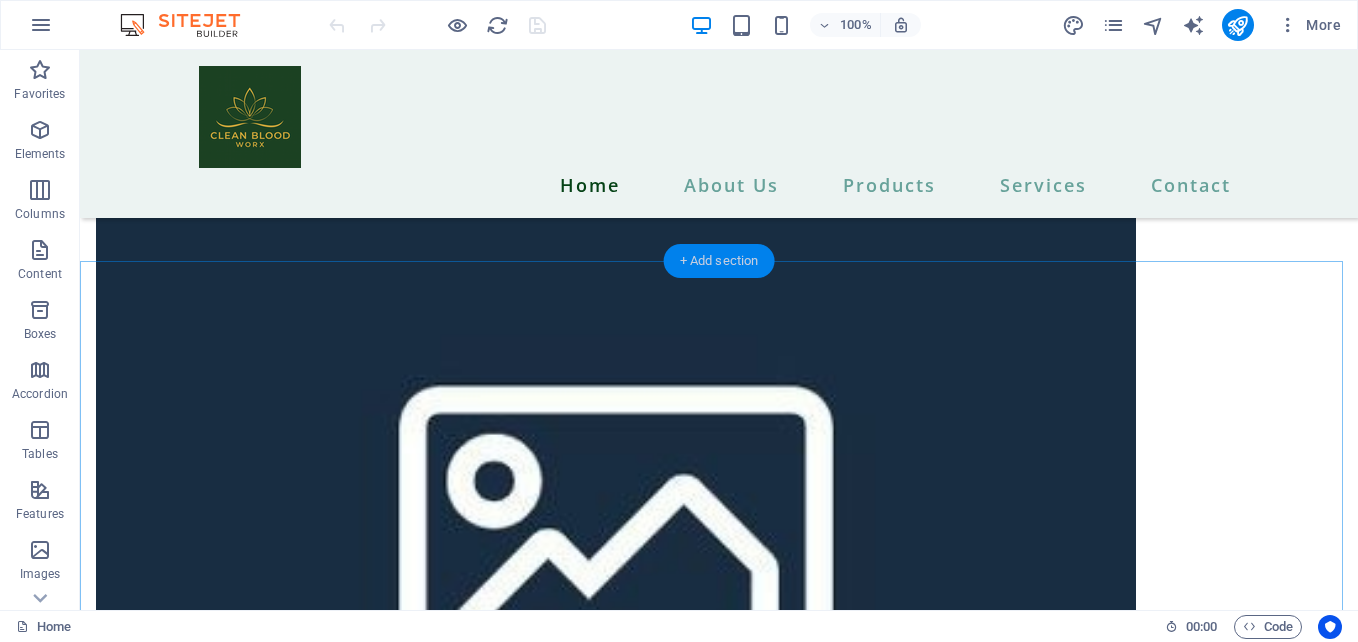 click on "+ Add section" at bounding box center [719, 261] 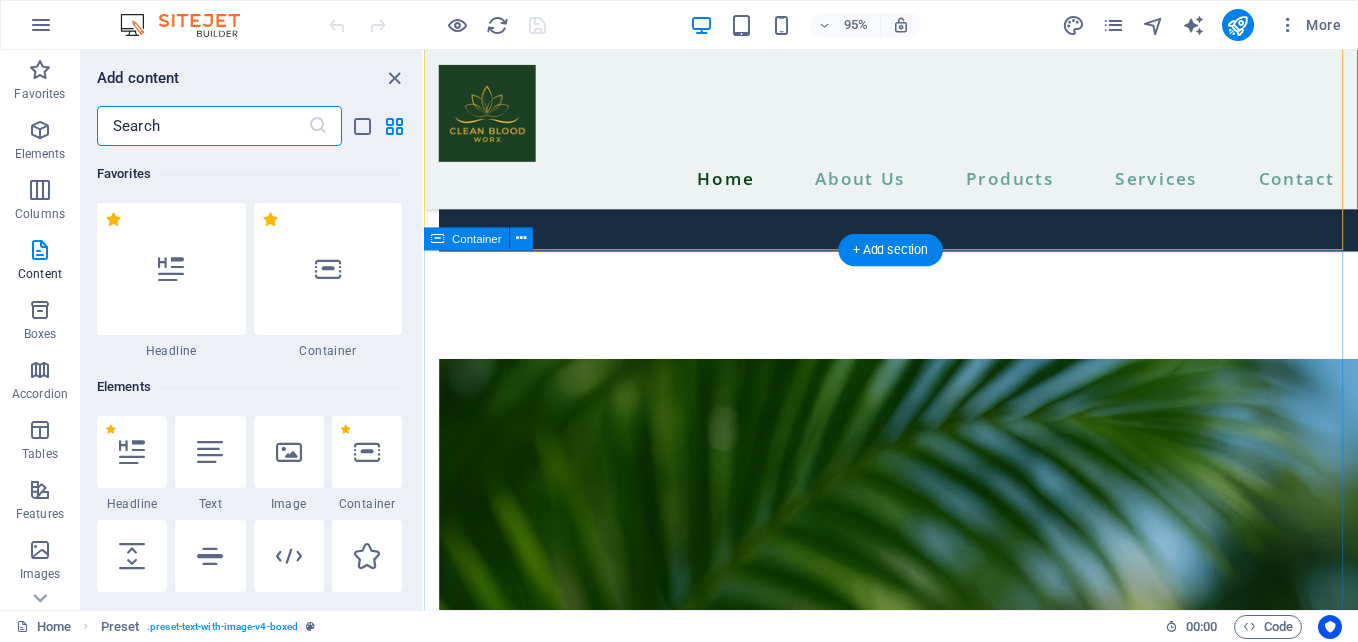 scroll, scrollTop: 5550, scrollLeft: 0, axis: vertical 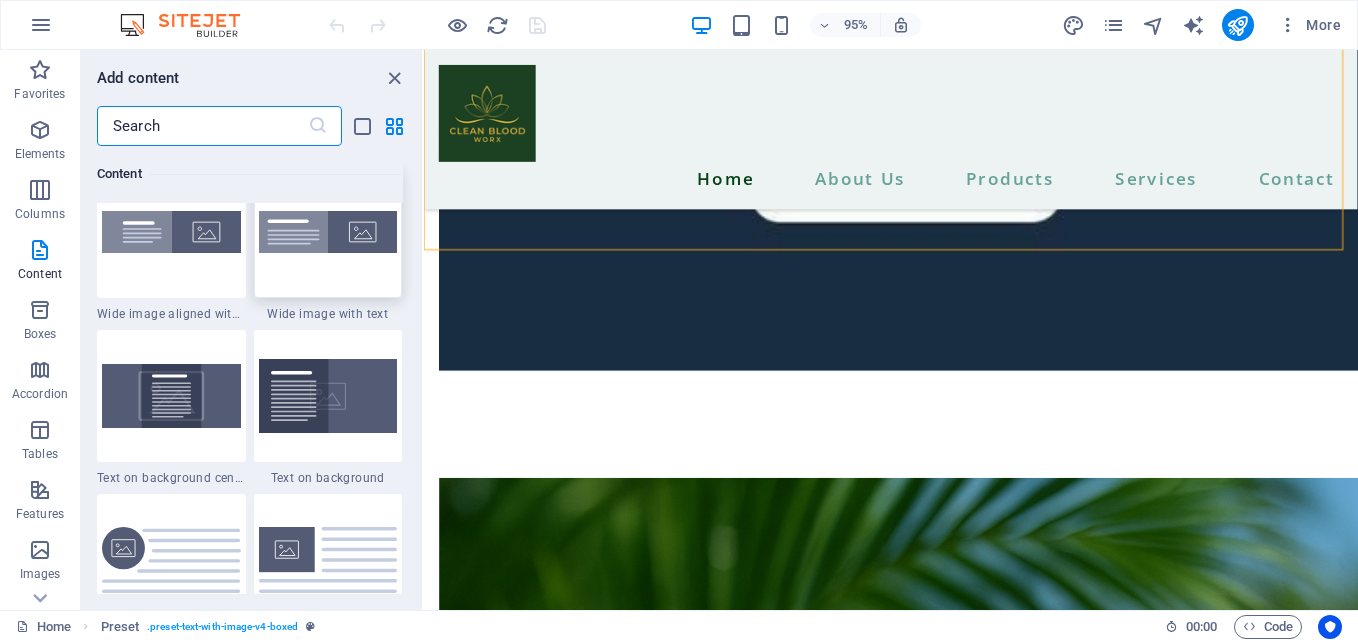 click at bounding box center [328, 232] 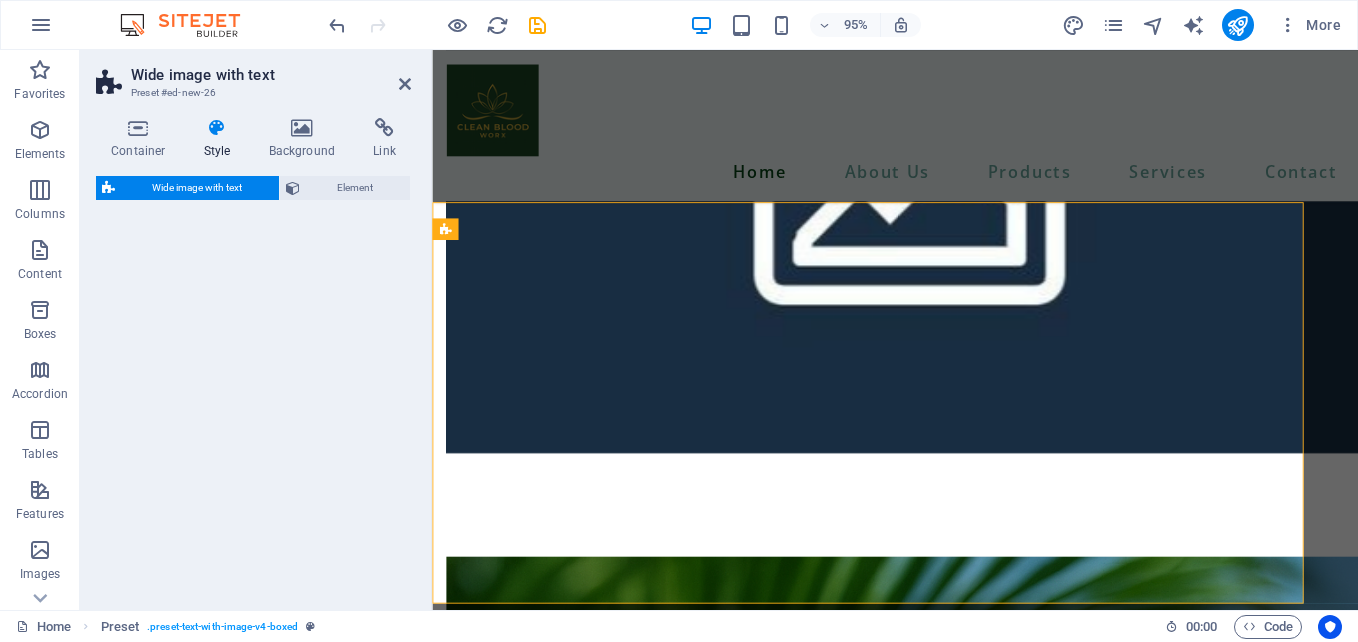 select on "%" 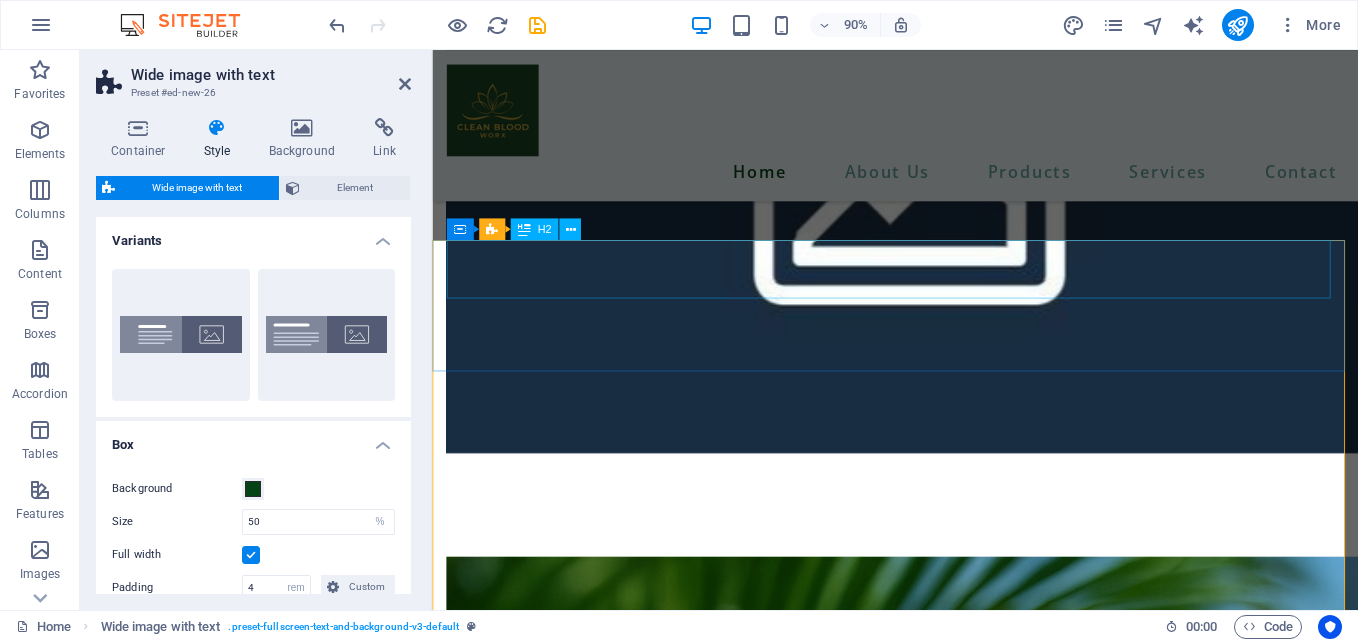 scroll, scrollTop: 5592, scrollLeft: 0, axis: vertical 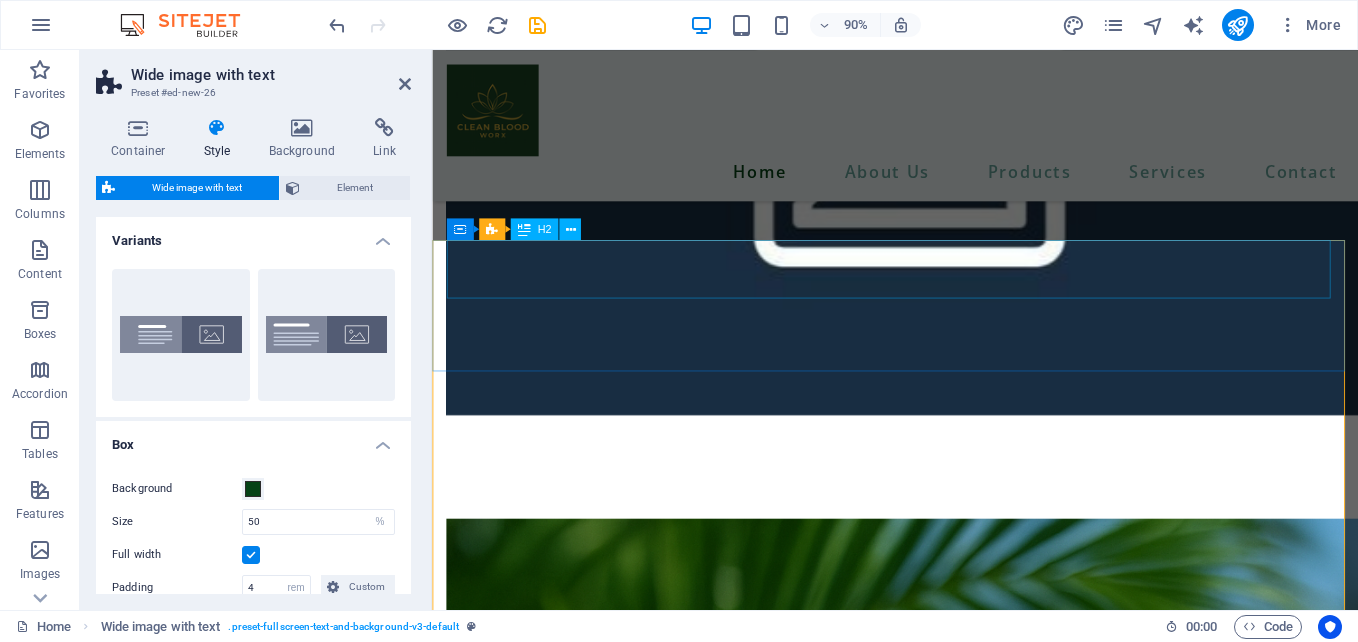 click on "Headline" at bounding box center (946, 6144) 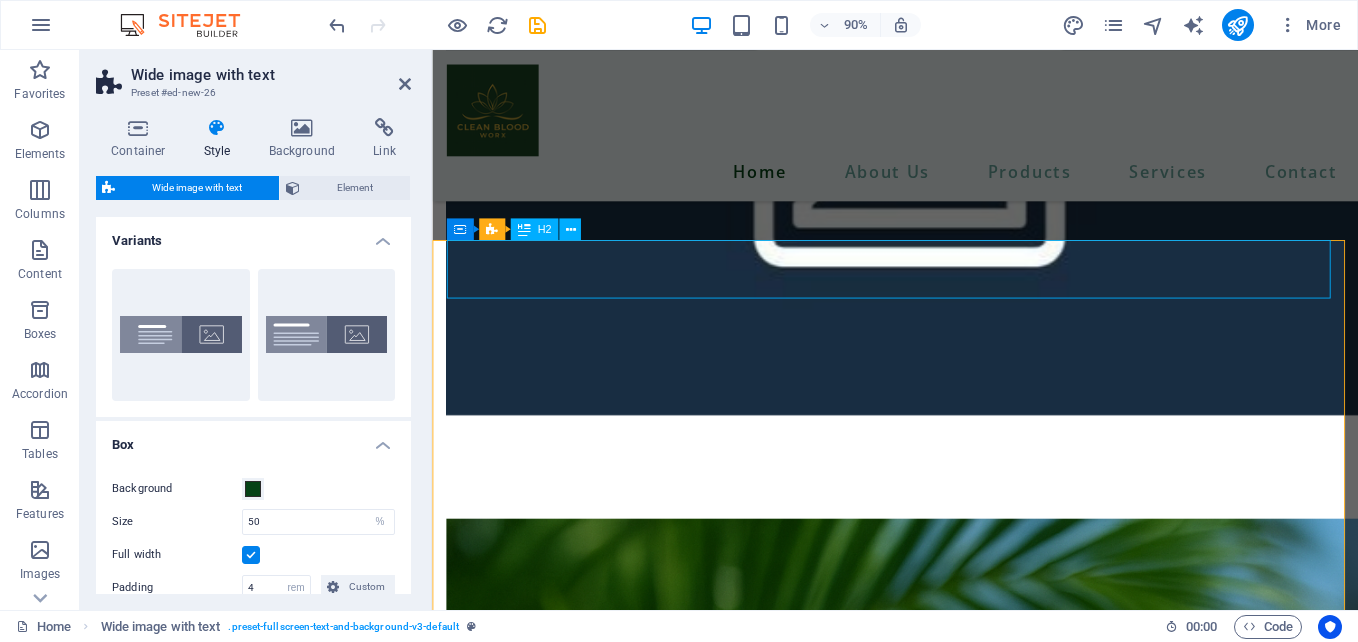 click on "Headline" at bounding box center (946, 6144) 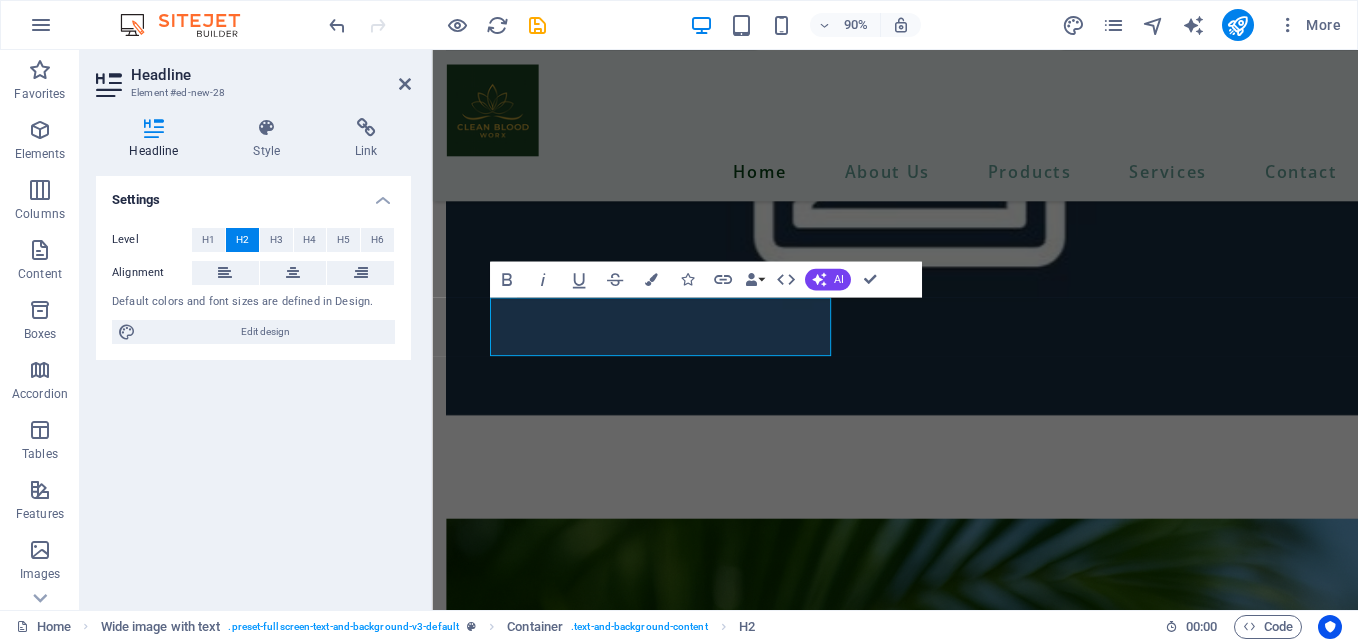 type 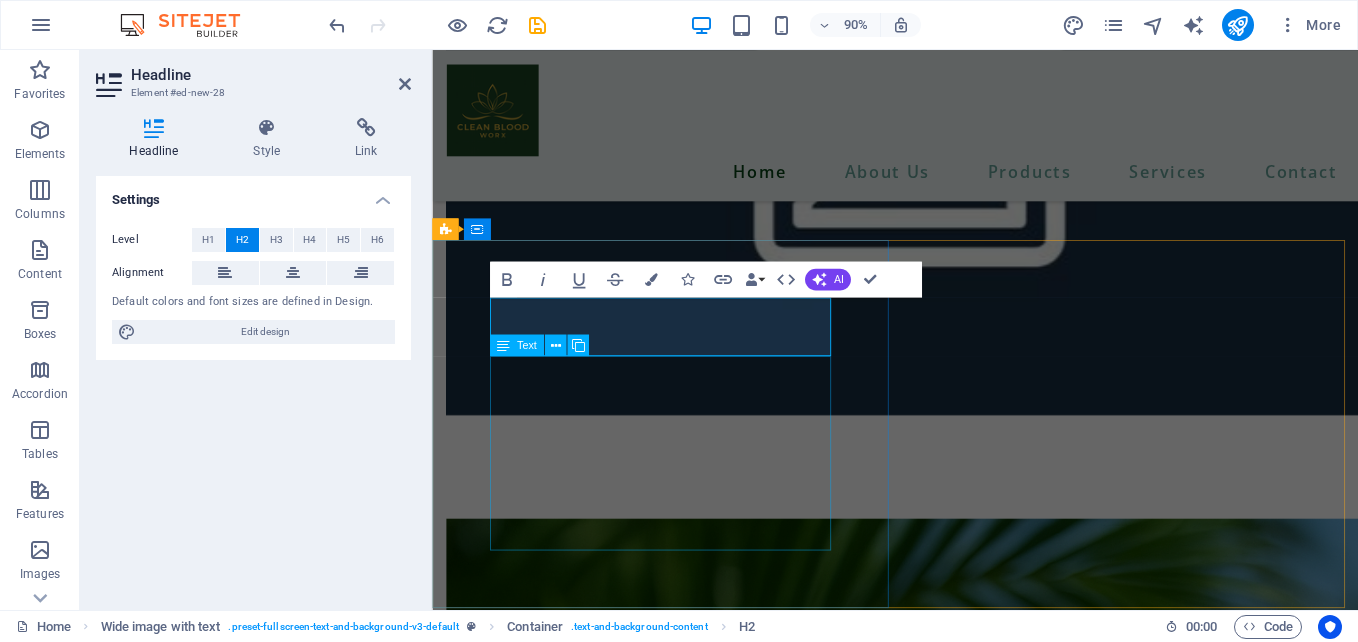 click on "Lorem ipsum dolor sit amet, consectetuer adipiscing elit. Aenean commodo ligula eget dolor. Lorem ipsum dolor sit amet, consectetuer adipiscing elit leget dolor. Lorem ipsum dolor sit amet, consectetuer adipiscing elit. Aenean commodo ligula eget dolor. Lorem ipsum dolor sit amet, consectetuer adipiscing elit dolor." at bounding box center [946, 6295] 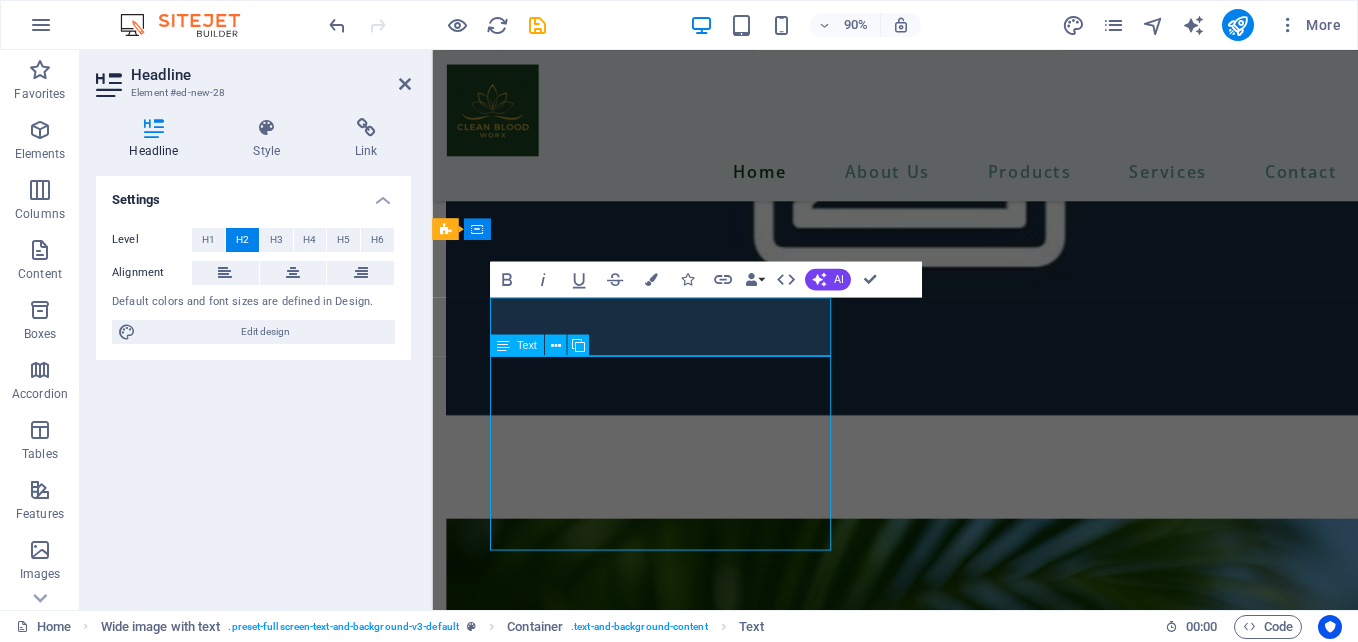 scroll, scrollTop: 5676, scrollLeft: 0, axis: vertical 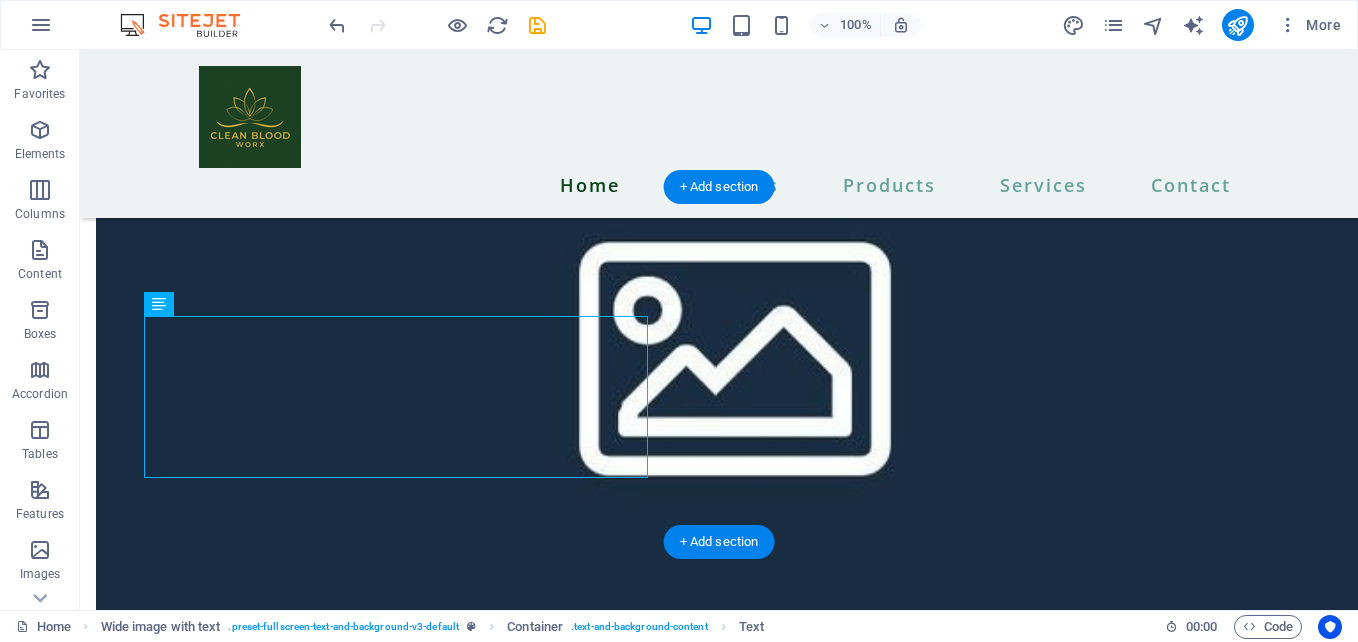 click at bounding box center [719, 7431] 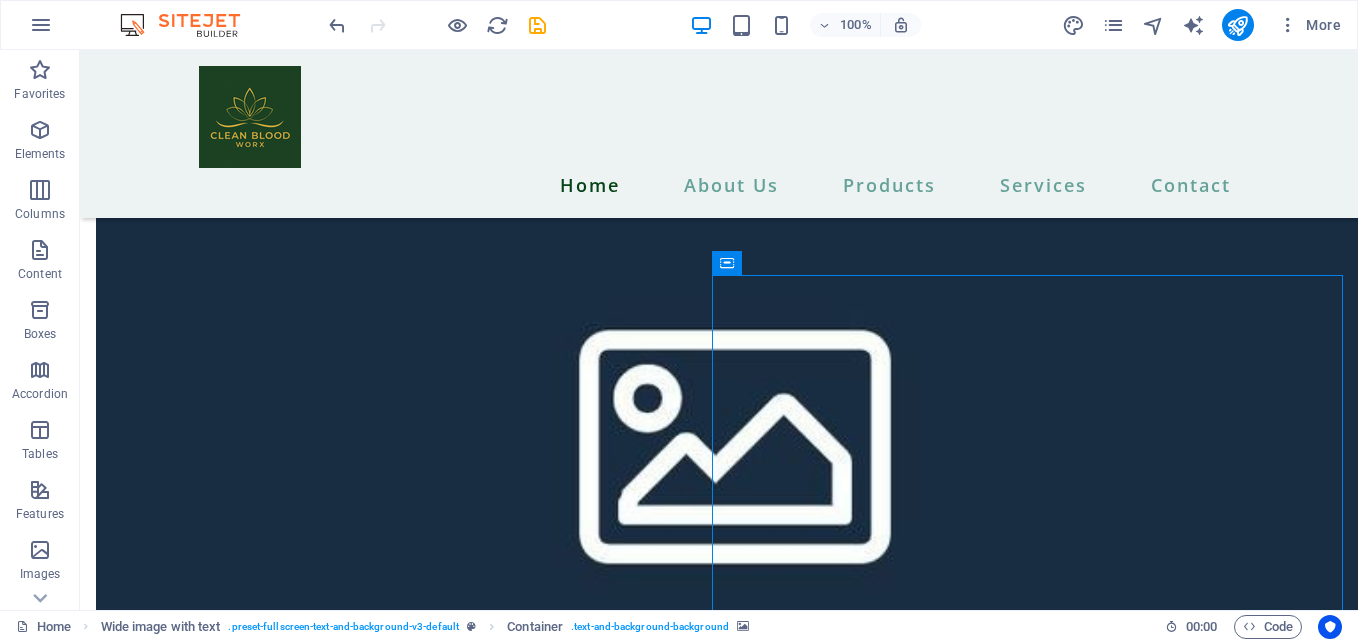 scroll, scrollTop: 5677, scrollLeft: 0, axis: vertical 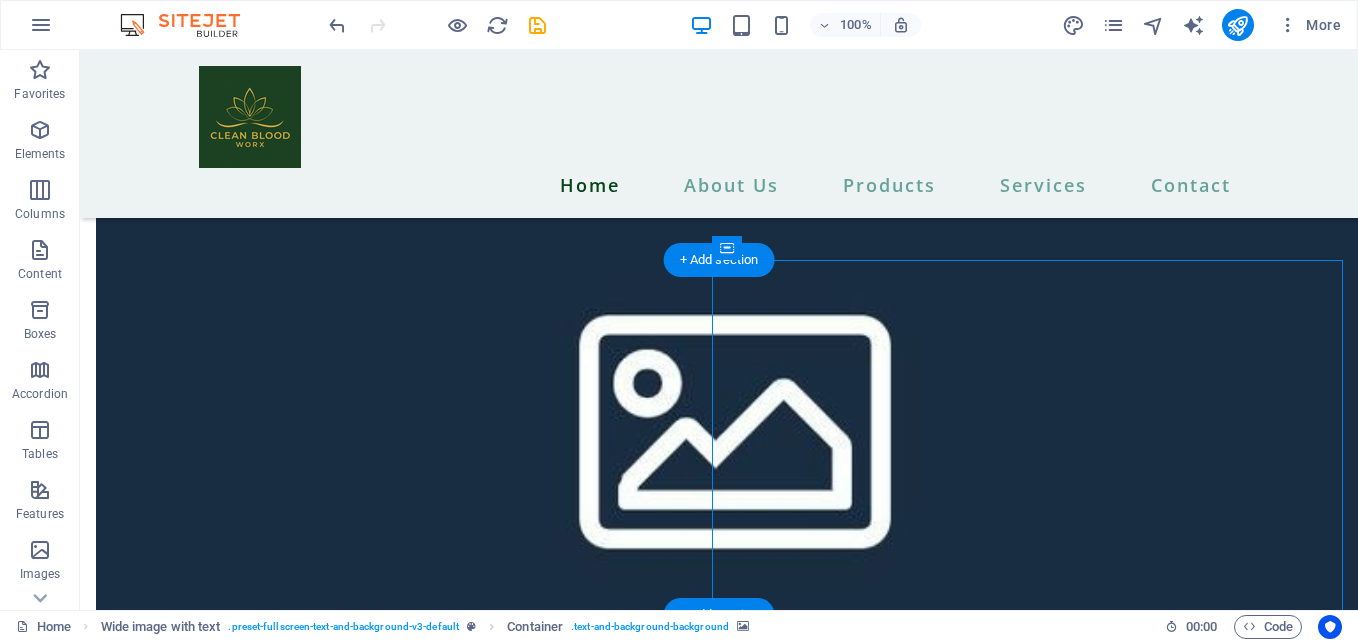 click at bounding box center [719, 7504] 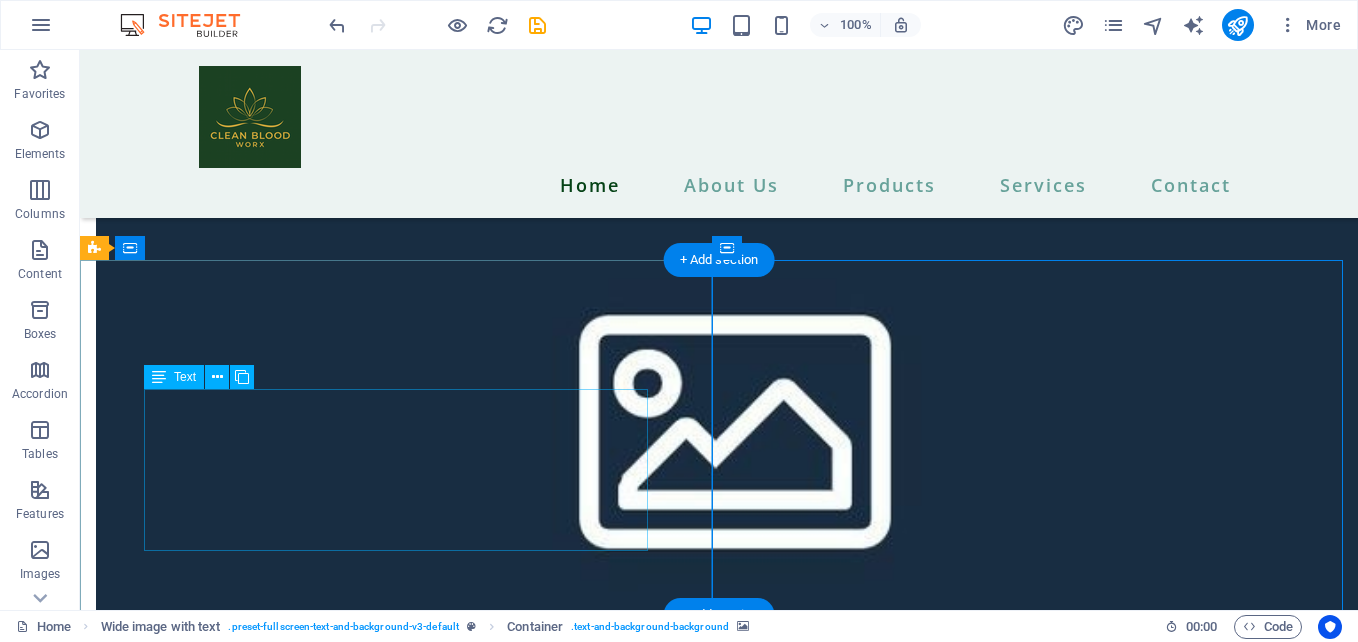 click on "Lorem ipsum dolor sit amet, consectetuer adipiscing elit. Aenean commodo ligula eget dolor. Lorem ipsum dolor sit amet, consectetuer adipiscing elit leget dolor. Lorem ipsum dolor sit amet, consectetuer adipiscing elit. Aenean commodo ligula eget dolor. Lorem ipsum dolor sit amet, consectetuer adipiscing elit dolor." at bounding box center [719, 7222] 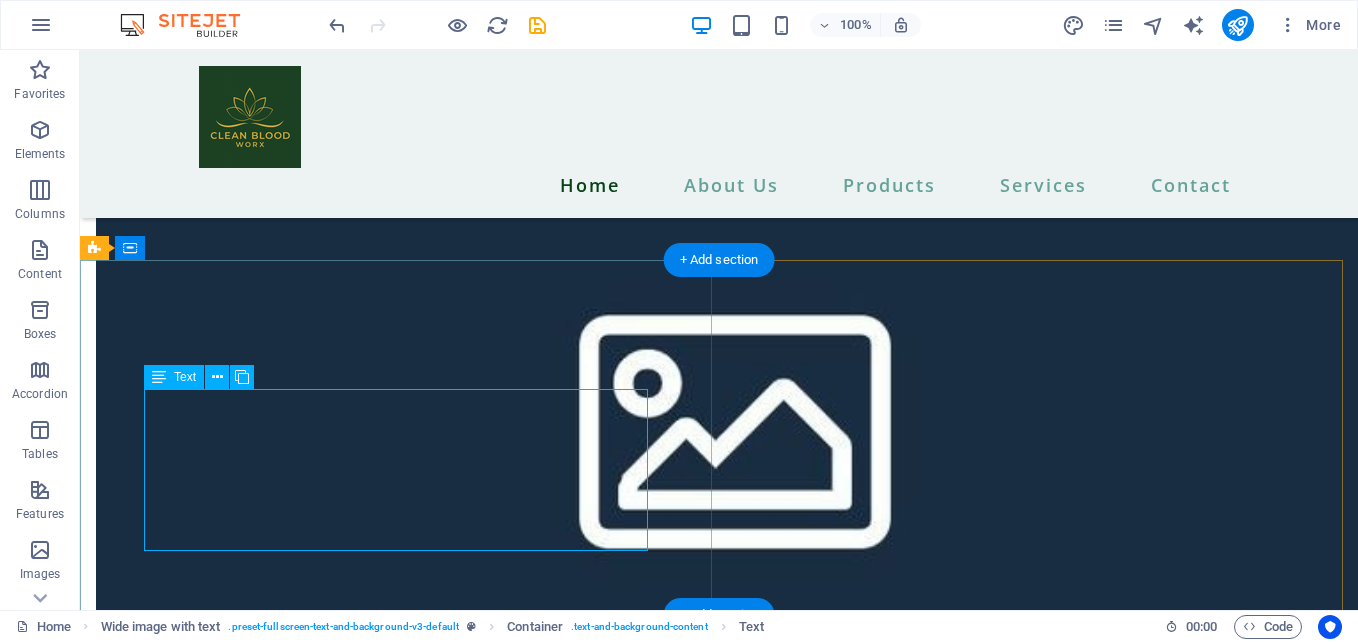 click on "Lorem ipsum dolor sit amet, consectetuer adipiscing elit. Aenean commodo ligula eget dolor. Lorem ipsum dolor sit amet, consectetuer adipiscing elit leget dolor. Lorem ipsum dolor sit amet, consectetuer adipiscing elit. Aenean commodo ligula eget dolor. Lorem ipsum dolor sit amet, consectetuer adipiscing elit dolor." at bounding box center (719, 7222) 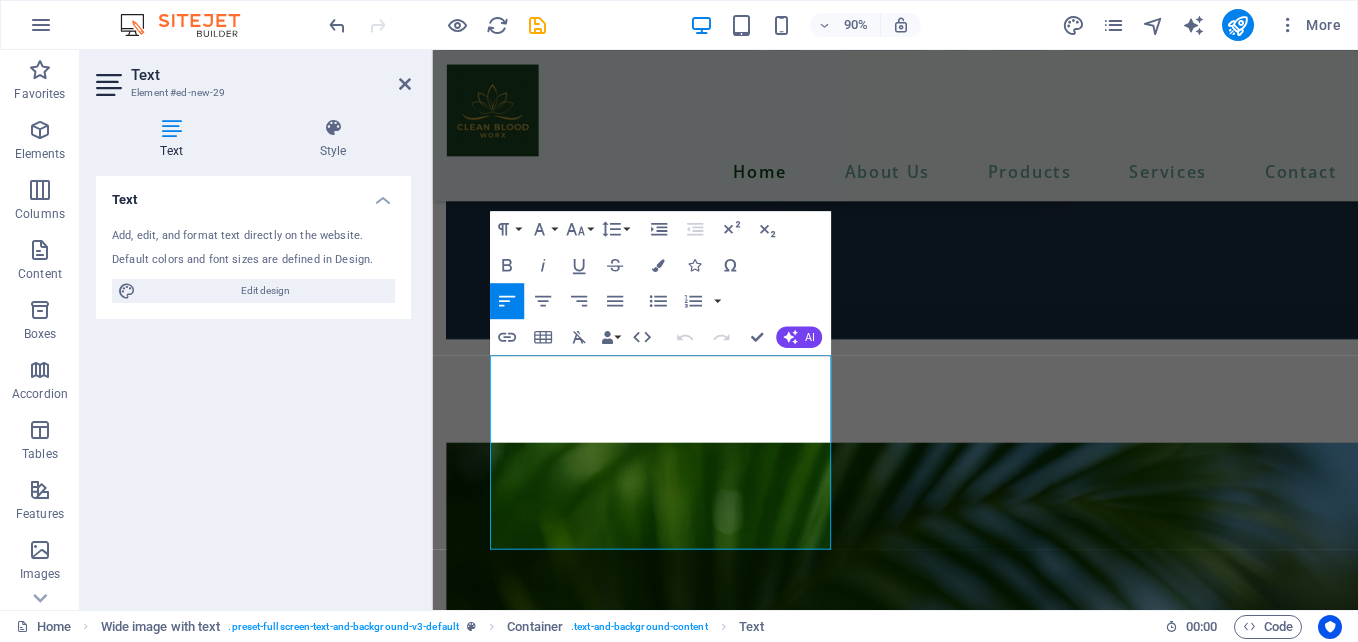 scroll, scrollTop: 5593, scrollLeft: 0, axis: vertical 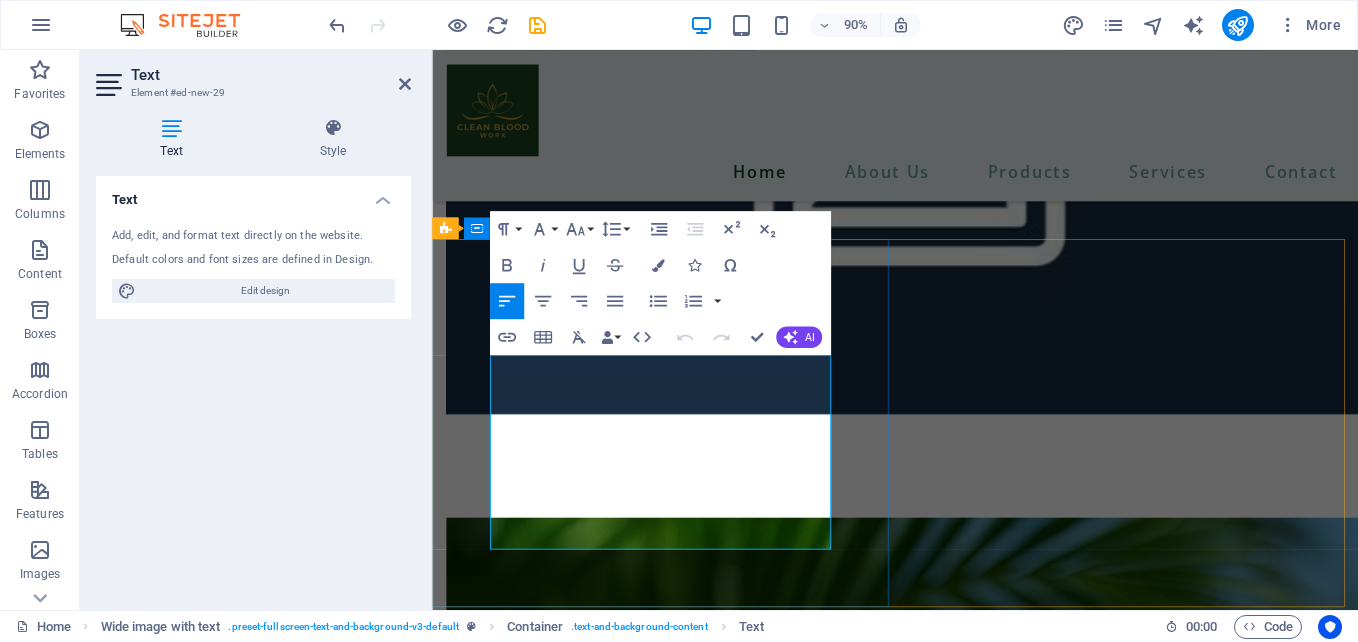 drag, startPoint x: 754, startPoint y: 579, endPoint x: 485, endPoint y: 405, distance: 320.3701 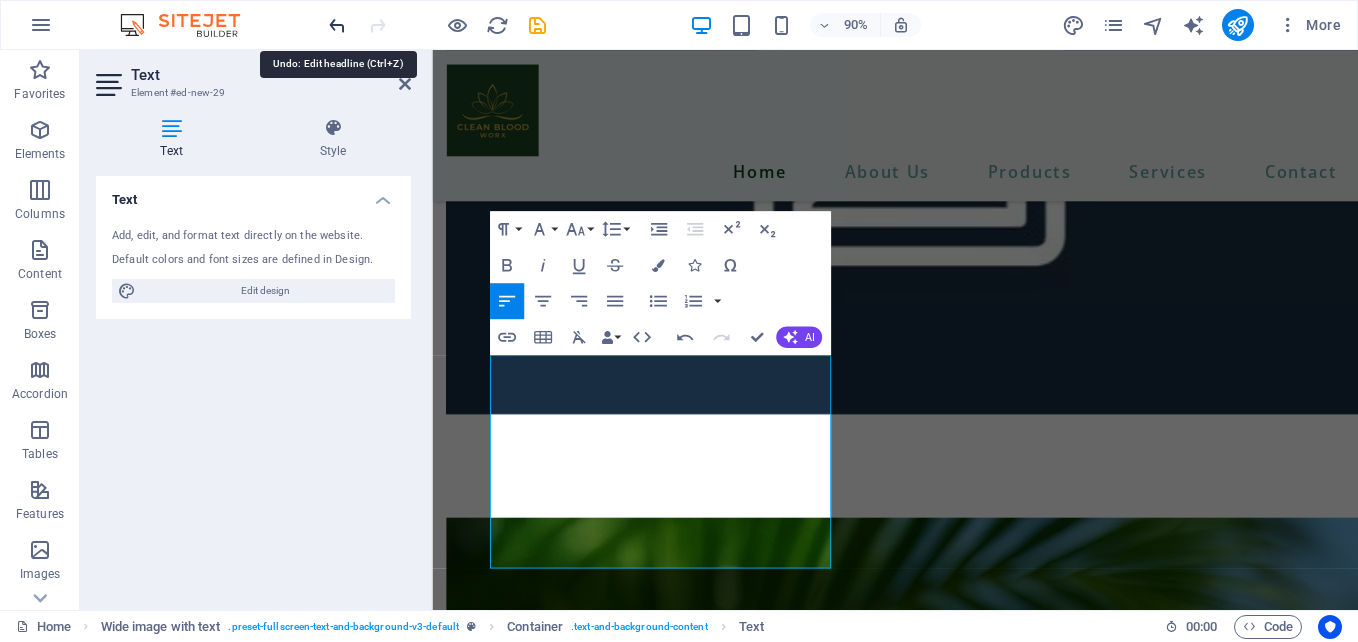 click at bounding box center [337, 25] 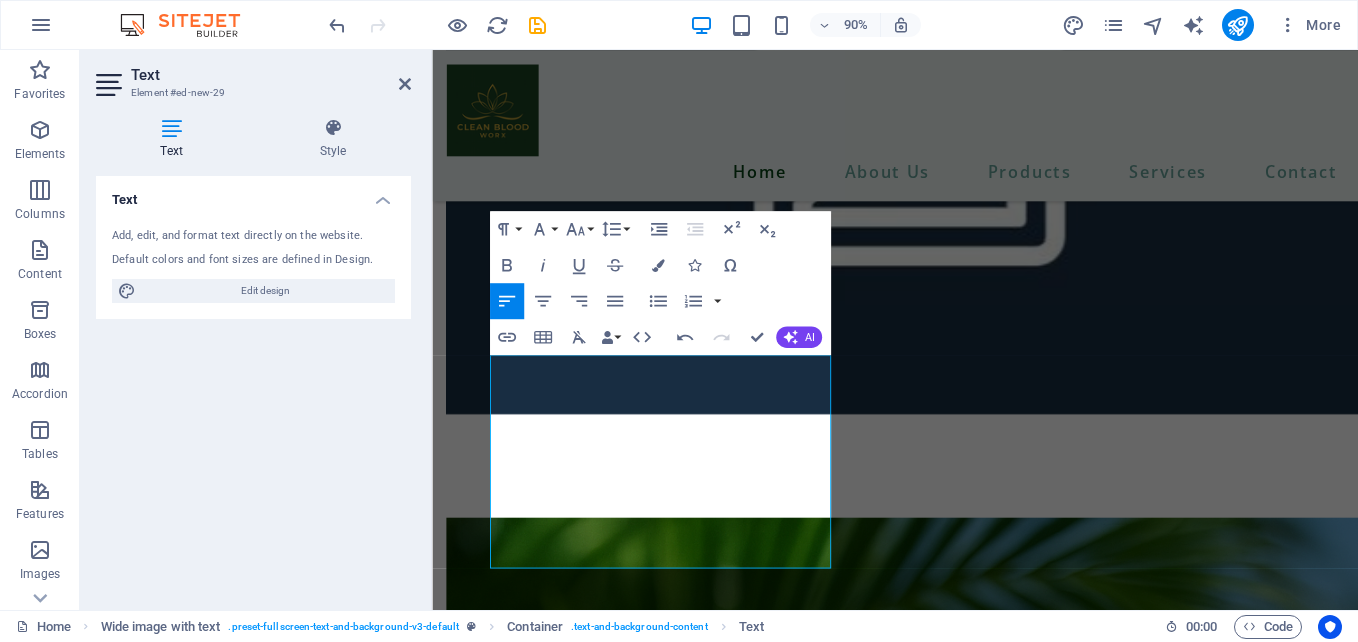 drag, startPoint x: 687, startPoint y: 612, endPoint x: 822, endPoint y: 365, distance: 281.48535 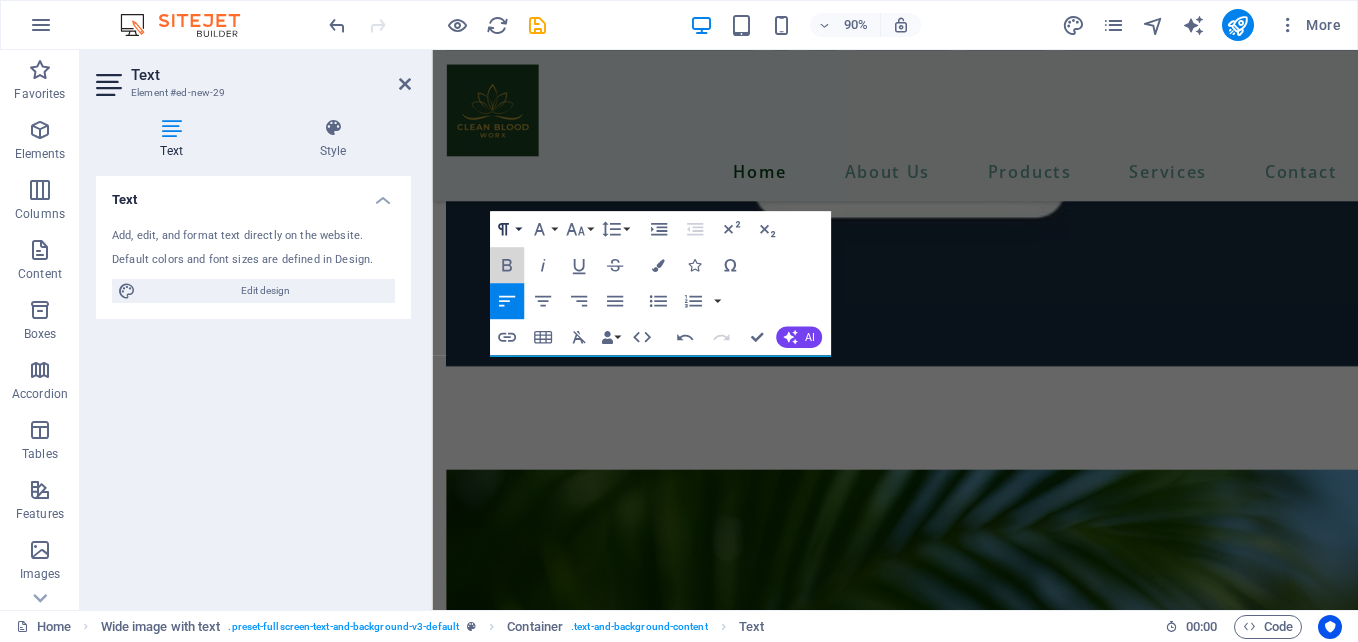 click on "Paragraph Format Normal Heading 1 Heading 2 Heading 3 Heading 4 Heading 5 Heading 6 Code Font Family Arial Georgia Impact Tahoma Times New Roman Verdana DM Serif Display Open Sans Font Size 8 9 10 11 12 14 18 24 30 36 48 60 72 96 Line Height Default Single 1.15 1.5 Double Increase Indent Decrease Indent Superscript Subscript Bold Italic Underline Strikethrough Colors Icons Special Characters Align Left Align Center Align Right Align Justify Unordered List   Default Circle Disc Square    Ordered List   Default Lower Alpha Lower Greek Lower Roman Upper Alpha Upper Roman    Insert Link Insert Table Clear Formatting Data Bindings Company First name Last name Street ZIP code City Email Phone Mobile Fax Custom field 1 Custom field 2 Custom field 3 Custom field 4 Custom field 5 Custom field 6 HTML Undo Redo Confirm (Ctrl+⏎) AI Improve Make shorter Make longer Fix spelling & grammar Translate to English Generate text" at bounding box center (660, 283) 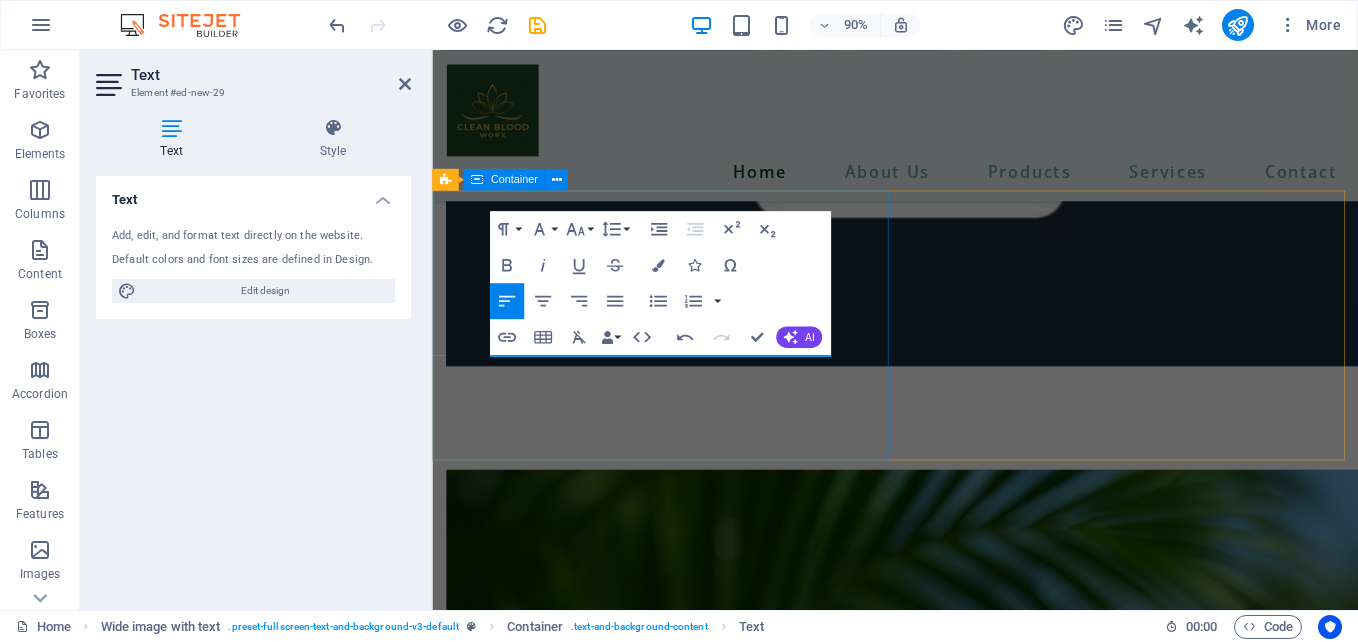 click on "Benefits" at bounding box center [946, 6153] 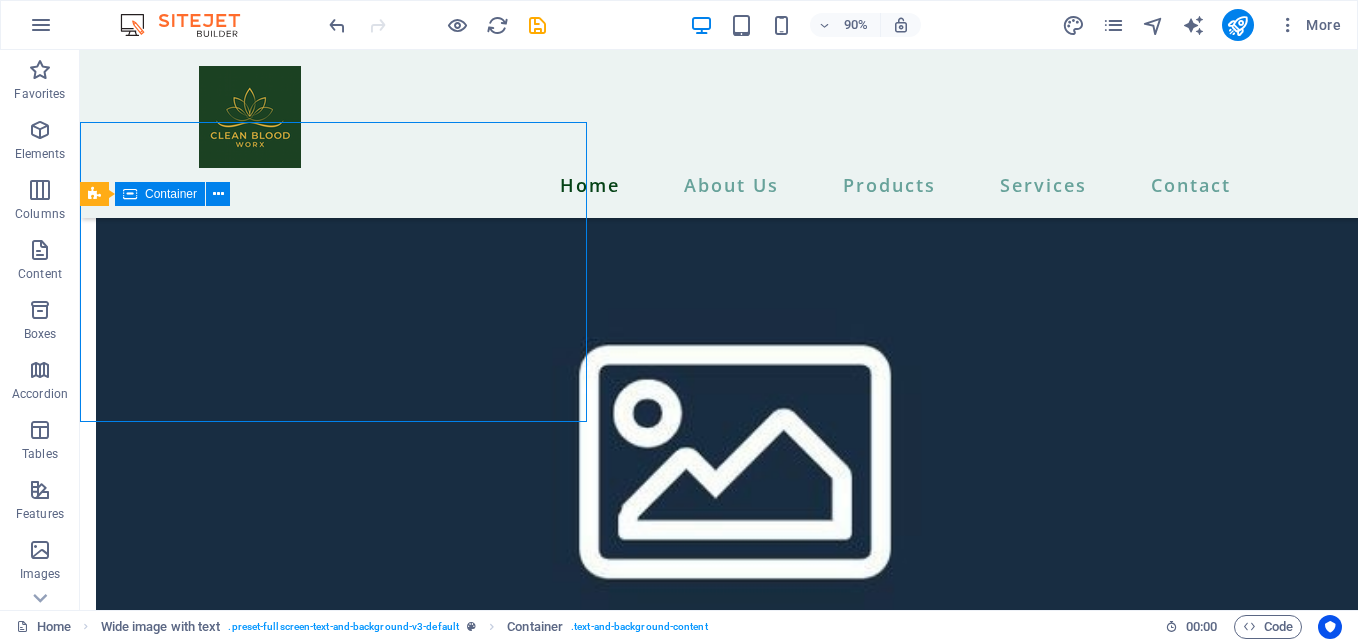 scroll, scrollTop: 5731, scrollLeft: 0, axis: vertical 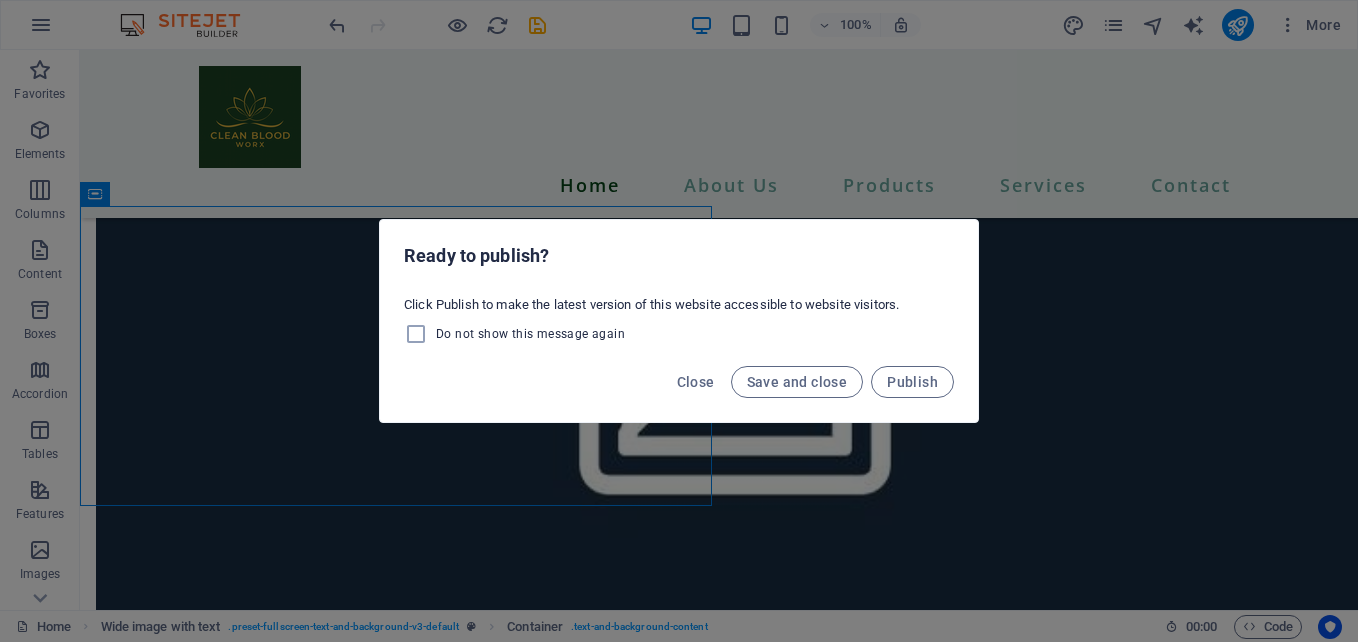 click on "Ready to publish? Click Publish to make the latest version of this website accessible to website visitors. Do not show this message again Close Save and close Publish" at bounding box center (679, 321) 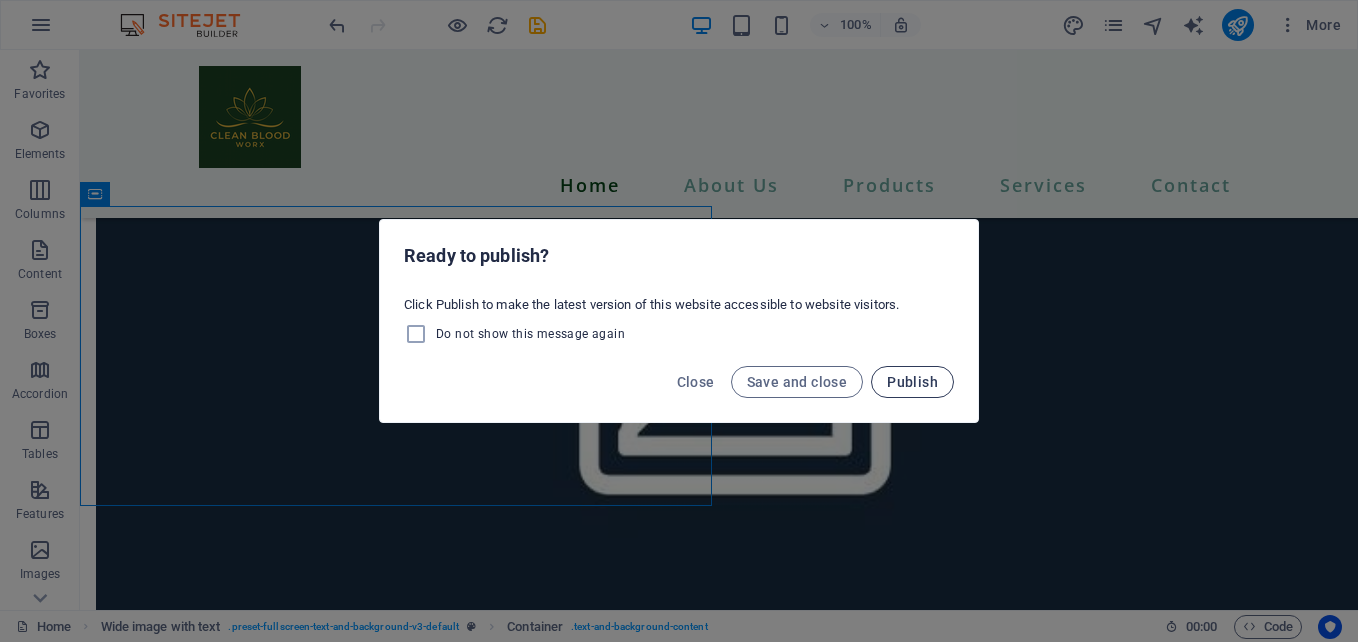 click on "Publish" at bounding box center (912, 382) 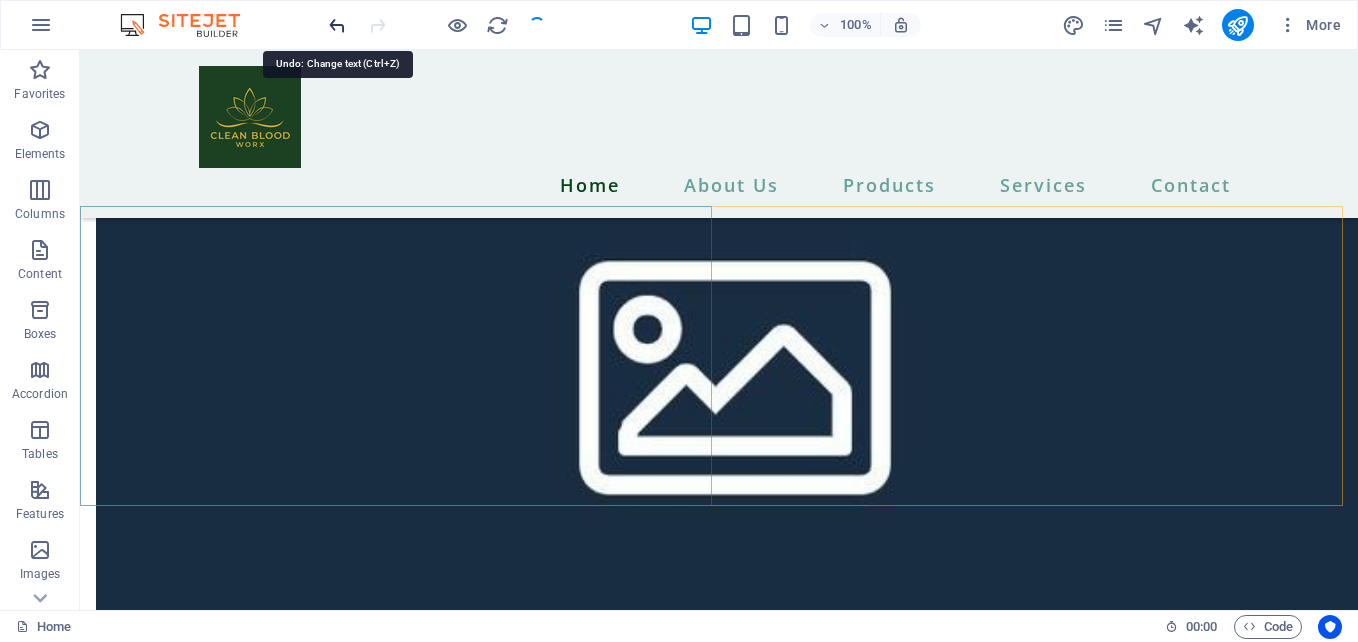 click at bounding box center (337, 25) 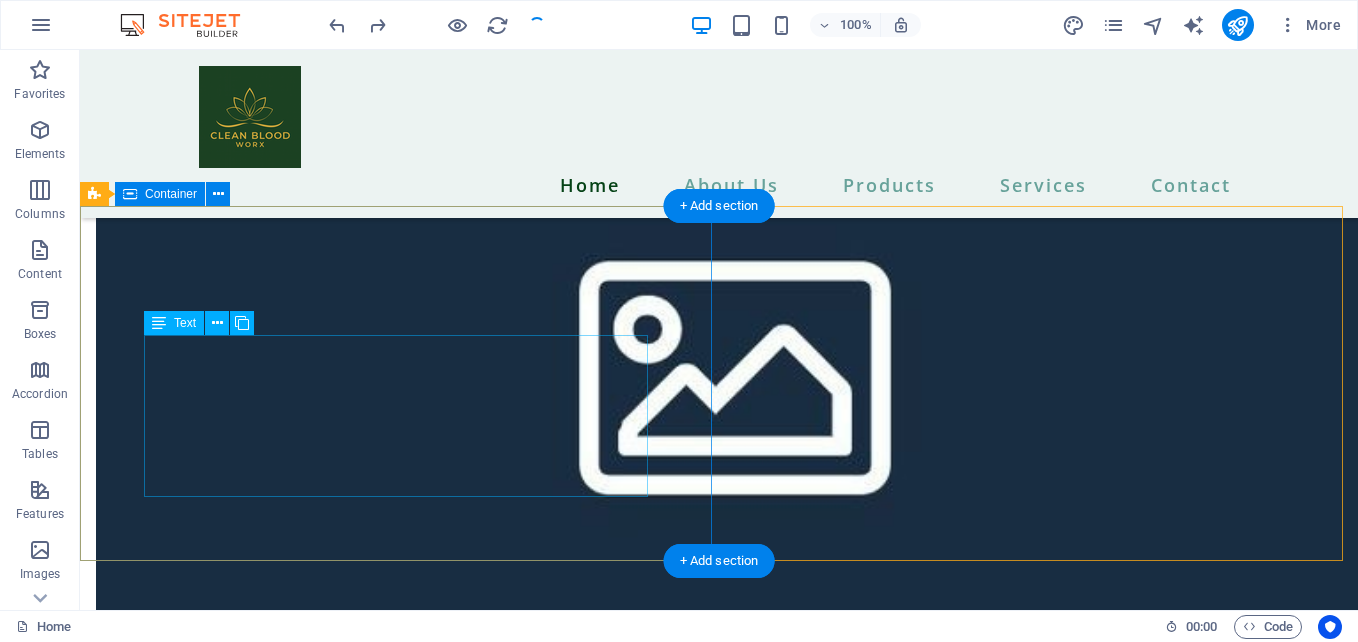 click on "Lorem ipsum dolor sit amet, consectetuer adipiscing elit. Aenean commodo ligula eget dolor. Lorem ipsum dolor sit amet, consectetuer adipiscing elit leget dolor. Lorem ipsum dolor sit amet, consectetuer adipiscing elit. Aenean commodo ligula eget dolor. Lorem ipsum dolor sit amet, consectetuer adipiscing elit dolor." at bounding box center [719, 7168] 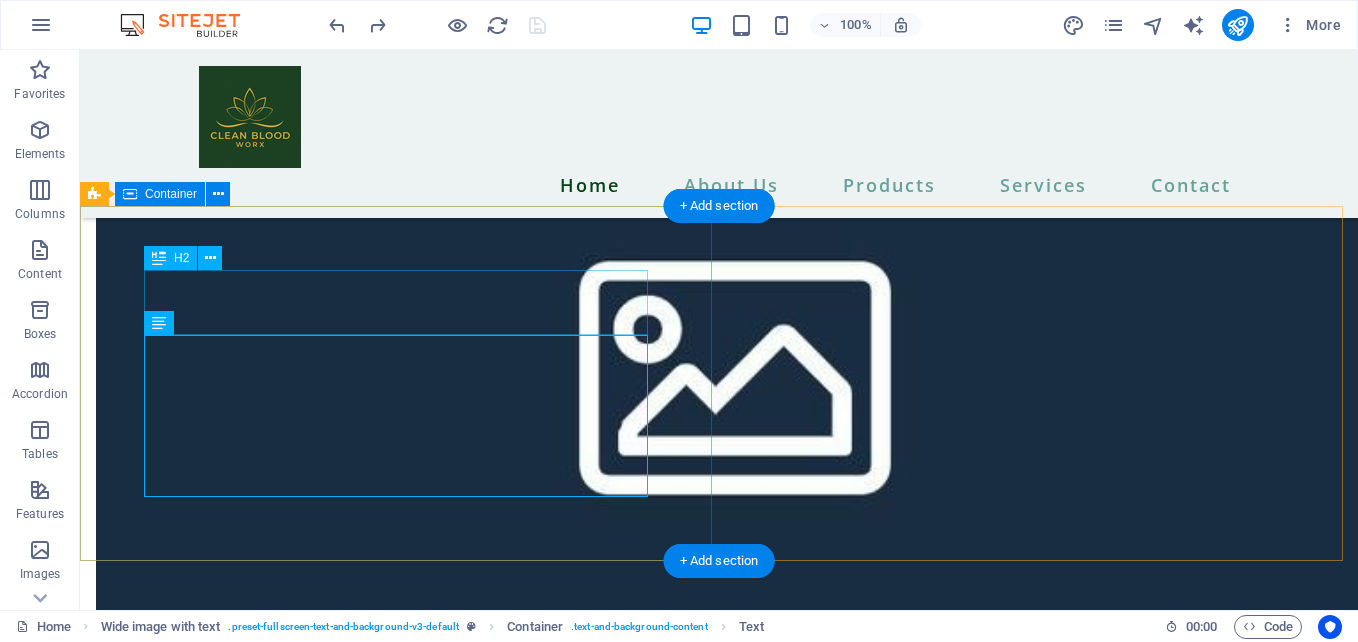 click on "Benefits" at bounding box center (719, 7095) 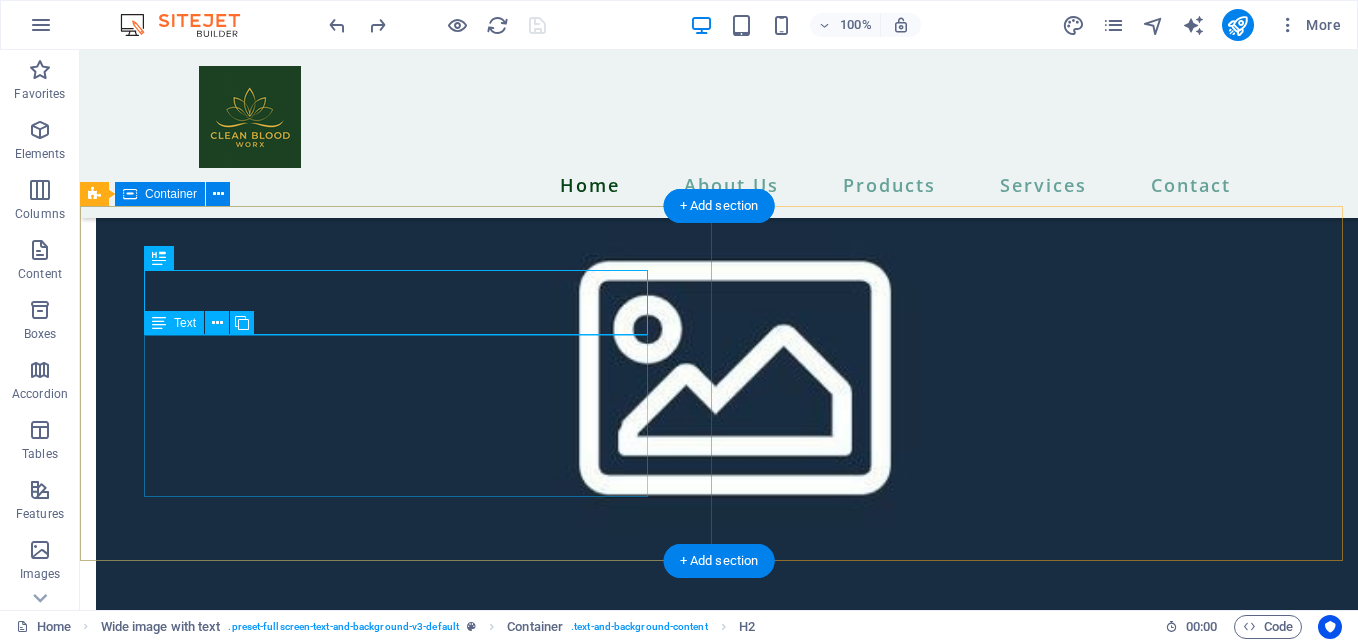 click on "Lorem ipsum dolor sit amet, consectetuer adipiscing elit. Aenean commodo ligula eget dolor. Lorem ipsum dolor sit amet, consectetuer adipiscing elit leget dolor. Lorem ipsum dolor sit amet, consectetuer adipiscing elit. Aenean commodo ligula eget dolor. Lorem ipsum dolor sit amet, consectetuer adipiscing elit dolor." at bounding box center (719, 7168) 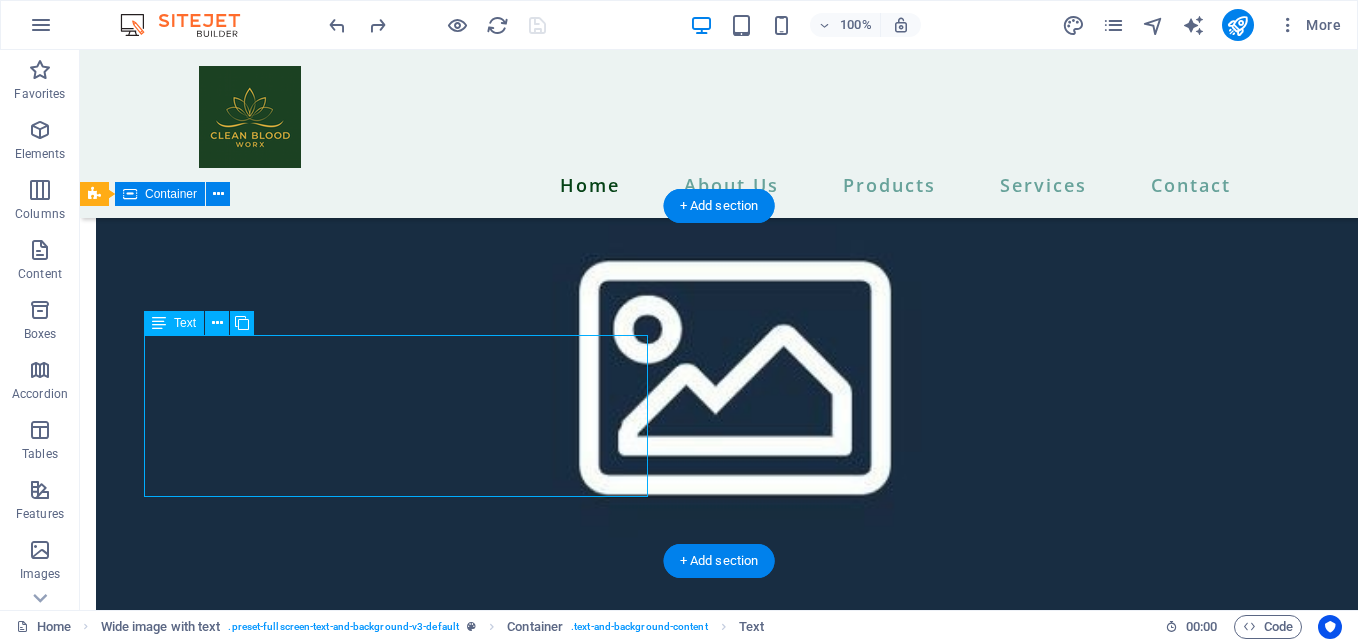 click on "Lorem ipsum dolor sit amet, consectetuer adipiscing elit. Aenean commodo ligula eget dolor. Lorem ipsum dolor sit amet, consectetuer adipiscing elit leget dolor. Lorem ipsum dolor sit amet, consectetuer adipiscing elit. Aenean commodo ligula eget dolor. Lorem ipsum dolor sit amet, consectetuer adipiscing elit dolor." at bounding box center (719, 7168) 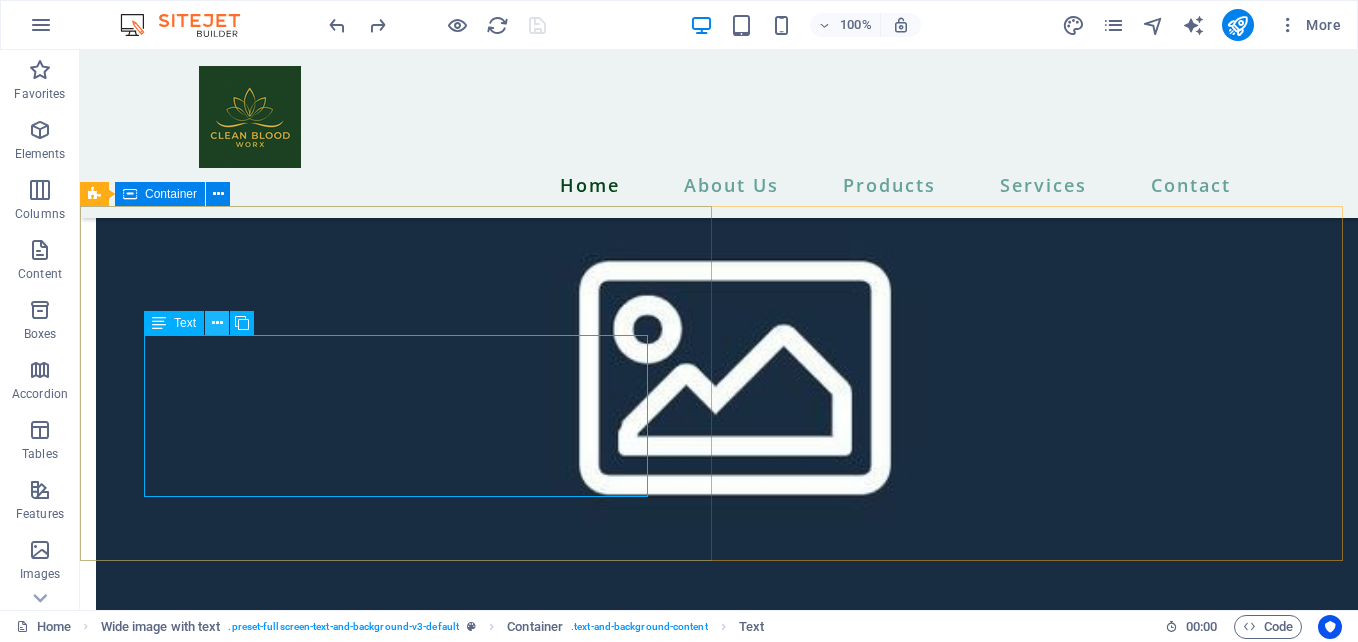 click at bounding box center [217, 323] 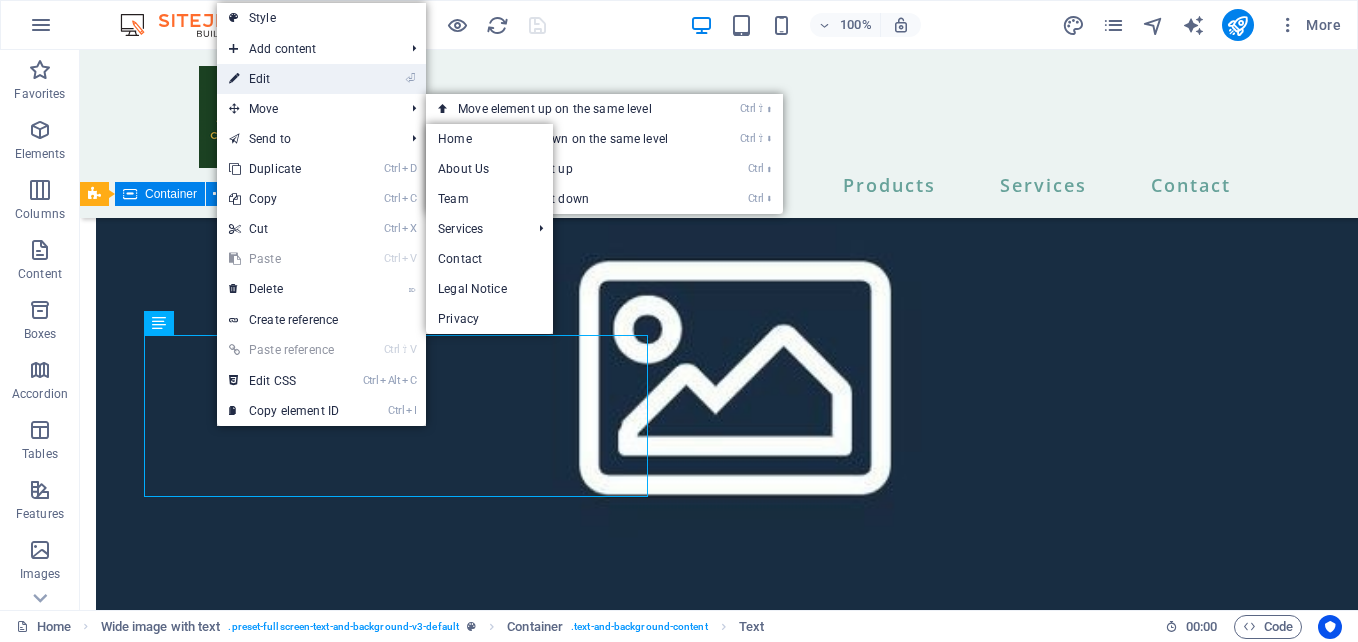 click on "⏎  Edit" at bounding box center (284, 79) 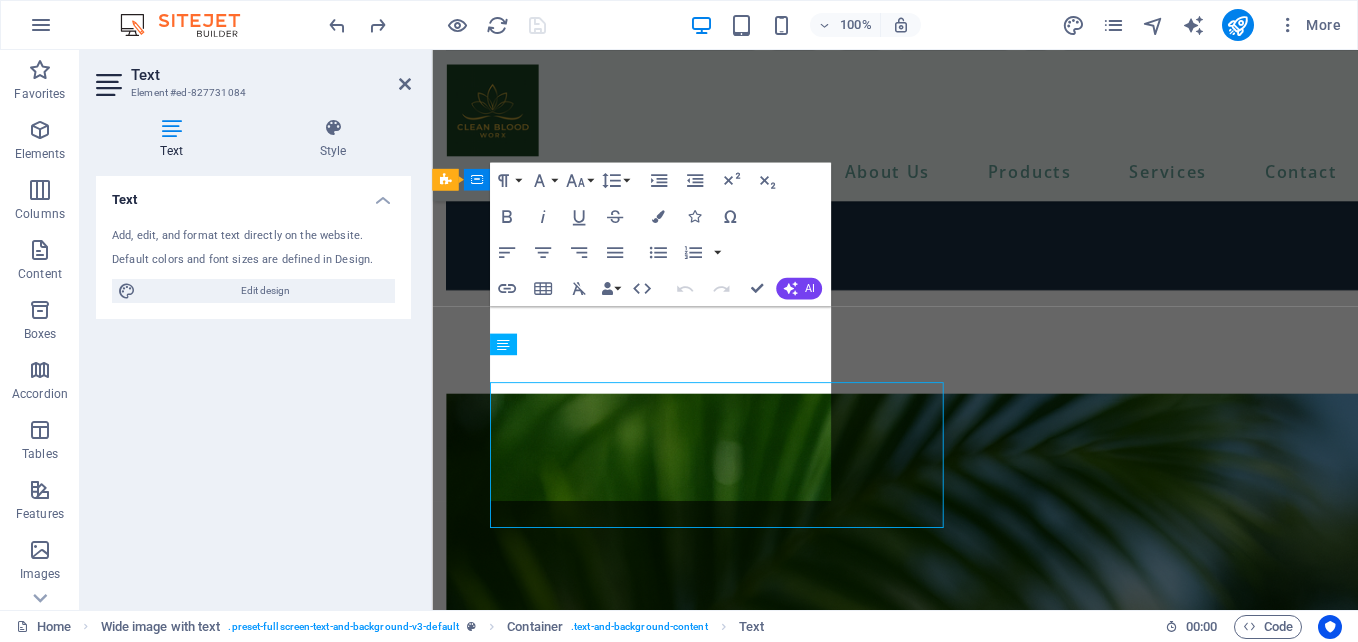 scroll, scrollTop: 5647, scrollLeft: 0, axis: vertical 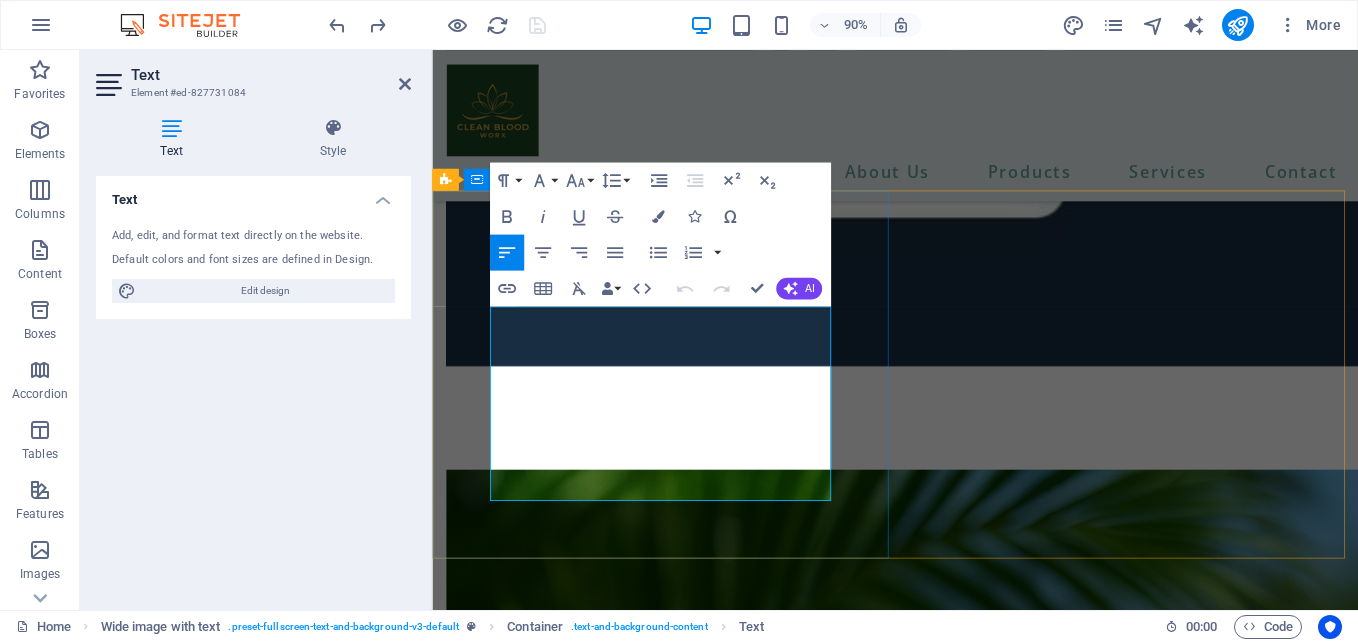 drag, startPoint x: 789, startPoint y: 525, endPoint x: 465, endPoint y: 328, distance: 379.1899 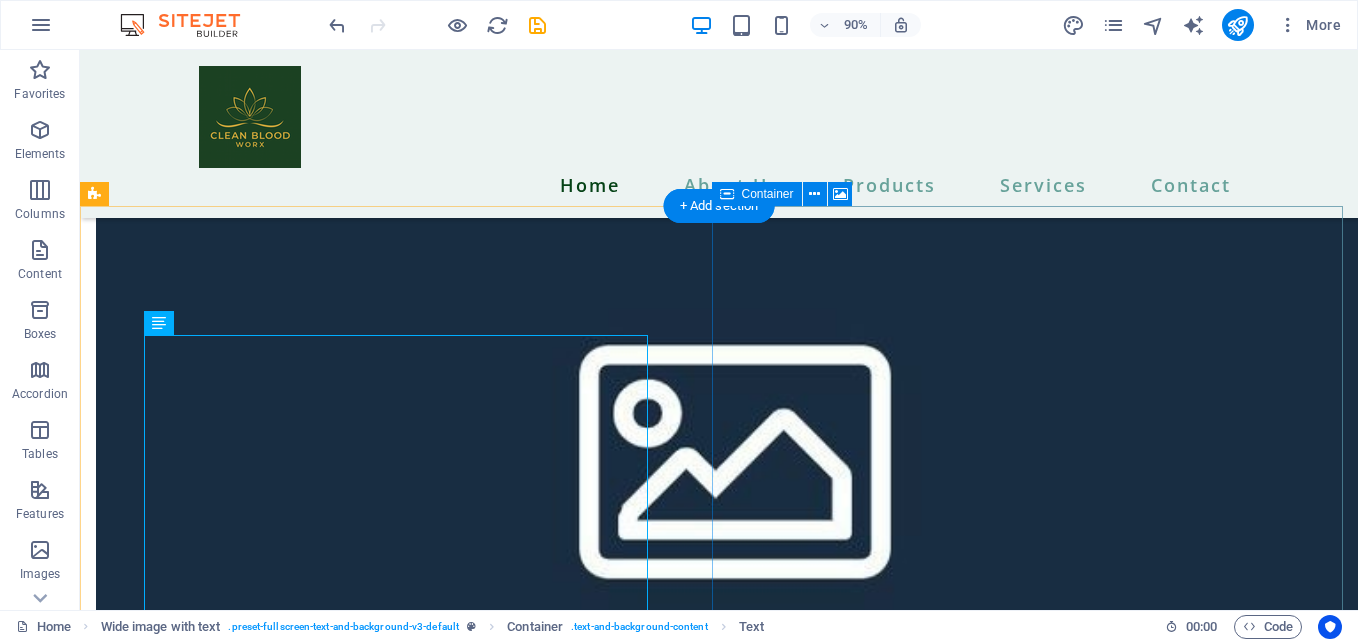 scroll, scrollTop: 5731, scrollLeft: 0, axis: vertical 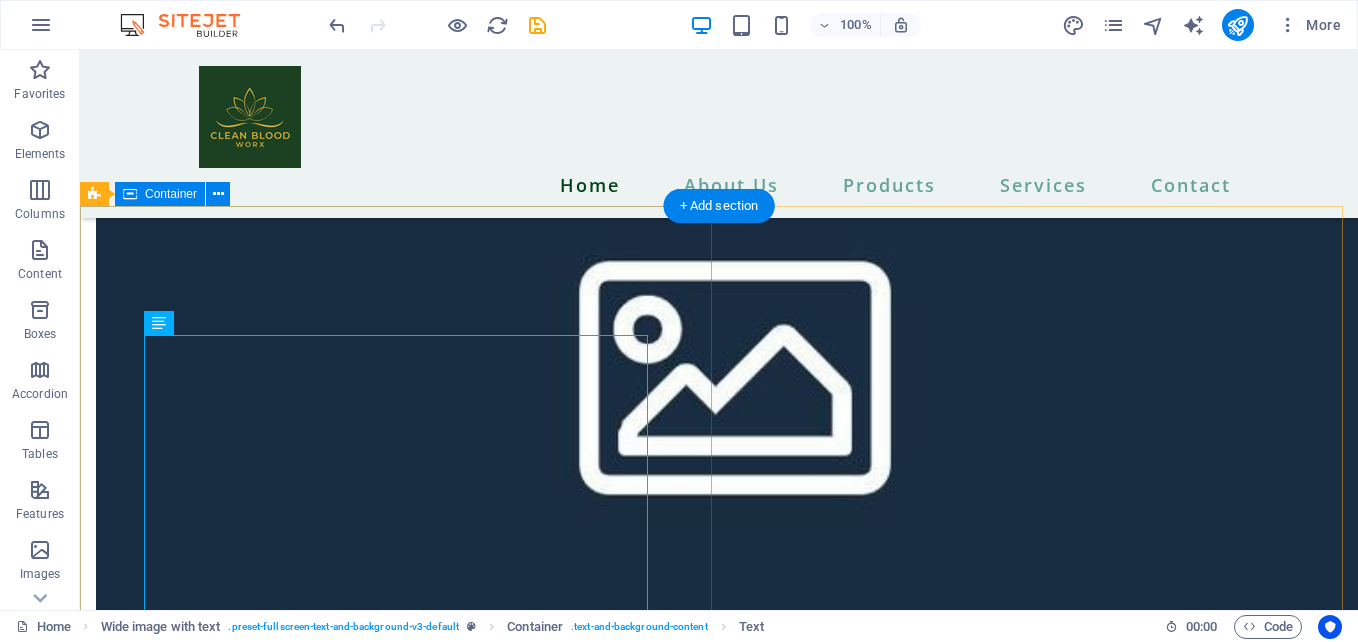 click on "Benefits Unlock the secret to youthful vitality with NuXtrax's trio of groundbreaking, plant-based products: iHeRQles, iPatches, and iRevive. Experience the full spectrum of rejuvenation by combining all three—load up on iHeRQles for foundational cellular repair, fuel with iPatches of your choice for daily vitality, and top off with iRevive for glowing skin. These products work together using advanced quantum nutrition technology to boost stem cell activity, energy, and skin health from within and outside—offering anti-aging benefits, better performance, and glowing wellness. Pure nutrition for your entire body." at bounding box center [719, 7179] 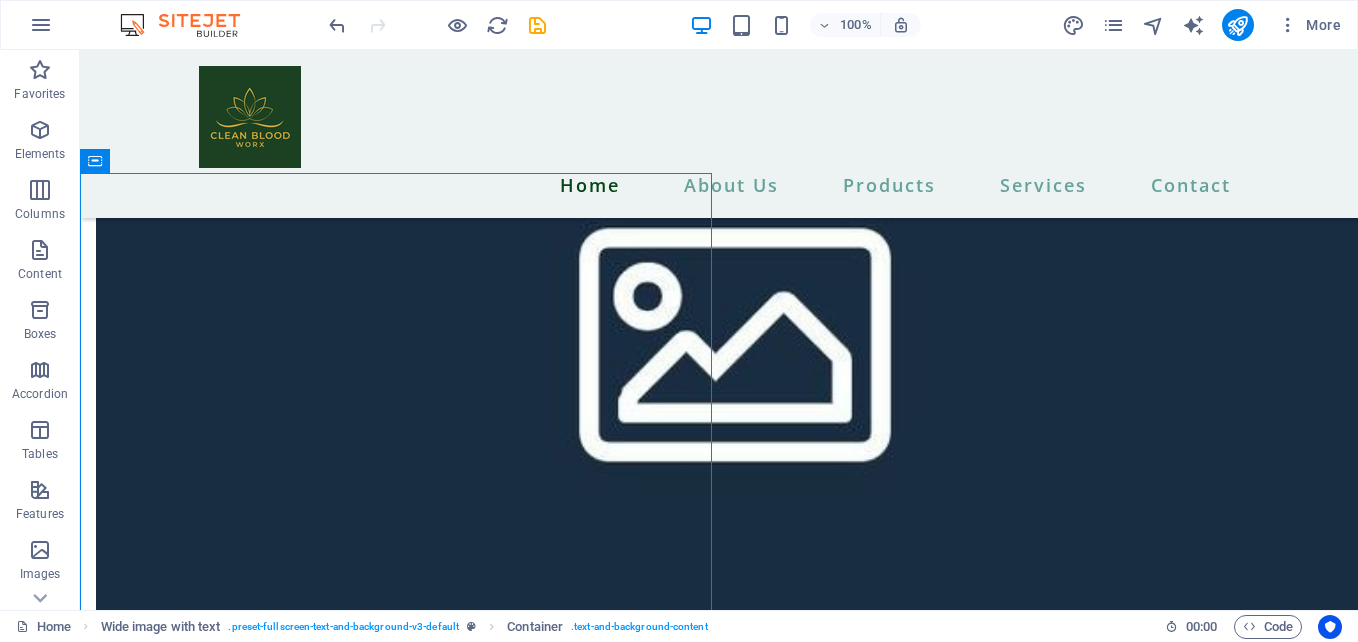 scroll, scrollTop: 5734, scrollLeft: 0, axis: vertical 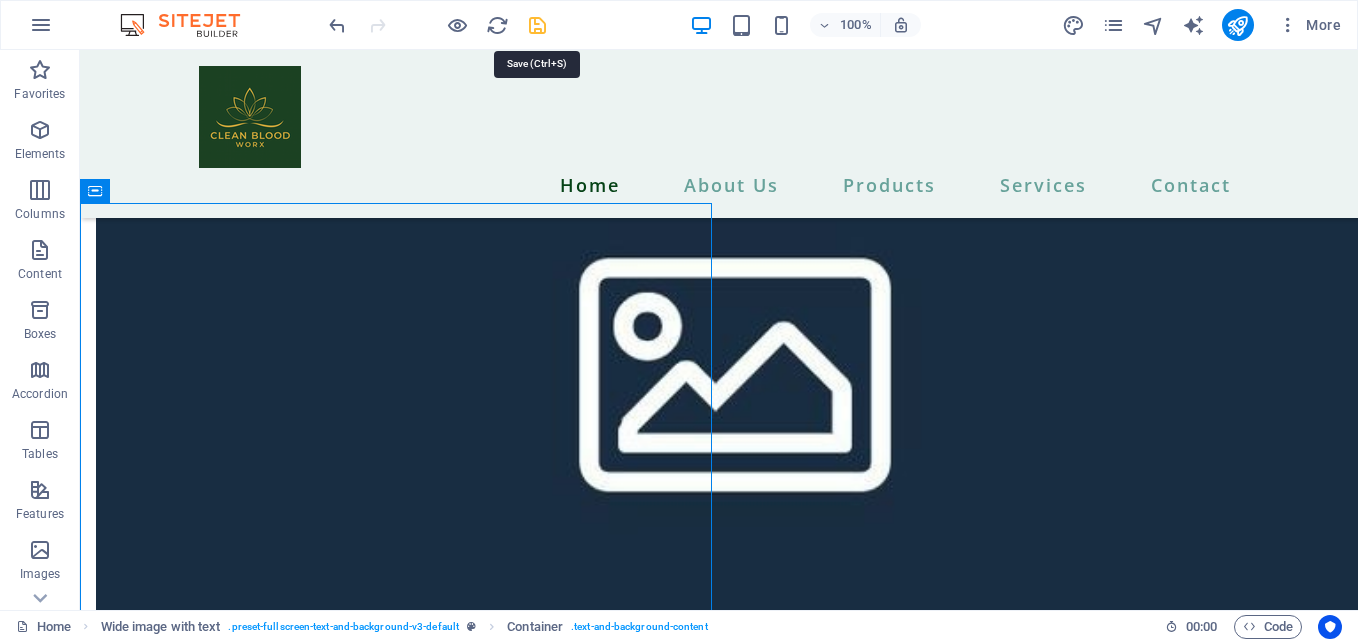 click at bounding box center (537, 25) 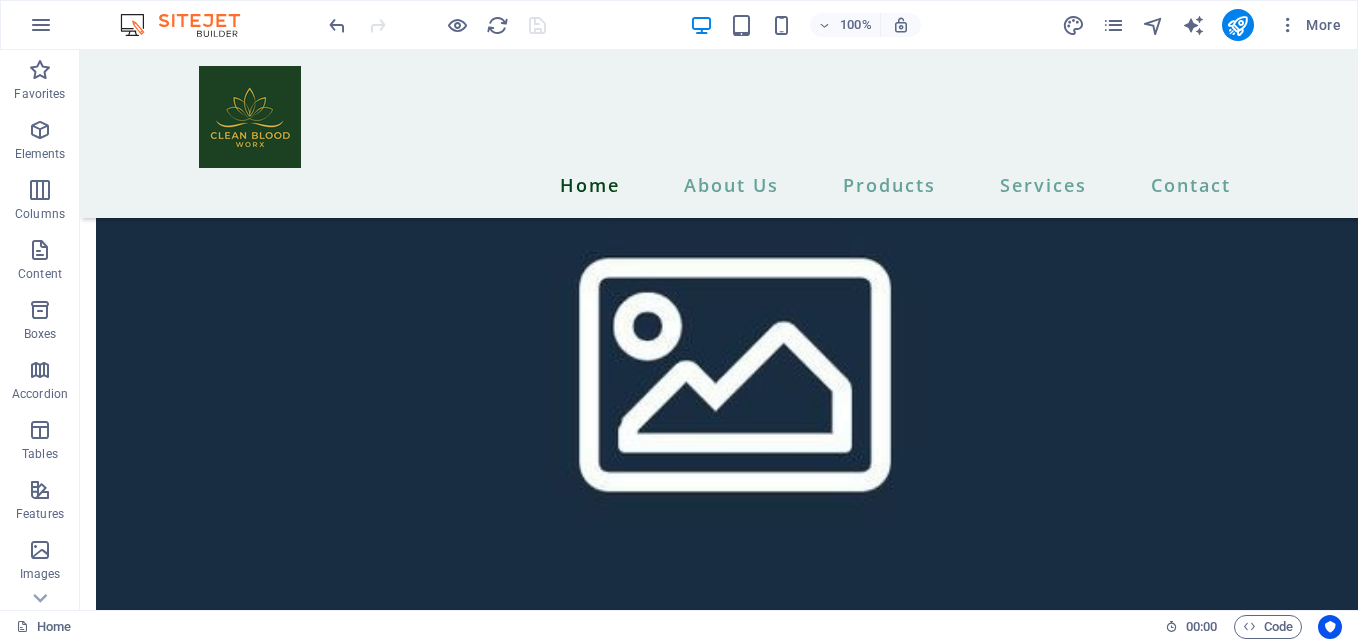 click at bounding box center (437, 25) 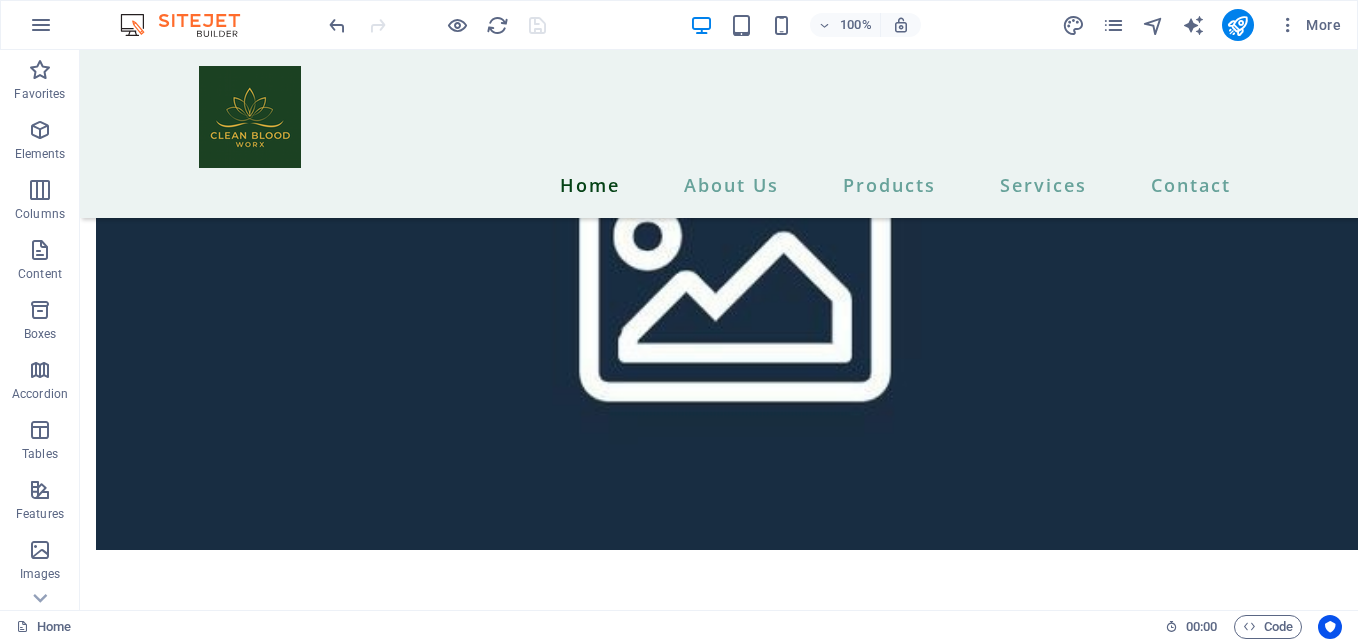 scroll, scrollTop: 5794, scrollLeft: 0, axis: vertical 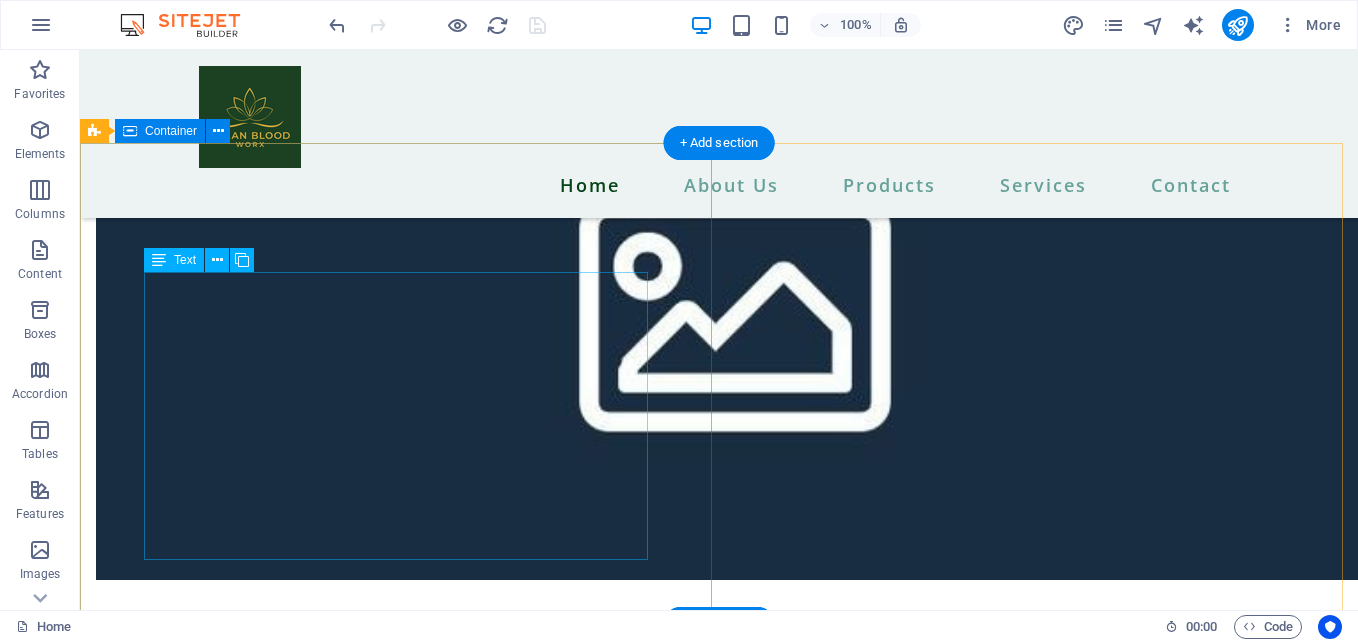 click on "Unlock the secret to youthful vitality with NuXtrax's trio of groundbreaking, plant-based products: iHeRQles, iPatches, and iRevive. Experience the full spectrum of rejuvenation by combining all three—load up on iHeRQles for foundational cellular repair, fuel with iPatches of your choice for daily vitality, and top off with iRevive for glowing skin. These products work together using advanced quantum nutrition technology to boost stem cell activity, energy, and skin health from within and outside—offering anti-aging benefits, better performance, and glowing wellness. Pure nutrition for your entire body." at bounding box center (719, 7149) 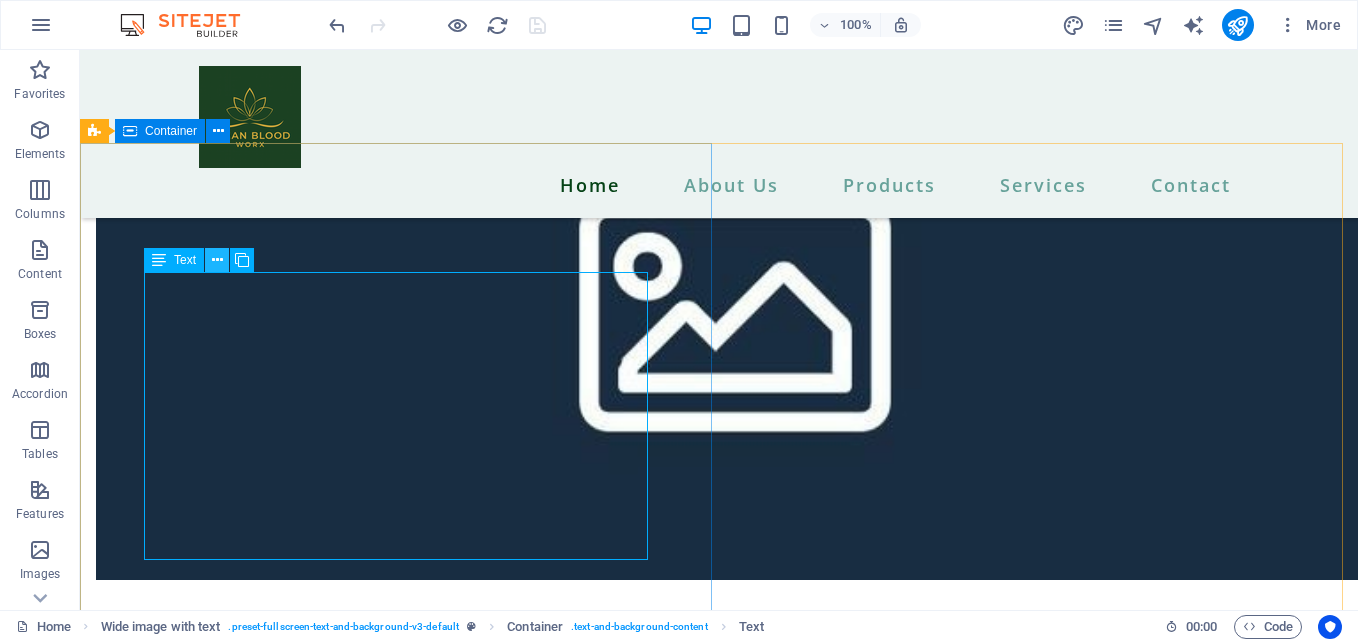 click at bounding box center [217, 260] 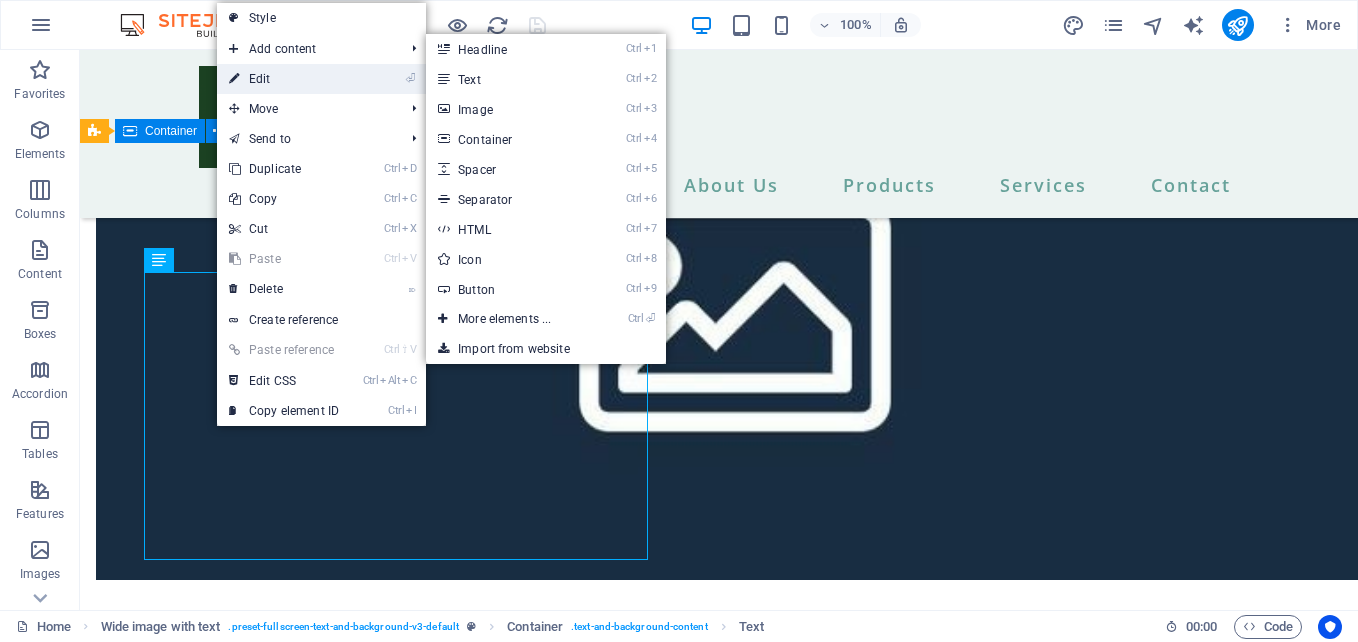 click on "⏎  Edit" at bounding box center [284, 79] 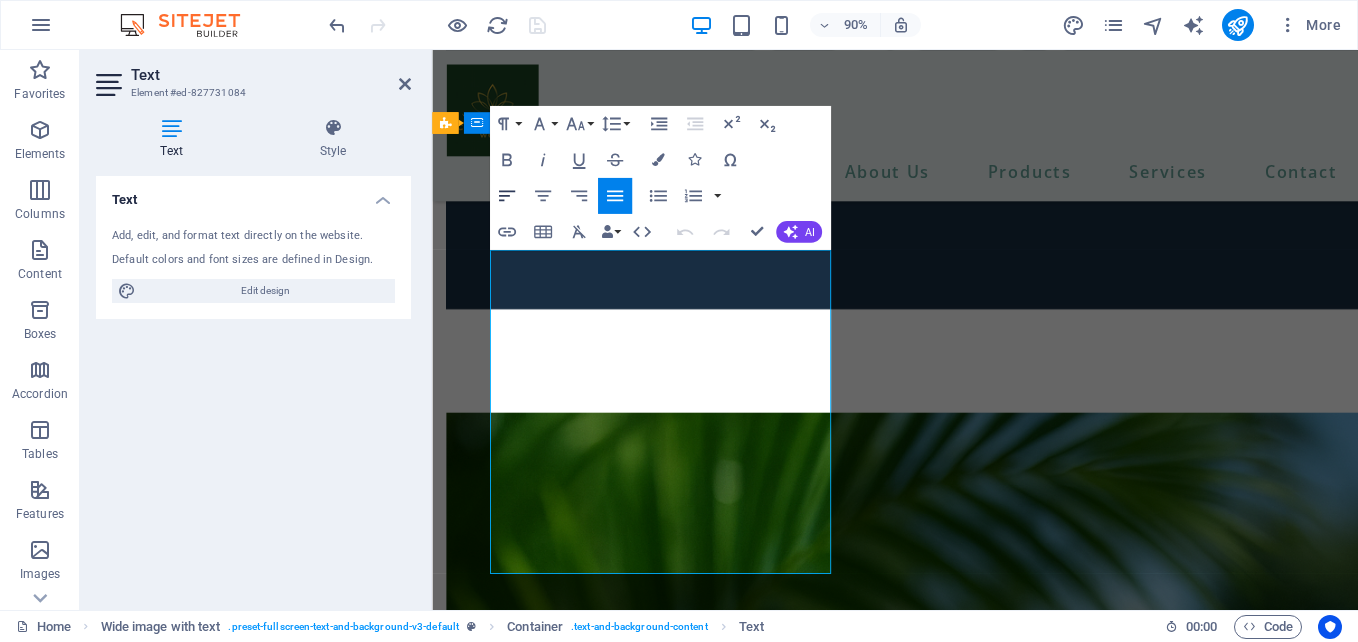 click 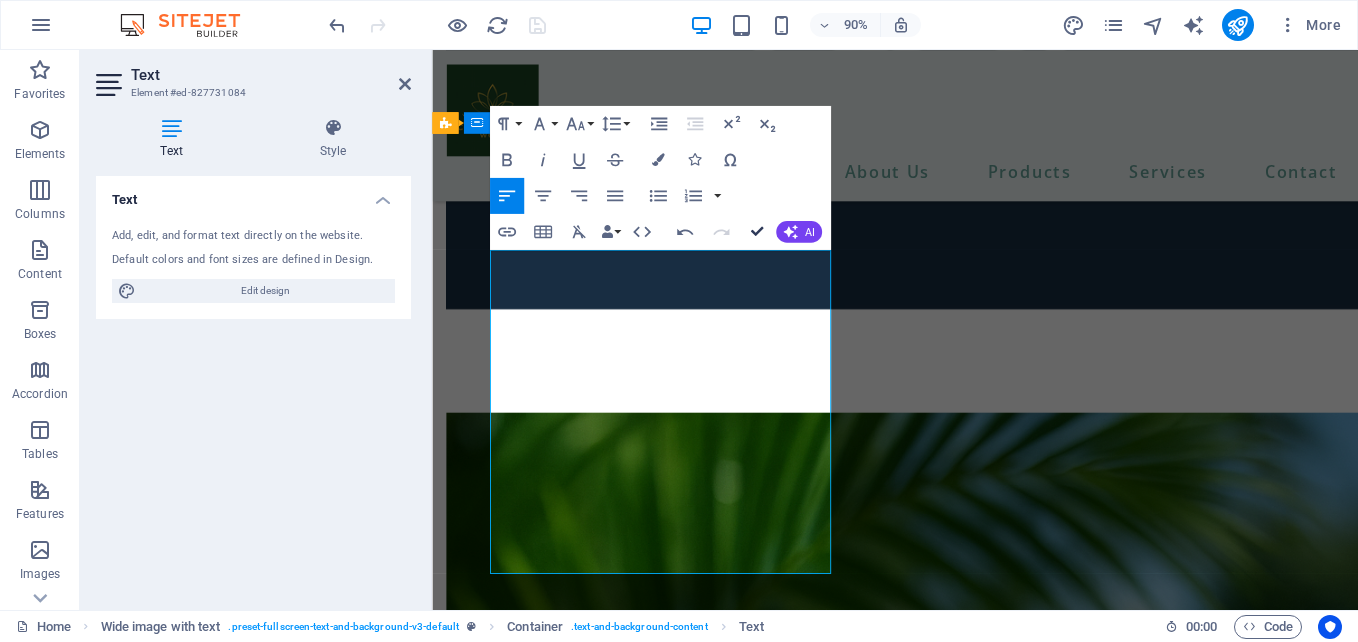 scroll, scrollTop: 5794, scrollLeft: 0, axis: vertical 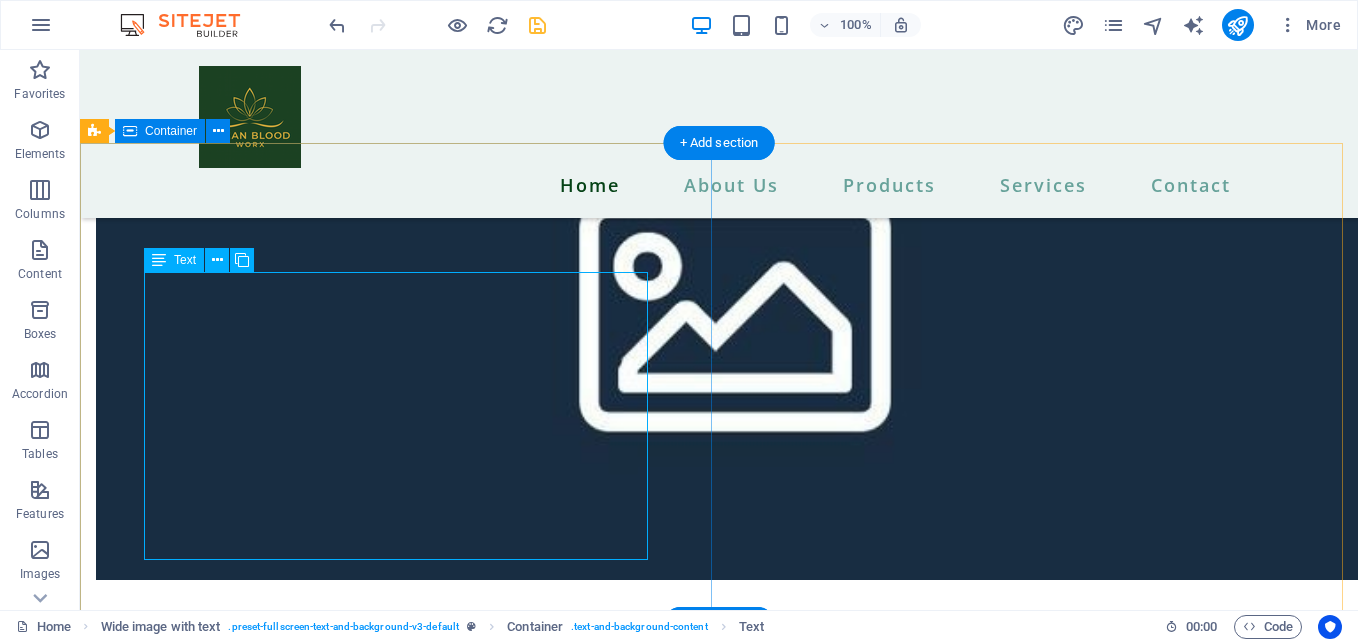 click on "Unlock the secret to youthful vitality with NuXtrax's trio of groundbreaking, plant-based products: iHeRQles, iPatches, and iRevive. Experience the full spectrum of rejuvenation by combining all three—load up on iHeRQles for foundational cellular repair, fuel with iPatches of your choice for daily vitality, and top off with iRevive for glowing skin. These products work together using advanced quantum nutrition technology to boost stem cell activity, energy, and skin health from within and outside—offering anti-aging benefits, better performance, and glowing wellness. Pure nutrition for your entire body." at bounding box center [719, 7149] 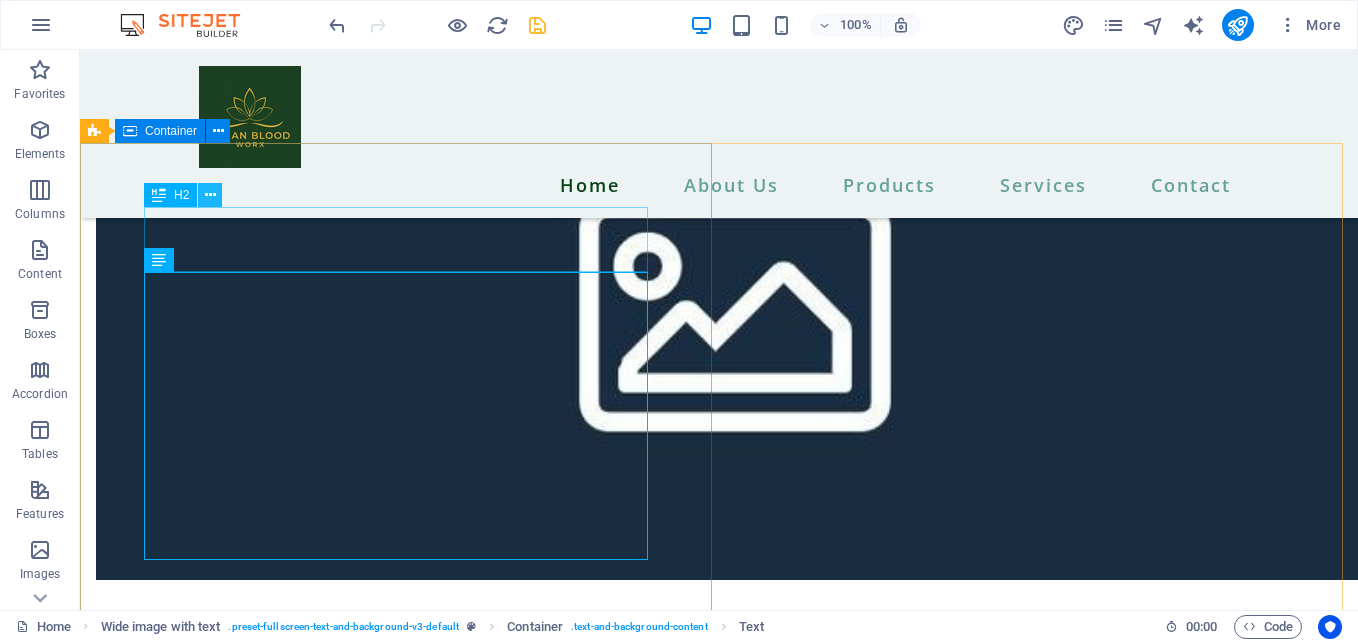 click at bounding box center (210, 195) 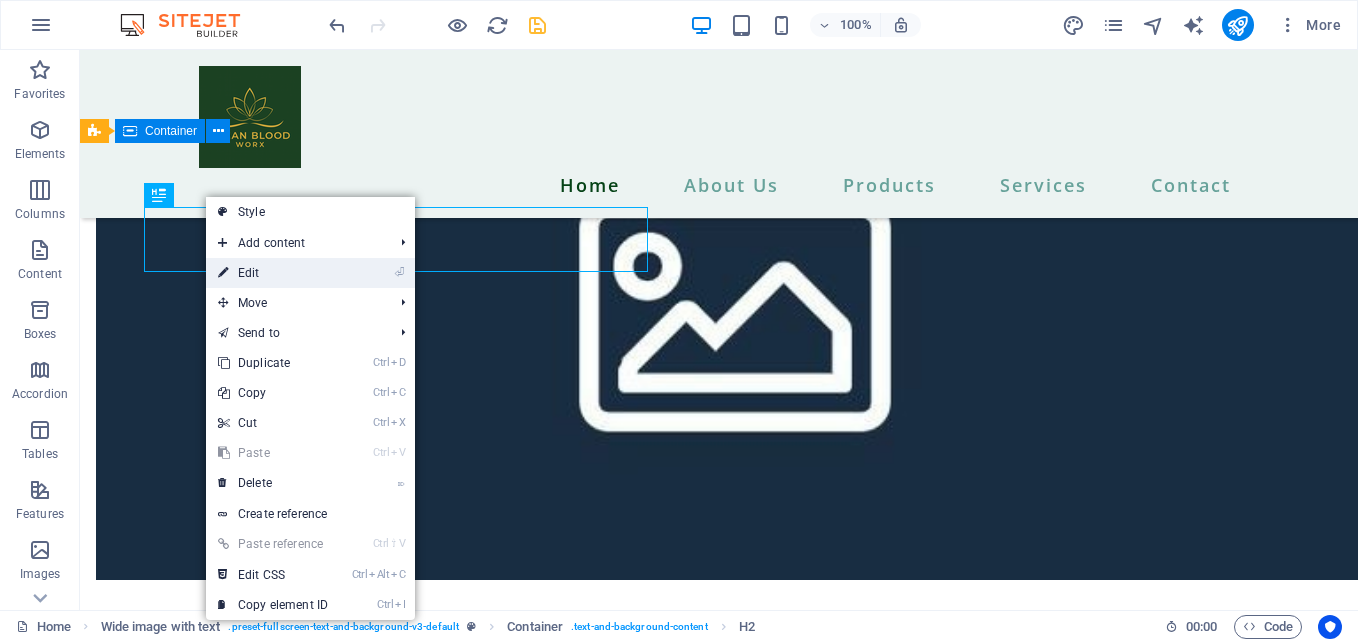 click on "⏎  Edit" at bounding box center [273, 273] 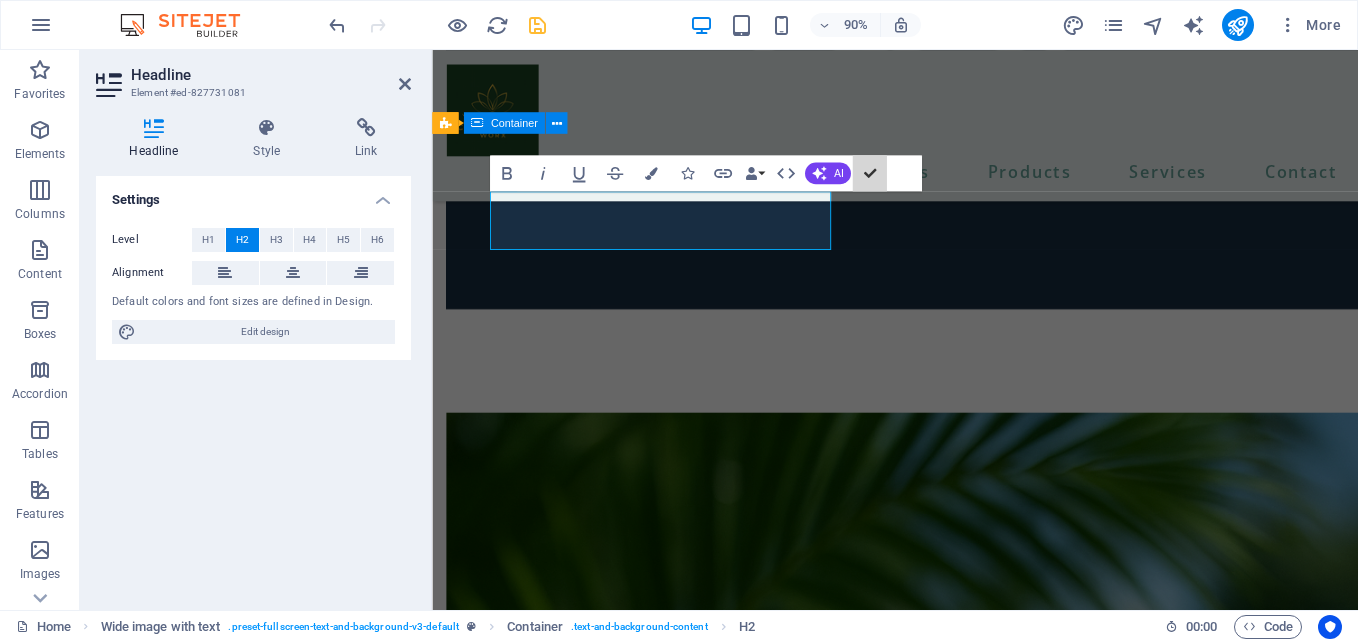 scroll, scrollTop: 5794, scrollLeft: 0, axis: vertical 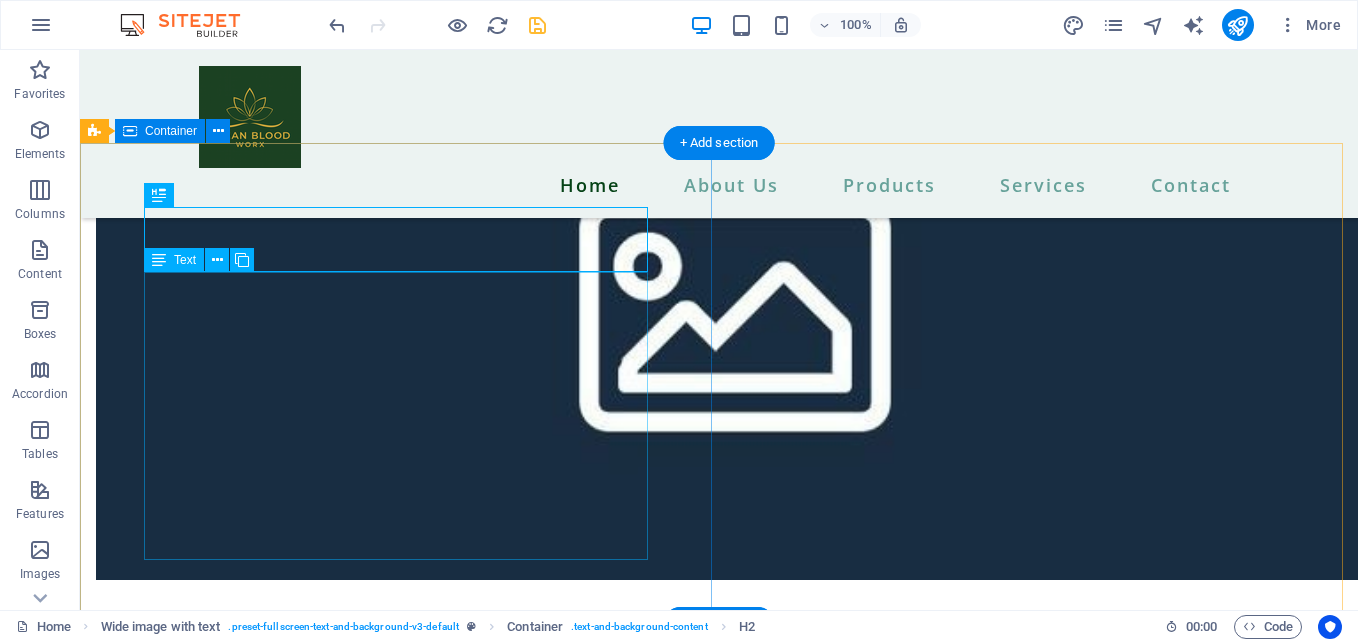 click on "Unlock the secret to youthful vitality with NuXtrax's trio of groundbreaking, plant-based products: iHeRQles, iPatches, and iRevive. Experience the full spectrum of rejuvenation by combining all three—load up on iHeRQles for foundational cellular repair, fuel with iPatches of your choice for daily vitality, and top off with iRevive for glowing skin. These products work together using advanced quantum nutrition technology to boost stem cell activity, energy, and skin health from within and outside—offering anti-aging benefits, better performance, and glowing wellness. Pure nutrition for your entire body." at bounding box center (719, 7149) 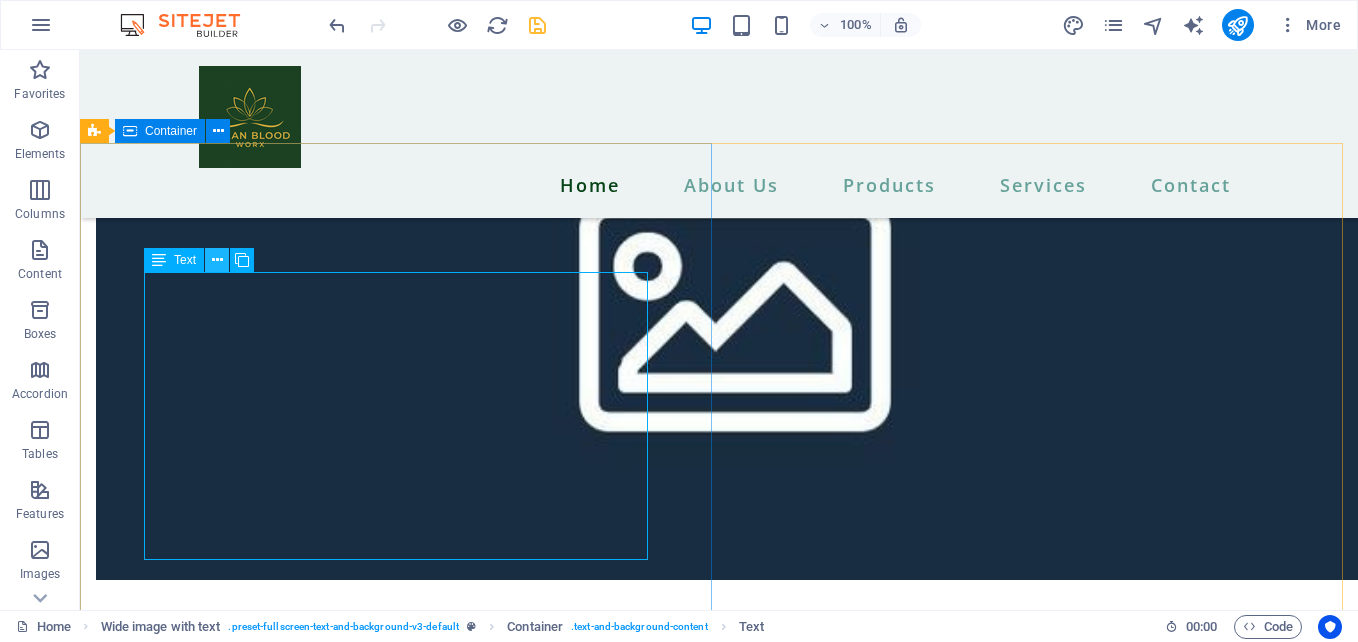 click at bounding box center (217, 260) 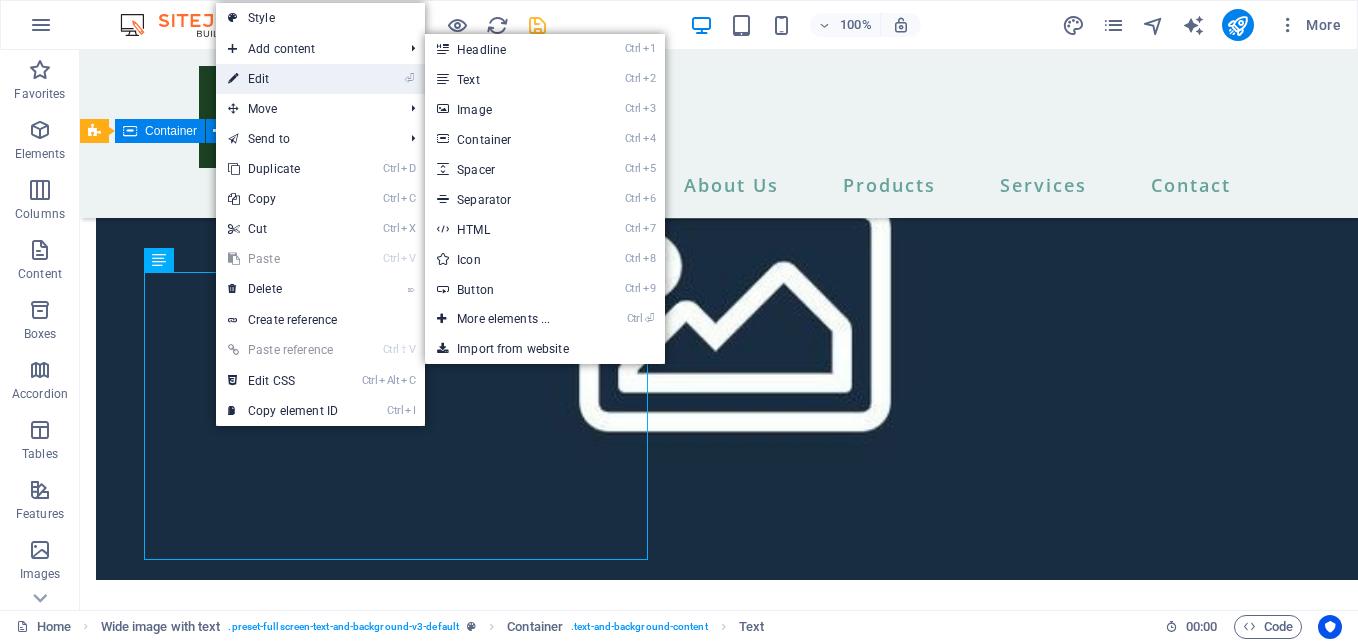 click on "⏎  Edit" at bounding box center [283, 79] 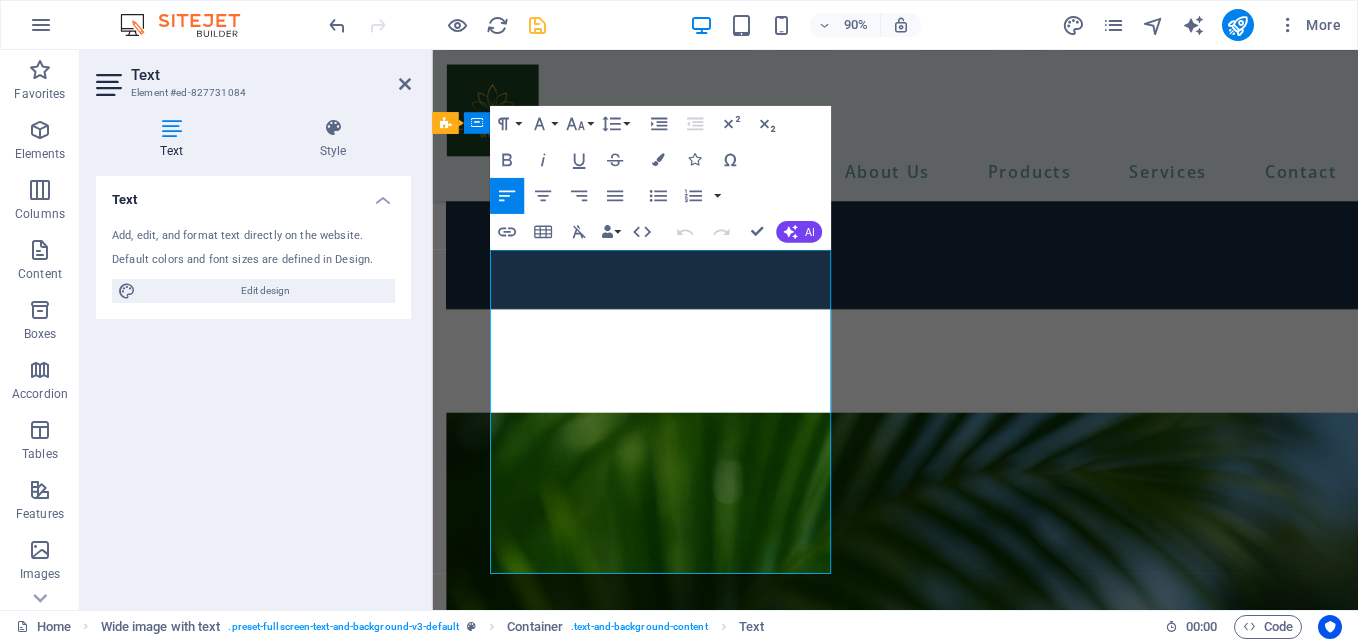 click 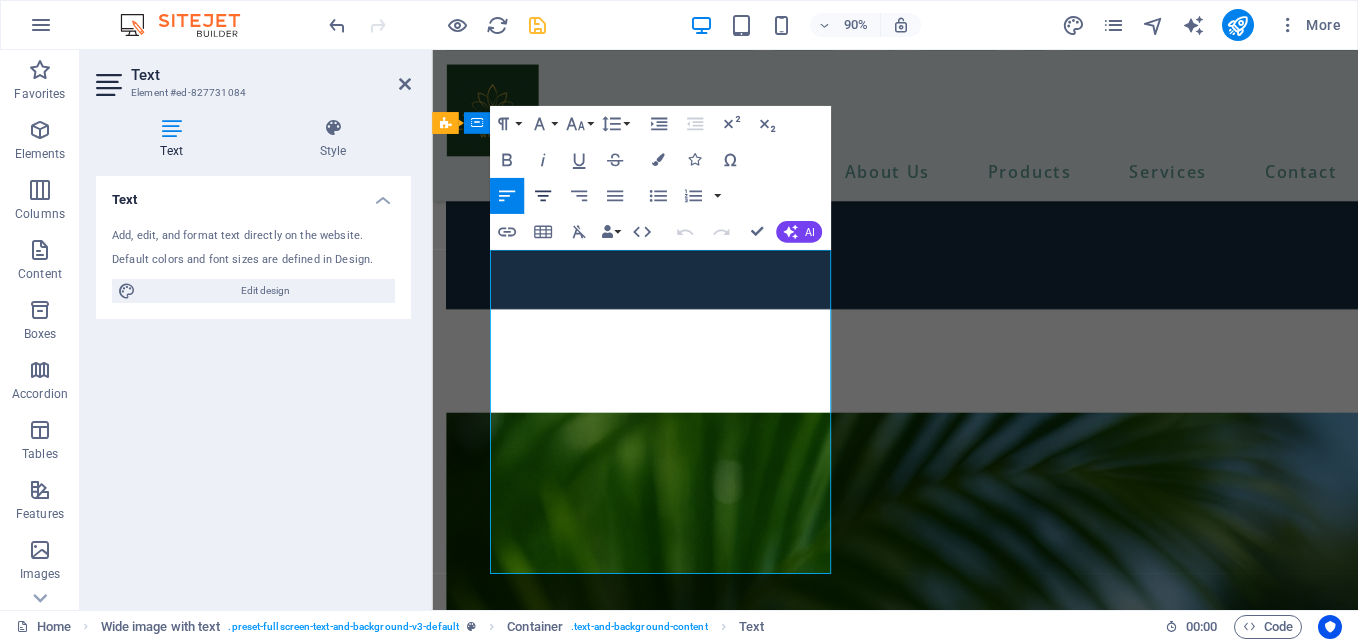 click 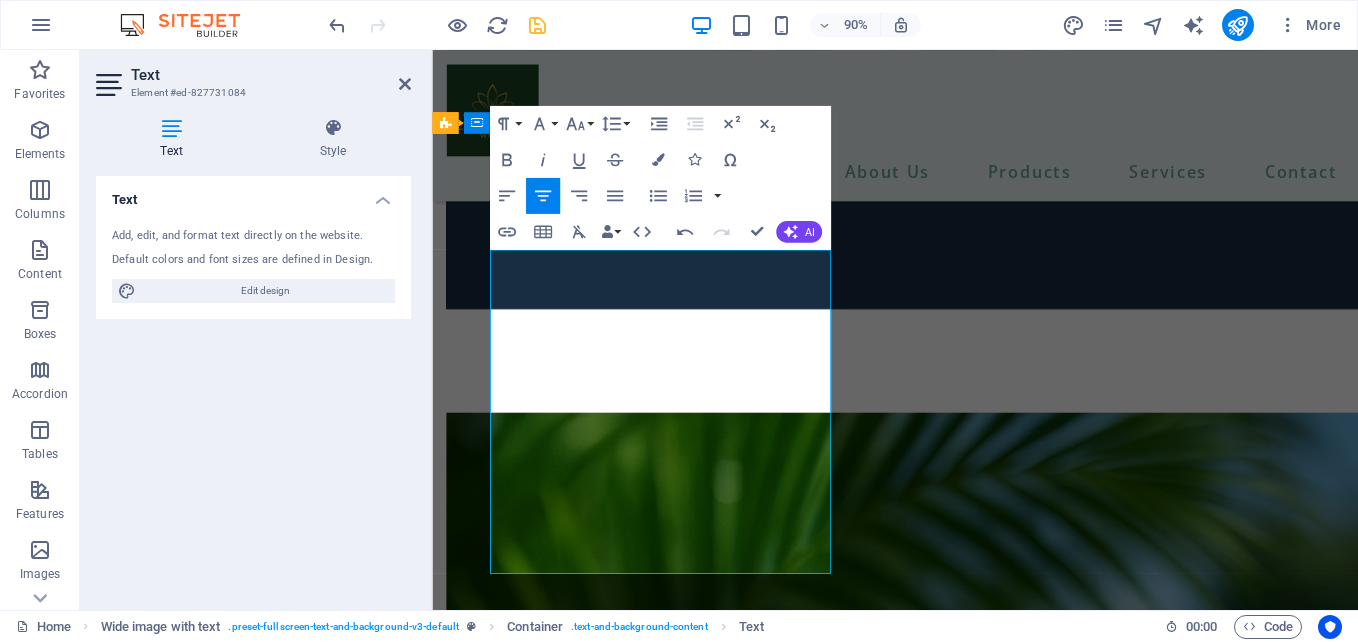 click 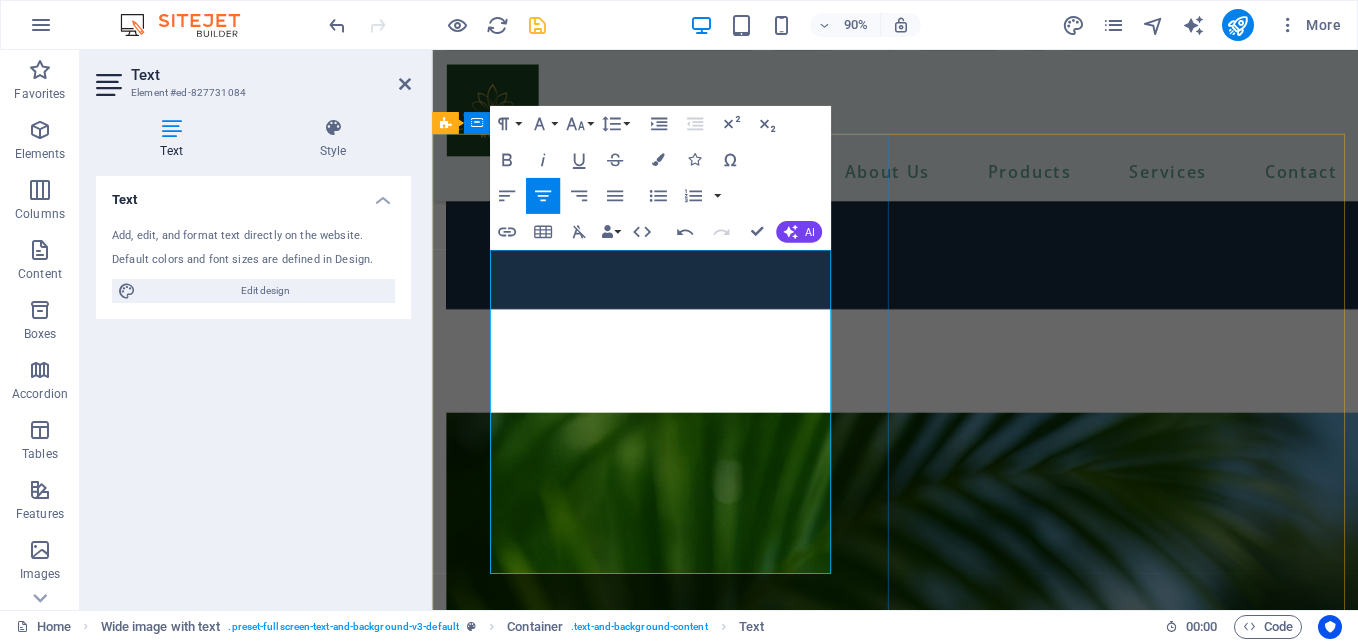 drag, startPoint x: 870, startPoint y: 619, endPoint x: 471, endPoint y: 227, distance: 559.3434 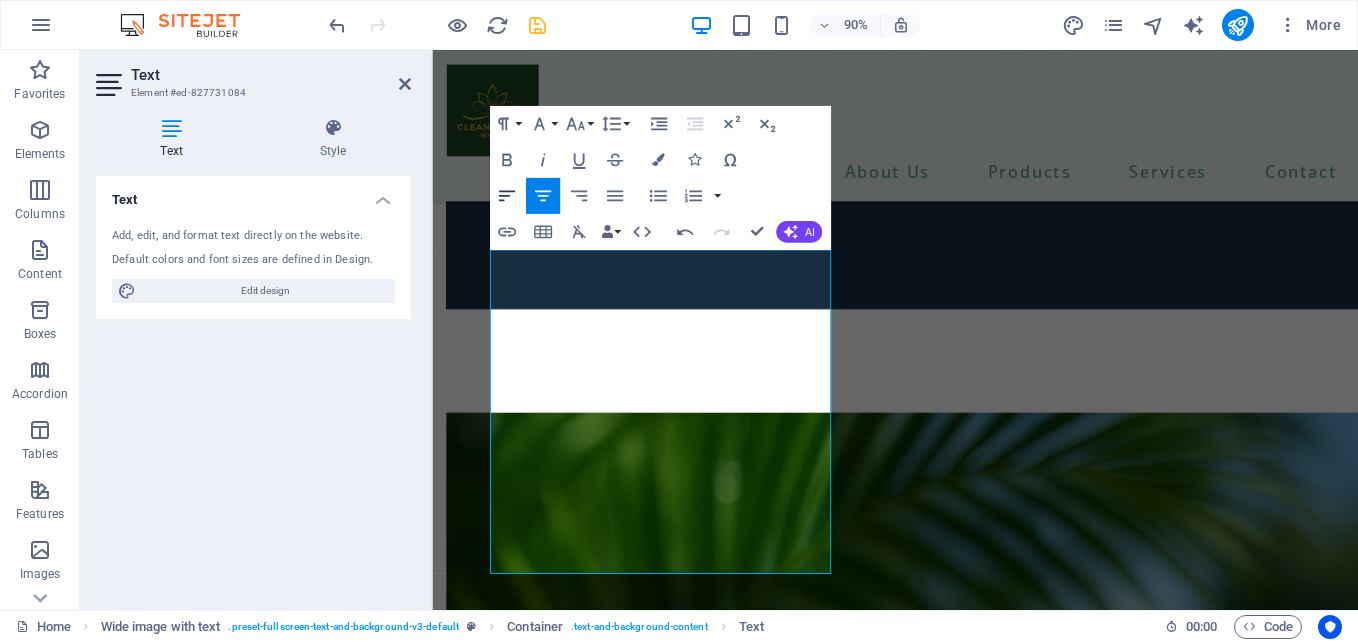 click 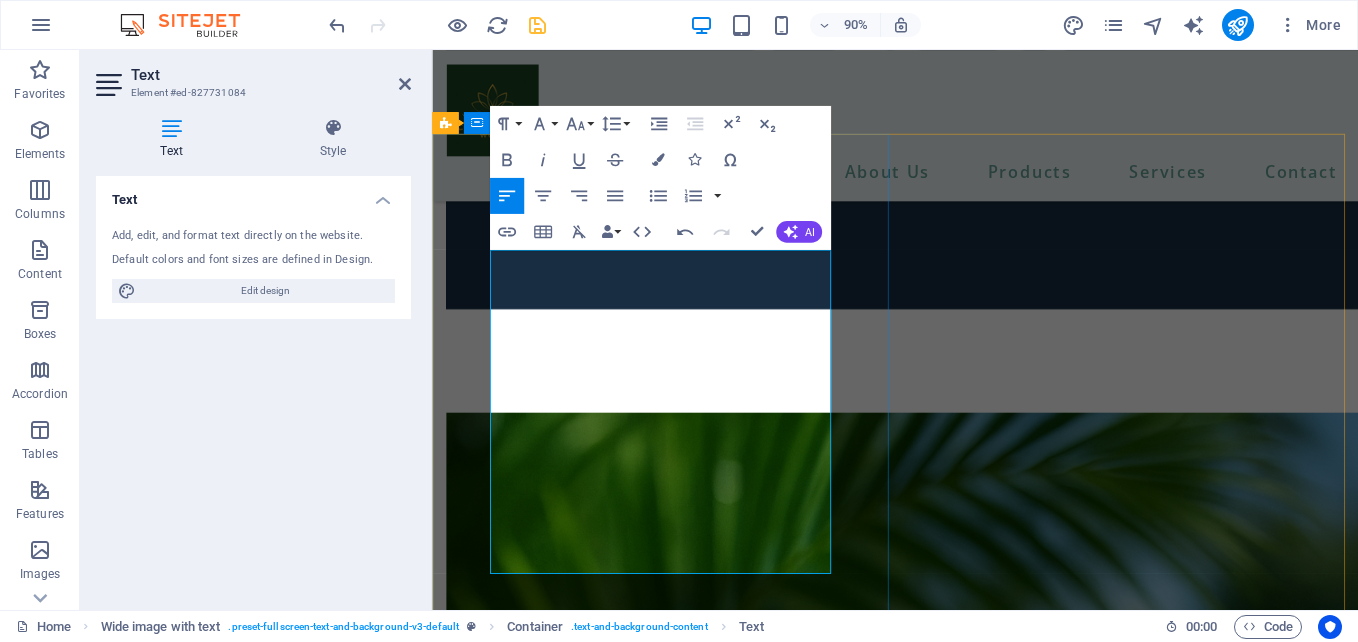 click on "Experience the full spectrum of rejuvenation by combining all three—load up on iHeRQles for foundational cellular repair, fuel with iPatches of your choice for daily vitality, and top off with iRevive for glowing skin. These products work together using advanced quantum nutrition technology to boost stem cell activity, energy, and skin health from within and outside—offering anti-aging benefits, better performance, and glowing wellness. Pure nutrition for your entire body." at bounding box center (946, 6231) 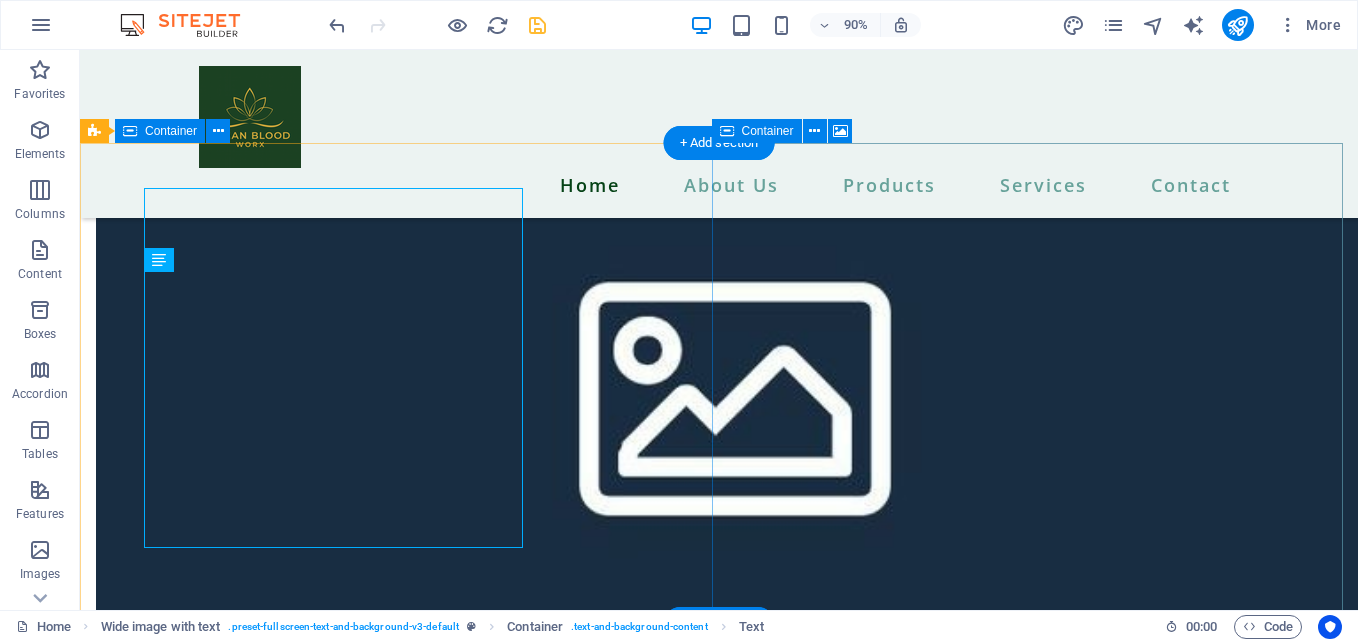 scroll, scrollTop: 5794, scrollLeft: 0, axis: vertical 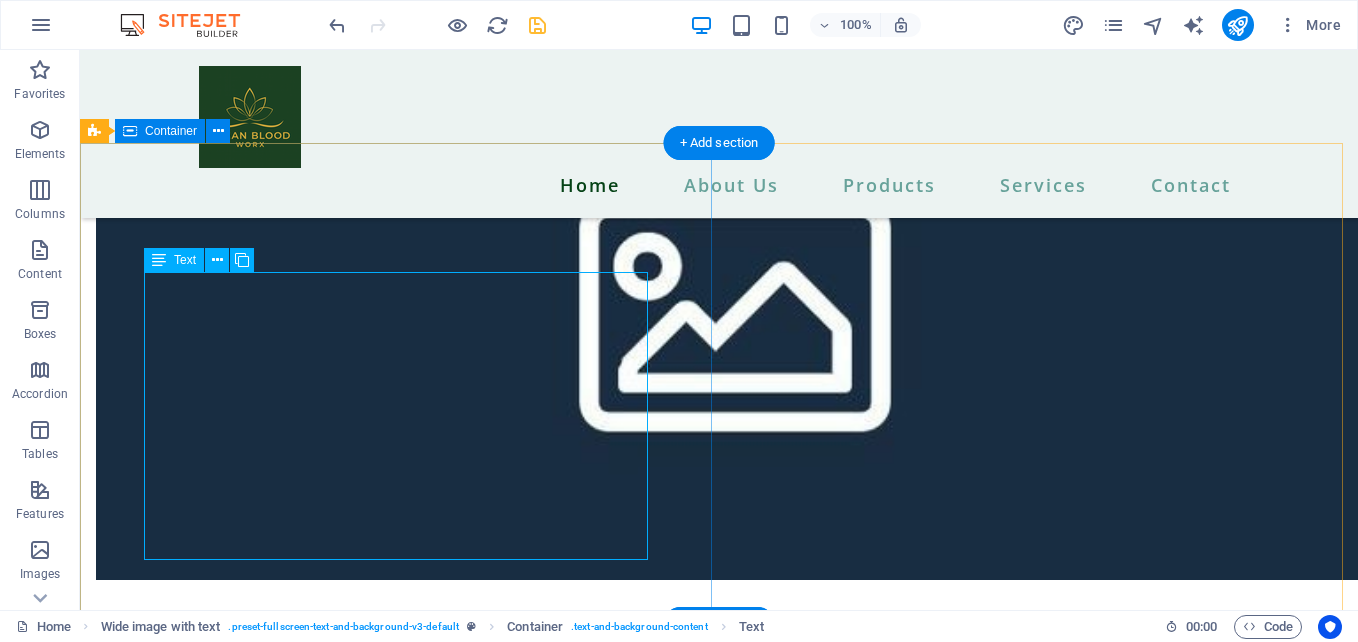 click on "Unlock the secret to youthful vitality with NuXtrax's trio of groundbreaking, plant-based products: iHeRQles, iPatches, and iRevive. Experience the full spectrum of rejuvenation by combining all three—load up on iHeRQles for foundational cellular repair, fuel with iPatches of your choice for daily vitality, and top off with iRevive for glowing skin. These products work together using advanced quantum nutrition technology to boost stem cell activity, energy, and skin health from within and outside—offering anti-aging benefits, better performance, and glowing wellness. Pure nutrition for your entire body." at bounding box center [719, 7149] 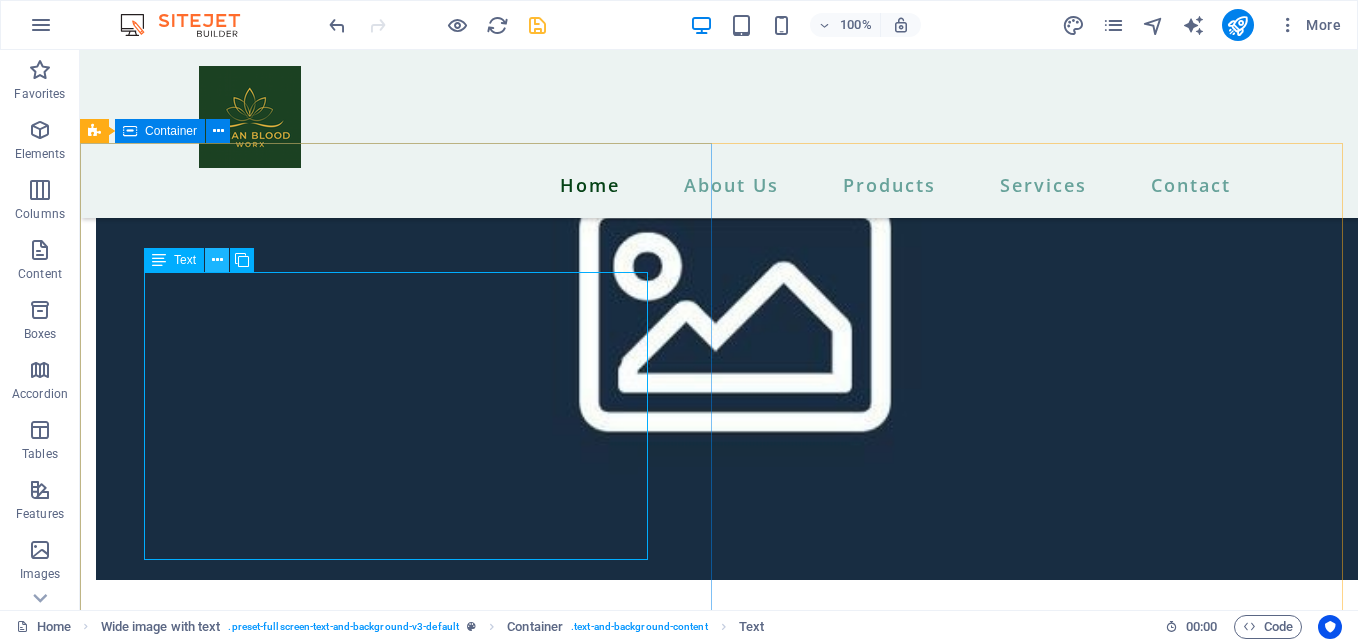 click at bounding box center [217, 260] 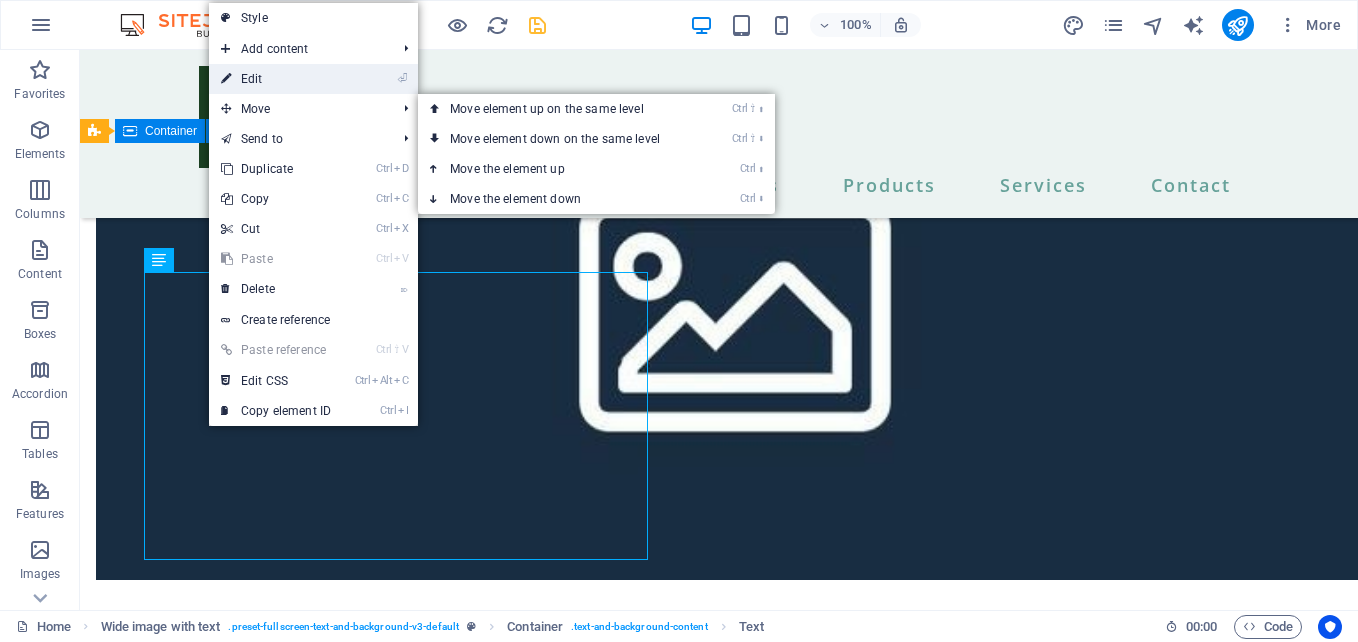 click on "⏎  Edit" at bounding box center [276, 79] 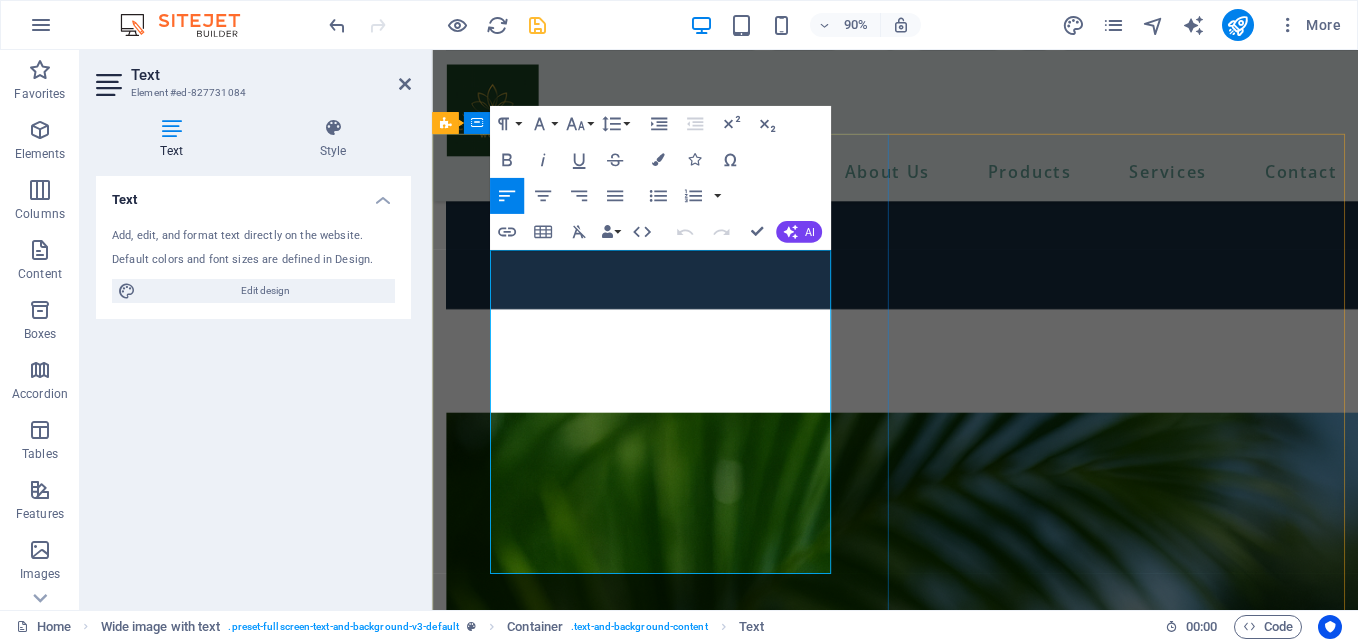 click on "Experience the full spectrum of rejuvenation by combining all three—load up on iHeRQles for foundational cellular repair, fuel with iPatches of your choice for daily vitality, and top off with iRevive for glowing skin. These products work together using advanced quantum nutrition technology to boost stem cell activity, energy, and skin health from within and outside—offering anti-aging benefits, better performance, and glowing wellness. Pure nutrition for your entire body." at bounding box center (946, 6231) 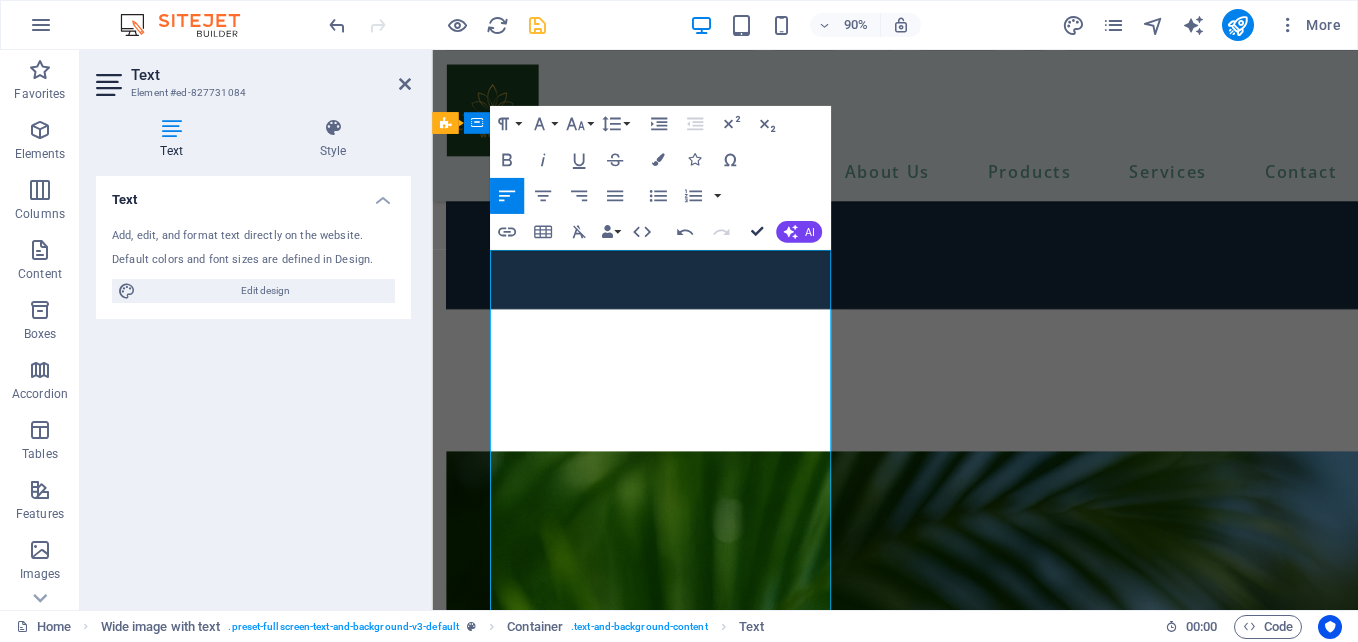scroll, scrollTop: 5794, scrollLeft: 0, axis: vertical 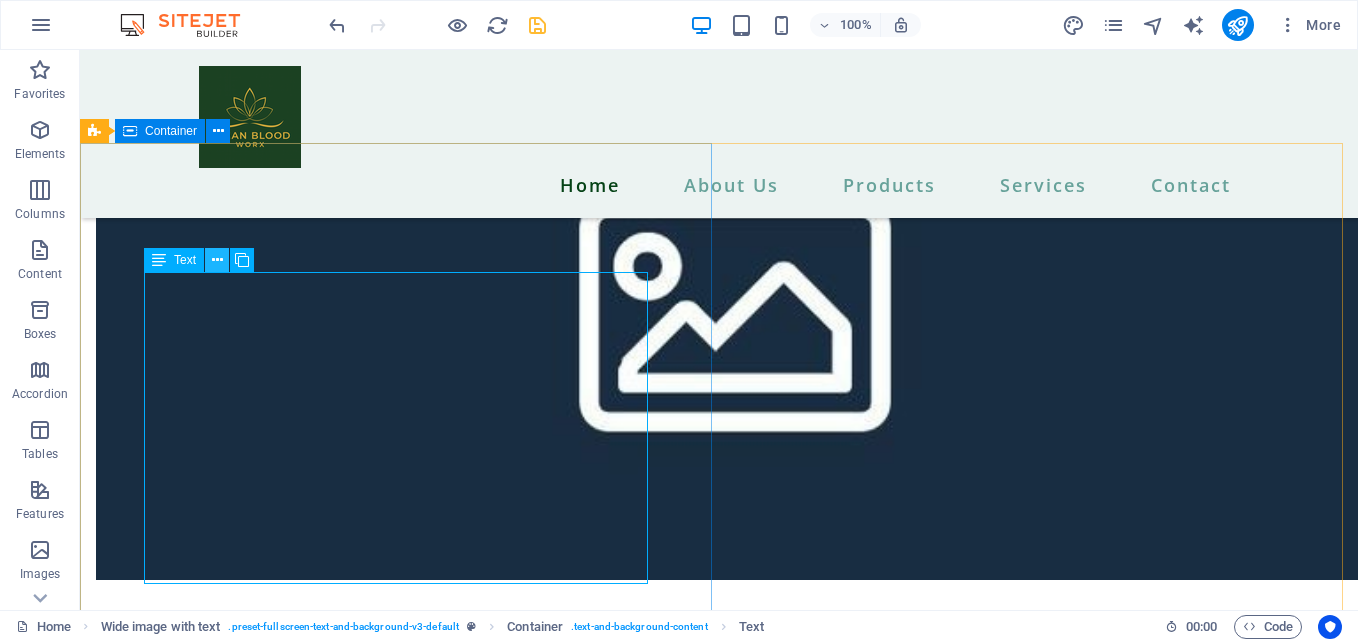 click at bounding box center (217, 260) 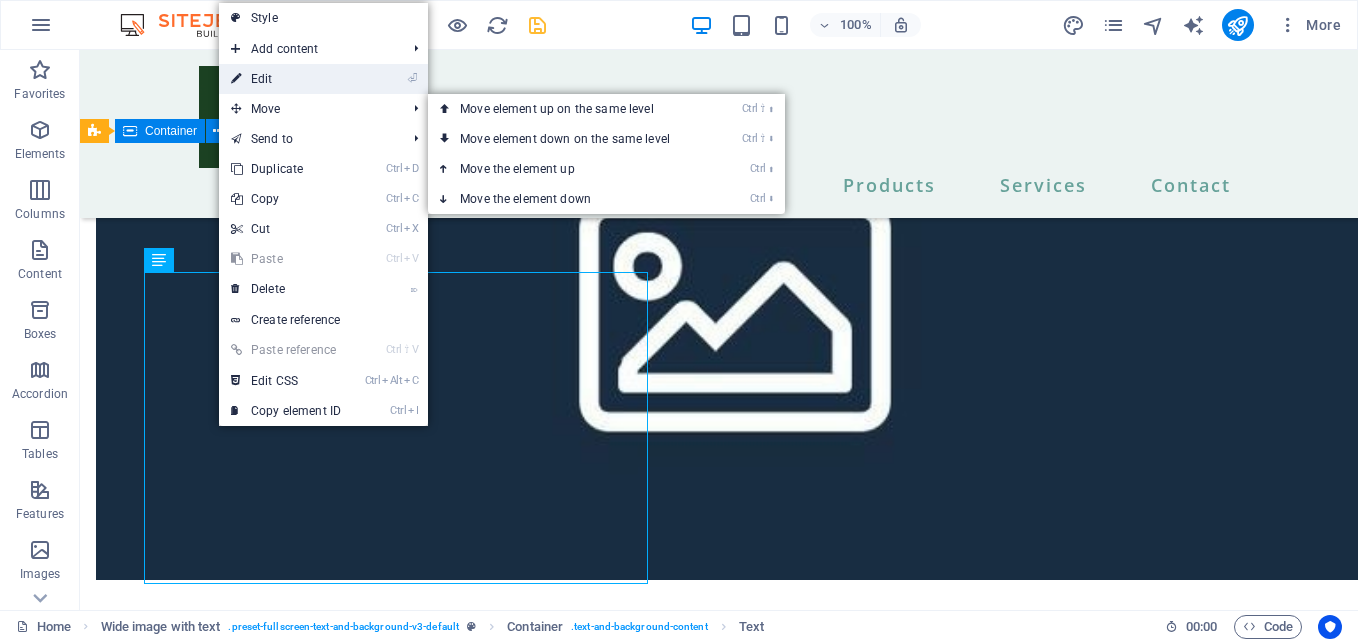 click on "⏎  Edit" at bounding box center [286, 79] 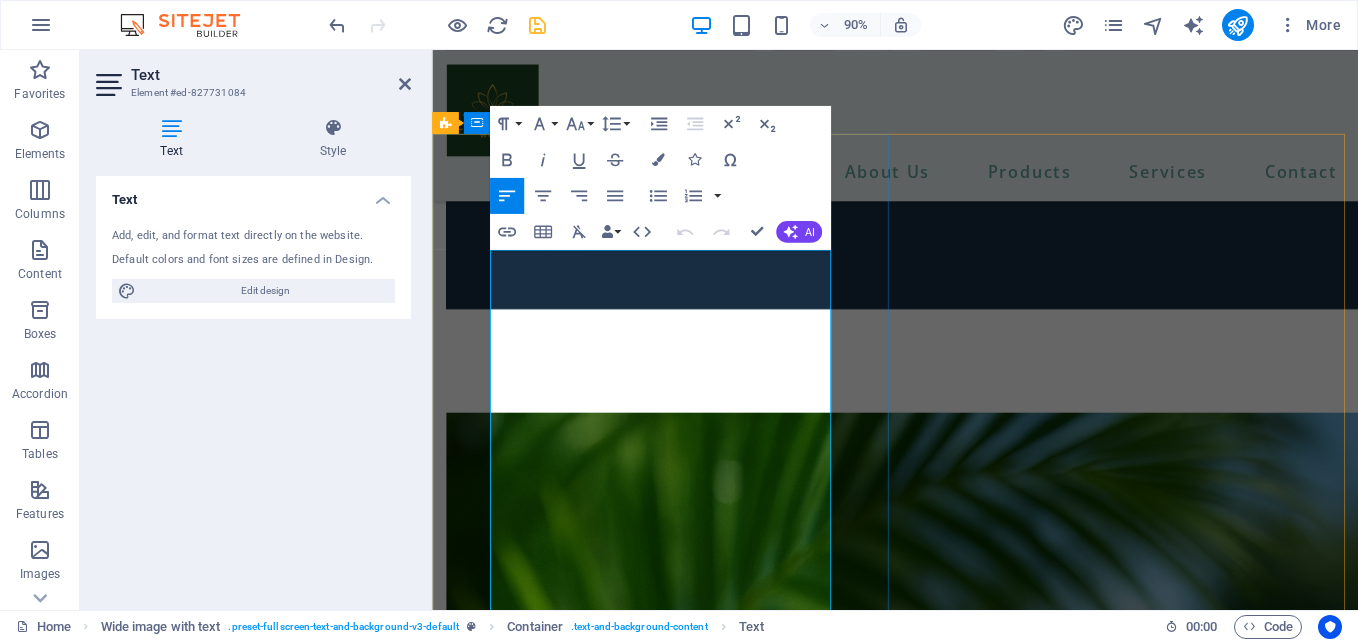 click on "Unlock the secret to youthful vitality with NuXtrax's trio of groundbreaking, plant-based products: iHeRQles, iPatches, and iRevive." at bounding box center [946, 6147] 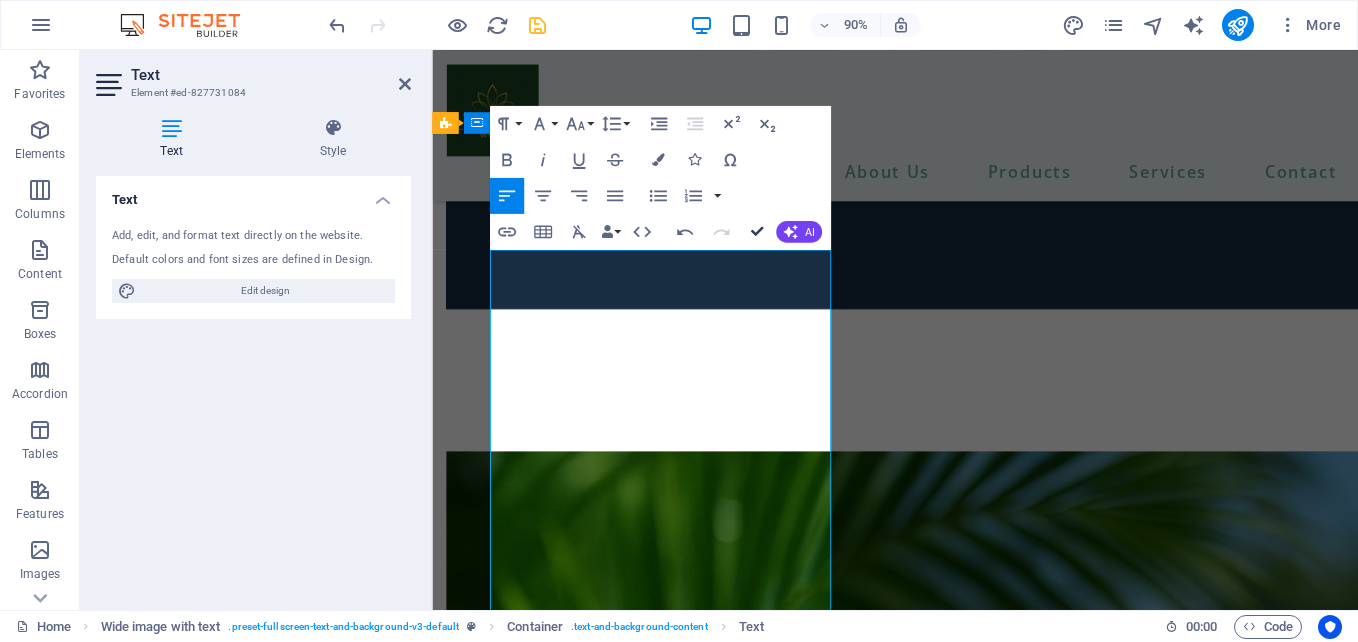 scroll, scrollTop: 5794, scrollLeft: 0, axis: vertical 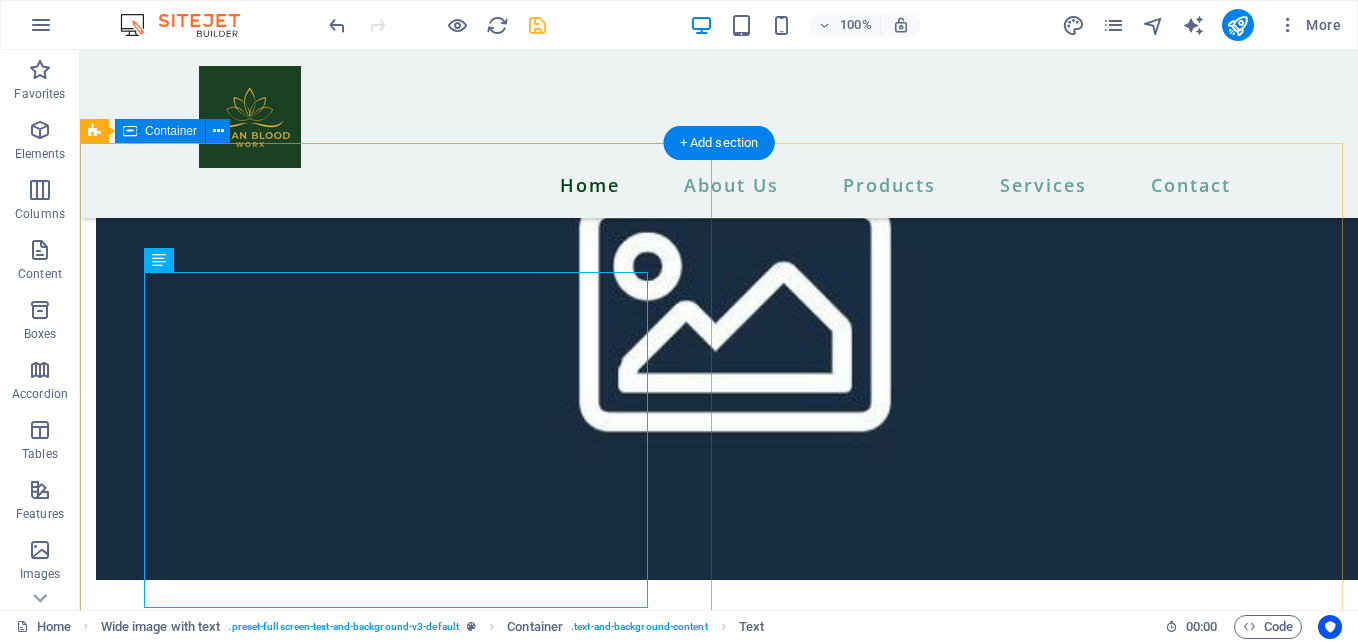 click on "Benefits Unlock the secret to youthful vitality with NuXtrax's trio of groundbreaking, plant-based products: iHeRQles, iPatches, and iRevive. Experience the full spectrum of rejuvenation by combining all three—load up on iHeRQles for foundational cellular repair, fuel with iPatches of your choice for daily vitality, and top off with iRevive for glowing skin.  These products work together using advanced quantum nutrition technology to boost stem cell activity, energy, and skin health from within and outside—offering anti-aging benefits, better performance, and glowing wellness. Pure nutrition for your entire body." at bounding box center (719, 7140) 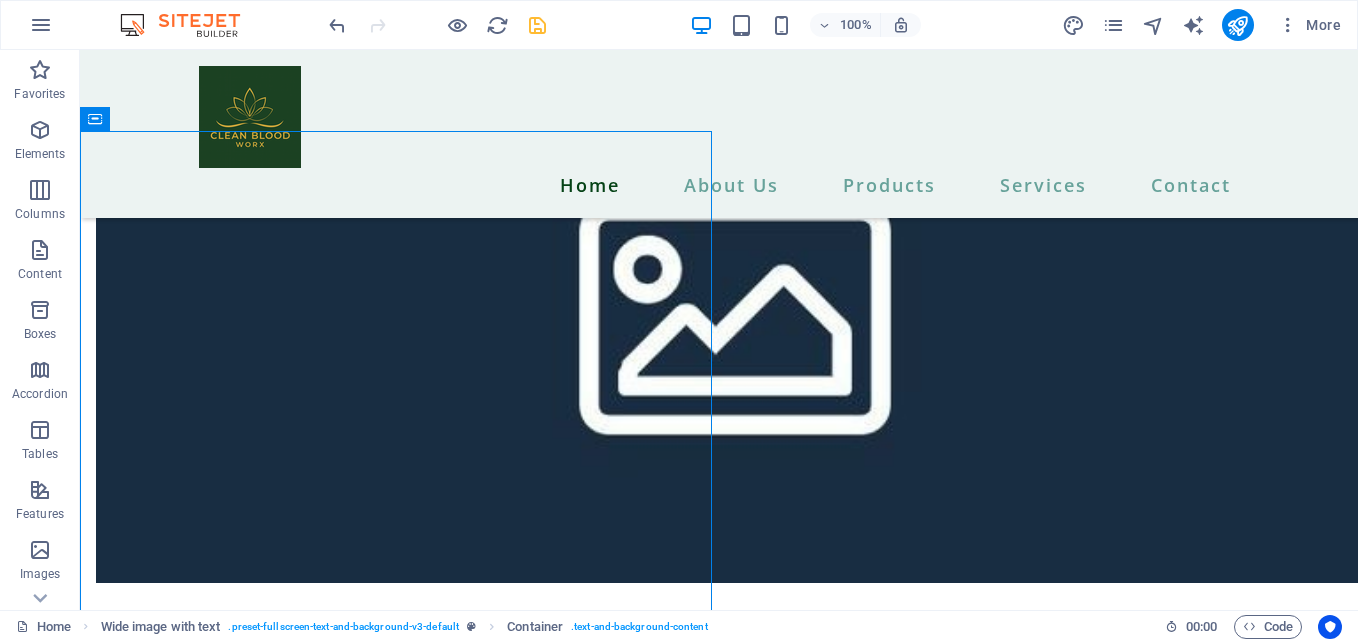 scroll, scrollTop: 5776, scrollLeft: 0, axis: vertical 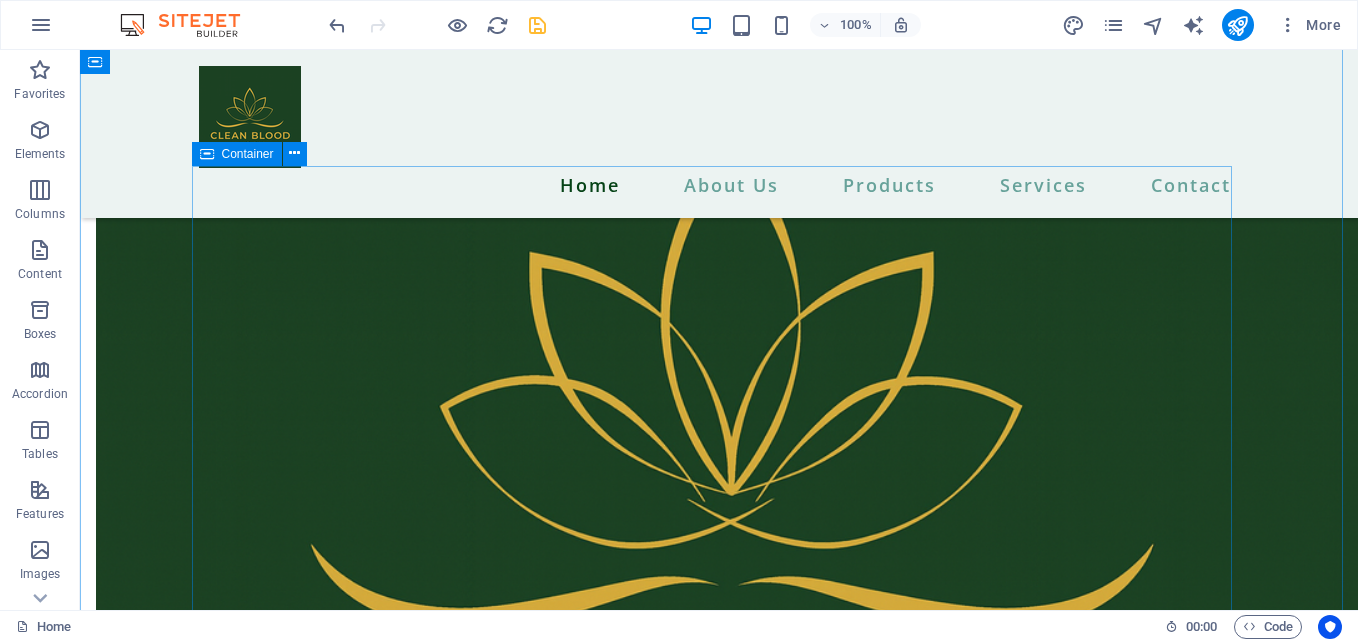 click on "We provide the best options for a new lifestyle." at bounding box center [719, 2557] 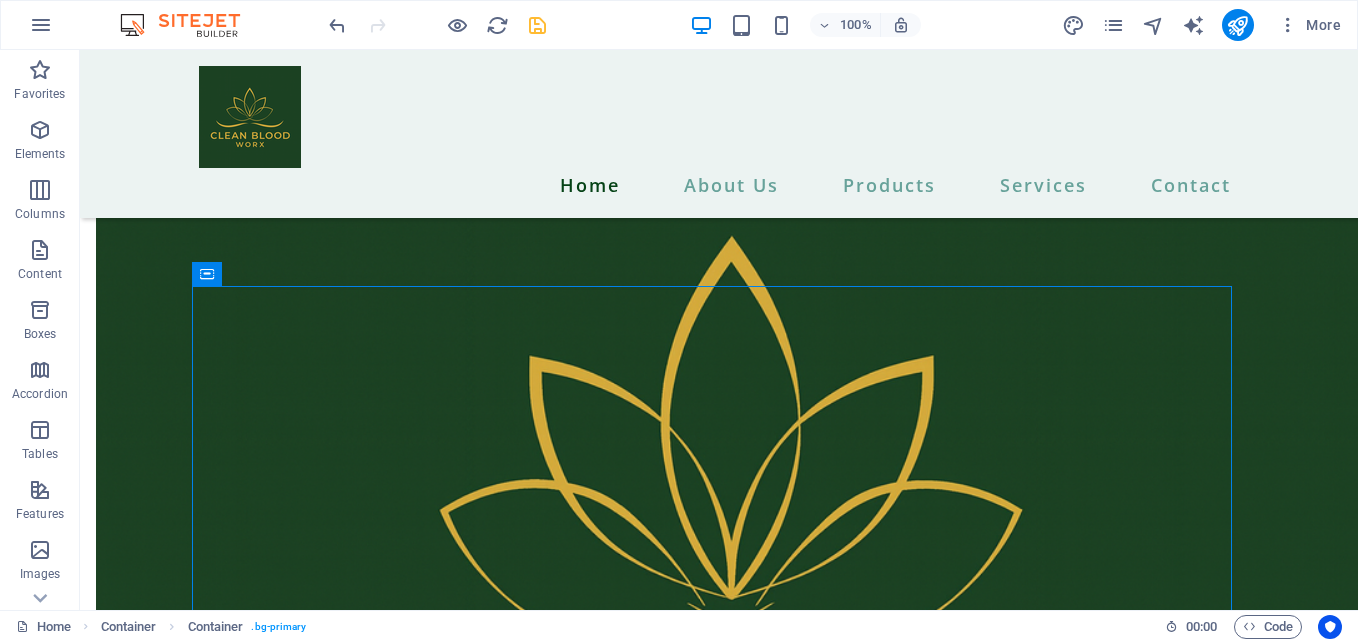 scroll, scrollTop: 2100, scrollLeft: 0, axis: vertical 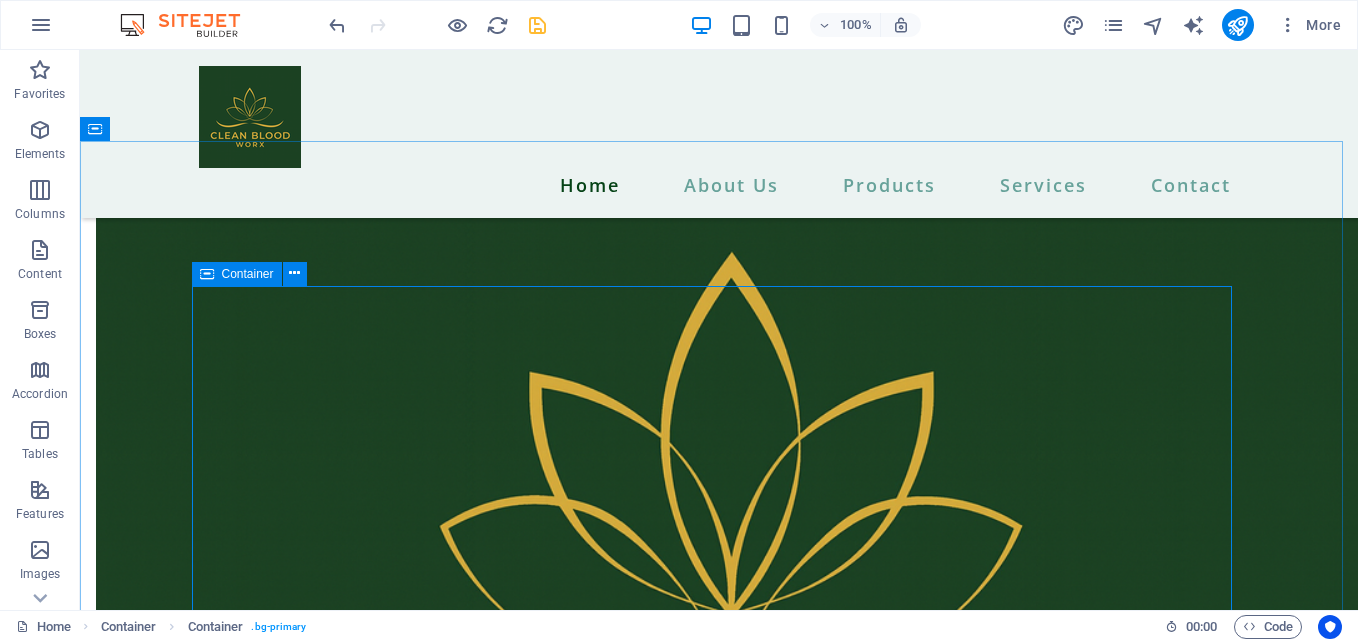 click on "Container" at bounding box center [248, 274] 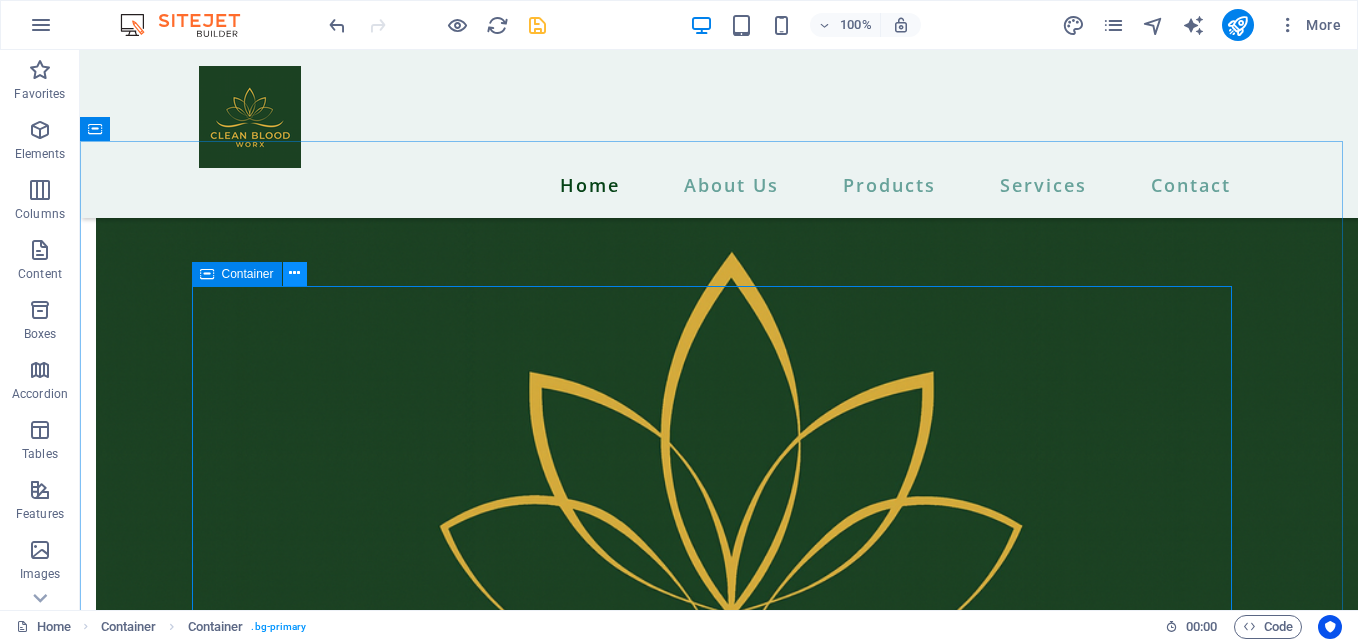 click at bounding box center [295, 274] 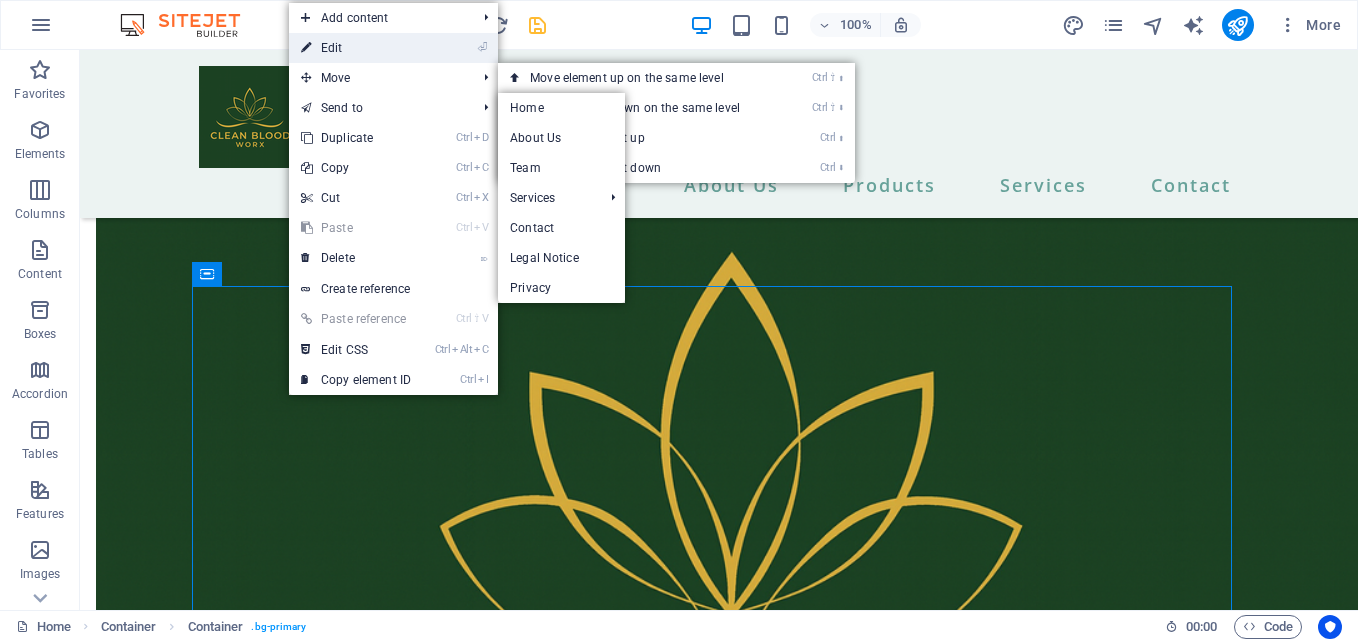 click on "⏎  Edit" at bounding box center [356, 48] 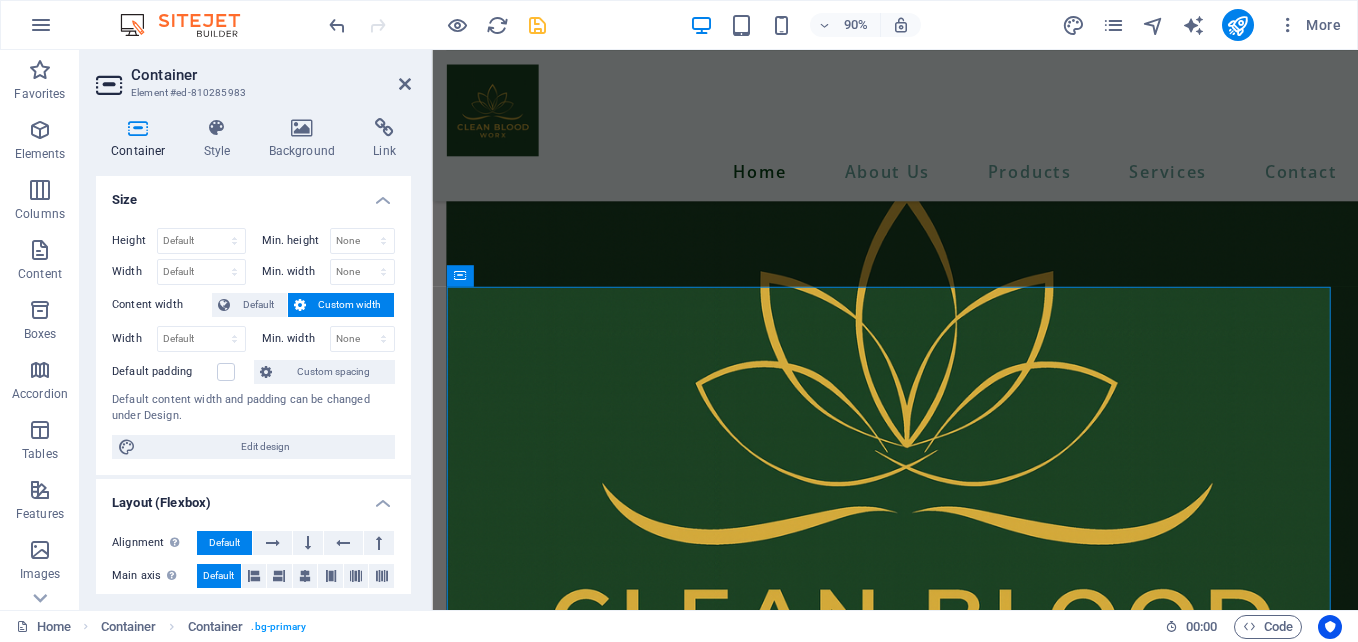 scroll, scrollTop: 2071, scrollLeft: 0, axis: vertical 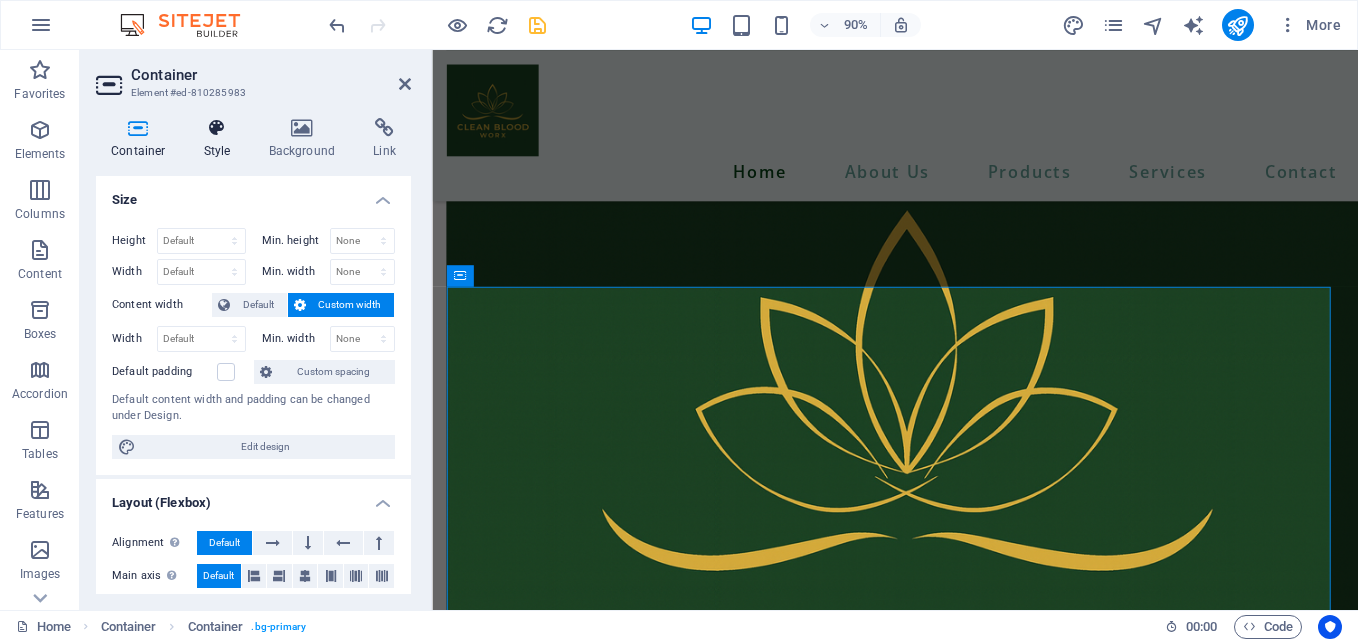 click on "Style" at bounding box center [221, 139] 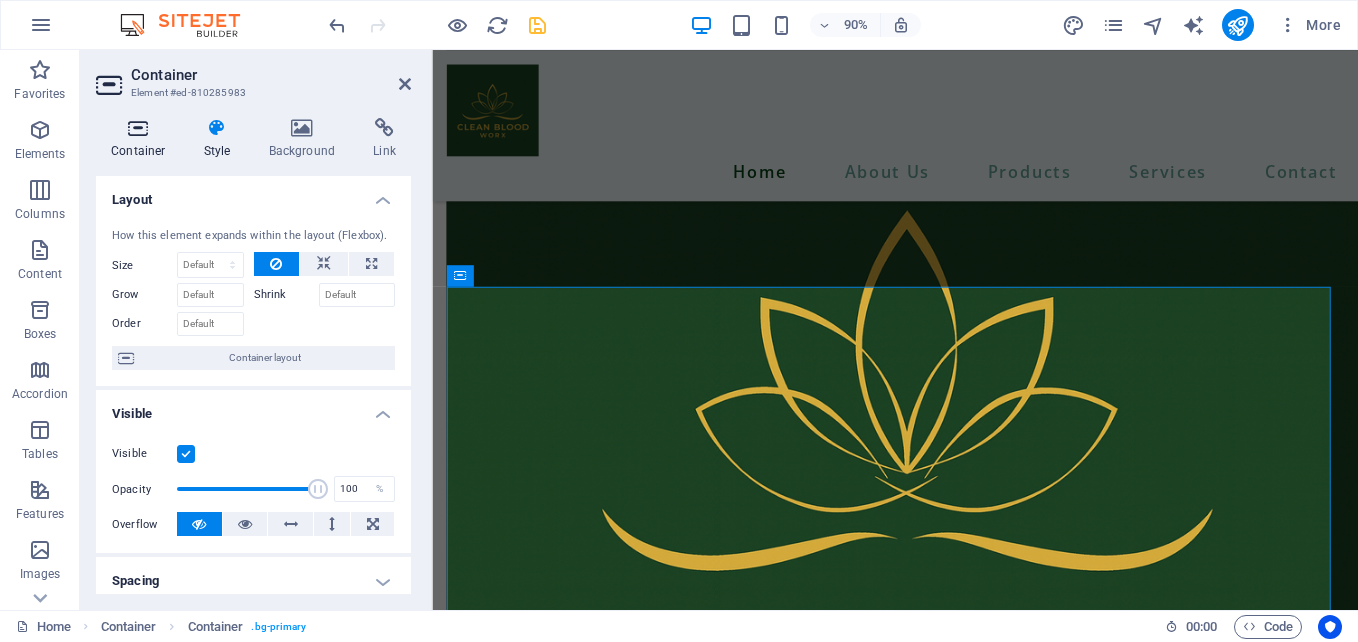 click at bounding box center (138, 128) 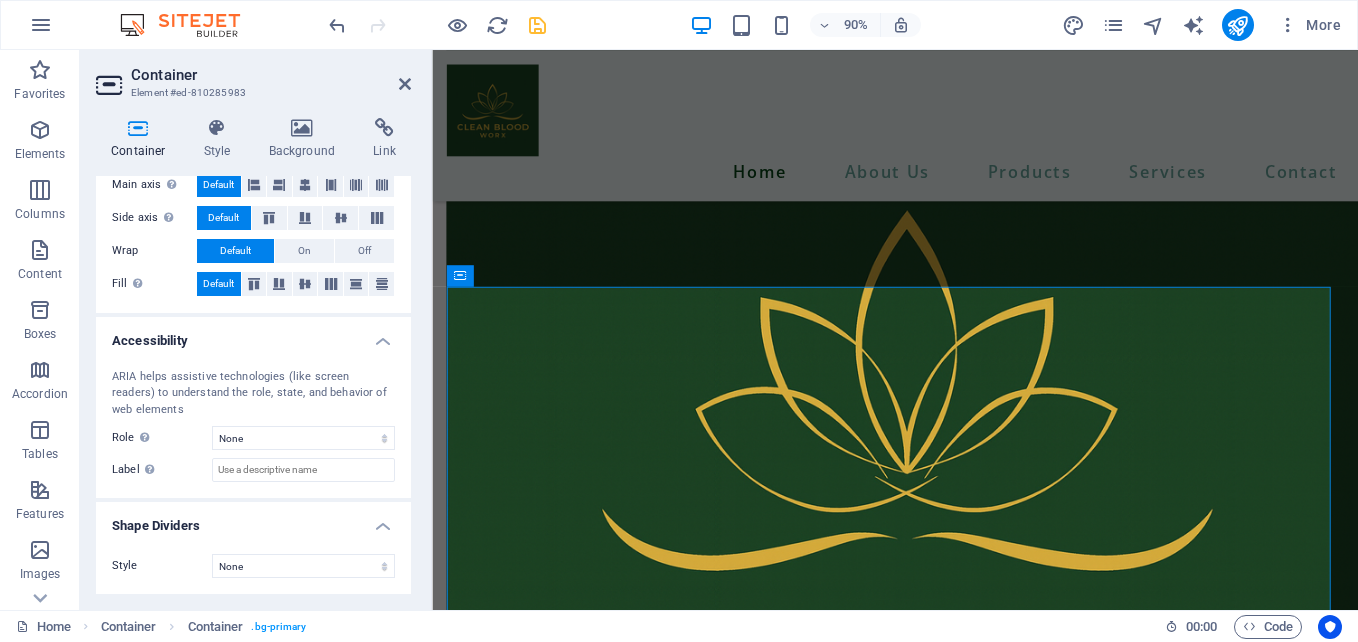scroll, scrollTop: 0, scrollLeft: 0, axis: both 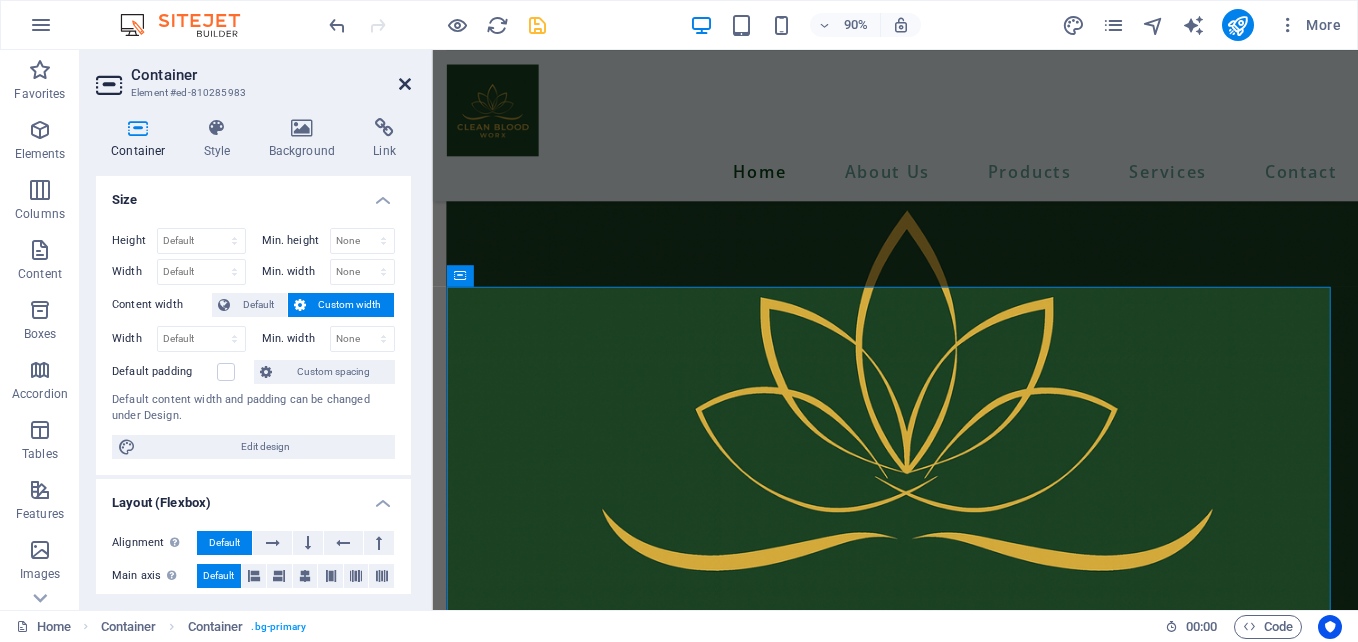 click at bounding box center (405, 84) 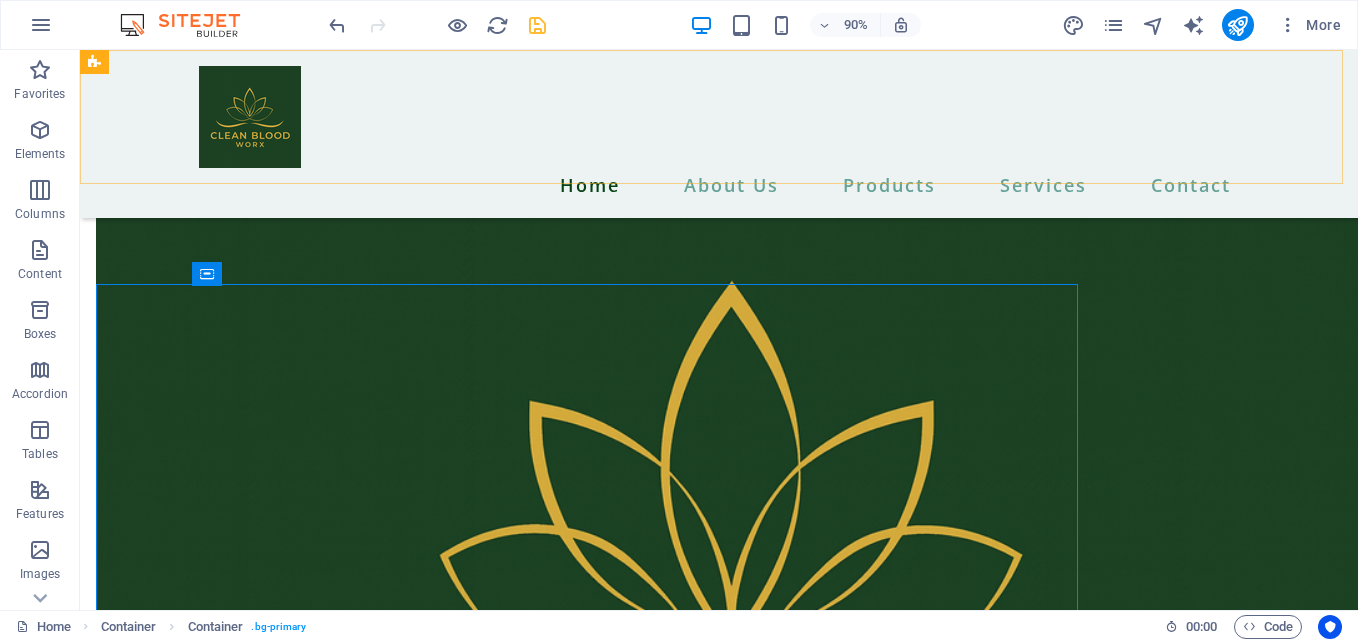 scroll, scrollTop: 2100, scrollLeft: 0, axis: vertical 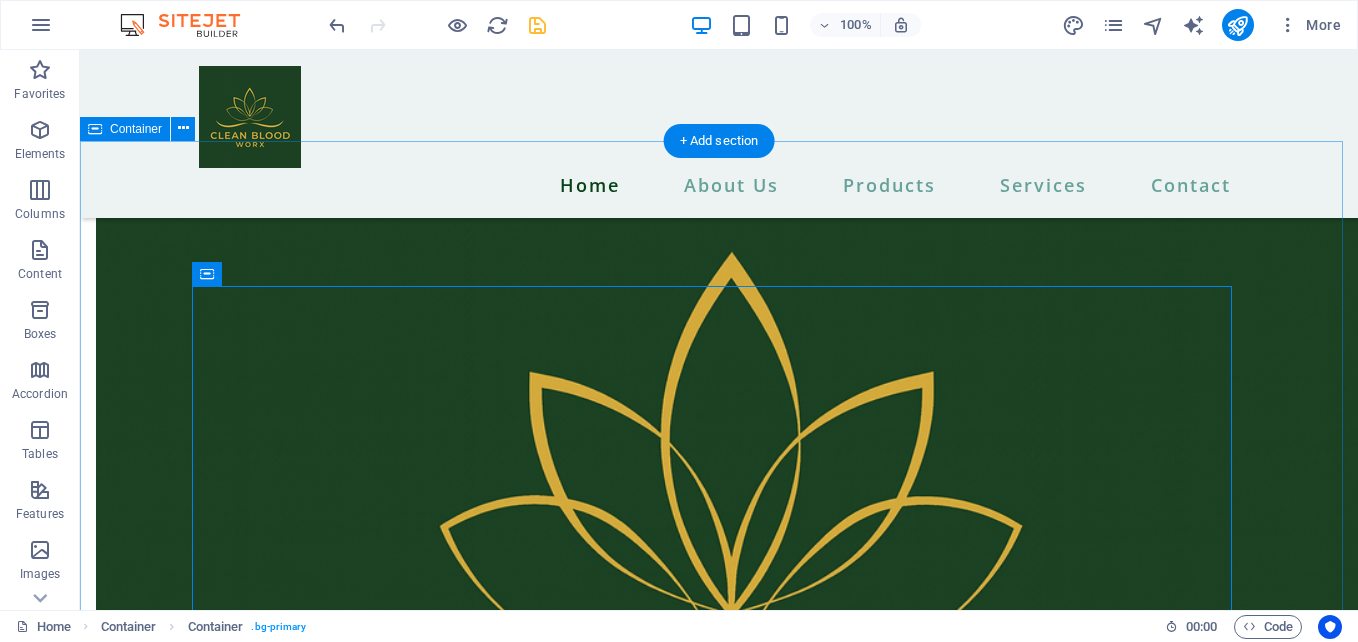 click on "We provide the best options for a new lifestyle." at bounding box center (719, 2624) 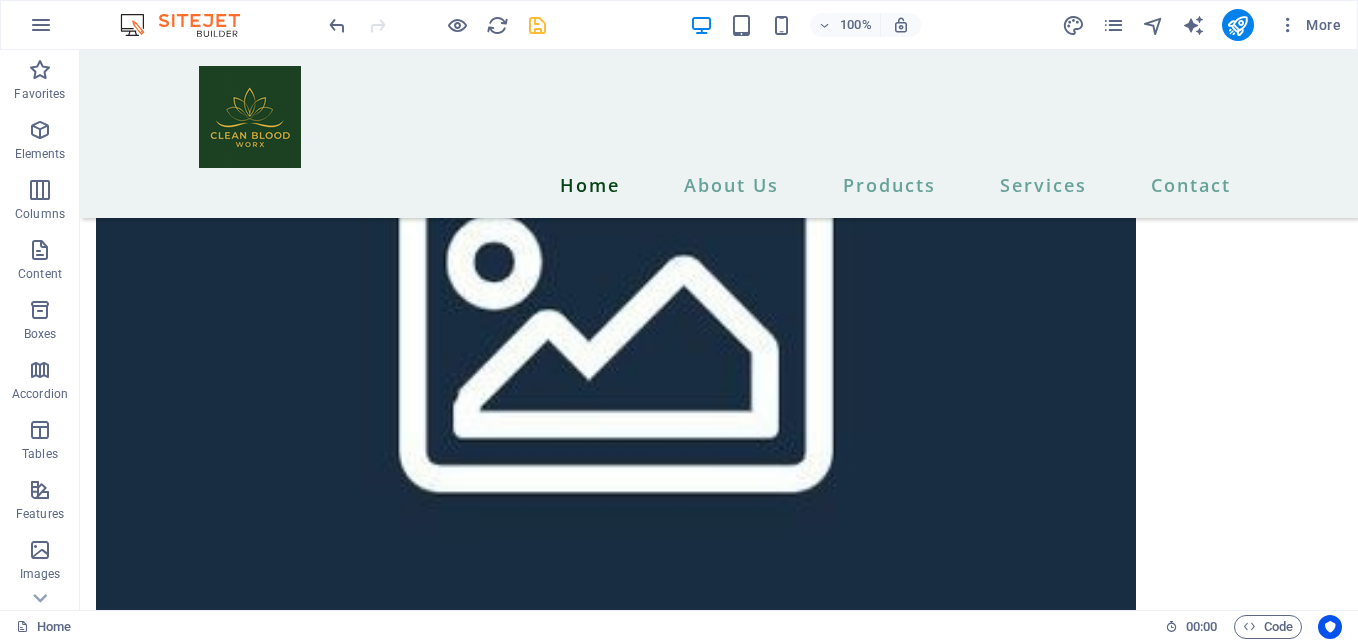 scroll, scrollTop: 5836, scrollLeft: 0, axis: vertical 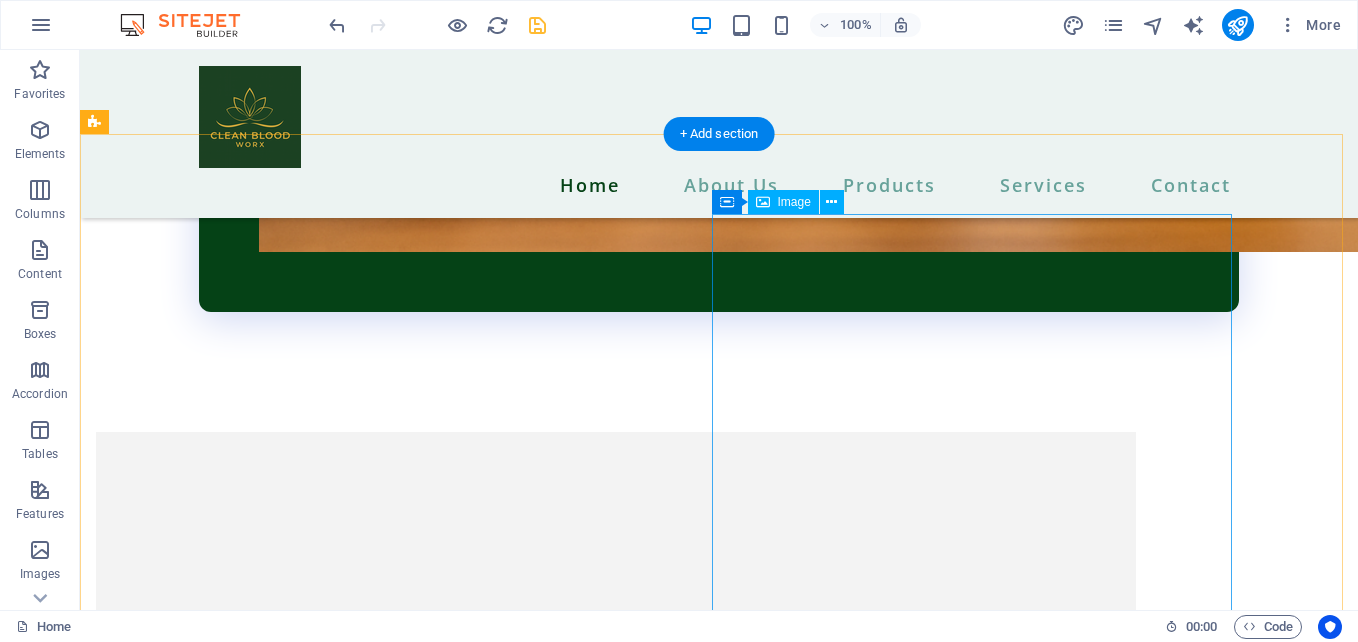 click at bounding box center [616, 7214] 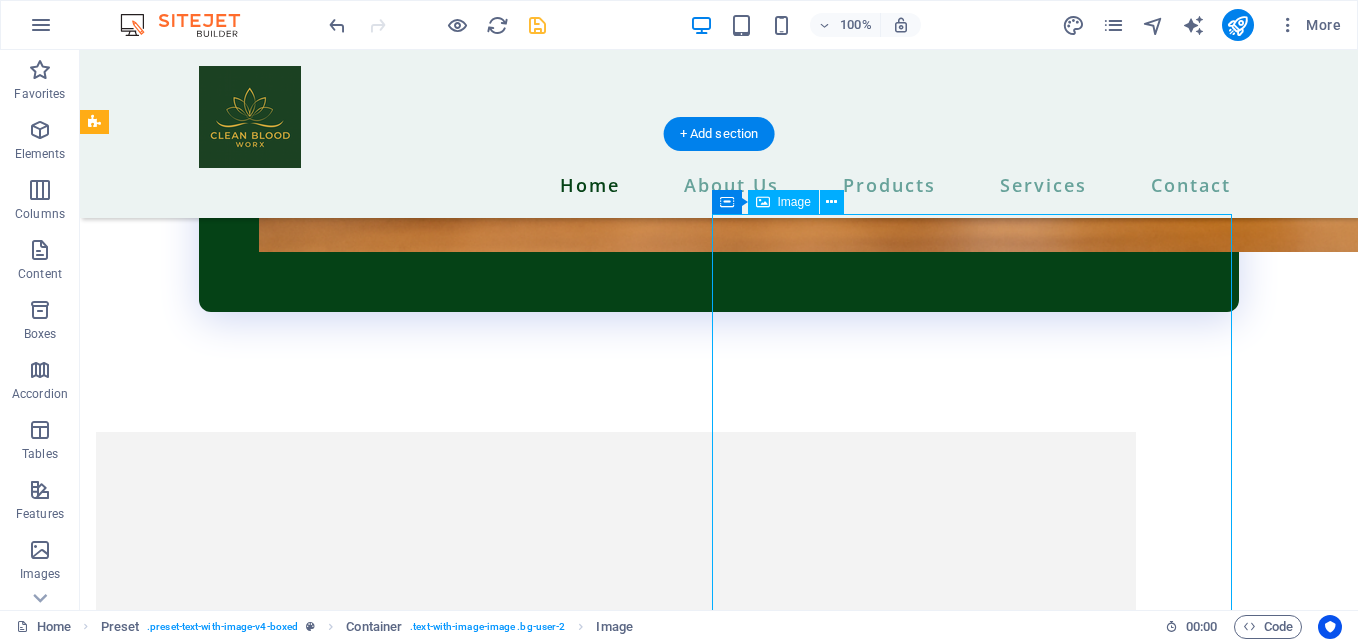 click at bounding box center (616, 7214) 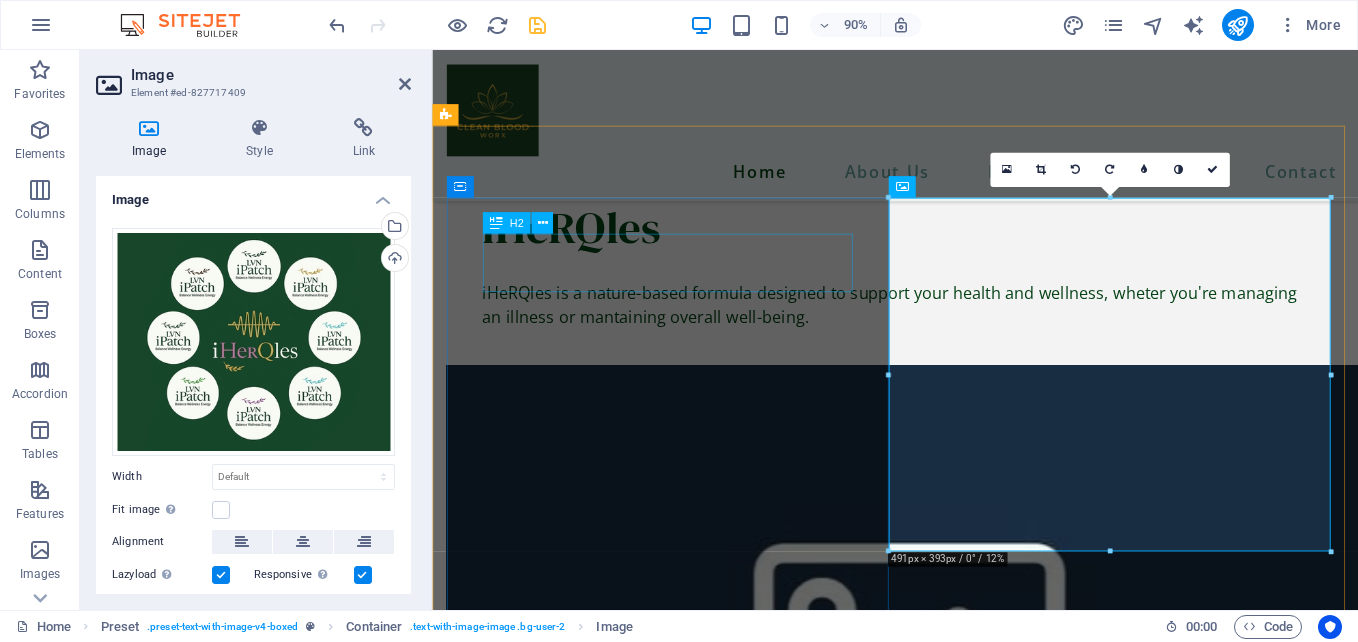 scroll, scrollTop: 4942, scrollLeft: 0, axis: vertical 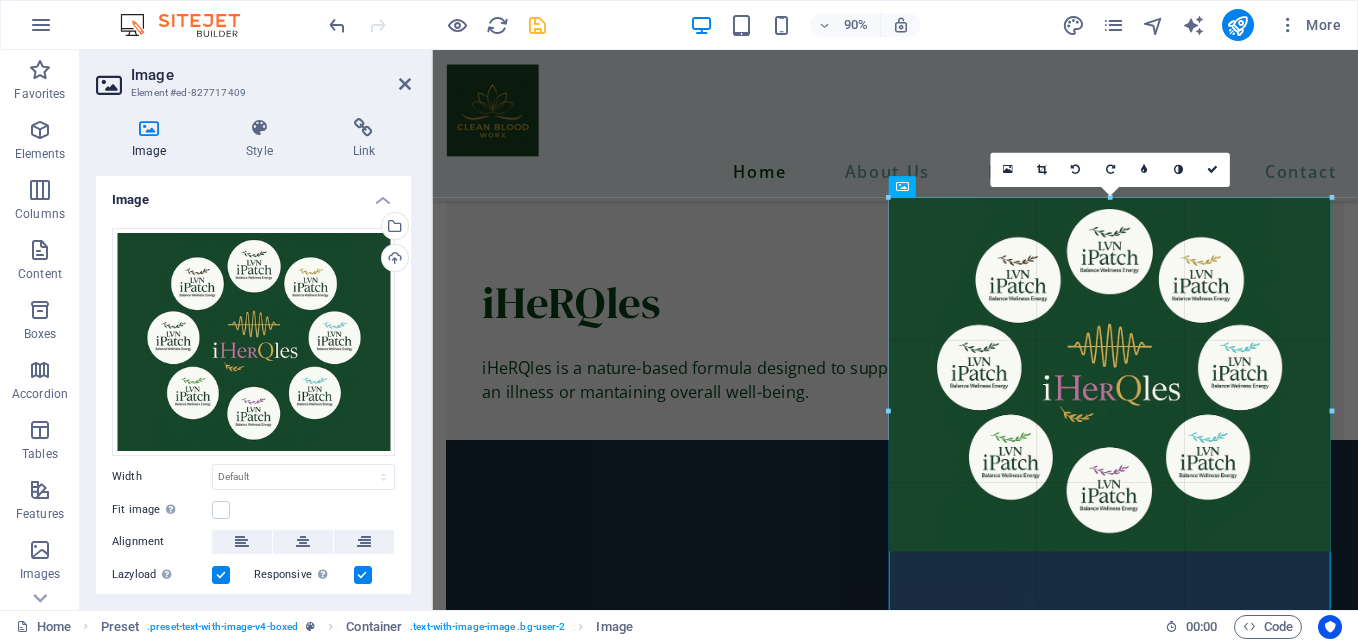 drag, startPoint x: 1108, startPoint y: 549, endPoint x: 1111, endPoint y: 625, distance: 76.05919 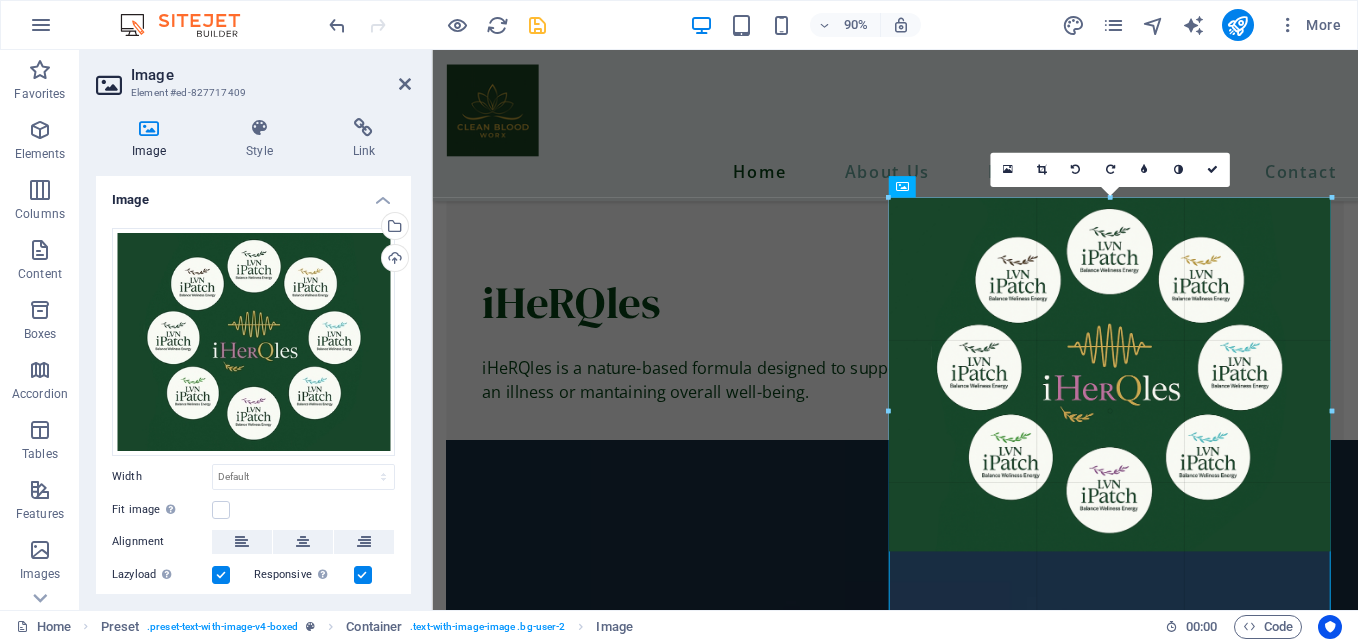 type on "487" 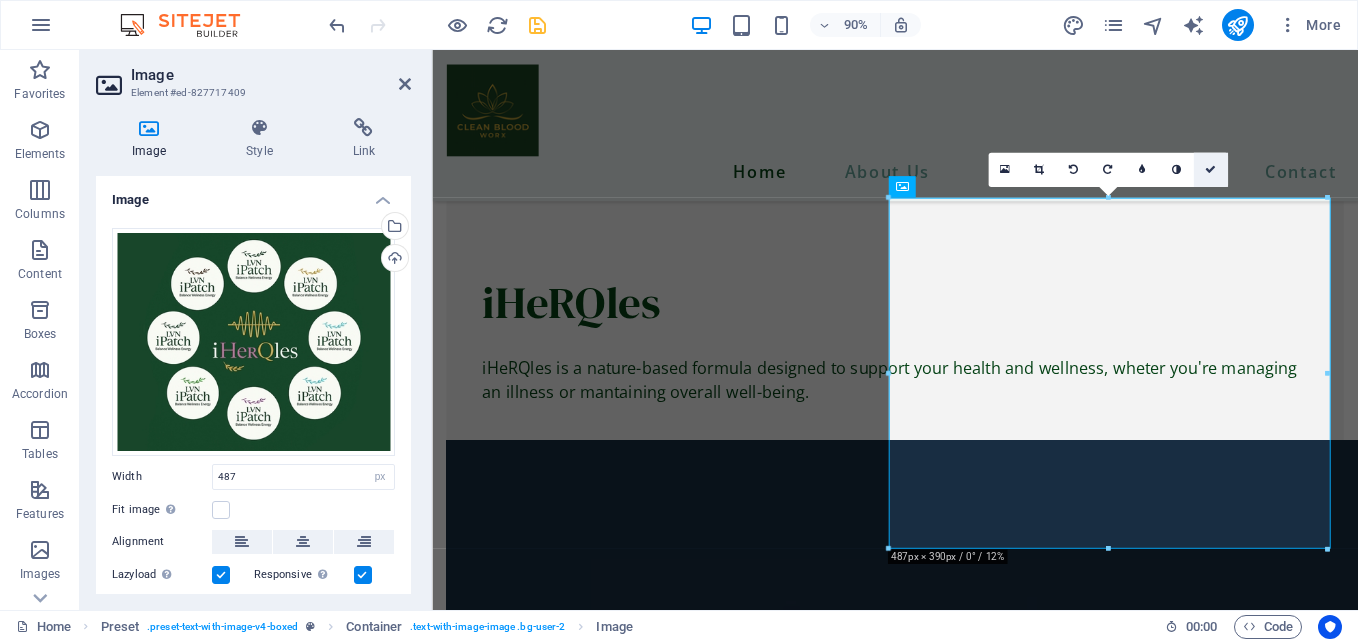 click at bounding box center [1210, 170] 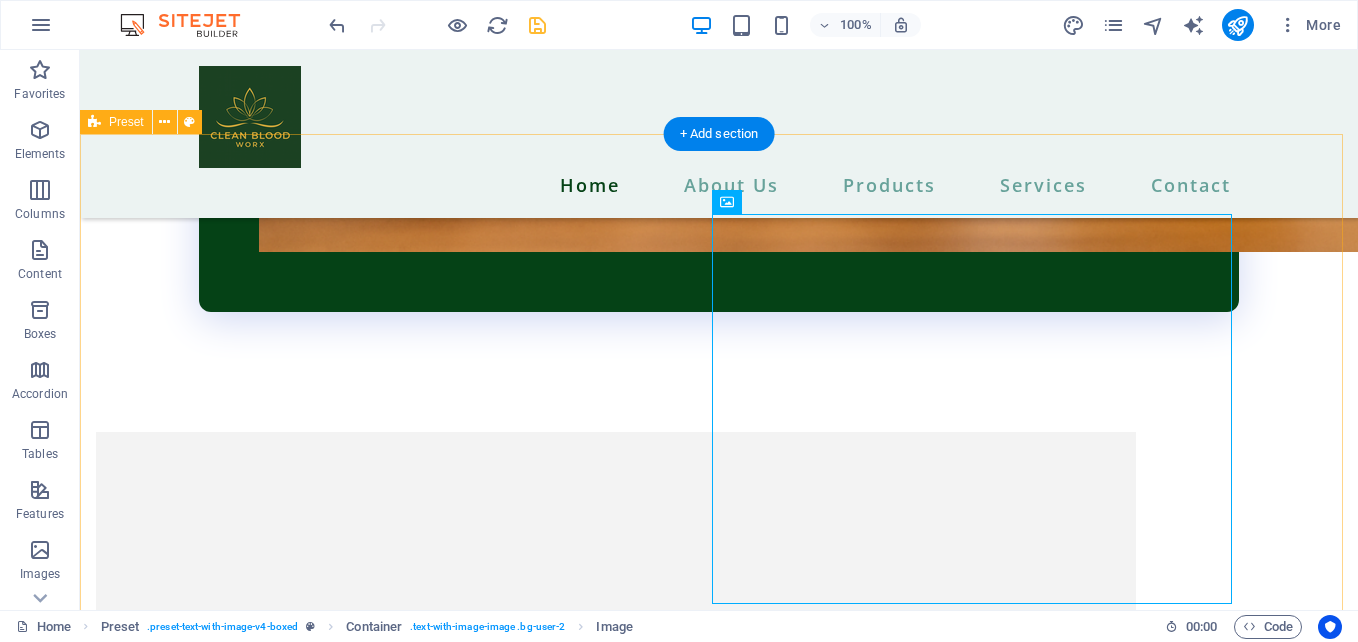 click on "iPatches Experience Full-Body Frequency Therapy 24/7! With iHeRQles Frequency iPatches, your body is constantly bathed in rejuvenating sub-harmonic frequencies—helping you to naturally restore, revive, and thrive. IRV-86: iHeRQles + iRevive + Alkalinity Going Viral: iHeRQles + Ivermectin + Fenbendazole Thyroid Plus: iHeRQles + Thyroid Support Digestive Harmony: iHeRQles + Gut Health Support Detox & Cleanse: iHeRQles + Full-Body Detox Allergy Relief: iHeRQles + Anti-Allergy Support Vitality for Men: iHeRQles + Male Hormonal Balance Vibe for Women: iHeRQles + Female Hormonal Balance Pain & Inflammation Relief: iHeRQles + Soothing Formula Weight Loss & Appetite Control: iHeRQles + iXLR8 Energy Boost: iHeRQles + Natural Stimulants Joint Support: iHeRQles + Joint Pain Relief Stress & Anxiety Relief: iHeRQles + Calming Frequencies Sleep Ease: iHeRQles + Sleep Support Mental Clarity: iHeRQles + Brain Boosting Frequencies Electronic Chatter Protection: iHeRQles + EMF Defense" at bounding box center [719, 6703] 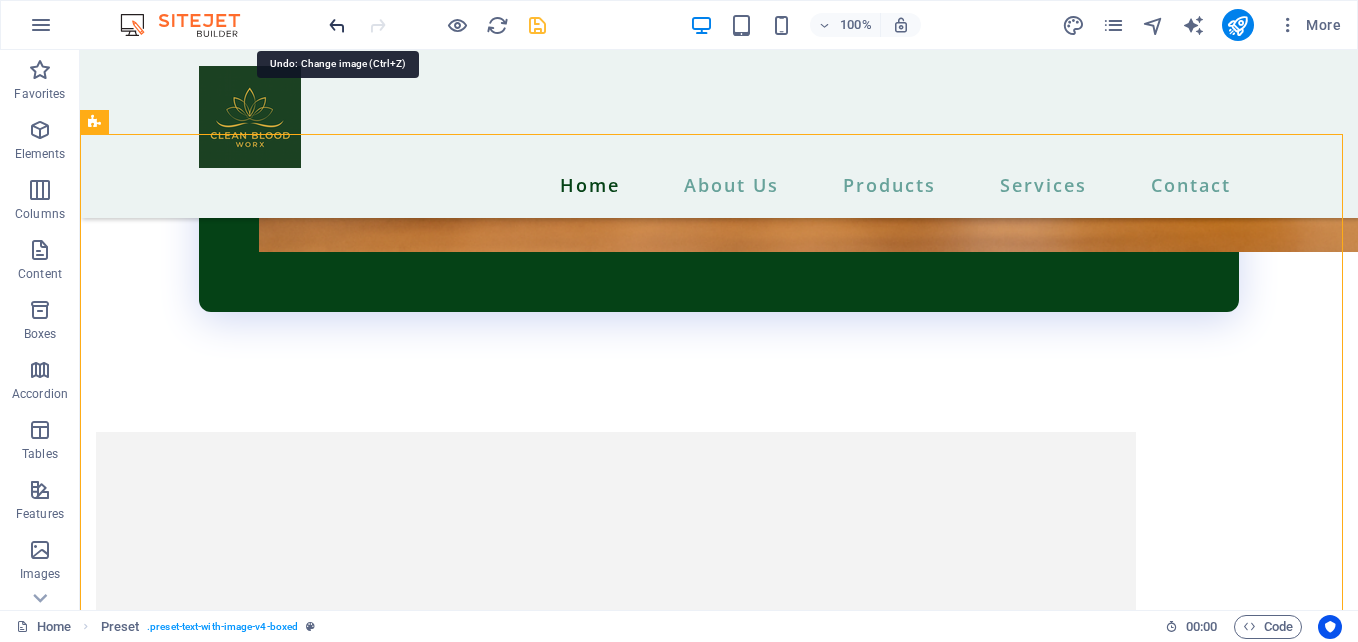 click at bounding box center [337, 25] 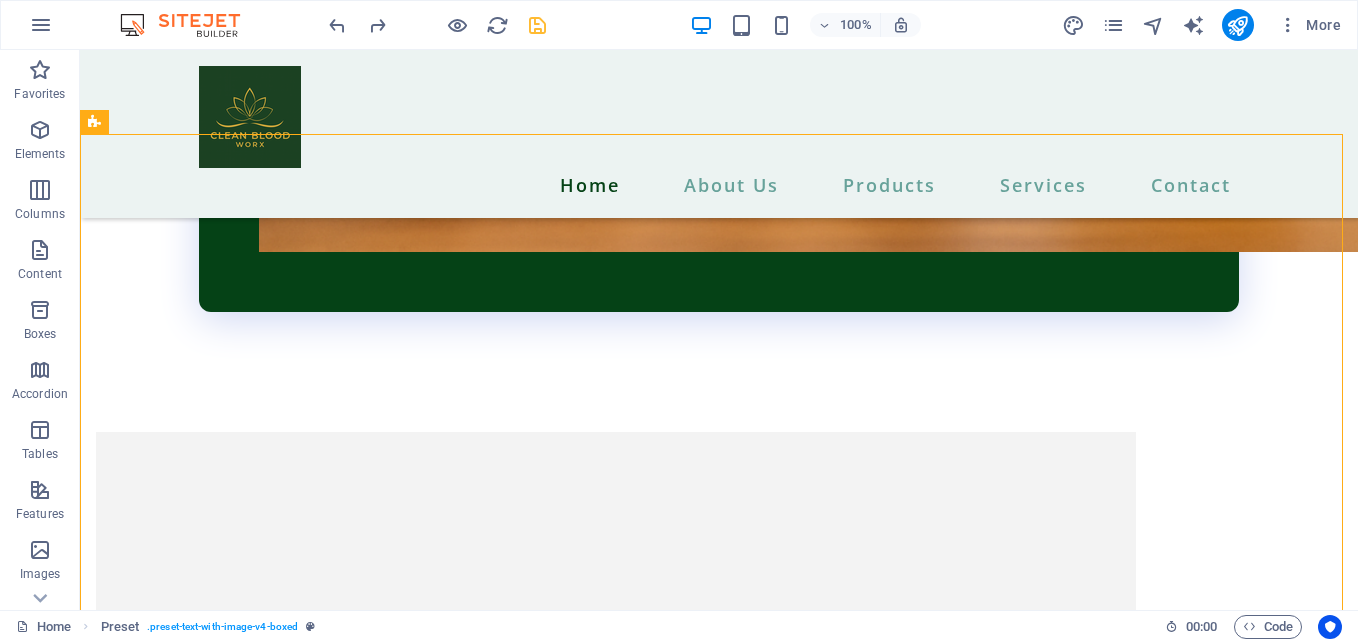 click at bounding box center [437, 25] 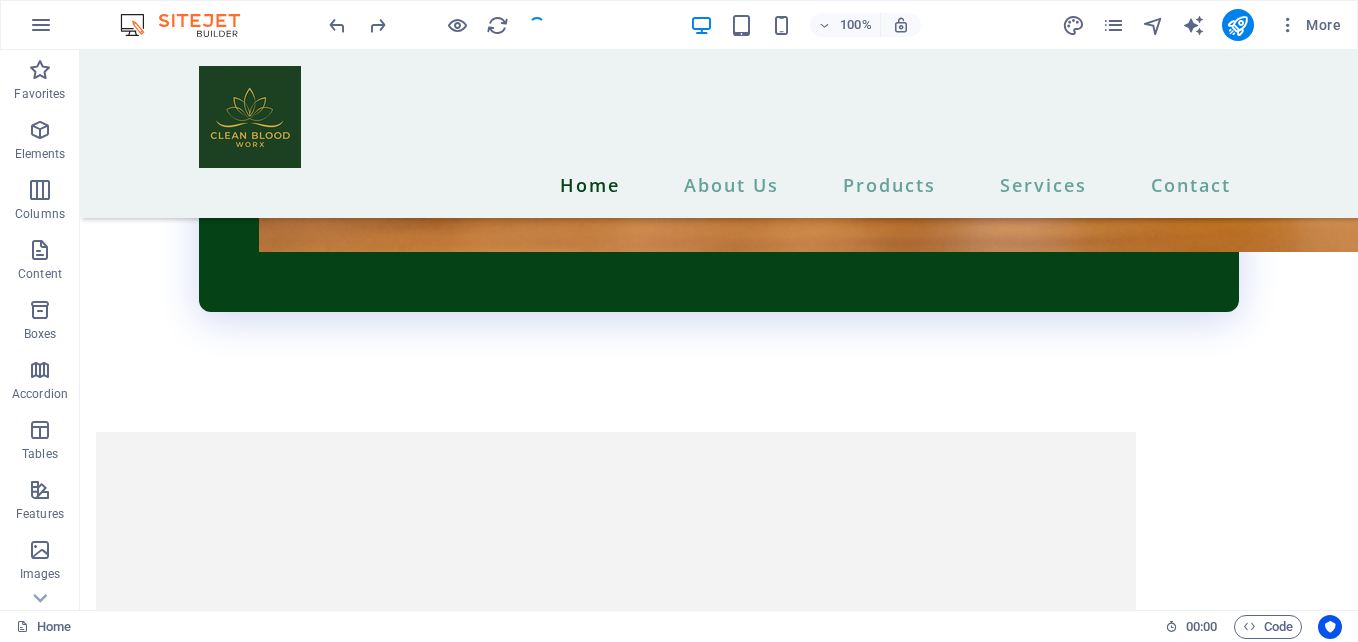 click at bounding box center [437, 25] 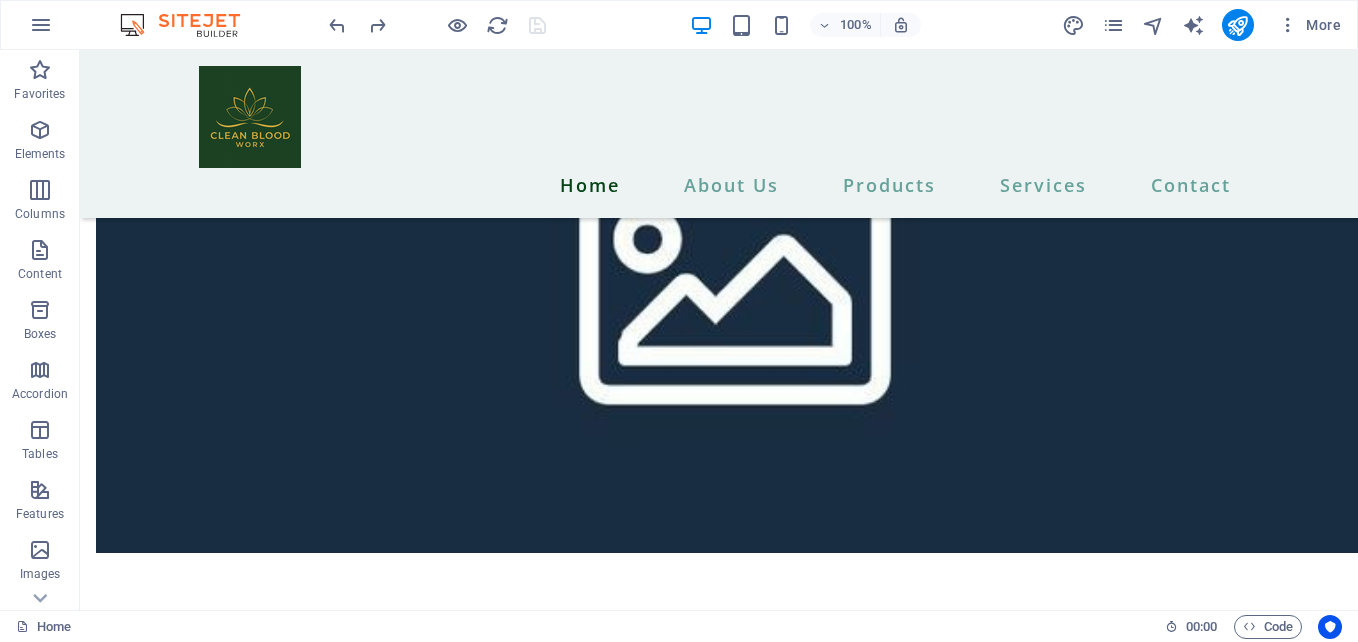 scroll, scrollTop: 5776, scrollLeft: 0, axis: vertical 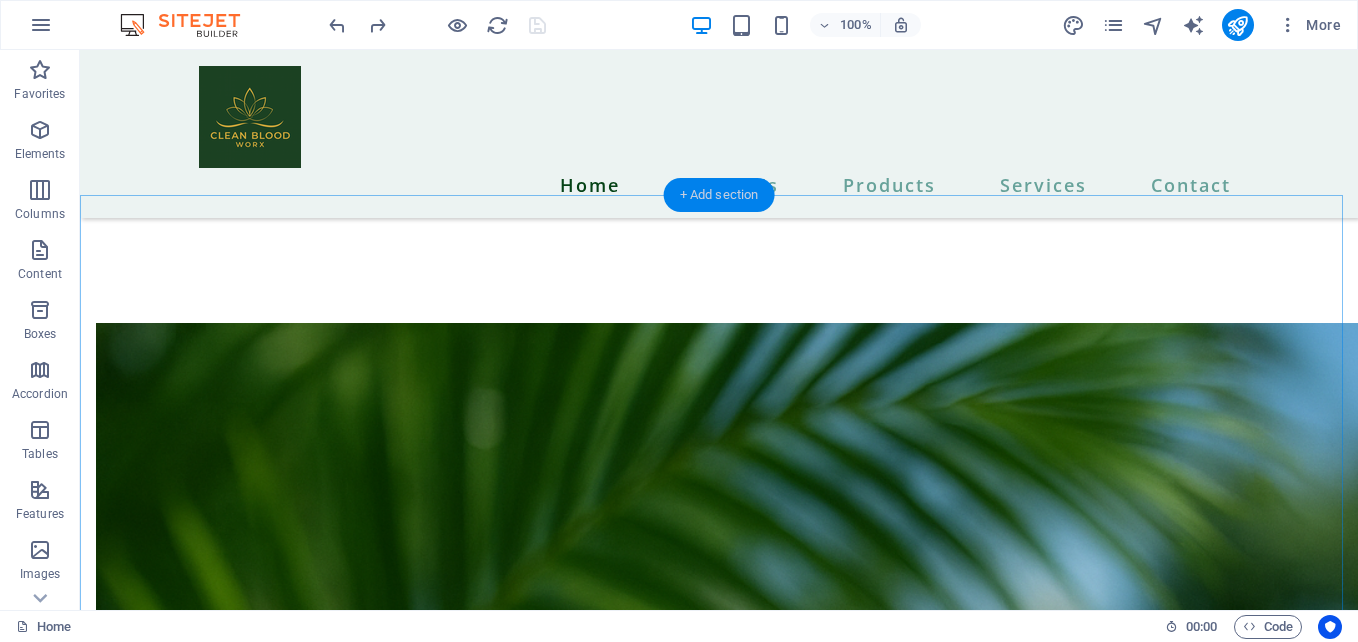 click on "+ Add section" at bounding box center [719, 195] 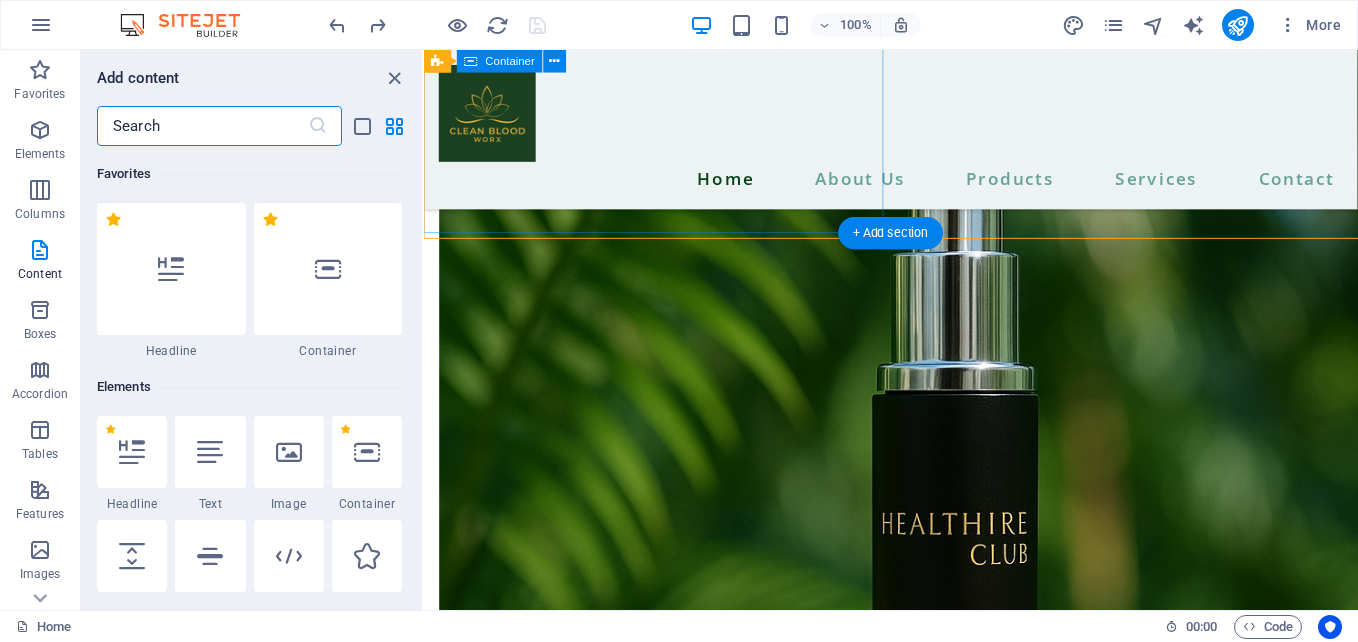 scroll, scrollTop: 6217, scrollLeft: 0, axis: vertical 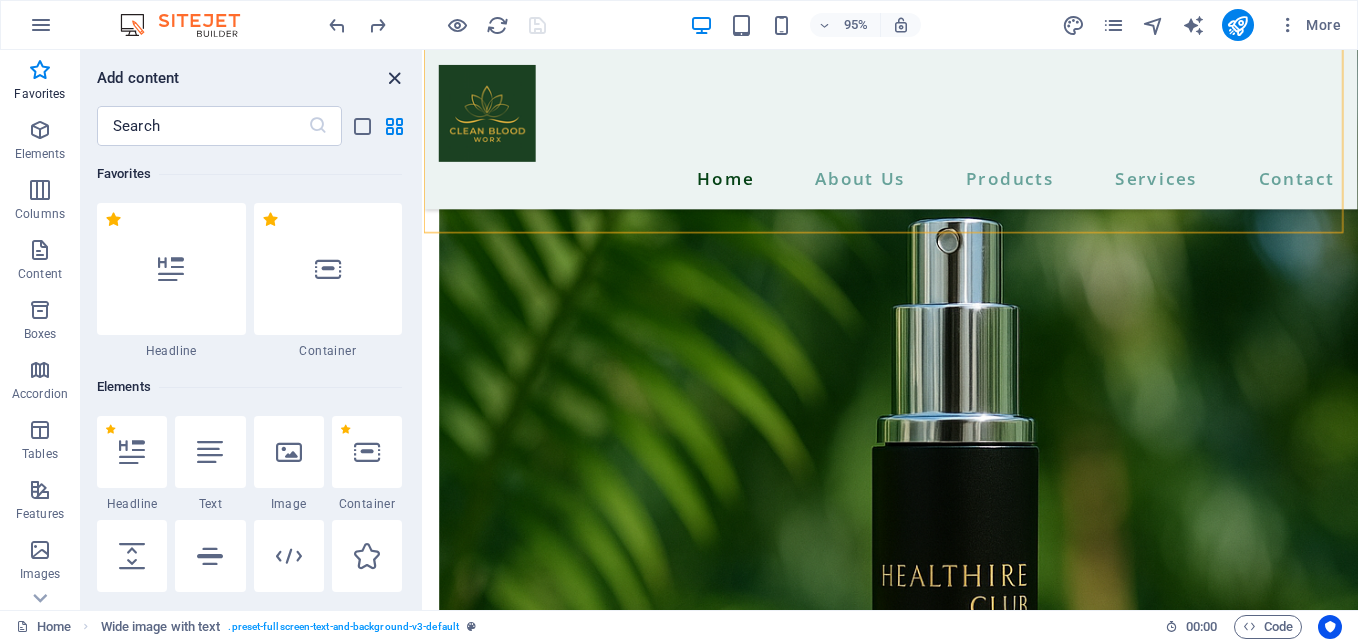 drag, startPoint x: 391, startPoint y: 70, endPoint x: 327, endPoint y: 19, distance: 81.8352 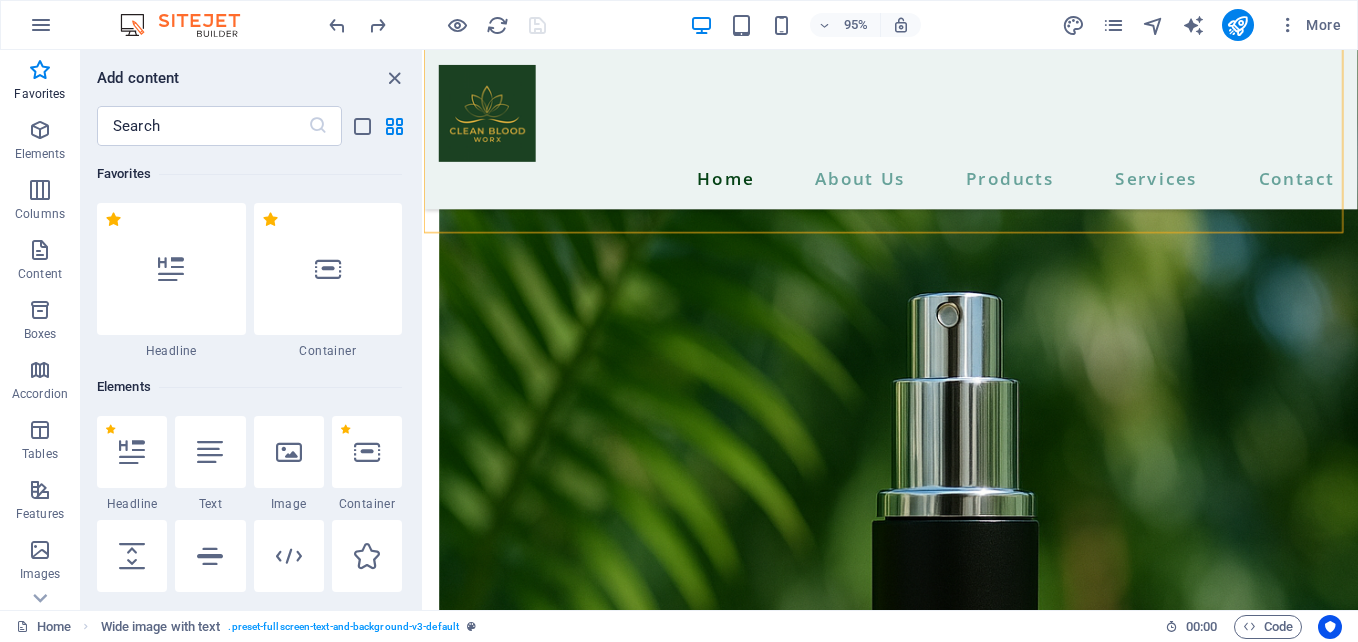 scroll, scrollTop: 6271, scrollLeft: 0, axis: vertical 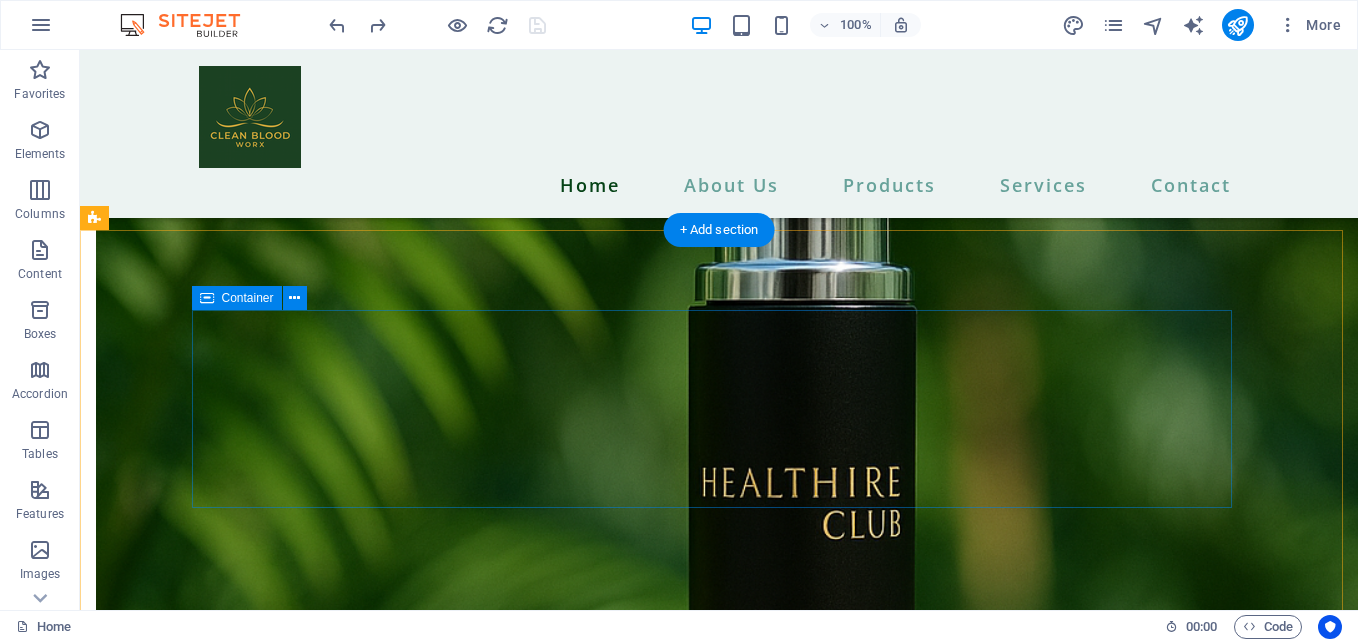 click at bounding box center (719, 8109) 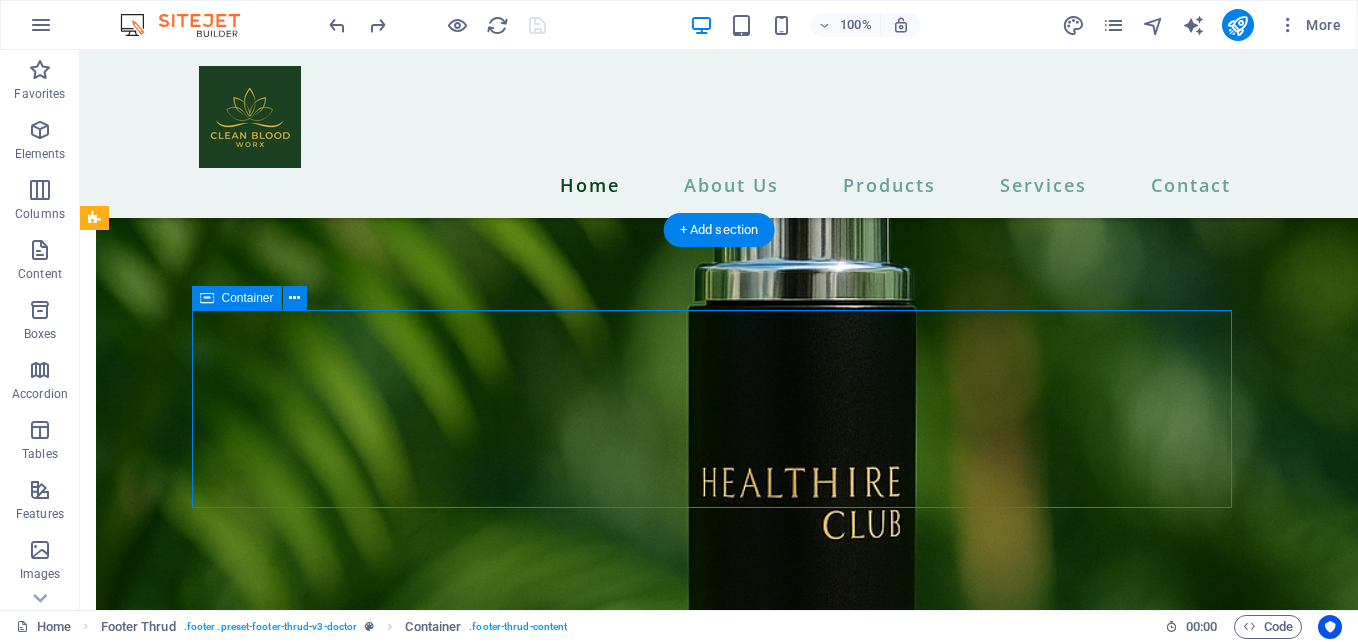click at bounding box center [719, 8109] 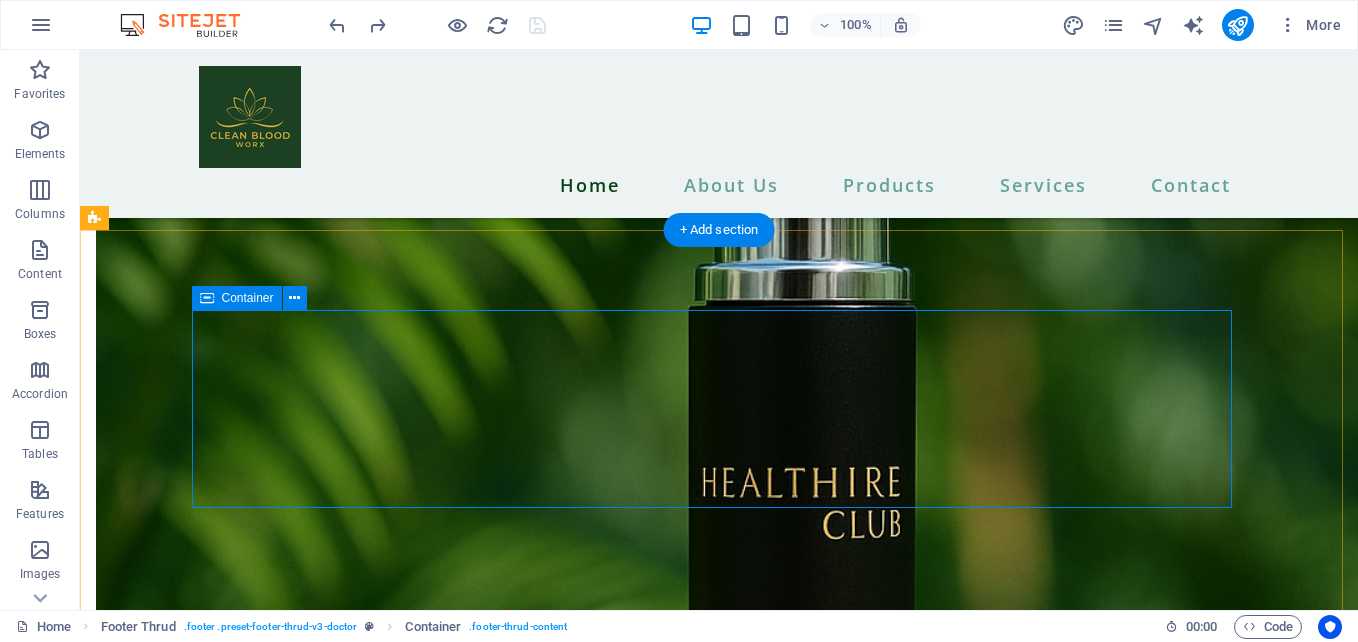 click at bounding box center [719, 8109] 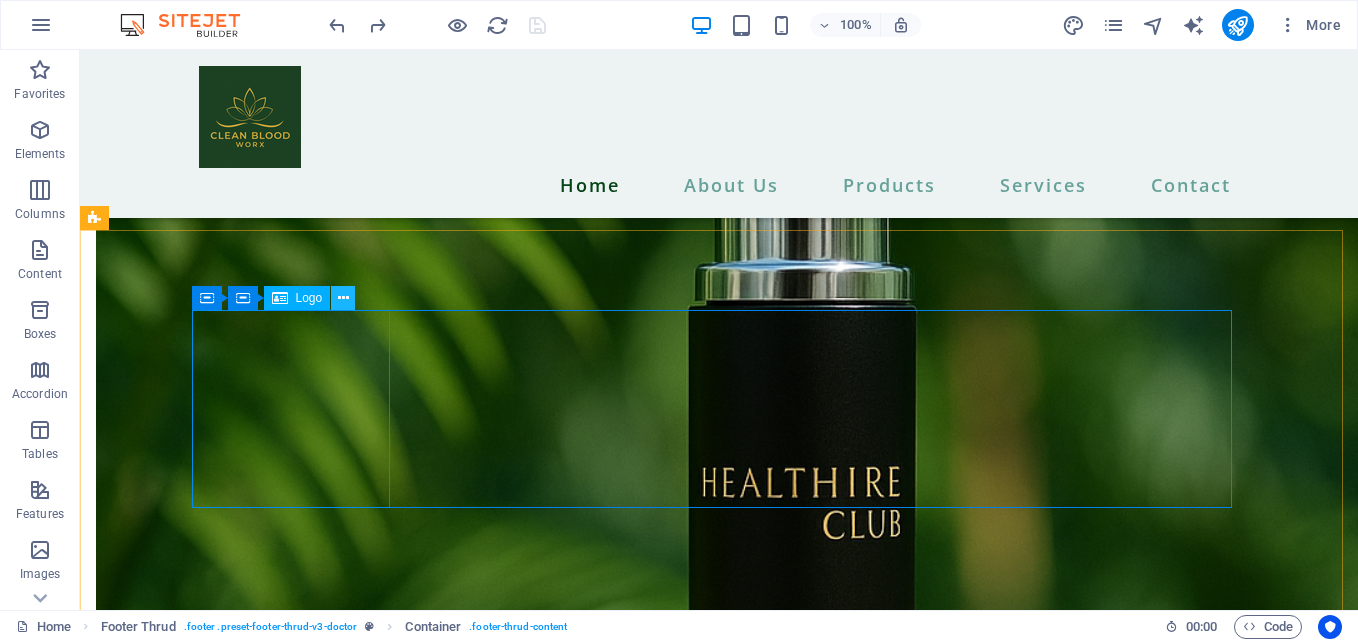 click at bounding box center [343, 298] 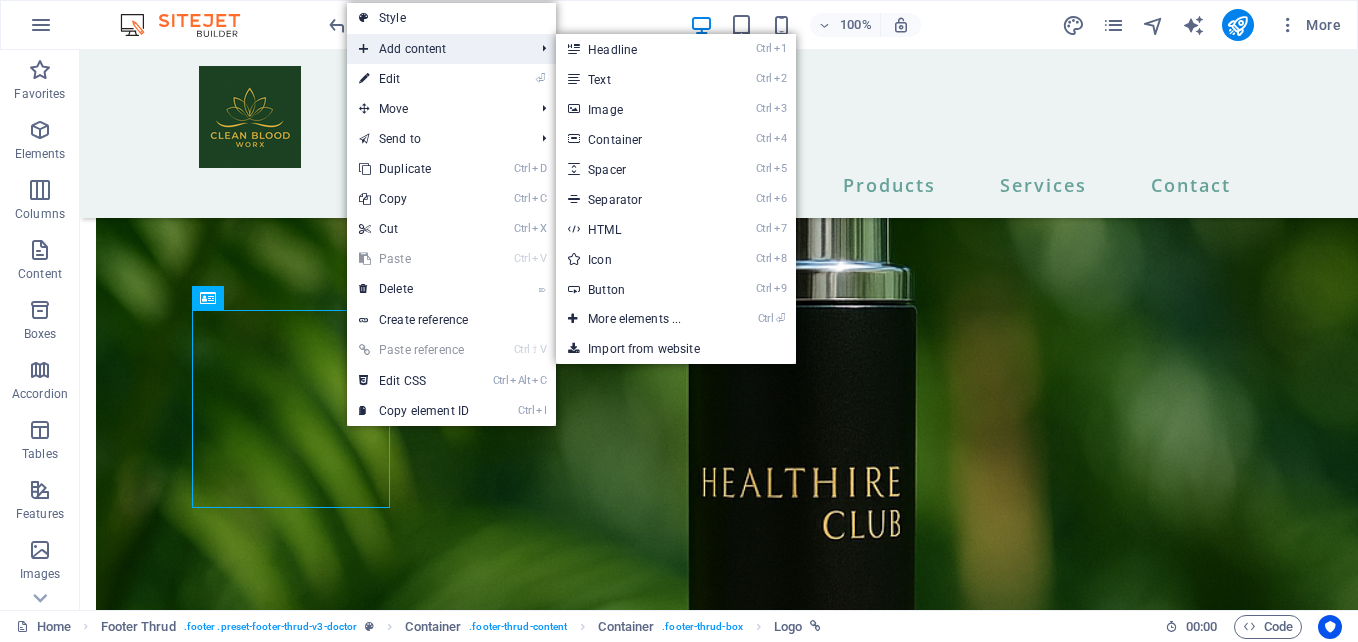 click on "Add content" at bounding box center (436, 49) 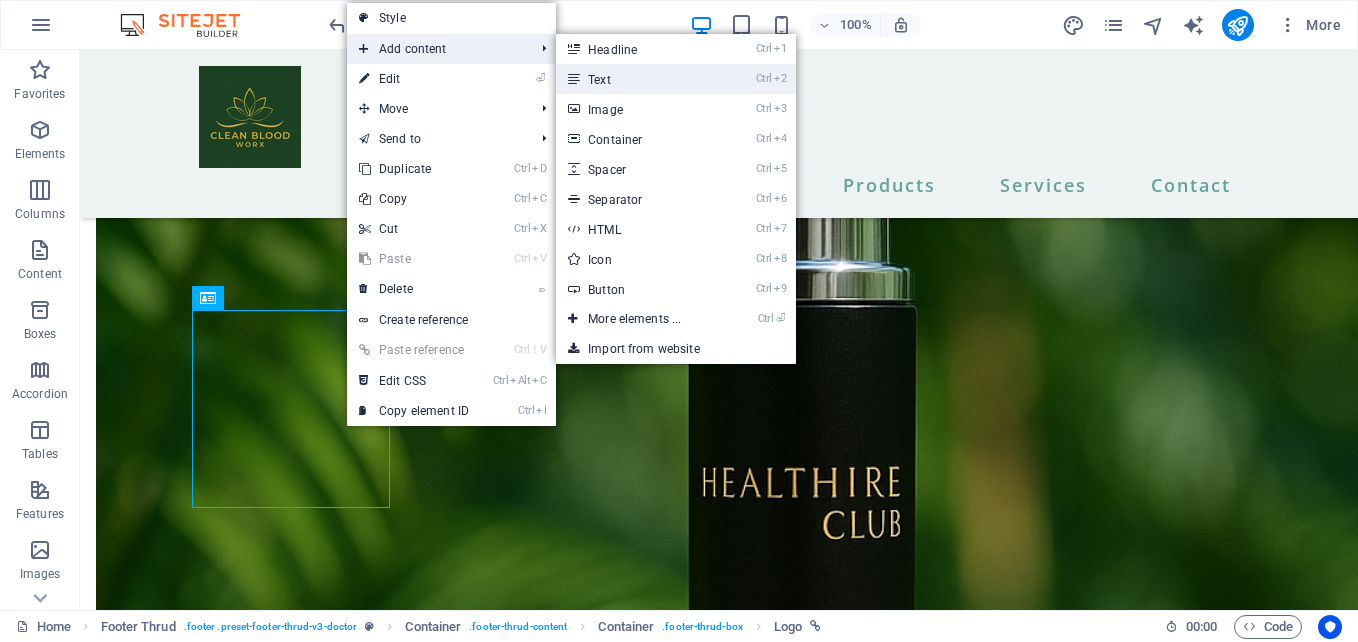 click on "Ctrl 2  Text" at bounding box center [638, 79] 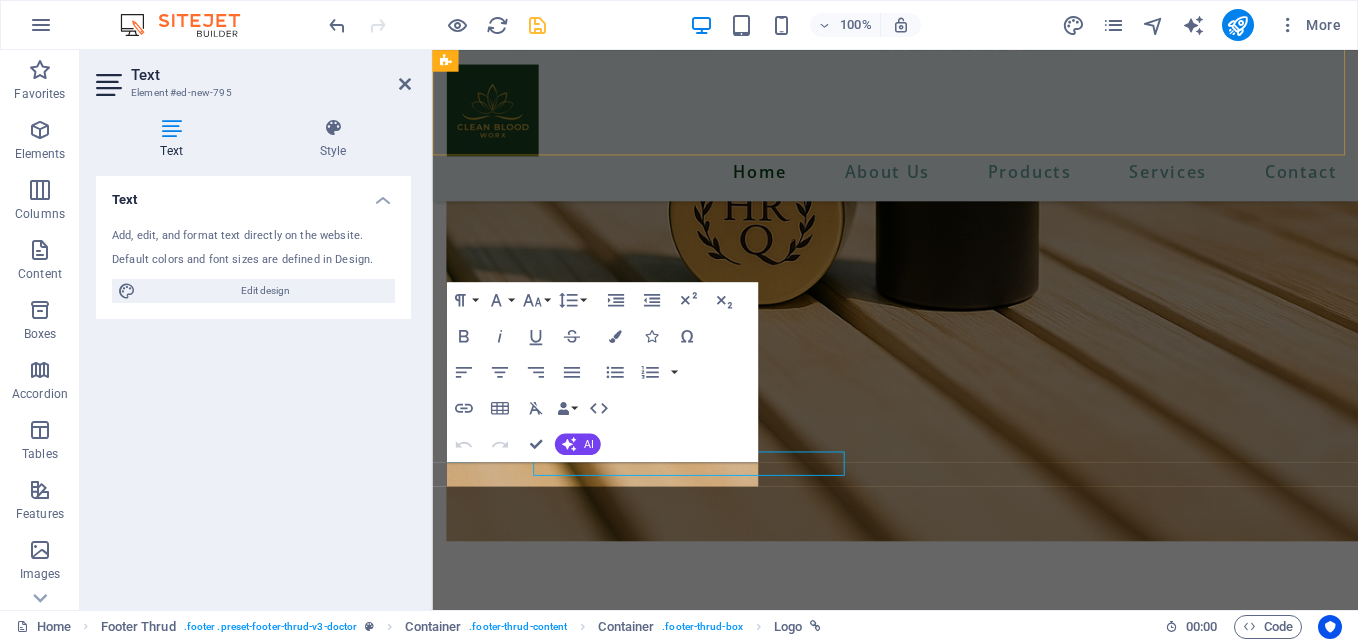 scroll, scrollTop: 7123, scrollLeft: 0, axis: vertical 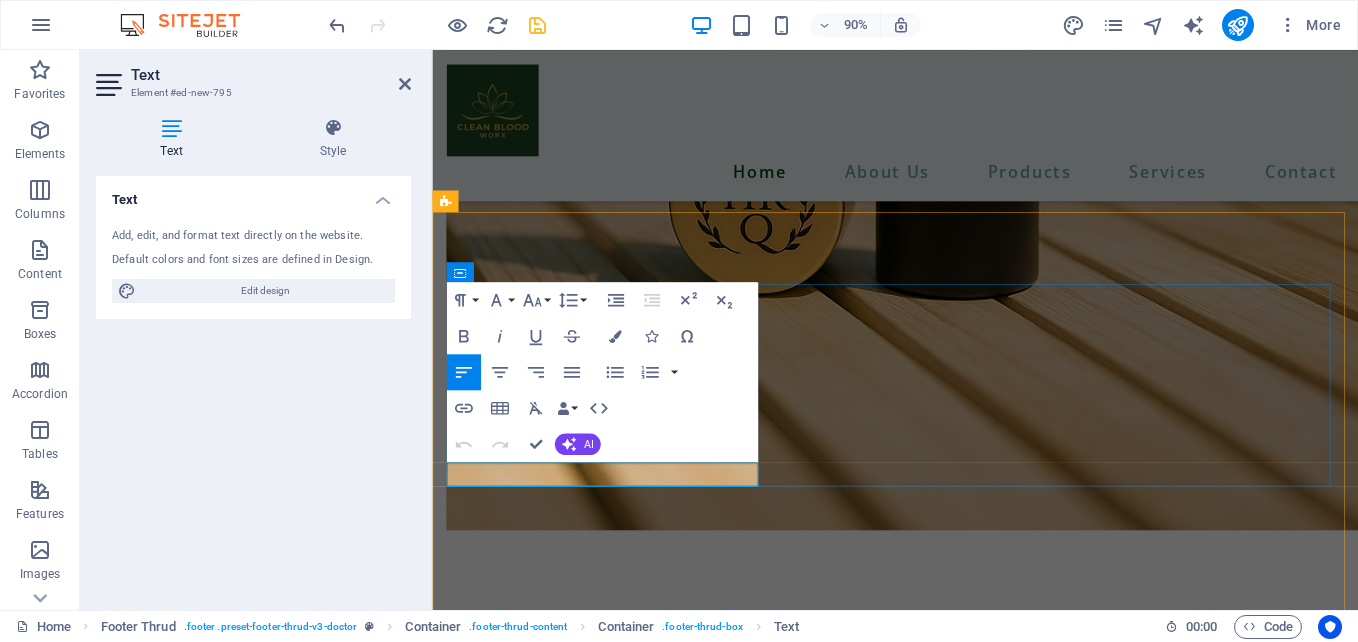 click on "New text element" at bounding box center [693, 7279] 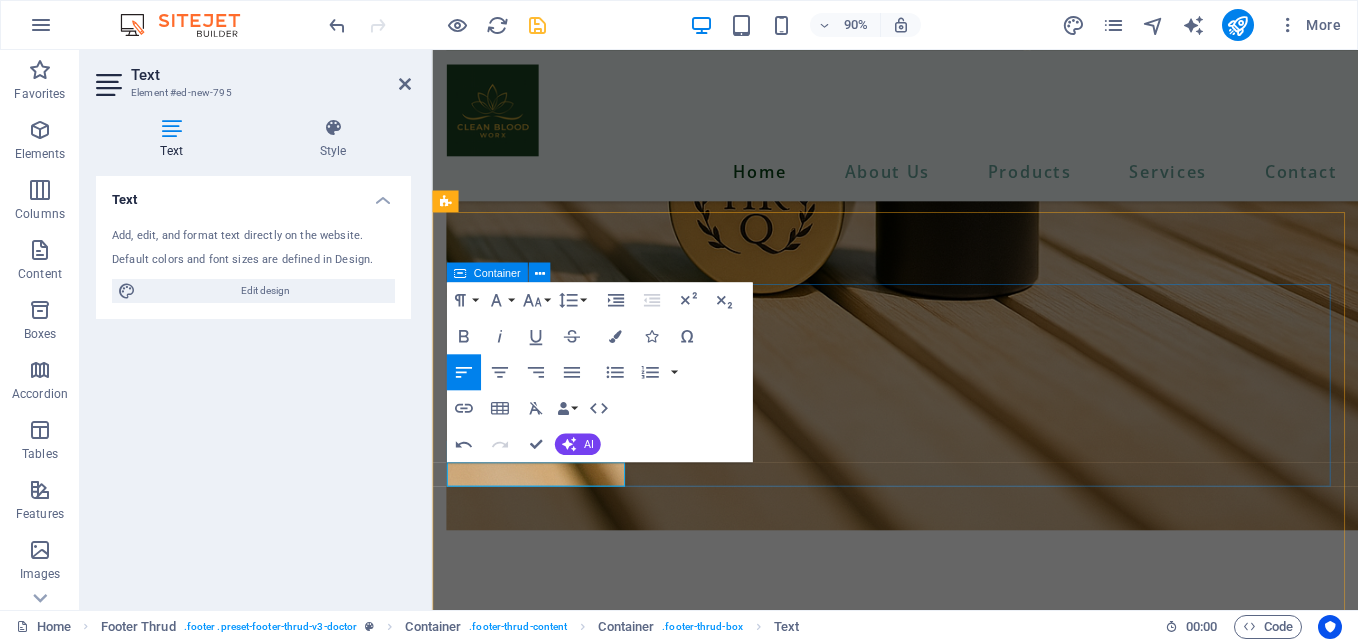 type 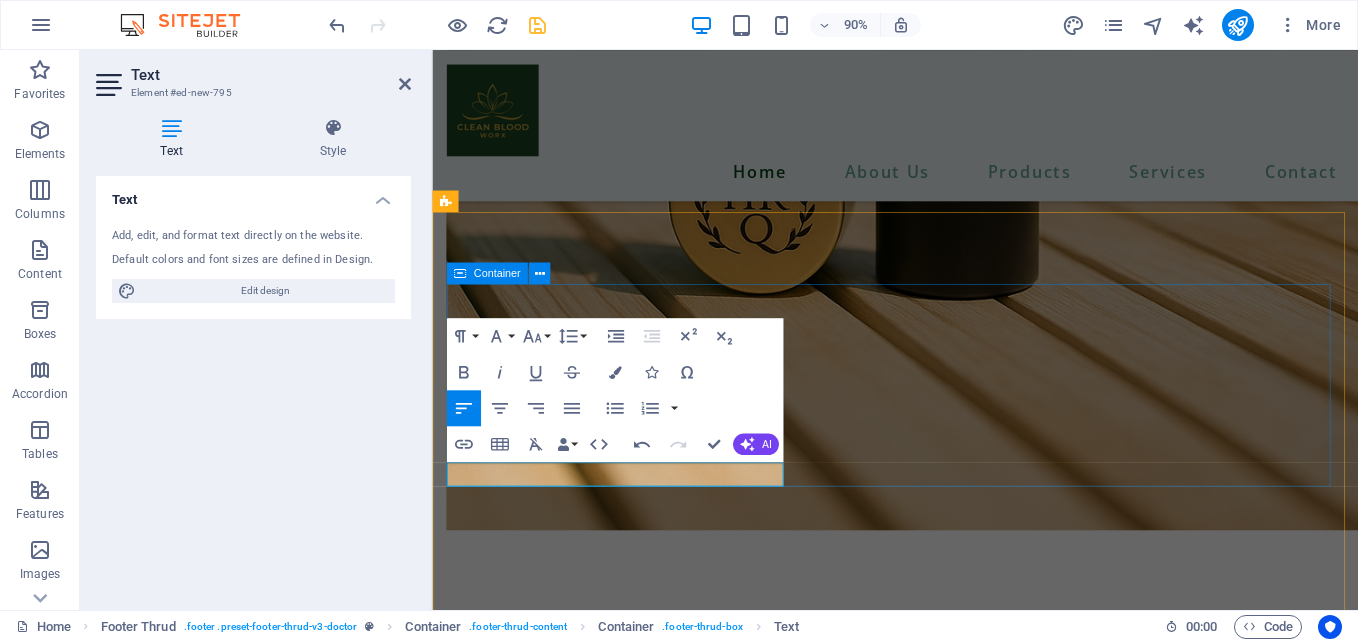 click on "​BUY OUR PRODUCTS" at bounding box center [946, 7180] 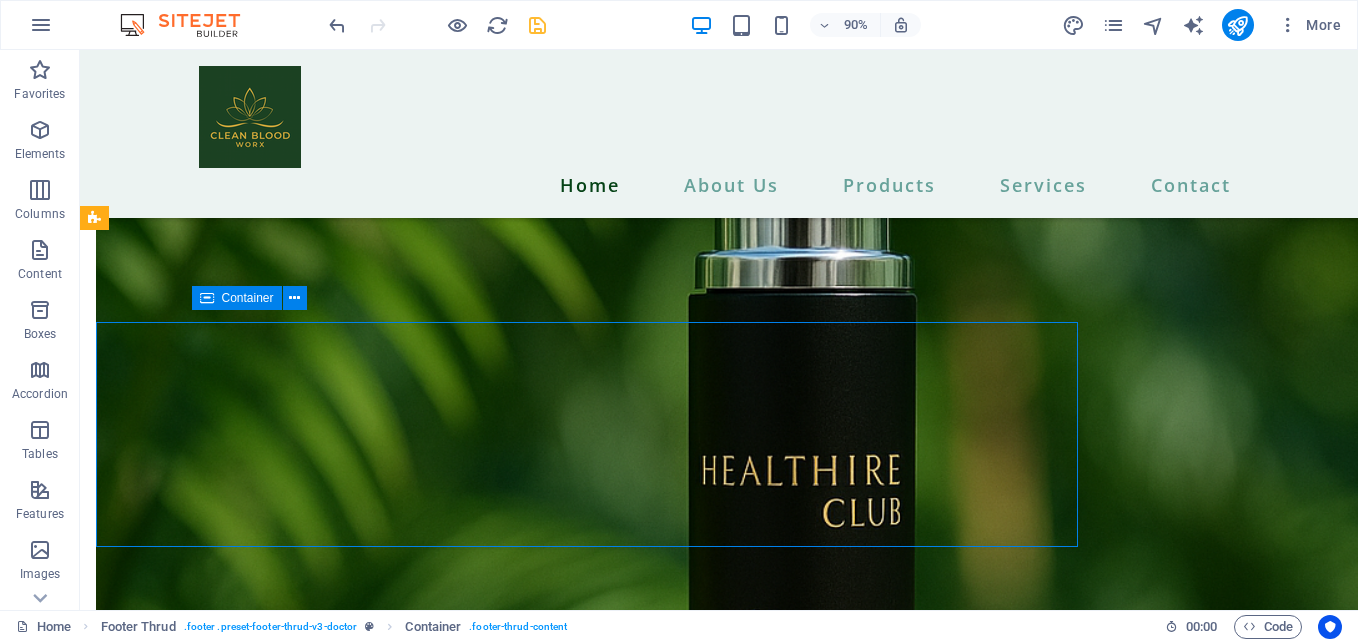 scroll, scrollTop: 7111, scrollLeft: 0, axis: vertical 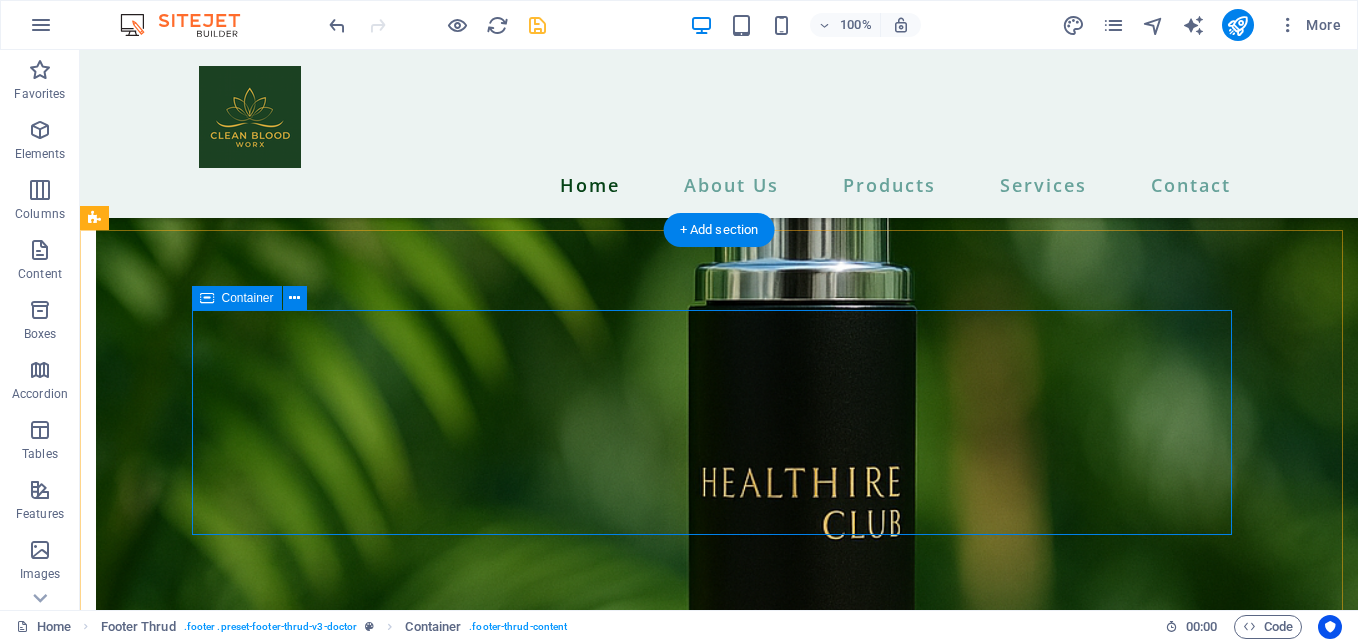 click on "BUY OUR PRODUCTS" at bounding box center [719, 8122] 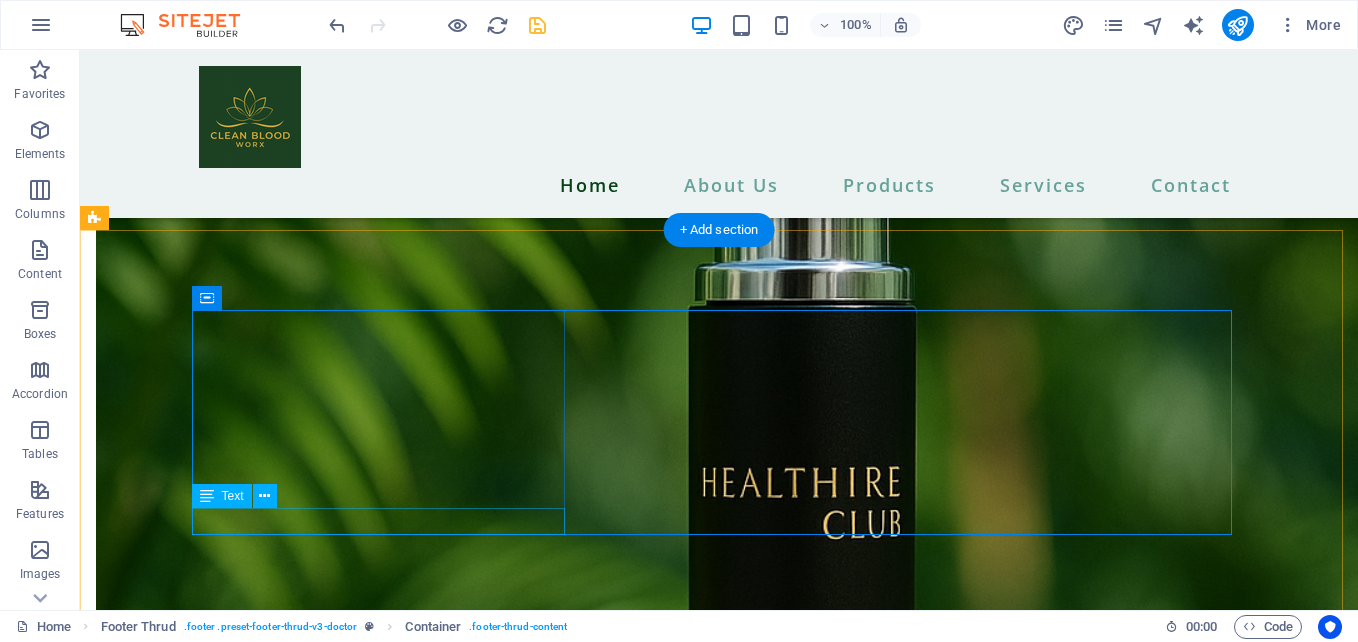 click on "BUY OUR PRODUCTS" at bounding box center [455, 8221] 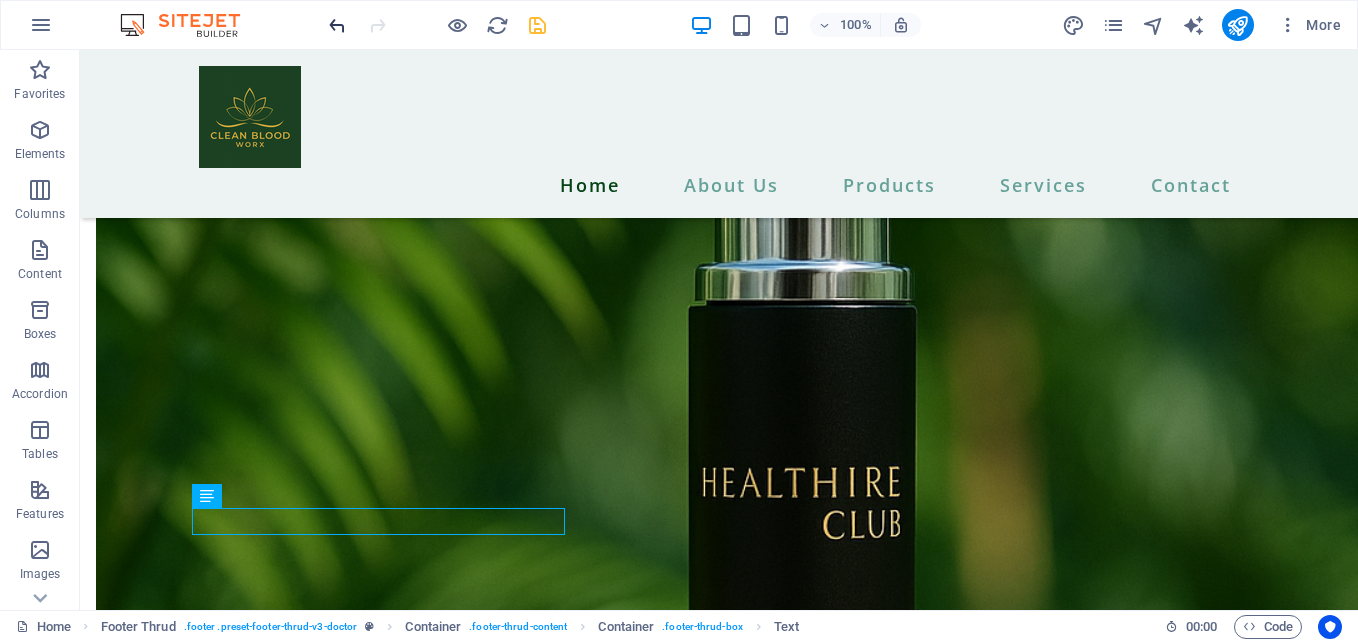 click at bounding box center (337, 25) 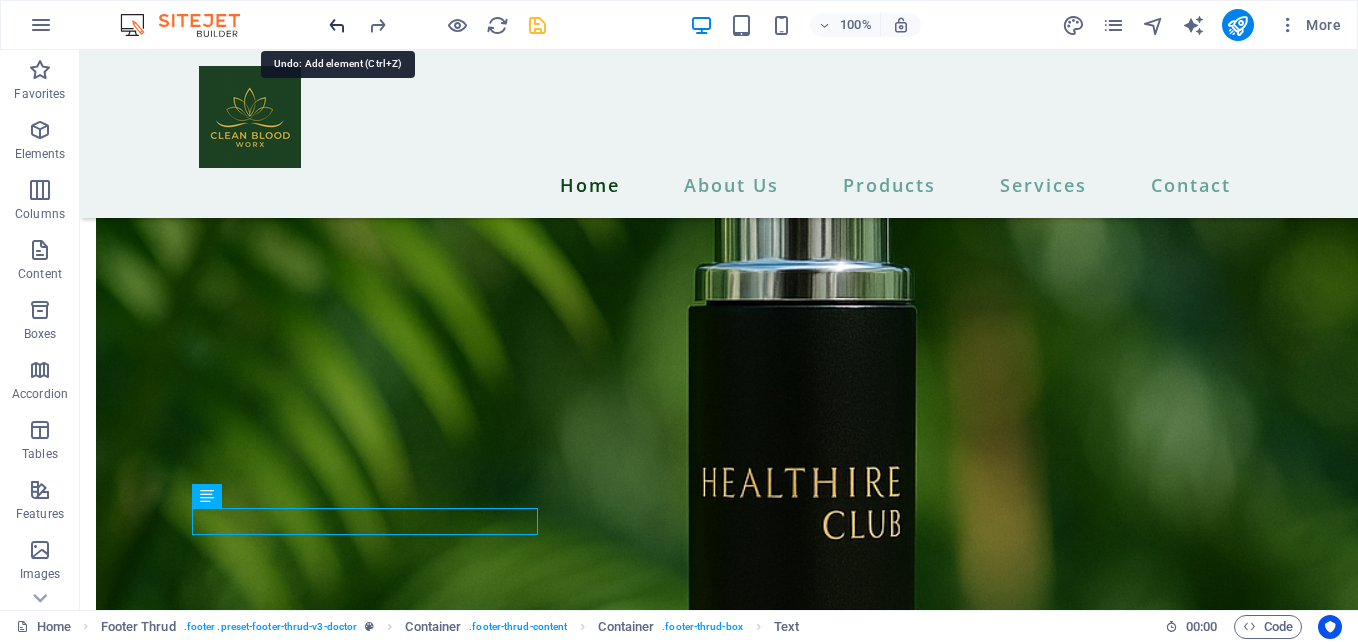 click at bounding box center [337, 25] 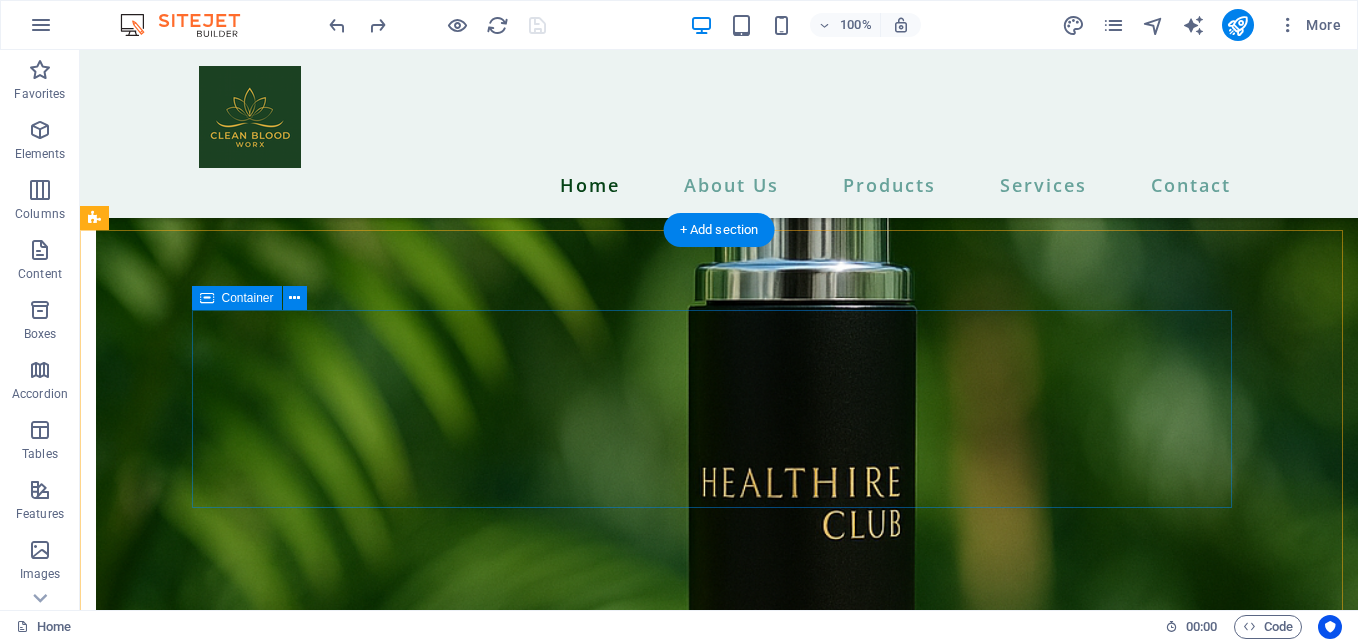 click at bounding box center (719, 8109) 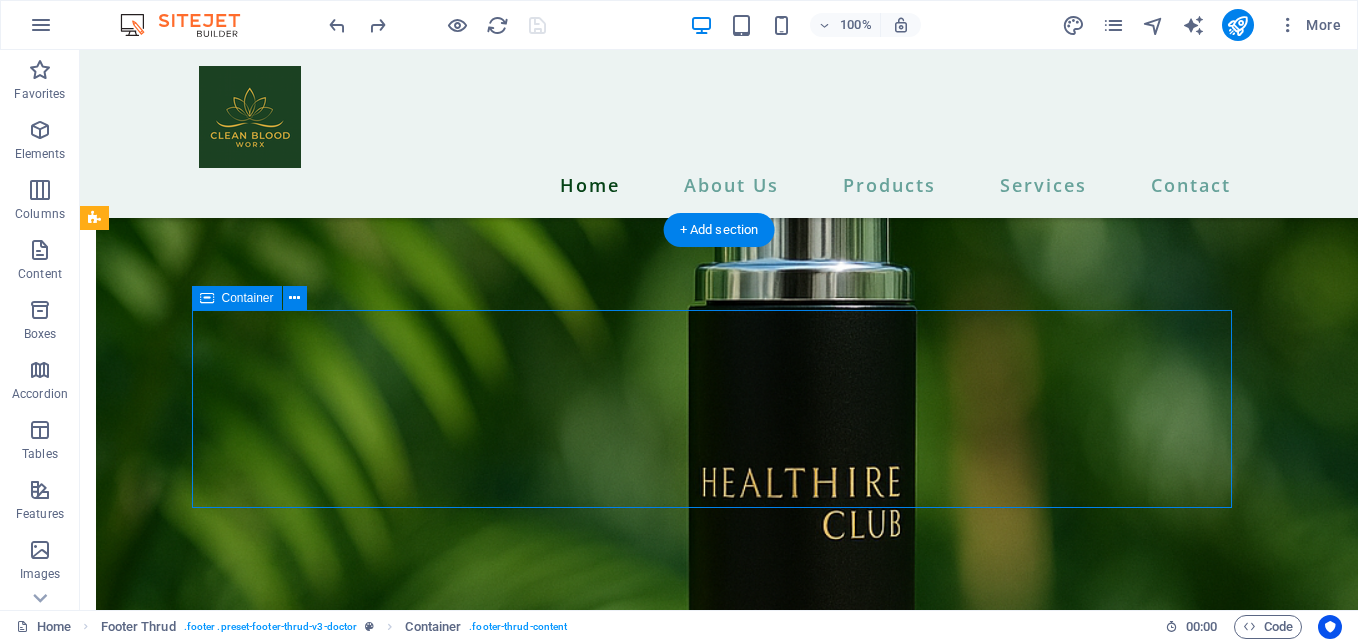 click at bounding box center (719, 8109) 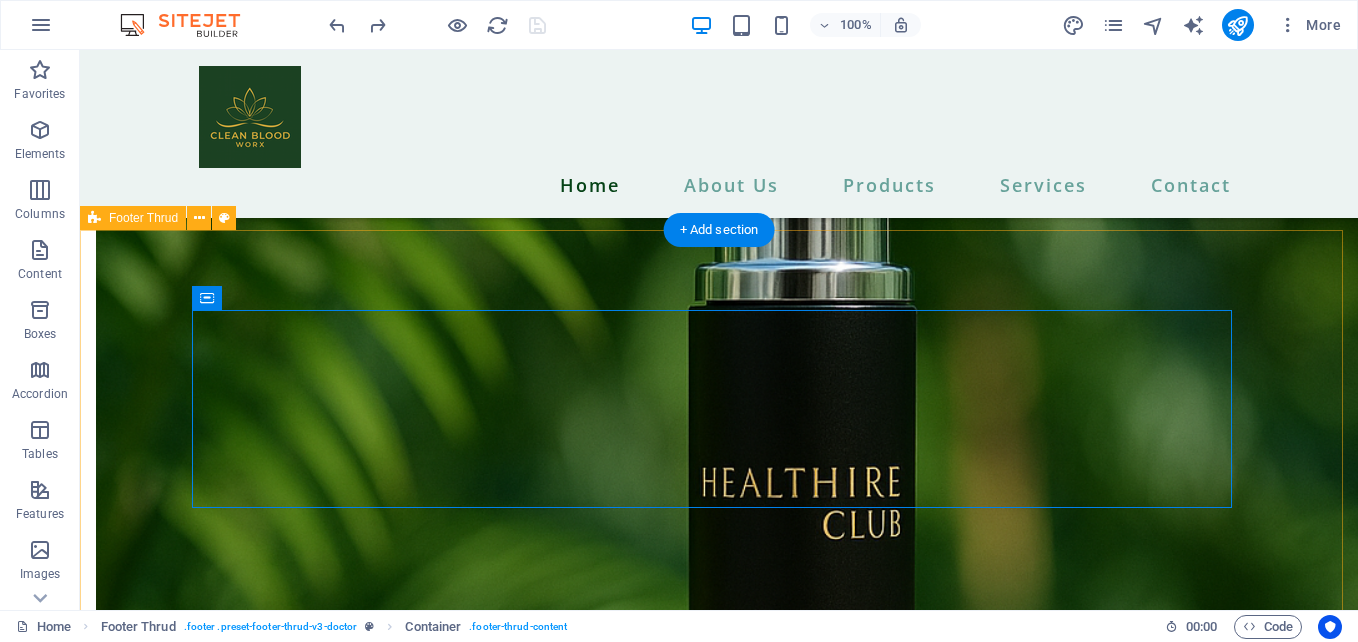 click on "cleanbloodworx.com  All rights reserved Legal Notice  |  Privacy Policy" at bounding box center (719, 8158) 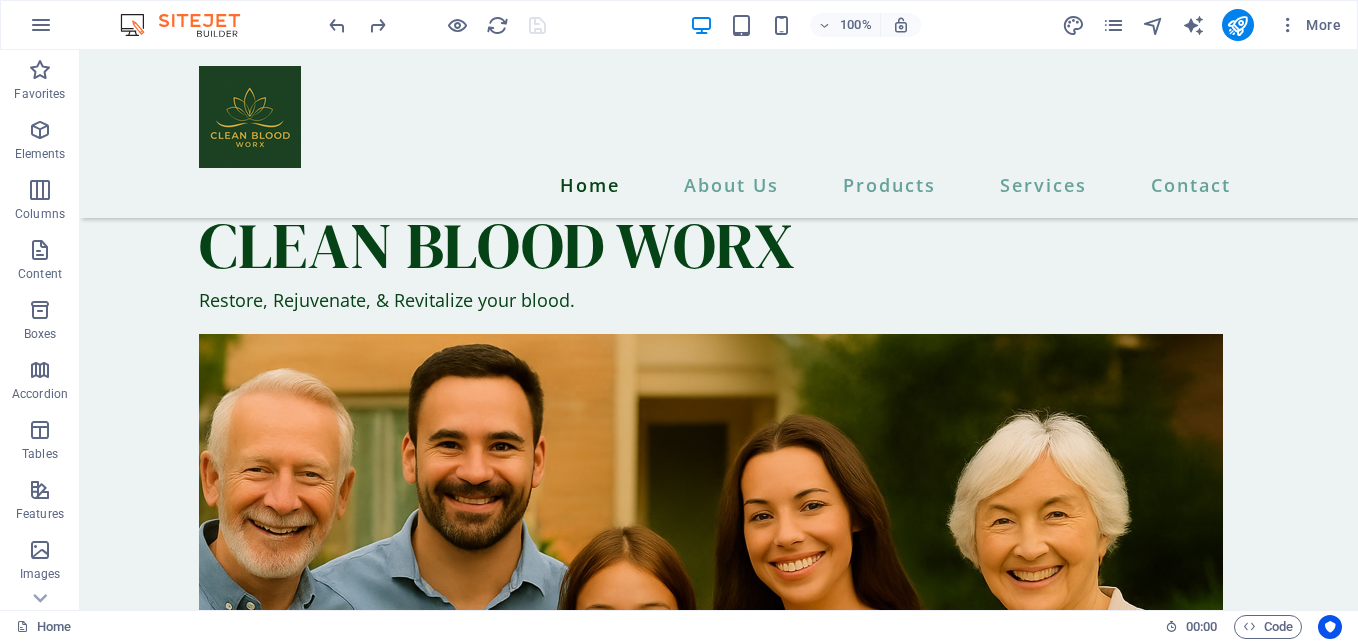 scroll, scrollTop: 0, scrollLeft: 0, axis: both 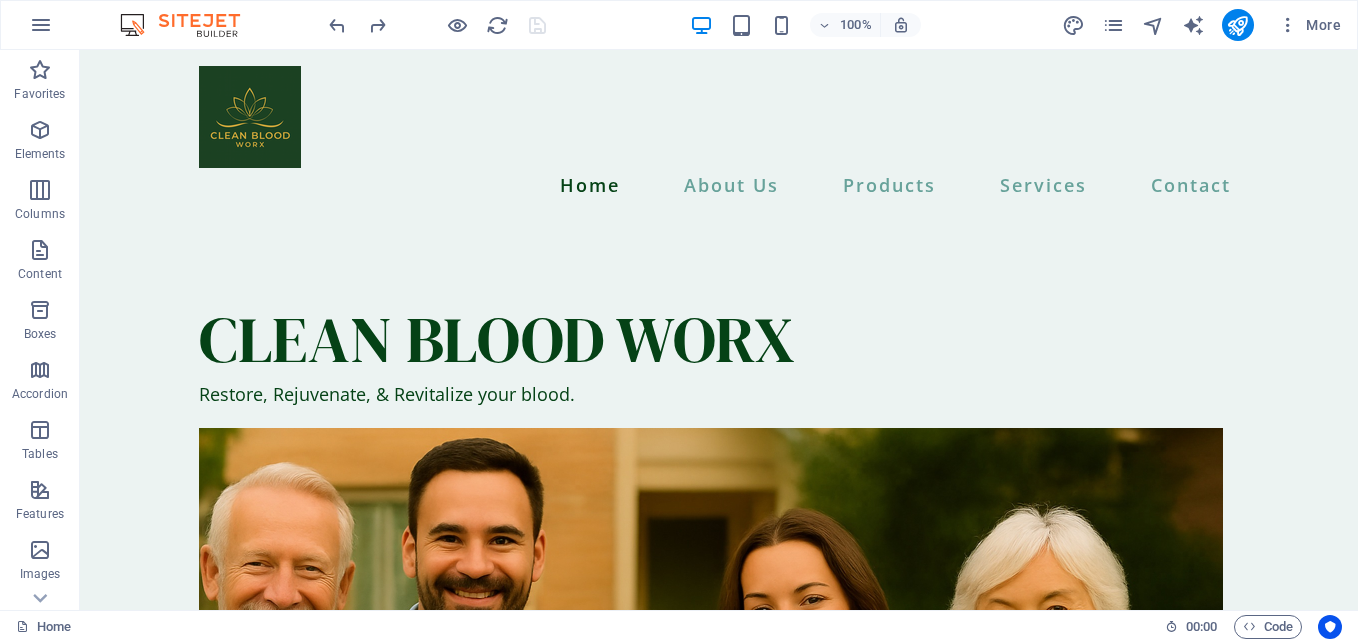 click at bounding box center [437, 25] 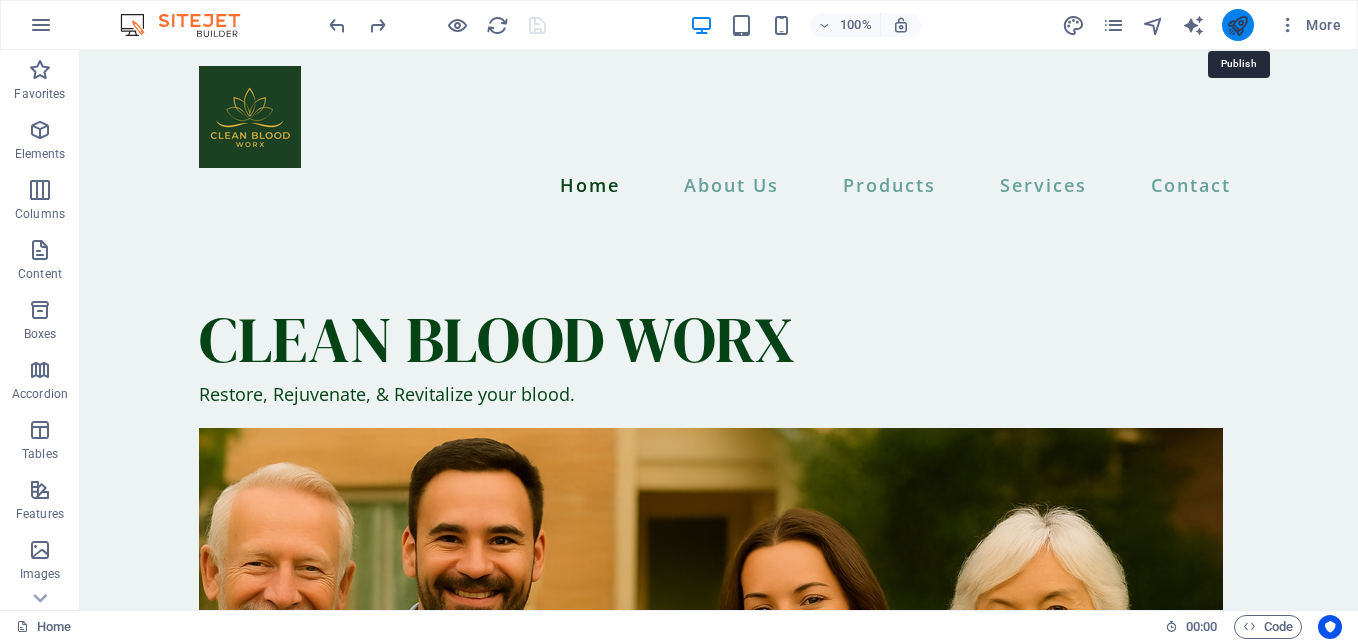 click at bounding box center (1237, 25) 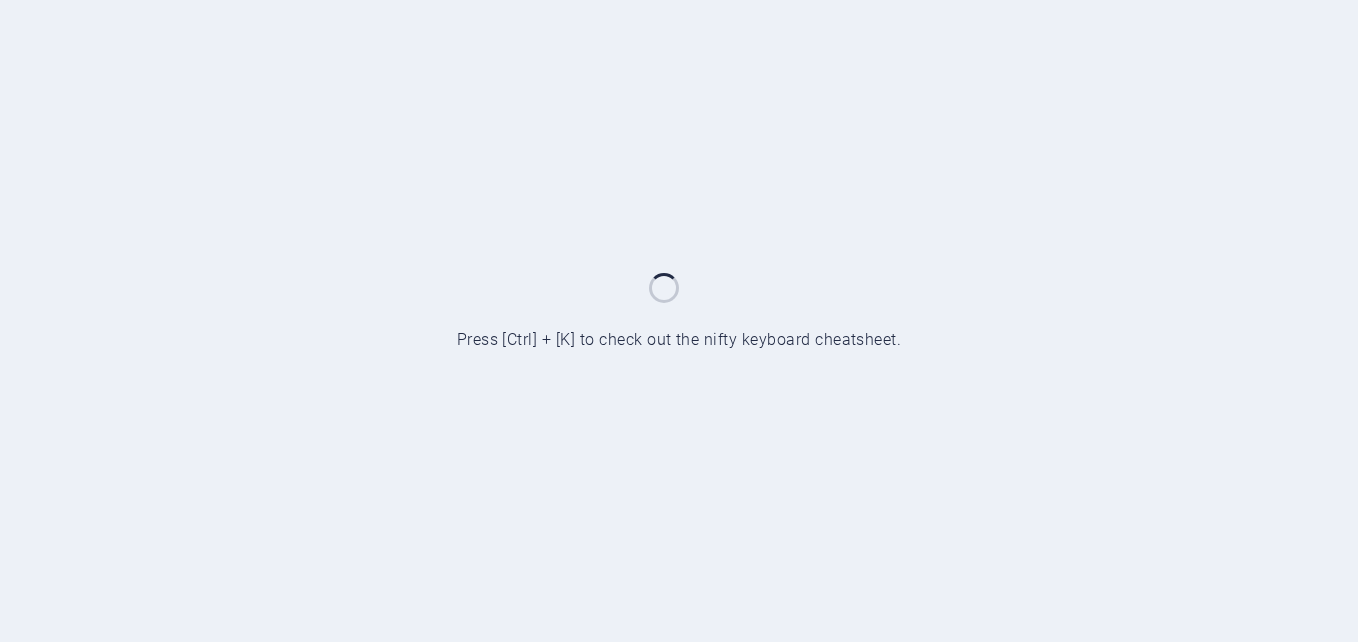 scroll, scrollTop: 0, scrollLeft: 0, axis: both 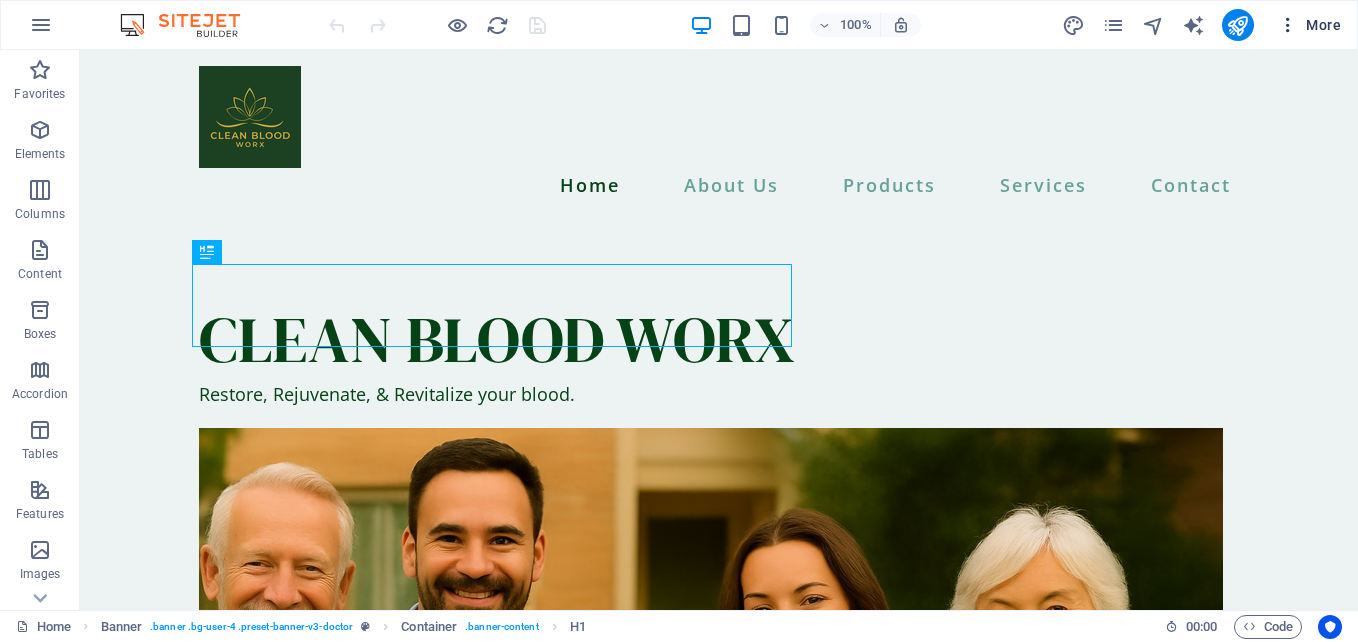 click on "More" at bounding box center (1309, 25) 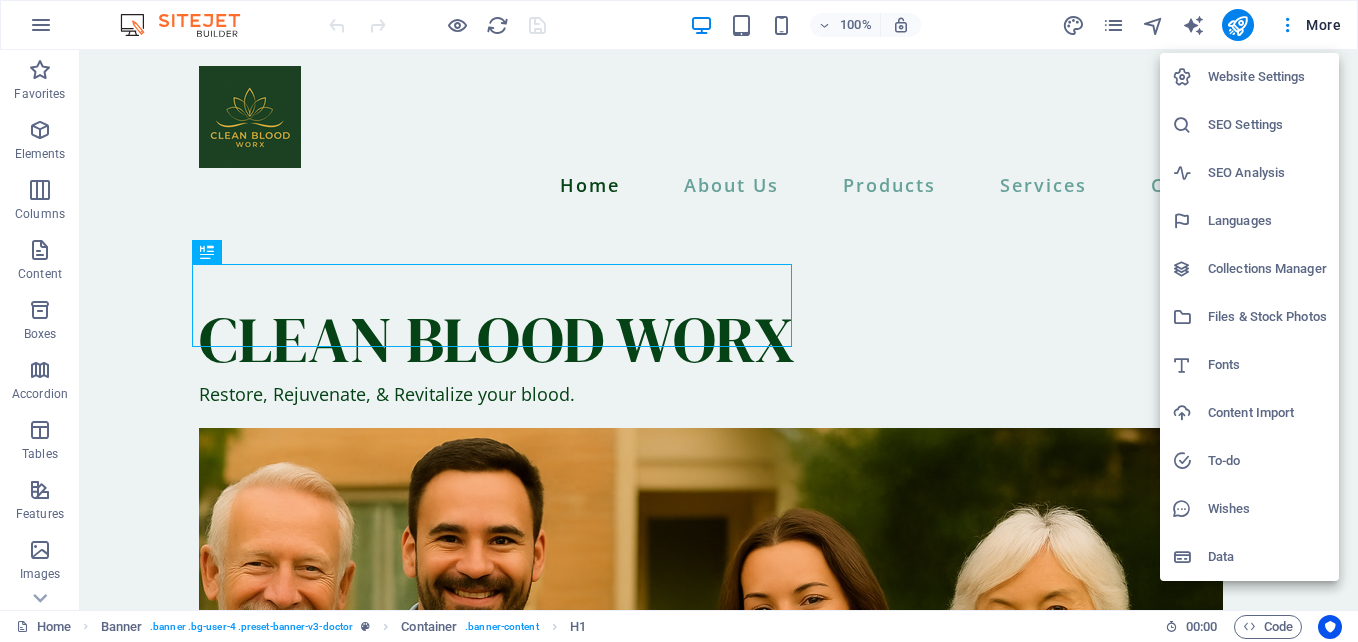 click at bounding box center (679, 321) 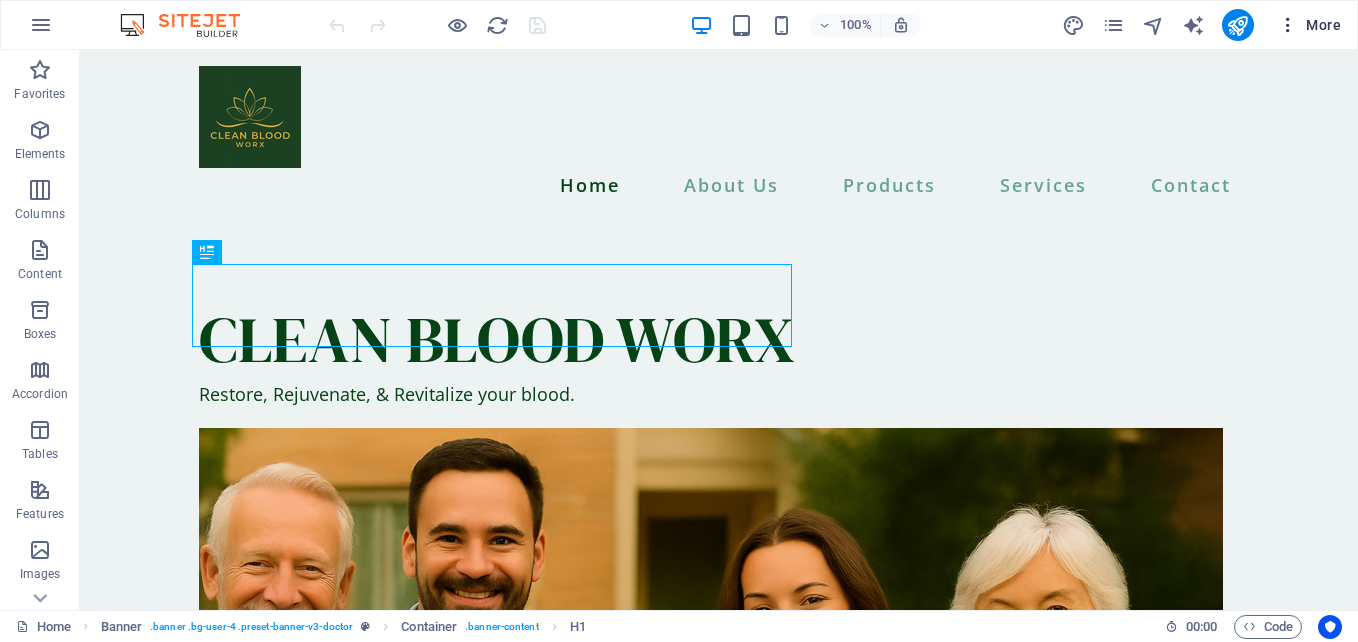click at bounding box center (1288, 25) 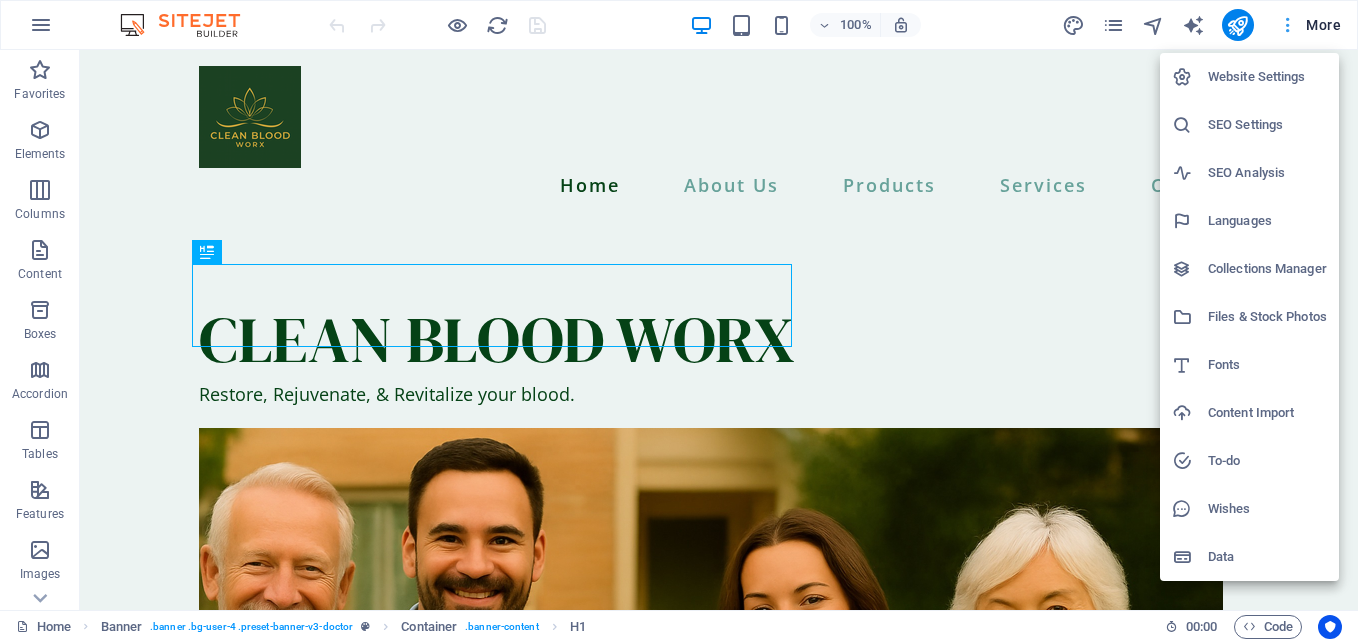 click at bounding box center (679, 321) 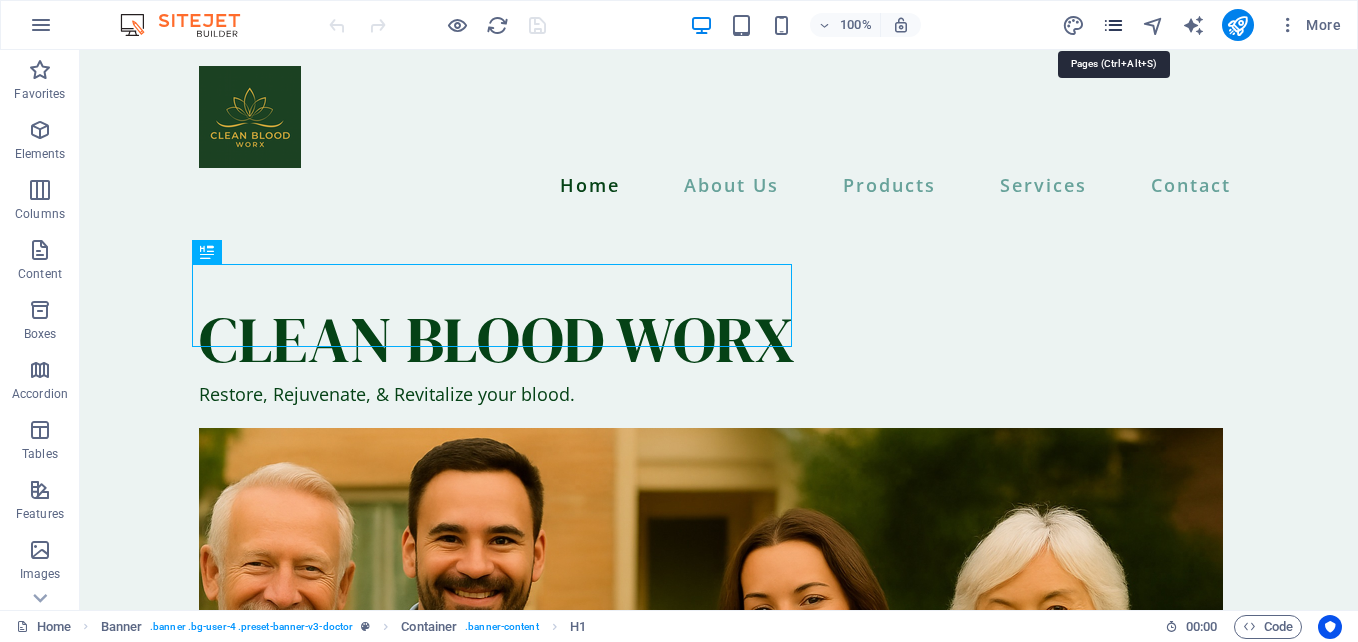 click at bounding box center (1113, 25) 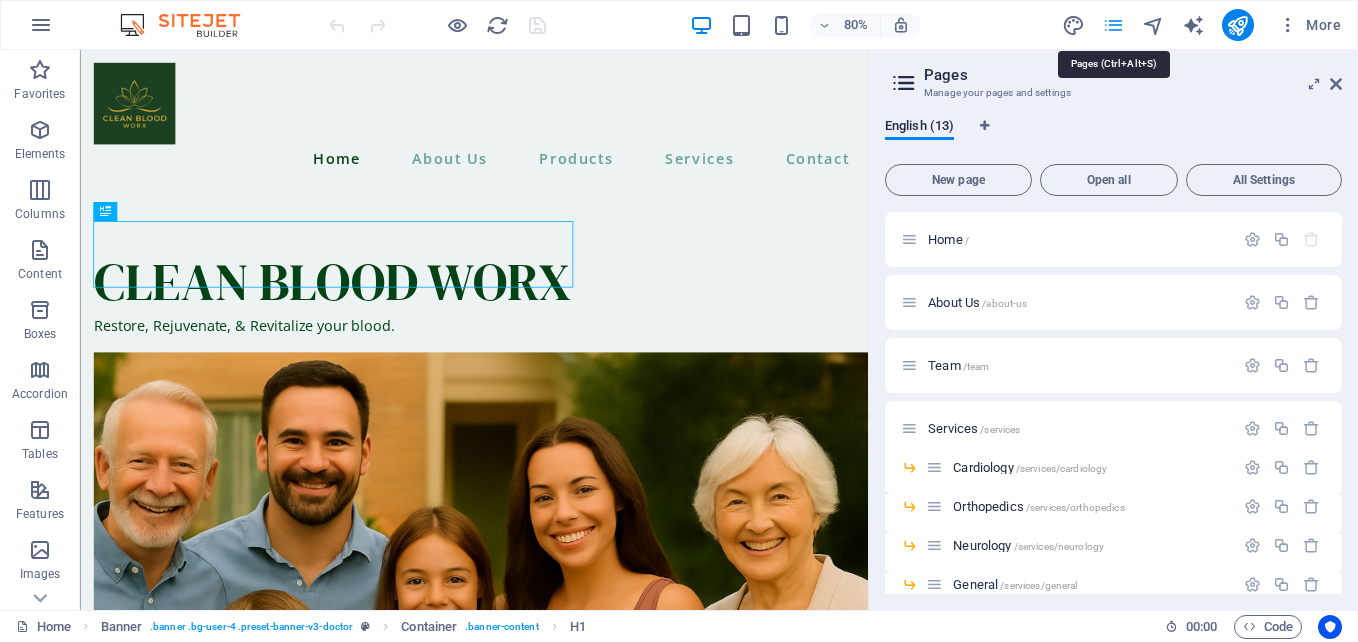 click at bounding box center (1113, 25) 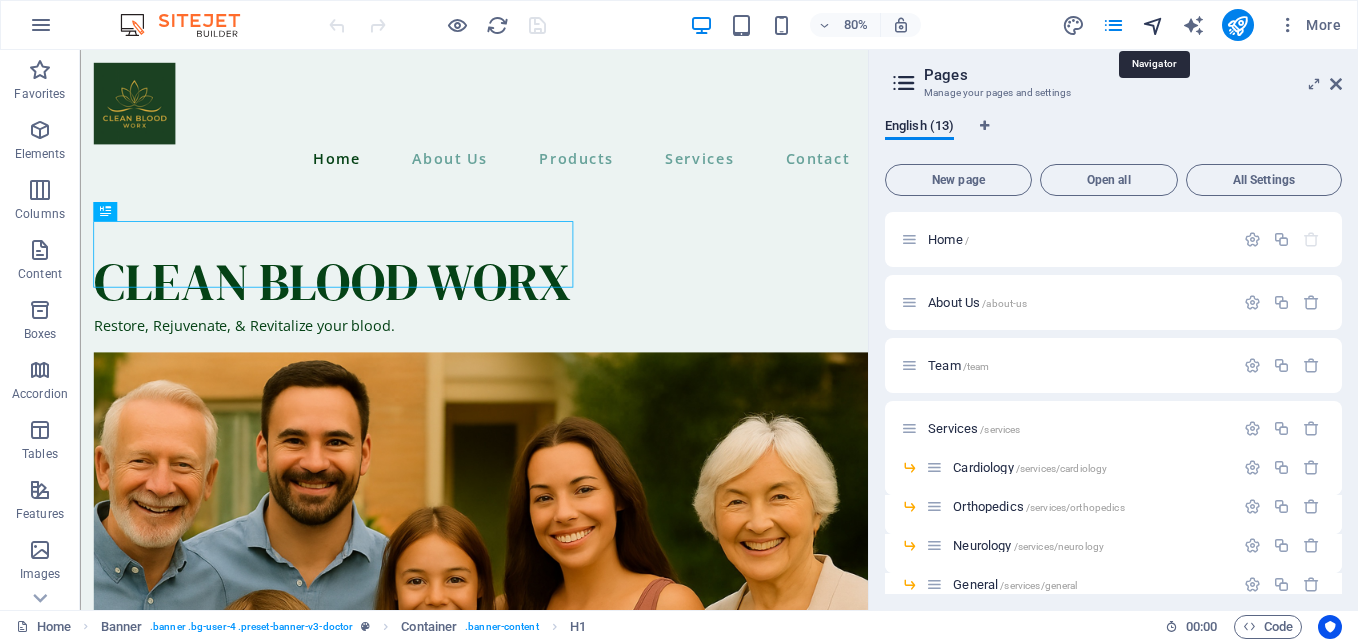 click at bounding box center [1153, 25] 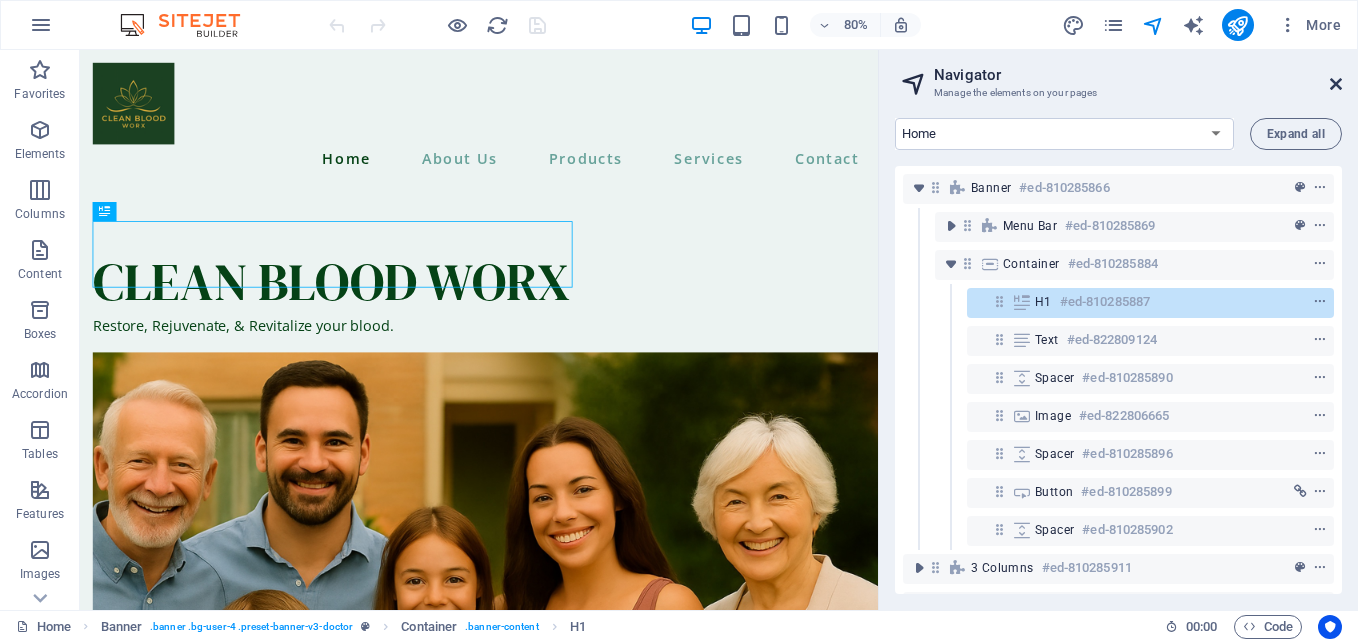 click at bounding box center (1336, 84) 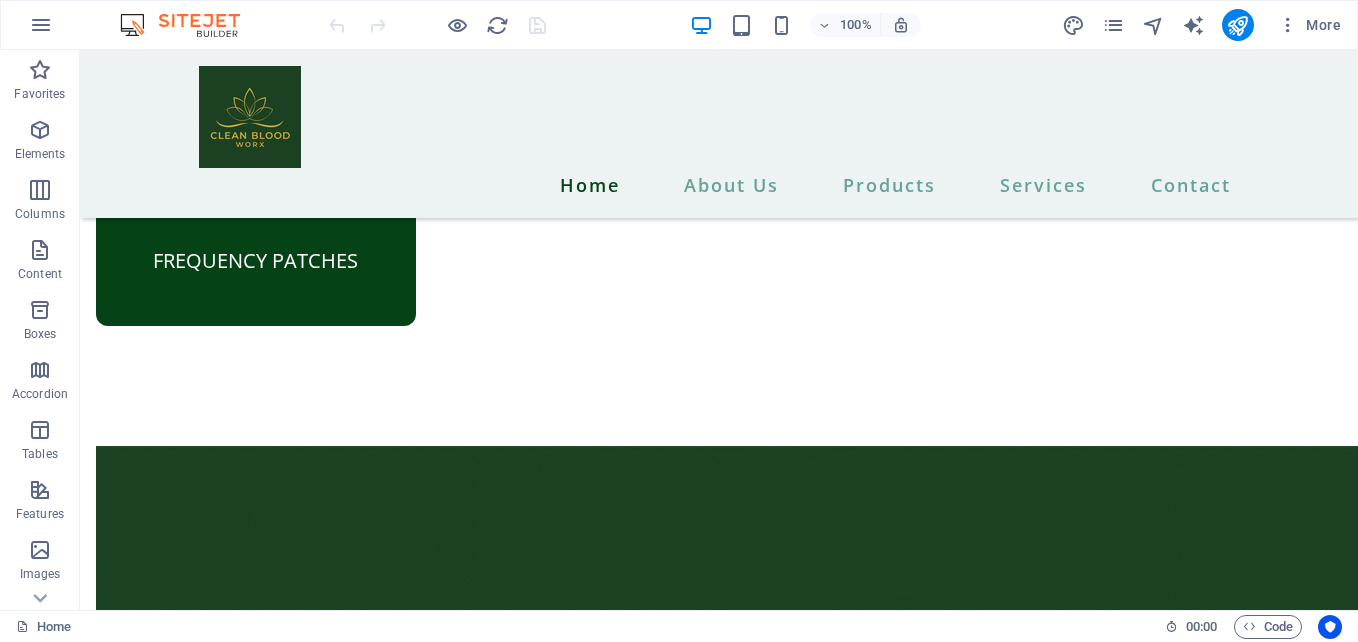 scroll, scrollTop: 1650, scrollLeft: 0, axis: vertical 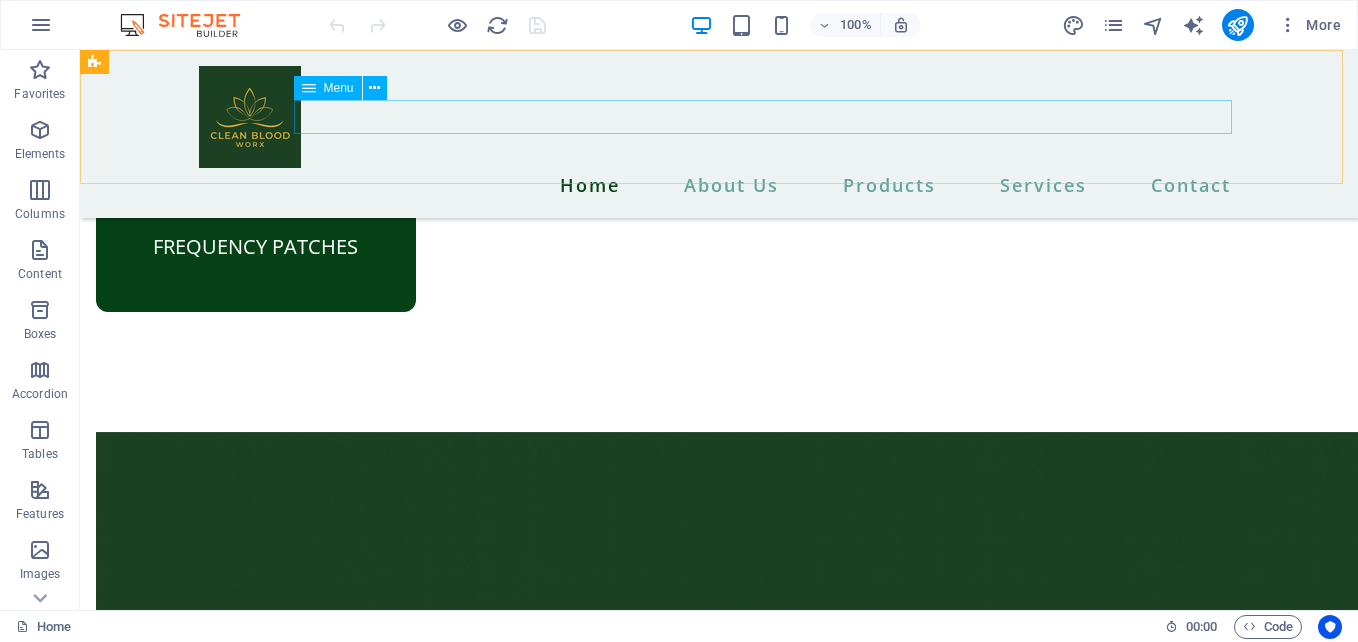 click on "Home About Us Products Services Contact" at bounding box center (719, 185) 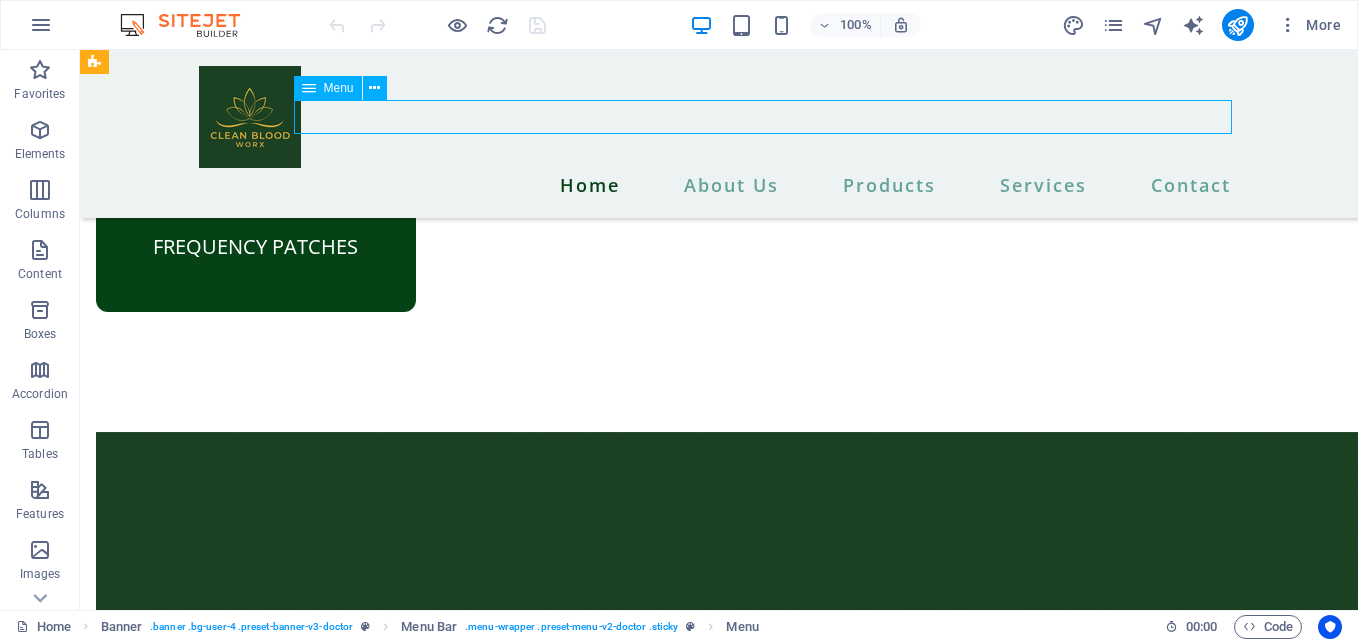 click on "Home About Us Products Services Contact" at bounding box center (719, 185) 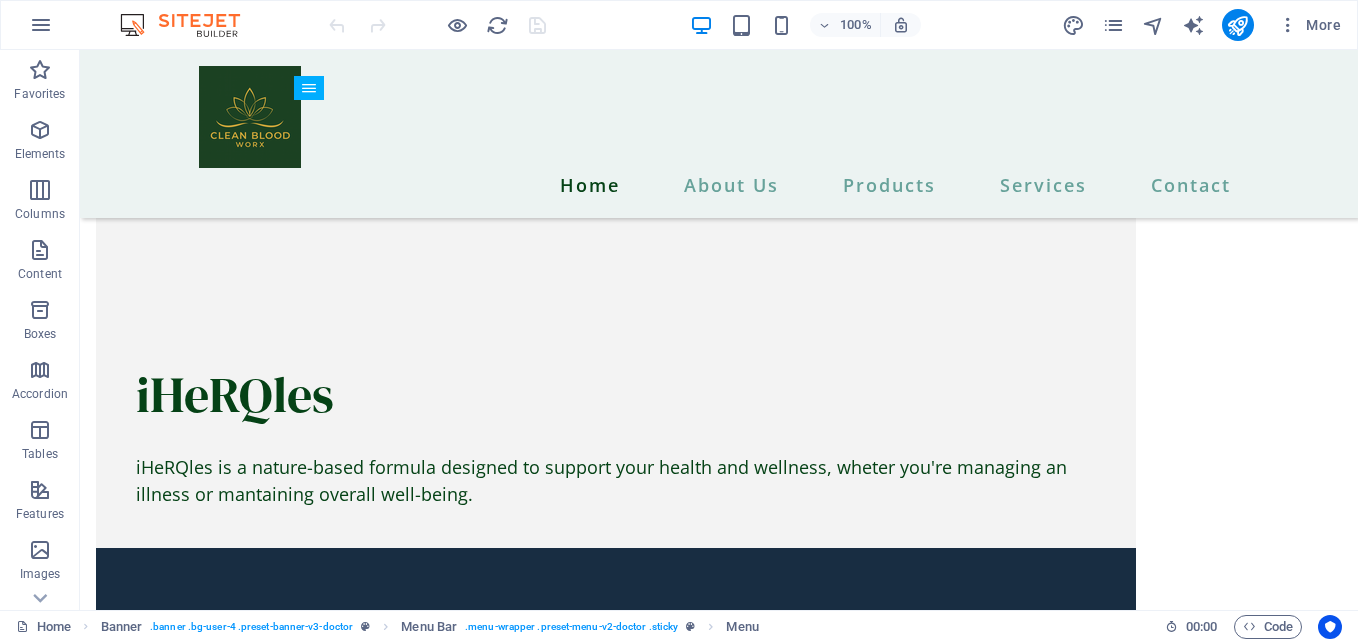 scroll, scrollTop: 5281, scrollLeft: 0, axis: vertical 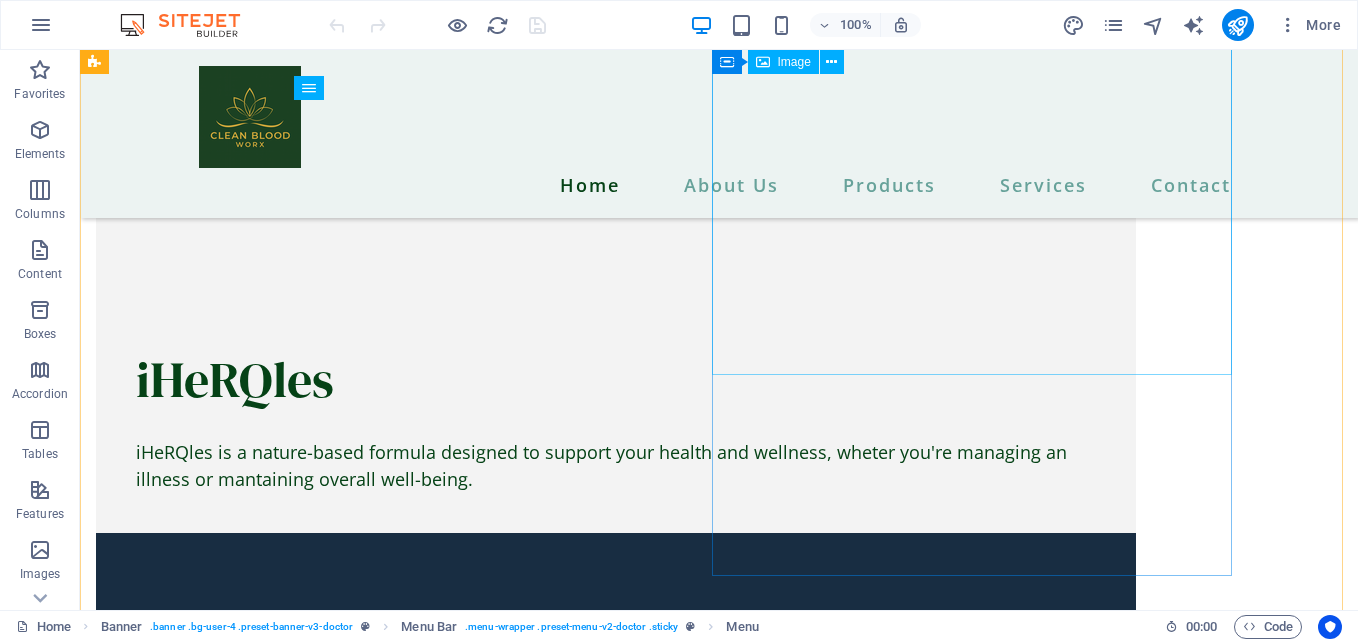 click at bounding box center (616, 6959) 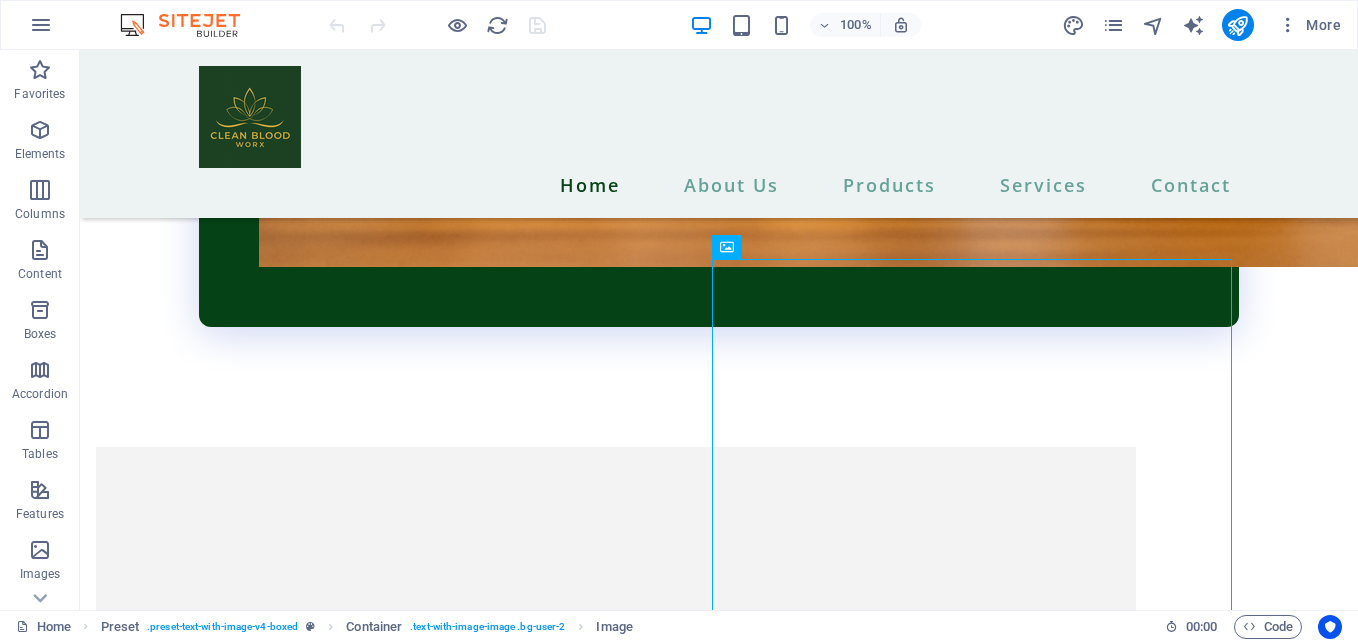 scroll, scrollTop: 5071, scrollLeft: 0, axis: vertical 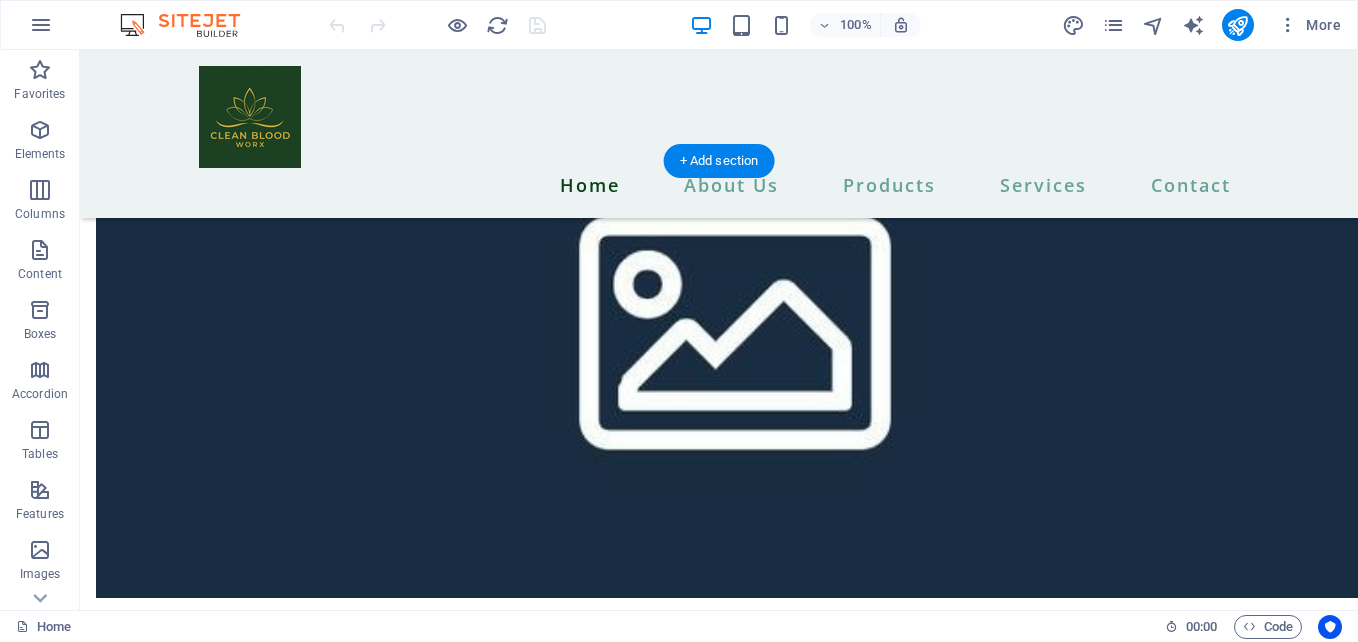 click at bounding box center (719, 7627) 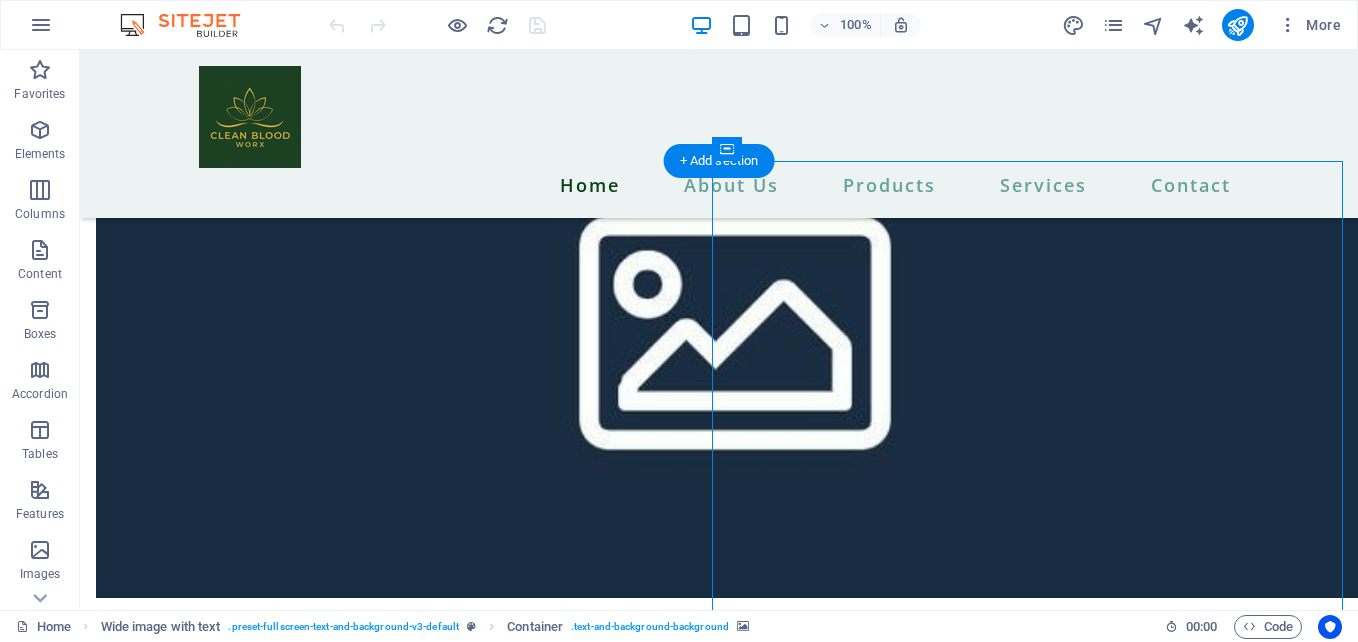 click at bounding box center [719, 7627] 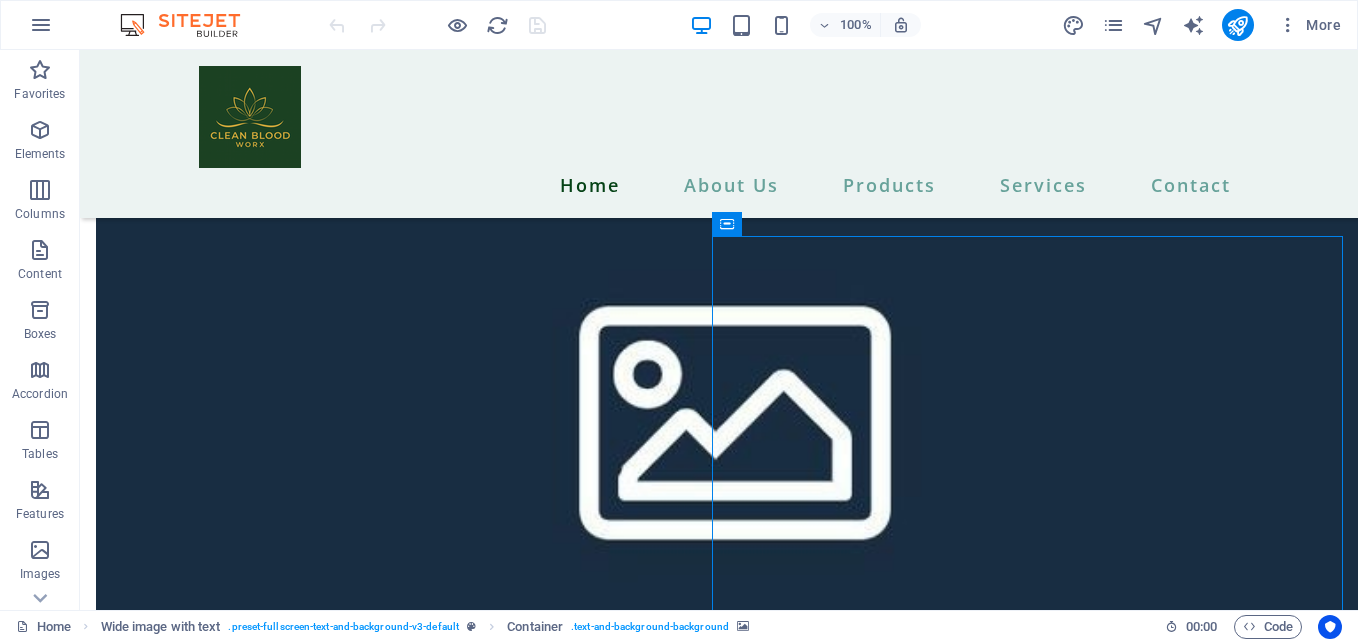 scroll, scrollTop: 5716, scrollLeft: 0, axis: vertical 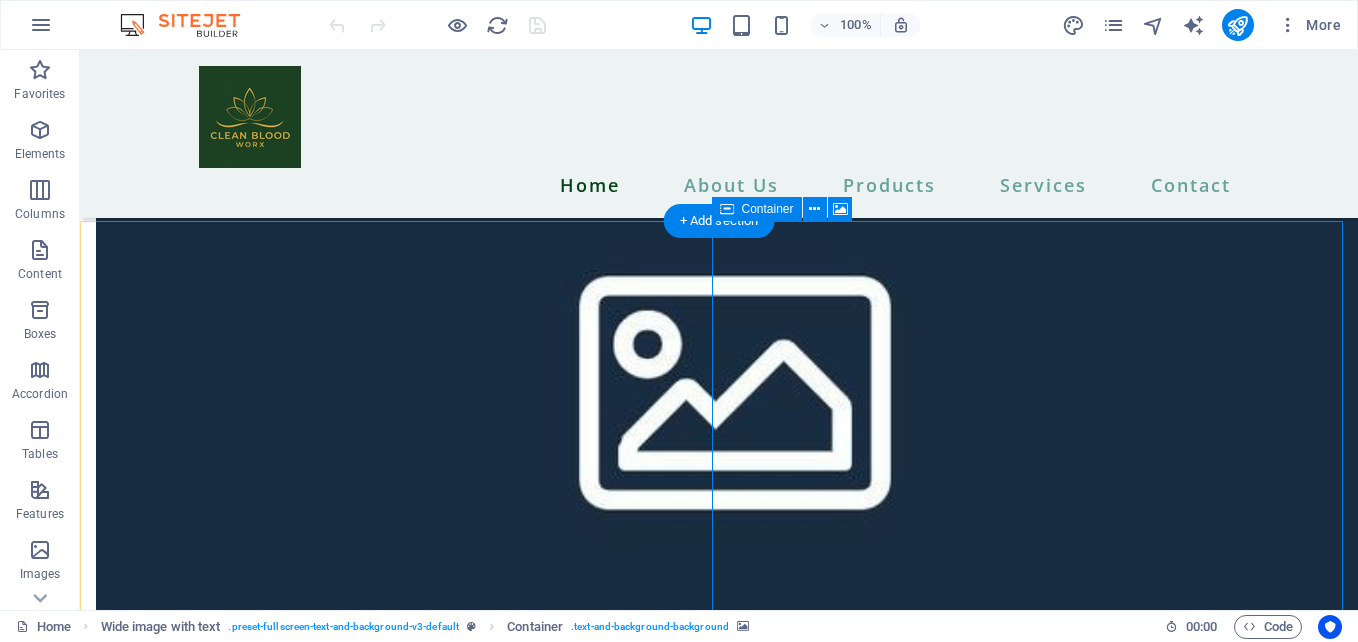 click on "Add elements" at bounding box center [660, 8053] 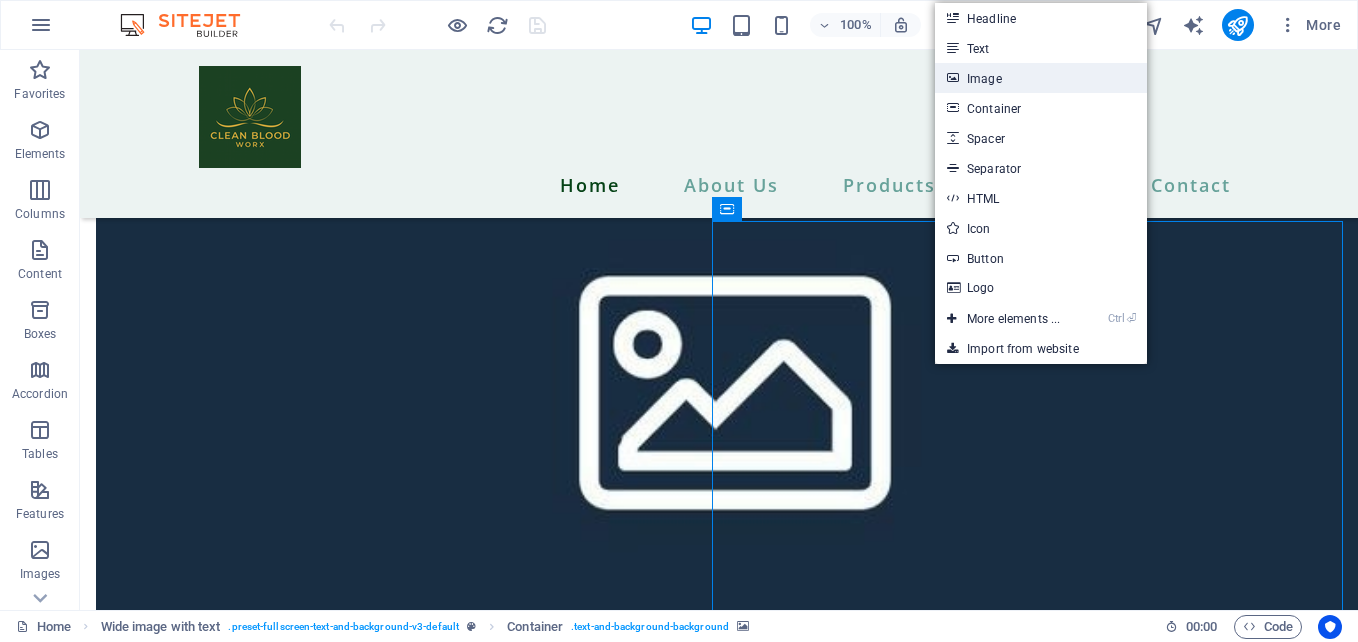 click on "Image" at bounding box center (1041, 78) 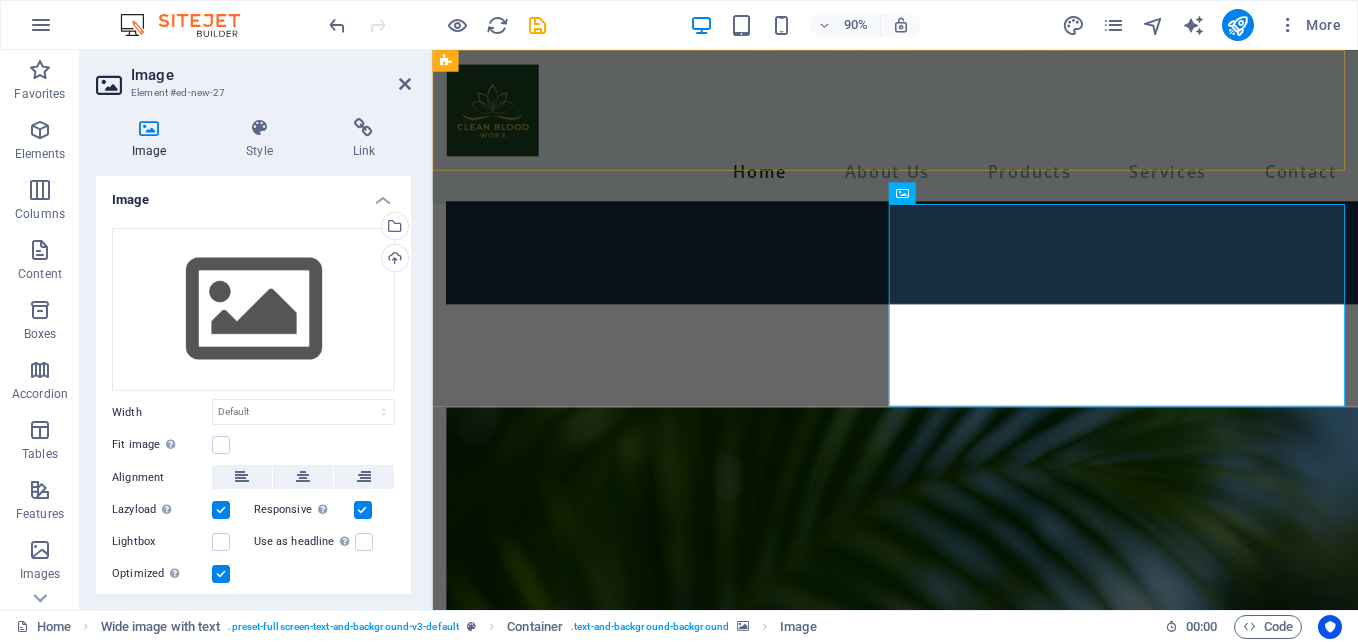 scroll, scrollTop: 5632, scrollLeft: 0, axis: vertical 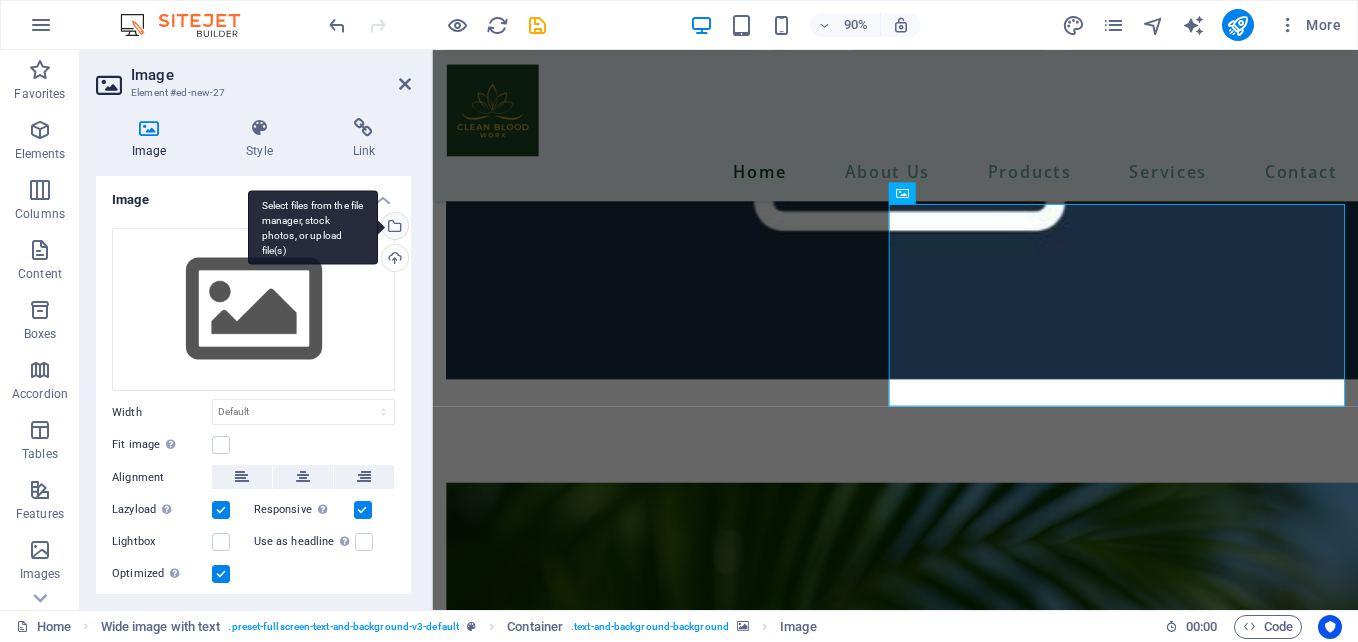 click on "Select files from the file manager, stock photos, or upload file(s)" at bounding box center [393, 228] 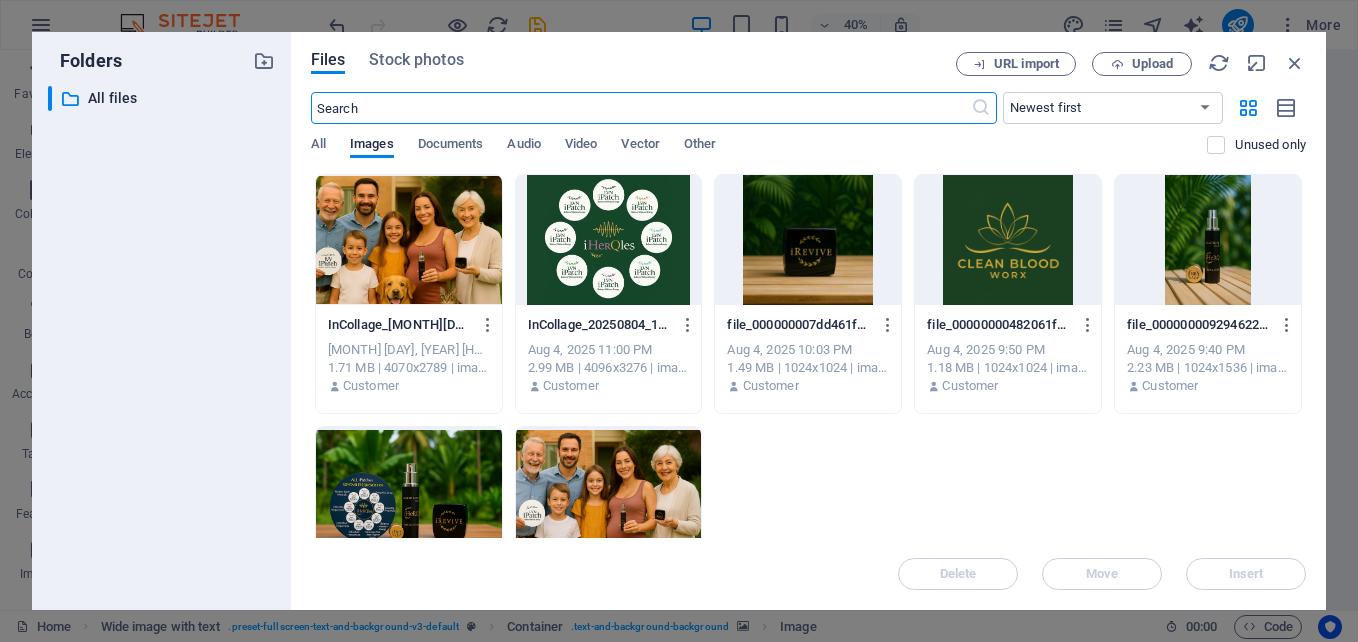 scroll, scrollTop: 5716, scrollLeft: 0, axis: vertical 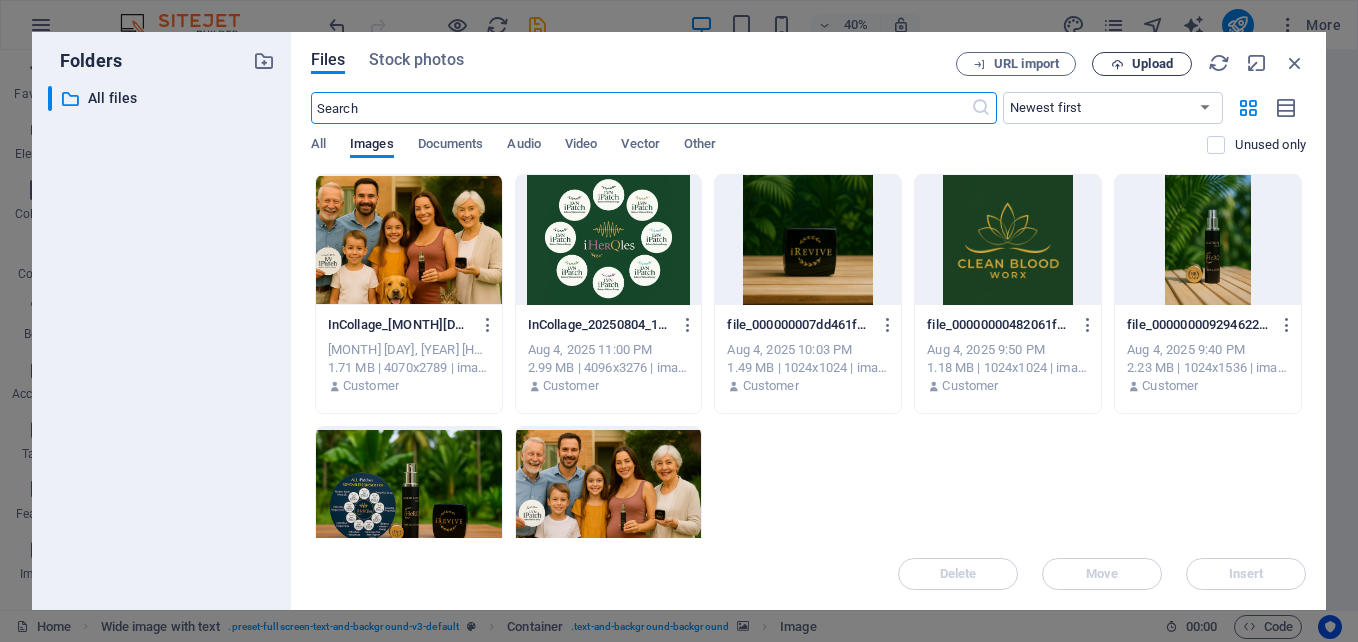 click on "Upload" at bounding box center [1152, 64] 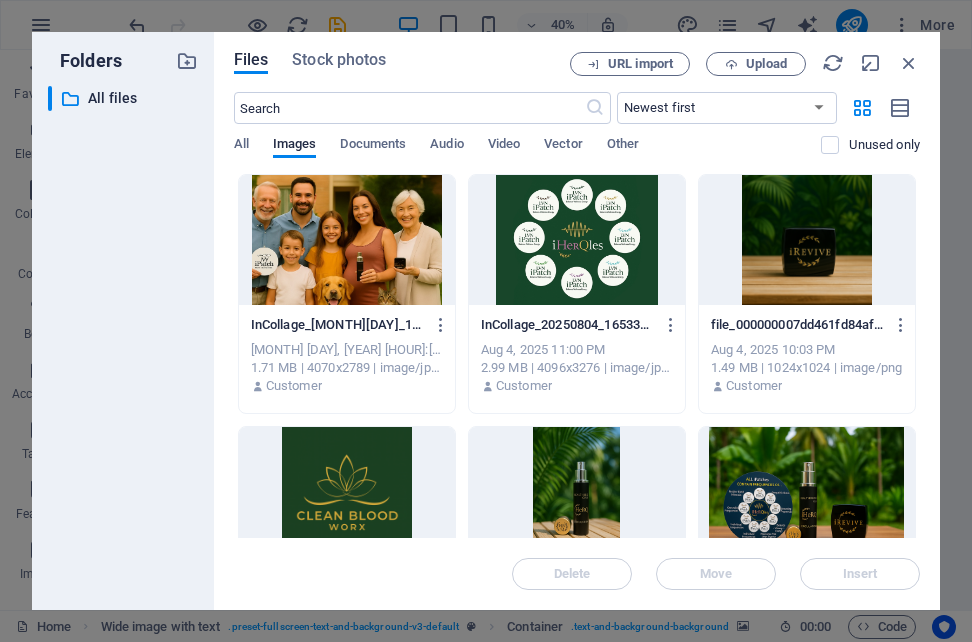 scroll, scrollTop: 0, scrollLeft: 0, axis: both 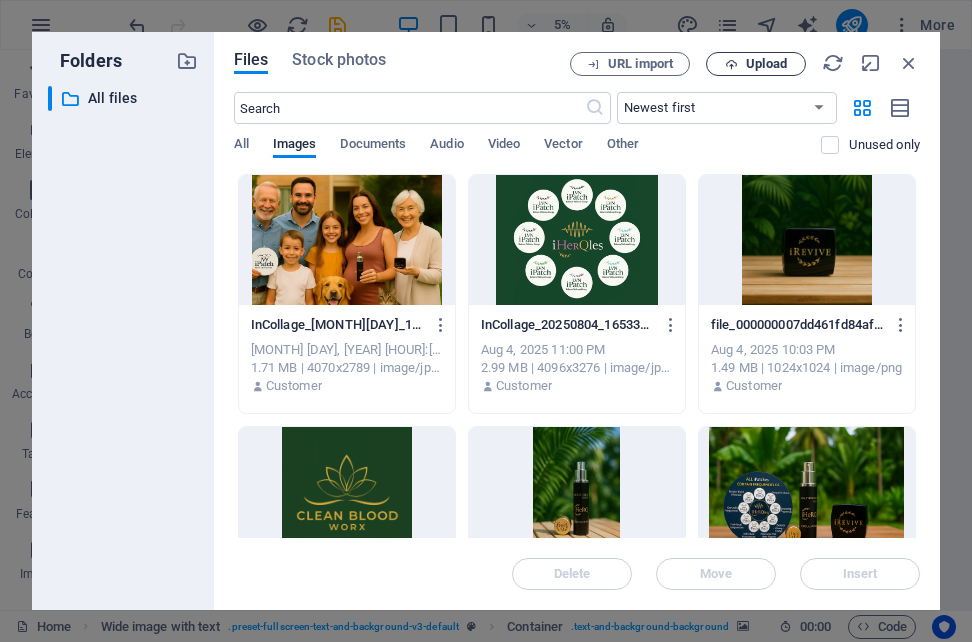 click on "Upload" at bounding box center (766, 64) 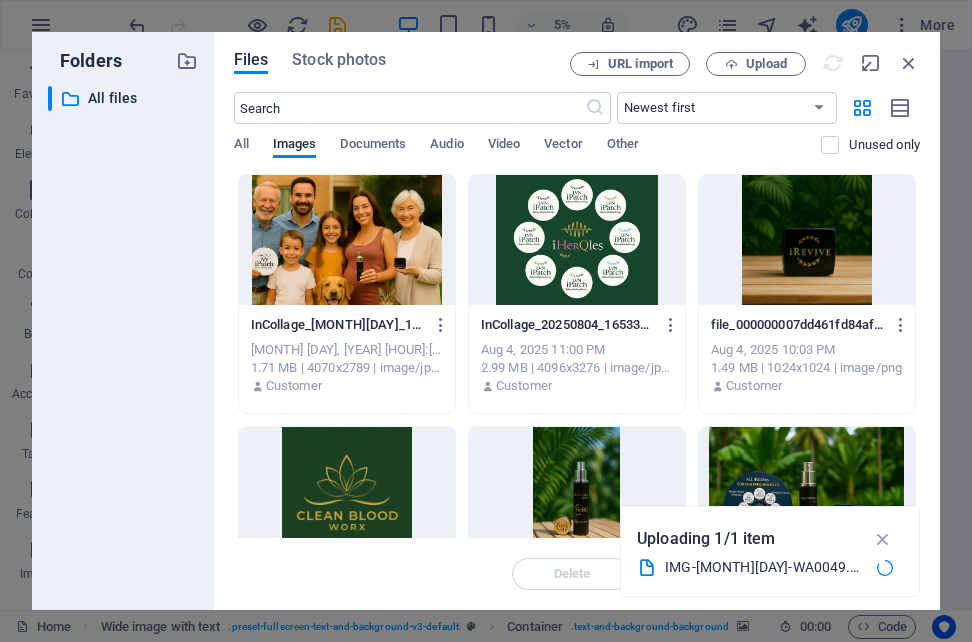 scroll, scrollTop: 380, scrollLeft: 0, axis: vertical 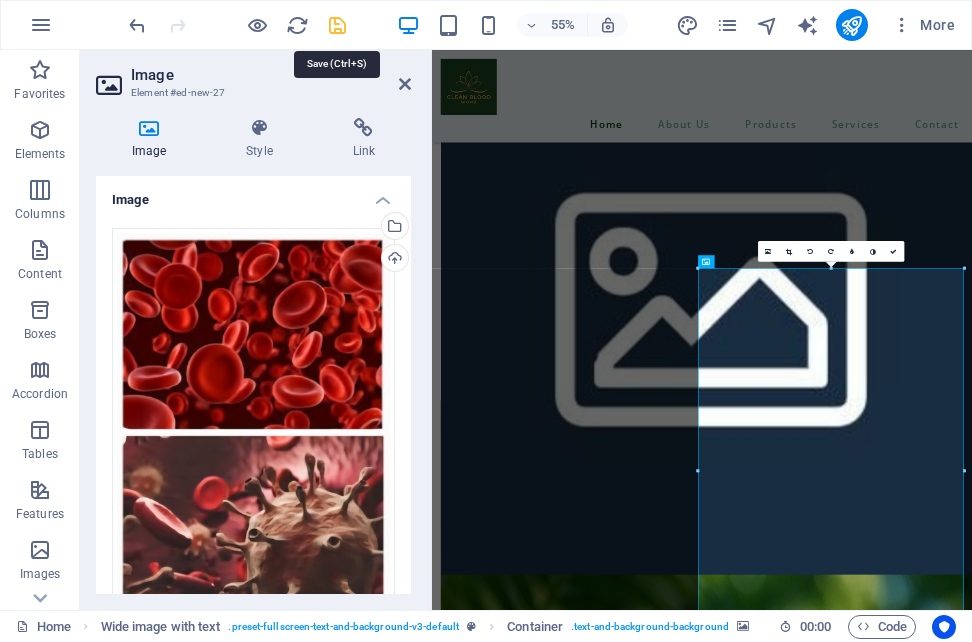 click at bounding box center (337, 25) 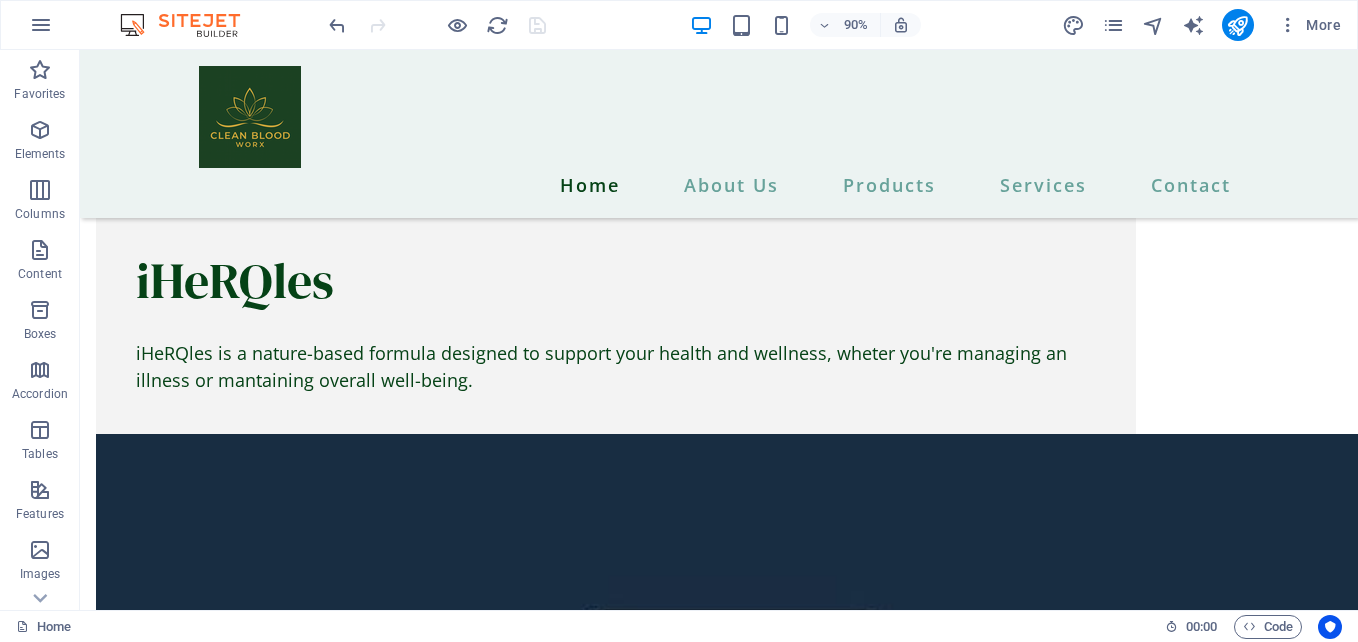 scroll, scrollTop: 5490, scrollLeft: 0, axis: vertical 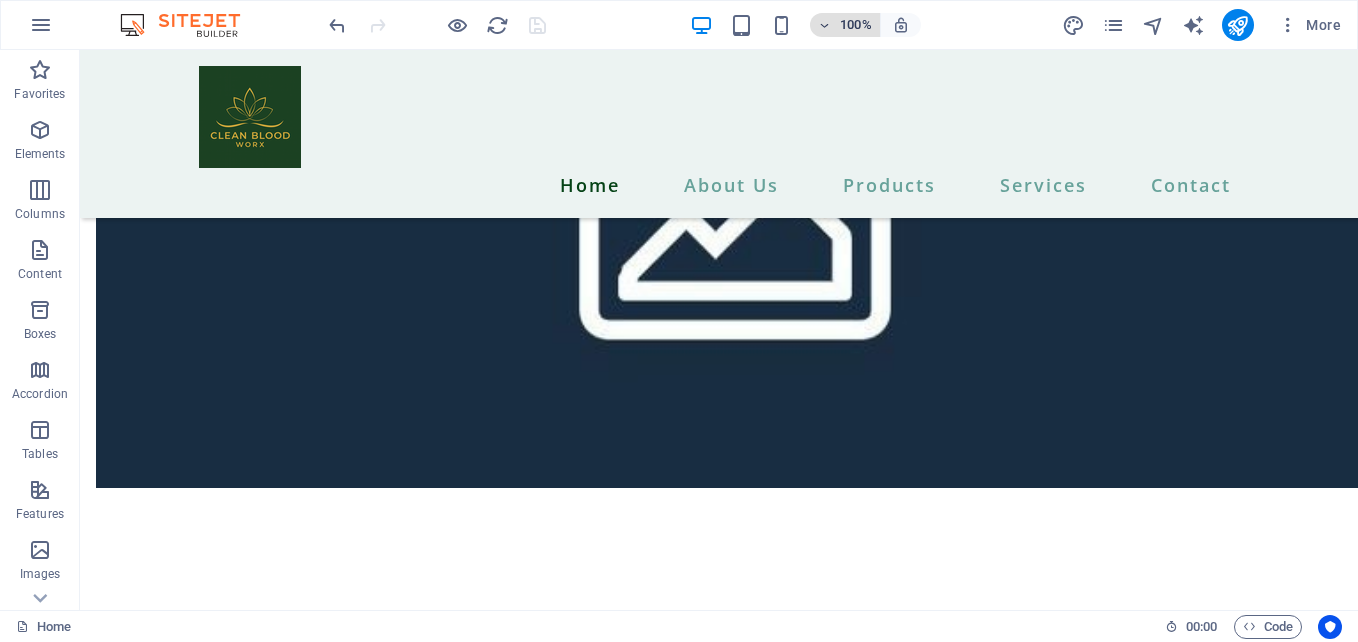 click at bounding box center (825, 25) 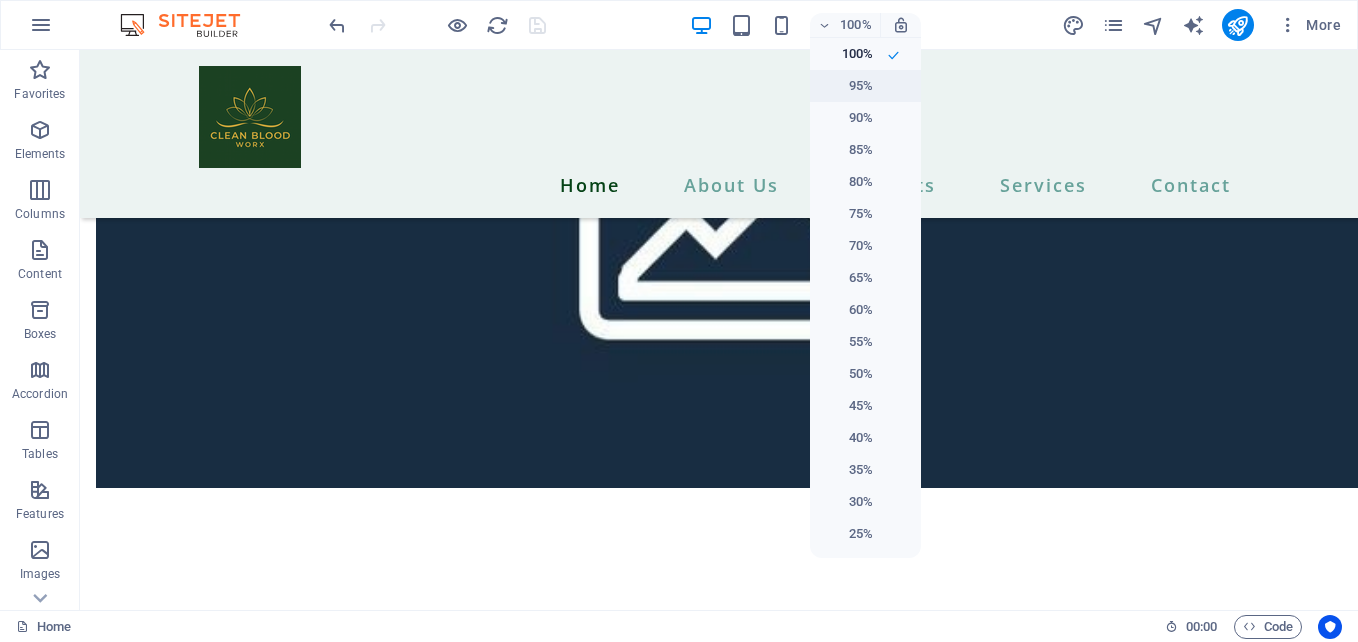 click on "95%" at bounding box center [847, 86] 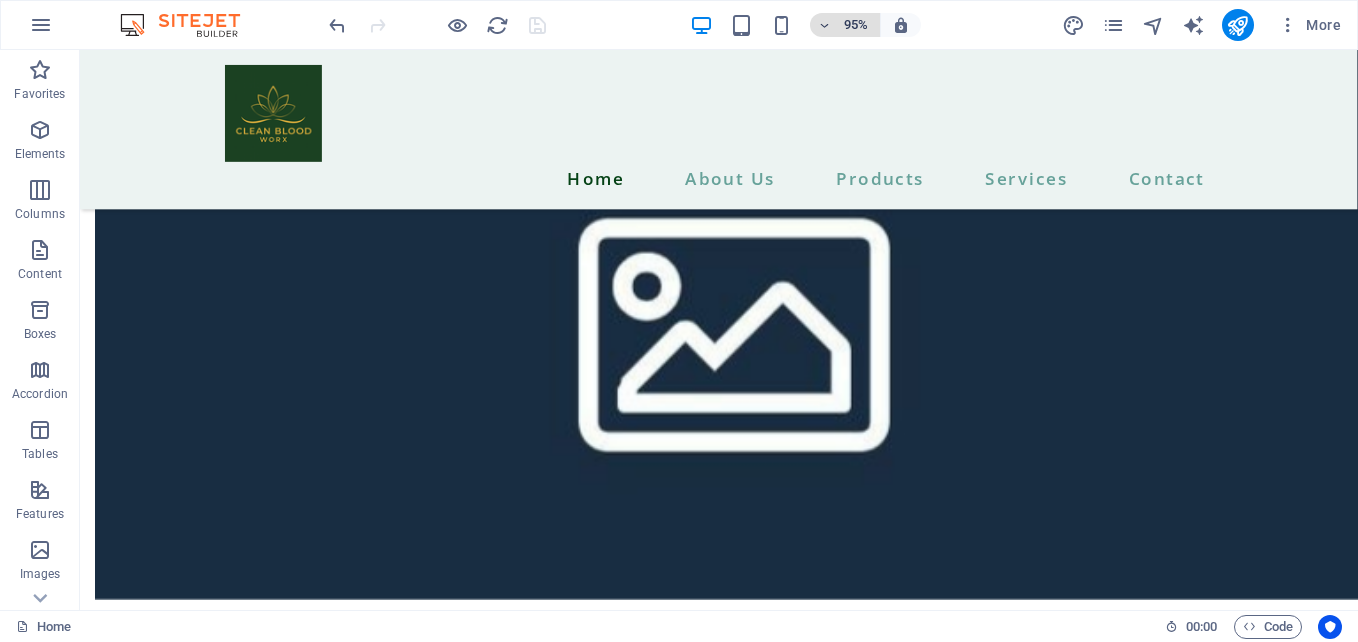 click on "95%" at bounding box center (856, 25) 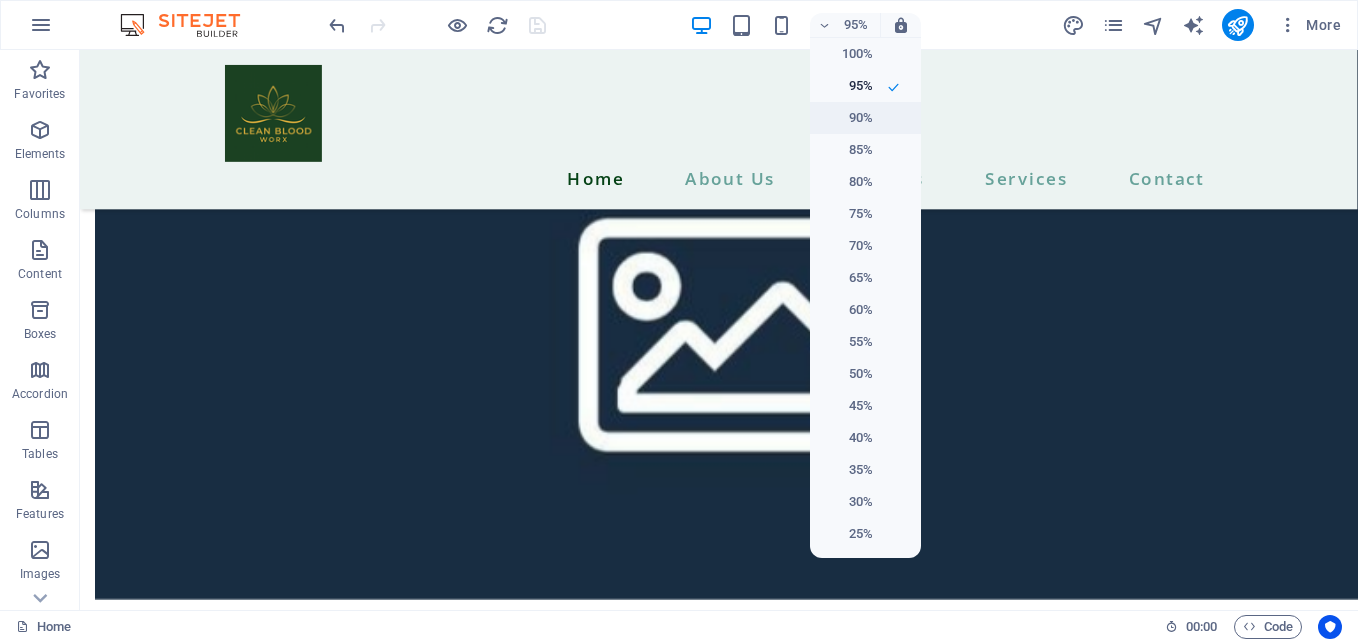 click on "90%" at bounding box center [847, 118] 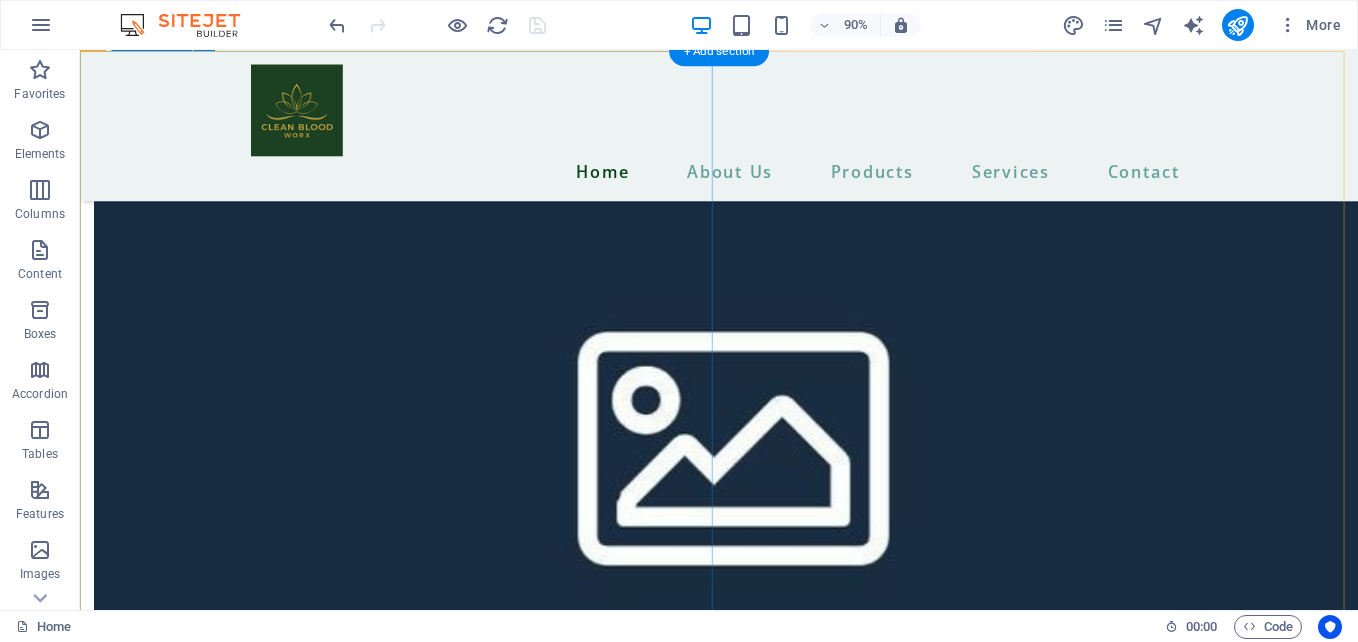click on "Benefits Unlock the secret to youthful vitality with NuXtrax's trio of groundbreaking, plant-based products: iHeRQles, iPatches, and iRevive. Experience the full spectrum of rejuvenation by combining all three—load up on iHeRQles for foundational cellular repair, fuel with iPatches of your choice for daily vitality, and top off with iRevive for glowing skin. These products work together using advanced quantum nutrition technology to boost stem cell activity, energy, and skin health from within and outside—offering anti-aging benefits, better performance, and glowing wellness. Pure nutrition for your entire body." at bounding box center [790, 7640] 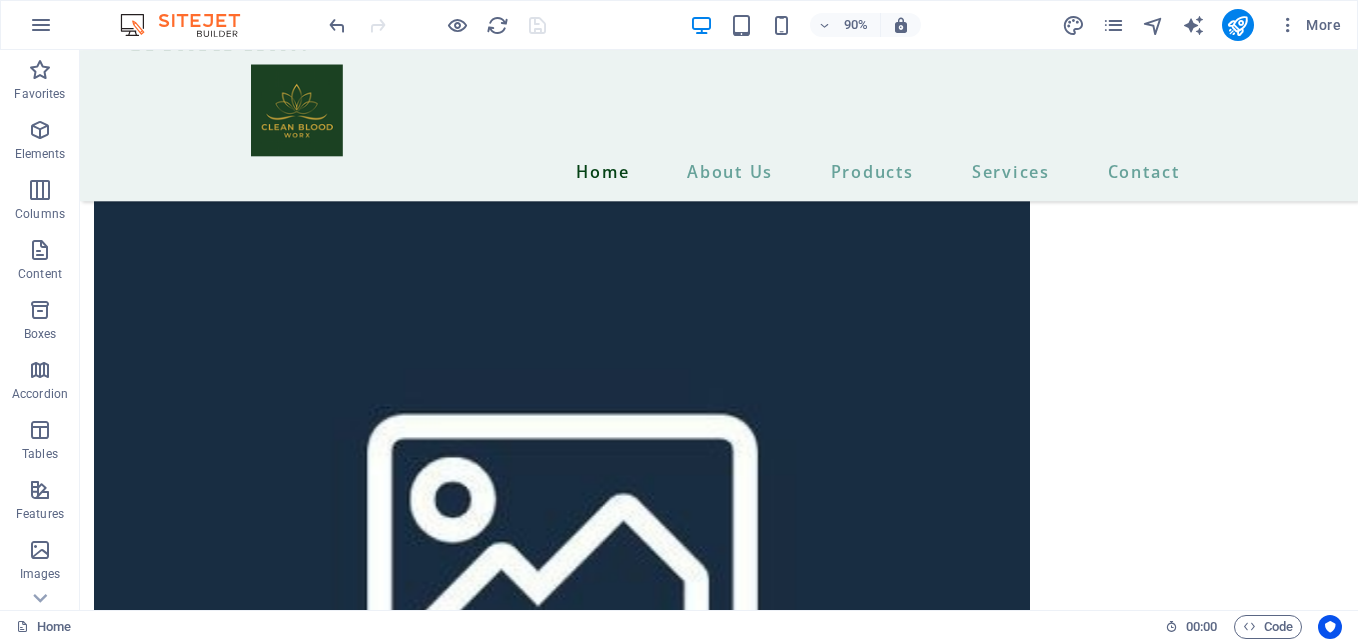 scroll, scrollTop: 5859, scrollLeft: 0, axis: vertical 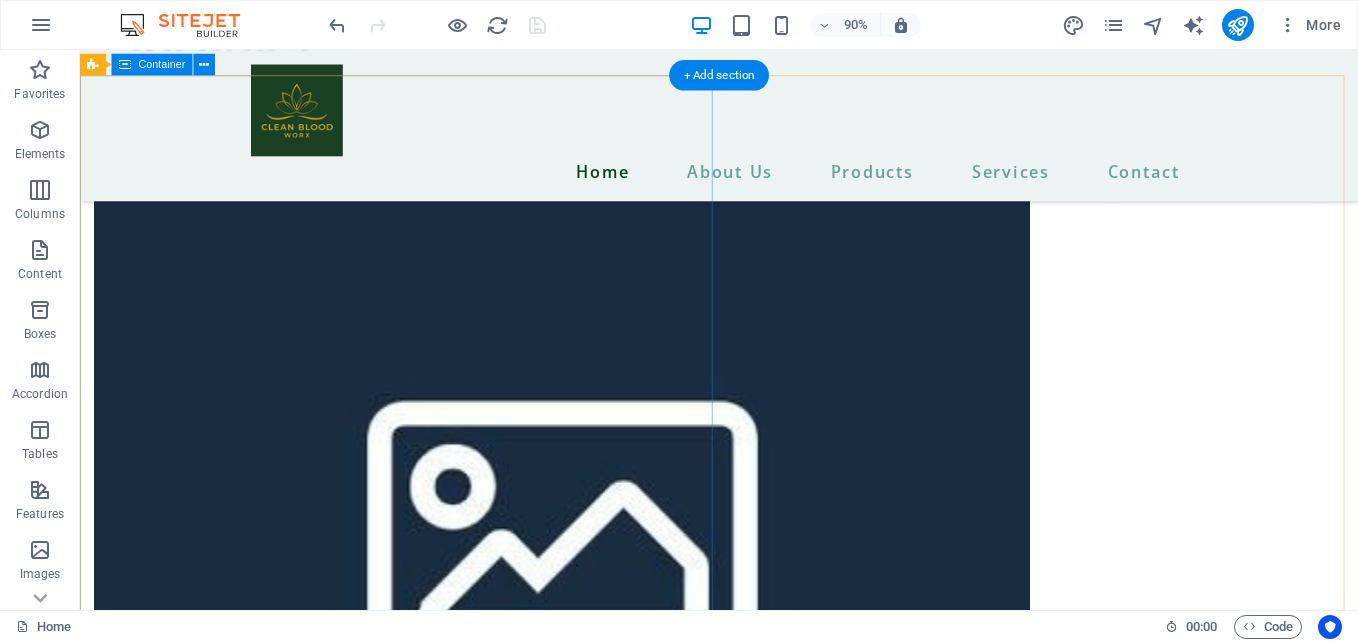 click on "Benefits Unlock the secret to youthful vitality with NuXtrax's trio of groundbreaking, plant-based products: iHeRQles, iPatches, and iRevive. Experience the full spectrum of rejuvenation by combining all three—load up on iHeRQles for foundational cellular repair, fuel with iPatches of your choice for daily vitality, and top off with iRevive for glowing skin. These products work together using advanced quantum nutrition technology to boost stem cell activity, energy, and skin health from within and outside—offering anti-aging benefits, better performance, and glowing wellness. Pure nutrition for your entire body." at bounding box center (790, 7667) 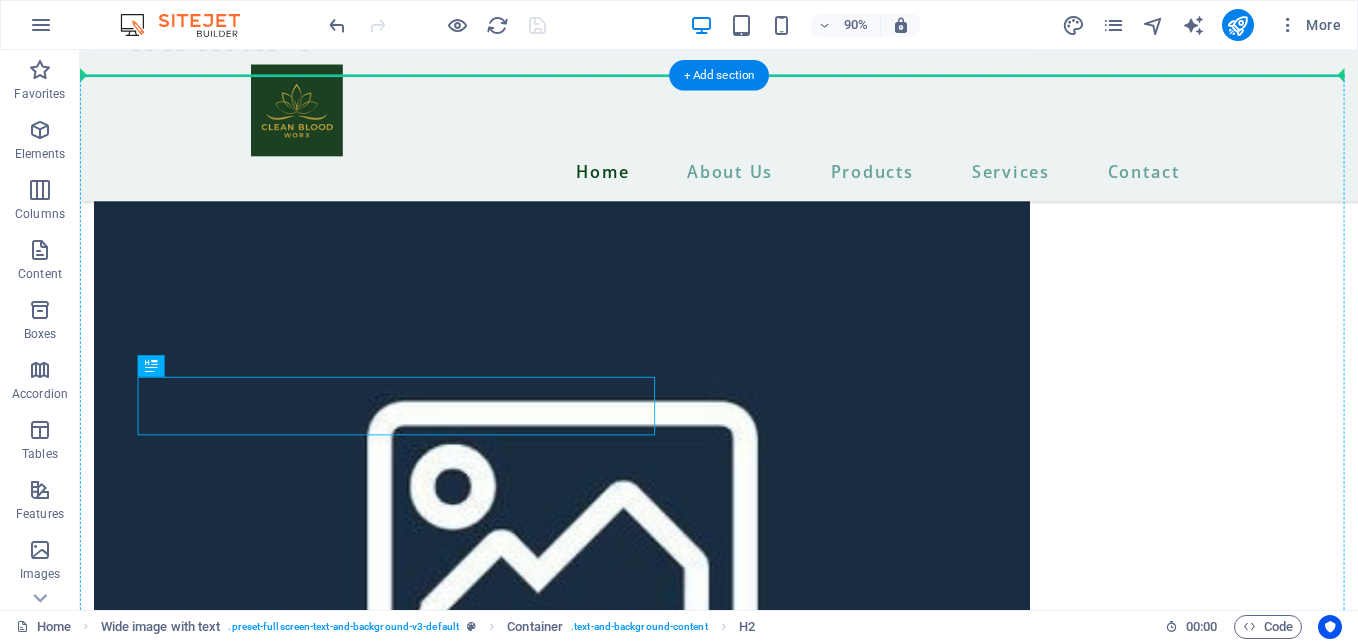 drag, startPoint x: 243, startPoint y: 435, endPoint x: 253, endPoint y: 343, distance: 92.541885 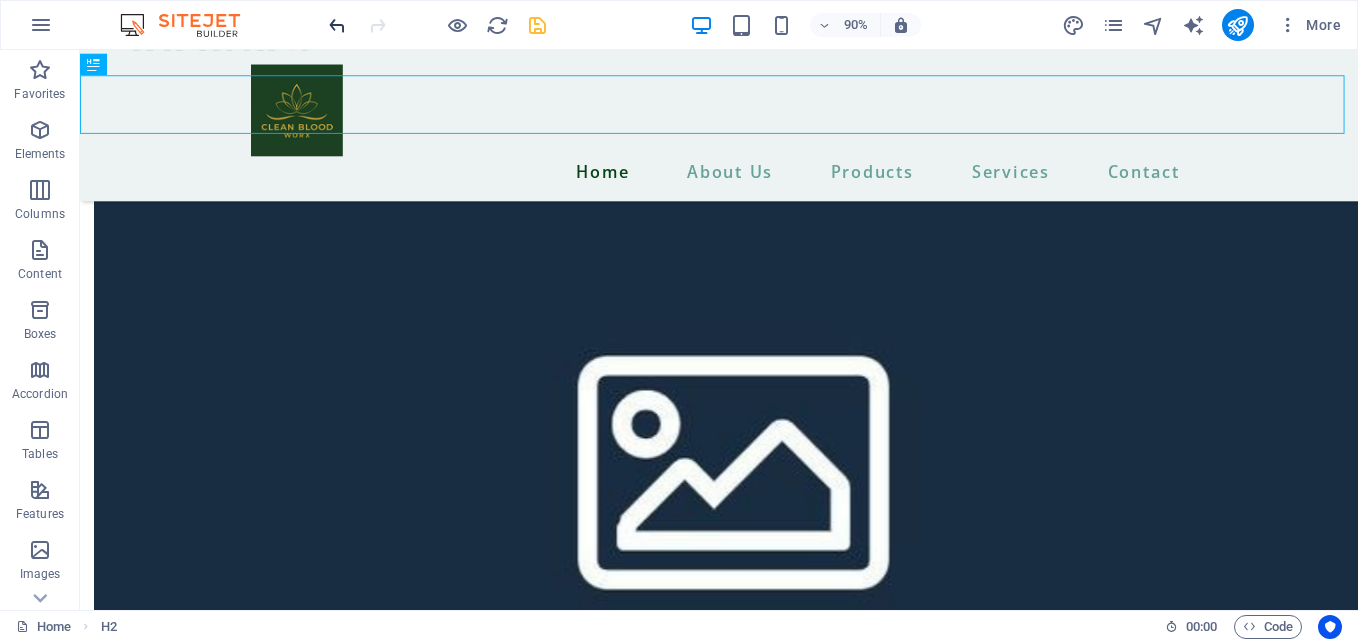click at bounding box center [337, 25] 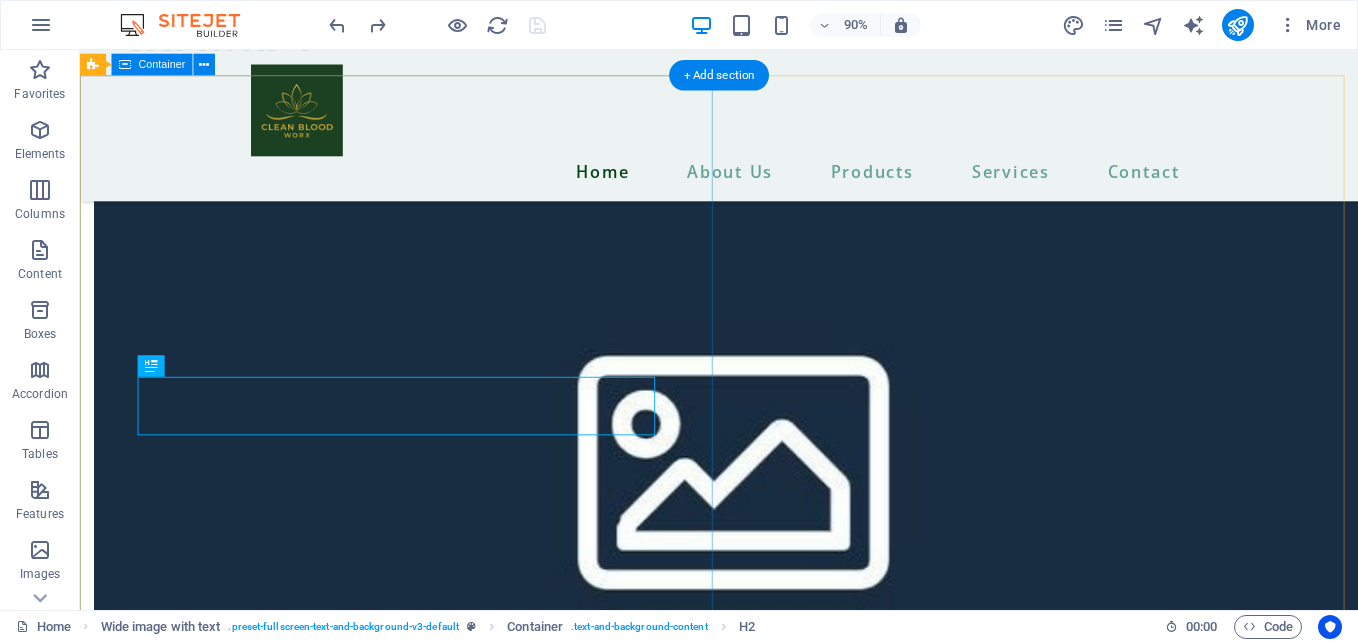 click on "Benefits Unlock the secret to youthful vitality with NuXtrax's trio of groundbreaking, plant-based products: iHeRQles, iPatches, and iRevive. Experience the full spectrum of rejuvenation by combining all three—load up on iHeRQles for foundational cellular repair, fuel with iPatches of your choice for daily vitality, and top off with iRevive for glowing skin.  These products work together using advanced quantum nutrition technology to boost stem cell activity, energy, and skin health from within and outside—offering anti-aging benefits, better performance, and glowing wellness. Pure nutrition for your entire body." at bounding box center (790, 7667) 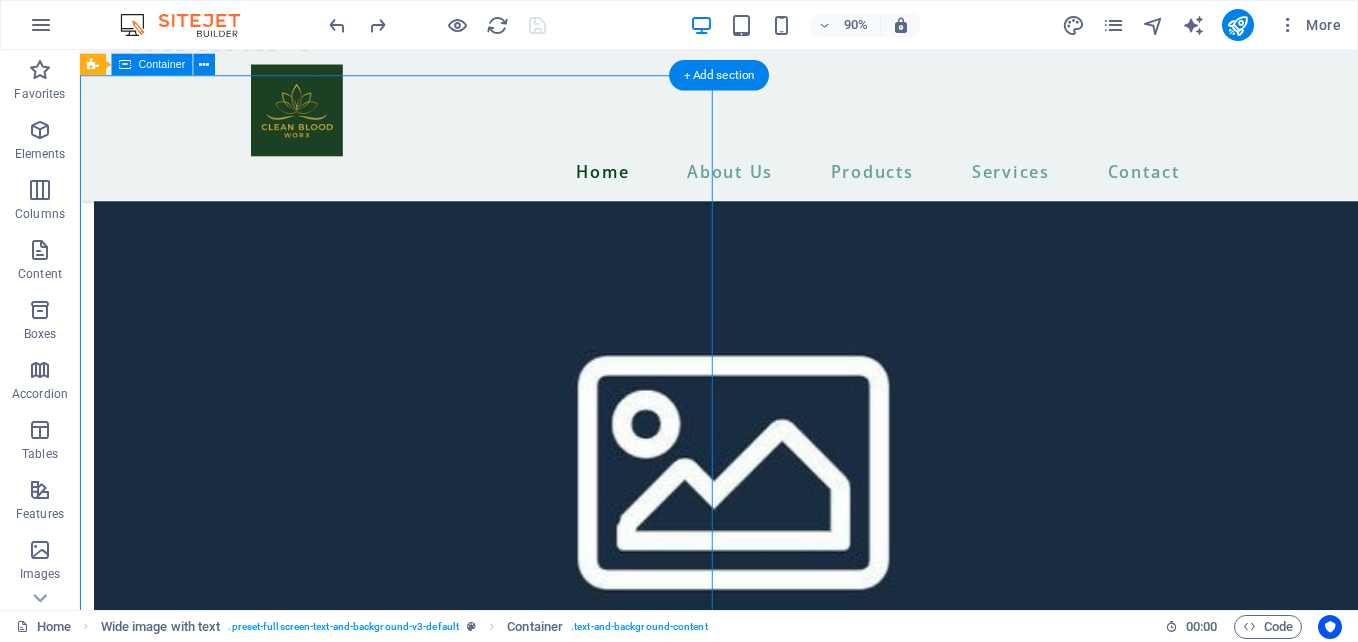 click at bounding box center (790, 10023) 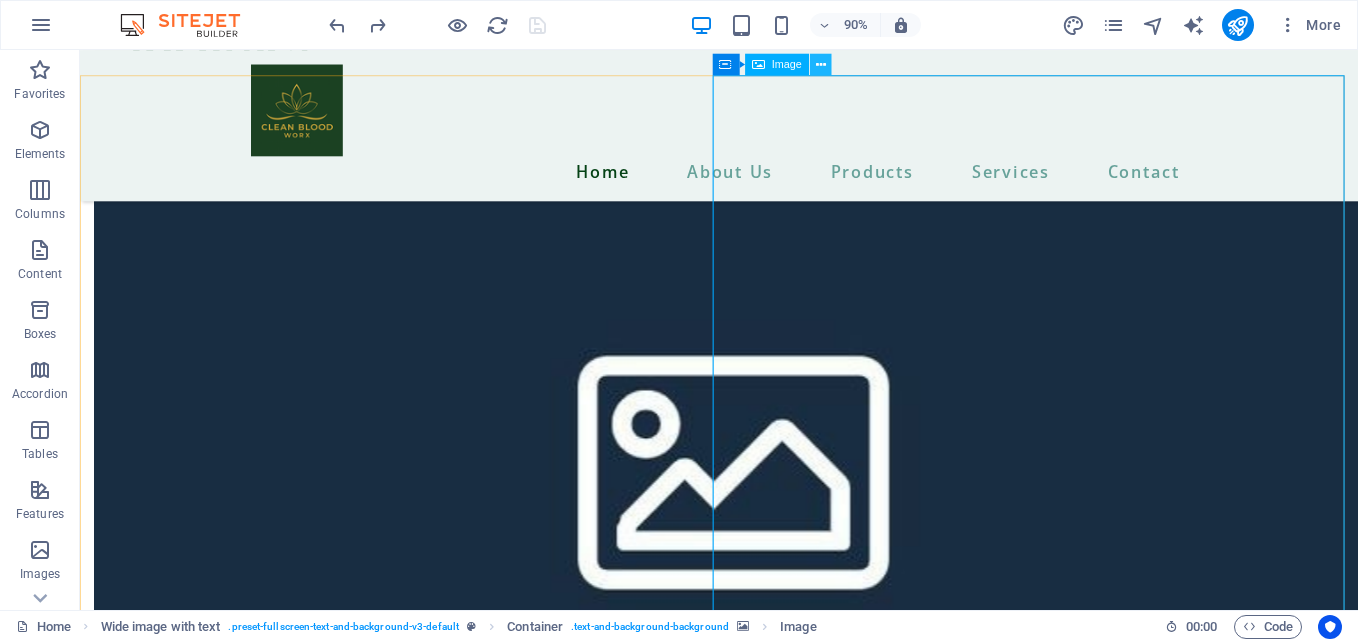 click at bounding box center [821, 64] 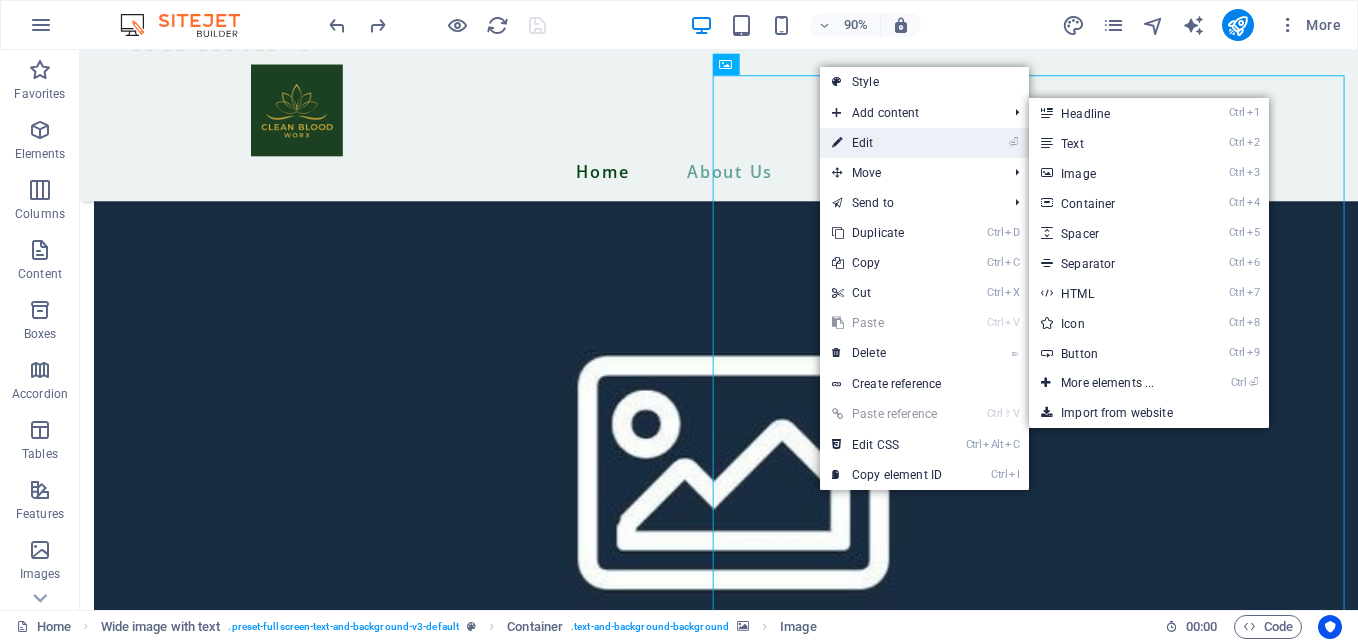 click on "⏎  Edit" at bounding box center [887, 143] 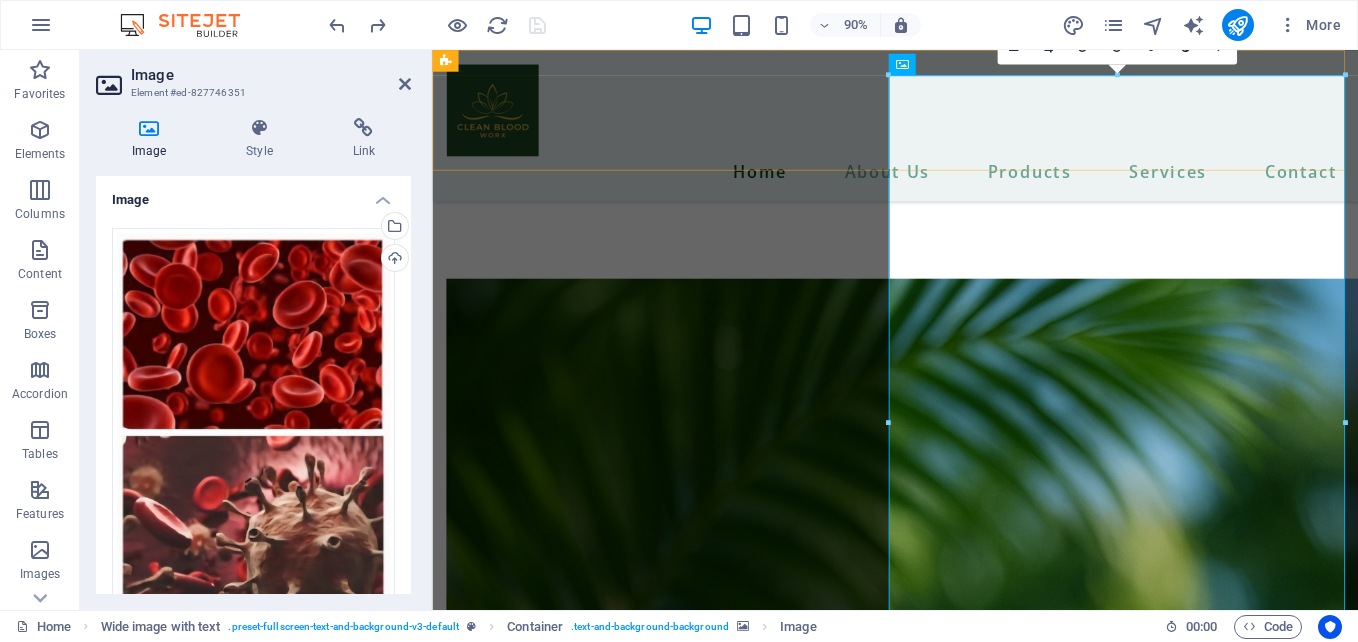 scroll, scrollTop: 5775, scrollLeft: 0, axis: vertical 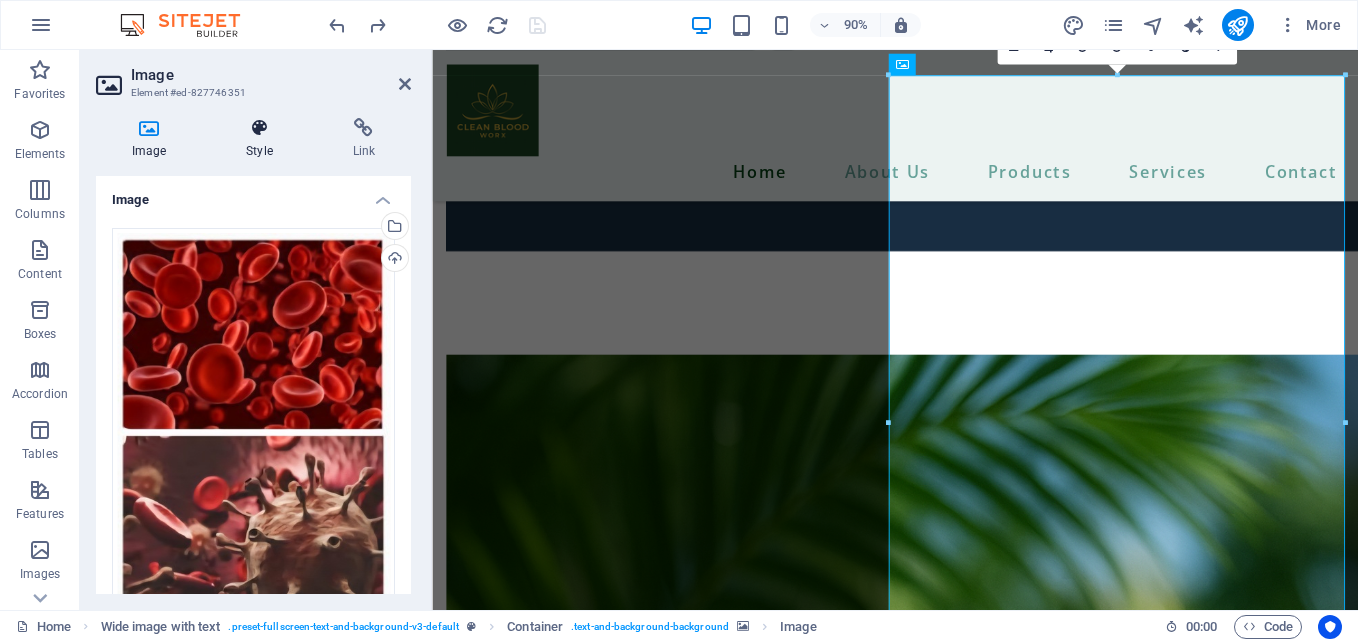 click on "Style" at bounding box center [263, 139] 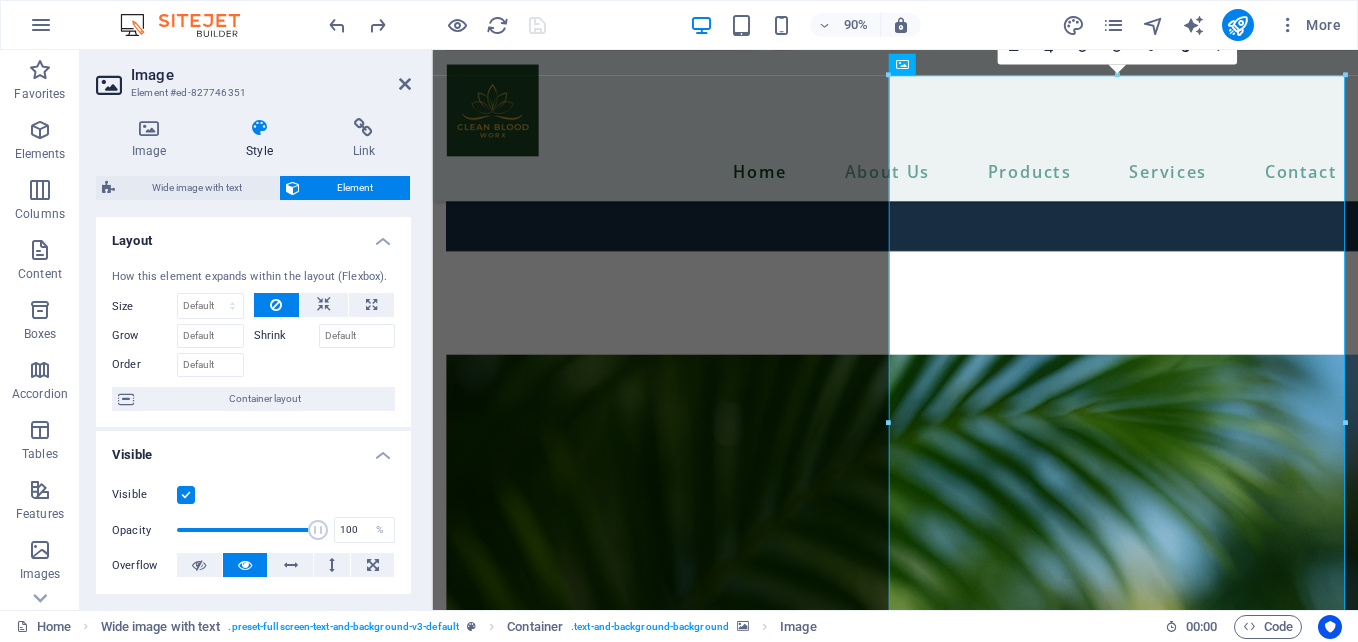 click on "Shrink" at bounding box center (286, 336) 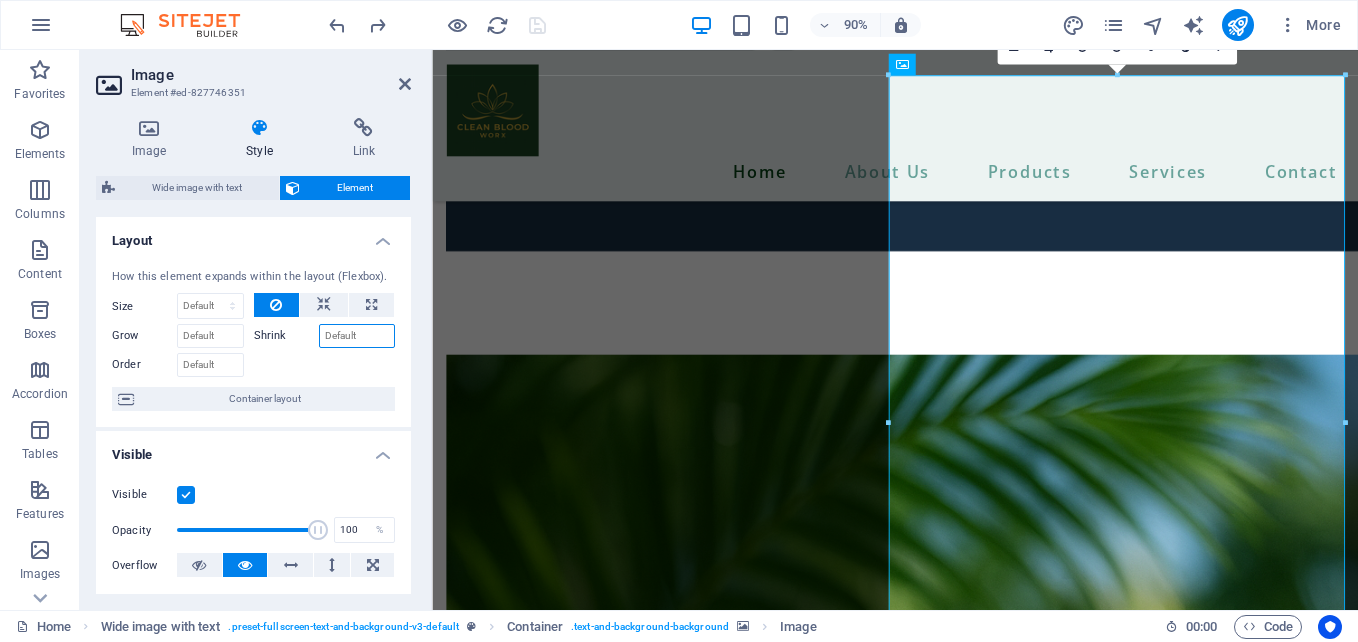 click on "Shrink" at bounding box center [357, 336] 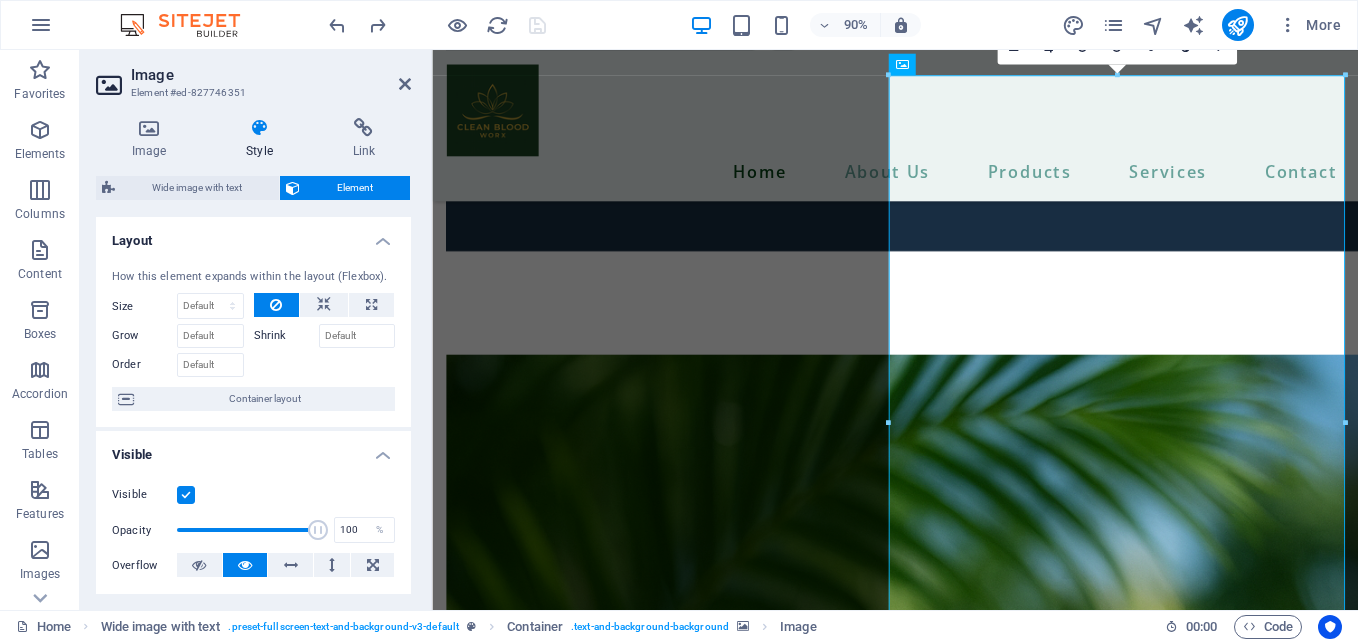click on "Grow" at bounding box center [183, 333] 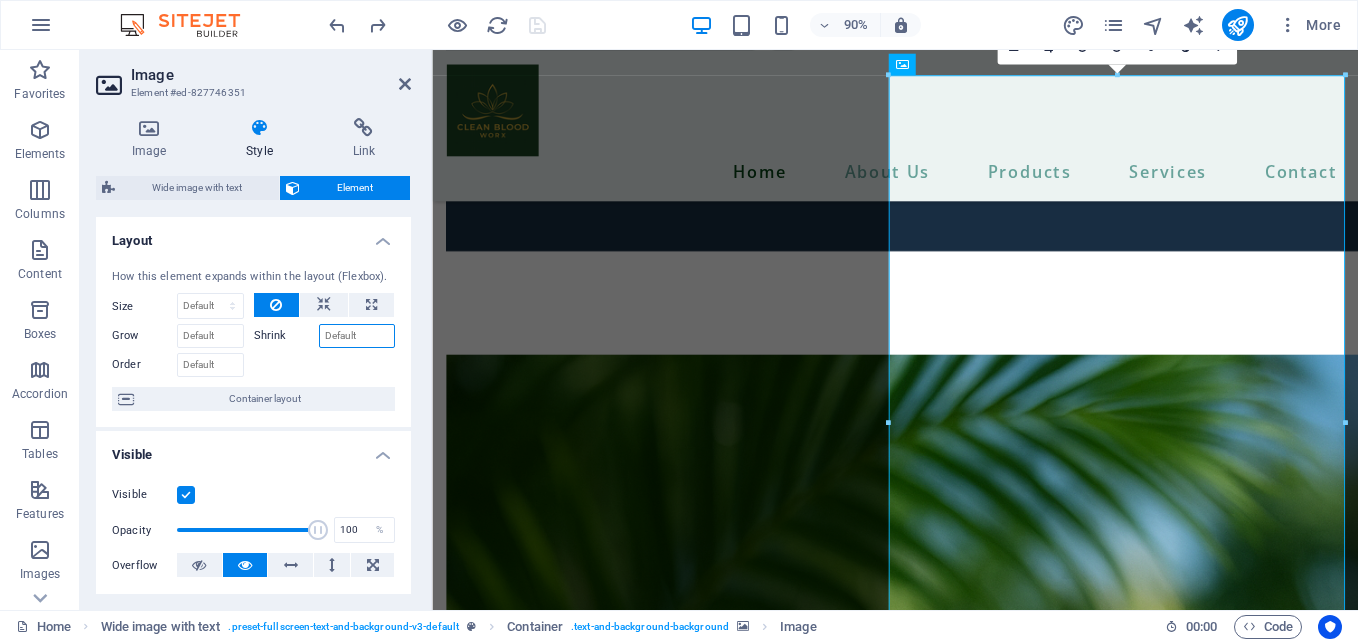 click on "Shrink" at bounding box center [357, 336] 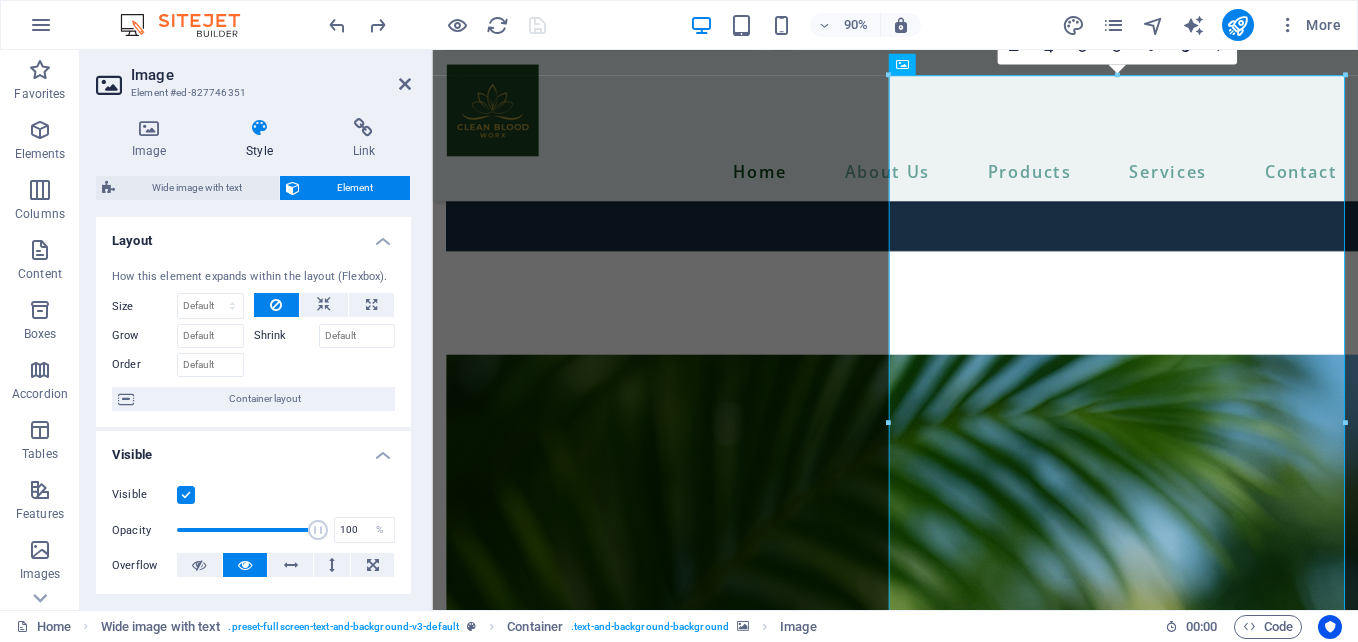 click on "Shrink" at bounding box center [286, 336] 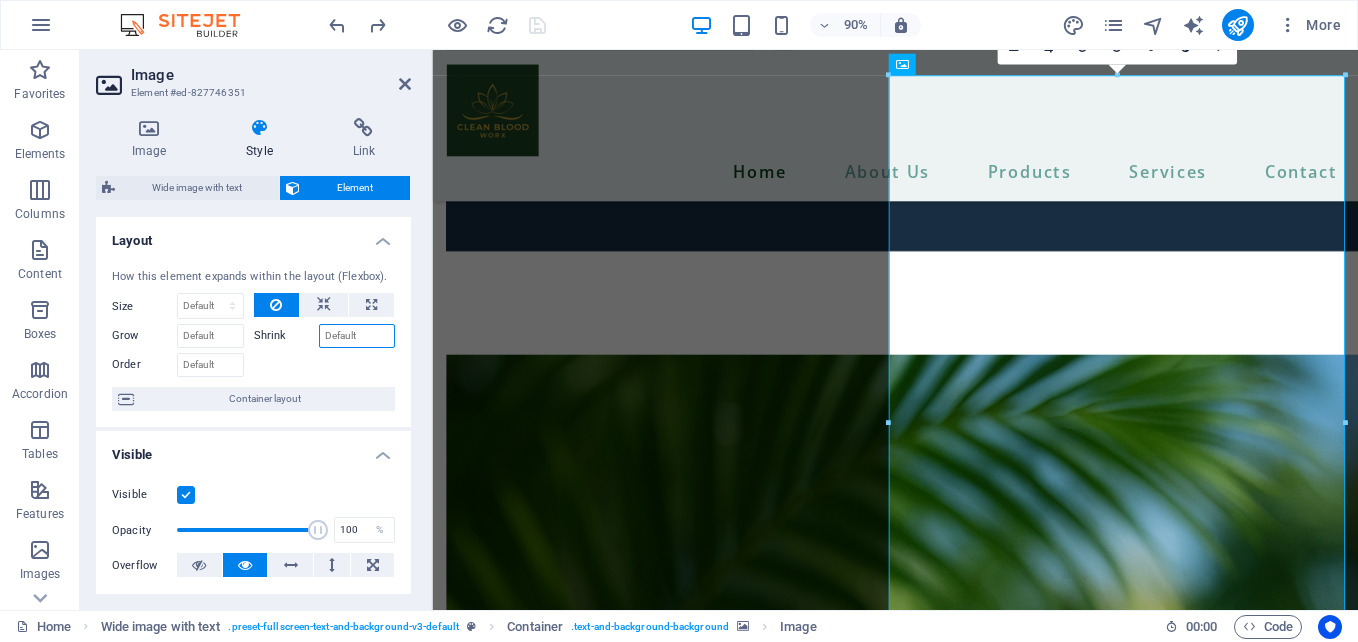 click on "Shrink" at bounding box center [357, 336] 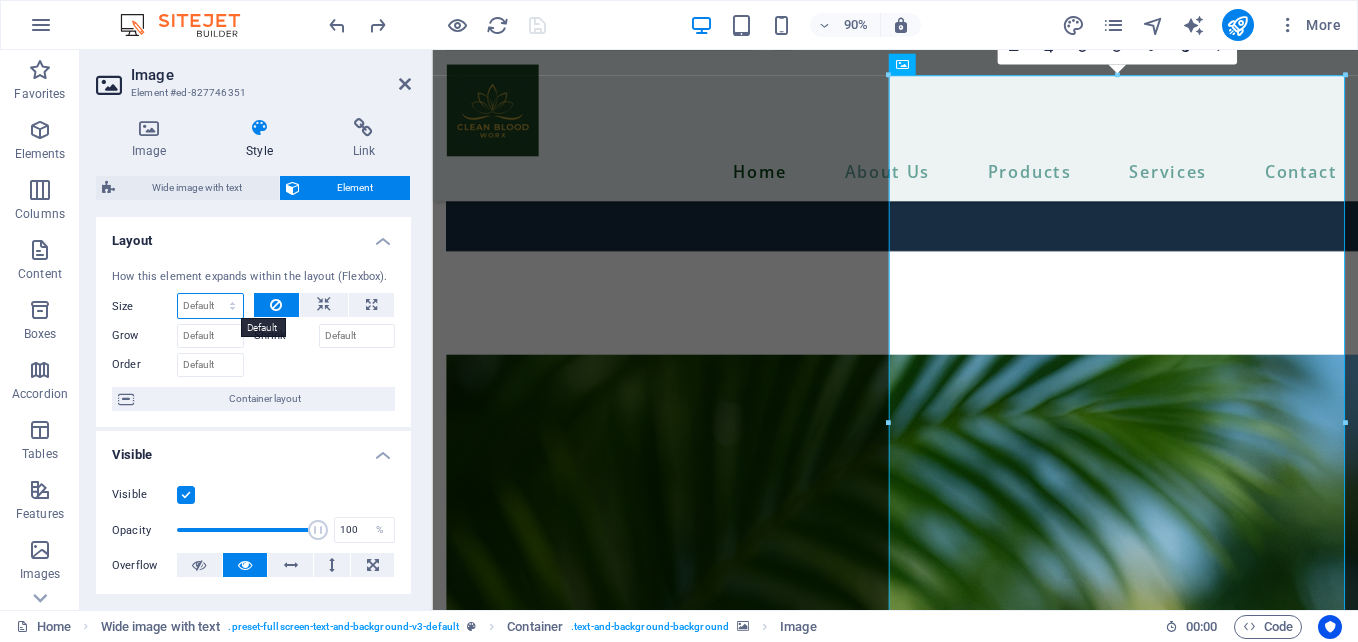 click on "Default auto px % 1/1 1/2 1/3 1/4 1/5 1/6 1/7 1/8 1/9 1/10" at bounding box center [210, 306] 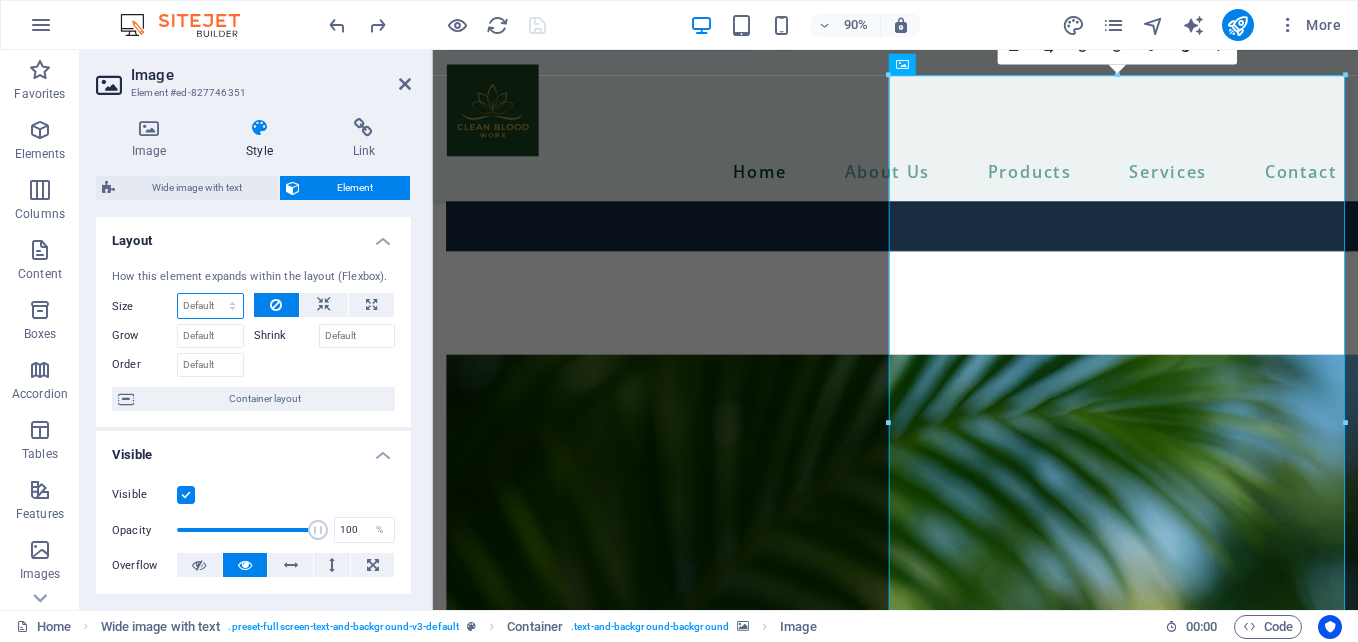 select on "1/9" 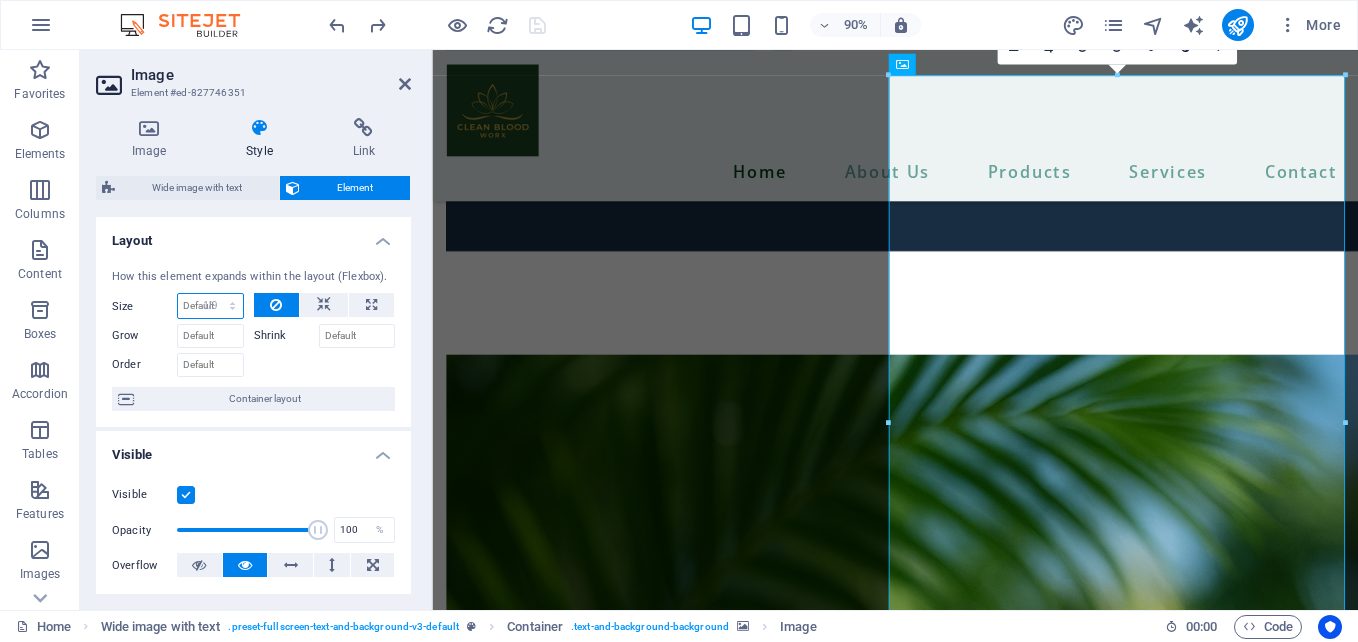 click on "Default auto px % 1/1 1/2 1/3 1/4 1/5 1/6 1/7 1/8 1/9 1/10" at bounding box center [210, 306] 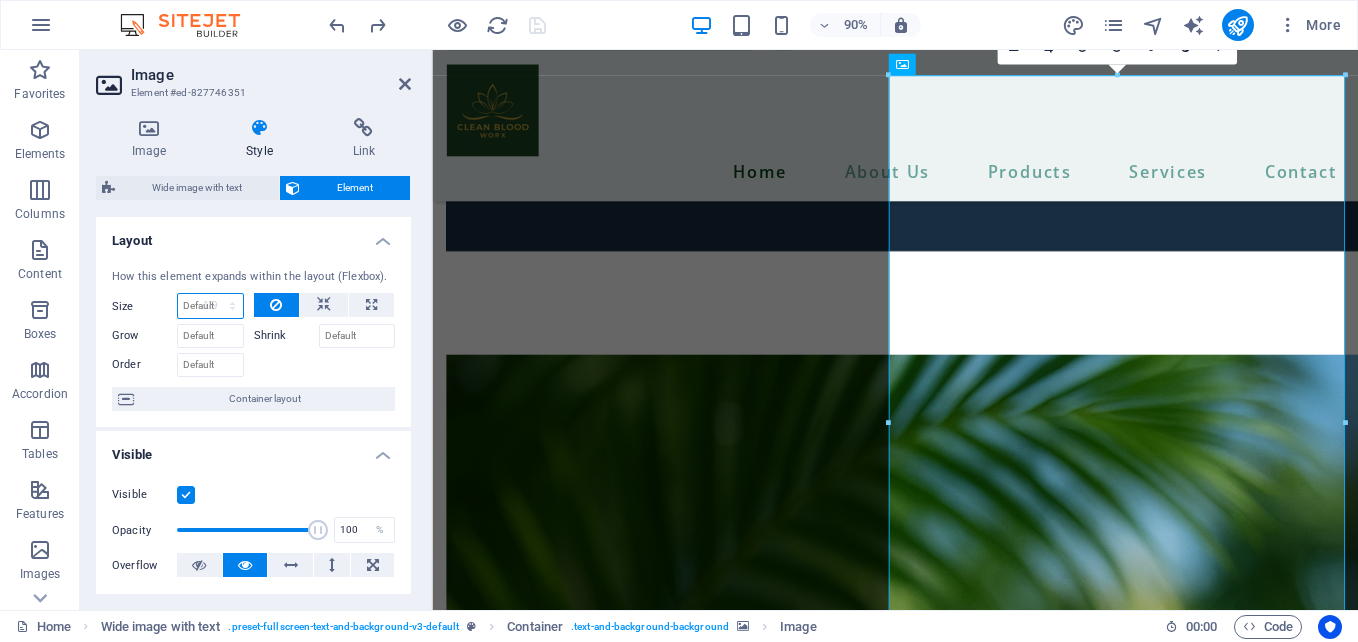 type on "11.11" 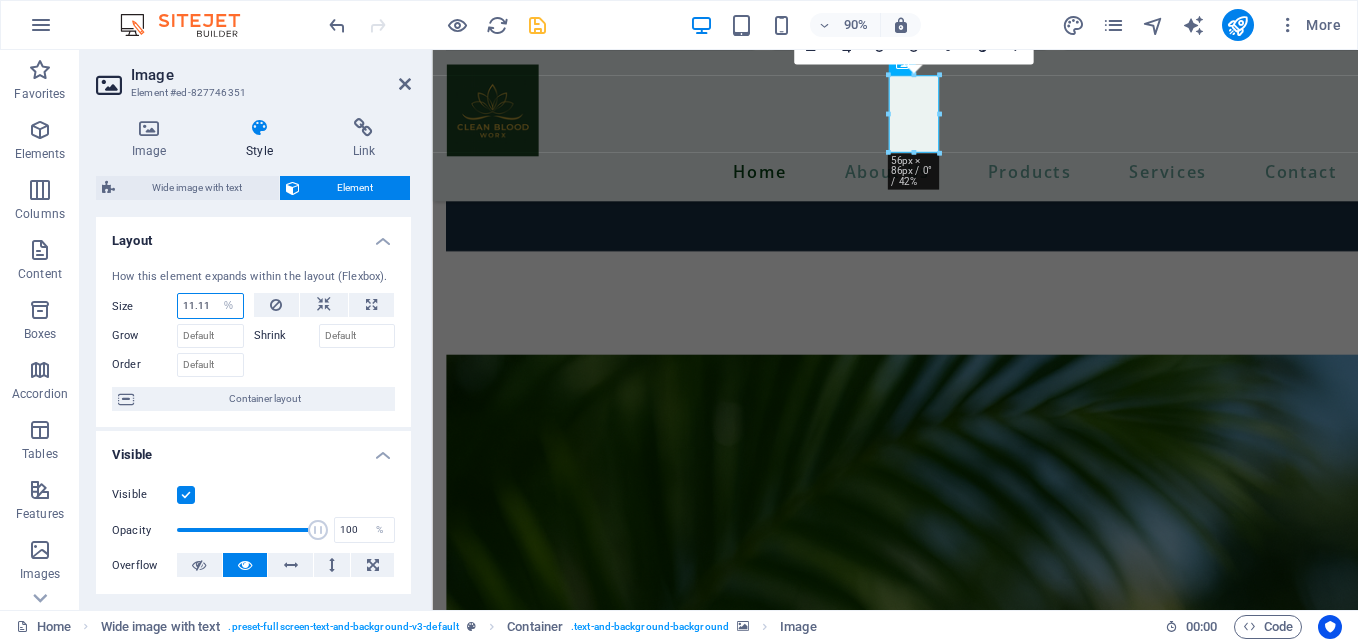 click on "11.11" at bounding box center (210, 306) 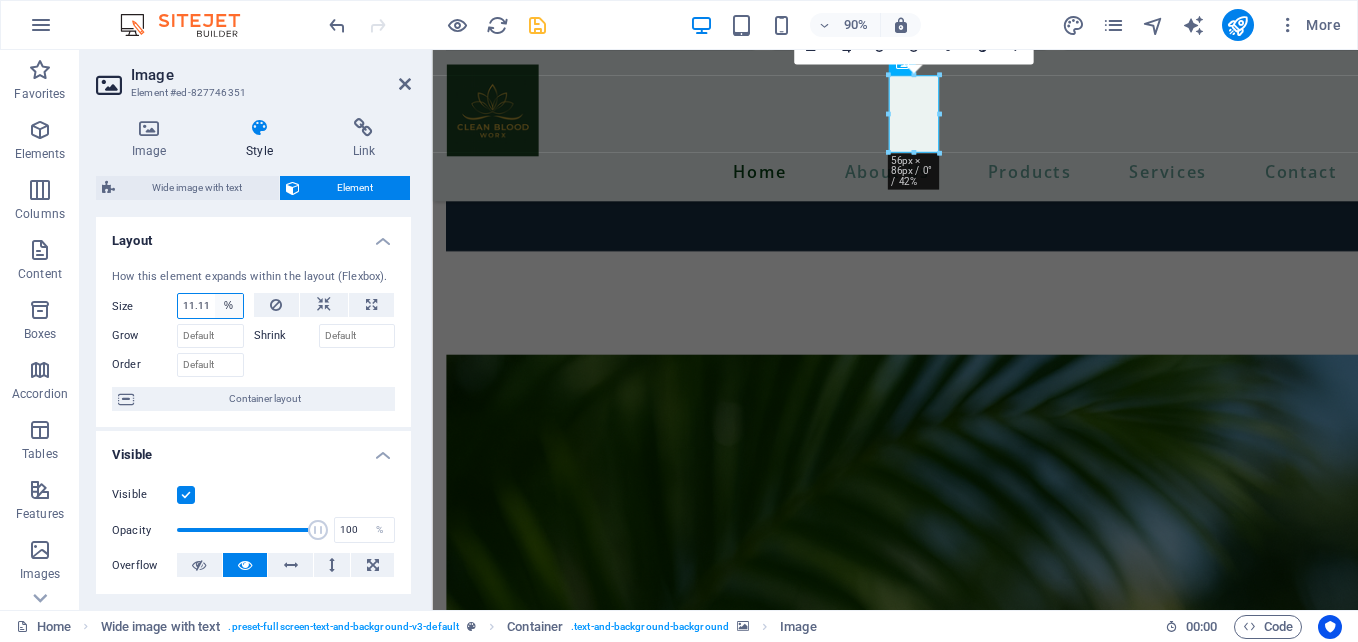 click on "Default auto px % 1/1 1/2 1/3 1/4 1/5 1/6 1/7 1/8 1/9 1/10" at bounding box center (229, 306) 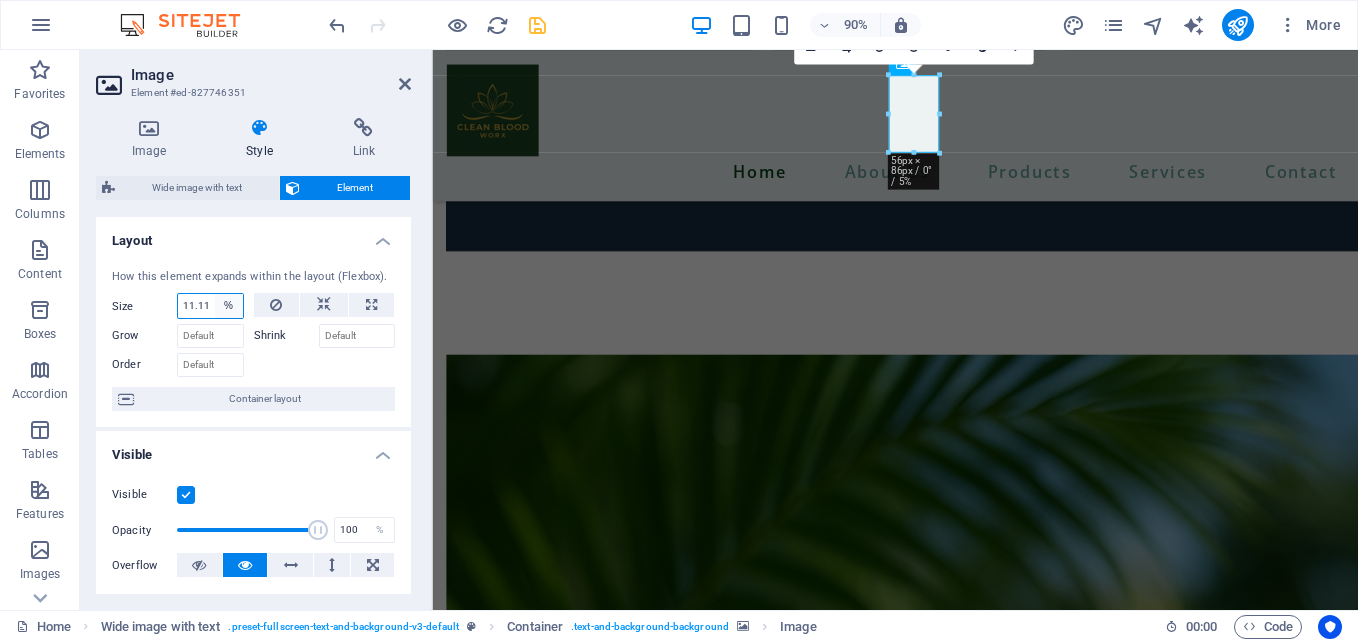 select on "1/8" 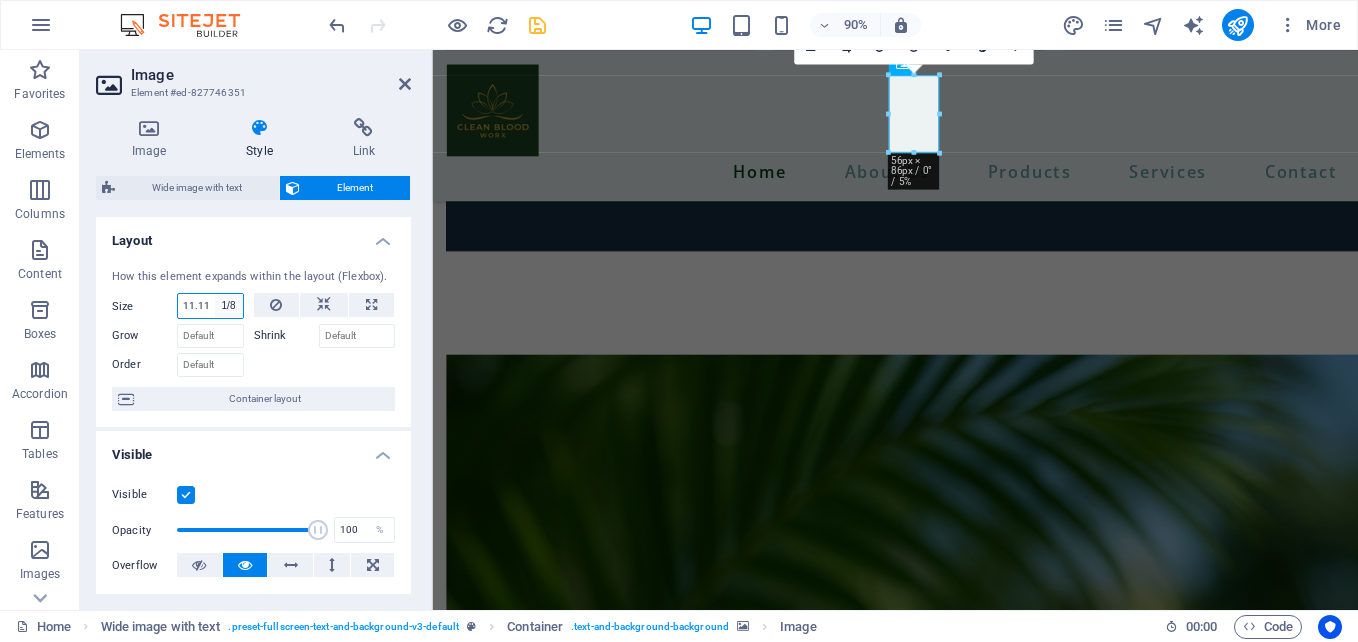 click on "Default auto px % 1/1 1/2 1/3 1/4 1/5 1/6 1/7 1/8 1/9 1/10" at bounding box center [229, 306] 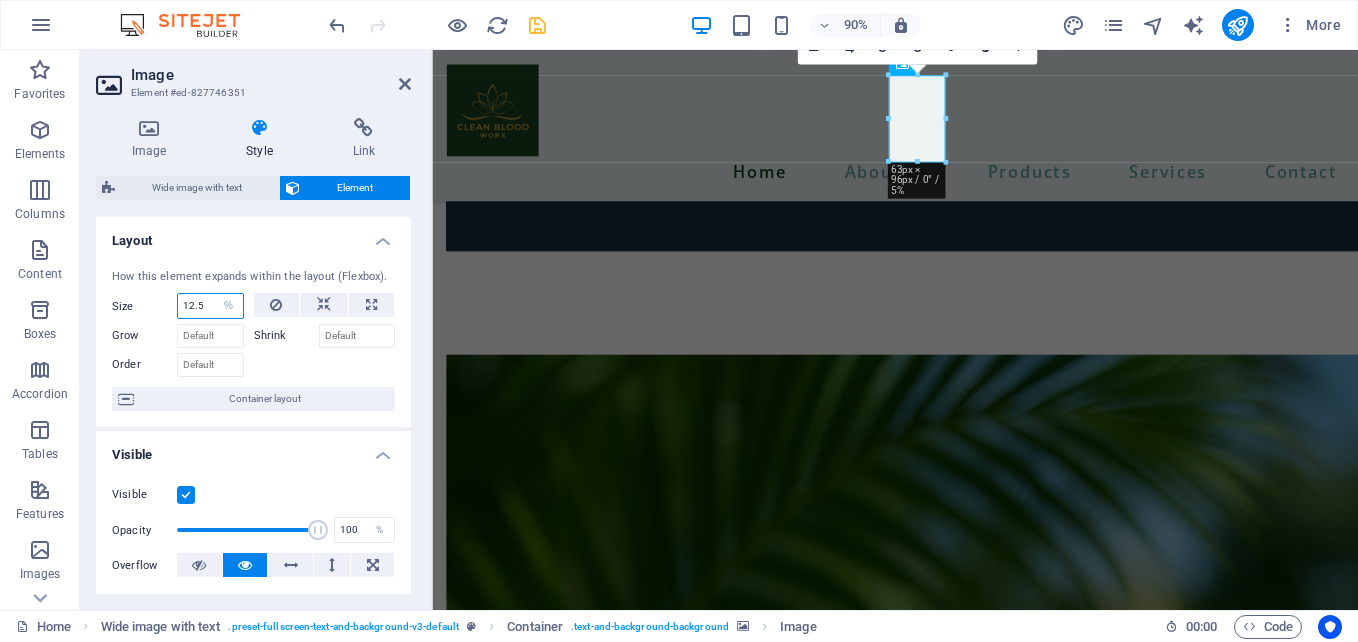 click on "12.5" at bounding box center [210, 306] 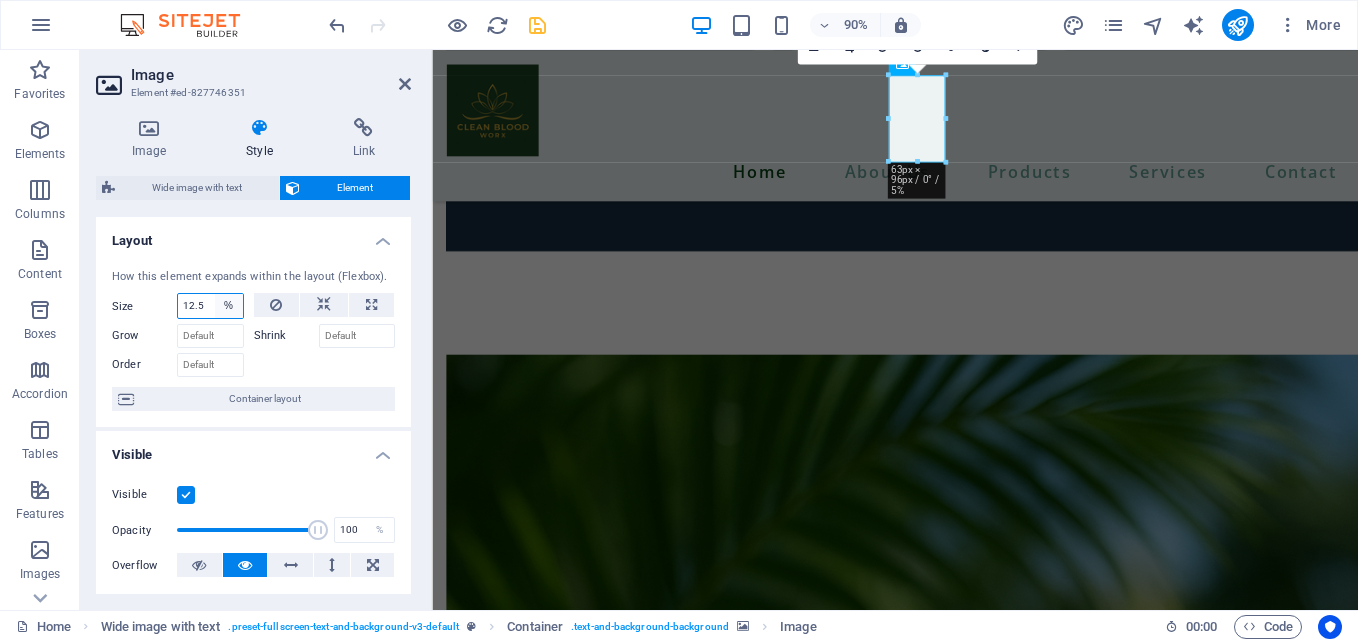 click on "Default auto px % 1/1 1/2 1/3 1/4 1/5 1/6 1/7 1/8 1/9 1/10" at bounding box center [229, 306] 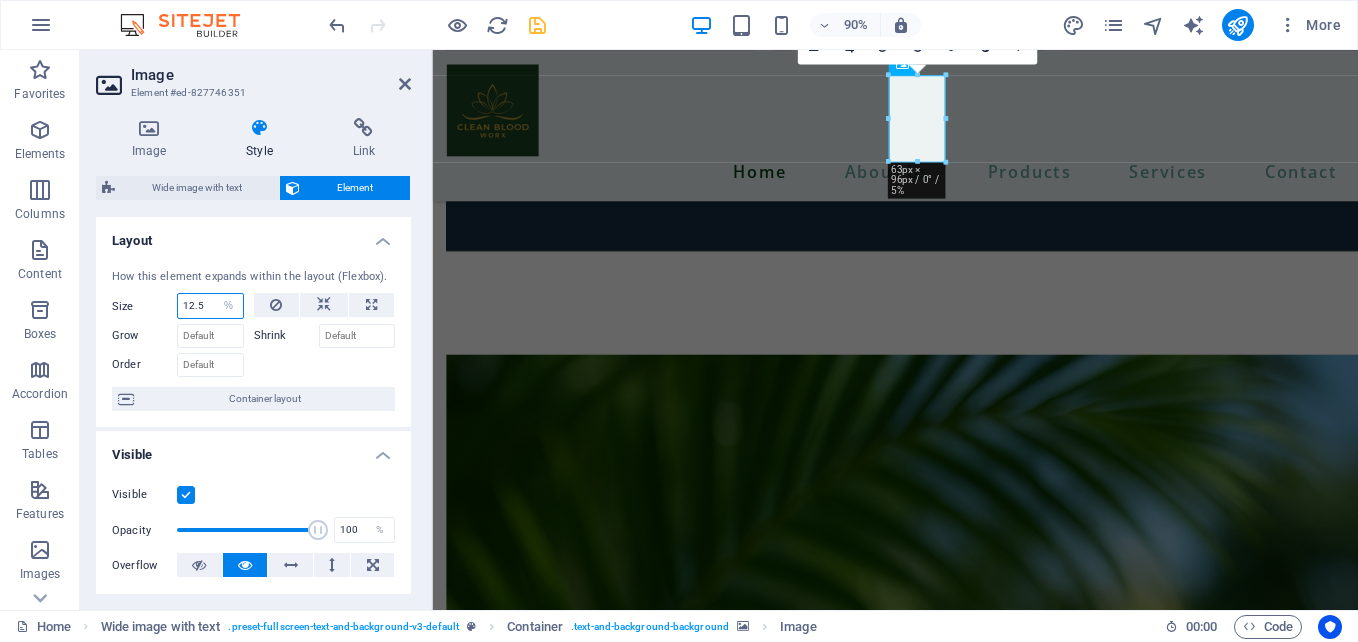 select on "1/10" 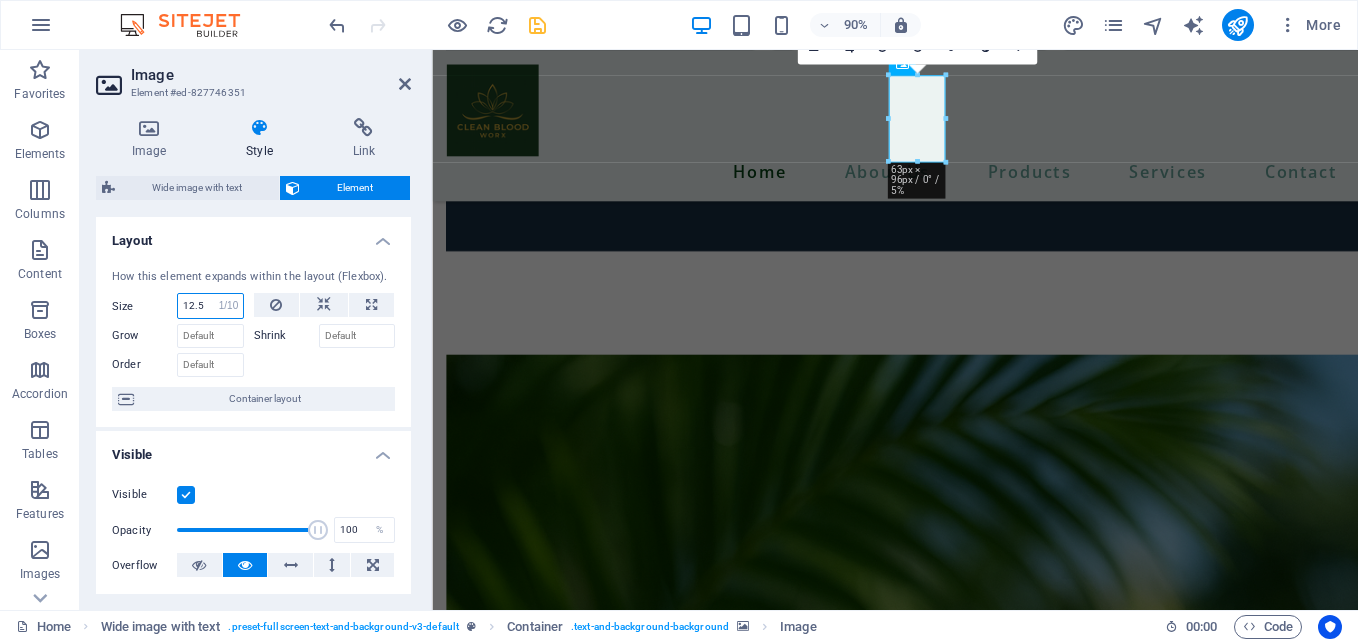 click on "Default auto px % 1/1 1/2 1/3 1/4 1/5 1/6 1/7 1/8 1/9 1/10" at bounding box center (229, 306) 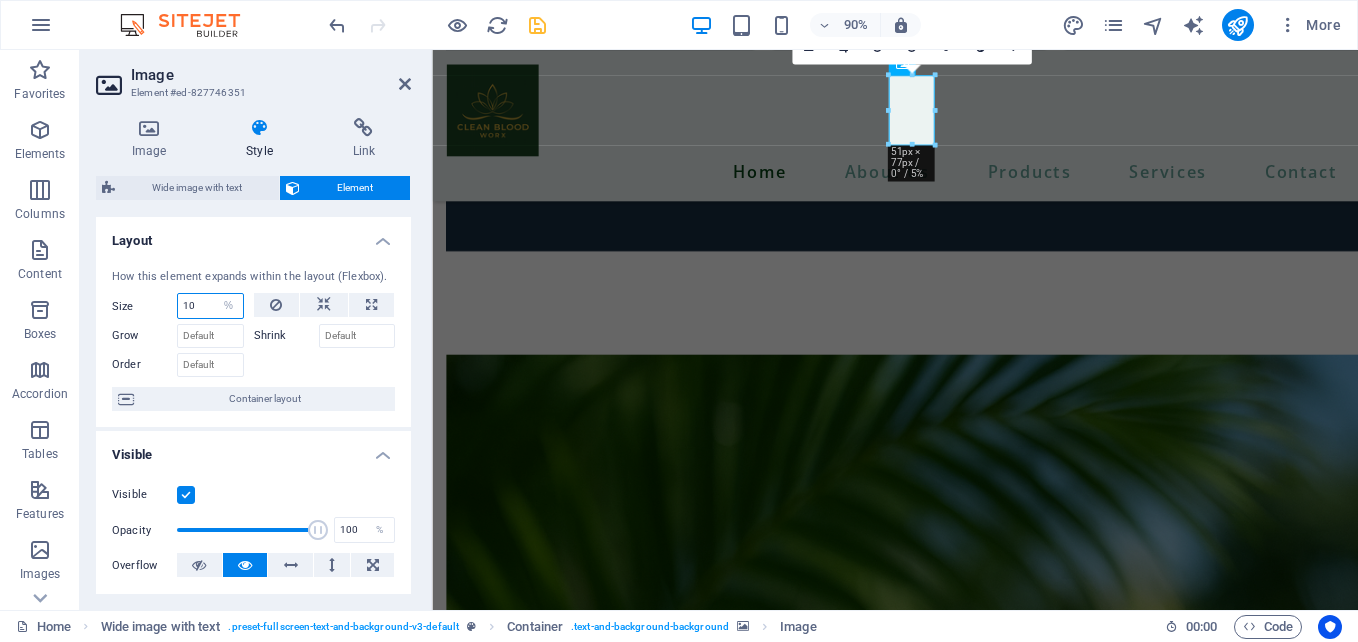 click on "10" at bounding box center (210, 306) 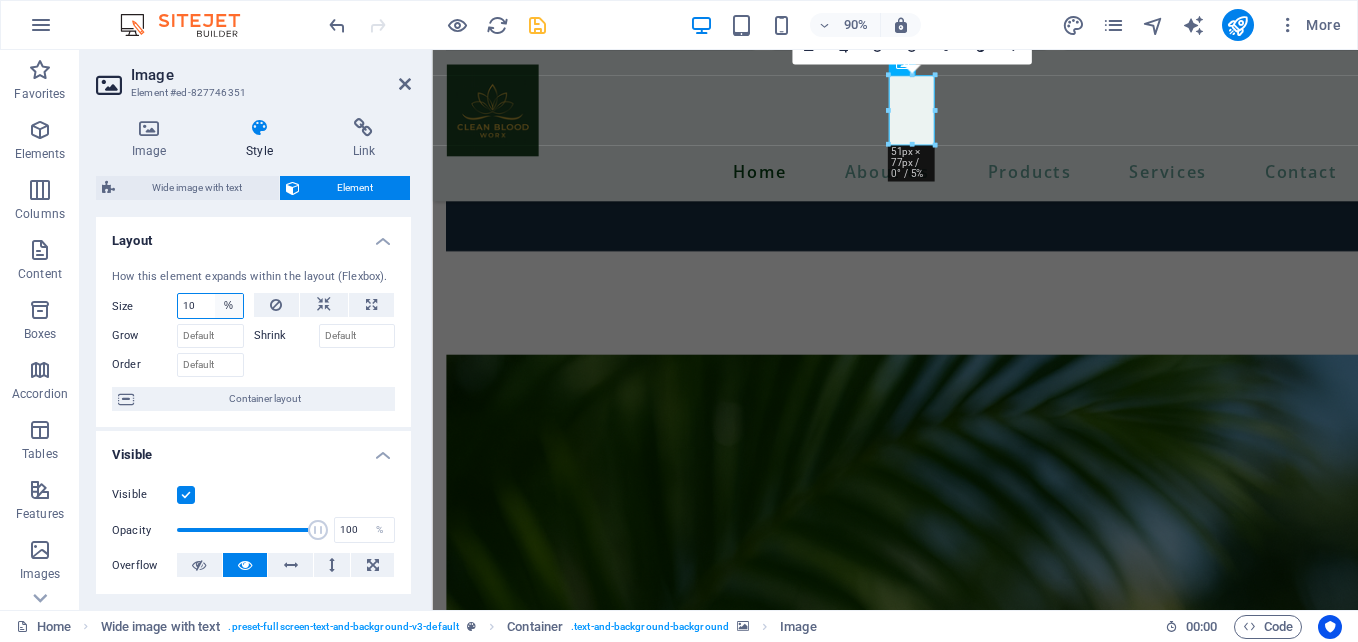 click on "Default auto px % 1/1 1/2 1/3 1/4 1/5 1/6 1/7 1/8 1/9 1/10" at bounding box center (229, 306) 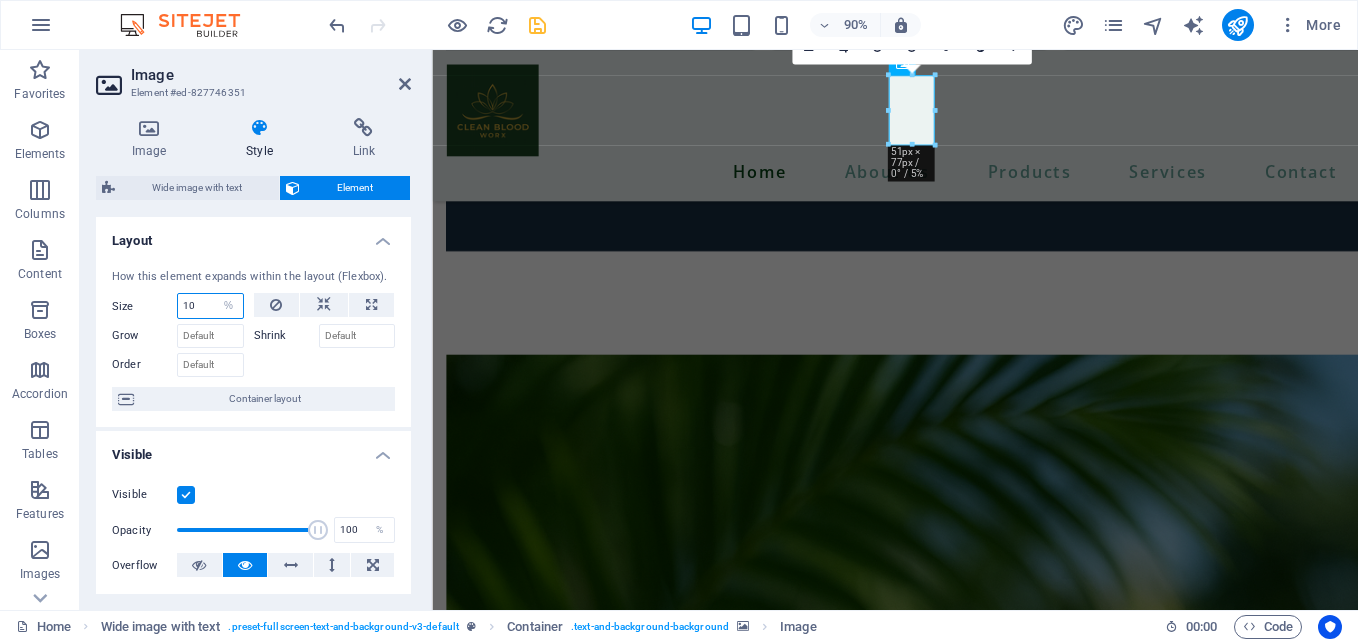 select on "auto" 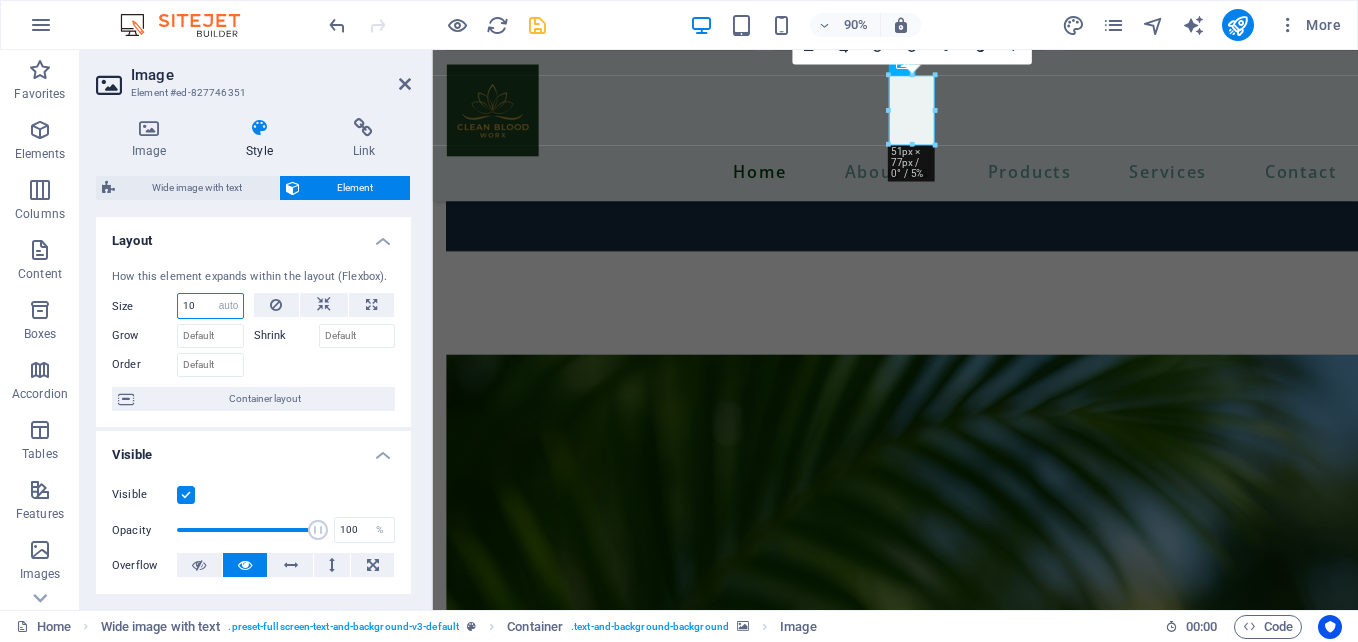 click on "Default auto px % 1/1 1/2 1/3 1/4 1/5 1/6 1/7 1/8 1/9 1/10" at bounding box center (229, 306) 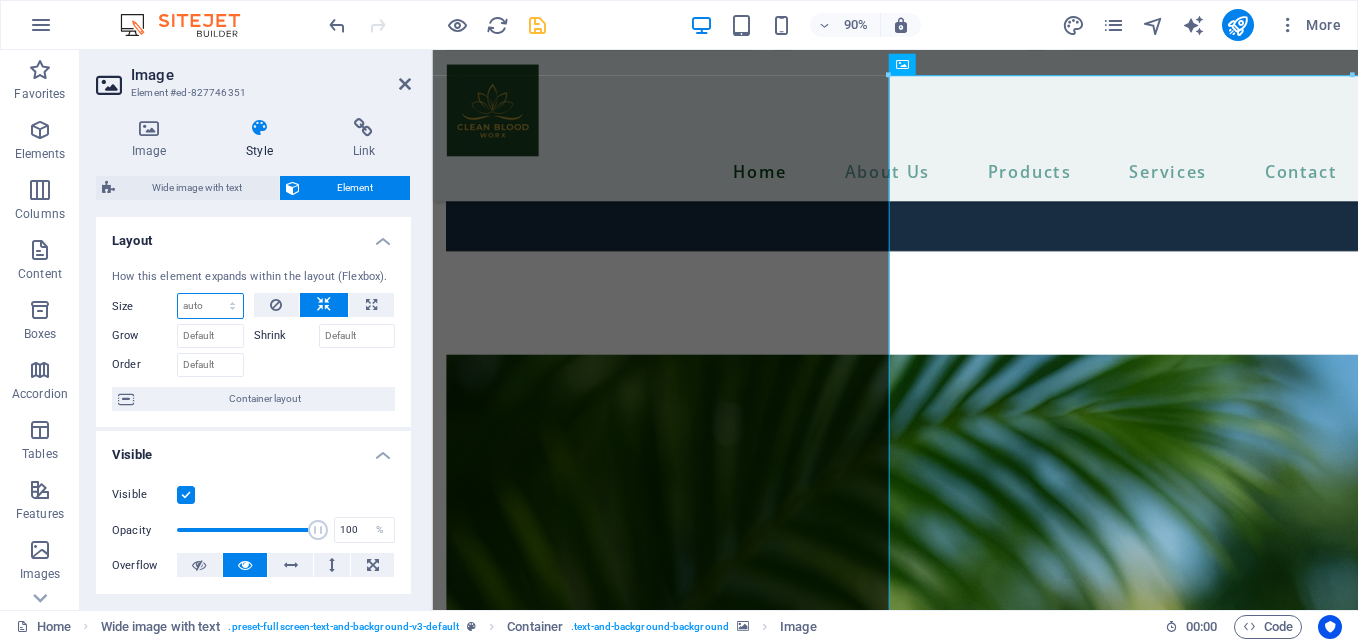 click on "Default auto px % 1/1 1/2 1/3 1/4 1/5 1/6 1/7 1/8 1/9 1/10" at bounding box center (210, 306) 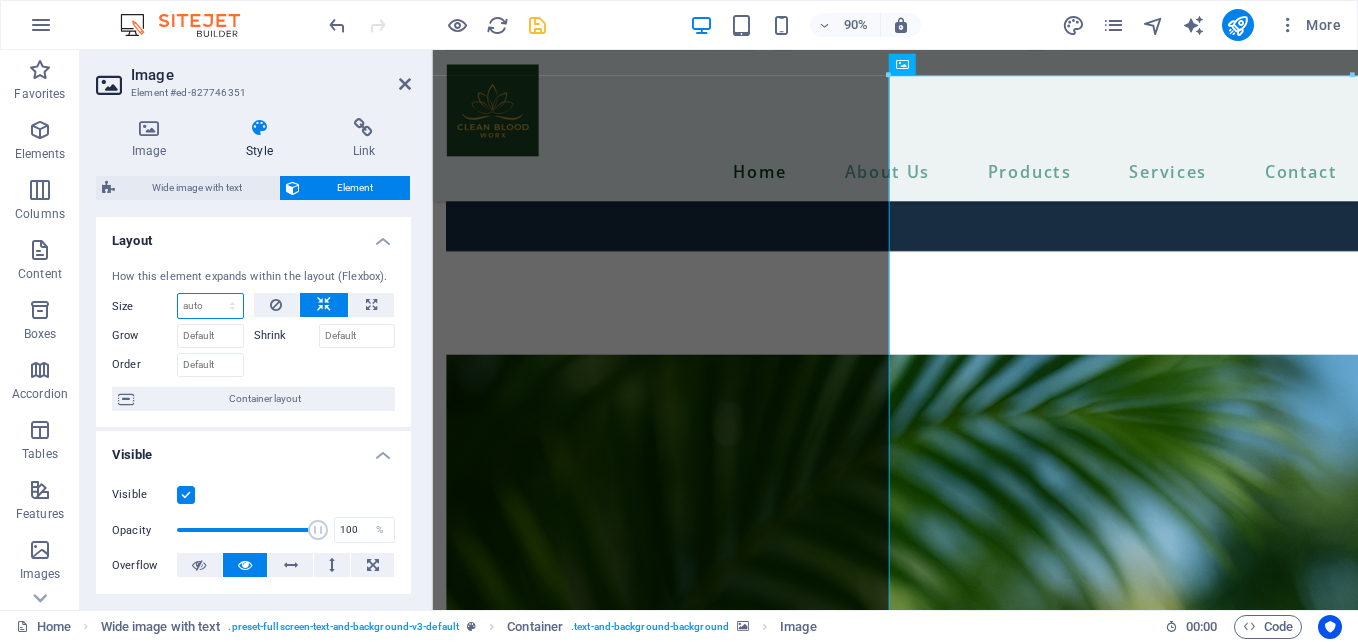 select on "%" 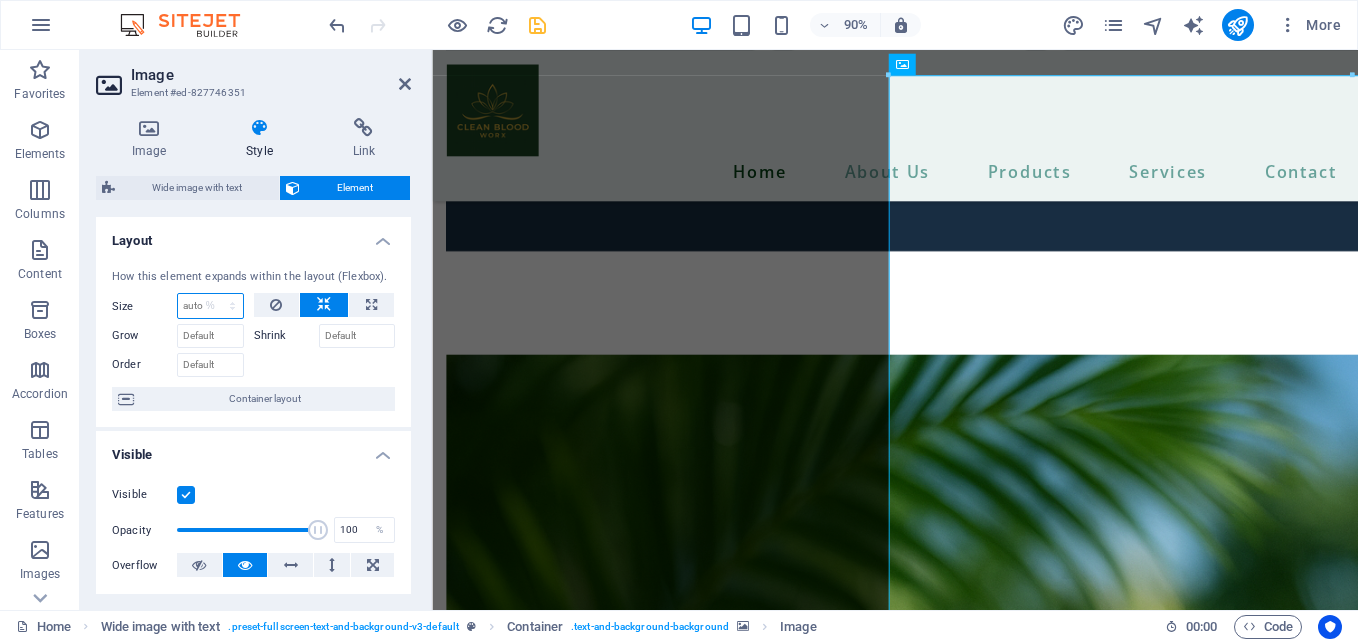 click on "Default auto px % 1/1 1/2 1/3 1/4 1/5 1/6 1/7 1/8 1/9 1/10" at bounding box center [210, 306] 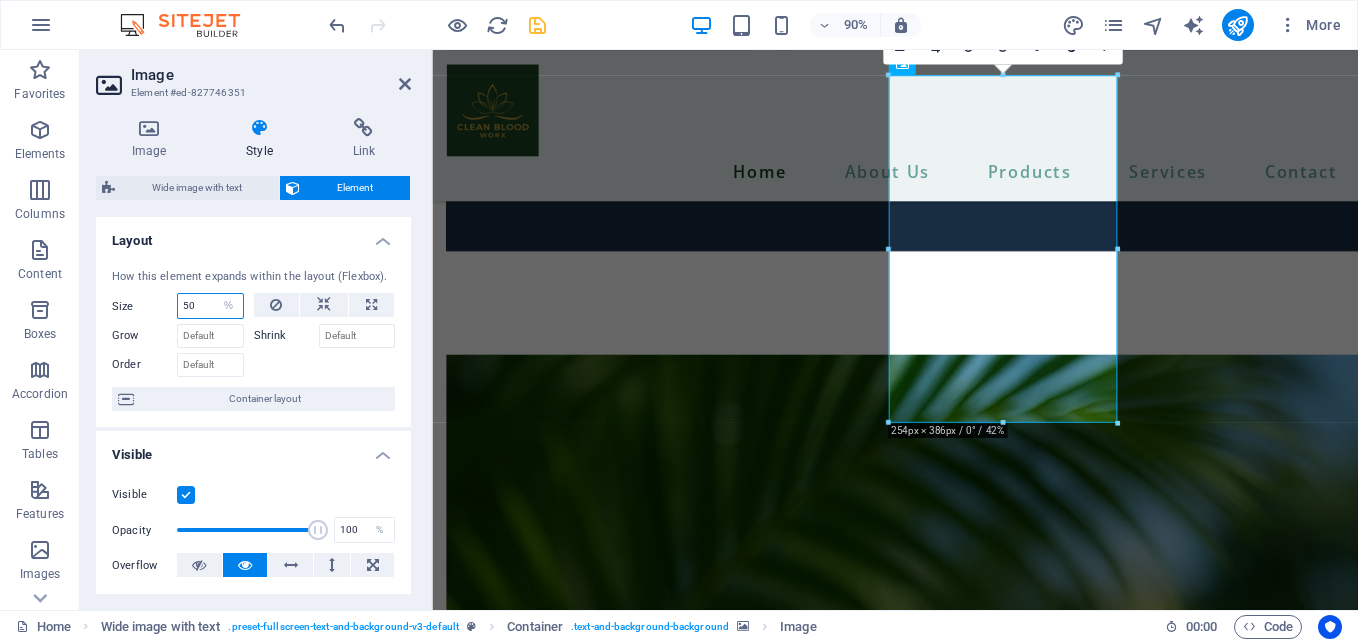 drag, startPoint x: 195, startPoint y: 300, endPoint x: 160, endPoint y: 304, distance: 35.22783 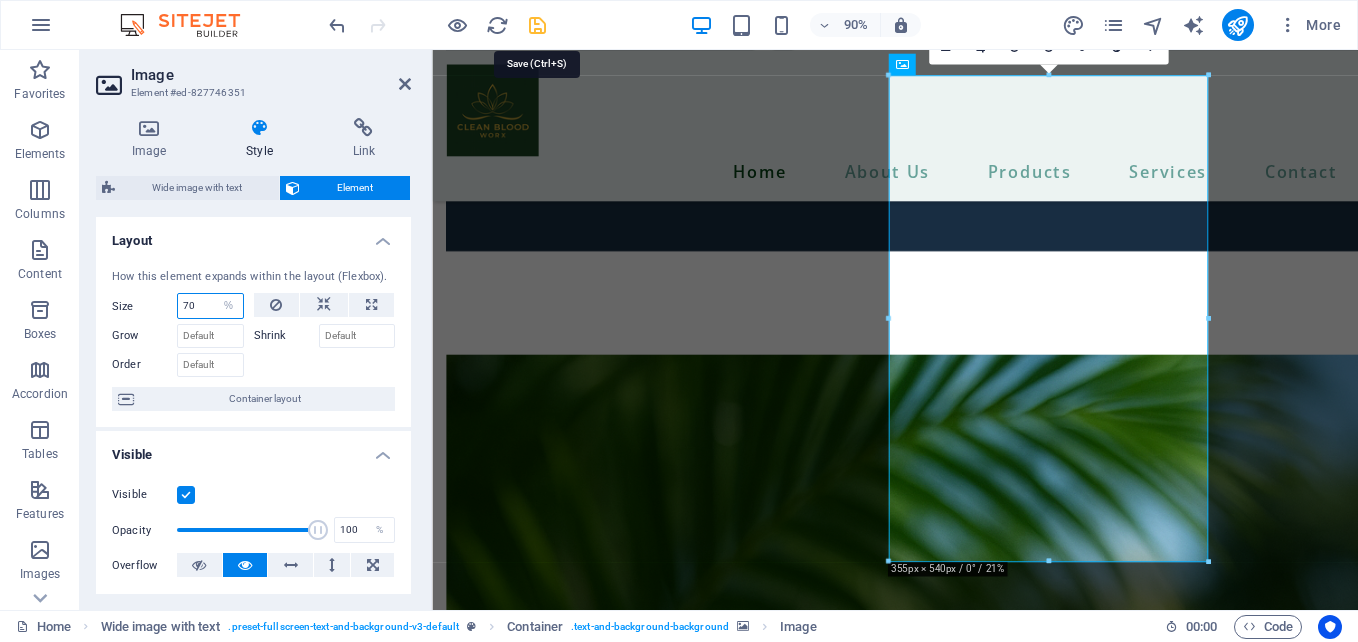 type on "70" 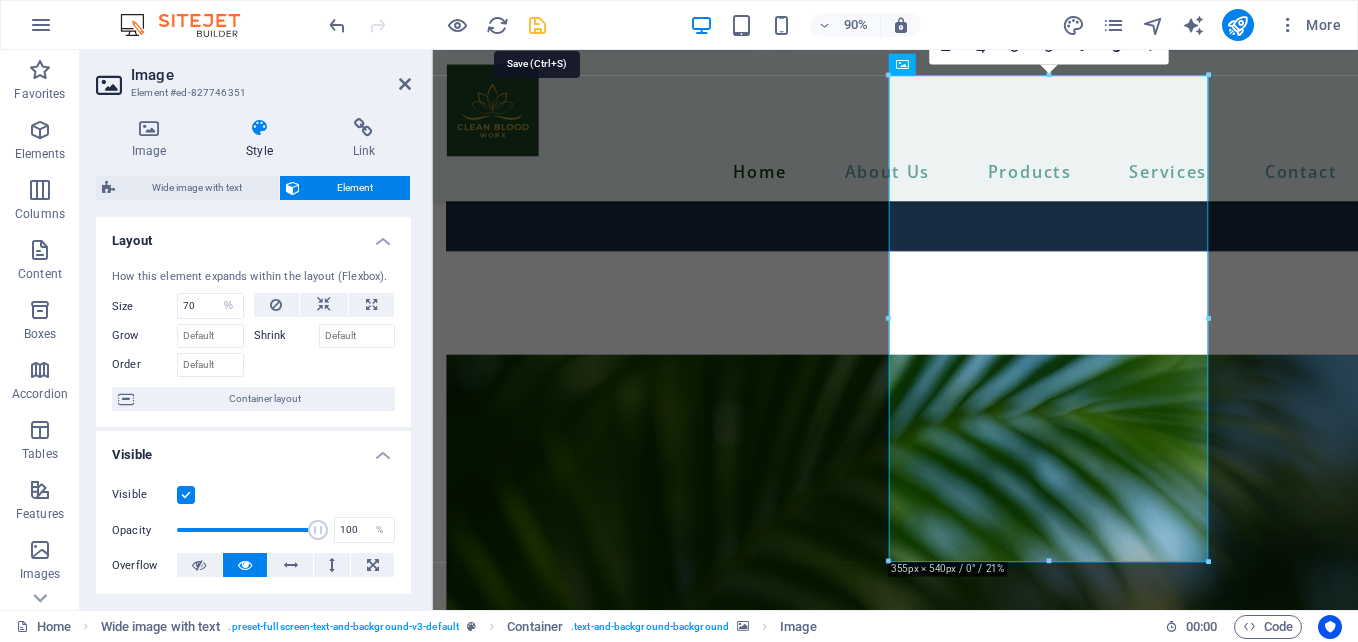 click at bounding box center (537, 25) 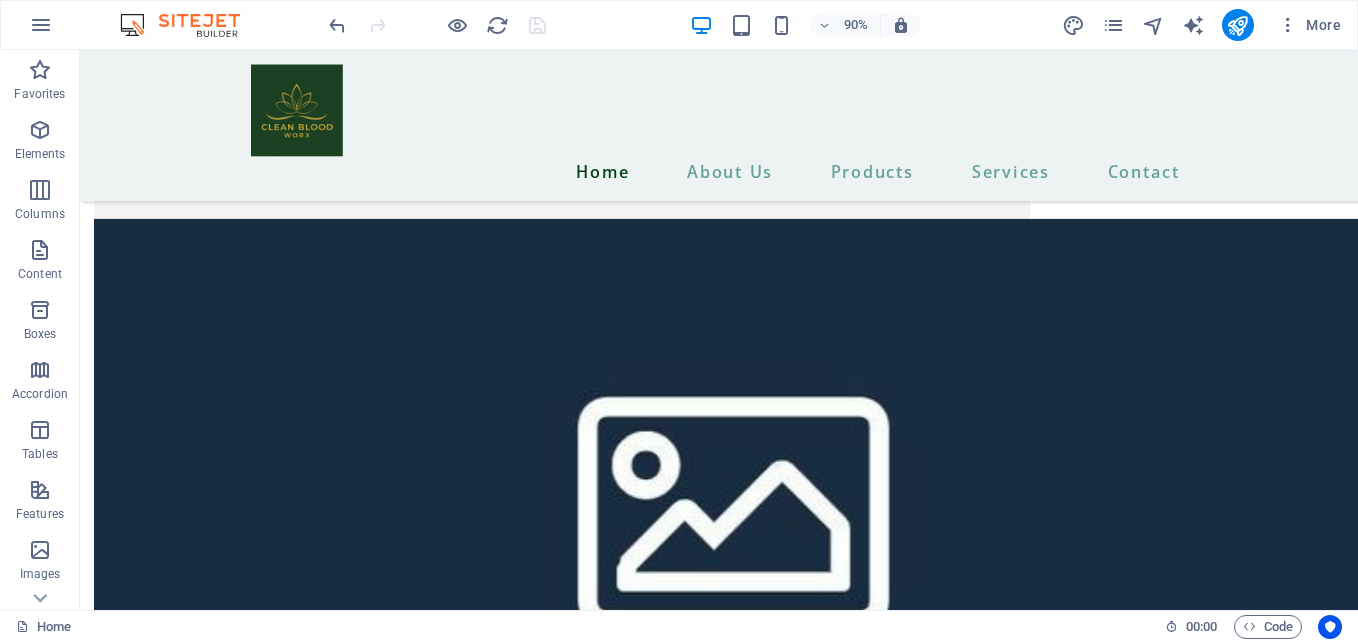 scroll, scrollTop: 5752, scrollLeft: 0, axis: vertical 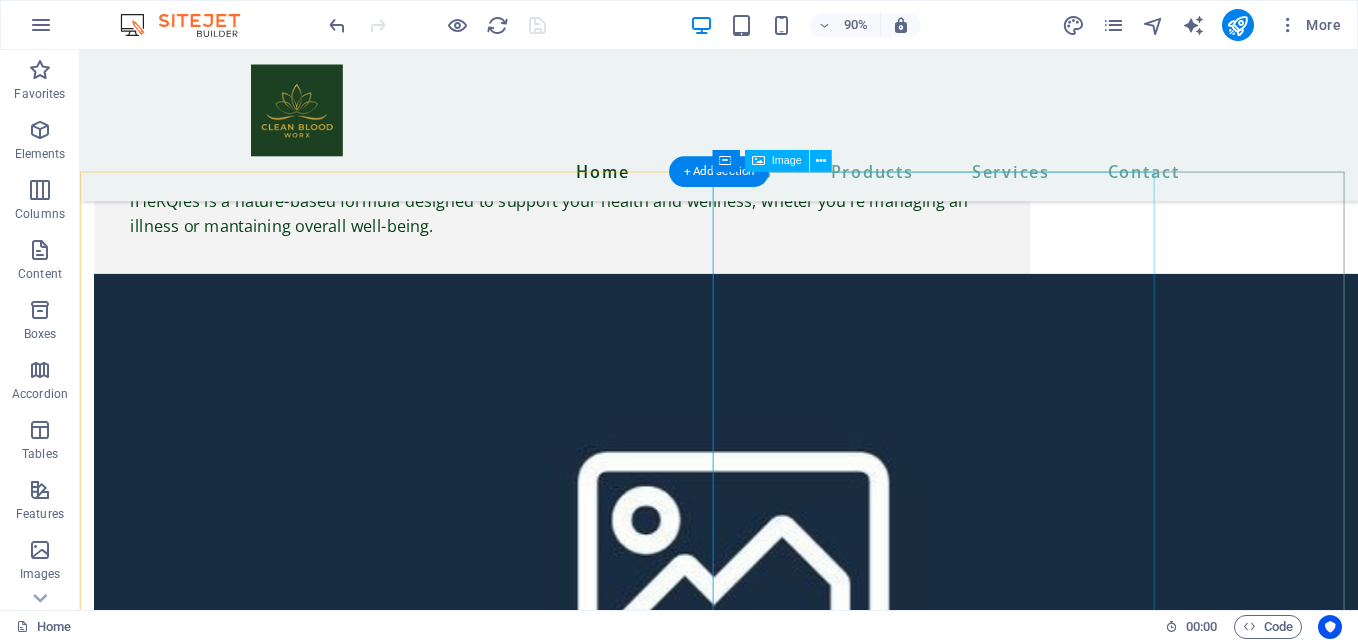 click at bounding box center [790, 9809] 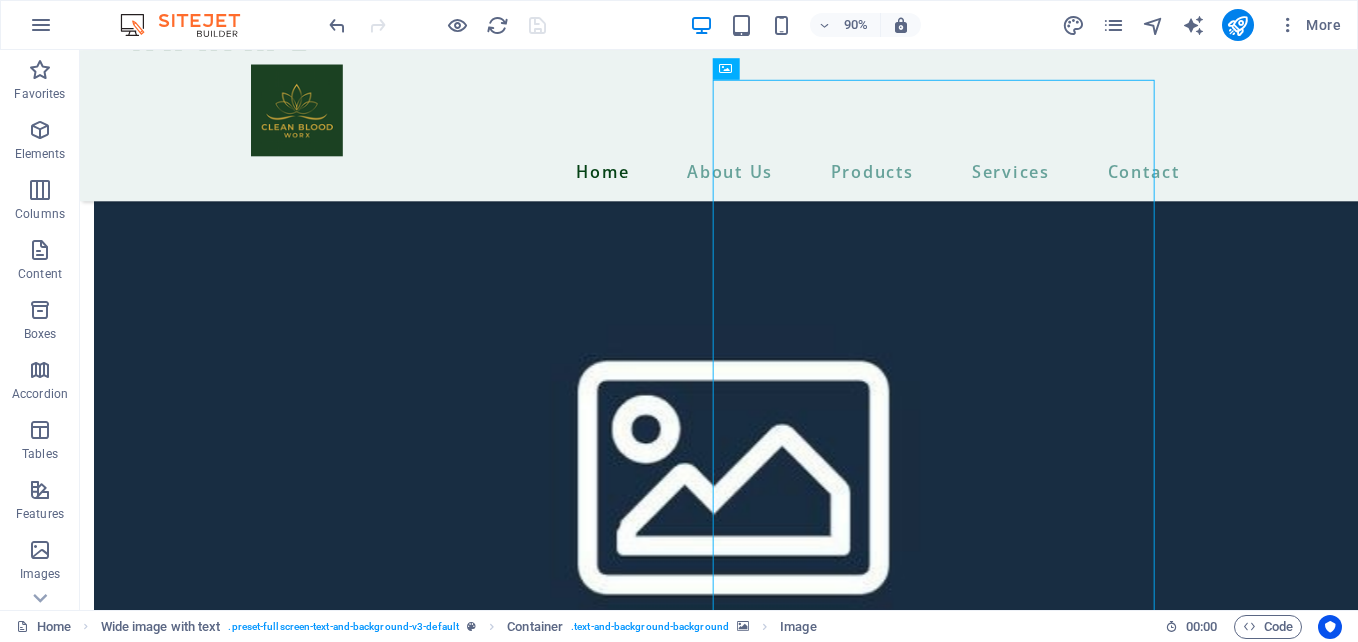 scroll, scrollTop: 5785, scrollLeft: 0, axis: vertical 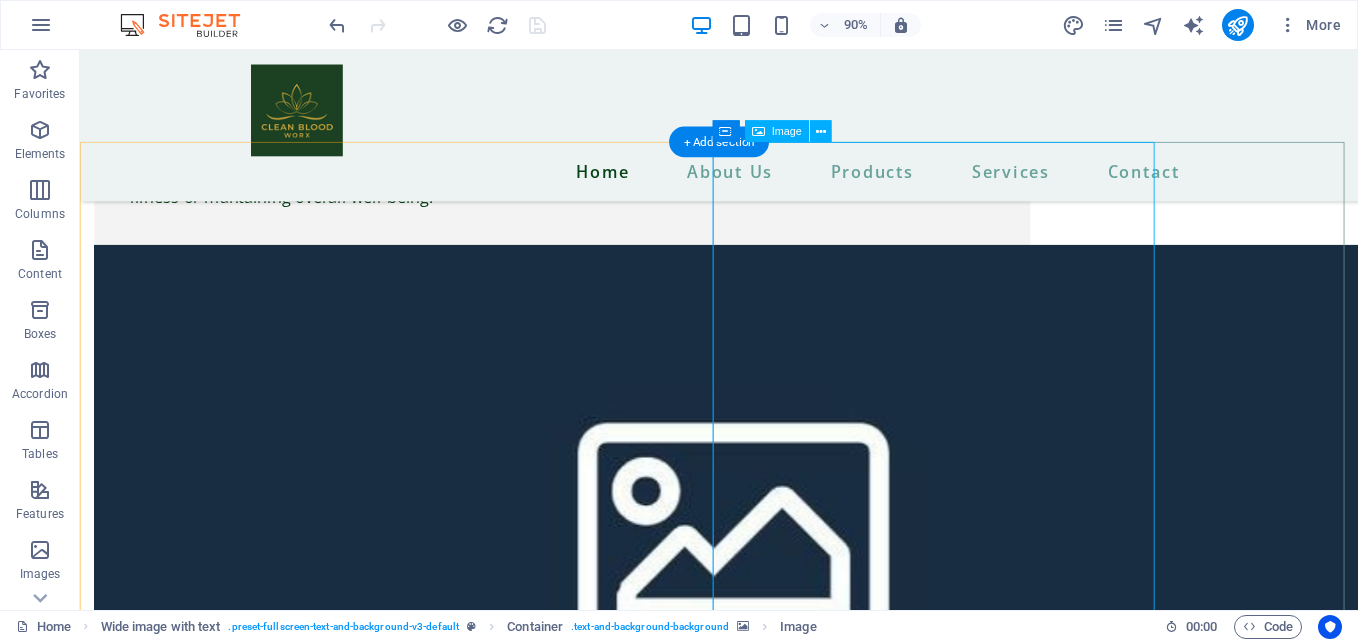 click at bounding box center (790, 9776) 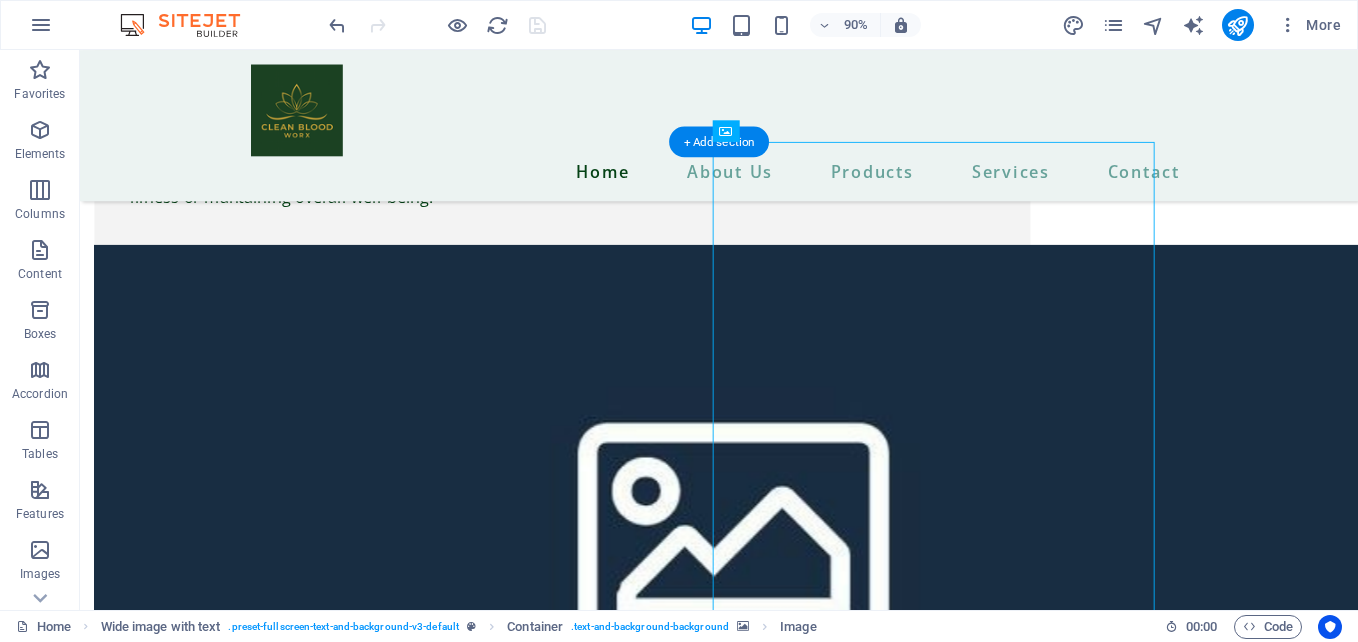 drag, startPoint x: 1133, startPoint y: 401, endPoint x: 1284, endPoint y: 399, distance: 151.01324 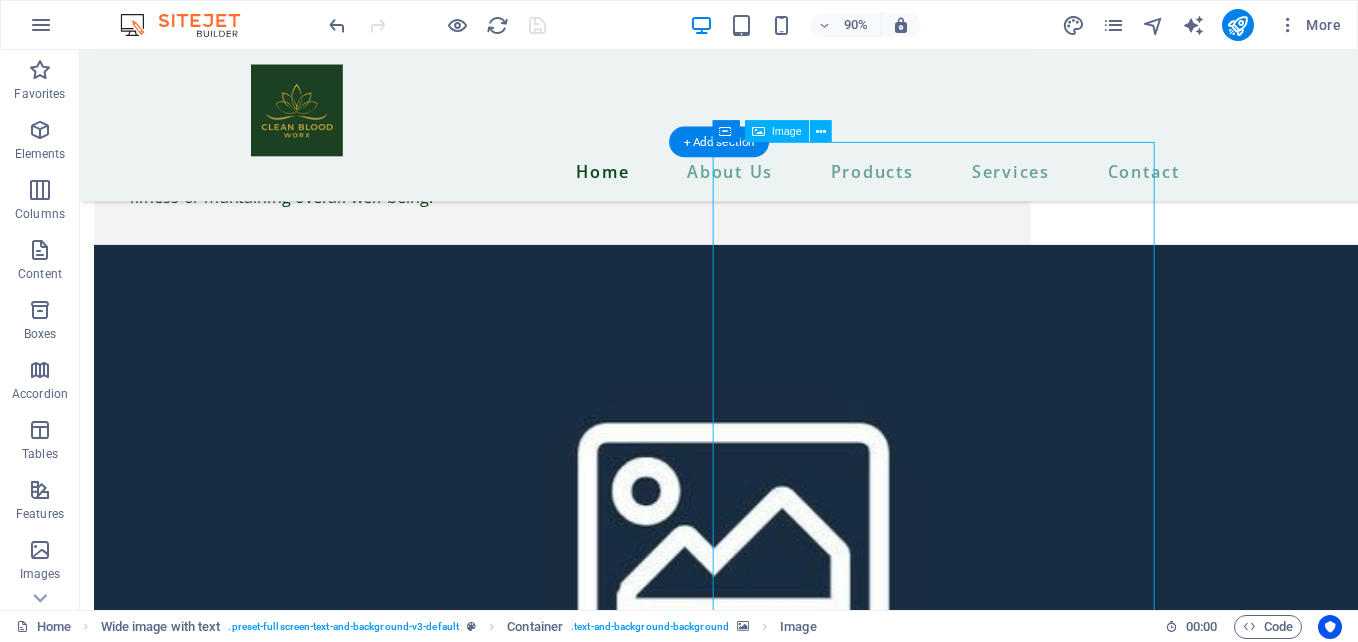 drag, startPoint x: 1055, startPoint y: 354, endPoint x: 1273, endPoint y: 359, distance: 218.05733 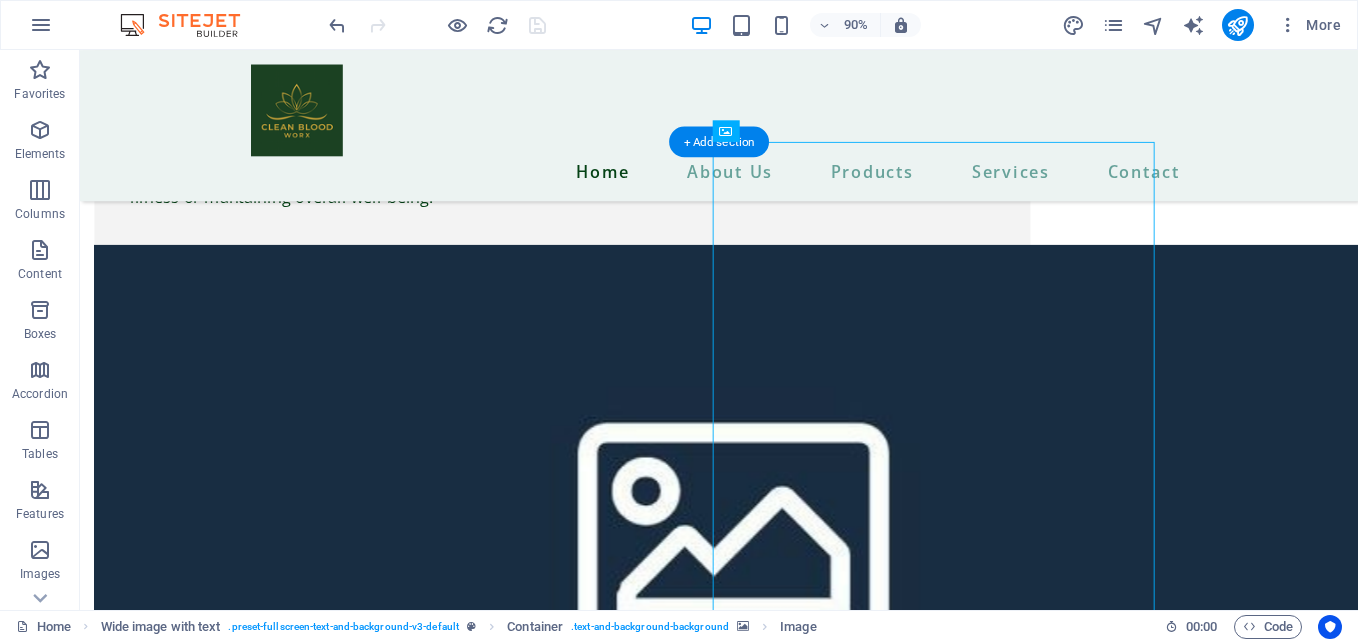 click at bounding box center (790, 8320) 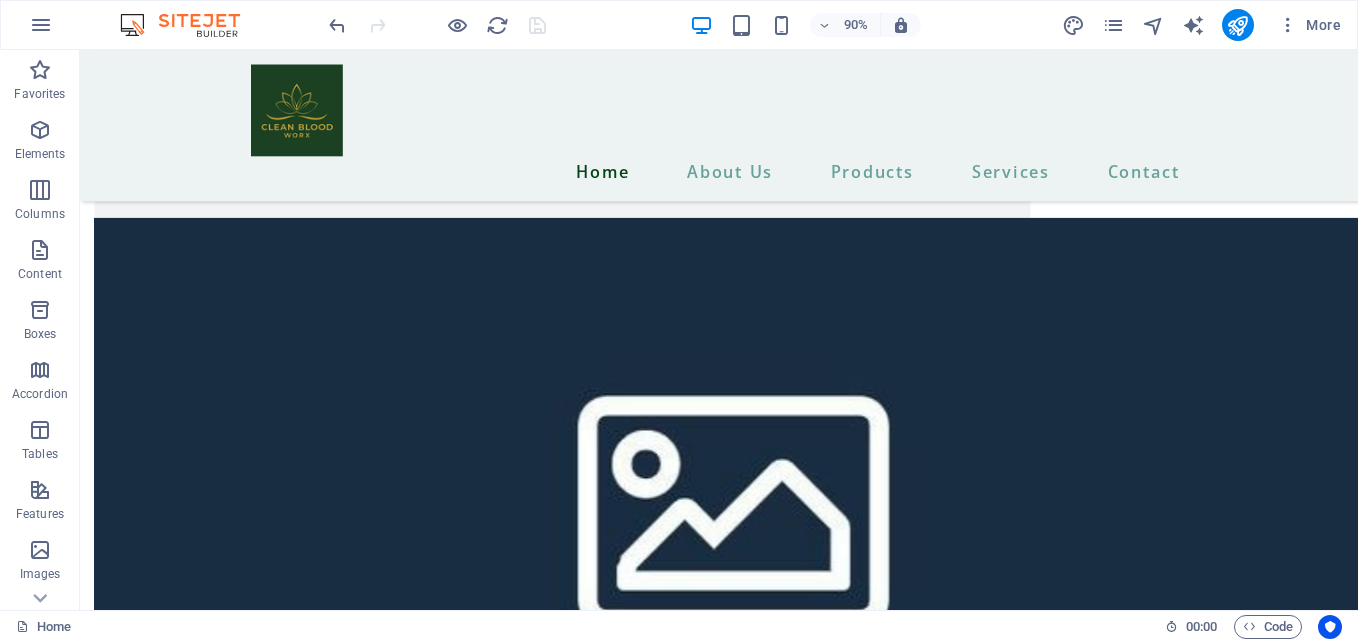 scroll, scrollTop: 5769, scrollLeft: 0, axis: vertical 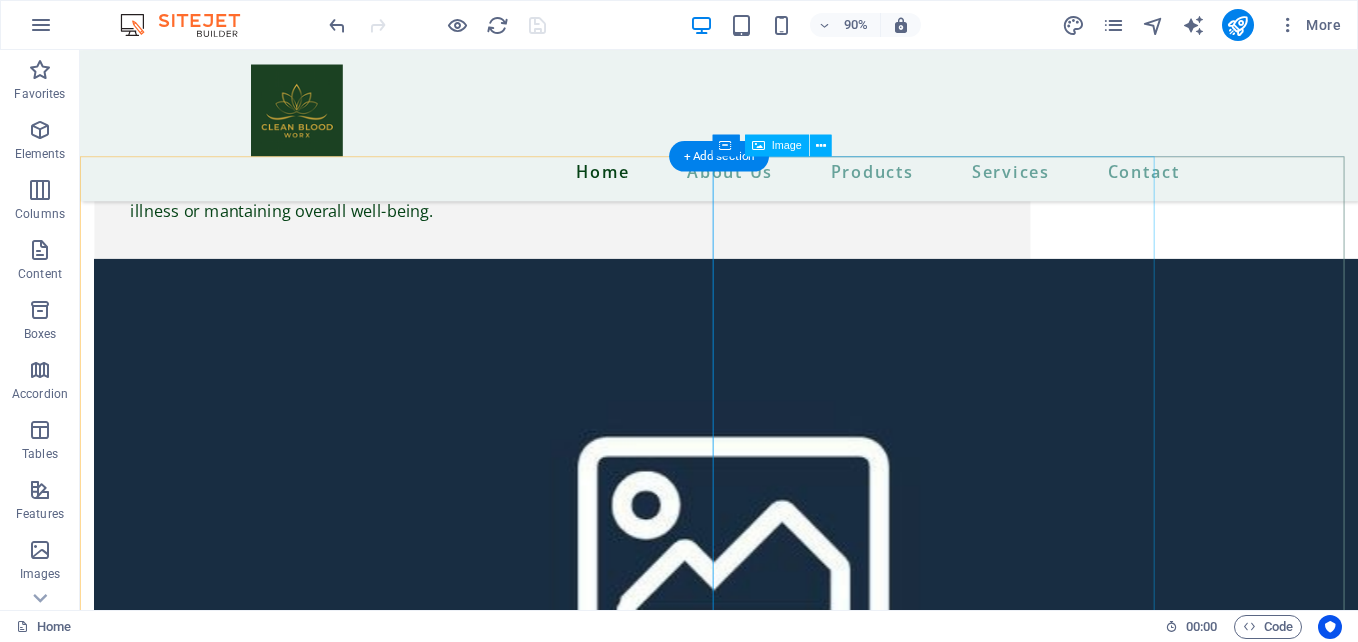 click at bounding box center (790, 9792) 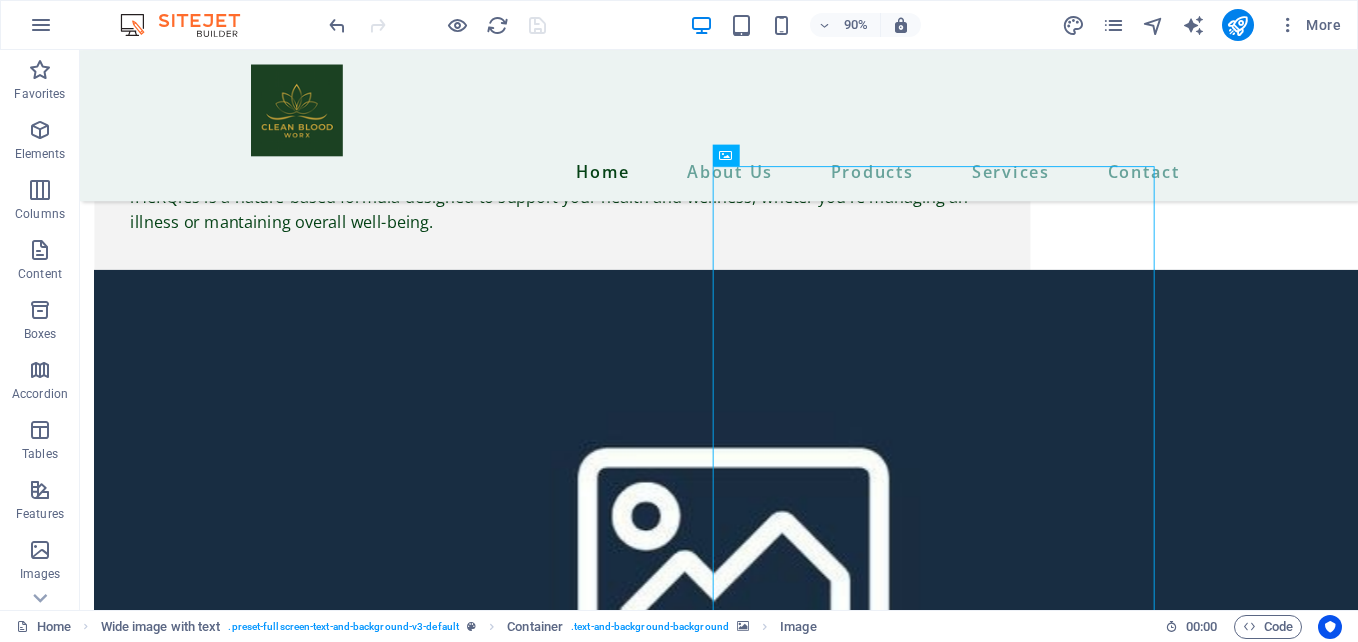 scroll, scrollTop: 5758, scrollLeft: 0, axis: vertical 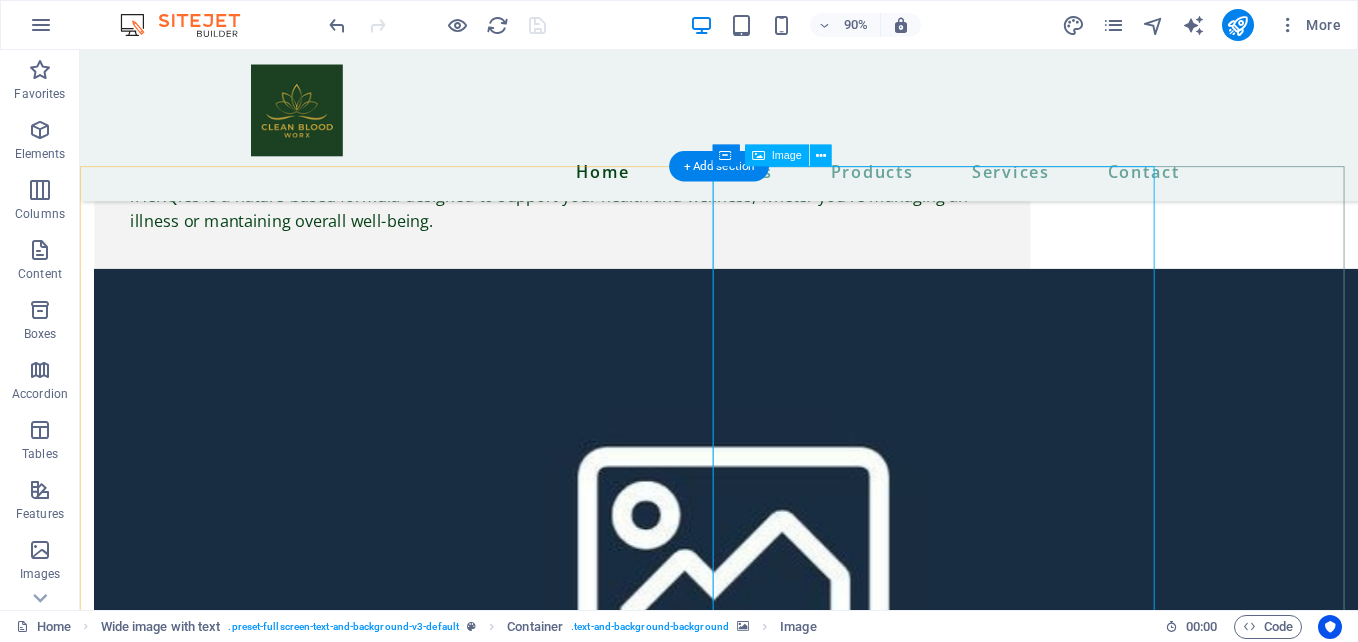 click at bounding box center [790, 9803] 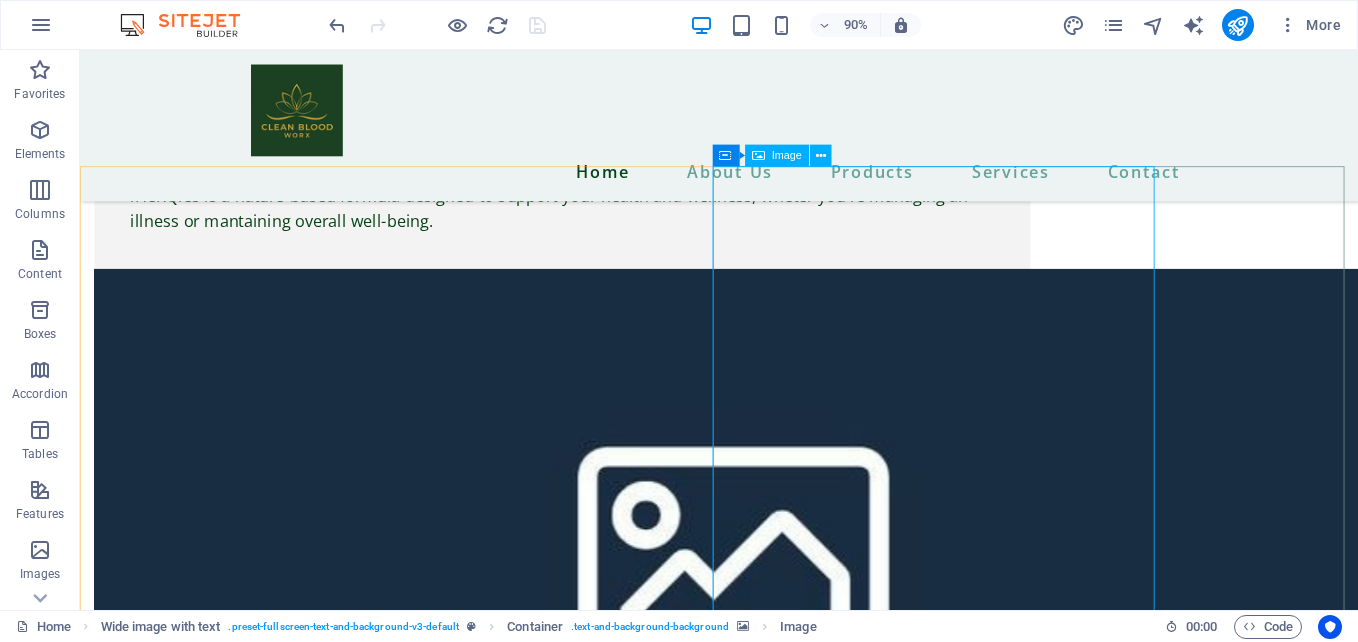 click on "Image" at bounding box center [777, 156] 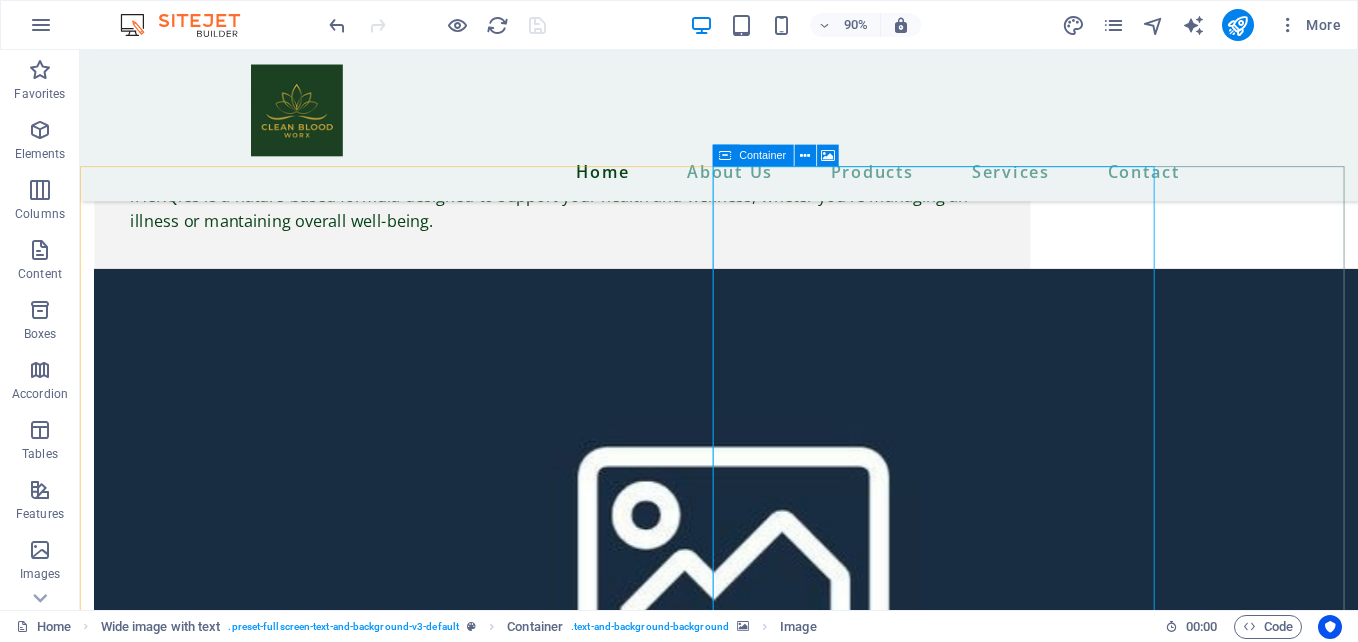 click at bounding box center [725, 156] 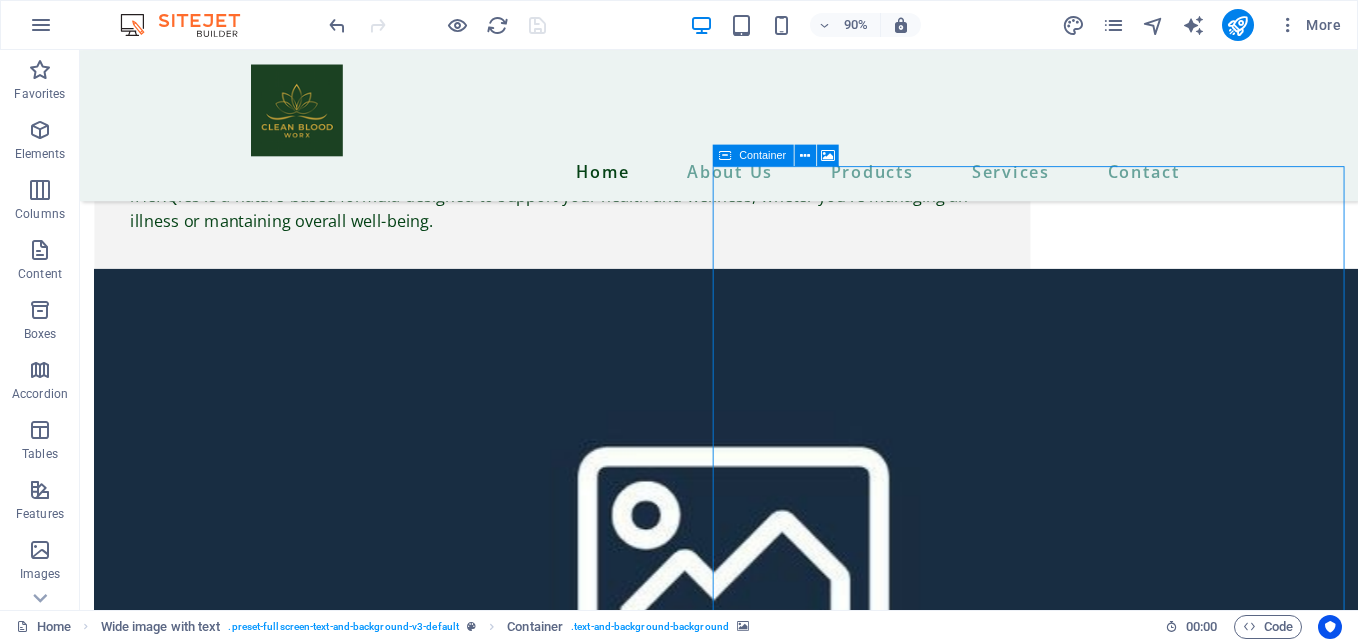click at bounding box center [725, 156] 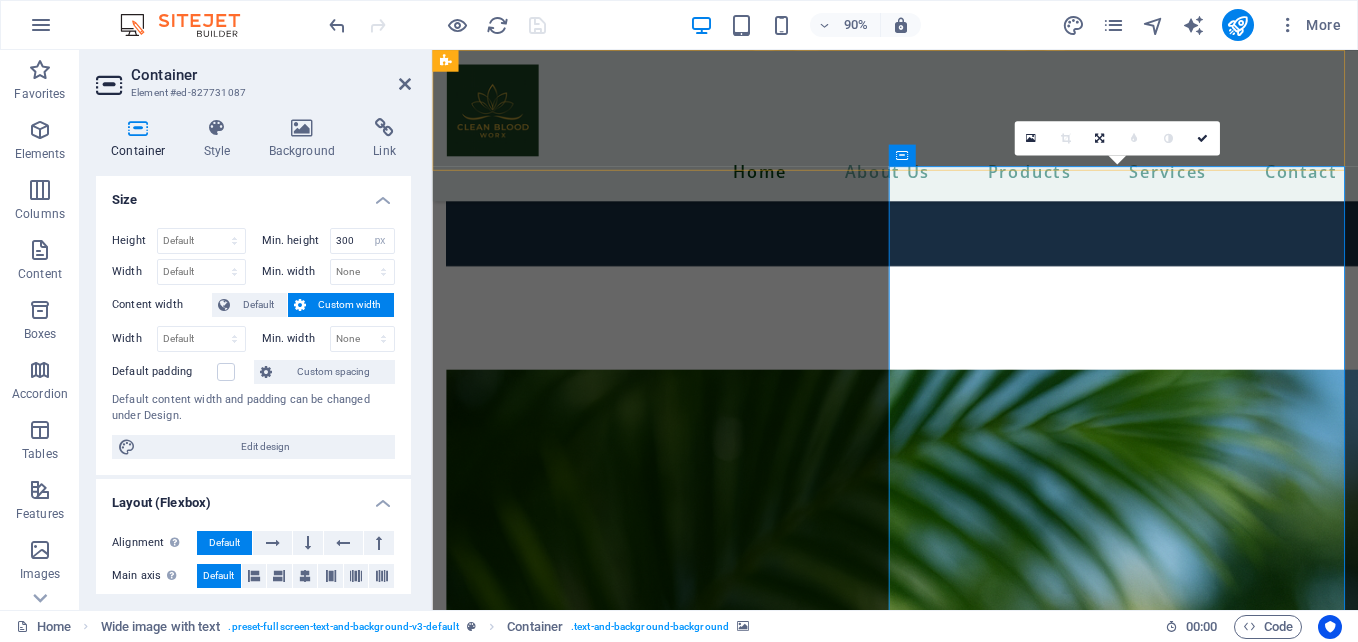 scroll, scrollTop: 5674, scrollLeft: 0, axis: vertical 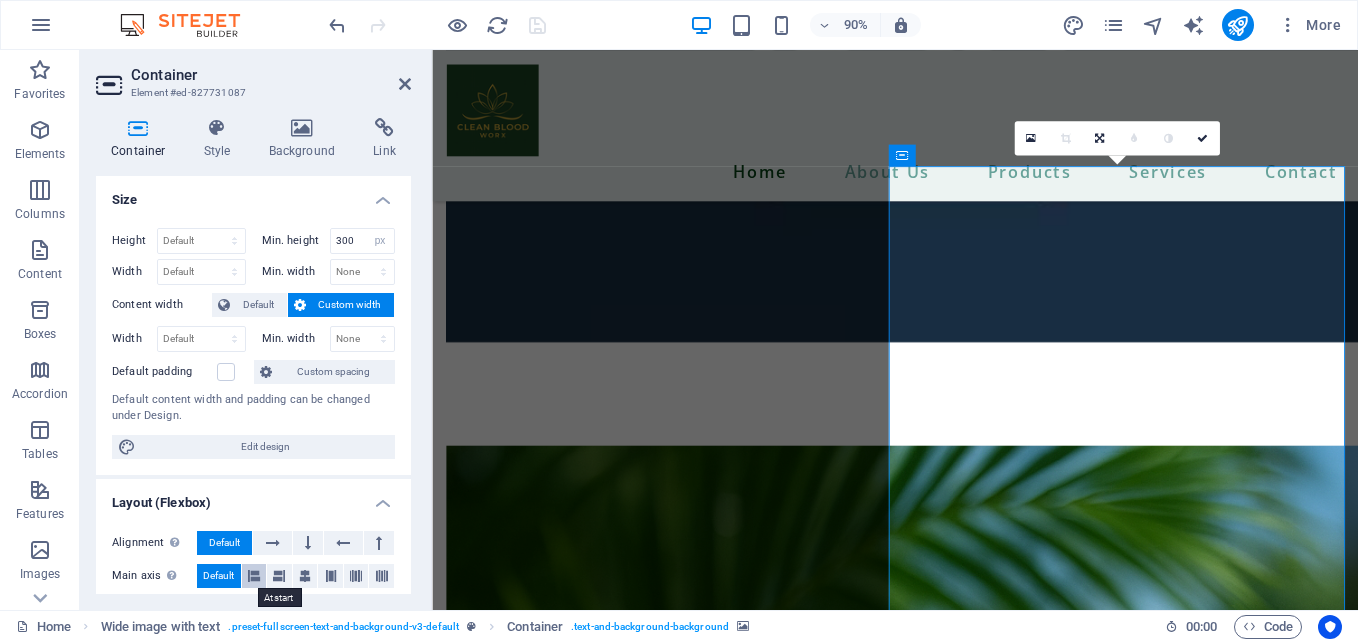 click at bounding box center [254, 576] 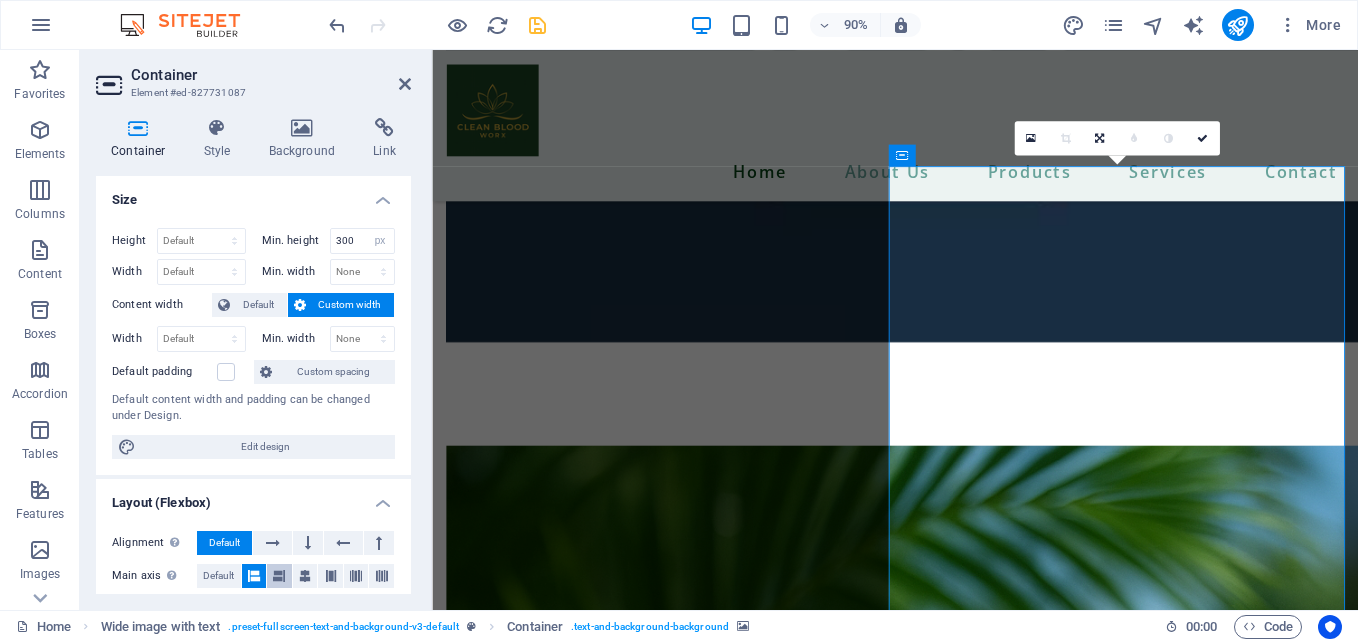 click at bounding box center (279, 576) 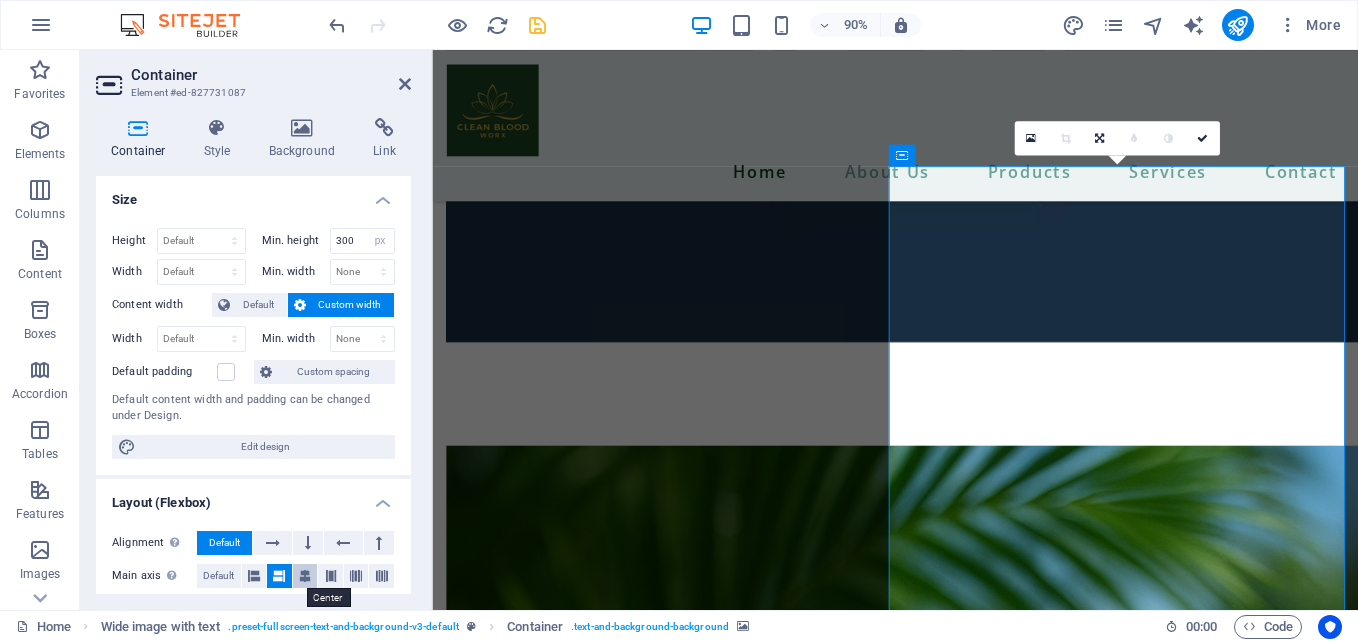 click at bounding box center (305, 576) 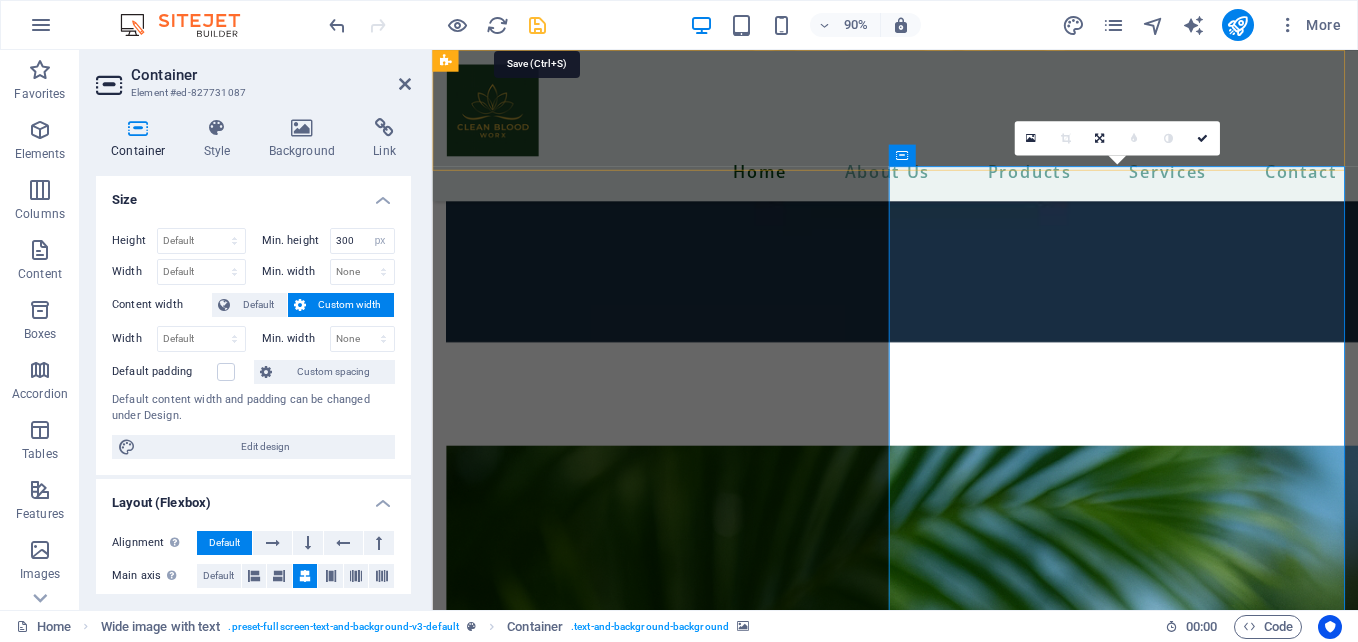 click at bounding box center [537, 25] 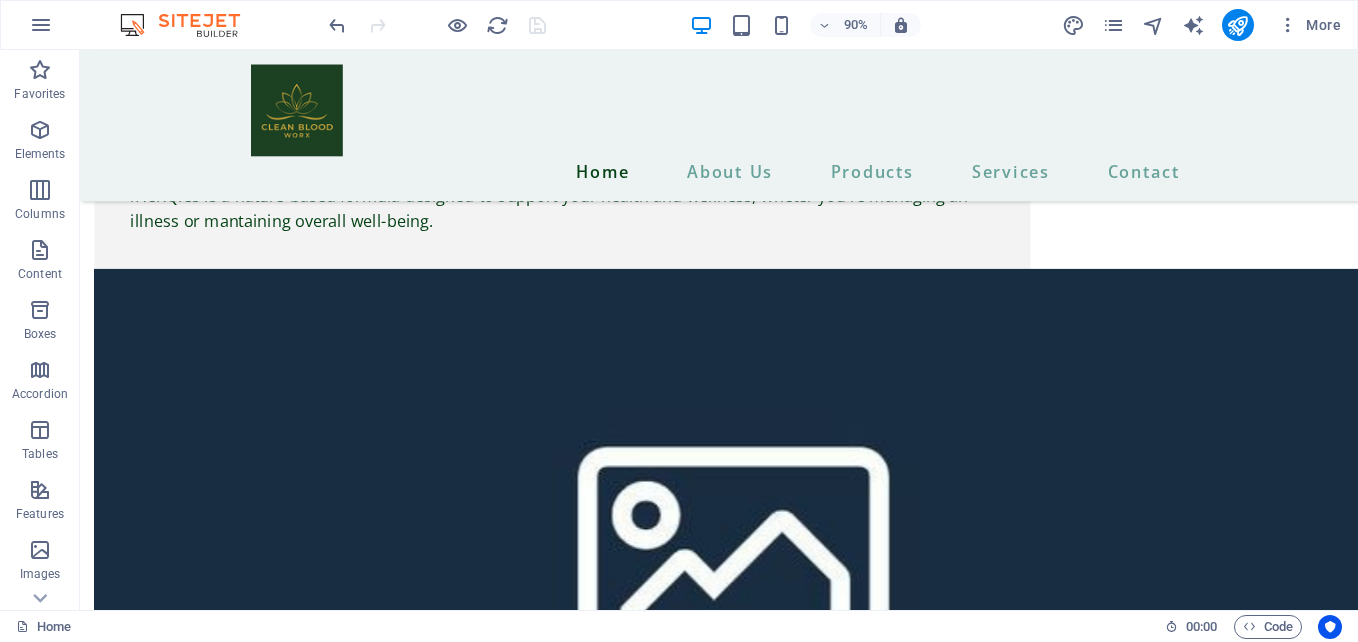 scroll, scrollTop: 5742, scrollLeft: 0, axis: vertical 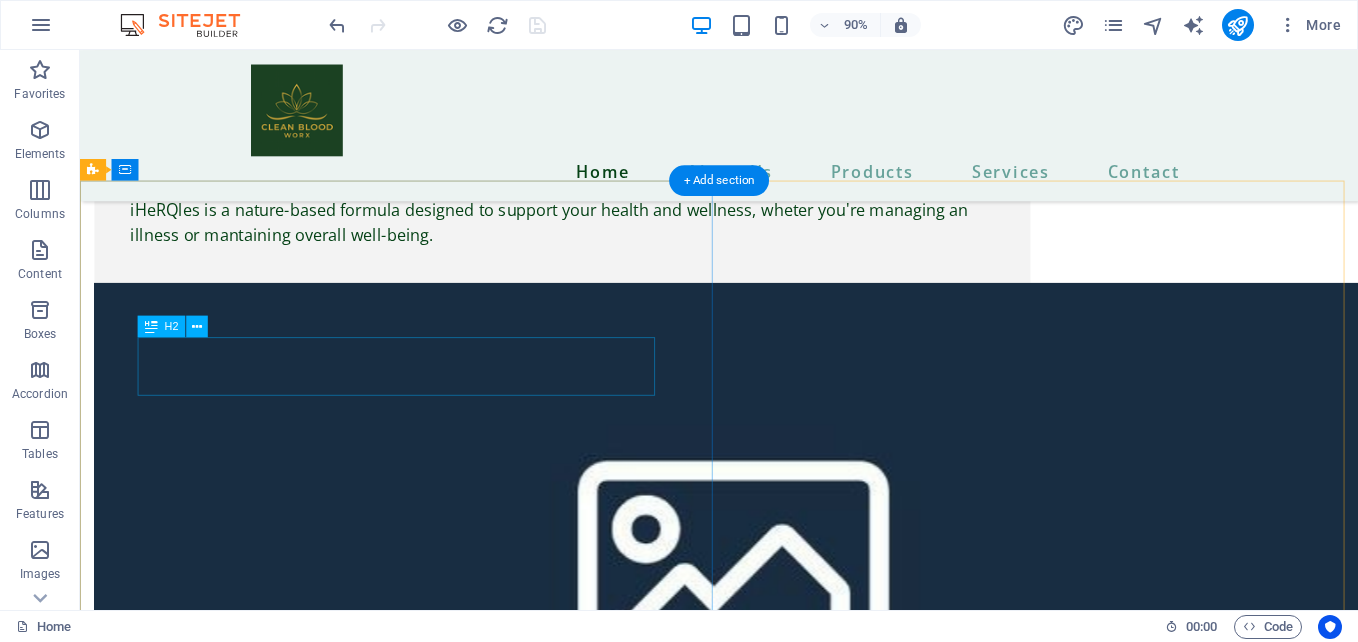 click on "Benefits" at bounding box center [790, 7676] 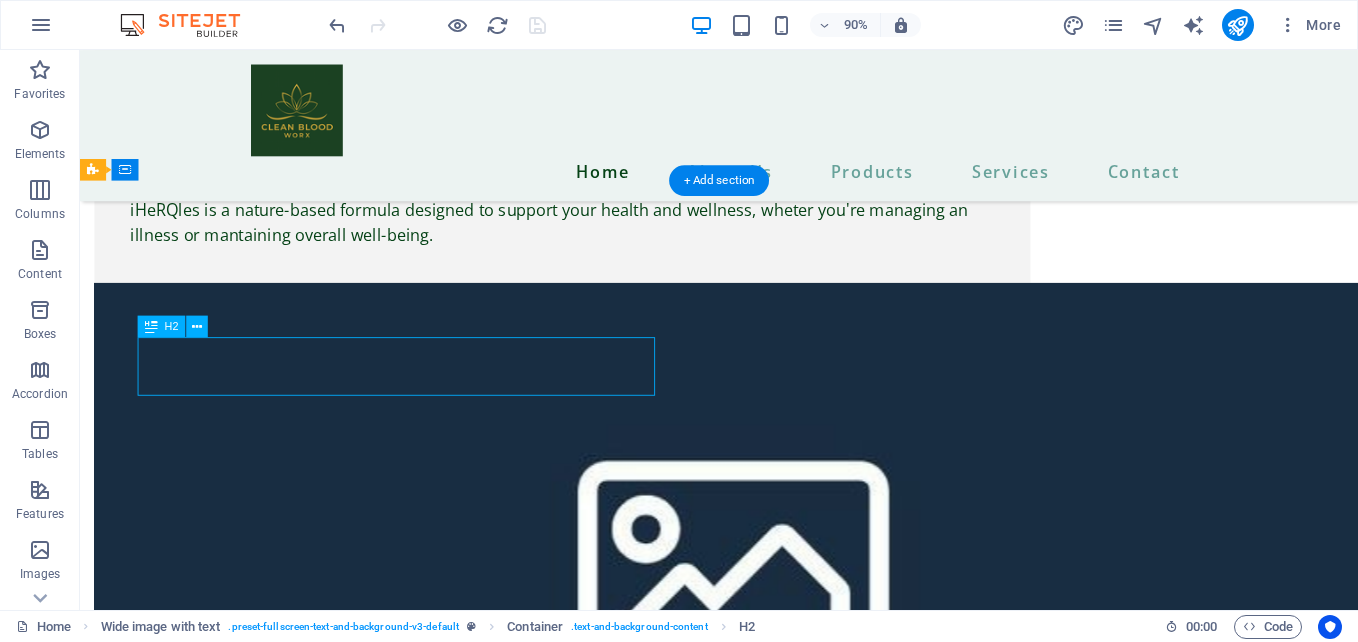 click on "Benefits" at bounding box center (790, 7676) 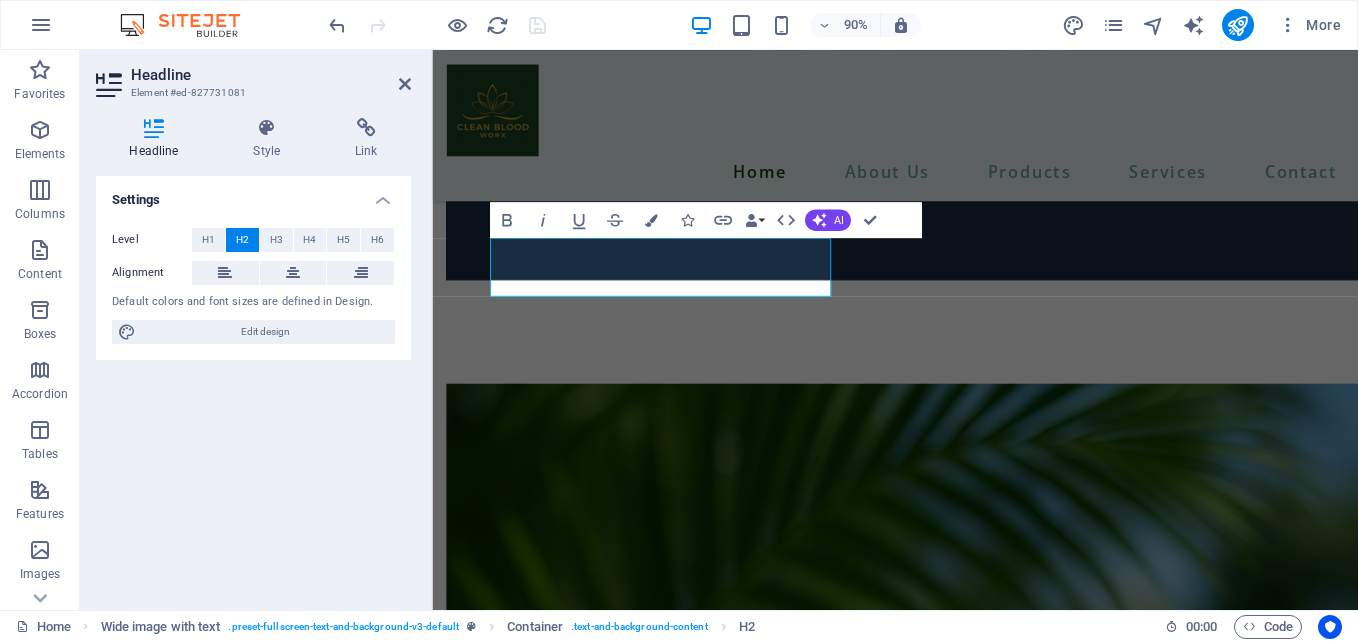 scroll, scrollTop: 5658, scrollLeft: 0, axis: vertical 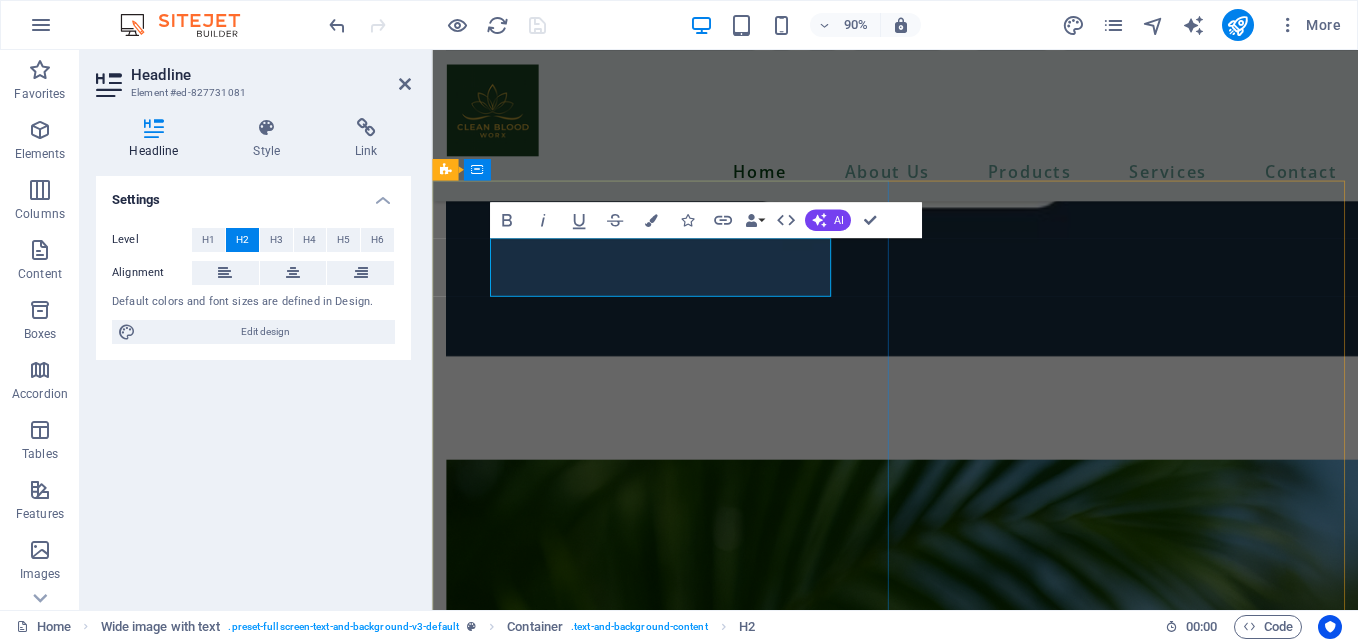 click on "Benefits" at bounding box center [946, 6142] 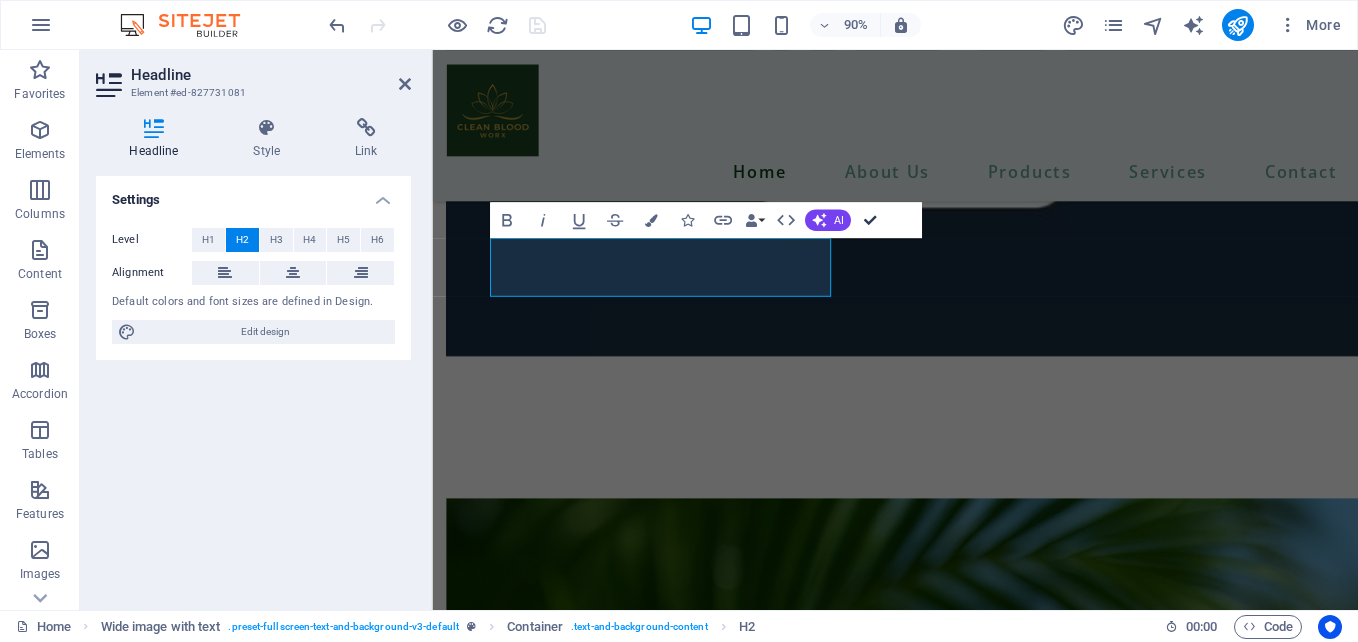 scroll, scrollTop: 5852, scrollLeft: 0, axis: vertical 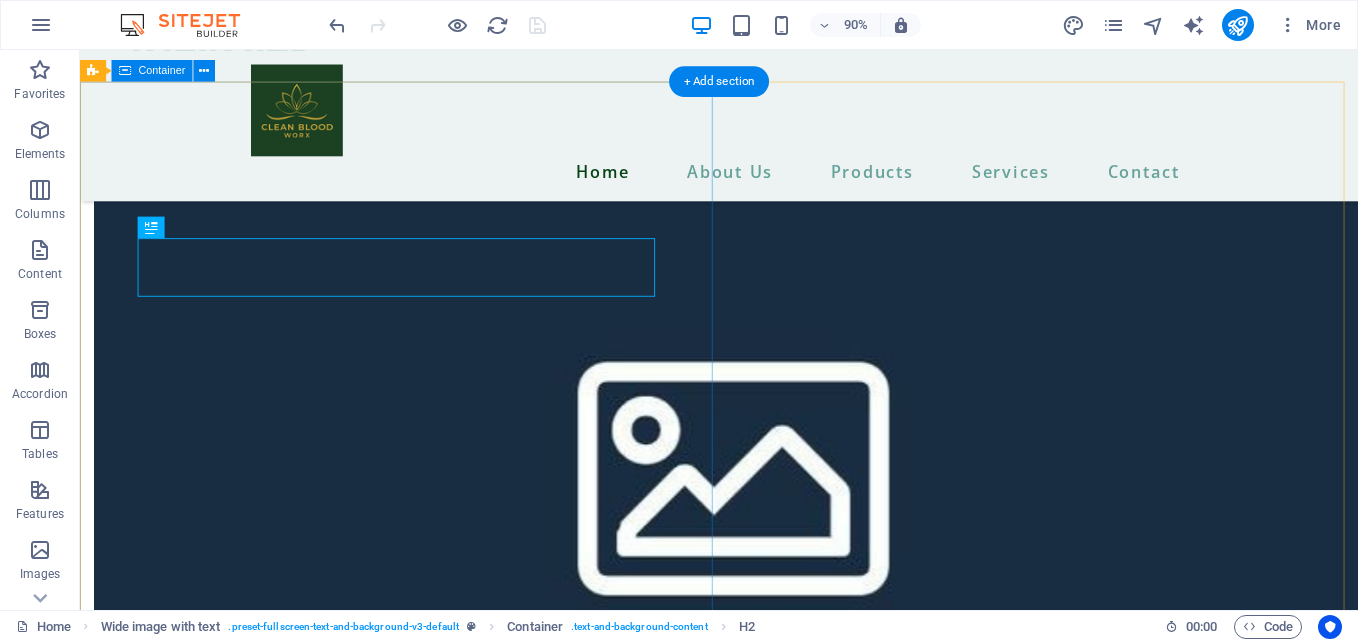 click on "Benefits Unlock the secret to youthful vitality with NuXtrax's trio of groundbreaking, plant-based products: iHeRQles, iPatches, and iRevive. Experience the full spectrum of rejuvenation by combining all three—load up on iHeRQles for foundational cellular repair, fuel with iPatches of your choice for daily vitality, and top off with iRevive for glowing skin.  These products work together using advanced quantum nutrition technology to boost stem cell activity, energy, and skin health from within and outside—offering anti-aging benefits, better performance, and glowing wellness. Pure nutrition for your entire body." at bounding box center [790, 7674] 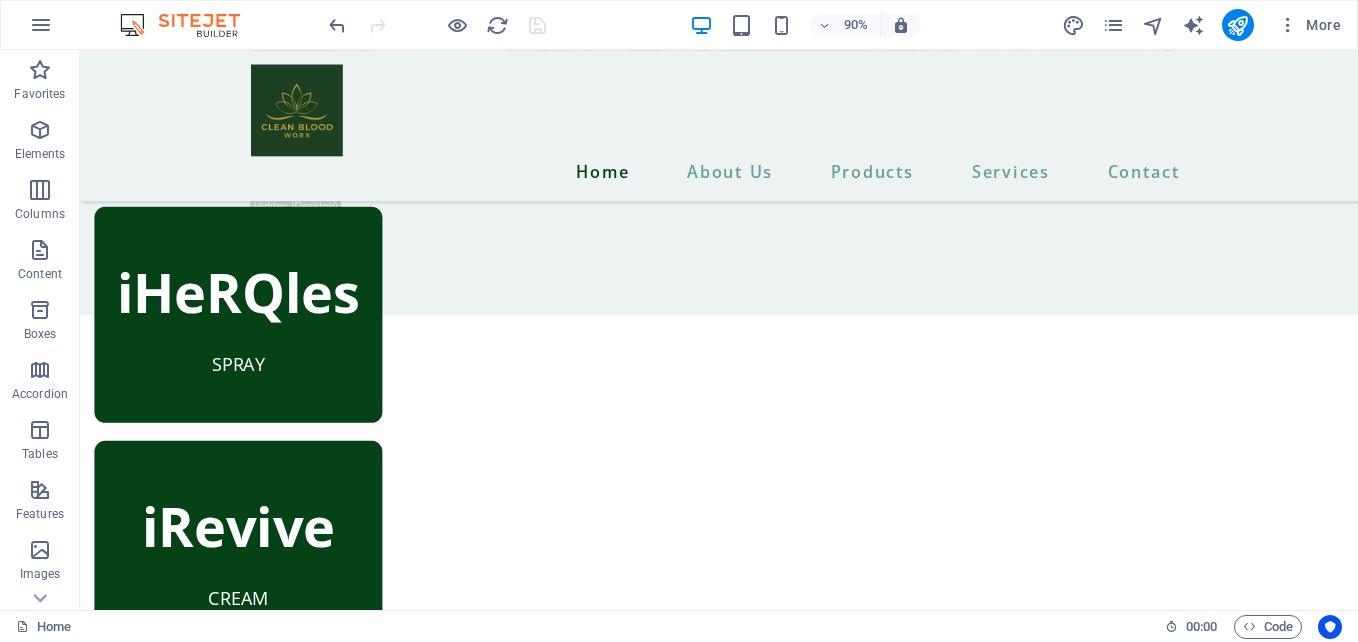 scroll, scrollTop: 799, scrollLeft: 0, axis: vertical 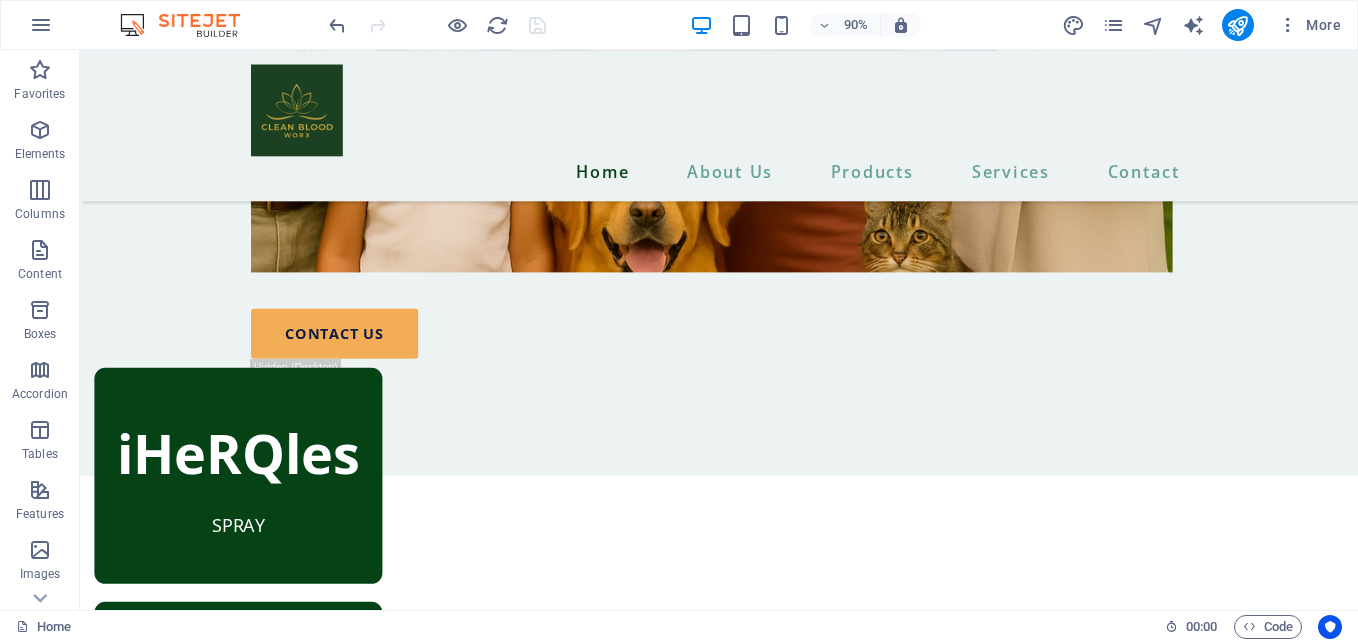 click at bounding box center (437, 25) 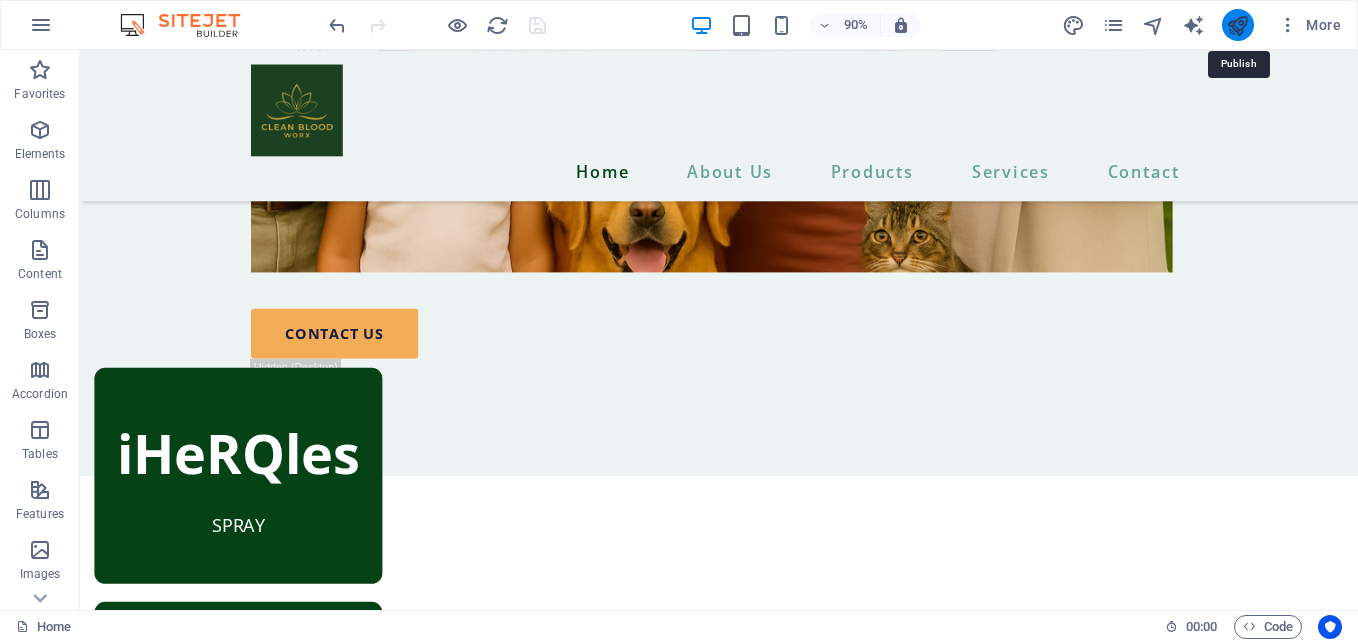 click at bounding box center [1237, 25] 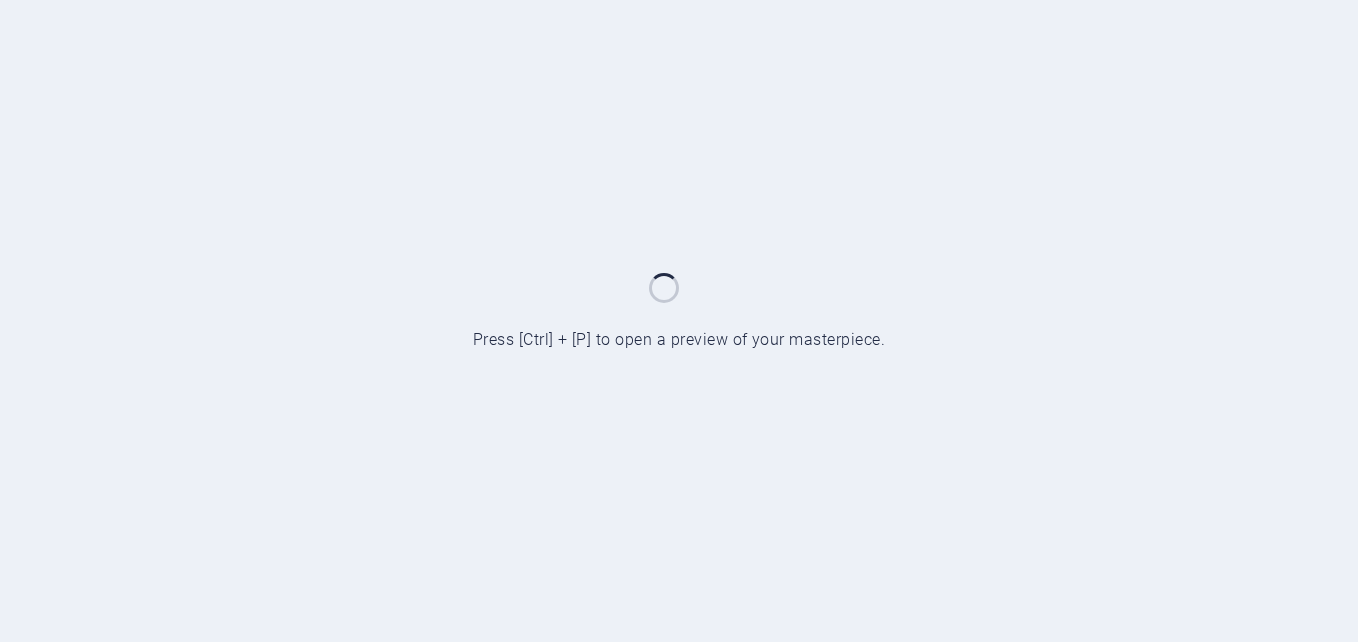 scroll, scrollTop: 0, scrollLeft: 0, axis: both 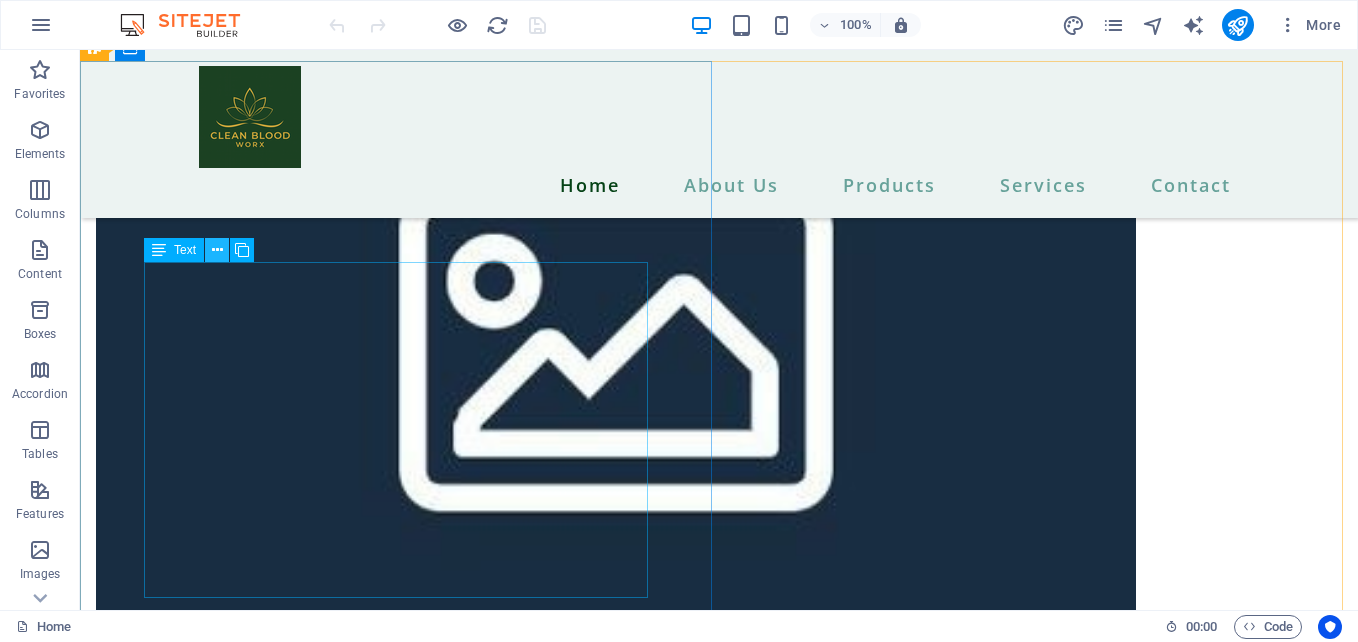 click at bounding box center (217, 250) 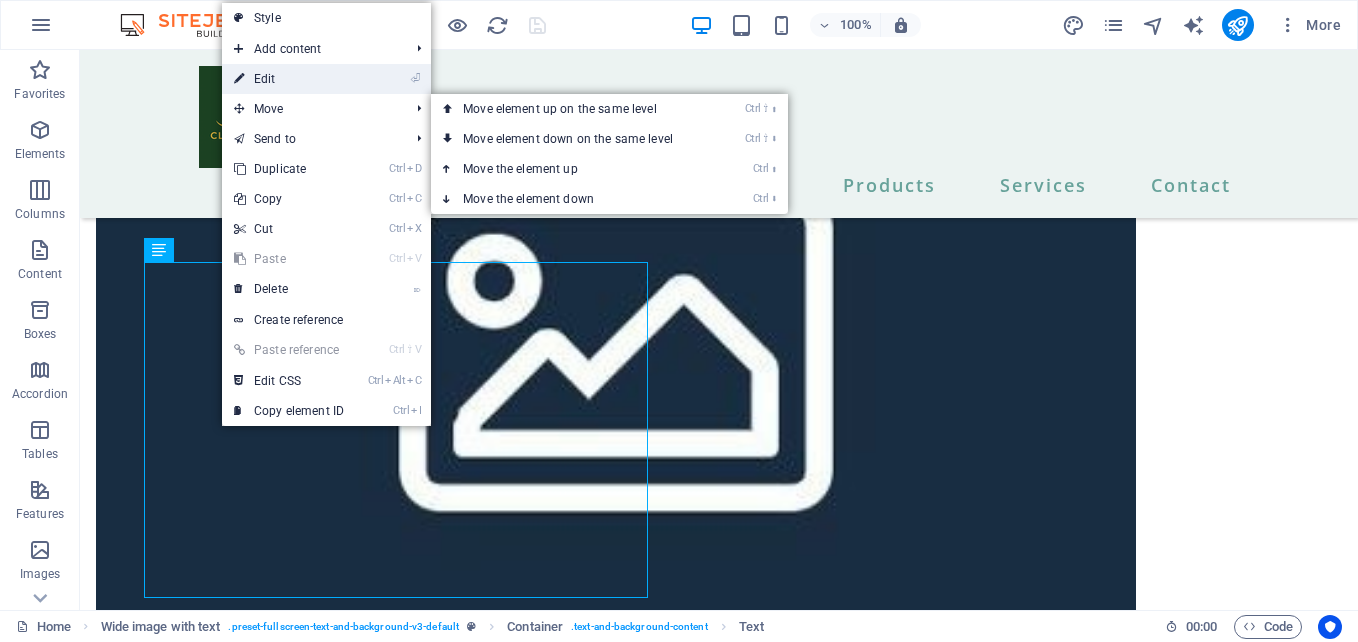 click on "⏎  Edit" at bounding box center [289, 79] 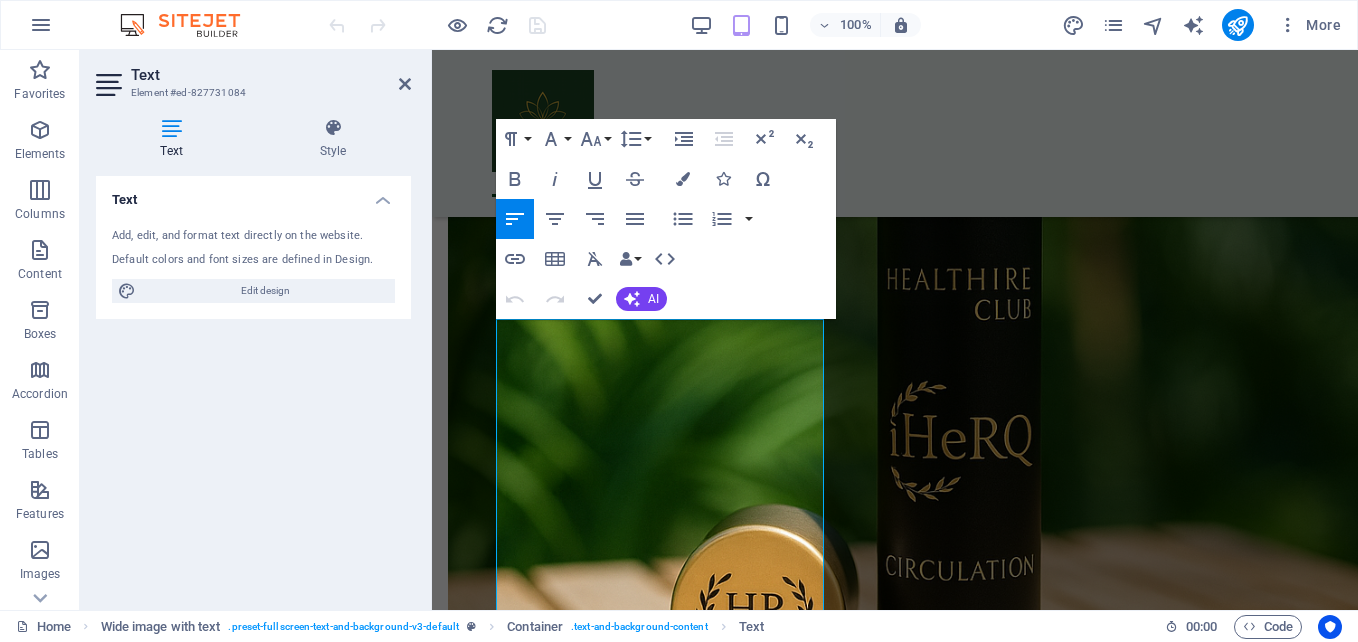 scroll, scrollTop: 6000, scrollLeft: 0, axis: vertical 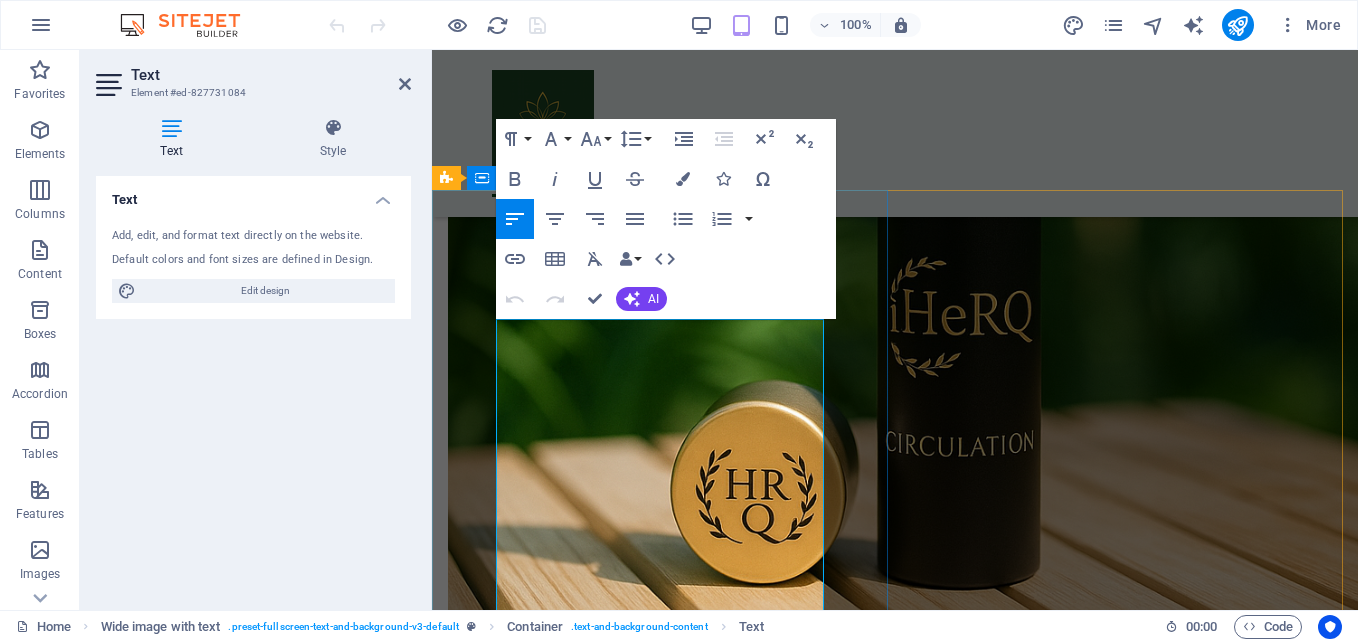 drag, startPoint x: 787, startPoint y: 444, endPoint x: 1175, endPoint y: 337, distance: 402.48355 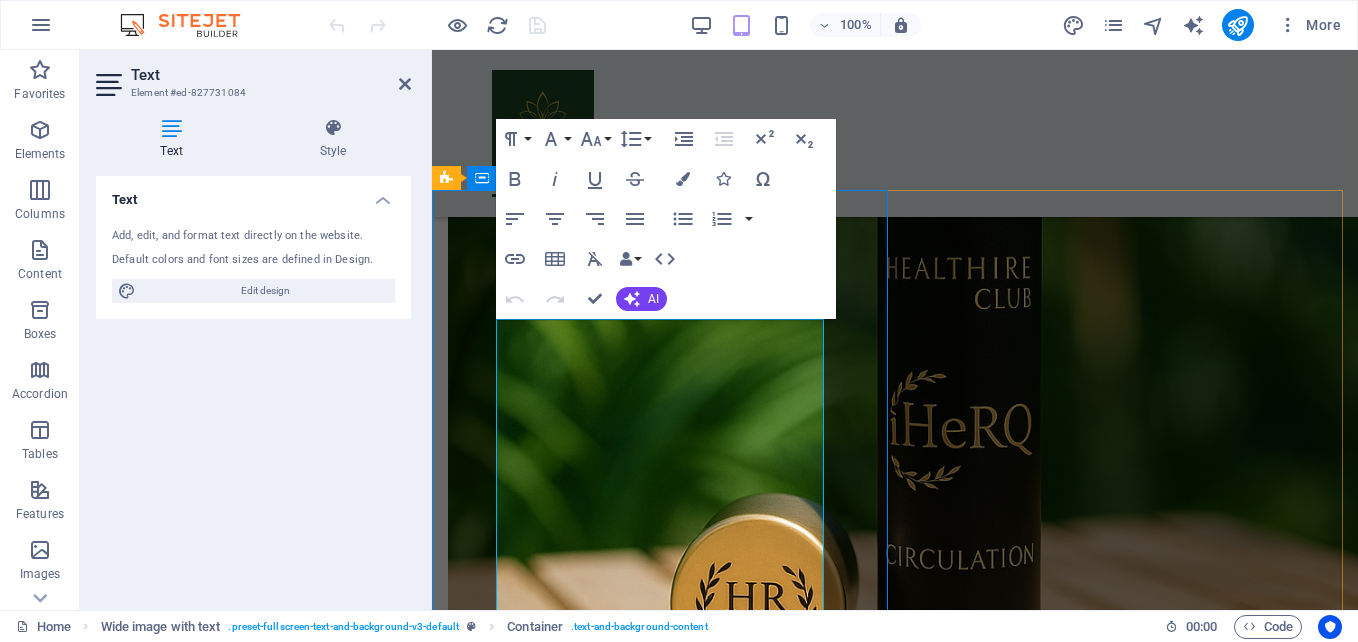 scroll, scrollTop: 5768, scrollLeft: 0, axis: vertical 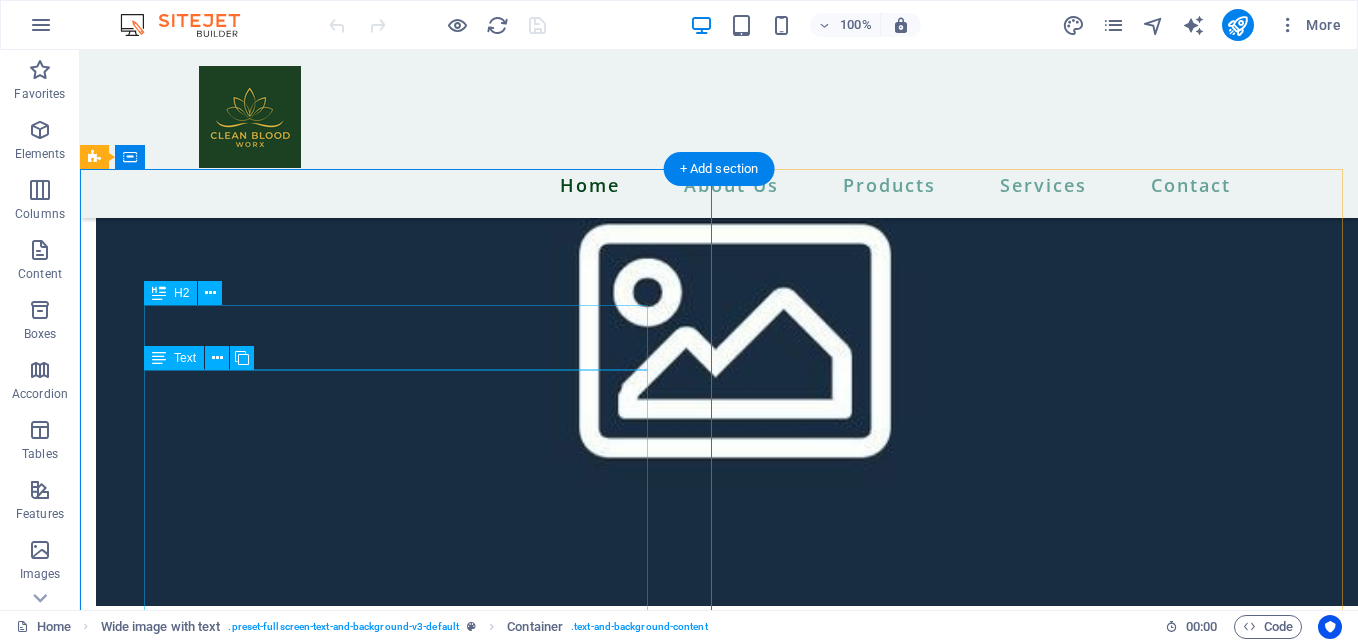 click on "Benefits" at bounding box center [719, 7058] 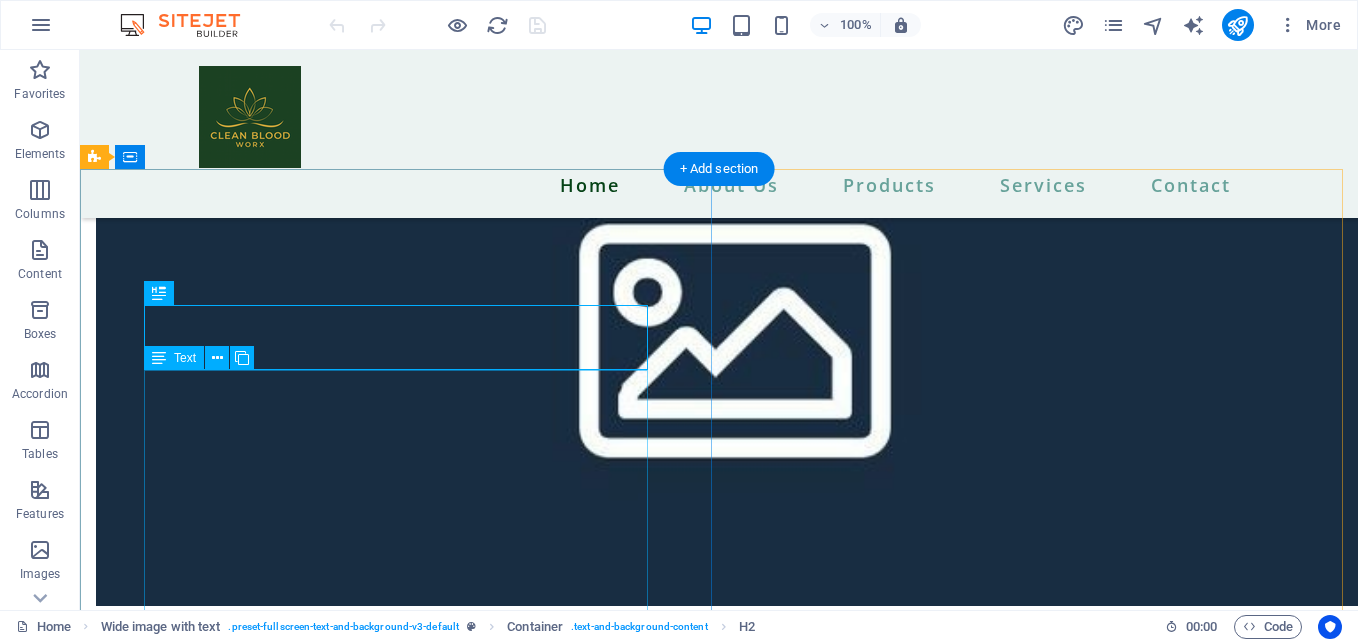 click on "Unlock the secret to youthful vitality with NuXtrax's trio of groundbreaking, plant-based products: iHeRQles, iPatches, and iRevive. Experience the full spectrum of rejuvenation by combining all three—load up on iHeRQles for foundational cellular repair, fuel with iPatches of your choice for daily vitality, and top off with iRevive for glowing skin.  These products work together using advanced quantum nutrition technology to boost stem cell activity, energy, and skin health from within and outside—offering anti-aging benefits, better performance, and glowing wellness. Pure nutrition for your entire body." at bounding box center [719, 7199] 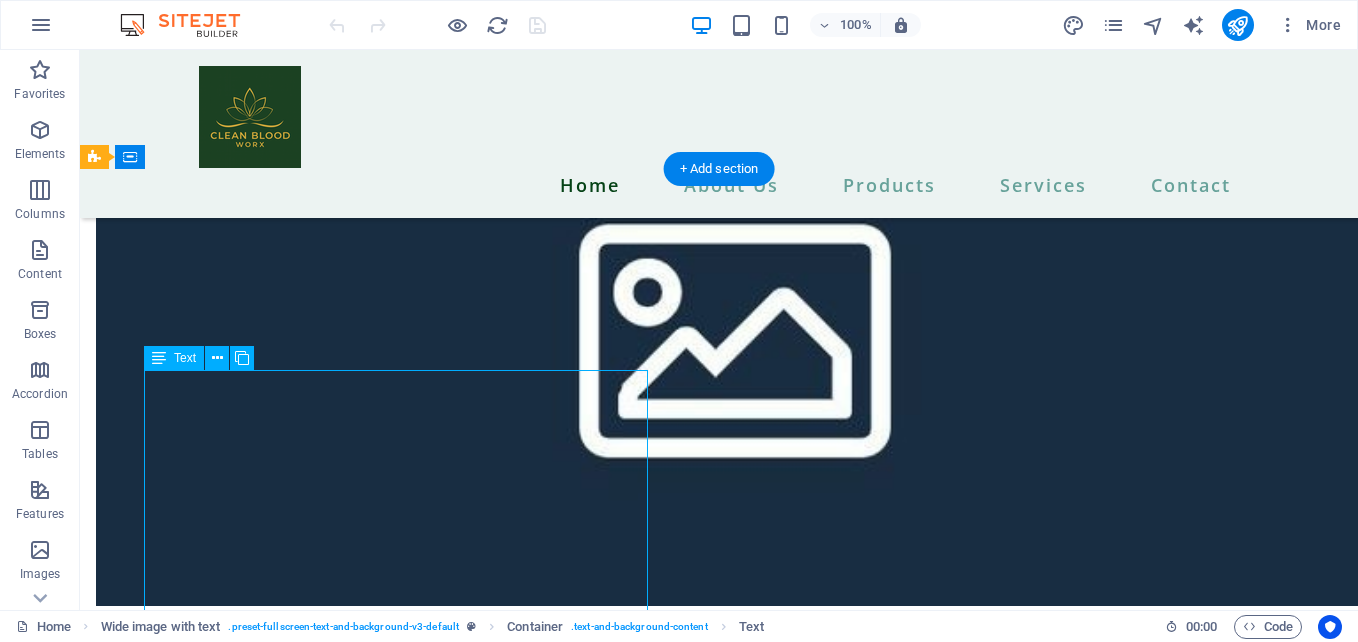click on "Unlock the secret to youthful vitality with NuXtrax's trio of groundbreaking, plant-based products: iHeRQles, iPatches, and iRevive. Experience the full spectrum of rejuvenation by combining all three—load up on iHeRQles for foundational cellular repair, fuel with iPatches of your choice for daily vitality, and top off with iRevive for glowing skin.  These products work together using advanced quantum nutrition technology to boost stem cell activity, energy, and skin health from within and outside—offering anti-aging benefits, better performance, and glowing wellness. Pure nutrition for your entire body." at bounding box center (719, 7199) 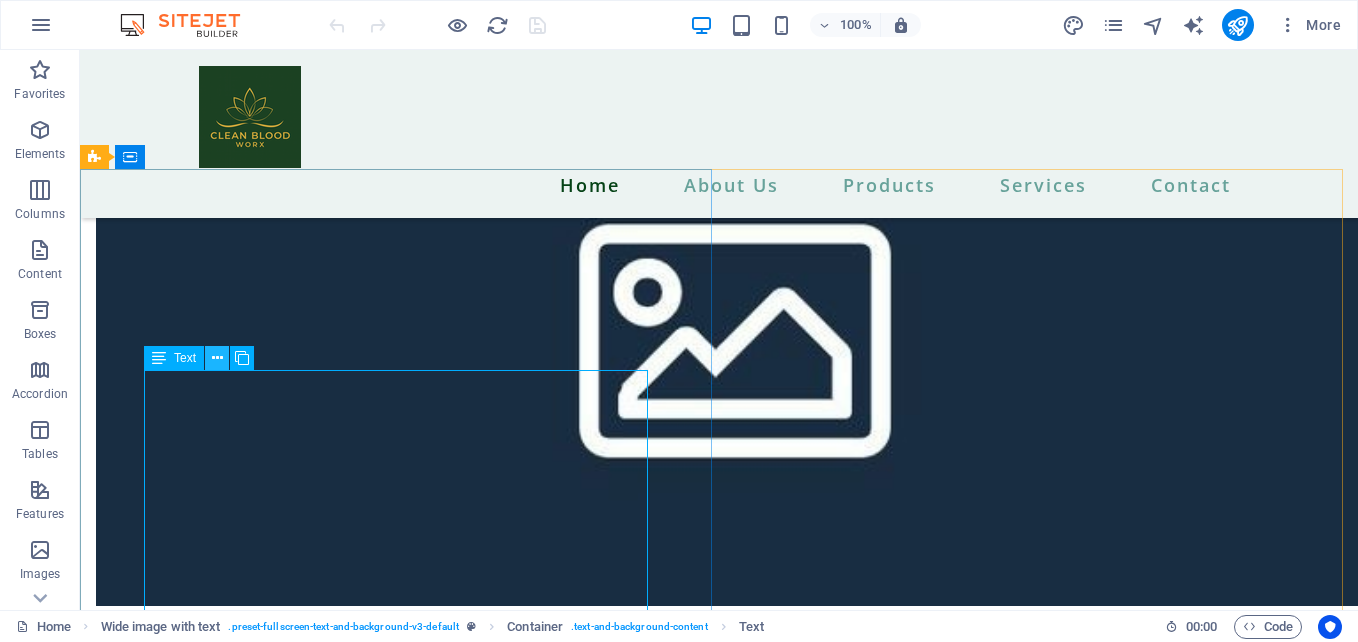 click at bounding box center [217, 358] 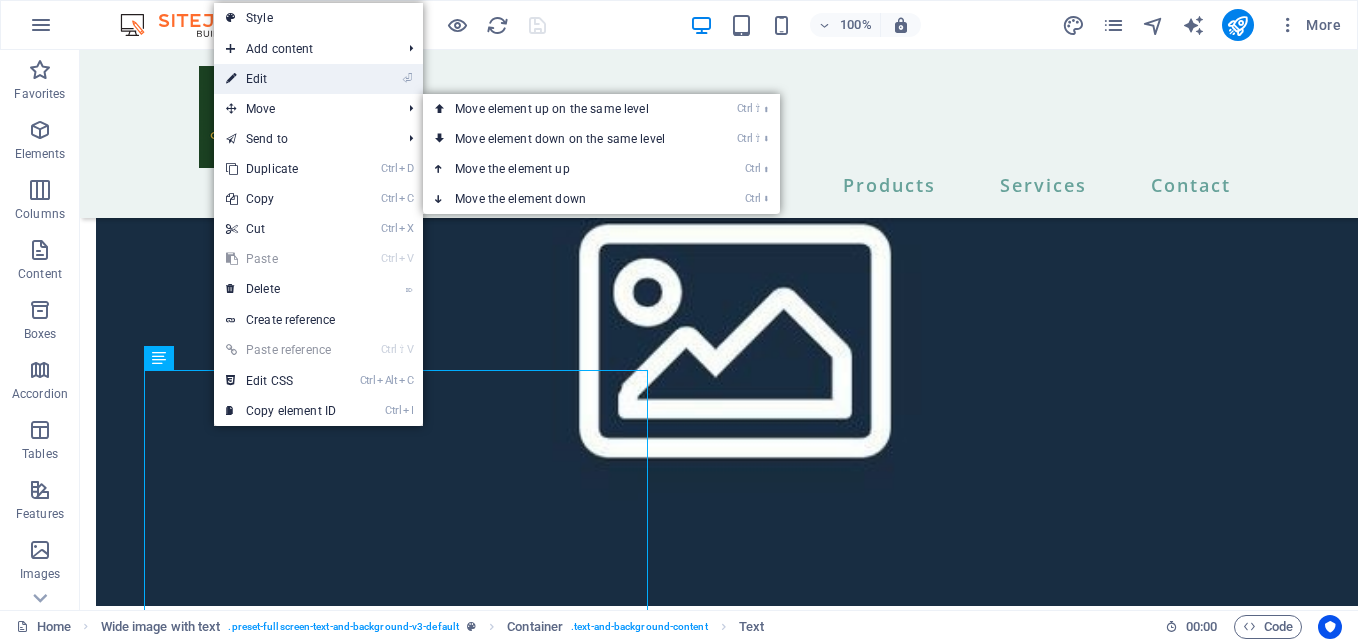 click on "⏎  Edit" at bounding box center [281, 79] 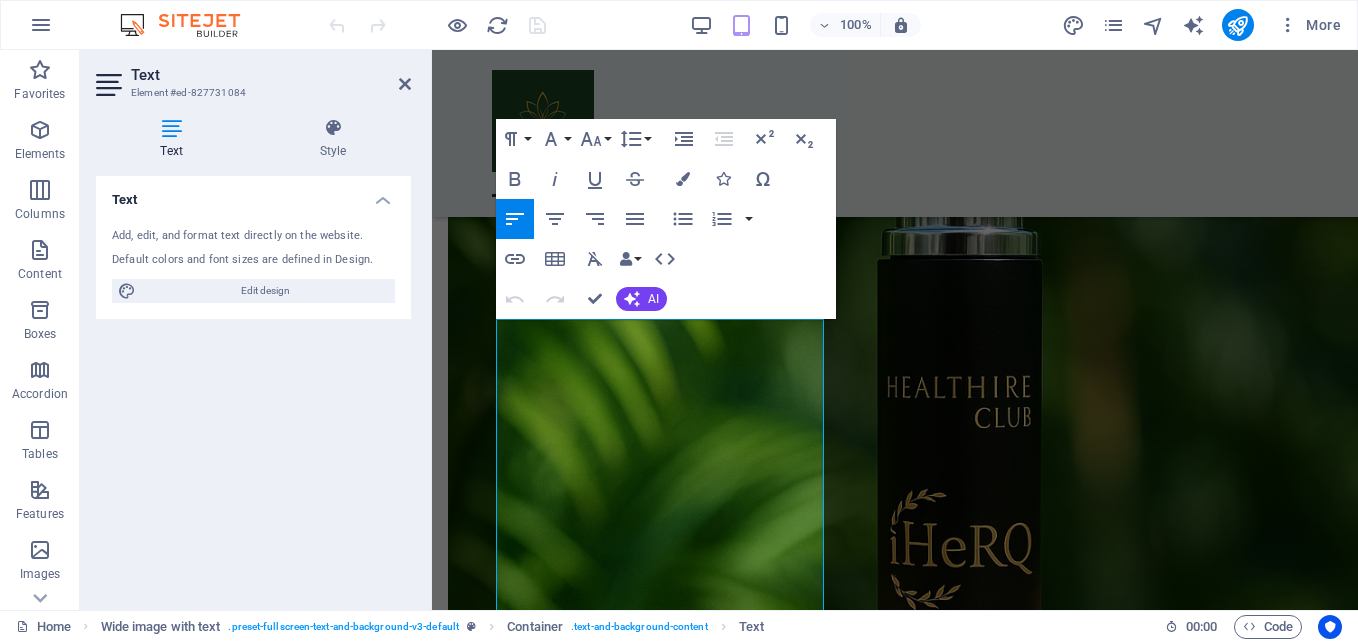 scroll, scrollTop: 6000, scrollLeft: 0, axis: vertical 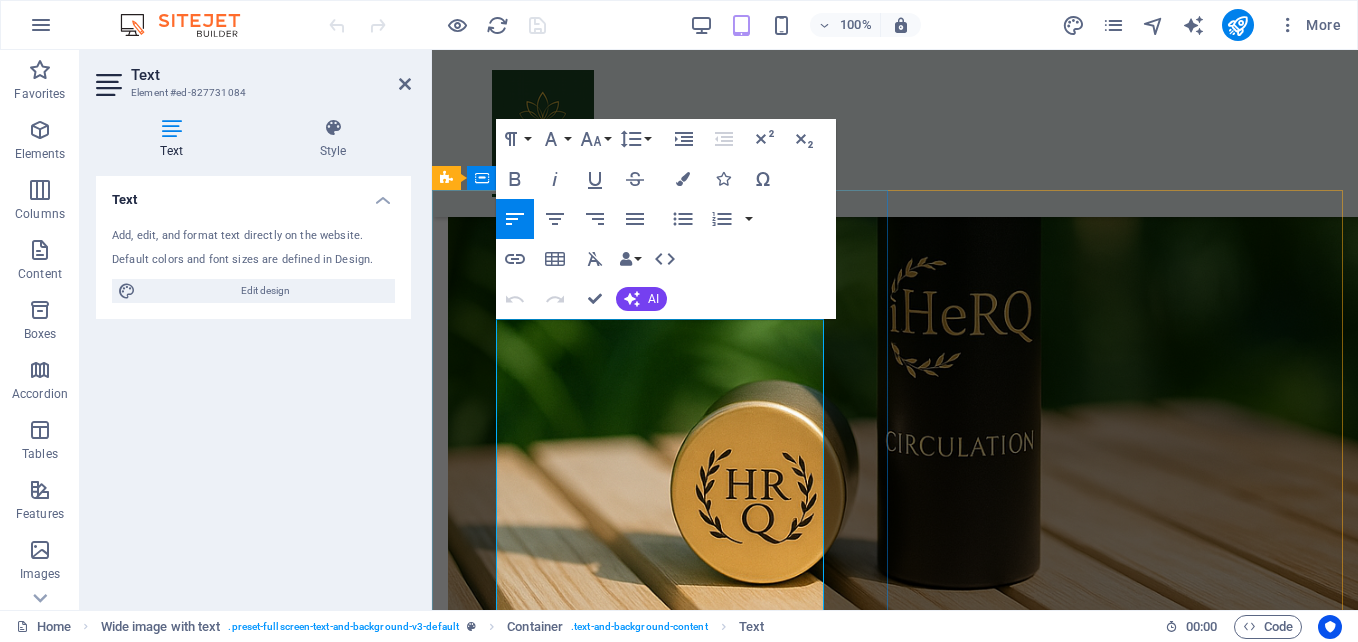 click on "Unlock the secret to youthful vitality with NuXtrax's trio of groundbreaking, plant-based products: iHeRQles, iPatches, and iRevive." at bounding box center [895, 4975] 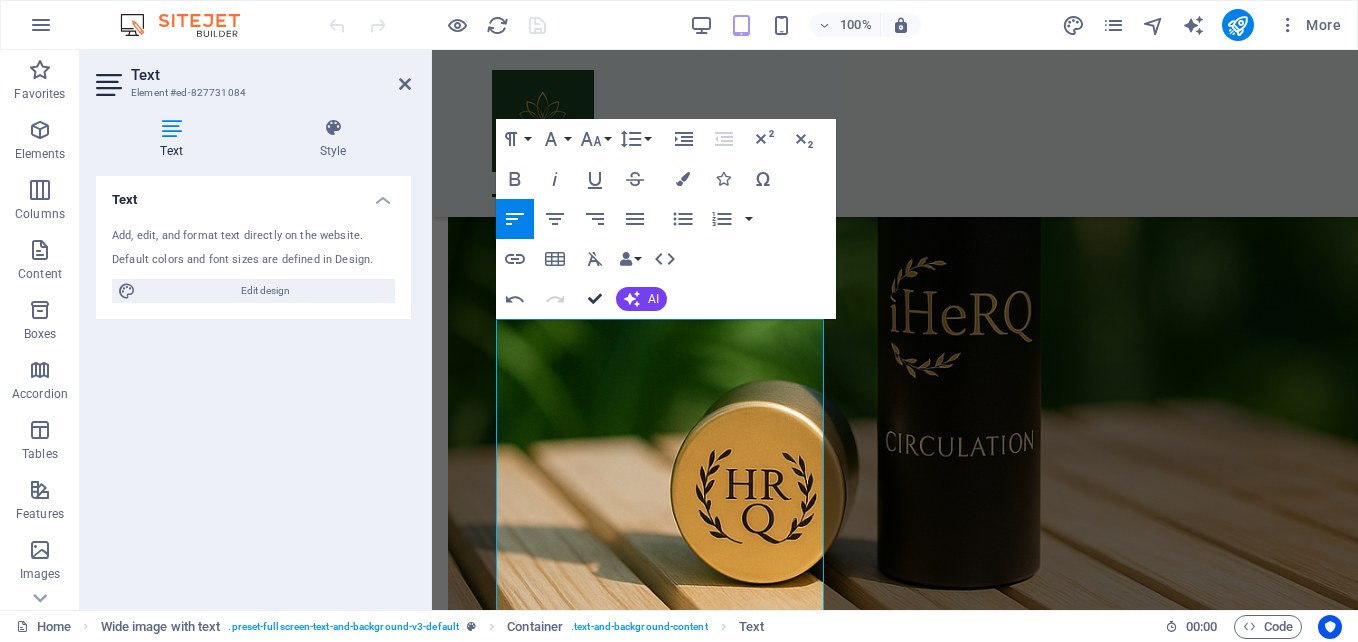 drag, startPoint x: 596, startPoint y: 299, endPoint x: 516, endPoint y: 249, distance: 94.33981 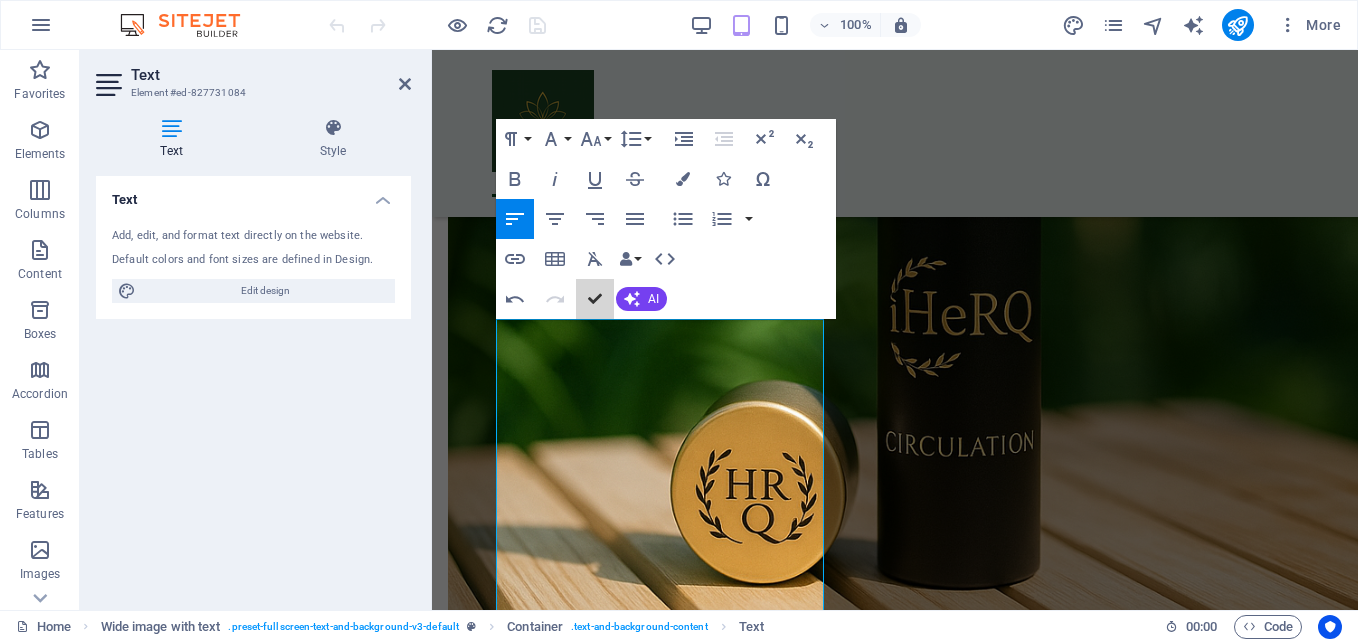 scroll, scrollTop: 5807, scrollLeft: 0, axis: vertical 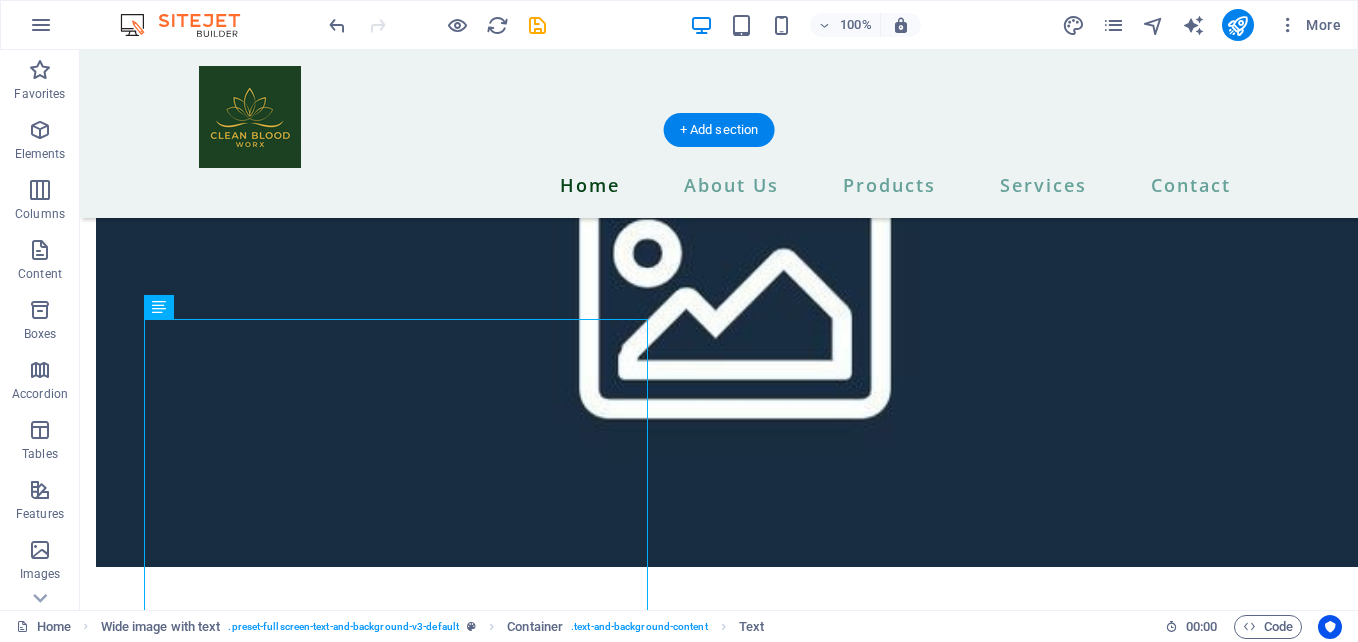 click at bounding box center (719, 7692) 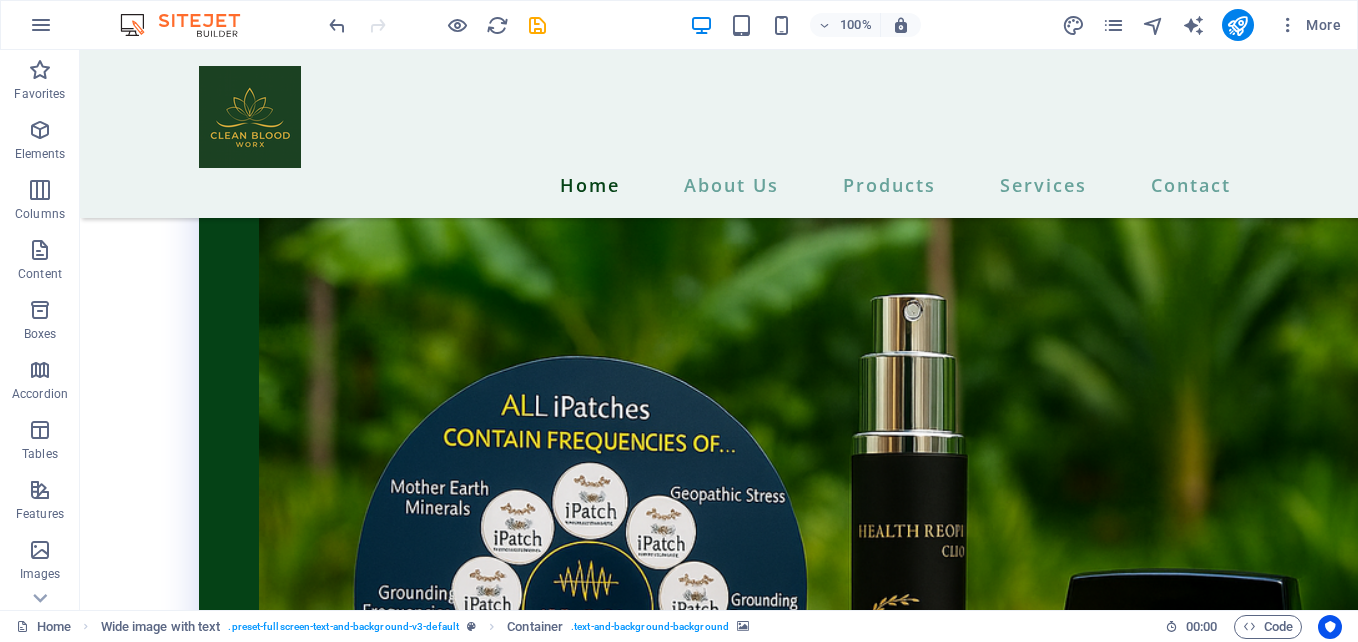 scroll, scrollTop: 4346, scrollLeft: 0, axis: vertical 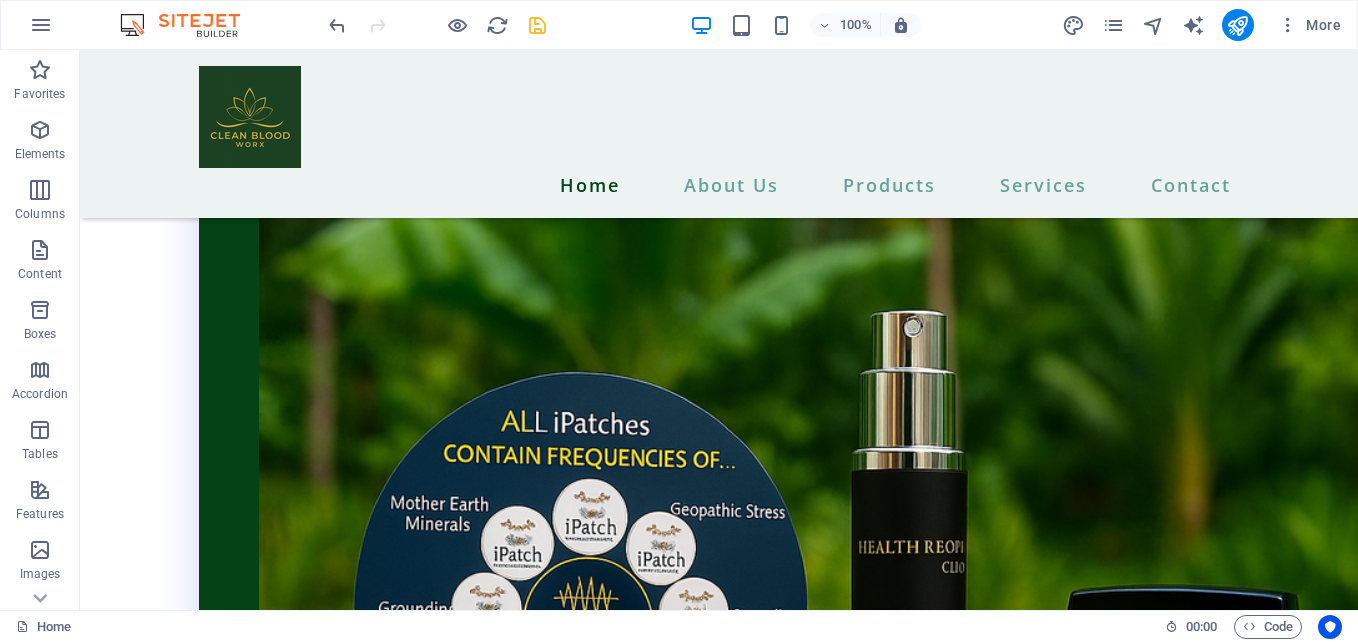click at bounding box center [537, 25] 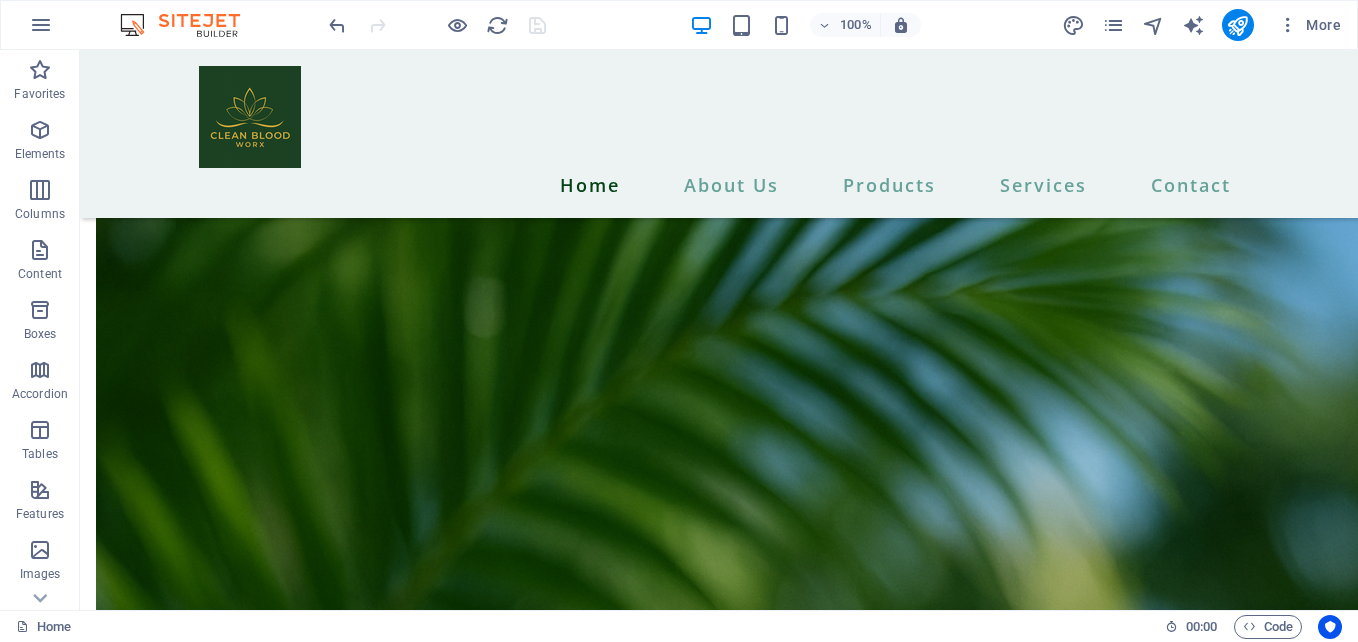 scroll, scrollTop: 6367, scrollLeft: 0, axis: vertical 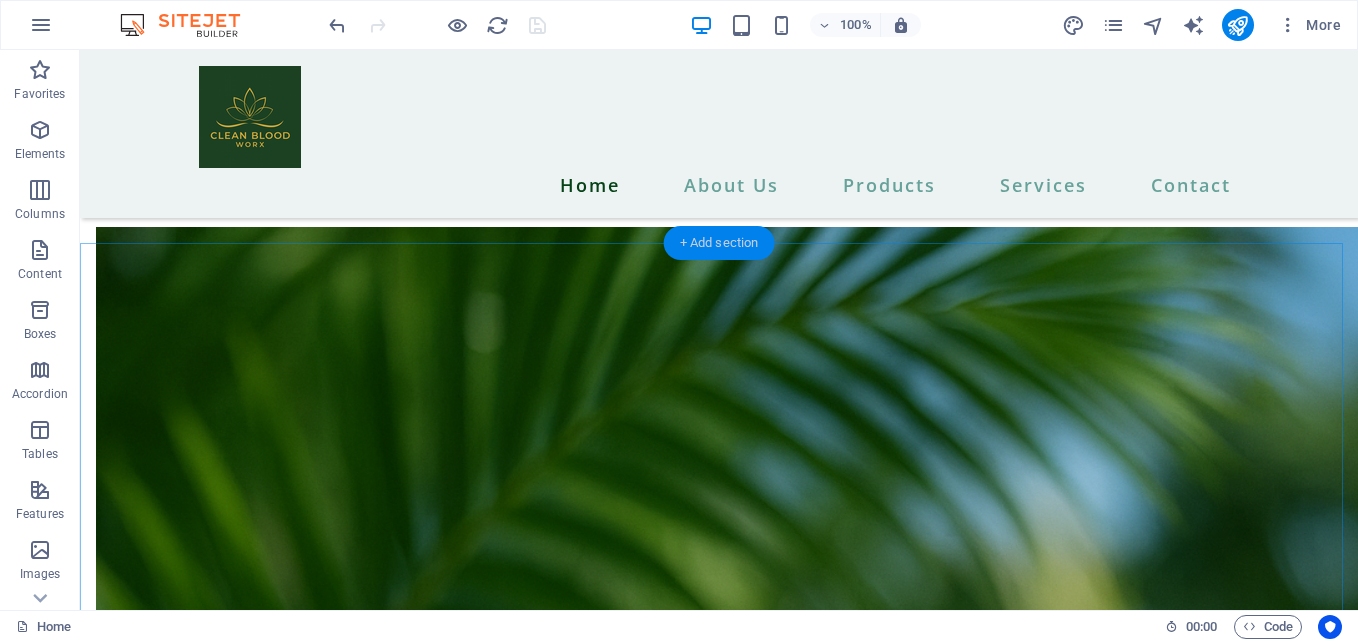 click on "+ Add section" at bounding box center (719, 243) 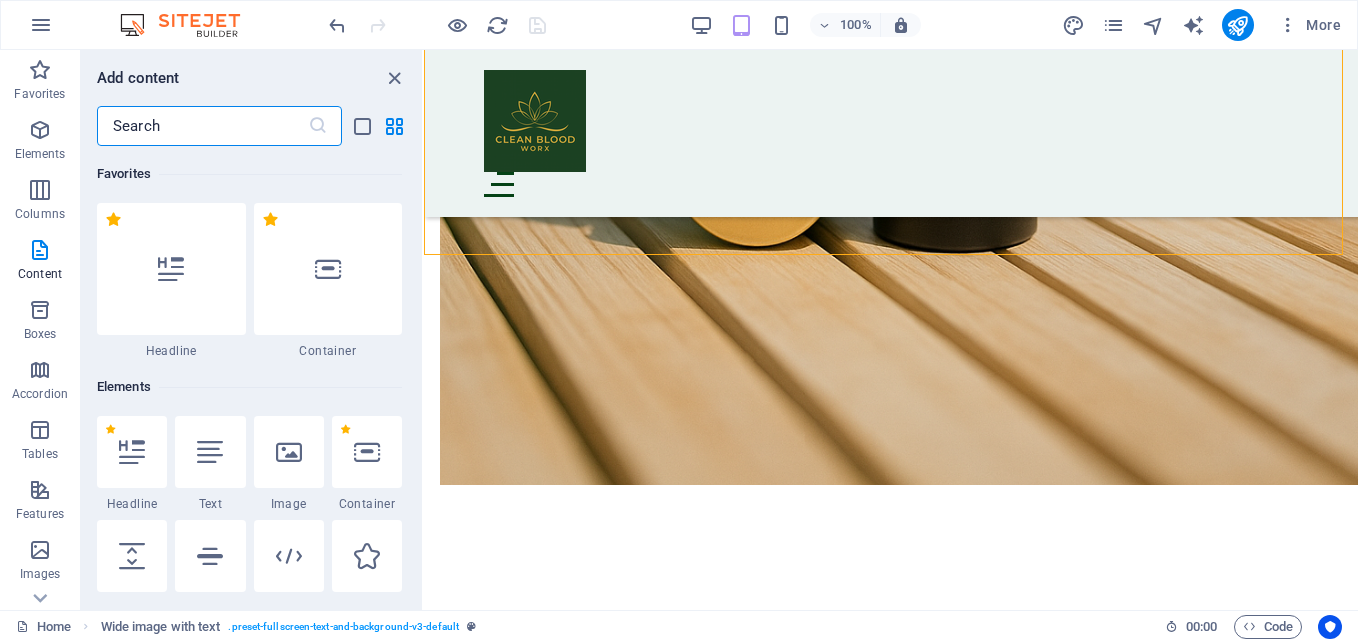 scroll, scrollTop: 6657, scrollLeft: 0, axis: vertical 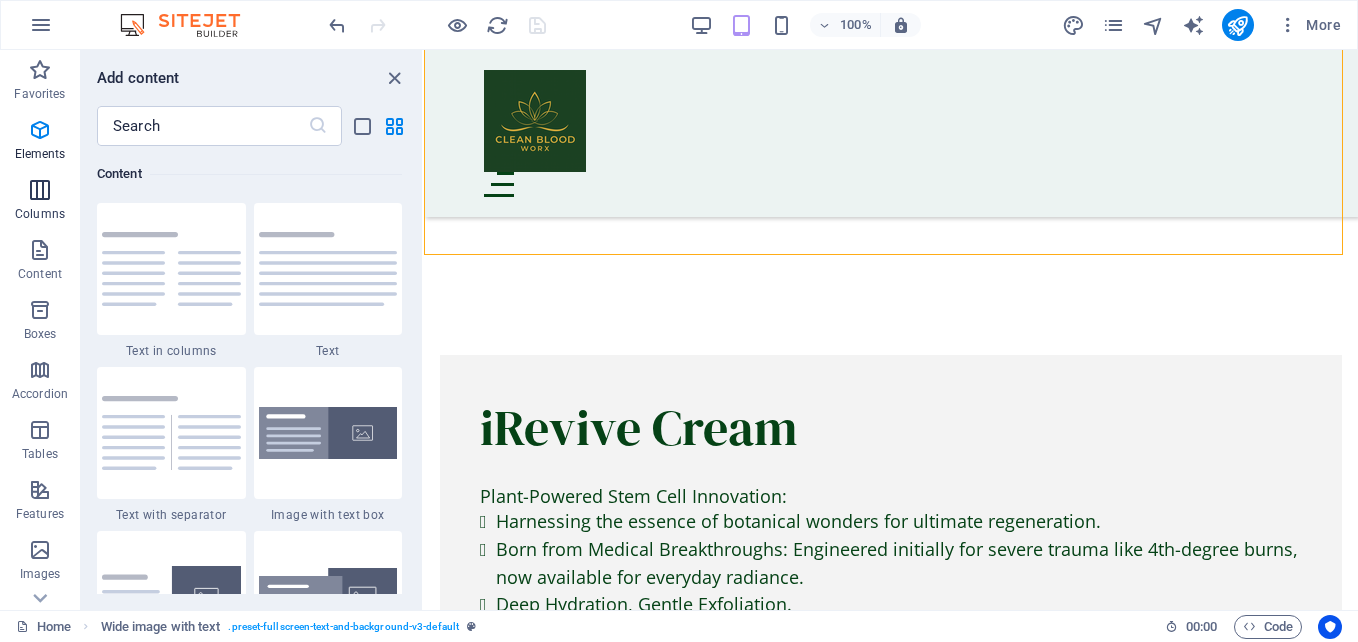 click on "Columns" at bounding box center [40, 202] 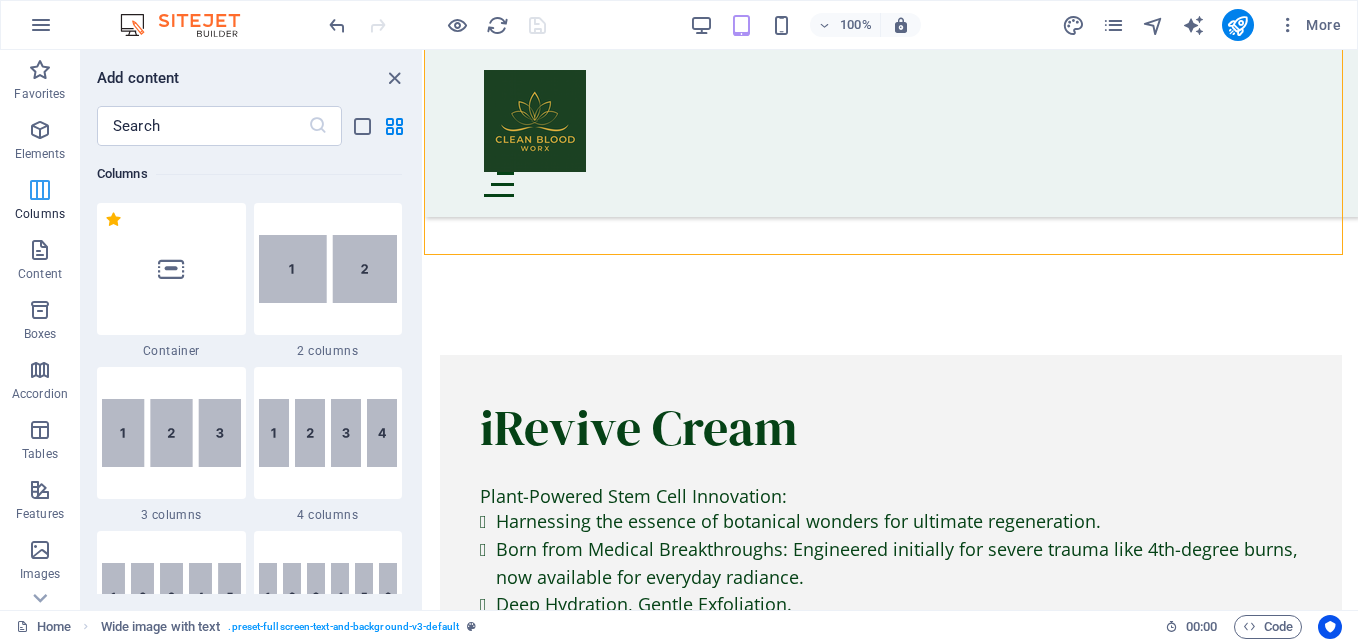 scroll, scrollTop: 990, scrollLeft: 0, axis: vertical 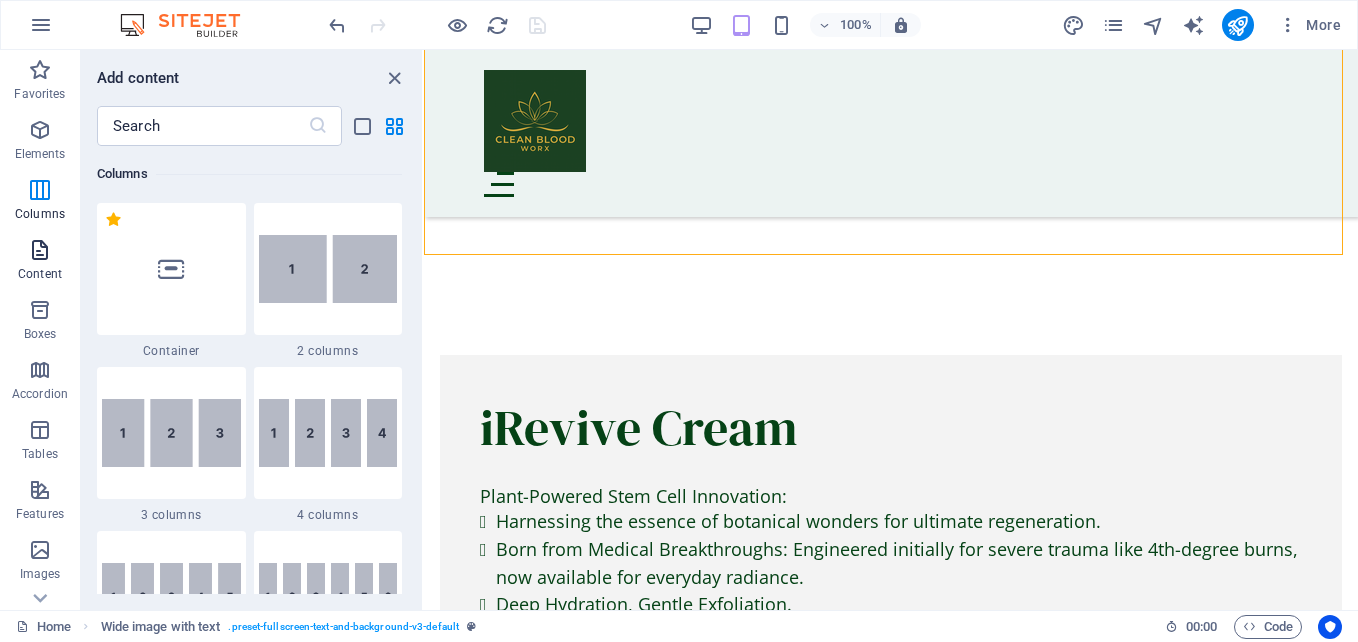 click on "Content" at bounding box center (40, 262) 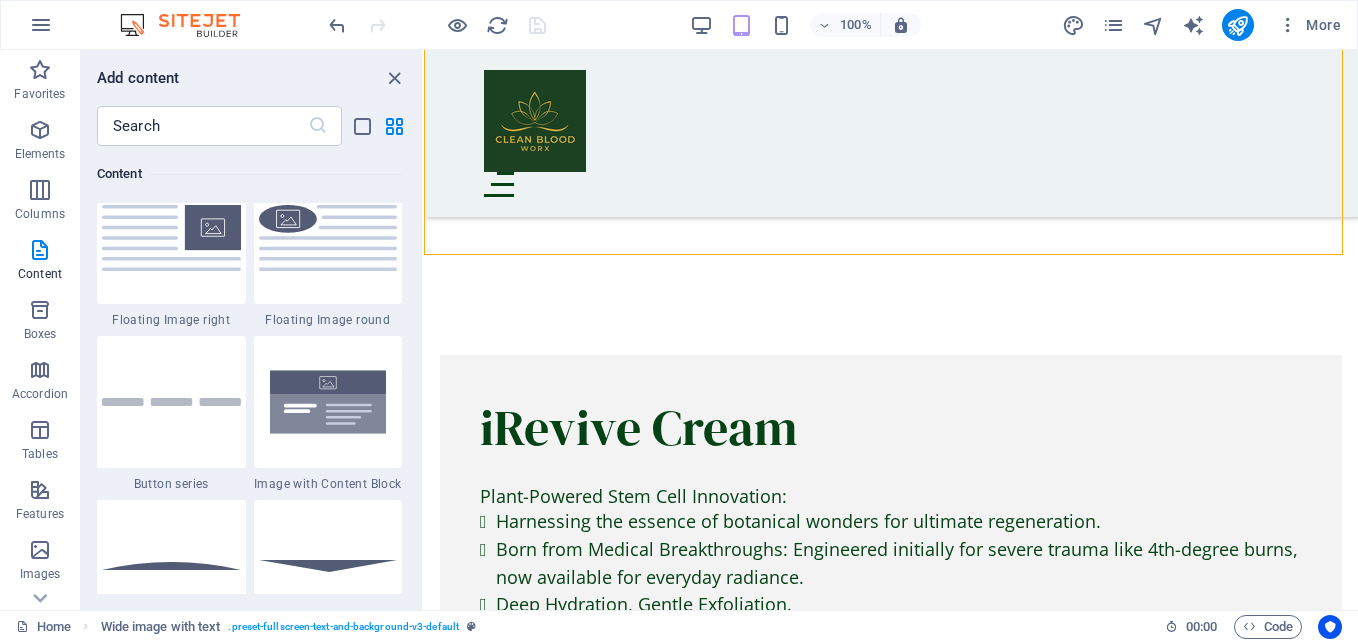 scroll, scrollTop: 4604, scrollLeft: 0, axis: vertical 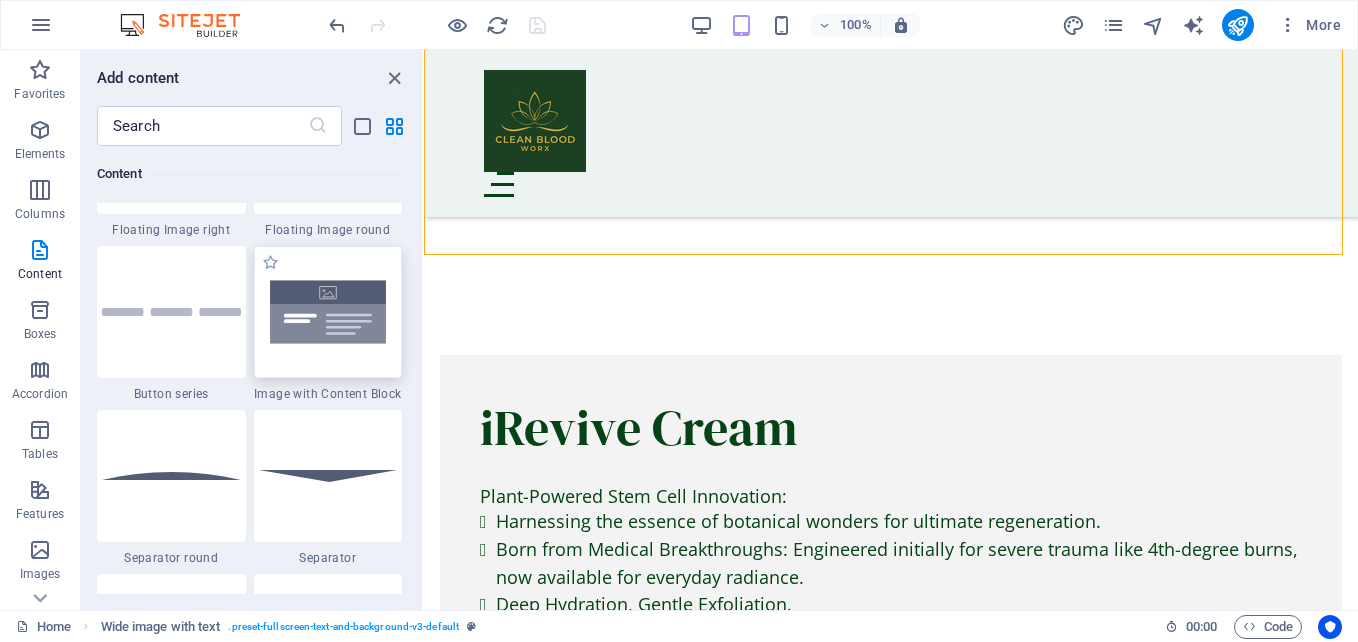 click at bounding box center [328, 312] 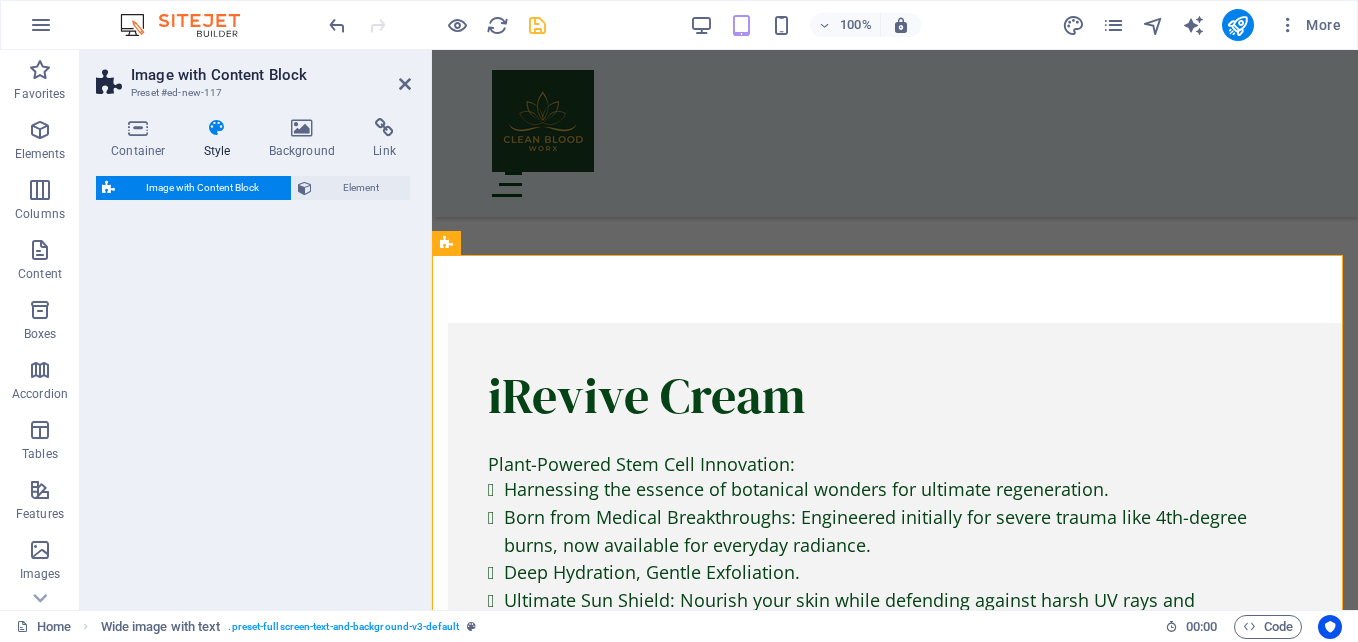 select on "rem" 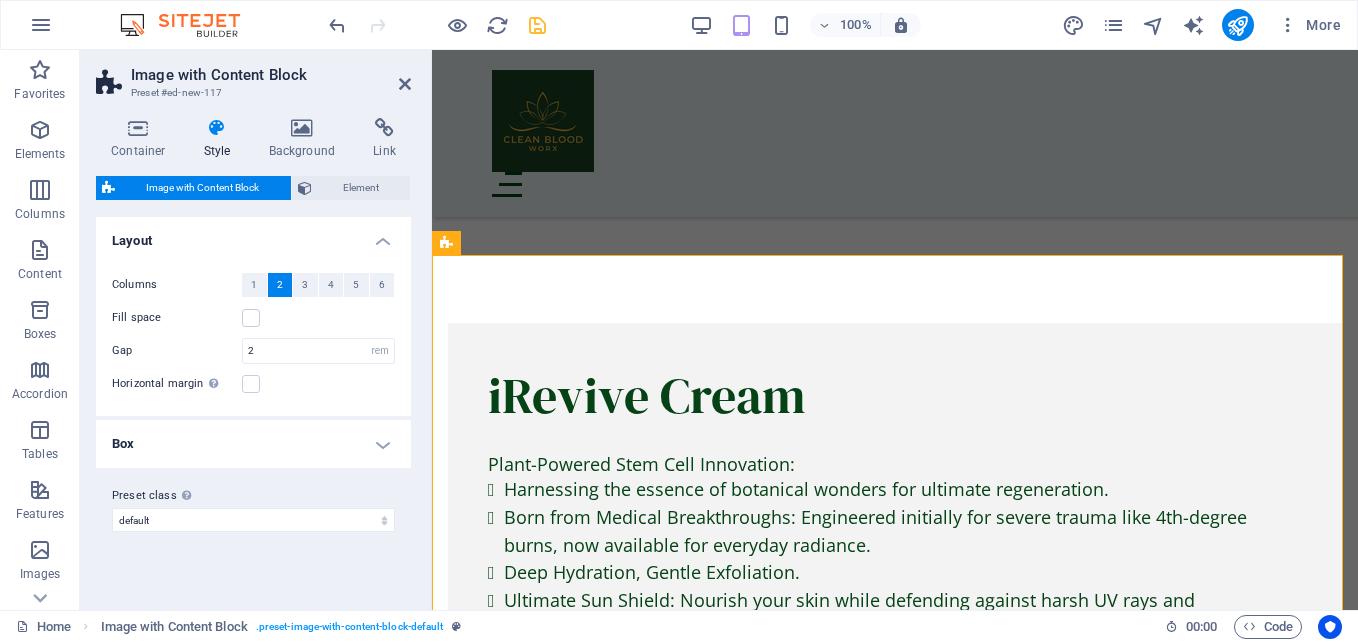 scroll, scrollTop: 6632, scrollLeft: 0, axis: vertical 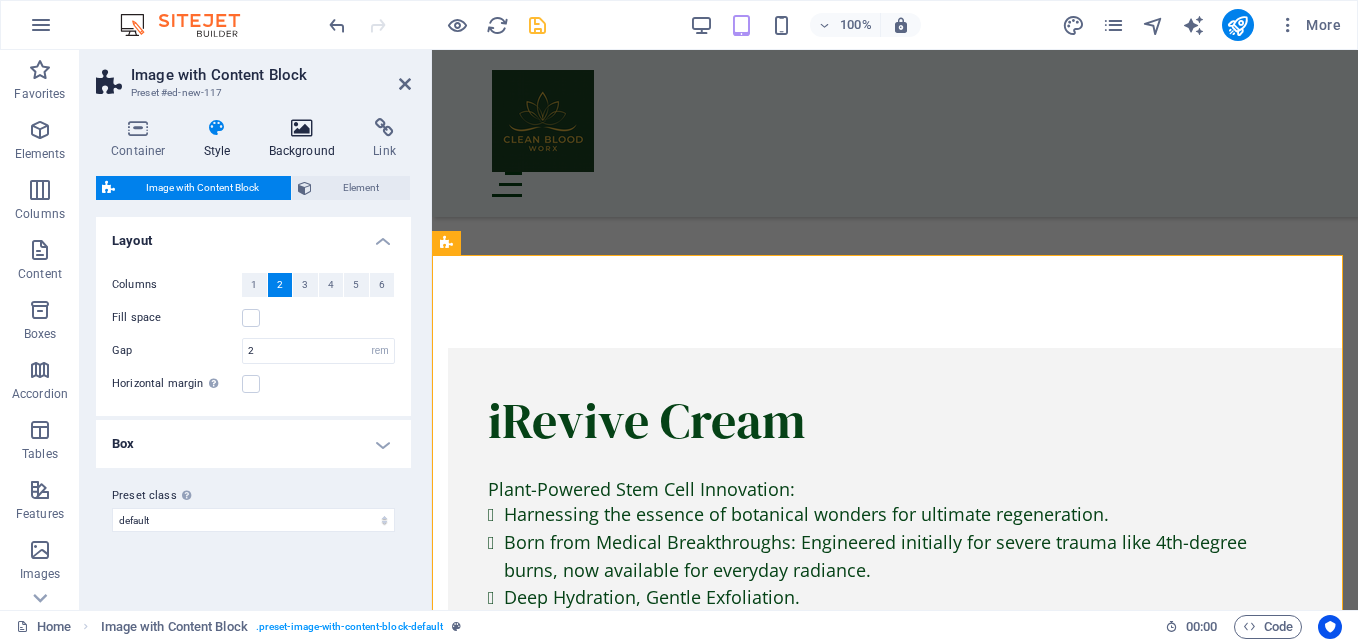 click on "Background" at bounding box center [306, 139] 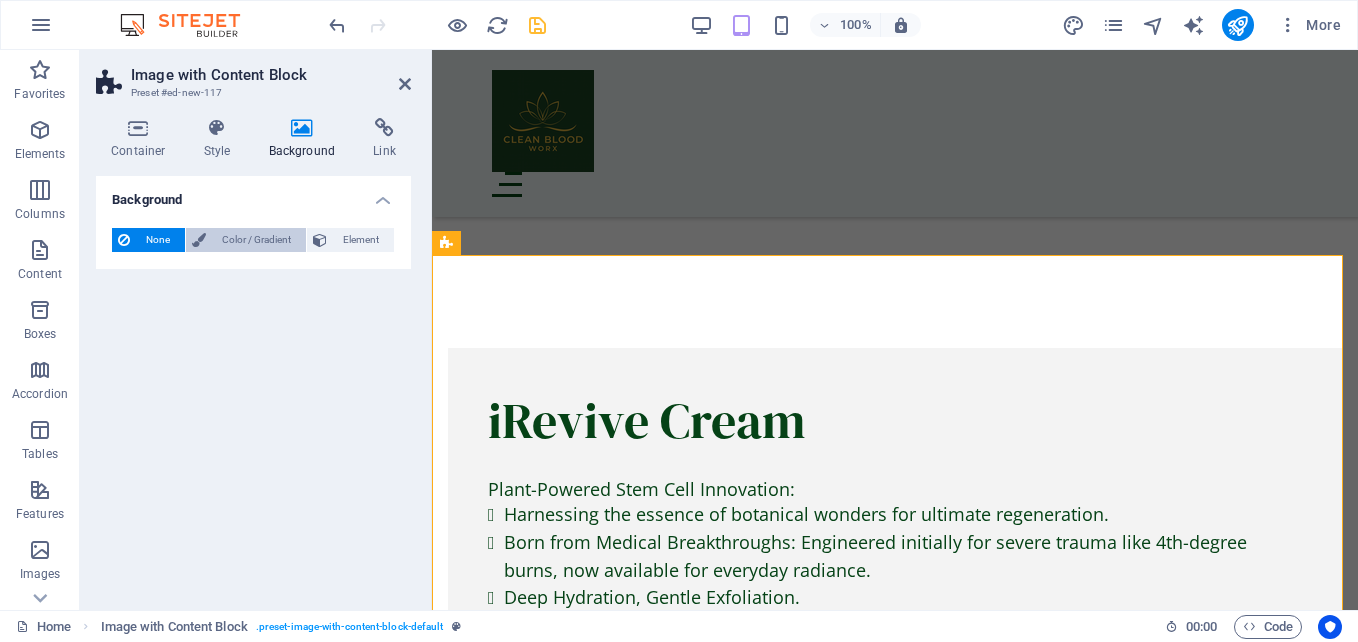 click on "Color / Gradient" at bounding box center (256, 240) 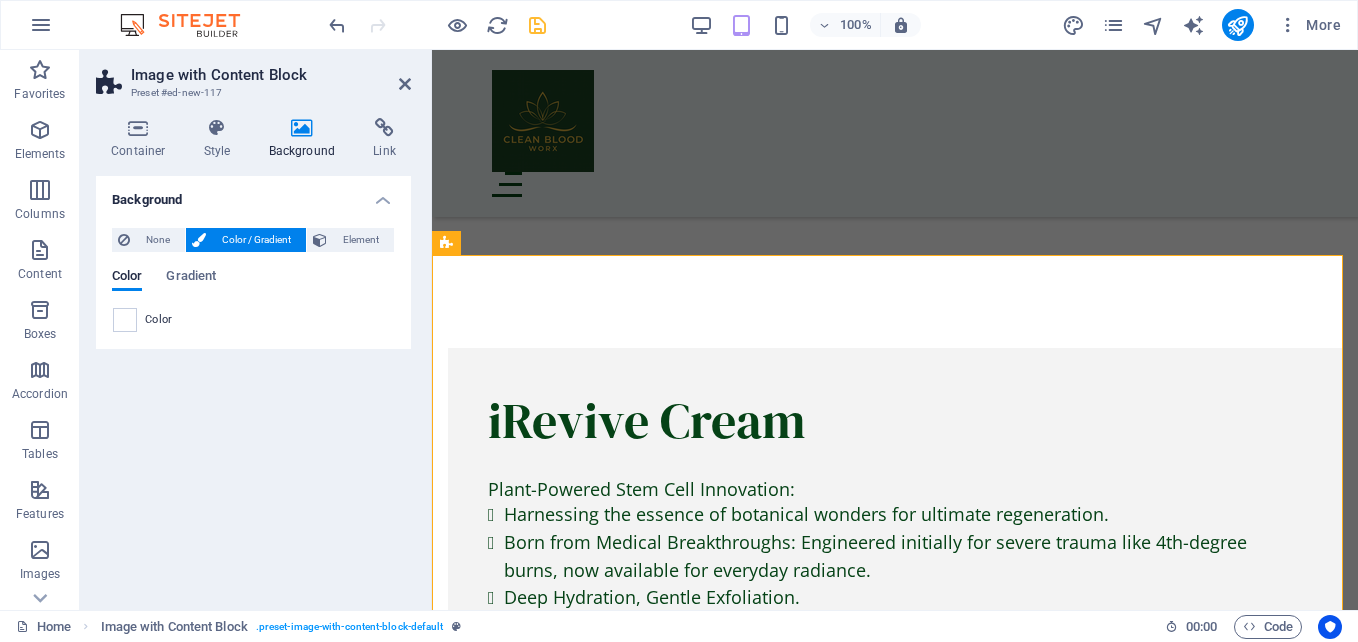 click at bounding box center (125, 320) 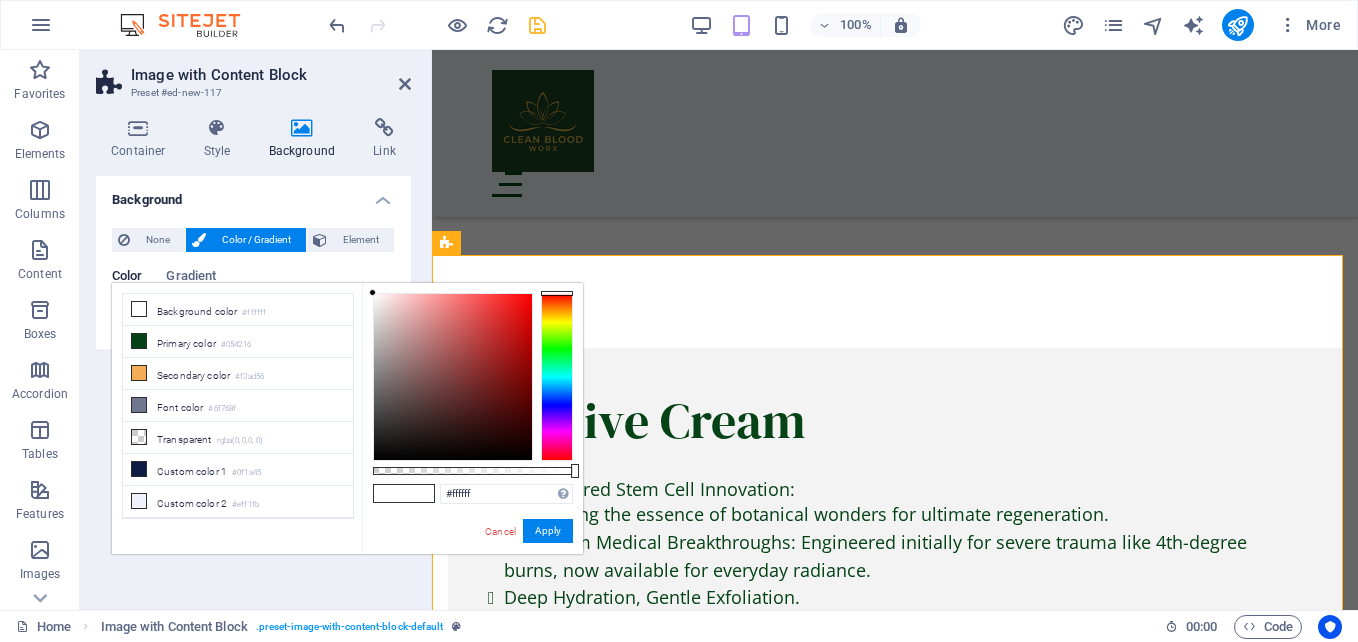 drag, startPoint x: 347, startPoint y: 377, endPoint x: 357, endPoint y: 437, distance: 60.827625 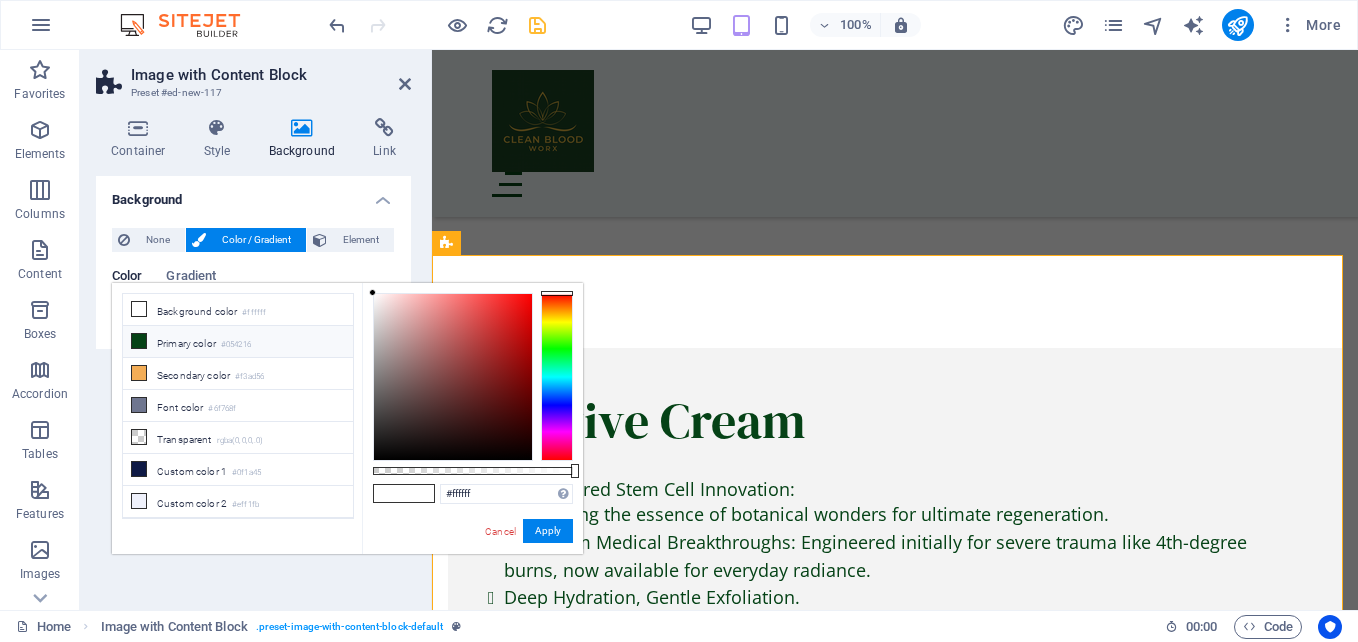 click on "Primary color
#054216" at bounding box center (238, 342) 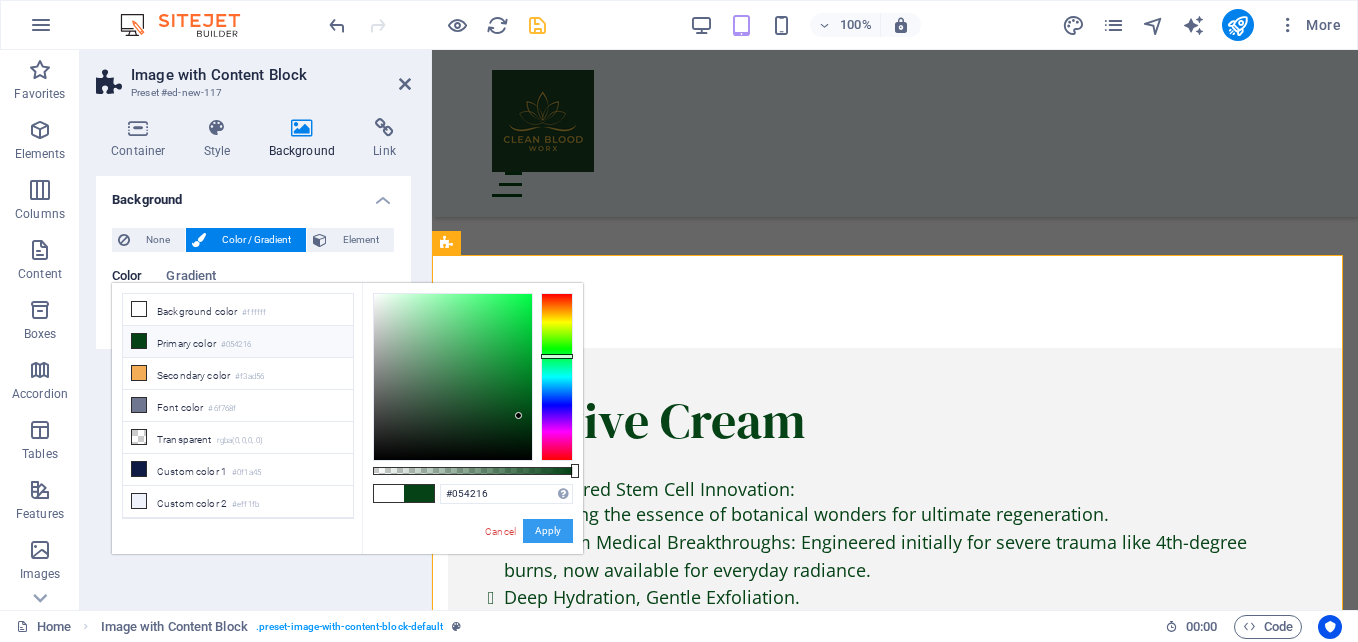 click on "Apply" at bounding box center (548, 531) 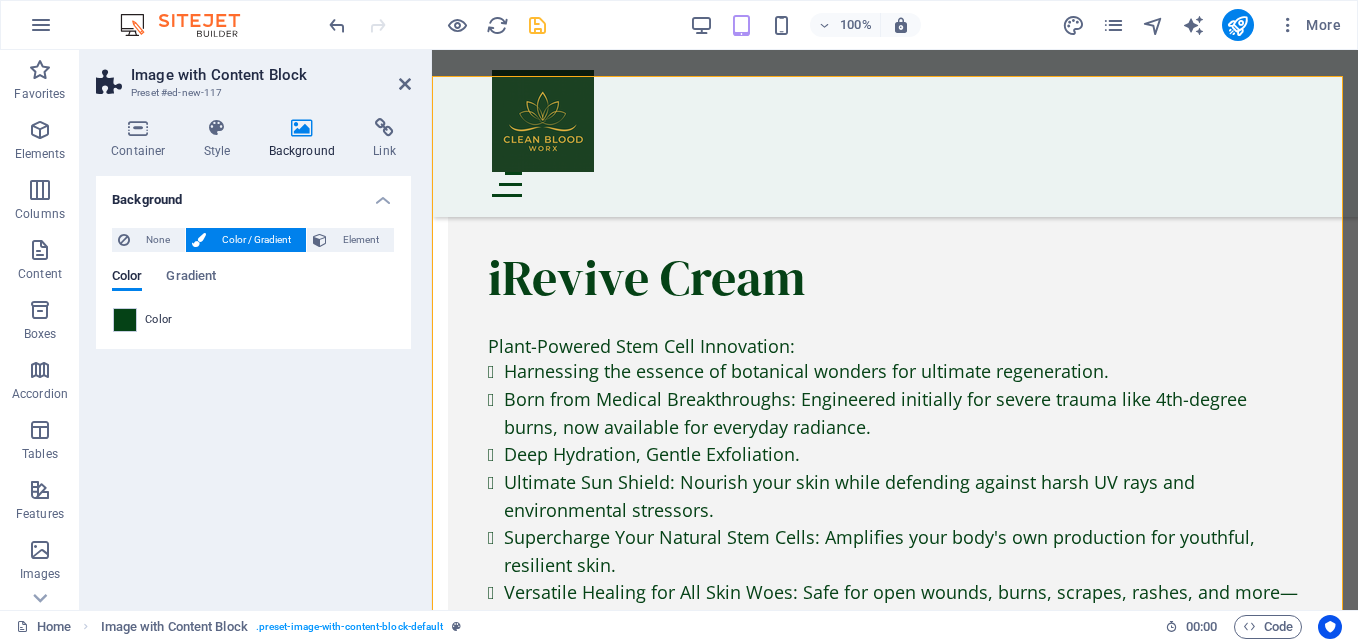scroll, scrollTop: 6686, scrollLeft: 0, axis: vertical 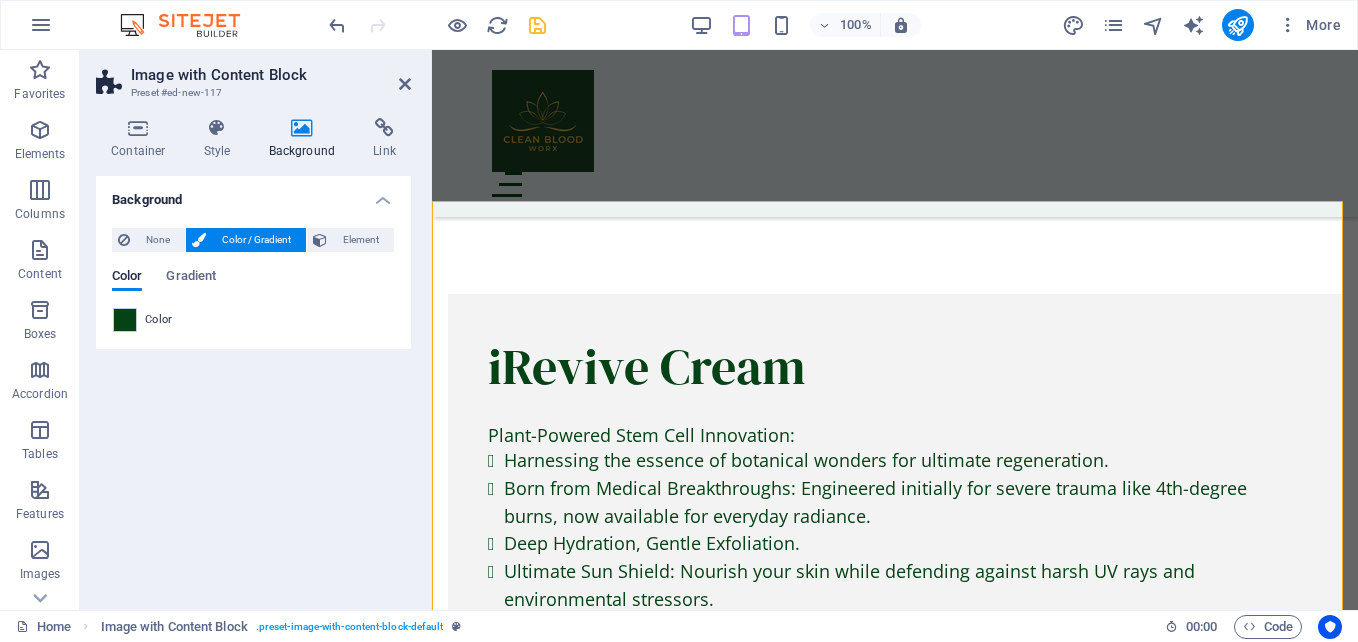 click at bounding box center [895, 6851] 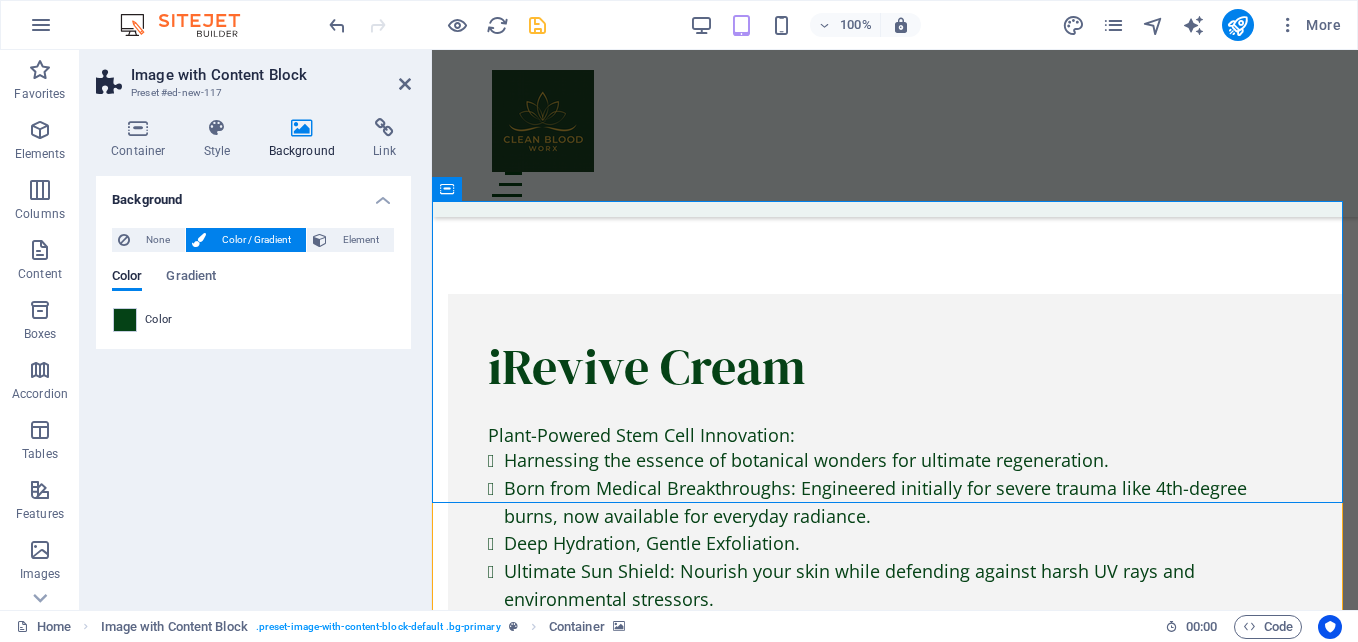 click at bounding box center (895, 6851) 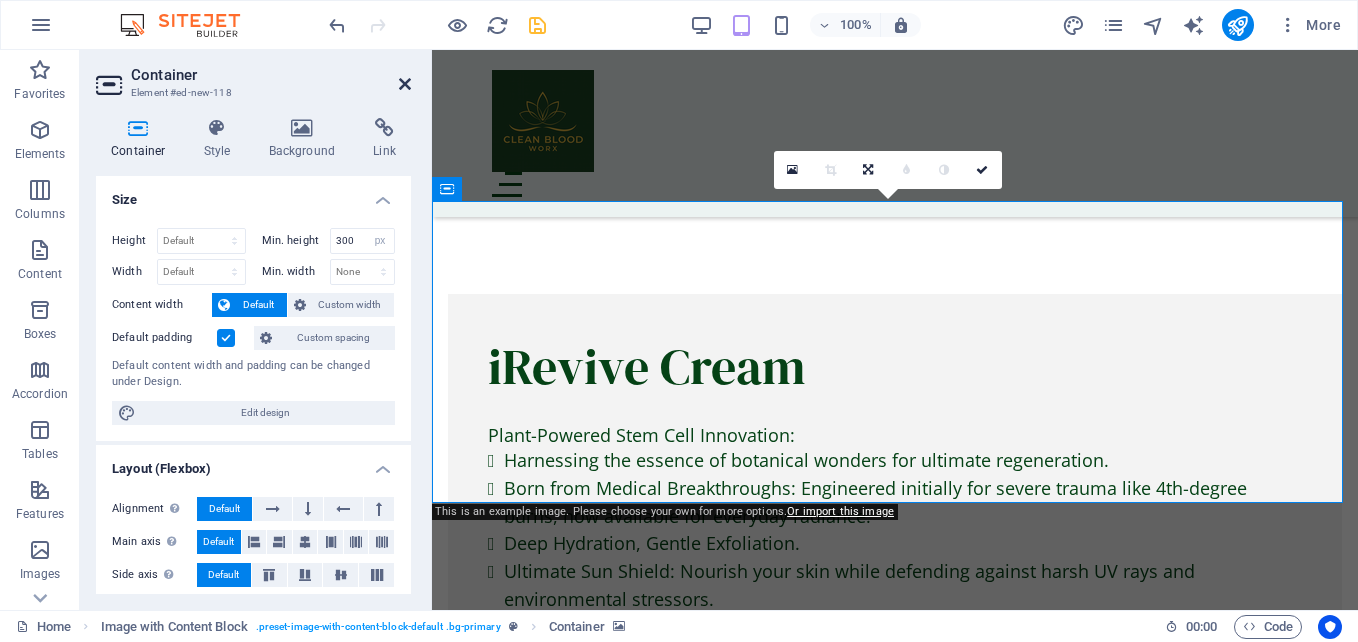 click at bounding box center [405, 84] 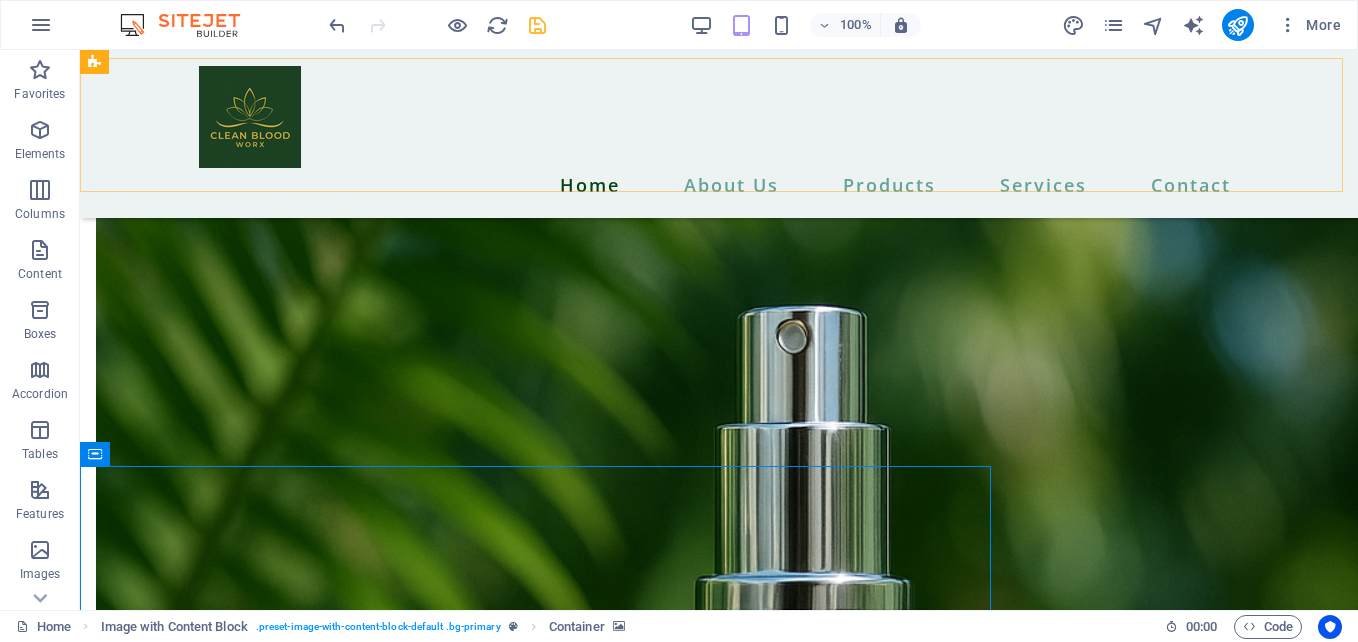 scroll, scrollTop: 6421, scrollLeft: 0, axis: vertical 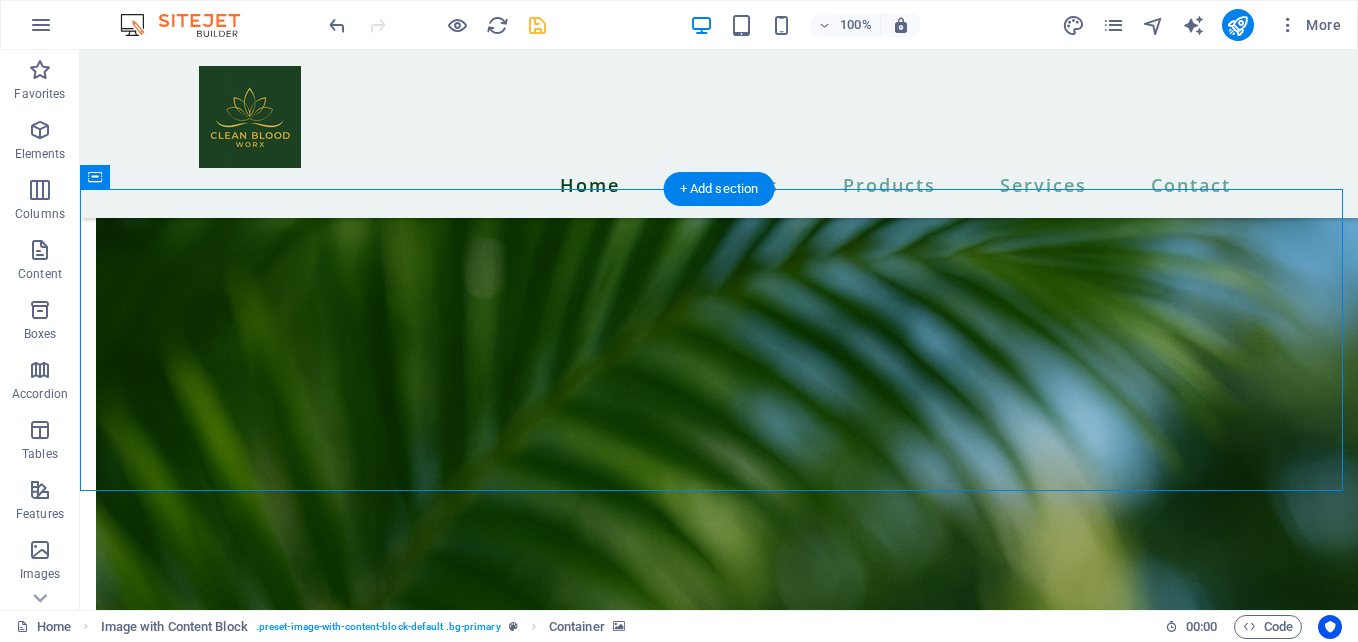 click at bounding box center (719, 9512) 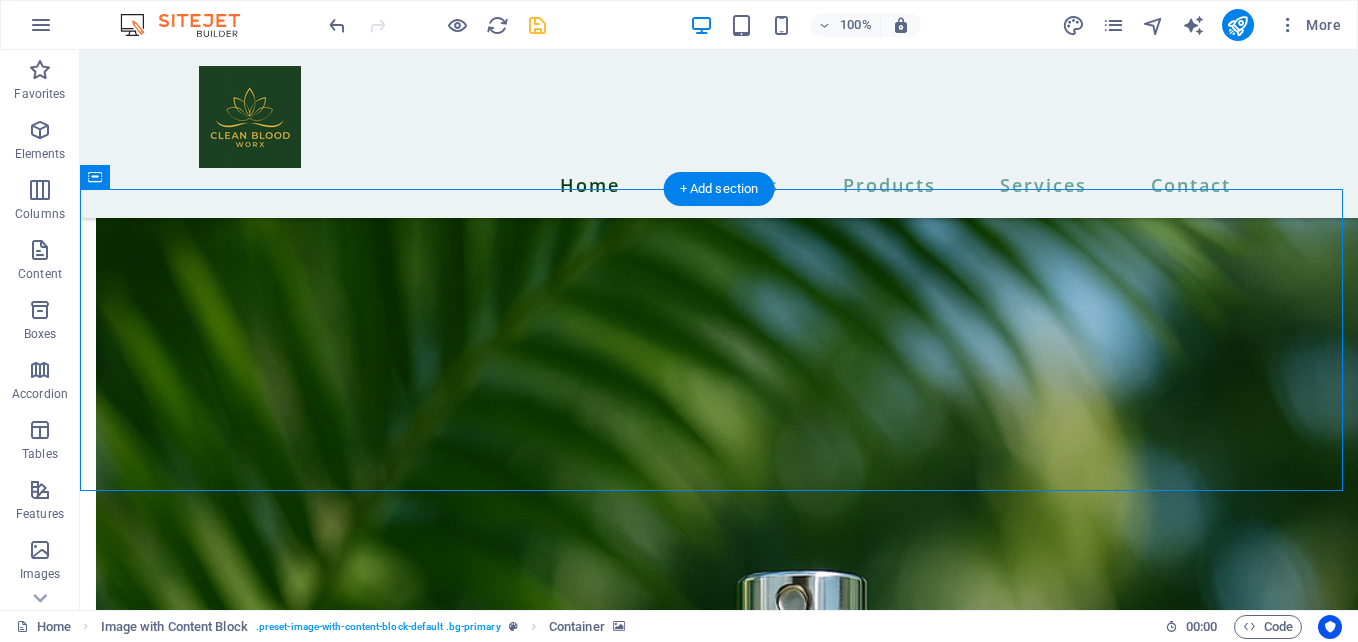 select on "px" 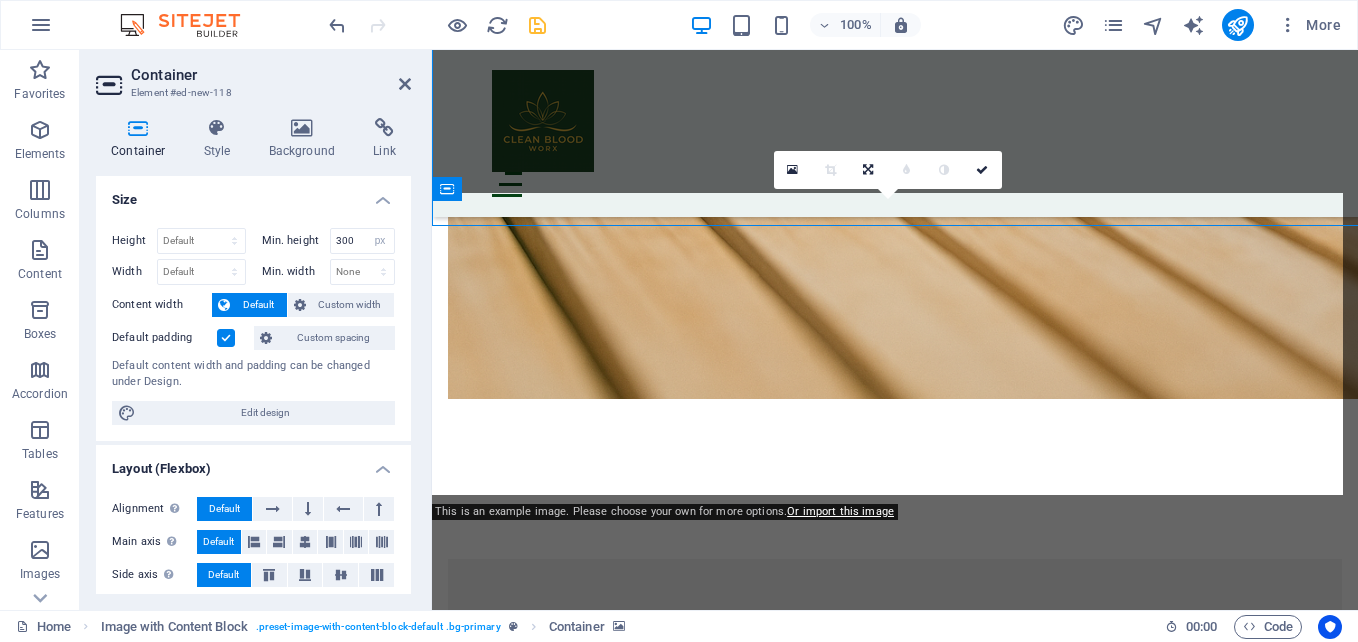 scroll, scrollTop: 6686, scrollLeft: 0, axis: vertical 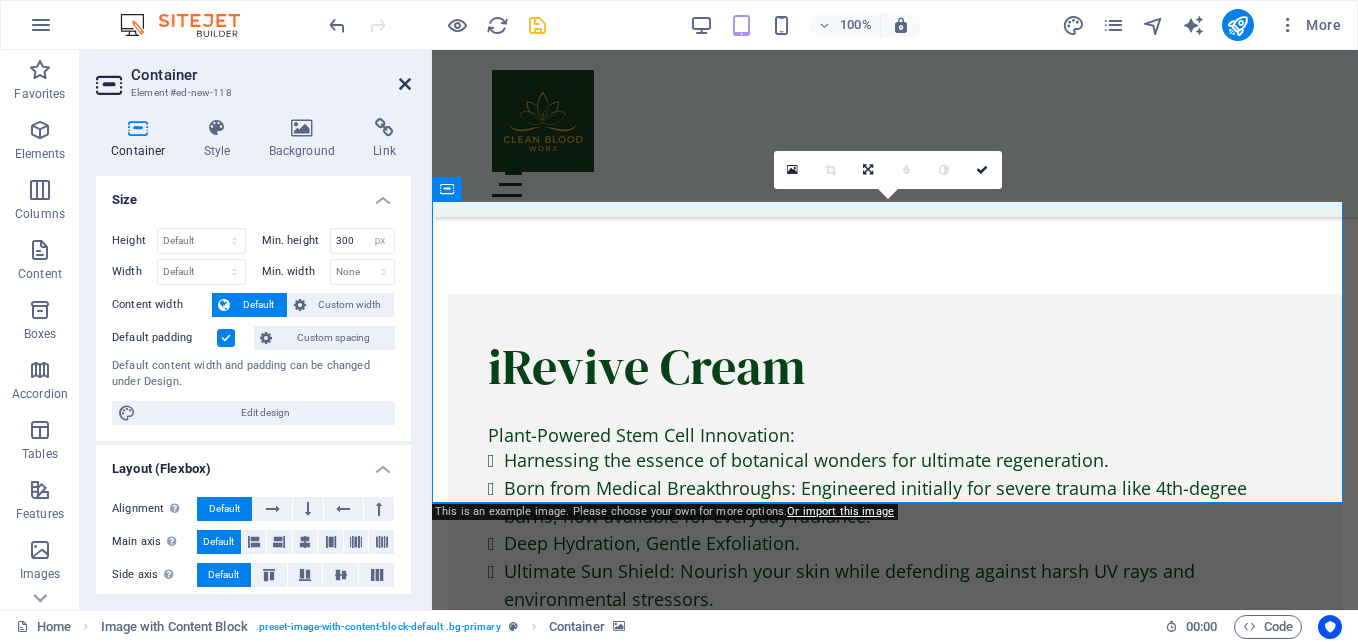 click on "Container Element #ed-new-118
Container Style Background Link Size Height Default px rem % vh vw Min. height 300 None px rem % vh vw Width Default px rem % em vh vw Min. width None px rem % vh vw Content width Default Custom width Width Default px rem % em vh vw Min. width None px rem % vh vw Default padding Custom spacing Default content width and padding can be changed under Design. Edit design Layout (Flexbox) Alignment Determines the flex direction. Default Main axis Determine how elements should behave along the main axis inside this container (justify content). Default Side axis Control the vertical direction of the element inside of the container (align items). Default Wrap Default On Off Fill Controls the distances and direction of elements on the y-axis across several lines (align content). Default Accessibility ARIA helps assistive technologies (like screen readers) to understand the role, state, and behavior of web elements Role The ARIA role defines the purpose of an element.  Fan" at bounding box center (256, 330) 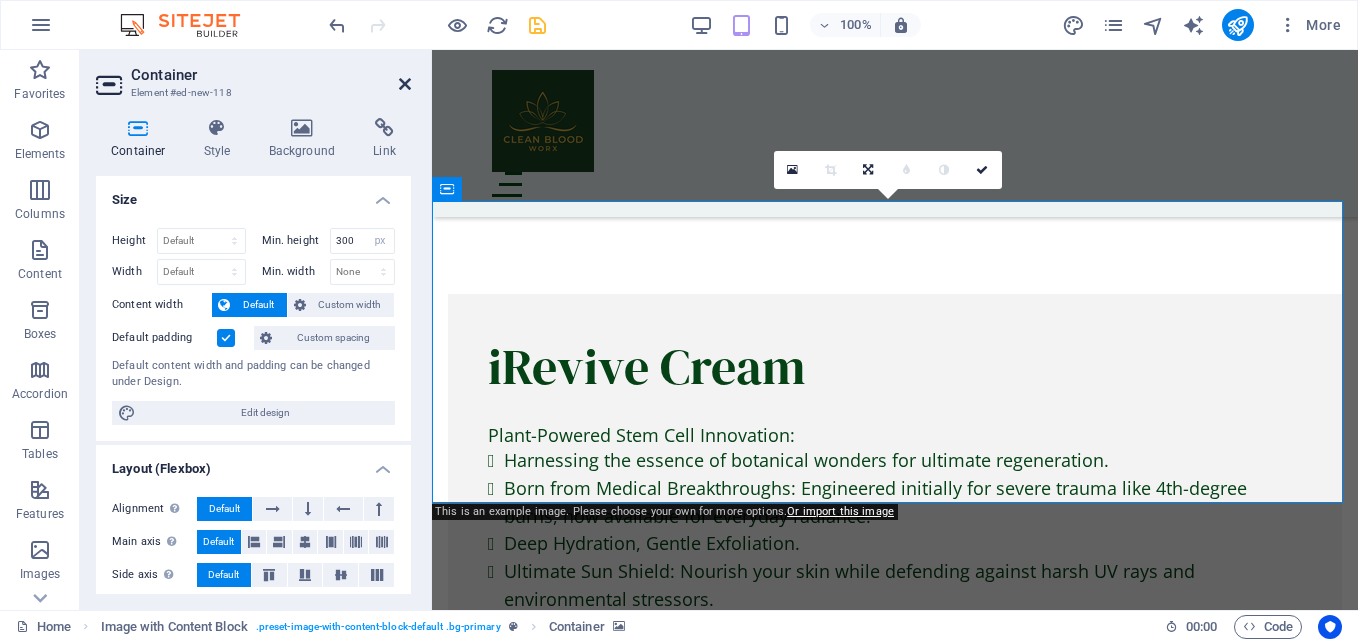 click at bounding box center (405, 84) 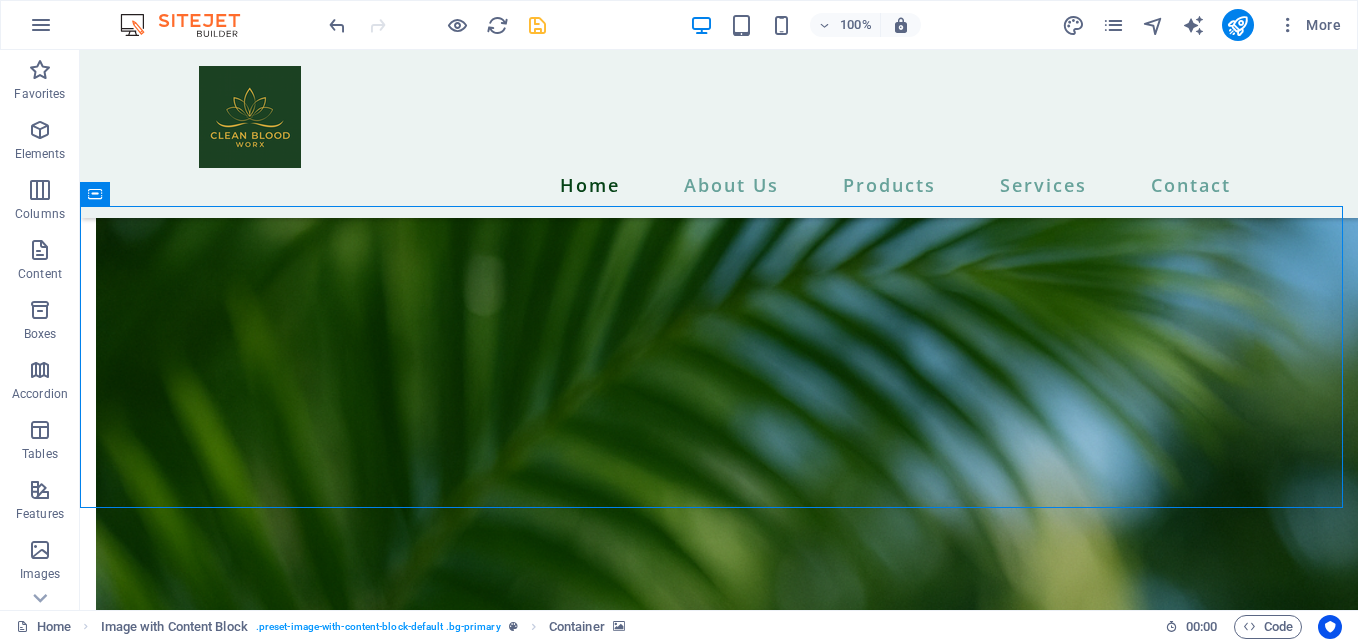 scroll, scrollTop: 6388, scrollLeft: 0, axis: vertical 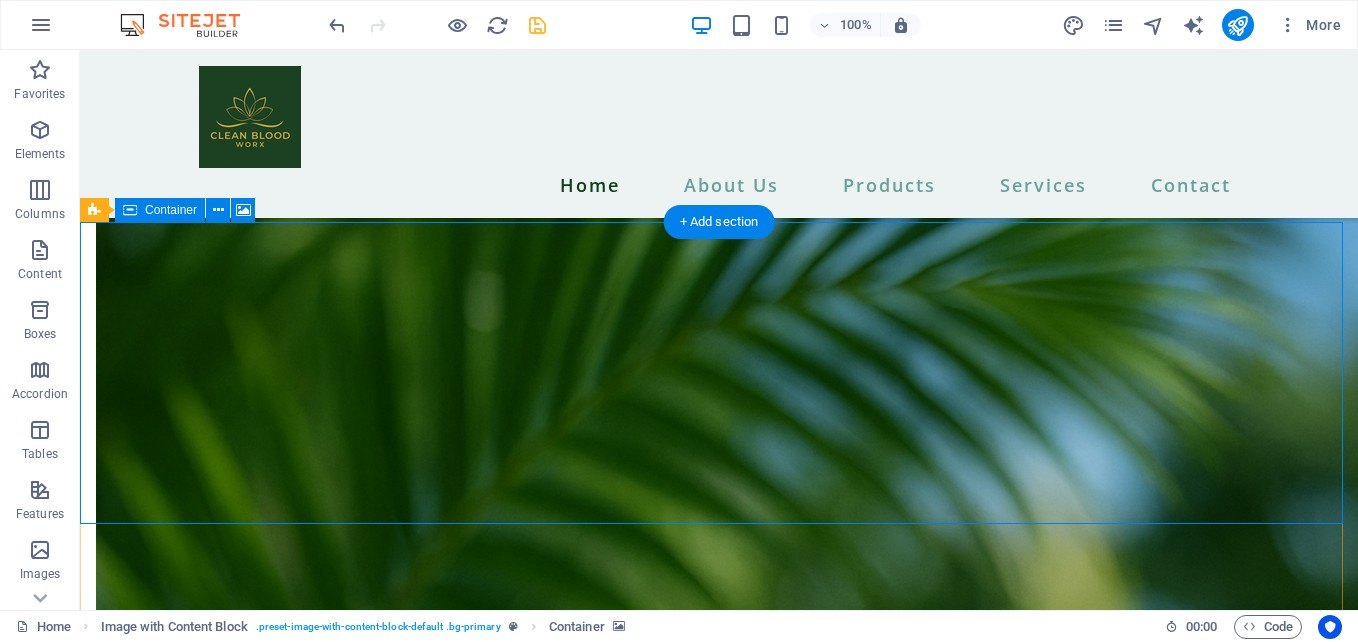click on "Drop content here or  Add elements  Paste clipboard" at bounding box center (719, 9847) 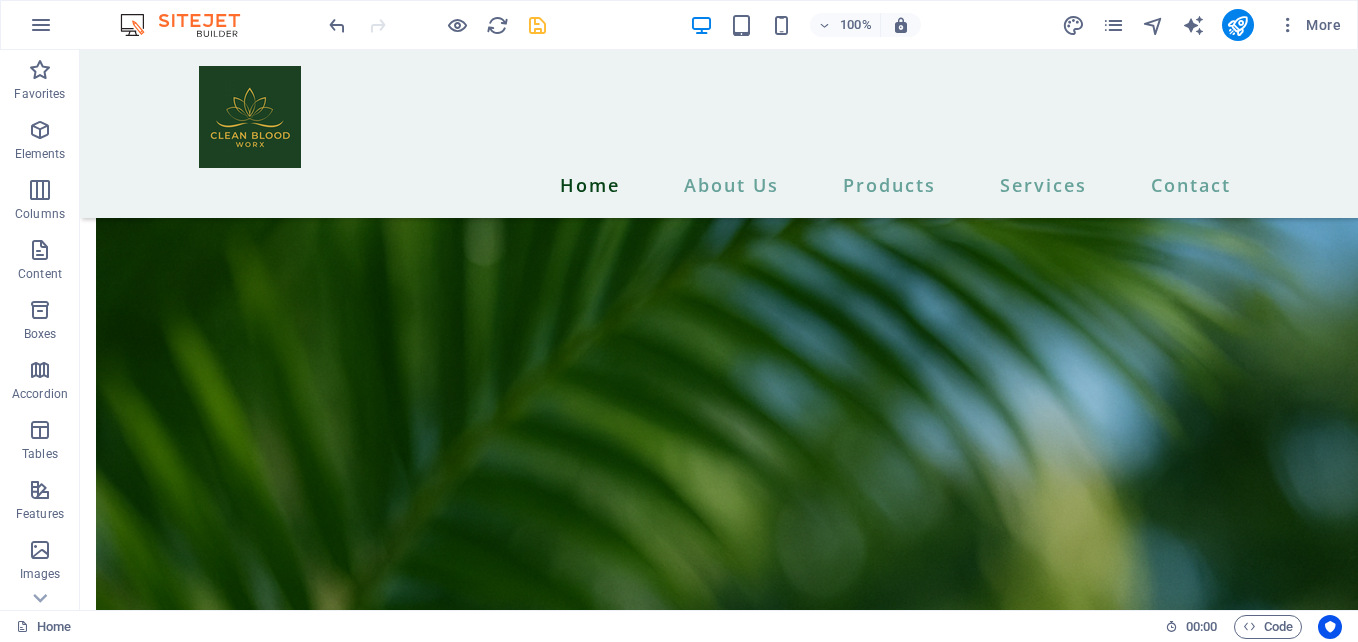 scroll, scrollTop: 6421, scrollLeft: 0, axis: vertical 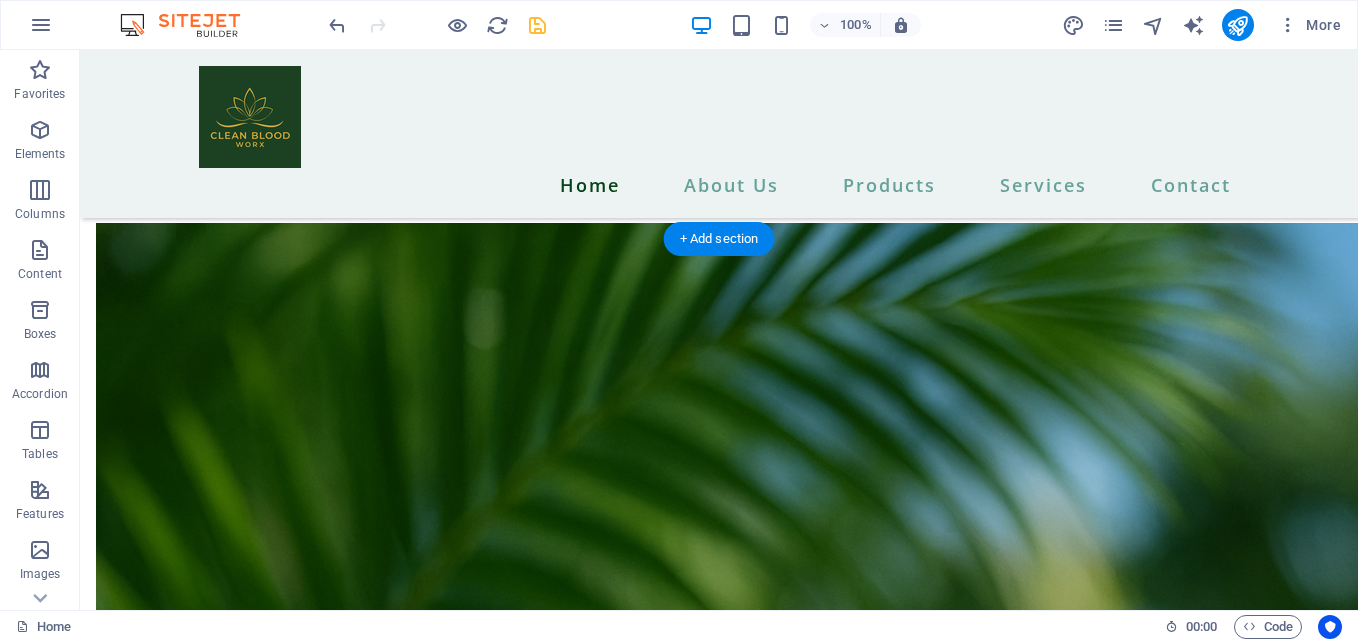 click at bounding box center [719, 9562] 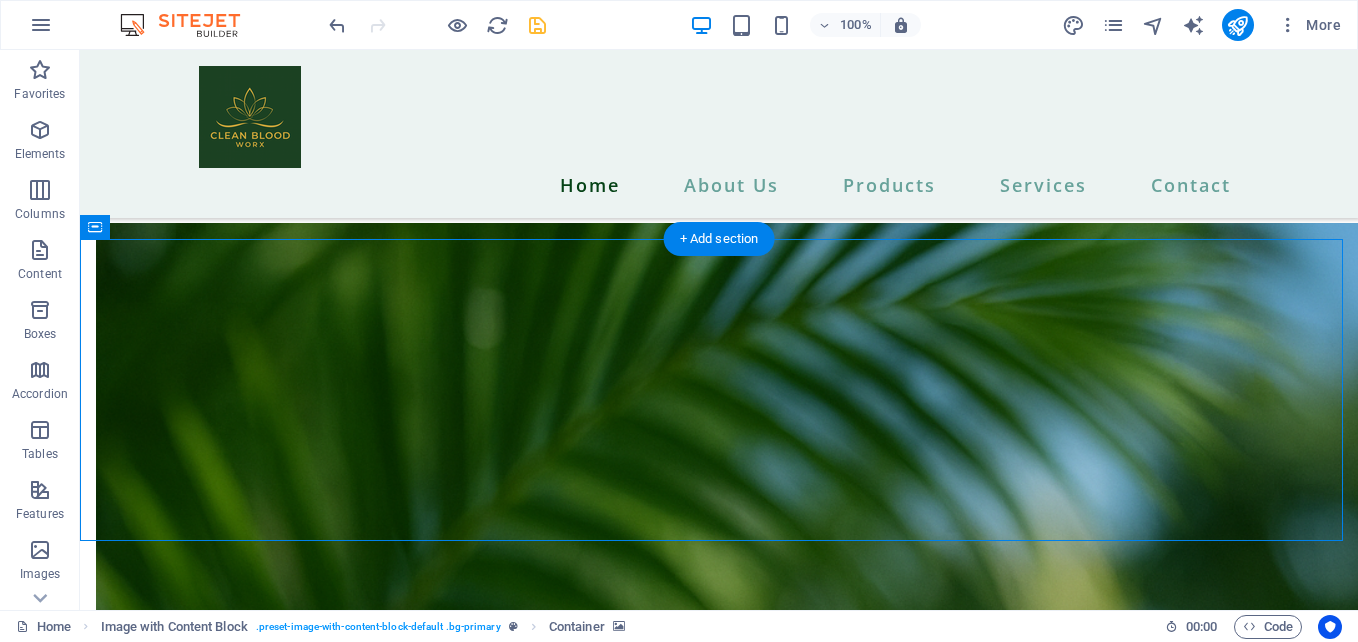 click at bounding box center [719, 9562] 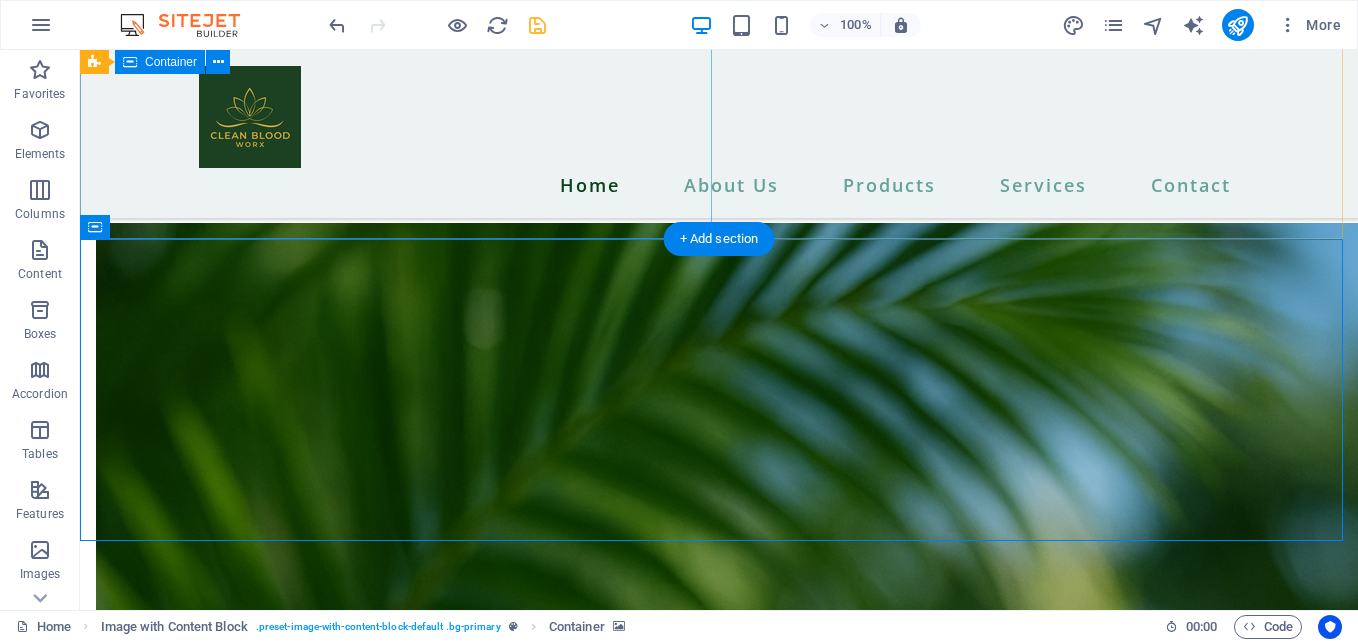 click on "Benefits Unlock the secret to youthful vitality with NuXtrax's trio of groundbreaking, plant-based products: iHeRQles, iPatches, and iRevive. Experience the full spectrum of rejuvenation by combining all three—load up on iHeRQles for foundational cellular repair, fuel with iPatches of your choice for daily vitality, and top off with iRevive for glowing skin.  These products work together using advanced quantum nutrition technology to boost stem cell activity, energy, and skin health from within and outside—offering anti-aging benefits, better performance, and glowing wellness. Pure nutrition for your entire body." at bounding box center [719, 6575] 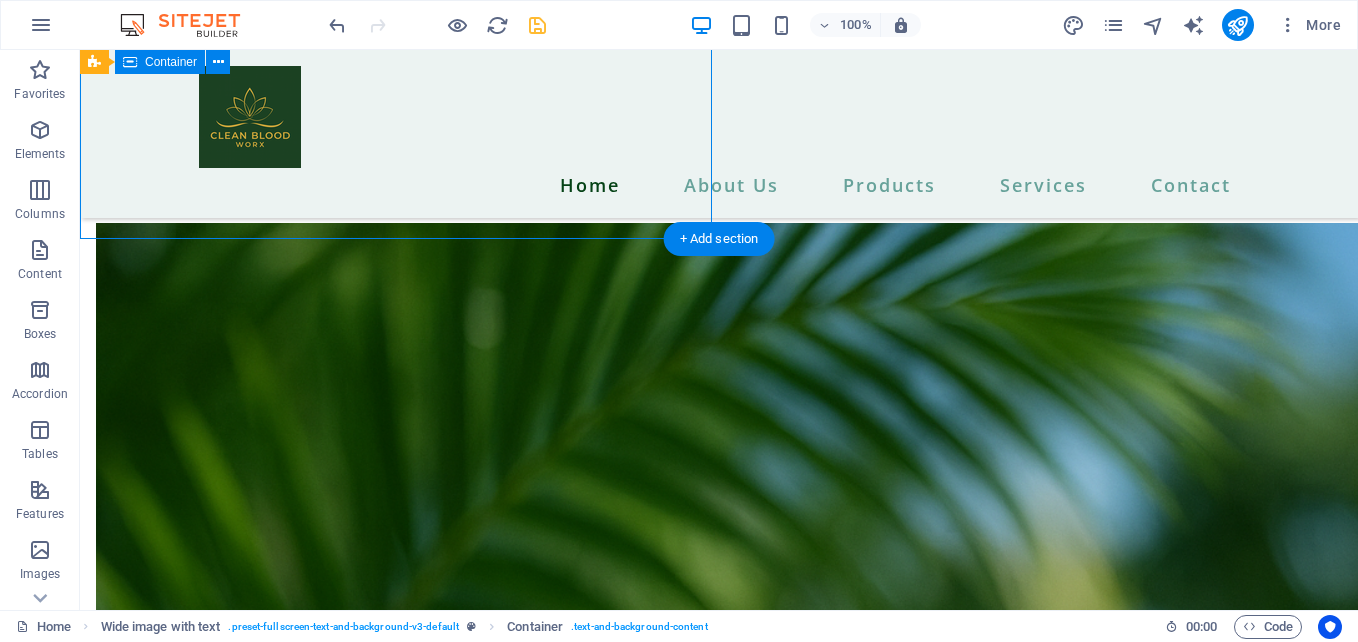 click at bounding box center [719, 9562] 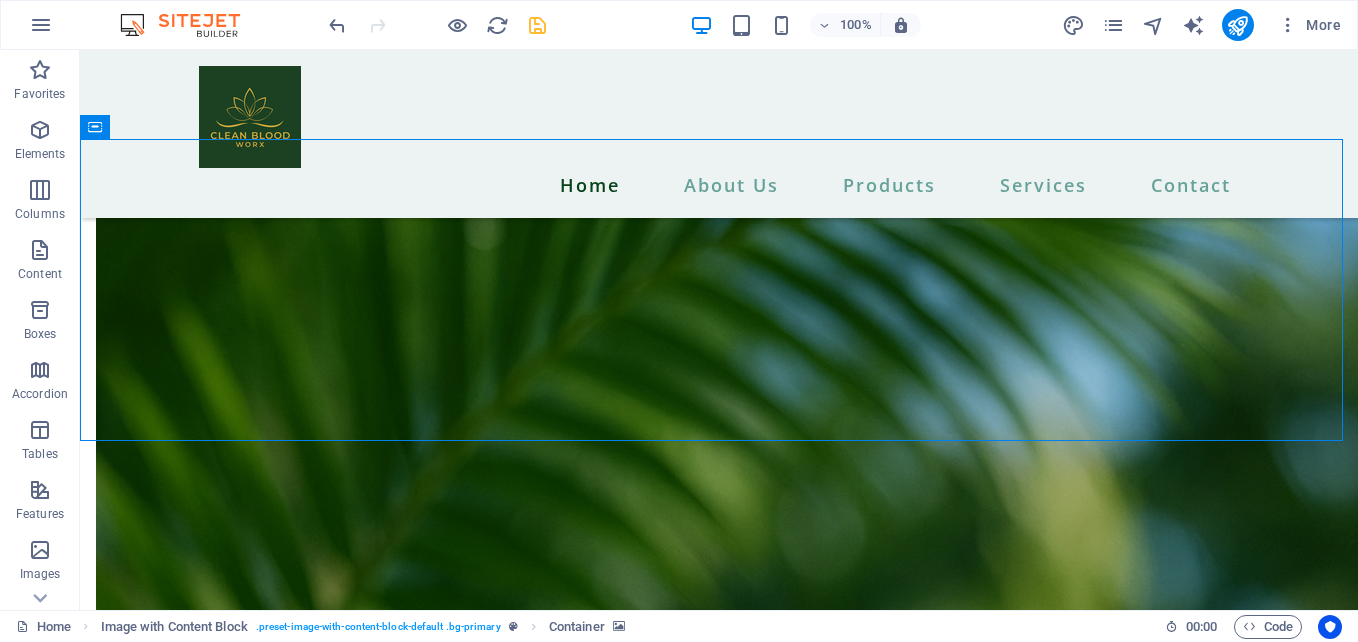 scroll, scrollTop: 6471, scrollLeft: 0, axis: vertical 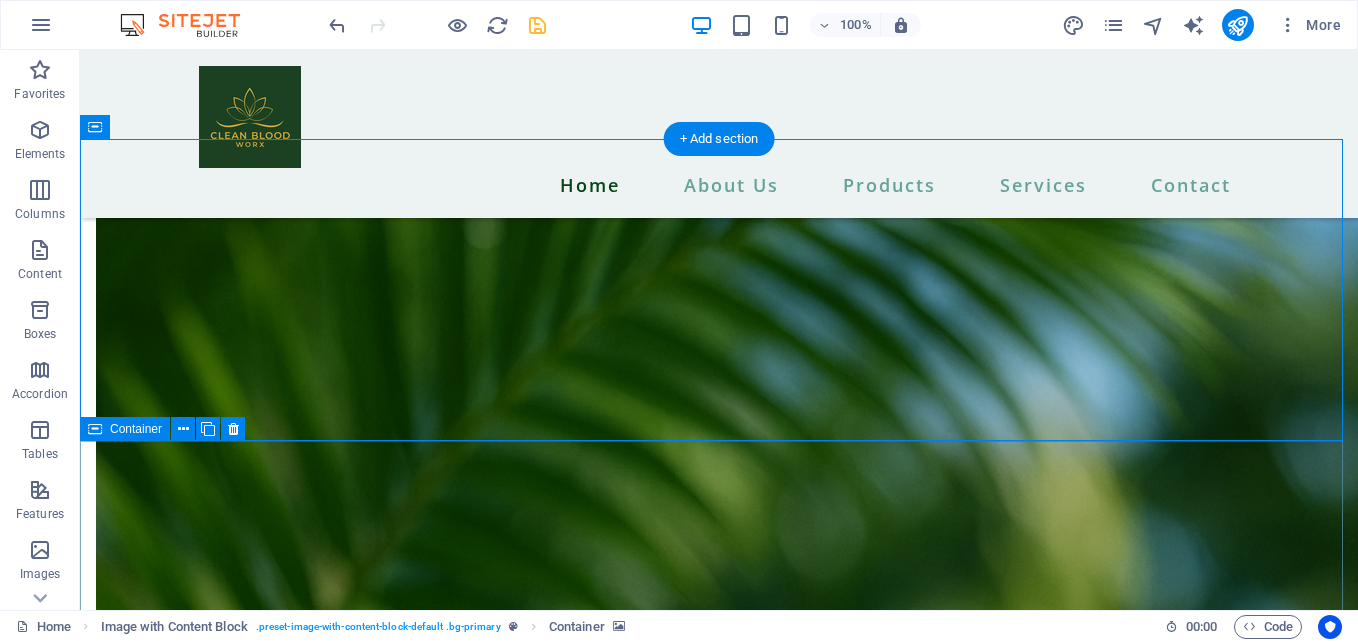 click on "Lorem ipsum dolor sit amet consectetur Quo facere optio ut repellat ipsam sed. Culpa deleniti molestiae ex. A doloremque provident eveniet est eligendi recusandae hic. Quam commodi aut omnis autem facilis eos. Omnis vitae quibusdam provident provident. Quia libero iste id eligendi est consequatur vel id. Natus iste in dicta qui consequuntur optio. Soluta voluptas harum quod ut officia quia. Nesciunt in quod suscipit sed animi laborum. Aut aut quia et quas iusto quae quos." at bounding box center (719, 10189) 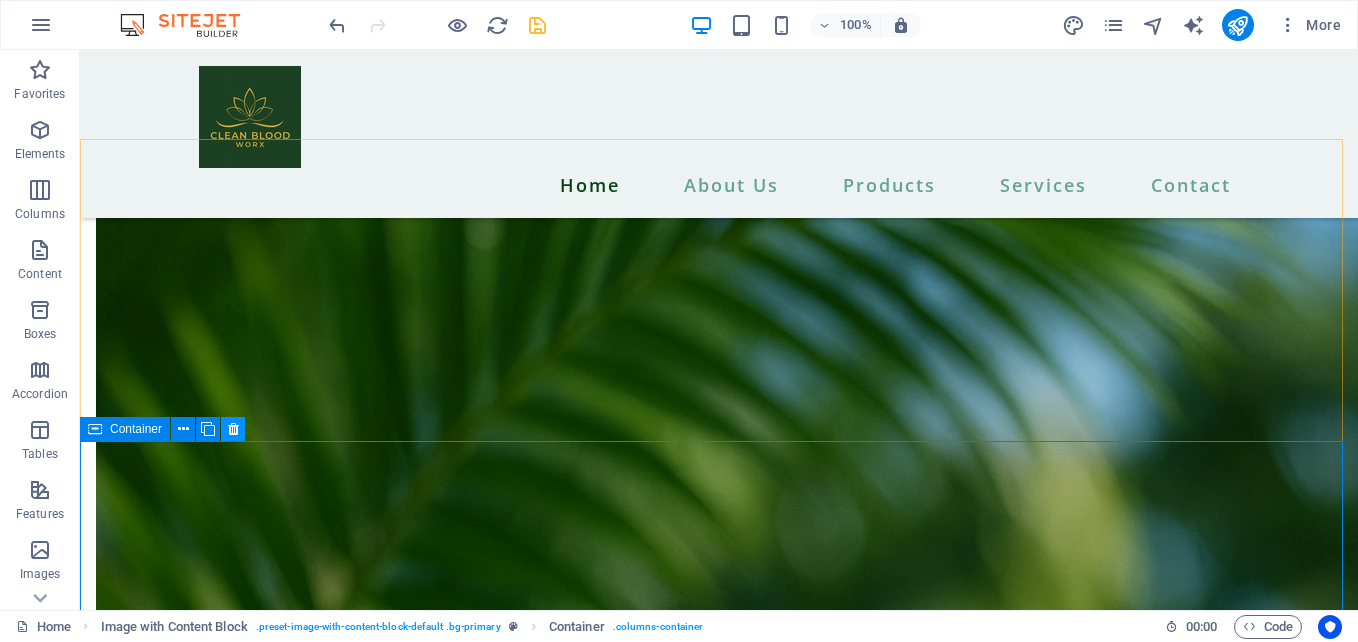 click at bounding box center [233, 429] 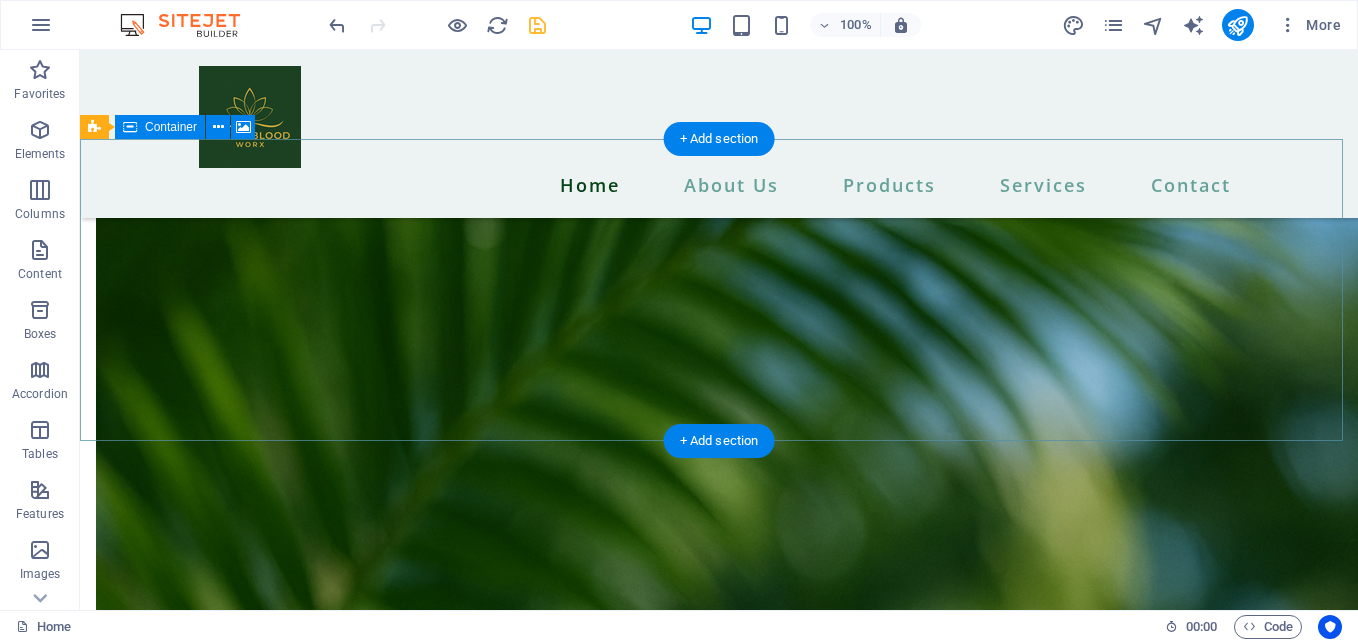 click on "Drop content here or  Add elements  Paste clipboard" at bounding box center (719, 9764) 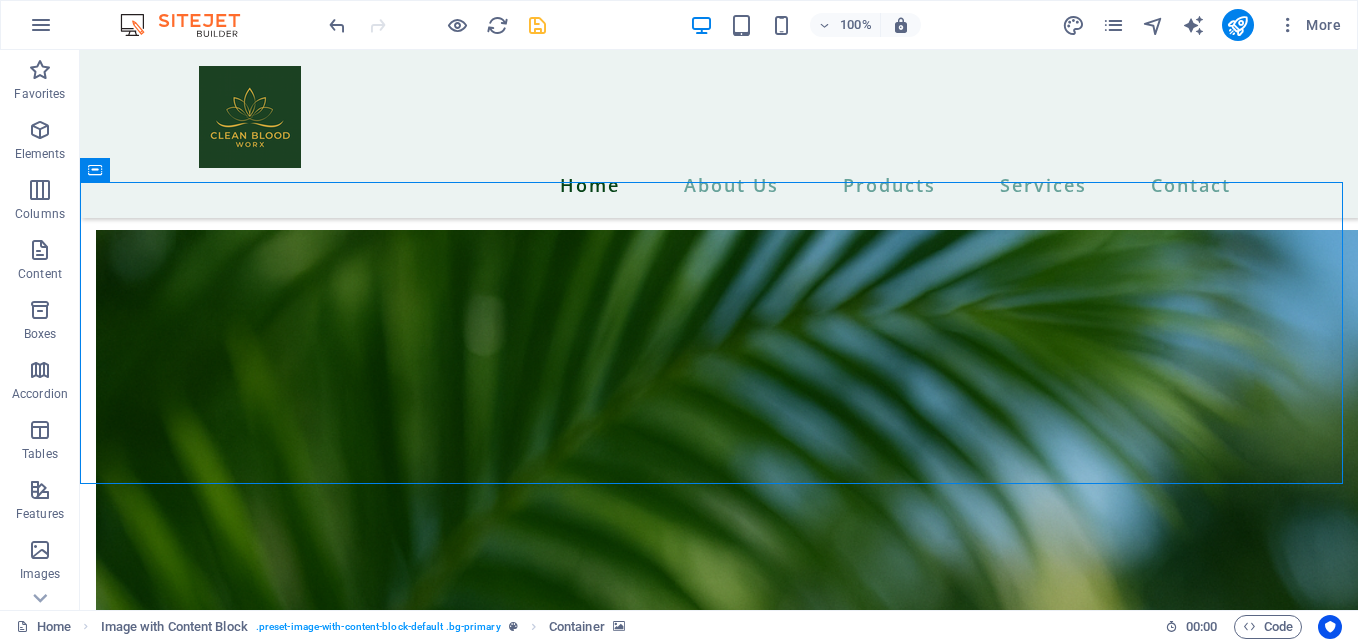 scroll, scrollTop: 6332, scrollLeft: 0, axis: vertical 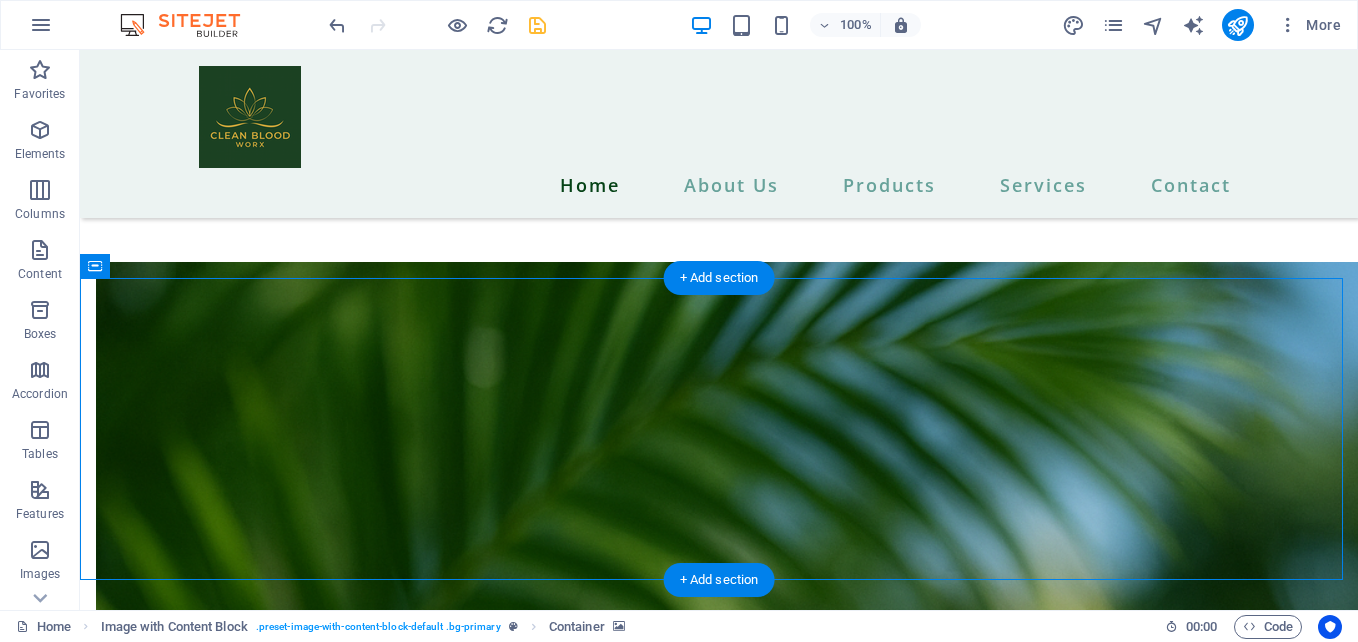click at bounding box center [719, 9601] 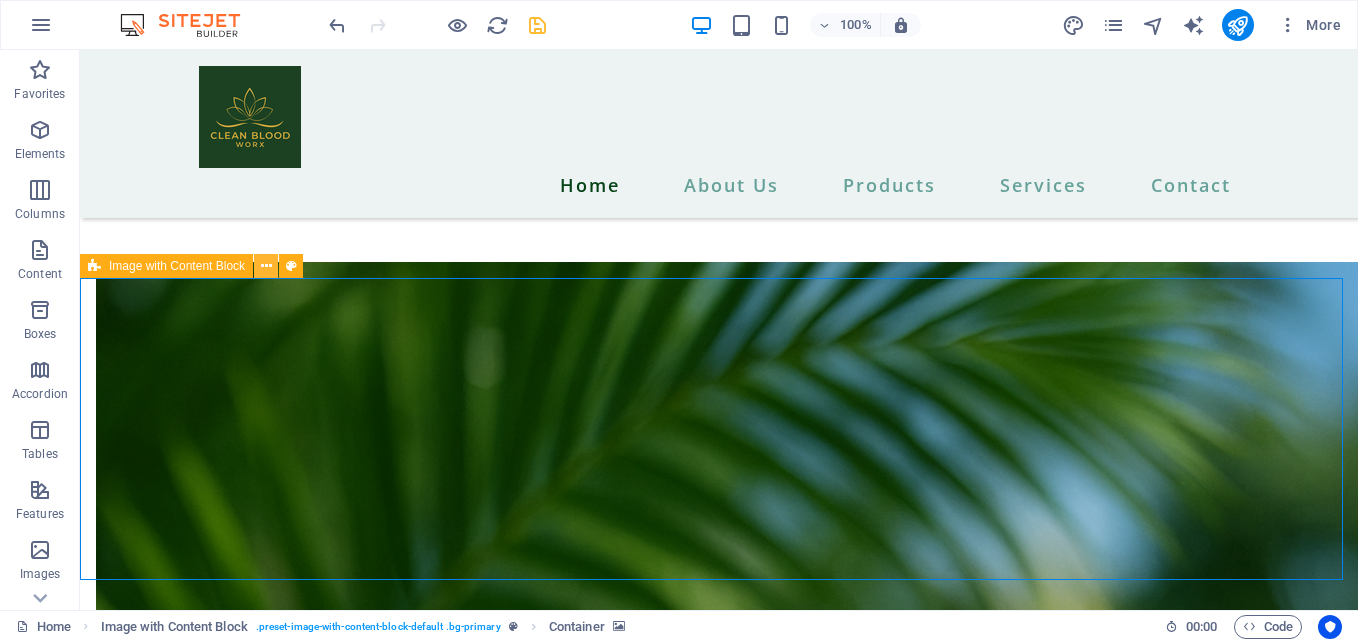 click at bounding box center [266, 266] 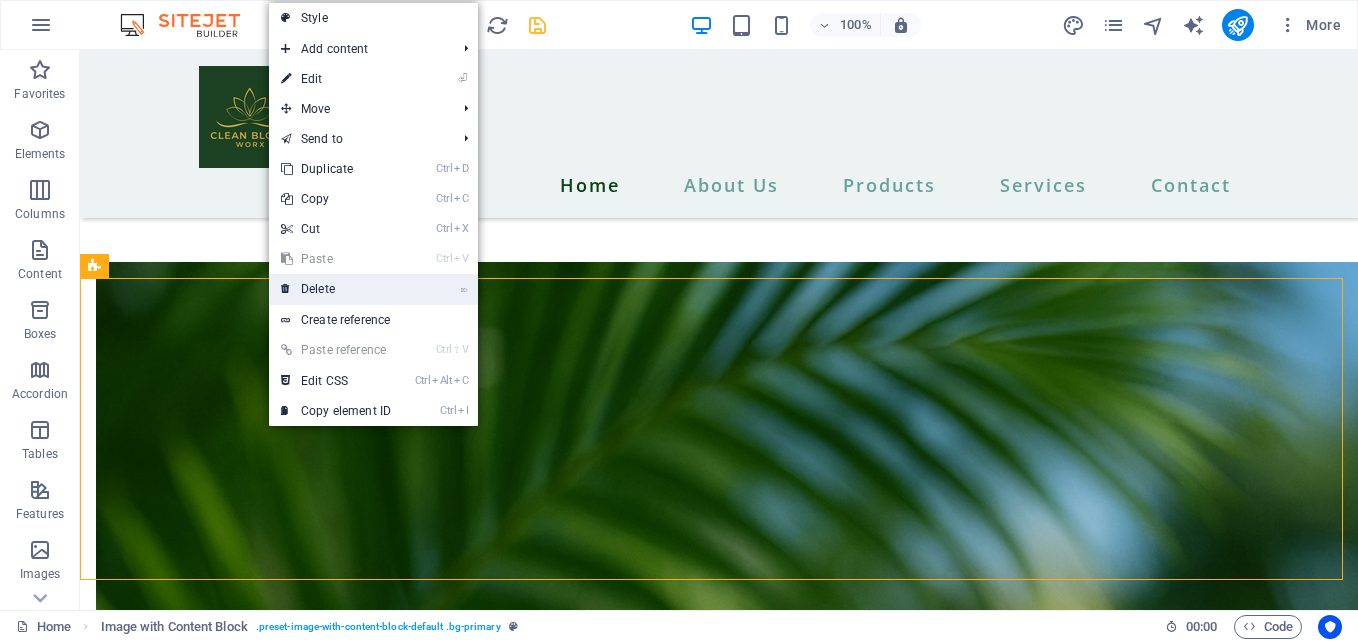 click on "⌦  Delete" at bounding box center [336, 289] 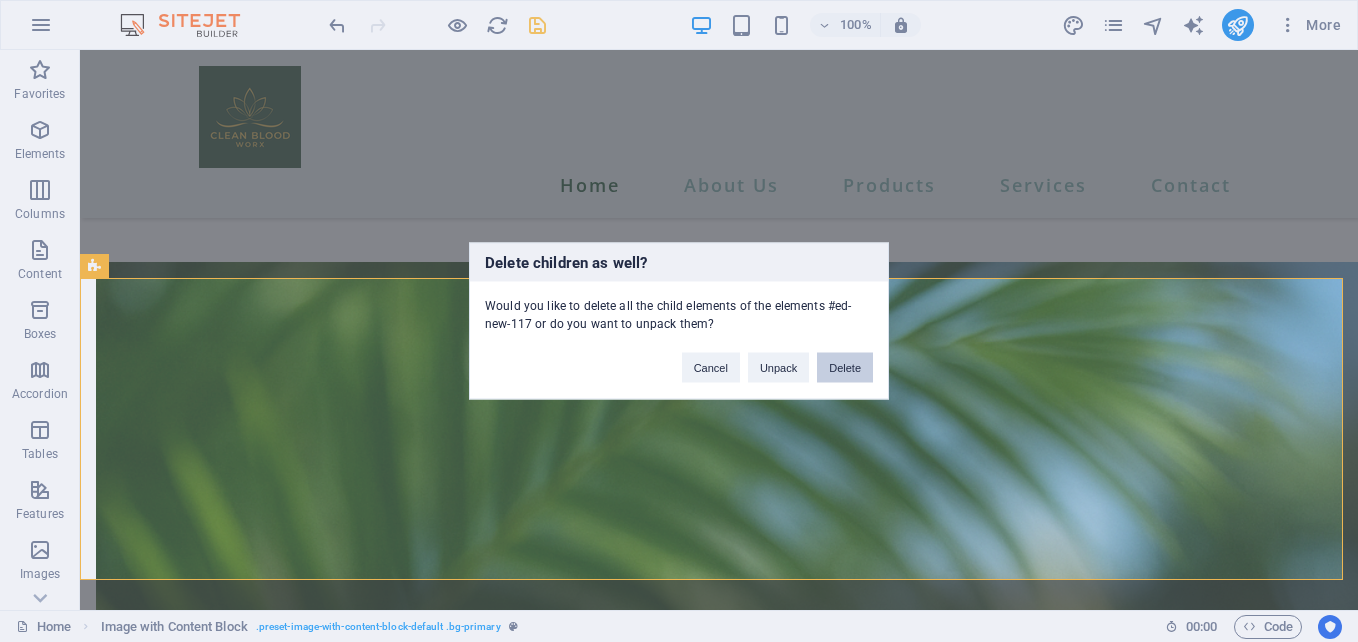 drag, startPoint x: 843, startPoint y: 370, endPoint x: 764, endPoint y: 320, distance: 93.49332 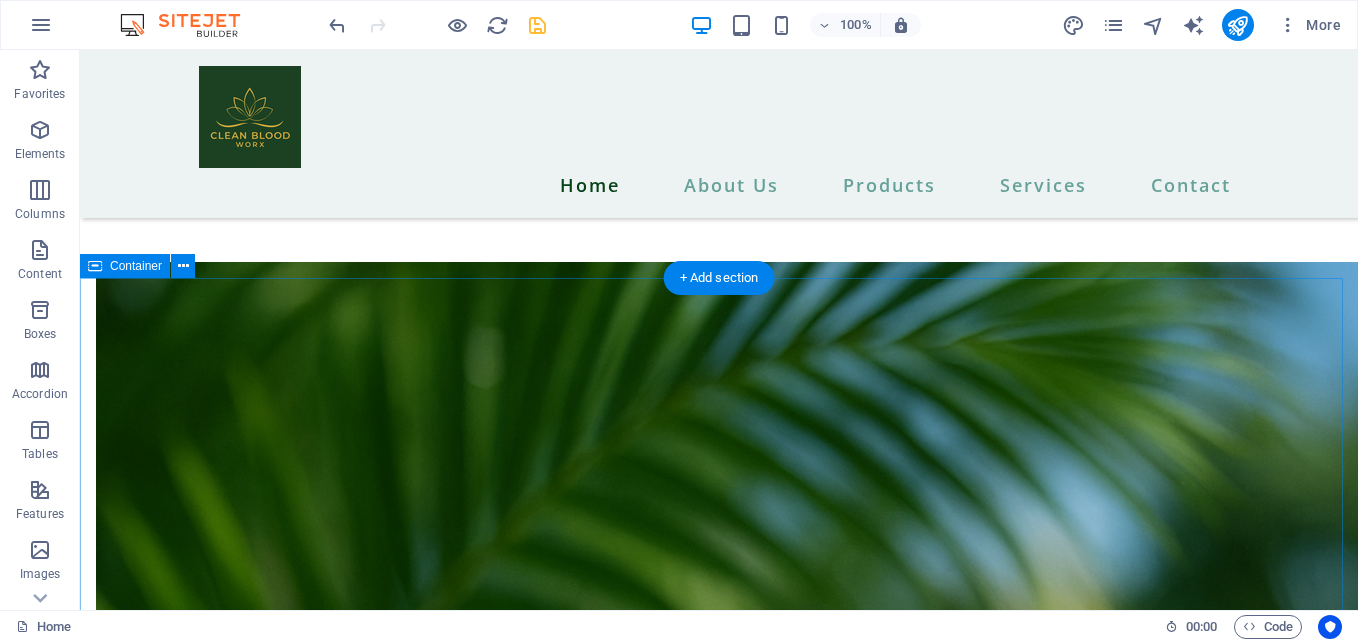 click on "Contact information PO BOX [NUMBER] [CITY] [STATE] [POSTAL_CODE] [EMAIL] [PHONE]   I have read and understand the privacy policy. Unreadable? Load new SEND MESSAGE" at bounding box center (719, 10065) 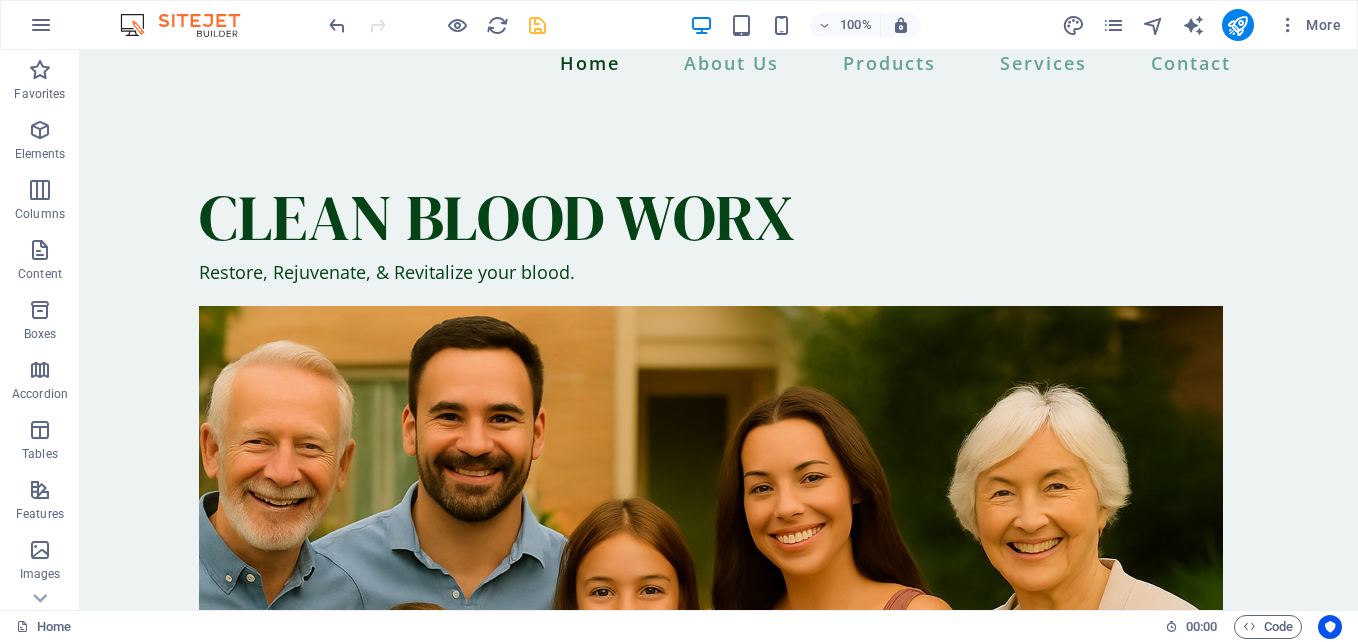 scroll, scrollTop: 0, scrollLeft: 0, axis: both 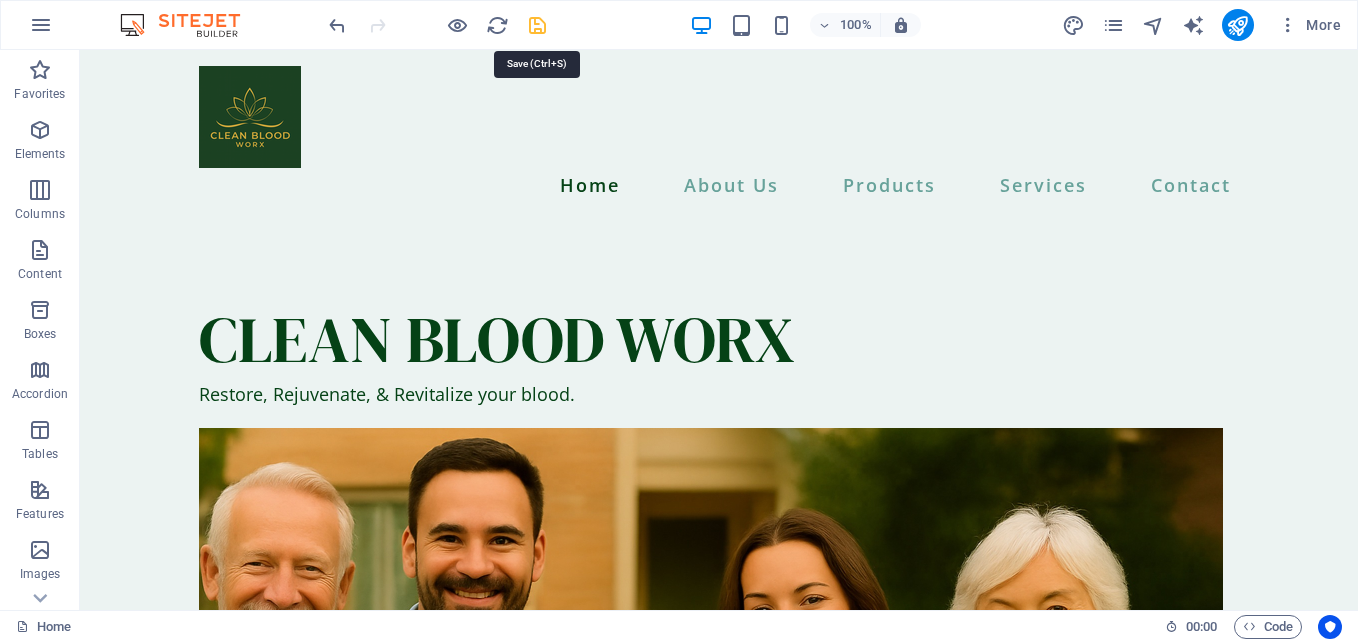 click at bounding box center (537, 25) 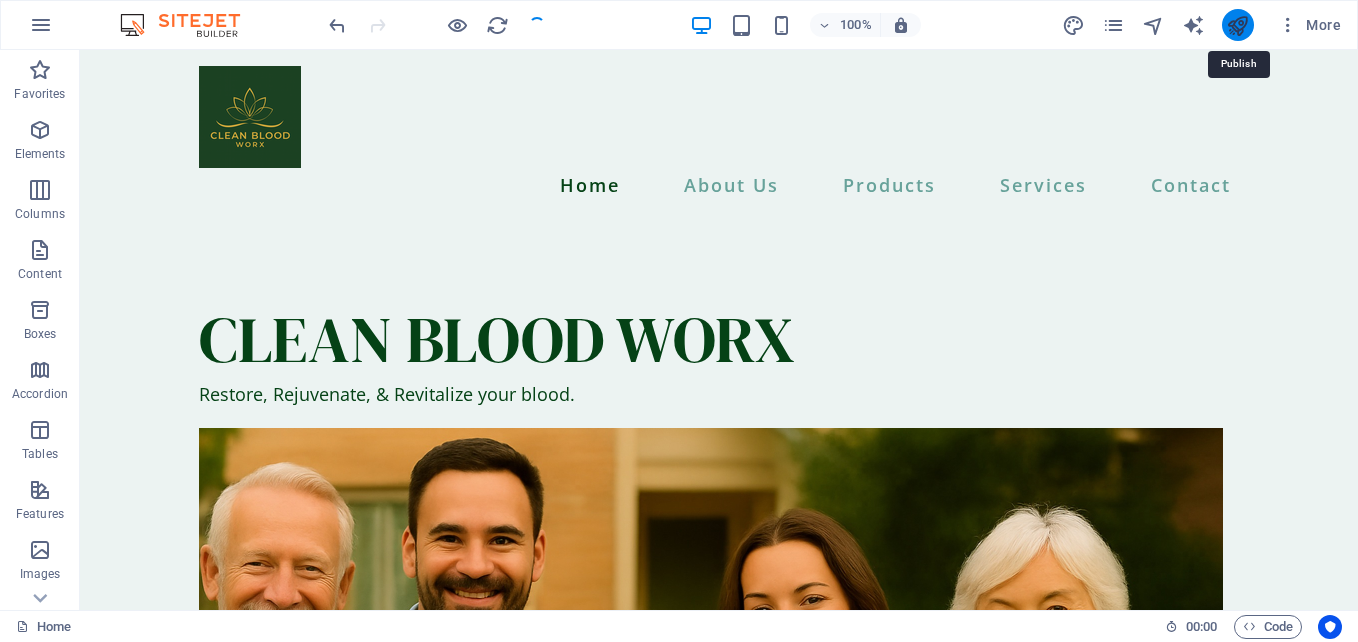 click at bounding box center [1237, 25] 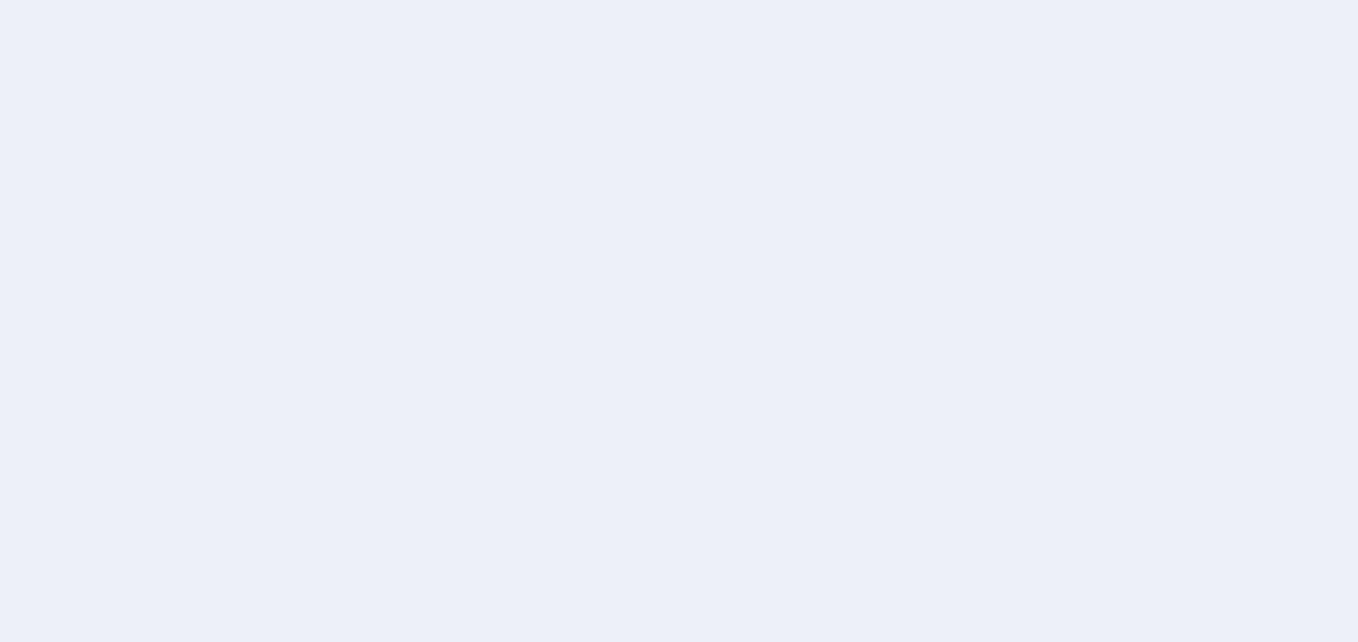 scroll, scrollTop: 0, scrollLeft: 0, axis: both 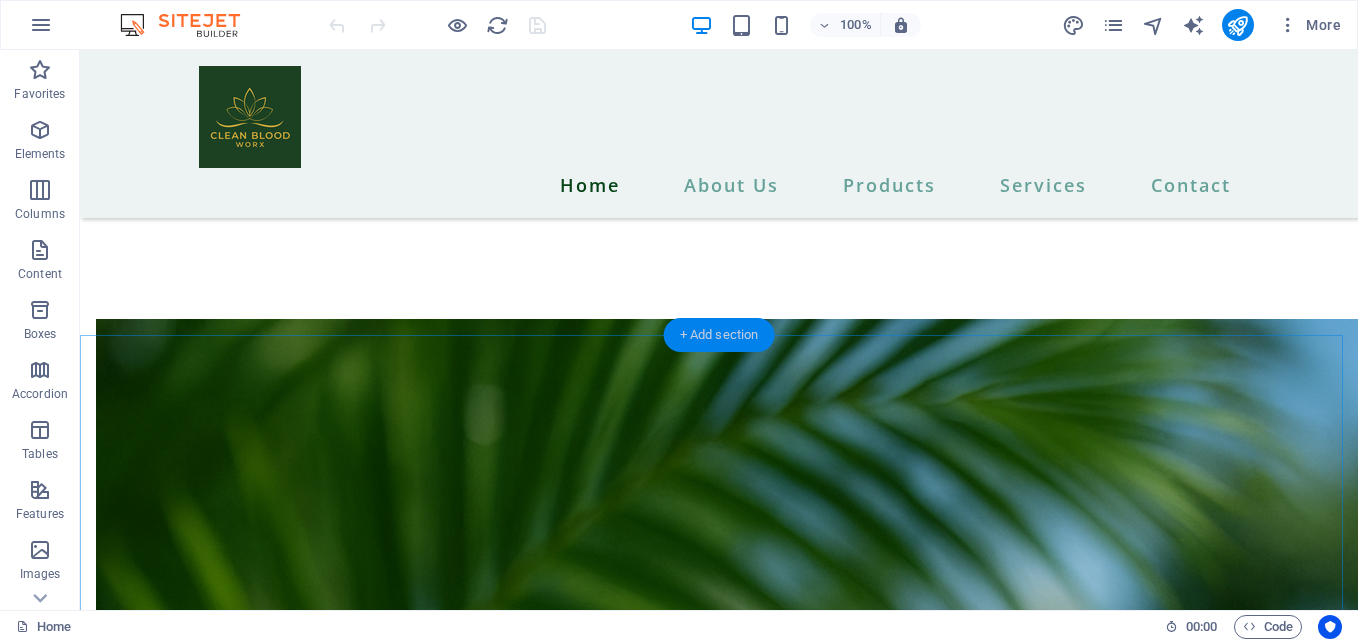 click on "+ Add section" at bounding box center [719, 335] 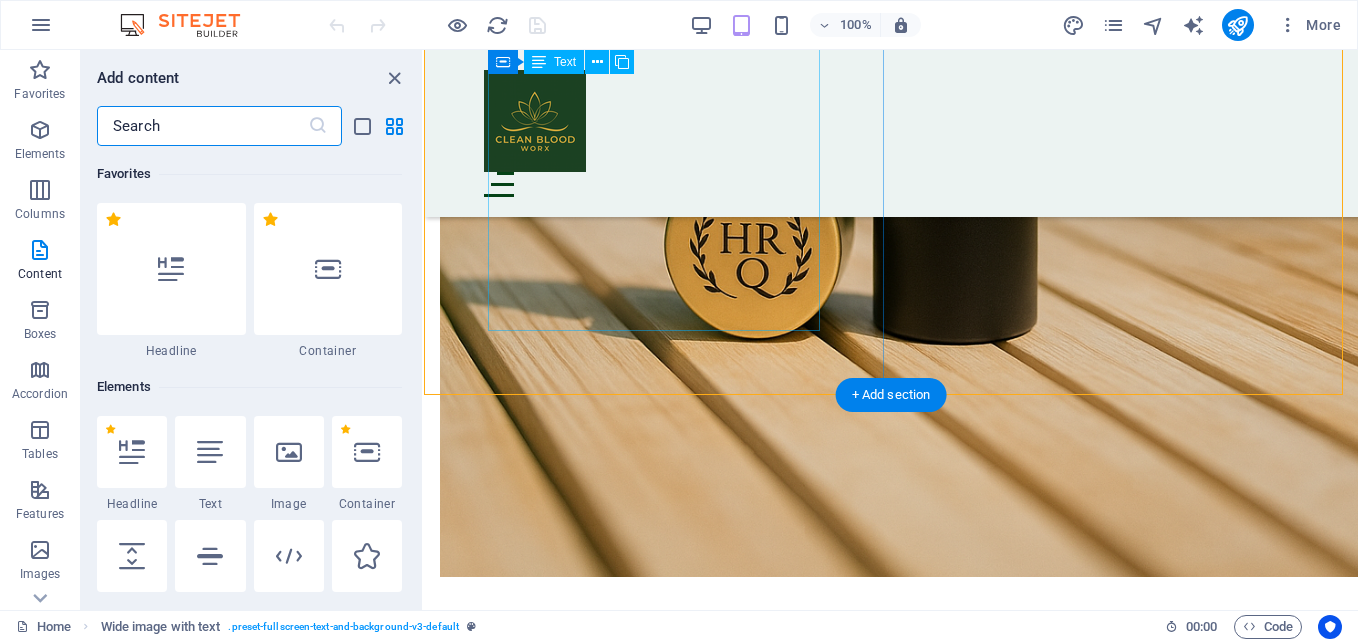 scroll, scrollTop: 6517, scrollLeft: 0, axis: vertical 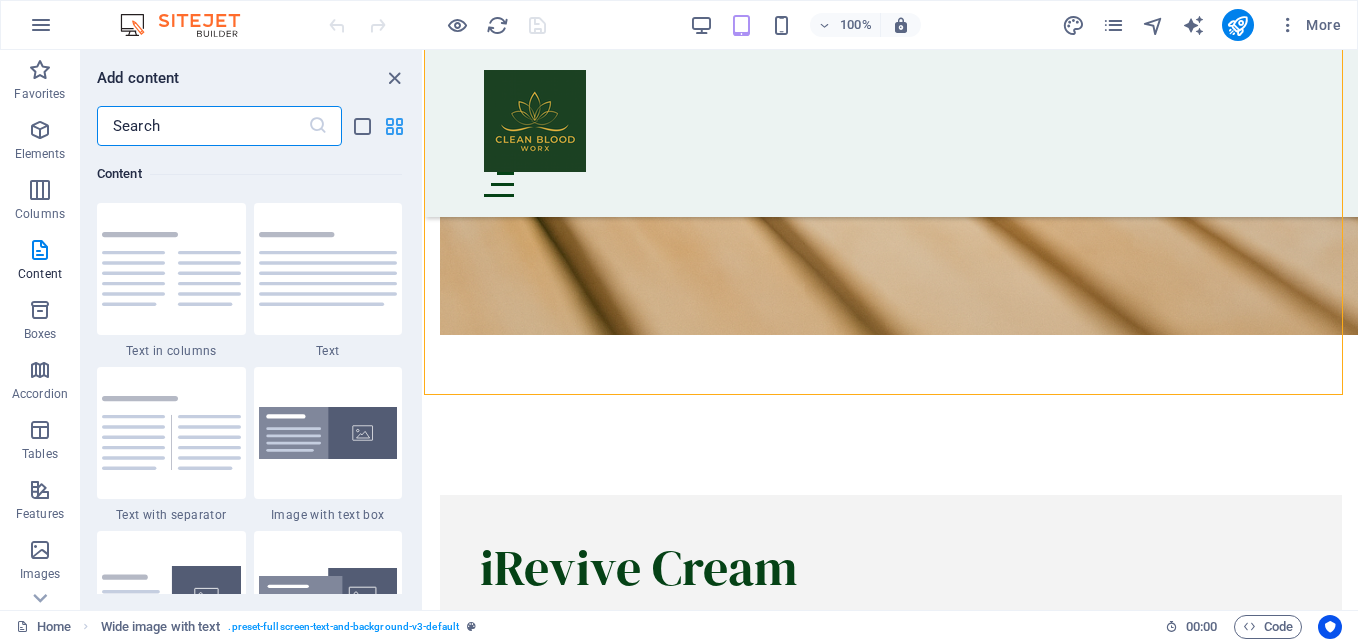 click at bounding box center (394, 126) 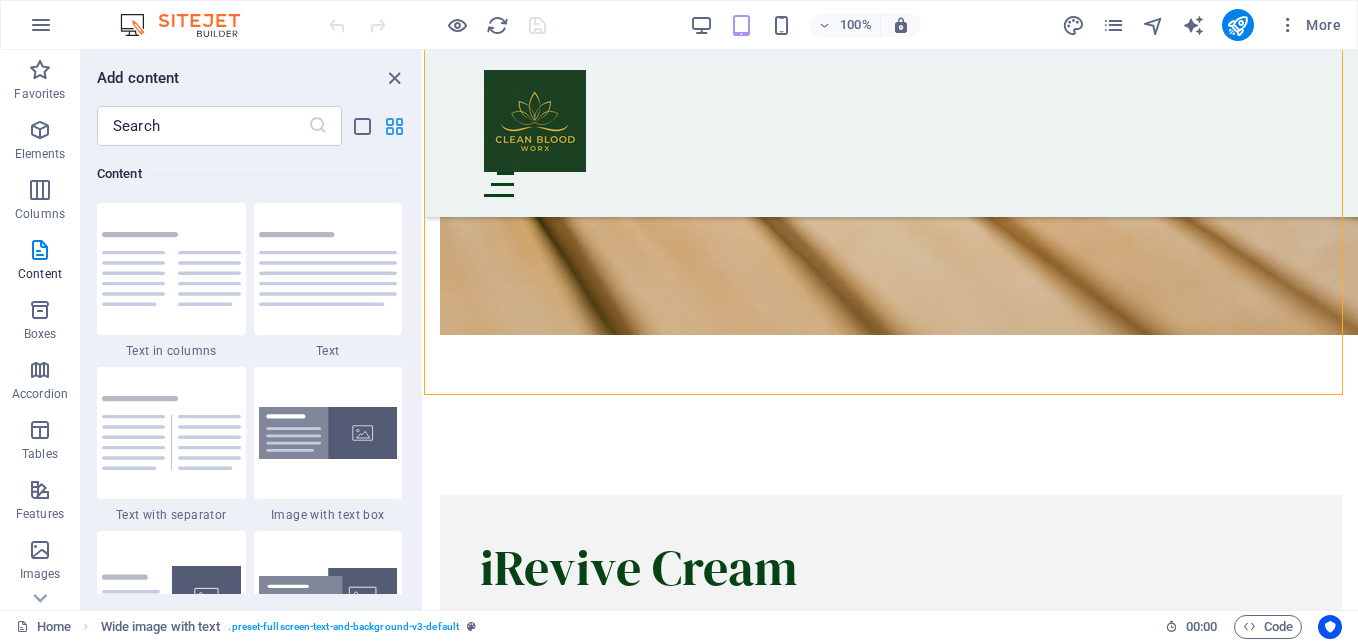 click at bounding box center (394, 126) 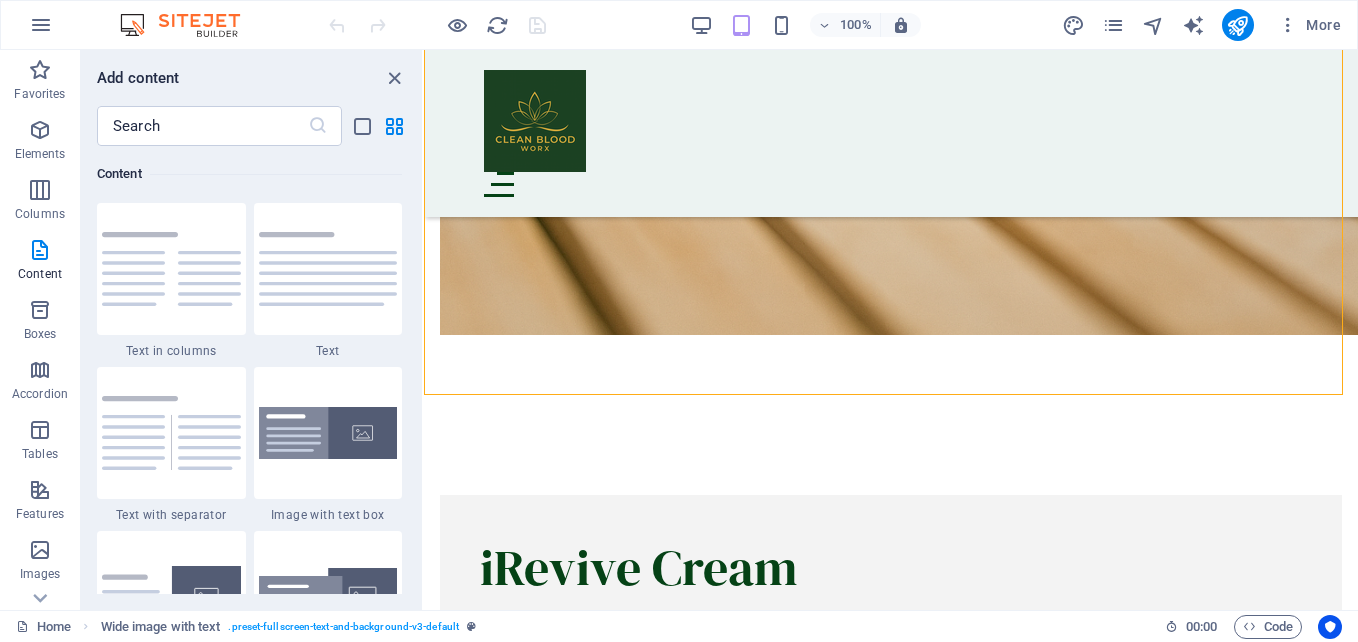 click on "Favorites 1 Star Headline 1 Star Container Elements 1 Star Headline 1 Star Text 1 Star Image 1 Star Container 1 Star Spacer 1 Star Separator 1 Star HTML 1 Star Icon 1 Star Button 1 Star Logo 1 Star SVG 1 Star Image slider 1 Star Slider 1 Star Gallery 1 Star Menu 1 Star Map 1 Star Facebook 1 Star Video 1 Star YouTube 1 Star Vimeo 1 Star Document 1 Star Audio 1 Star Iframe 1 Star Privacy 1 Star Languages Columns 1 Star Container 1 Star 2 columns 1 Star 3 columns 1 Star 4 columns 1 Star 5 columns 1 Star 6 columns 1 Star 40-60 1 Star 20-80 1 Star 80-20 1 Star 30-70 1 Star 70-30 1 Star Unequal Columns 1 Star 25-25-50 1 Star 25-50-25 1 Star 50-25-25 1 Star 20-60-20 1 Star 50-16-16-16 1 Star 16-16-16-50 1 Star Grid 2-1 1 Star Grid 1-2 1 Star Grid 3-1 1 Star Grid 1-3 1 Star Grid 4-1 1 Star Grid 1-4 1 Star Grid 1-2-1 1 Star Grid 1-1-2 1 Star Grid 2h-2v 1 Star Grid 2v-2h 1 Star Grid 2-1-2 1 Star Grid 3-4 Content 1 Star Text in columns 1 Star Text 1 Star Text with separator 1 Star Image with text box 1 Star 1 Star Boxes" at bounding box center [251, 370] 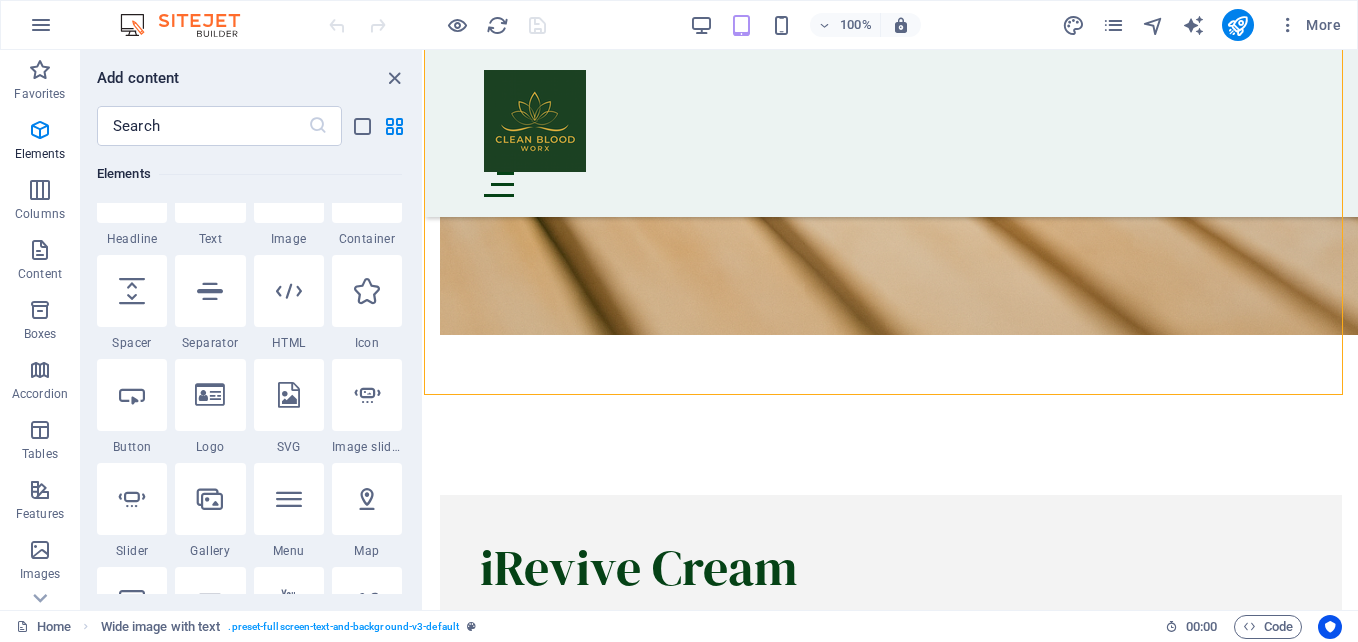 scroll, scrollTop: 177, scrollLeft: 0, axis: vertical 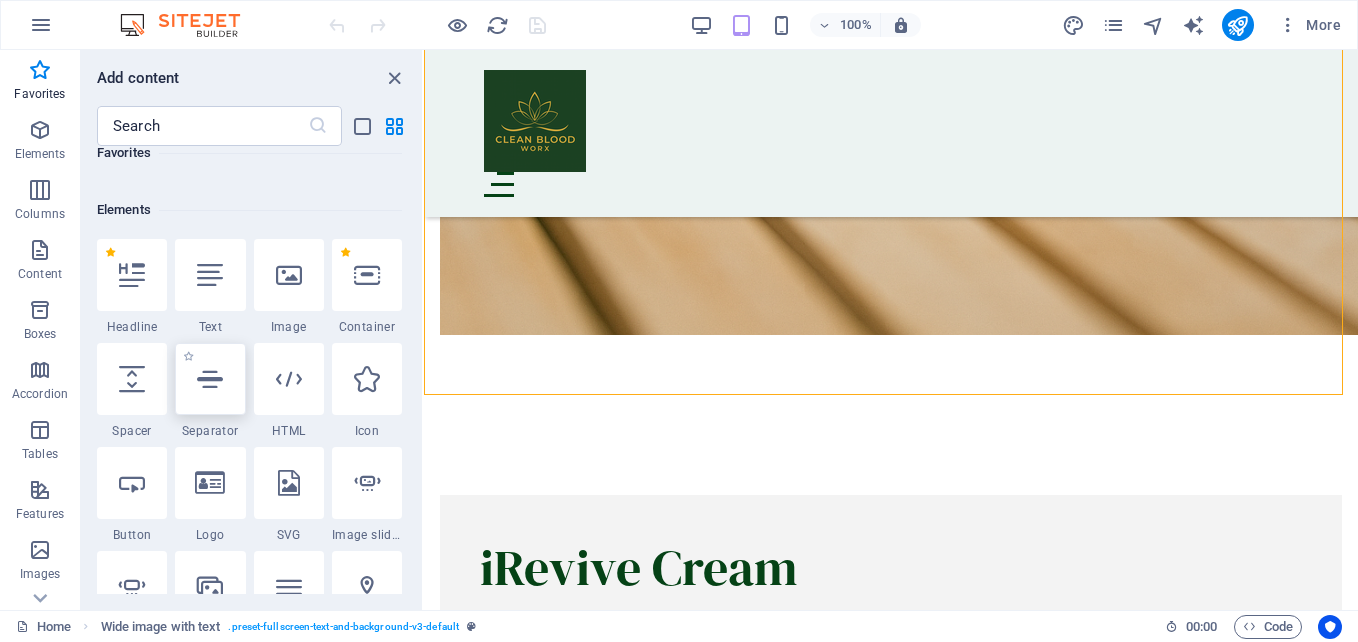 click at bounding box center [210, 379] 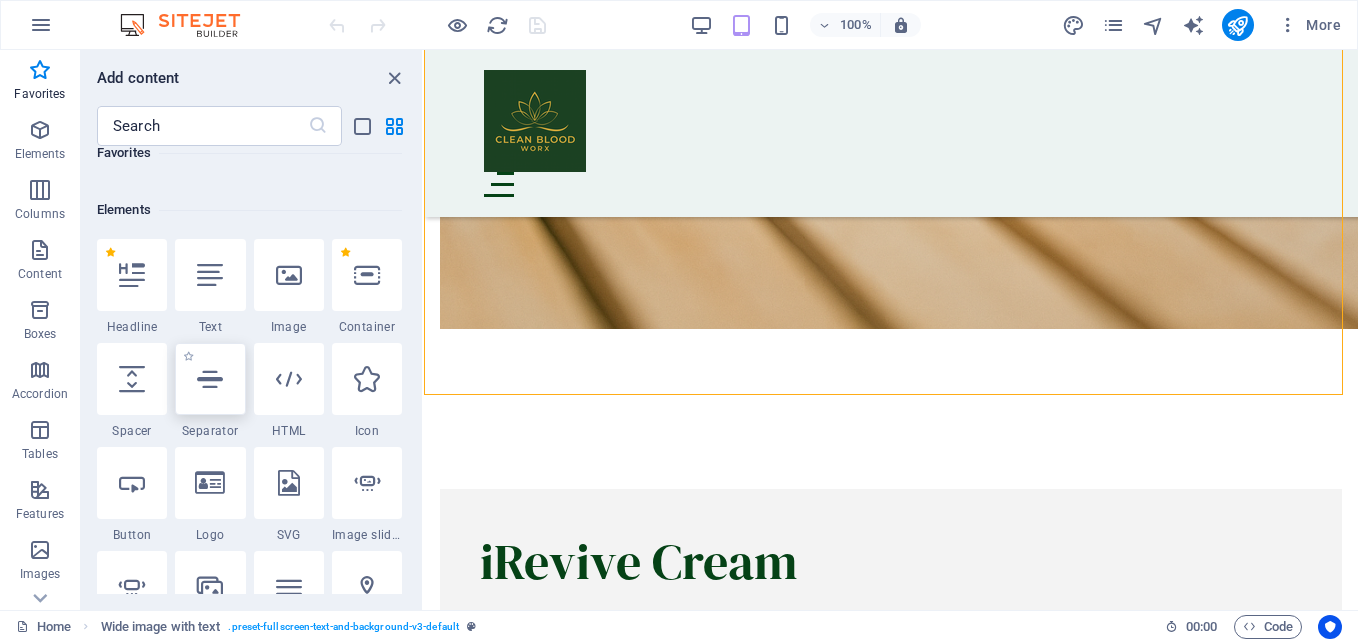 select on "%" 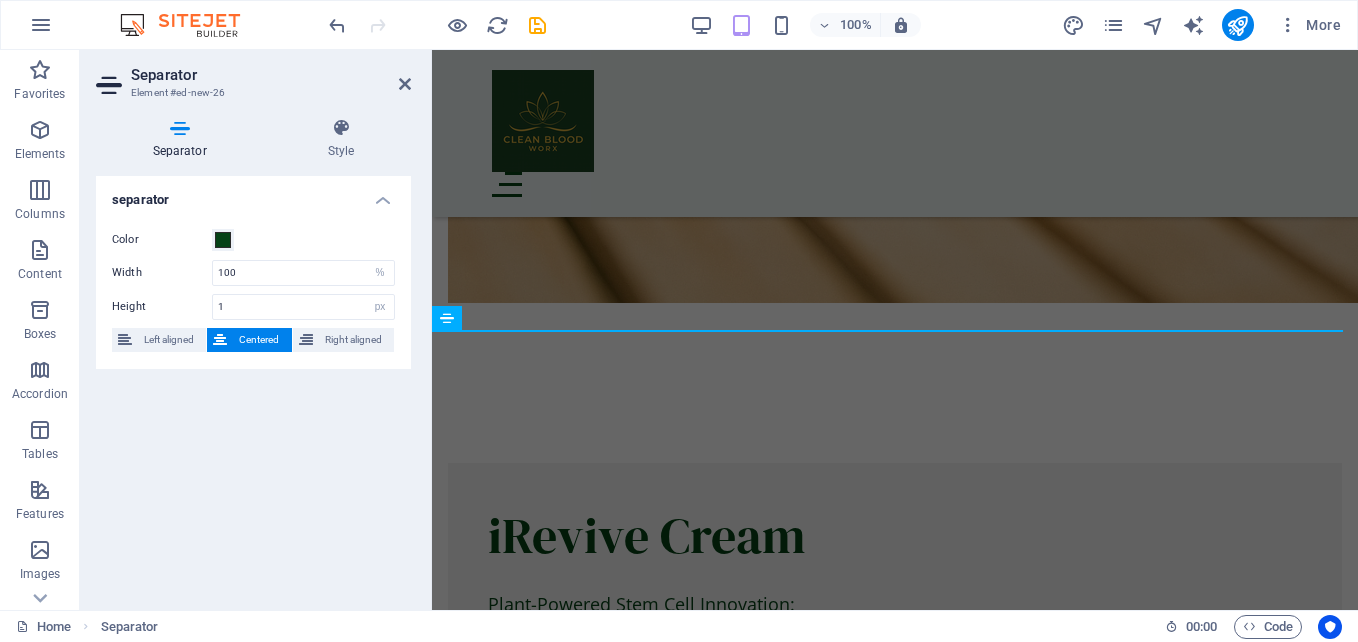 scroll, scrollTop: 6566, scrollLeft: 0, axis: vertical 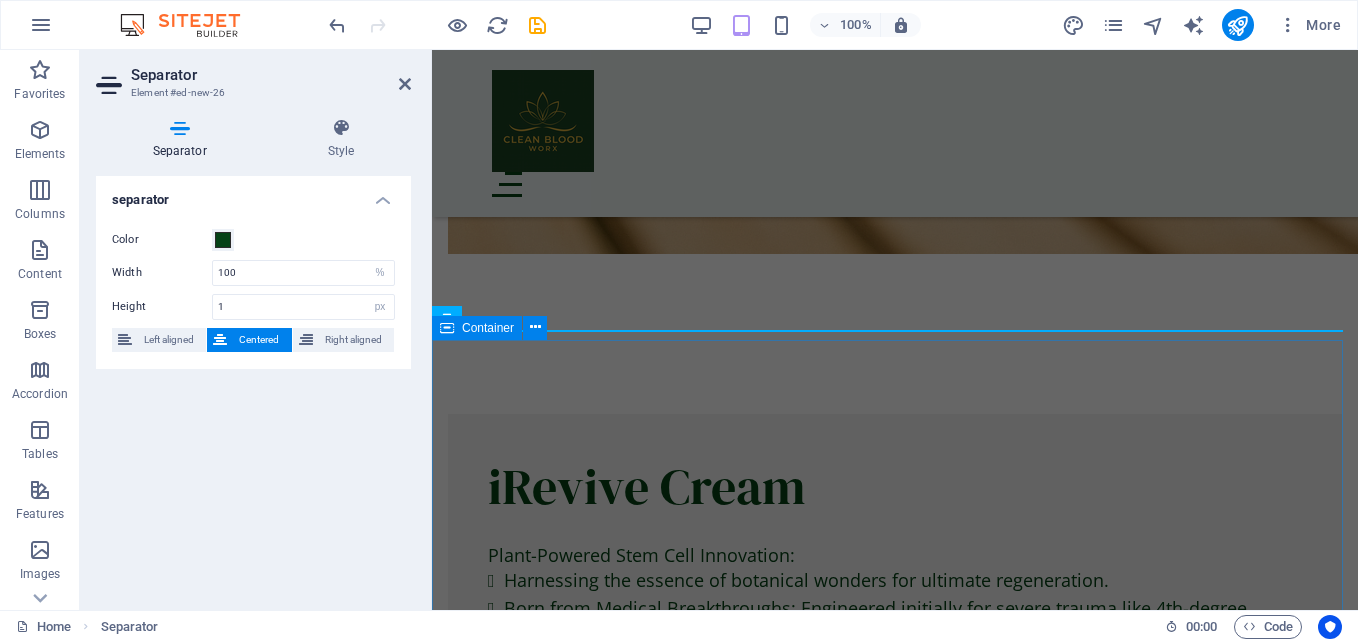 click on "Contact information PO BOX [NUMBER] [CITY] [STATE] [POSTAL_CODE] [EMAIL] [PHONE]   I have read and understand the privacy policy. Unreadable? Load new SEND MESSAGE" at bounding box center (895, 7408) 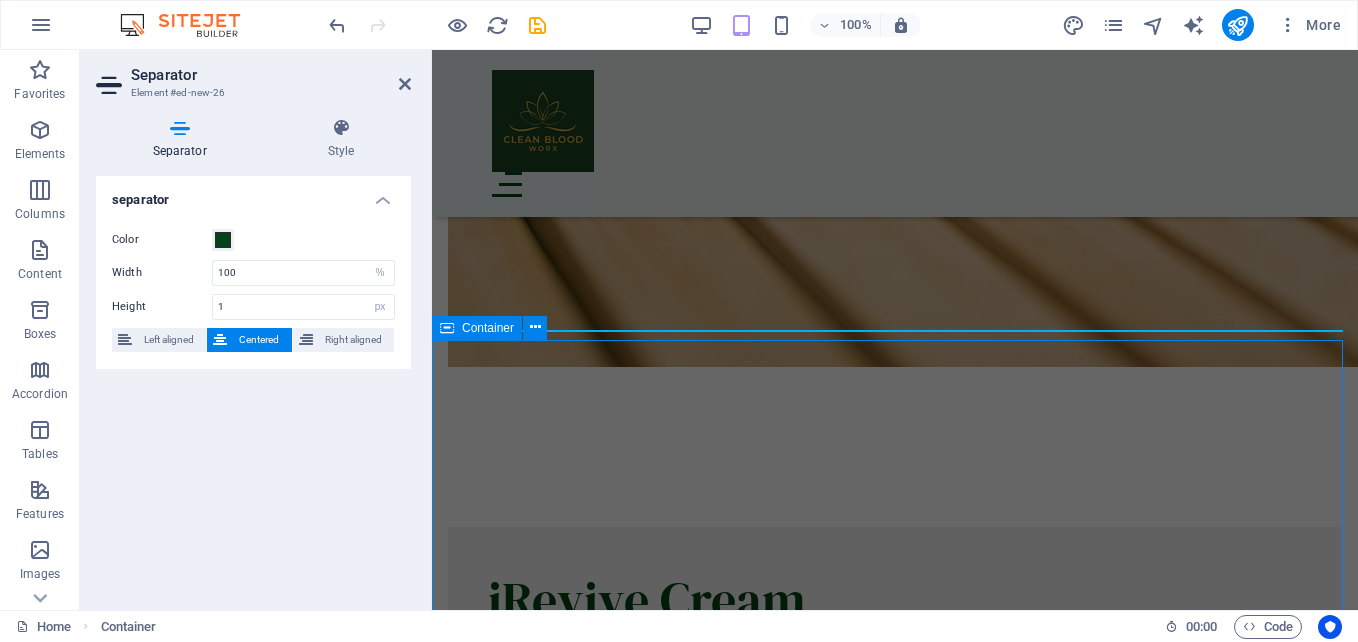 scroll, scrollTop: 6301, scrollLeft: 0, axis: vertical 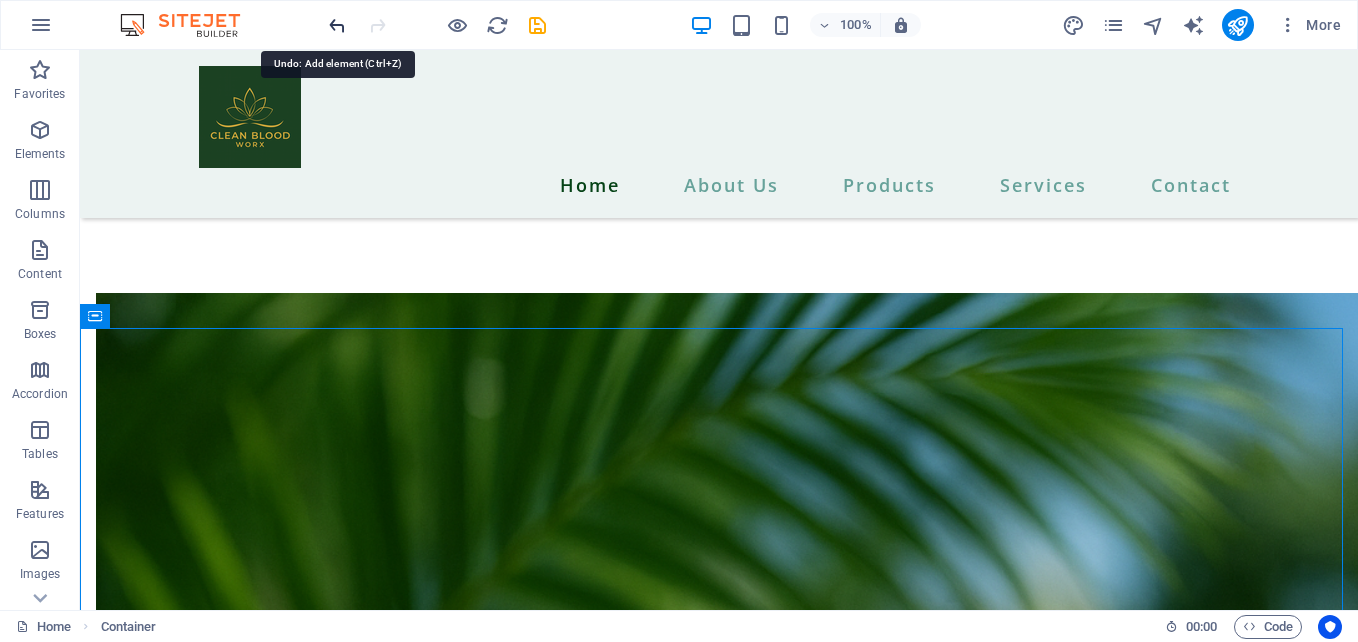 click at bounding box center (337, 25) 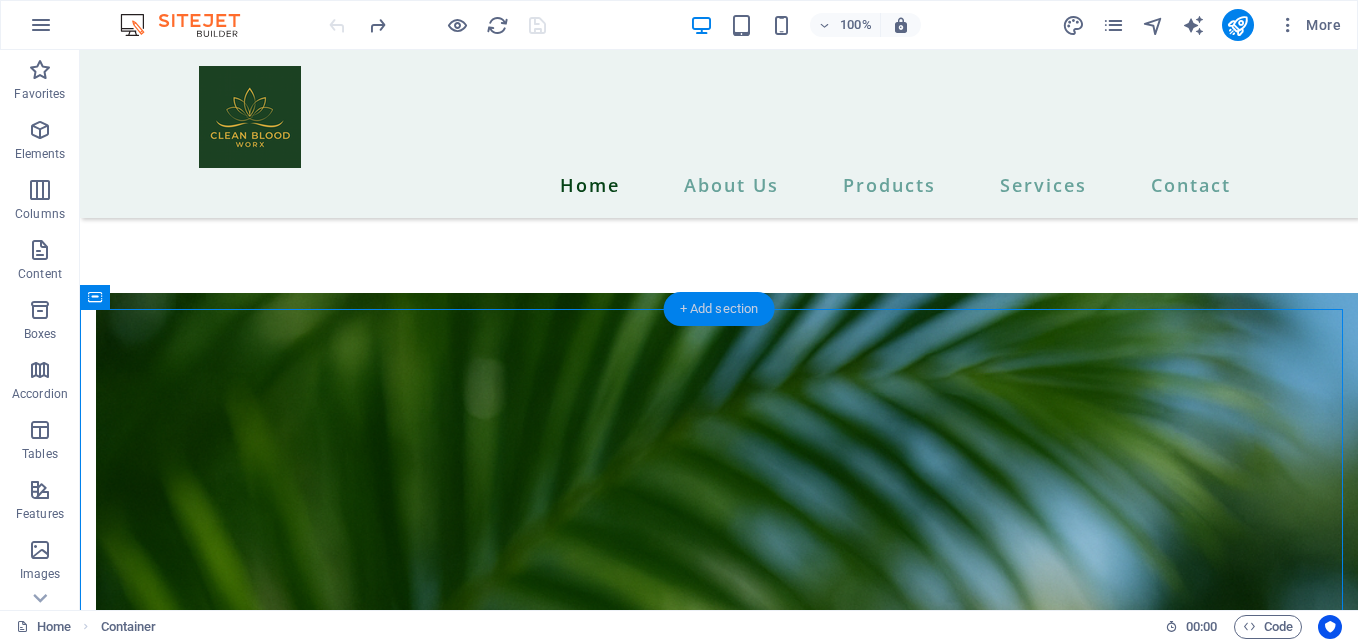 click on "+ Add section" at bounding box center (719, 309) 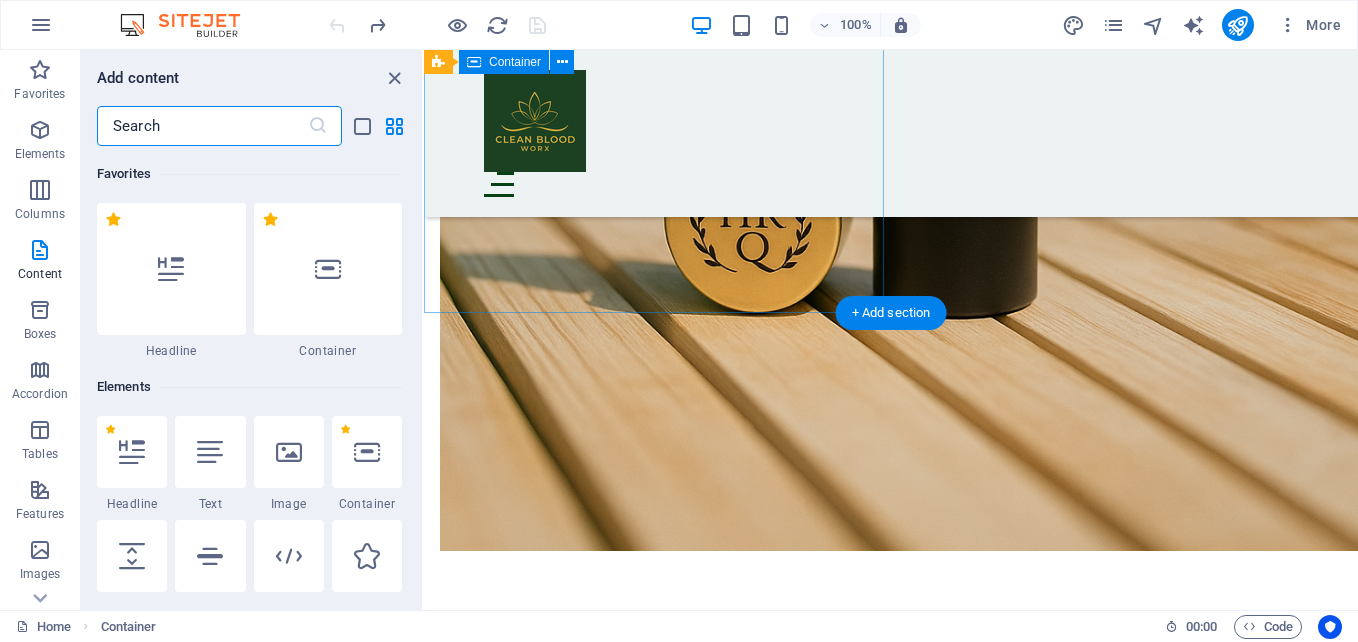 scroll, scrollTop: 6591, scrollLeft: 0, axis: vertical 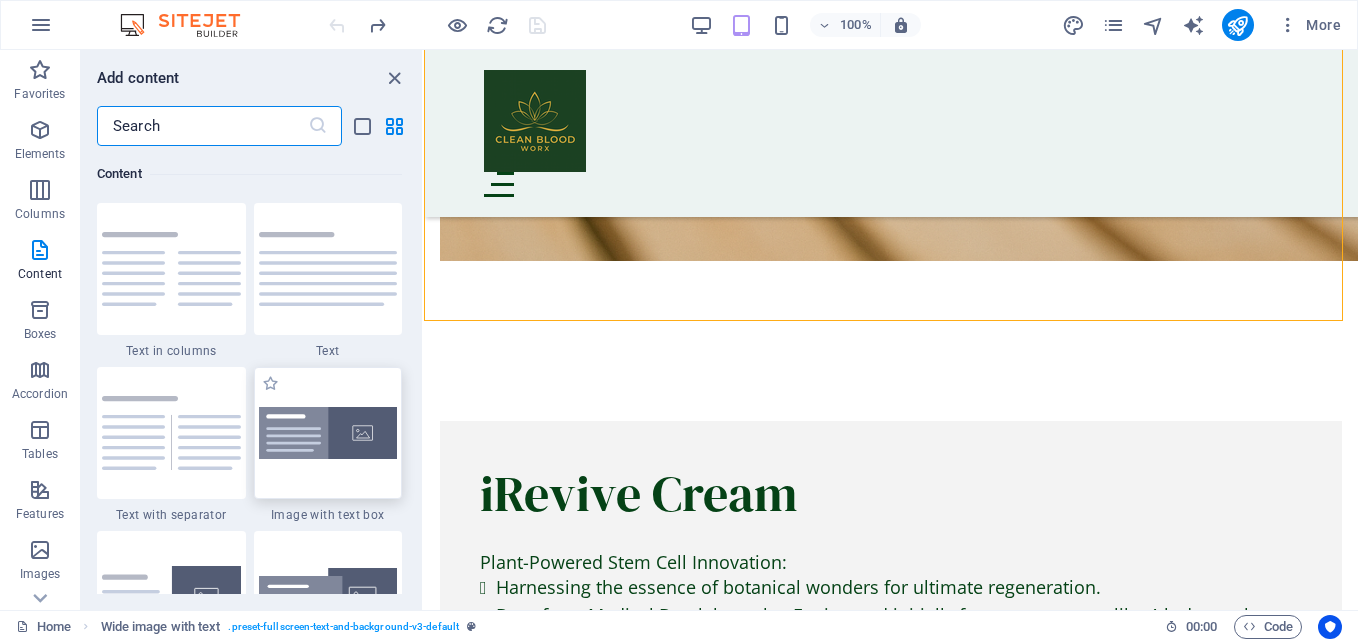 click at bounding box center (328, 433) 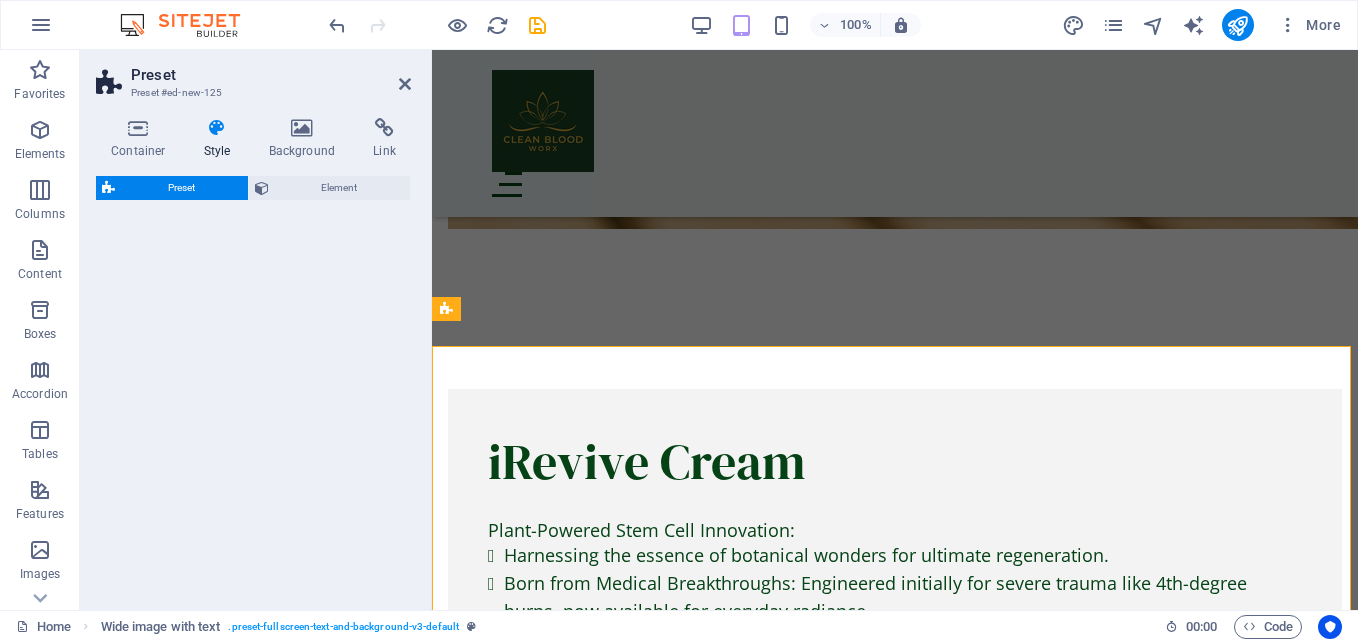 select on "rem" 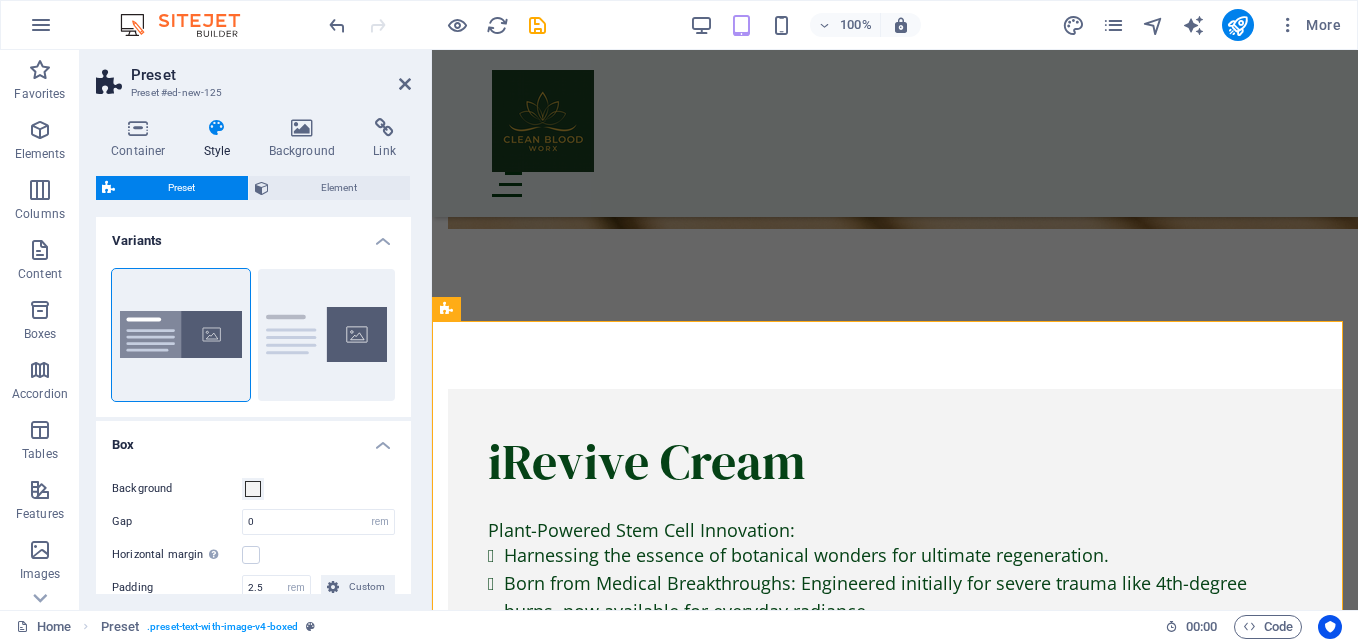 scroll, scrollTop: 6566, scrollLeft: 0, axis: vertical 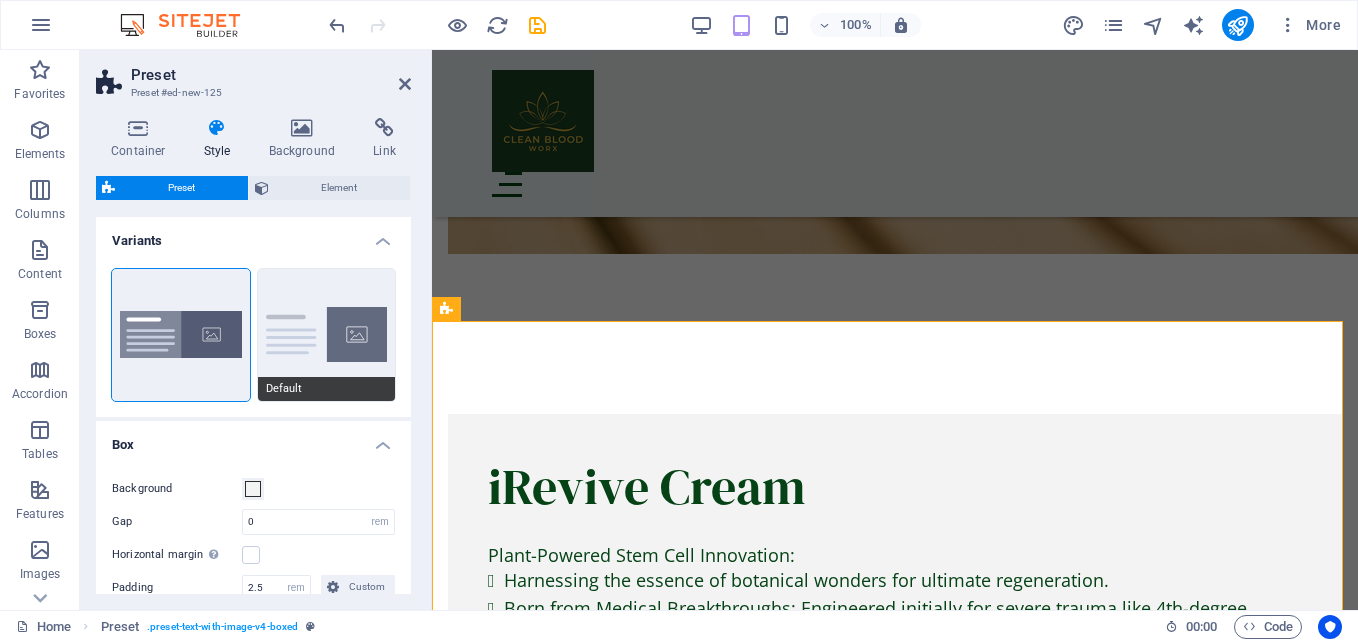 click on "Default" at bounding box center (327, 335) 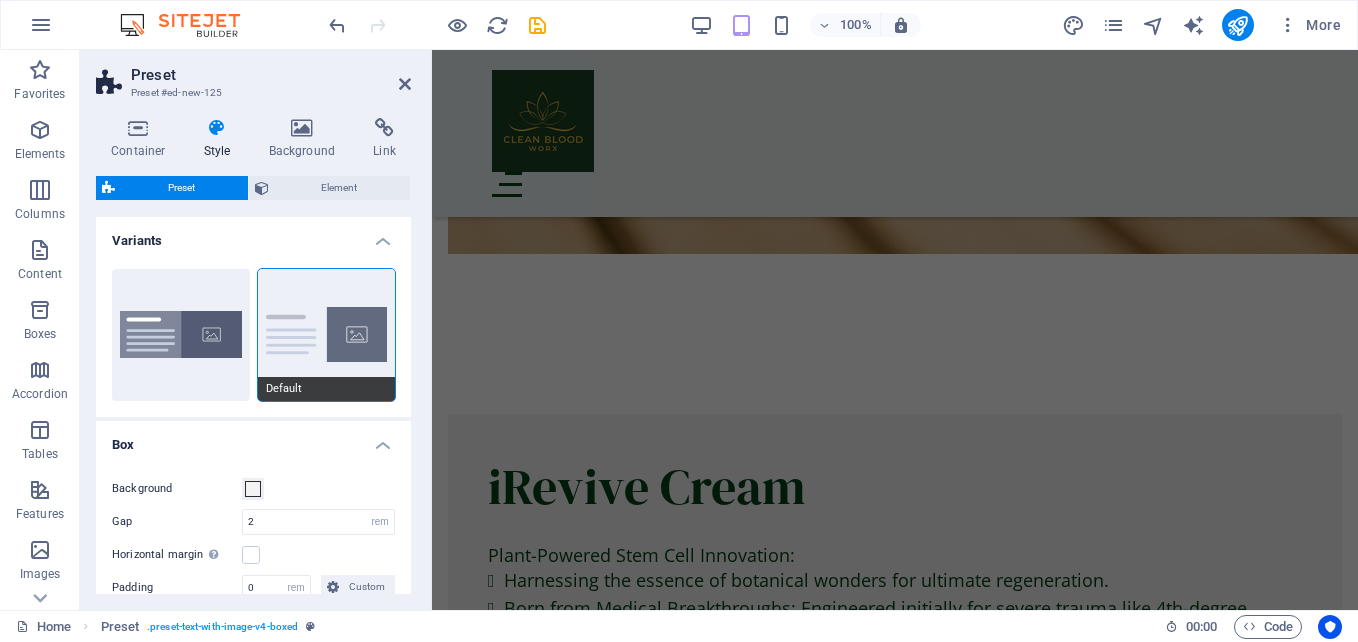 scroll, scrollTop: 6199, scrollLeft: 0, axis: vertical 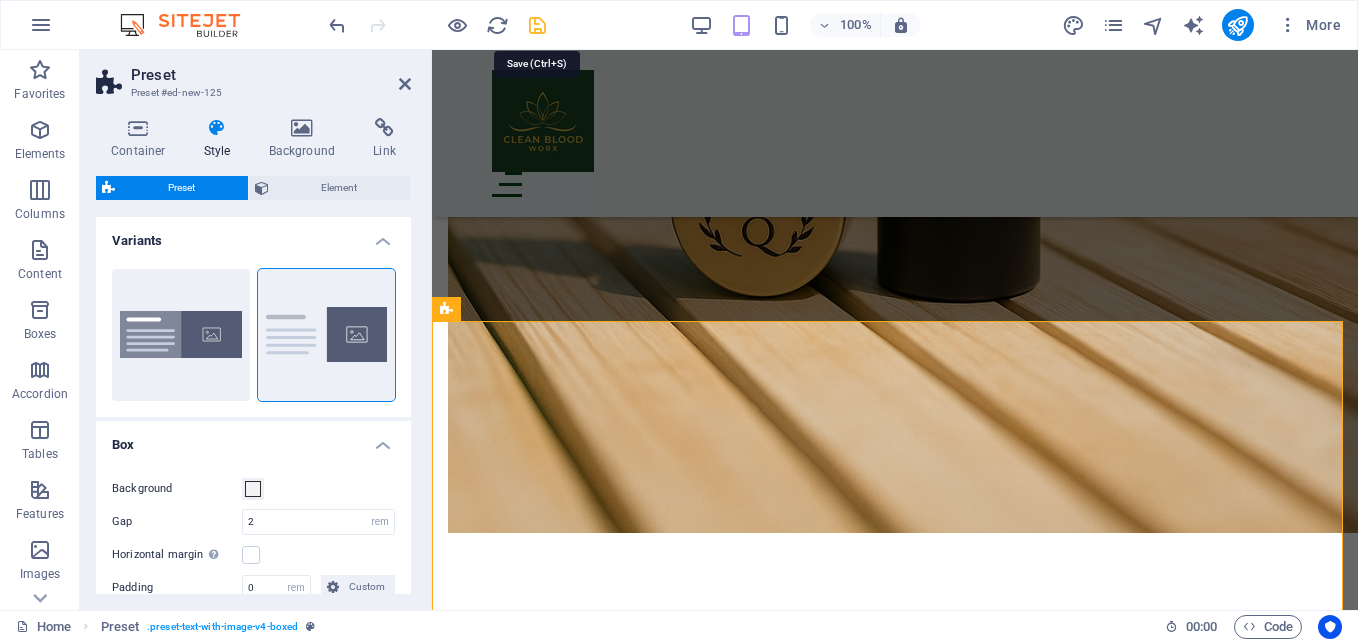 click at bounding box center (537, 25) 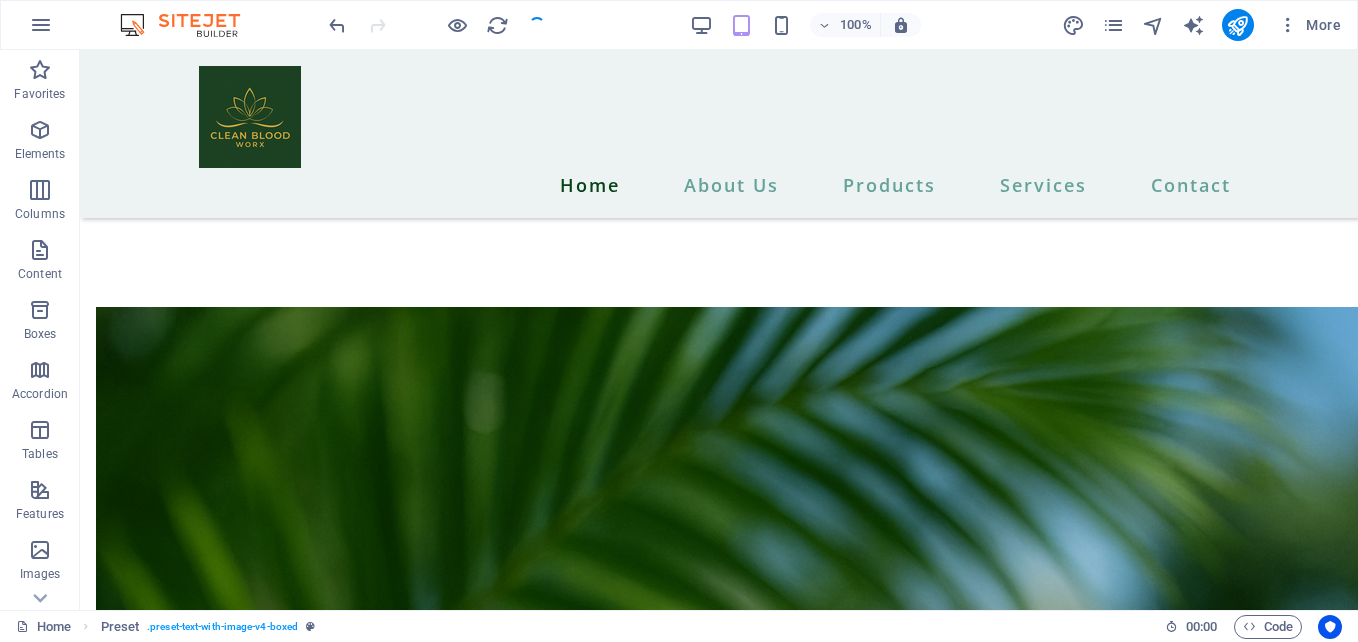 scroll, scrollTop: 6036, scrollLeft: 0, axis: vertical 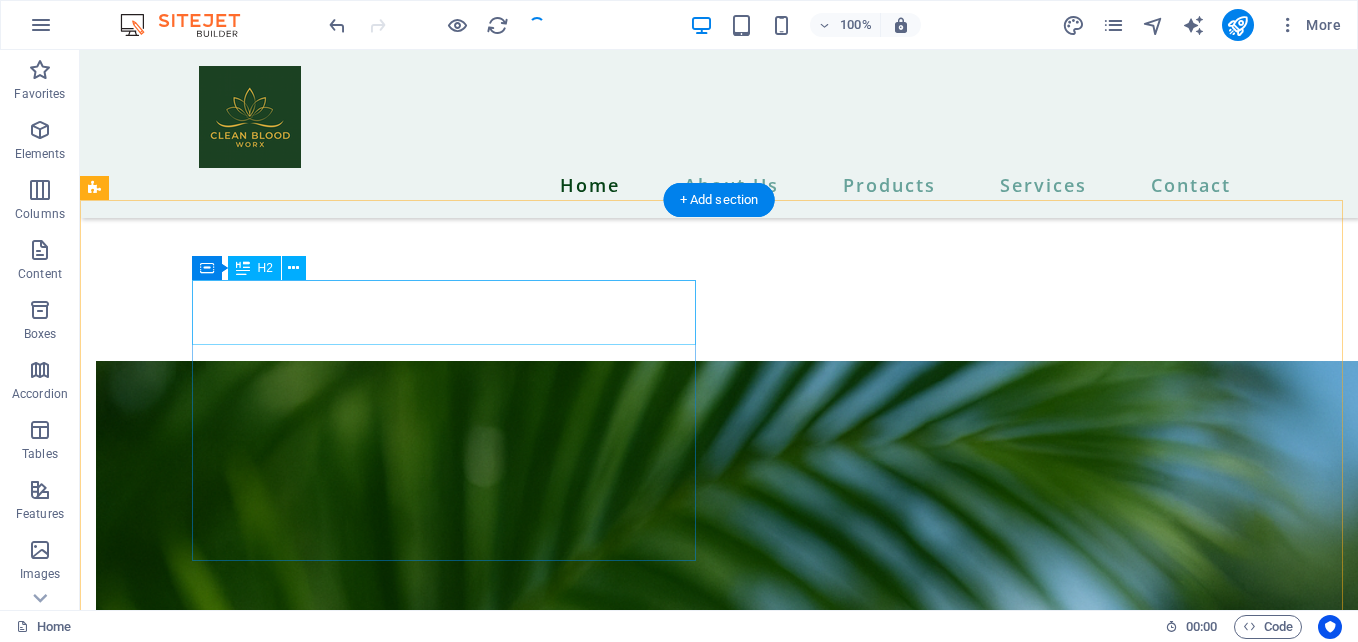 click on "New headline" at bounding box center (616, 9372) 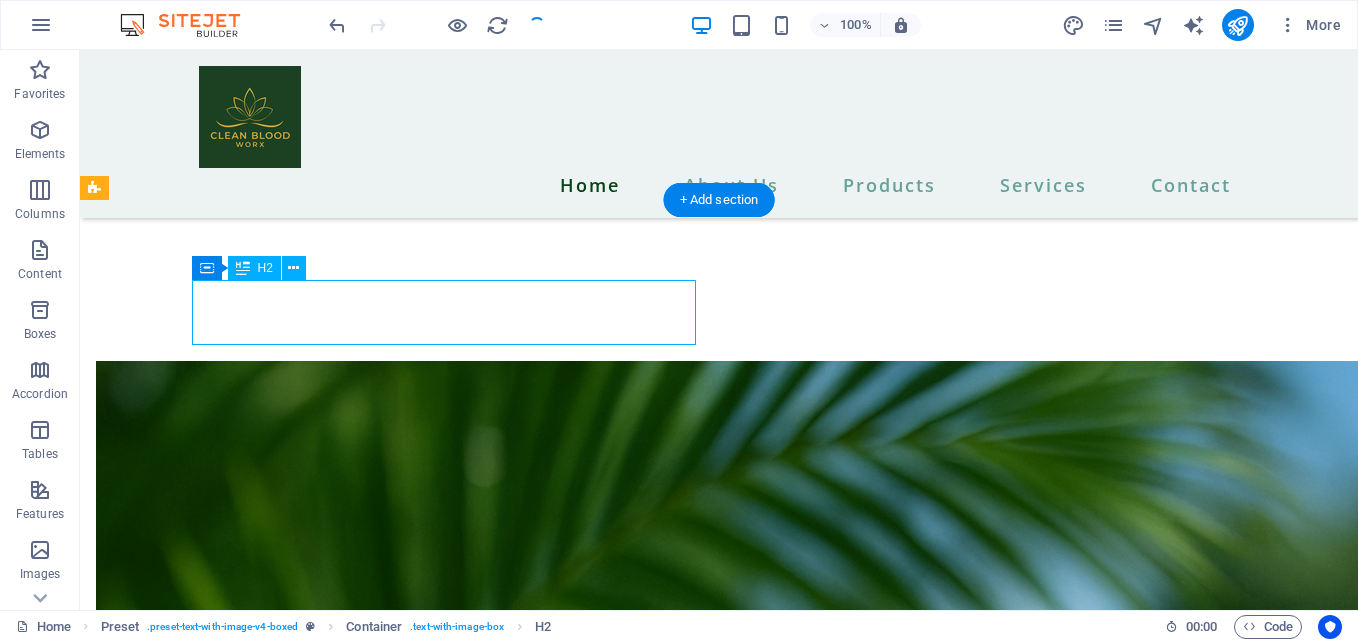 click on "New headline" at bounding box center (616, 9372) 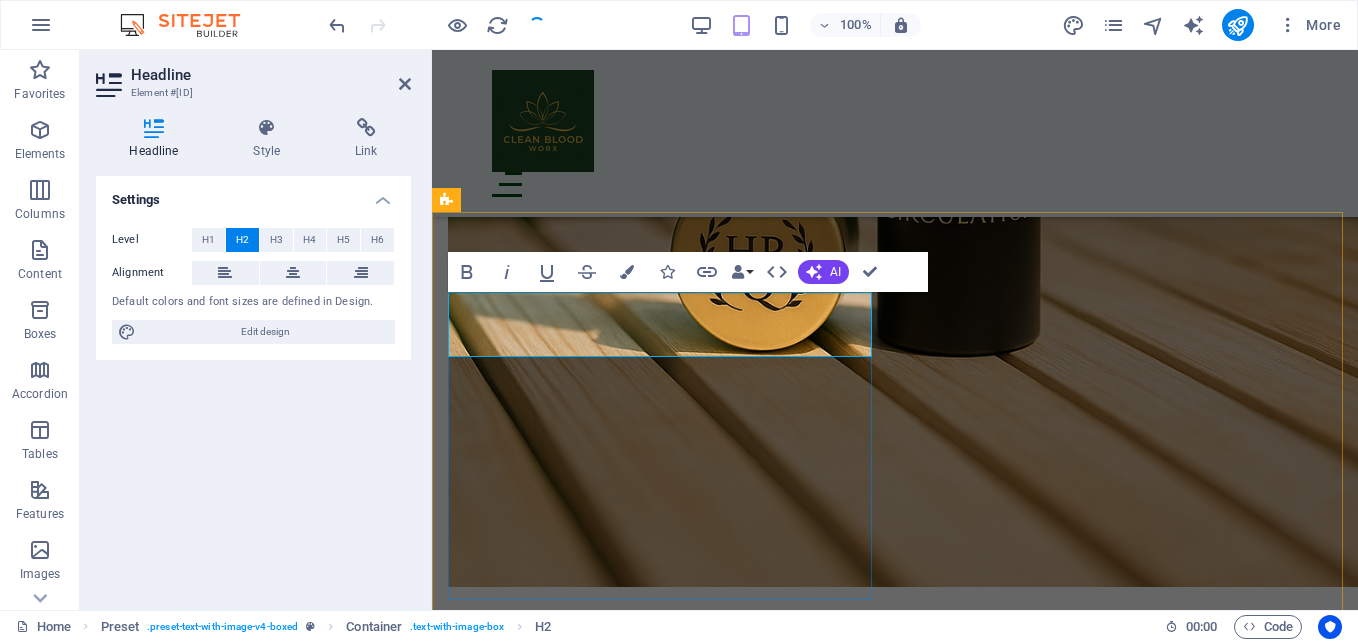 scroll, scrollTop: 6308, scrollLeft: 0, axis: vertical 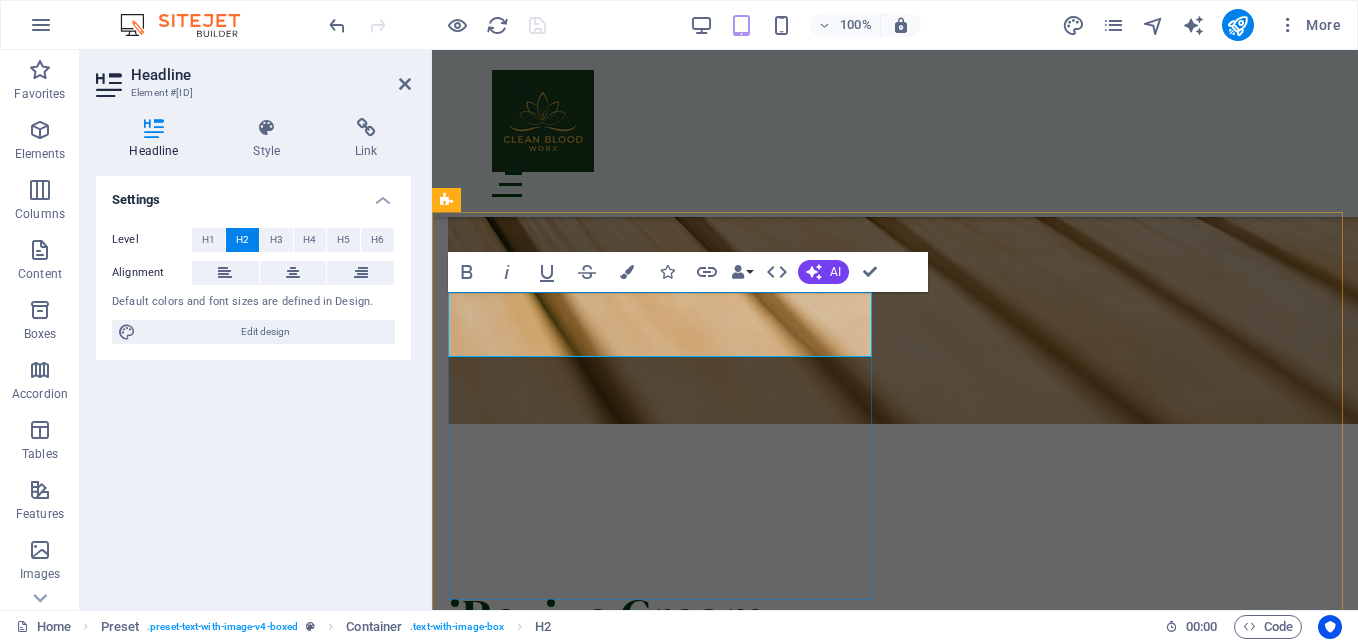 type 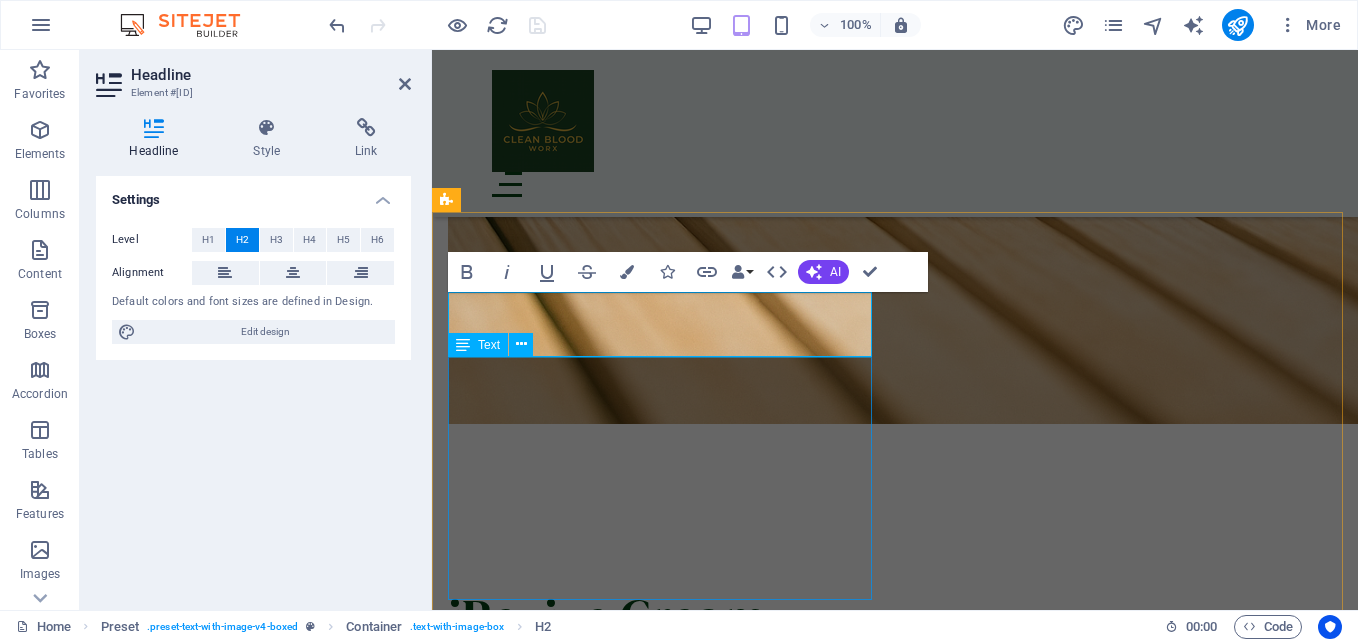 click on "Lorem ipsum dolor sit amet, consectetuer adipiscing elit. Aenean commodo ligula eget dolor. Lorem ipsum dolor sit amet, consectetuer adipiscing elit leget dolor. Lorem ipsum dolor sit amet, consectetuer adipiscing elit. Aenean commodo ligula eget dolor. Lorem ipsum dolor sit amet, consectetuer adipiscing elit dolor consectetuer adipiscing elit leget dolor. Lorem elit saget ipsum dolor sit amet, consectetuer." at bounding box center [895, 6873] 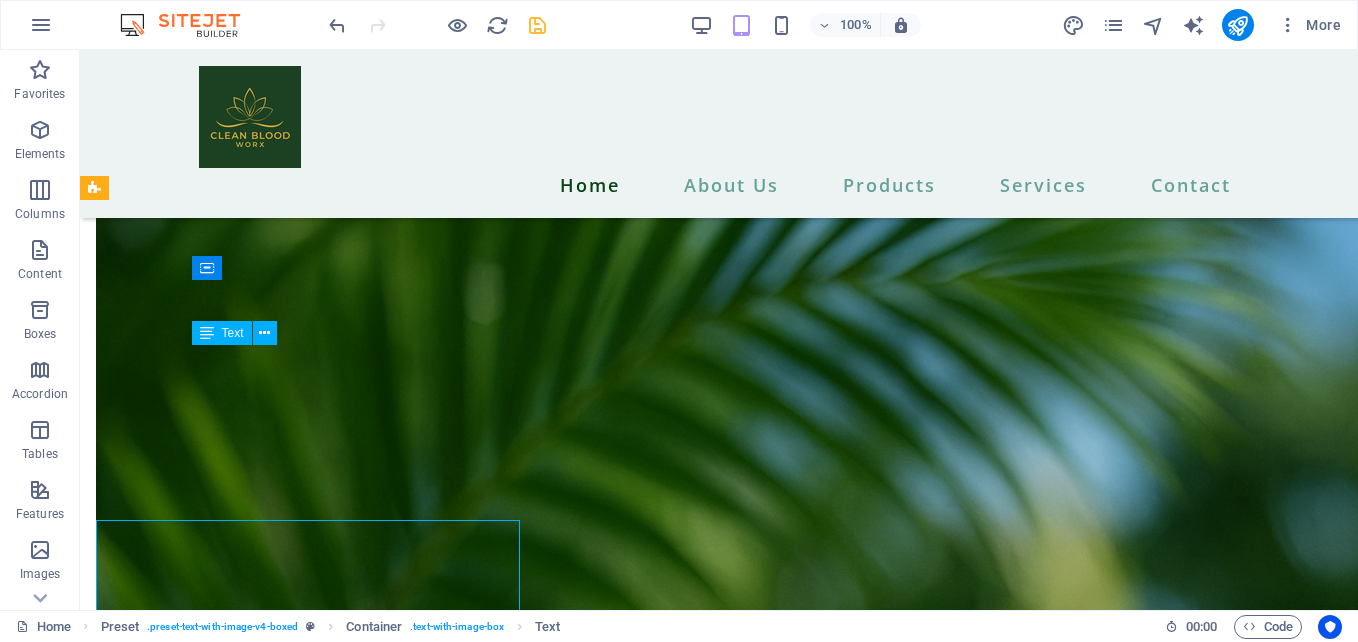 scroll, scrollTop: 6145, scrollLeft: 0, axis: vertical 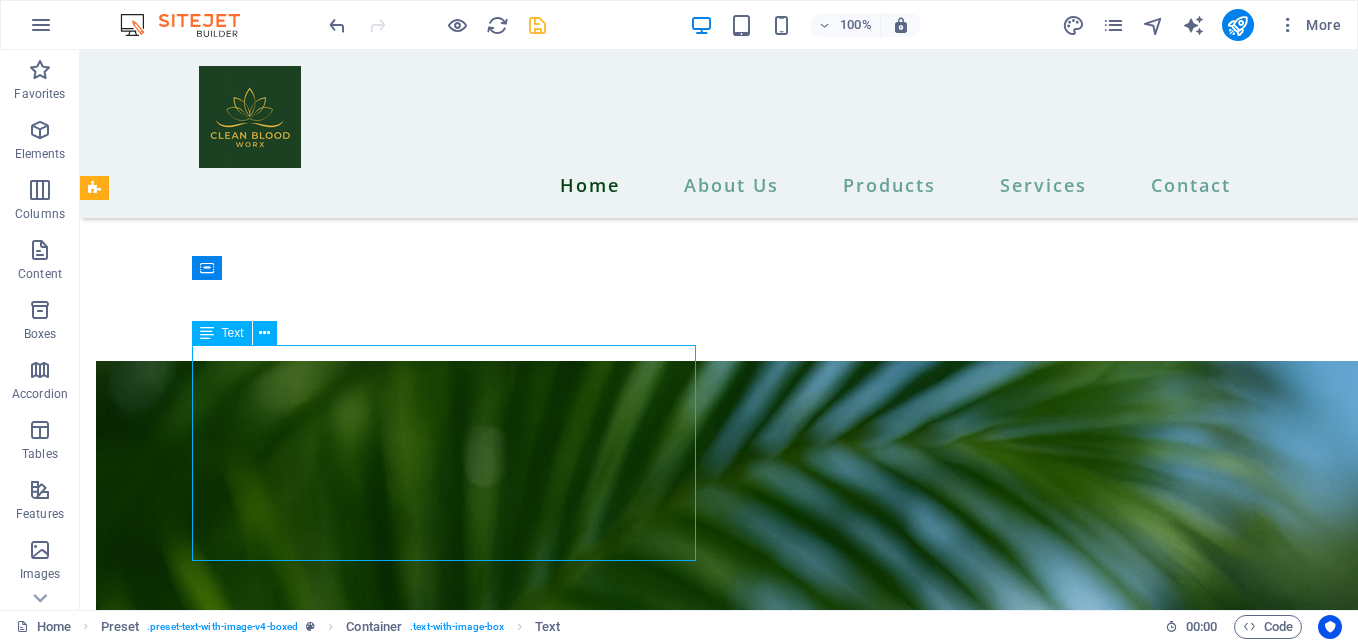 click on "Lorem ipsum dolor sit amet, consectetuer adipiscing elit. Aenean commodo ligula eget dolor. Lorem ipsum dolor sit amet, consectetuer adipiscing elit leget dolor. Lorem ipsum dolor sit amet, consectetuer adipiscing elit. Aenean commodo ligula eget dolor. Lorem ipsum dolor sit amet, consectetuer adipiscing elit dolor consectetuer adipiscing elit leget dolor. Lorem elit saget ipsum dolor sit amet, consectetuer." at bounding box center (616, 9459) 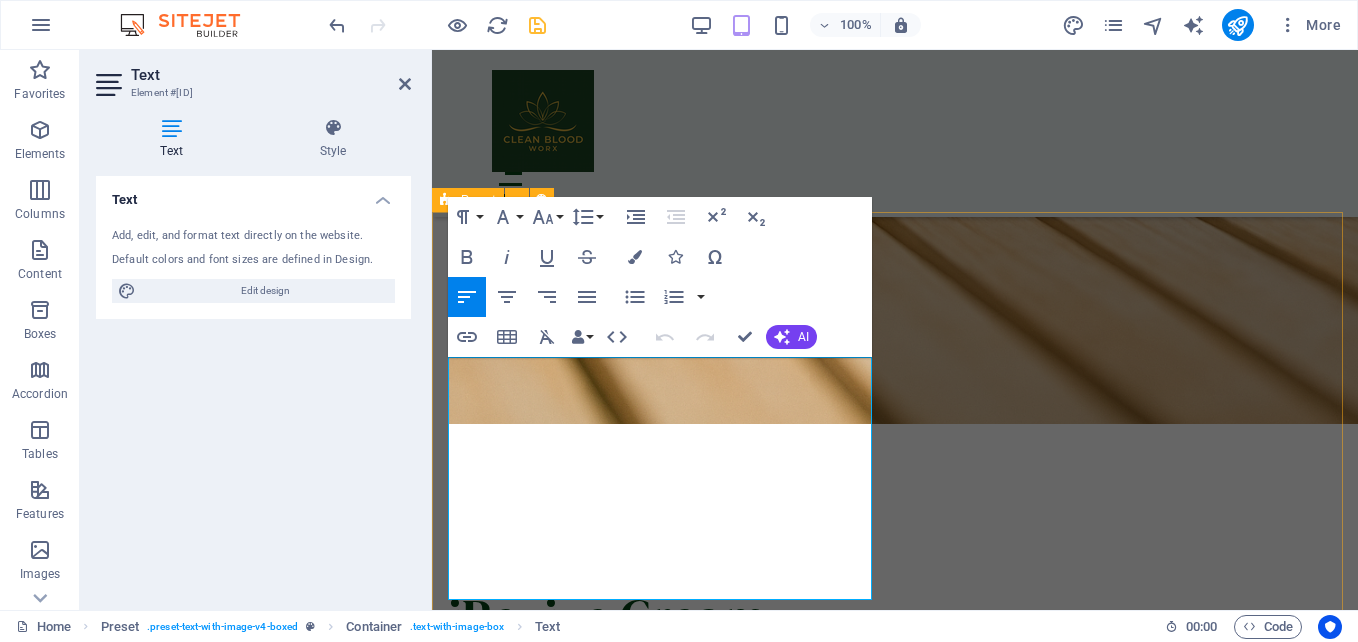 drag, startPoint x: 644, startPoint y: 507, endPoint x: 447, endPoint y: 372, distance: 238.81792 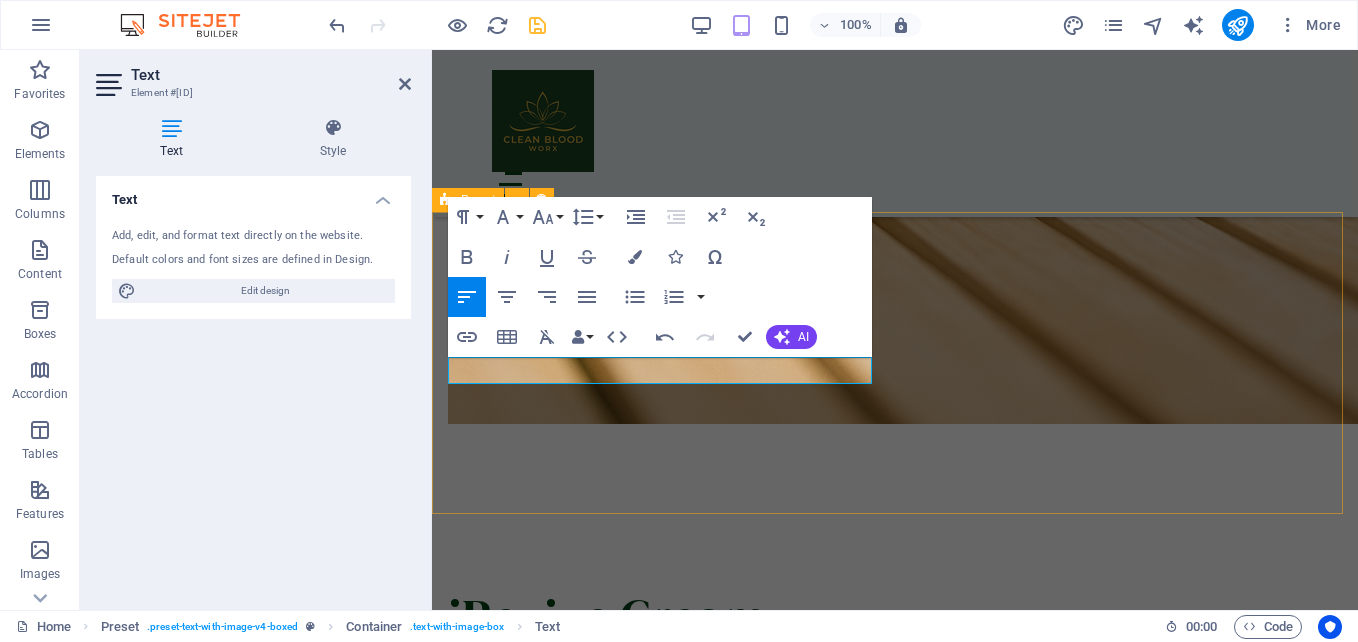 click on "Start Buying NuXtrax | New Science Protection Drop content here or  Add elements  Paste clipboard" at bounding box center [895, 6950] 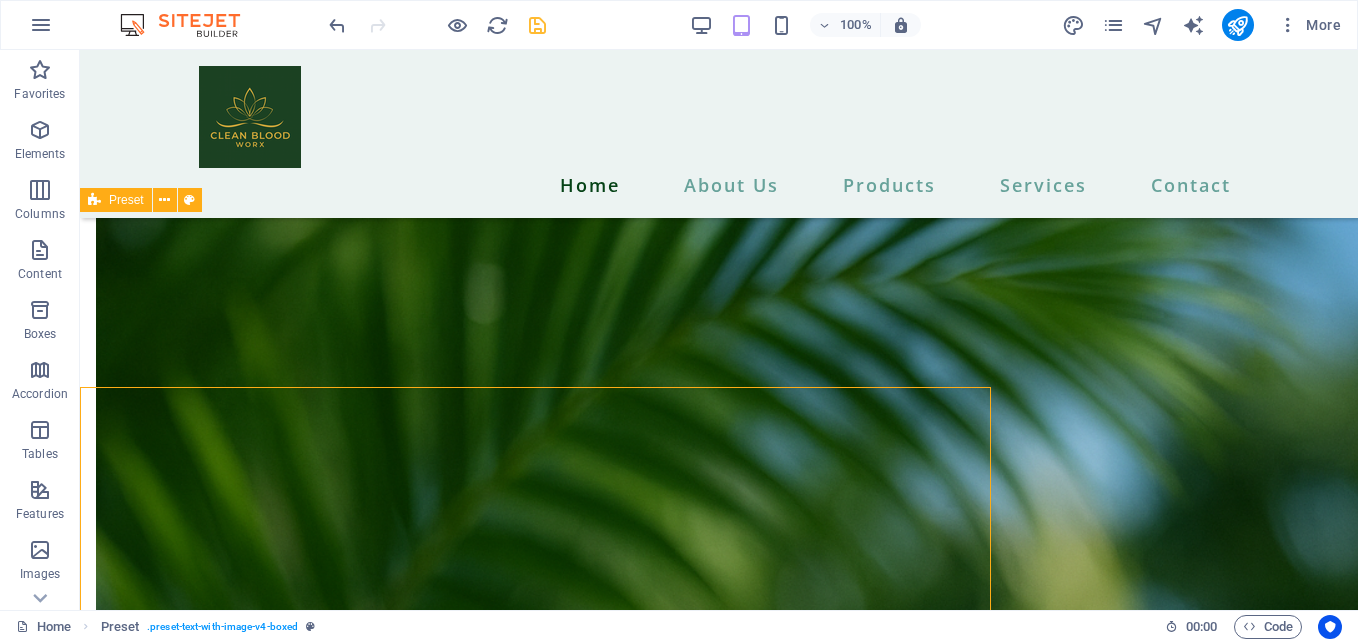 scroll, scrollTop: 6133, scrollLeft: 0, axis: vertical 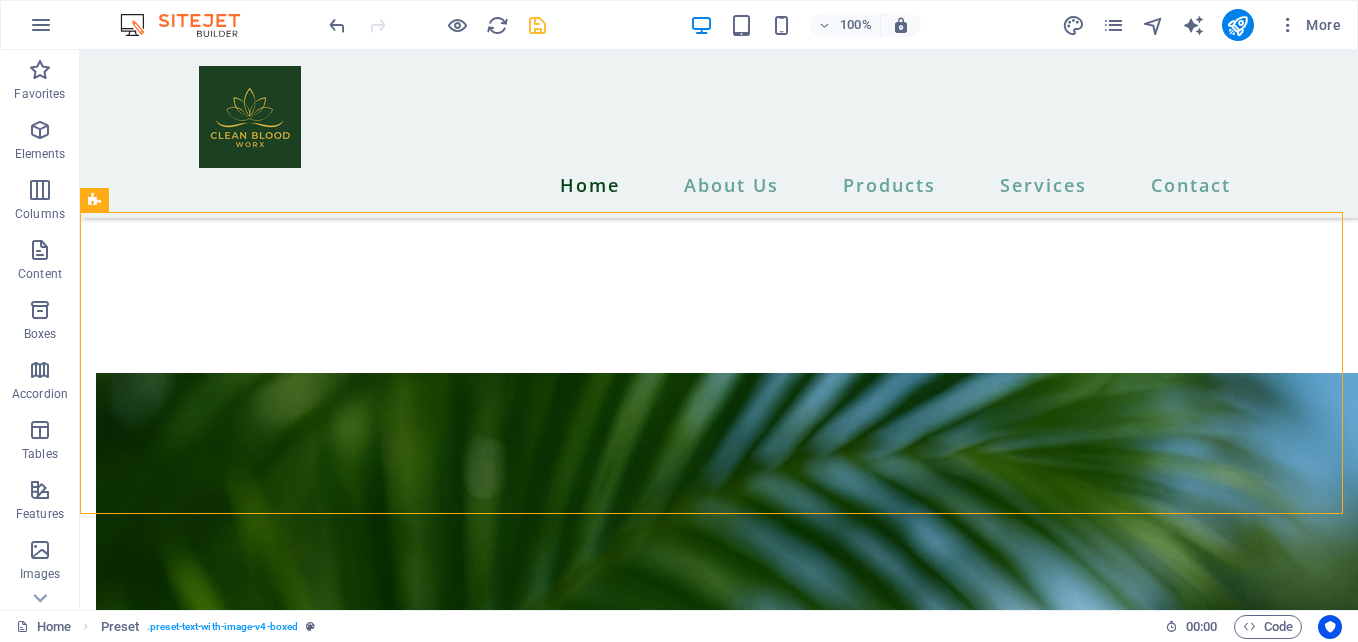 click at bounding box center [537, 25] 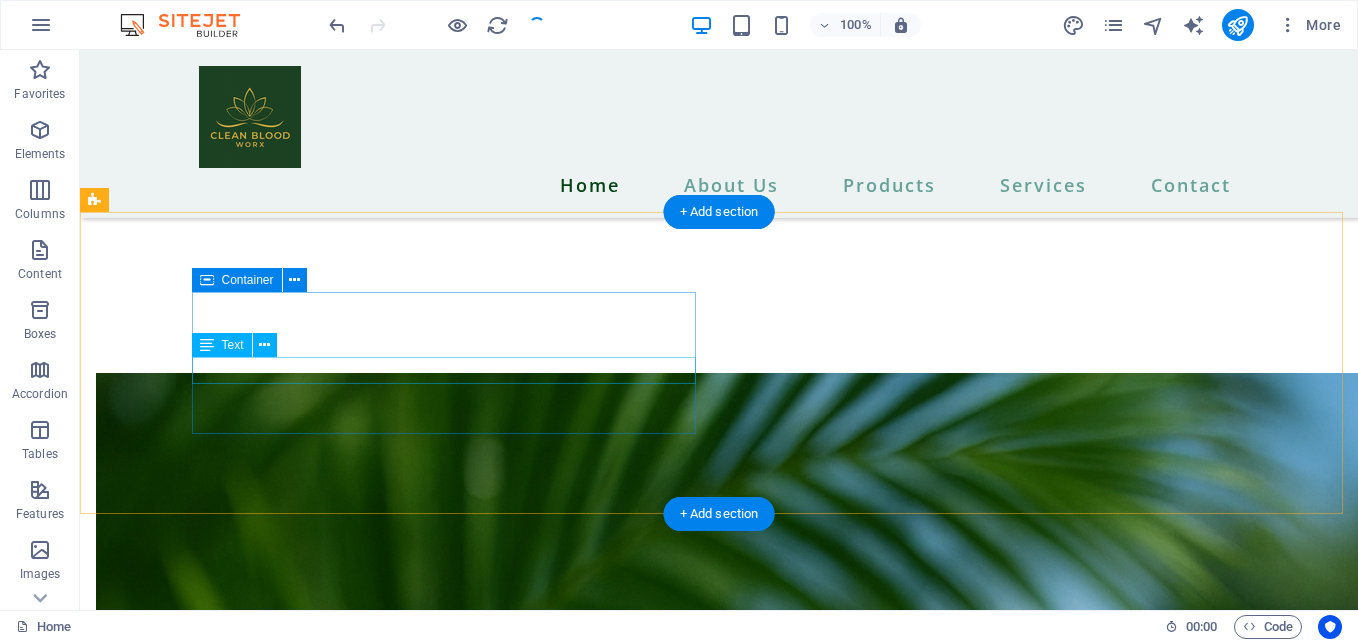click on "NuXtrax | New Science Protection" at bounding box center [616, 9430] 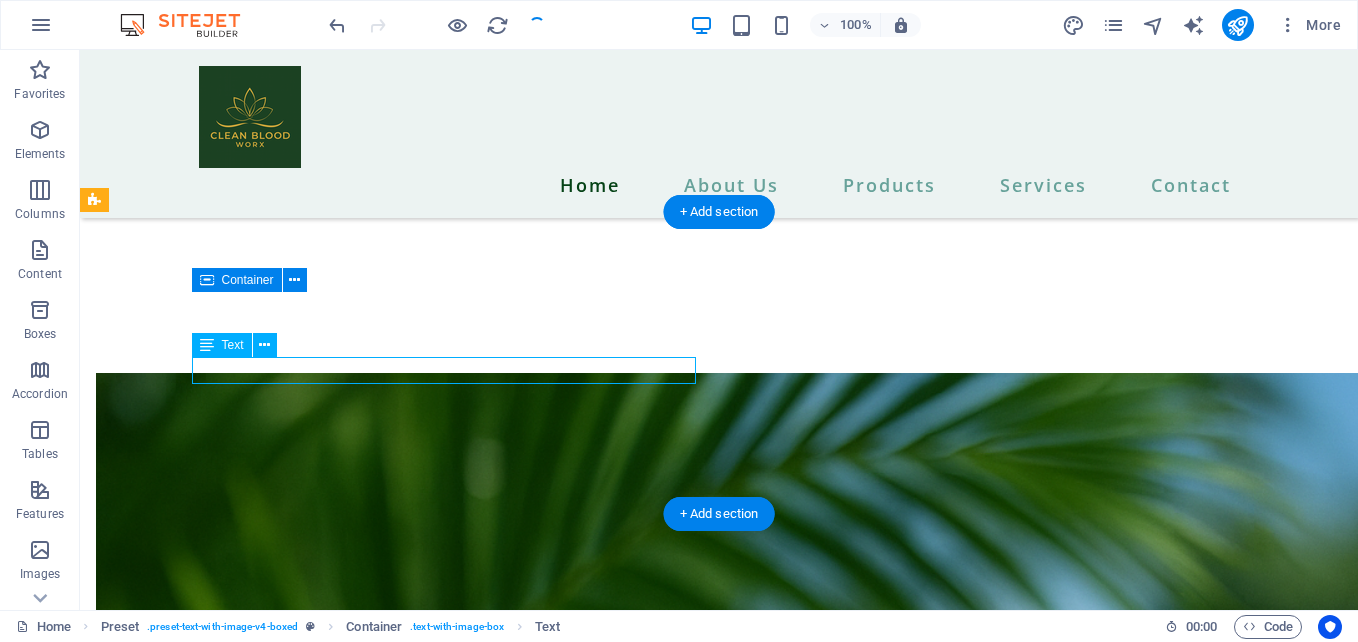 click on "NuXtrax | New Science Protection" at bounding box center (616, 9430) 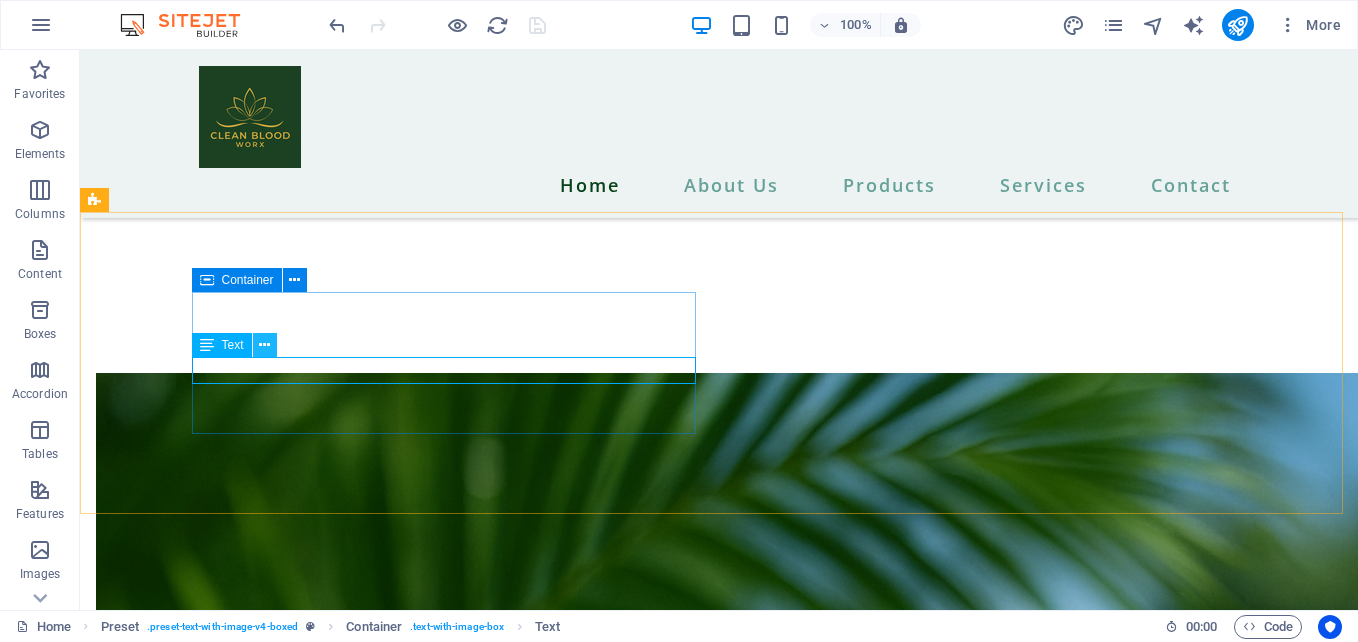 click at bounding box center (264, 345) 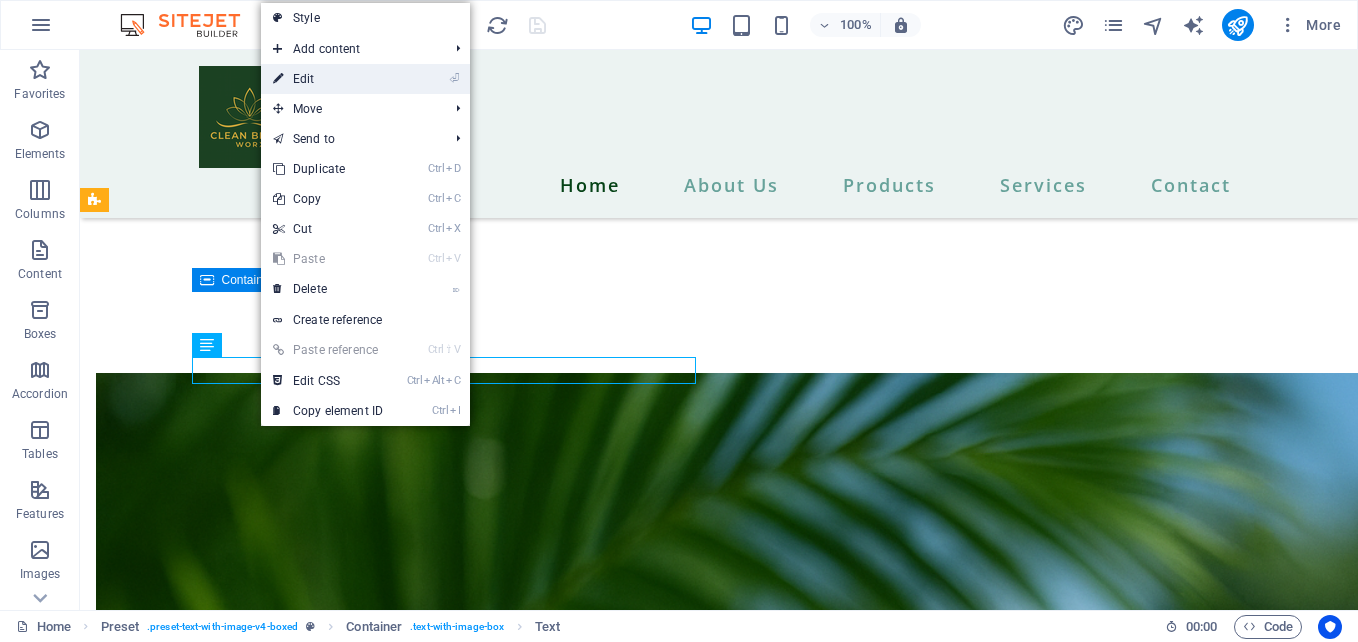 click on "⏎  Edit" at bounding box center (328, 79) 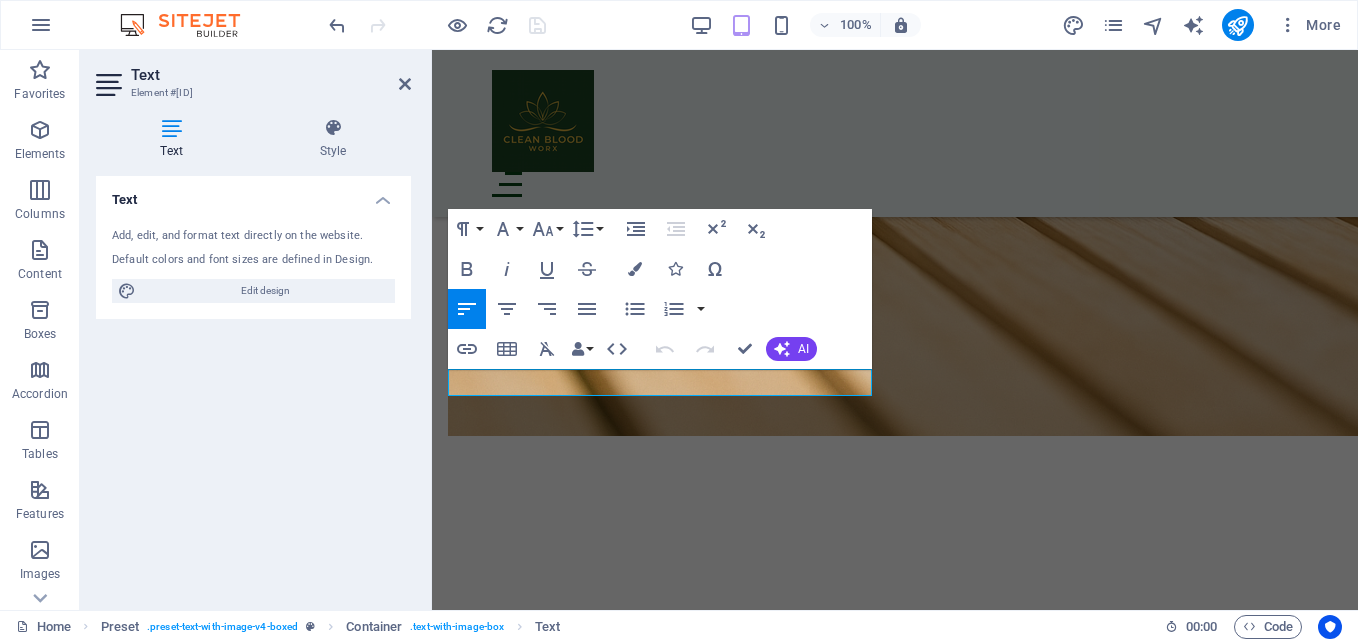 drag, startPoint x: 595, startPoint y: 391, endPoint x: 857, endPoint y: 444, distance: 267.30695 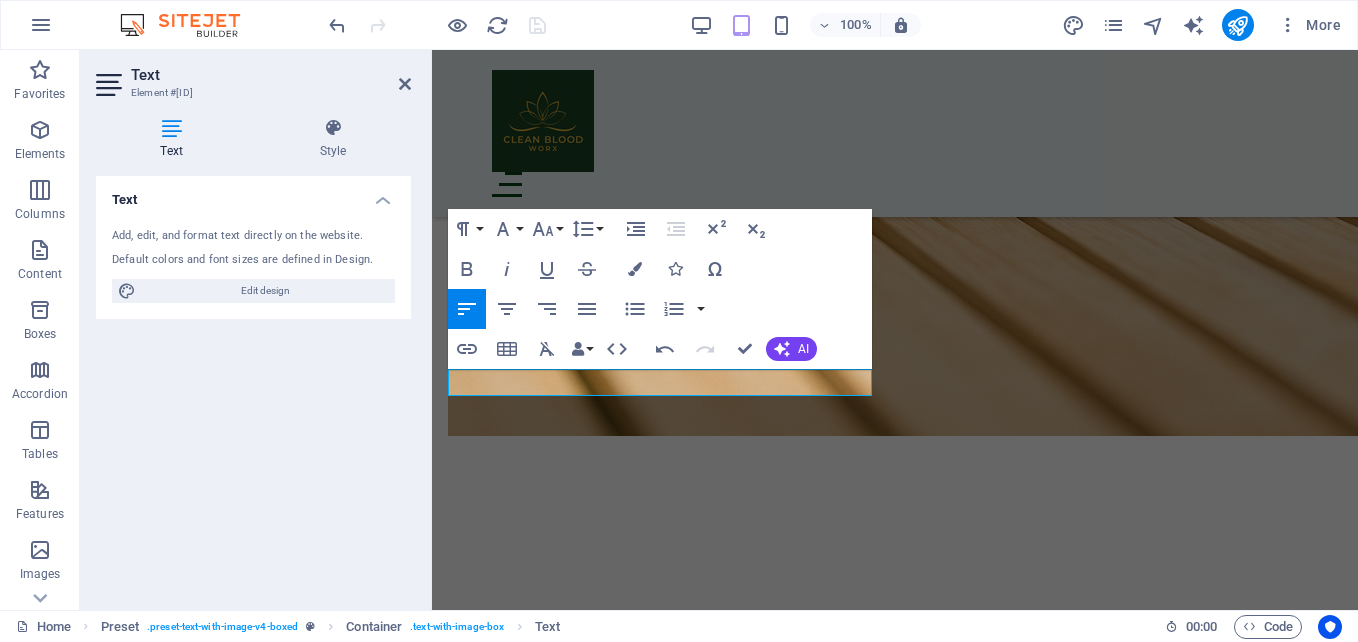 scroll, scrollTop: 246, scrollLeft: 9, axis: both 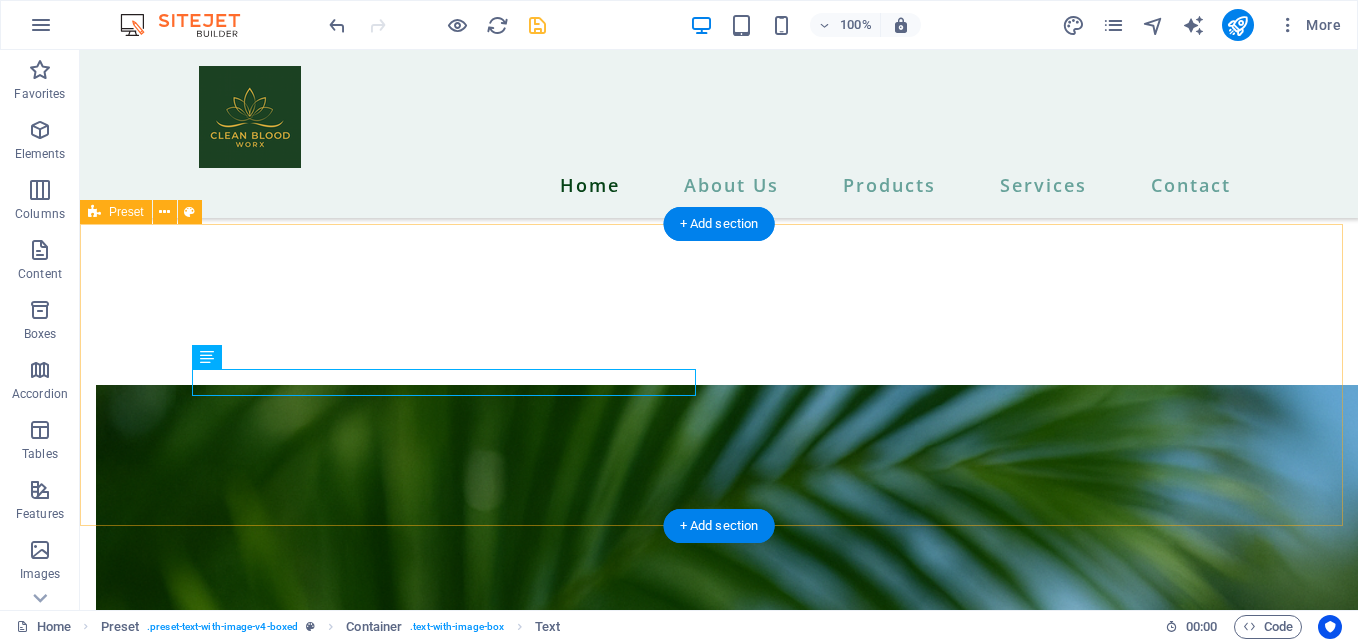 click on "Start Buying https://nuxtrax.com/[PERSON]   Drop content here or  Add elements  Paste clipboard" at bounding box center [719, 9560] 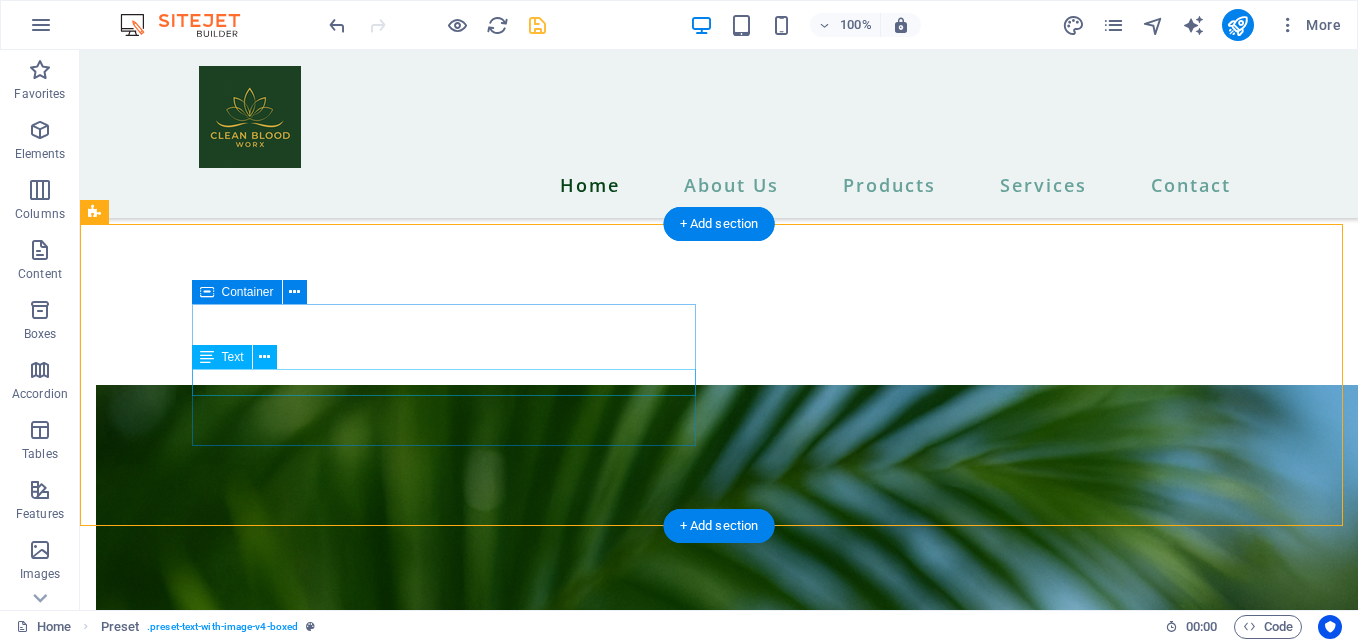 click on "https://nuxtrax.com/[PERSON]" at bounding box center [616, 9442] 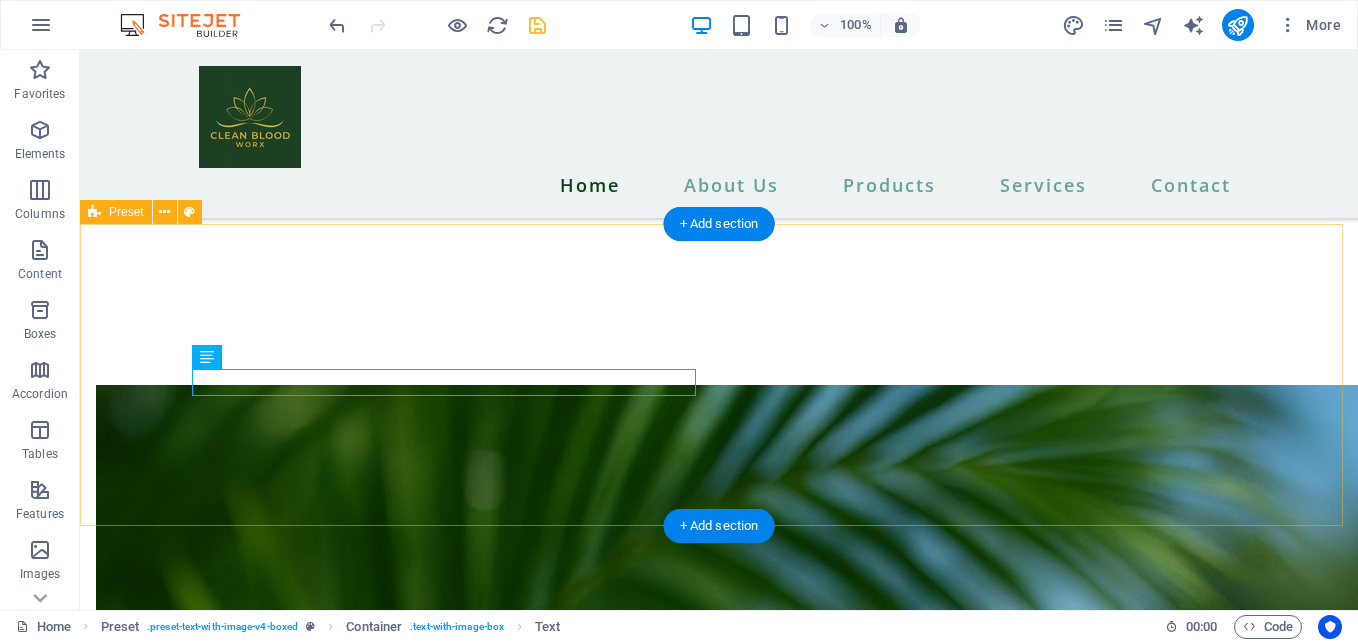 click on "Start Buying https://nuxtrax.com/[PERSON]   Drop content here or  Add elements  Paste clipboard" at bounding box center (719, 9560) 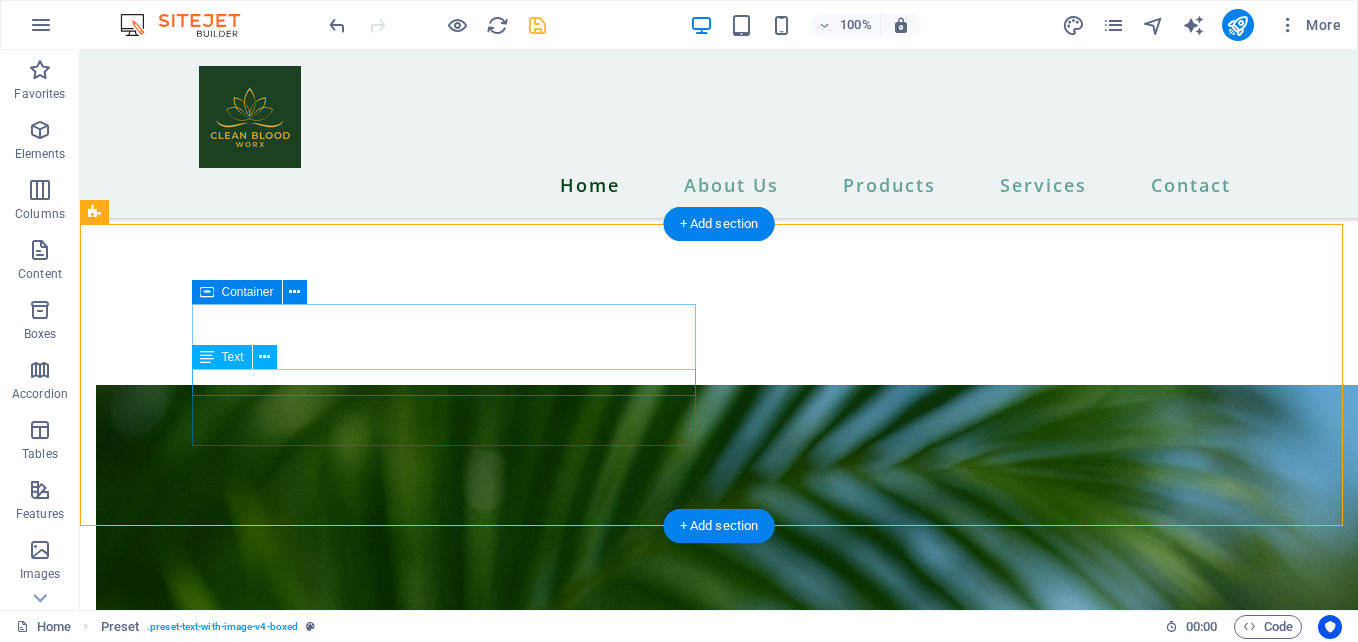 click on "https://nuxtrax.com/[PERSON]" at bounding box center [616, 9442] 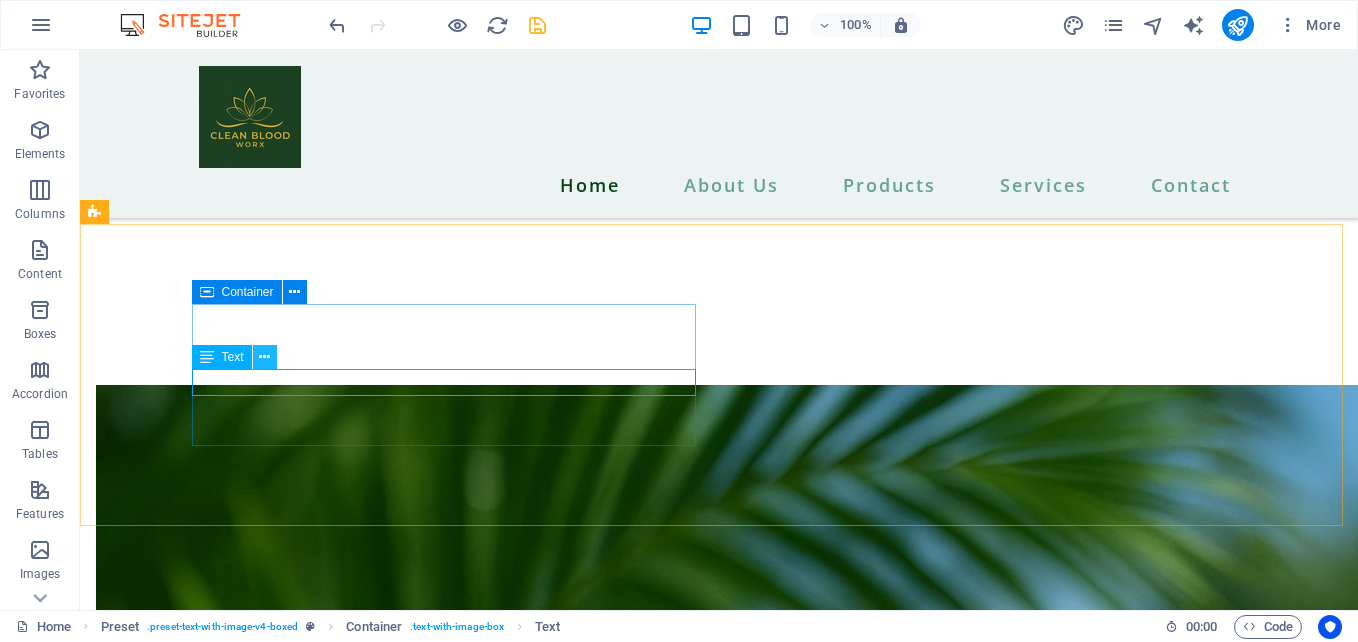 click at bounding box center [264, 357] 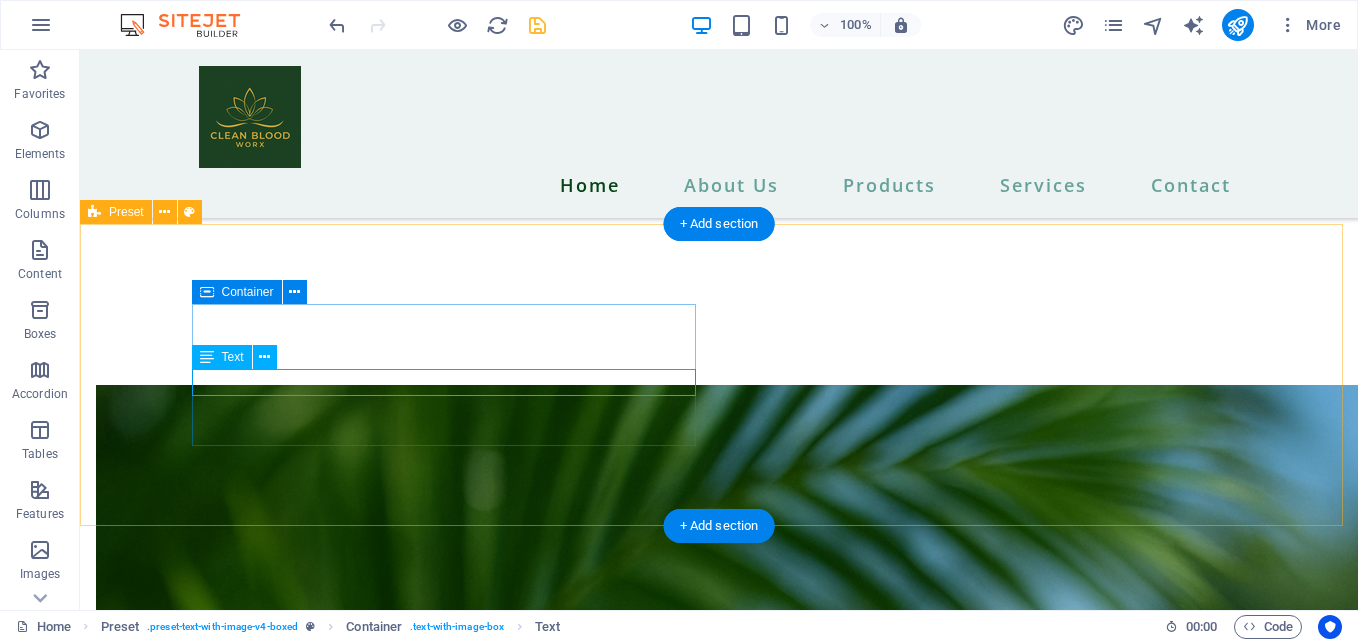click on "https://nuxtrax.com/[PERSON]" at bounding box center (616, 9442) 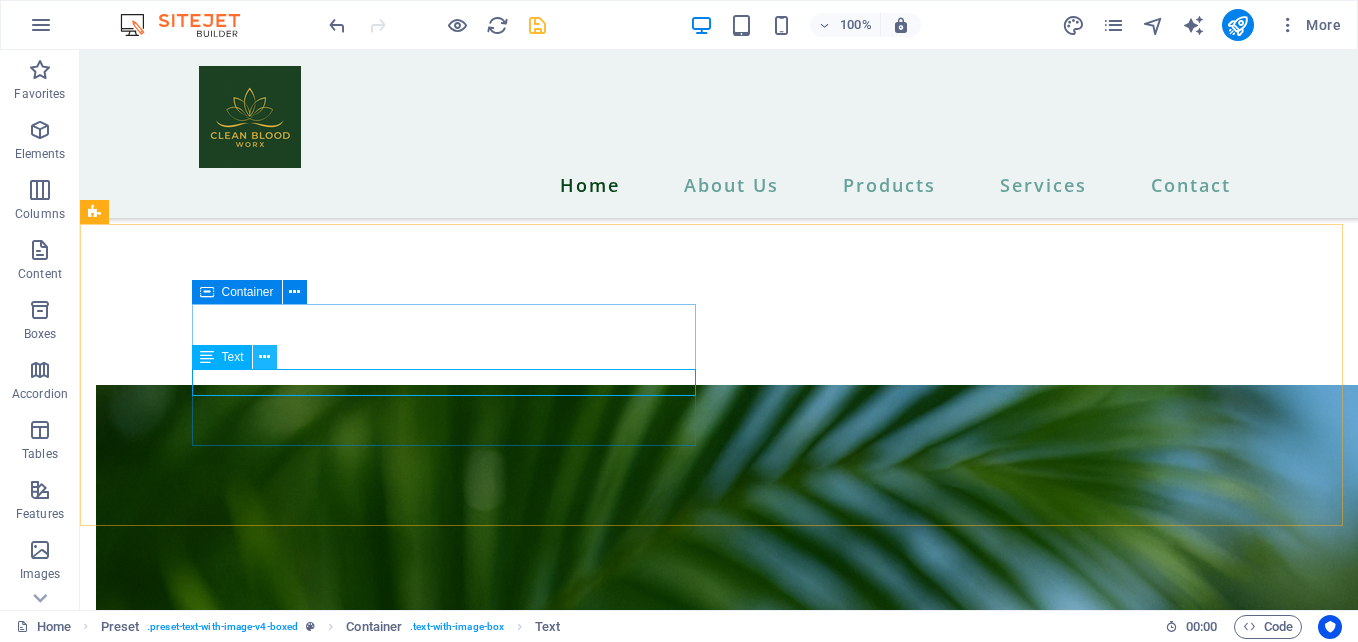 click at bounding box center (264, 357) 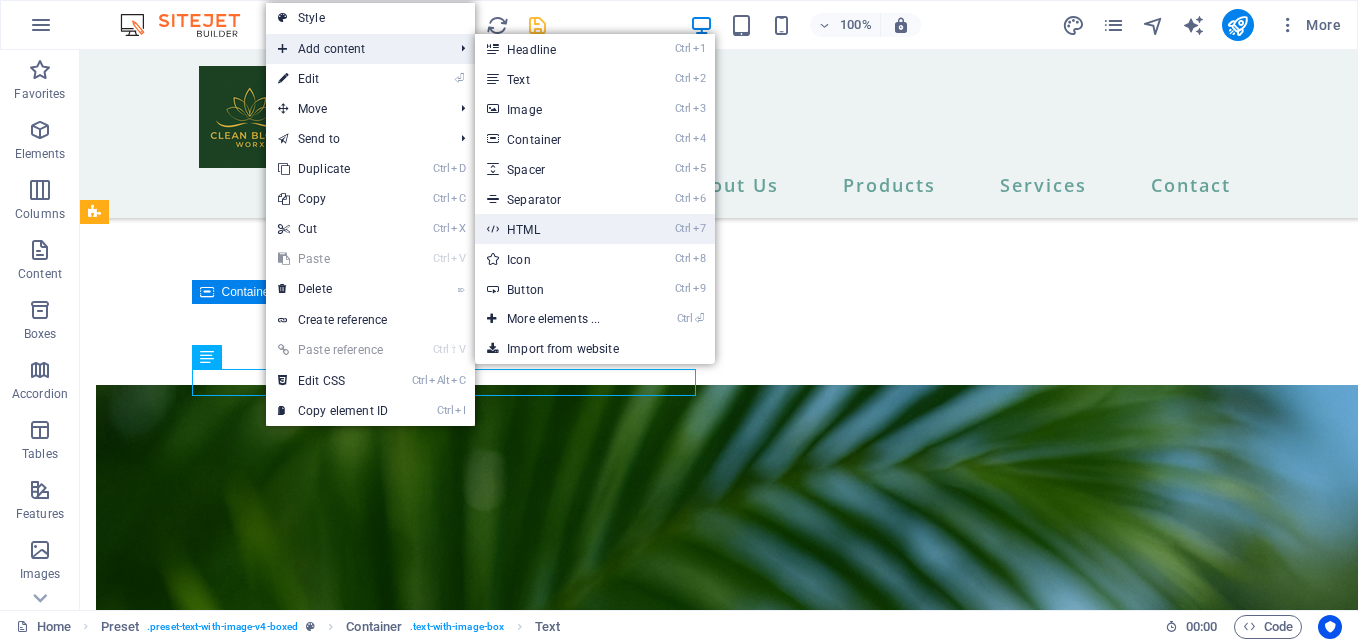 click on "Ctrl 7  HTML" at bounding box center (557, 229) 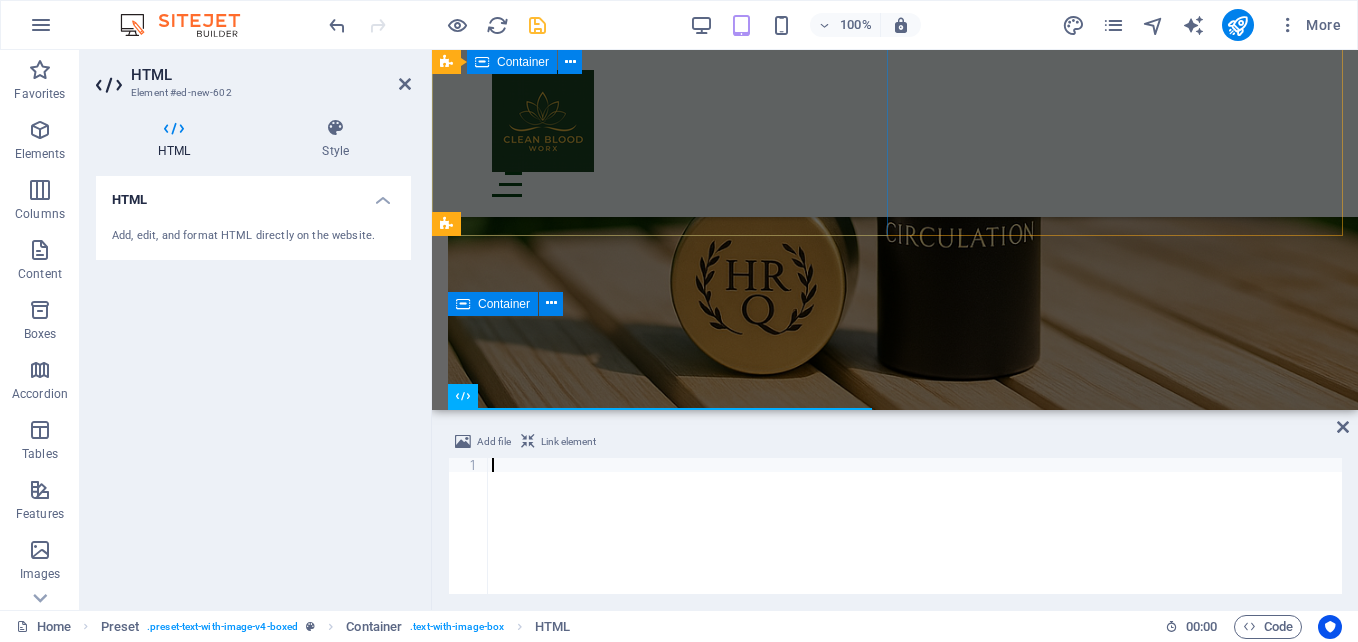 scroll, scrollTop: 6284, scrollLeft: 0, axis: vertical 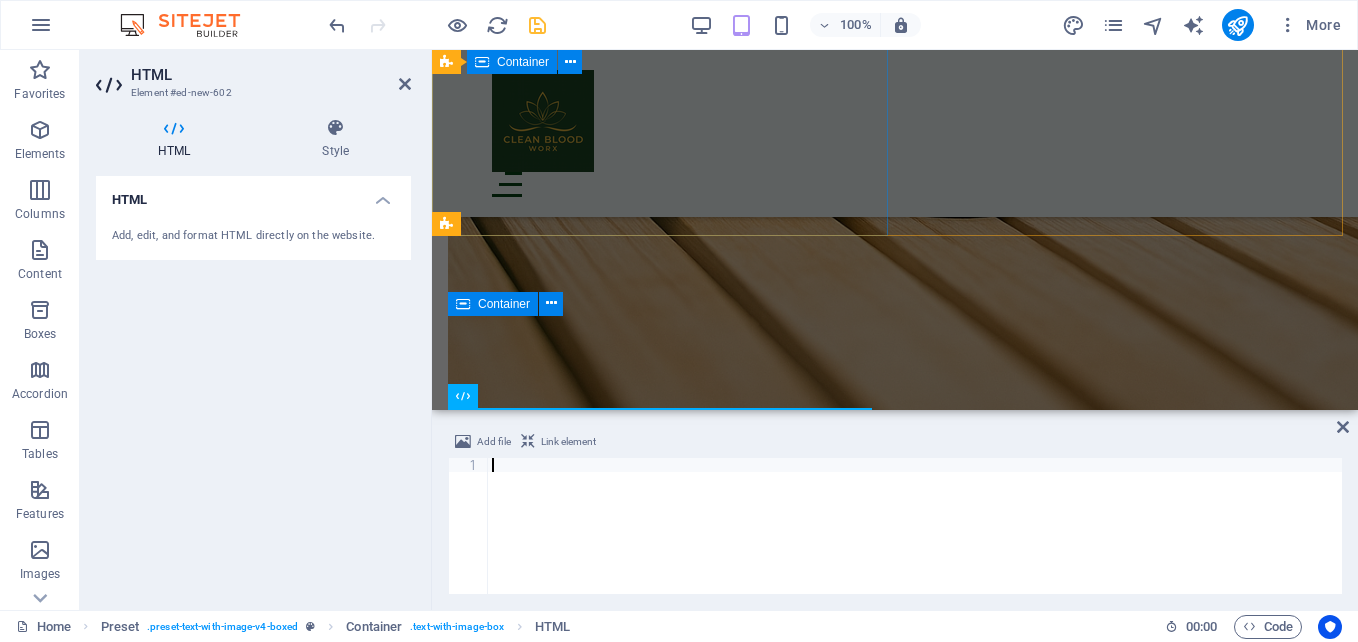 type on "https://nuxtrax.com/[PERSON]" 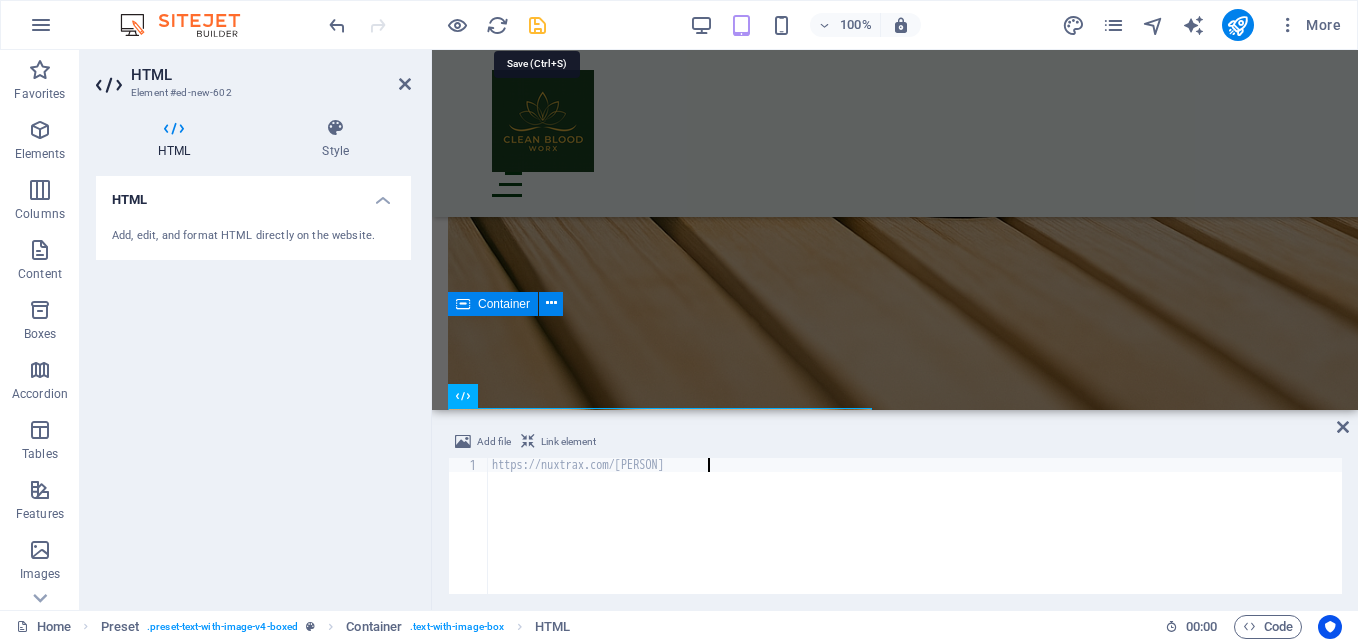 click at bounding box center (537, 25) 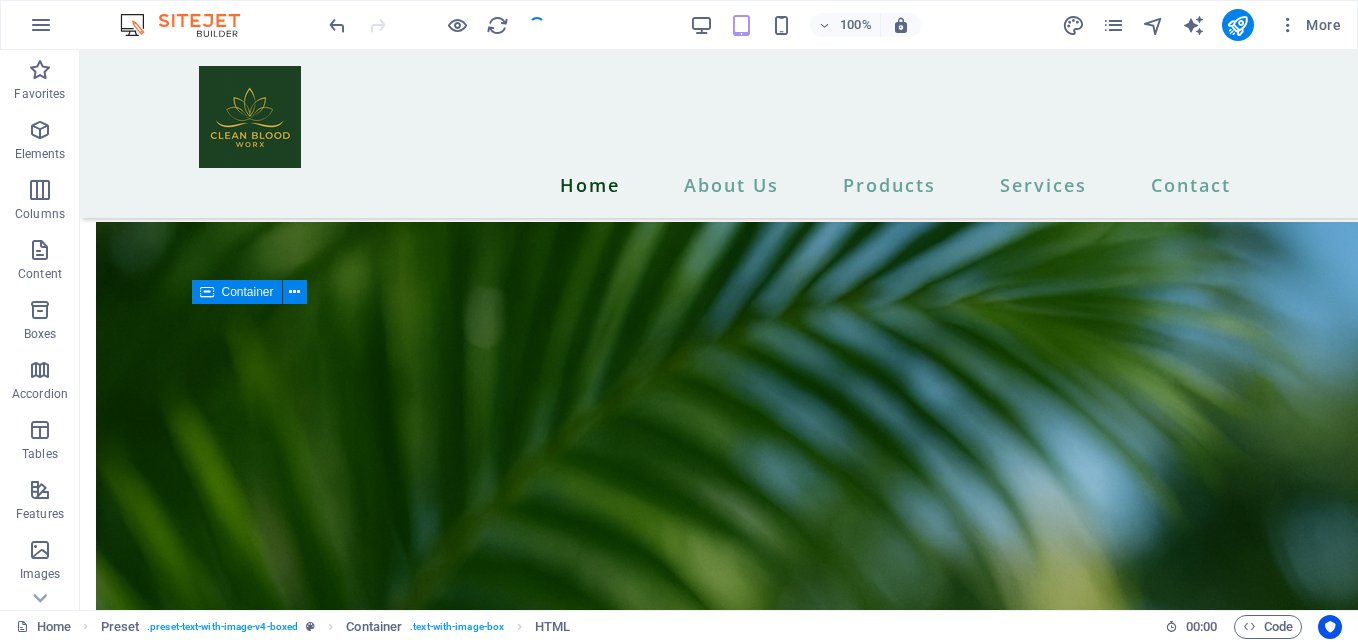 scroll, scrollTop: 6121, scrollLeft: 0, axis: vertical 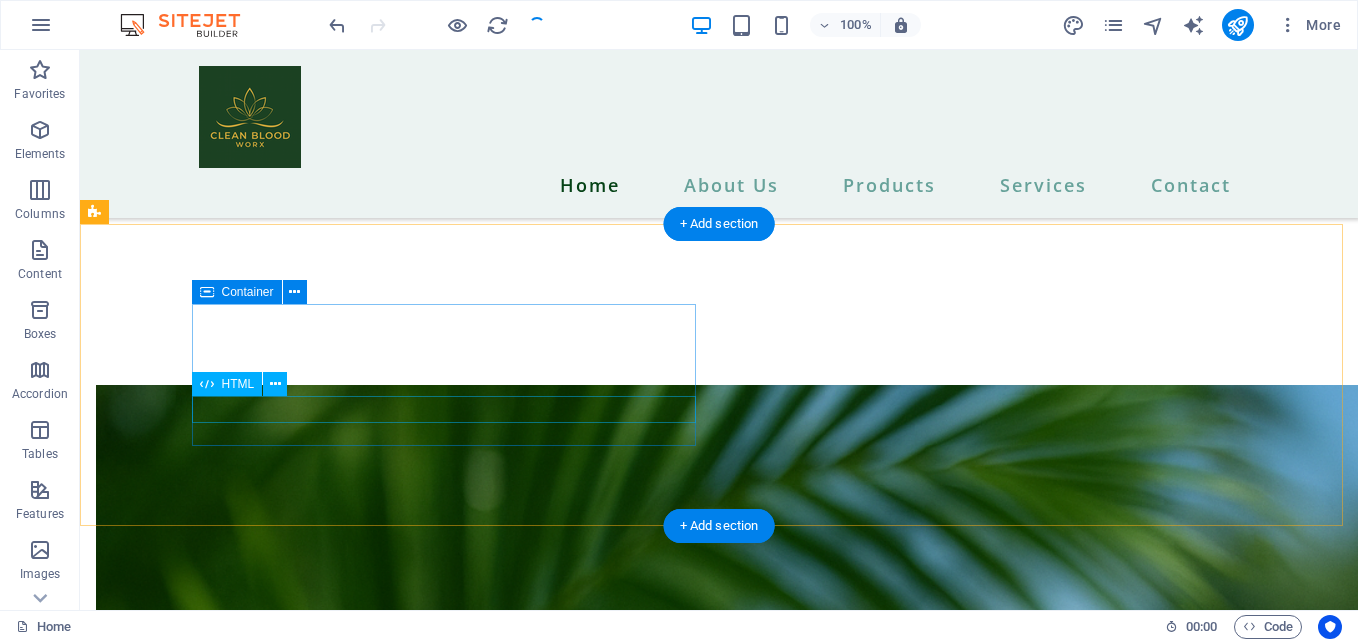 click on "https://nuxtrax.com/[PERSON]" at bounding box center [616, 9469] 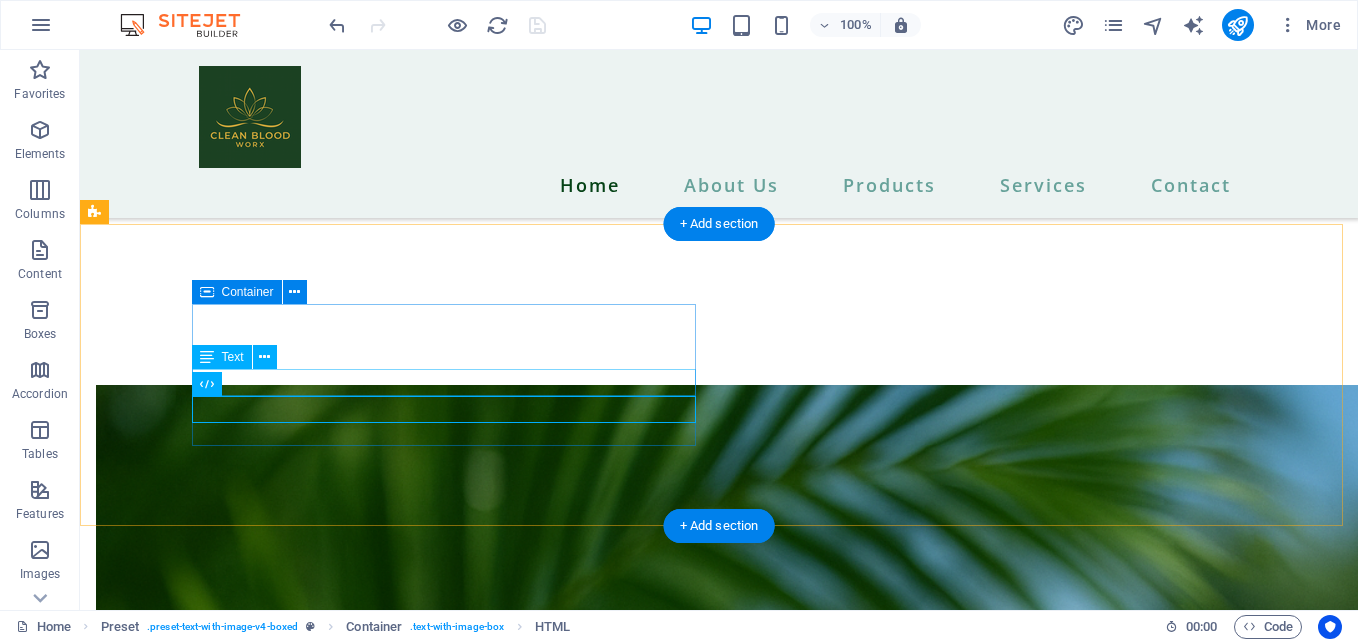 click on "https://nuxtrax.com/[PERSON]" at bounding box center (616, 9442) 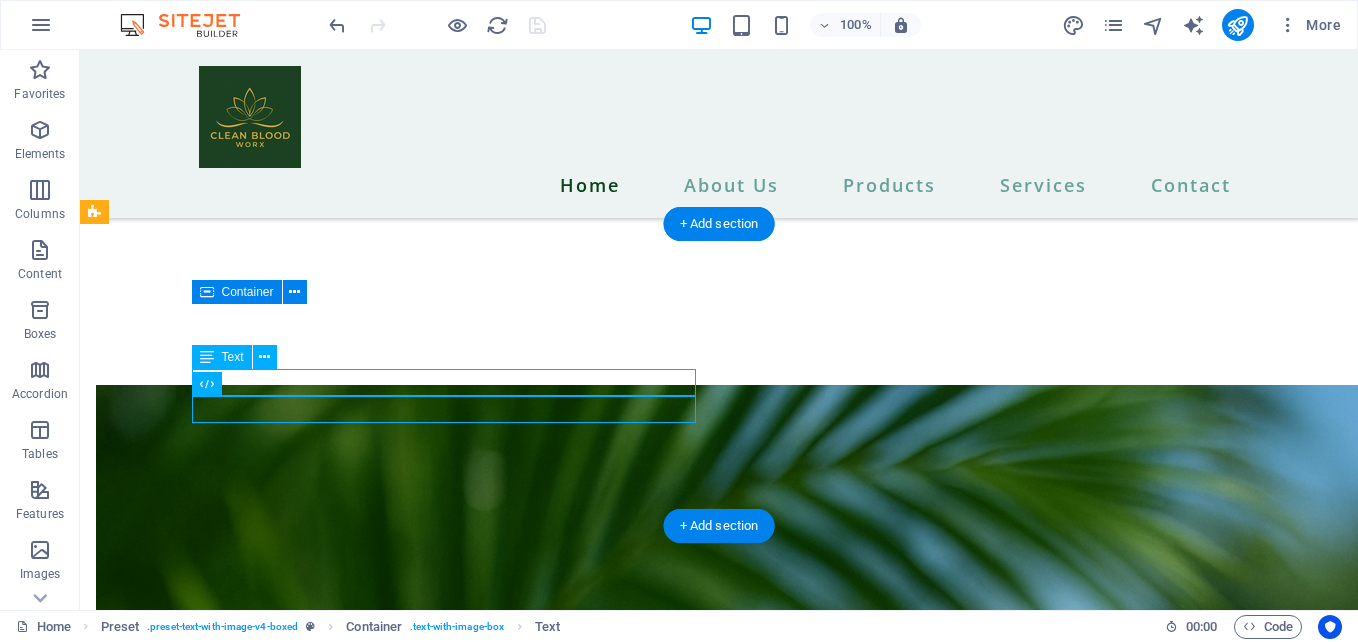 click on "https://nuxtrax.com/[USERNAME]" at bounding box center (616, 9442) 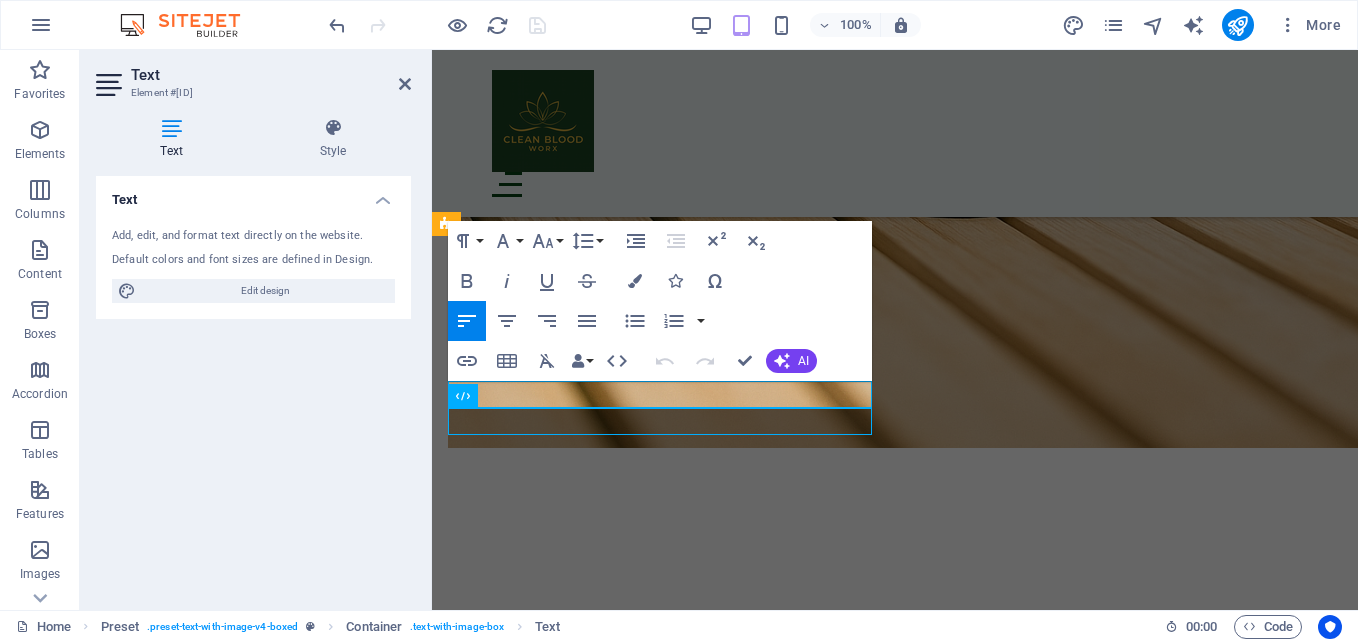 drag, startPoint x: 734, startPoint y: 404, endPoint x: 779, endPoint y: 473, distance: 82.37718 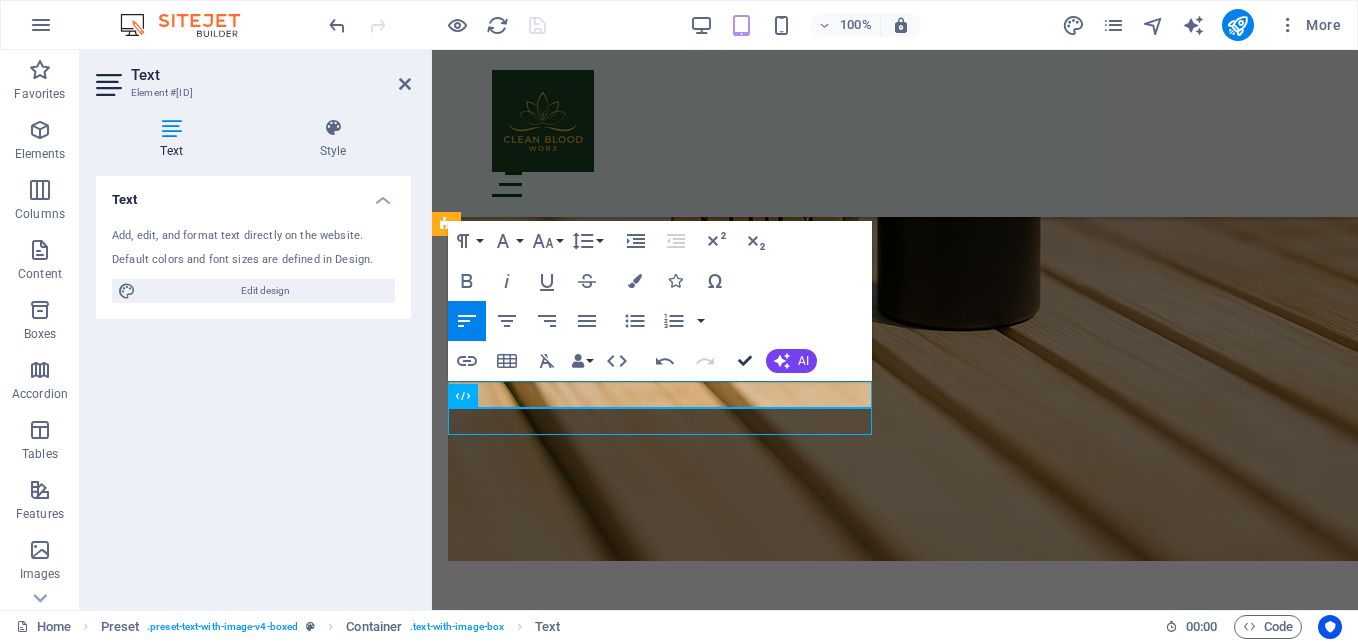 scroll, scrollTop: 6109, scrollLeft: 0, axis: vertical 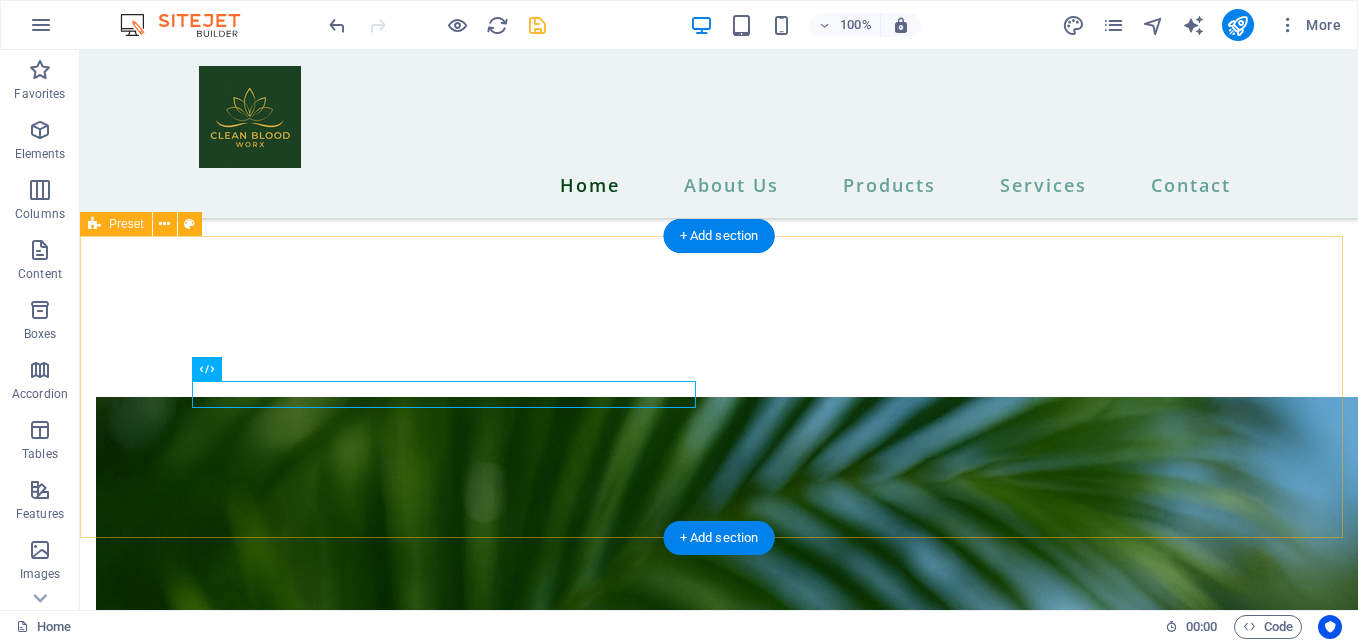 click on "Start Buying https://nuxtrax.com/evelyncastro Drop content here or  Add elements  Paste clipboard" at bounding box center [719, 9572] 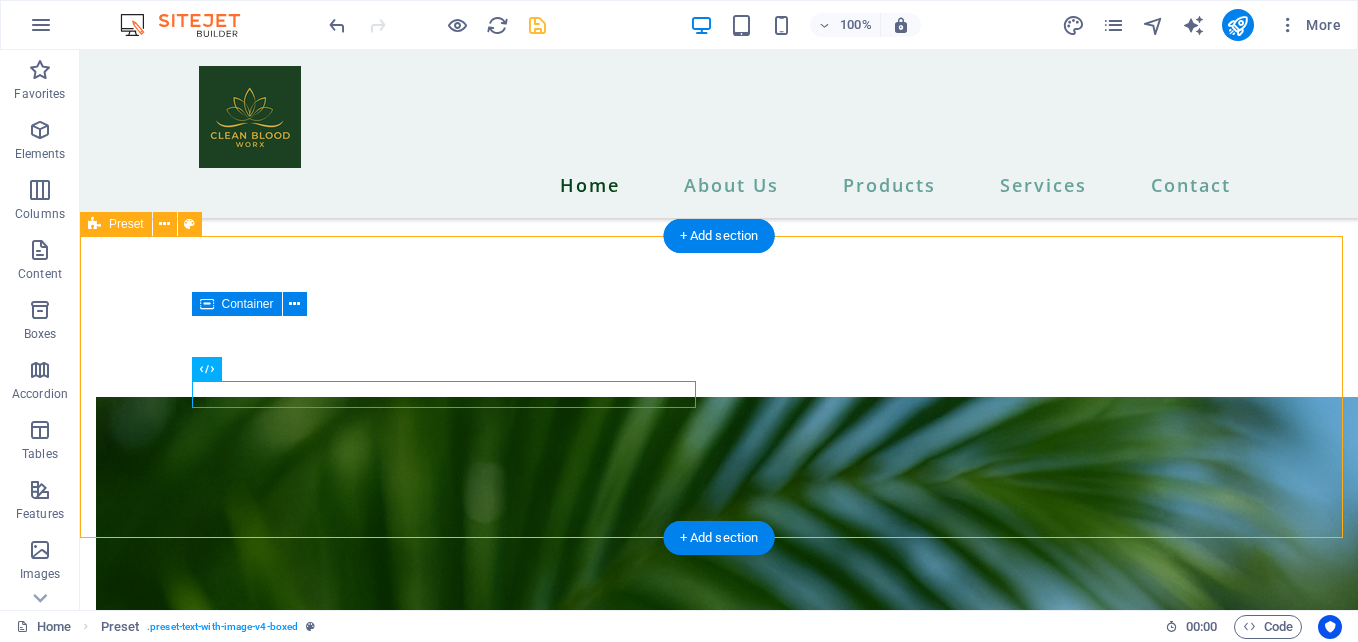 click on "Start Buying https://nuxtrax.com/evelyncastro Drop content here or  Add elements  Paste clipboard" at bounding box center [719, 9572] 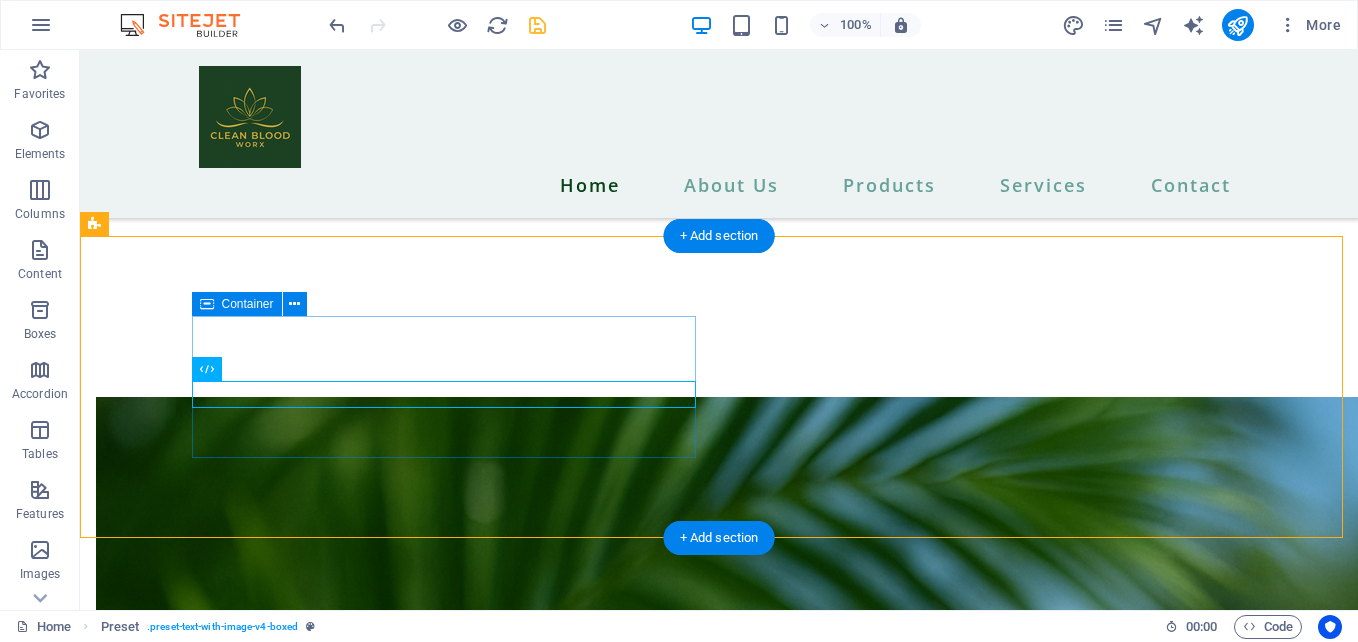click on "Start Buying https://nuxtrax.com/evelyncastro Drop content here or  Add elements  Paste clipboard" at bounding box center [719, 9572] 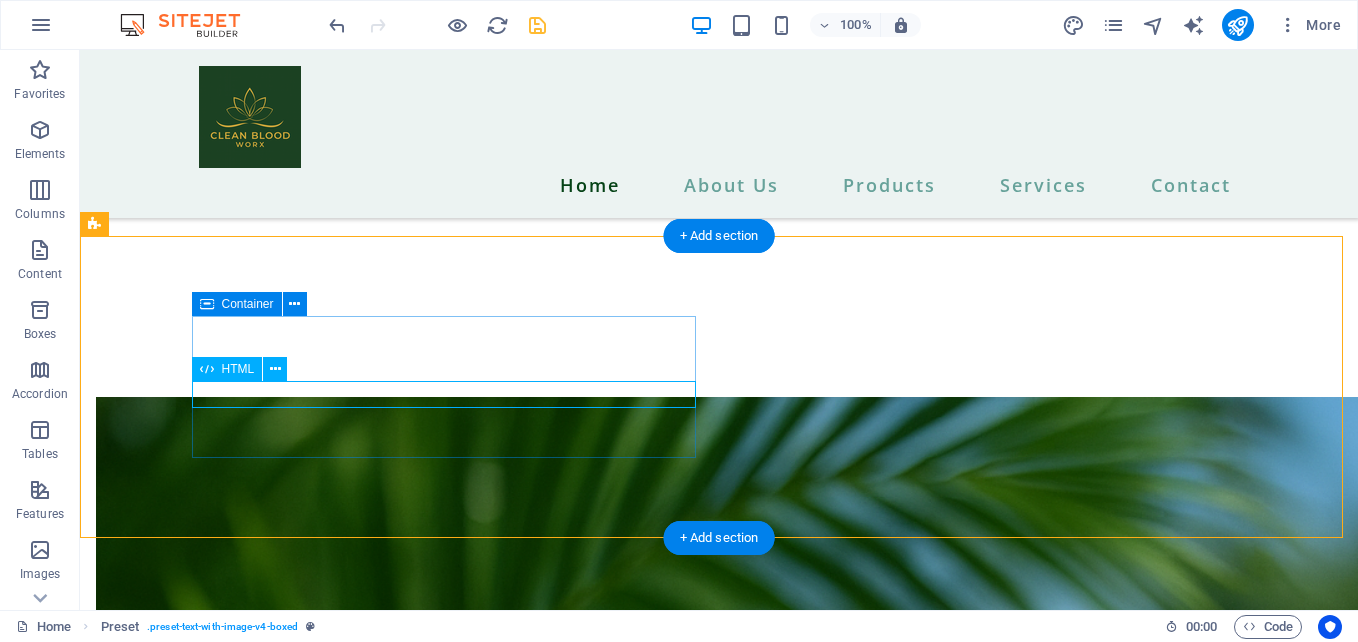 click on "https://nuxtrax.com/[USERNAME]" at bounding box center [616, 9454] 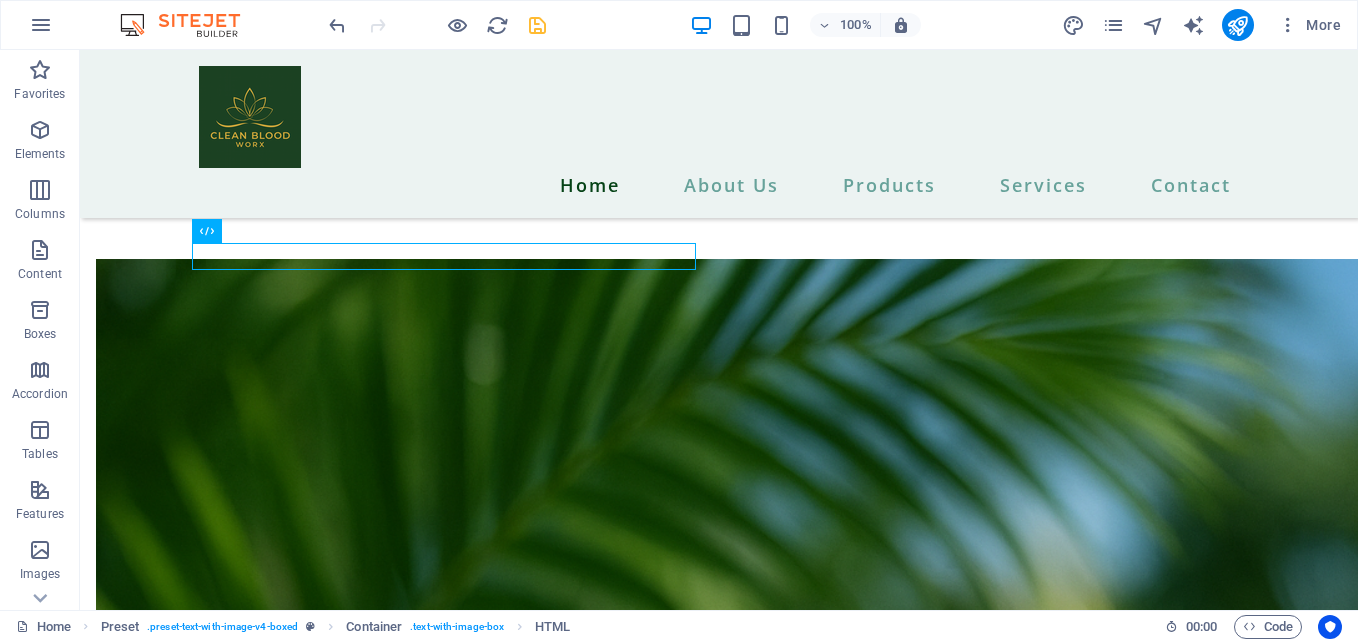 scroll, scrollTop: 6263, scrollLeft: 0, axis: vertical 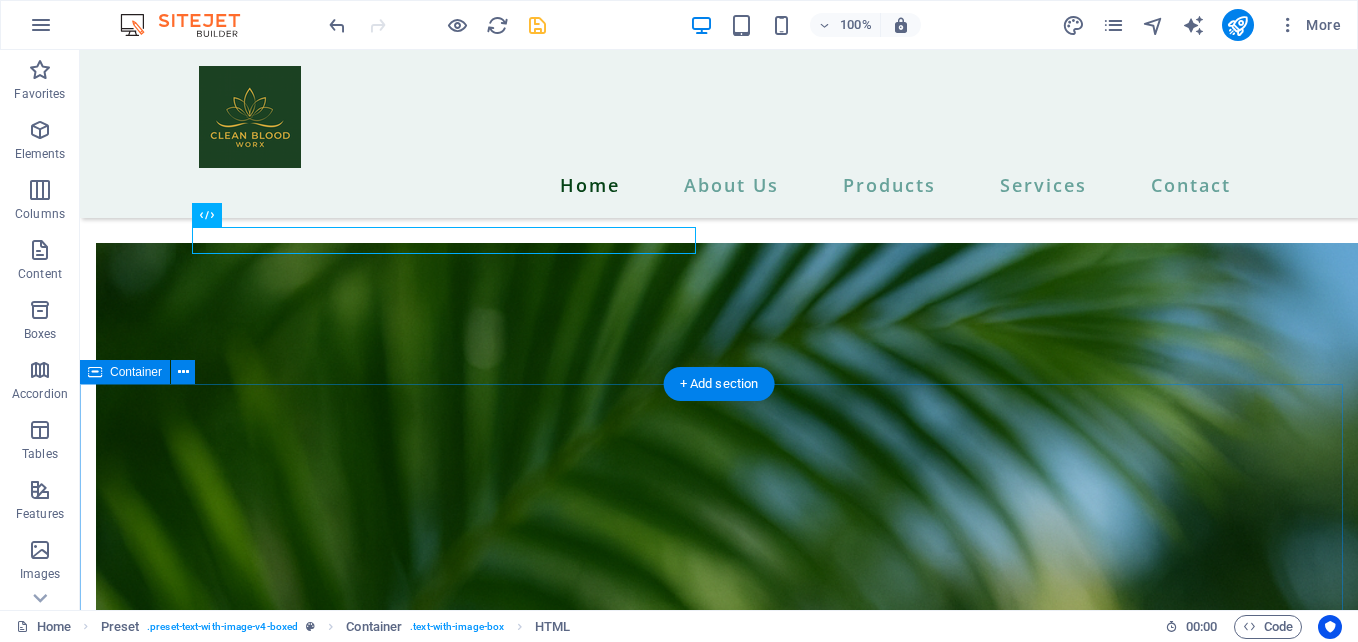 click on "Contact information PO BOX 305 VEGA BAJA PUERTO RICO 00694 cleanbloddworx@gmail.com 939-475-9753   I have read and understand the privacy policy. Unreadable? Load new SEND MESSAGE" at bounding box center (719, 10309) 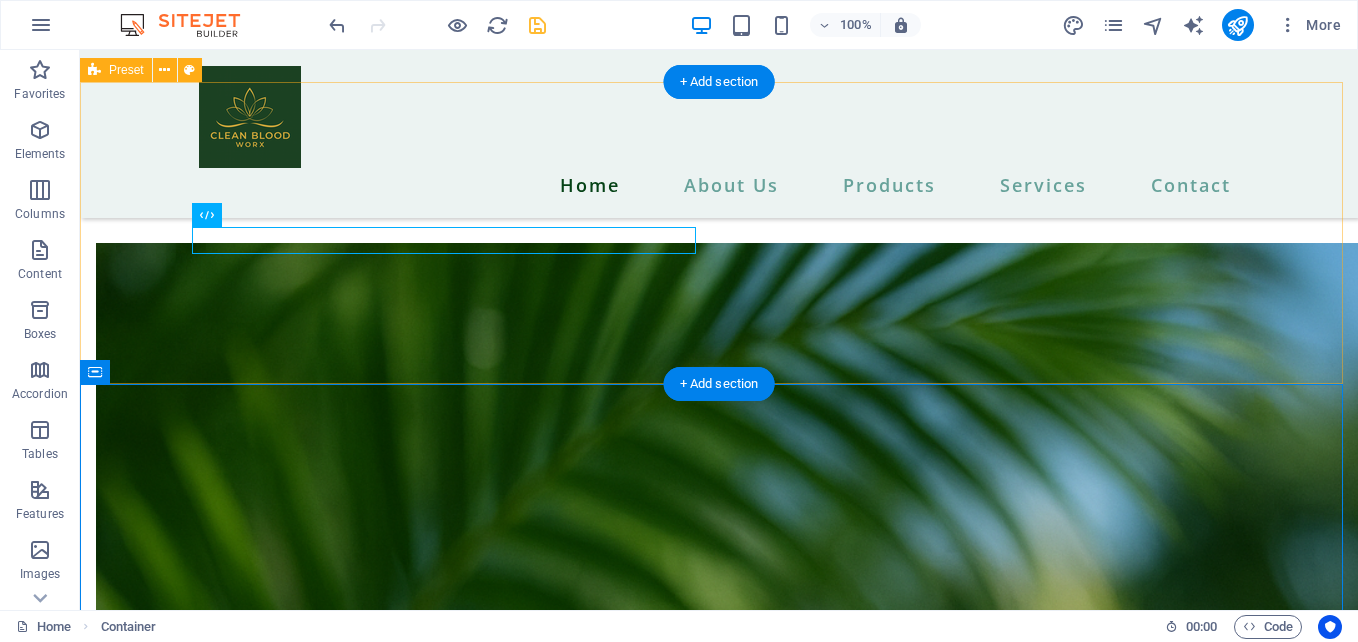 click on "Start Buying https://nuxtrax.com/evelyncastro Drop content here or  Add elements  Paste clipboard" at bounding box center [719, 9418] 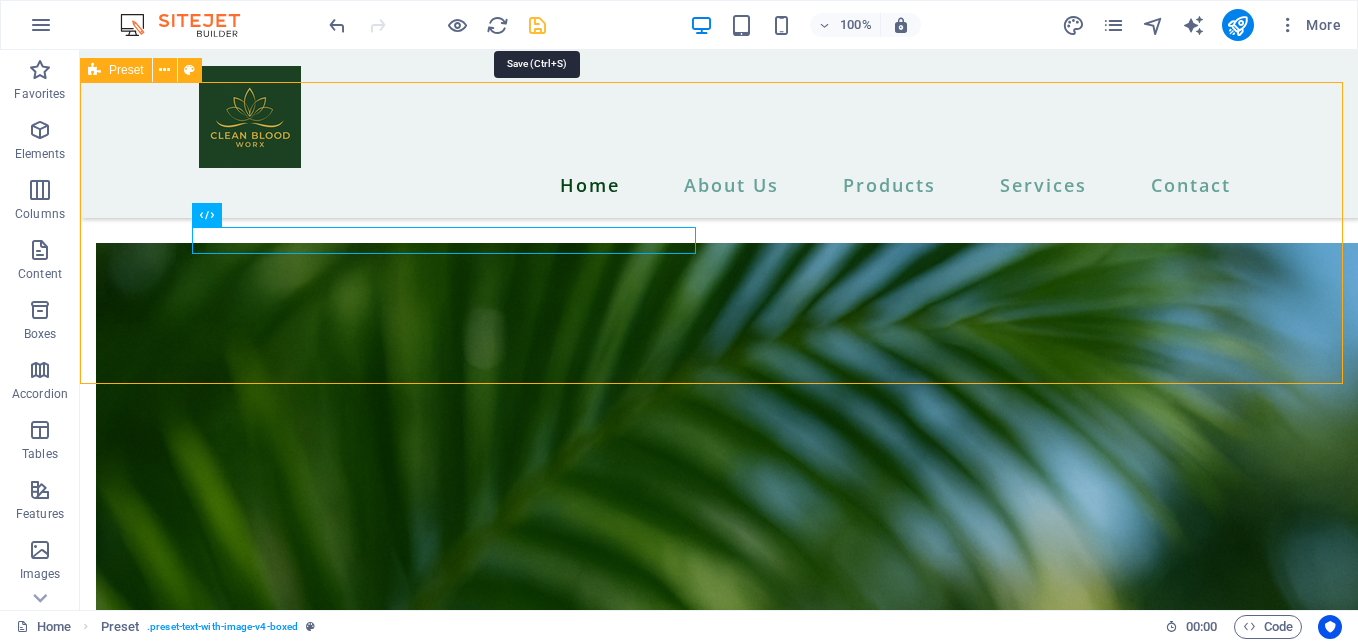 click at bounding box center [537, 25] 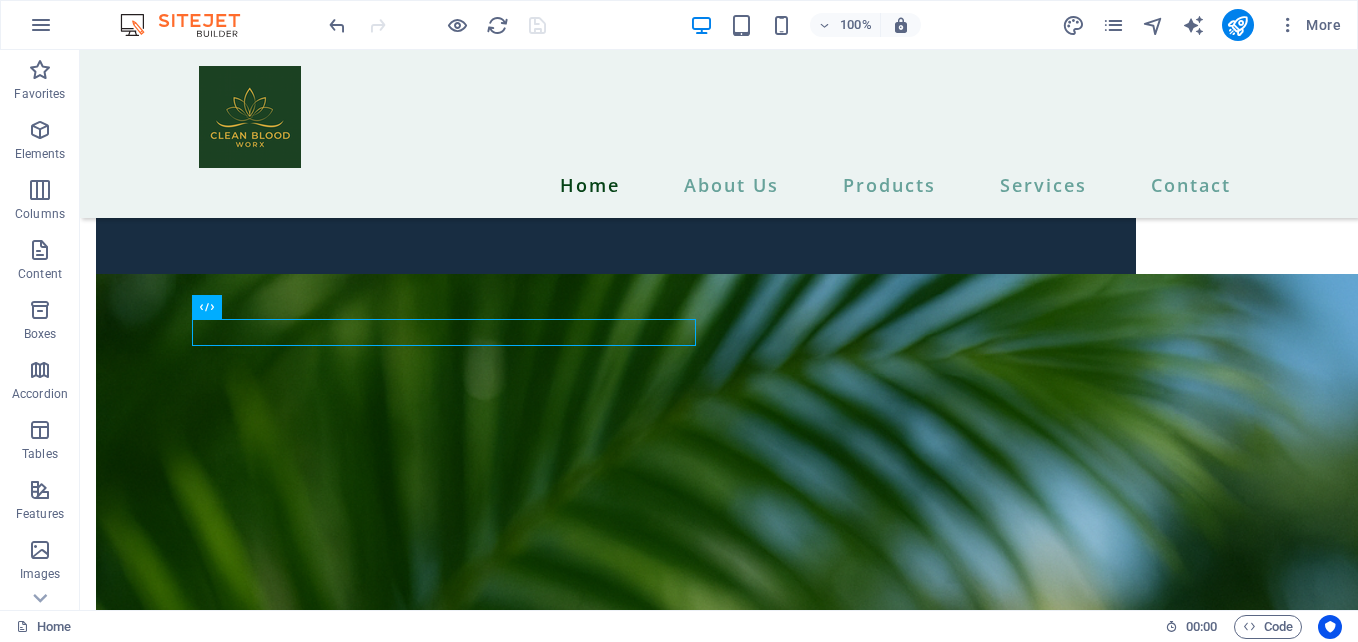 scroll, scrollTop: 6124, scrollLeft: 0, axis: vertical 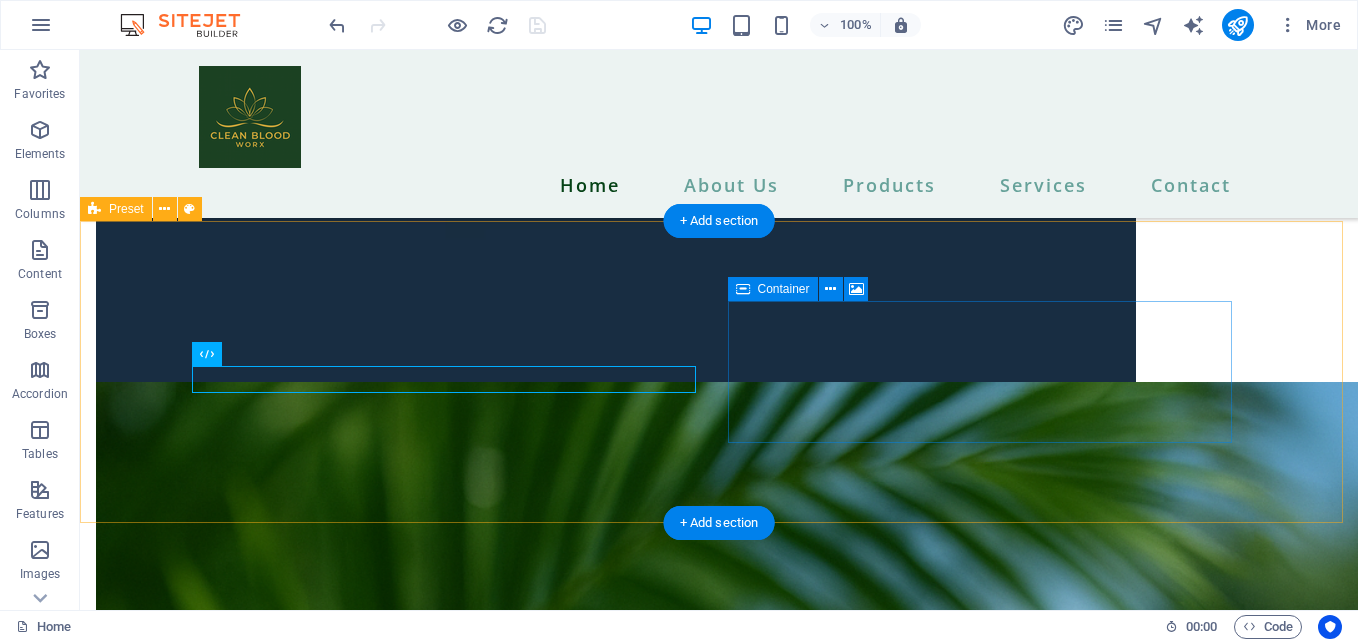 click on "Drop content here or  Add elements  Paste clipboard" at bounding box center (616, 9682) 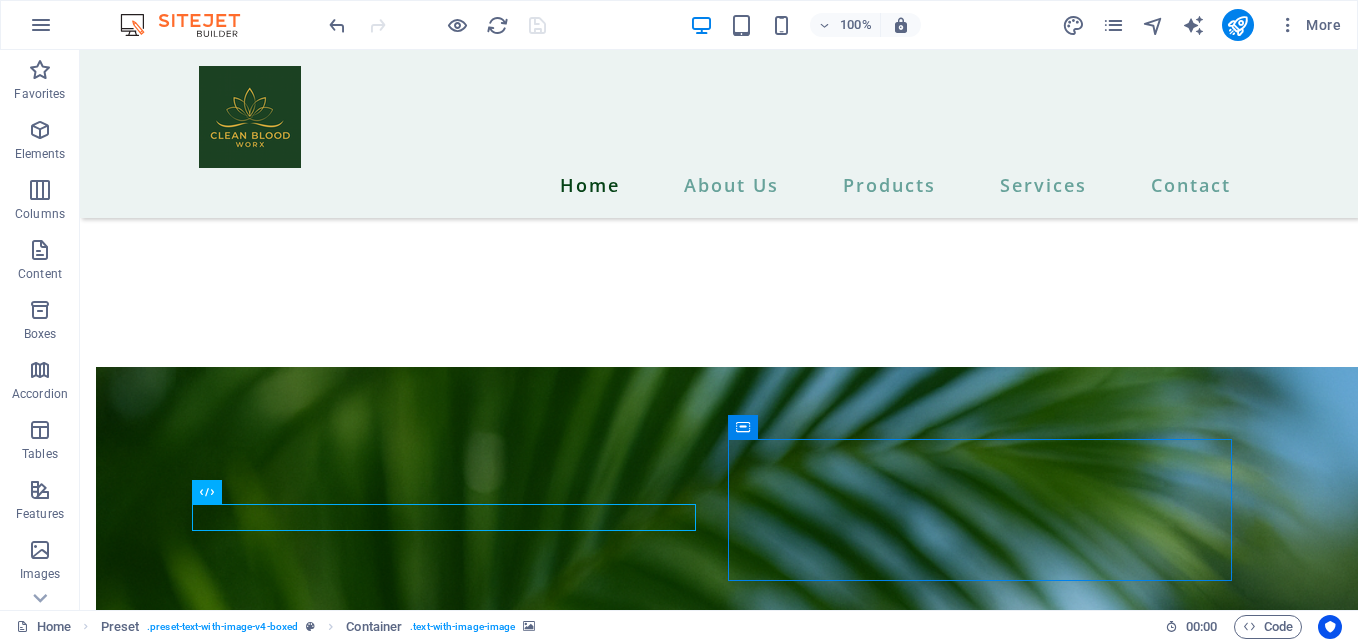 scroll, scrollTop: 6171, scrollLeft: 0, axis: vertical 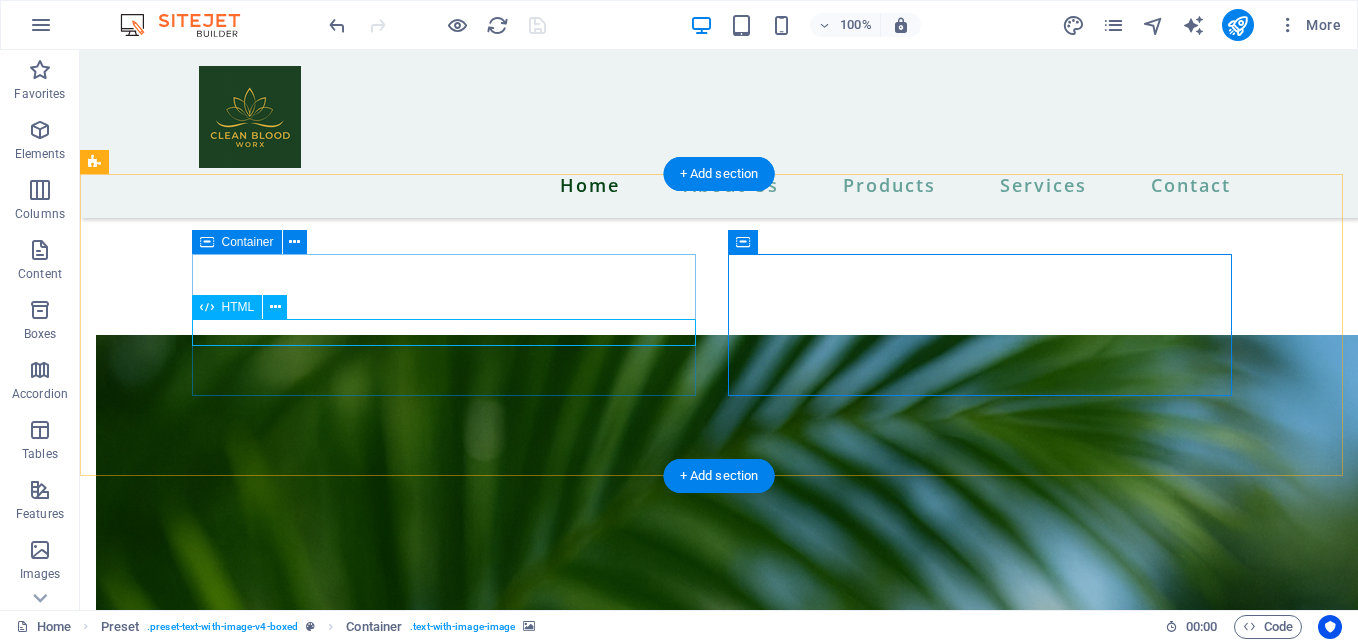 click on "https://nuxtrax.com/[USERNAME]" at bounding box center (616, 9392) 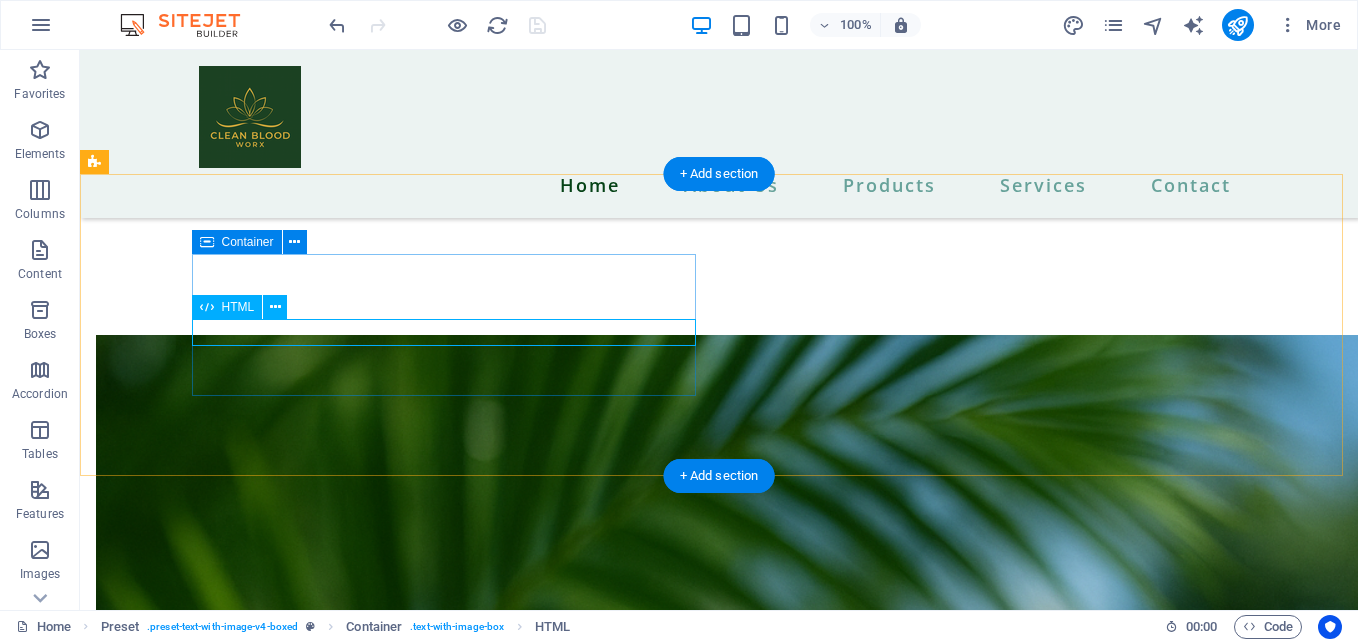 click on "https://nuxtrax.com/[USERNAME]" at bounding box center [616, 9392] 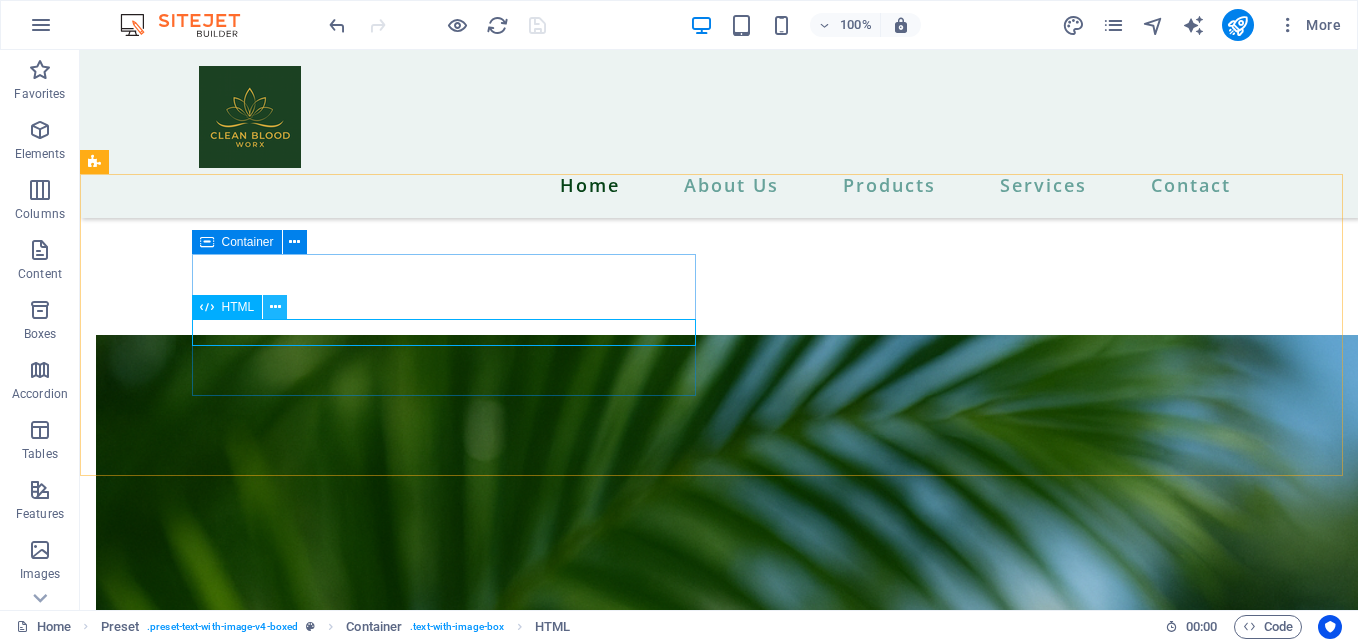 click at bounding box center [275, 307] 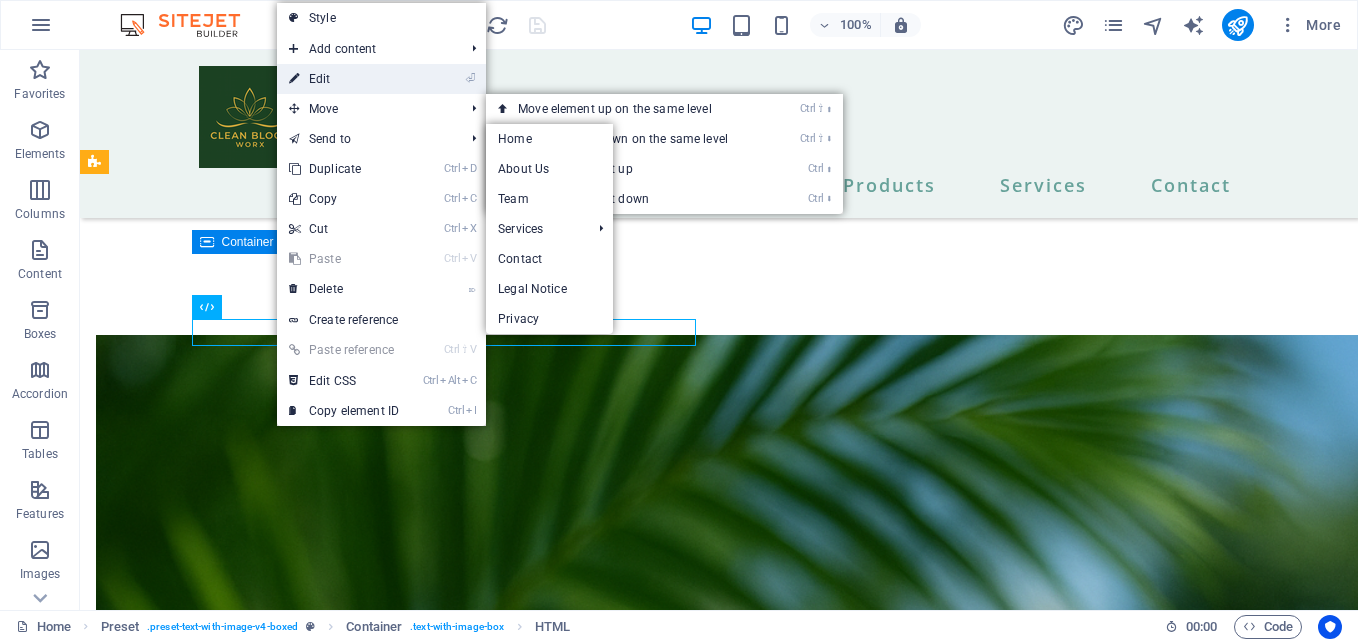 click on "⏎  Edit" at bounding box center (344, 79) 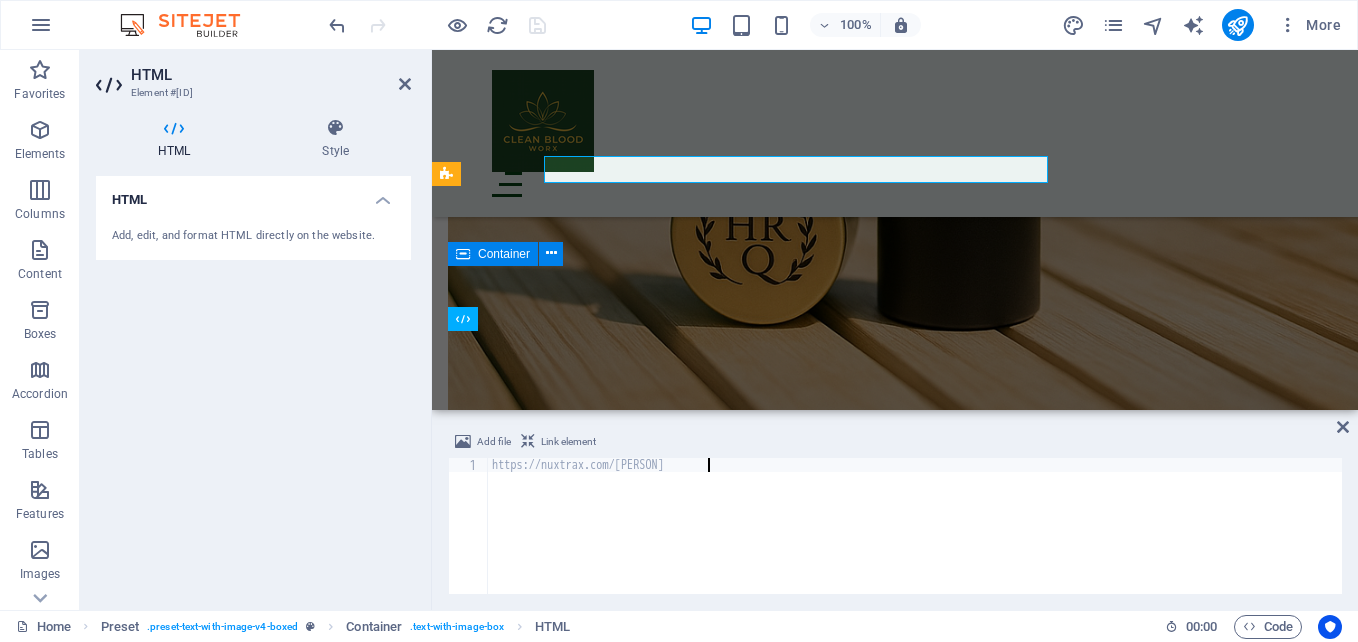 scroll, scrollTop: 6334, scrollLeft: 0, axis: vertical 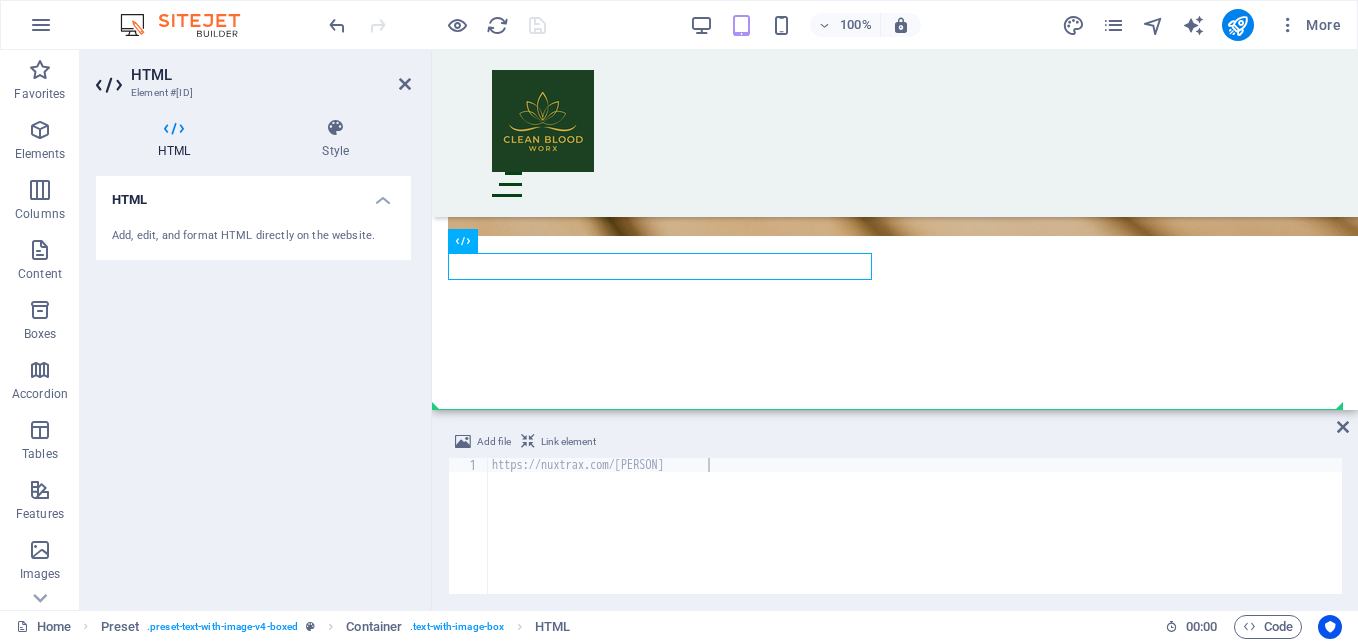 drag, startPoint x: 752, startPoint y: 346, endPoint x: 456, endPoint y: 367, distance: 296.744 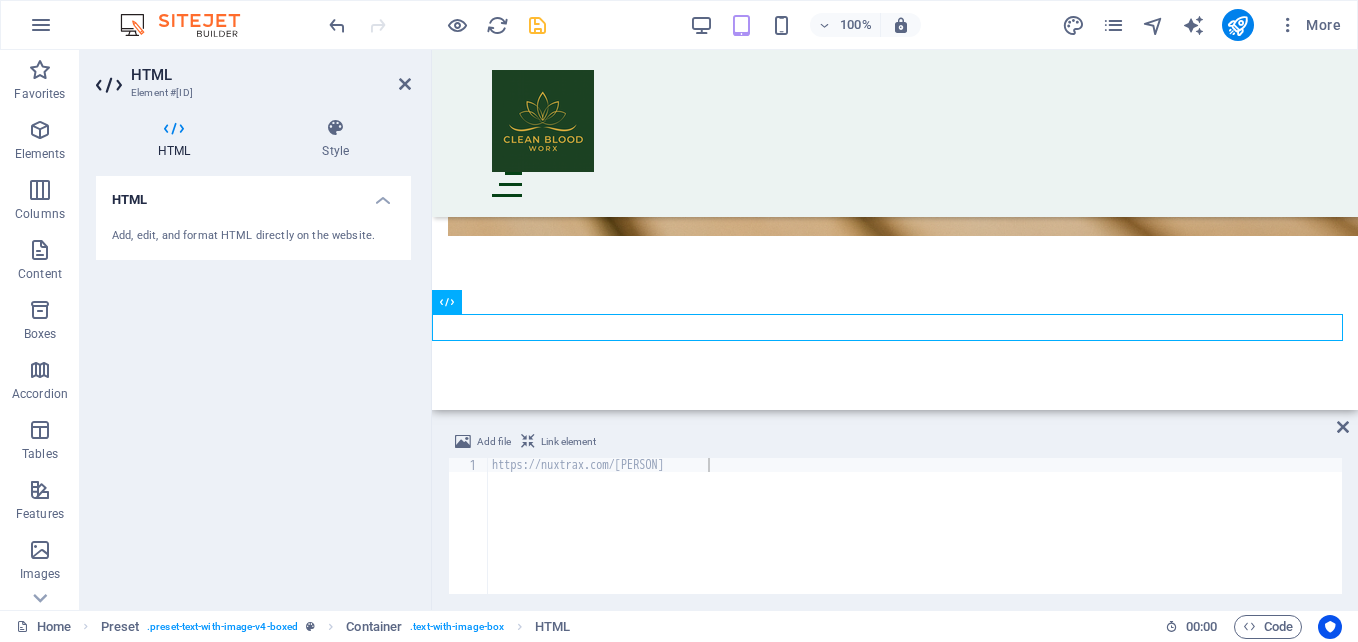 scroll, scrollTop: 6508, scrollLeft: 0, axis: vertical 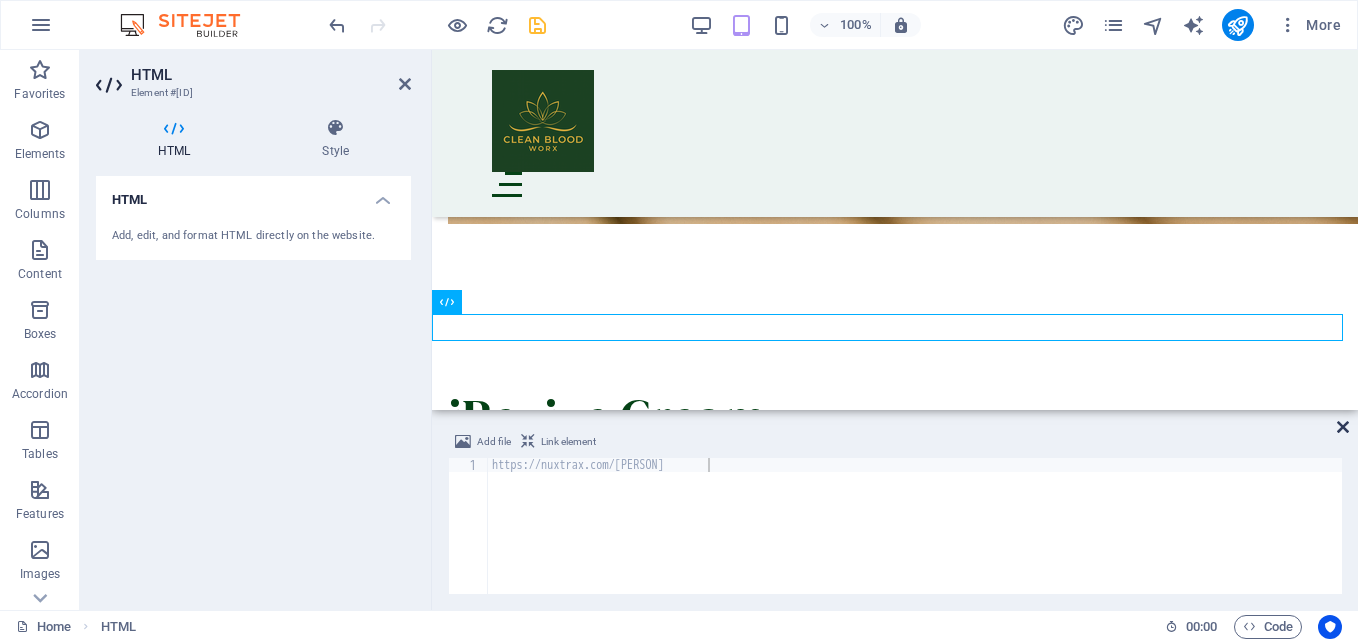 click at bounding box center (1343, 427) 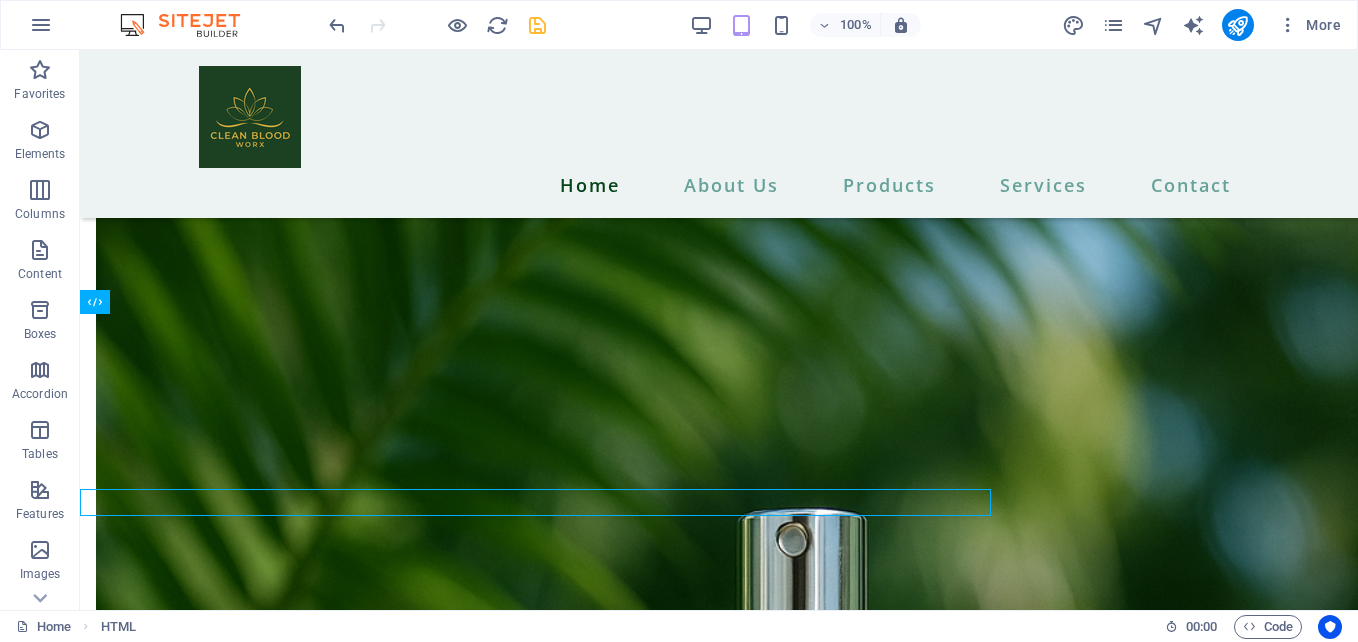 scroll, scrollTop: 6333, scrollLeft: 0, axis: vertical 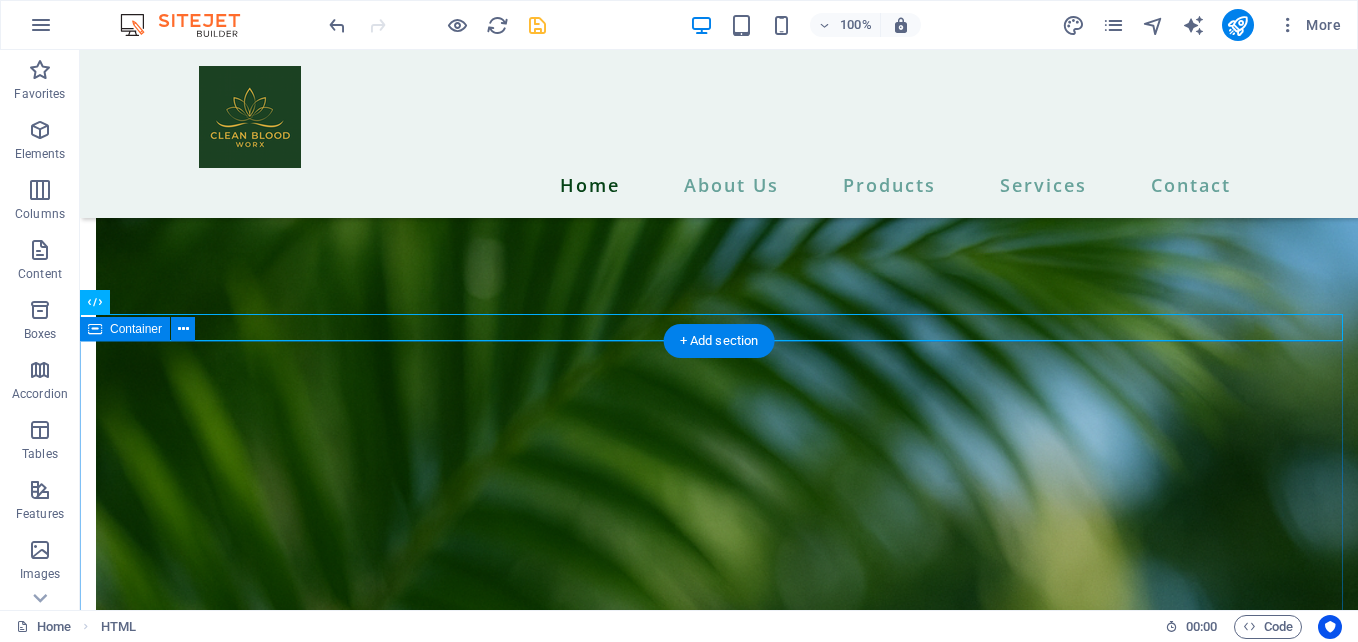 click on "Contact information PO BOX 305 VEGA BAJA PUERTO RICO 00694 cleanbloddworx@gmail.com 939-475-9753   I have read and understand the privacy policy. Unreadable? Load new SEND MESSAGE" at bounding box center (719, 10239) 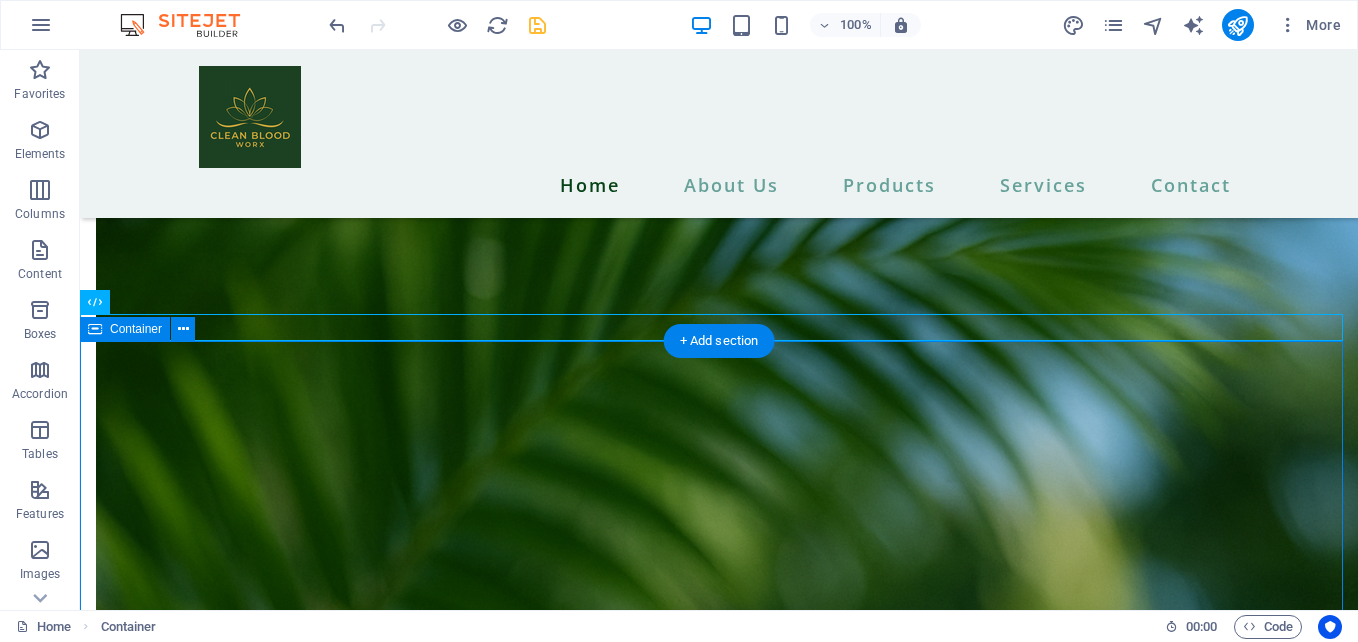 click on "Contact information PO BOX 305 VEGA BAJA PUERTO RICO 00694 cleanbloddworx@gmail.com 939-475-9753   I have read and understand the privacy policy. Unreadable? Load new SEND MESSAGE" at bounding box center (719, 10239) 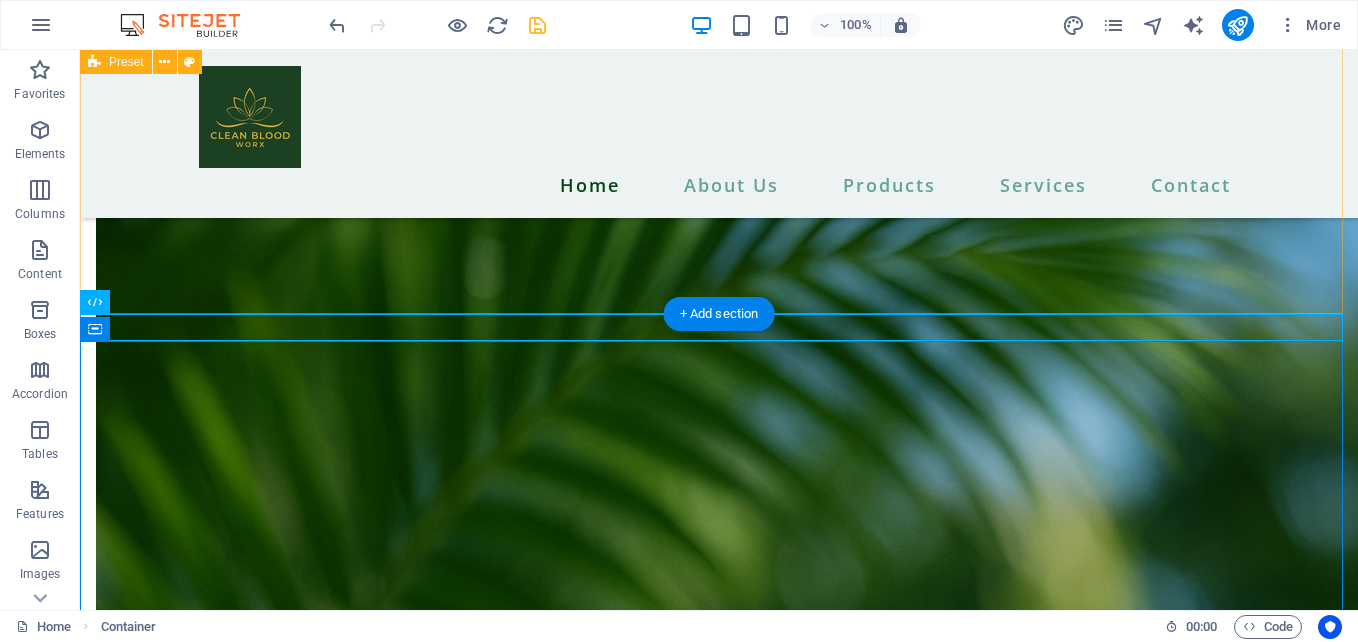 click on "Start Buying Drop content here or  Add elements  Paste clipboard" at bounding box center [719, 9334] 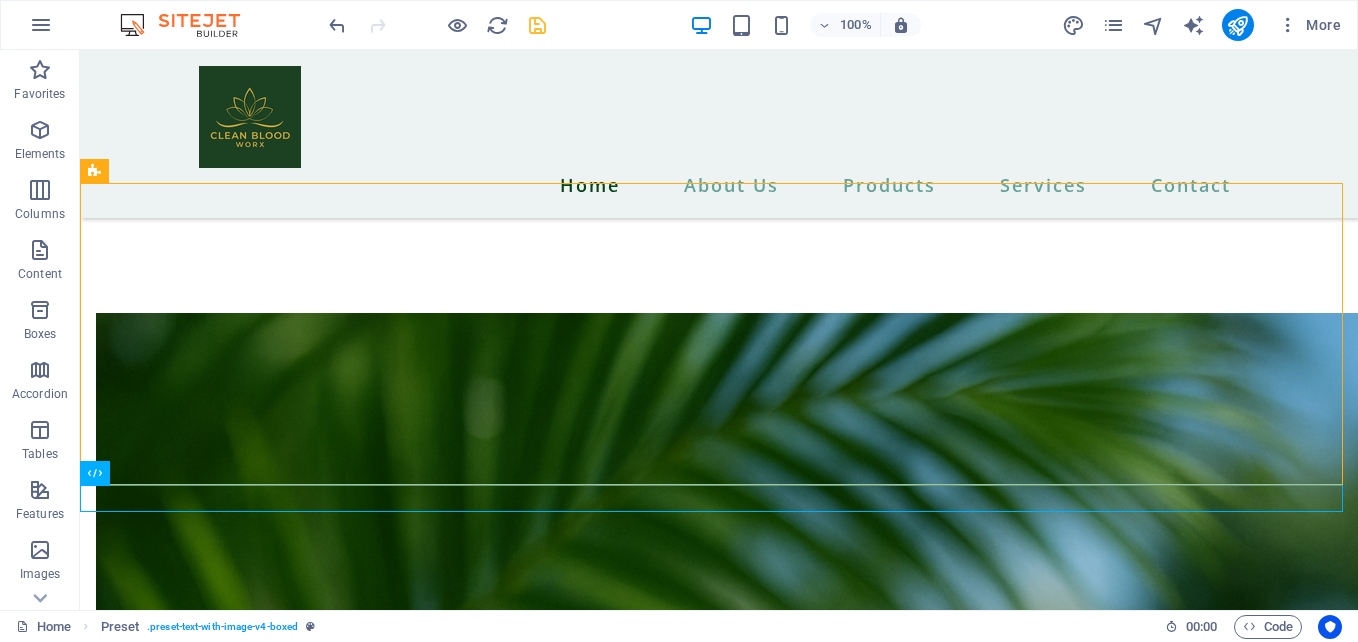scroll, scrollTop: 6162, scrollLeft: 0, axis: vertical 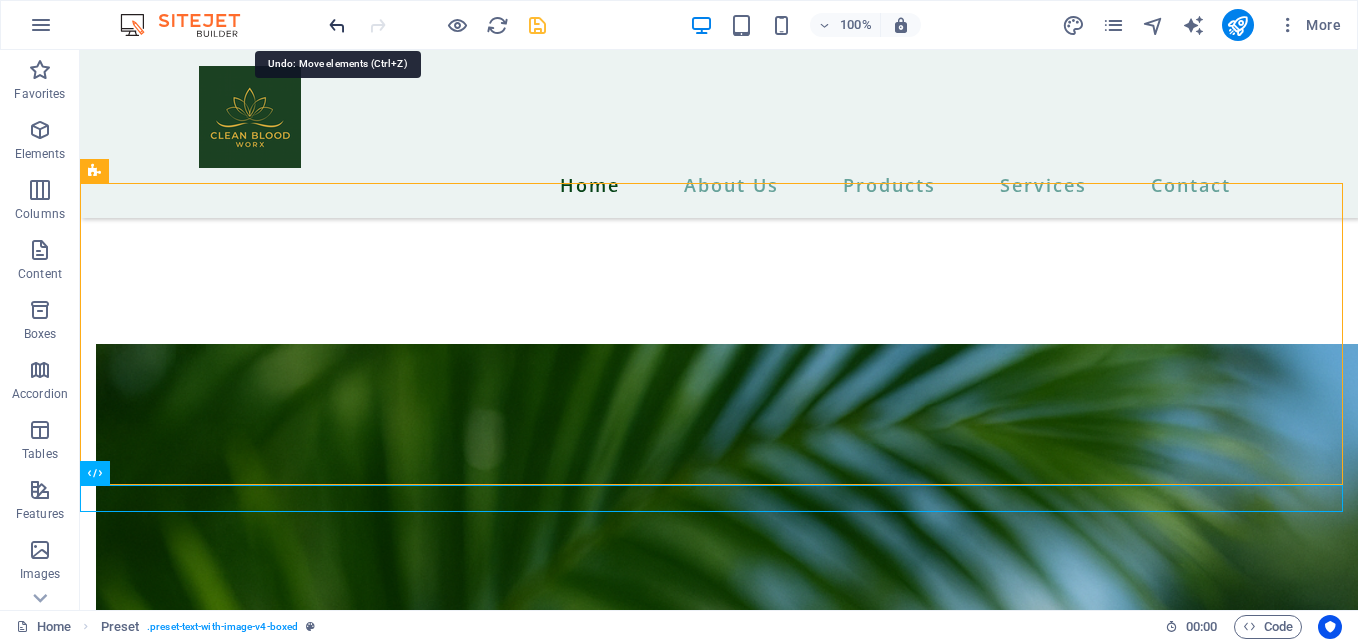 click at bounding box center [337, 25] 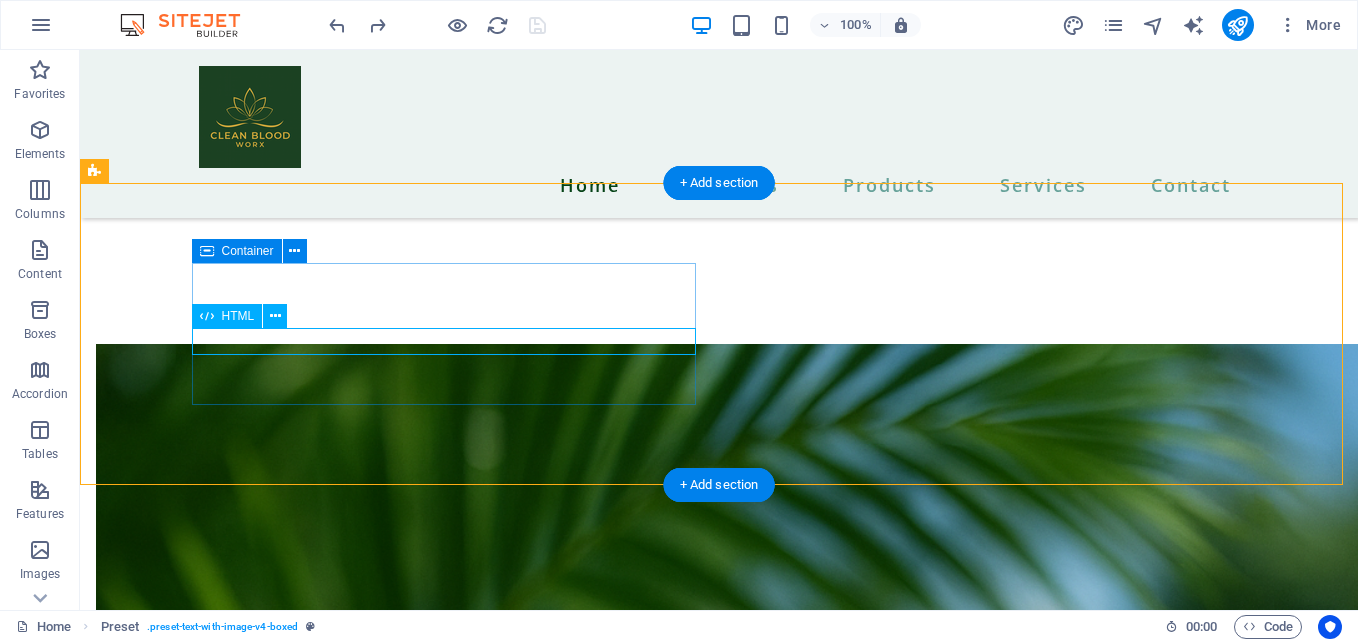 click on "https://nuxtrax.com/[USERNAME]" at bounding box center (616, 9401) 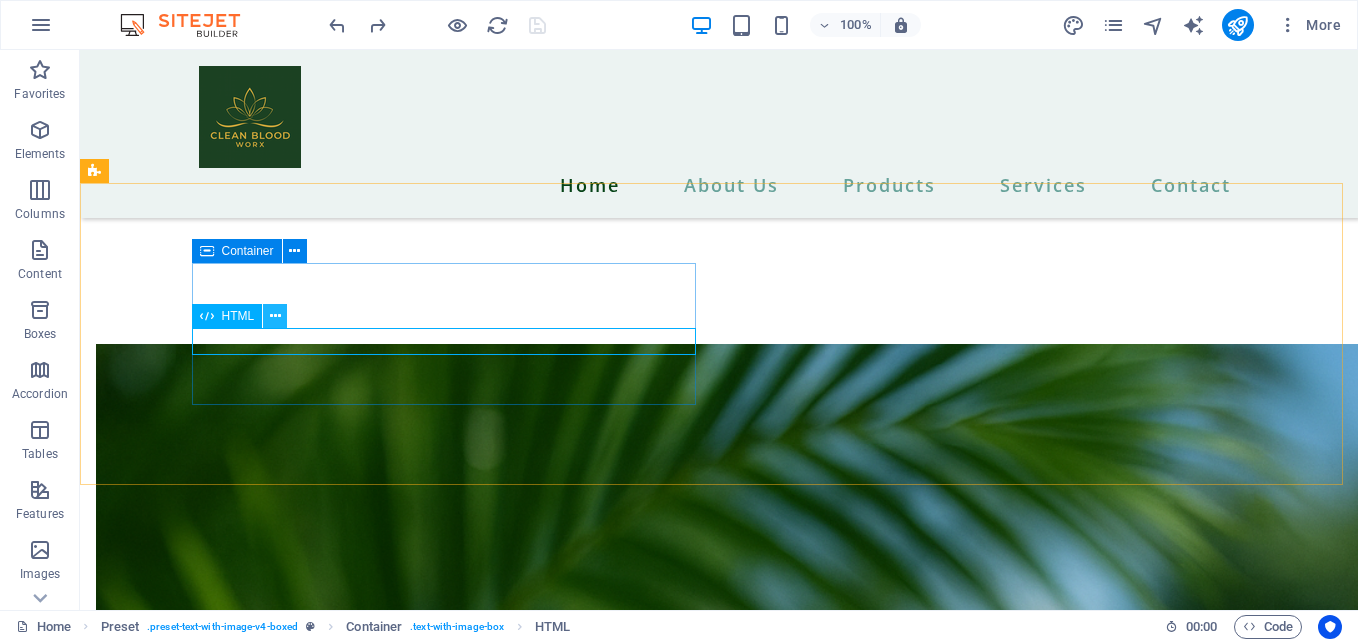 click at bounding box center [275, 316] 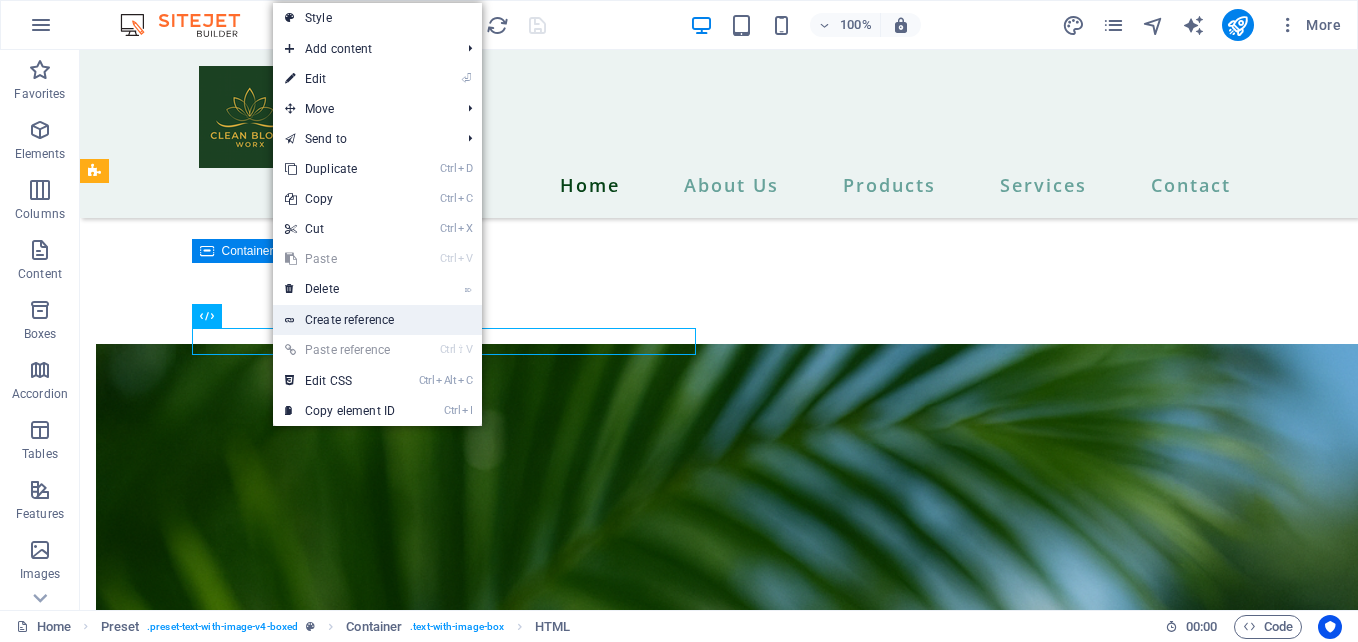 click on "Create reference" at bounding box center [377, 320] 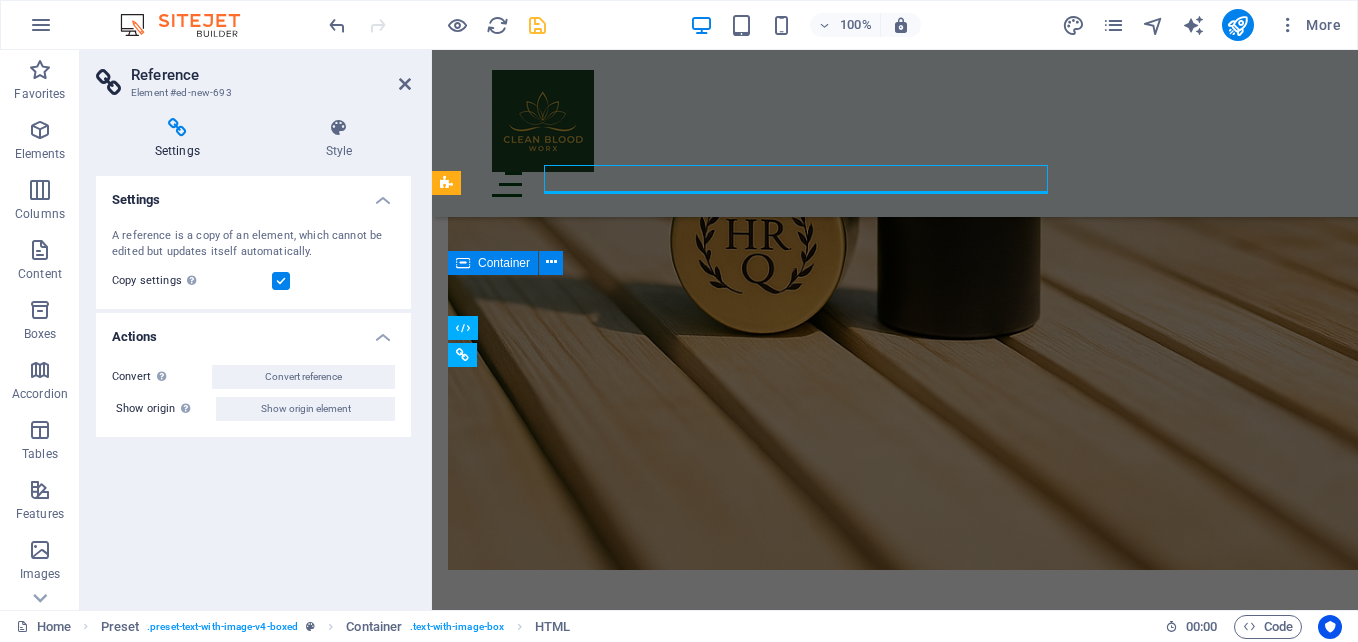 scroll, scrollTop: 6325, scrollLeft: 0, axis: vertical 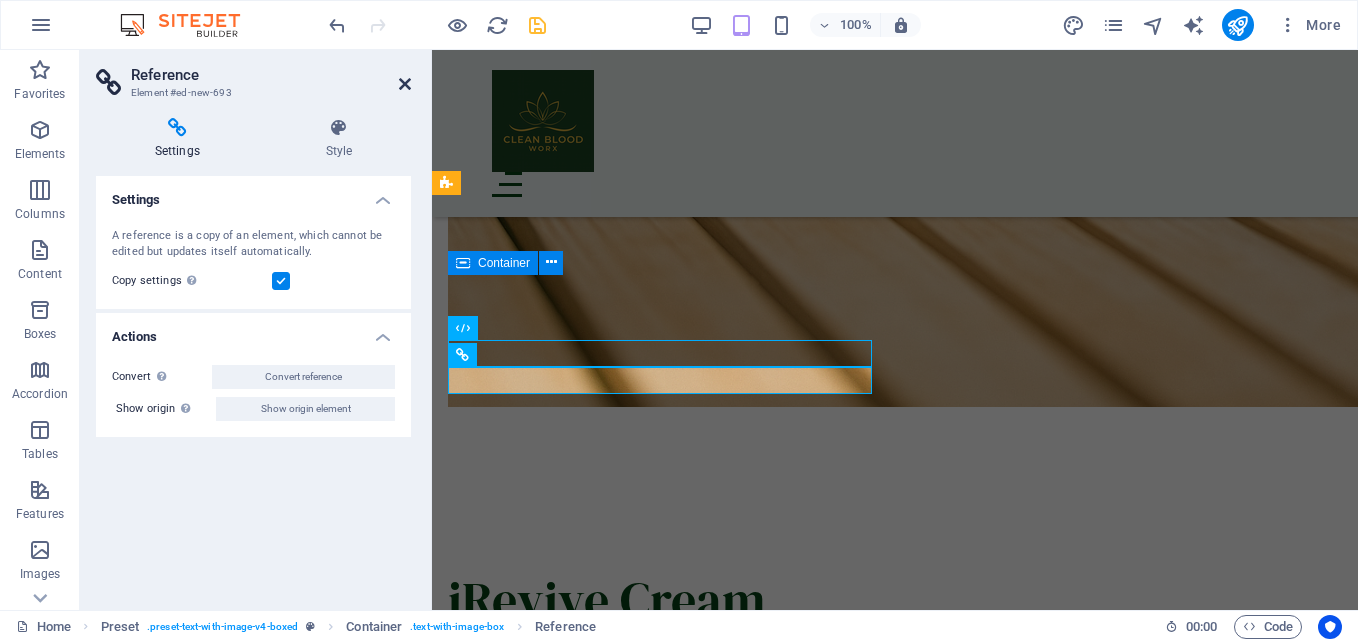 click at bounding box center [405, 84] 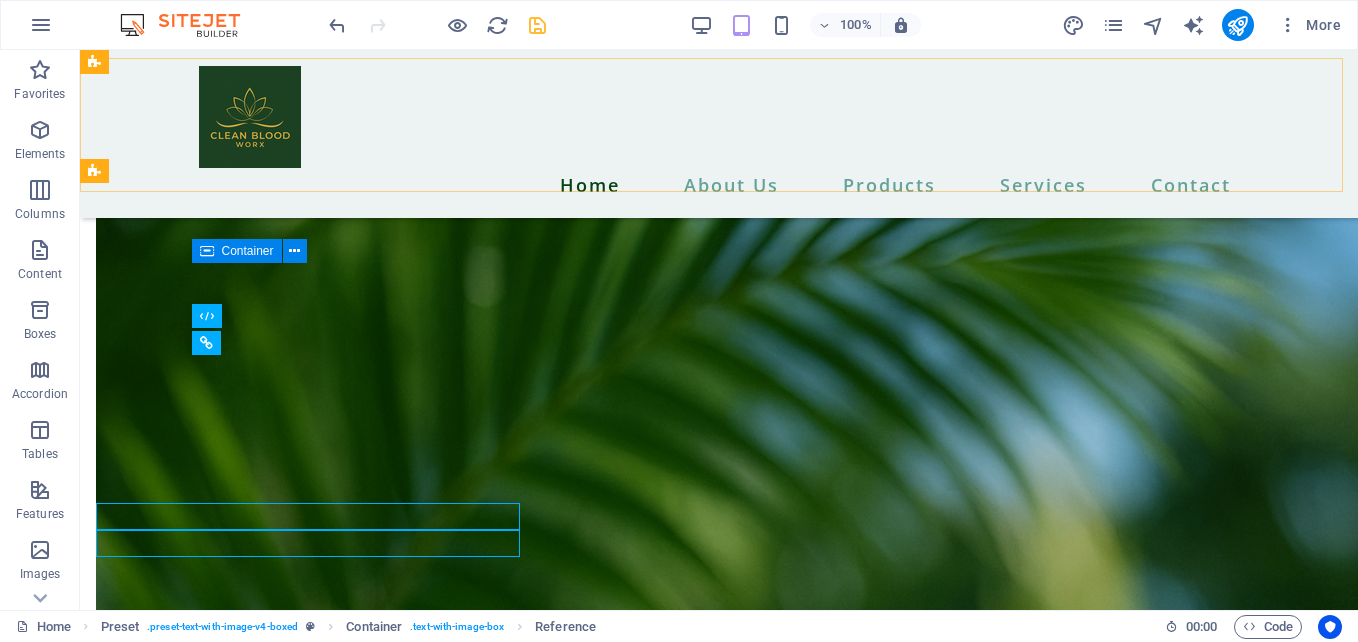scroll, scrollTop: 6162, scrollLeft: 0, axis: vertical 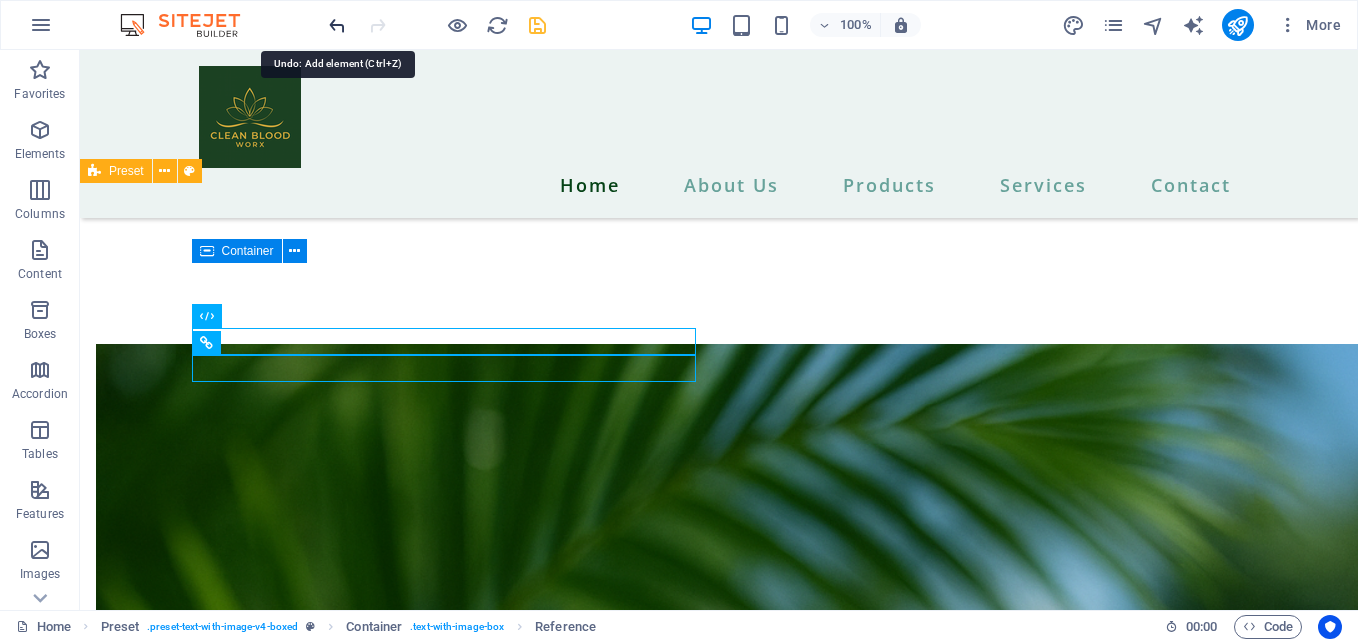 click at bounding box center (337, 25) 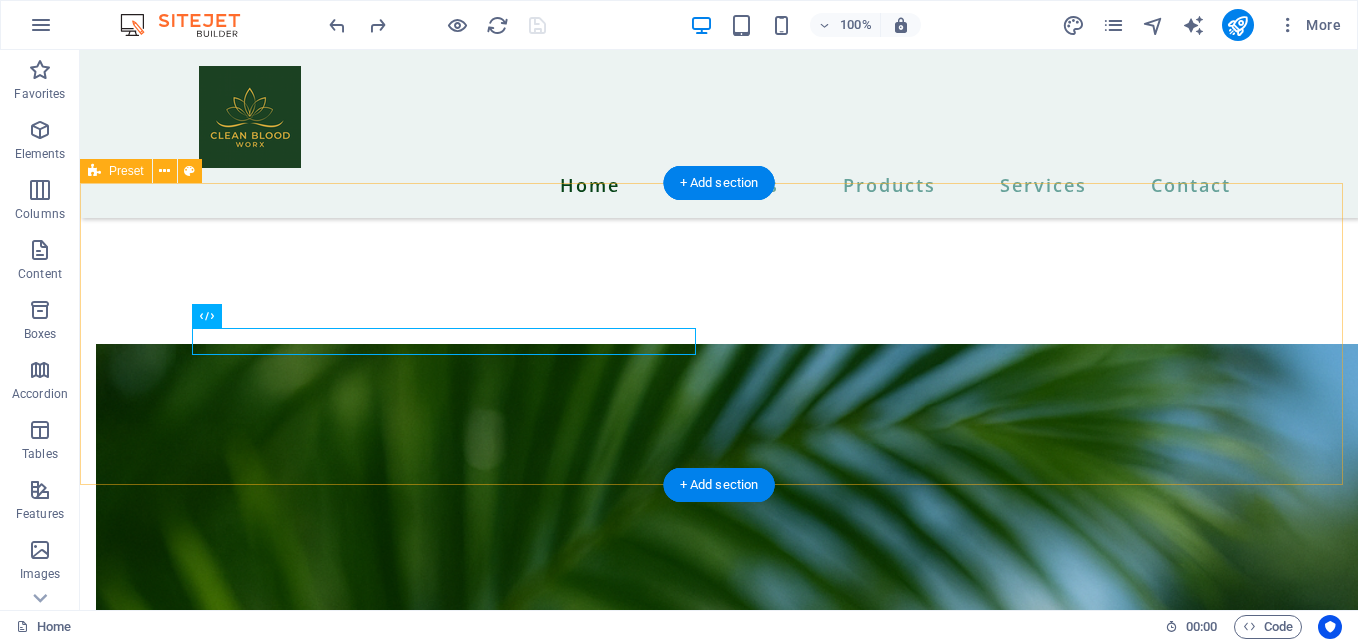click on "Start Buying https://nuxtrax.com/evelyncastro Drop content here or  Add elements  Paste clipboard" at bounding box center (719, 9519) 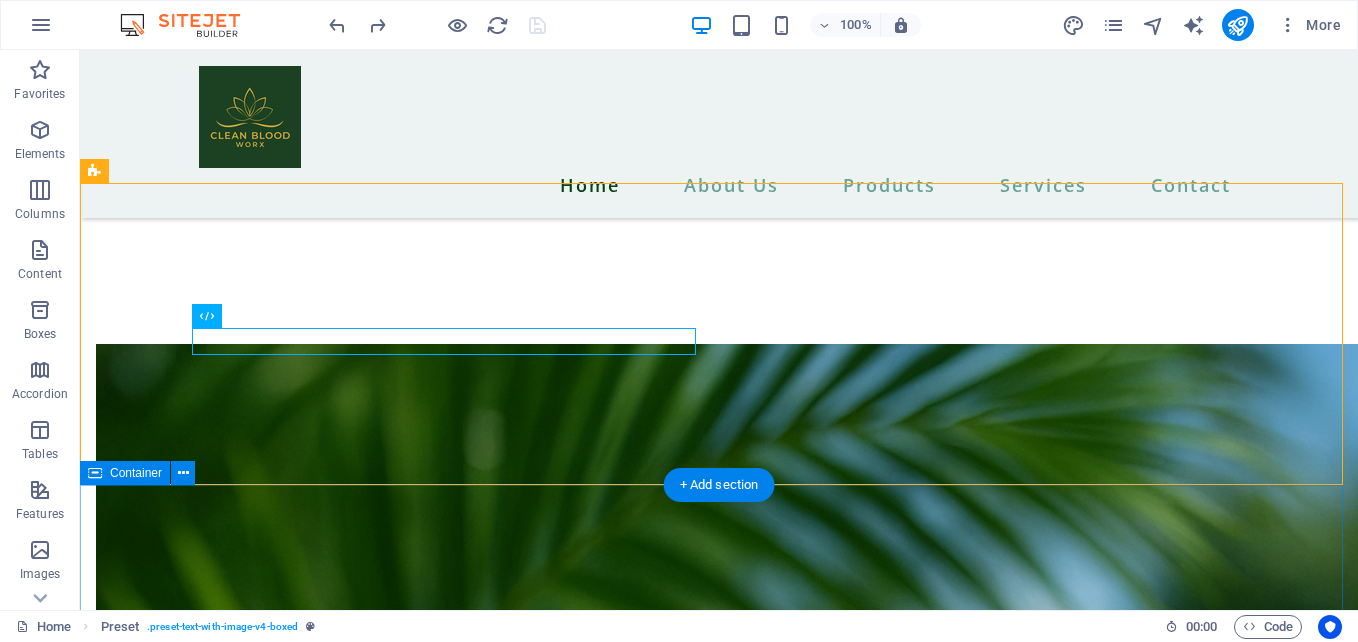 click on "Contact information PO BOX 305 VEGA BAJA PUERTO RICO 00694 cleanbloddworx@gmail.com 939-475-9753   I have read and understand the privacy policy. Unreadable? Load new SEND MESSAGE" at bounding box center [719, 10410] 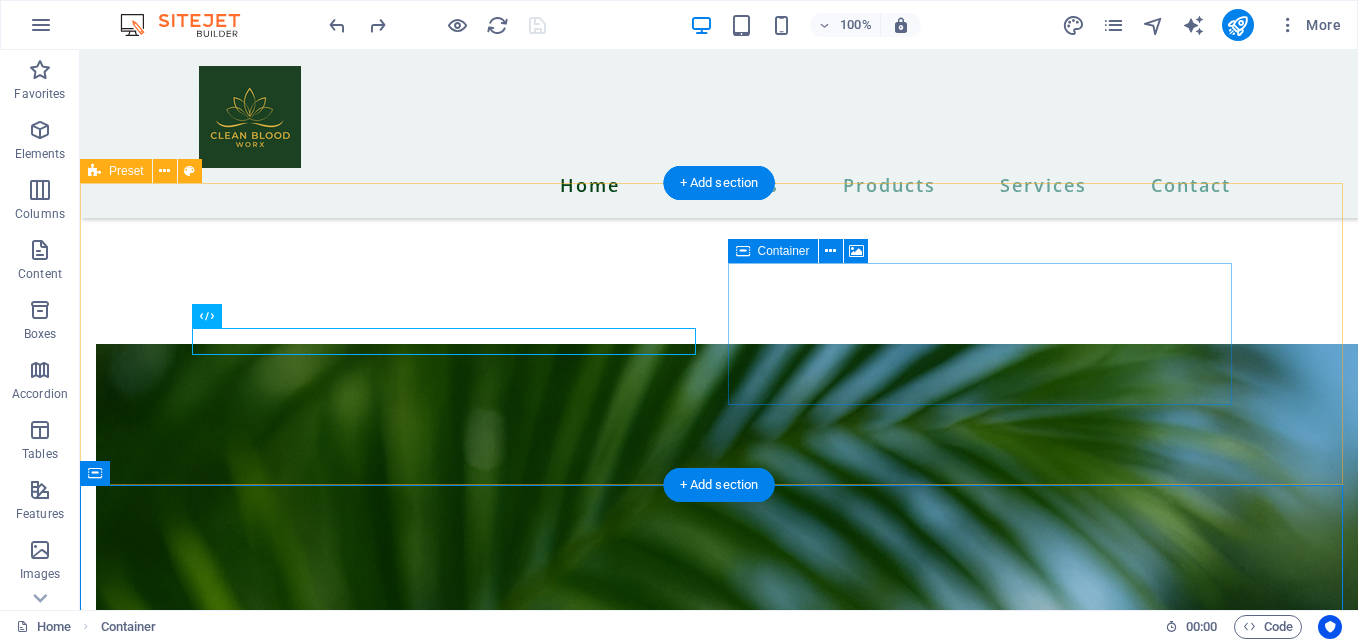 click on "Drop content here or  Add elements  Paste clipboard" at bounding box center (616, 9644) 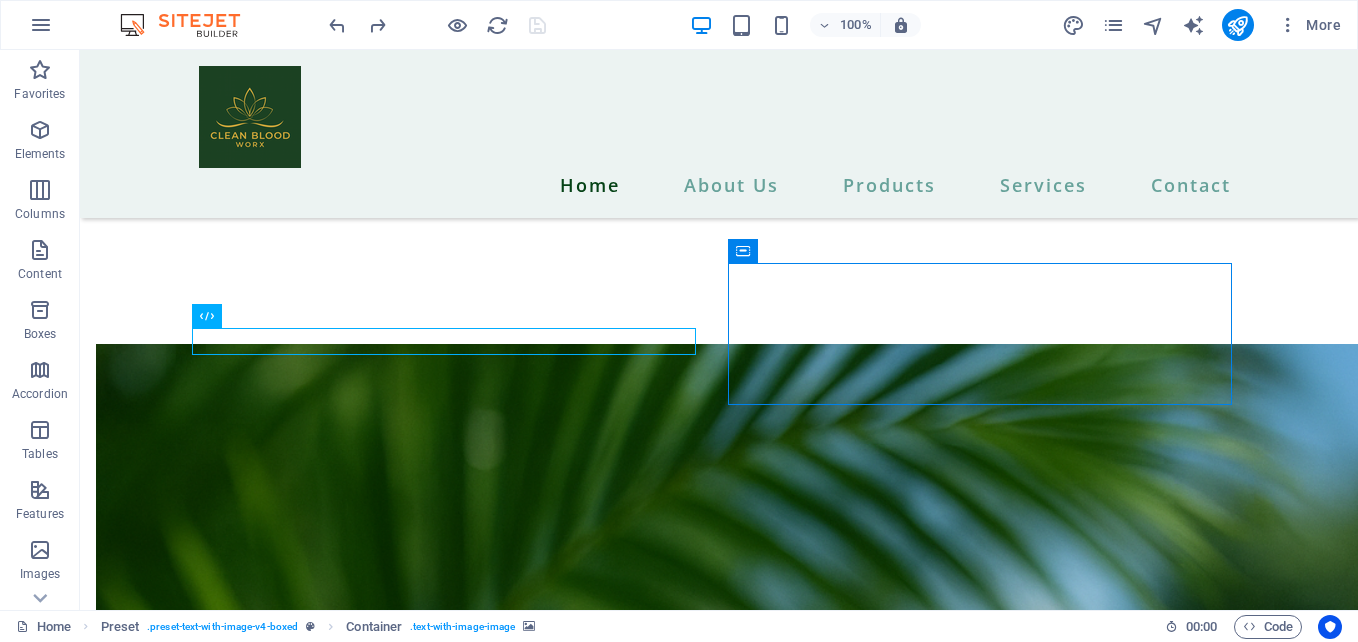 click at bounding box center (437, 25) 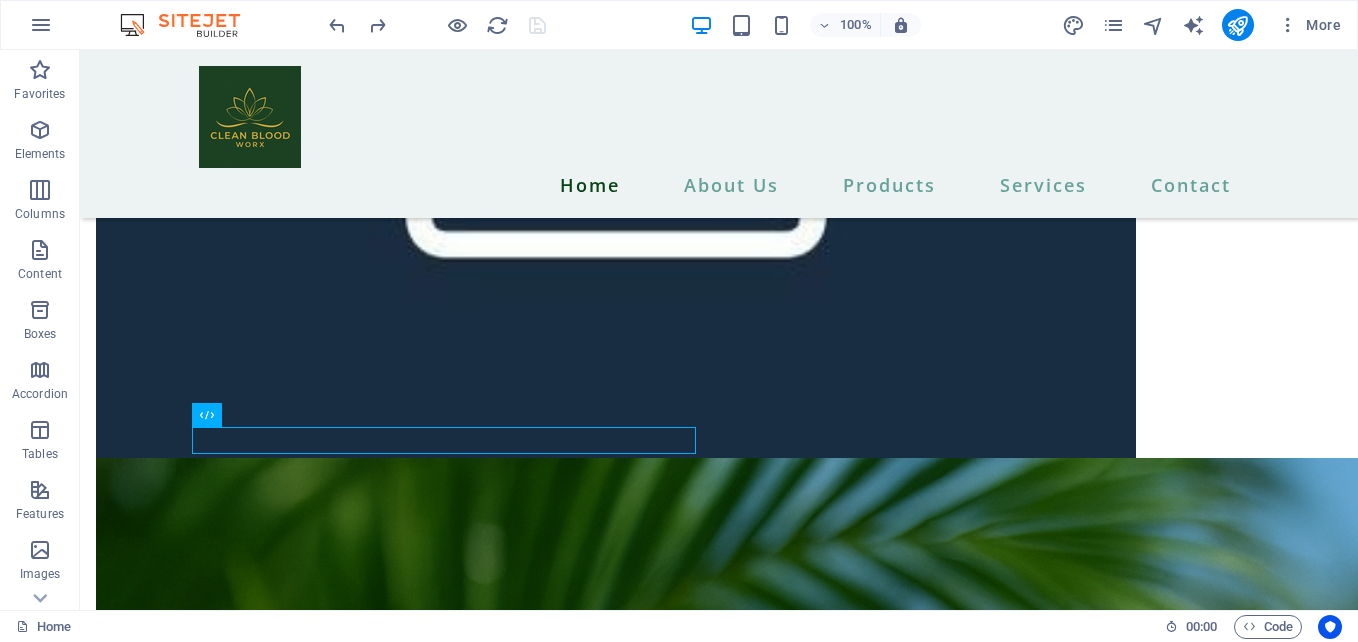 scroll, scrollTop: 6033, scrollLeft: 0, axis: vertical 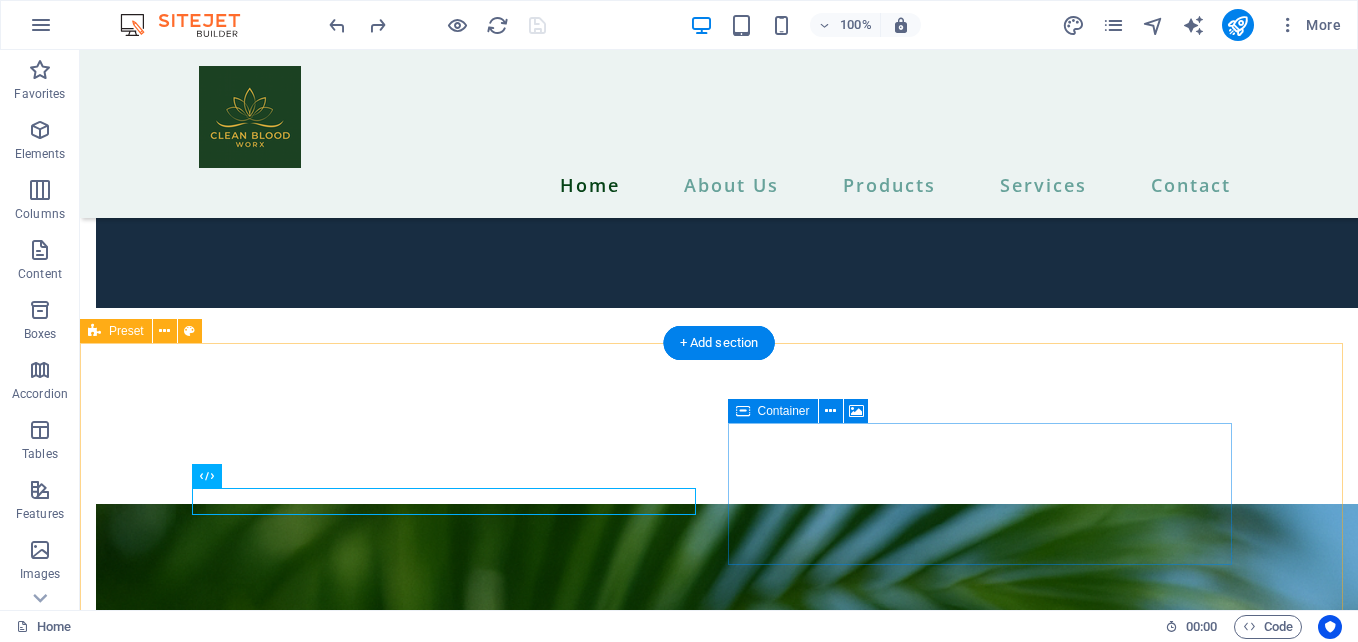 click on "Drop content here or  Add elements  Paste clipboard" at bounding box center (616, 9804) 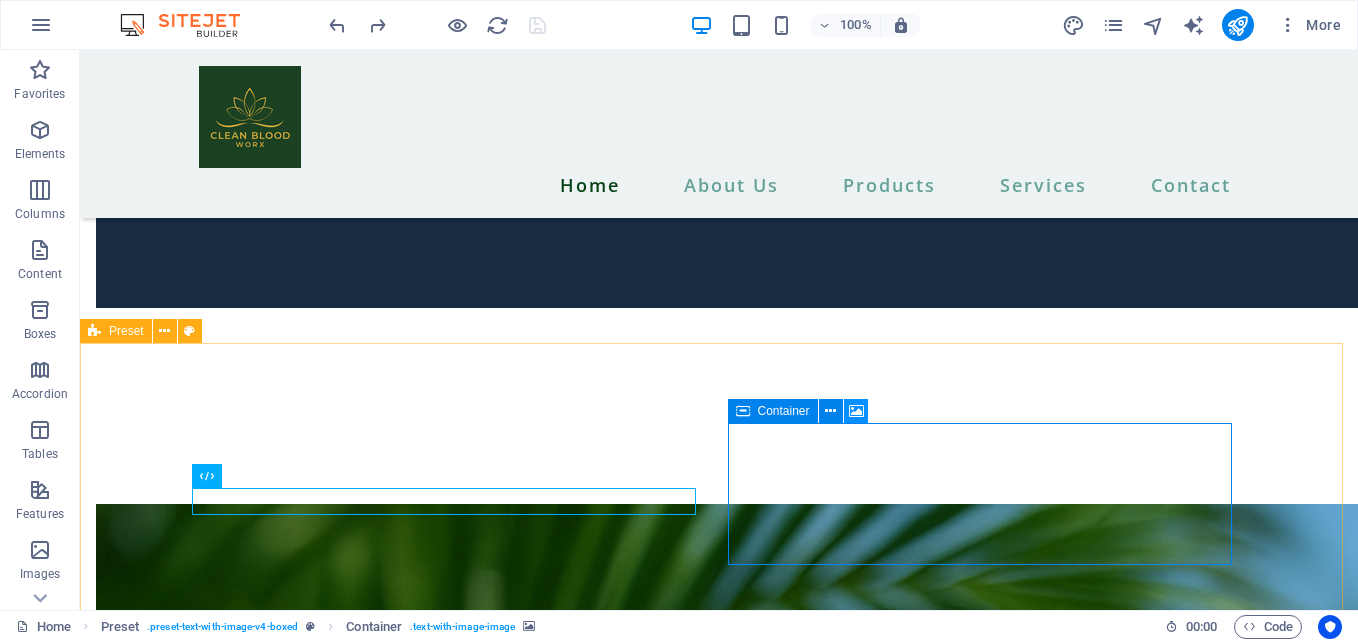 click at bounding box center [856, 411] 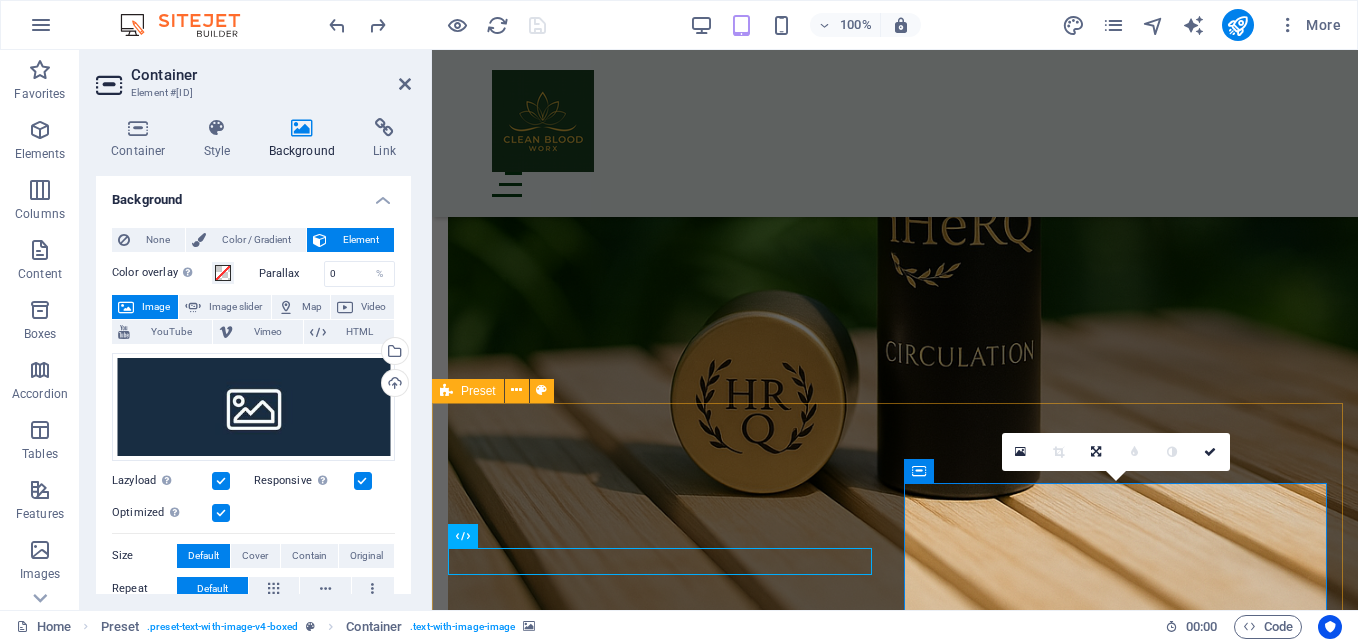 scroll, scrollTop: 6117, scrollLeft: 0, axis: vertical 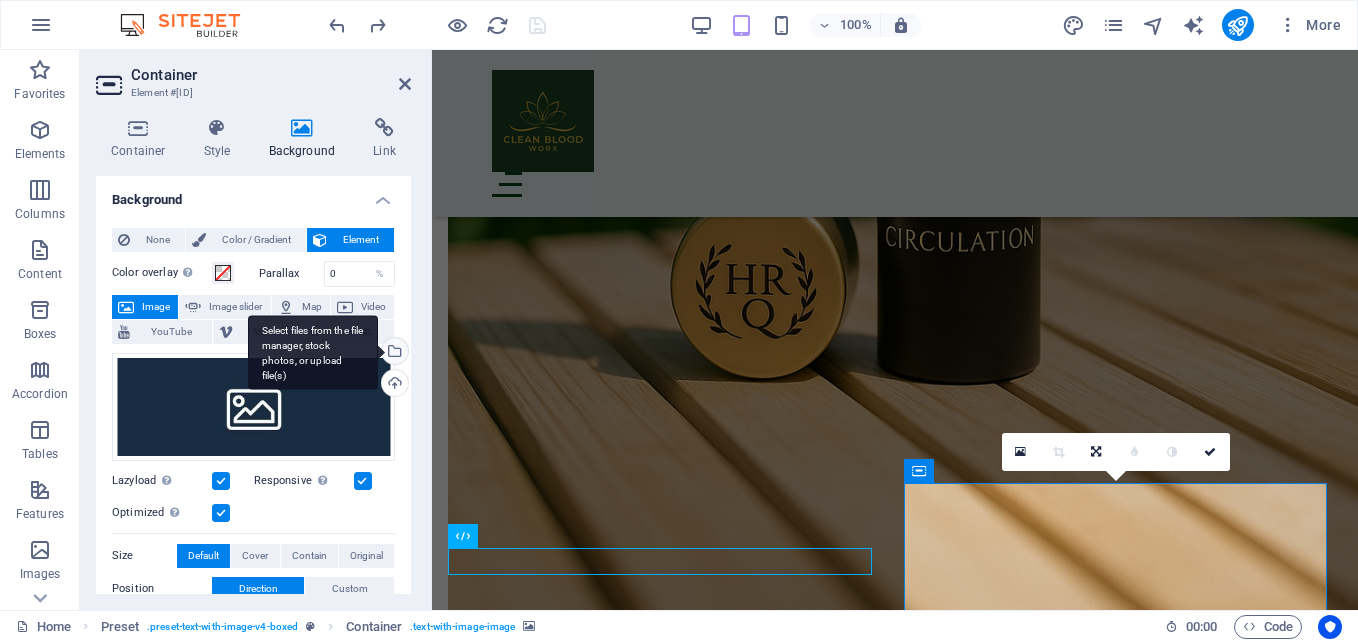 click on "Select files from the file manager, stock photos, or upload file(s)" at bounding box center (313, 352) 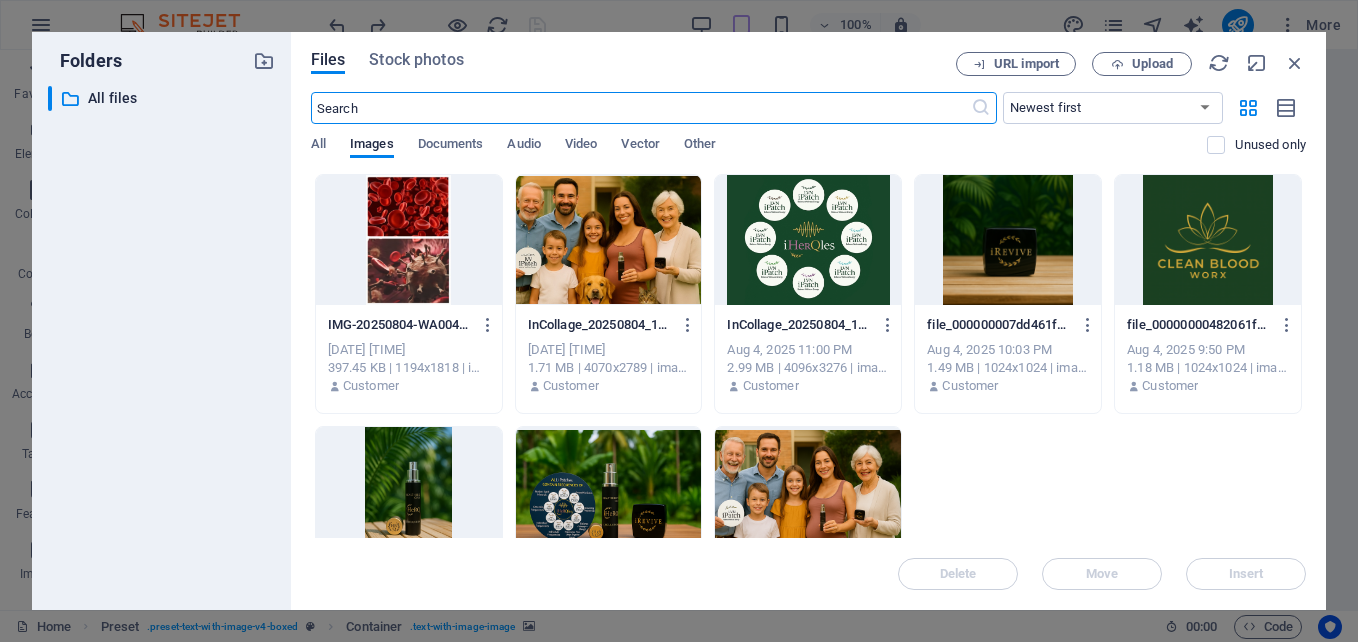 scroll, scrollTop: 7126, scrollLeft: 0, axis: vertical 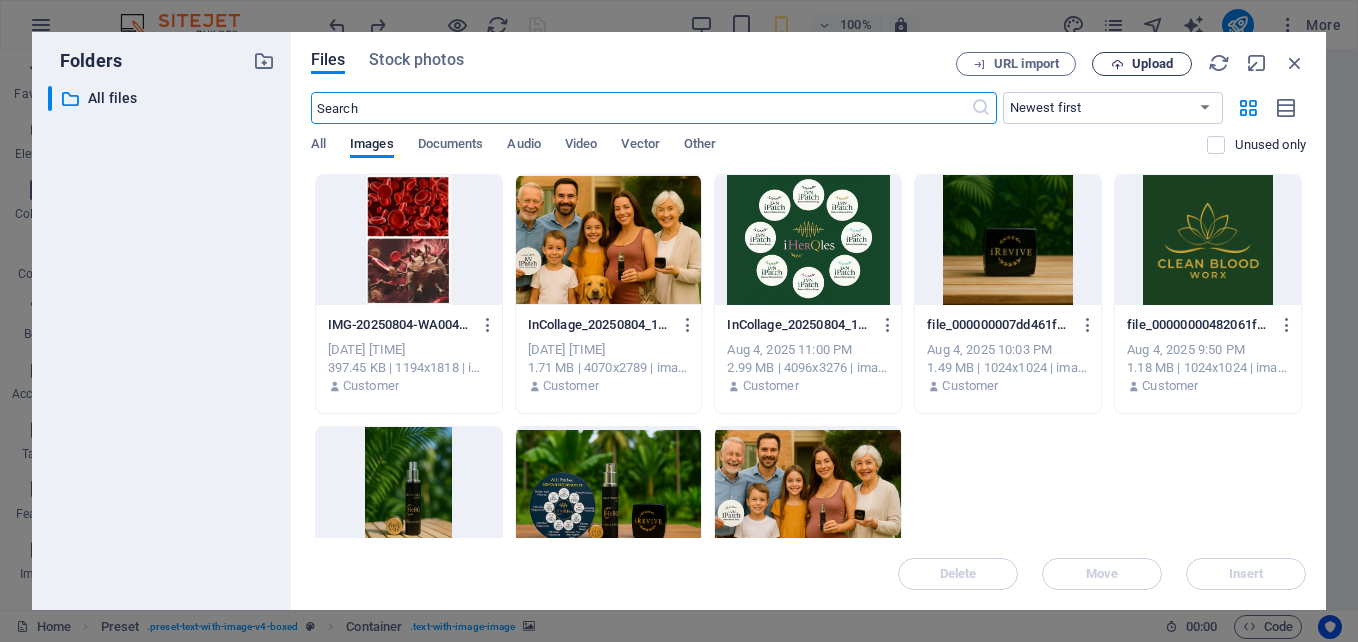 click on "Upload" at bounding box center (1152, 64) 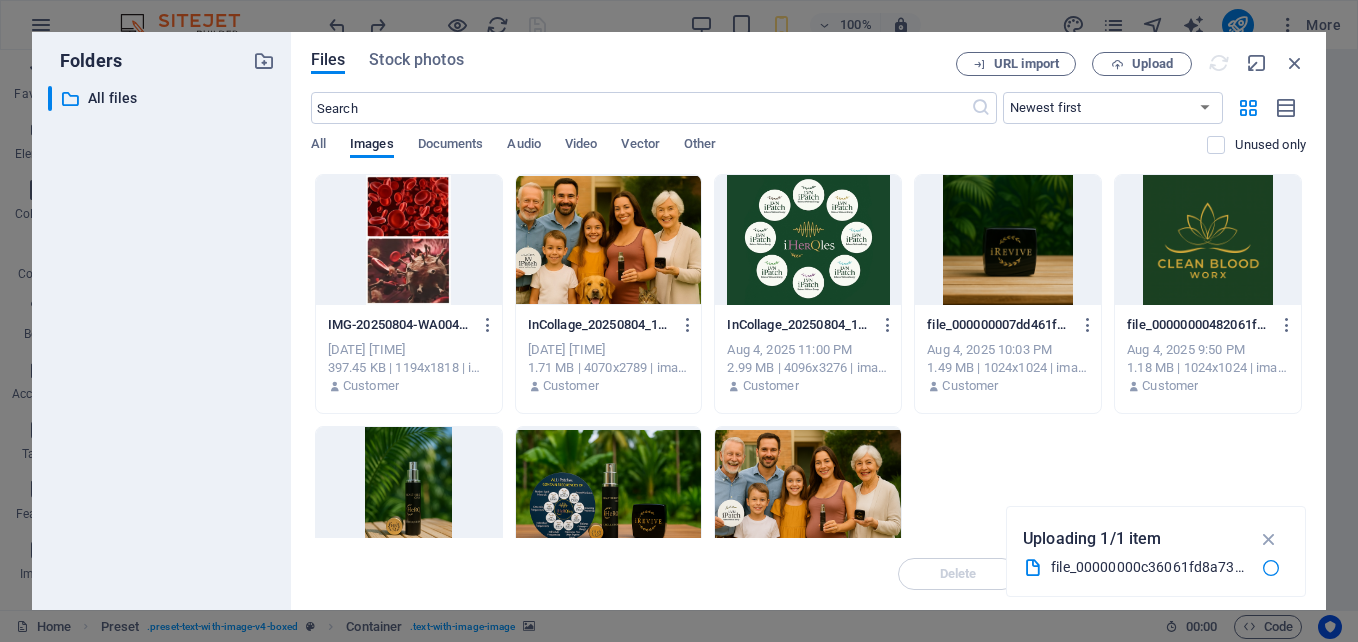 scroll, scrollTop: 128, scrollLeft: 0, axis: vertical 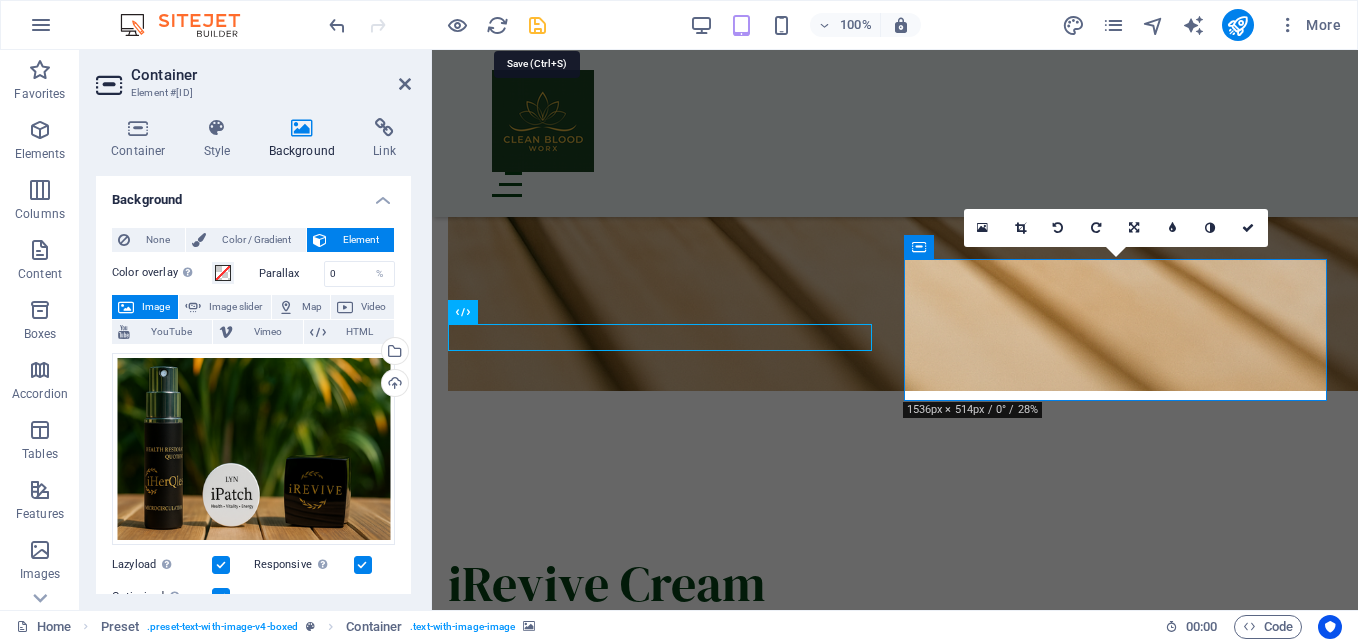 click at bounding box center (537, 25) 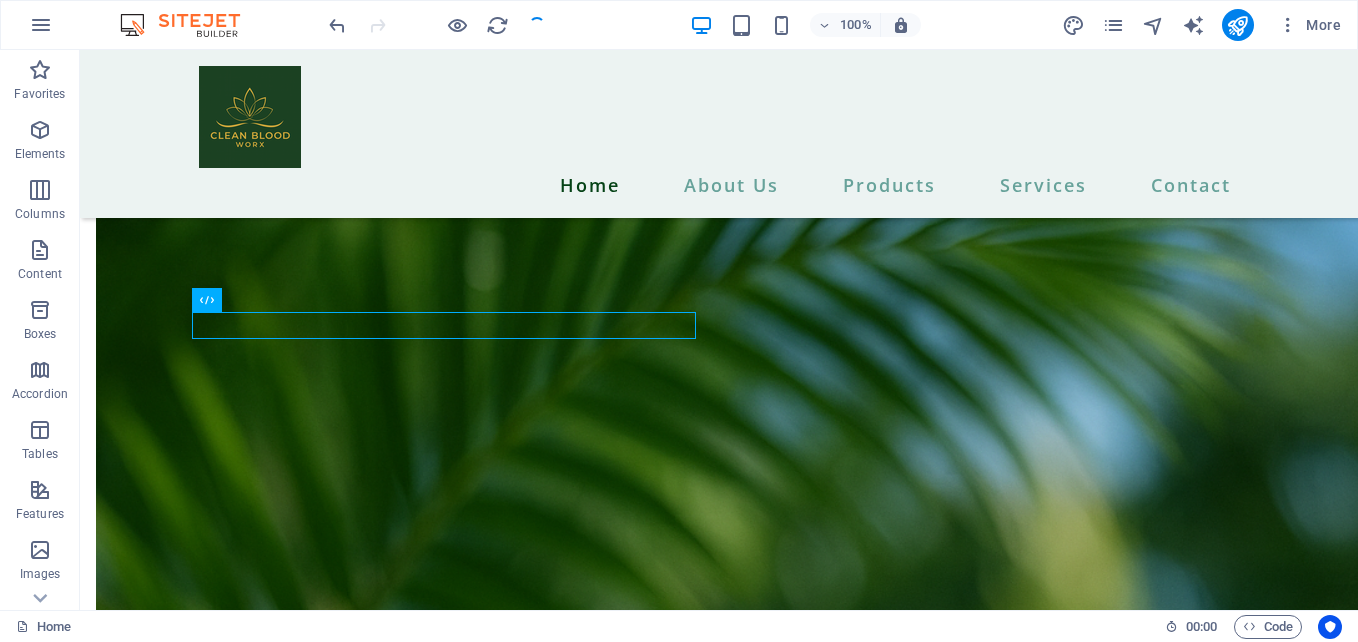 scroll, scrollTop: 6178, scrollLeft: 0, axis: vertical 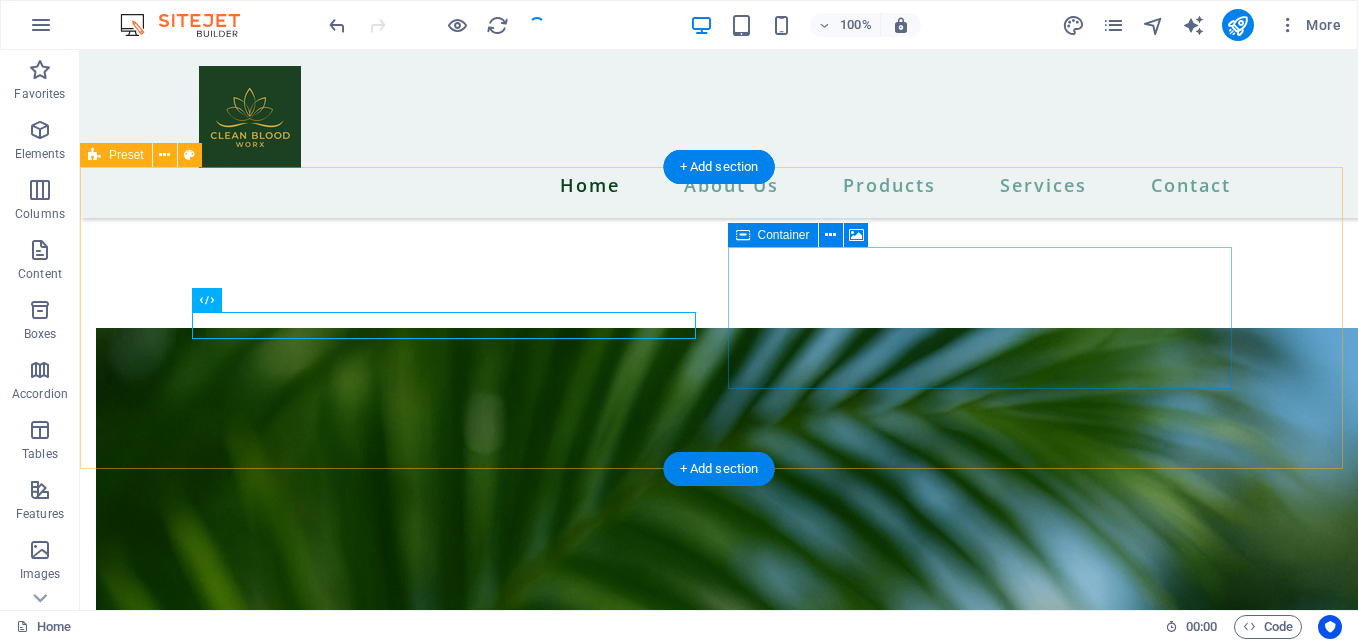 click on "Drop content here or  Add elements  Paste clipboard" at bounding box center [616, 9628] 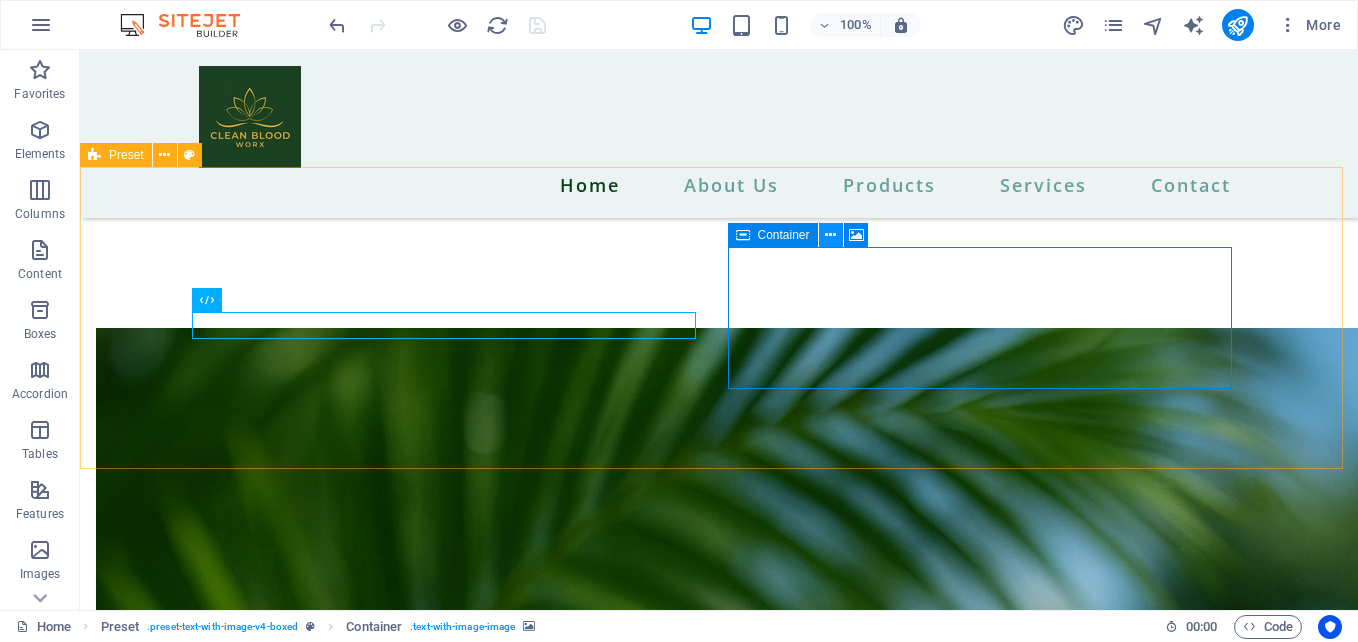 click at bounding box center (830, 235) 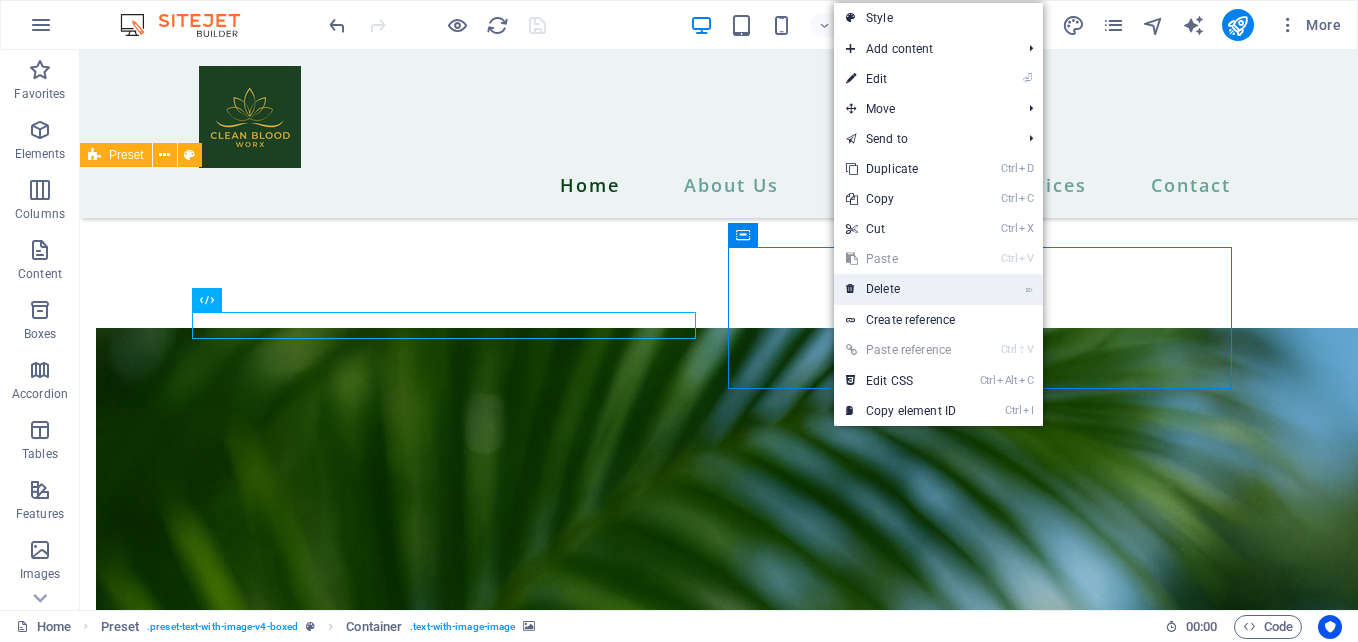 click on "⌦  Delete" at bounding box center [901, 289] 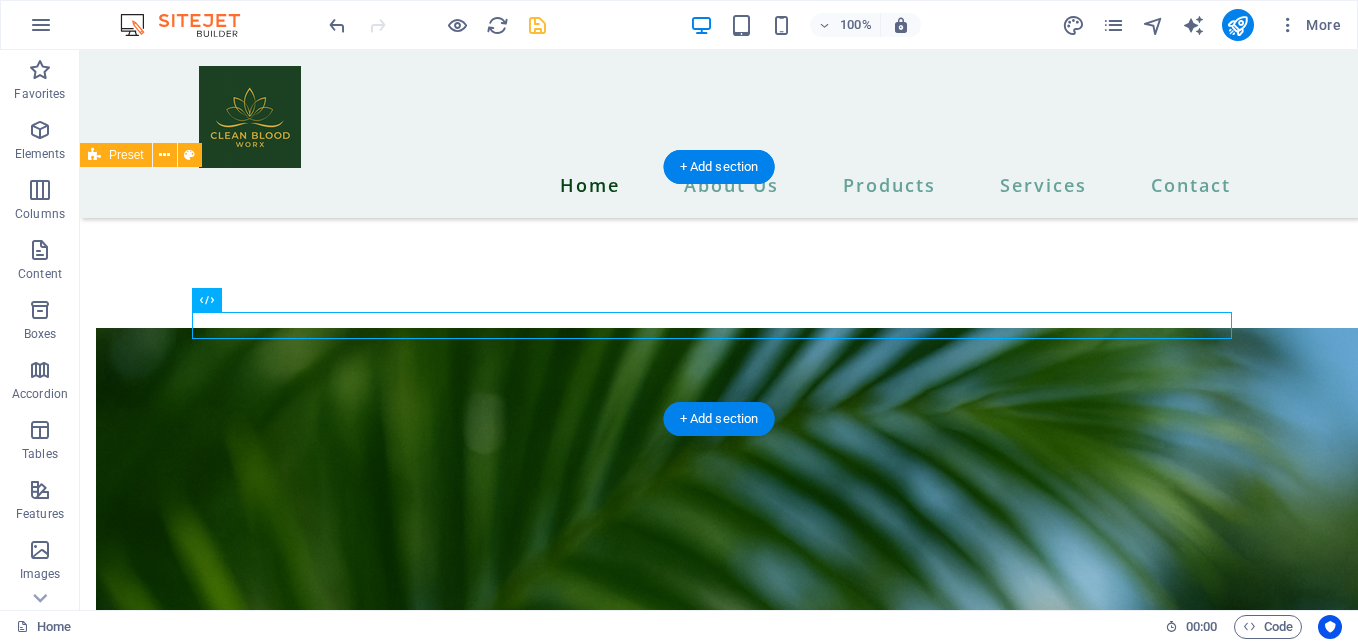 click on "Start Buying https://nuxtrax.com/evelyncastro" at bounding box center (719, 9353) 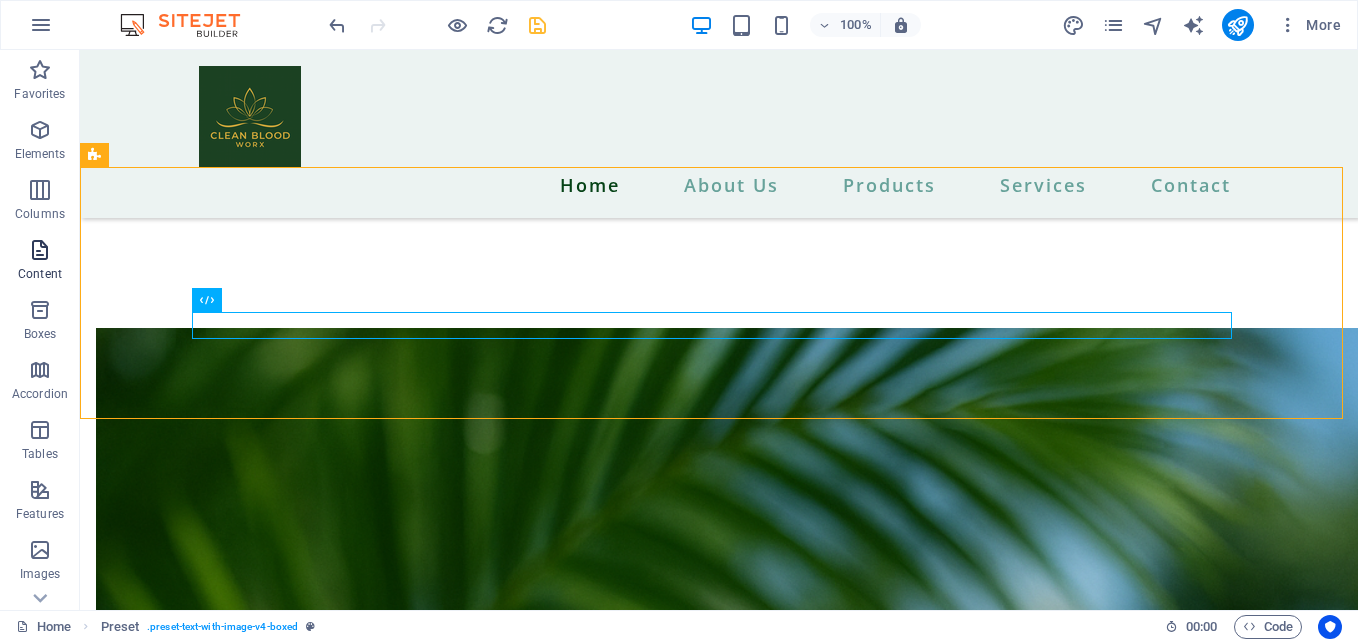 click at bounding box center (40, 250) 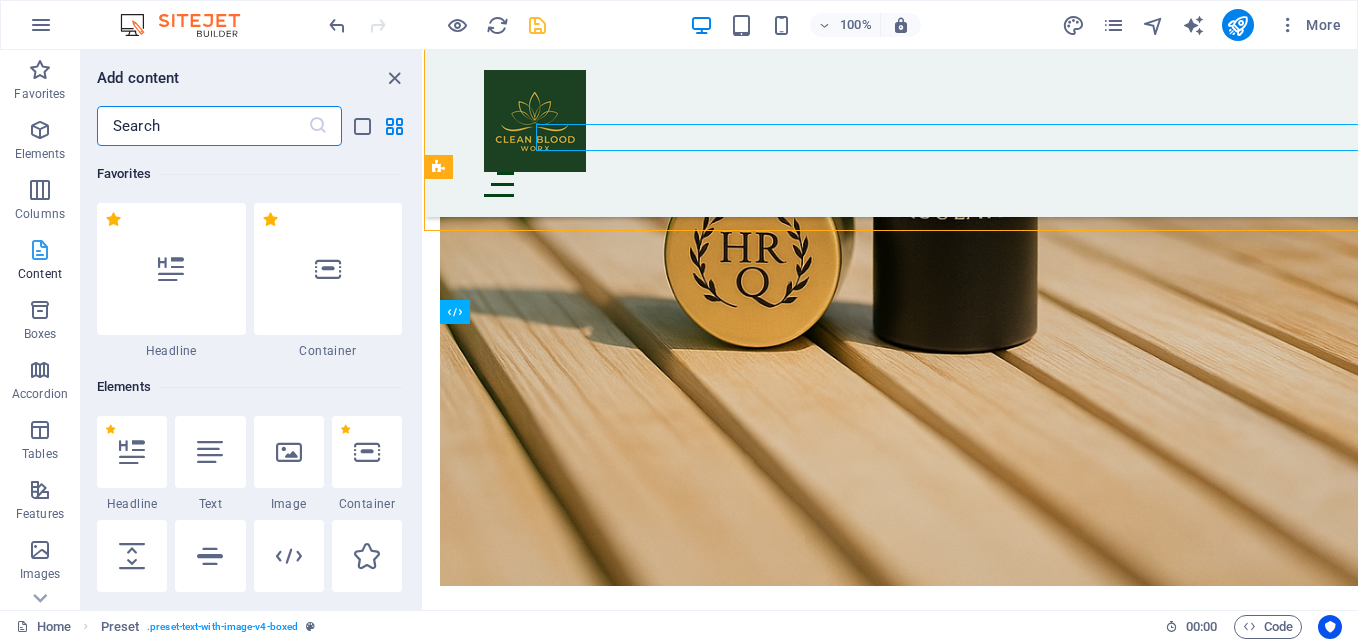 scroll, scrollTop: 6366, scrollLeft: 0, axis: vertical 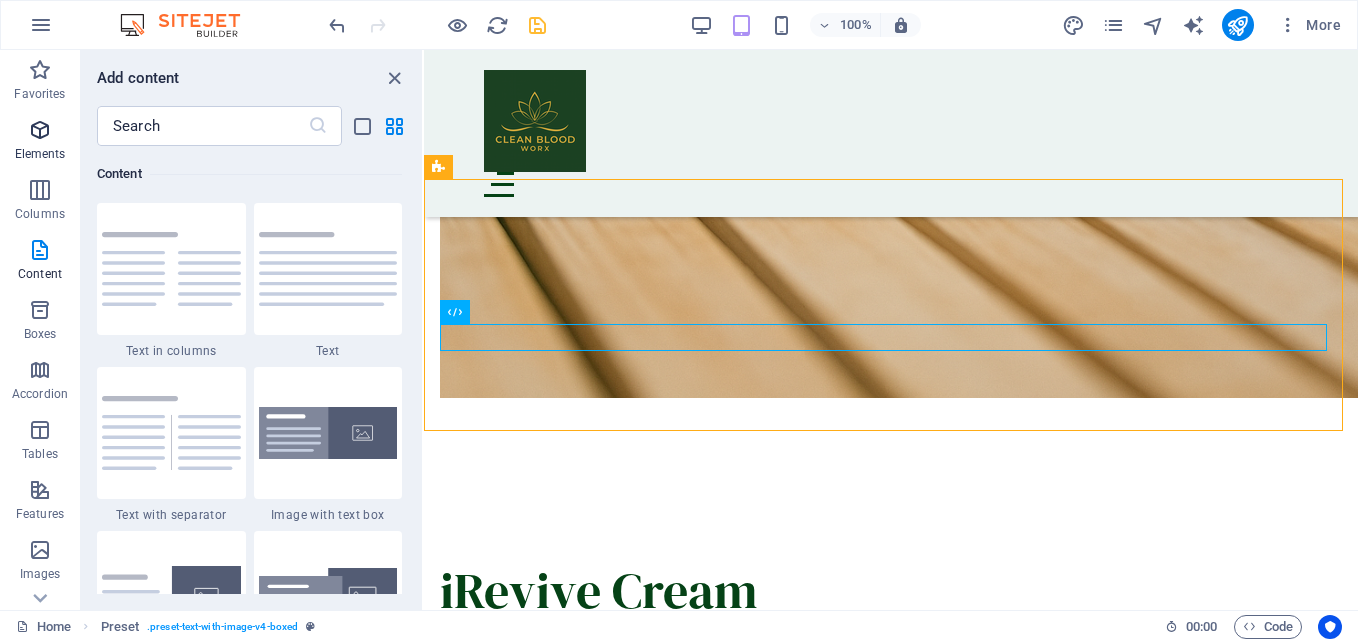 click at bounding box center (40, 130) 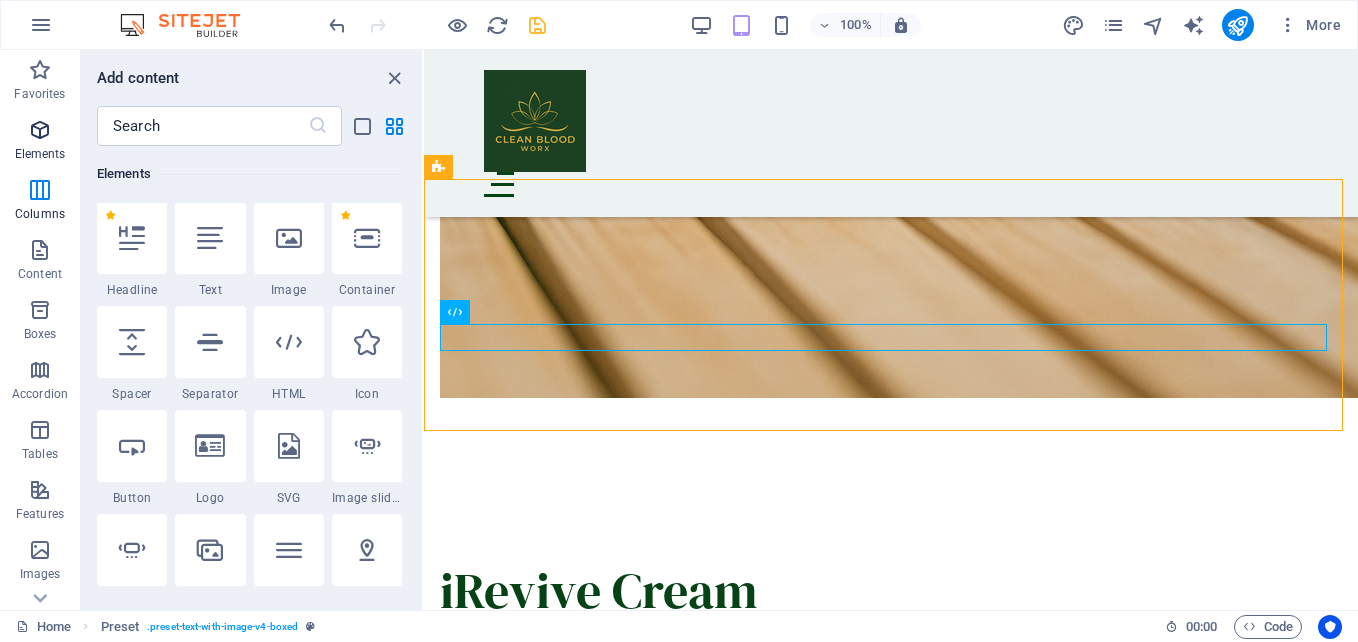 scroll, scrollTop: 213, scrollLeft: 0, axis: vertical 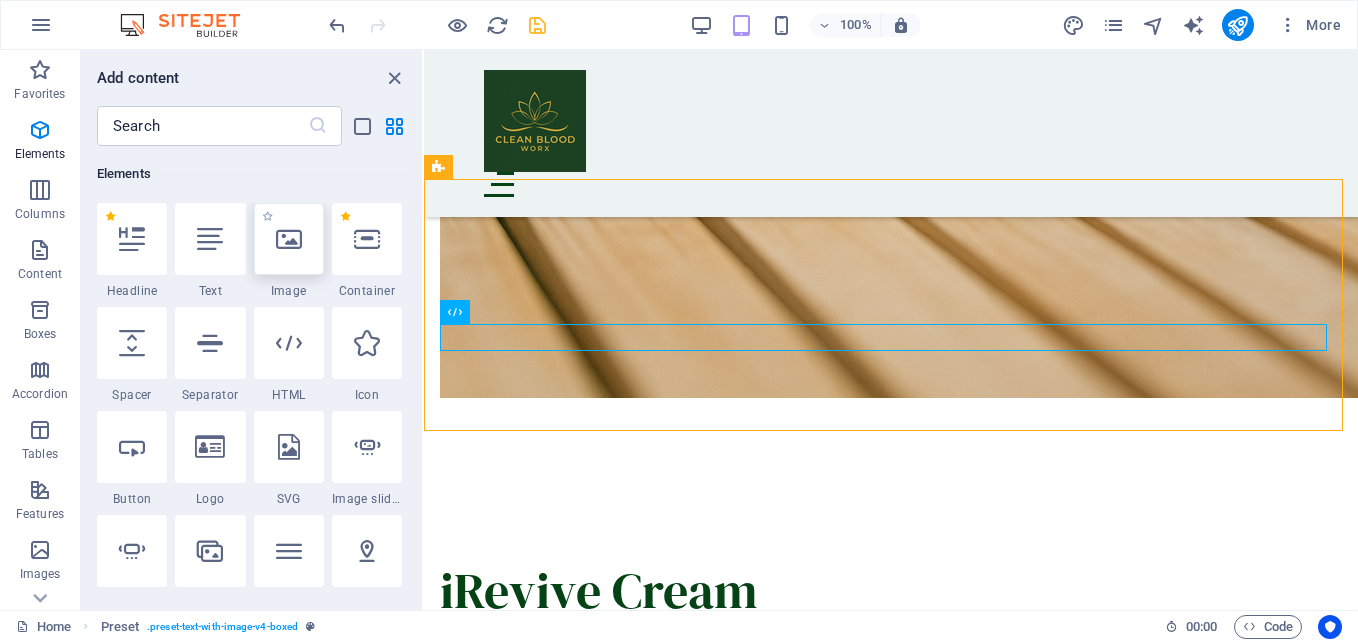 click at bounding box center [289, 239] 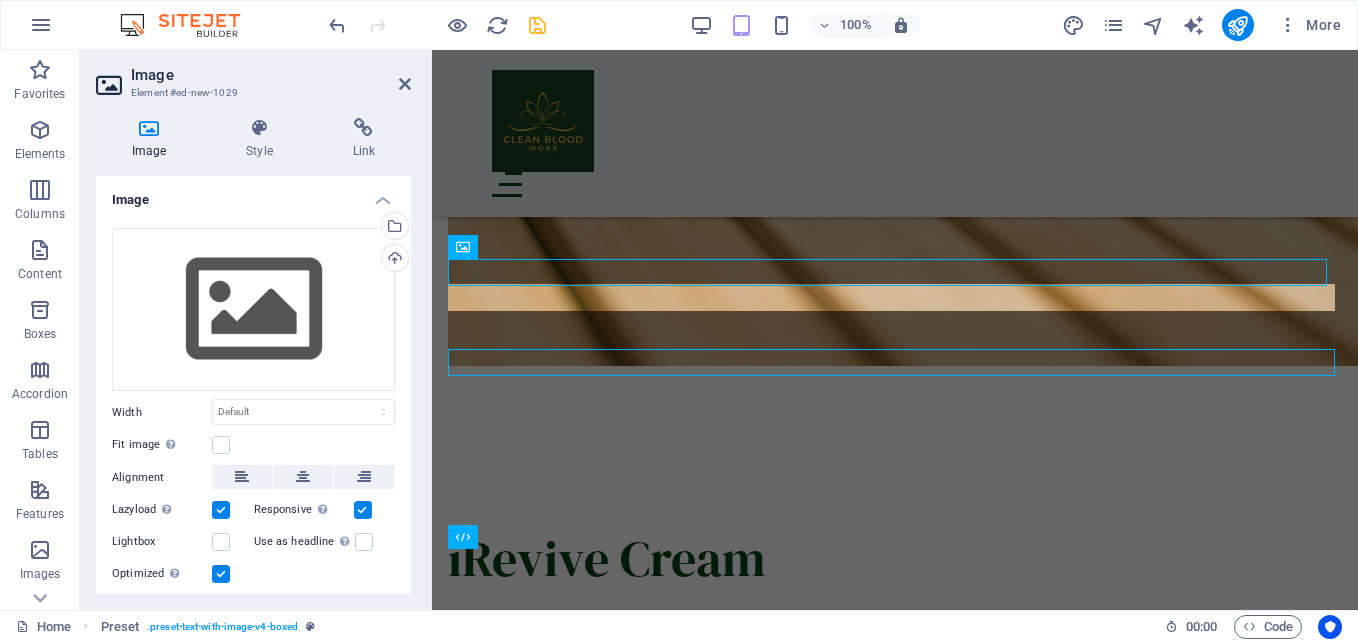 scroll, scrollTop: 6341, scrollLeft: 0, axis: vertical 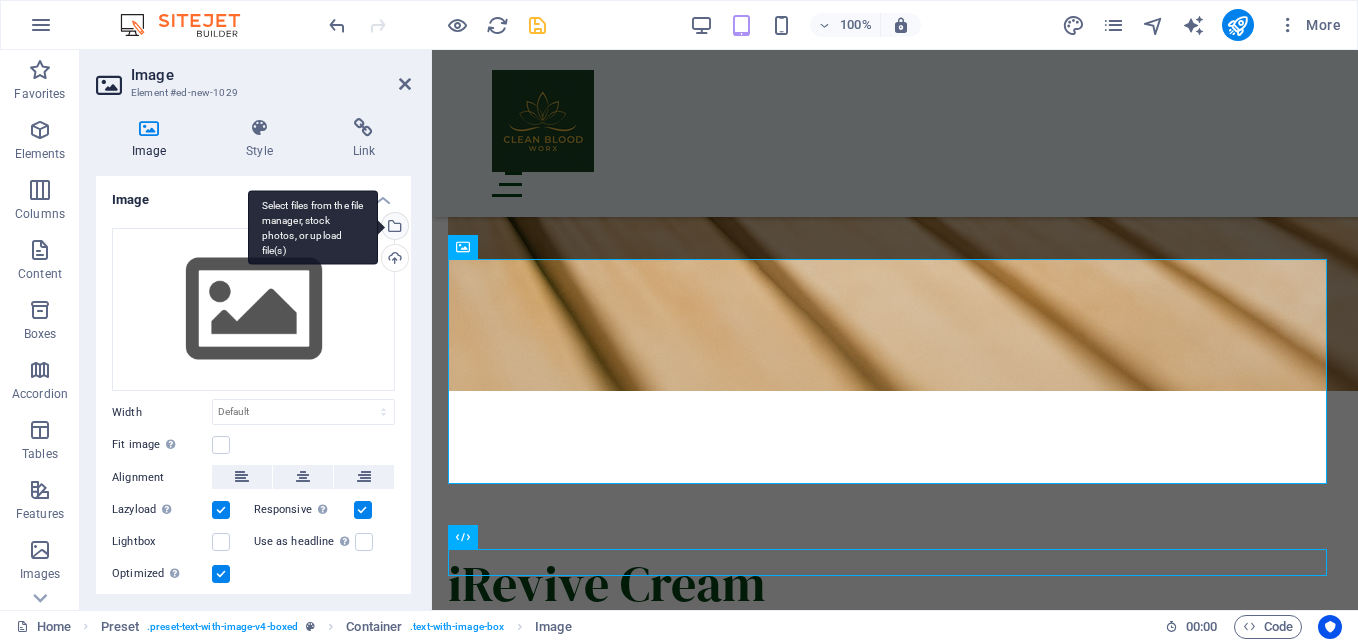 click on "Select files from the file manager, stock photos, or upload file(s)" at bounding box center [393, 228] 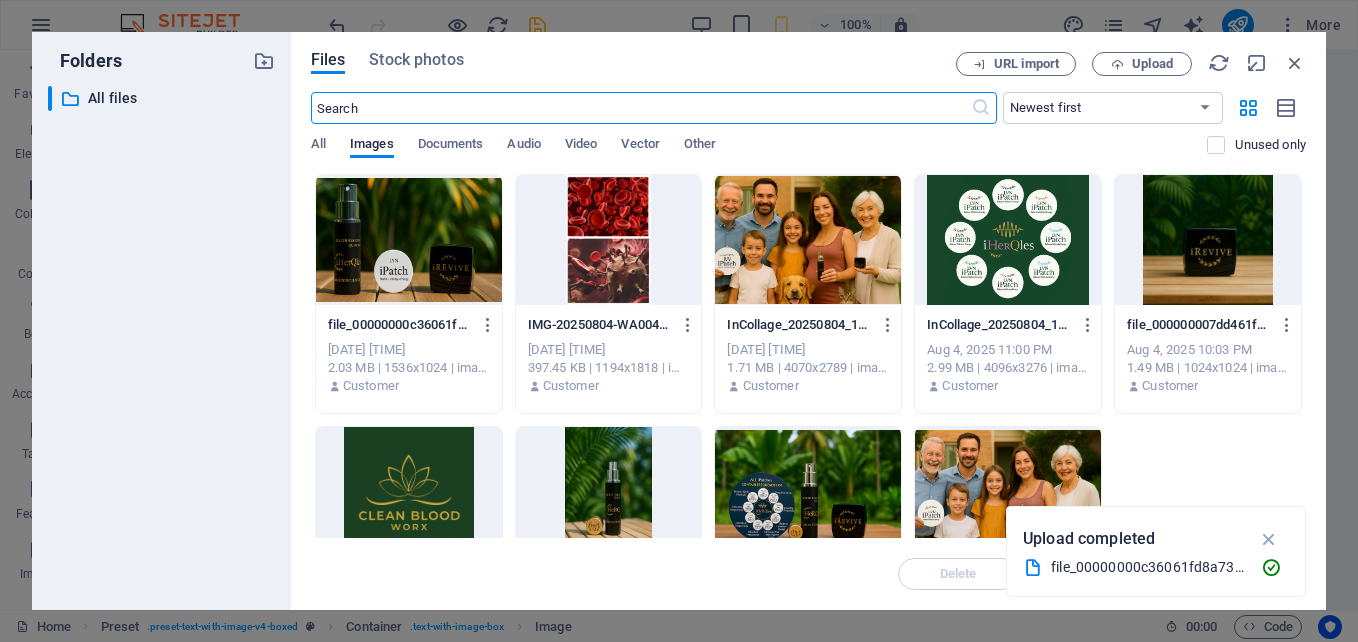 scroll, scrollTop: 7064, scrollLeft: 0, axis: vertical 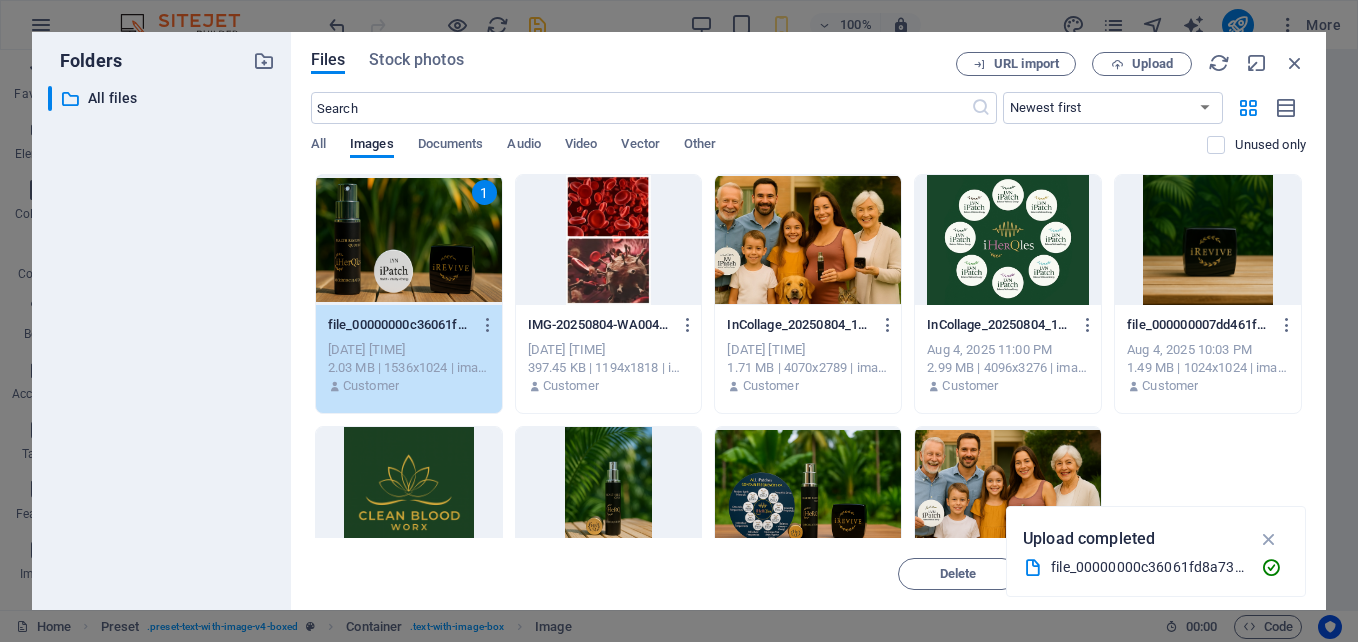 click at bounding box center (1269, 539) 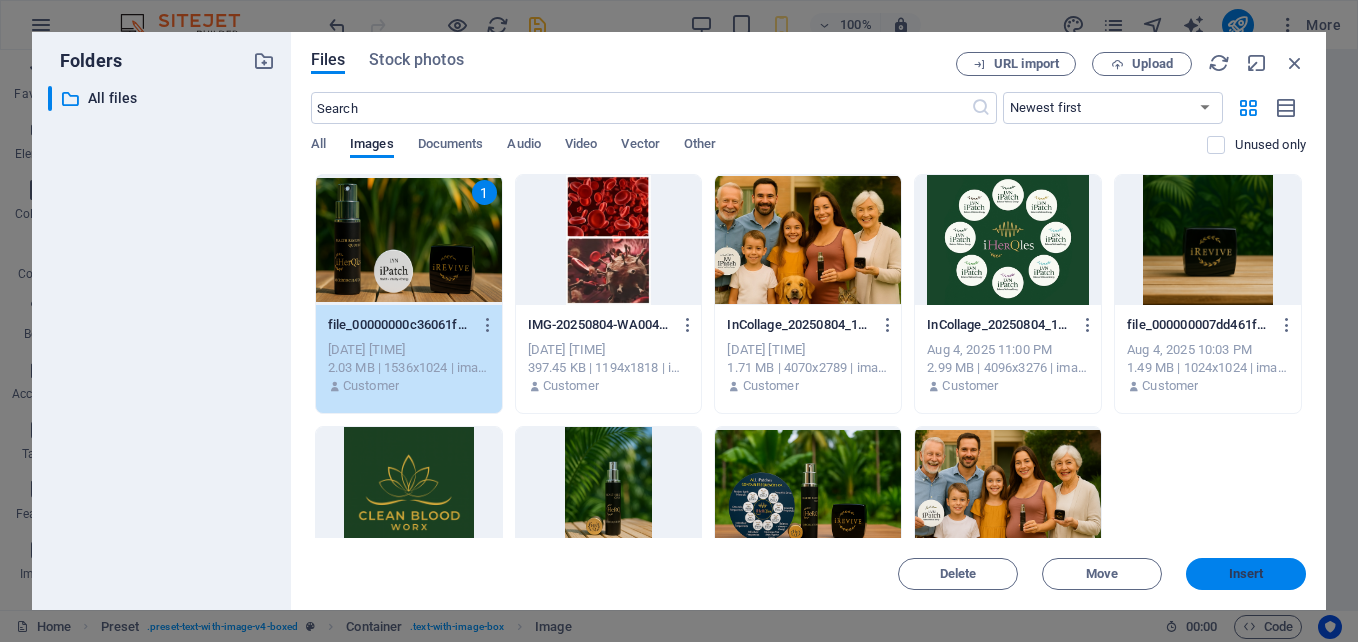 click on "Insert" at bounding box center (1246, 574) 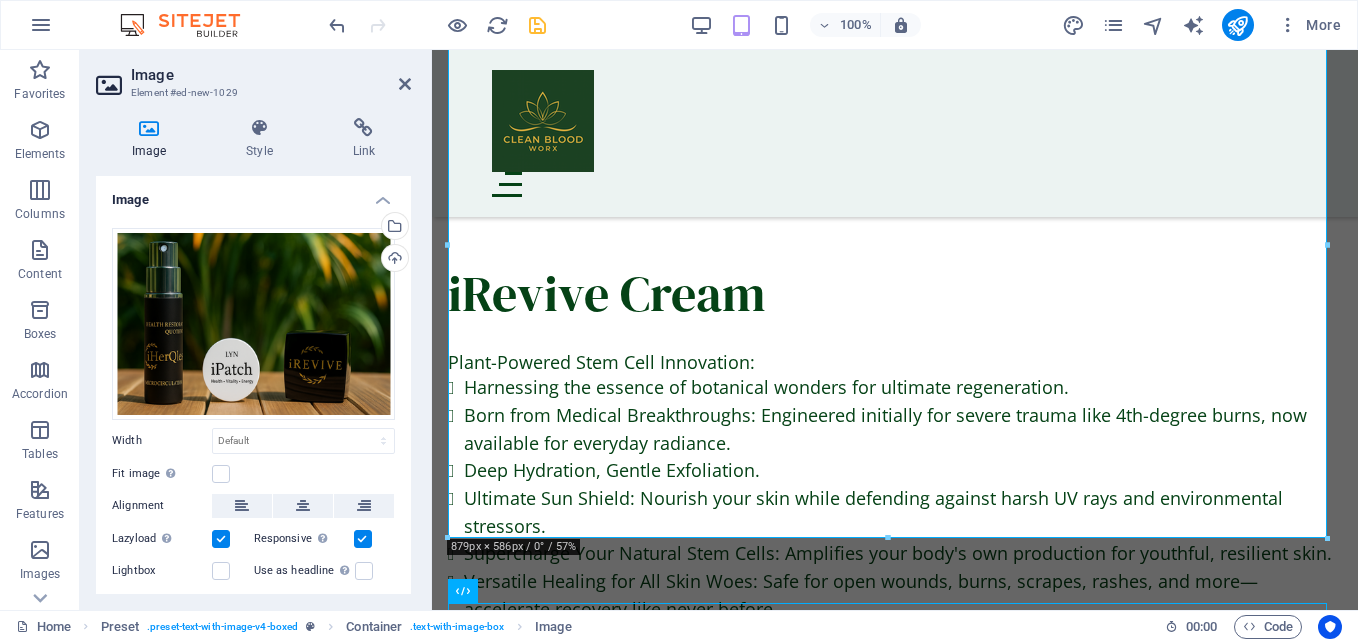 scroll, scrollTop: 6648, scrollLeft: 0, axis: vertical 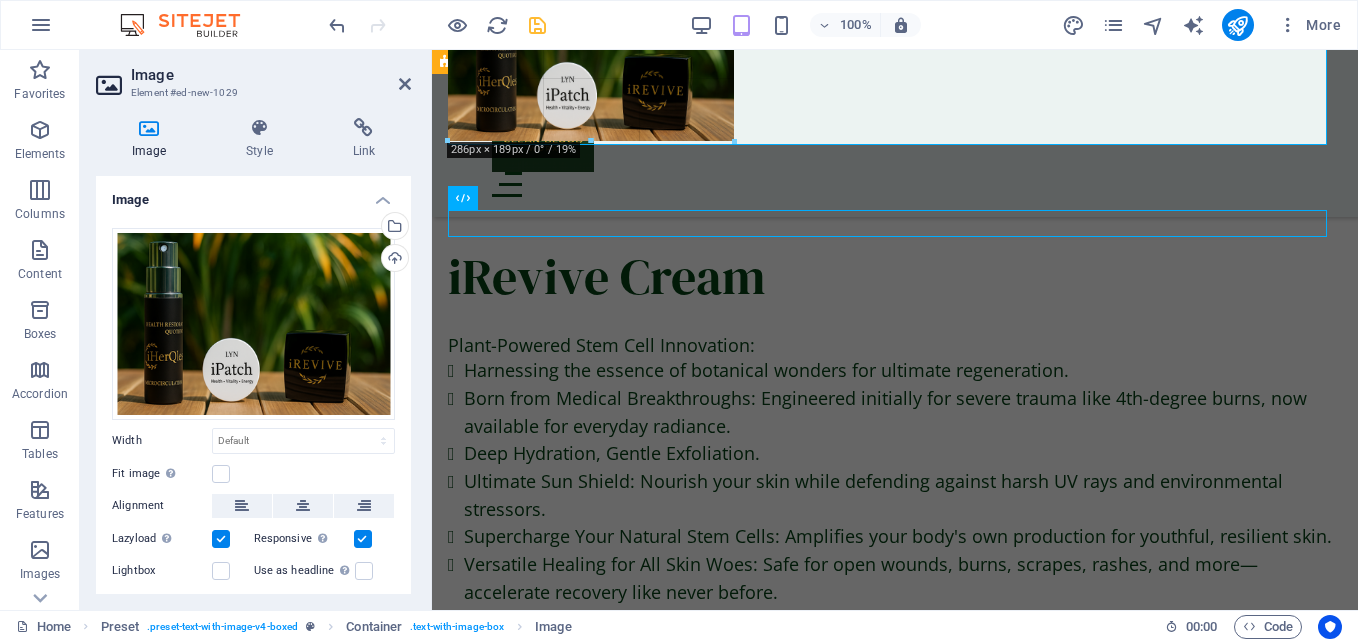drag, startPoint x: 889, startPoint y: 538, endPoint x: 607, endPoint y: 140, distance: 487.77863 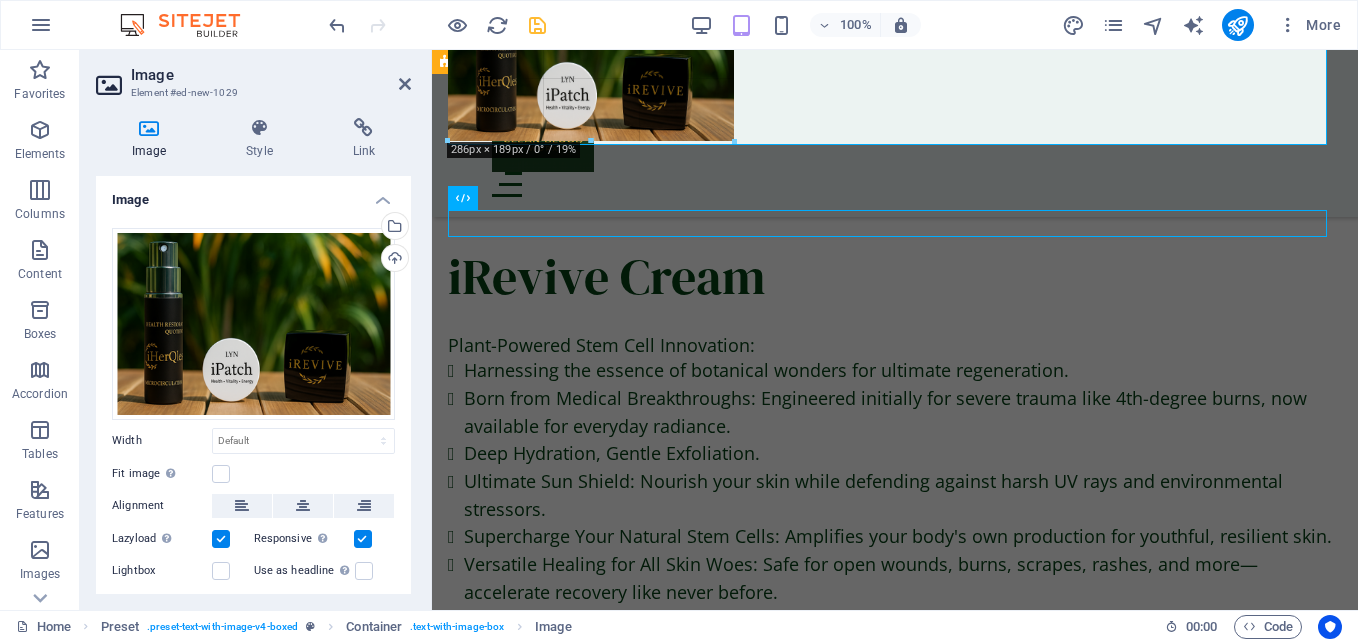 type on "295" 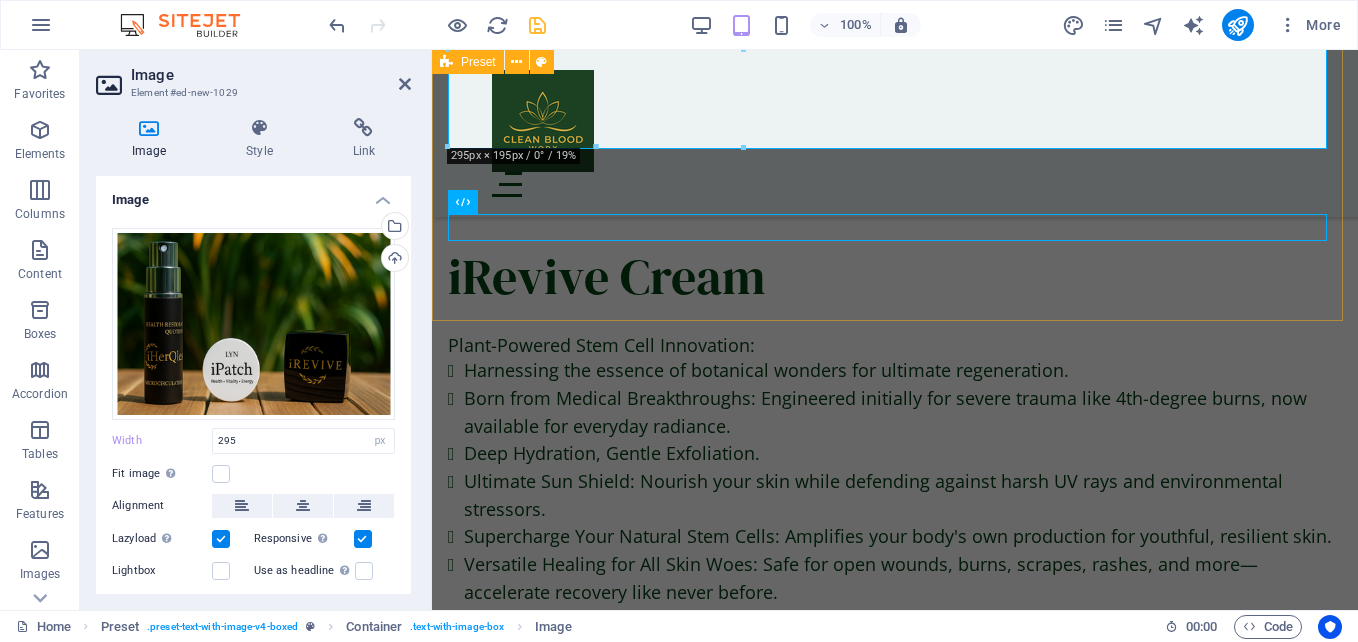 click on "Contact information PO BOX 305 VEGA BAJA PUERTO RICO 00694 cleanbloddworx@gmail.com 939-475-9753   I have read and understand the privacy policy. Unreadable? Load new SEND MESSAGE" at bounding box center [895, 7352] 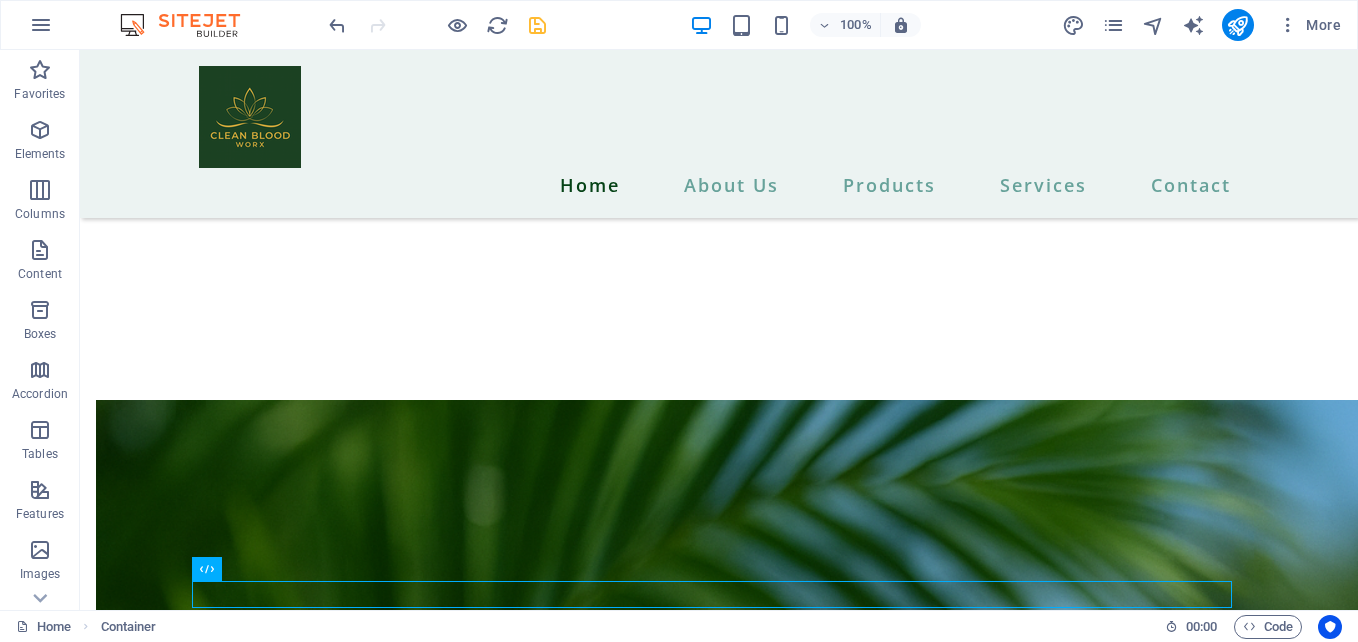 scroll, scrollTop: 6138, scrollLeft: 0, axis: vertical 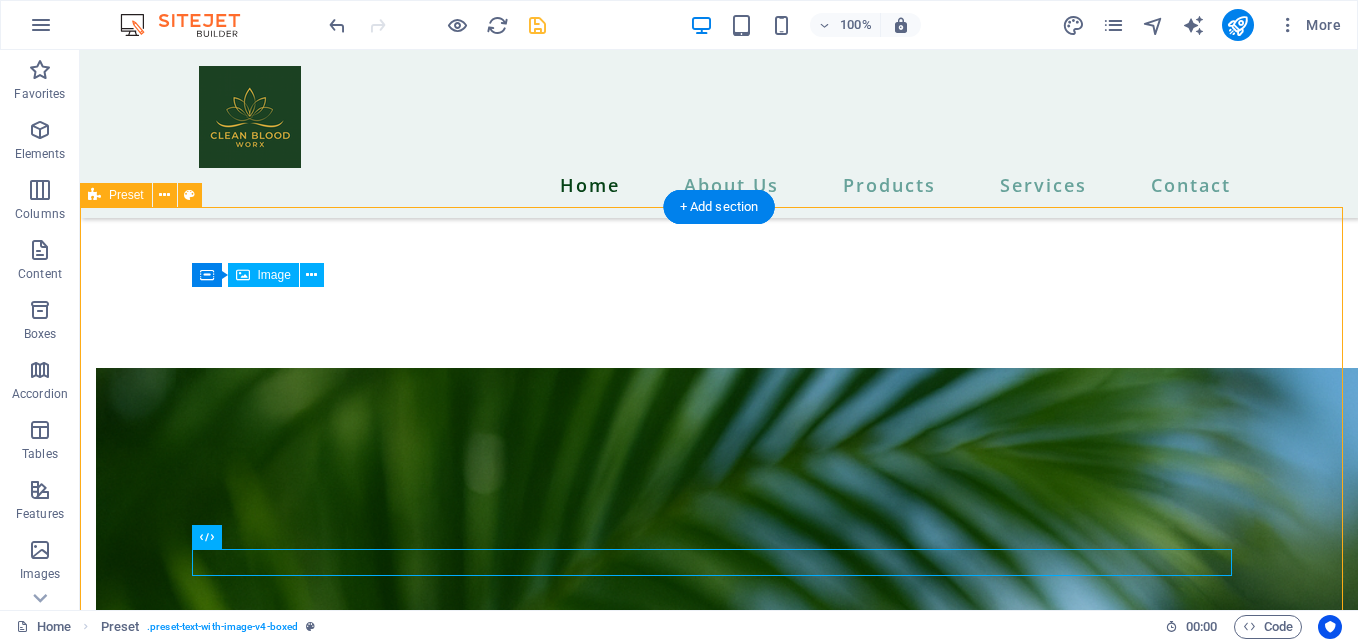 drag, startPoint x: 327, startPoint y: 390, endPoint x: 525, endPoint y: 375, distance: 198.56737 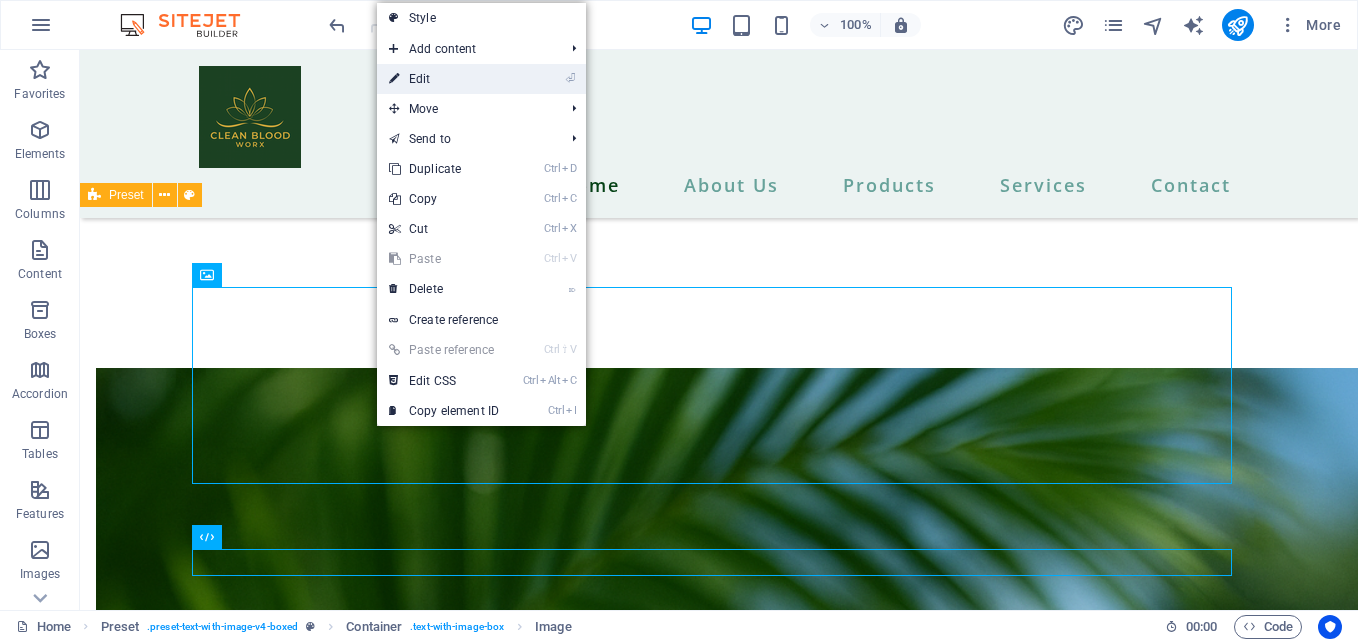 click on "⏎  Edit" at bounding box center [444, 79] 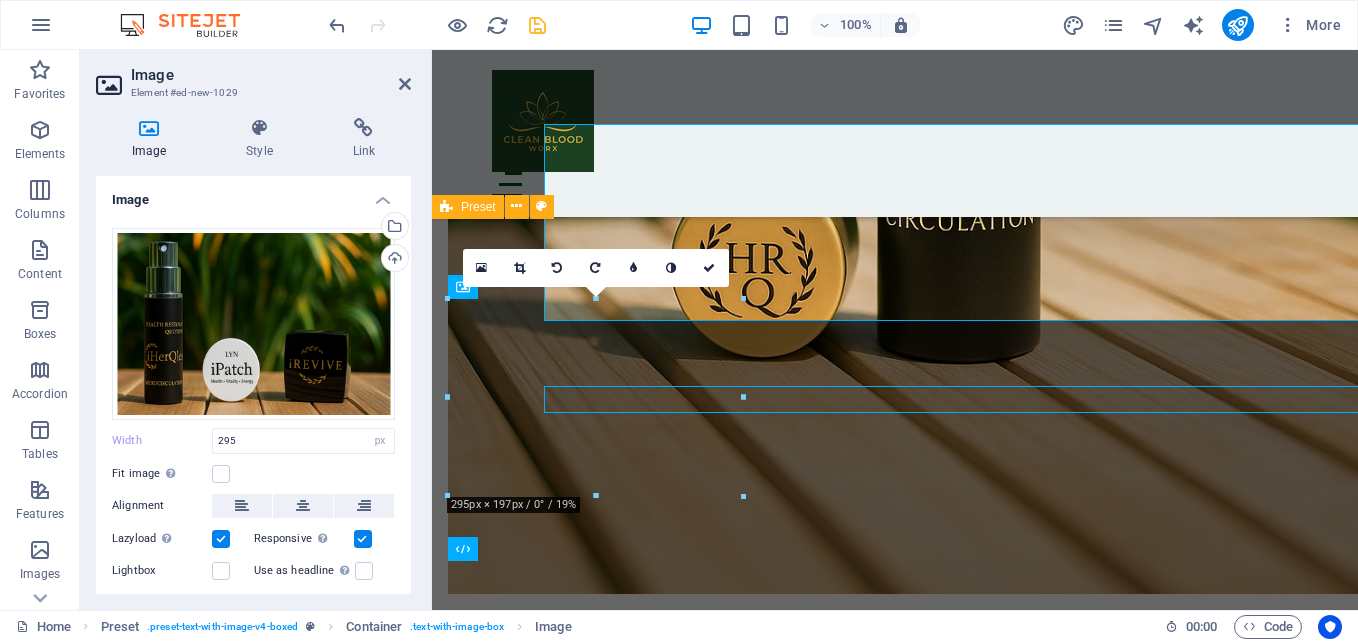 scroll, scrollTop: 6301, scrollLeft: 0, axis: vertical 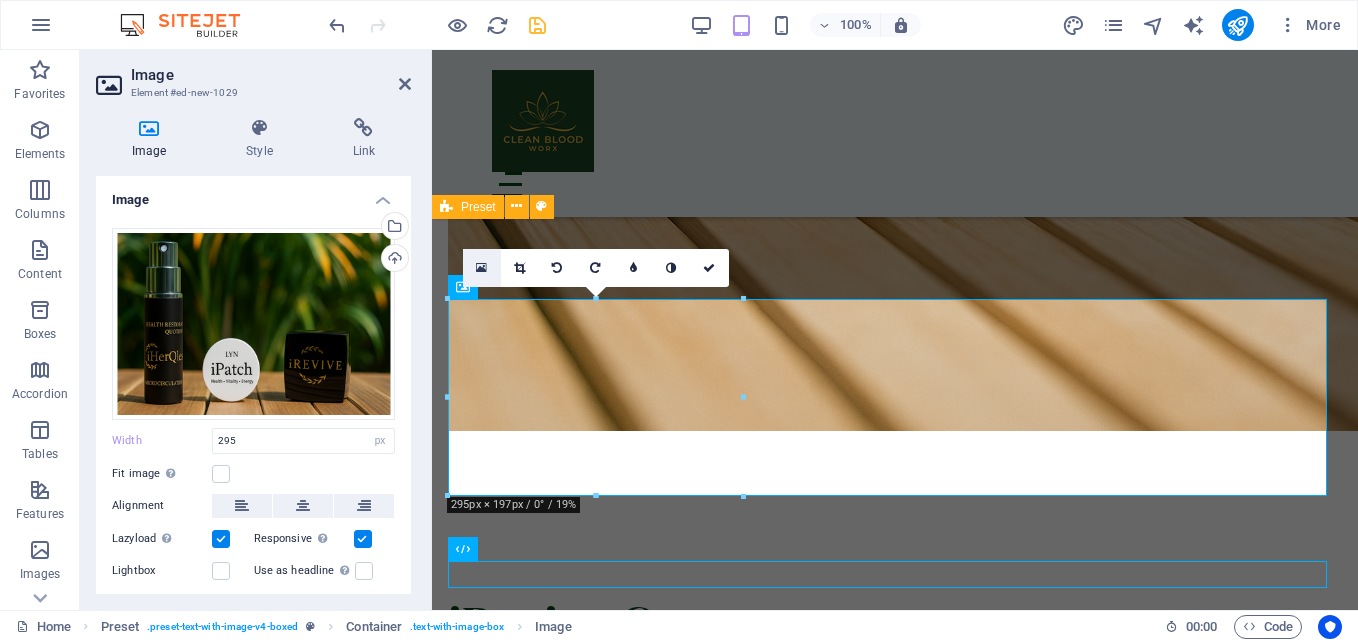click at bounding box center [481, 268] 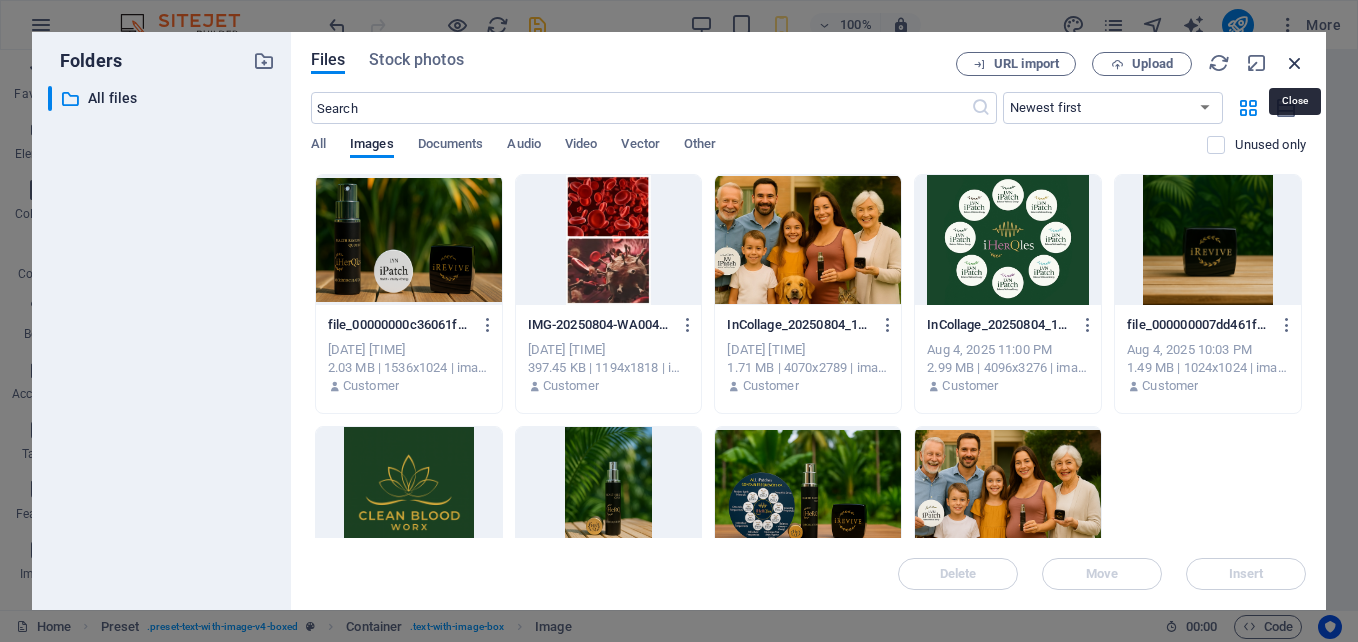 click at bounding box center (1295, 63) 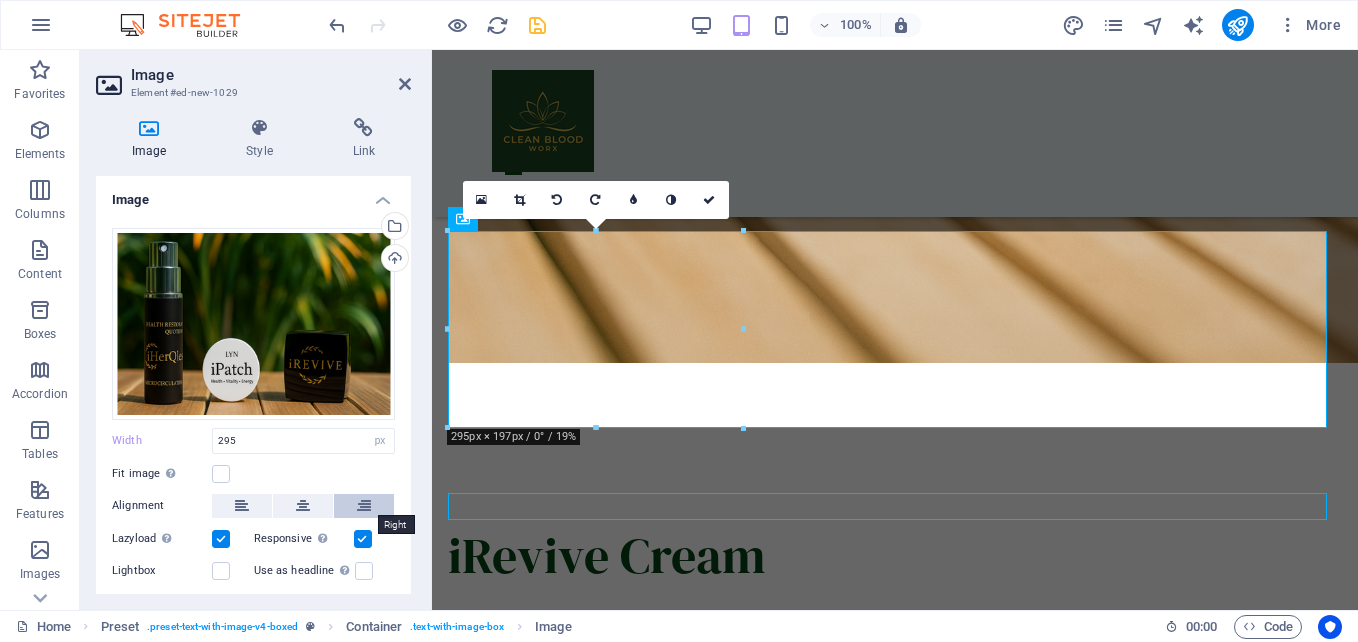 click at bounding box center (364, 506) 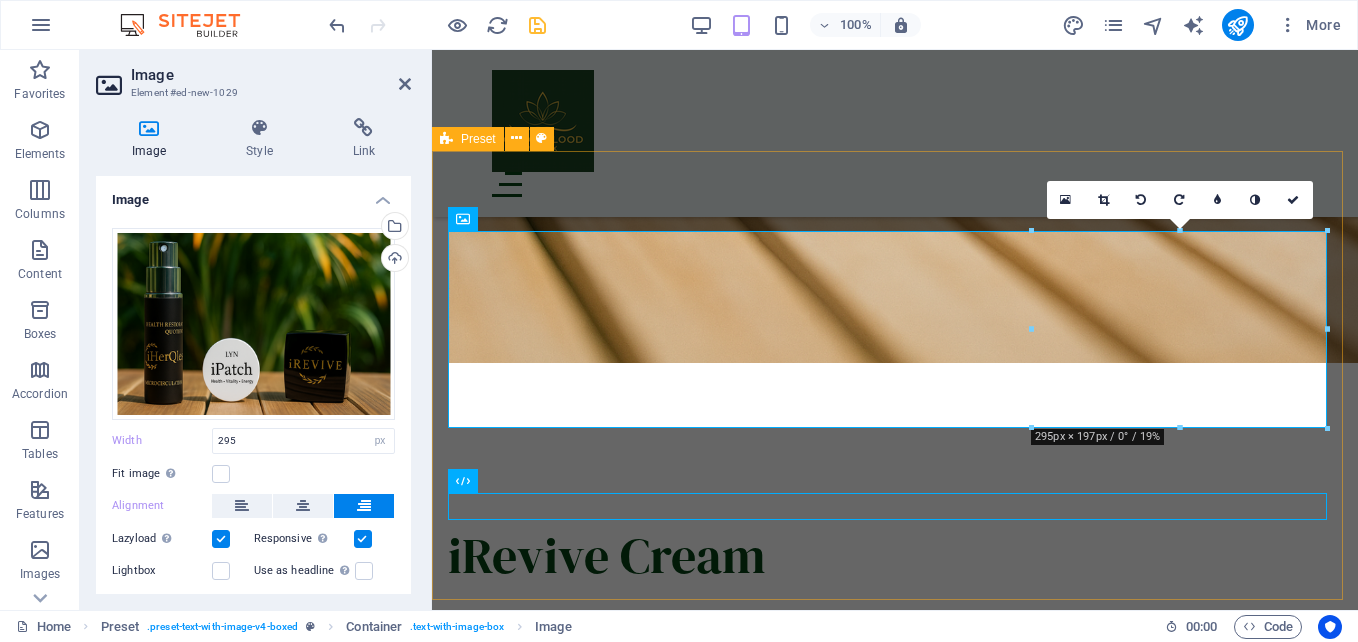 click on "Start Buying https://nuxtrax.com/evelyncastro" at bounding box center (895, 6837) 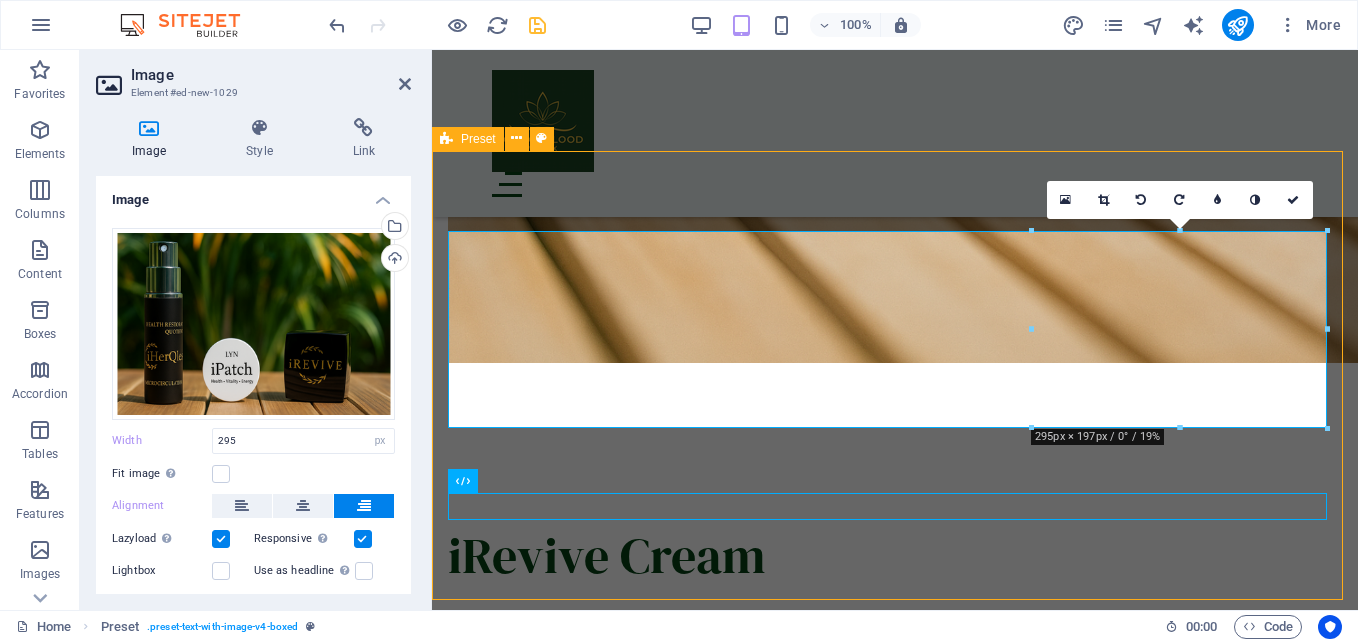scroll, scrollTop: 6206, scrollLeft: 0, axis: vertical 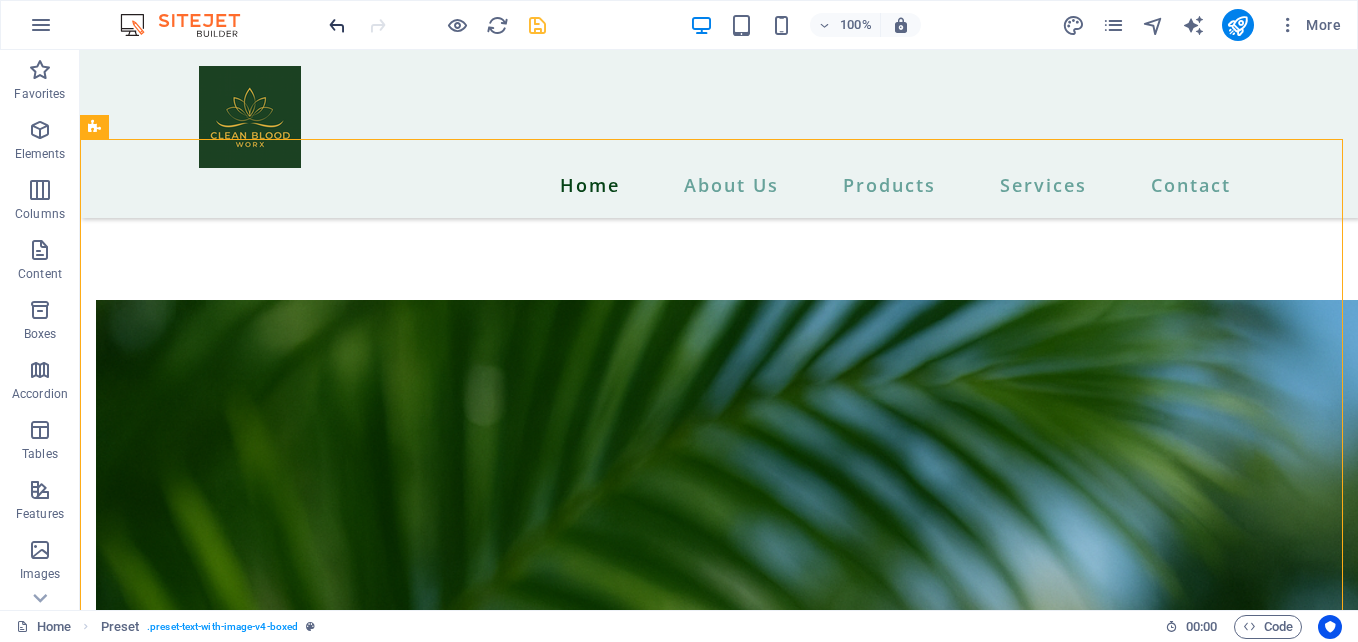 click at bounding box center [337, 25] 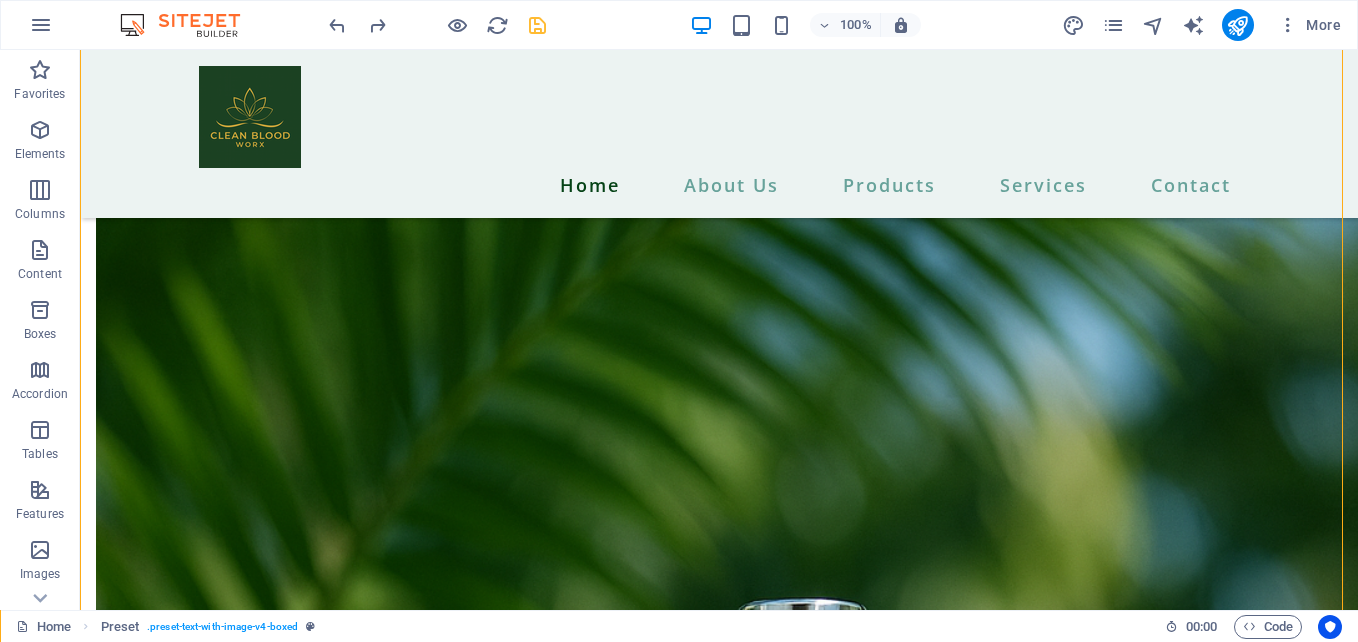 scroll, scrollTop: 6385, scrollLeft: 0, axis: vertical 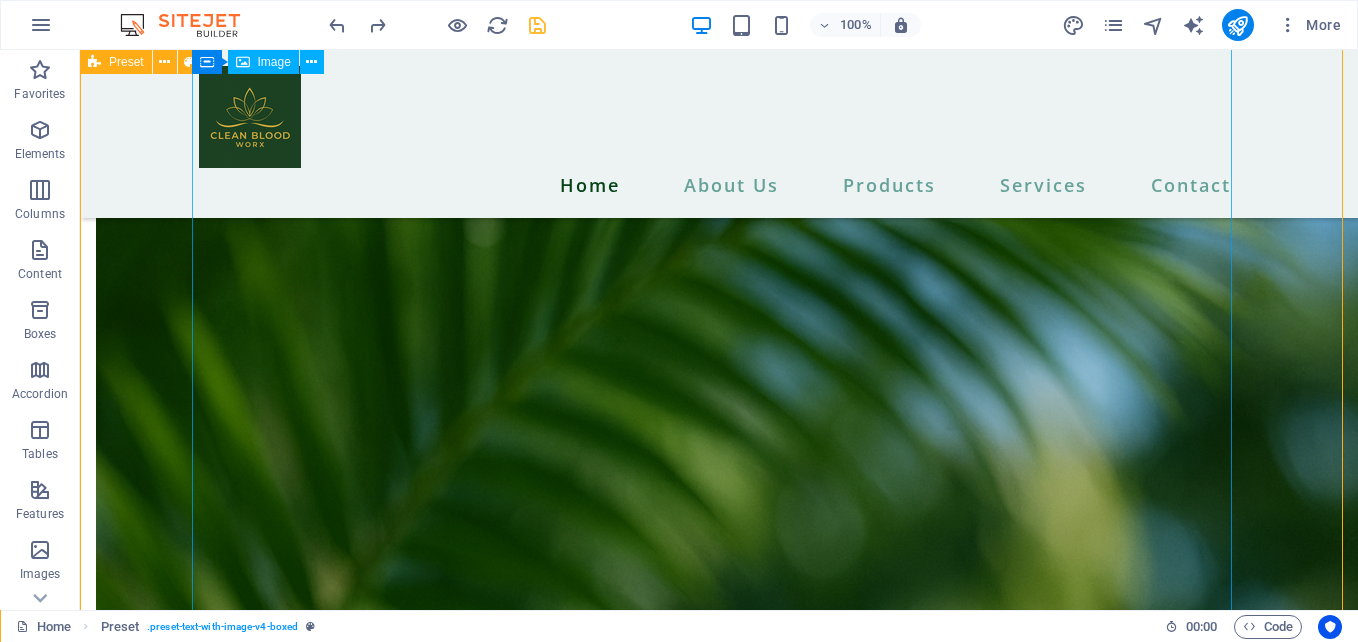 click at bounding box center (616, 9526) 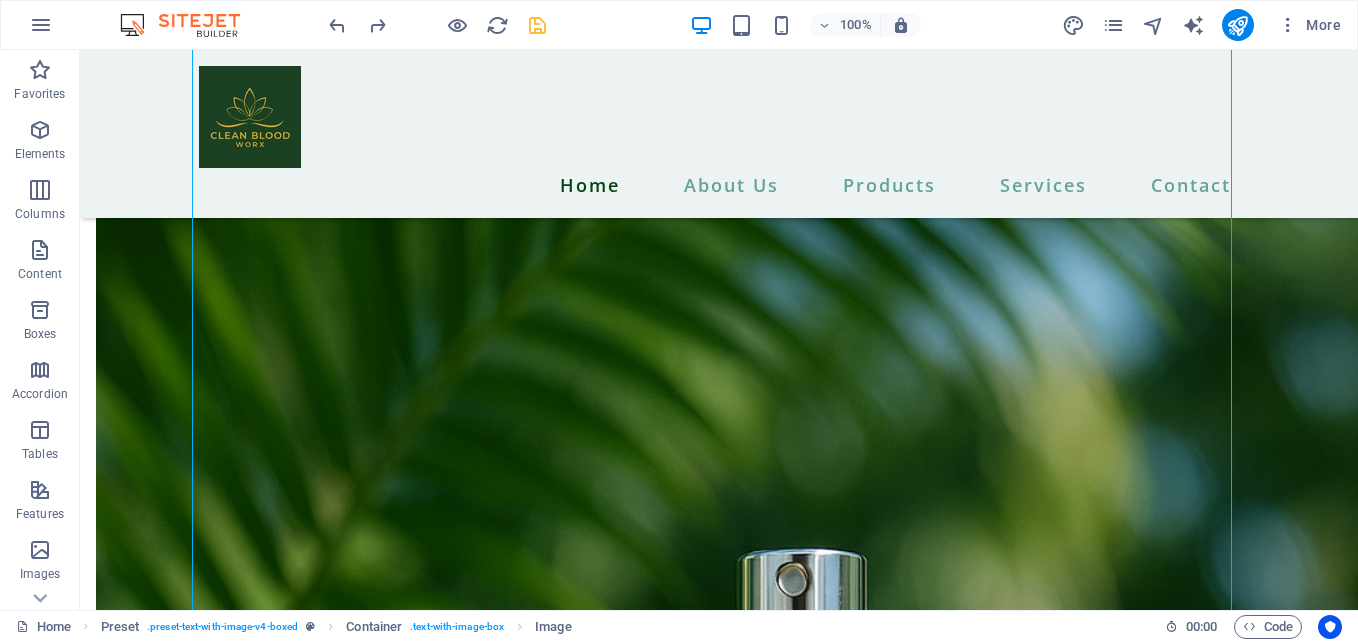 scroll, scrollTop: 6534, scrollLeft: 0, axis: vertical 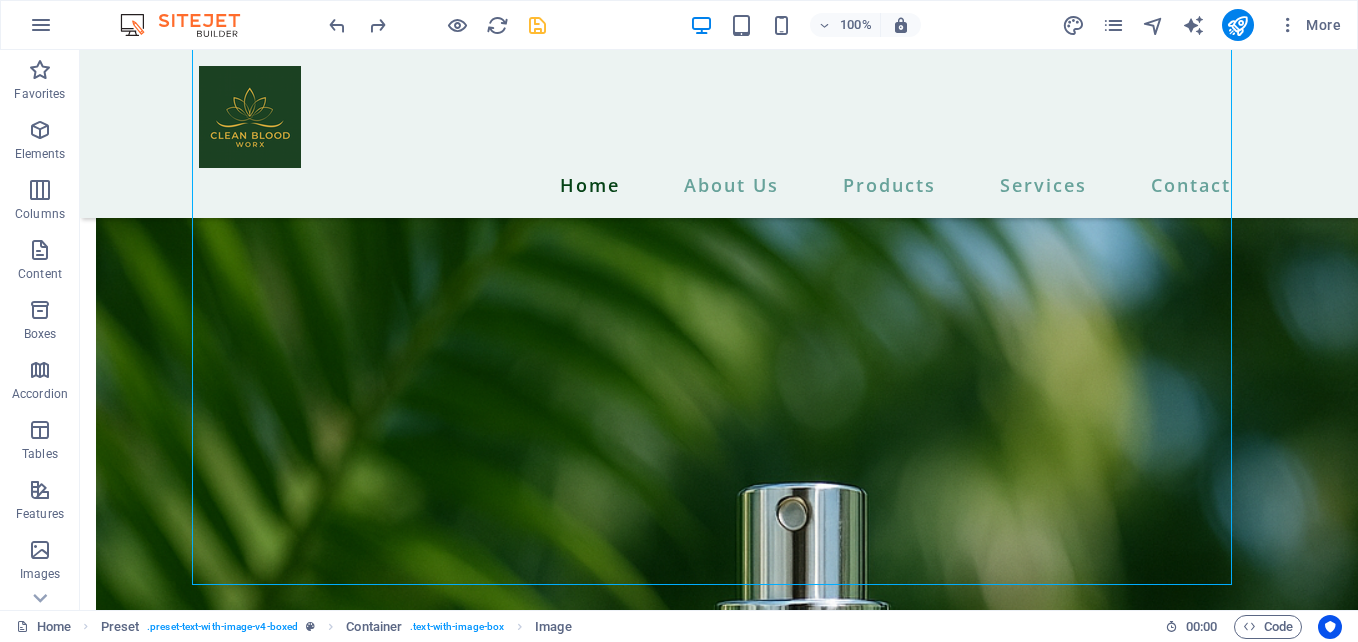 click at bounding box center [616, 9377] 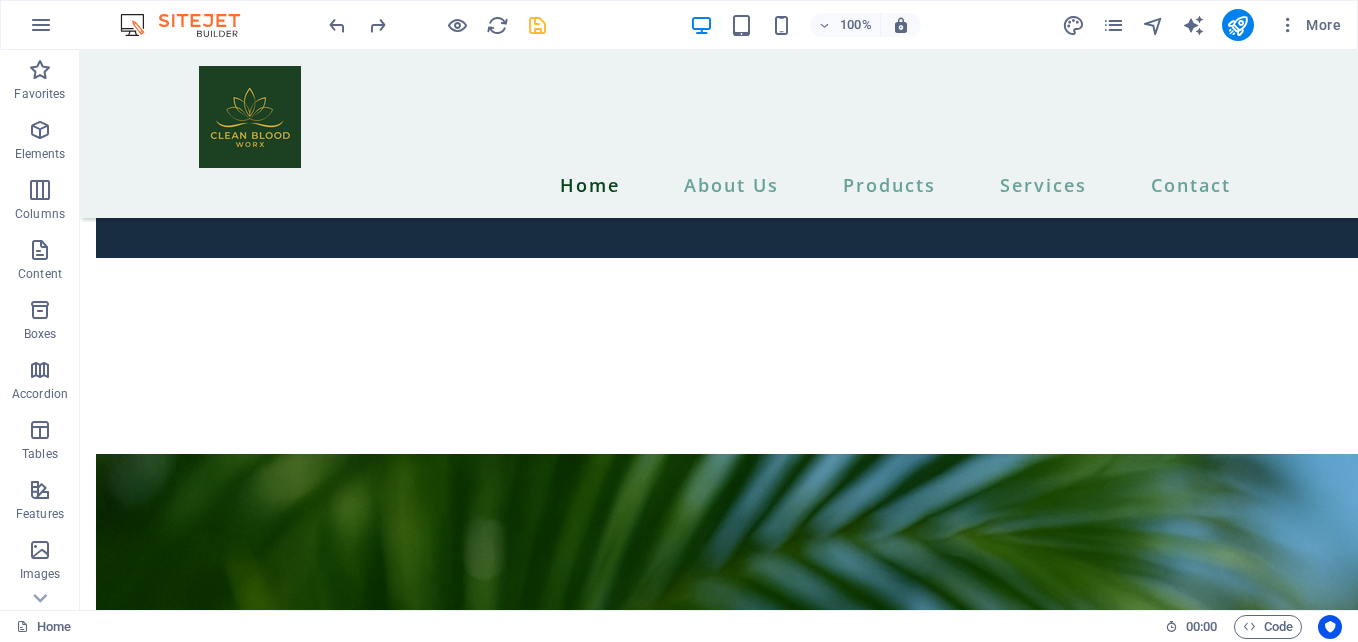 scroll, scrollTop: 6102, scrollLeft: 0, axis: vertical 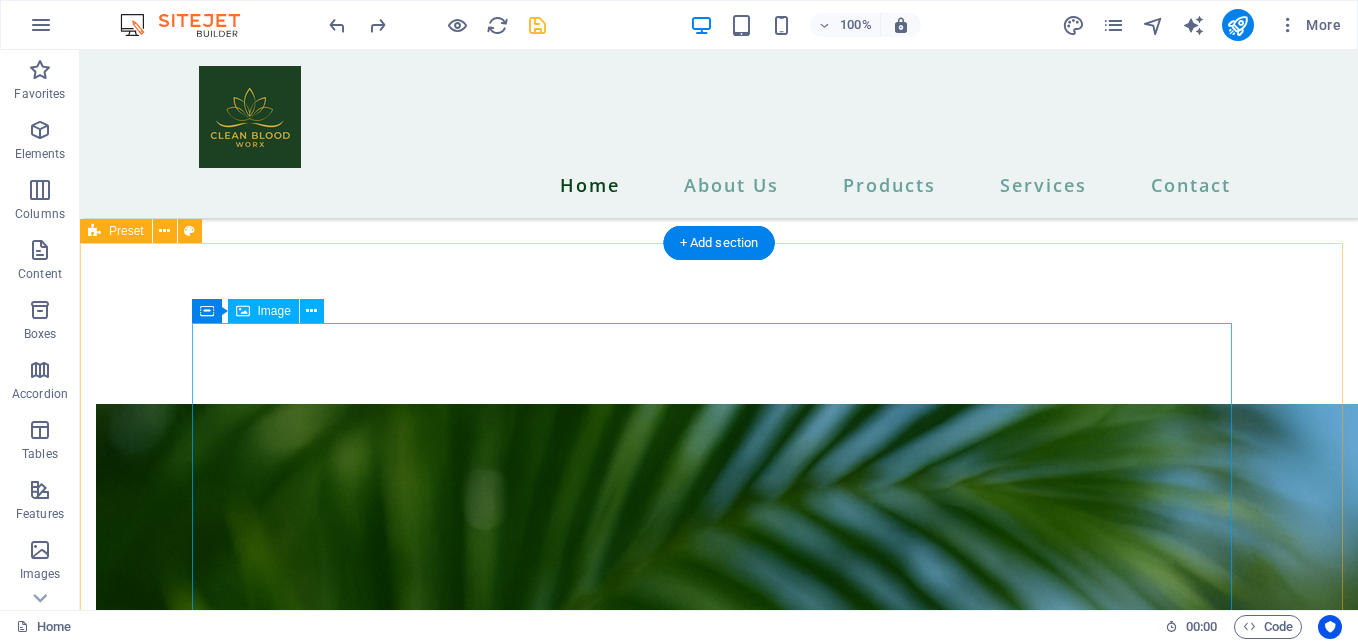 click at bounding box center [616, 9809] 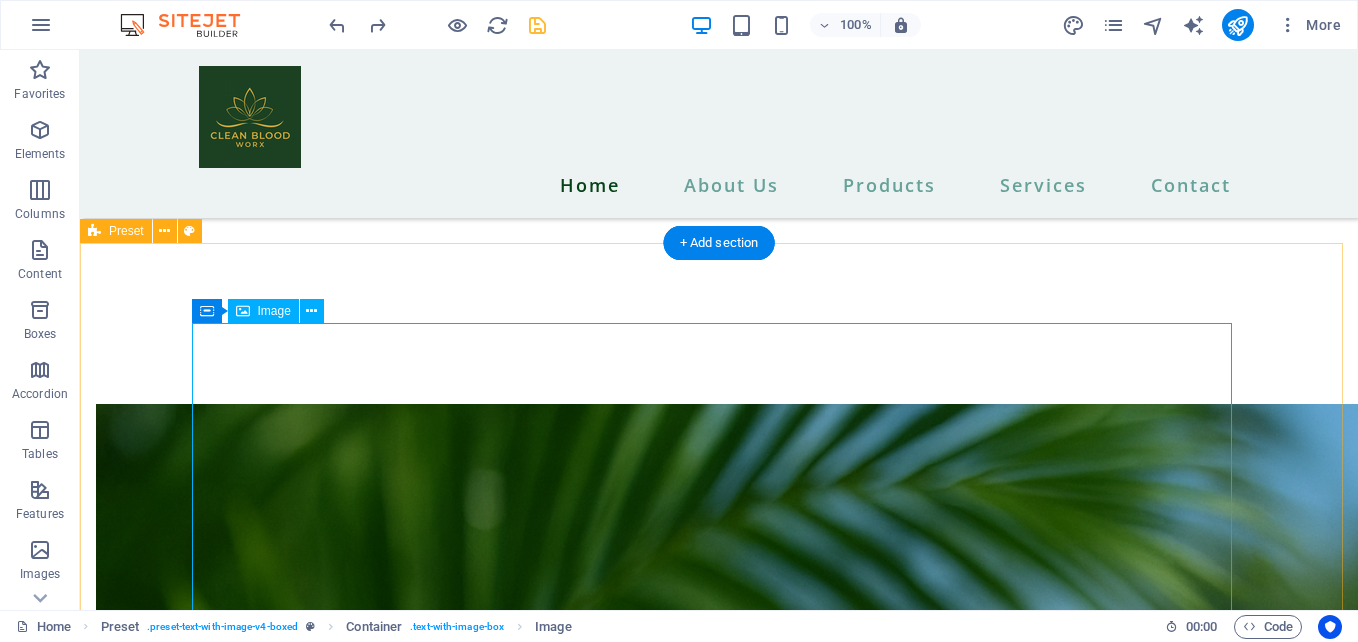 click at bounding box center [616, 9809] 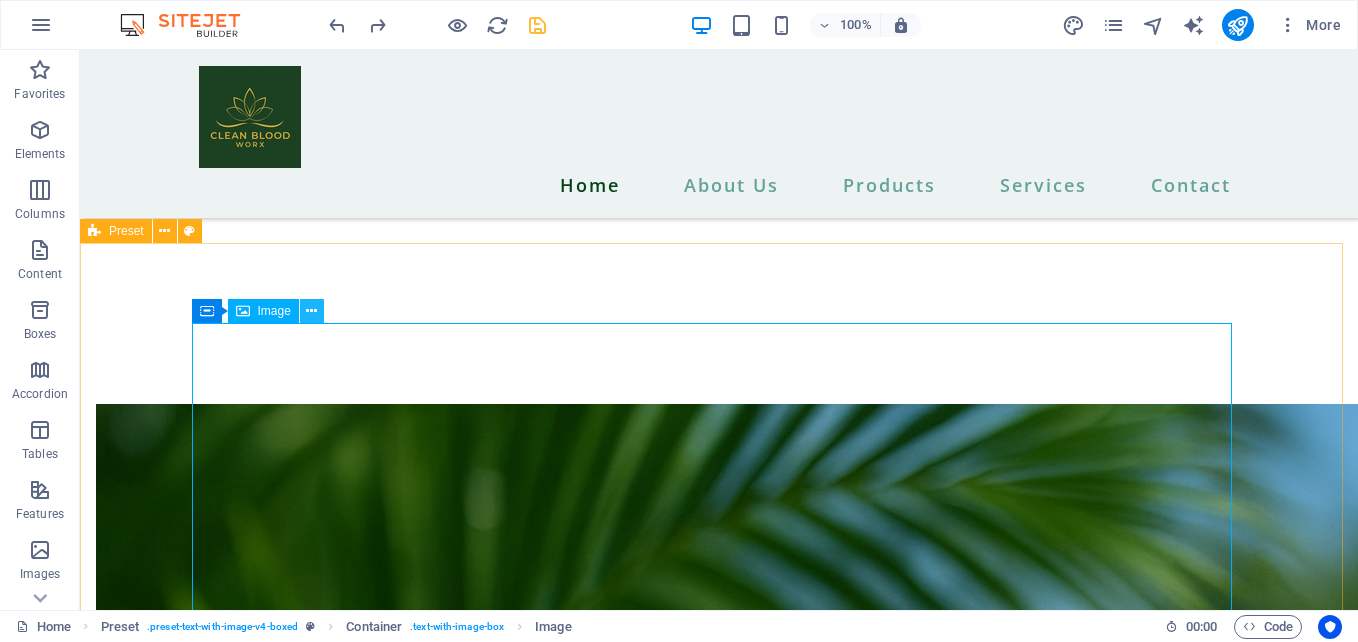 click at bounding box center [311, 311] 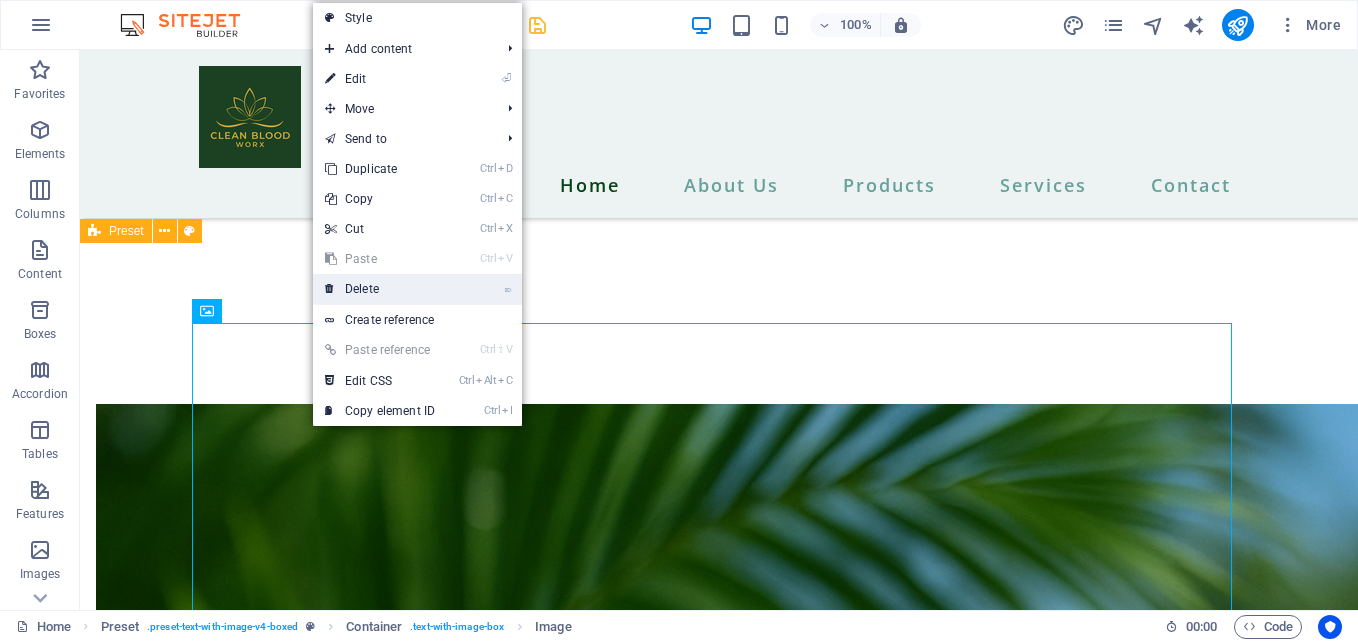 click on "⌦  Delete" at bounding box center (380, 289) 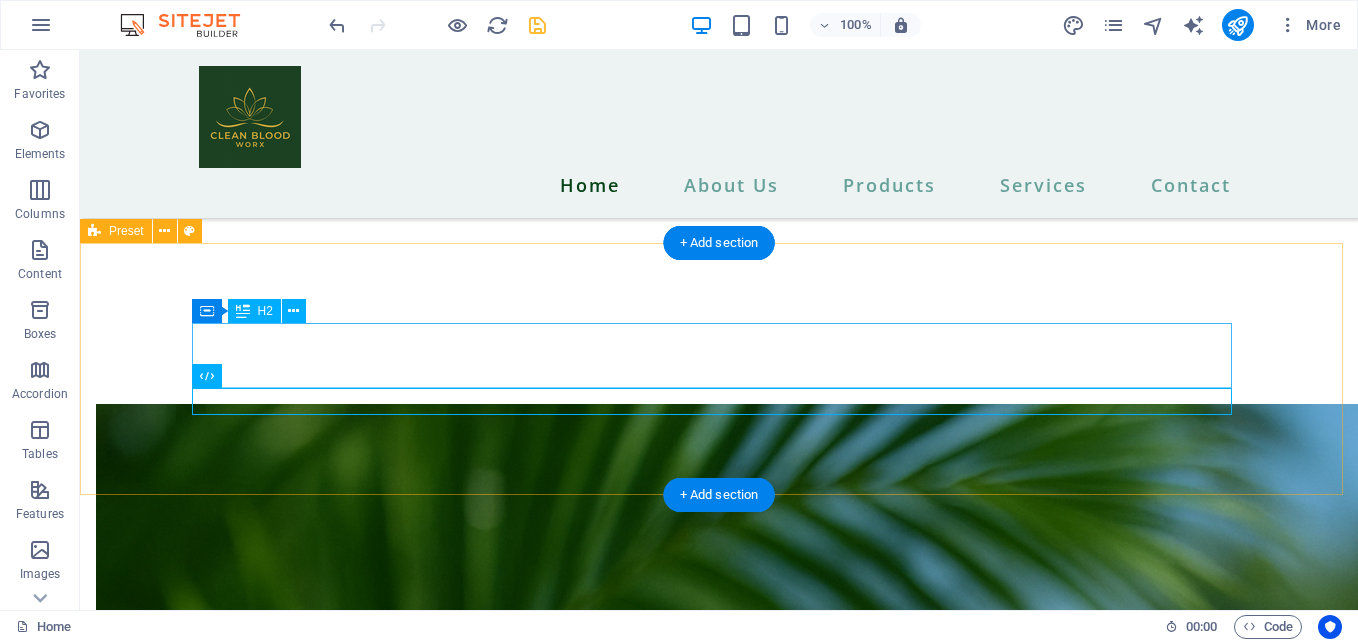 click on "Start Buying" at bounding box center (616, 9415) 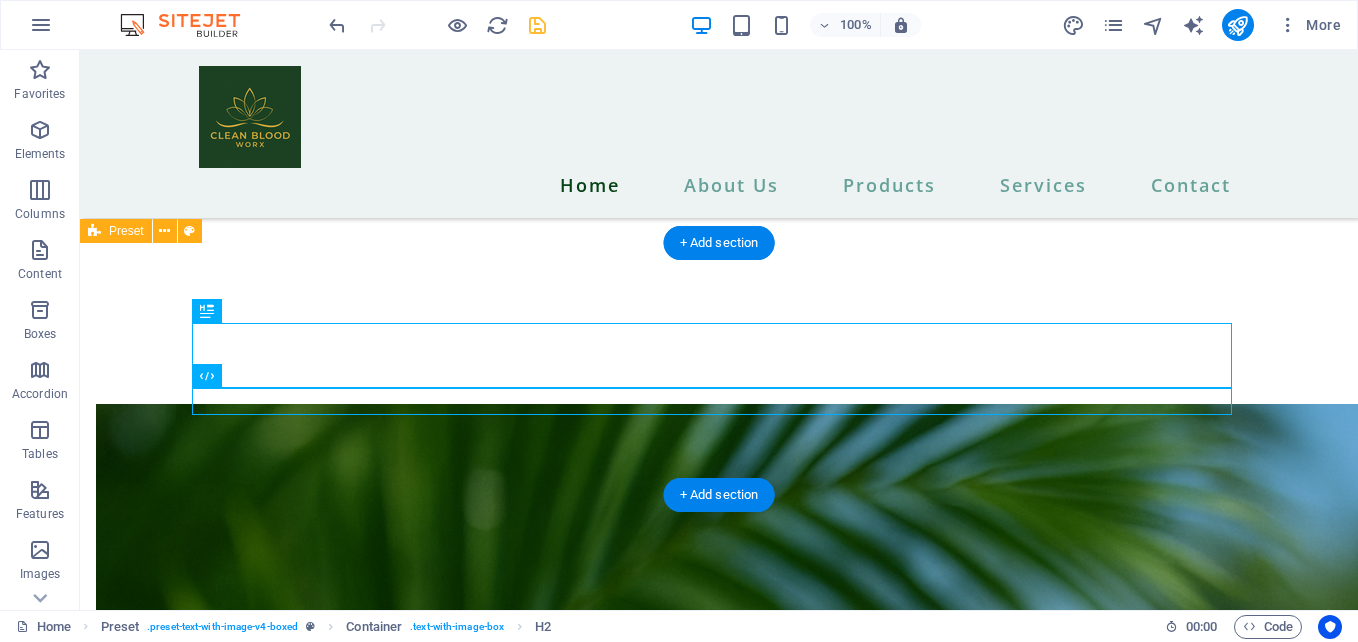 click on "Start Buying https://nuxtrax.com/evelyncastro" at bounding box center [719, 9429] 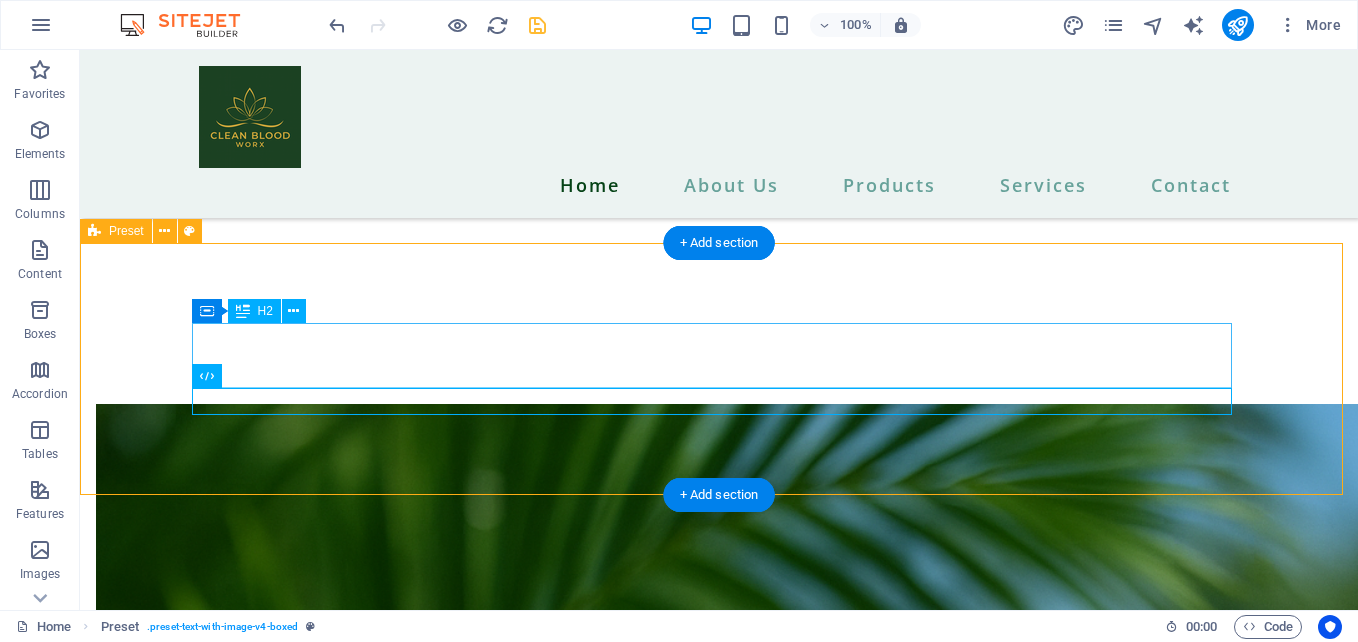 click on "Start Buying" at bounding box center (616, 9415) 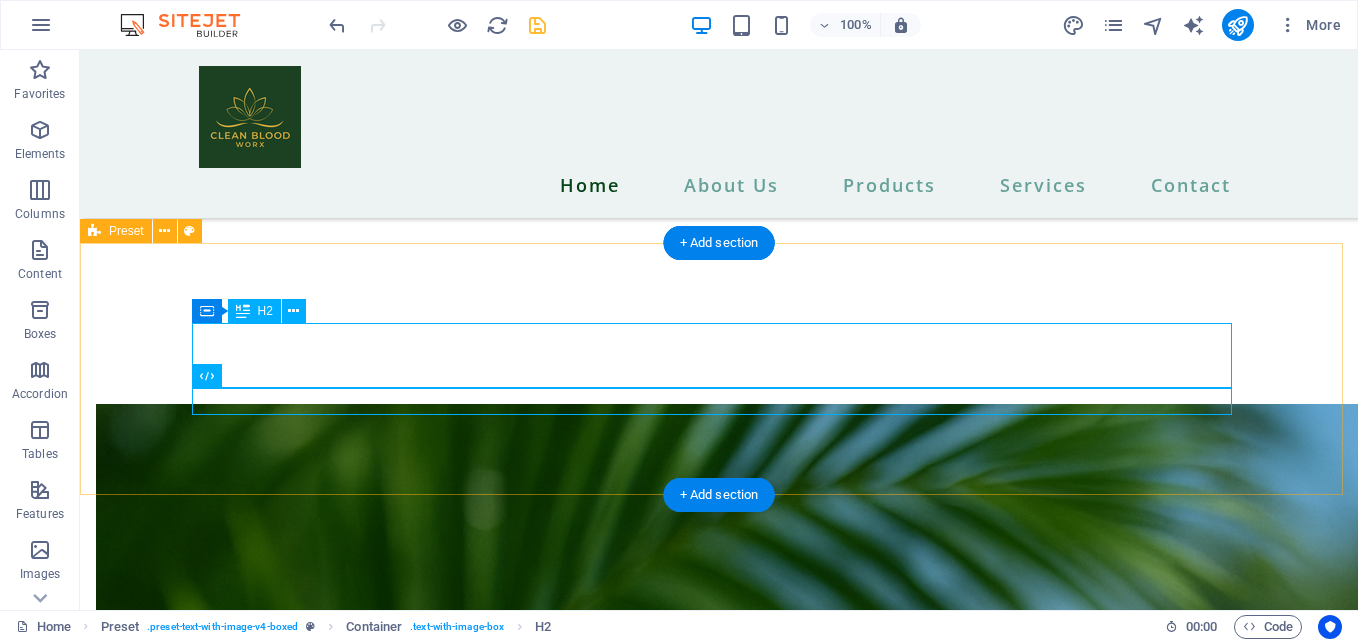 click on "Start Buying https://nuxtrax.com/evelyncastro" at bounding box center [719, 9429] 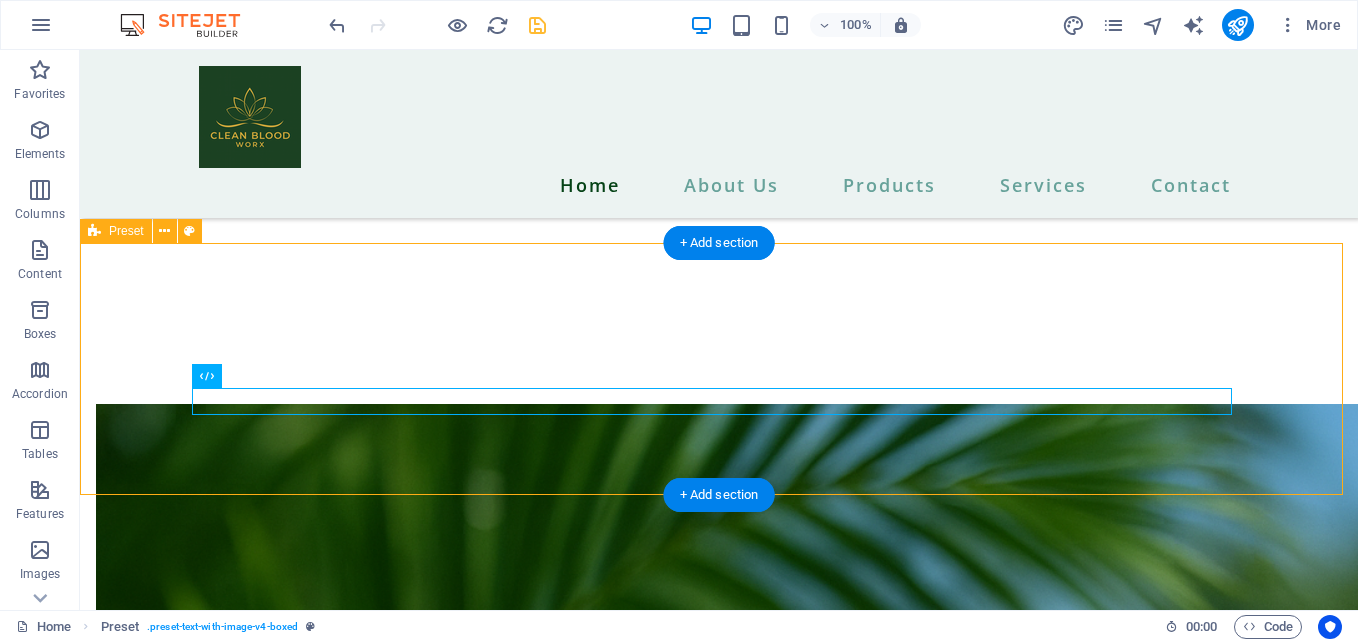 click on "Start Buying https://nuxtrax.com/evelyncastro" at bounding box center (719, 9429) 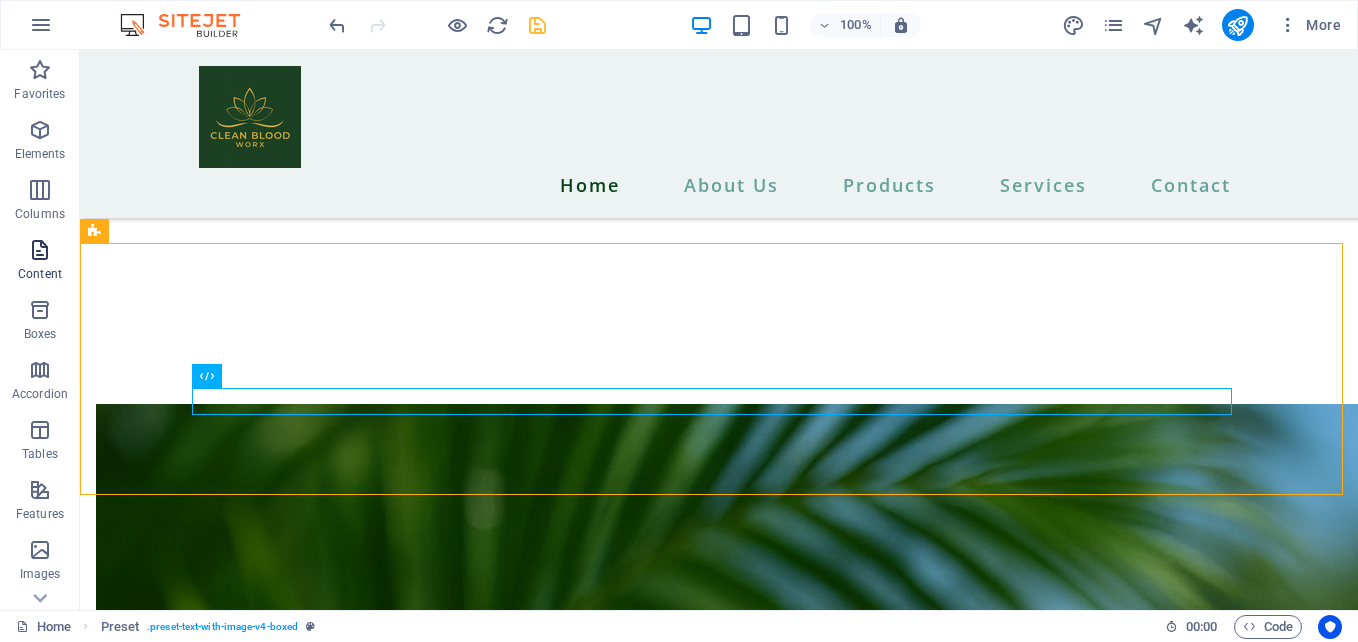 click on "Content" at bounding box center (40, 274) 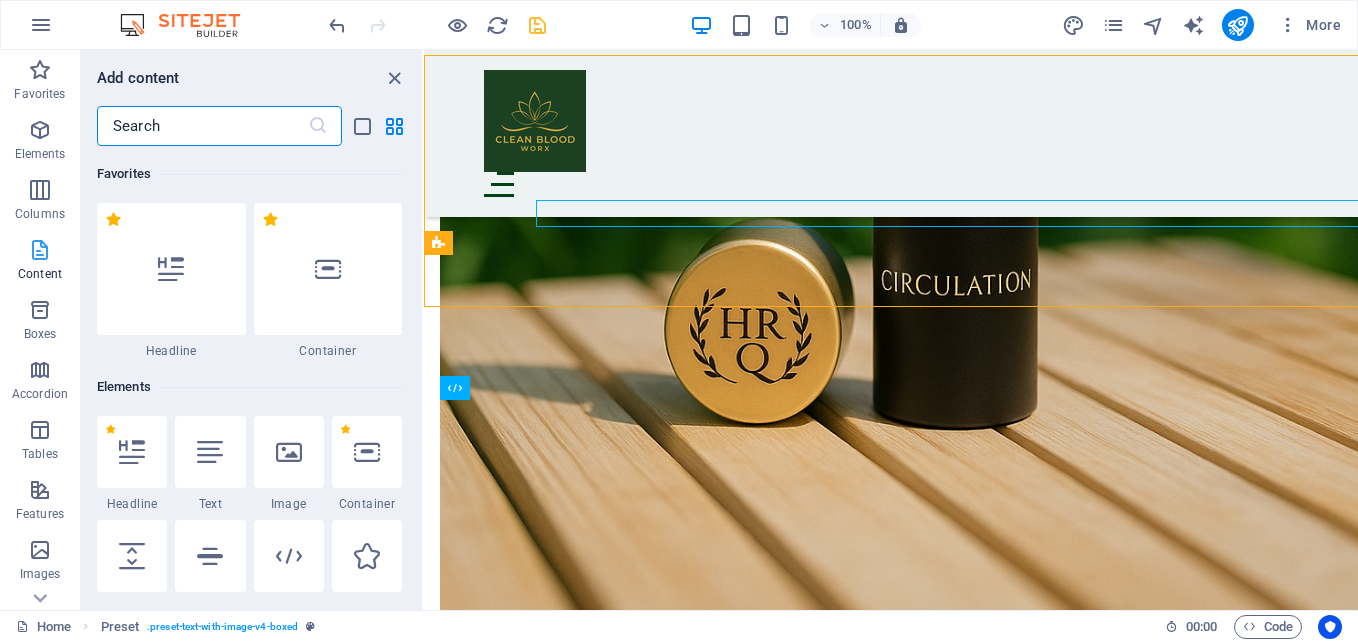 scroll, scrollTop: 6290, scrollLeft: 0, axis: vertical 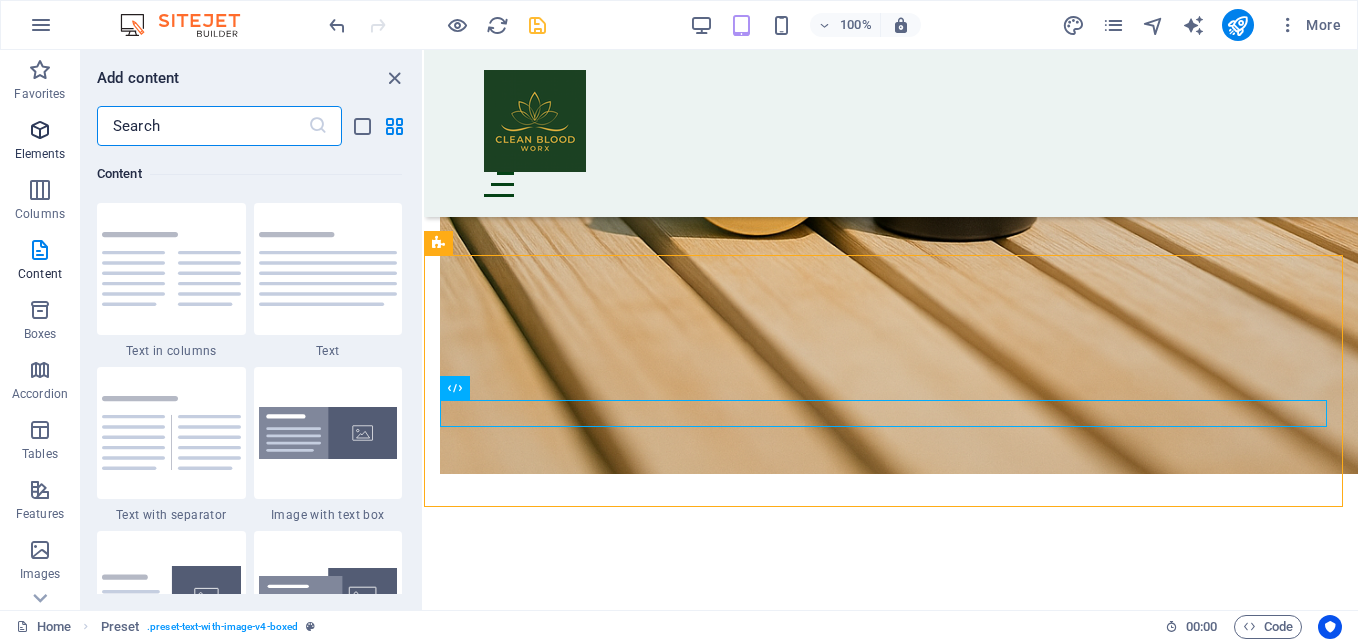 click on "Elements" at bounding box center [40, 154] 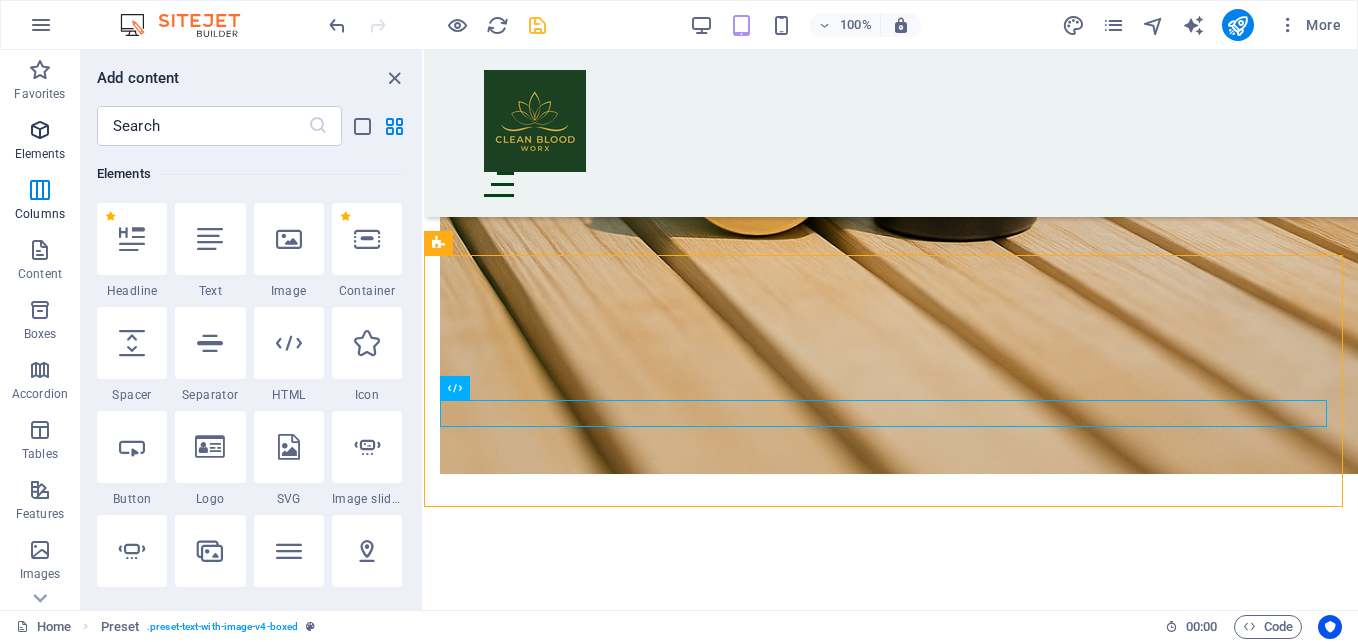 scroll, scrollTop: 213, scrollLeft: 0, axis: vertical 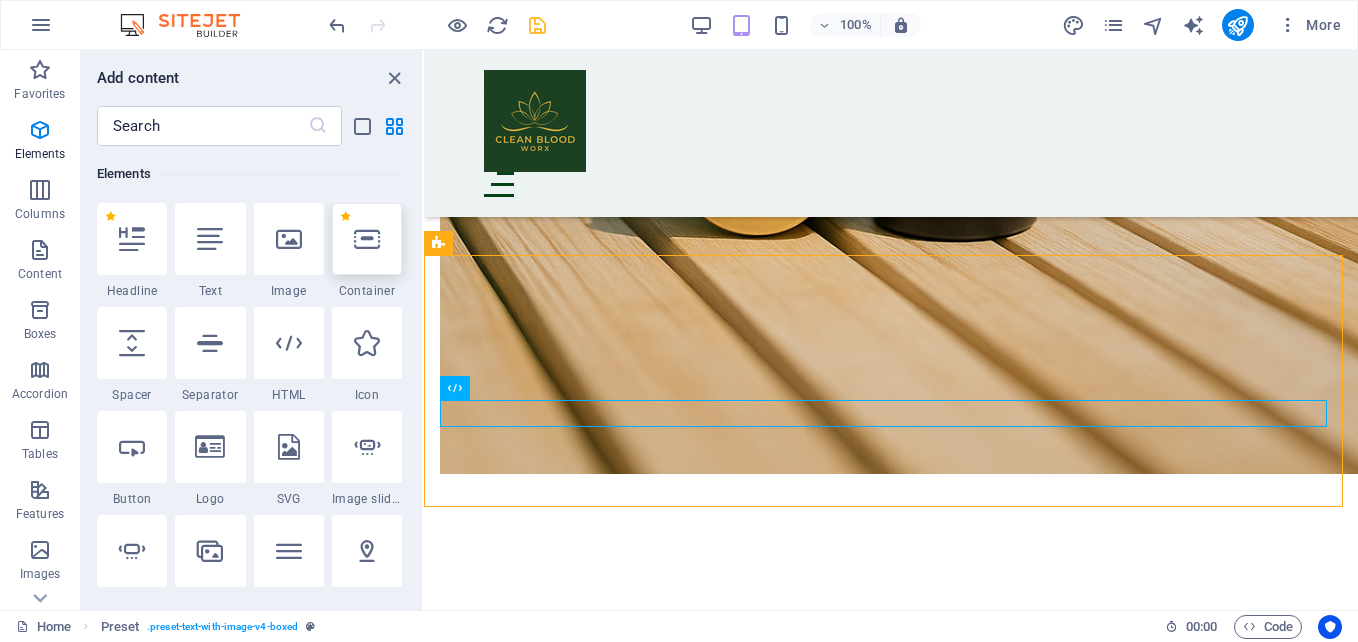click at bounding box center (367, 239) 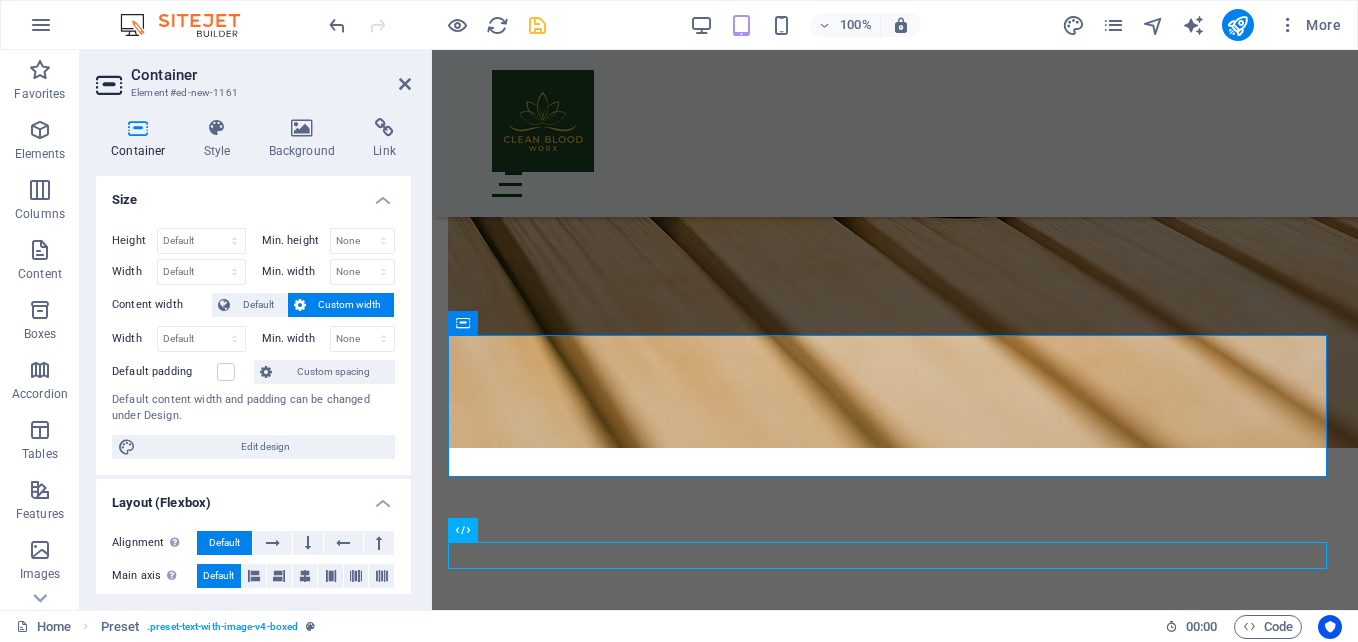scroll, scrollTop: 6265, scrollLeft: 0, axis: vertical 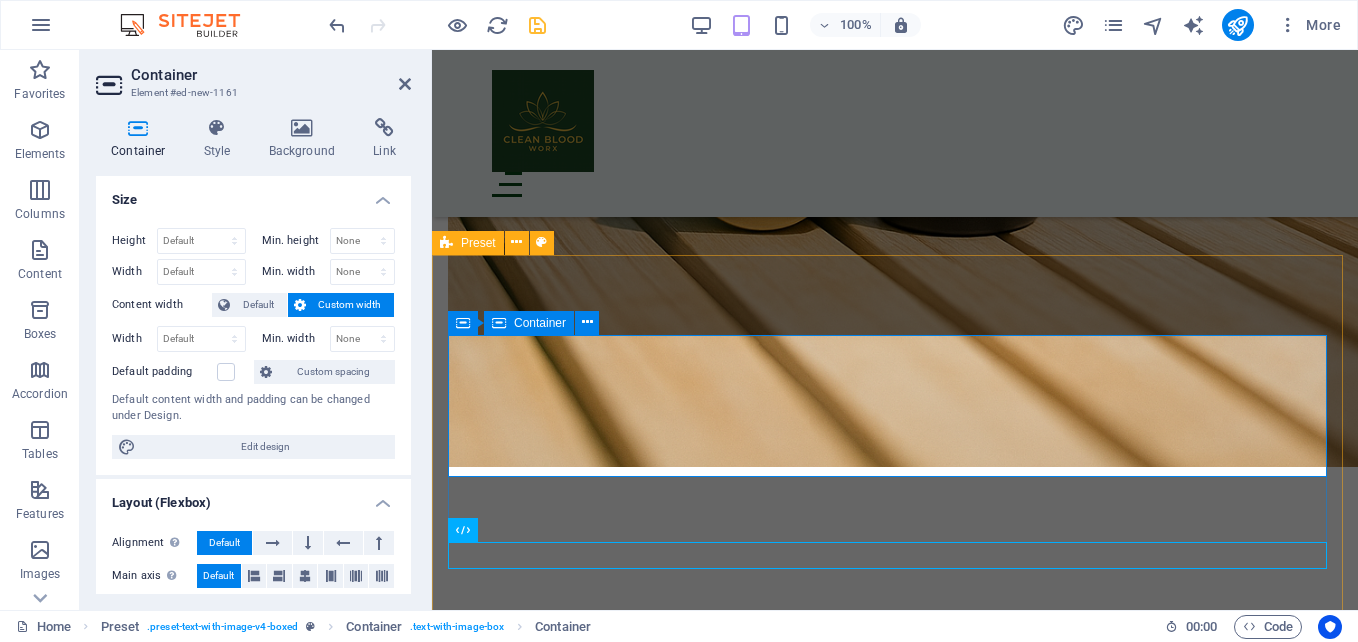 click on "Add elements" at bounding box center (836, 6898) 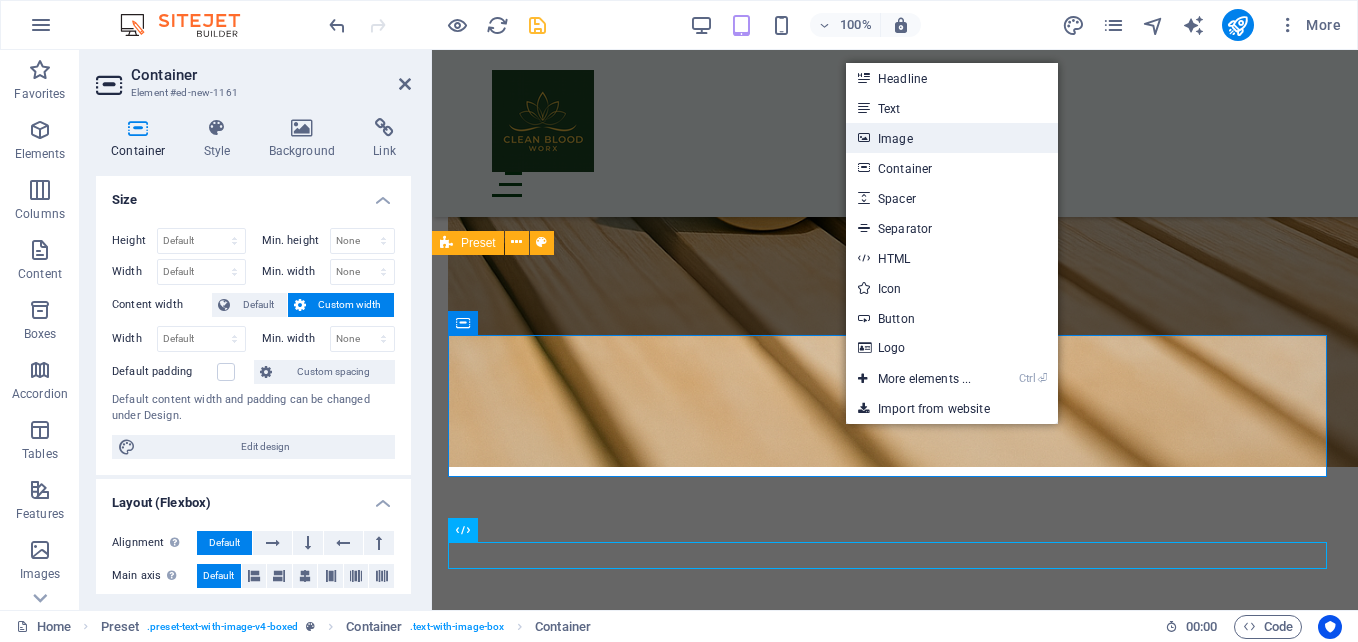 click on "Image" at bounding box center [952, 138] 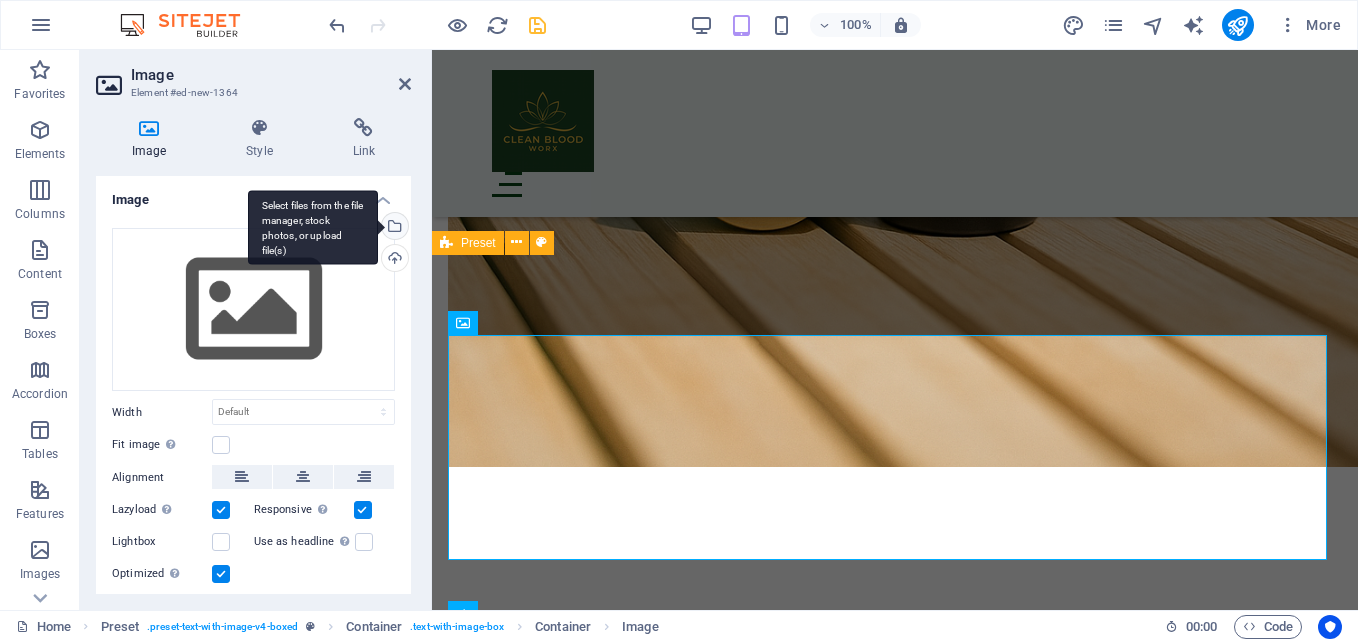 click on "Select files from the file manager, stock photos, or upload file(s)" at bounding box center [393, 228] 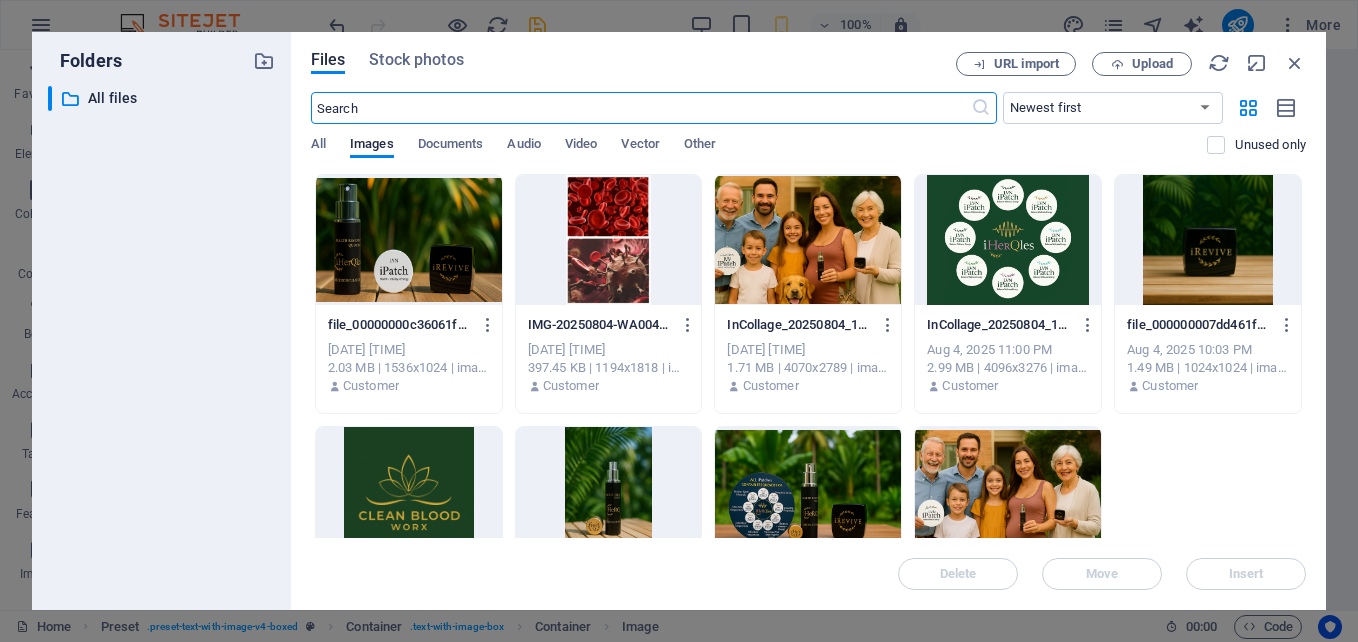 scroll, scrollTop: 7064, scrollLeft: 0, axis: vertical 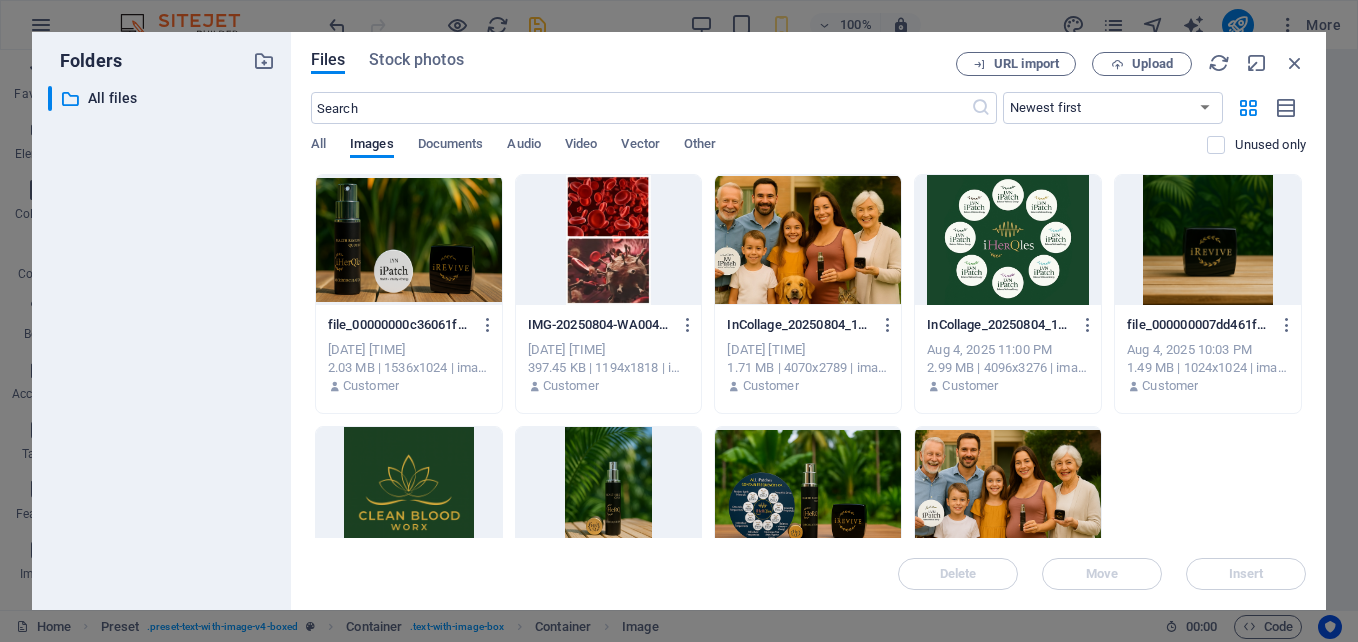 click at bounding box center (409, 240) 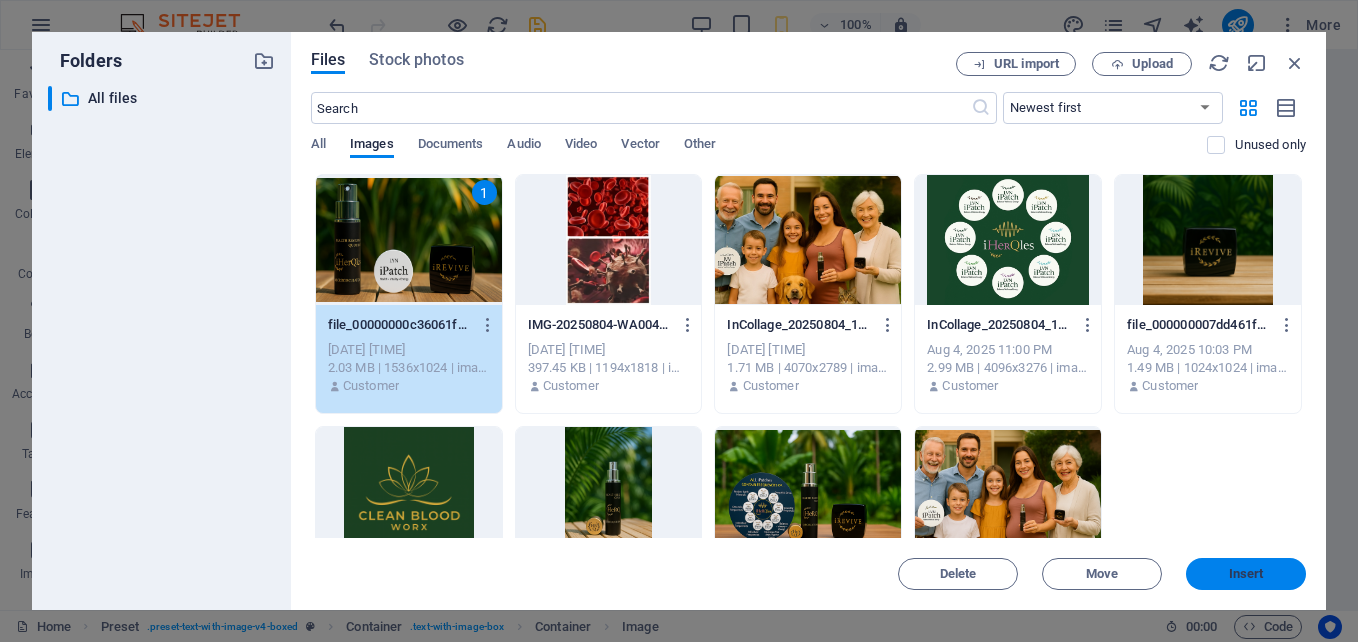 click on "Insert" at bounding box center [1246, 574] 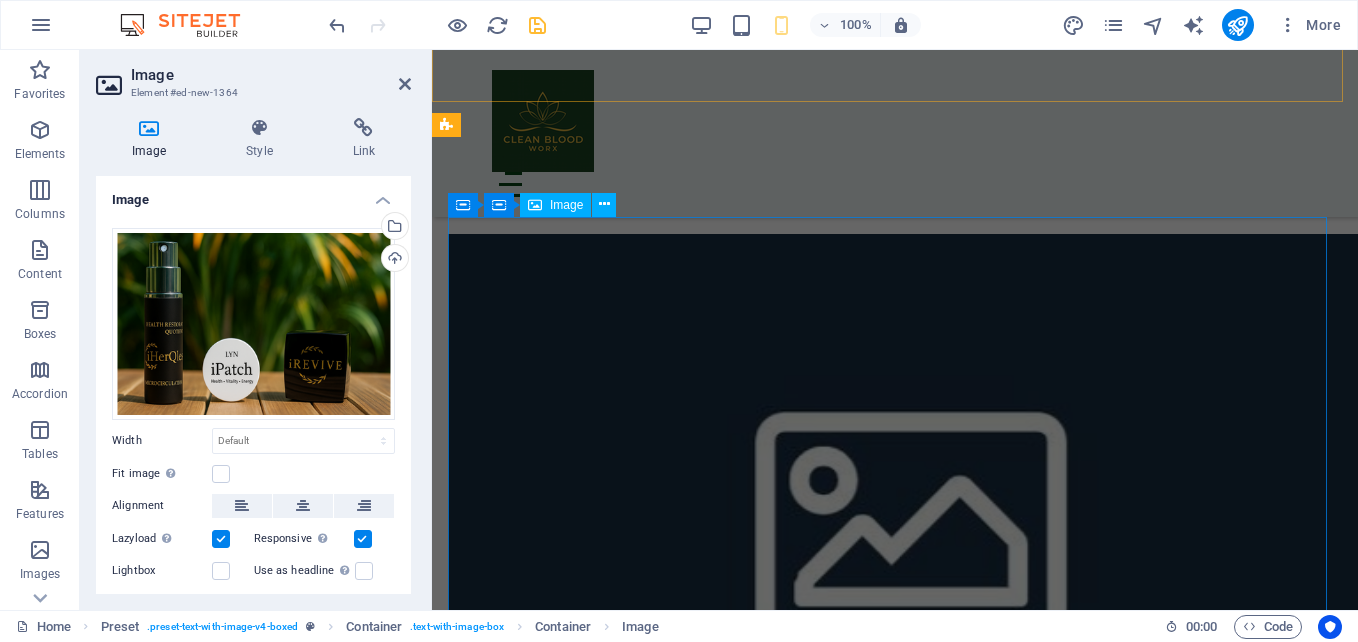 scroll, scrollTop: 6383, scrollLeft: 0, axis: vertical 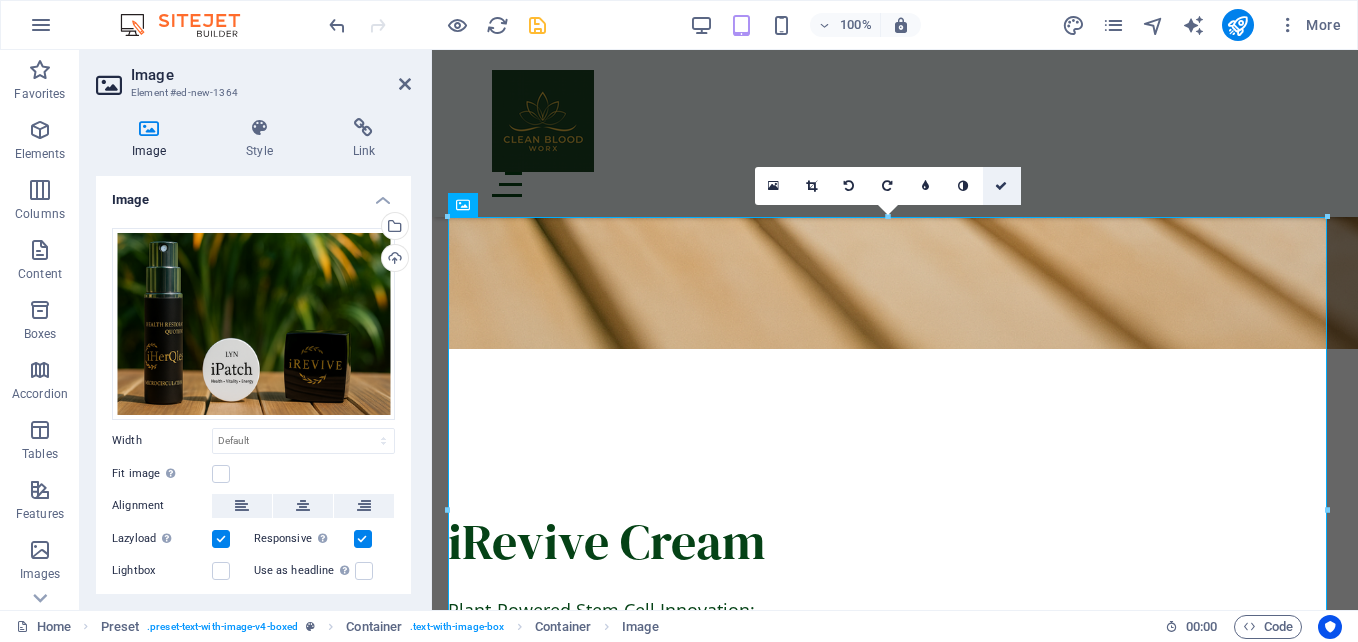 click at bounding box center (1002, 186) 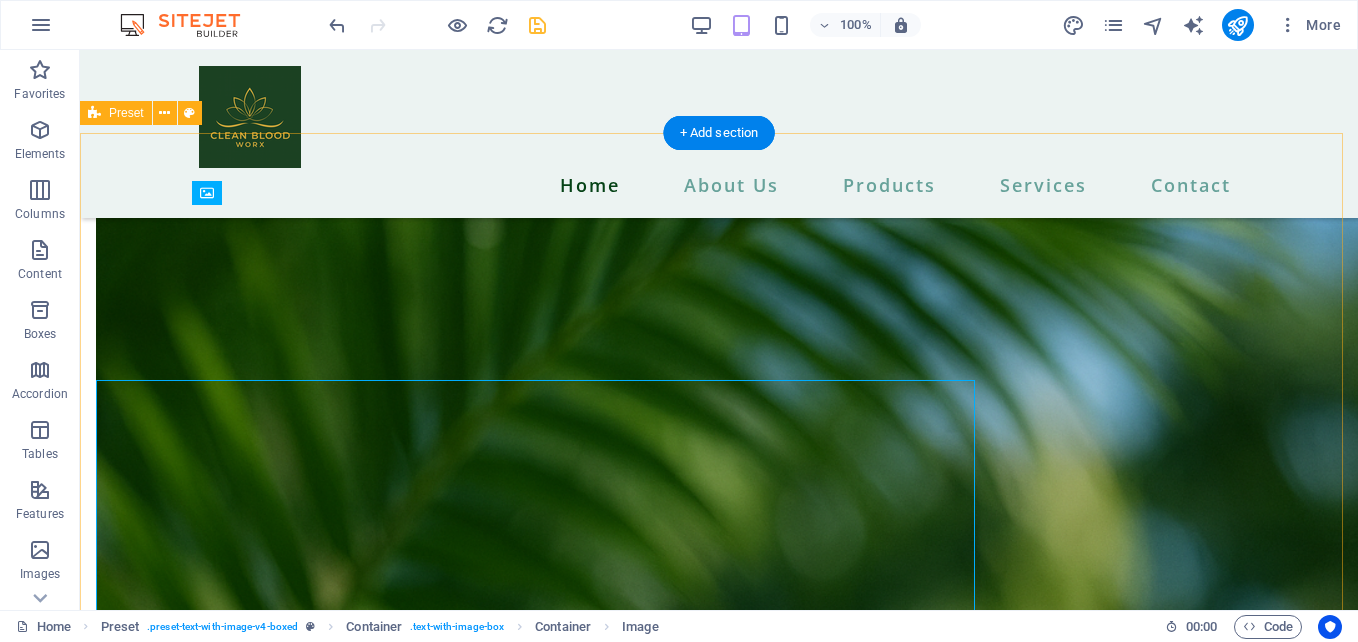 scroll, scrollTop: 6220, scrollLeft: 0, axis: vertical 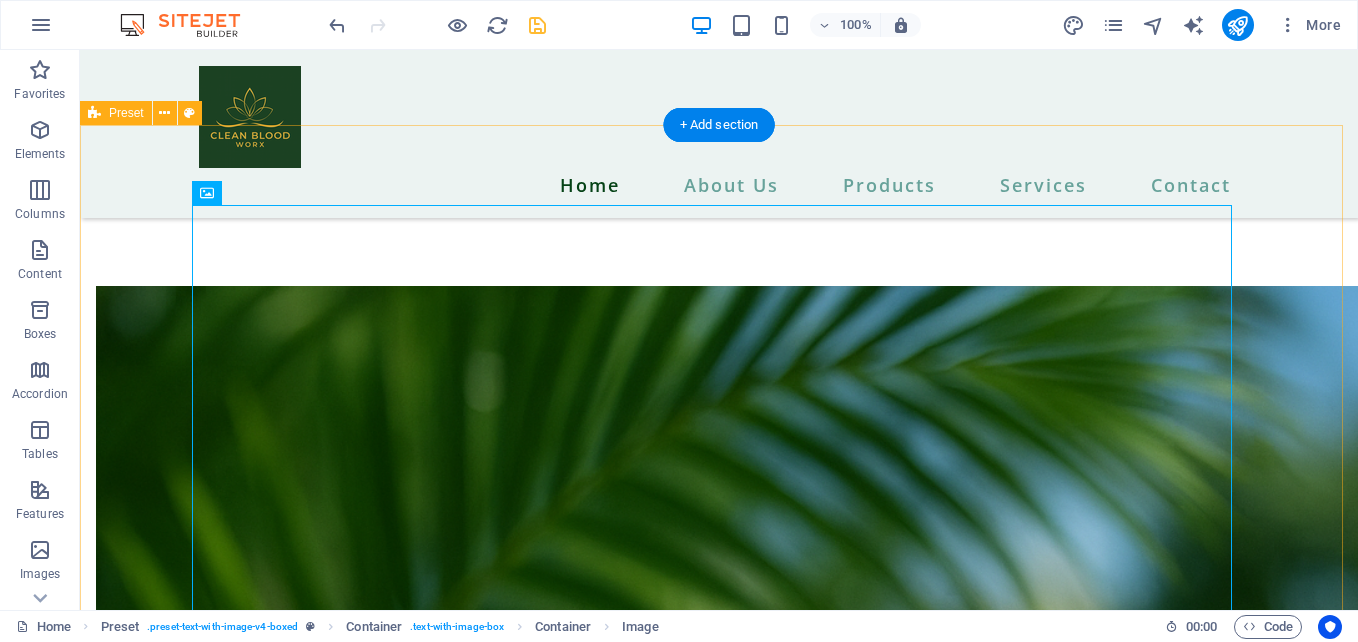 click on "Start Buying https://nuxtrax.com/evelyncastro" at bounding box center [719, 9737] 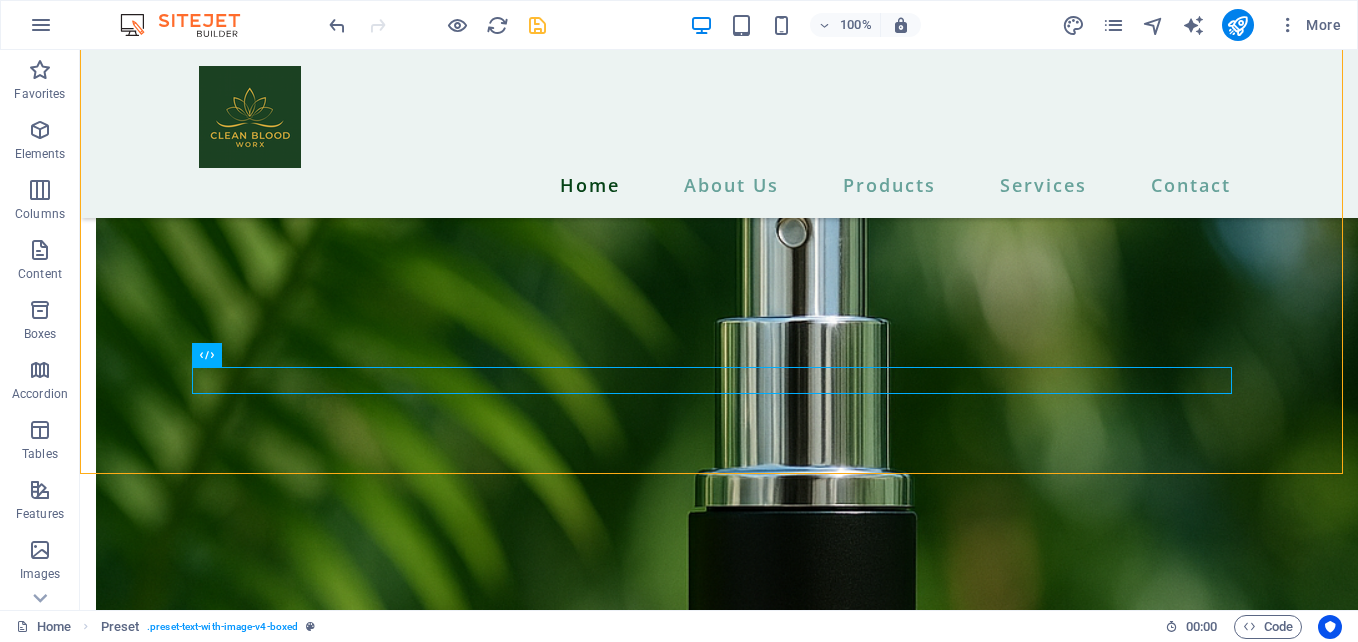 scroll, scrollTop: 6850, scrollLeft: 0, axis: vertical 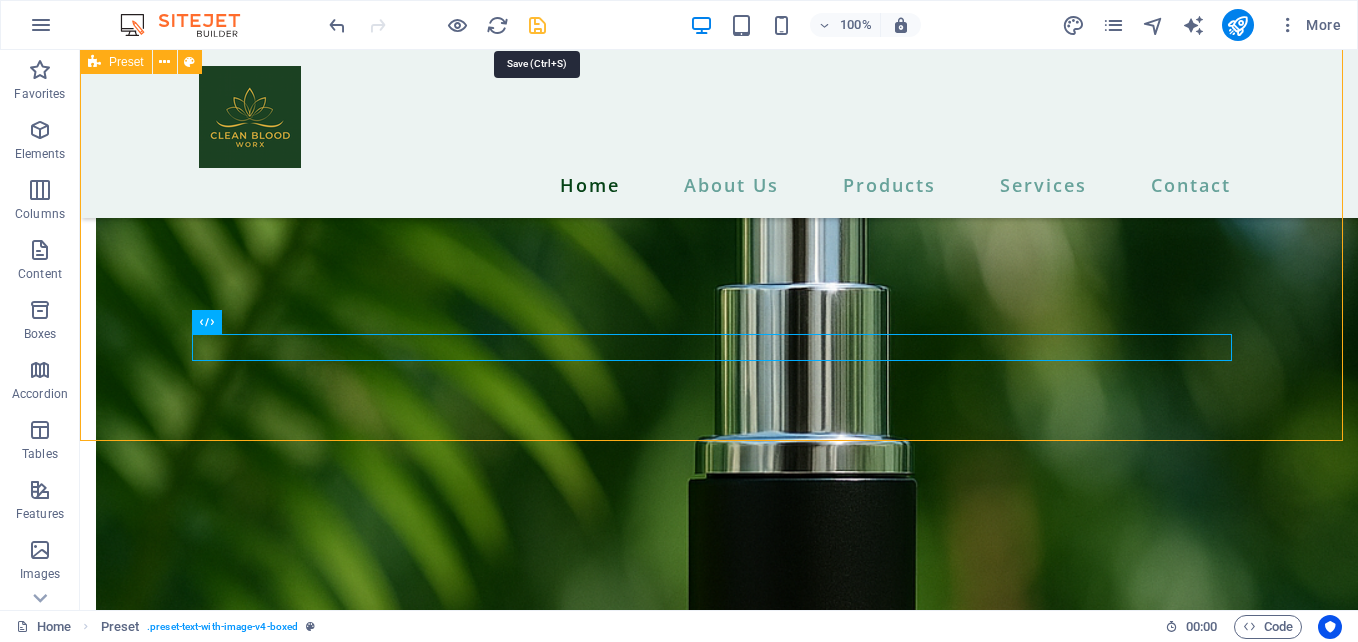 click at bounding box center [537, 25] 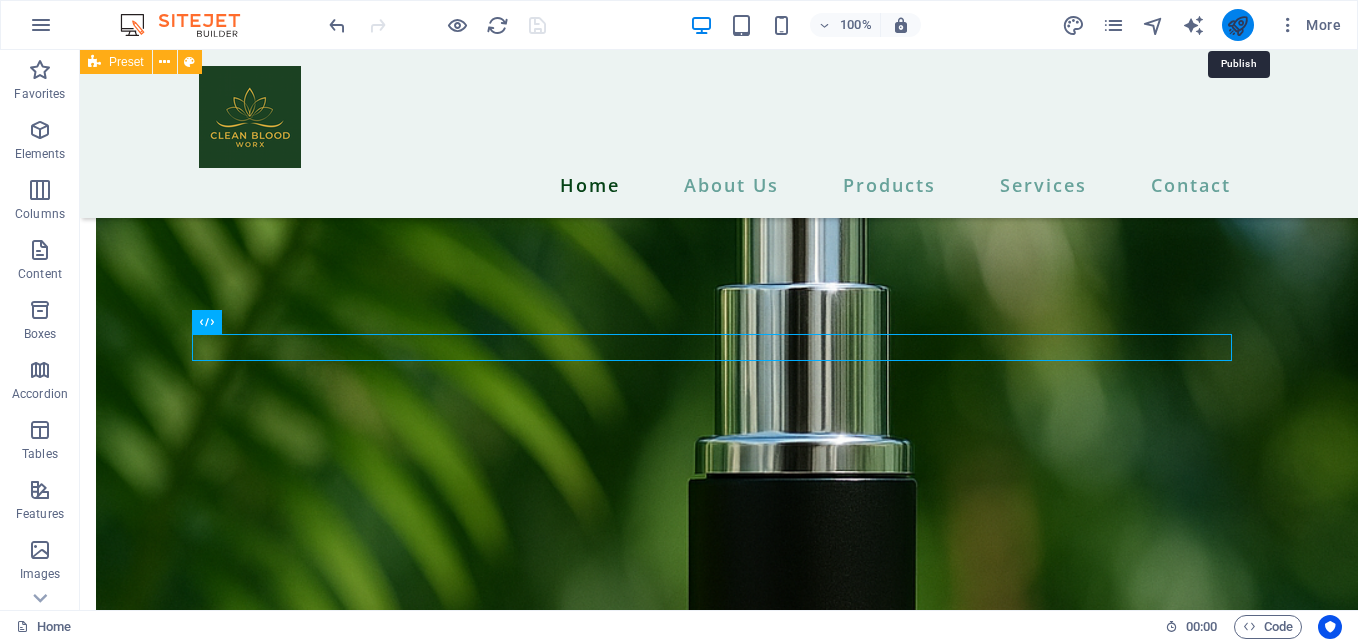 click at bounding box center [1237, 25] 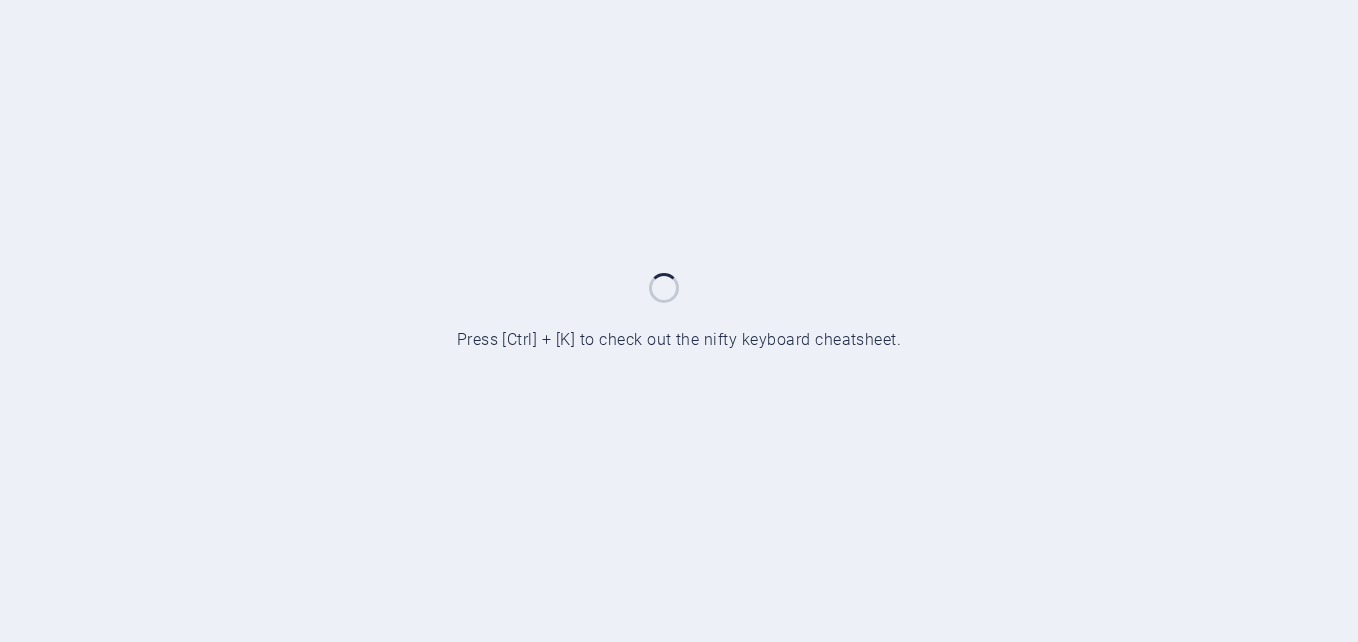 scroll, scrollTop: 0, scrollLeft: 0, axis: both 